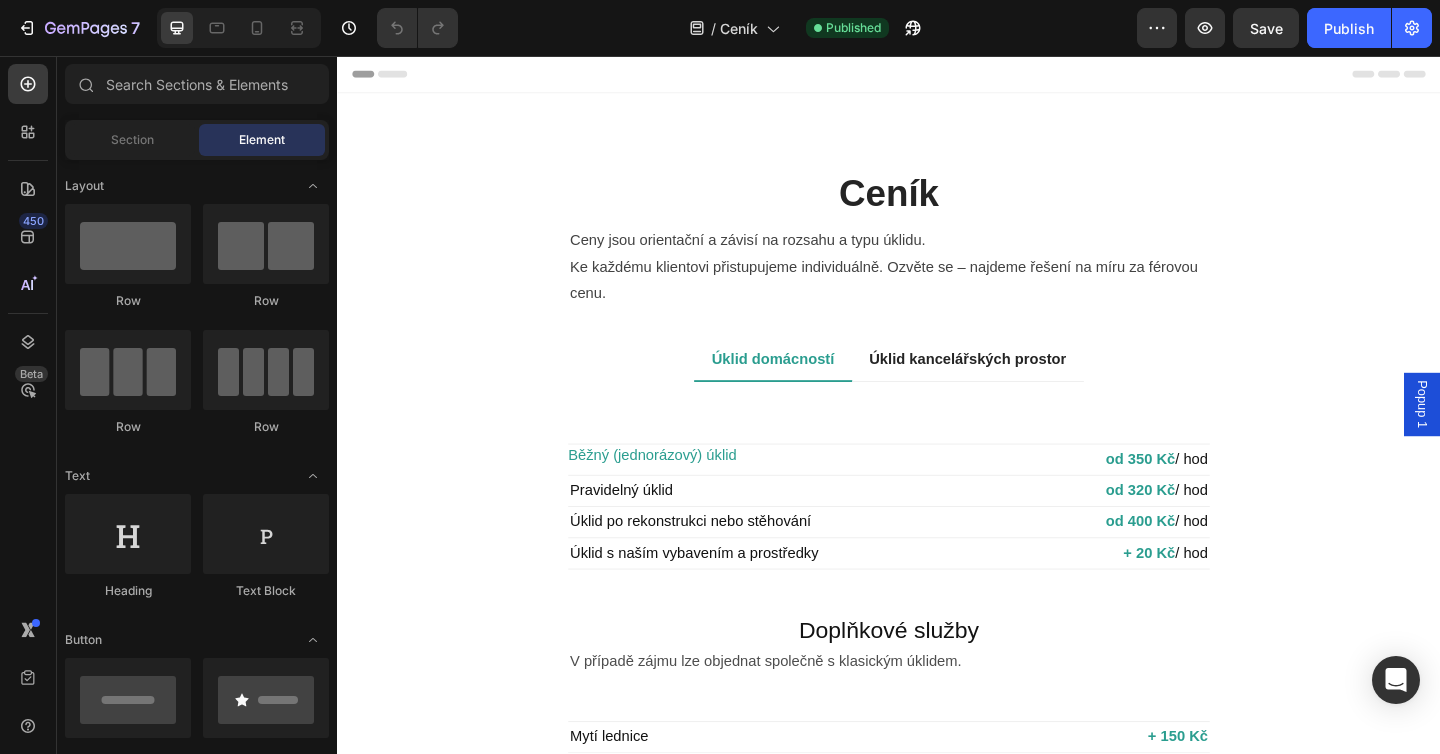 scroll, scrollTop: 0, scrollLeft: 0, axis: both 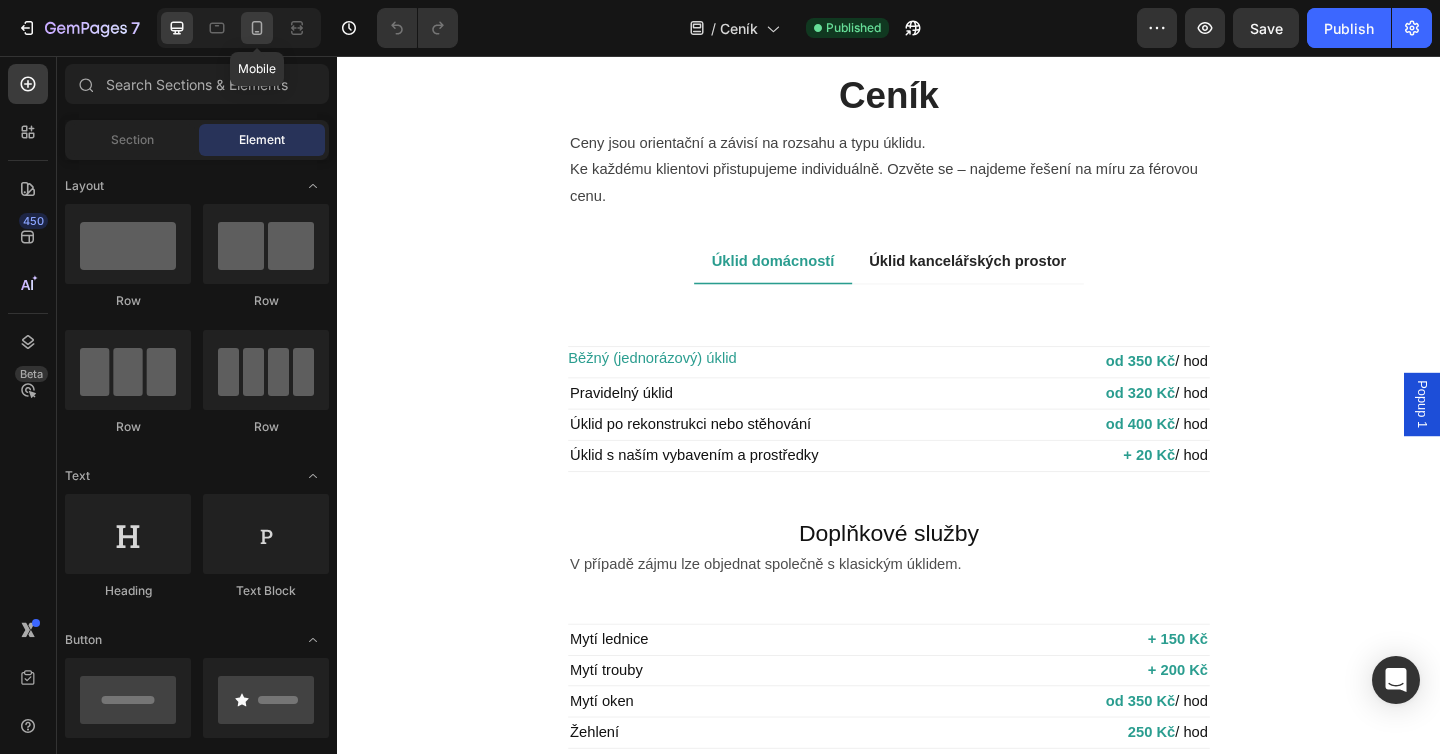 click 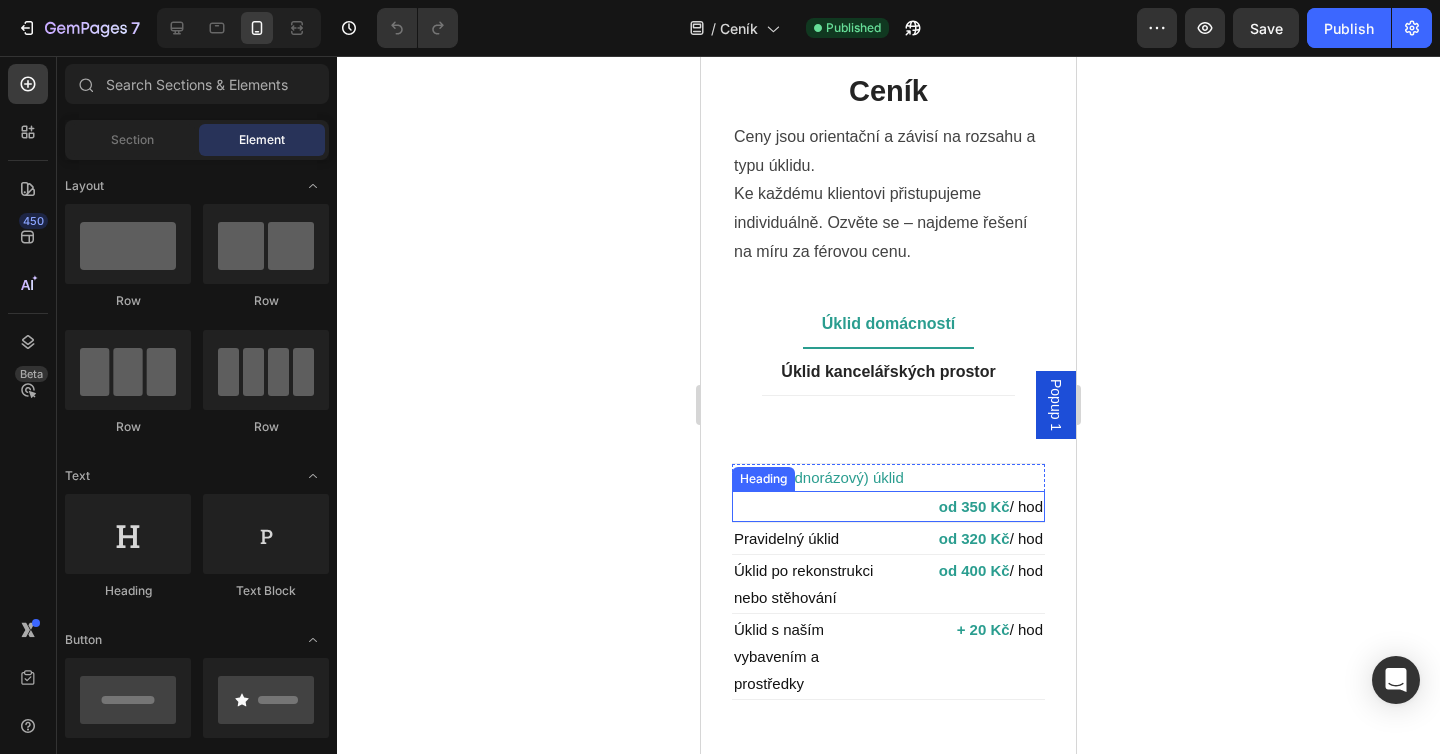 click on "od 350 Kč" at bounding box center [974, 506] 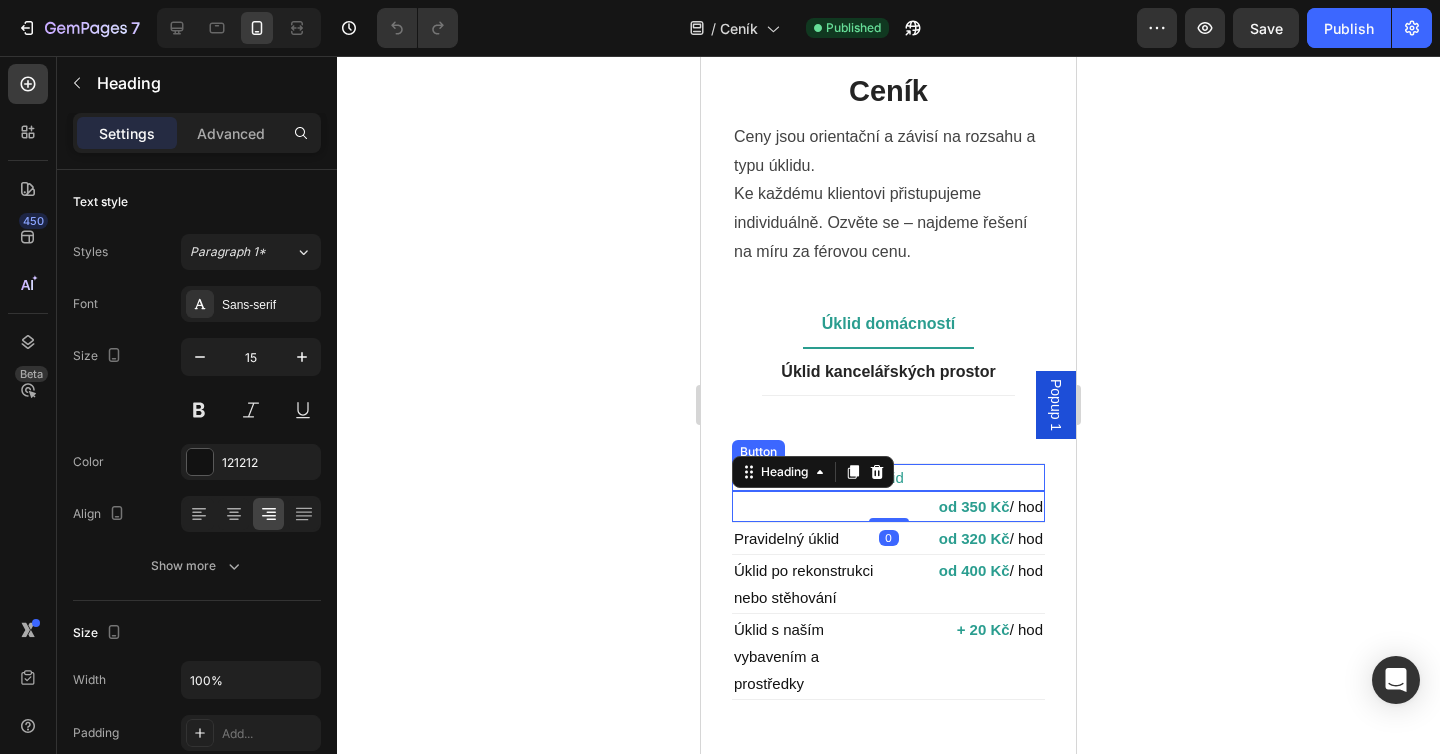 click on "Běžný (jednorázový) úklid Button" at bounding box center [888, 477] 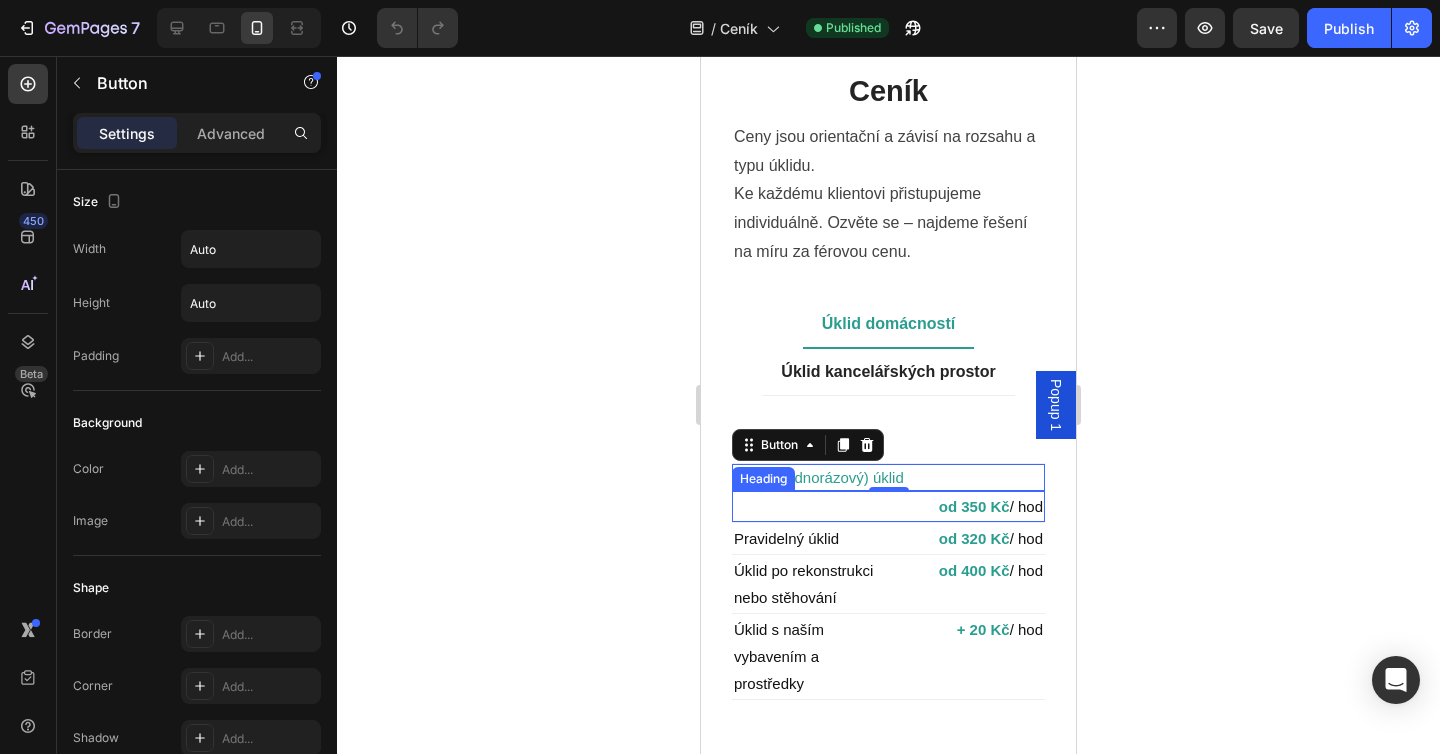 click on "od 350 Kč" at bounding box center [974, 506] 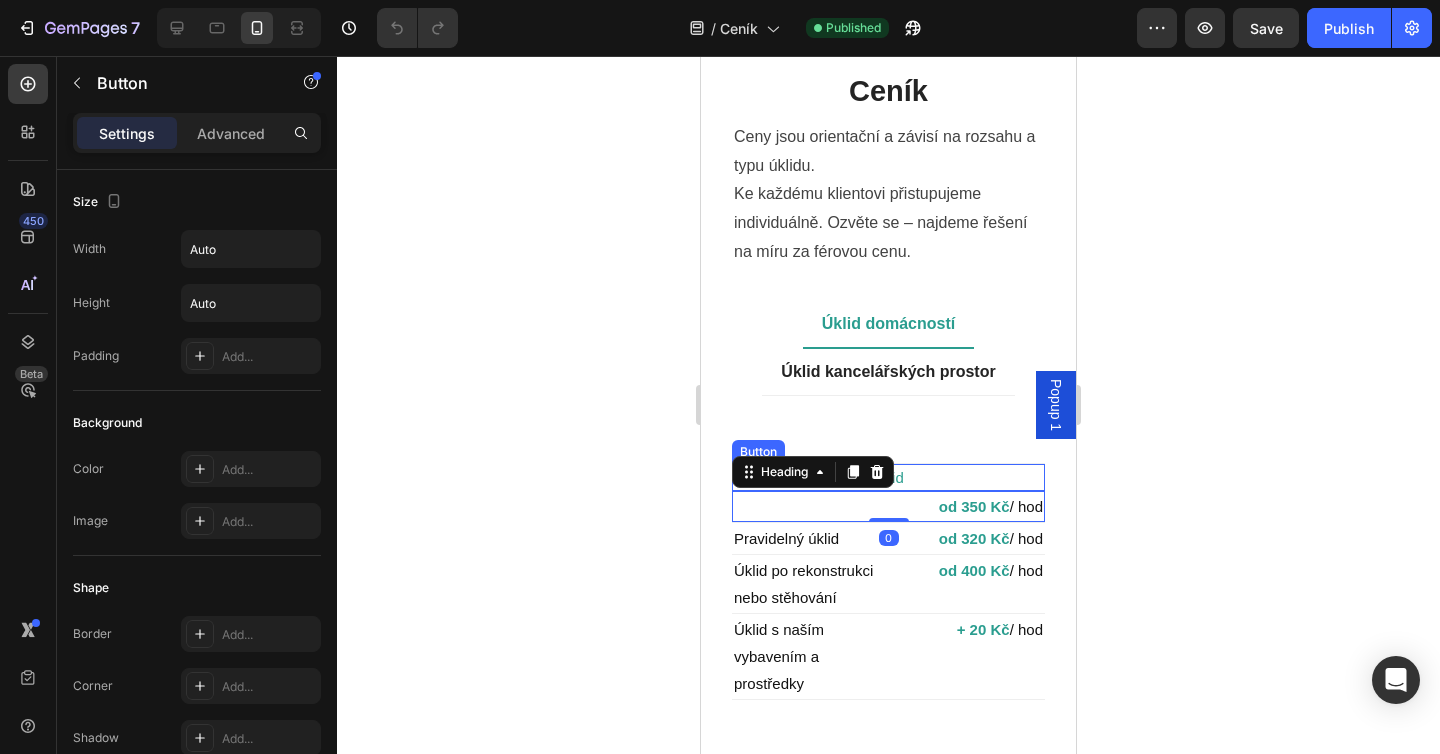click on "Běžný (jednorázový) úklid Button" at bounding box center (888, 477) 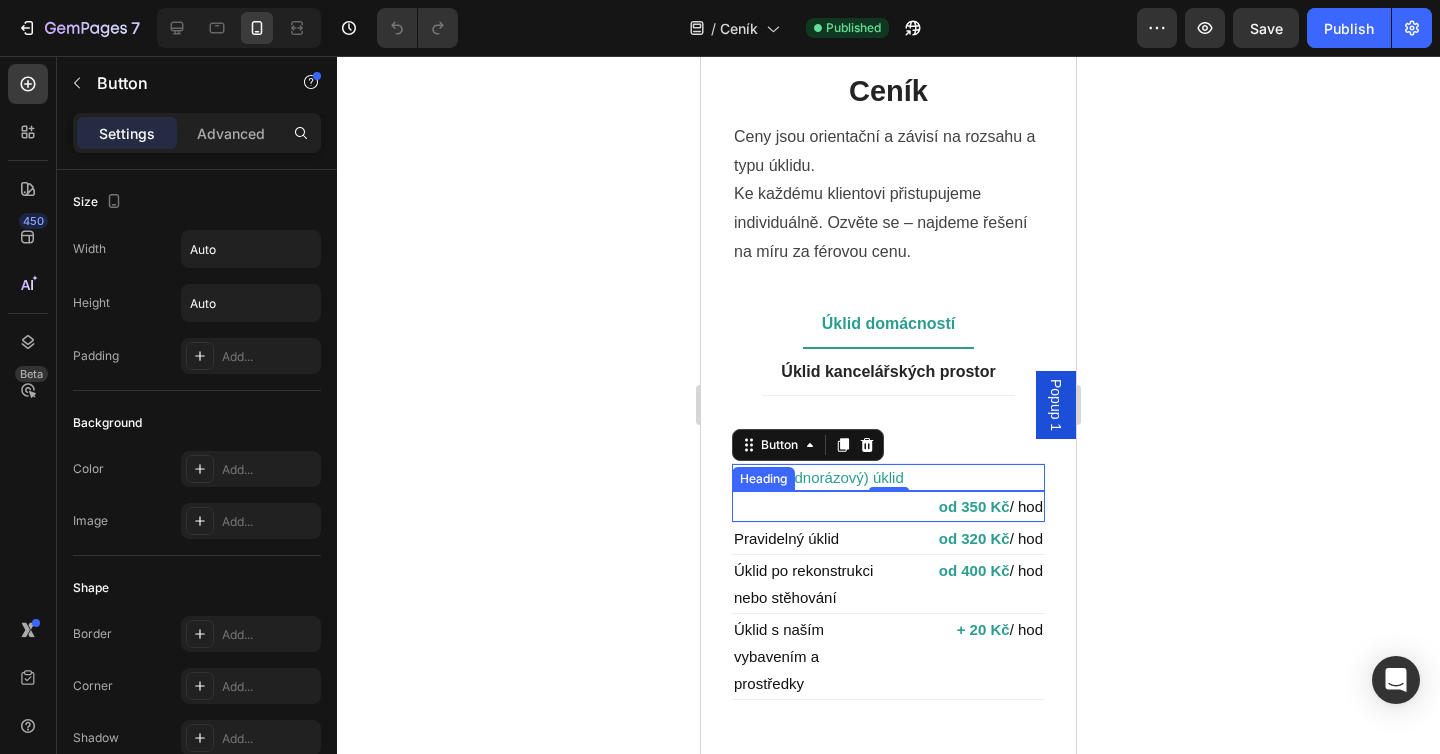 click on "od 350 Kč  / hod" at bounding box center [888, 506] 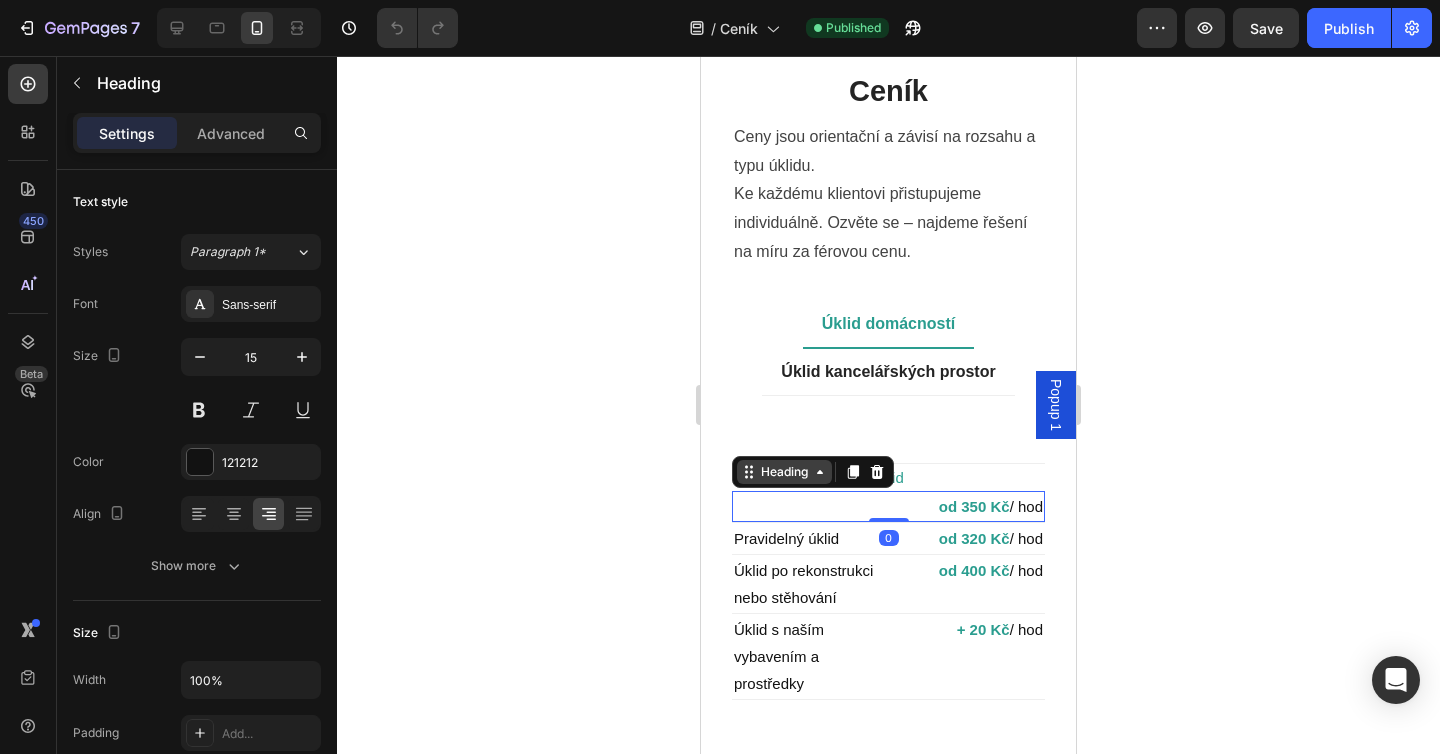 click on "Heading" at bounding box center (784, 472) 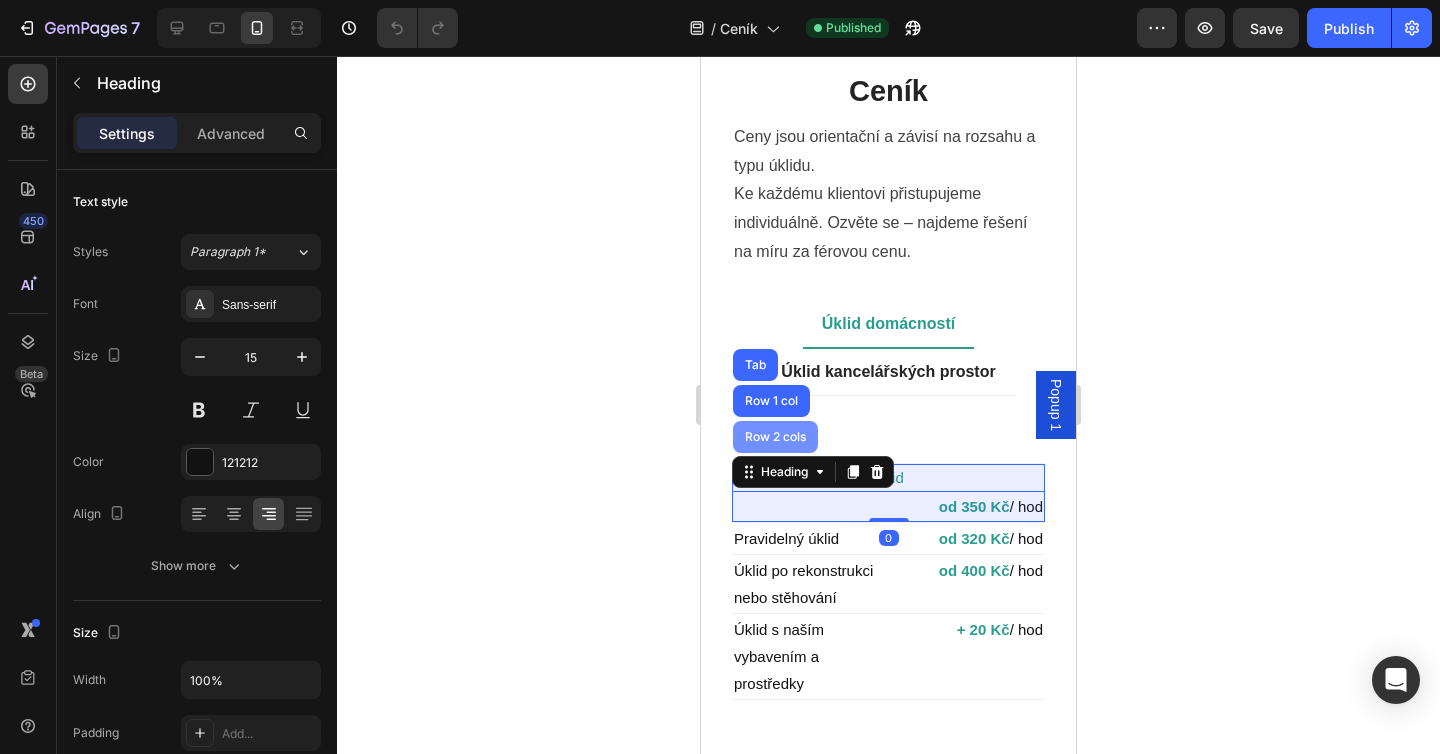 click on "Row 2 cols" at bounding box center [775, 437] 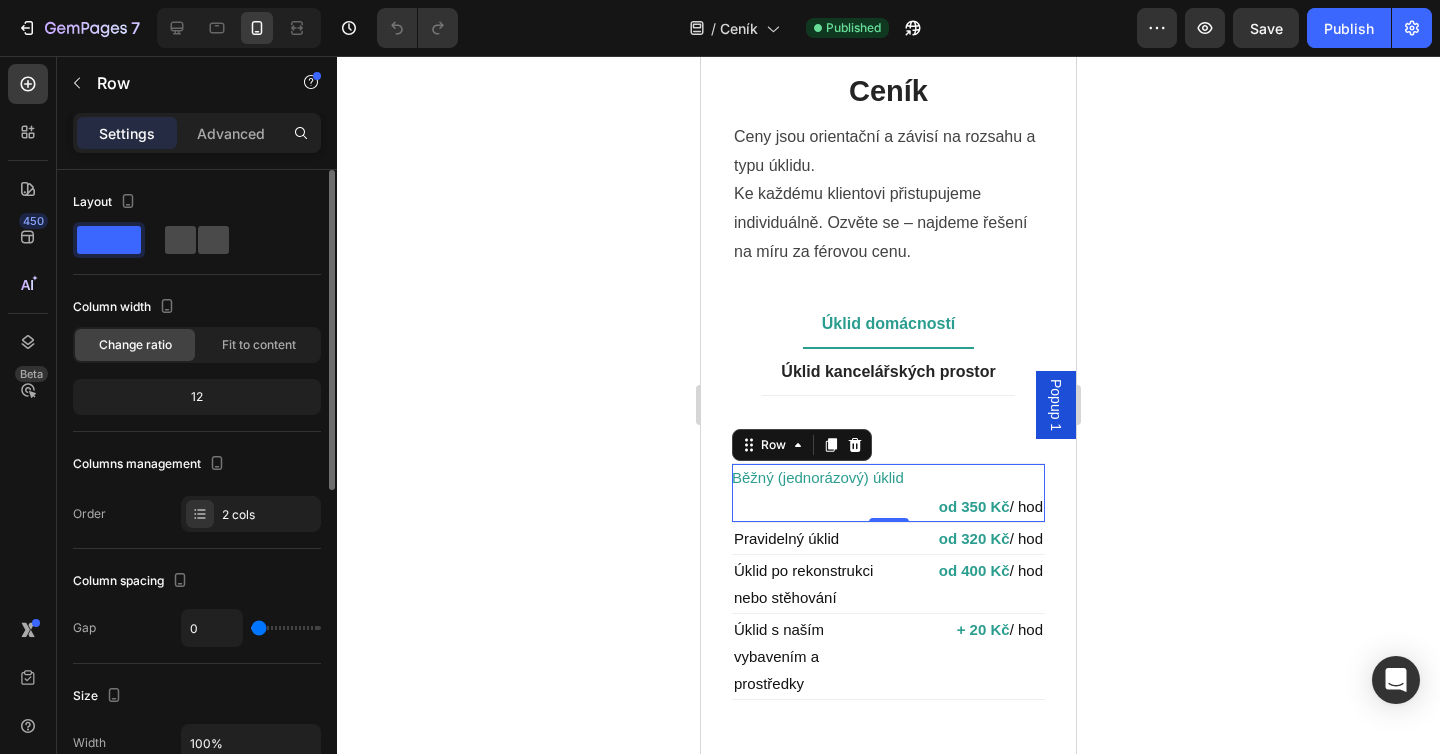 click 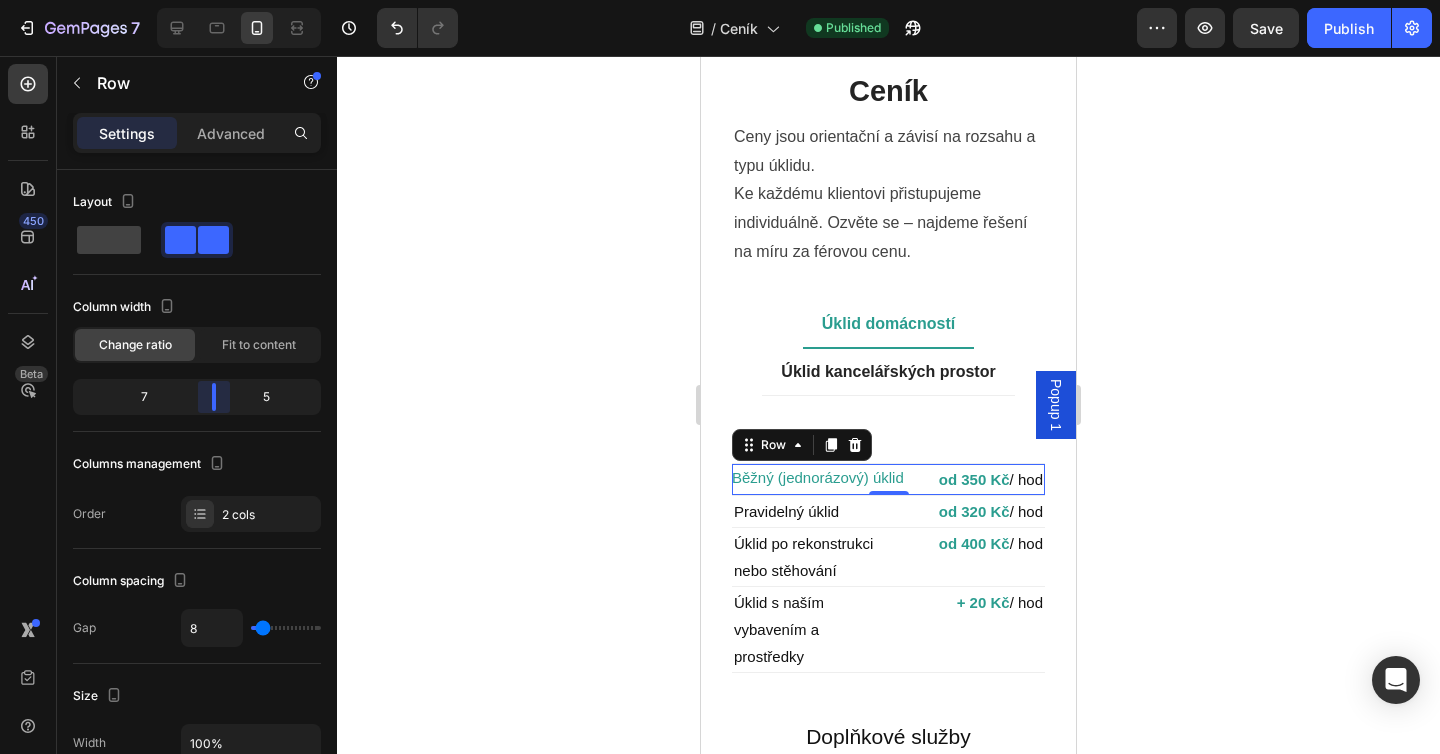 drag, startPoint x: 201, startPoint y: 389, endPoint x: 227, endPoint y: 389, distance: 26 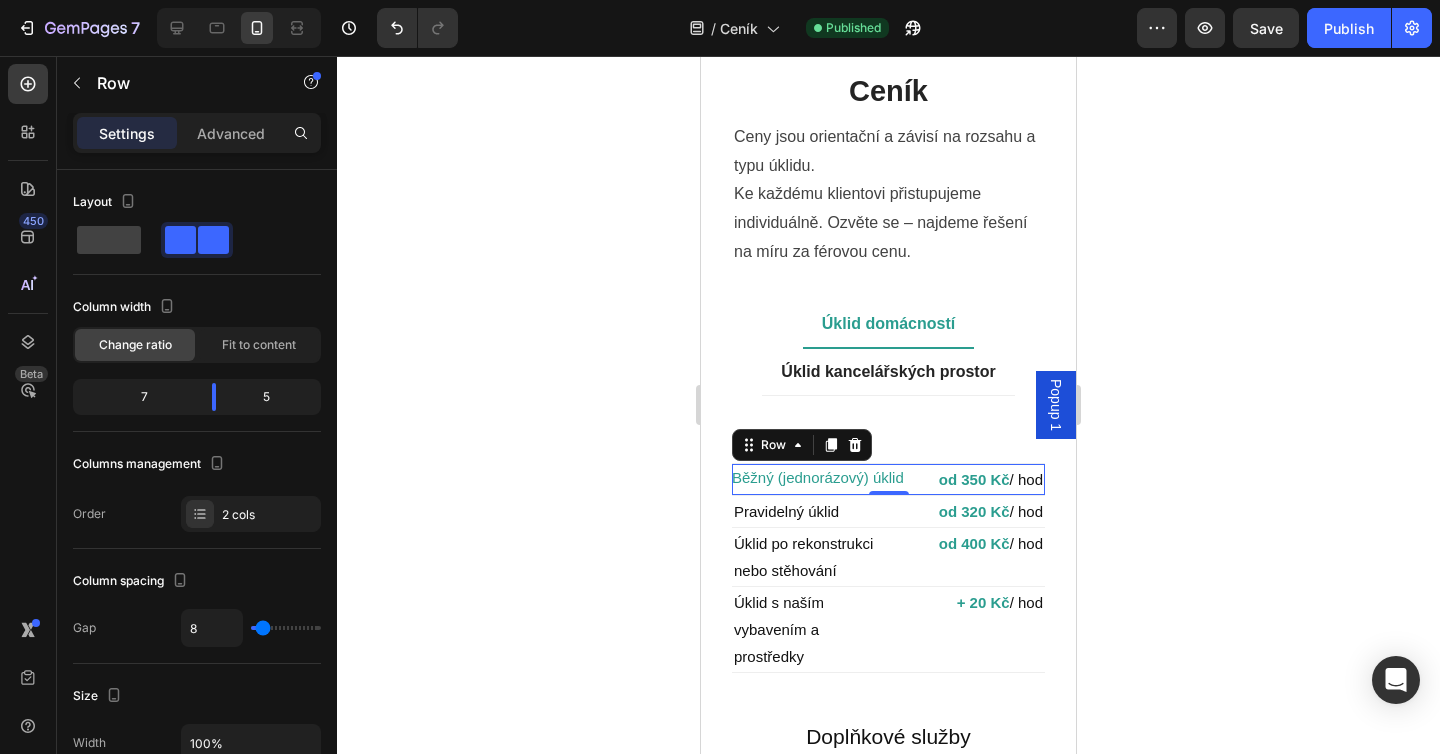 click 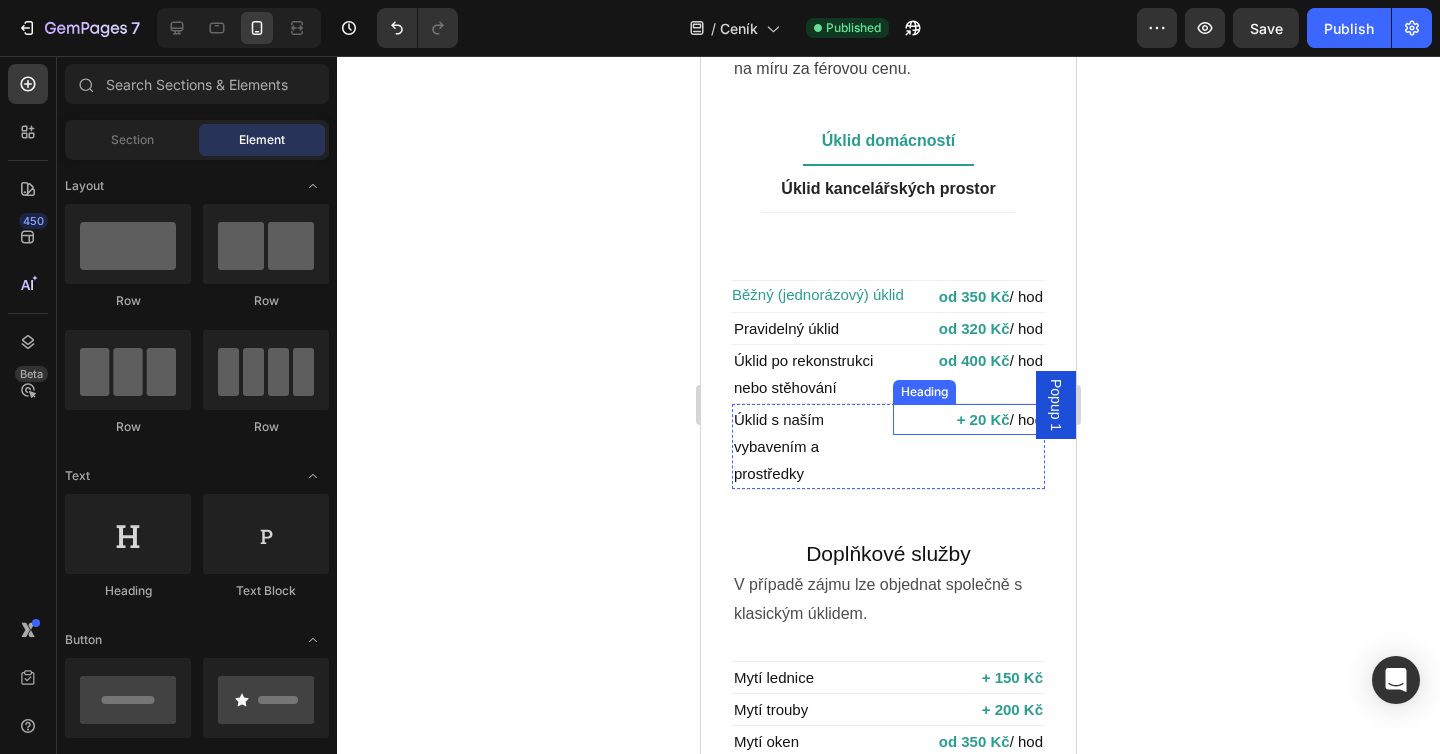 scroll, scrollTop: 291, scrollLeft: 0, axis: vertical 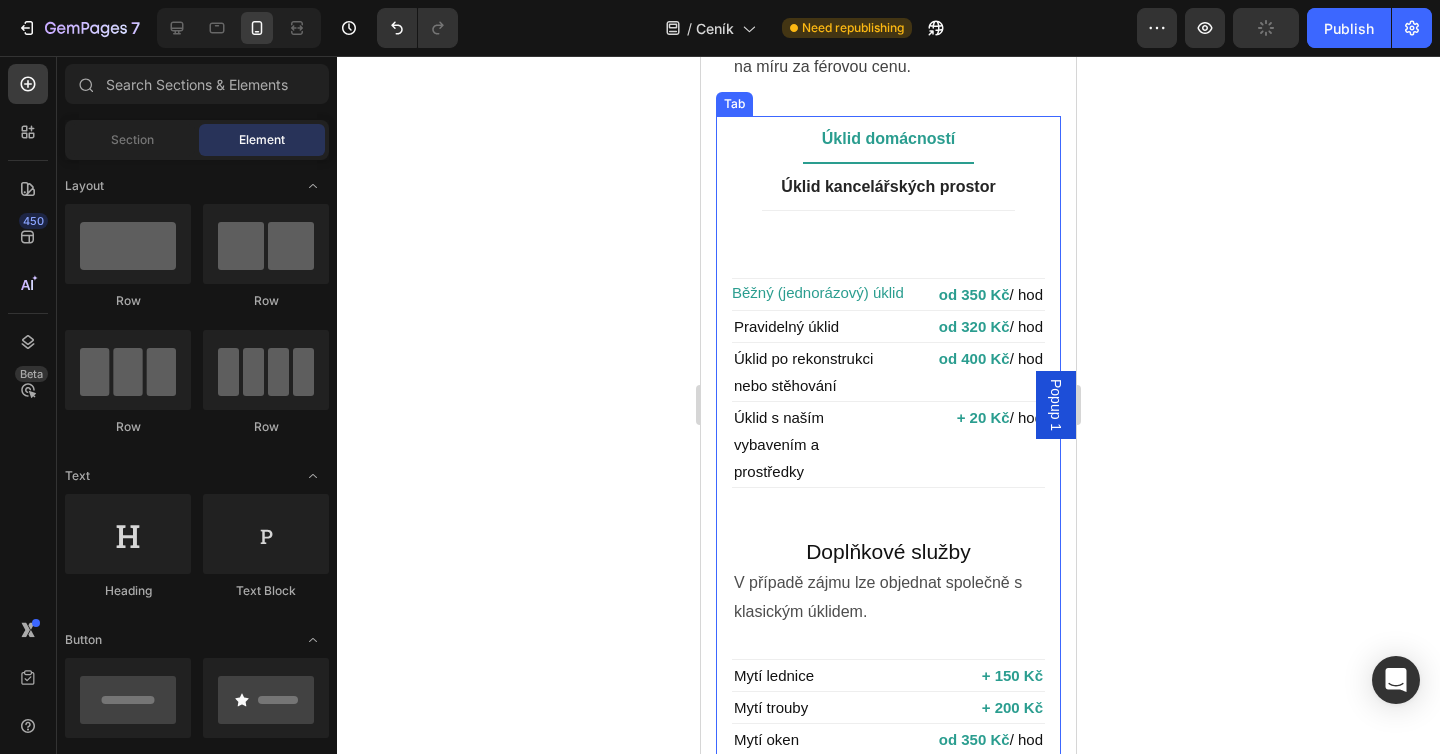 click on "Title Line Běžný (jednorázový) úklid Button od 350 Kč  / hod Heading Row Pravidelný úklid Heading od 320 Kč  / hod Heading Row Úklid po rekonstrukci nebo stěhování Heading od 400 Kč  / hod Heading Row Úklid s naším vybavením a prostředky Heading + 20 Kč  / hod Heading Row Row Doplňkové služby Heading V případě zájmu lze objednat společně s klasickým úklidem. Text Block Mytí lednice Heading + 150 Kč Heading Row Mytí trouby Heading + 200 Kč Heading Row Mytí oken Heading od 350 Kč  / hod Heading Row Žehlení Heading 250 Kč  / hod Heading Row Mytí nádobí Heading v ceně úklidu  (běžné množství) Heading Row Row Objednat úklid Button                Title Line Jednorázový úklid kanceláře Heading od 25 Kč  / m² Heading Row Pravidelný úklid (1–2× týdně) Heading od 20 Kč  / m² Heading Row Pravidelný úklid (3× týdně a více) Heading od 18 Kč  / m² Heading Row Úklid po akcích / školeních Heading od 30 Kč  / m² Heading Row  / m²" at bounding box center (888, 608) 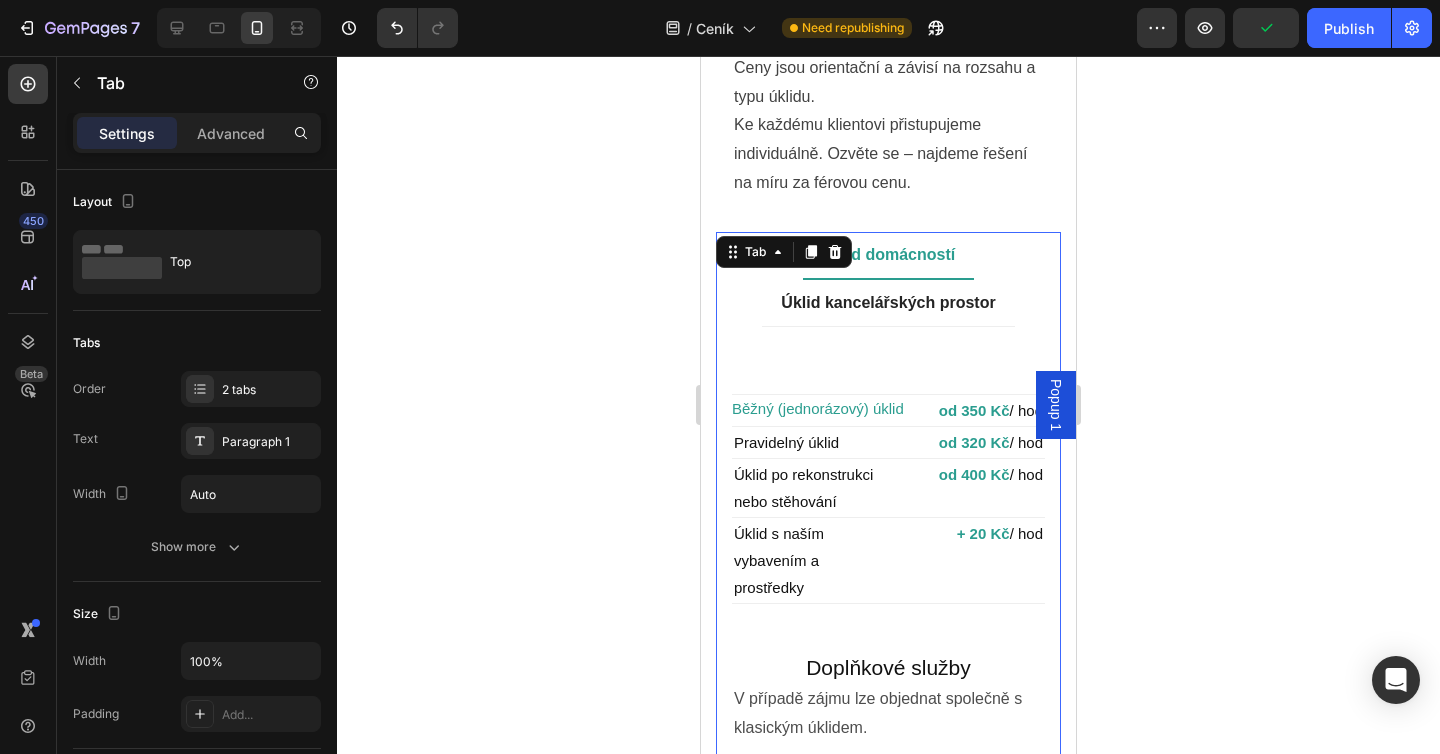 scroll, scrollTop: 152, scrollLeft: 0, axis: vertical 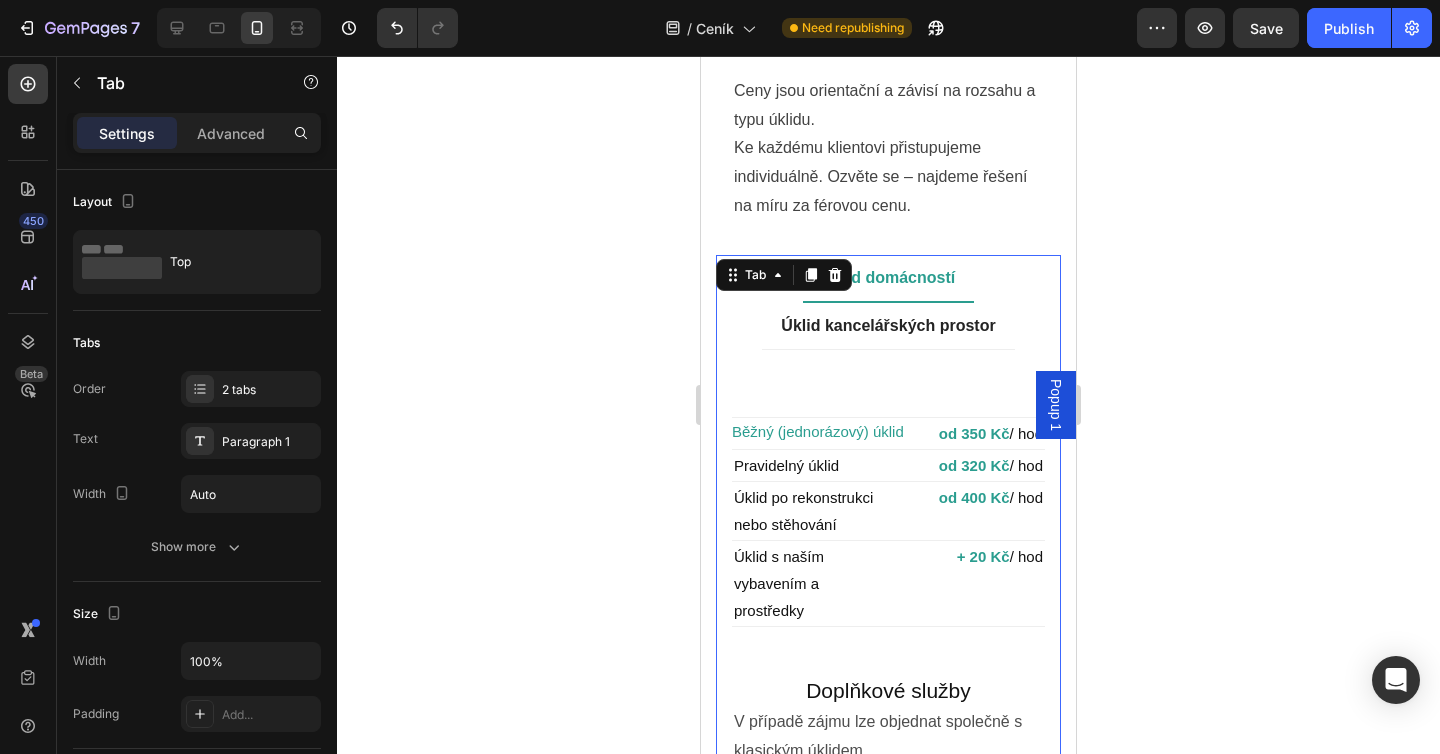 click on "Title Line Běžný (jednorázový) úklid Button od 350 Kč  / hod Heading Row Pravidelný úklid Heading od 320 Kč  / hod Heading Row Úklid po rekonstrukci nebo stěhování Heading od 400 Kč  / hod Heading Row Úklid s naším vybavením a prostředky Heading + 20 Kč  / hod Heading Row Row Doplňkové služby Heading V případě zájmu lze objednat společně s klasickým úklidem. Text Block Mytí lednice Heading + 150 Kč Heading Row Mytí trouby Heading + 200 Kč Heading Row Mytí oken Heading od 350 Kč  / hod Heading Row Žehlení Heading 250 Kč  / hod Heading Row Mytí nádobí Heading v ceně úklidu  (běžné množství) Heading Row Row Objednat úklid Button" at bounding box center (888, 747) 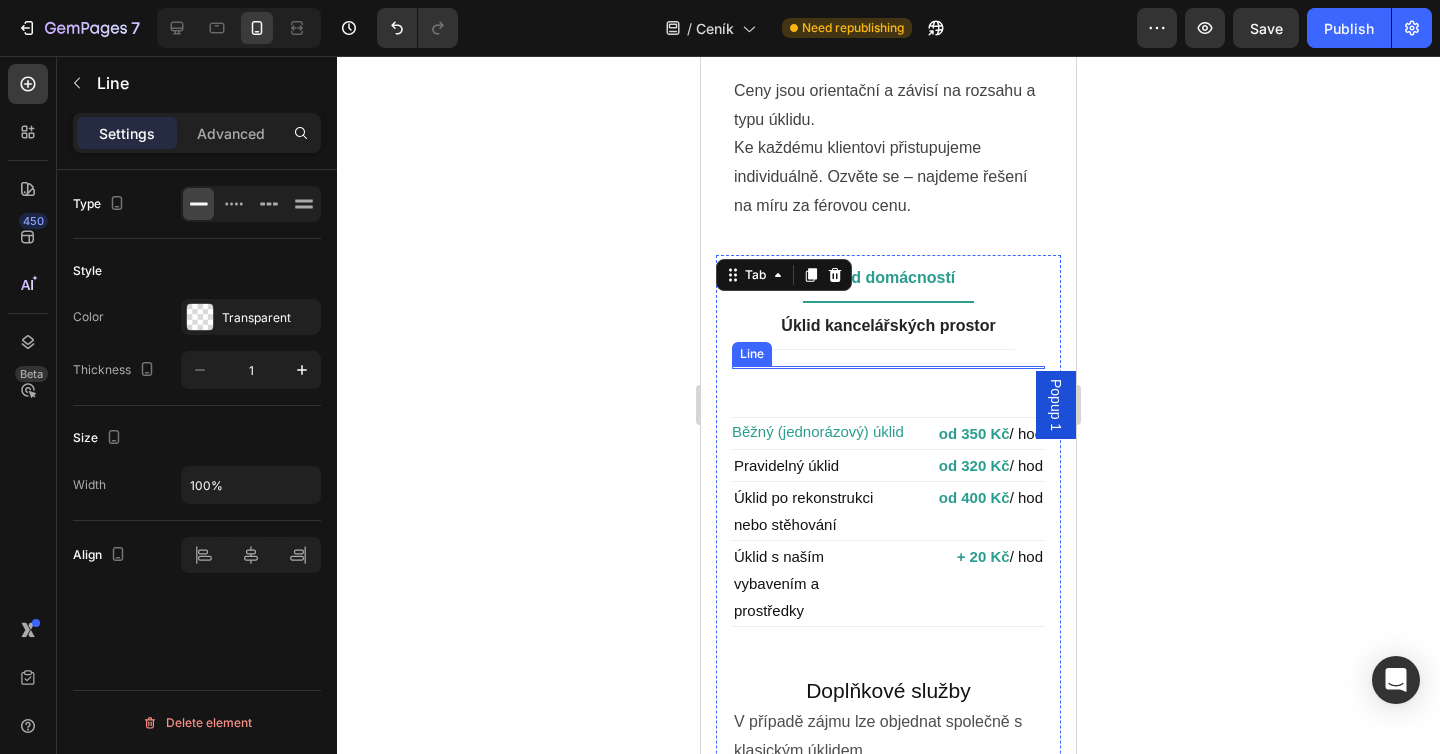 click at bounding box center (888, 367) 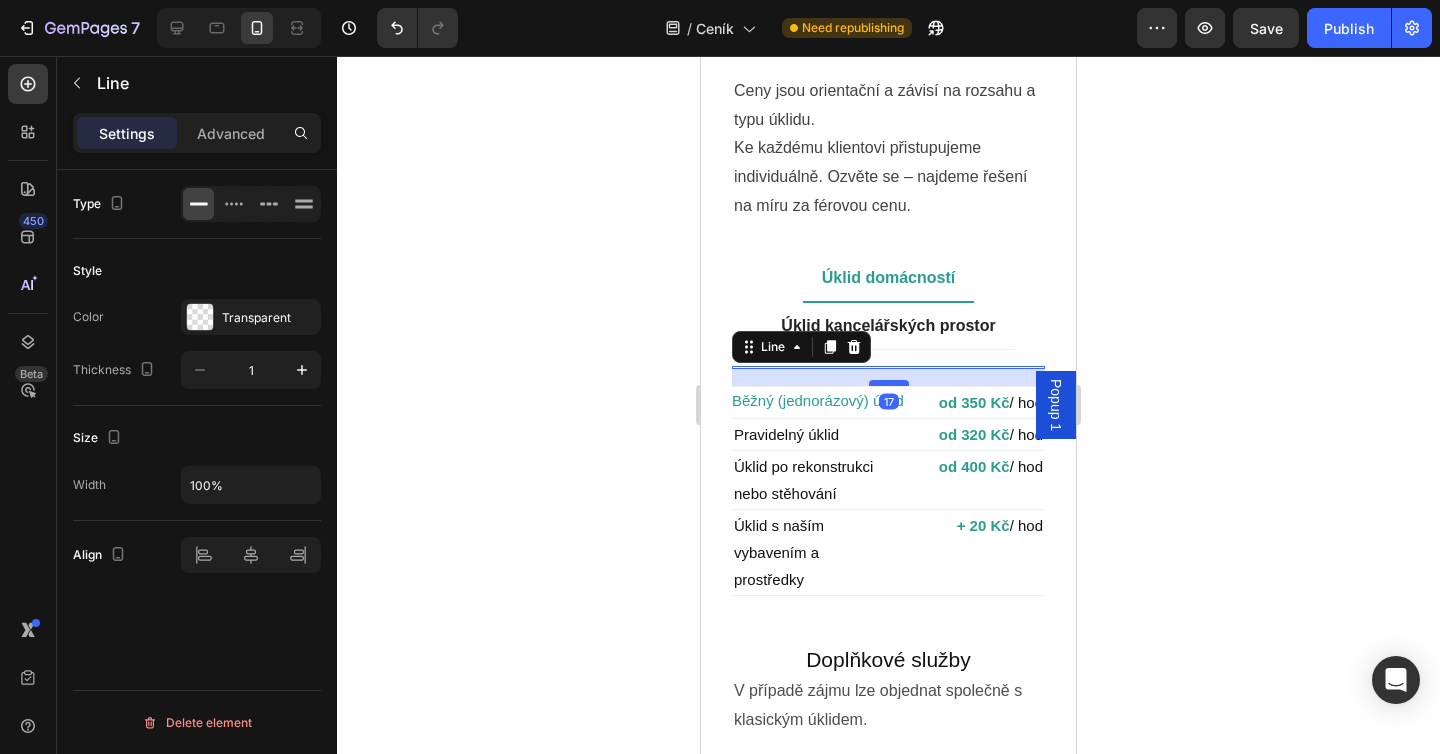 drag, startPoint x: 892, startPoint y: 413, endPoint x: 893, endPoint y: 382, distance: 31.016125 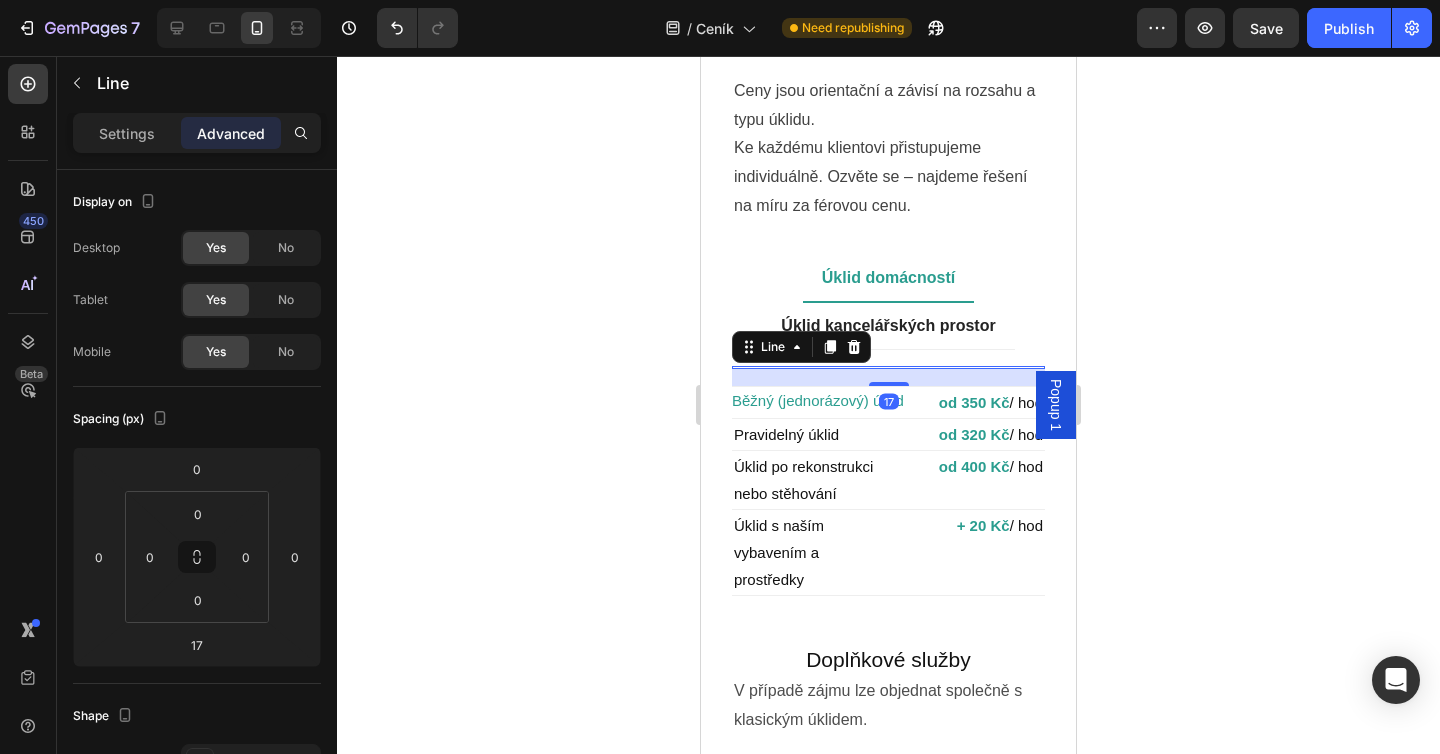 click 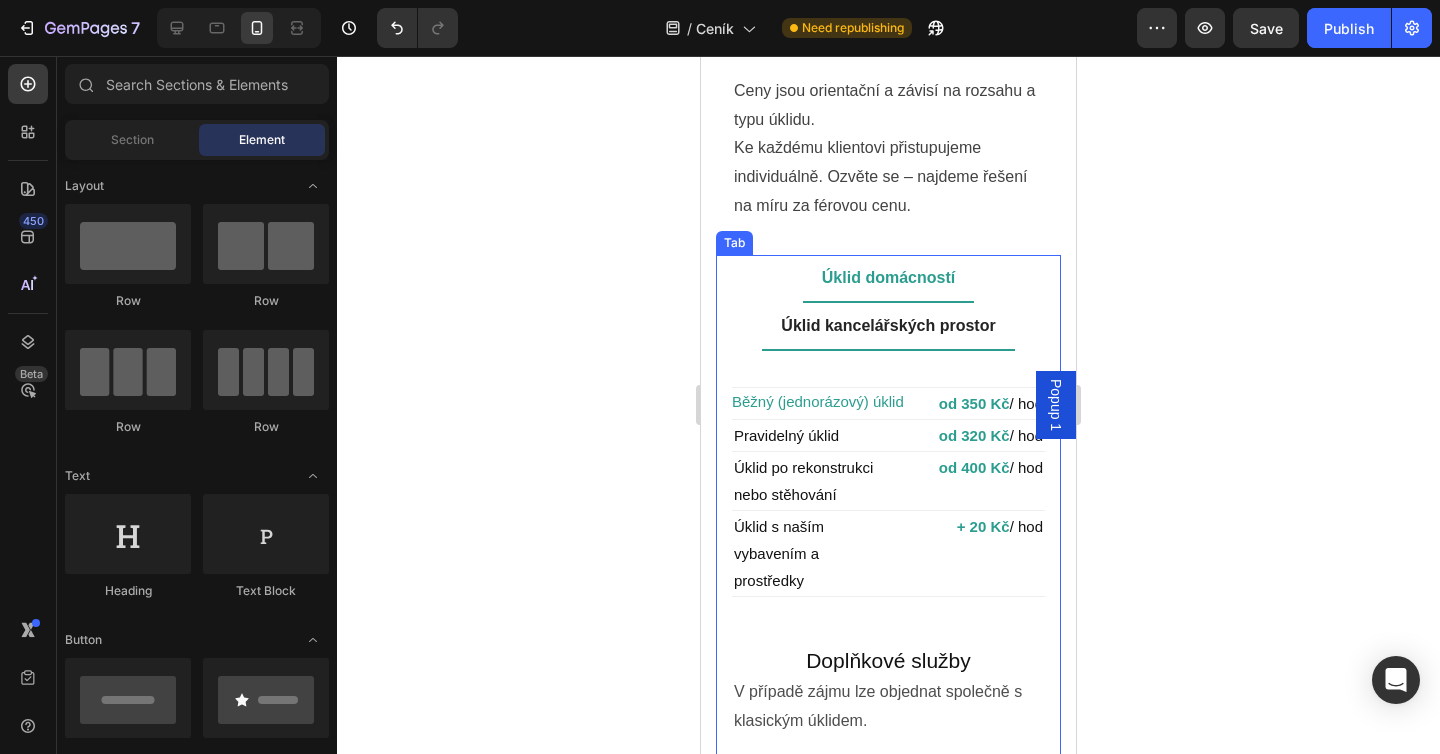 click on "Úklid kancelářských prostor" at bounding box center [888, 326] 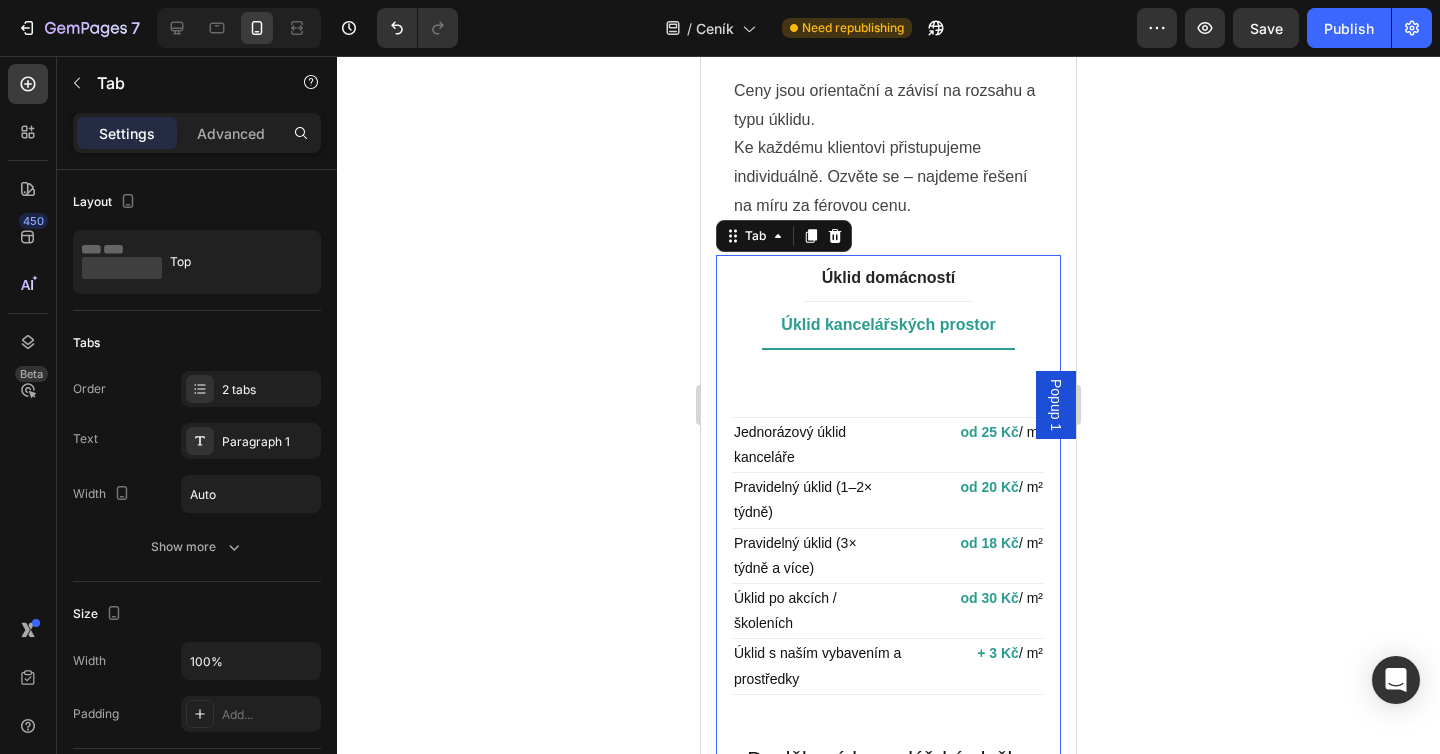 click on "Title Line Jednorázový úklid kanceláře Heading od 25 Kč  / m² Heading Row Pravidelný úklid (1–2× týdně) Heading od 20 Kč  / m² Heading Row Pravidelný úklid (3× týdně a více) Heading od 18 Kč  / m² Heading Row Úklid po akcích / školeních Heading od 30 Kč  / m² Heading Row Úklid s naším vybavením a prostředky Heading + 3 Kč  / m² Heading Row Row Doplňkové kancelářské služby Heading V případě zájmu lze objednat společně s klasickým úklidem. Text Block Mytí kuchyňky (mikrovlnka, lednice, linka) Heading + 200 Kč  / návštěva Heading Row Mytí oken Heading od 350 Kč  / hod Heading Row Doplnění hygienického materiálu Heading dle domluvy Heading Row Row" at bounding box center (888, 707) 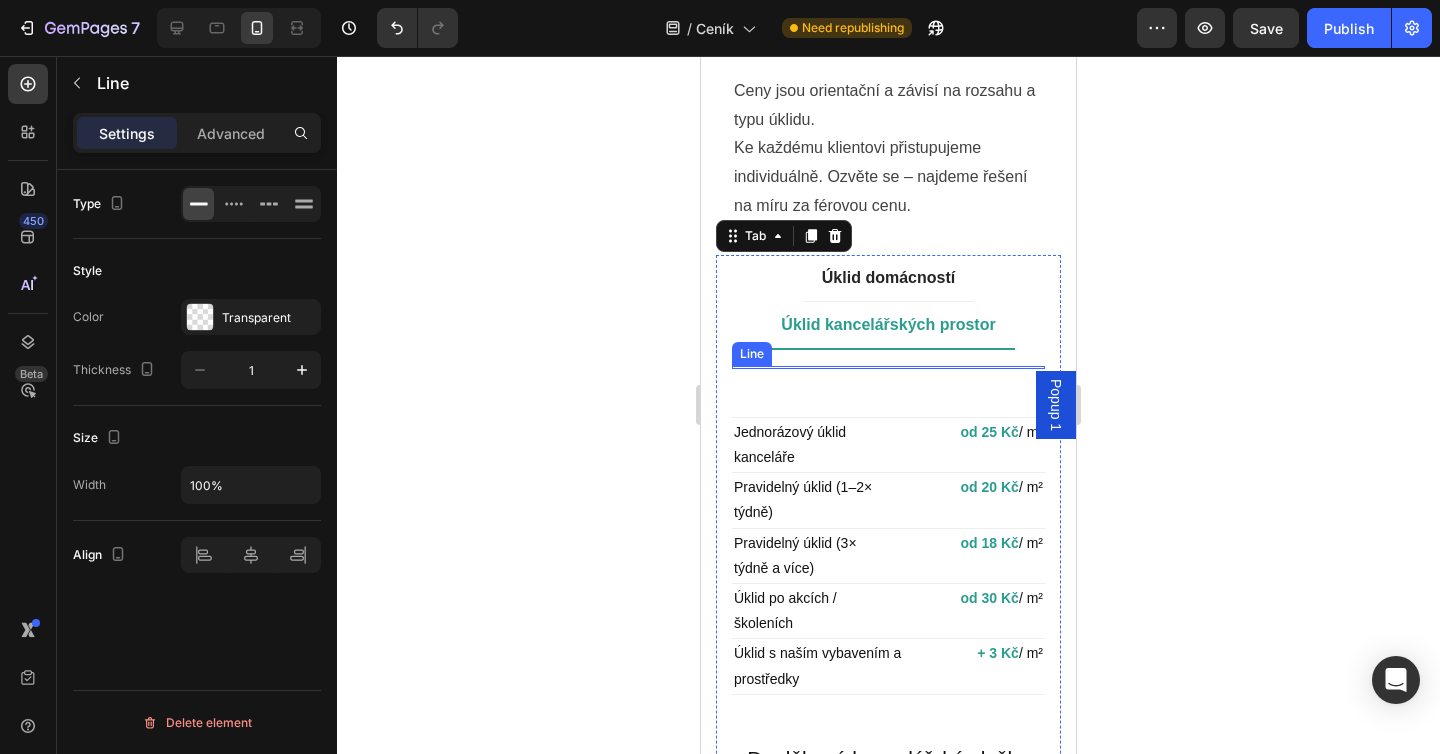 click at bounding box center (888, 367) 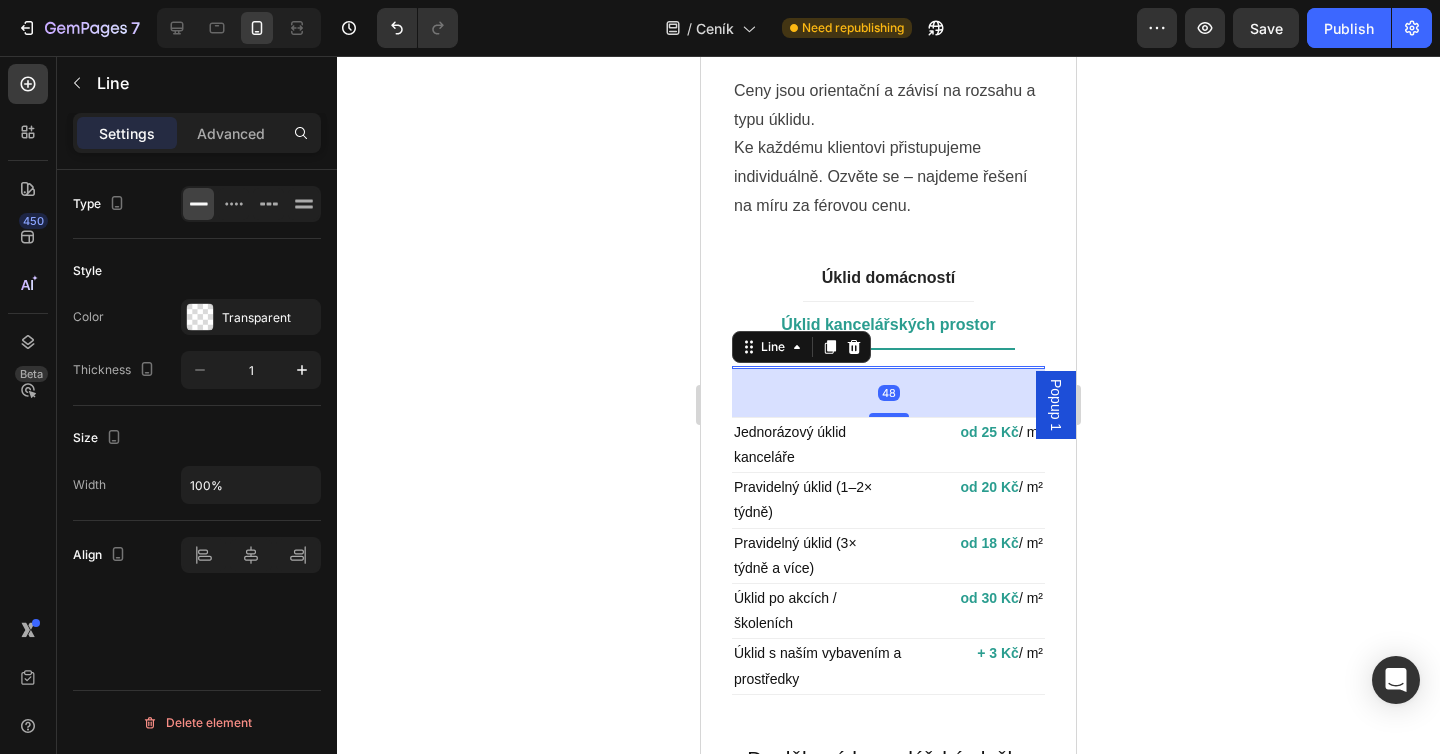 click on "48" at bounding box center (888, 393) 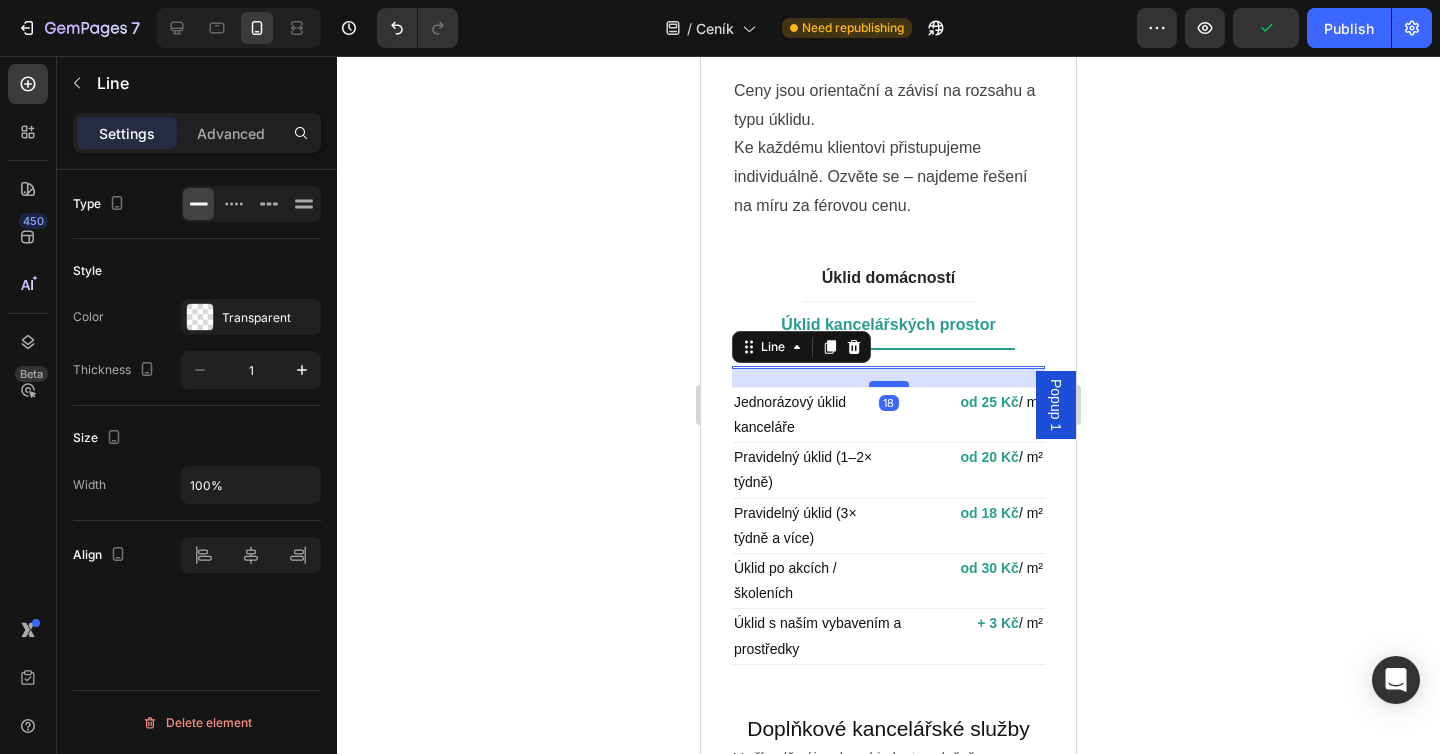 drag, startPoint x: 884, startPoint y: 413, endPoint x: 884, endPoint y: 383, distance: 30 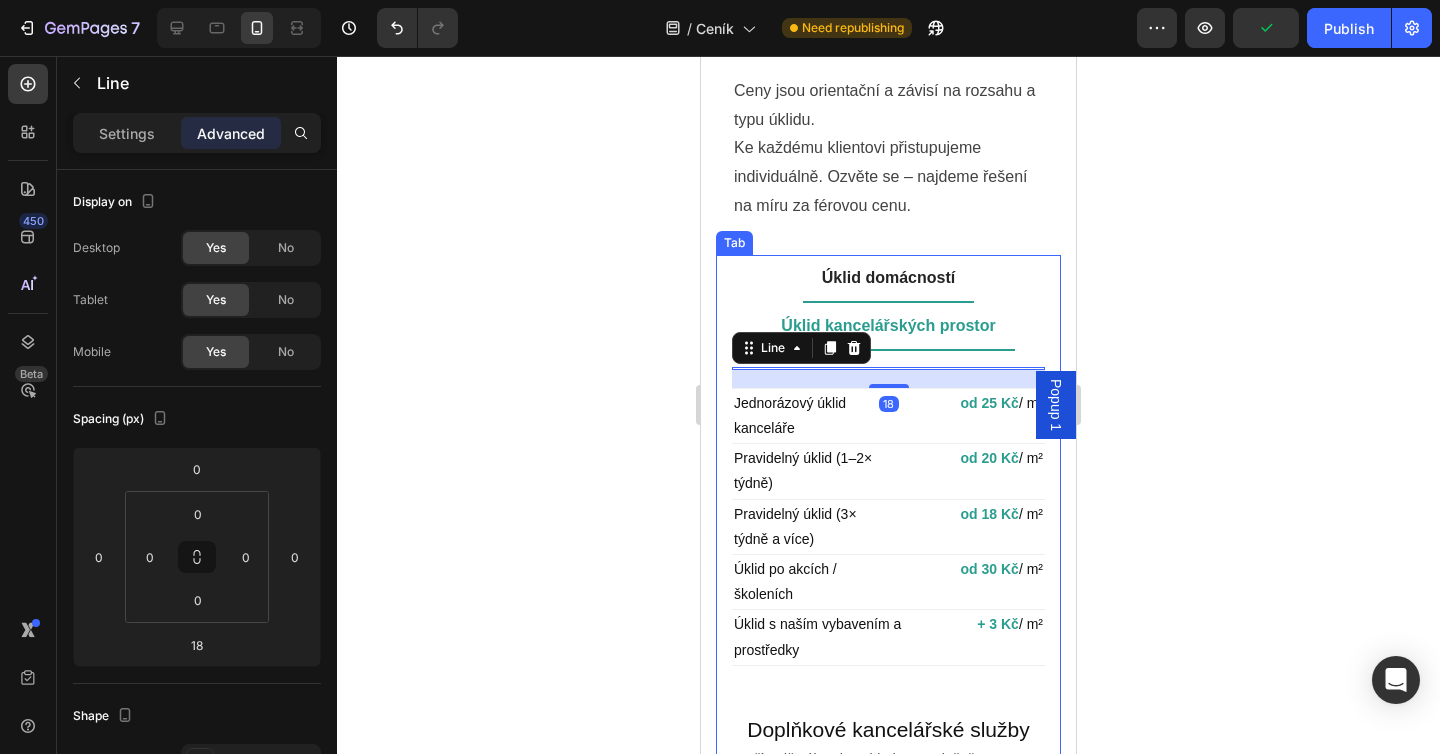 click on "Úklid domácností" at bounding box center [888, 278] 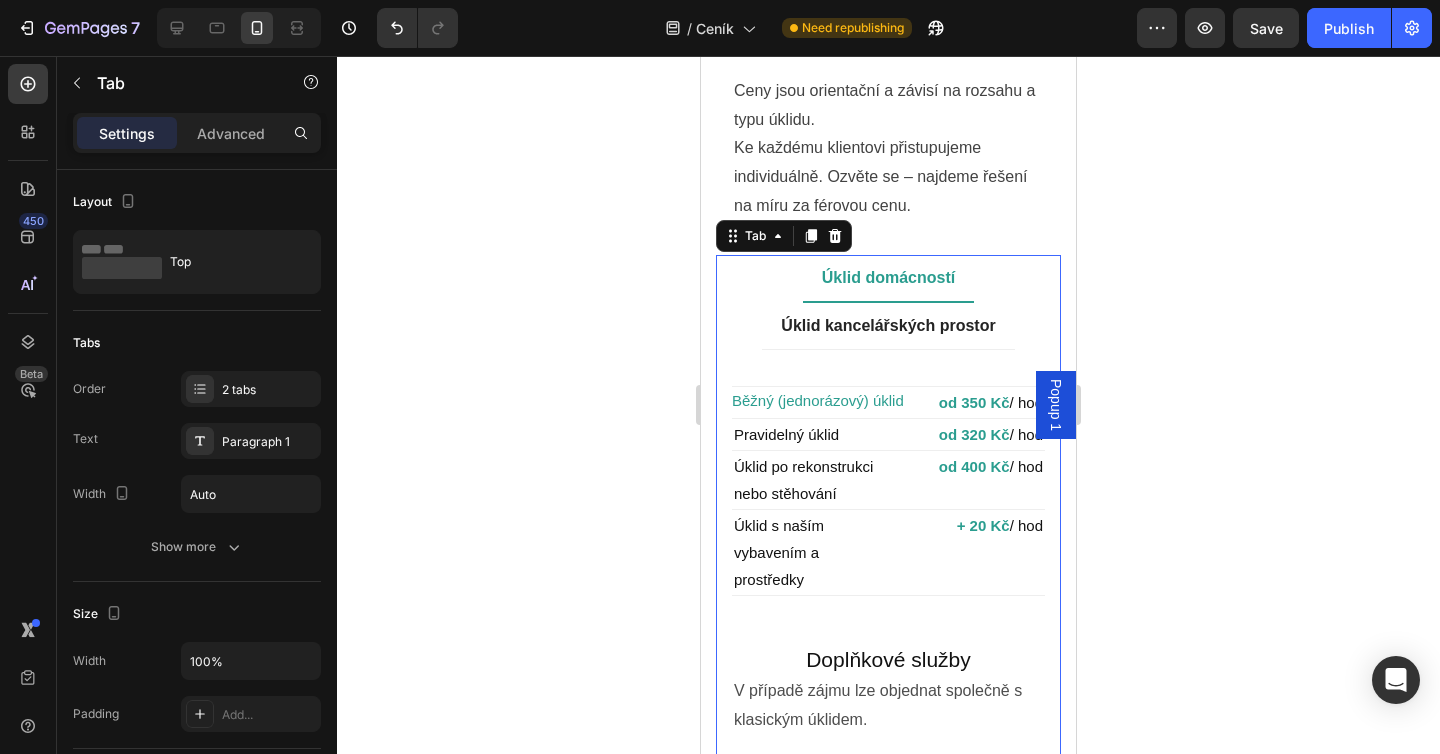 click on "Title Line Běžný (jednorázový) úklid Button od 350 Kč  / hod Heading Row Pravidelný úklid Heading od 320 Kč  / hod Heading Row Úklid po rekonstrukci nebo stěhování Heading od 400 Kč  / hod Heading Row Úklid s naším vybavením a prostředky Heading + 20 Kč  / hod Heading Row Row Doplňkové služby Heading V případě zájmu lze objednat společně s klasickým úklidem. Text Block Mytí lednice Heading + 150 Kč Heading Row Mytí trouby Heading + 200 Kč Heading Row Mytí oken Heading od 350 Kč  / hod Heading Row Žehlení Heading 250 Kč  / hod Heading Row Mytí nádobí Heading v ceně úklidu  (běžné množství) Heading Row Row Objednat úklid Button" at bounding box center (888, 732) 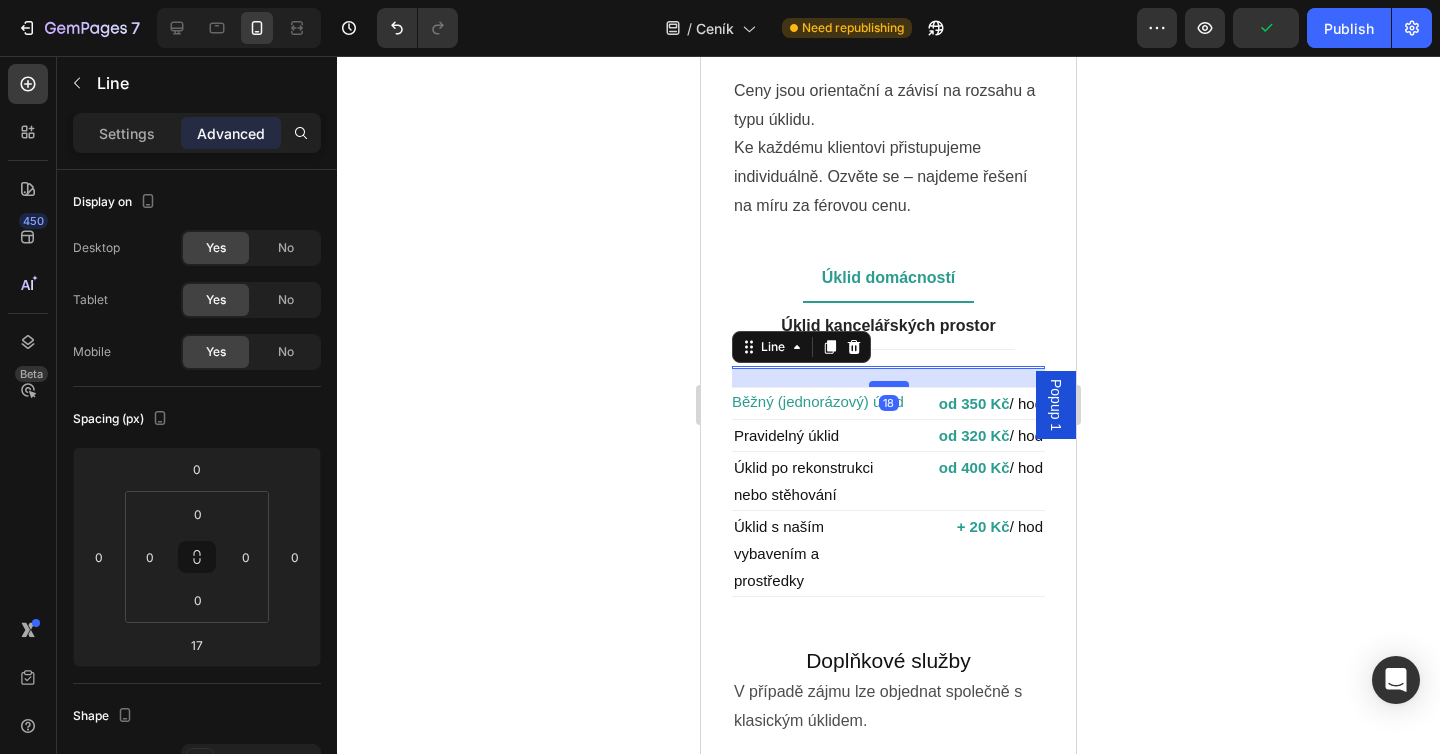 click at bounding box center (889, 384) 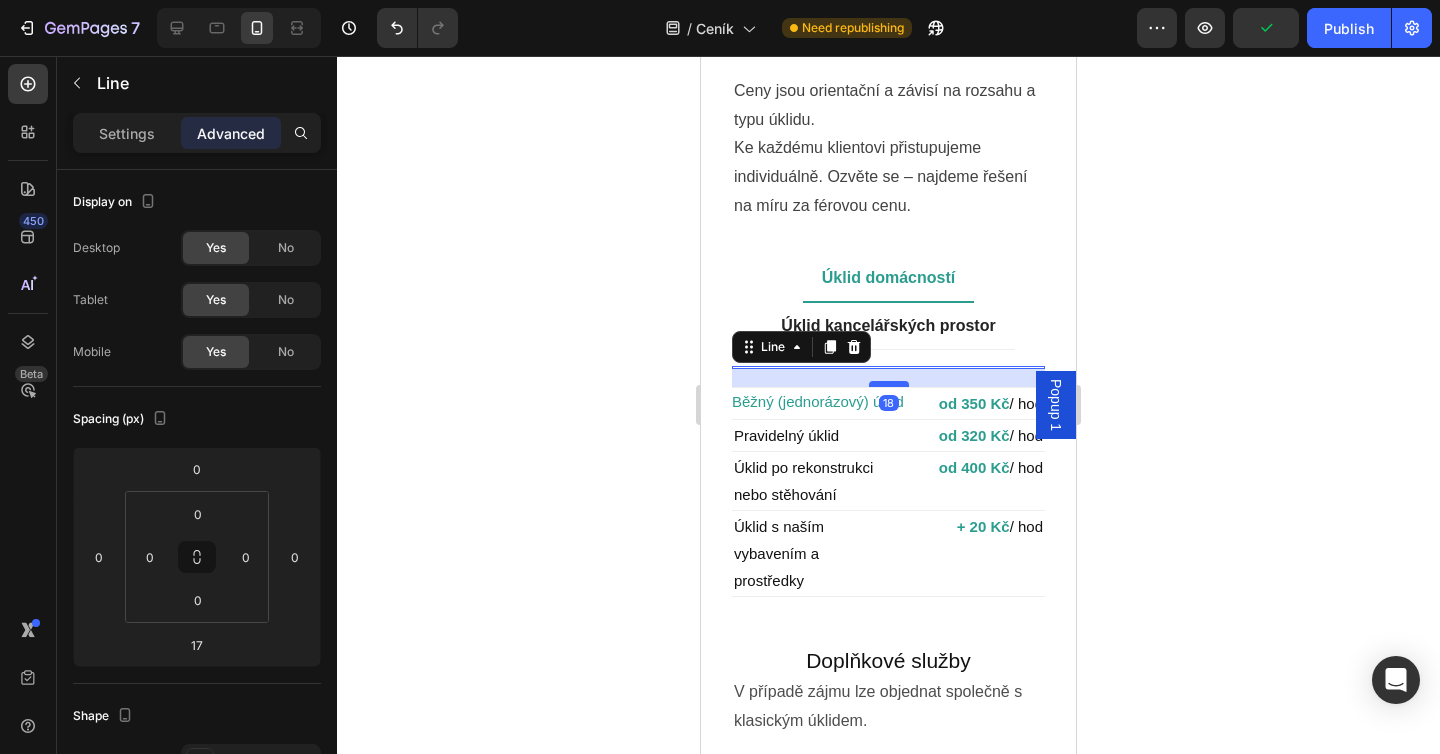 type on "18" 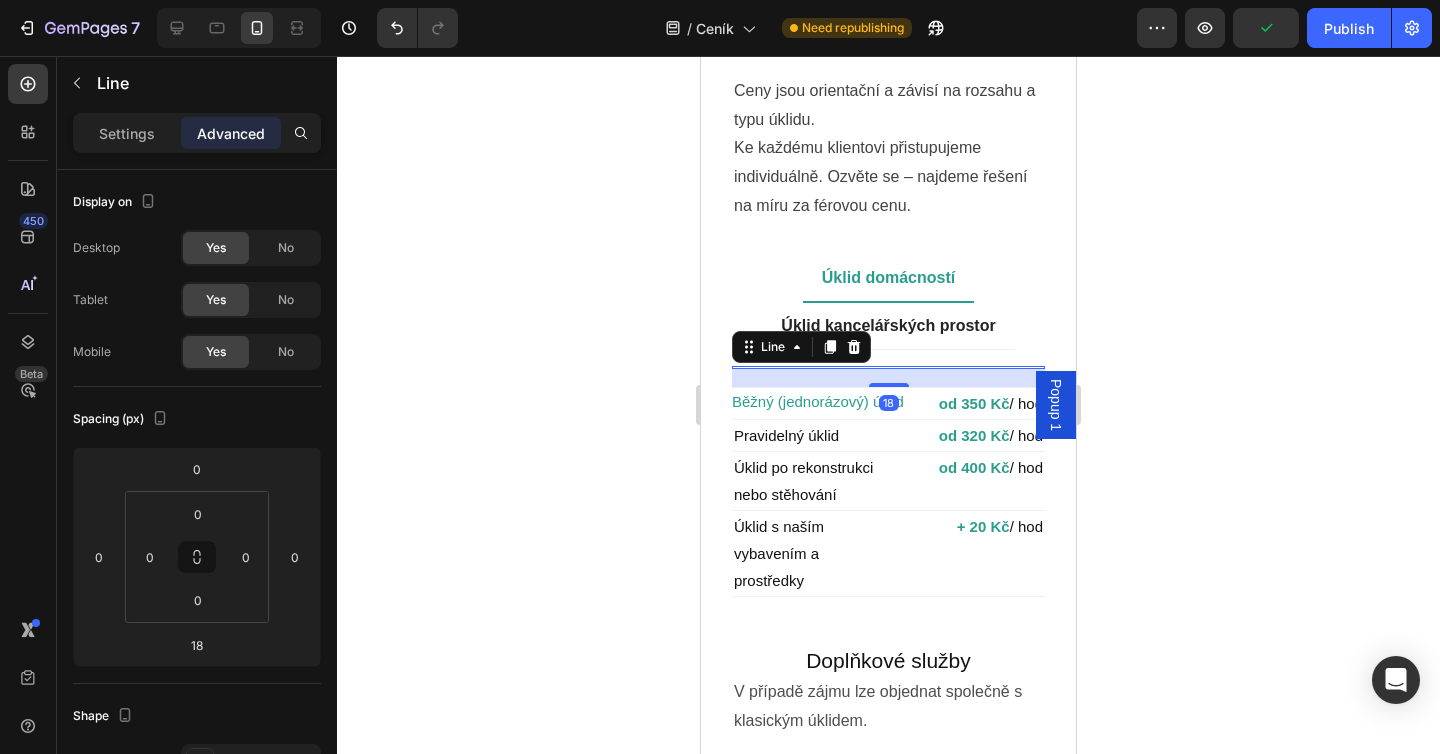 click 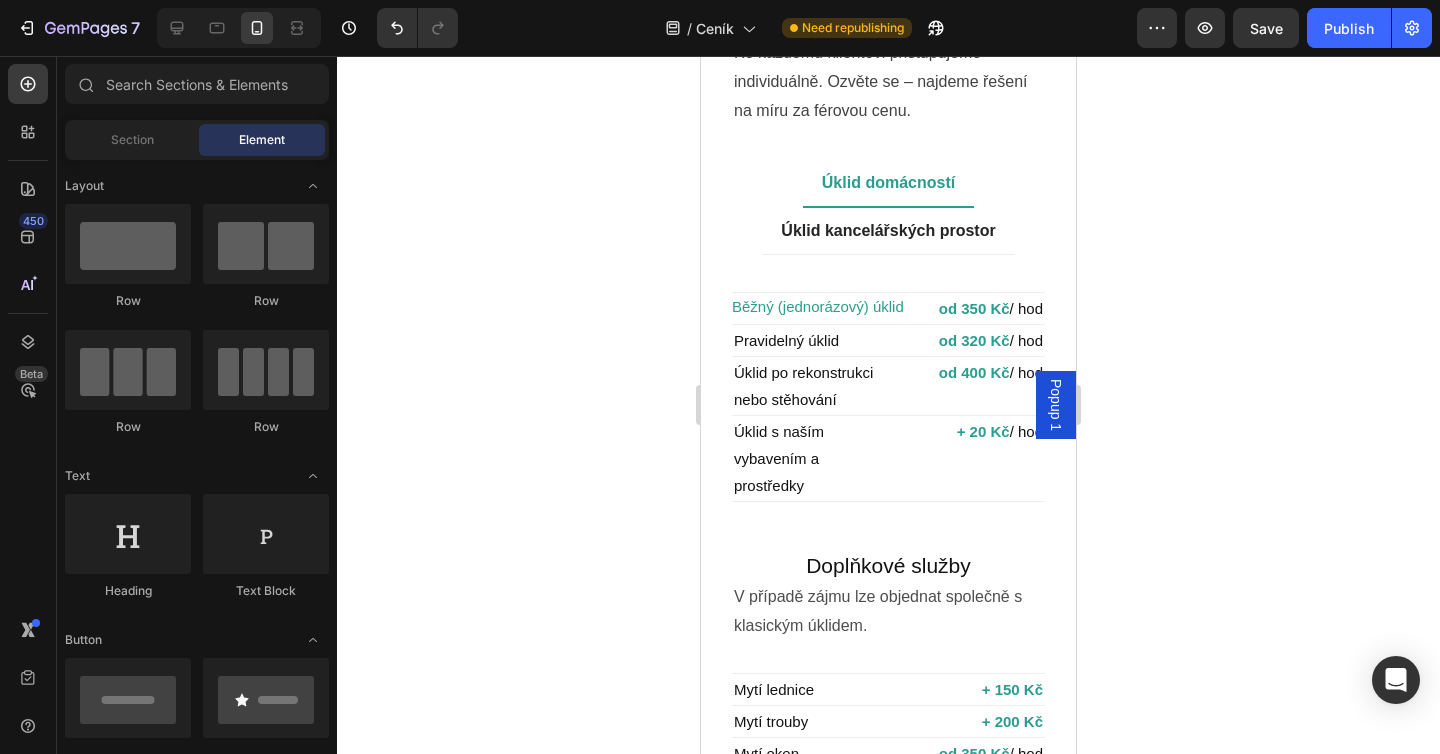 scroll, scrollTop: 0, scrollLeft: 0, axis: both 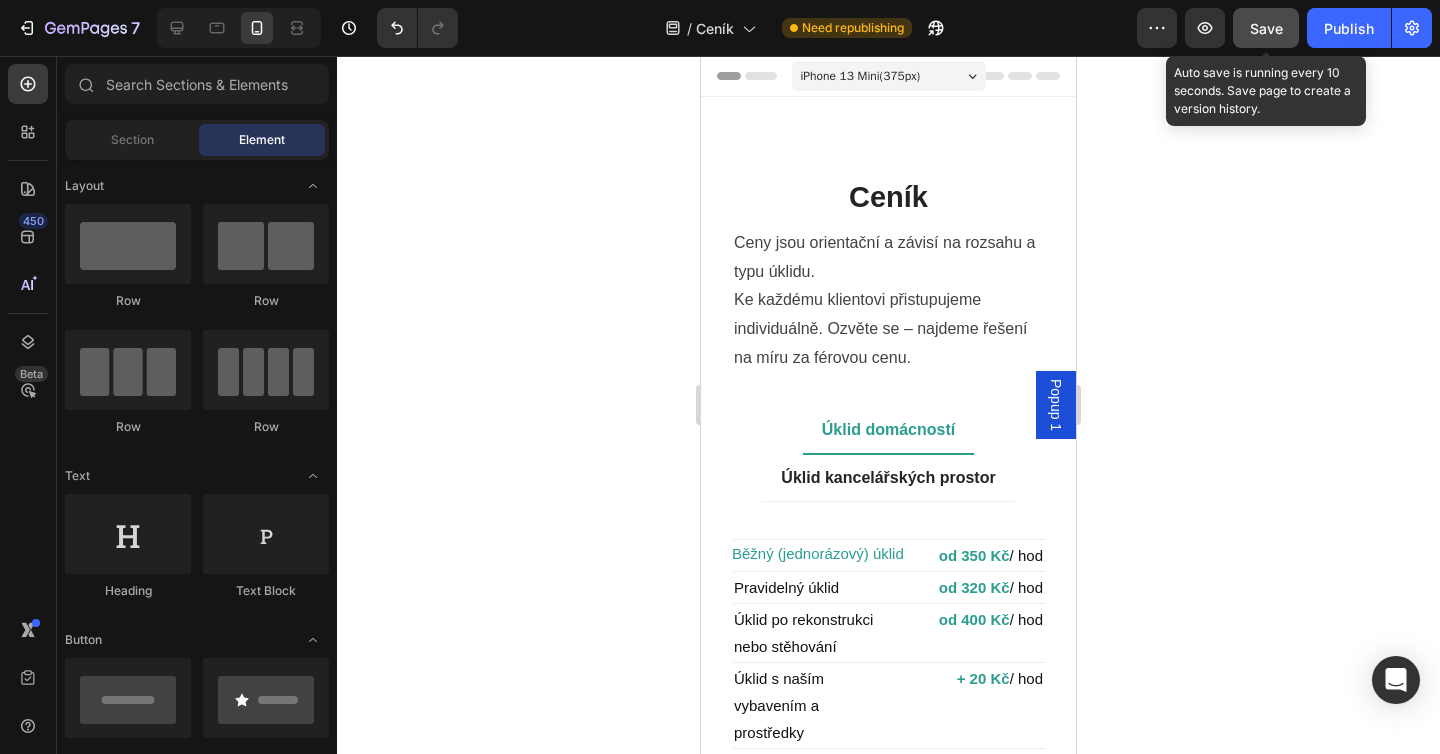 click on "Save" at bounding box center (1266, 28) 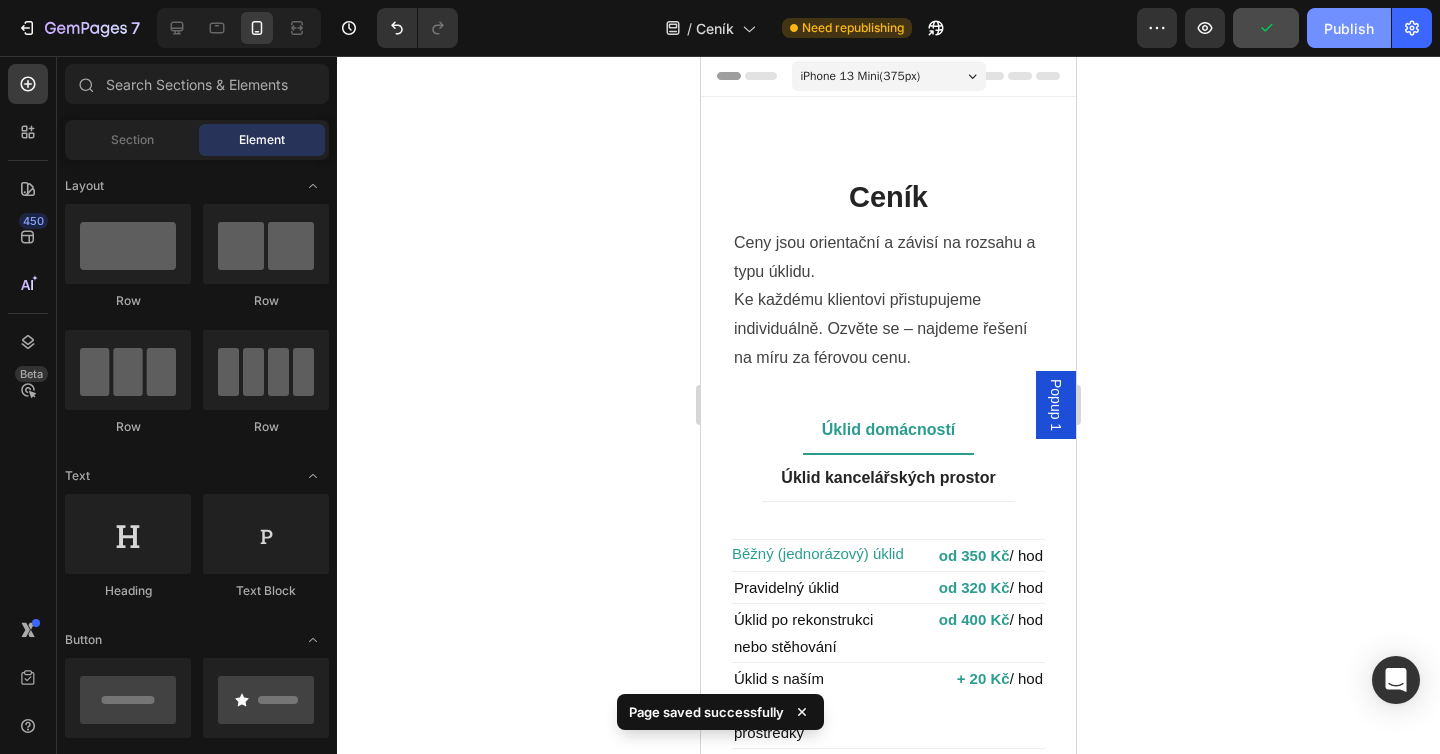 click on "Publish" at bounding box center [1349, 28] 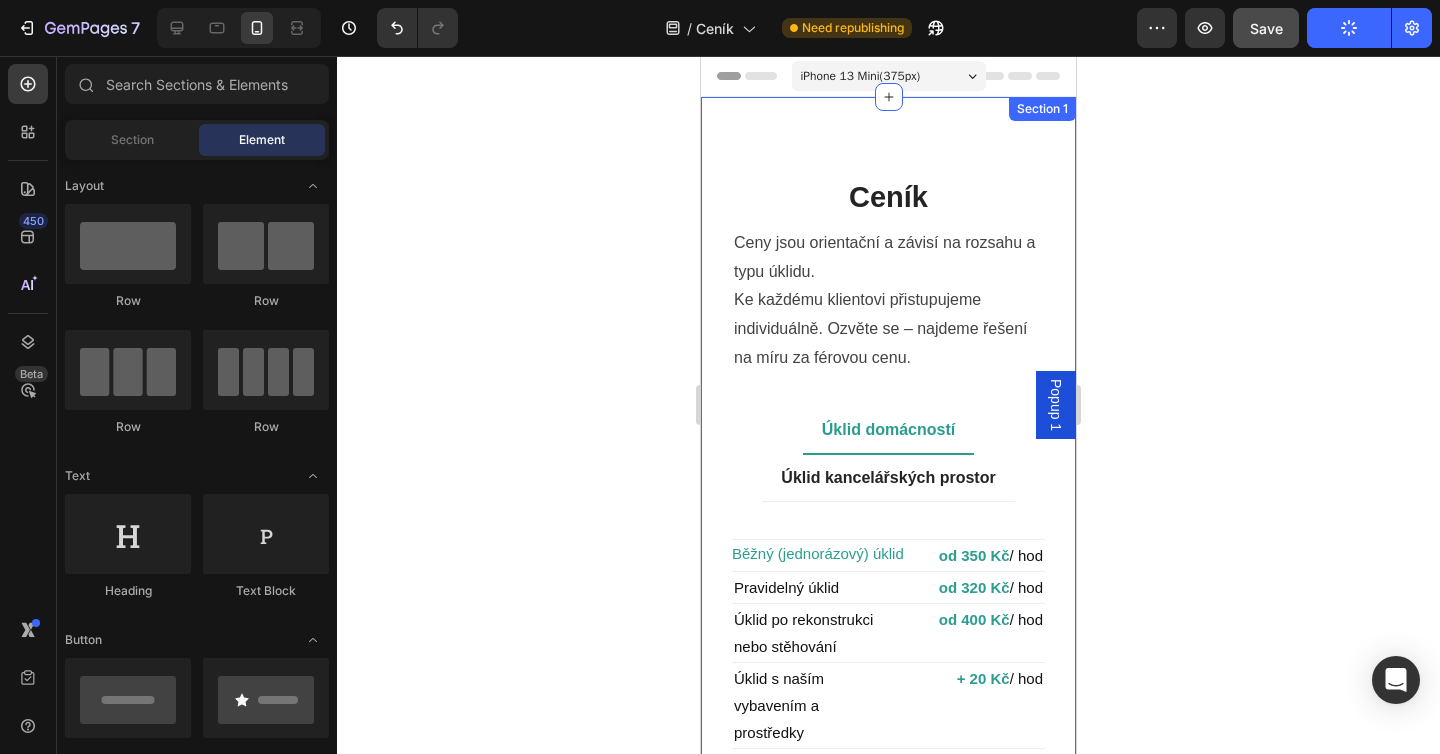 click on "Ceník Heading Ceny jsou orientační a závisí na rozsahu a typu úklidu.  Ke každému klientovi přistupujeme individuálně. Ozvěte se – najdeme řešení na míru za férovou cenu. Text block Row Úklid domácností Úklid kancelářských prostor                Title Line Běžný (jednorázový) úklid Button od 350 Kč  / hod Heading Row Pravidelný úklid Heading od 320 Kč  / hod Heading Row Úklid po rekonstrukci nebo stěhování Heading od 400 Kč  / hod Heading Row Úklid s naším vybavením a prostředky Heading + 20 Kč  / hod Heading Row Row Doplňkové služby Heading V případě zájmu lze objednat společně s klasickým úklidem. Text Block Mytí lednice Heading + 150 Kč Heading Row Mytí trouby Heading + 200 Kč Heading Row Mytí oken Heading od 350 Kč  / hod Heading Row Žehlení Heading 250 Kč  / hod Heading Row Mytí nádobí Heading v ceně úklidu  (běžné množství) Heading Row Row Objednat úklid Button                Title Line Jednorázový úklid kanceláře  / m²" at bounding box center [888, 681] 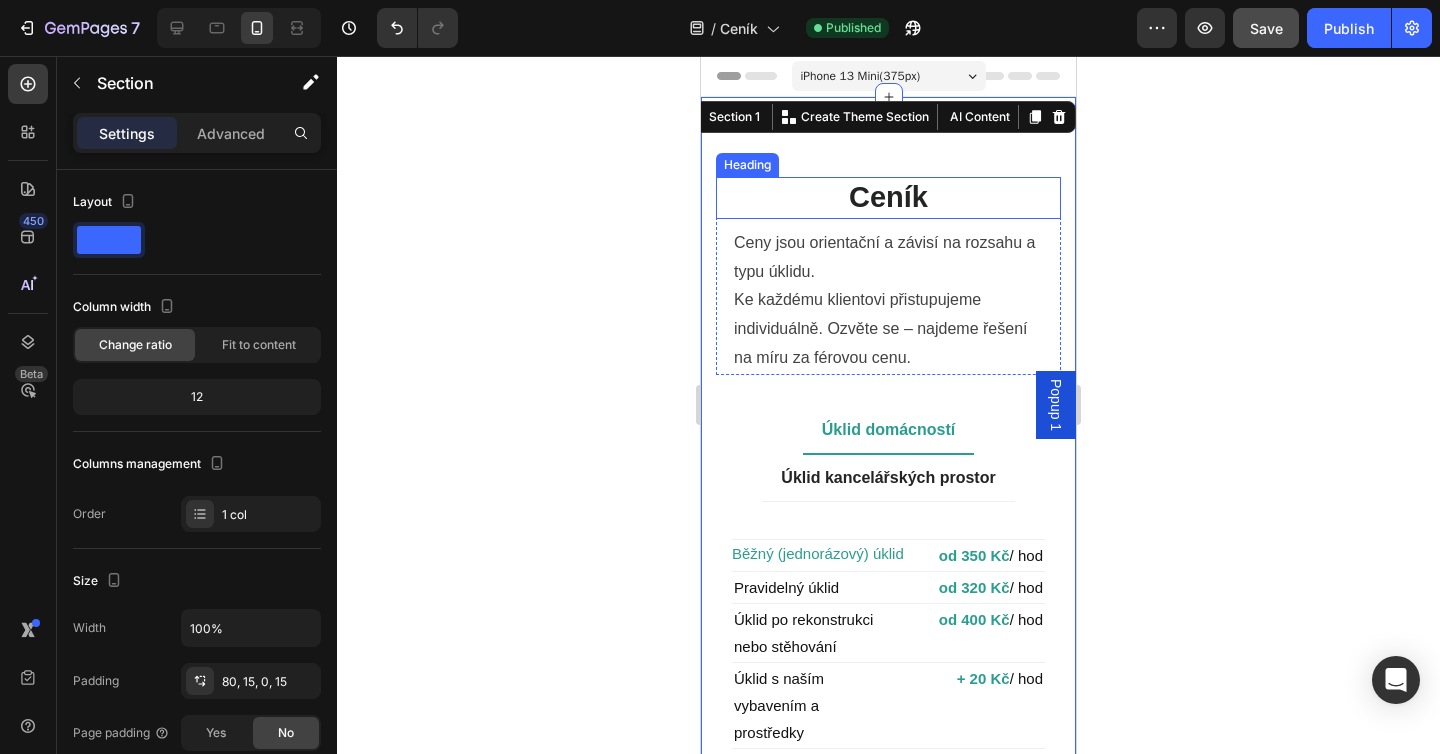 click on "Ceník" at bounding box center (888, 198) 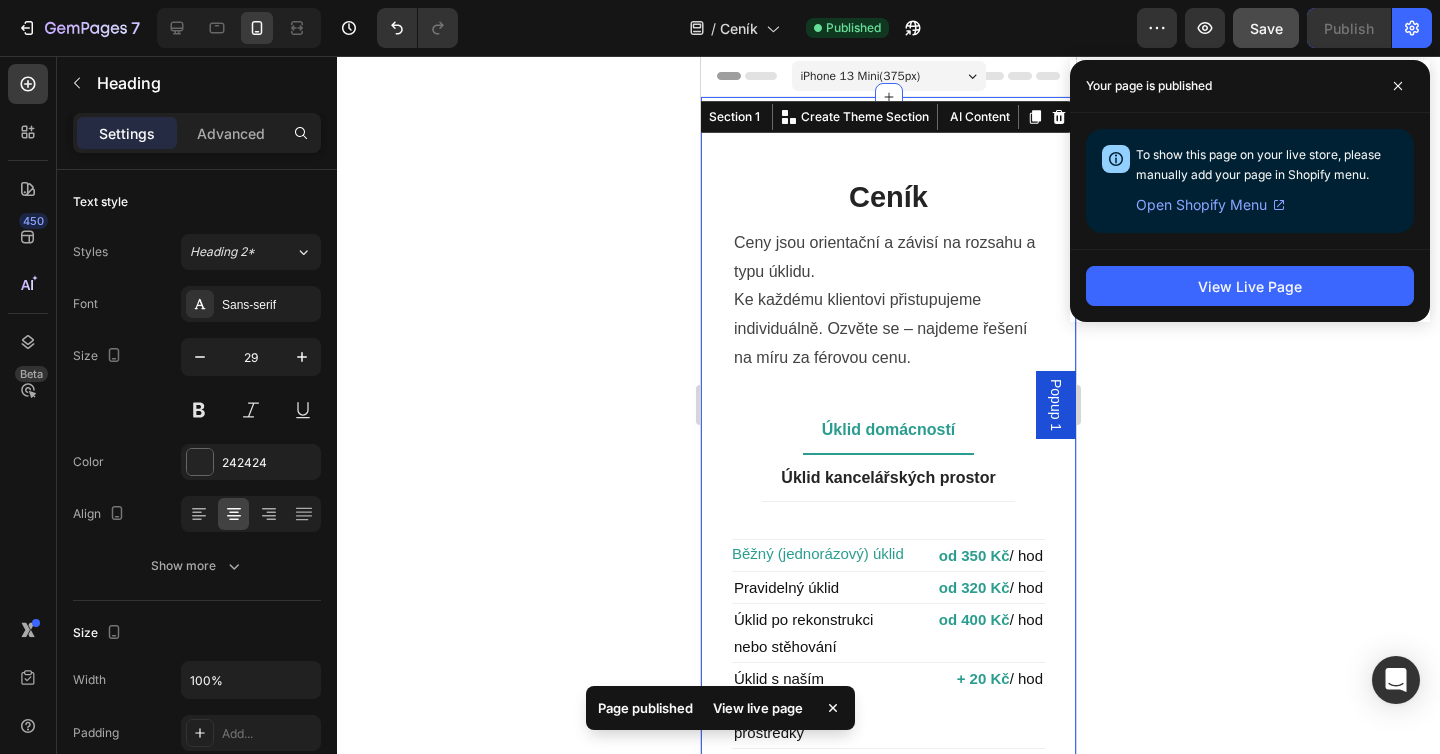 click on "Ceník Heading Ceny jsou orientační a závisí na rozsahu a typu úklidu.  Ke každému klientovi přistupujeme individuálně. Ozvěte se – najdeme řešení na míru za férovou cenu. Text block Row Úklid domácností Úklid kancelářských prostor                Title Line Běžný (jednorázový) úklid Button od 350 Kč  / hod Heading Row Pravidelný úklid Heading od 320 Kč  / hod Heading Row Úklid po rekonstrukci nebo stěhování Heading od 400 Kč  / hod Heading Row Úklid s naším vybavením a prostředky Heading + 20 Kč  / hod Heading Row Row Doplňkové služby Heading V případě zájmu lze objednat společně s klasickým úklidem. Text Block Mytí lednice Heading + 150 Kč Heading Row Mytí trouby Heading + 200 Kč Heading Row Mytí oken Heading od 350 Kč  / hod Heading Row Žehlení Heading 250 Kč  / hod Heading Row Mytí nádobí Heading v ceně úklidu  (běžné množství) Heading Row Row Objednat úklid Button                Title Line Jednorázový úklid kanceláře  / m²" at bounding box center [888, 681] 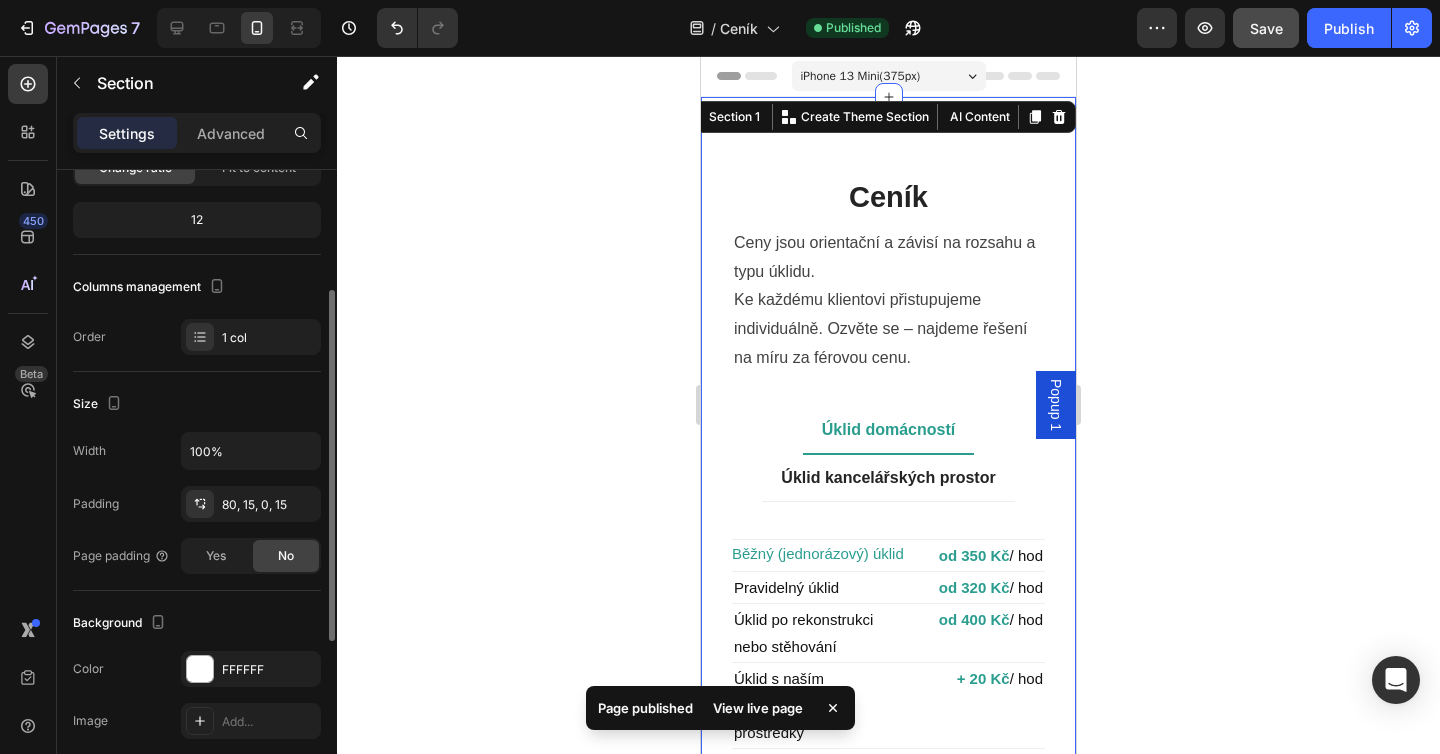 scroll, scrollTop: 207, scrollLeft: 0, axis: vertical 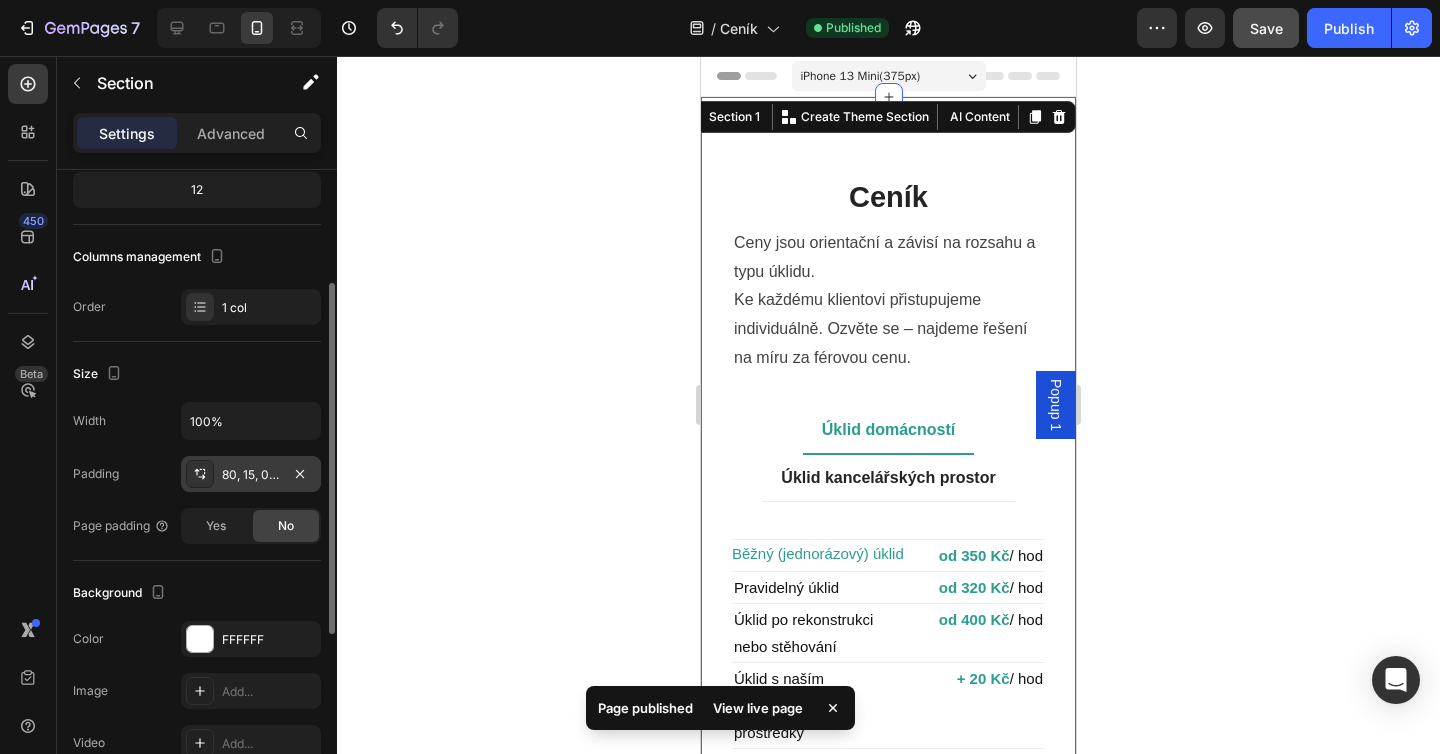 click on "80, 15, 0, 15" at bounding box center (251, 475) 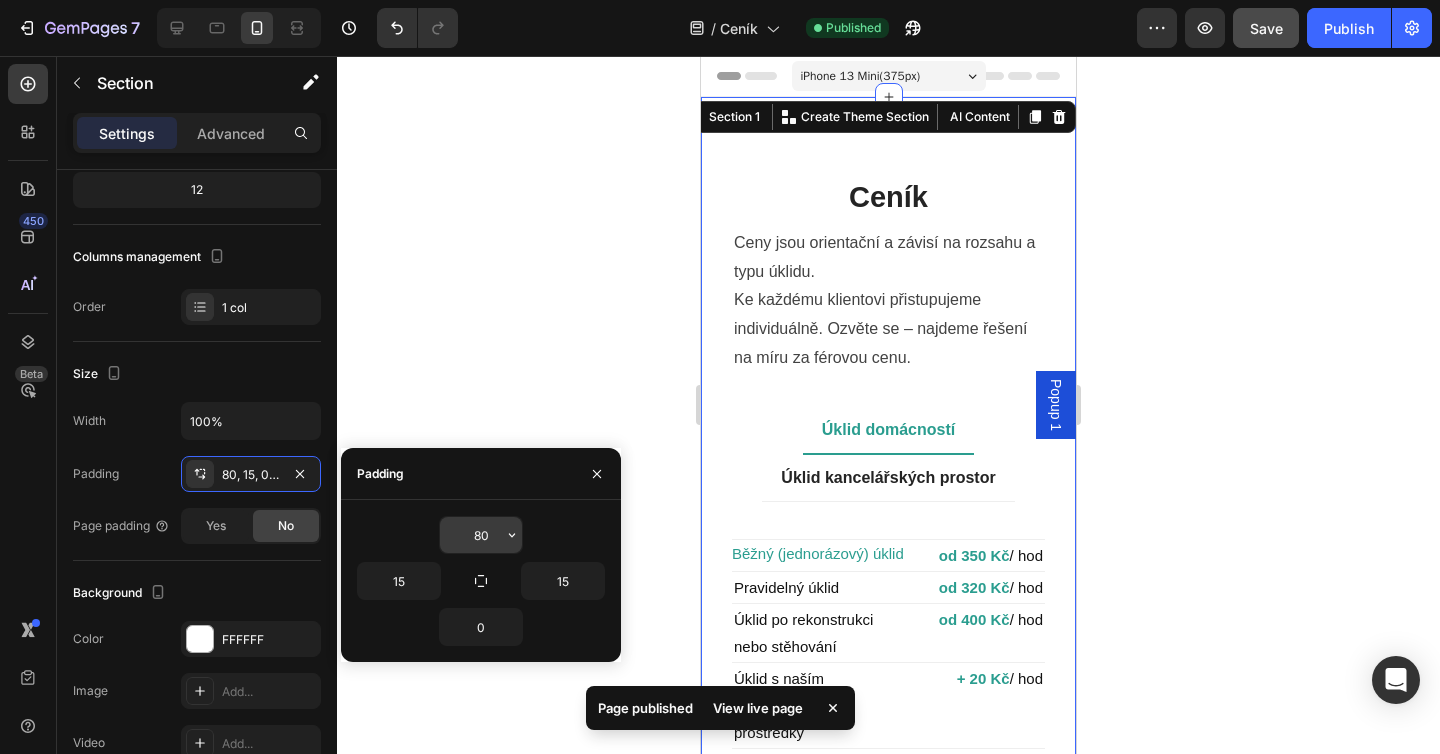 click on "80" at bounding box center (481, 535) 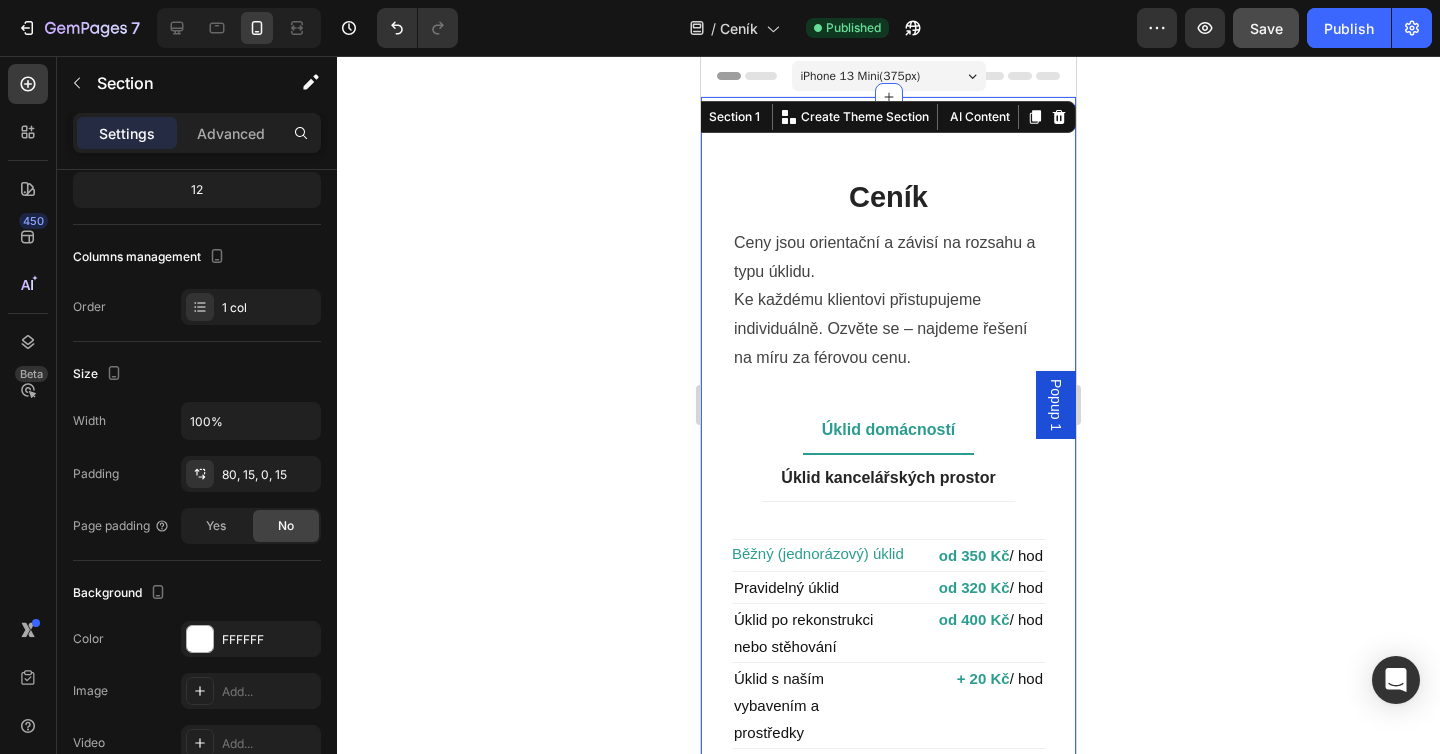 click 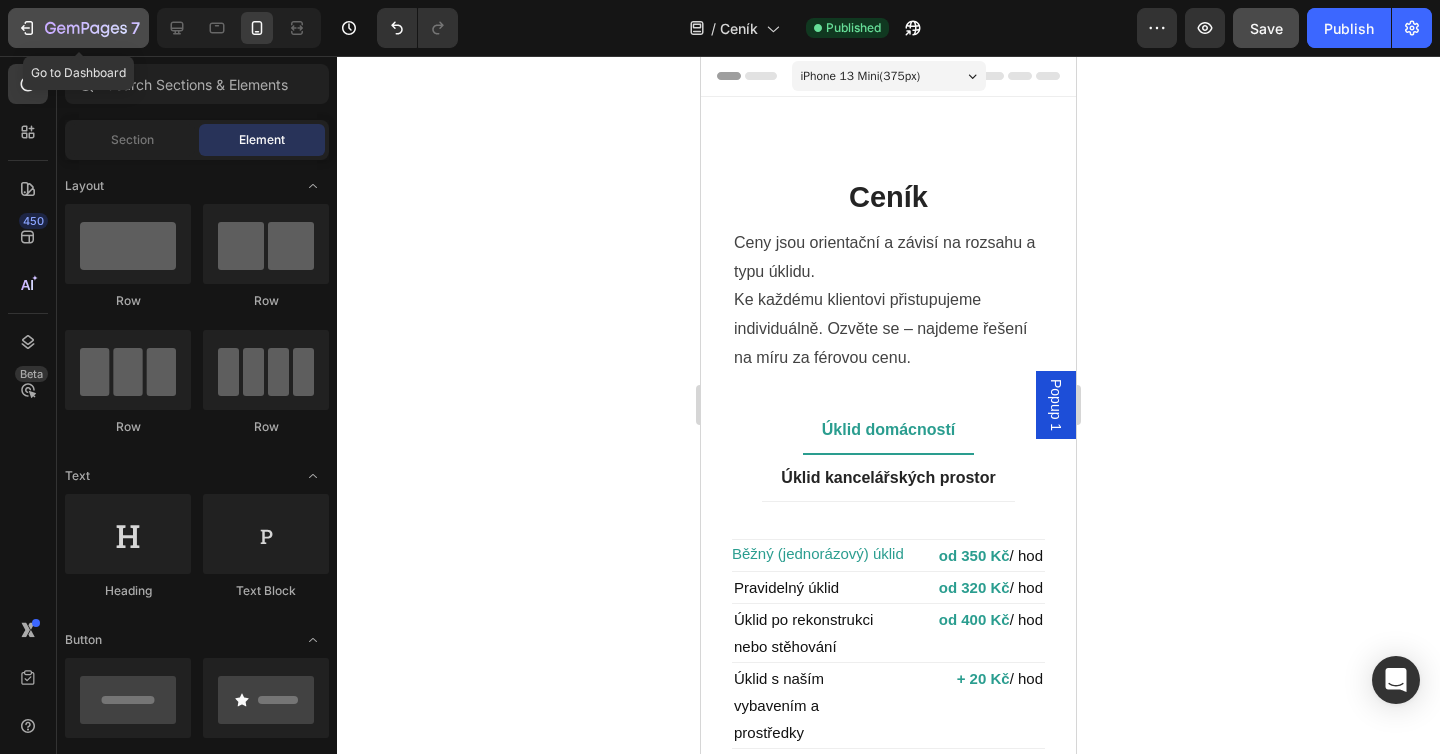 click on "7" 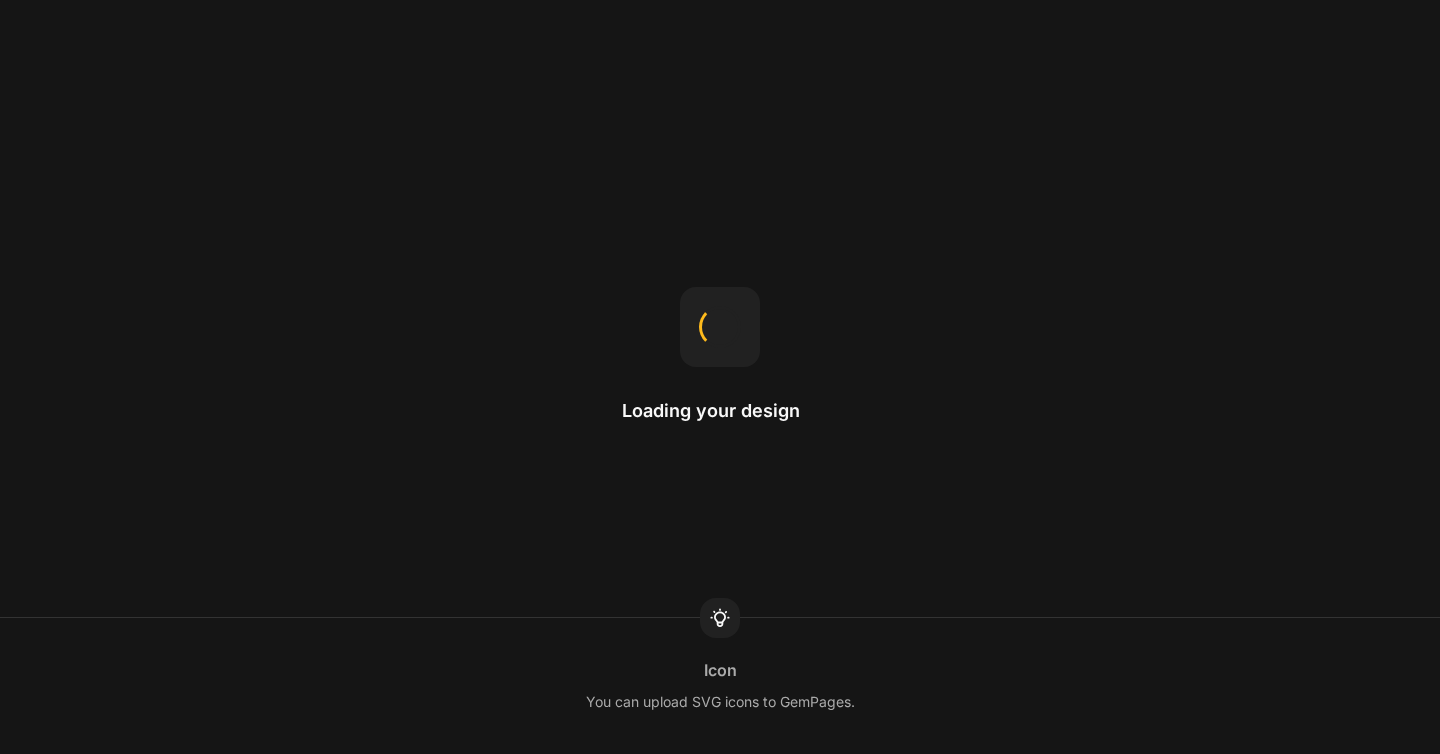 scroll, scrollTop: 0, scrollLeft: 0, axis: both 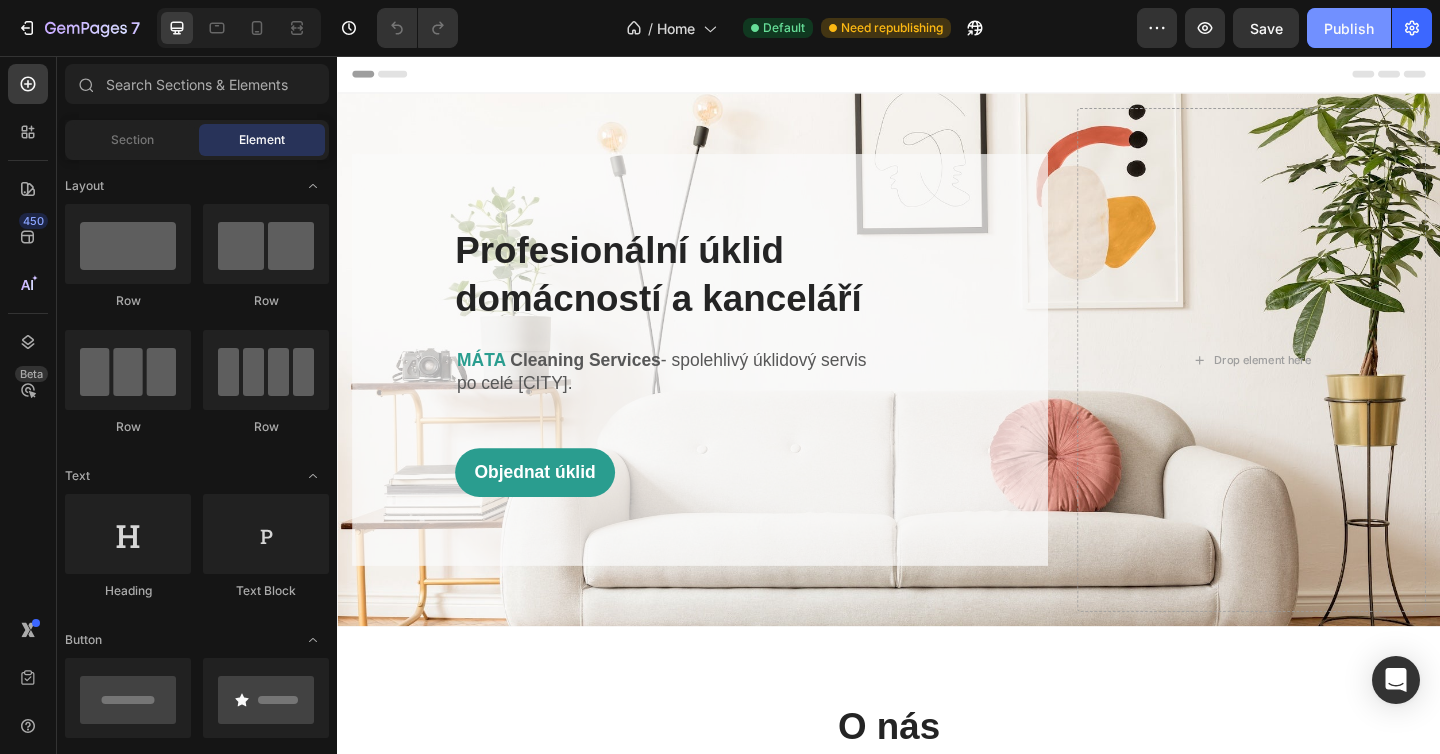click on "Publish" at bounding box center [1349, 28] 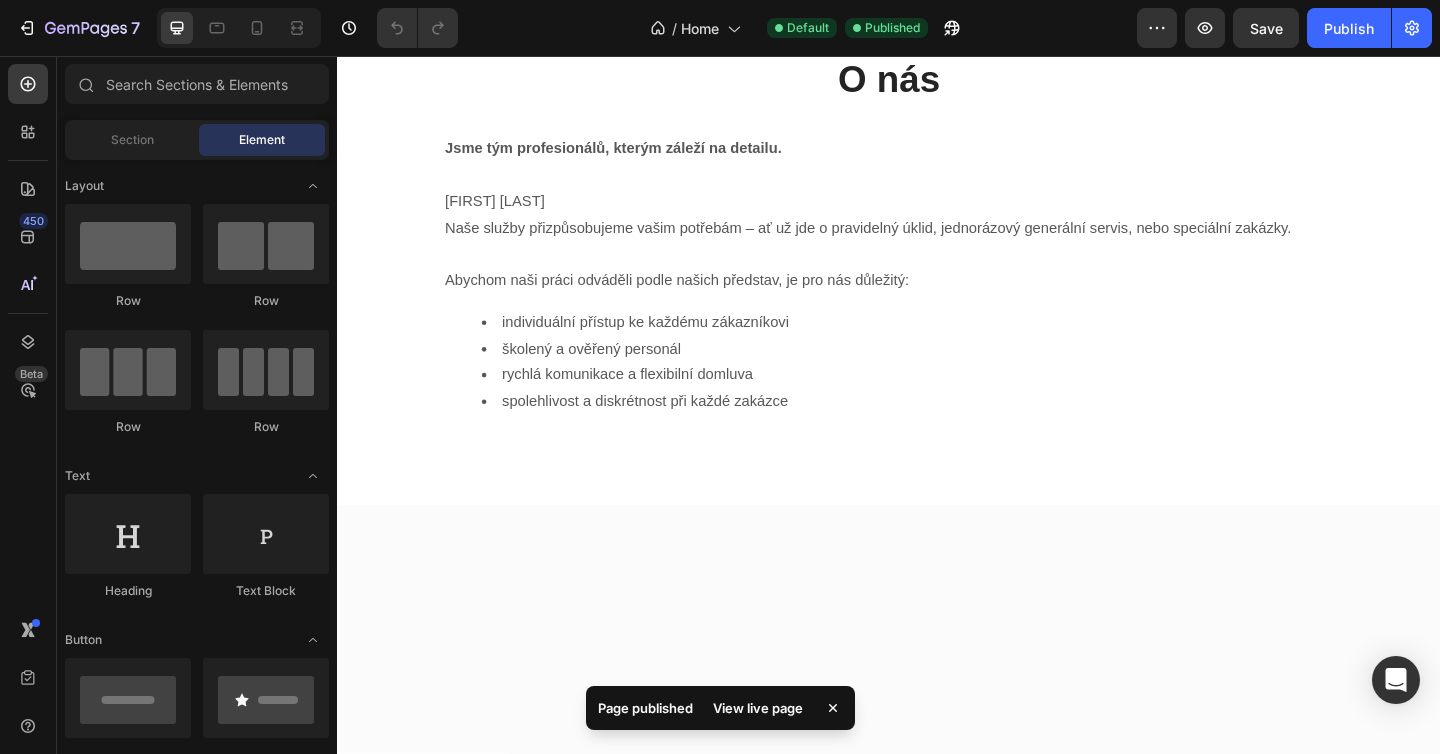 scroll, scrollTop: 0, scrollLeft: 0, axis: both 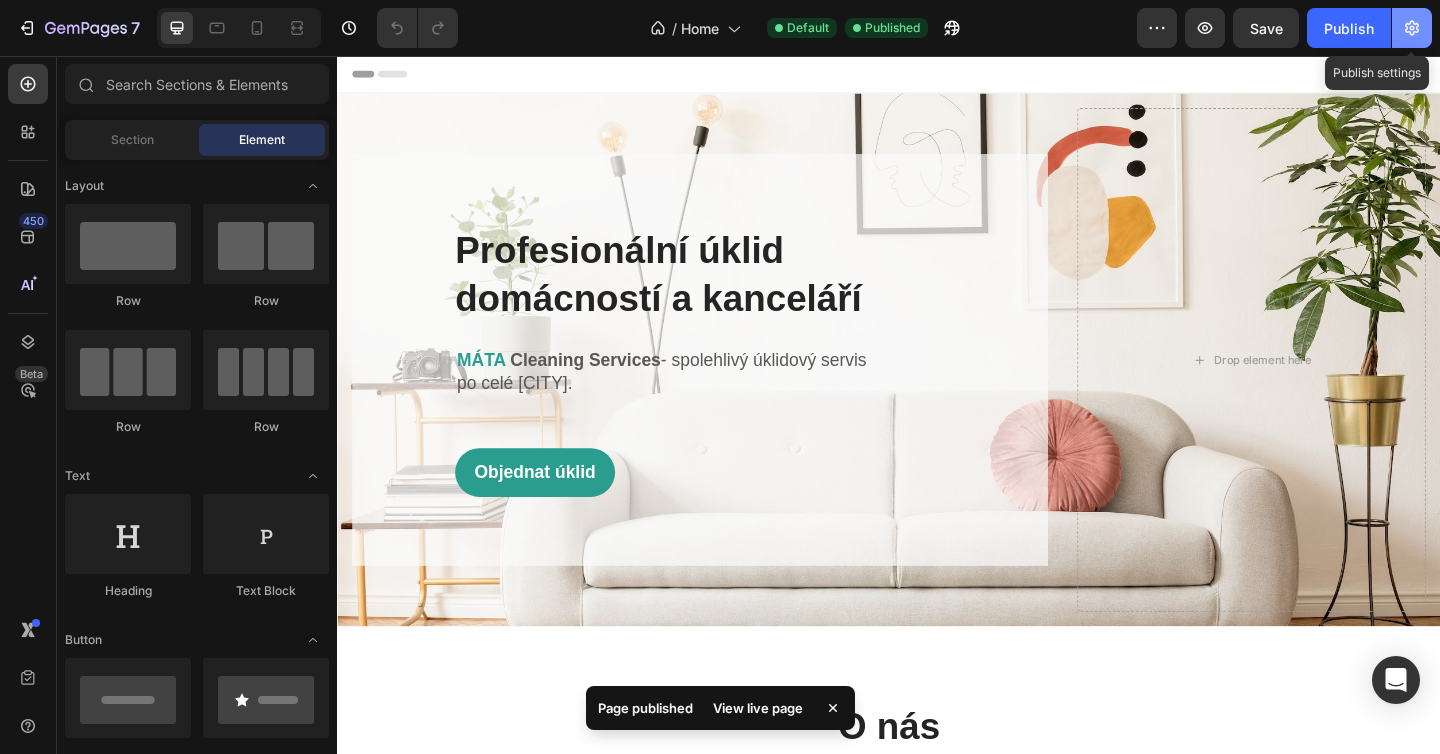 click 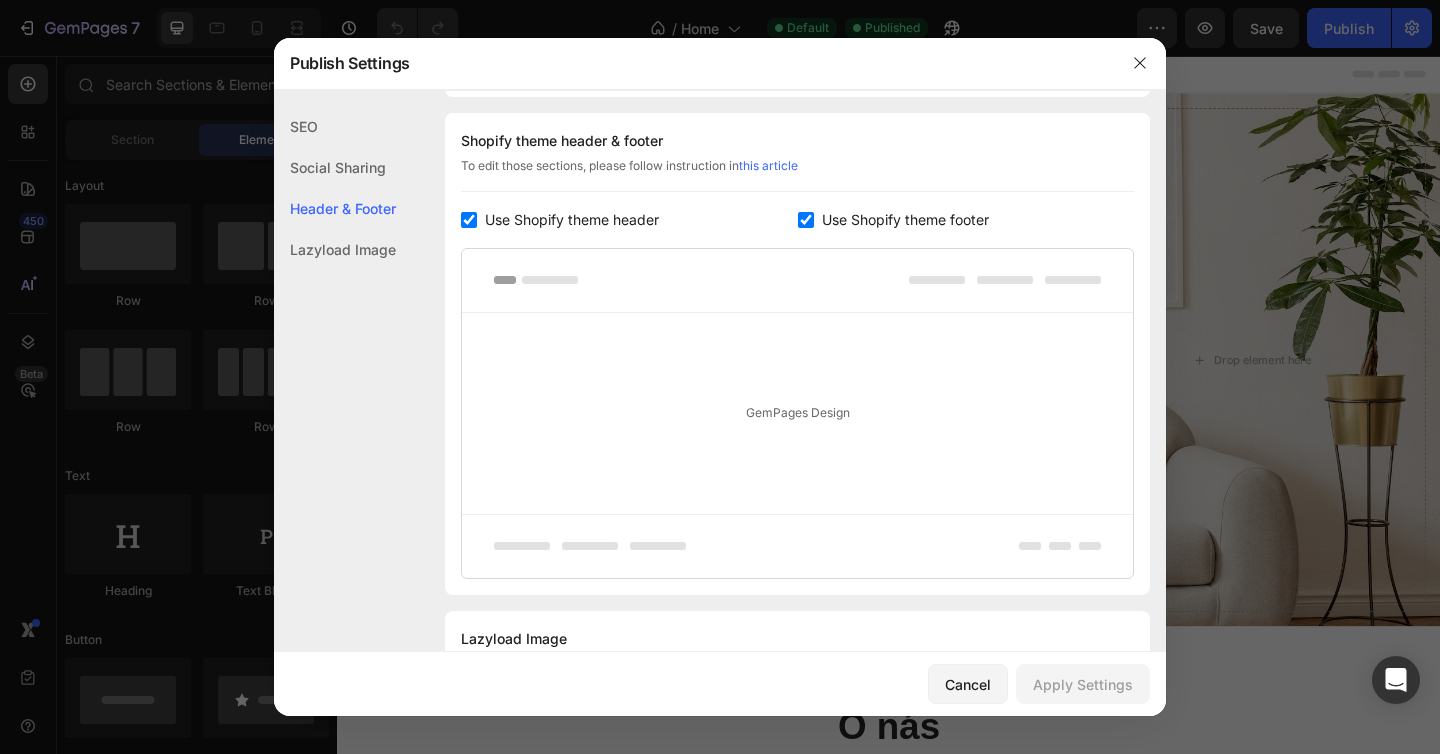 scroll, scrollTop: 357, scrollLeft: 0, axis: vertical 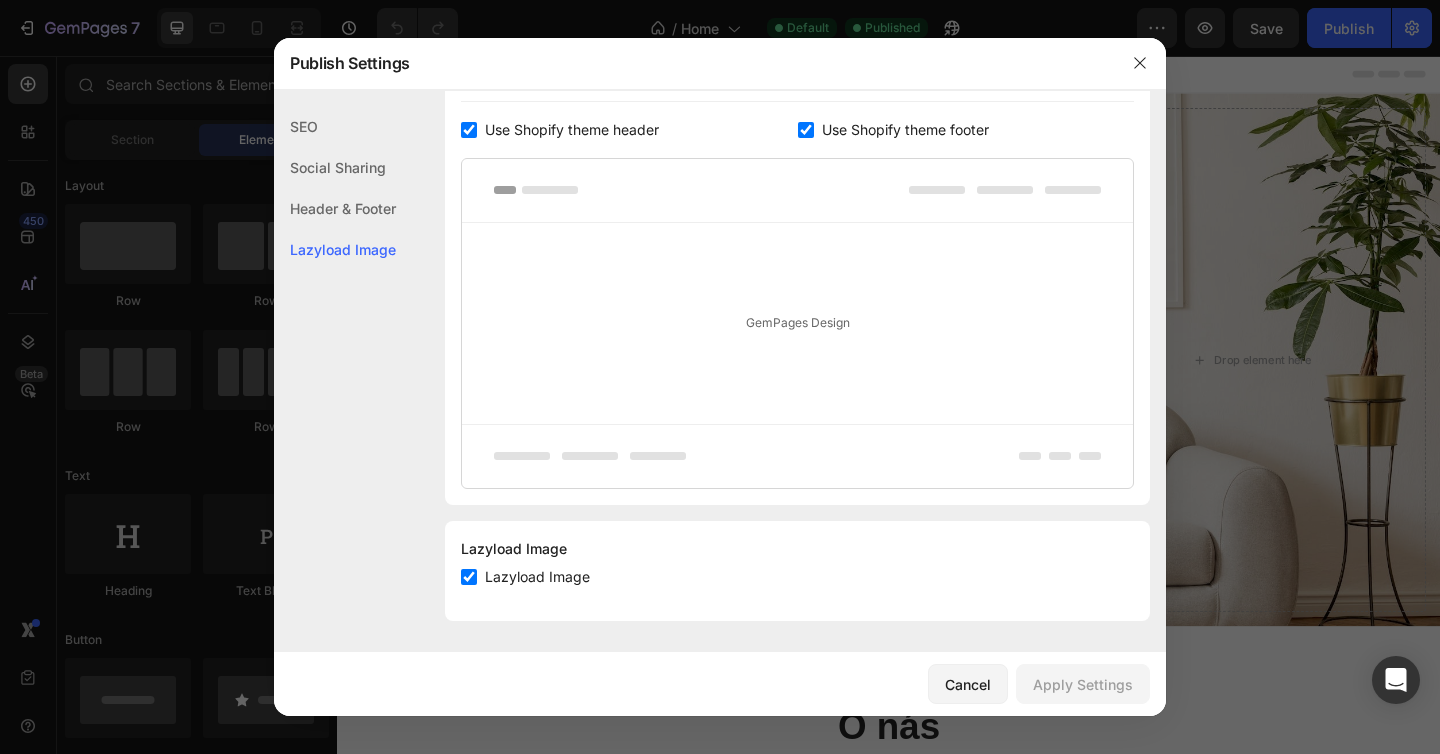 click on "Header & Footer" 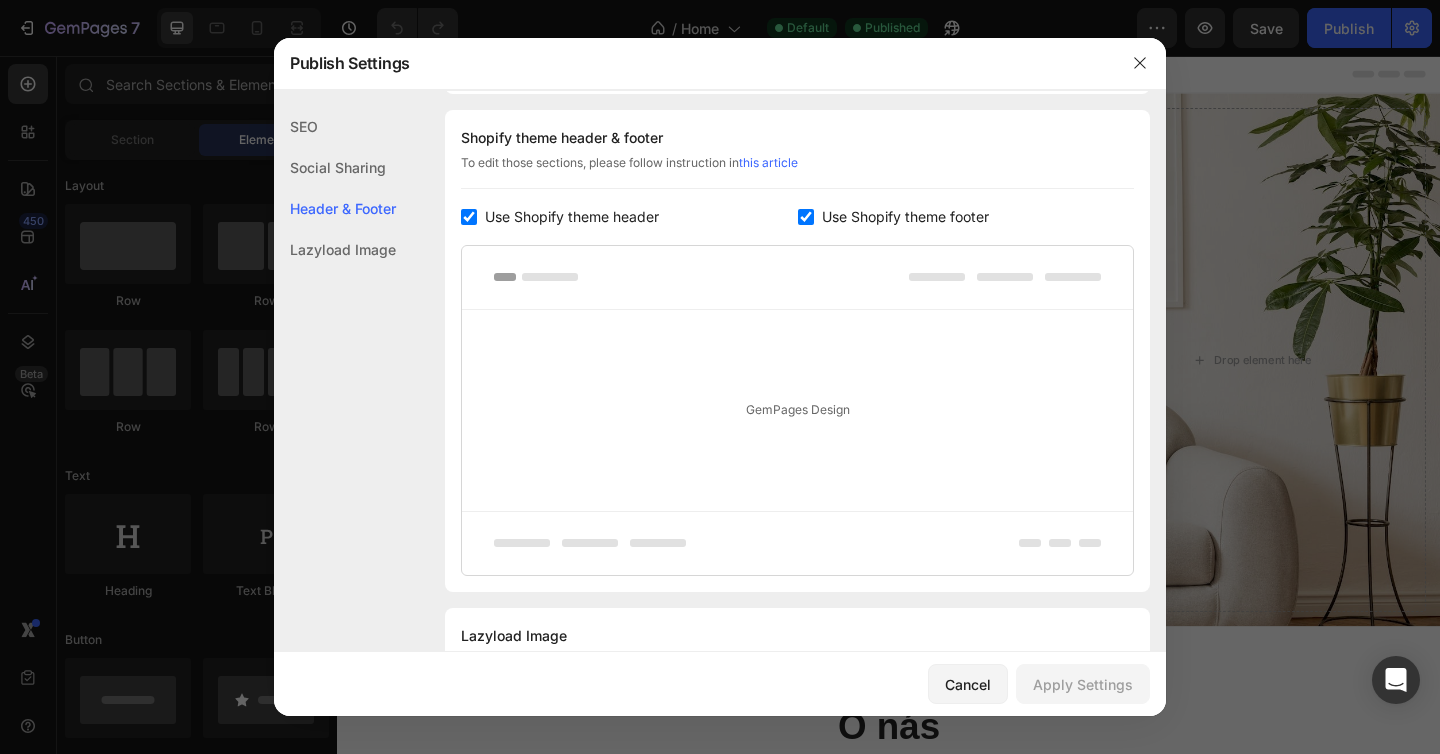 click on "Social Sharing" 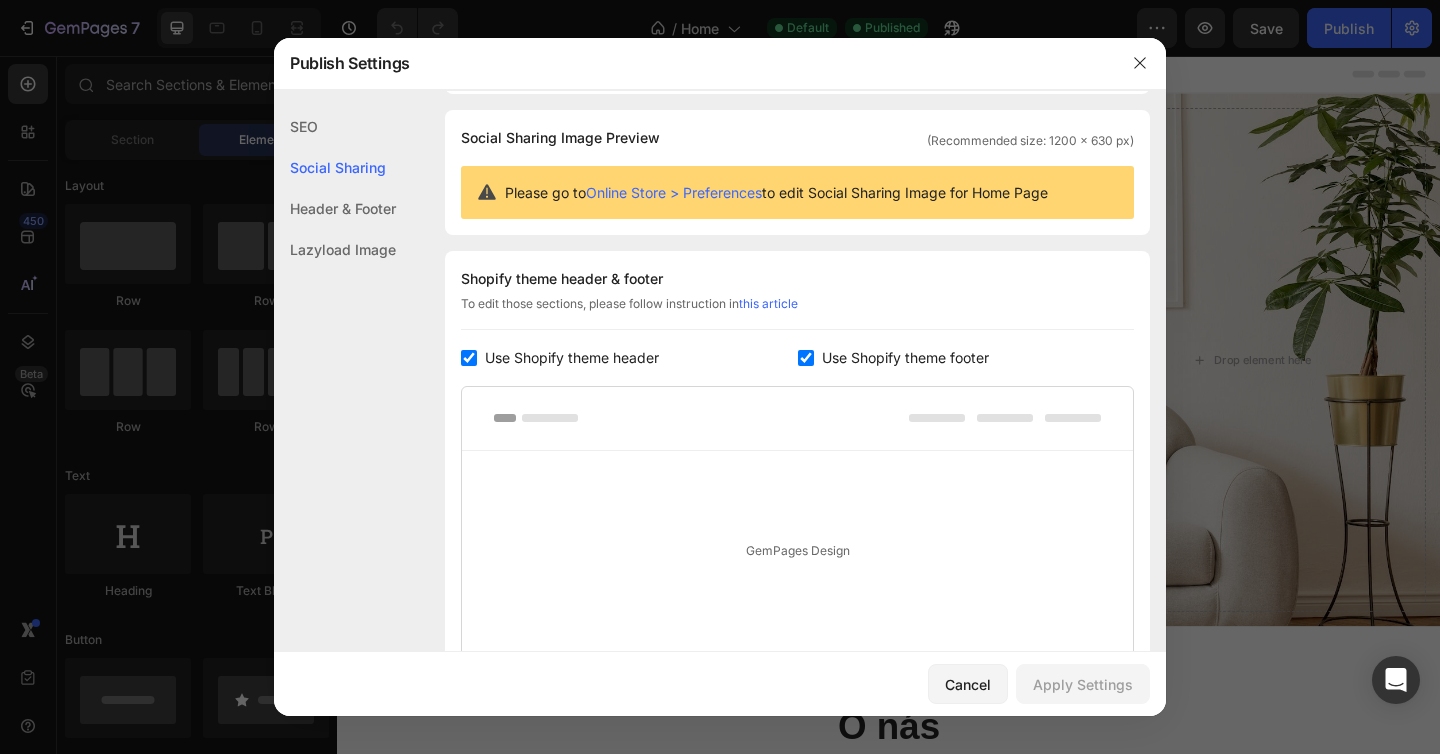 click on "SEO" 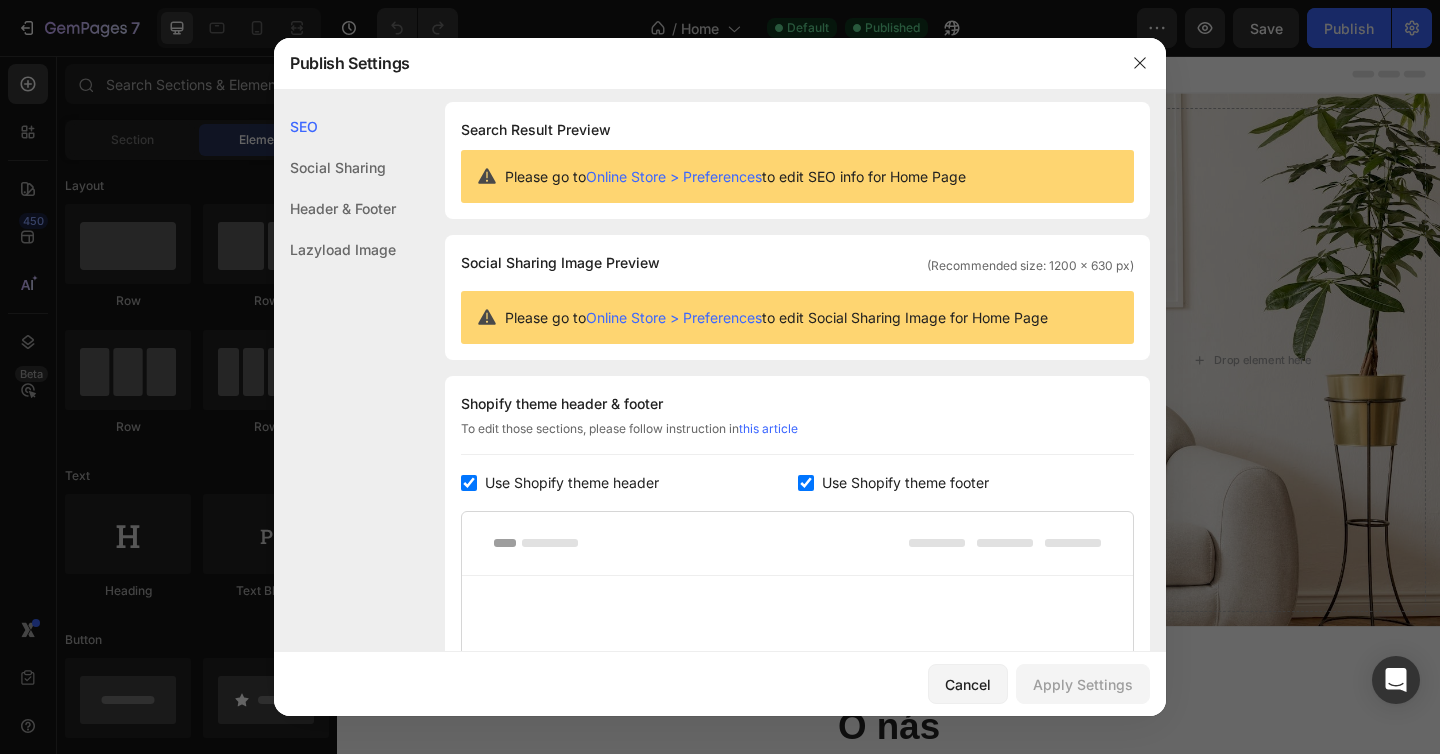 scroll, scrollTop: 0, scrollLeft: 0, axis: both 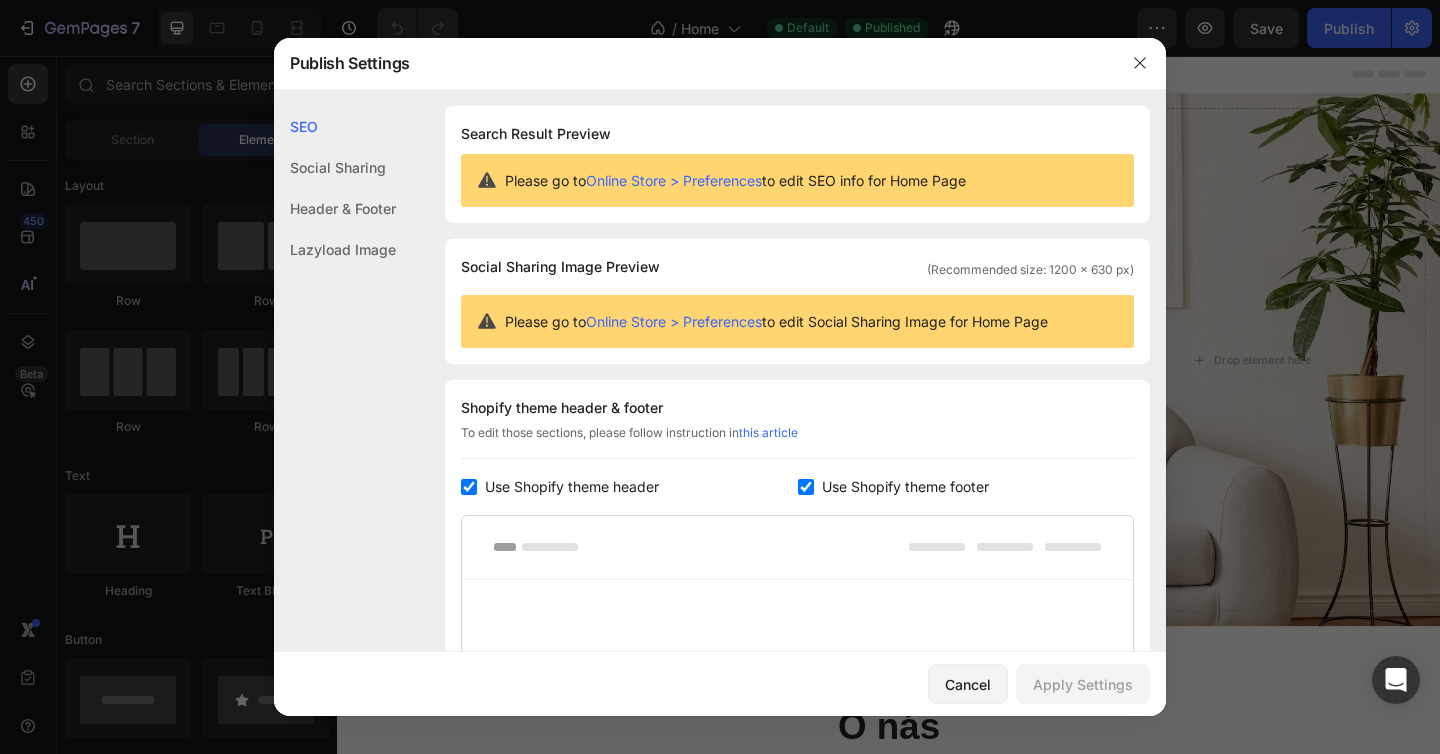 click on "Online Store > Preferences" at bounding box center (674, 321) 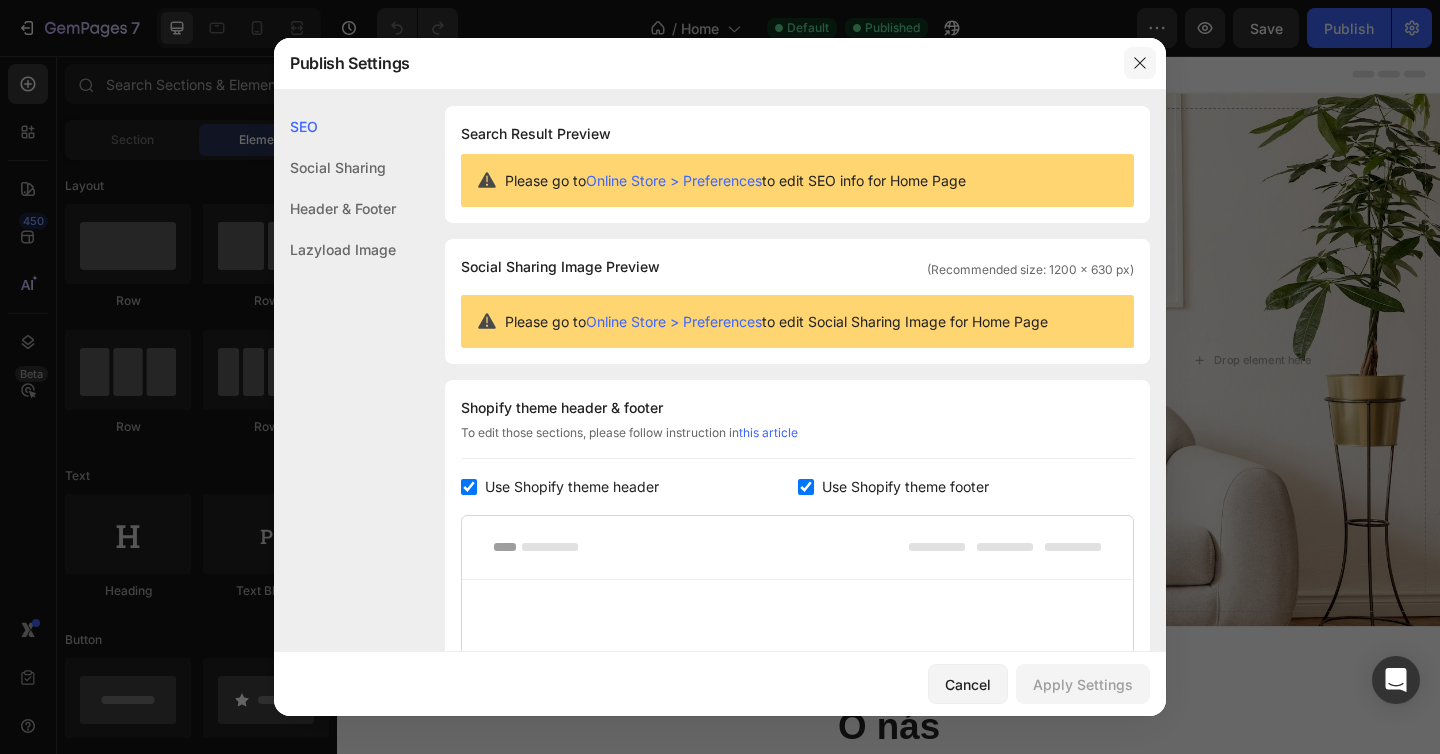 click 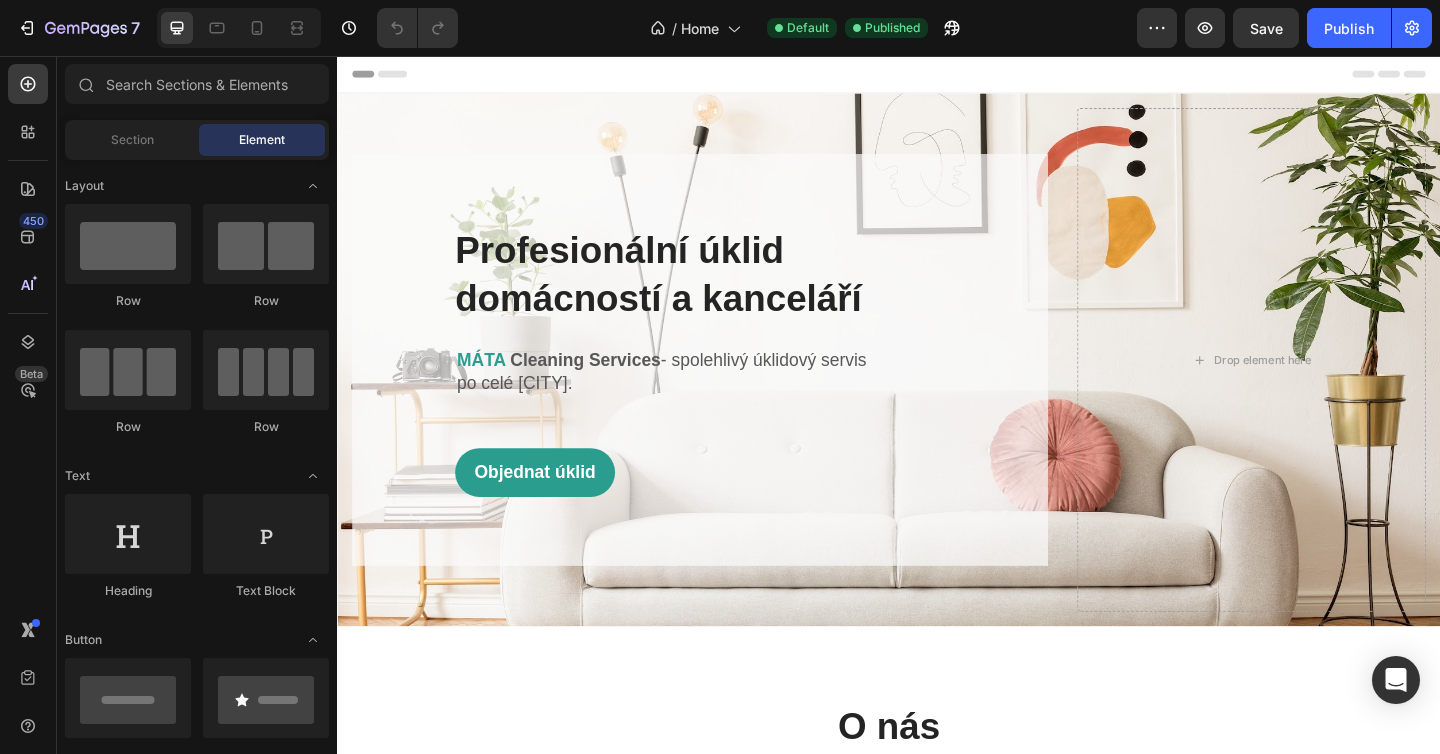 click on "/  Home Default Published" 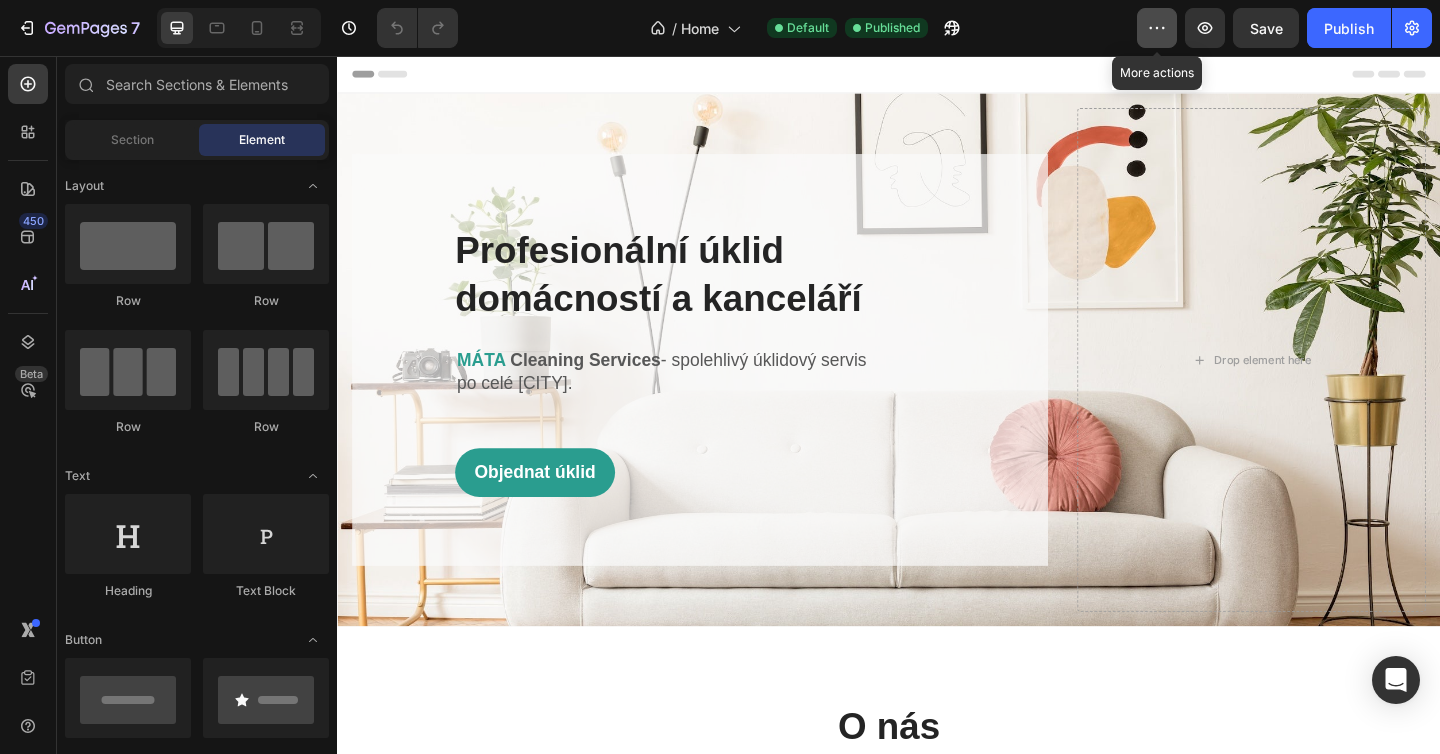 click 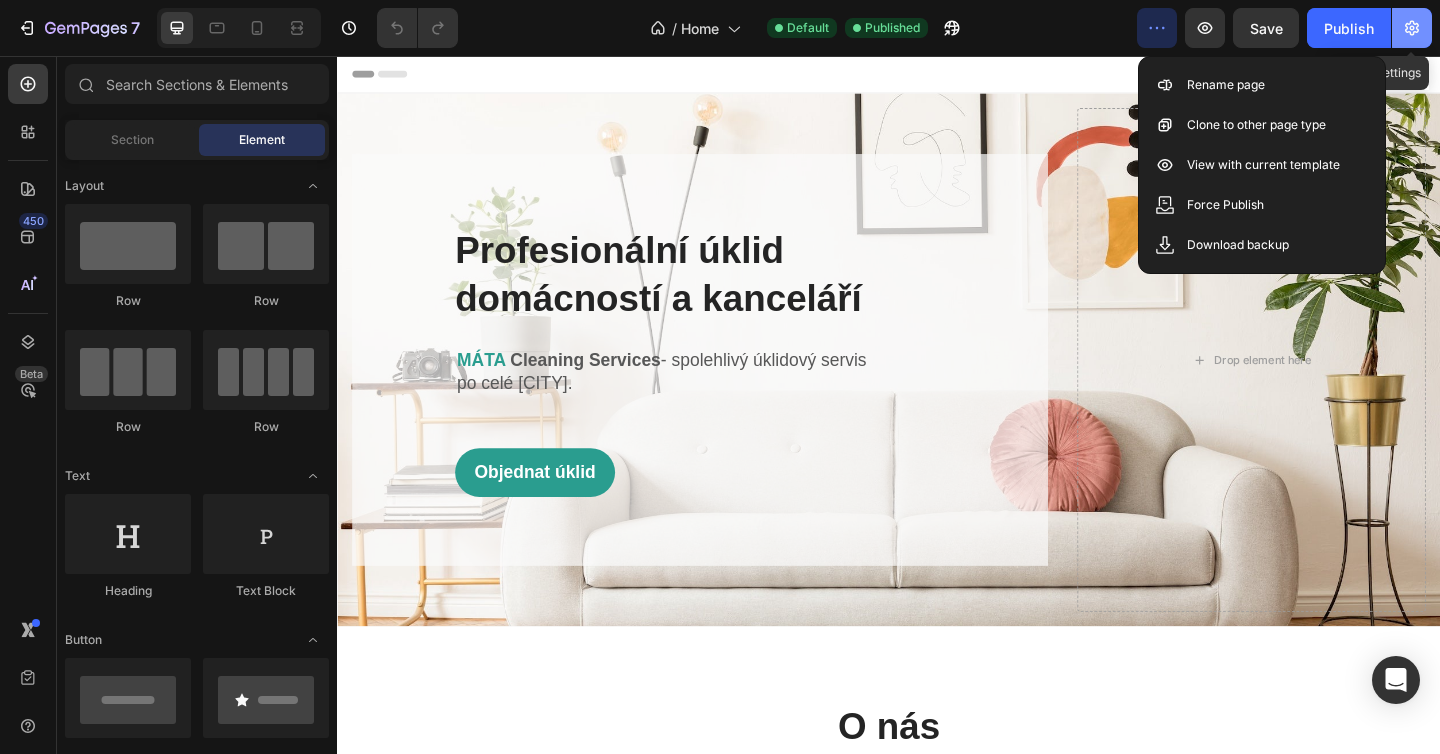 click 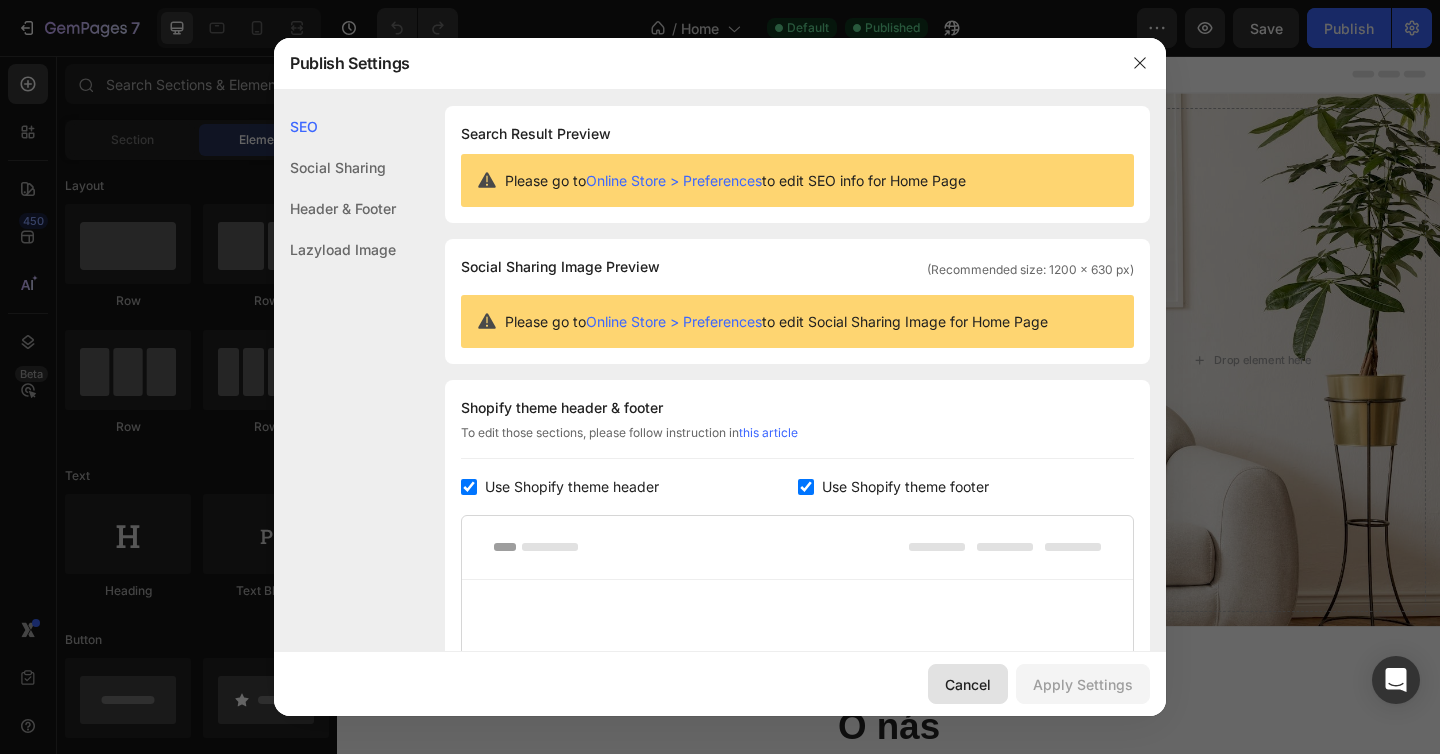 click on "Cancel" at bounding box center [968, 684] 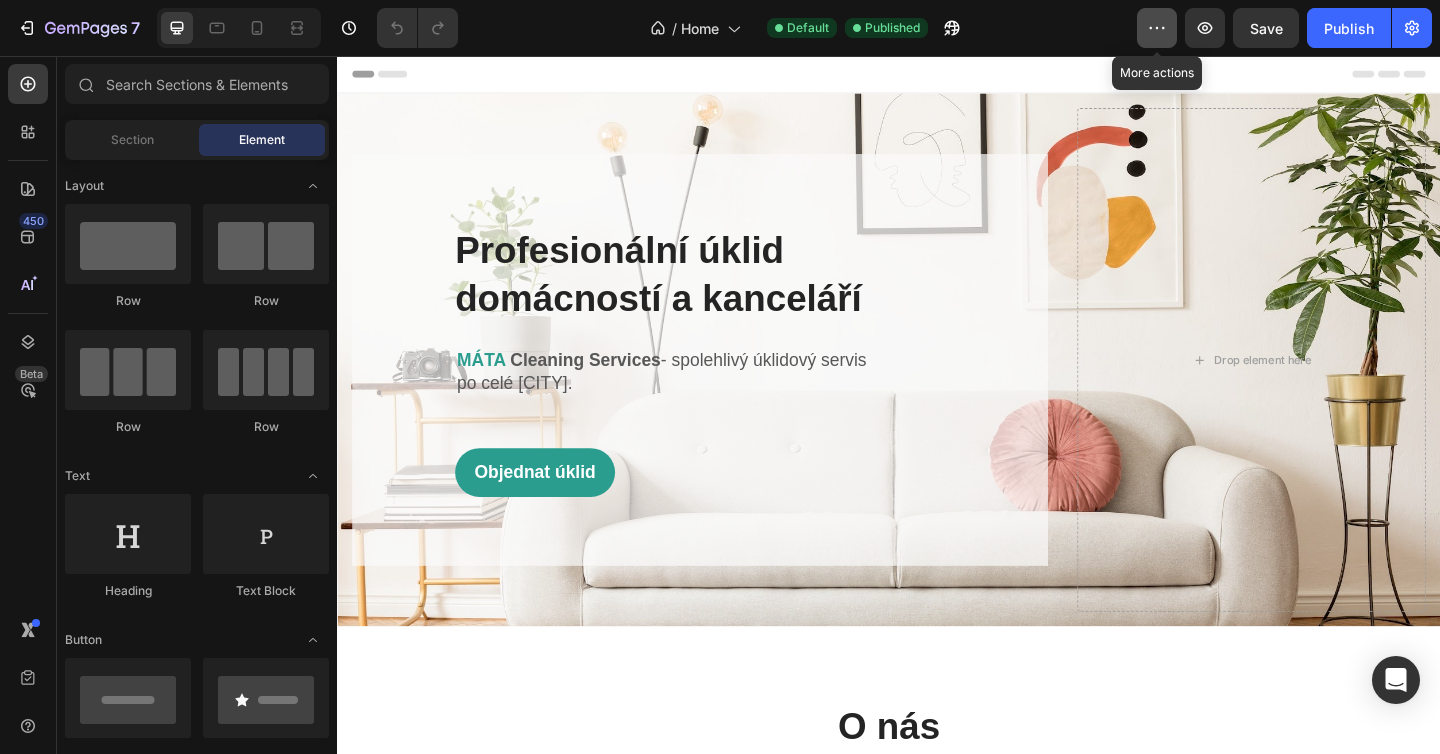 click 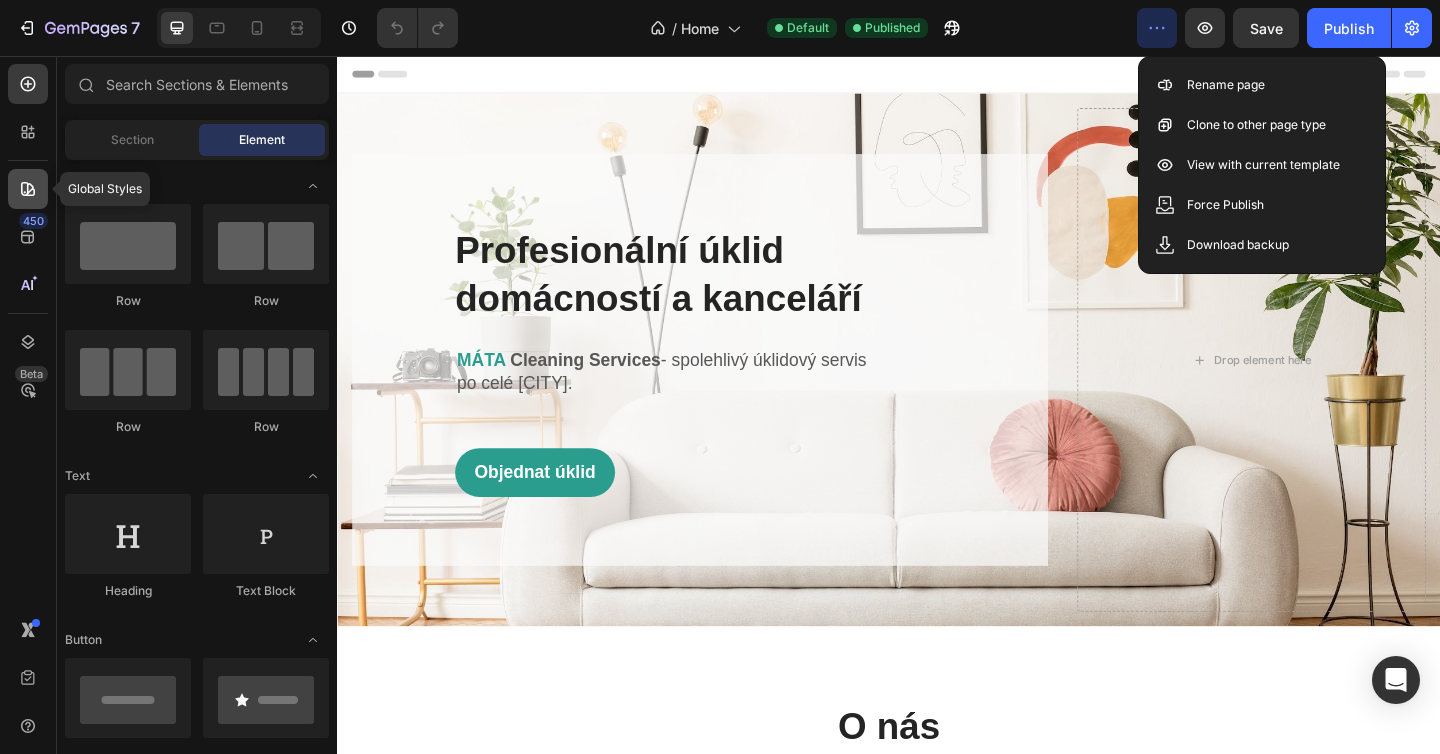 click 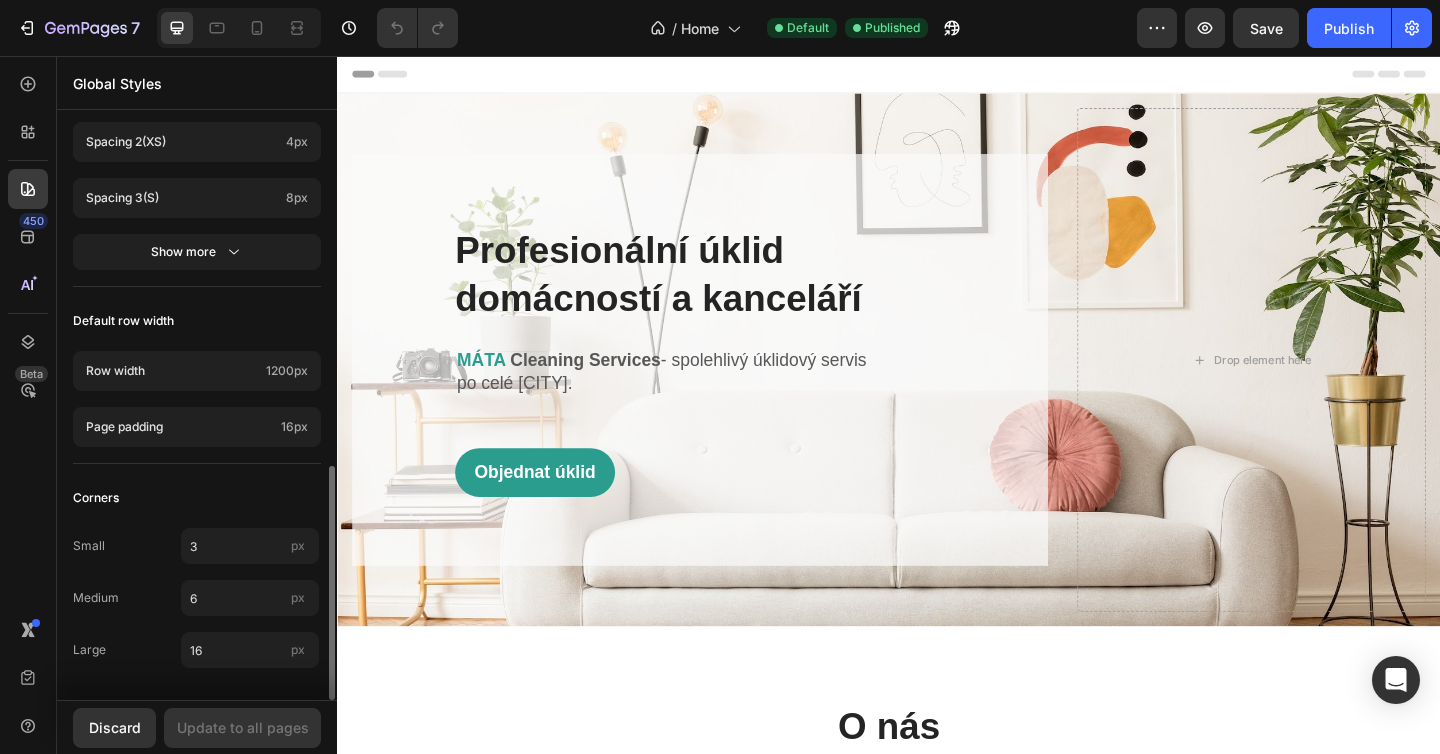 scroll, scrollTop: 0, scrollLeft: 0, axis: both 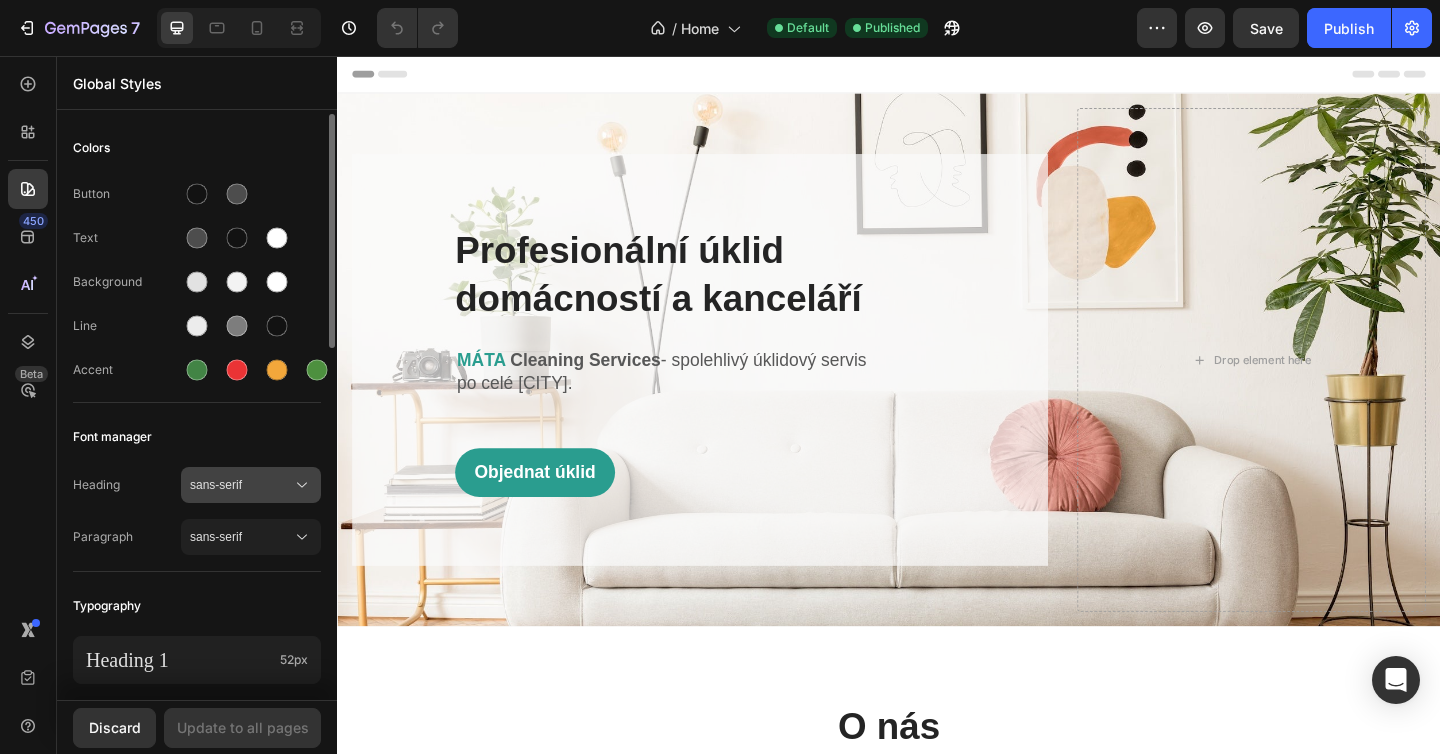 click on "sans-serif" at bounding box center (241, 485) 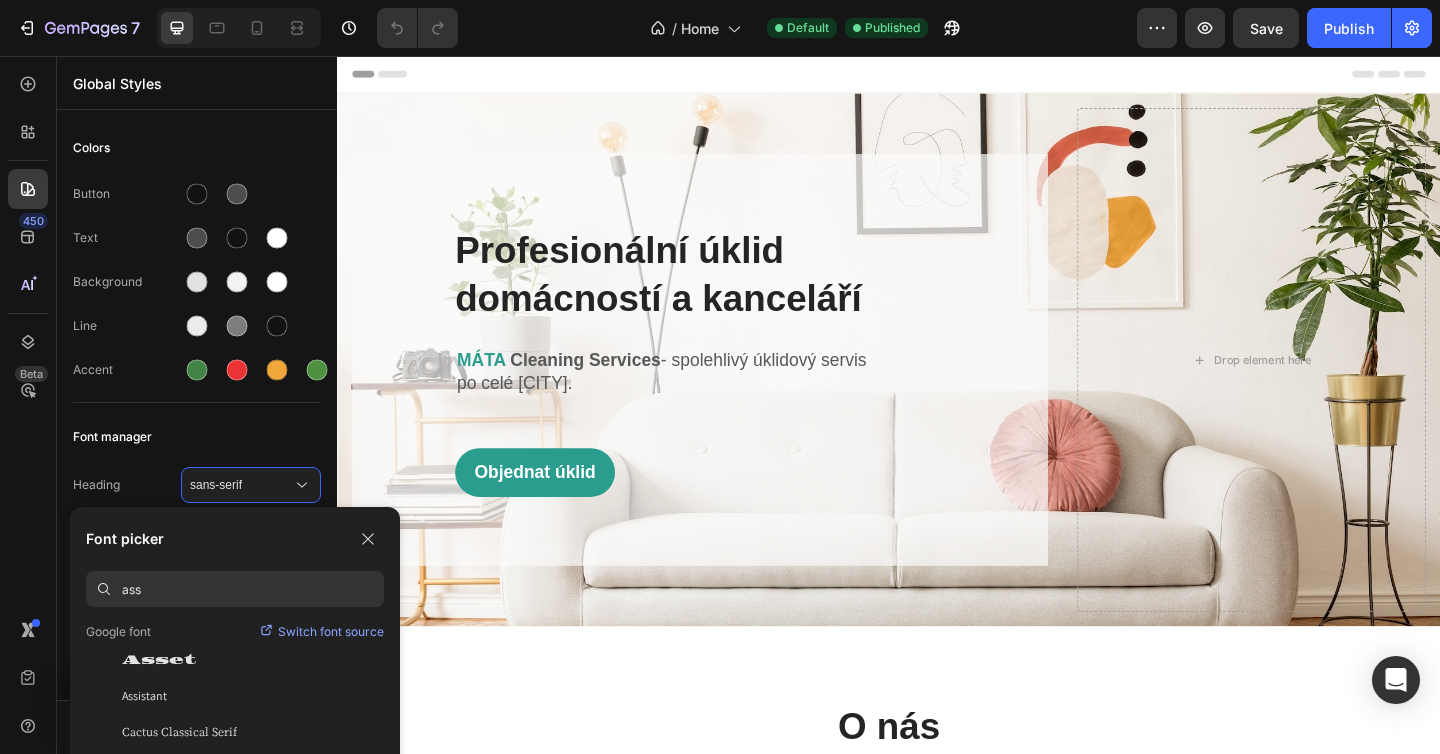 scroll, scrollTop: 68, scrollLeft: 0, axis: vertical 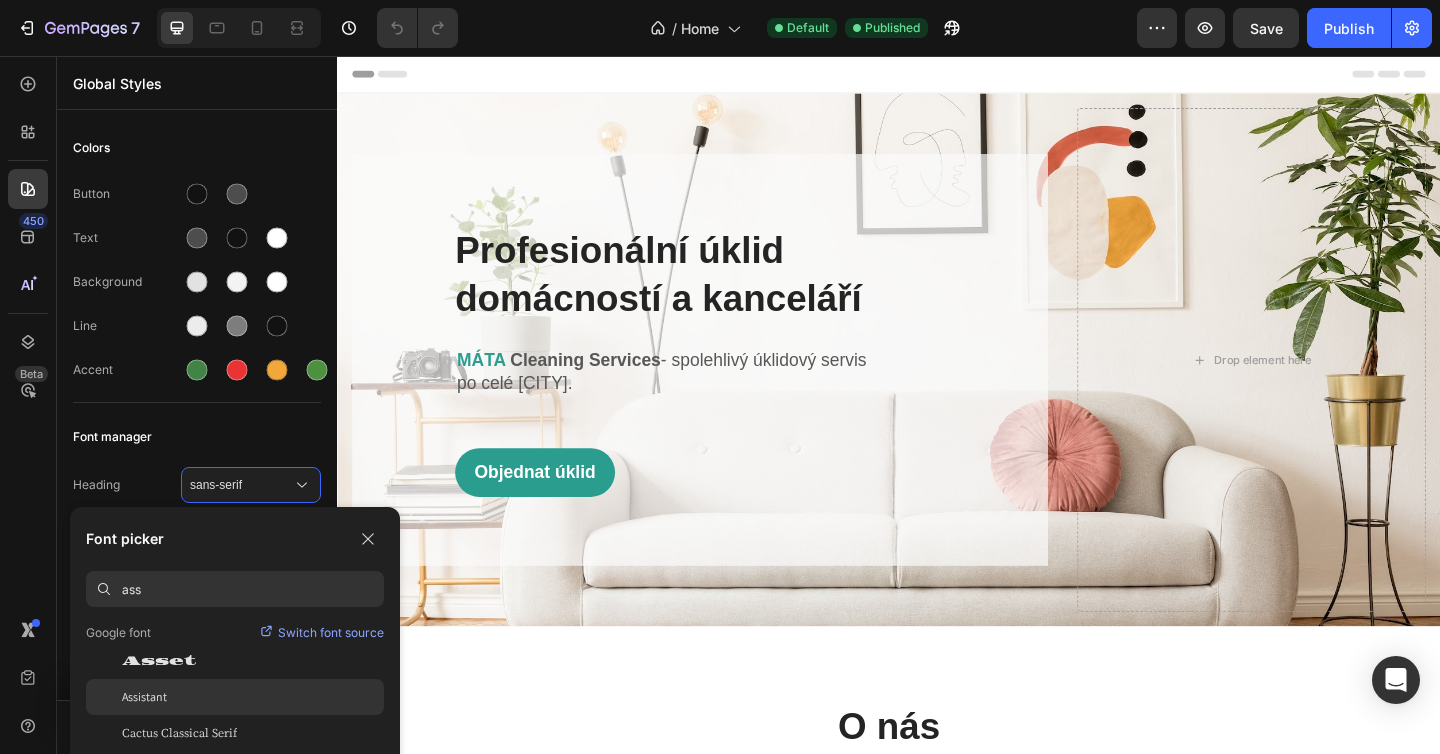 type on "ass" 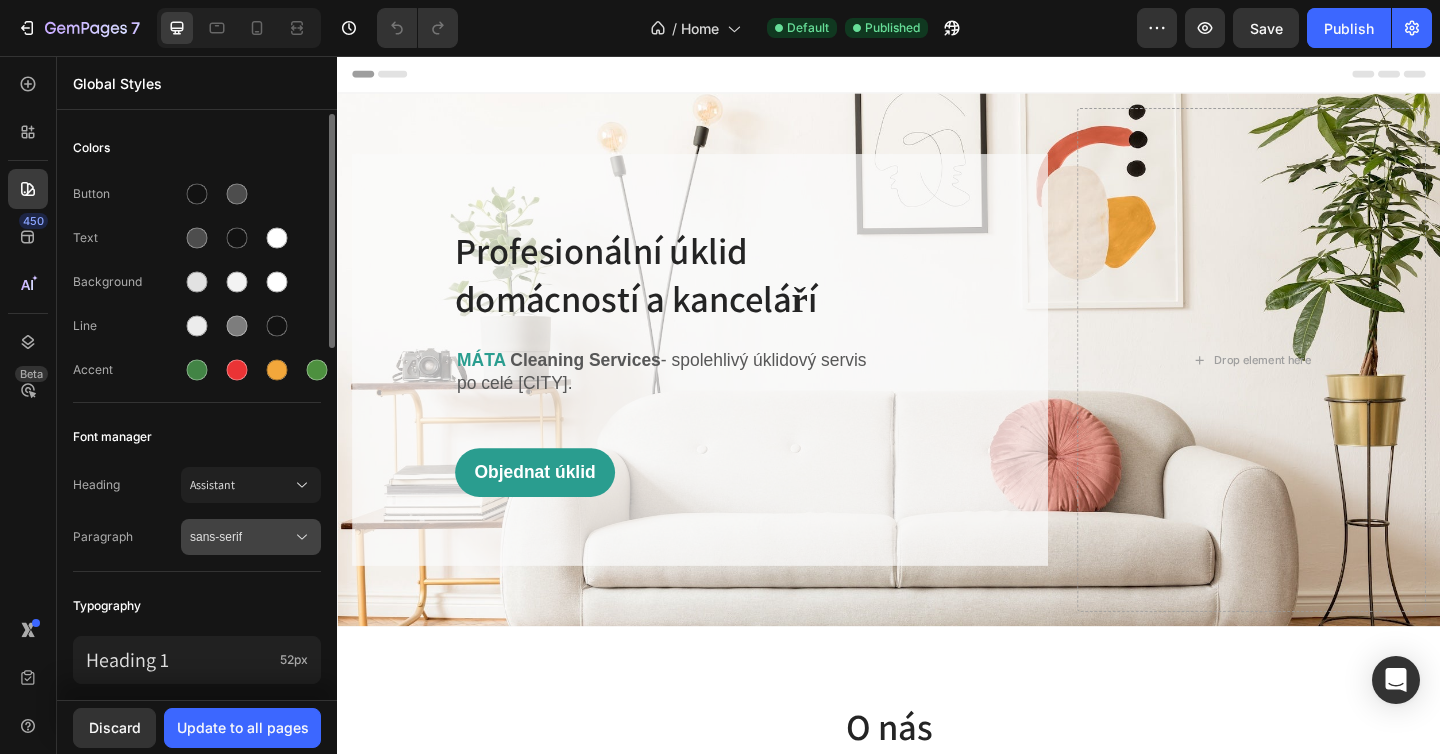 click on "sans-serif" at bounding box center [251, 537] 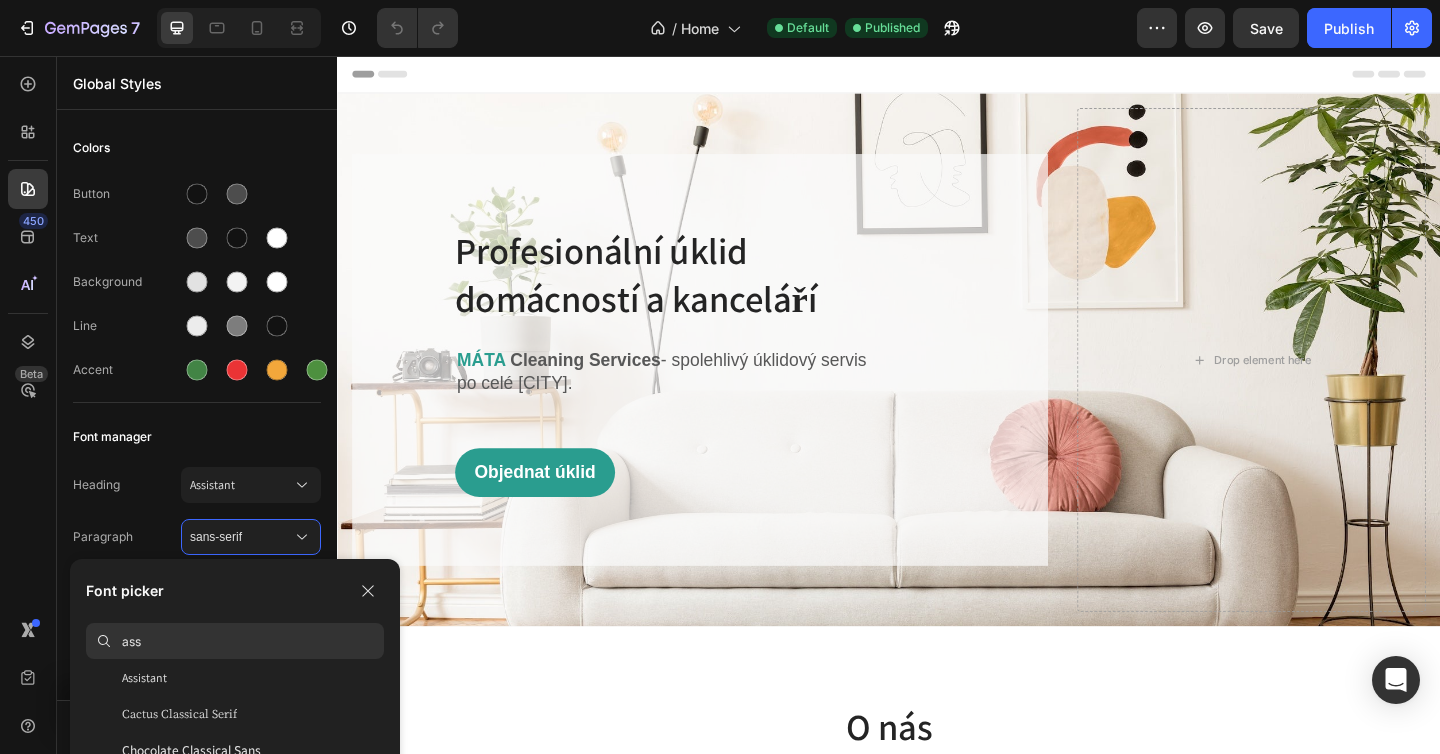 scroll, scrollTop: 121, scrollLeft: 0, axis: vertical 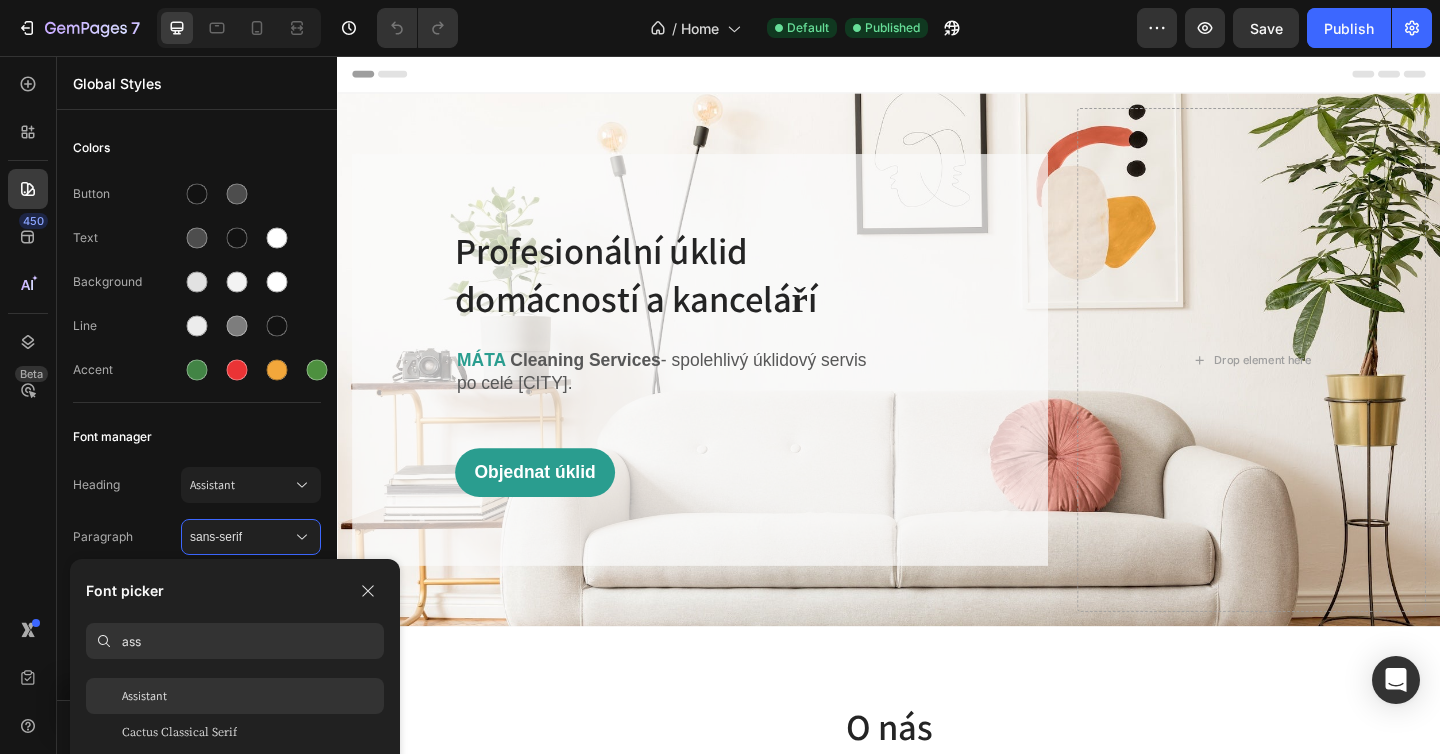 type on "ass" 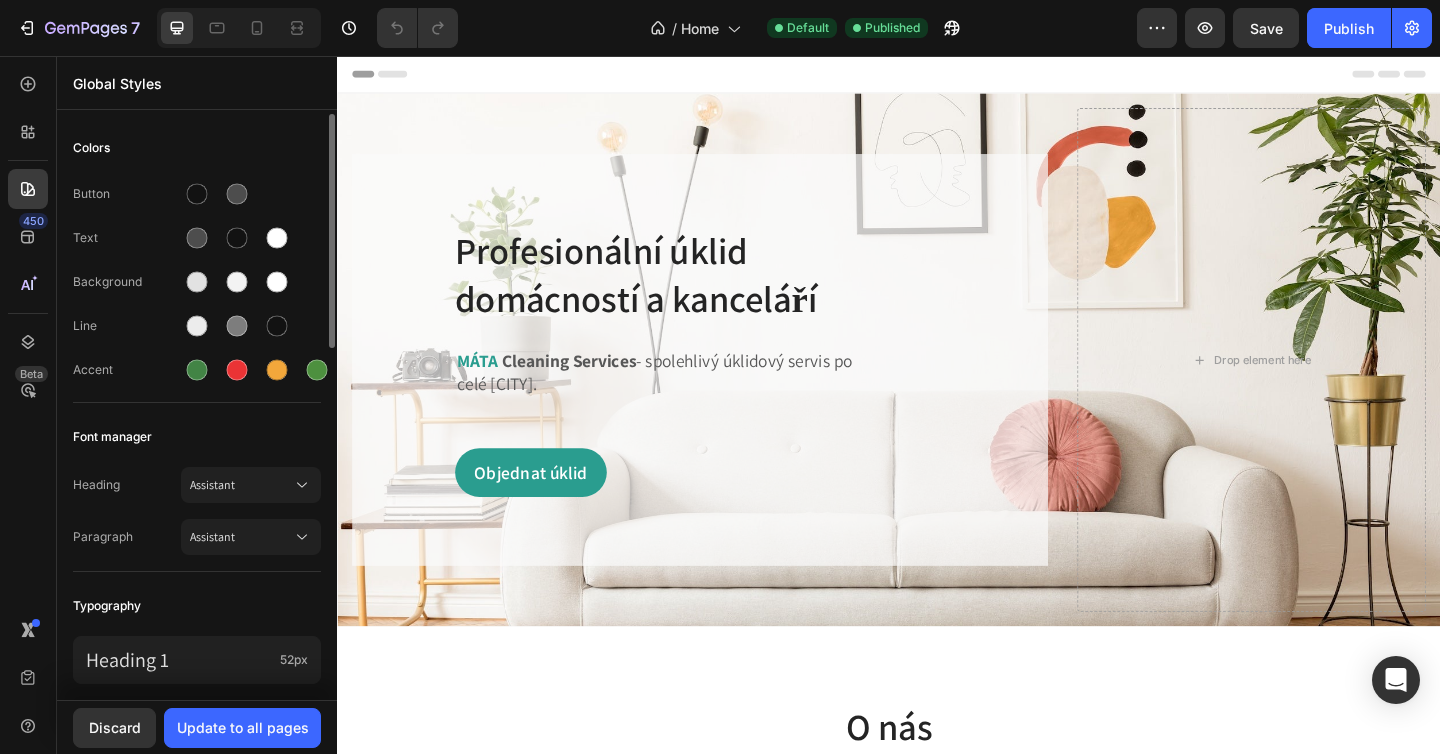 click on "Typography" at bounding box center [197, 606] 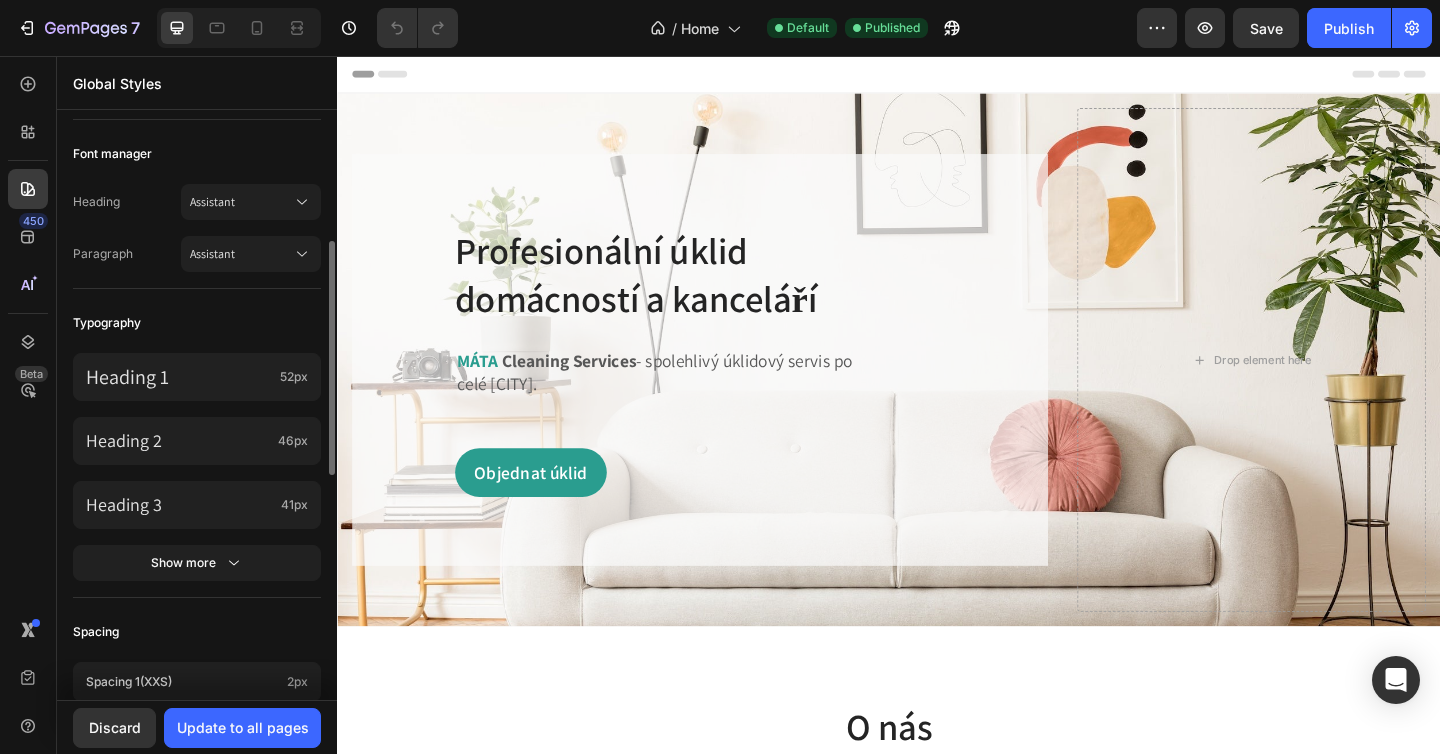 scroll, scrollTop: 293, scrollLeft: 0, axis: vertical 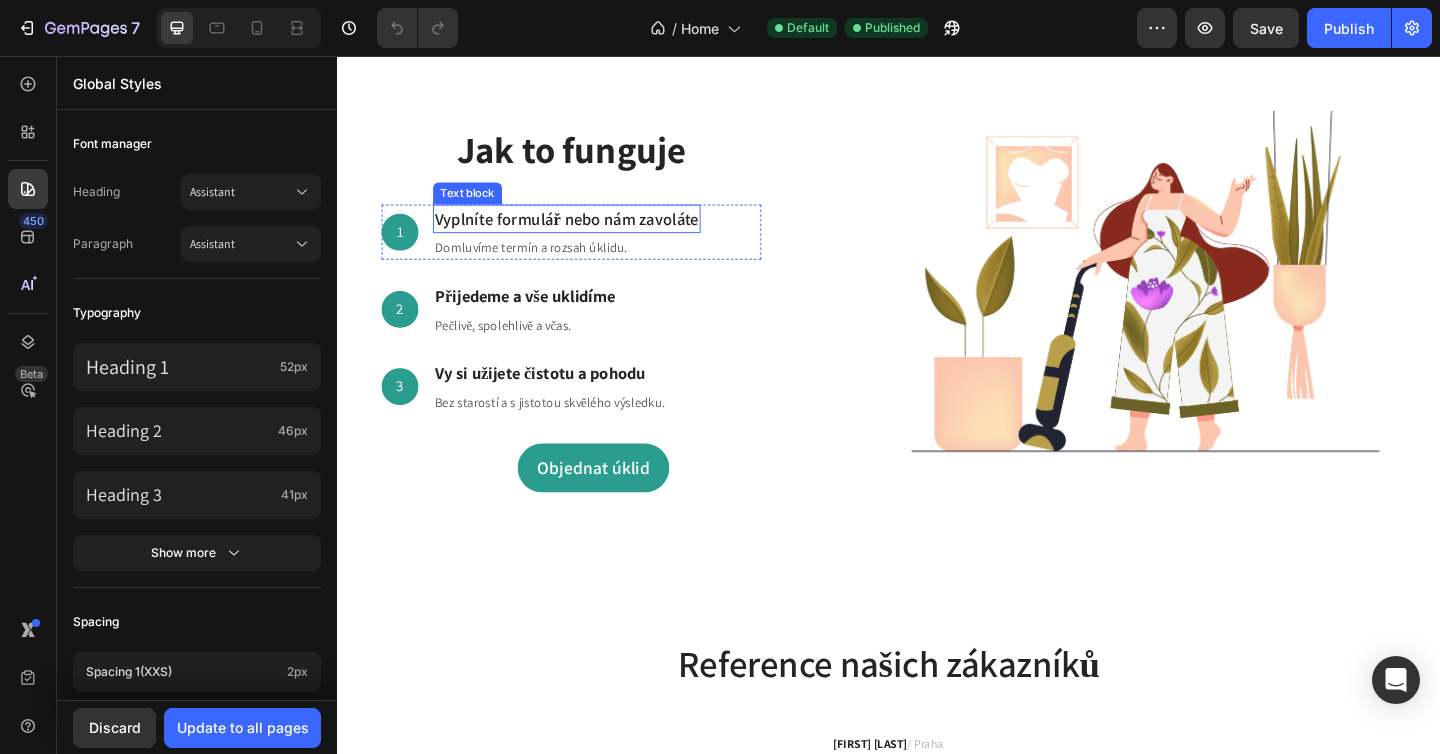 click on "Vyplníte formulář nebo nám zavoláte" at bounding box center [586, 233] 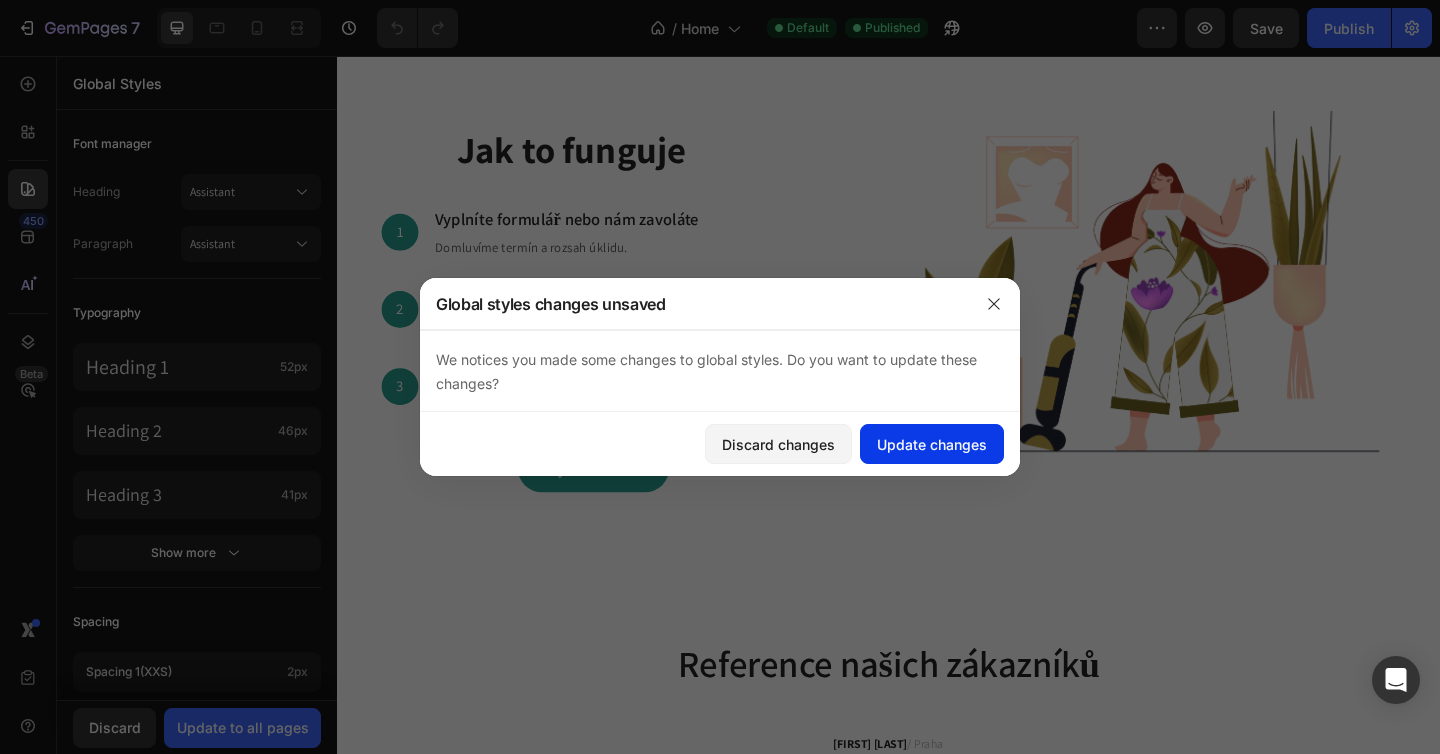 click on "Update changes" at bounding box center [932, 444] 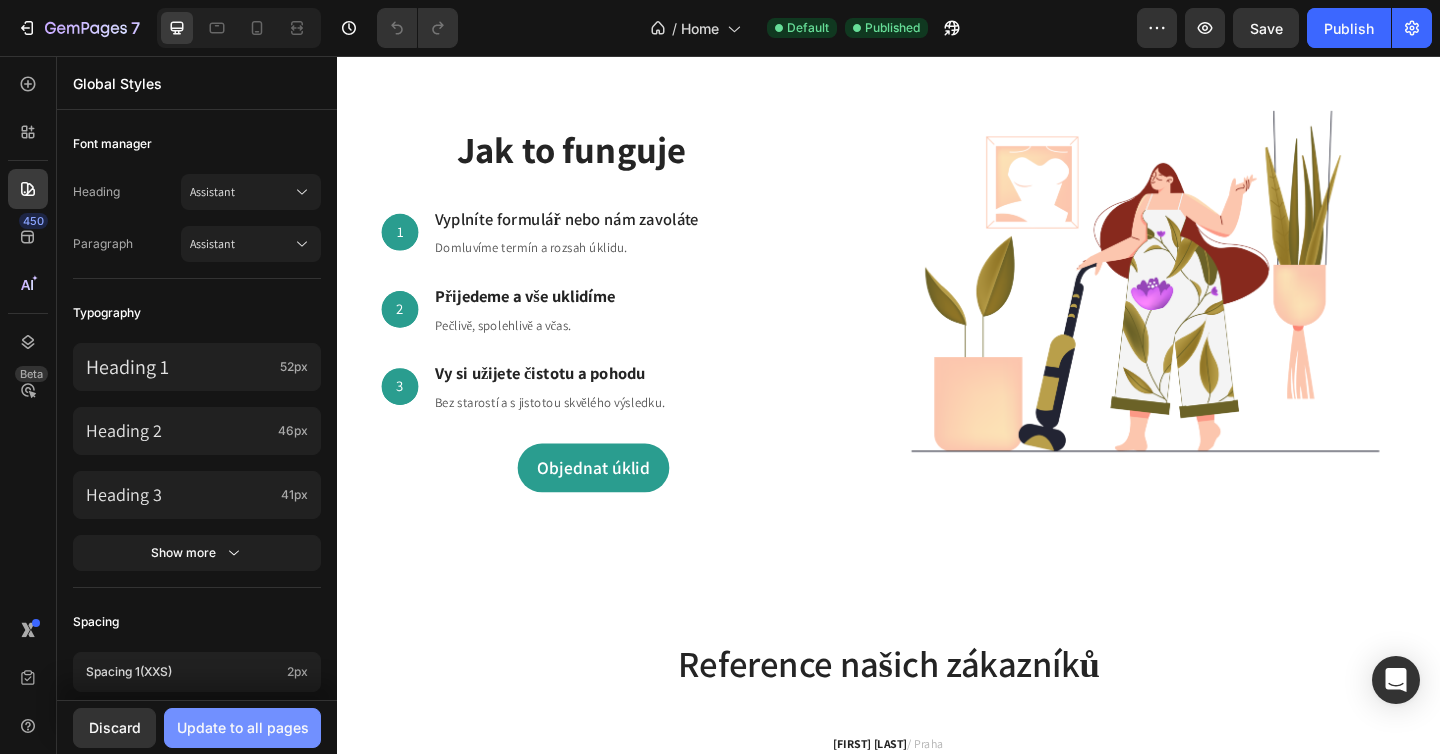click on "Update to all pages" at bounding box center (243, 727) 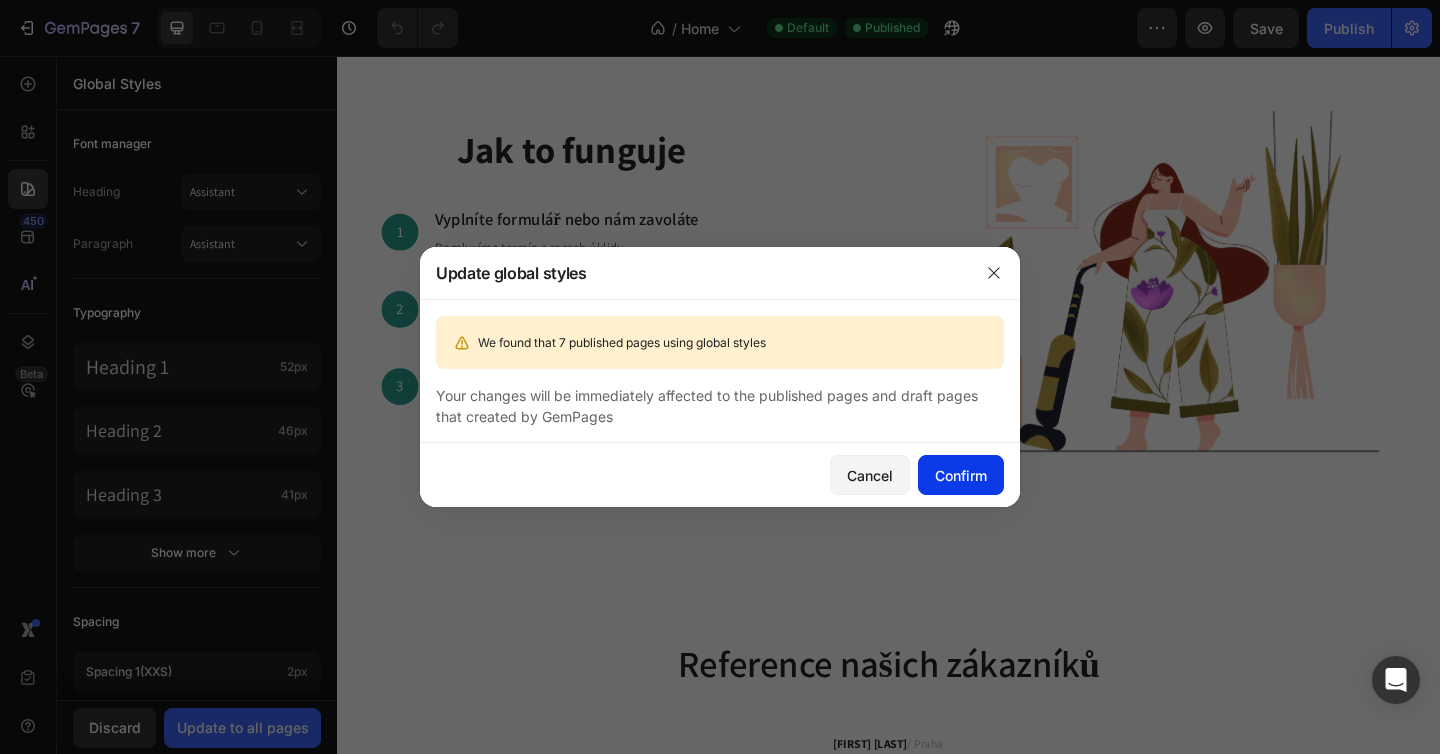 click on "Confirm" 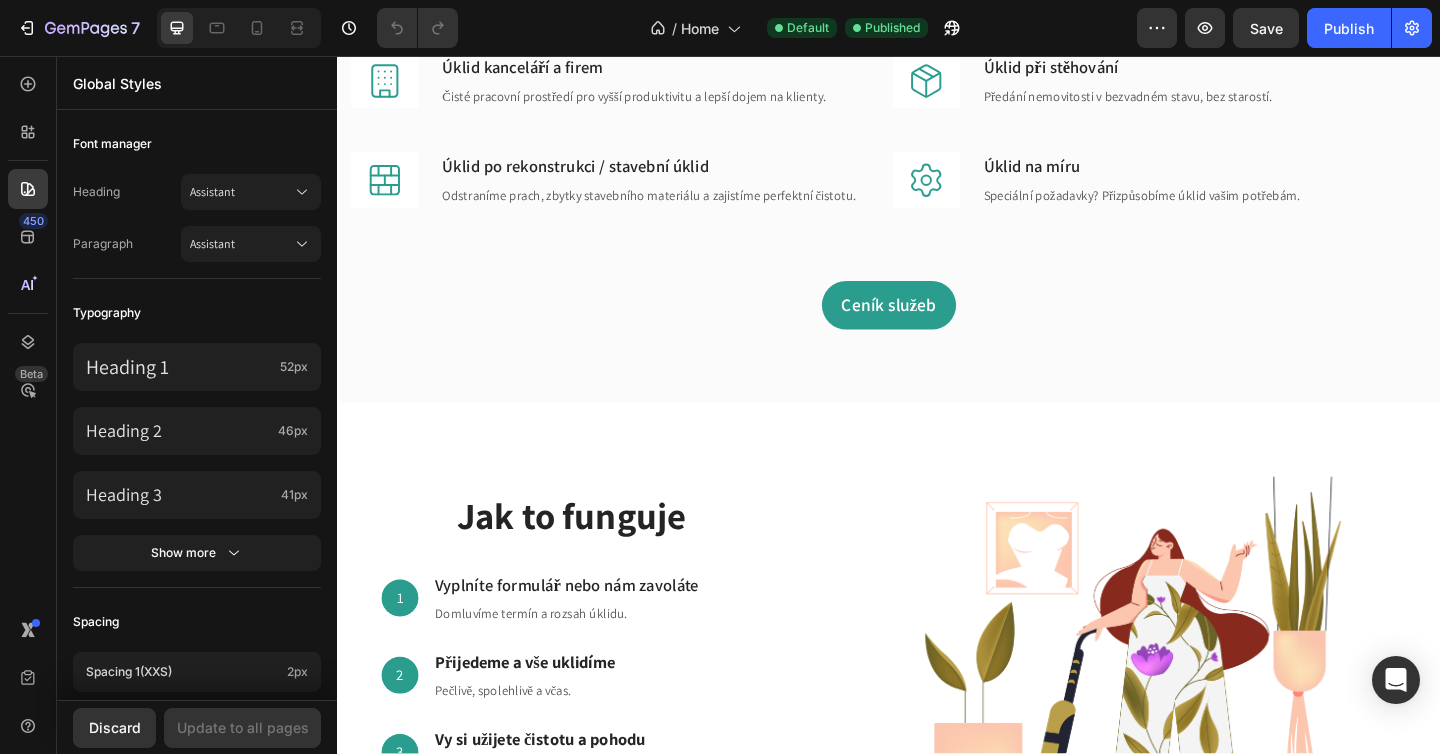 scroll, scrollTop: 952, scrollLeft: 0, axis: vertical 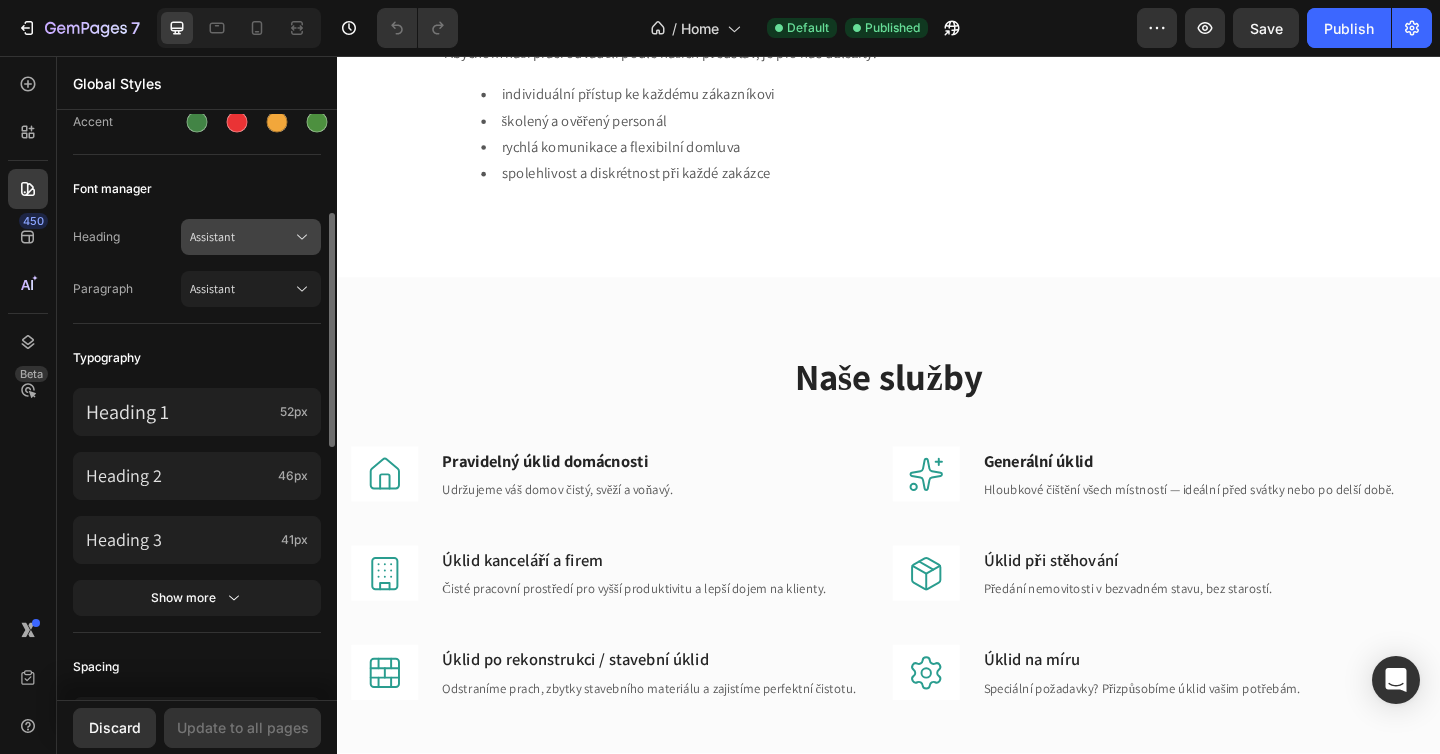 click 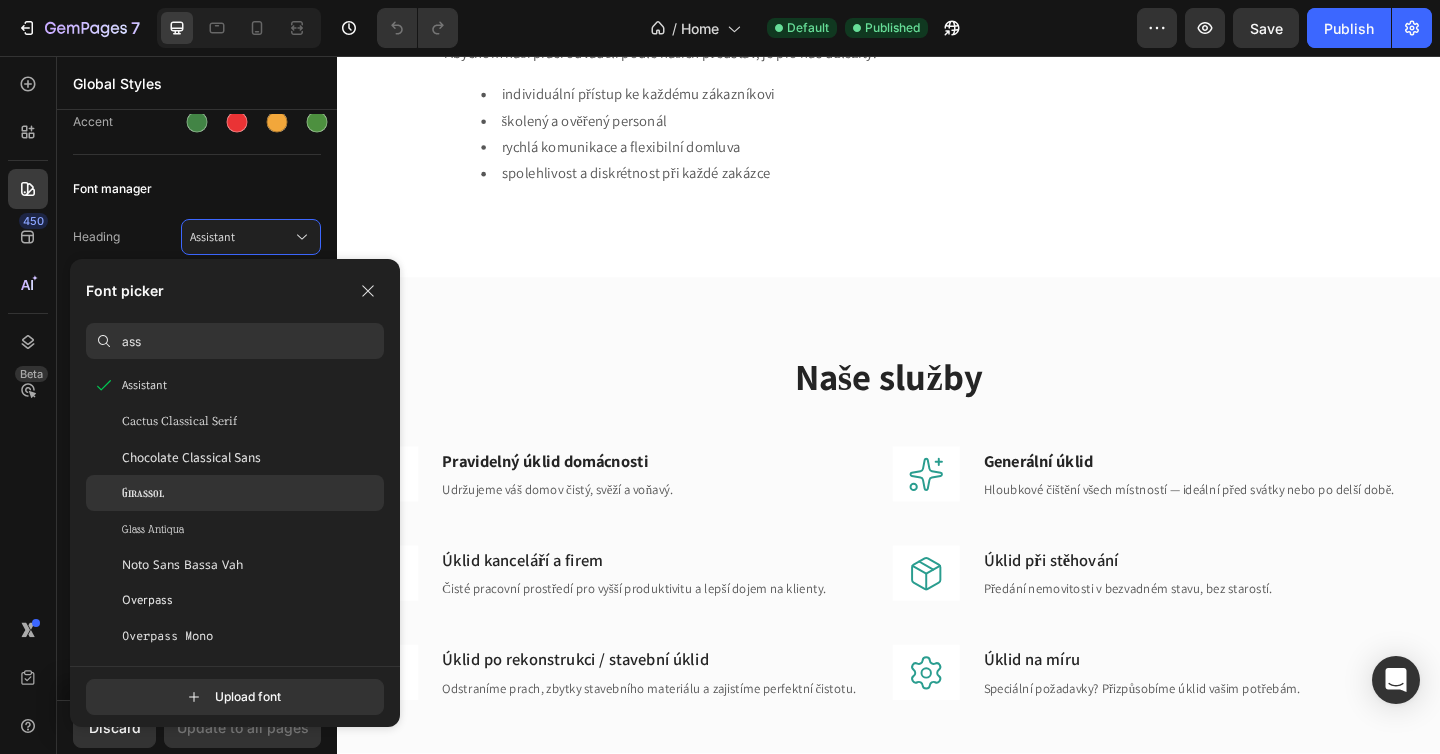 scroll, scrollTop: 134, scrollLeft: 0, axis: vertical 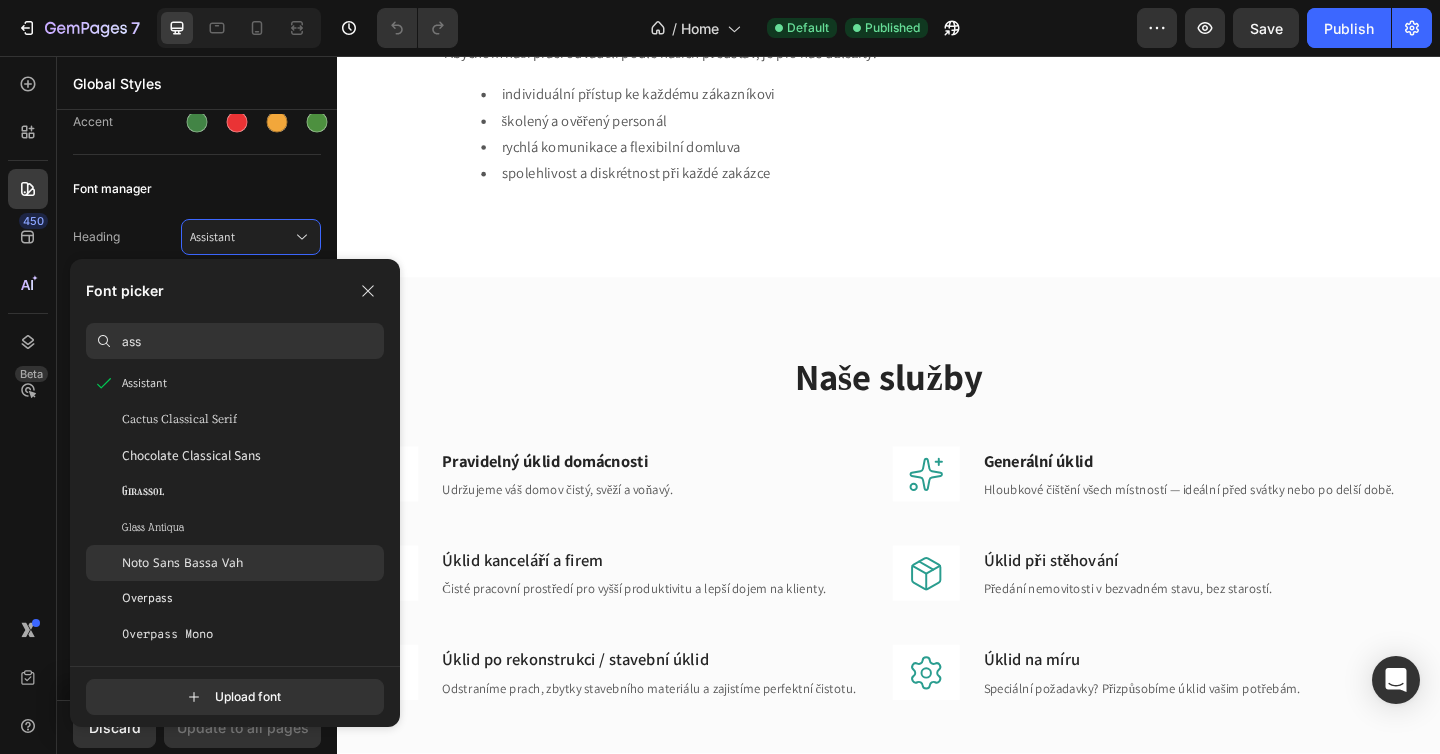 click on "Noto Sans Bassa Vah" at bounding box center [182, 563] 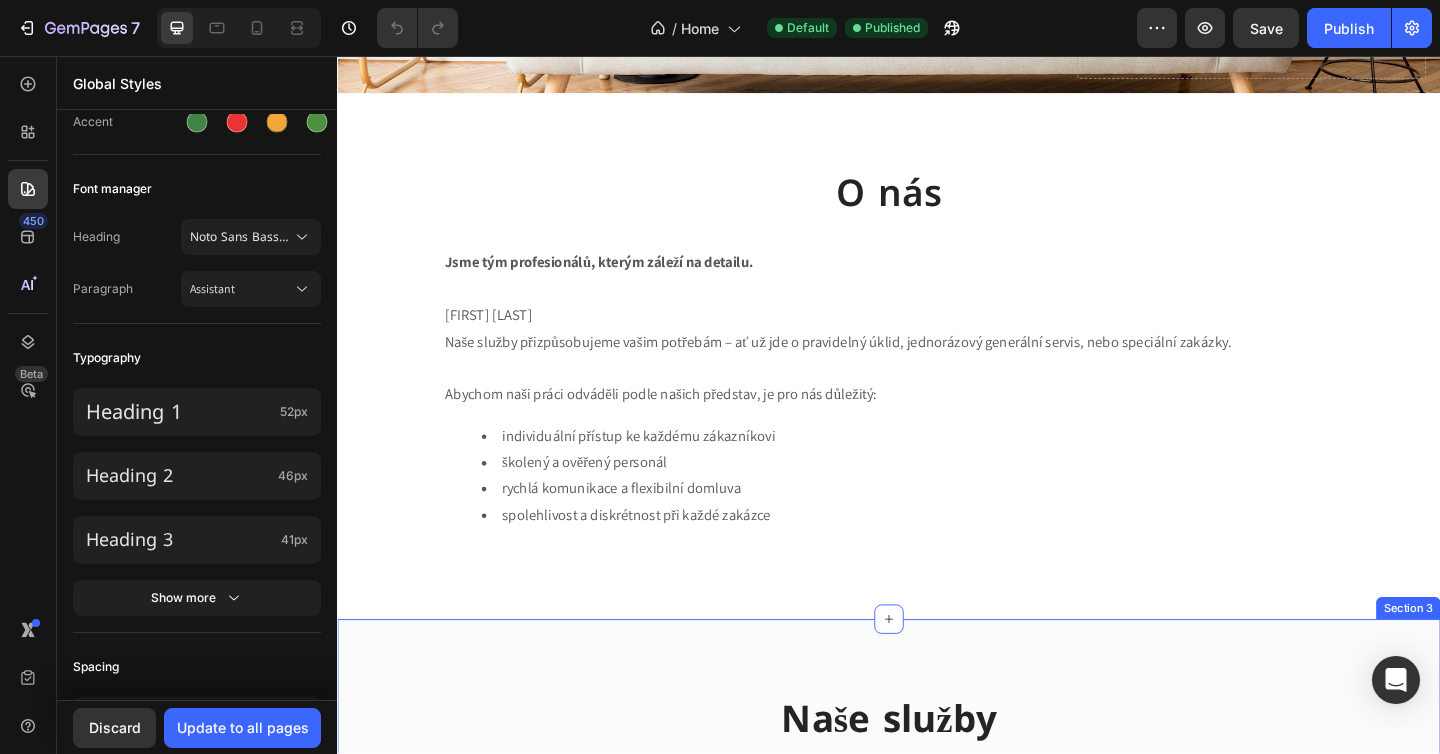 scroll, scrollTop: 610, scrollLeft: 0, axis: vertical 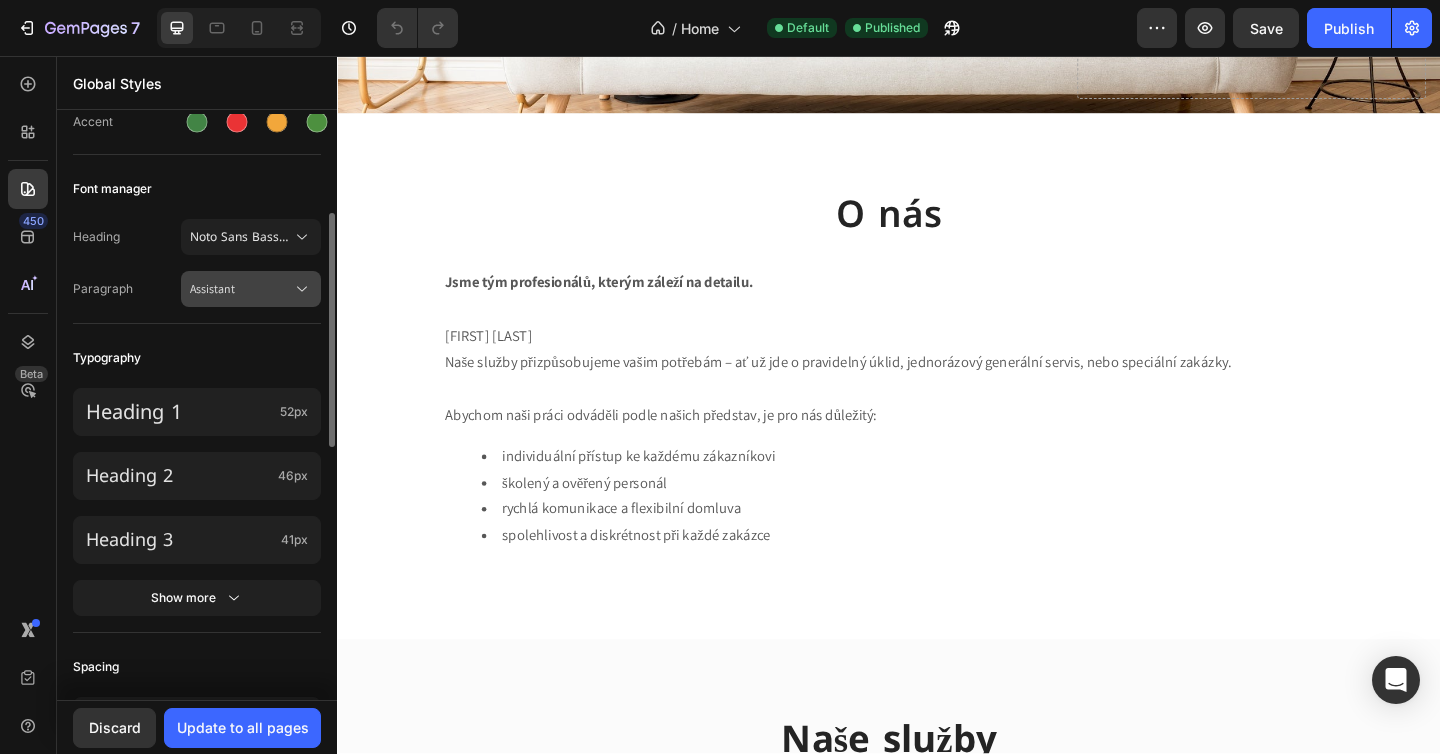 click on "Assistant" at bounding box center [251, 289] 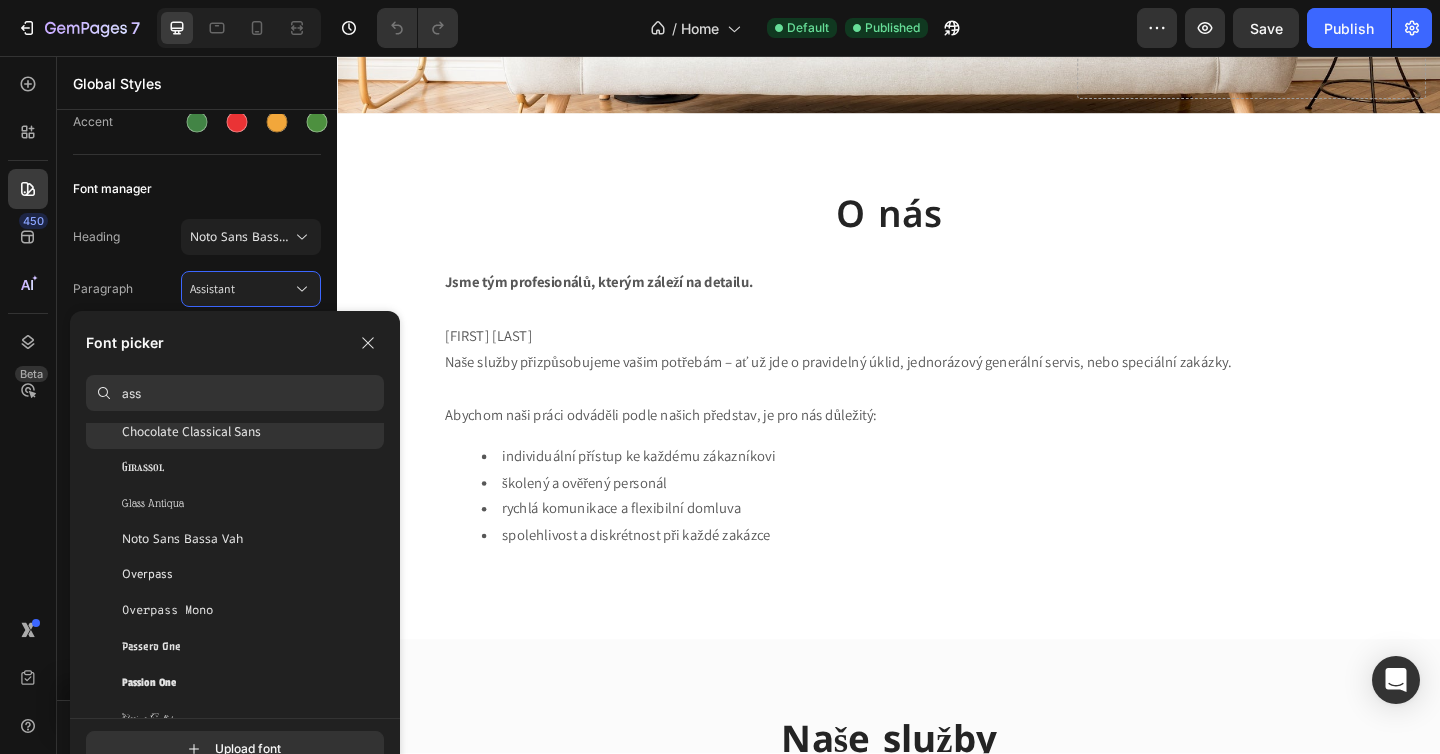 scroll, scrollTop: 231, scrollLeft: 0, axis: vertical 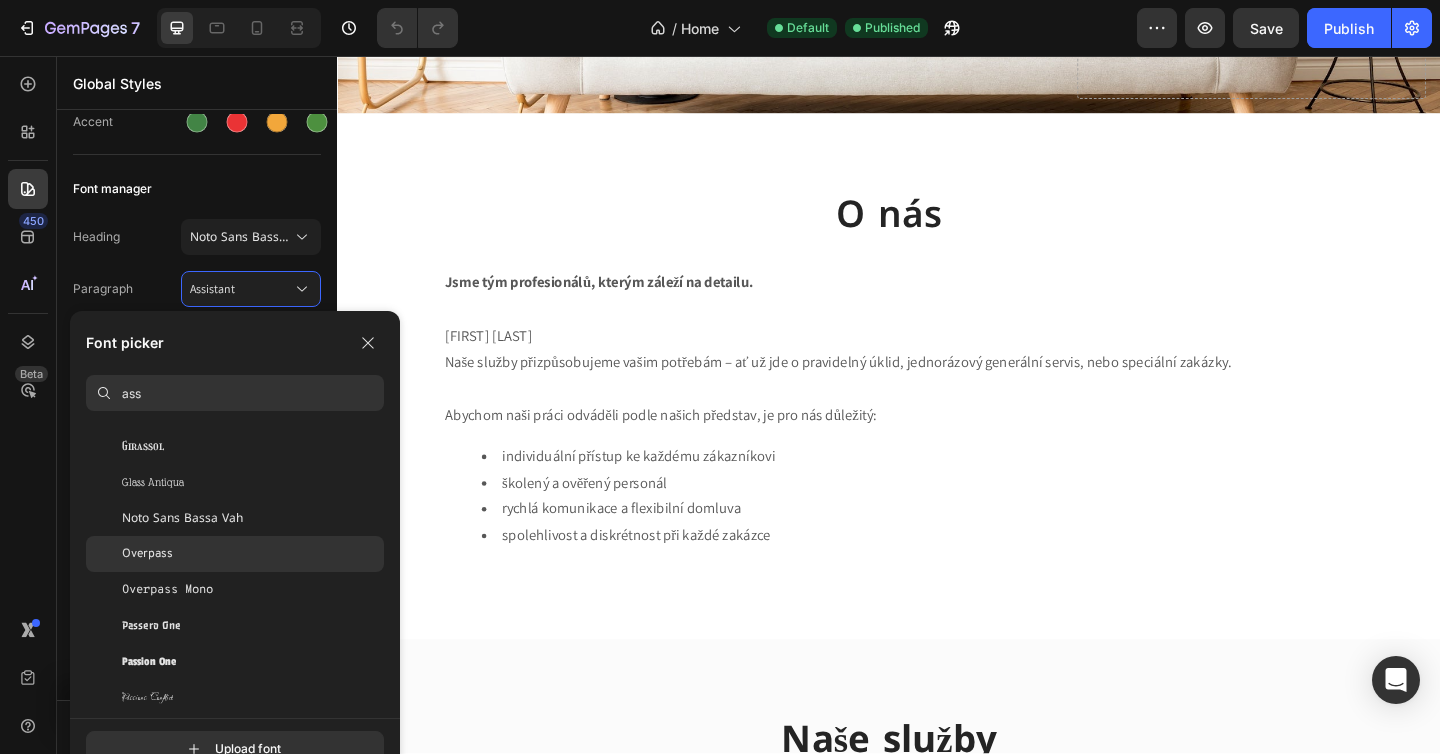 click on "Overpass" 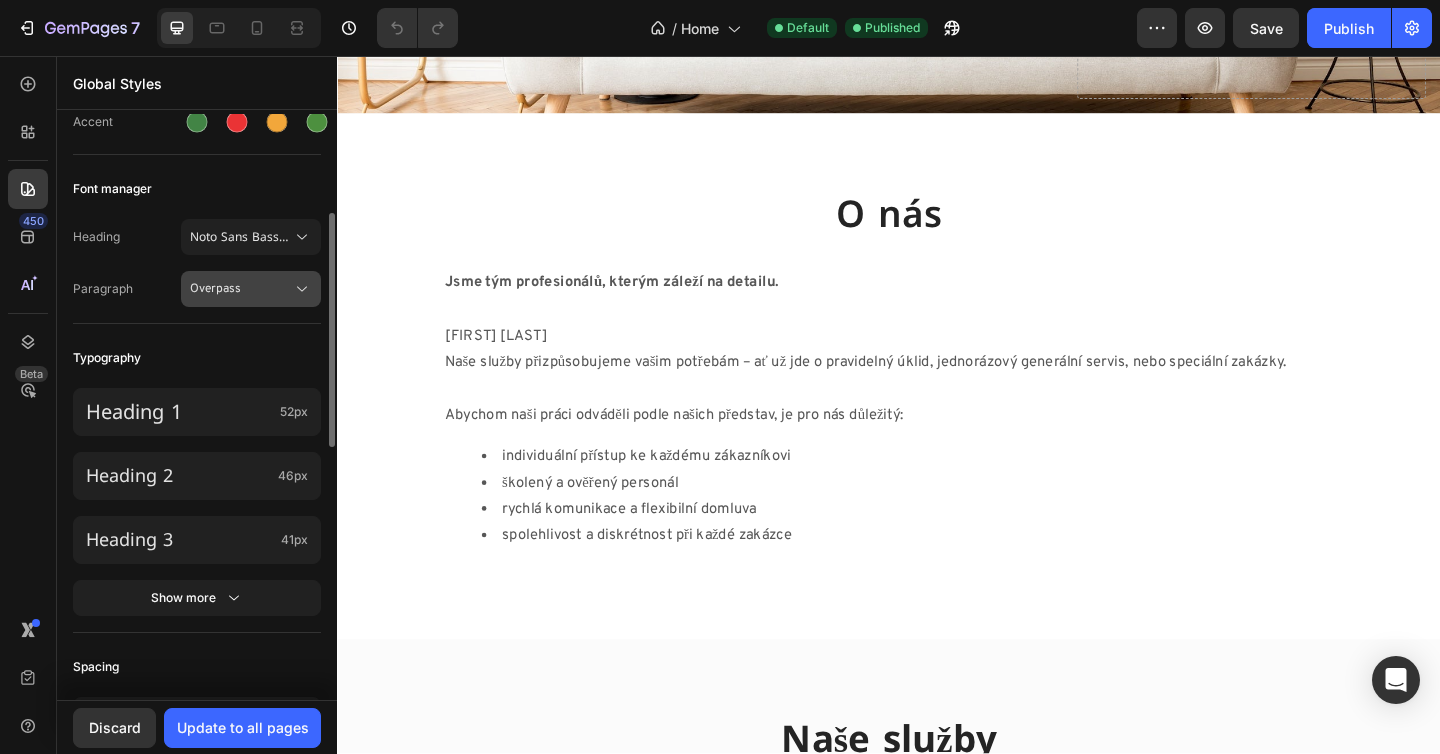 click on "Overpass" at bounding box center (241, 289) 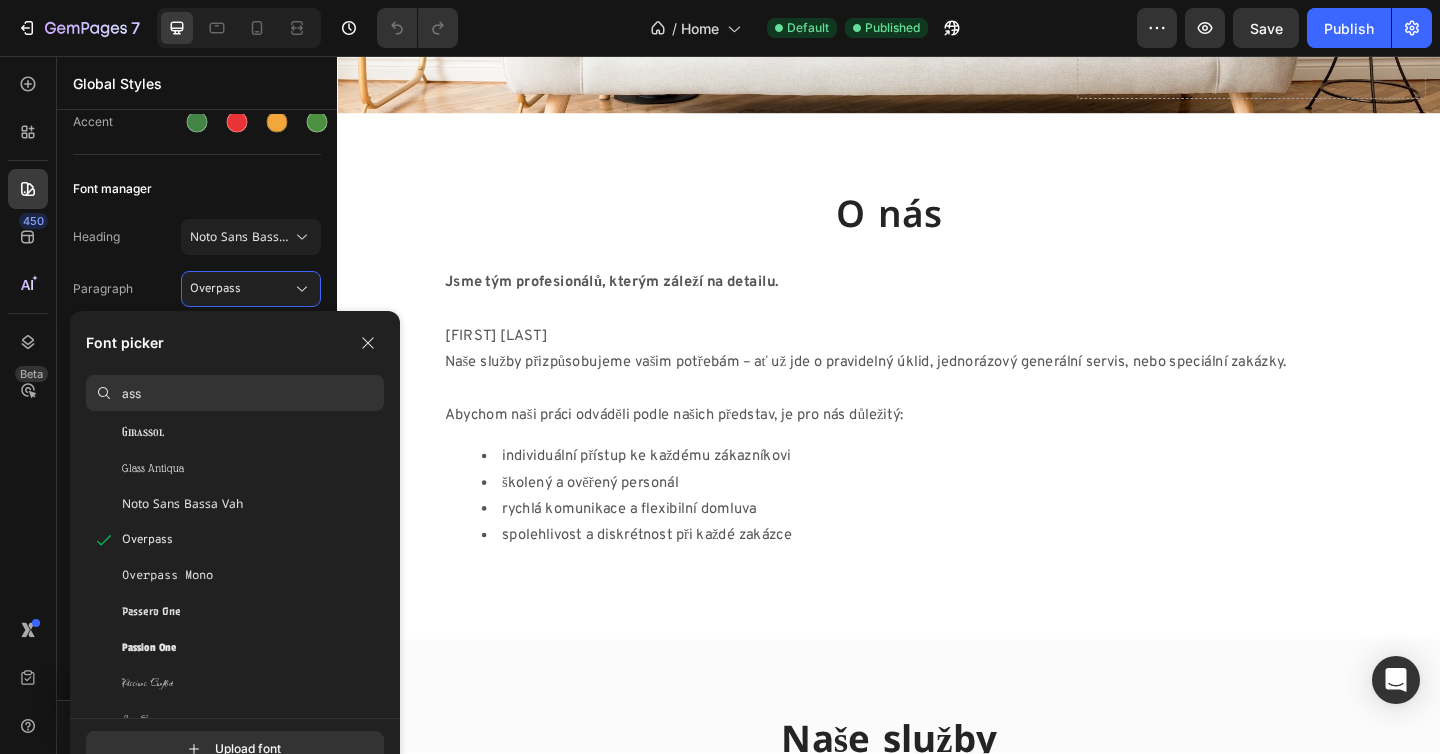 scroll, scrollTop: 265, scrollLeft: 0, axis: vertical 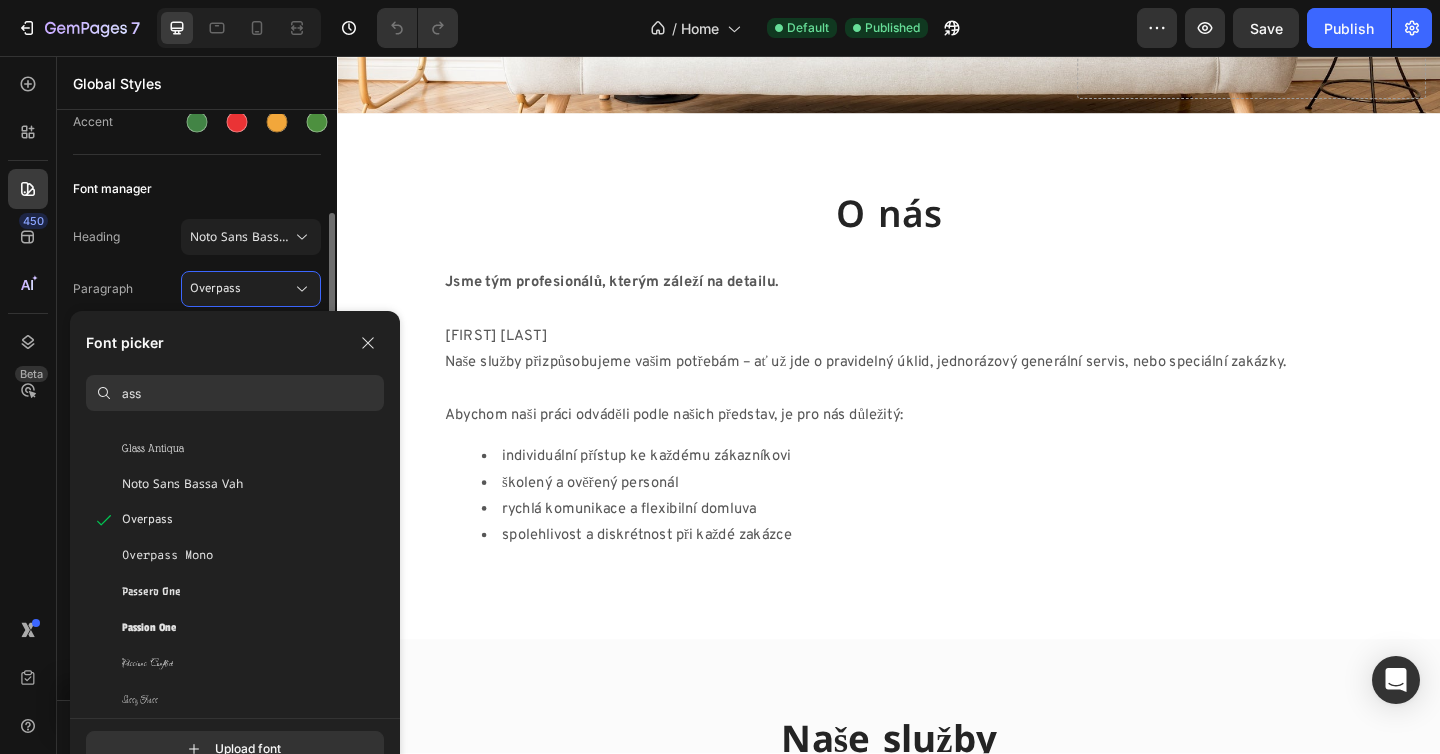 click on "Heading Noto Sans Bassa Vah Paragraph Overpass" 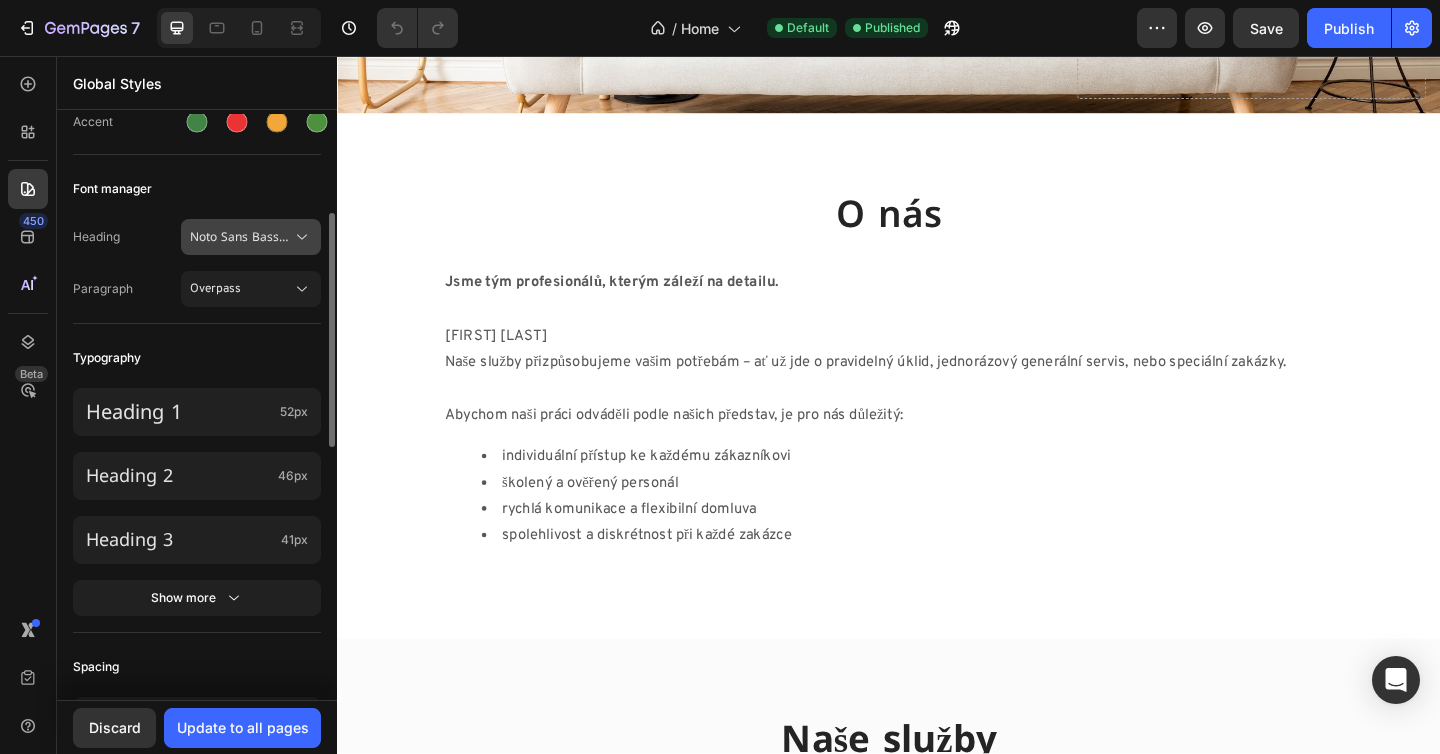 click on "Noto Sans Bassa Vah" at bounding box center (251, 237) 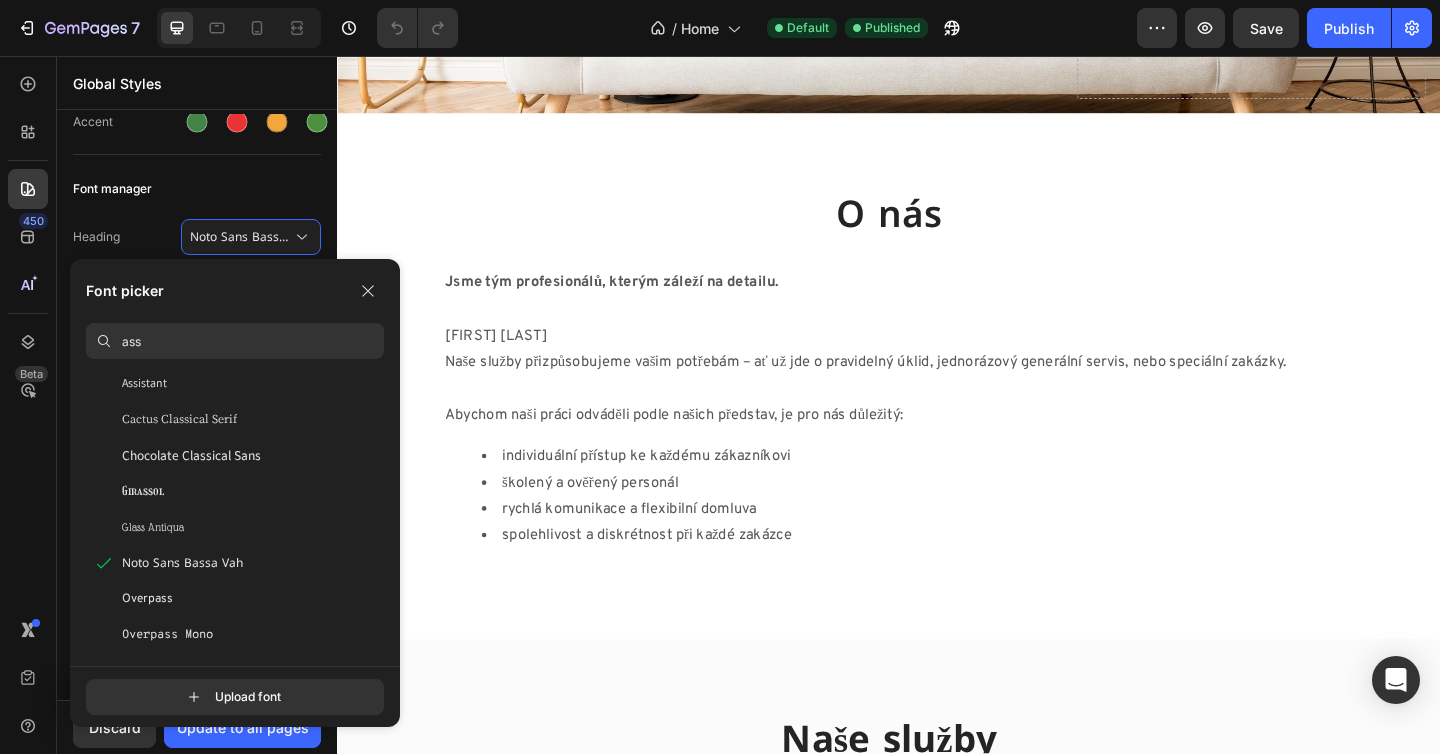 click on "ass" at bounding box center [253, 341] 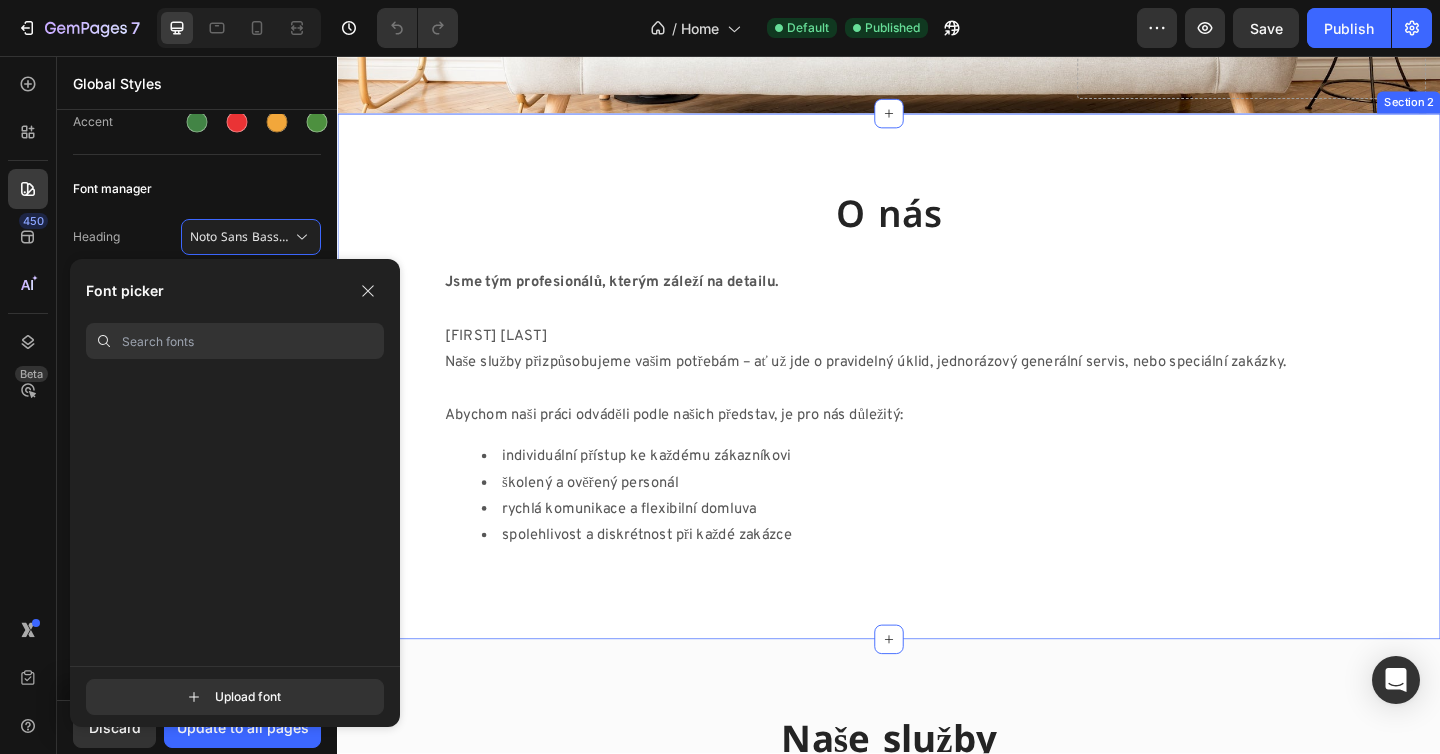 scroll, scrollTop: 21708, scrollLeft: 0, axis: vertical 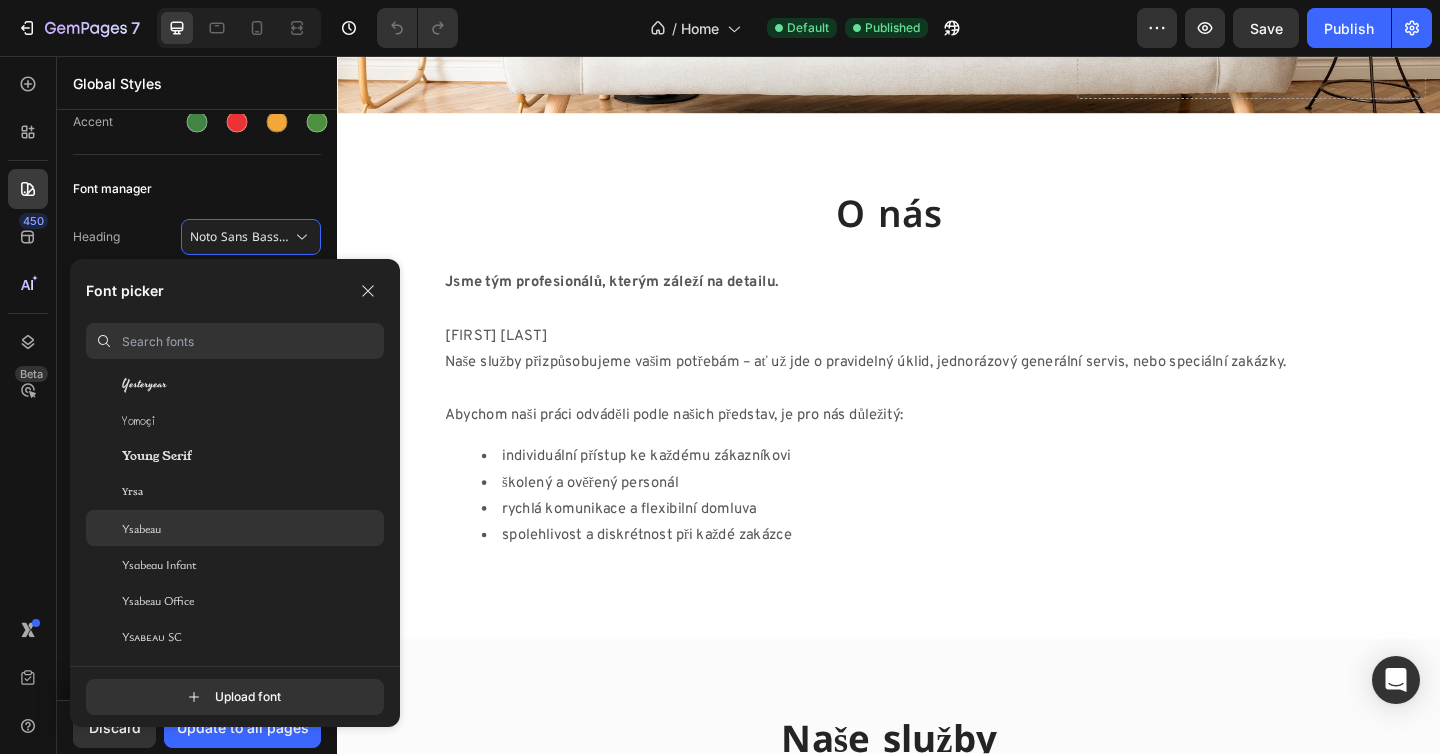 type 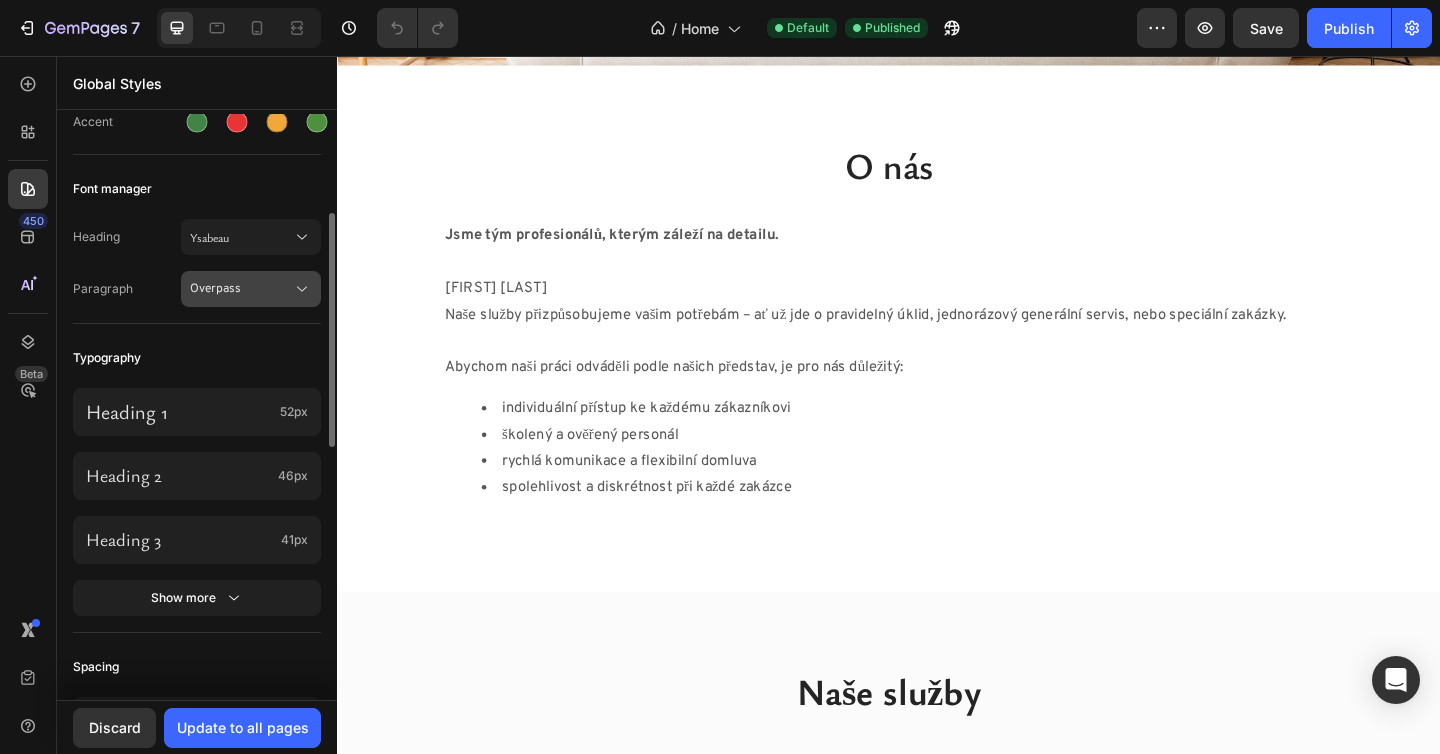 click on "Overpass" at bounding box center (251, 289) 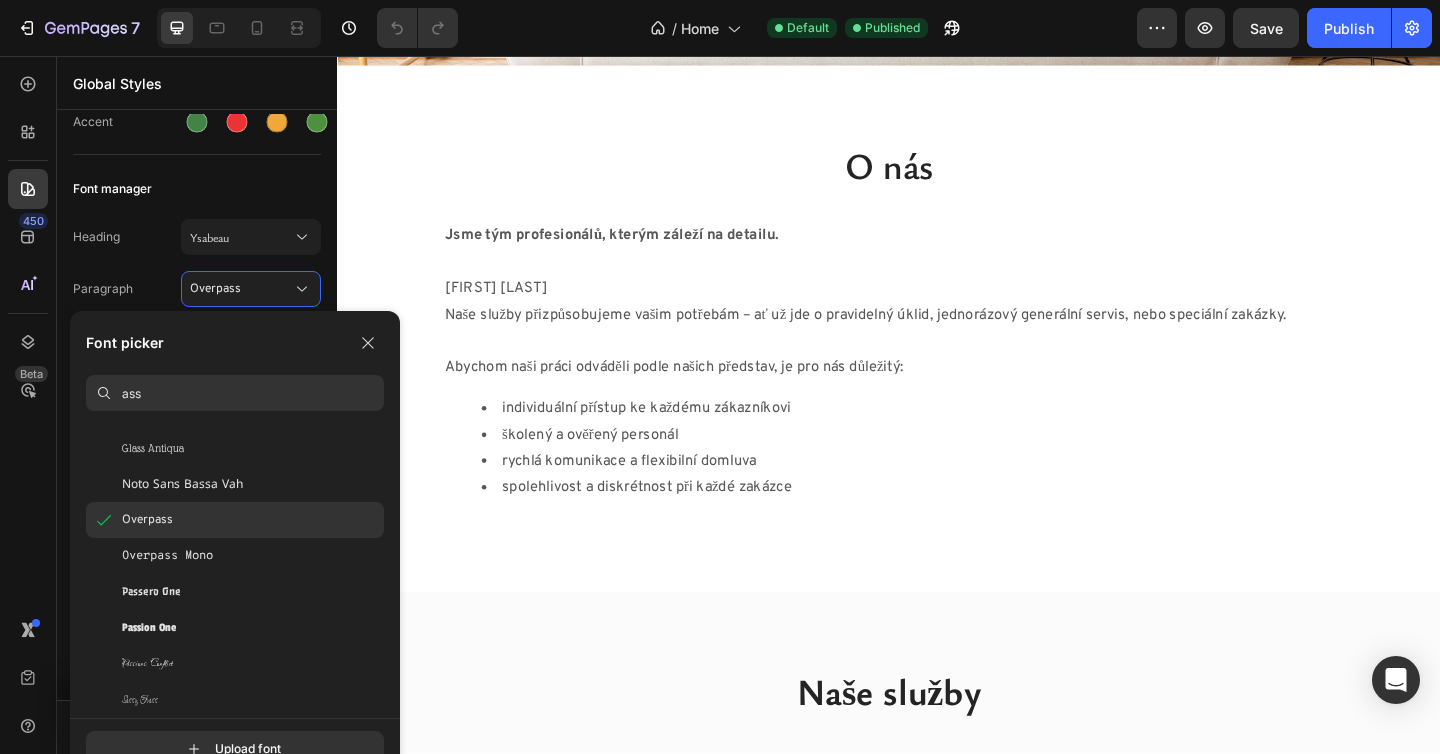 scroll, scrollTop: 0, scrollLeft: 0, axis: both 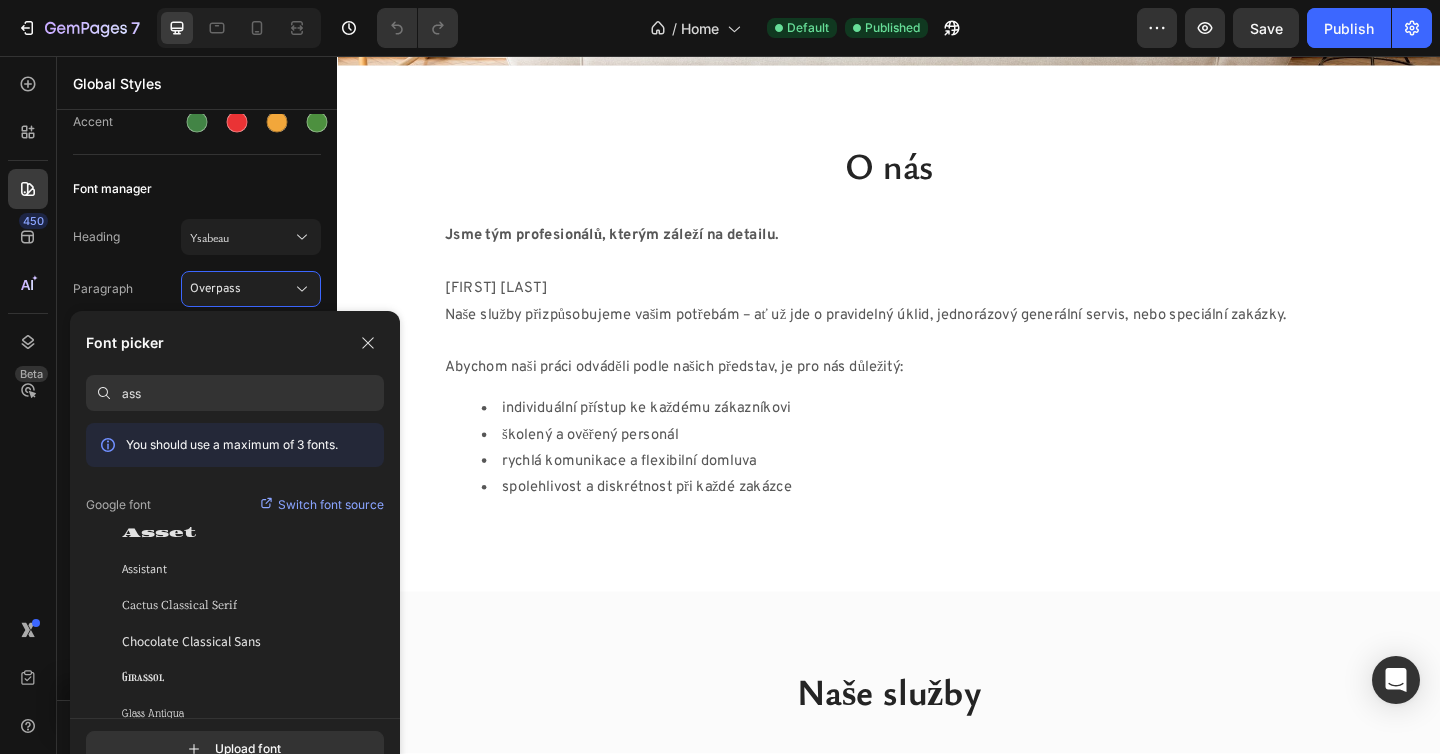 click on "ass" at bounding box center [253, 393] 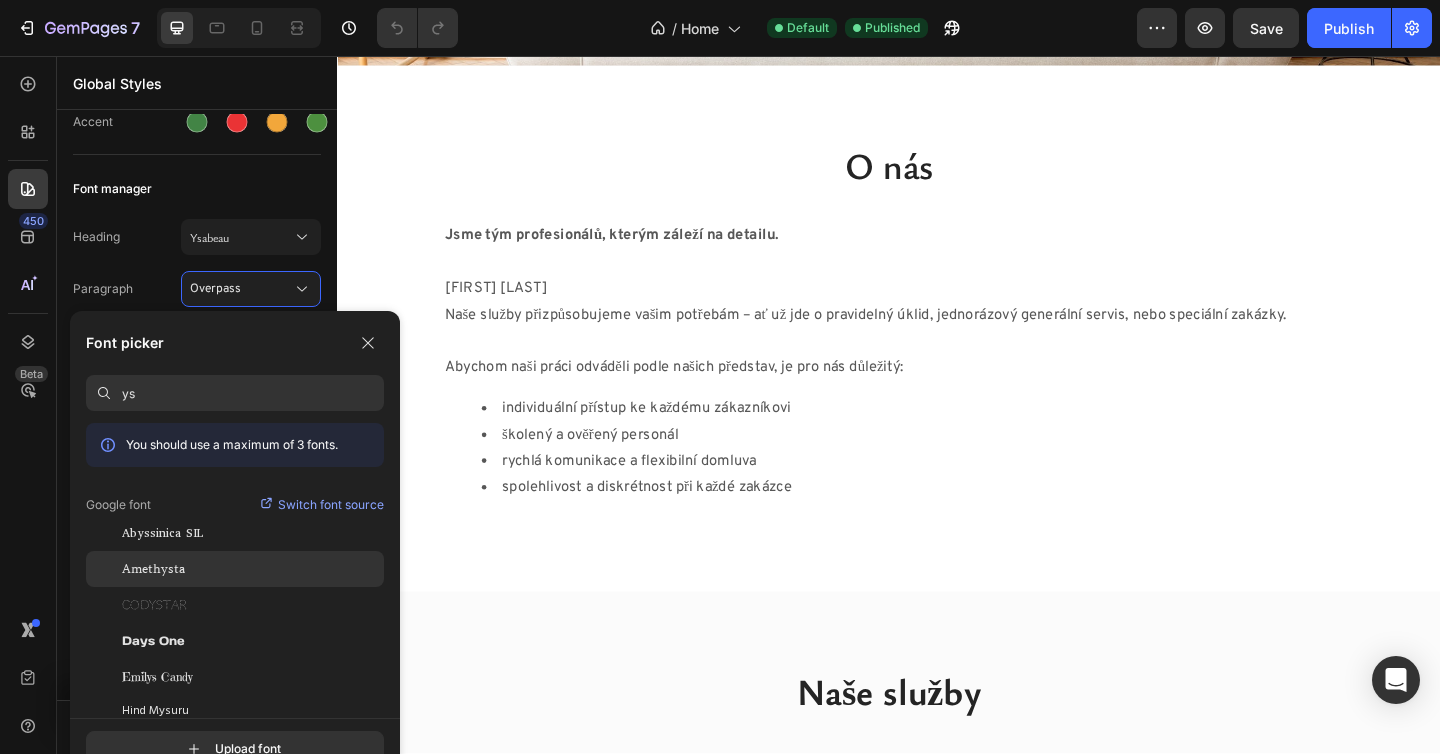 scroll, scrollTop: 193, scrollLeft: 0, axis: vertical 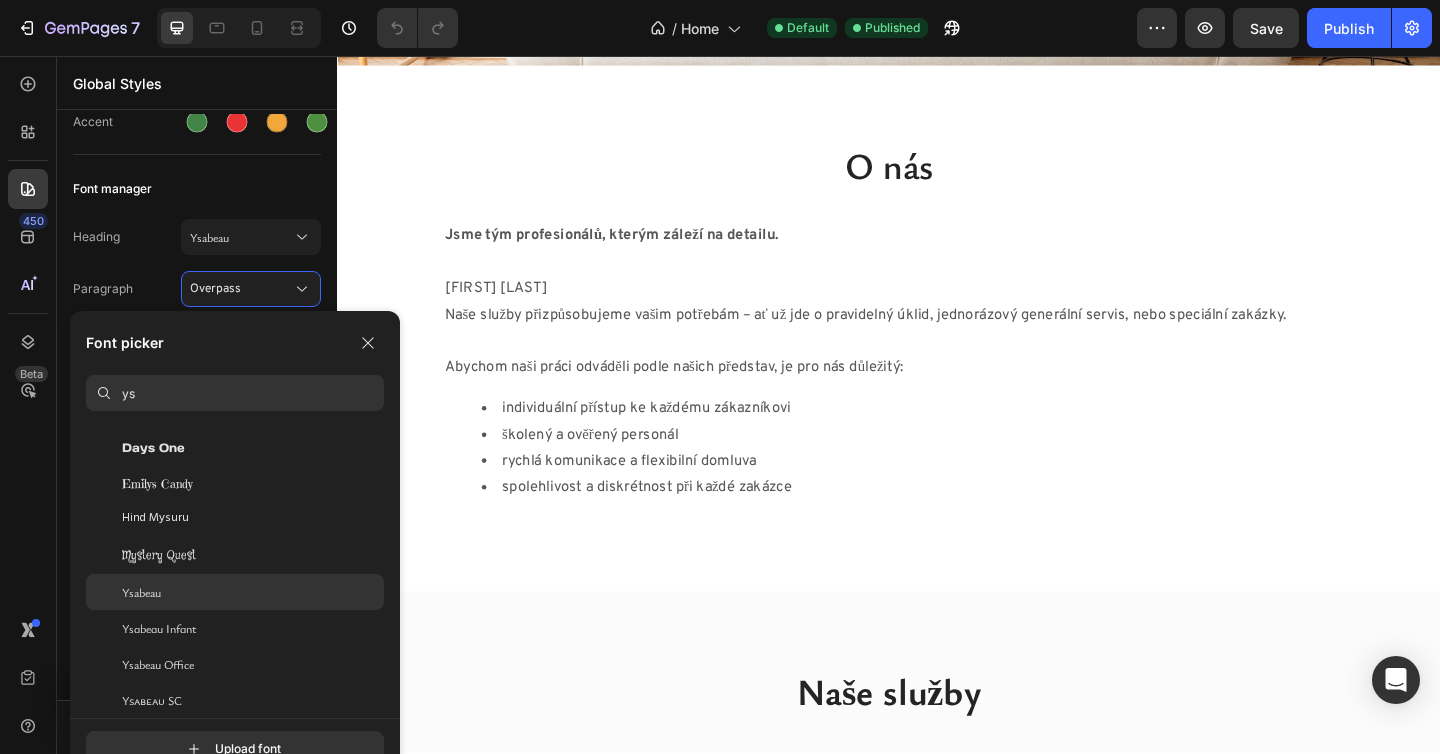 click on "Ysabeau" 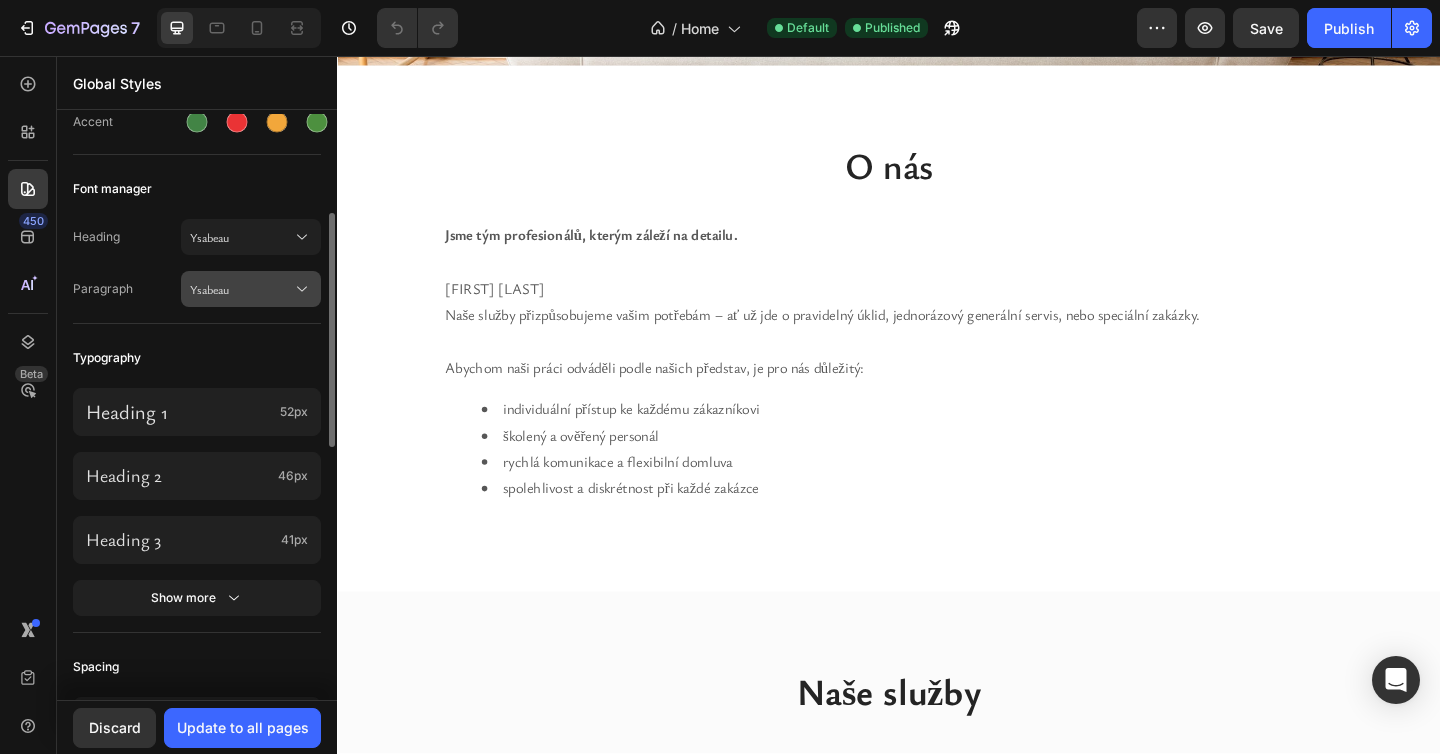 click on "Ysabeau" at bounding box center (241, 289) 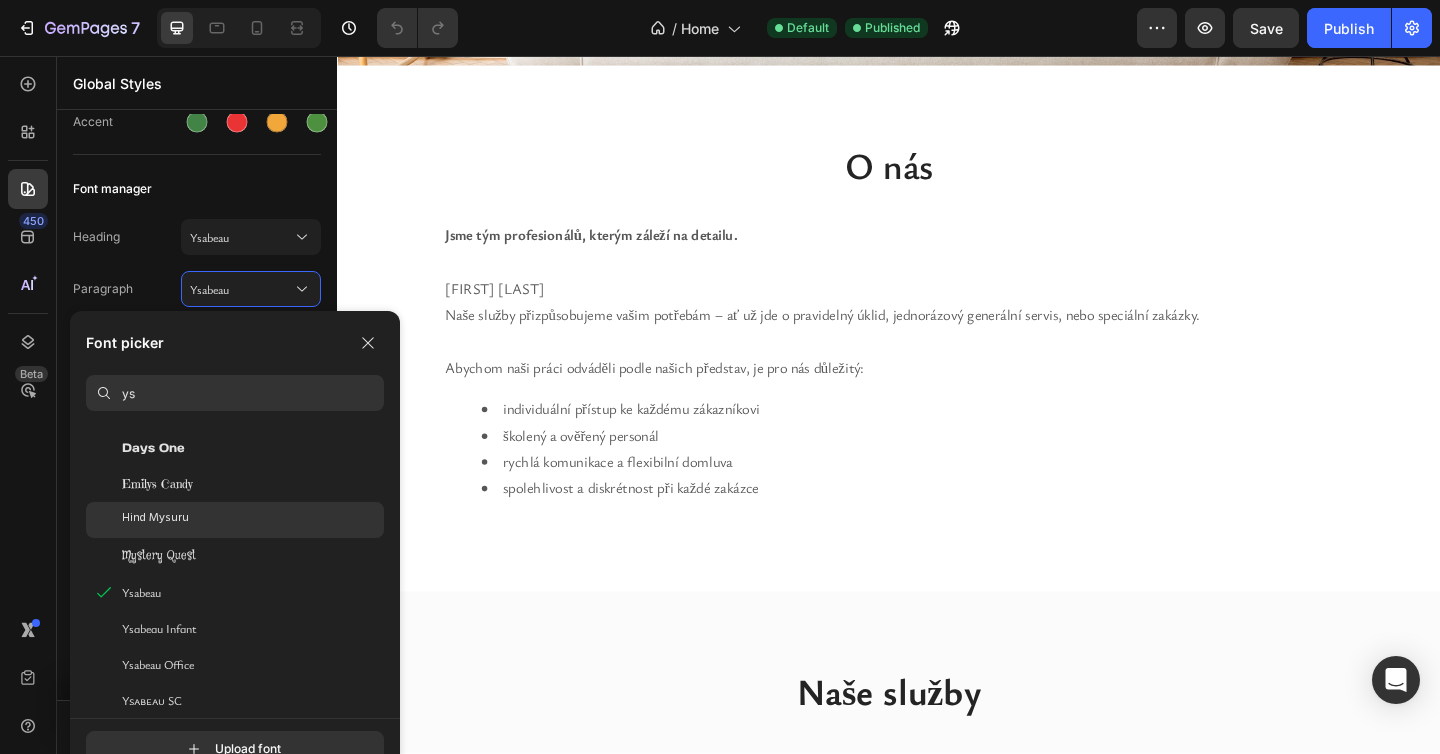 click on "Hind Mysuru" 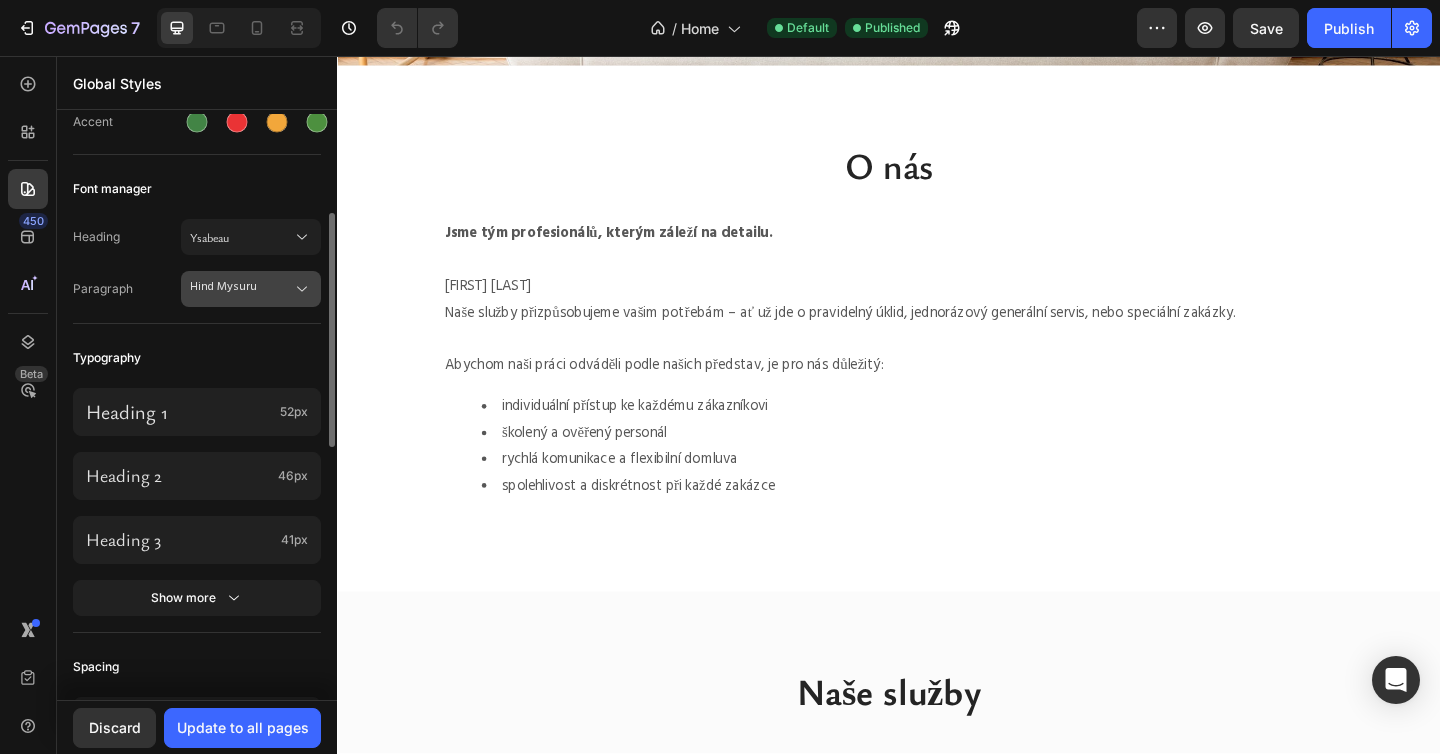 click on "Hind Mysuru" at bounding box center [251, 289] 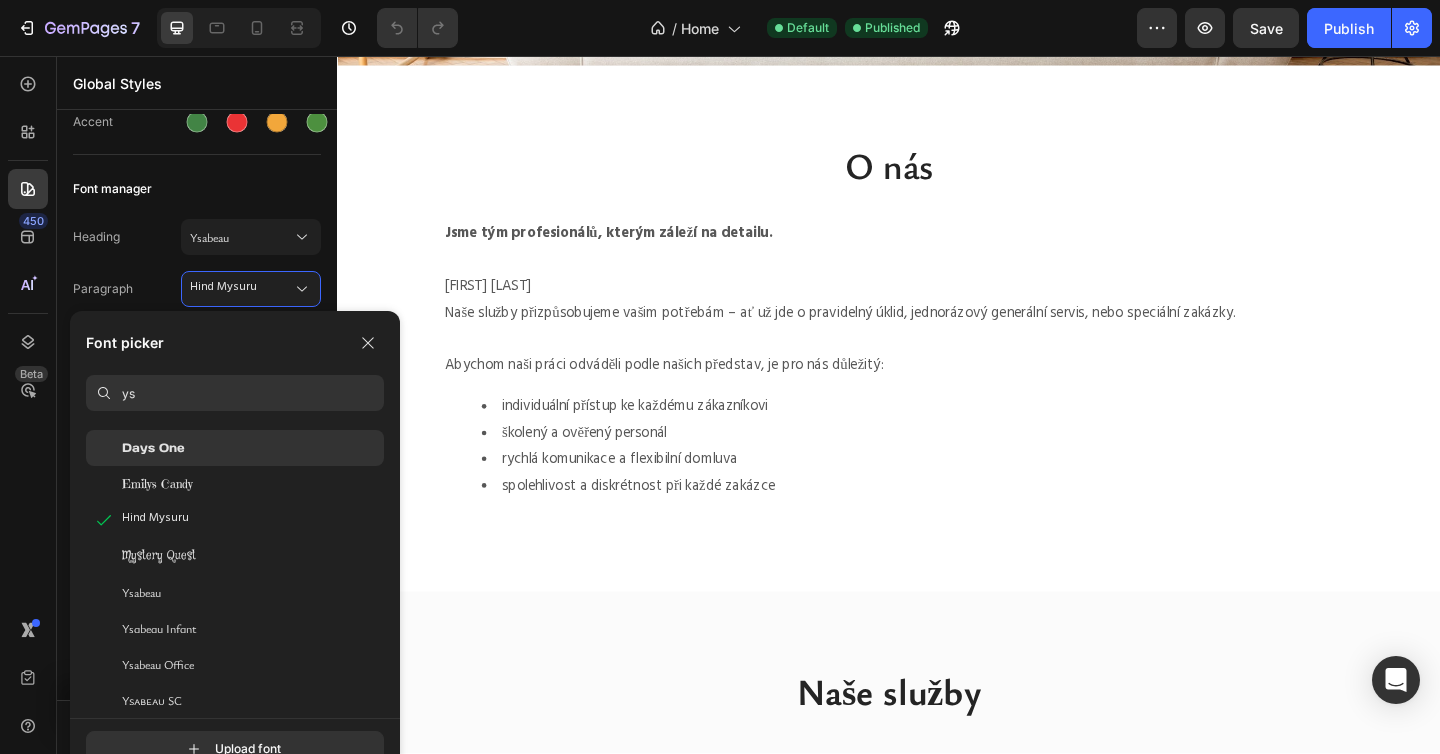 scroll, scrollTop: 0, scrollLeft: 0, axis: both 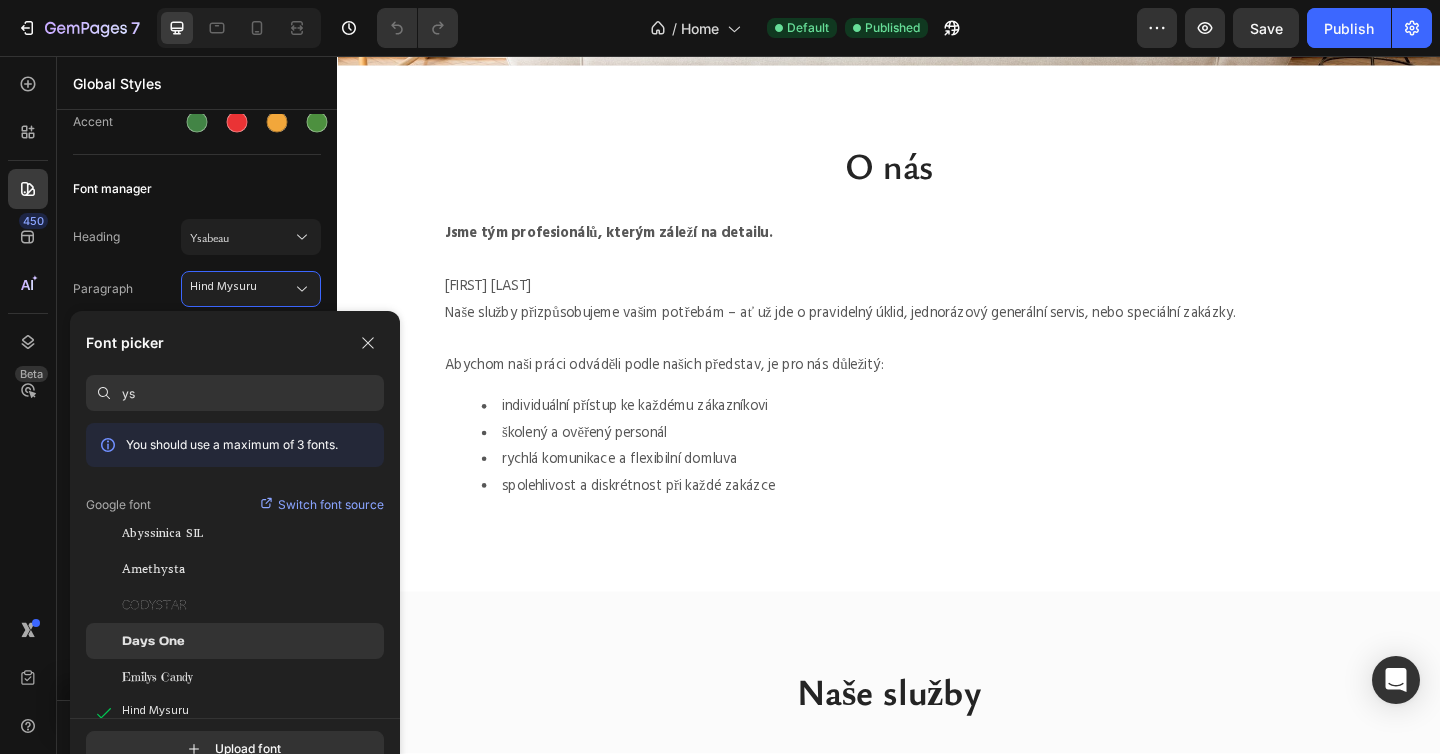 type on "y" 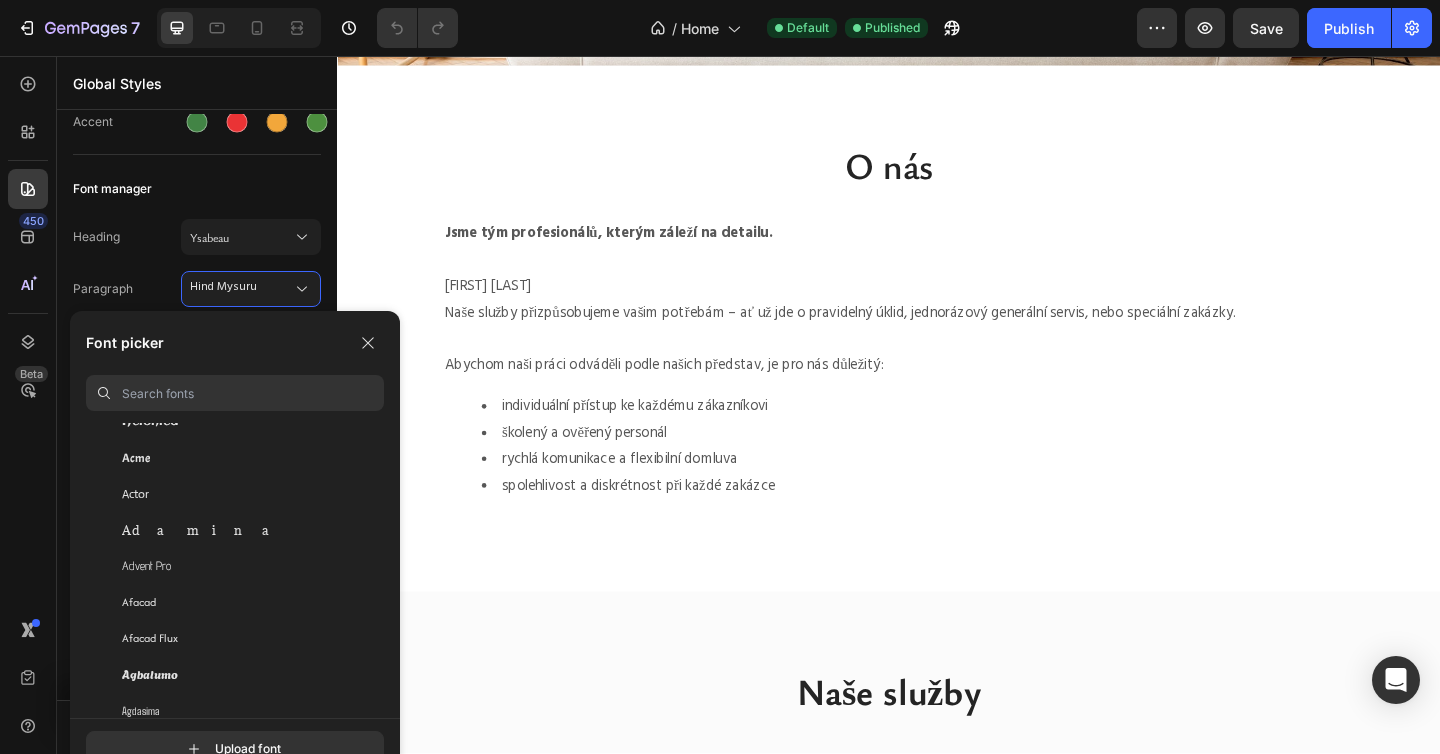 scroll, scrollTop: 541, scrollLeft: 0, axis: vertical 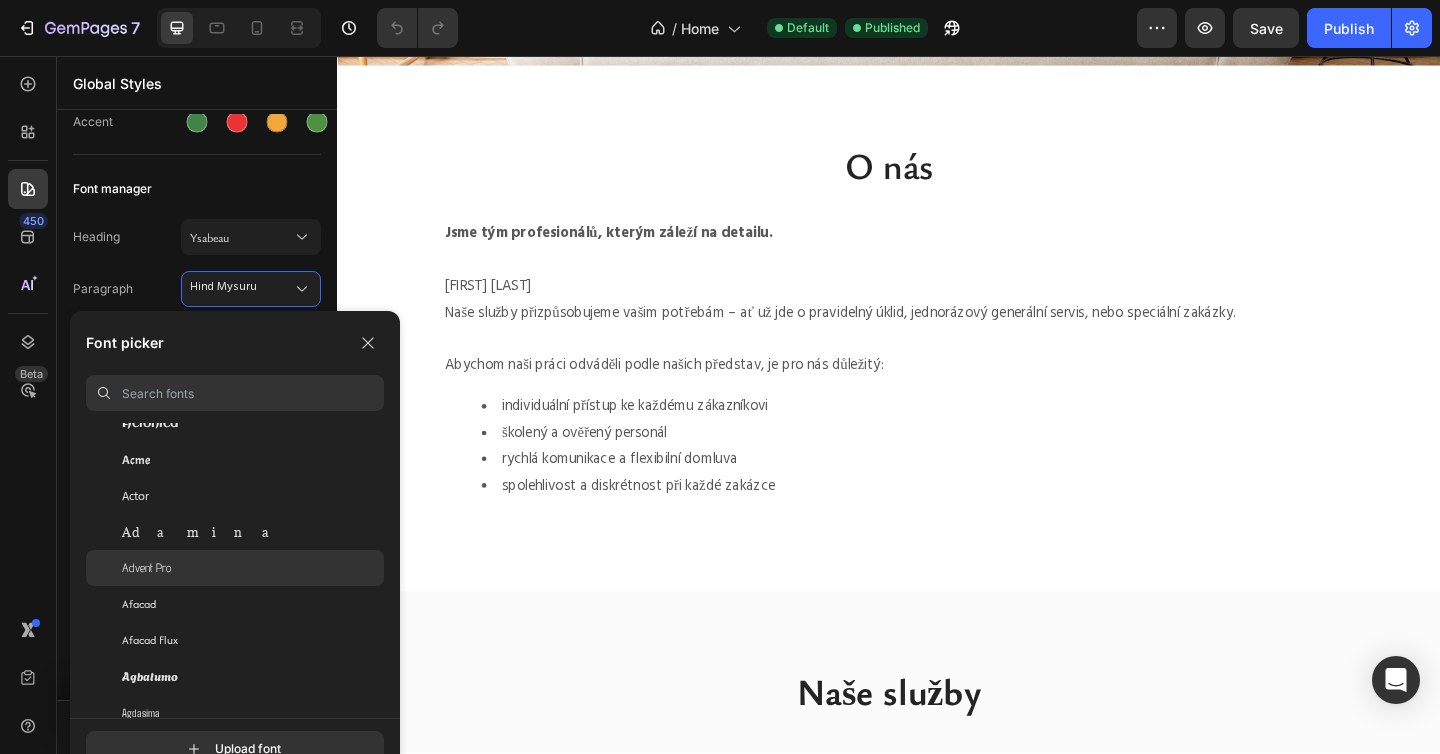type 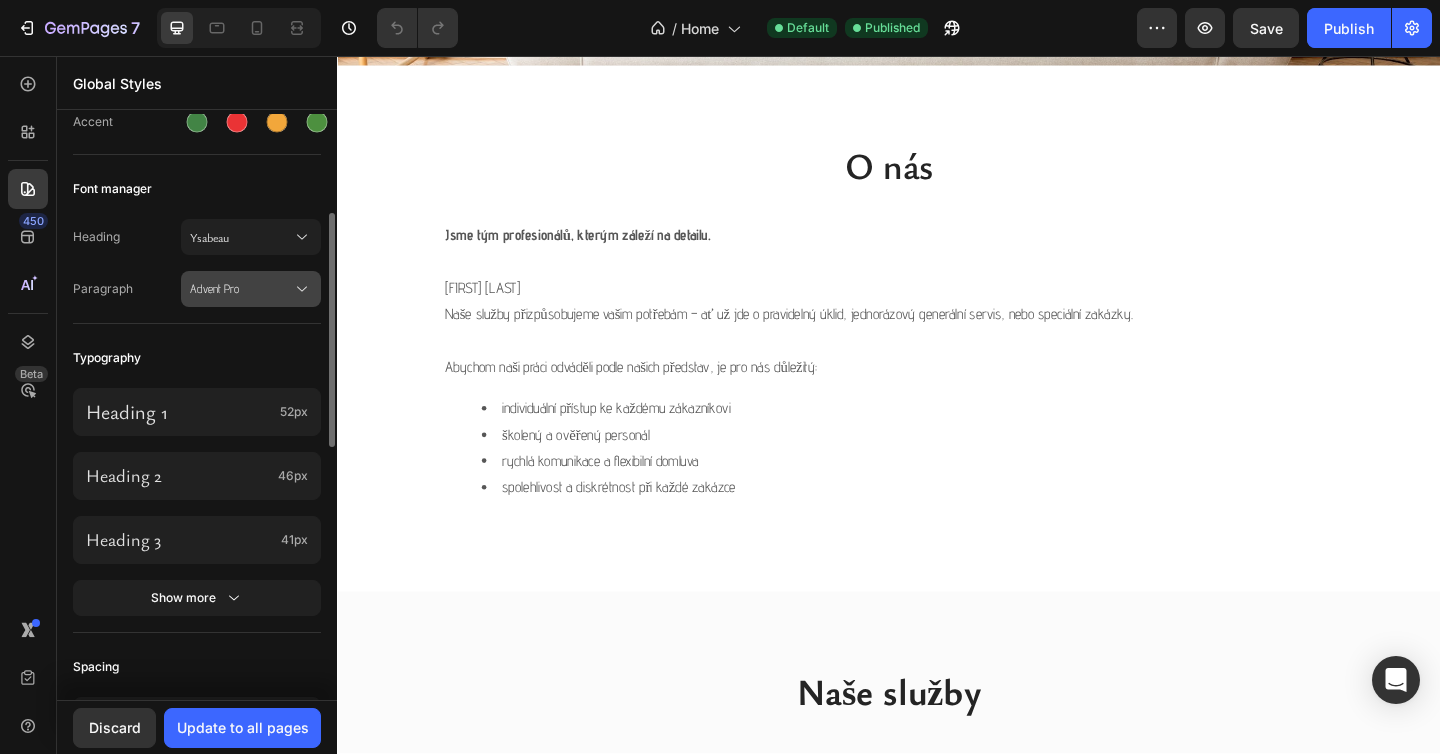 click on "Advent Pro" at bounding box center (251, 289) 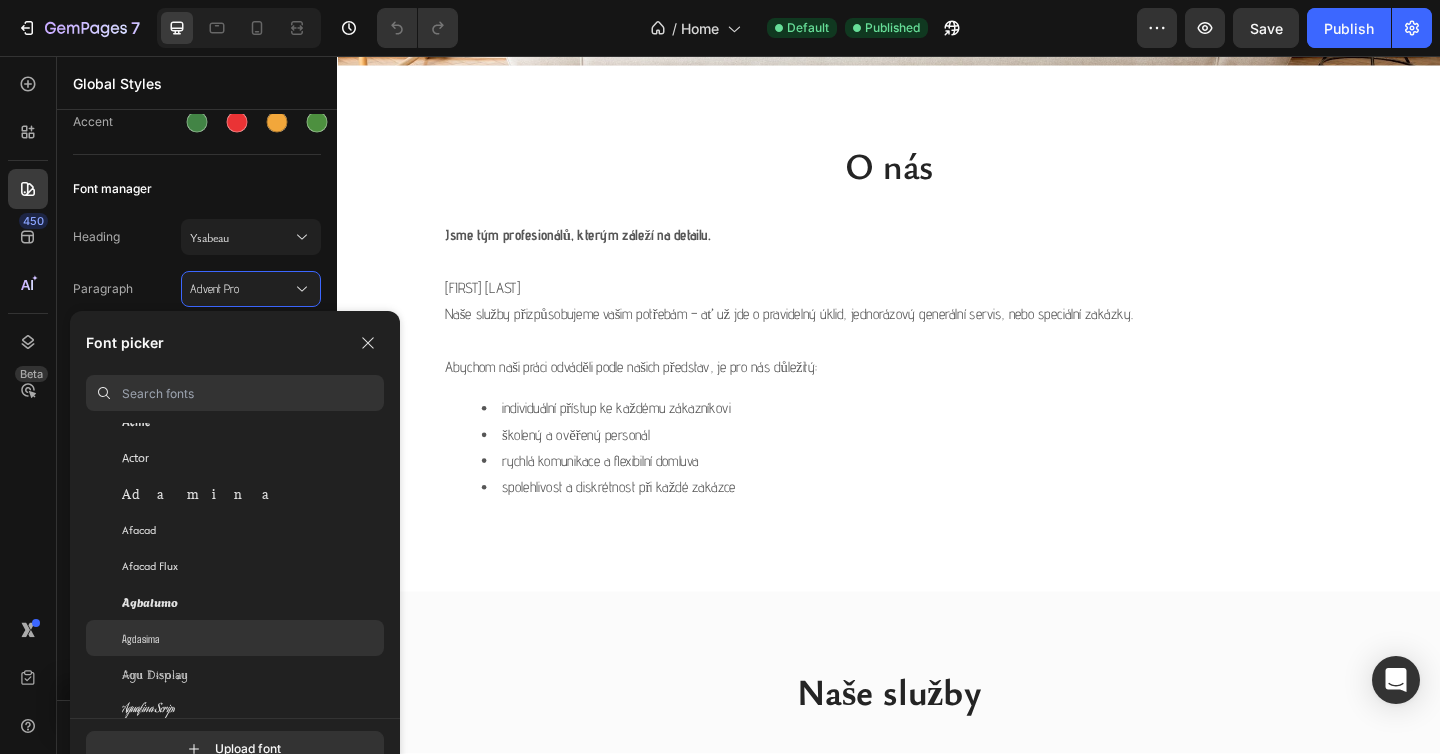 scroll, scrollTop: 588, scrollLeft: 0, axis: vertical 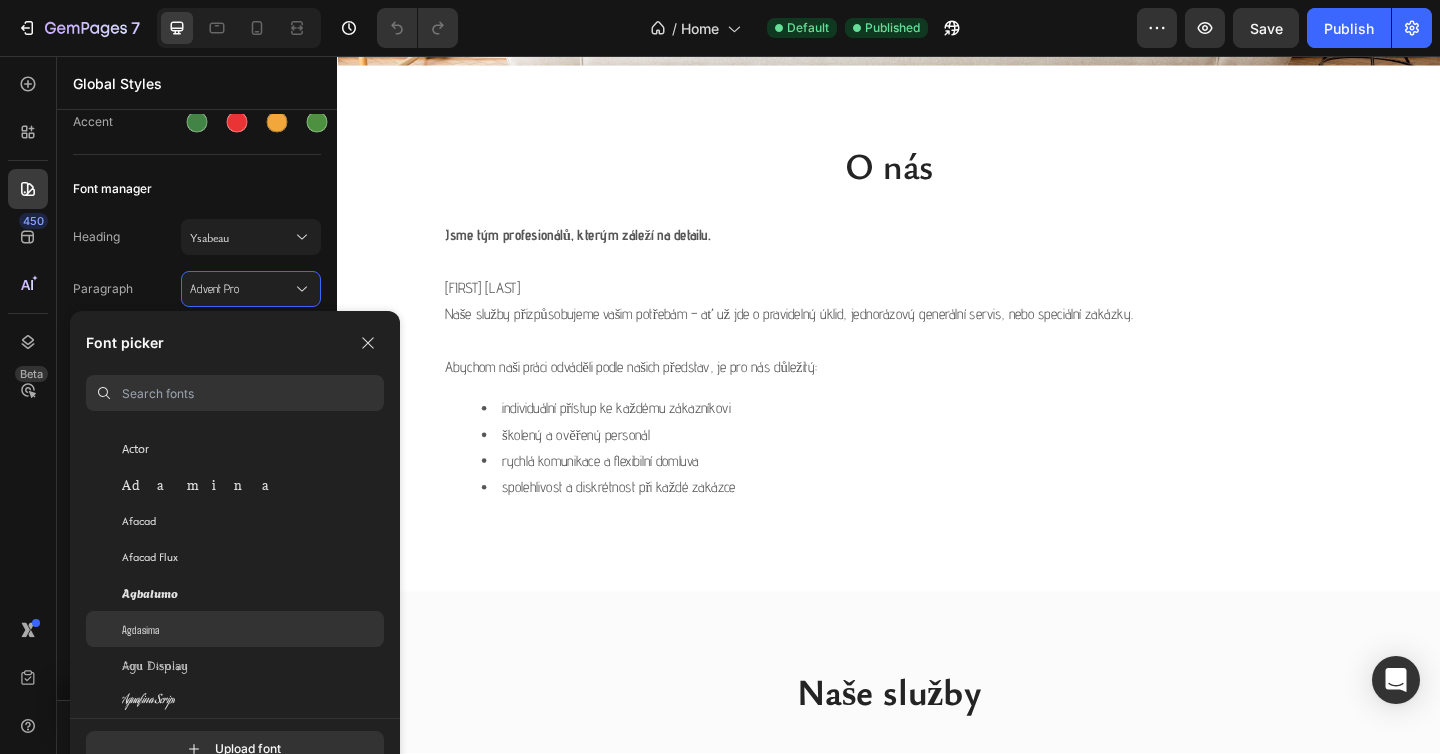 click on "Agdasima" 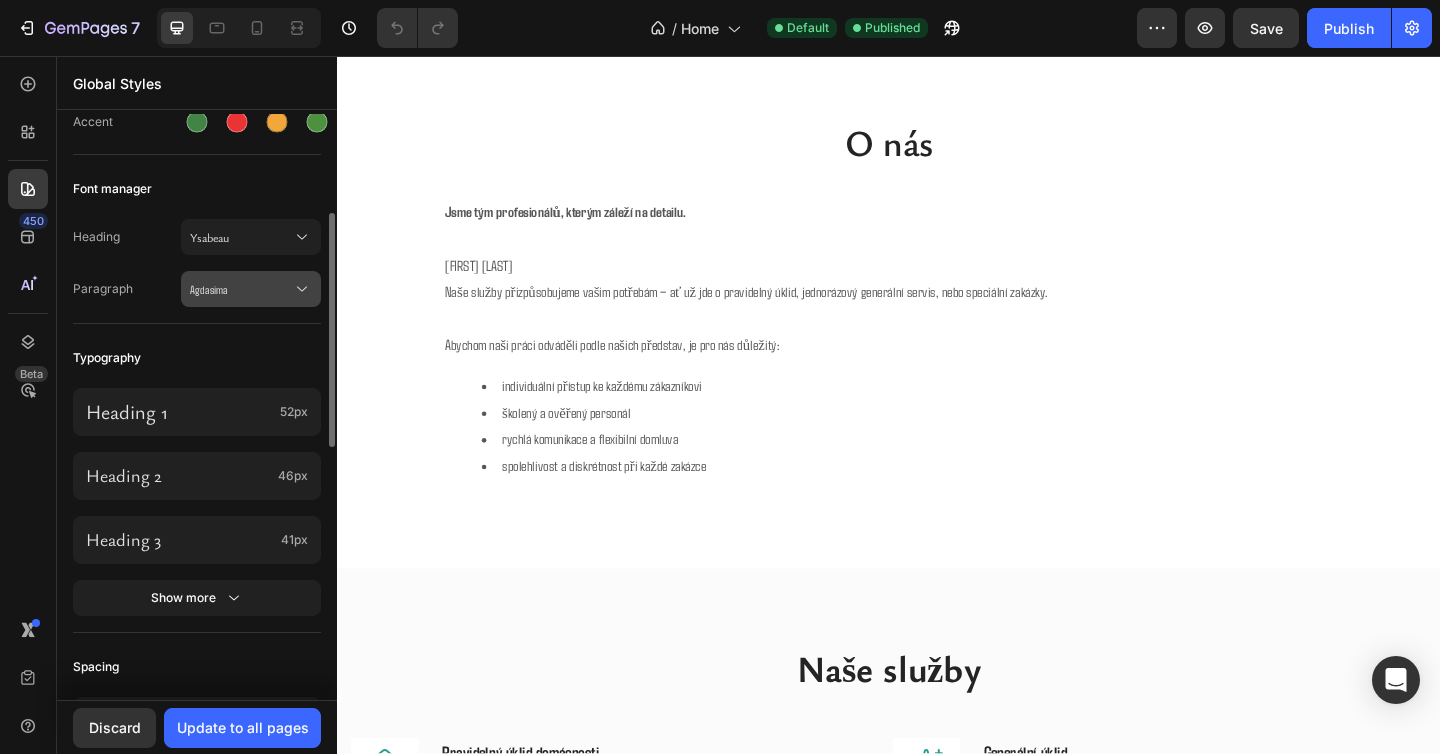 click on "Agdasima" at bounding box center [241, 289] 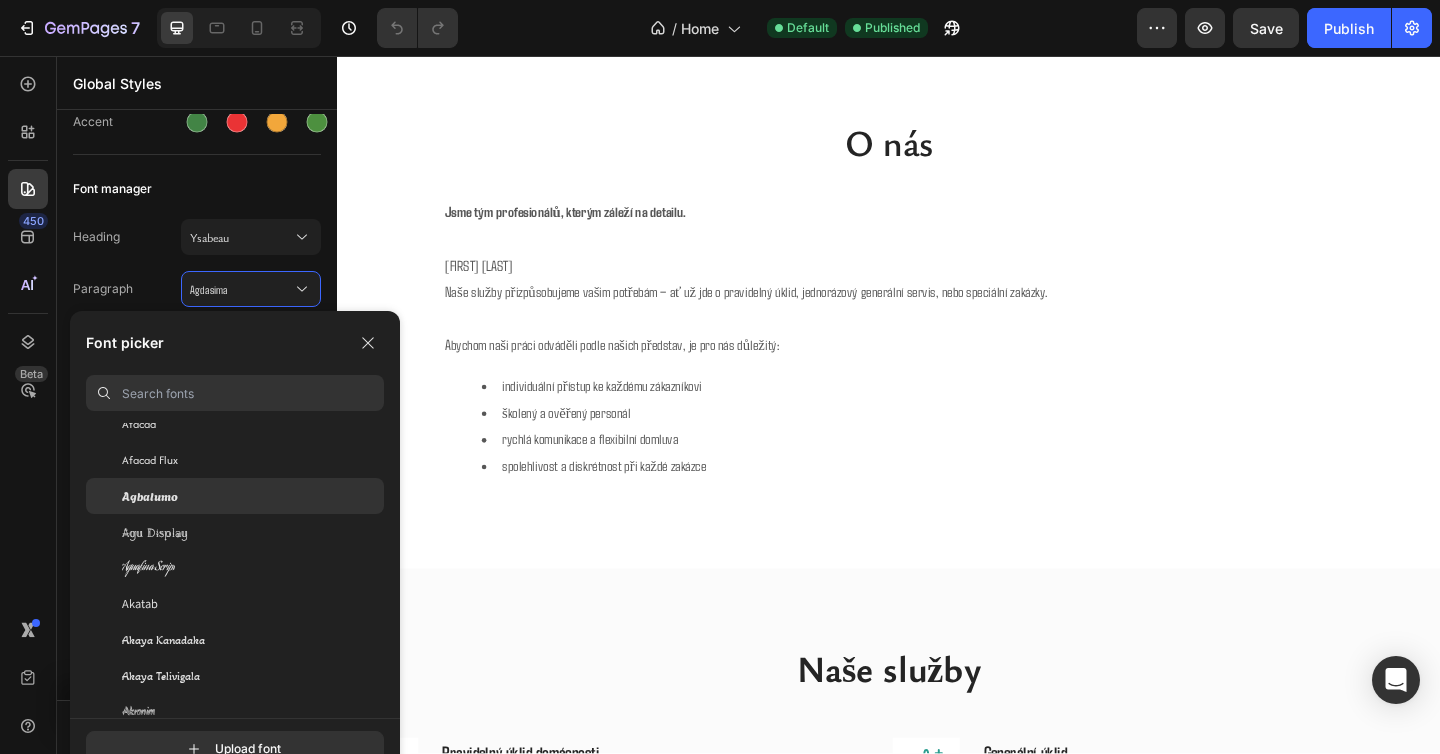 scroll, scrollTop: 686, scrollLeft: 0, axis: vertical 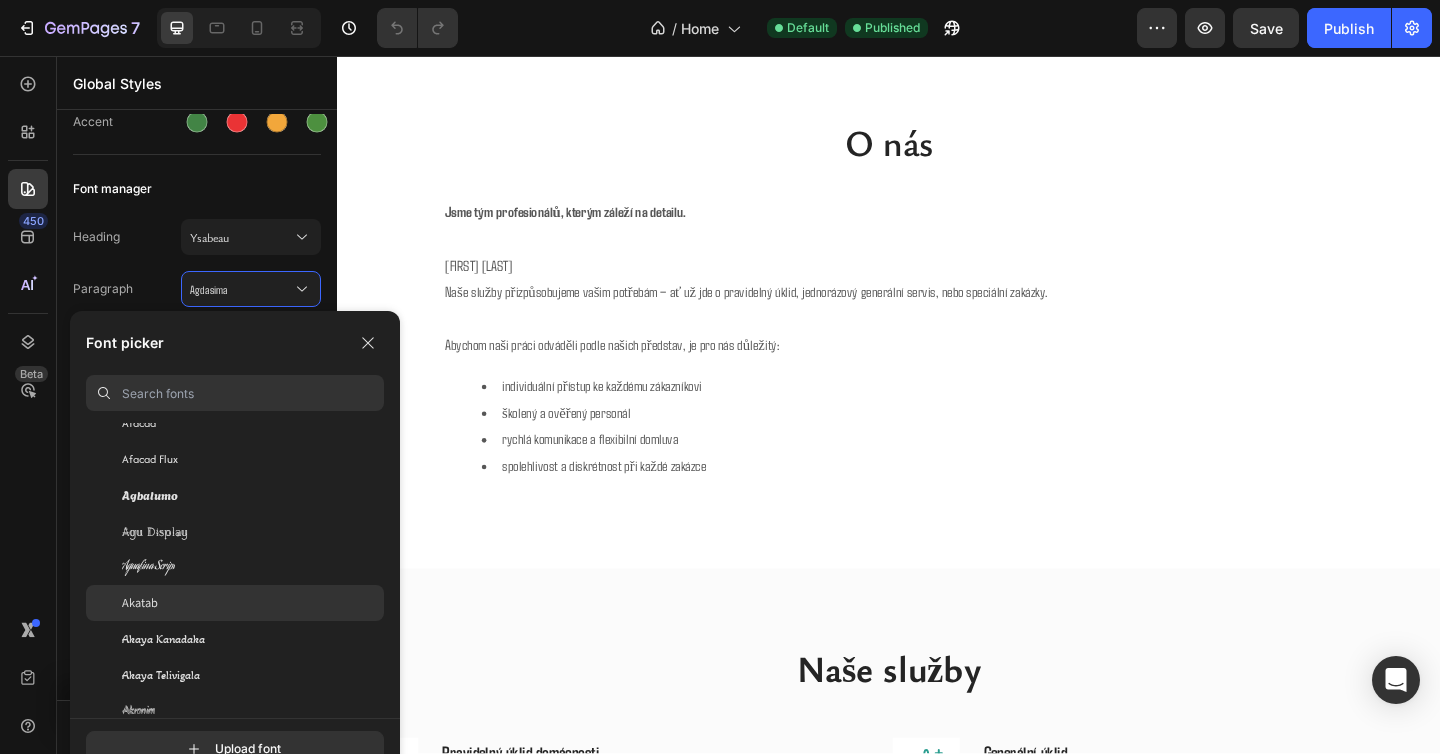 click on "Akatab" 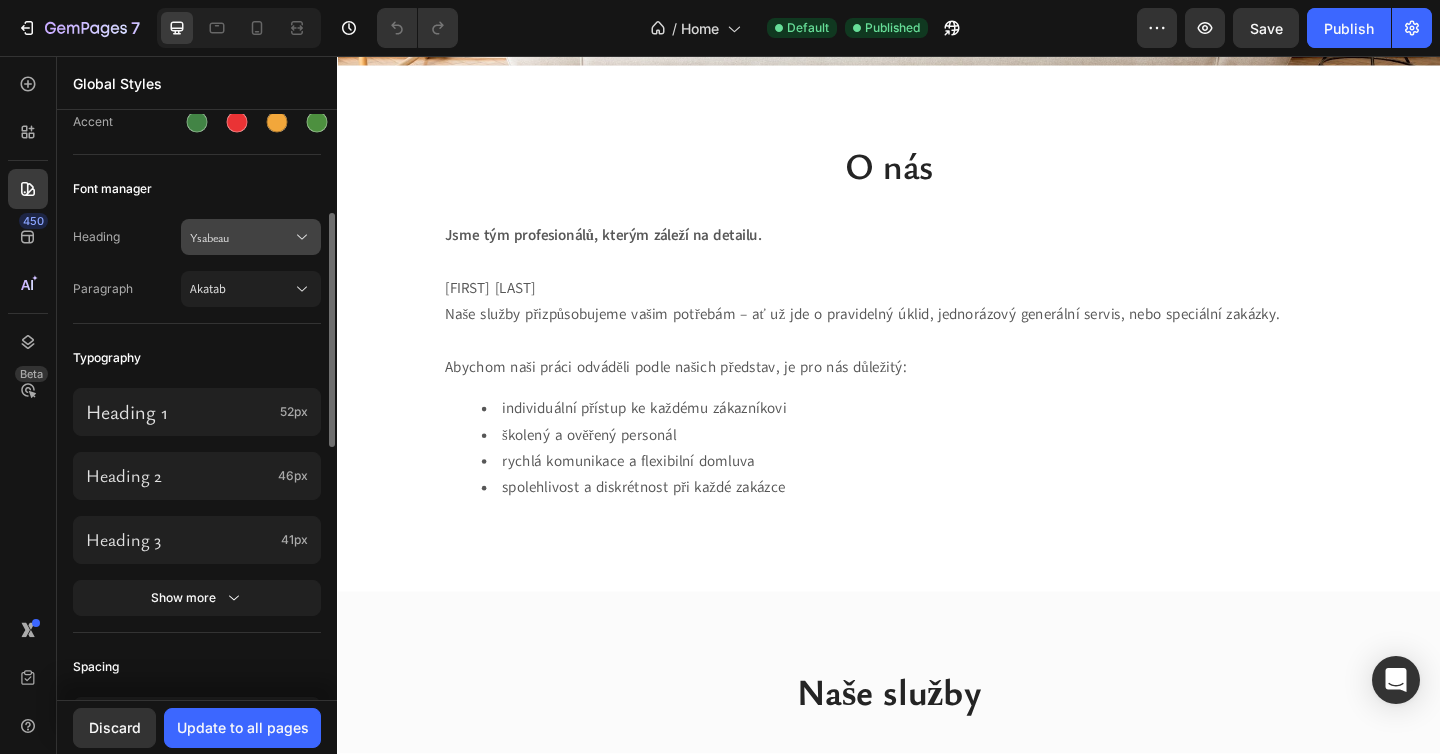 click on "Ysabeau" at bounding box center [251, 237] 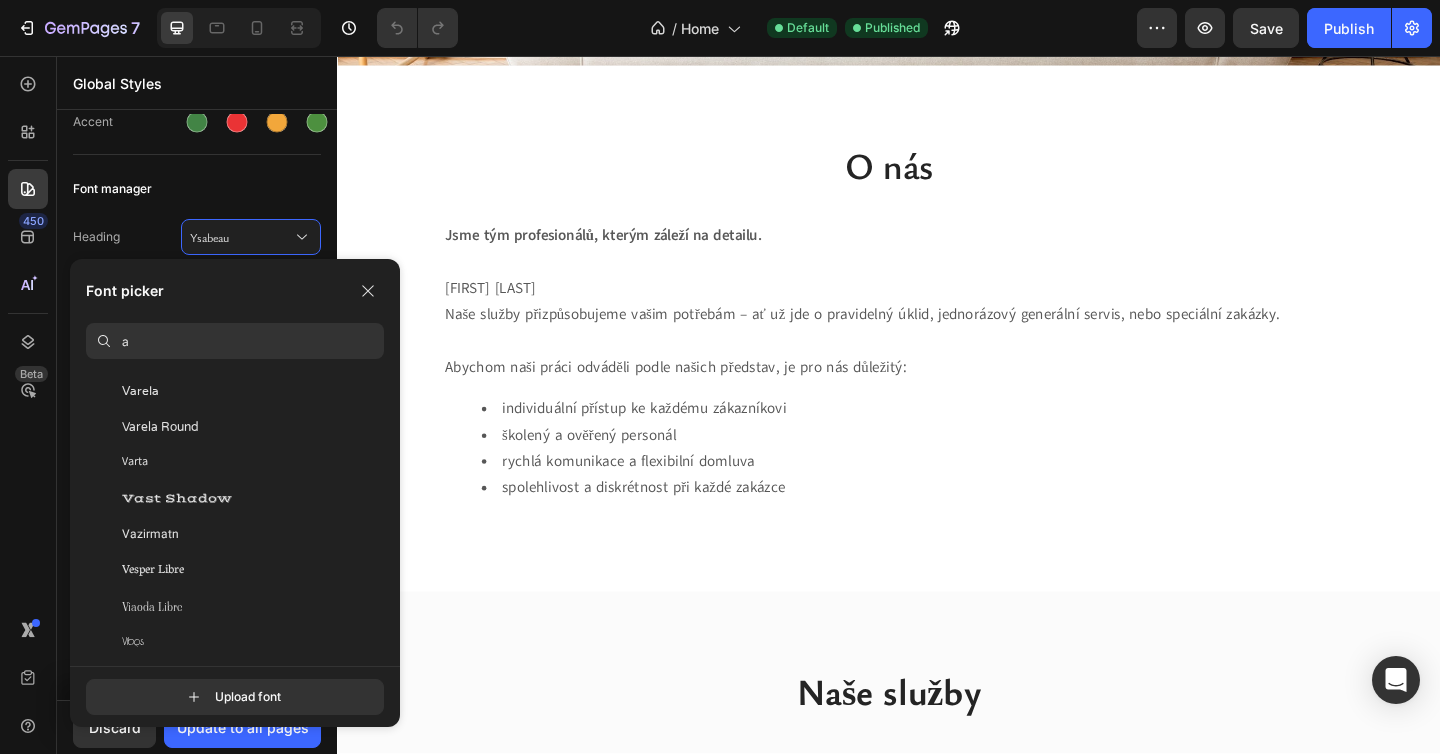 scroll, scrollTop: 0, scrollLeft: 0, axis: both 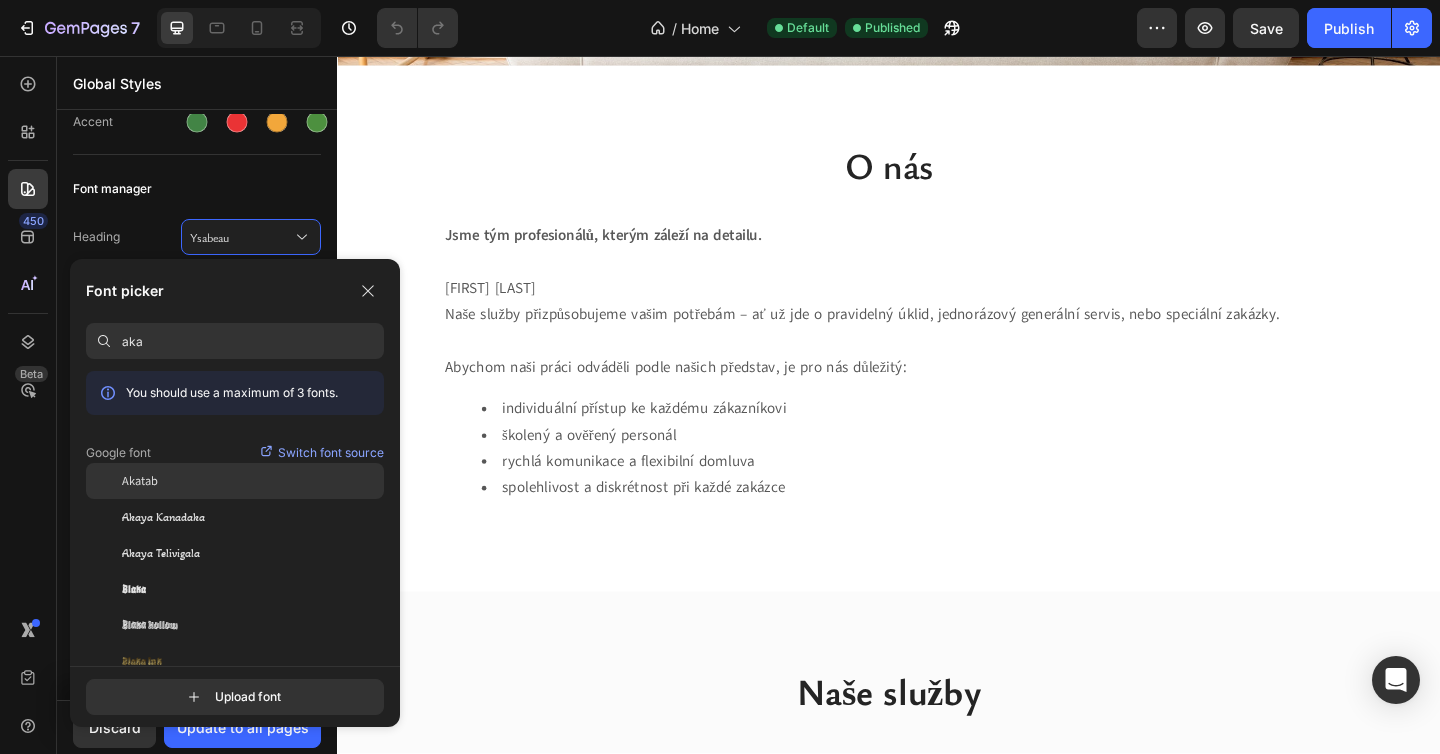 click on "Akatab" 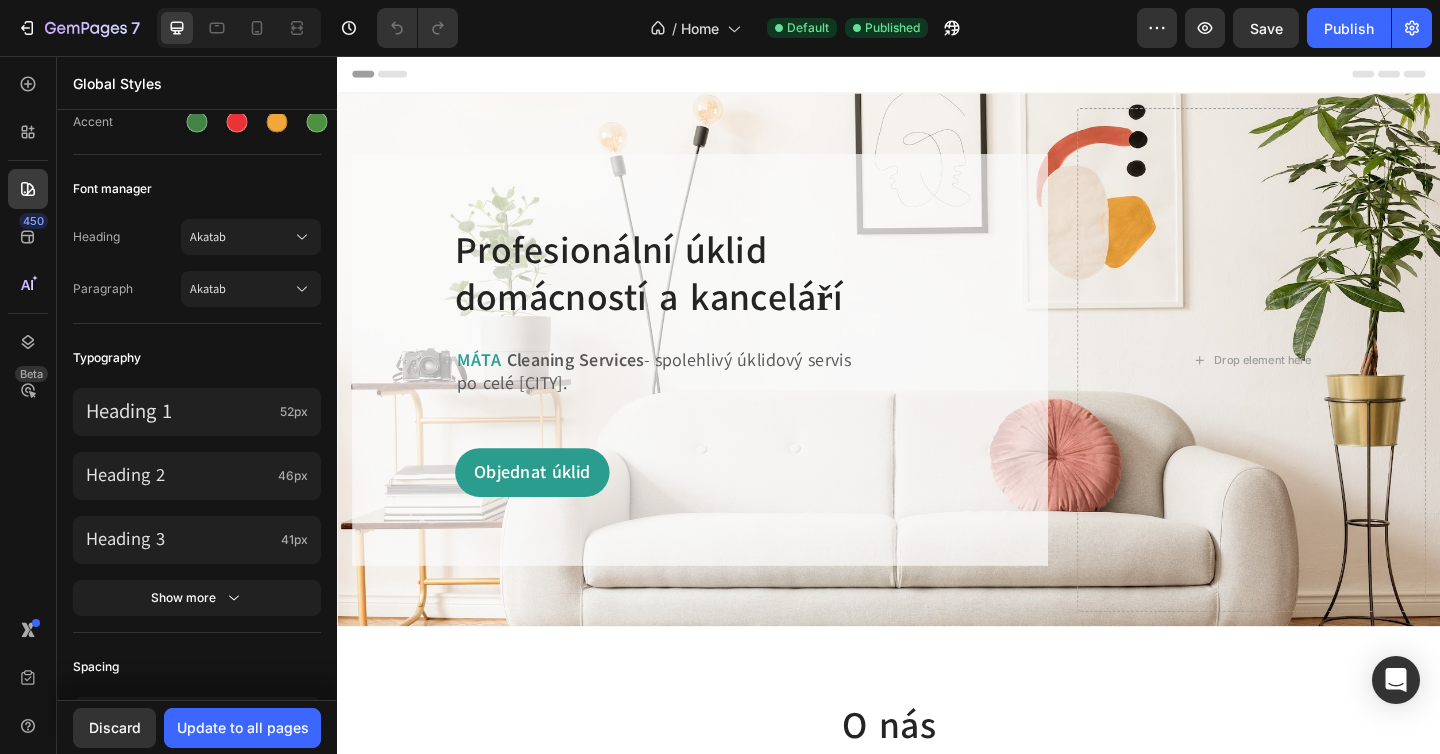 scroll, scrollTop: 5, scrollLeft: 0, axis: vertical 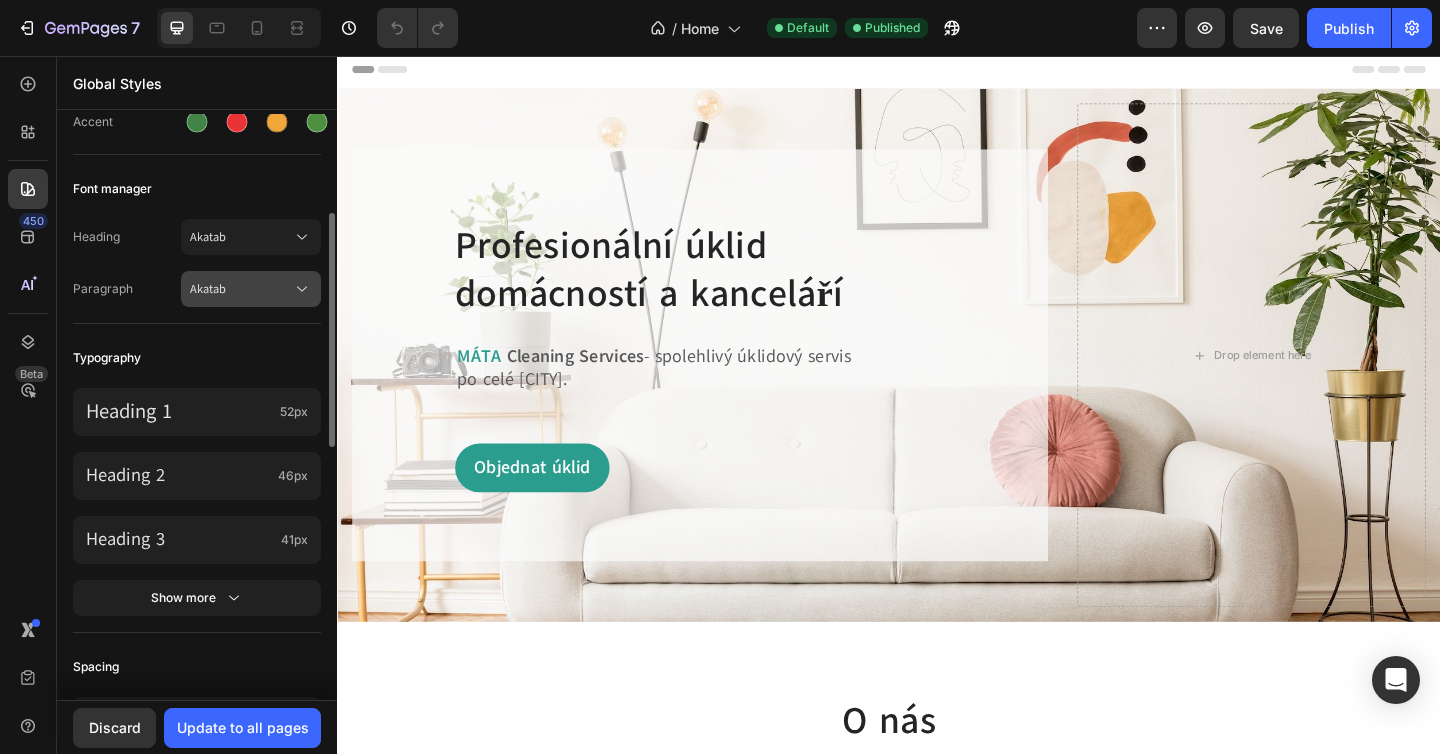 click on "Akatab" at bounding box center (241, 289) 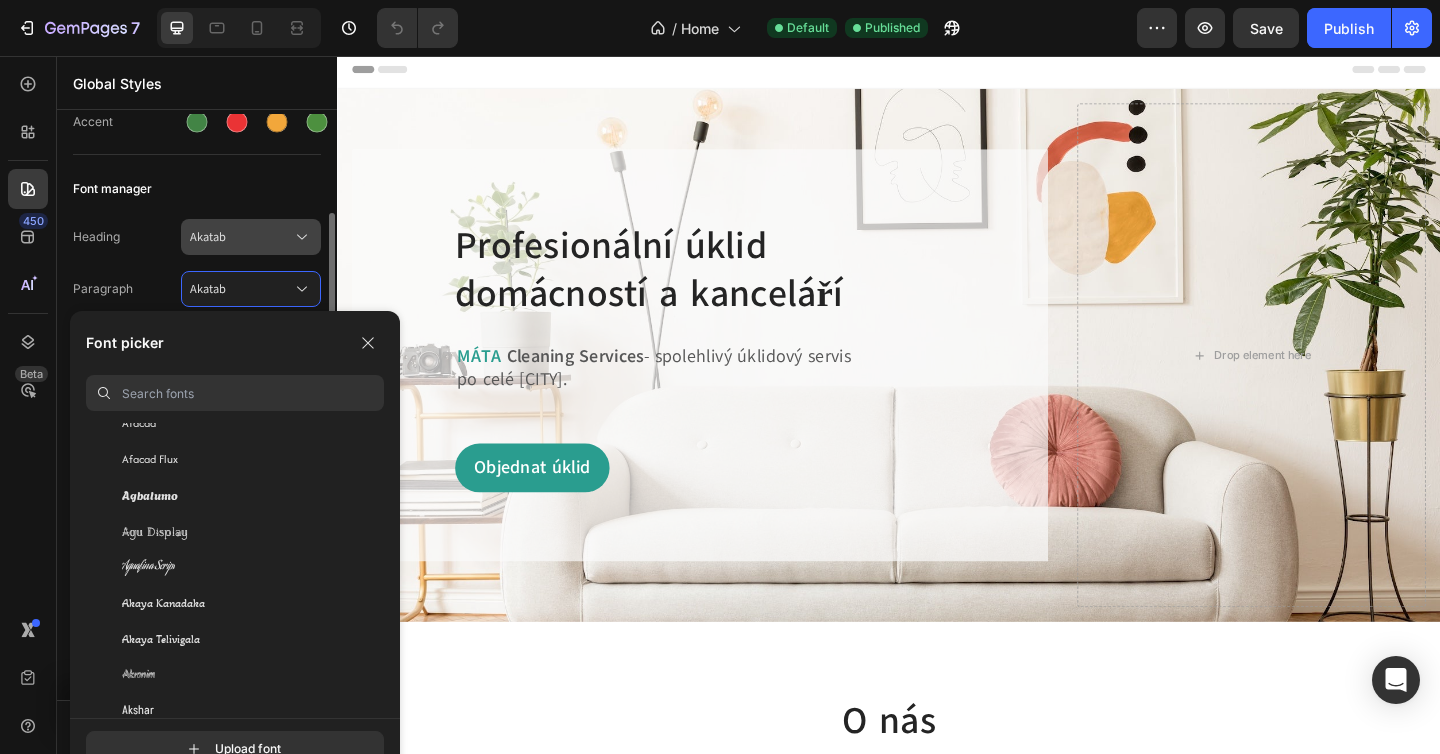 click on "Akatab" at bounding box center [241, 237] 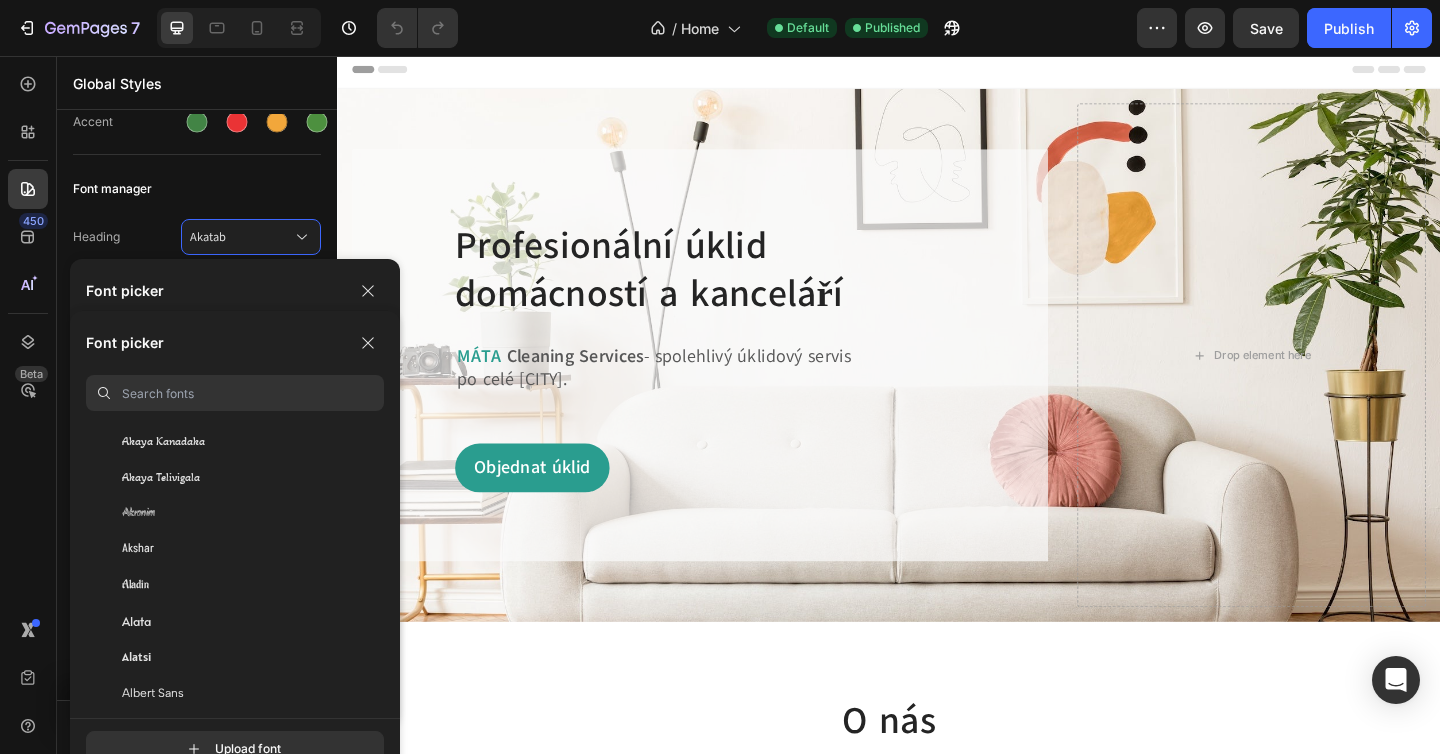 scroll, scrollTop: 894, scrollLeft: 0, axis: vertical 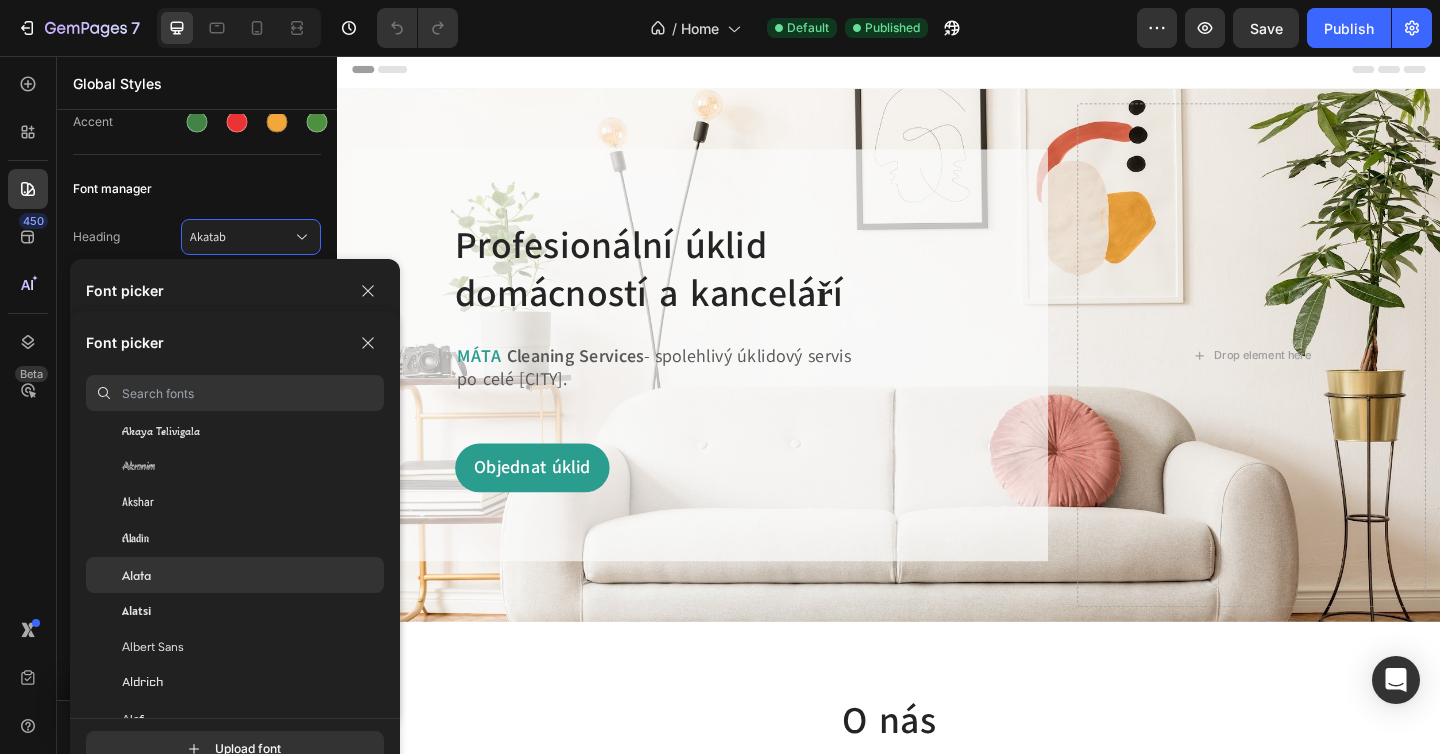 click on "Alata" 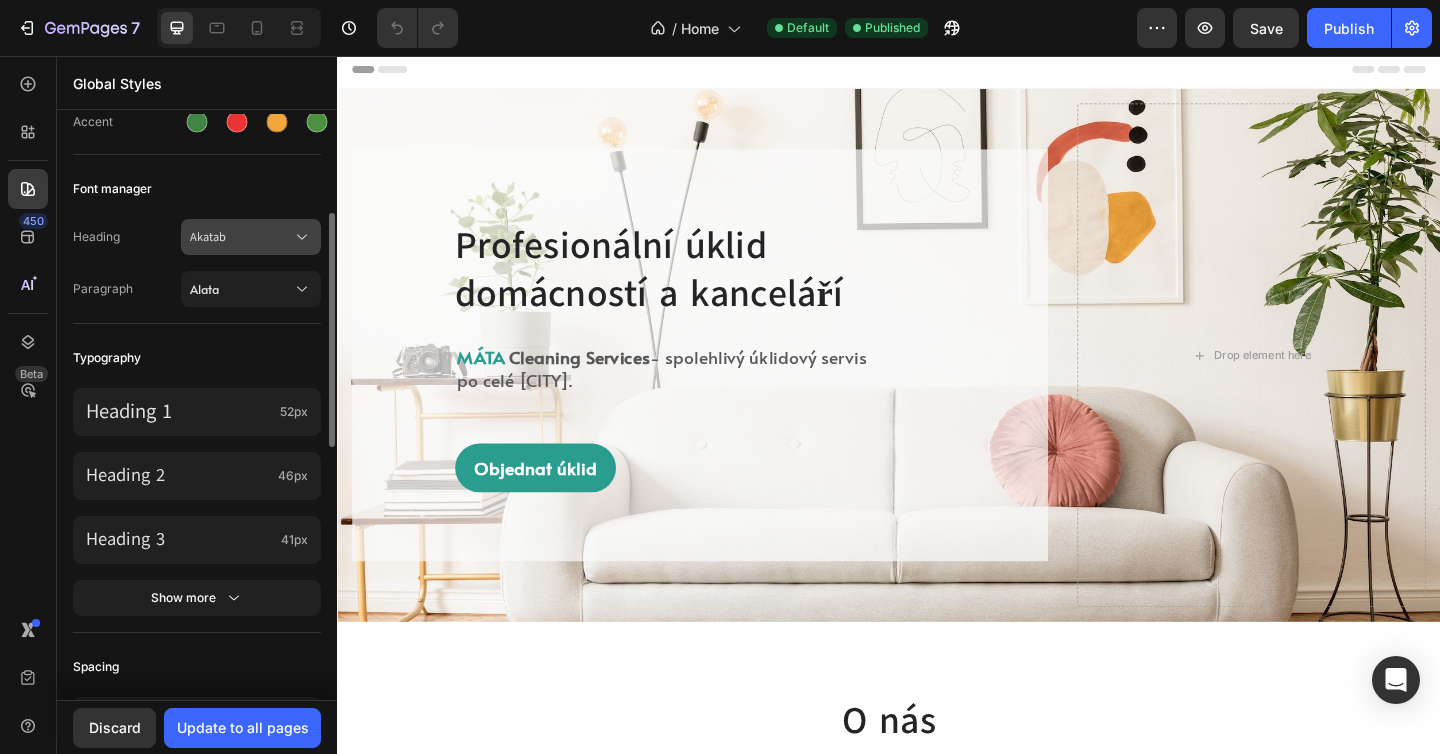 click on "Akatab" at bounding box center [241, 237] 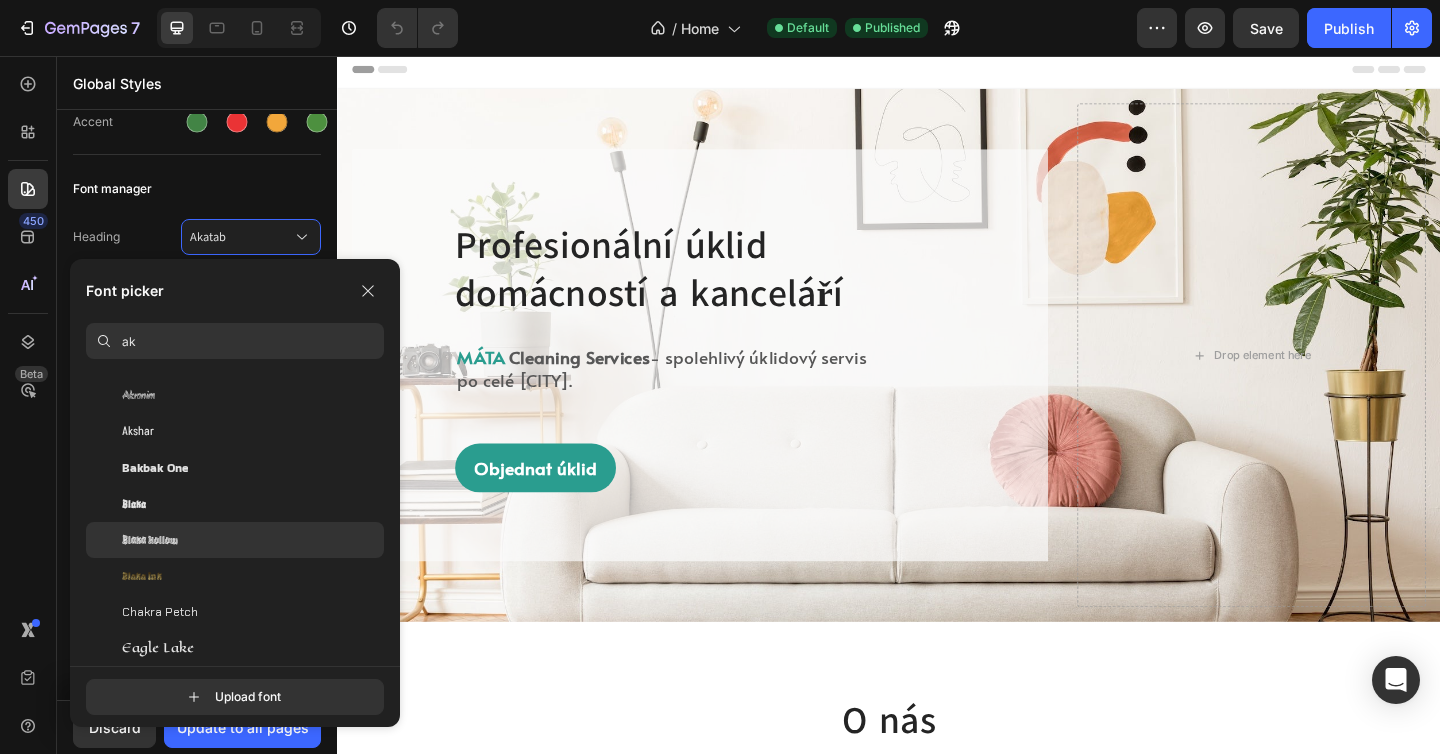 scroll, scrollTop: 0, scrollLeft: 0, axis: both 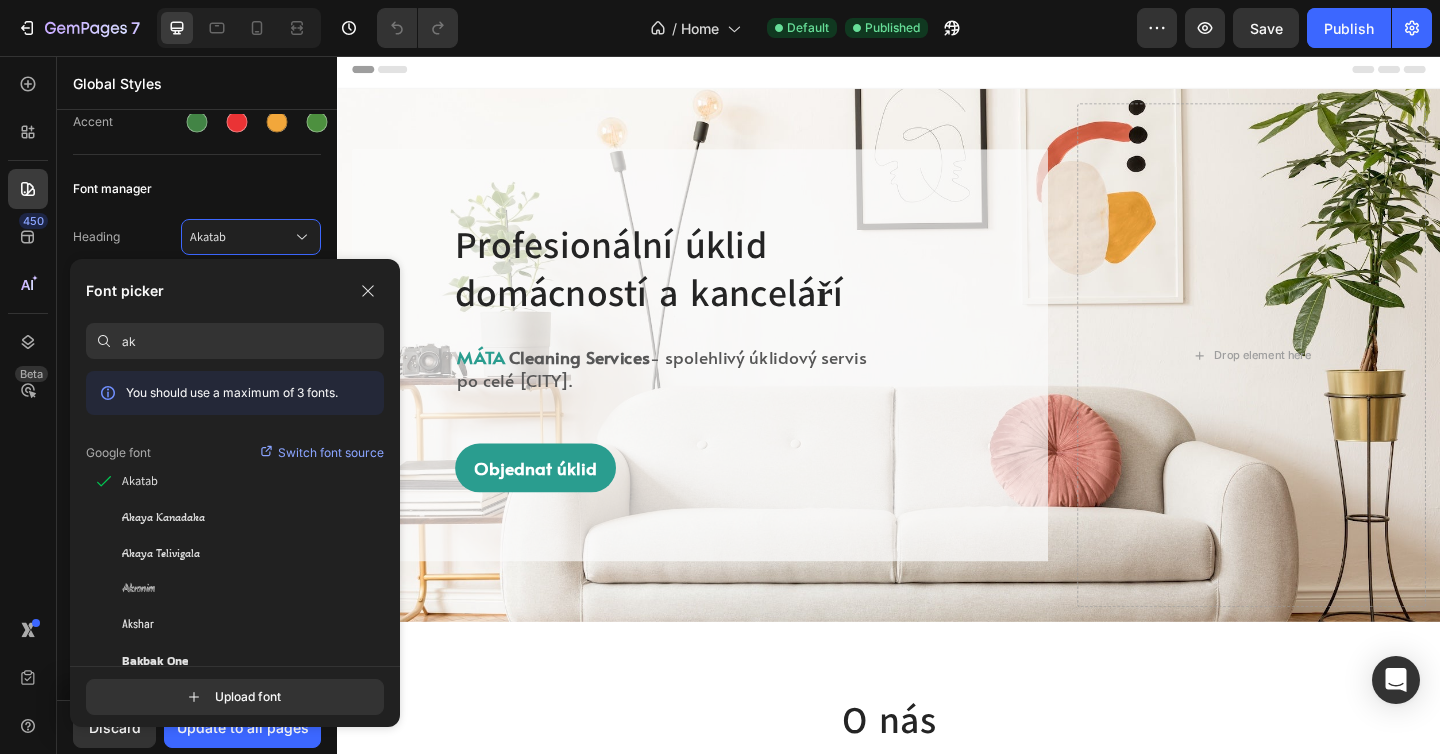 type on "a" 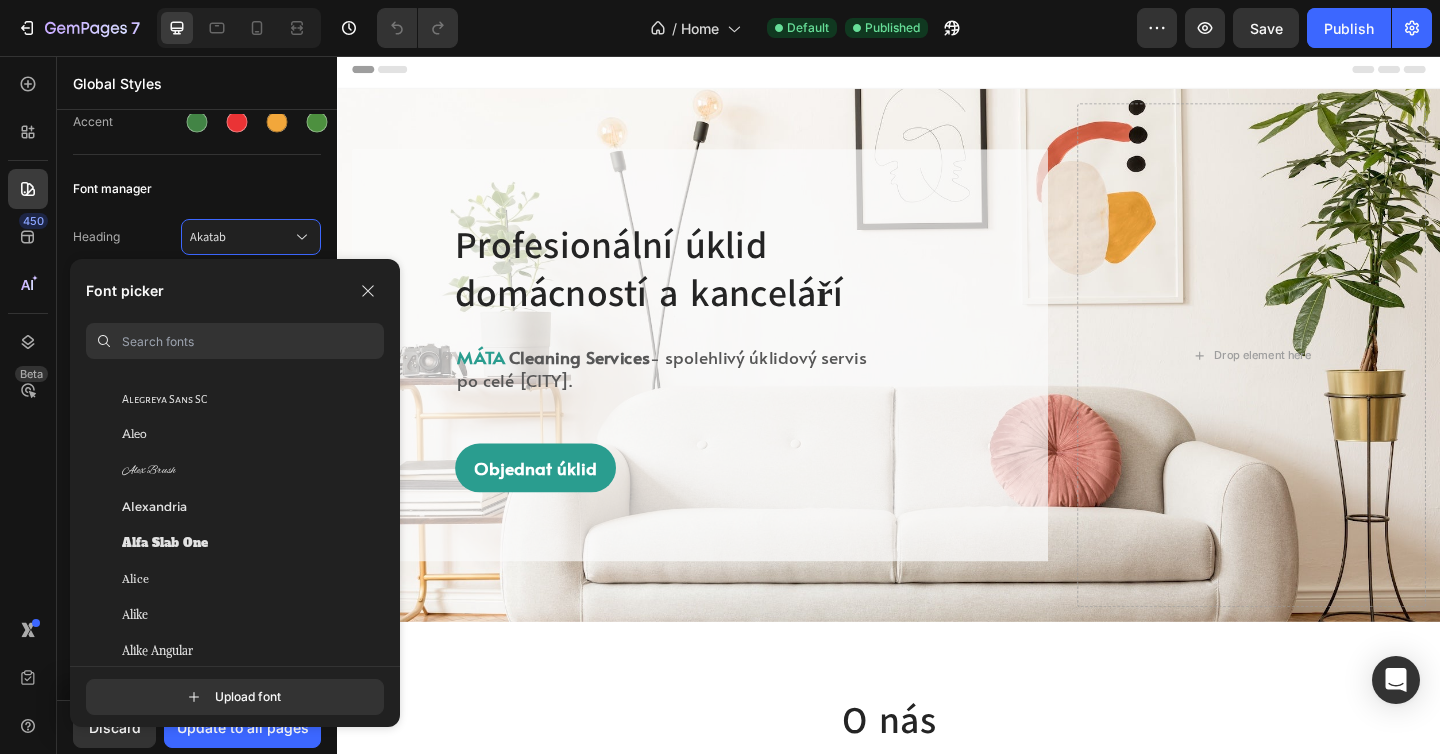 scroll, scrollTop: 1329, scrollLeft: 0, axis: vertical 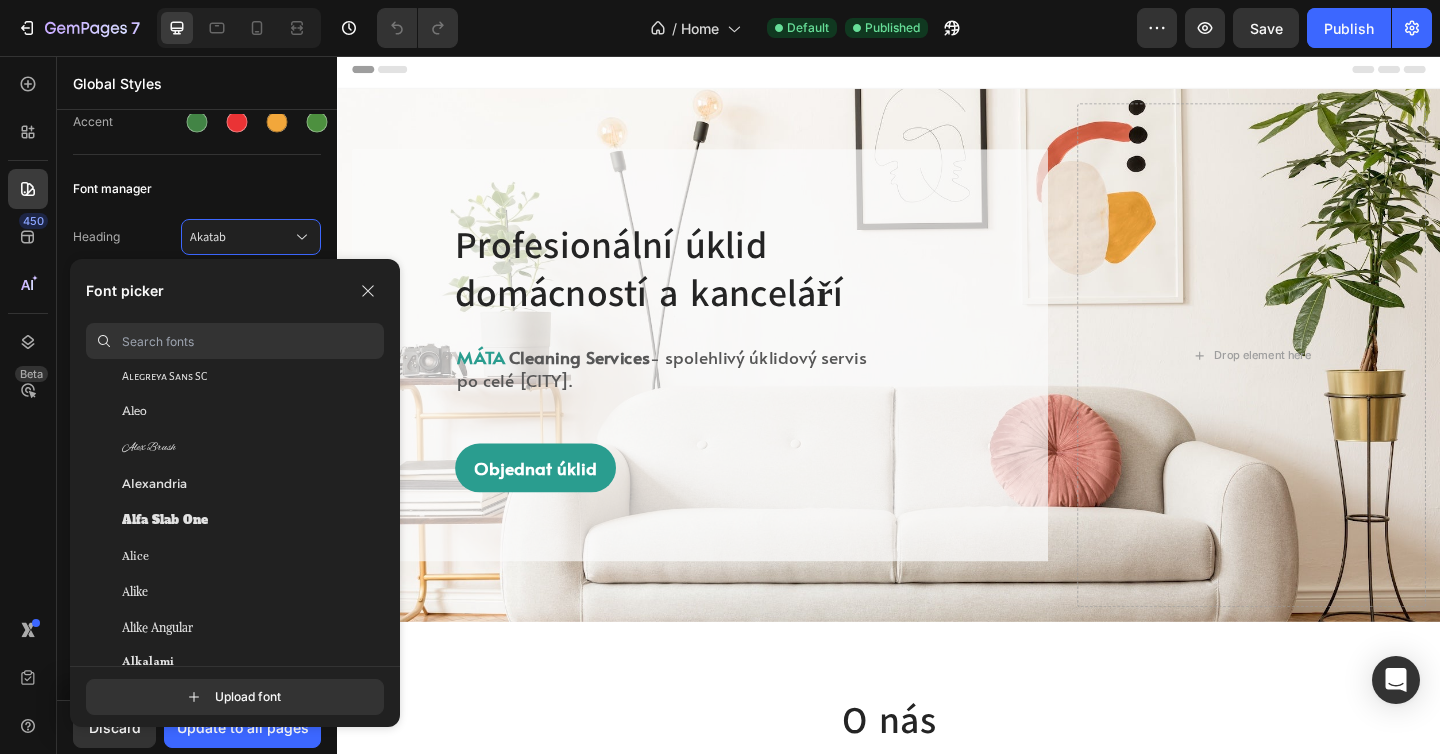 type 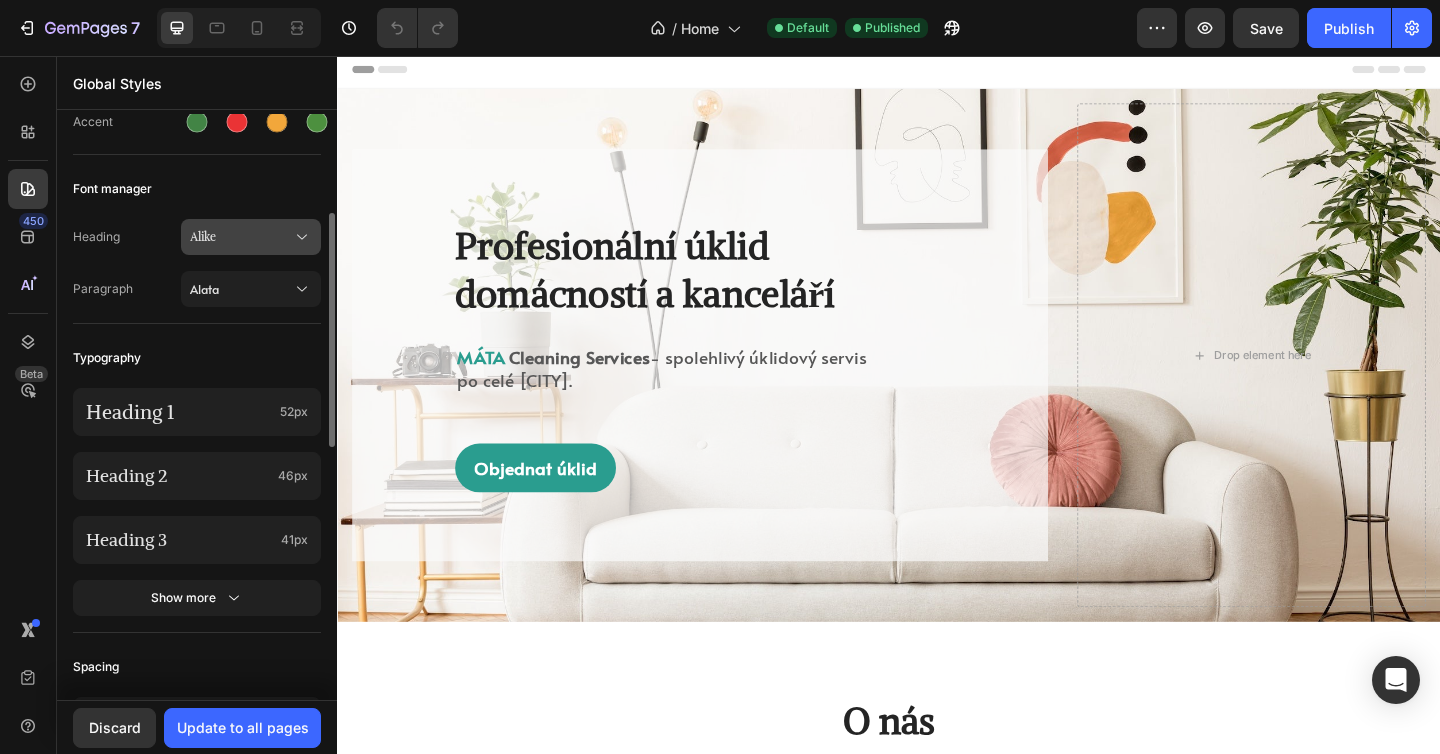 click on "Alike" at bounding box center [241, 237] 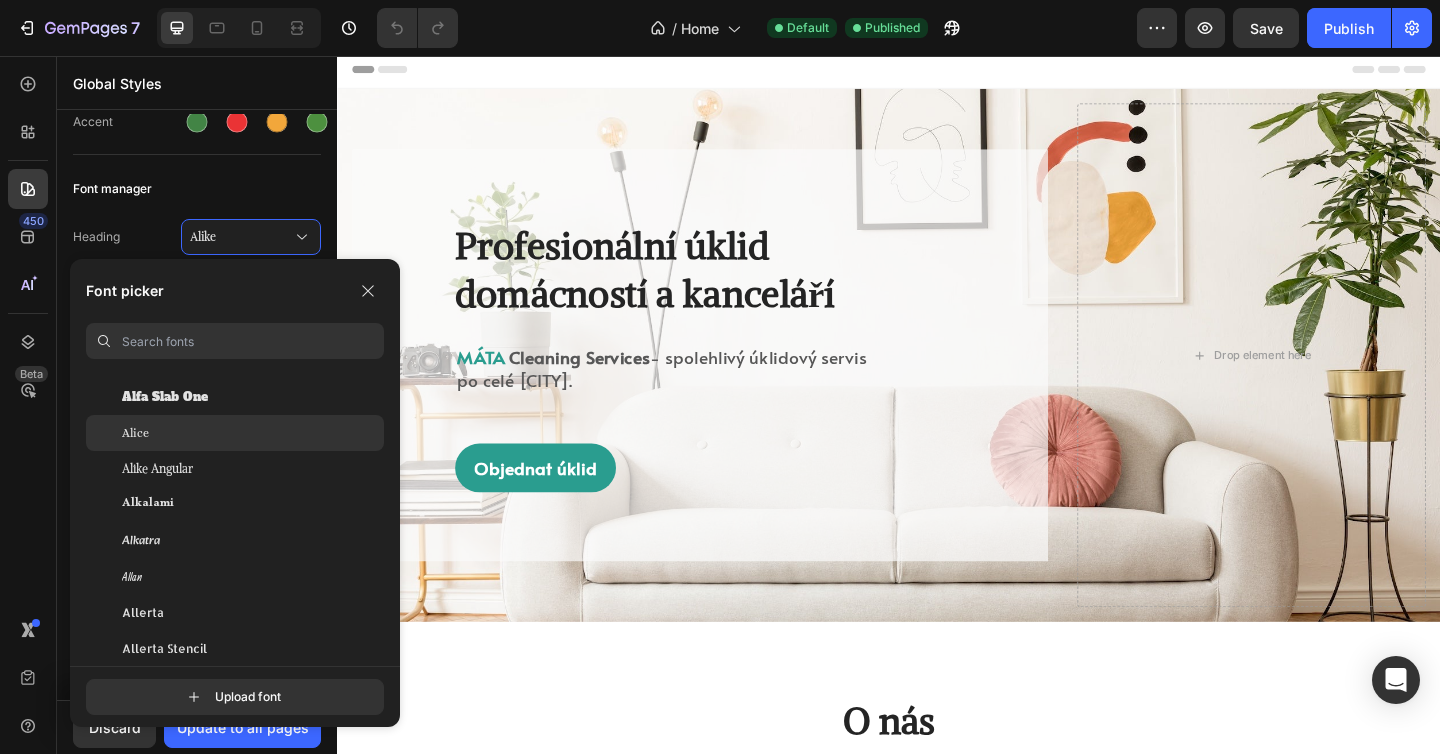 scroll, scrollTop: 1850, scrollLeft: 0, axis: vertical 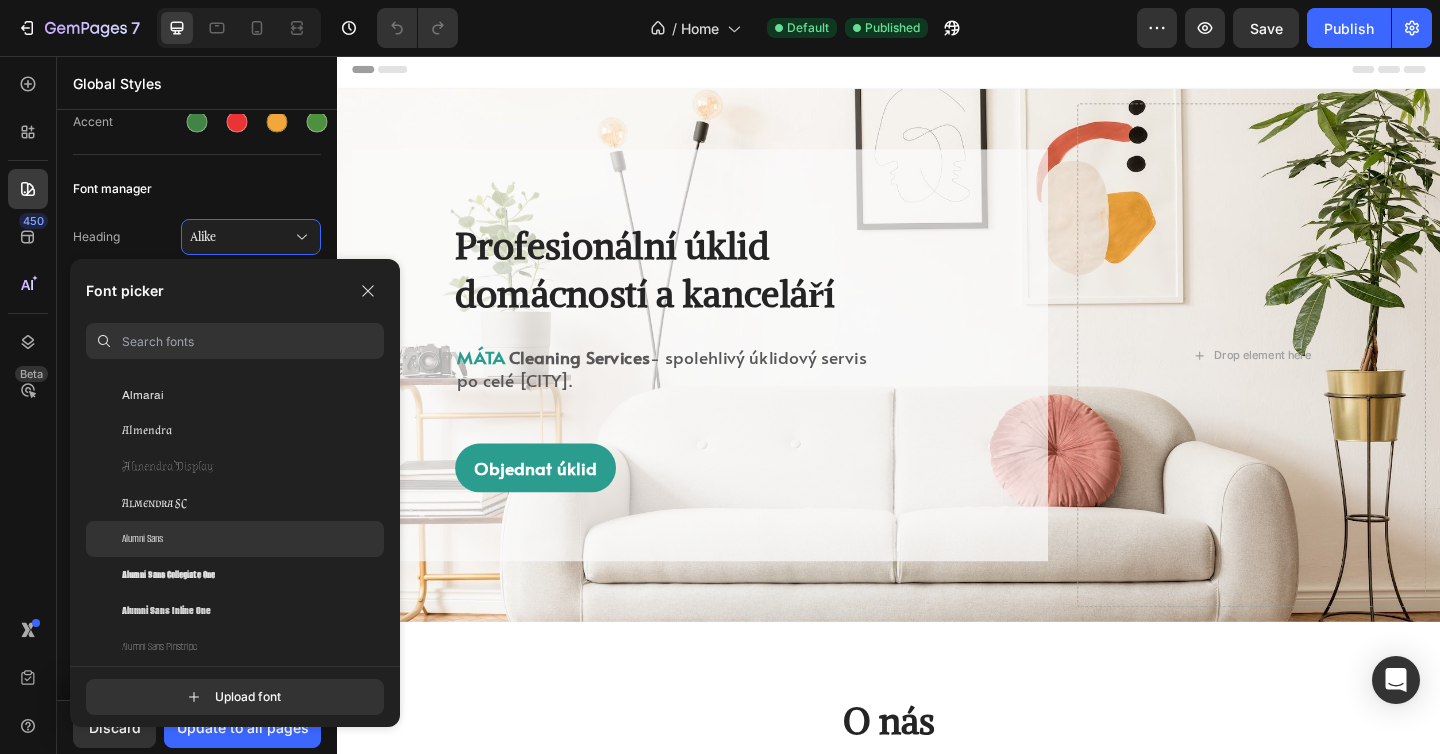 click on "Alumni Sans" 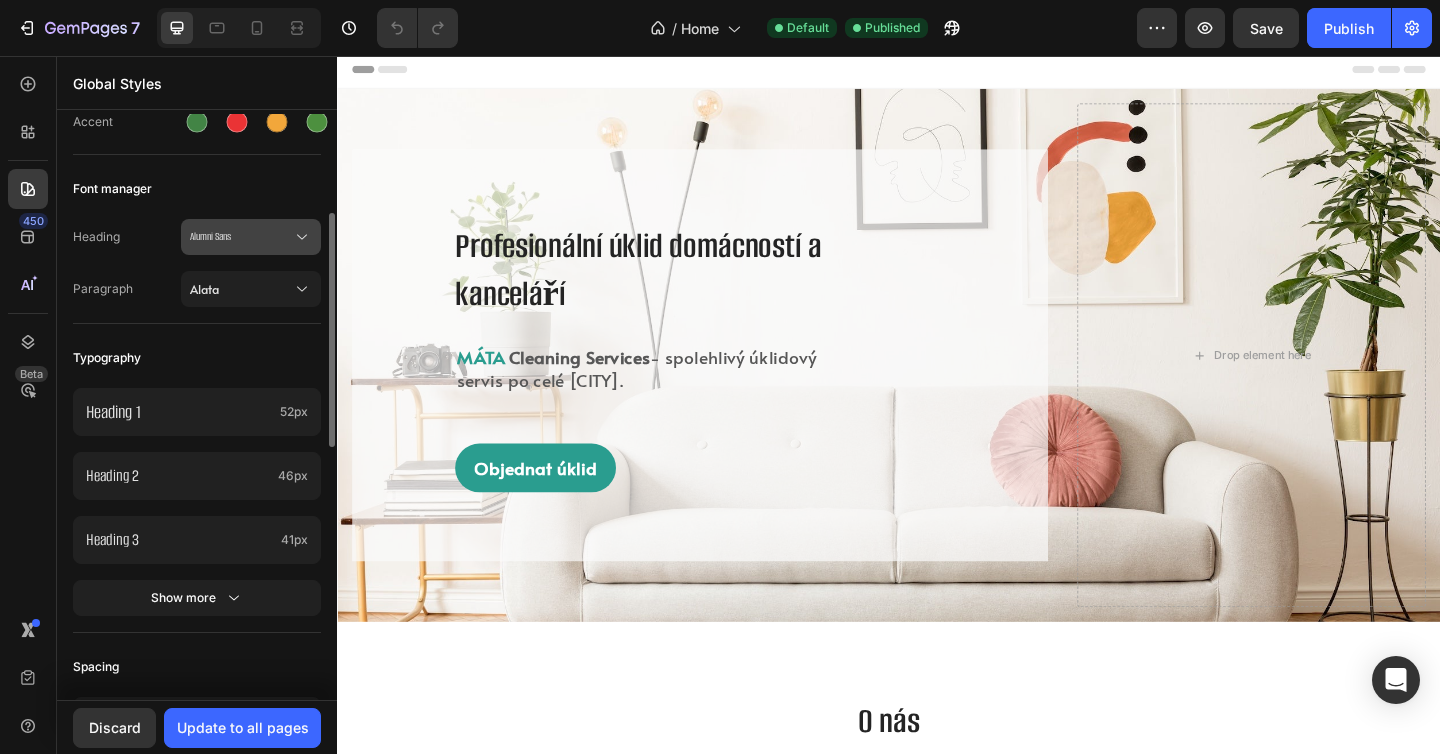 click on "Alumni Sans" at bounding box center [241, 237] 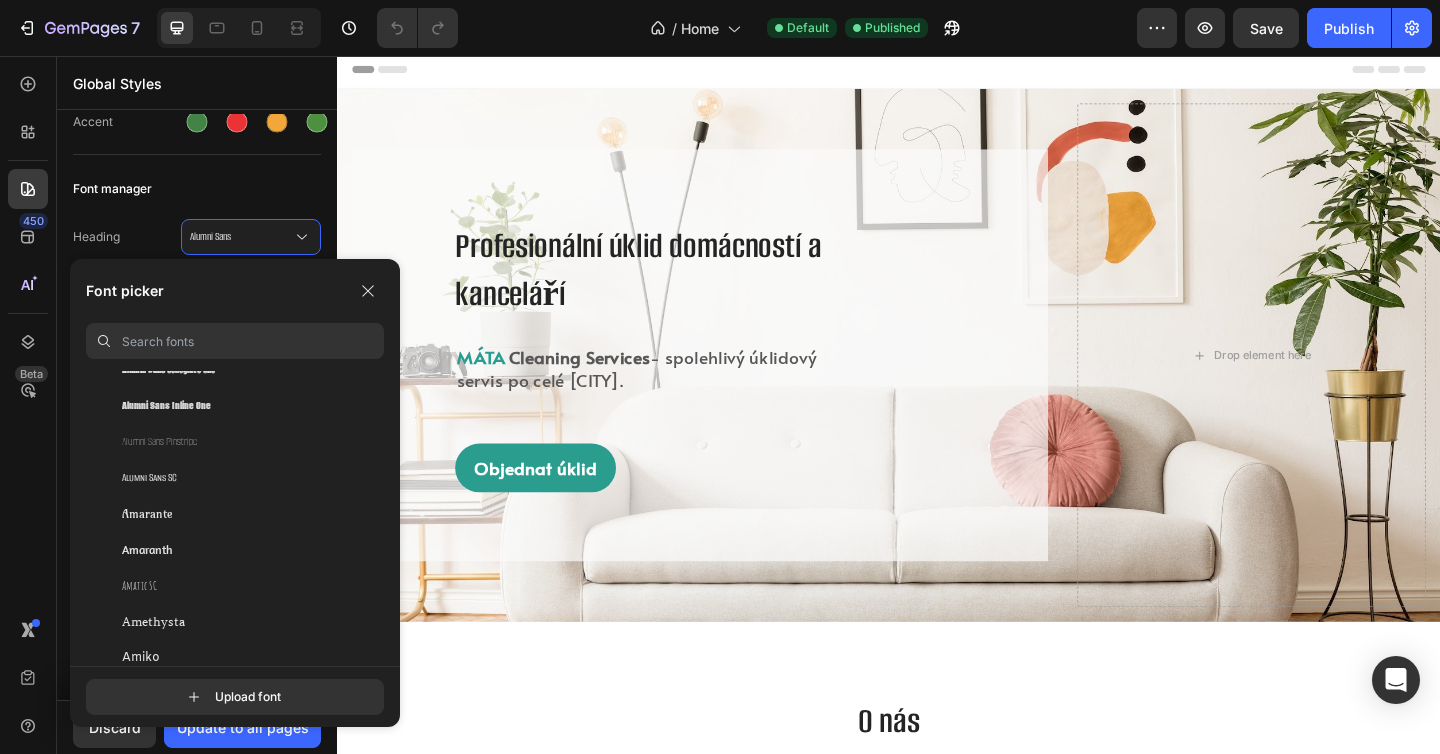 scroll, scrollTop: 2059, scrollLeft: 0, axis: vertical 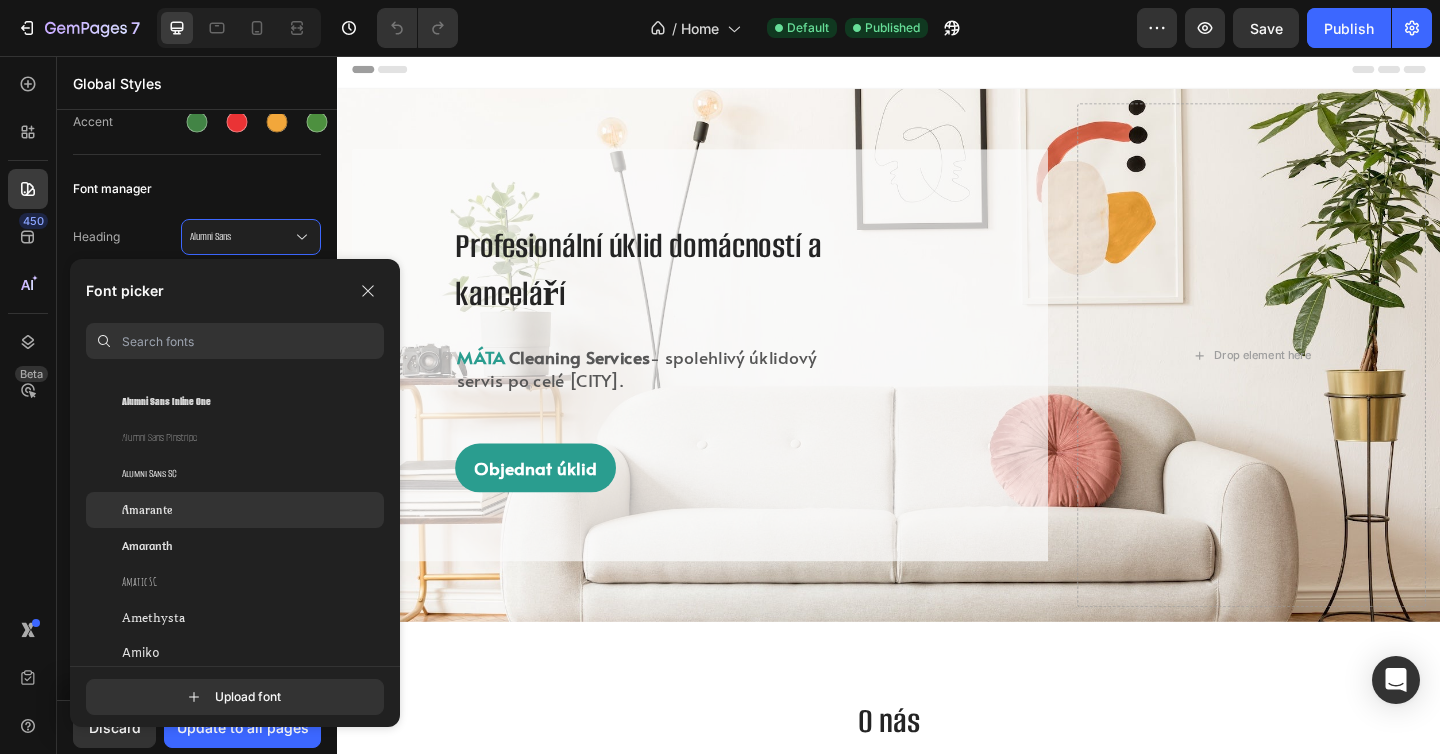 click on "Amarante" 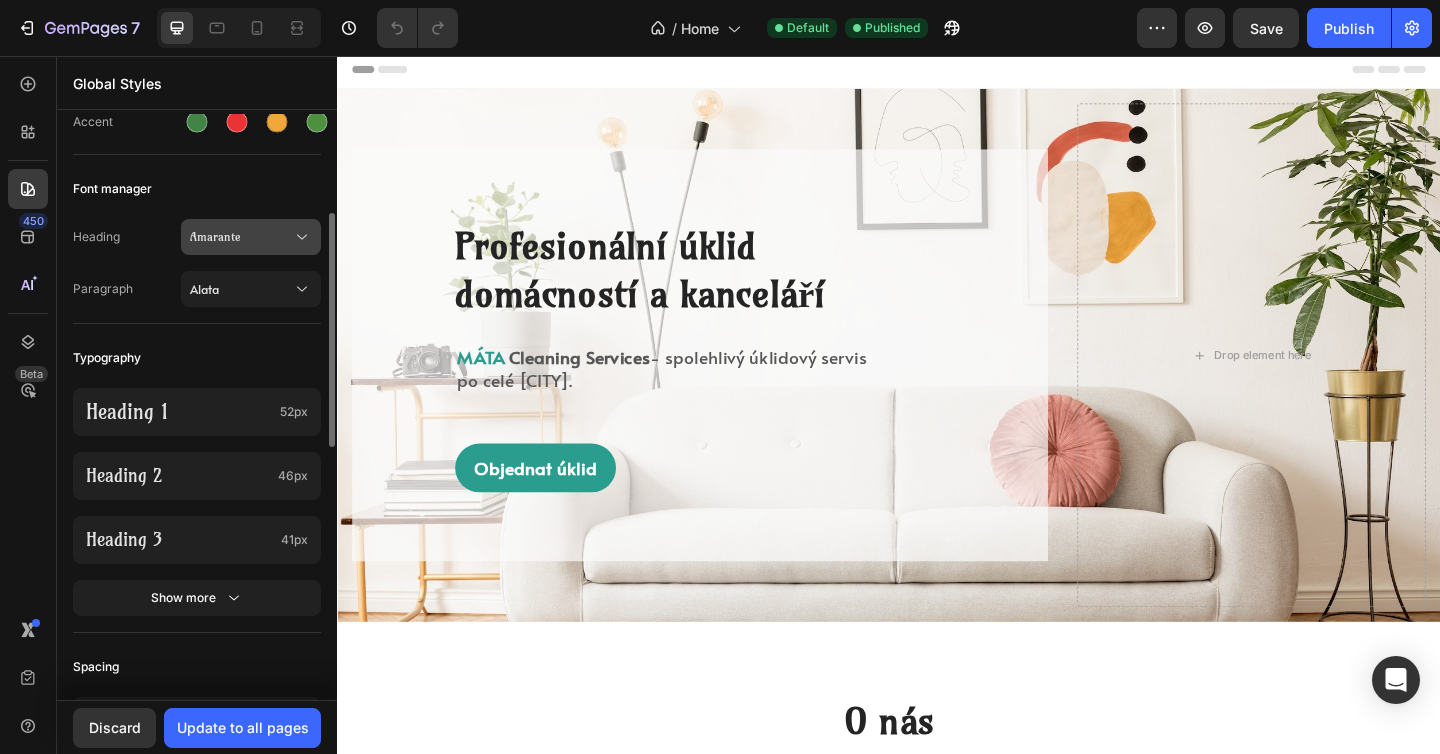 click on "Amarante" at bounding box center [251, 237] 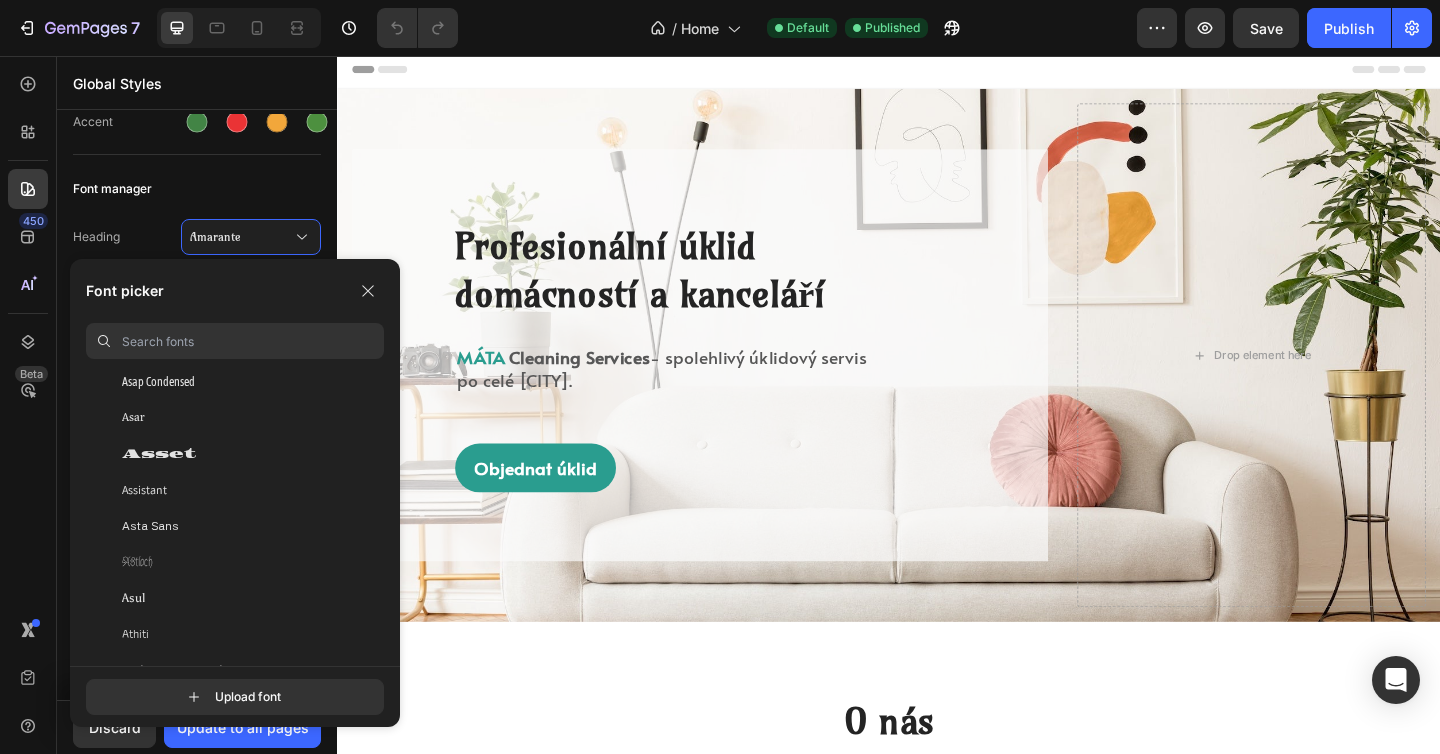 scroll, scrollTop: 4242, scrollLeft: 0, axis: vertical 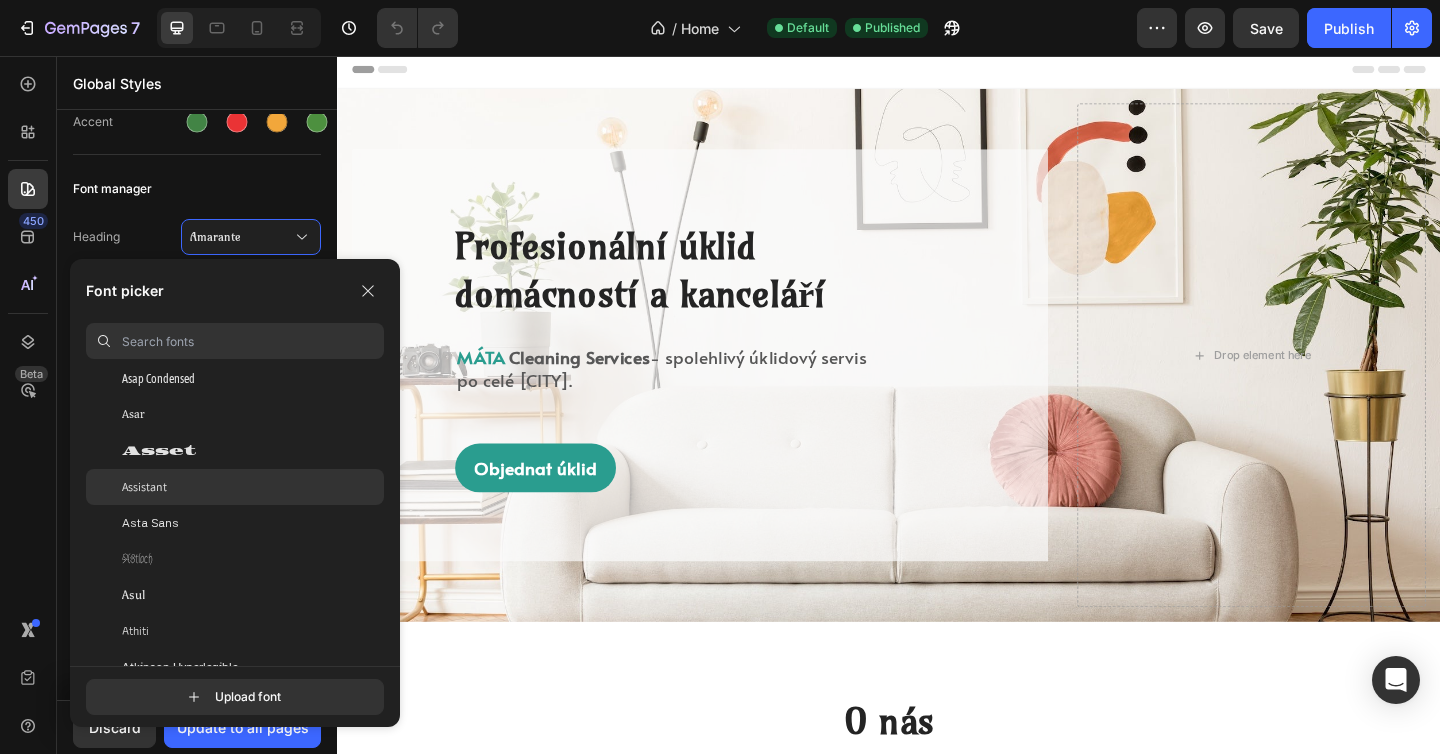 click on "Assistant" 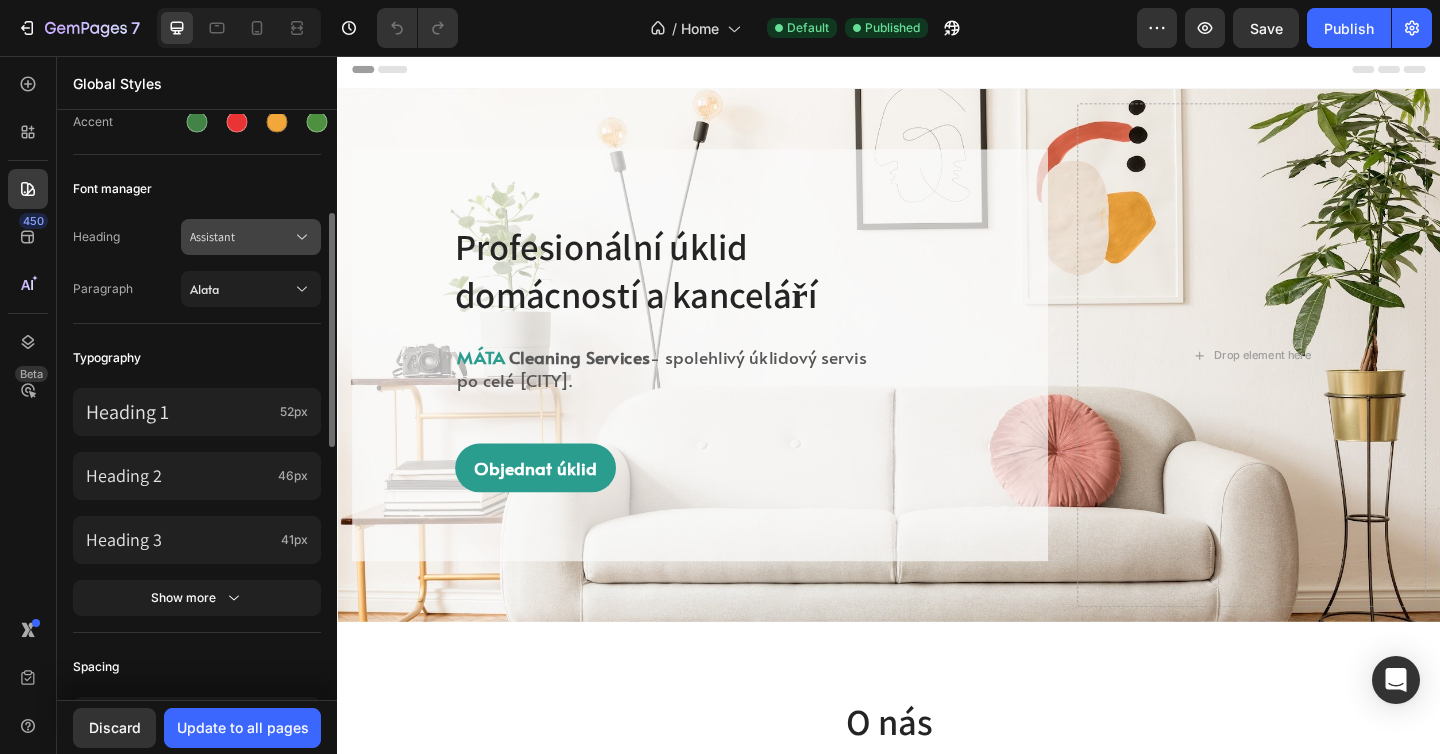 click on "Assistant" at bounding box center (251, 237) 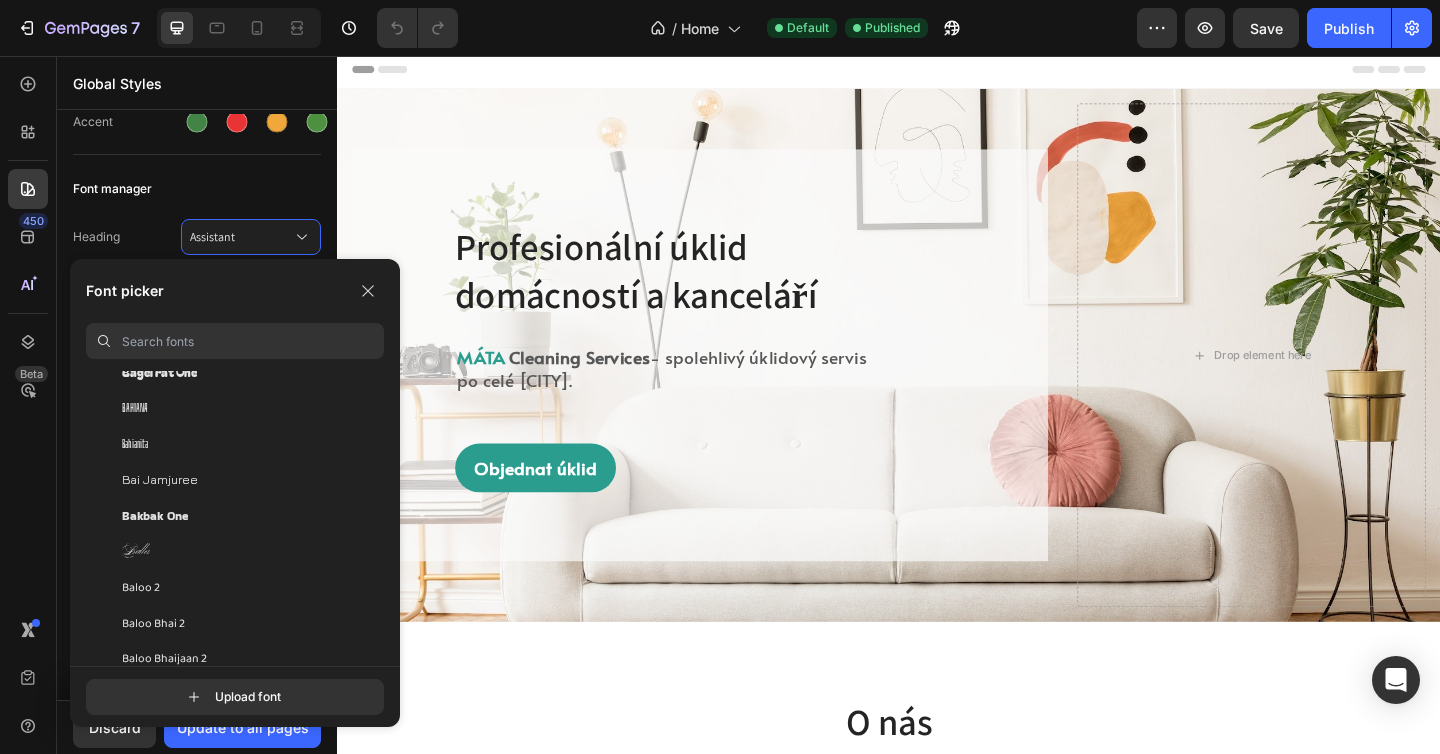 scroll, scrollTop: 5439, scrollLeft: 0, axis: vertical 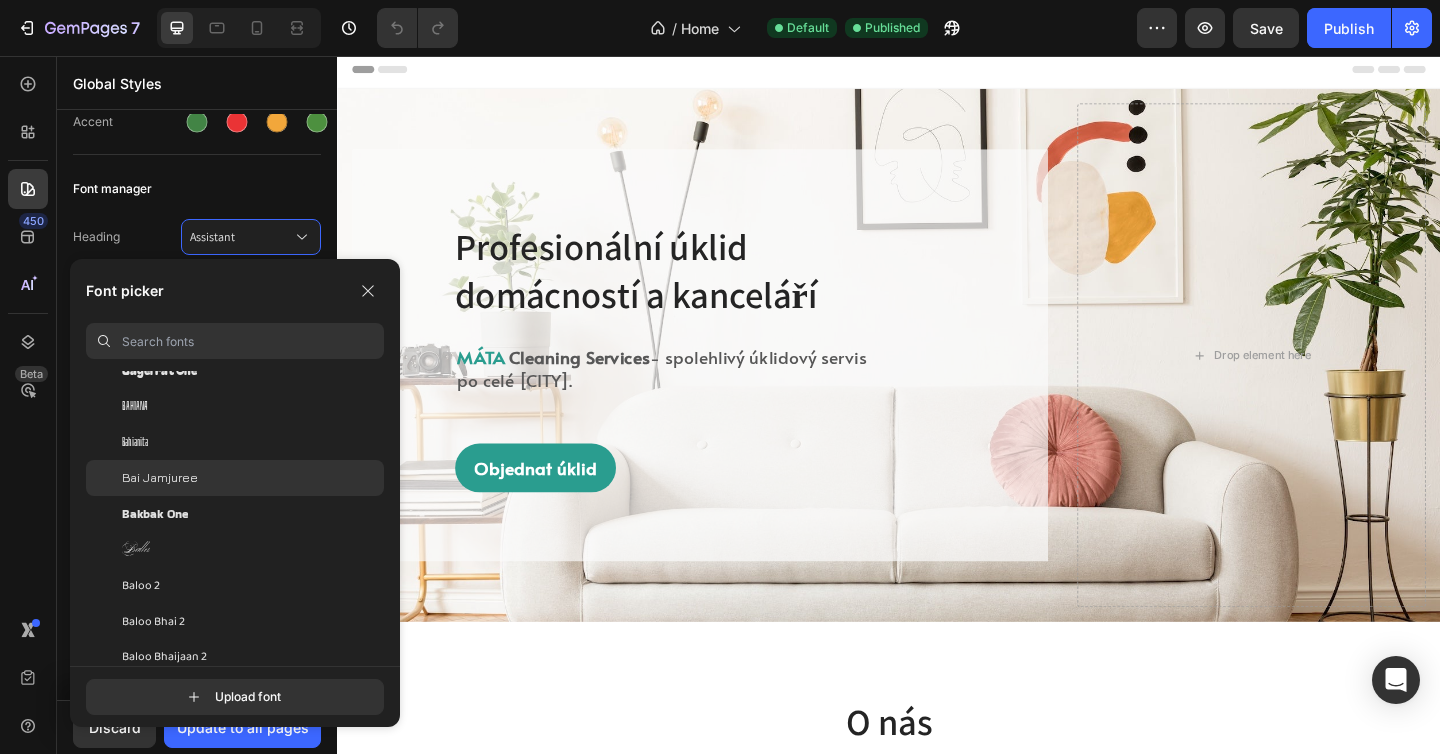 click on "Bai Jamjuree" 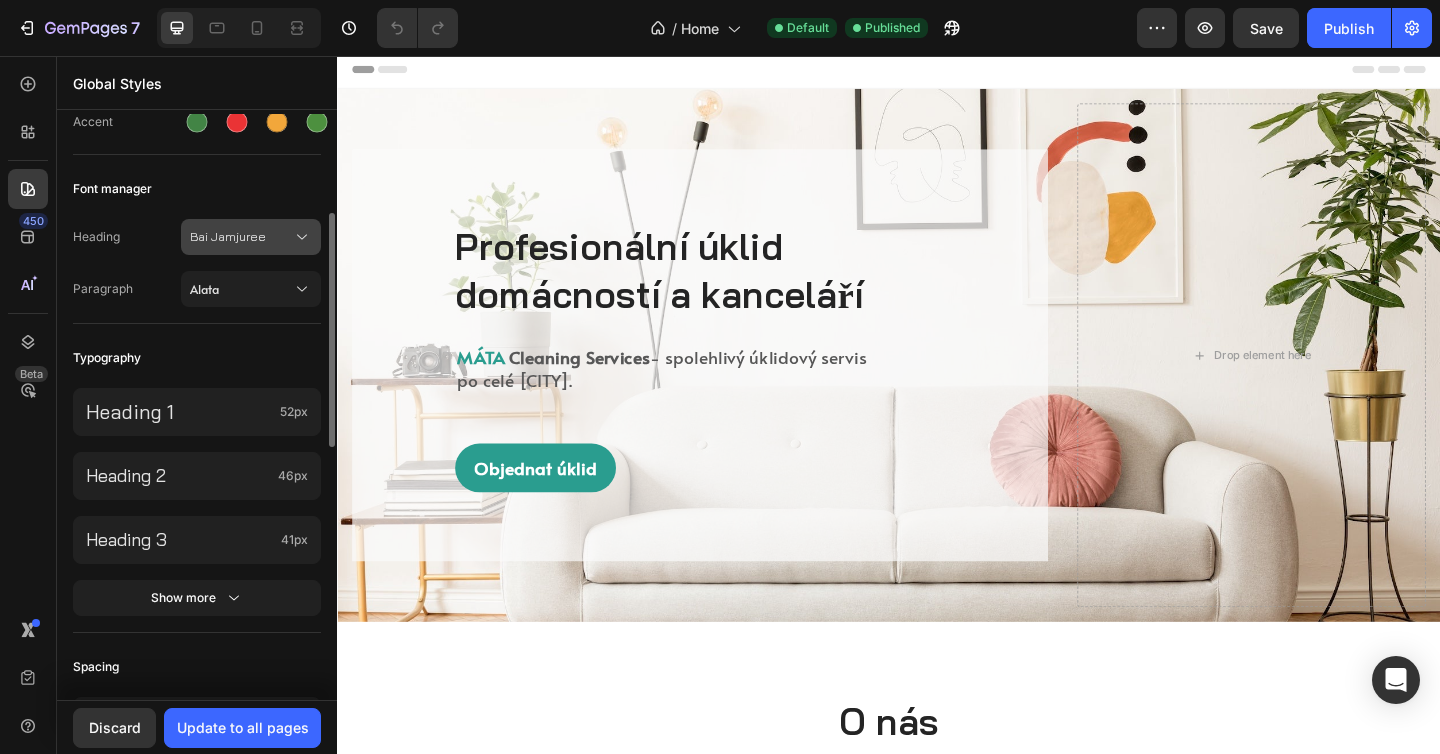 click on "Bai Jamjuree" at bounding box center [241, 237] 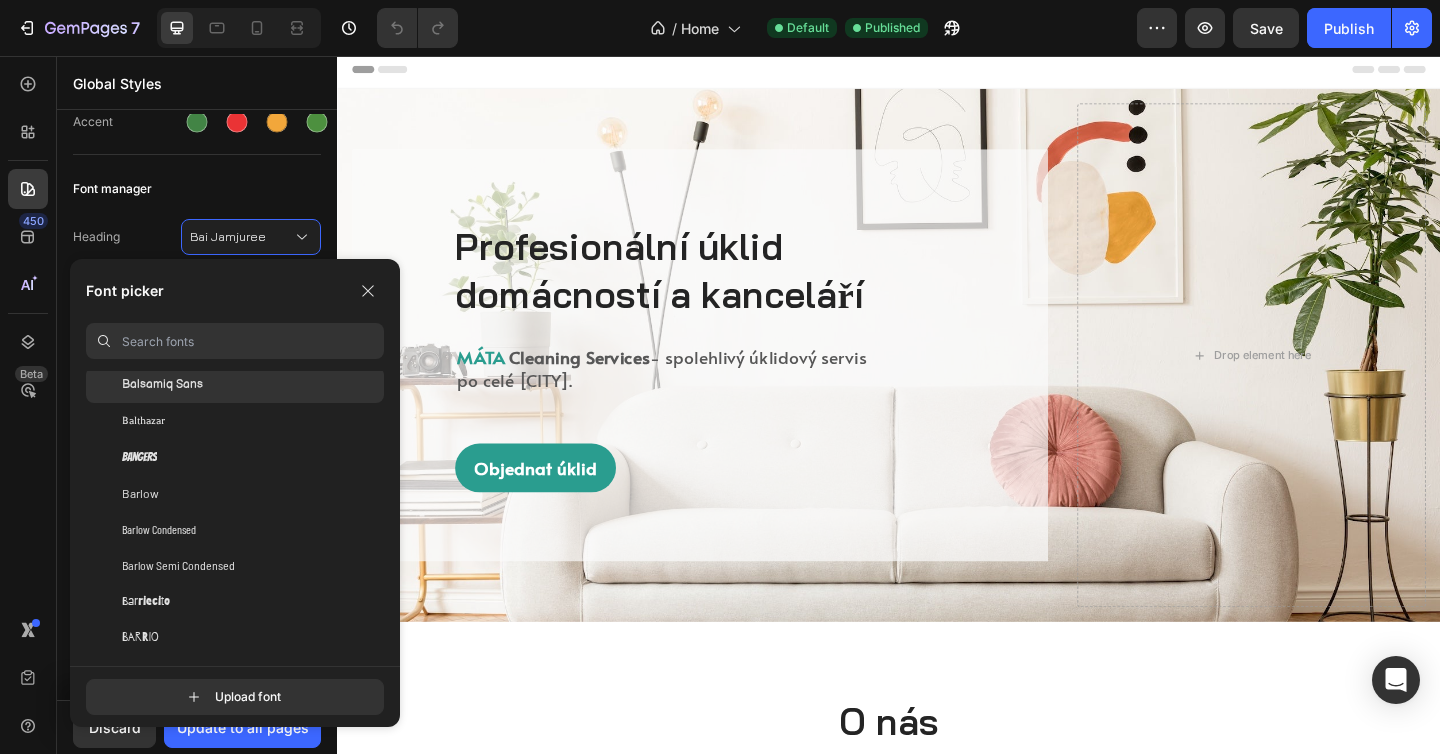 scroll, scrollTop: 6060, scrollLeft: 0, axis: vertical 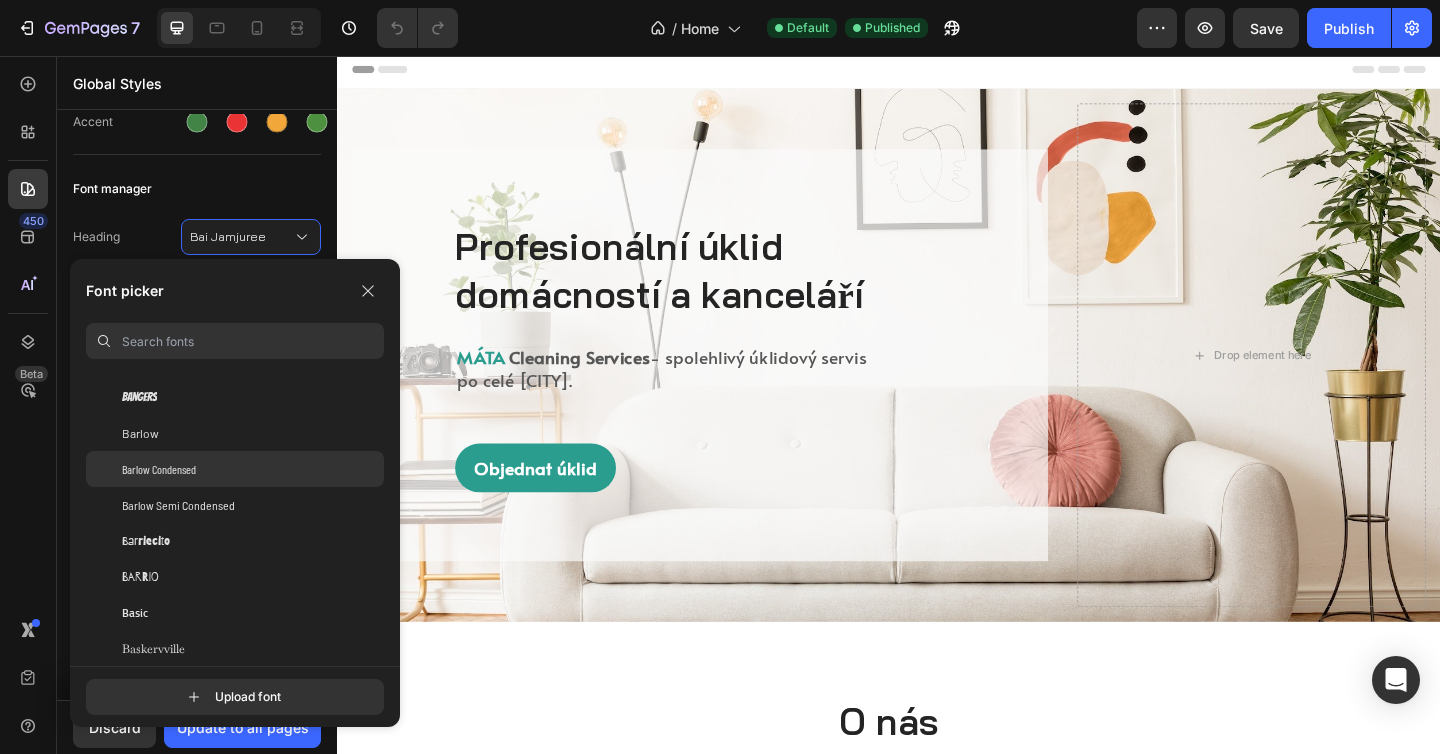 click on "Barlow Condensed" 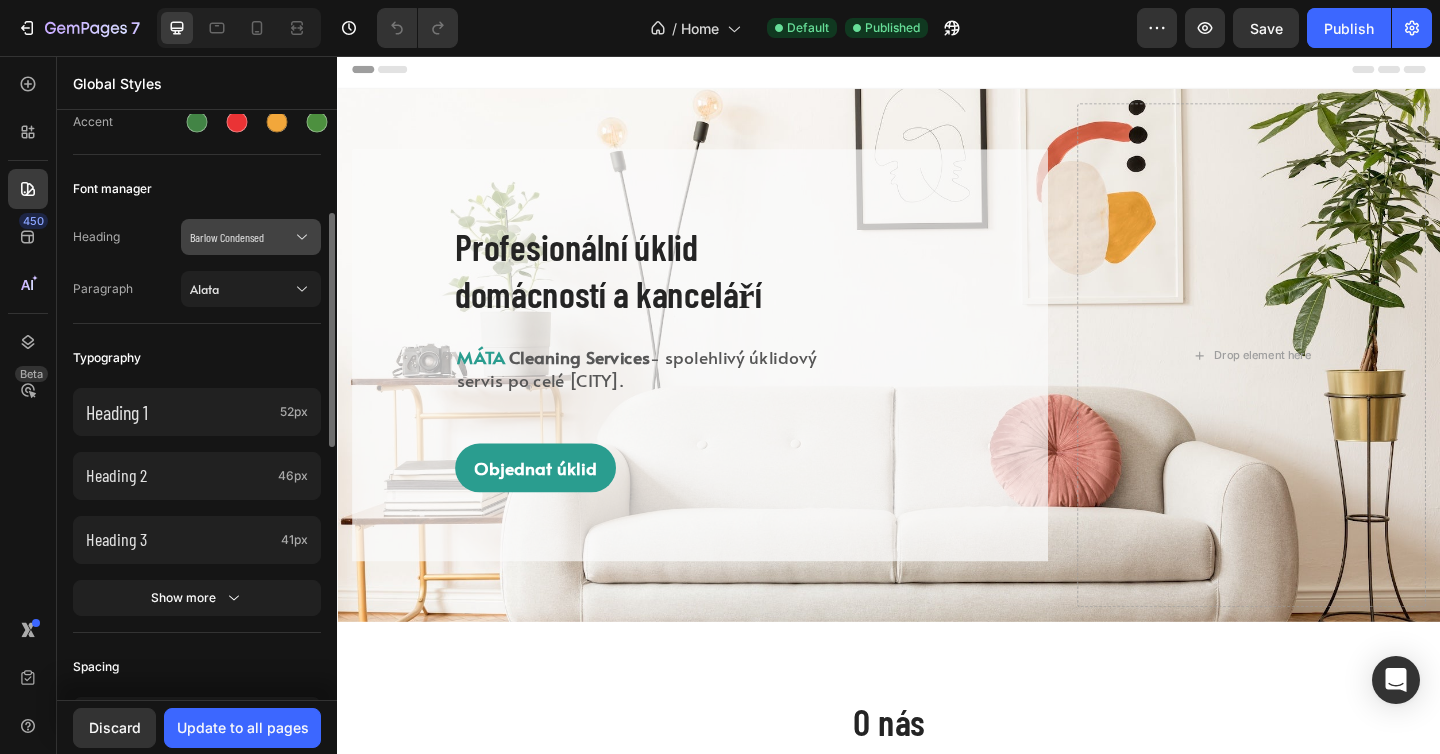 click on "Barlow Condensed" at bounding box center (241, 237) 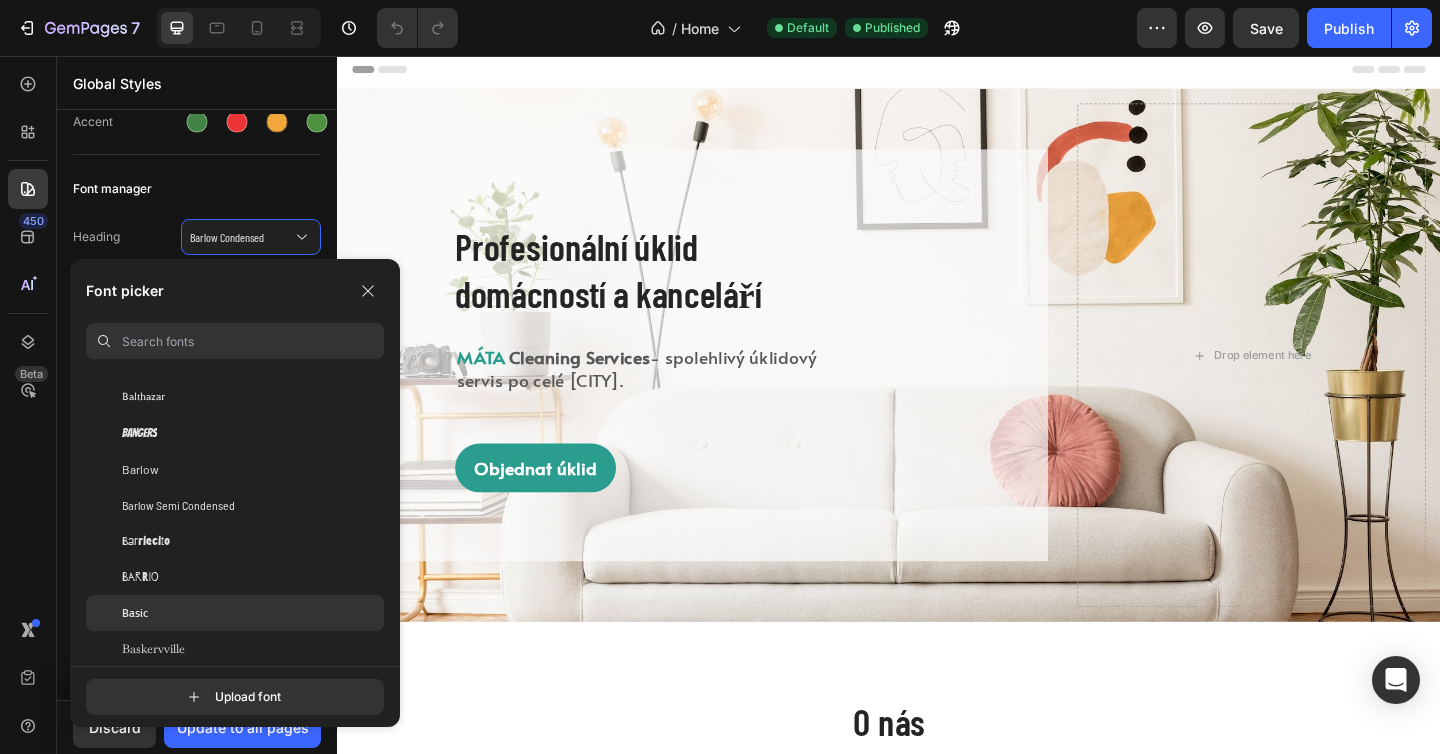 scroll, scrollTop: 6065, scrollLeft: 0, axis: vertical 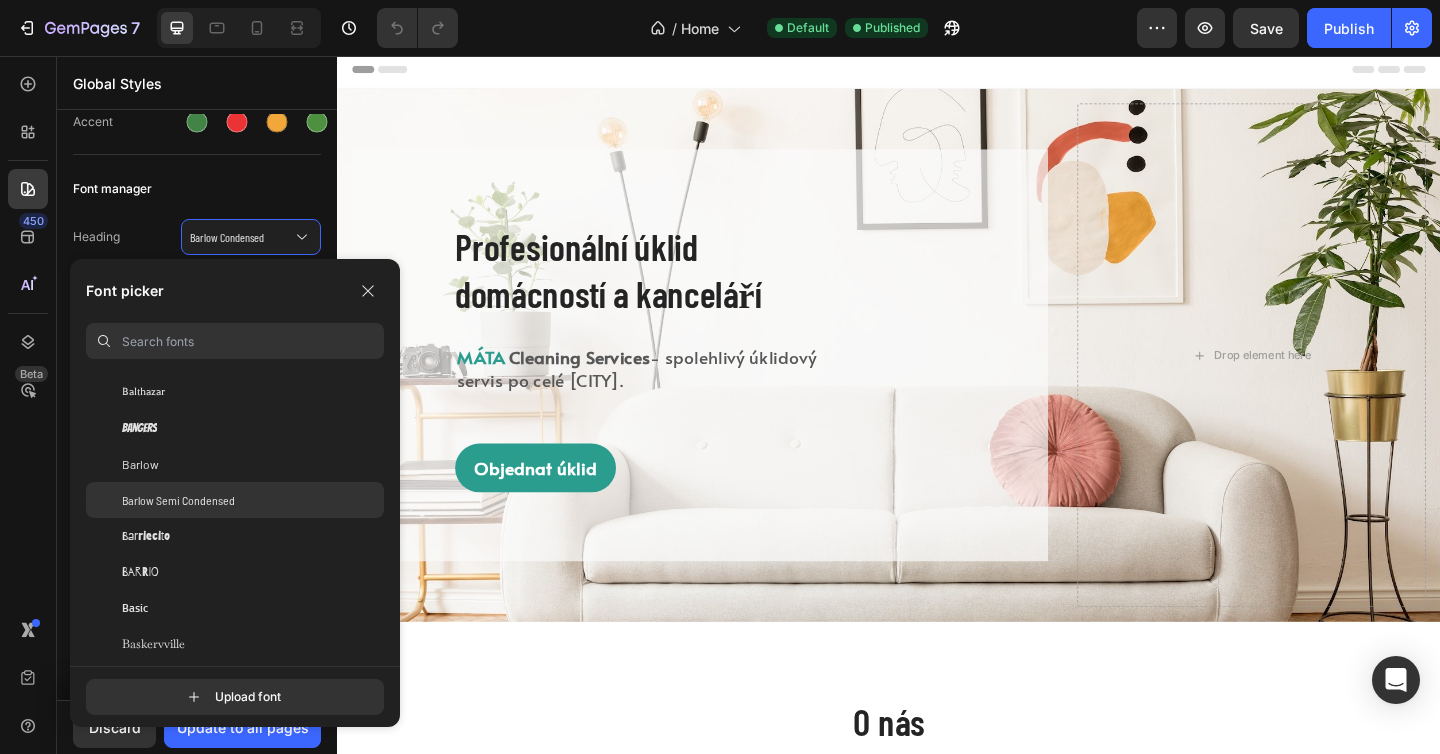 click on "Barlow Semi Condensed" at bounding box center (178, 500) 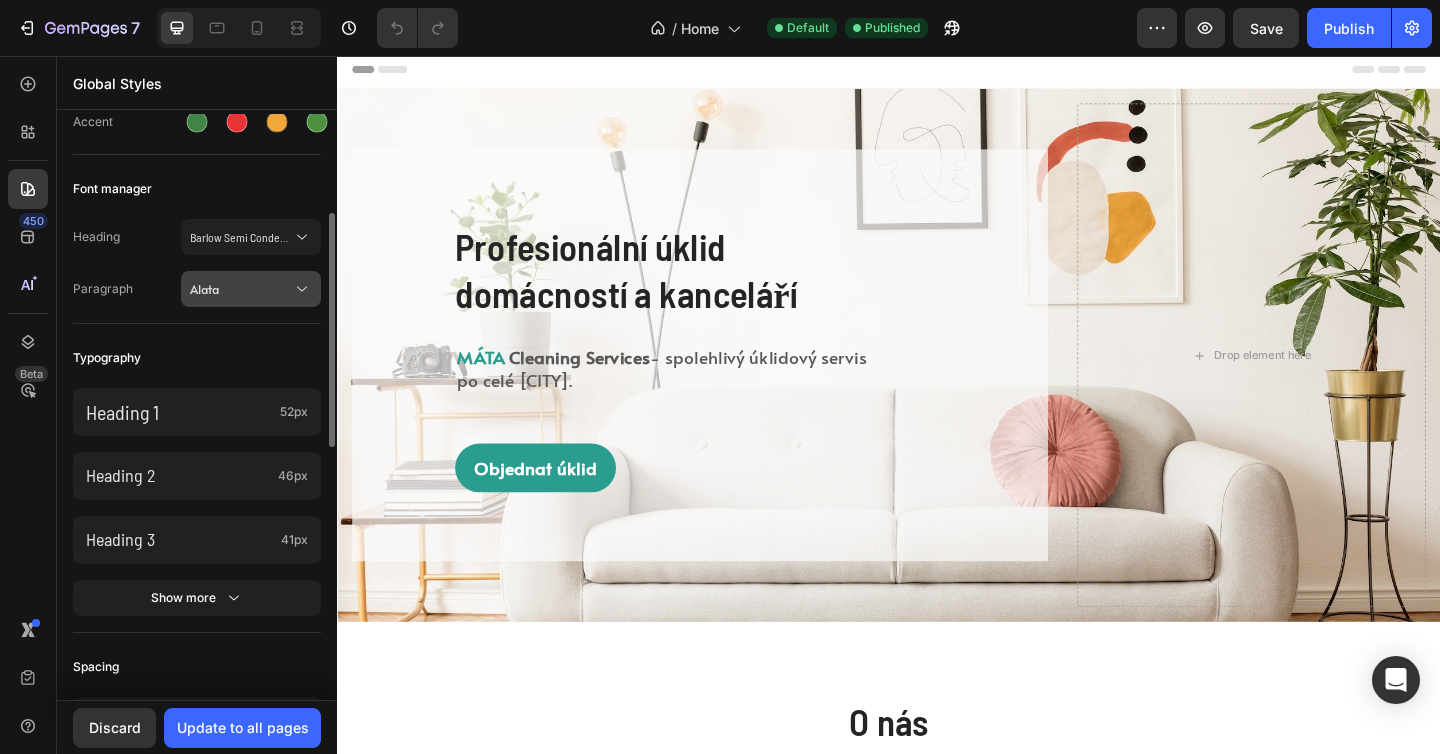 click on "Alata" at bounding box center (241, 289) 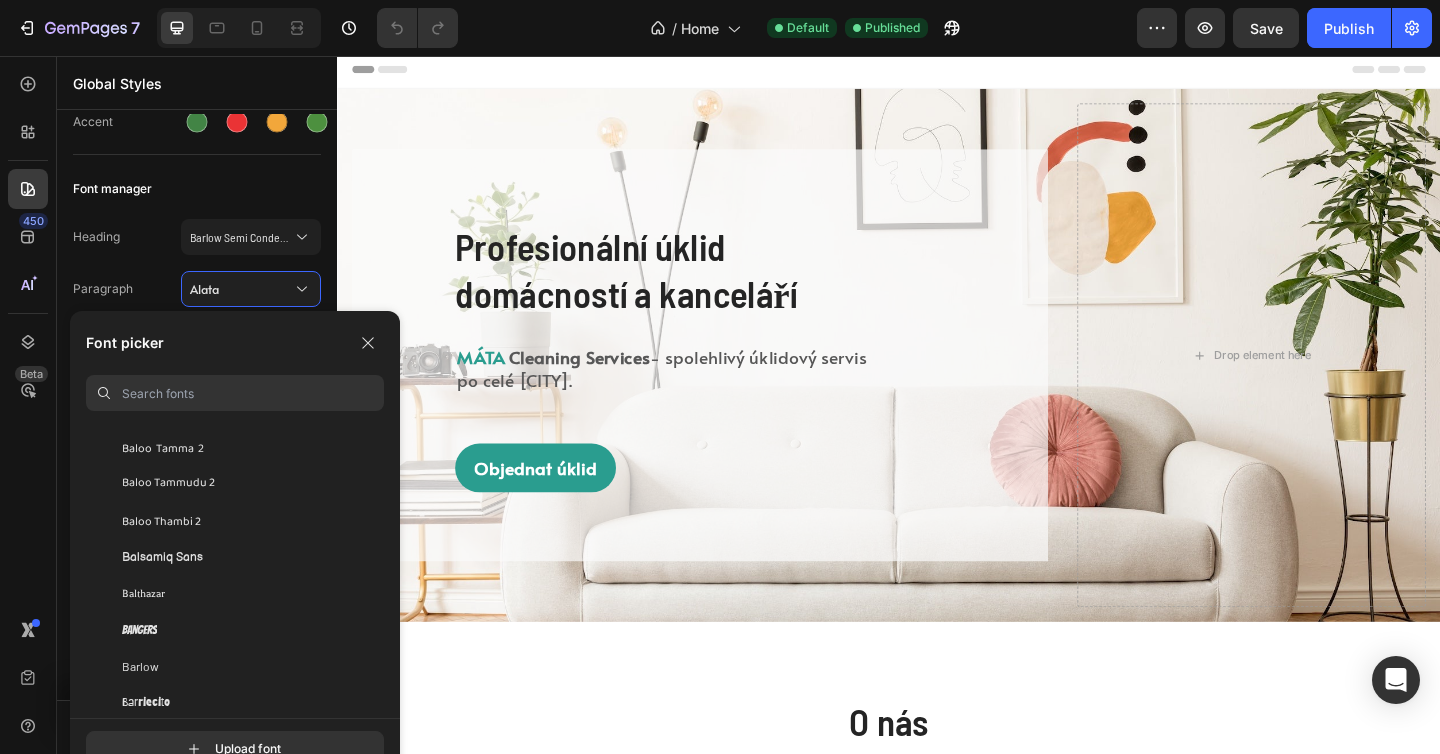 scroll, scrollTop: 5949, scrollLeft: 0, axis: vertical 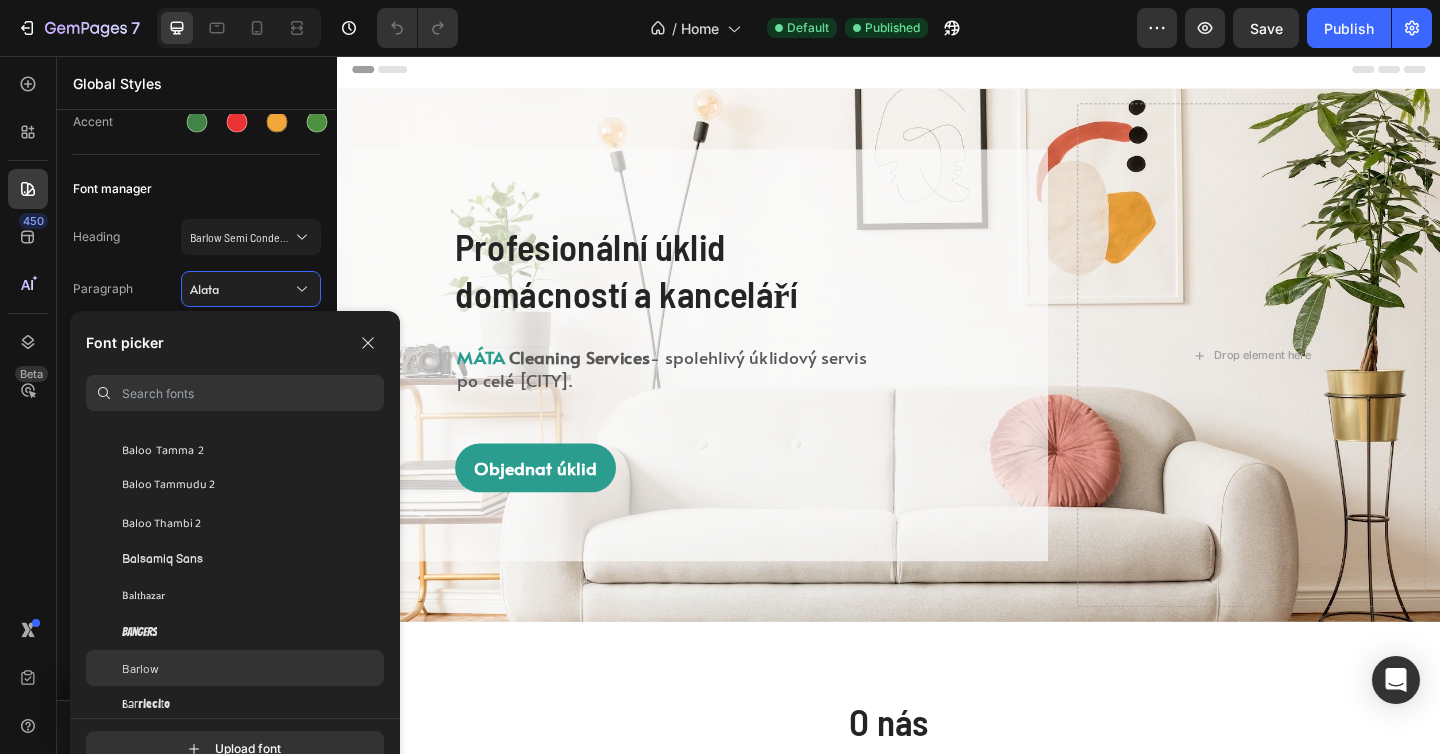 click on "Barlow" 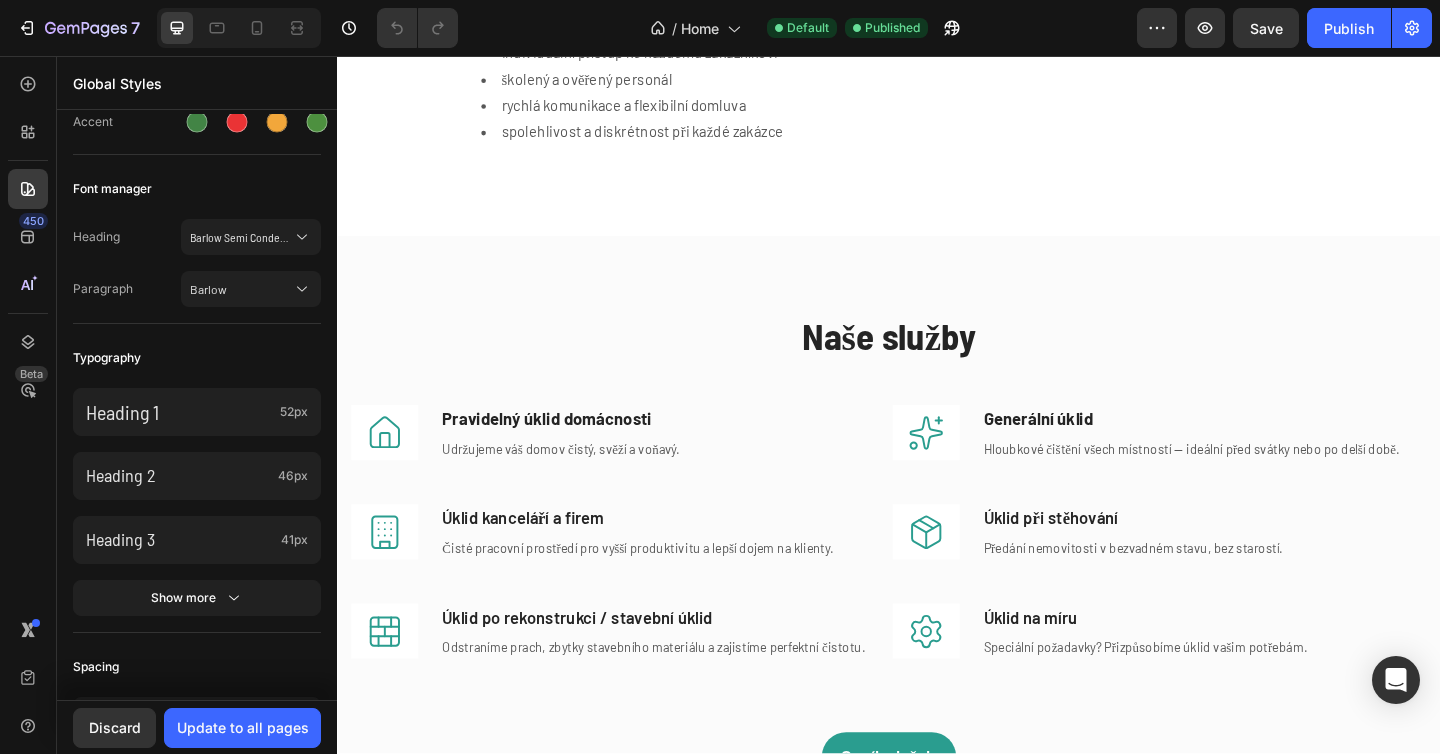 scroll, scrollTop: 1130, scrollLeft: 0, axis: vertical 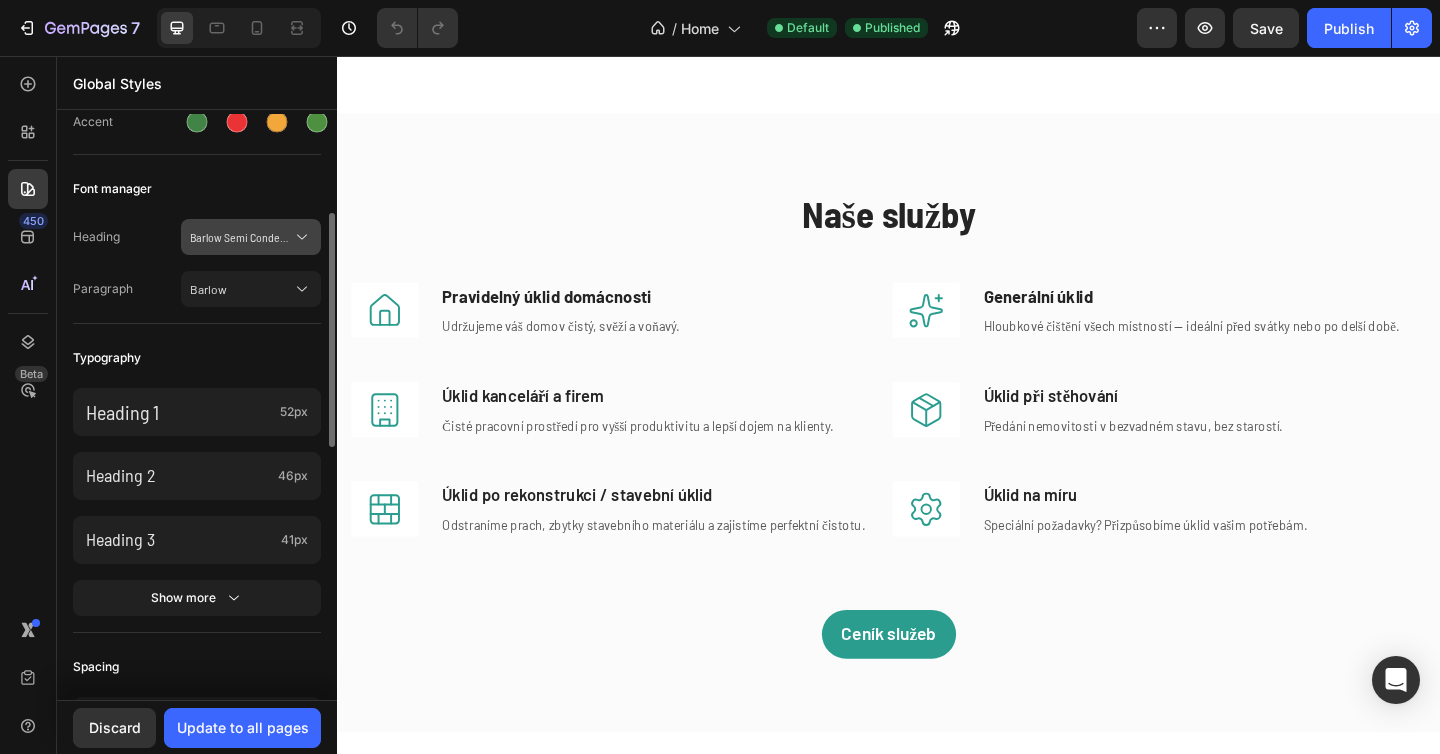 click on "Barlow Semi Condensed" at bounding box center (251, 237) 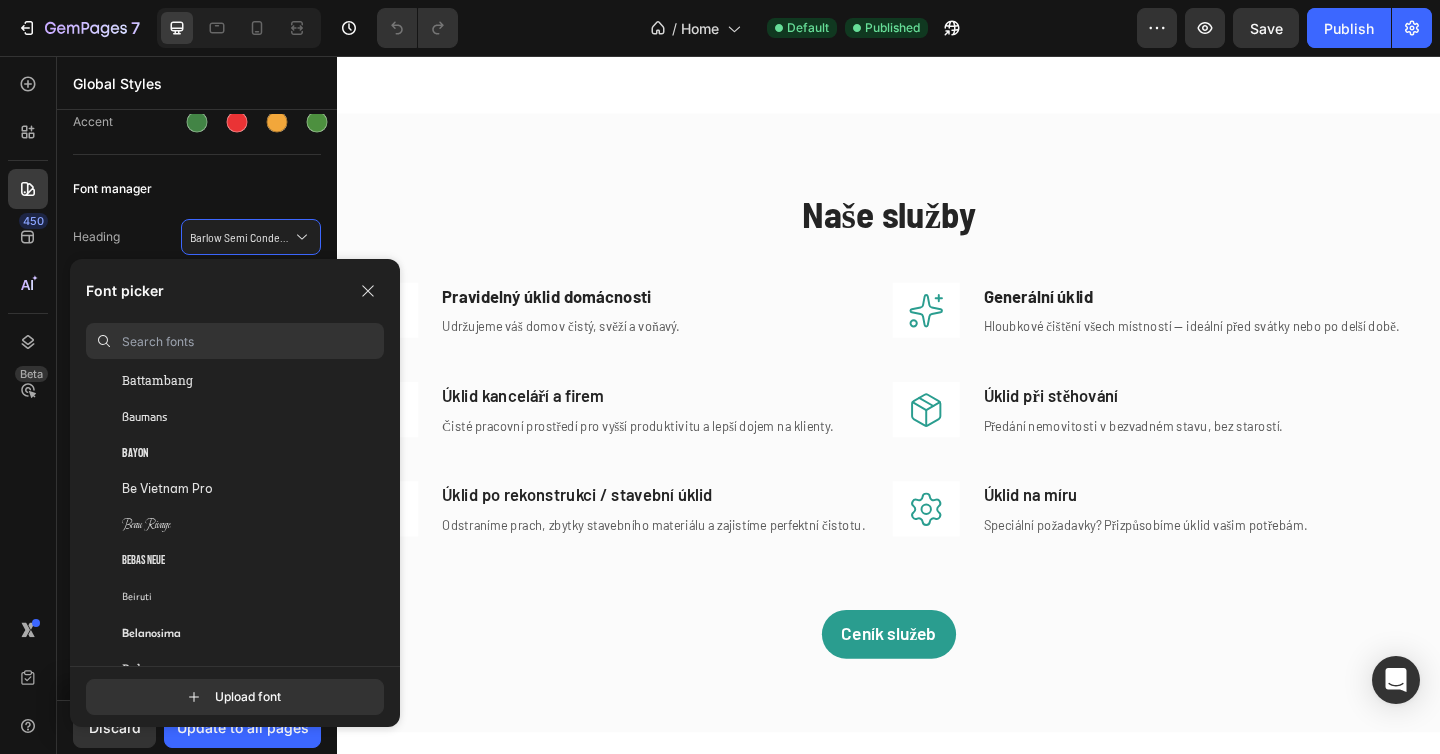 scroll, scrollTop: 6544, scrollLeft: 0, axis: vertical 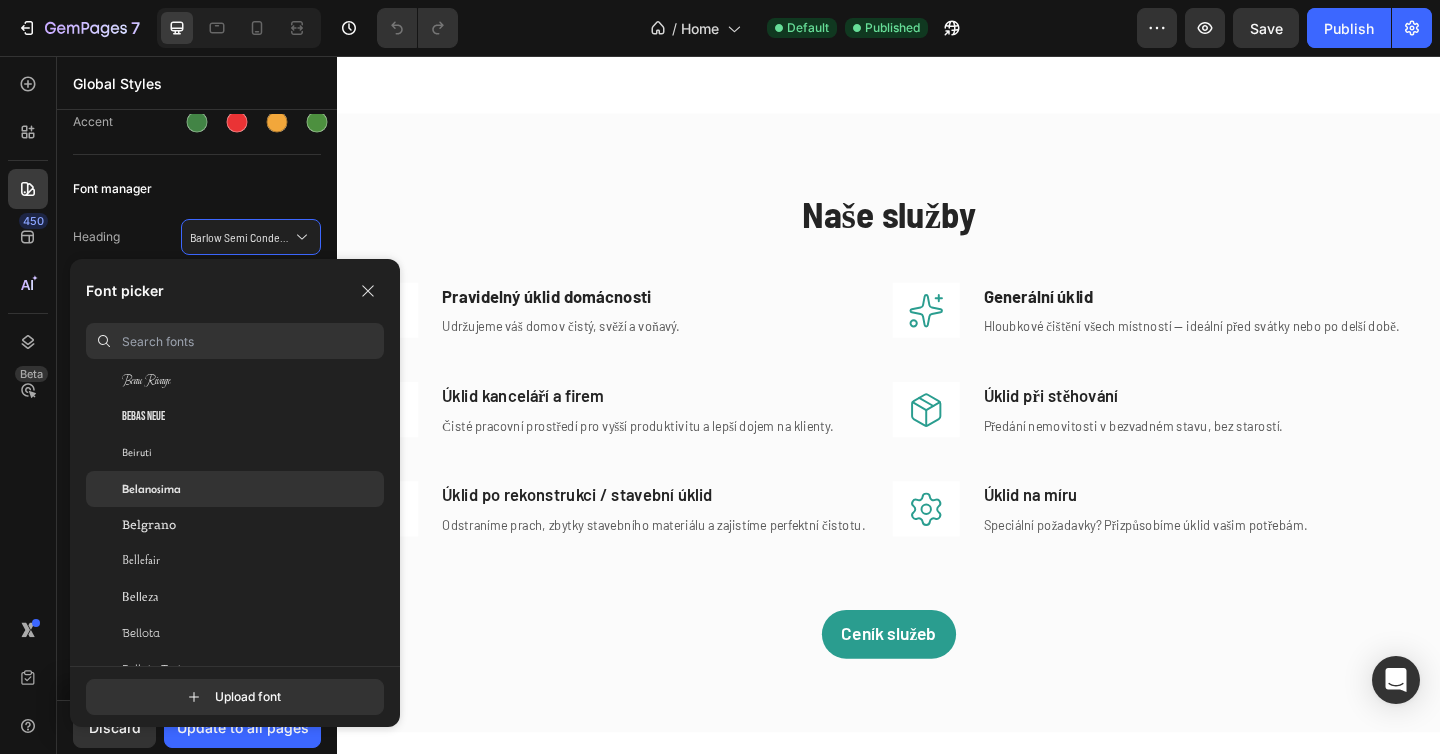 click on "Belanosima" 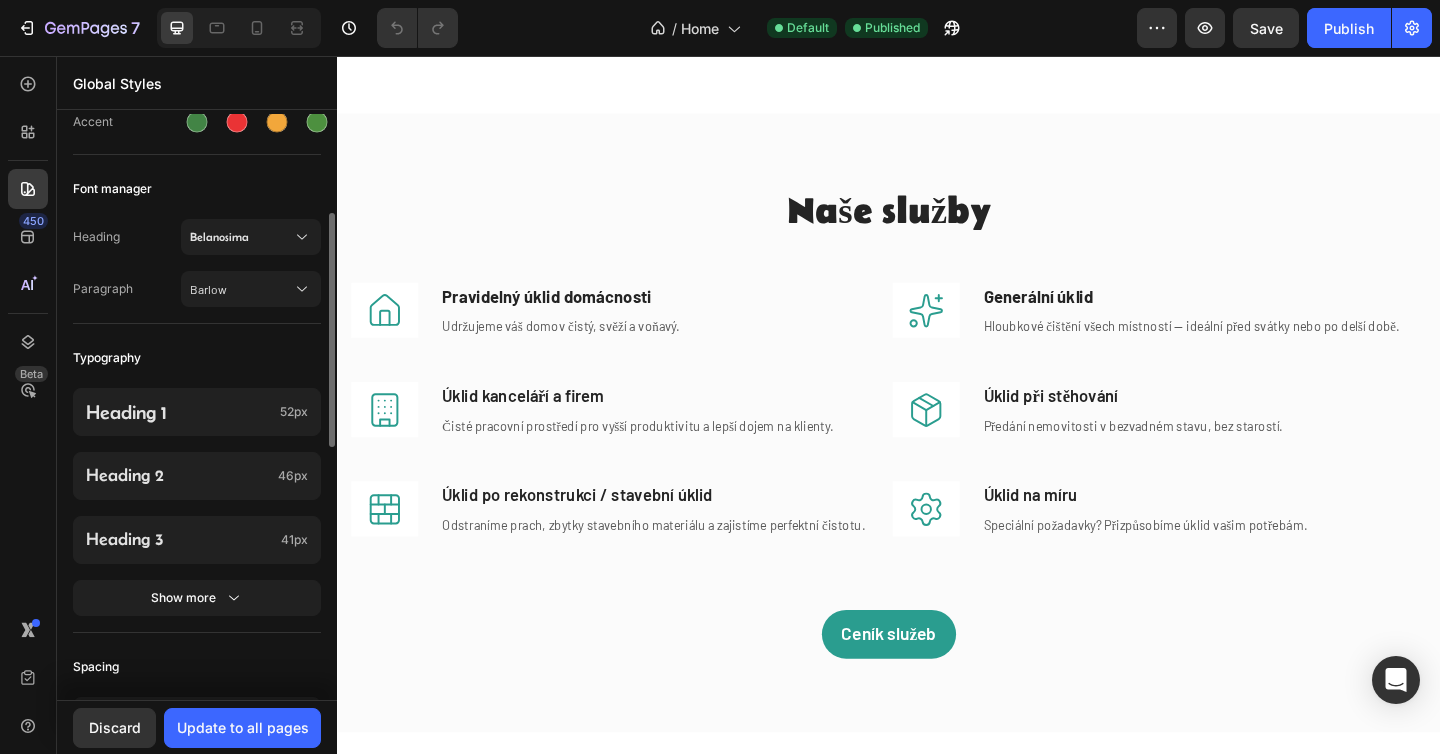 click on "Heading Belanosima Paragraph Barlow" 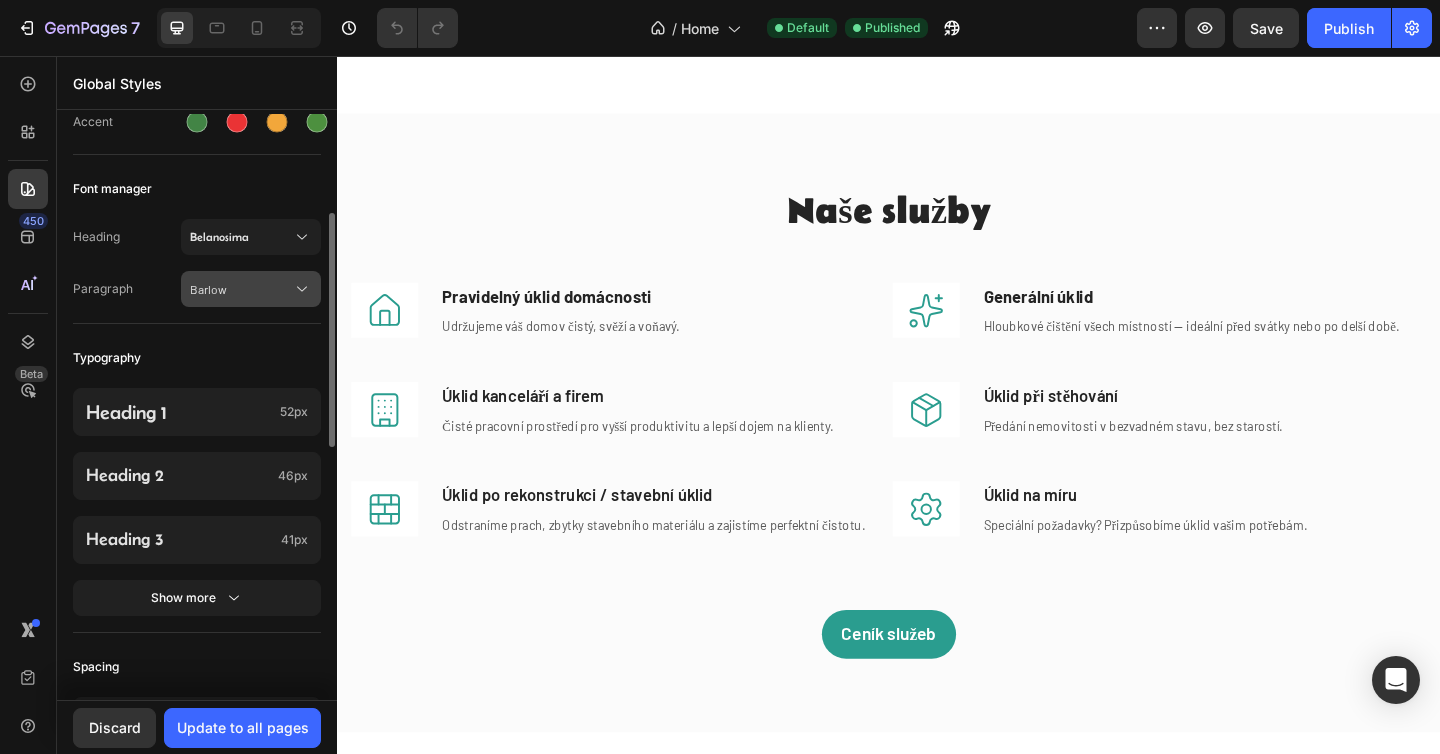 click on "Barlow" at bounding box center (241, 289) 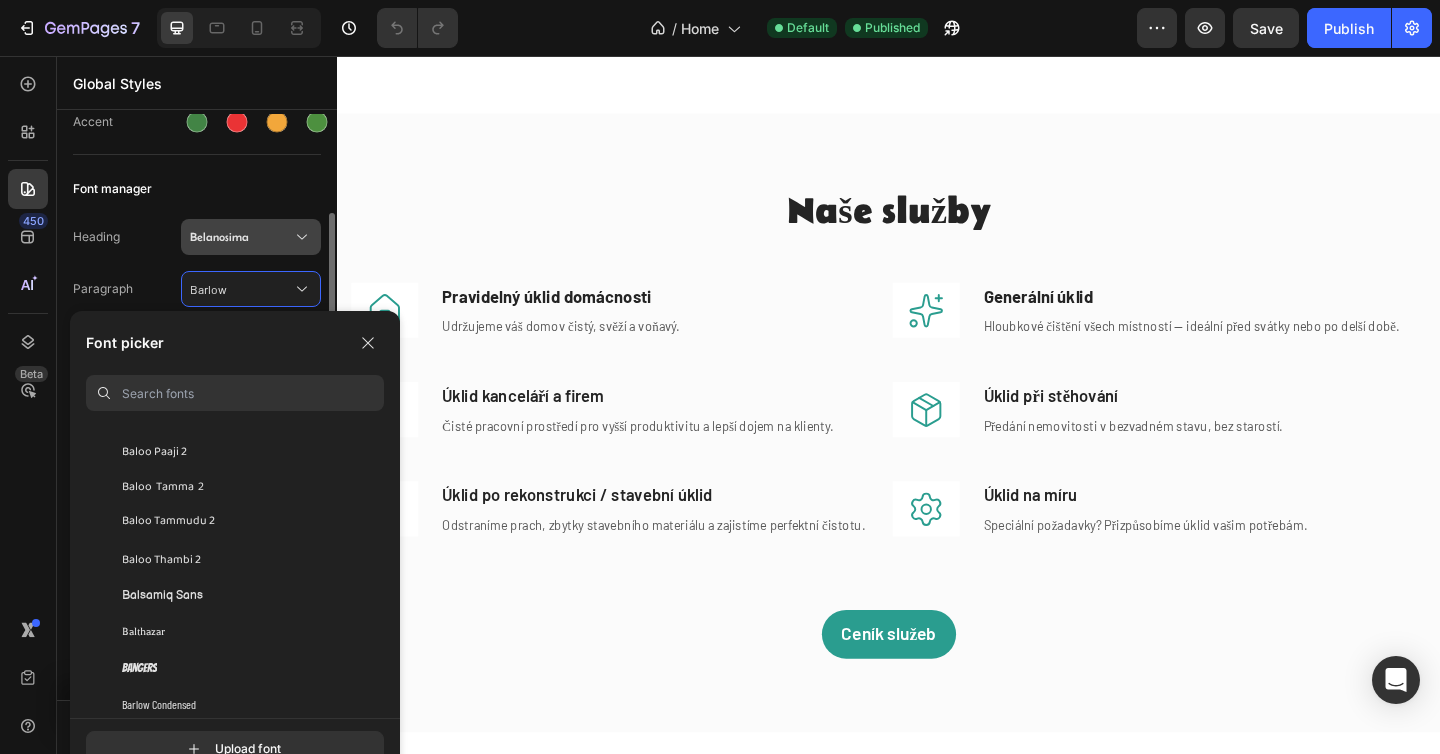 click on "Belanosima" at bounding box center (251, 237) 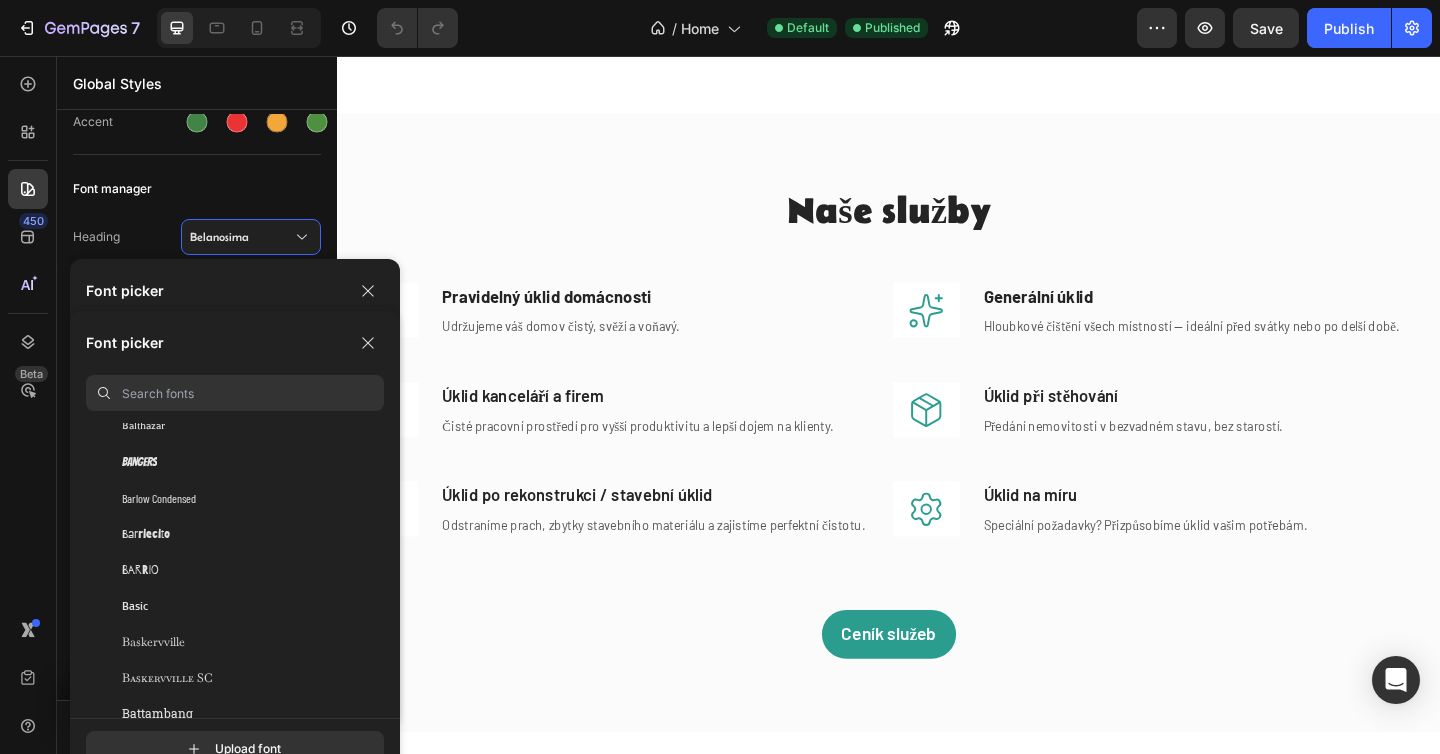 scroll, scrollTop: 6158, scrollLeft: 0, axis: vertical 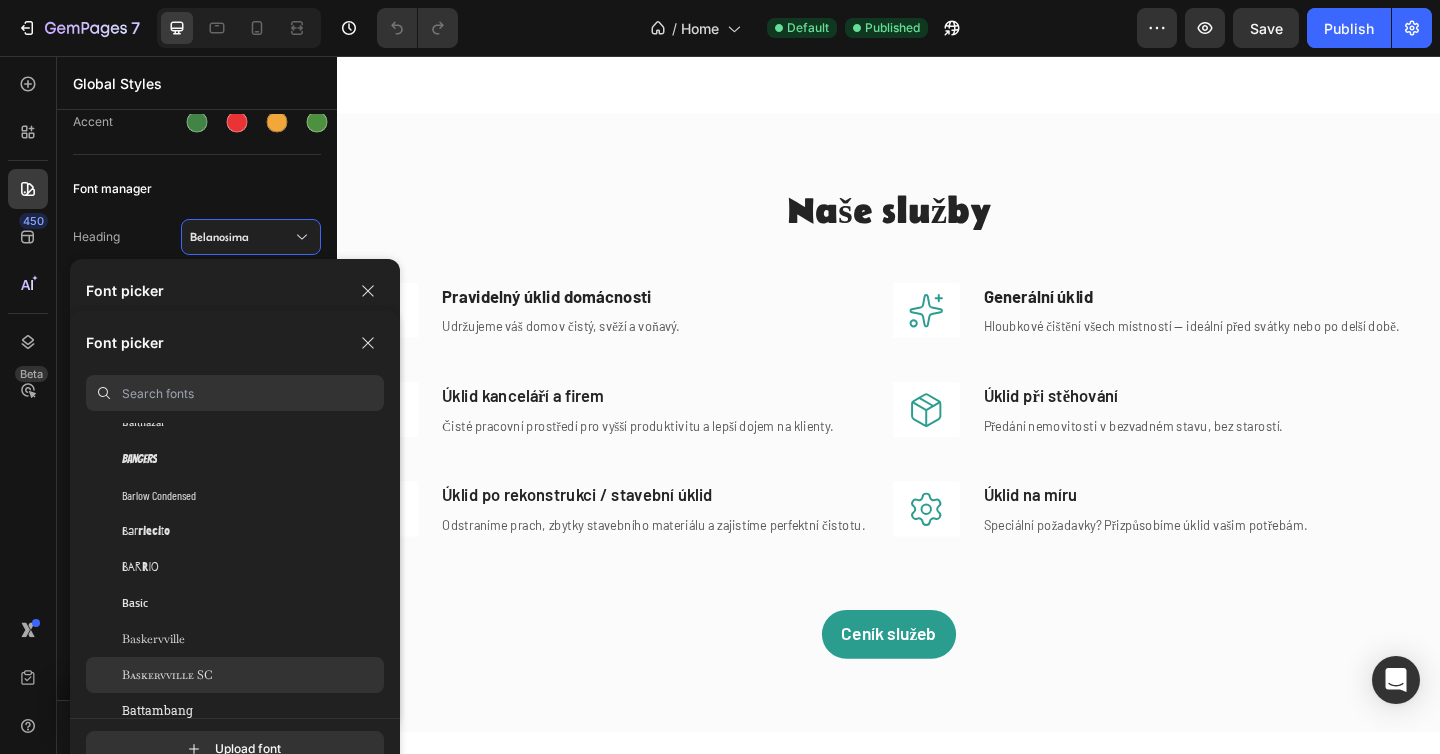 click on "Baskervville SC" 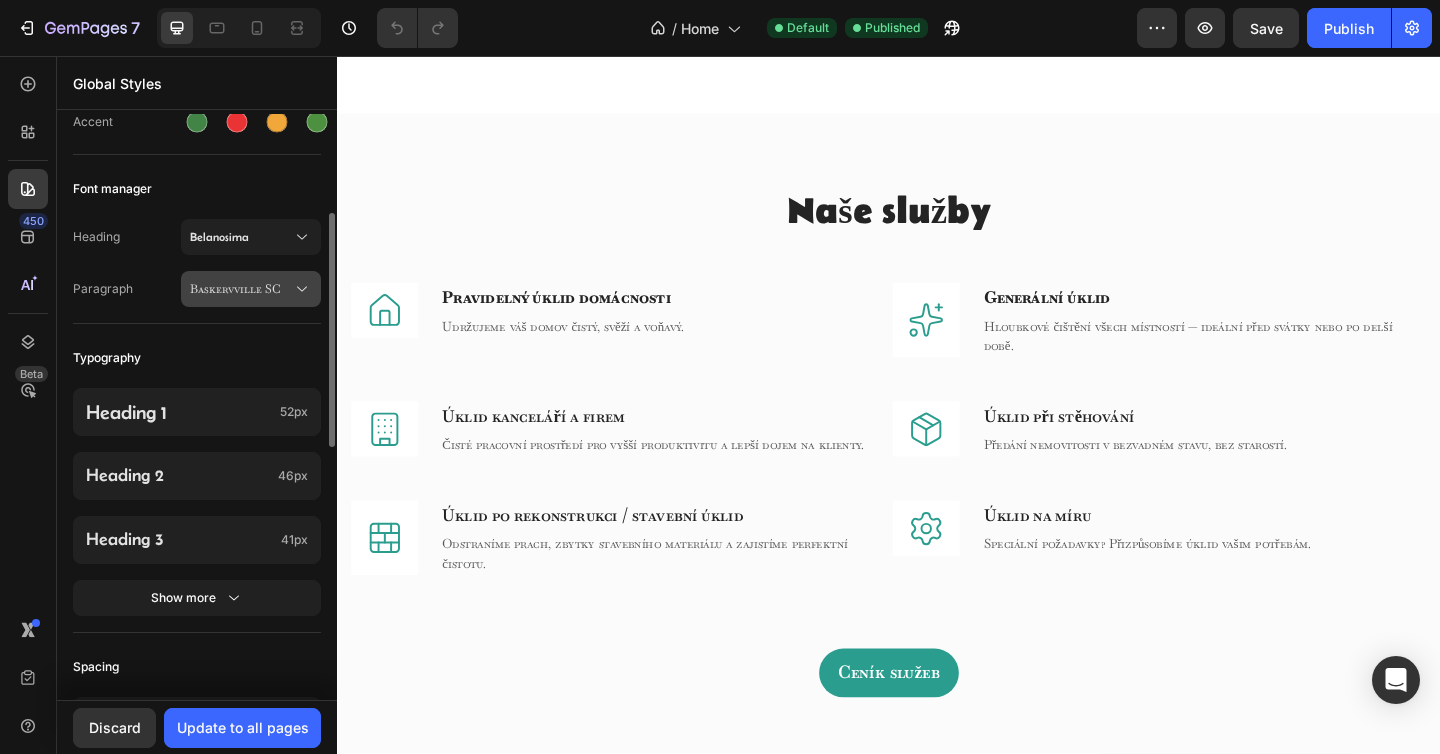 click on "Baskervville SC" at bounding box center [251, 289] 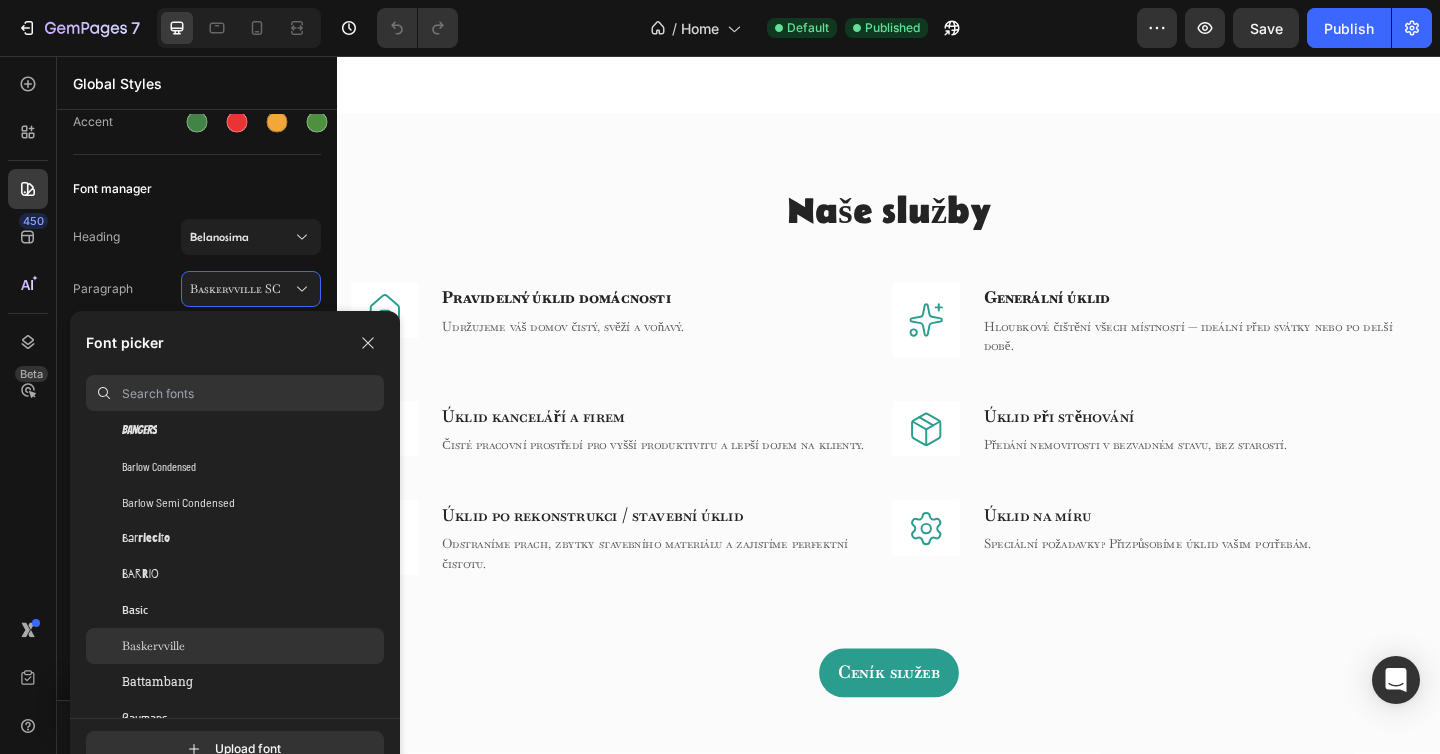 scroll, scrollTop: 6210, scrollLeft: 0, axis: vertical 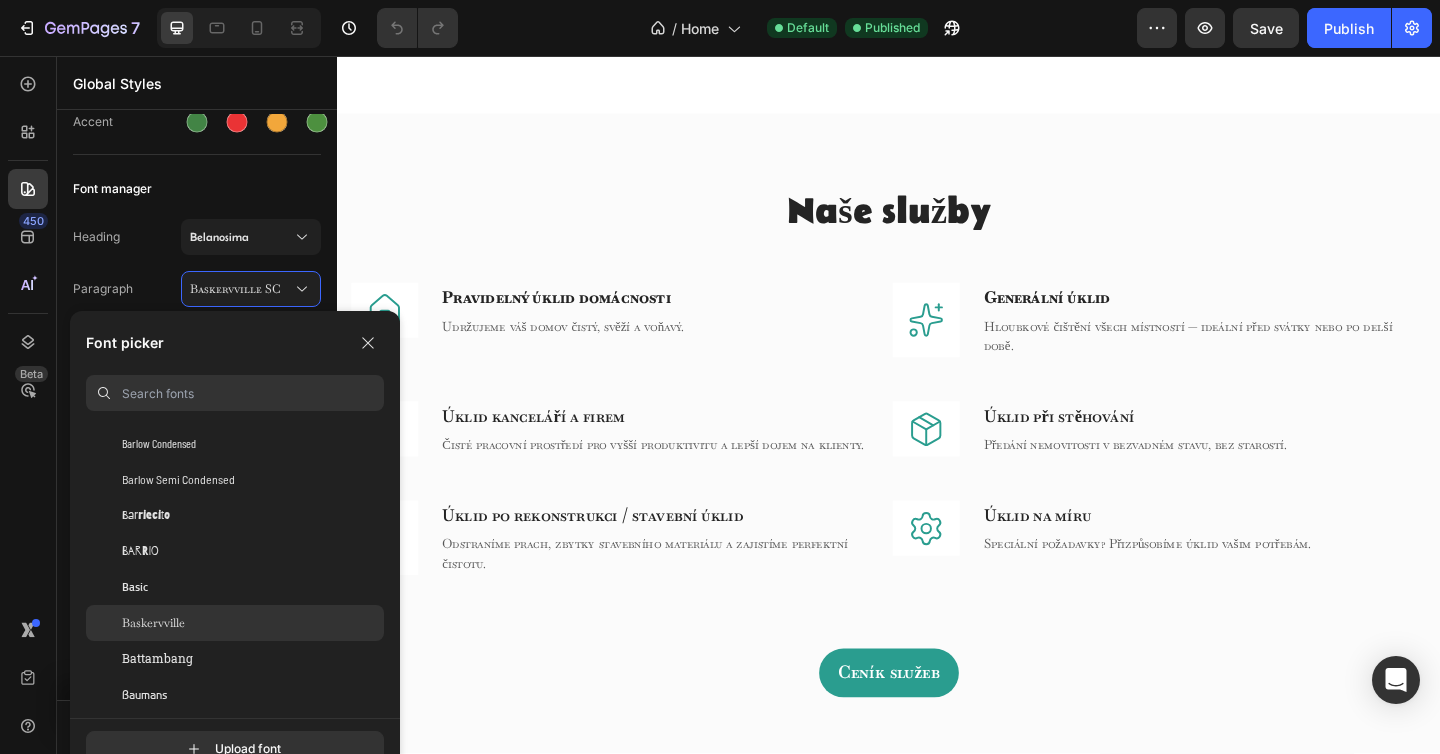 click on "Baskervville" at bounding box center (153, 623) 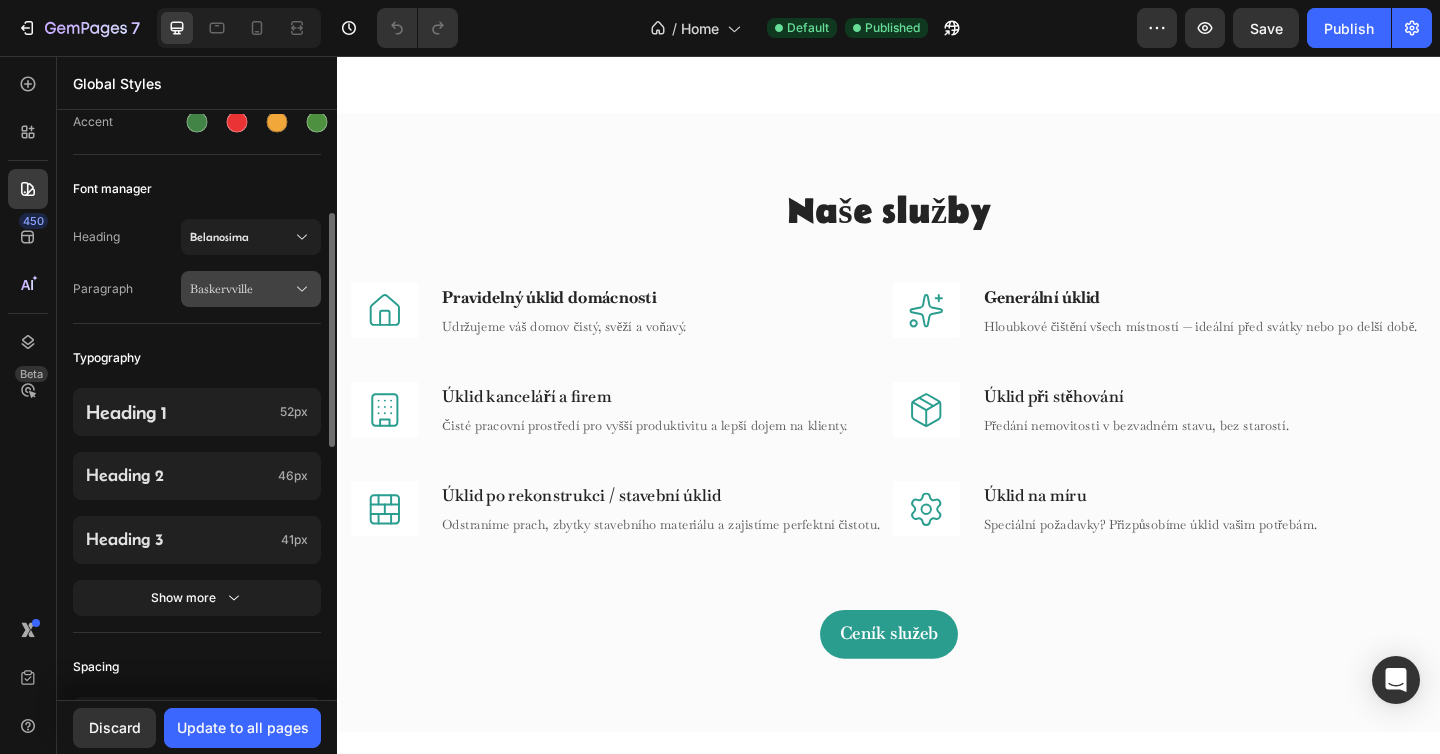 click on "Baskervville" at bounding box center (241, 289) 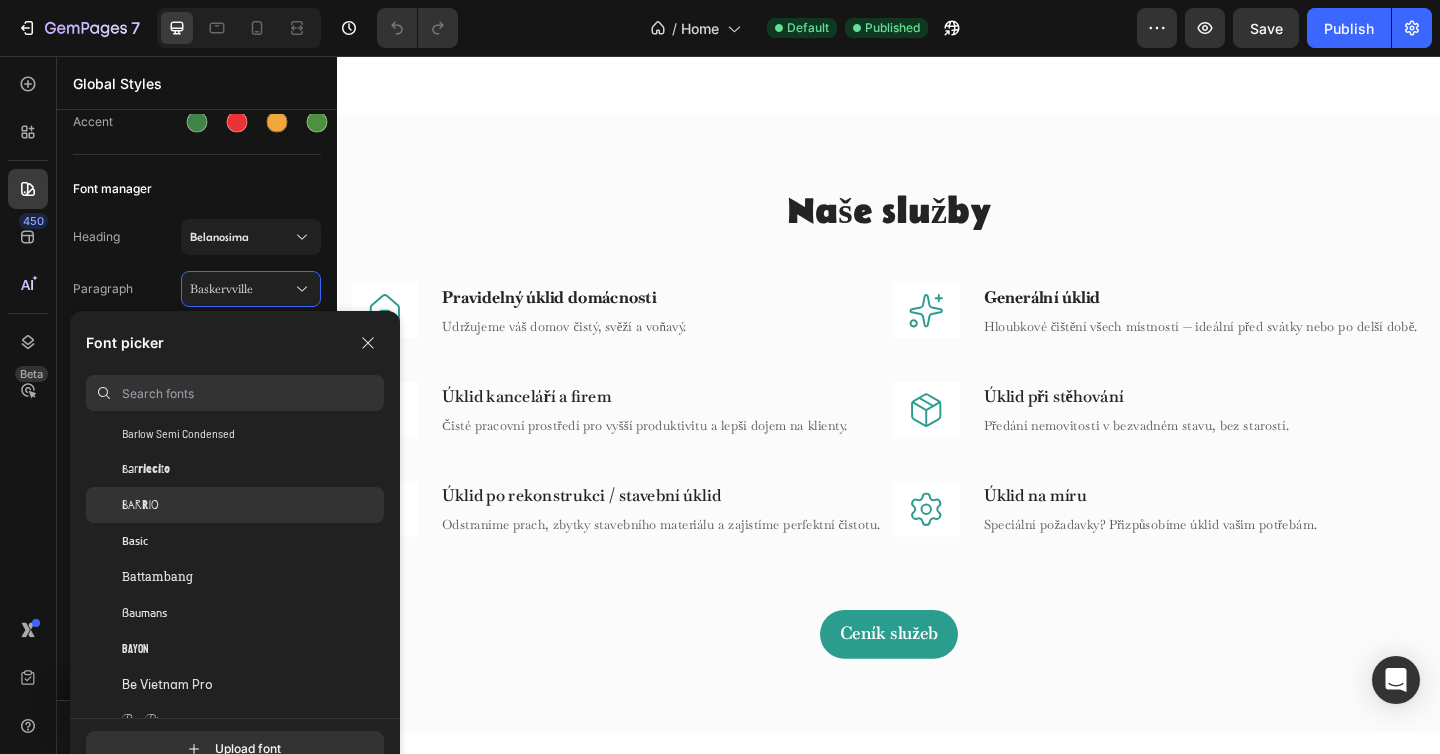 scroll, scrollTop: 6294, scrollLeft: 0, axis: vertical 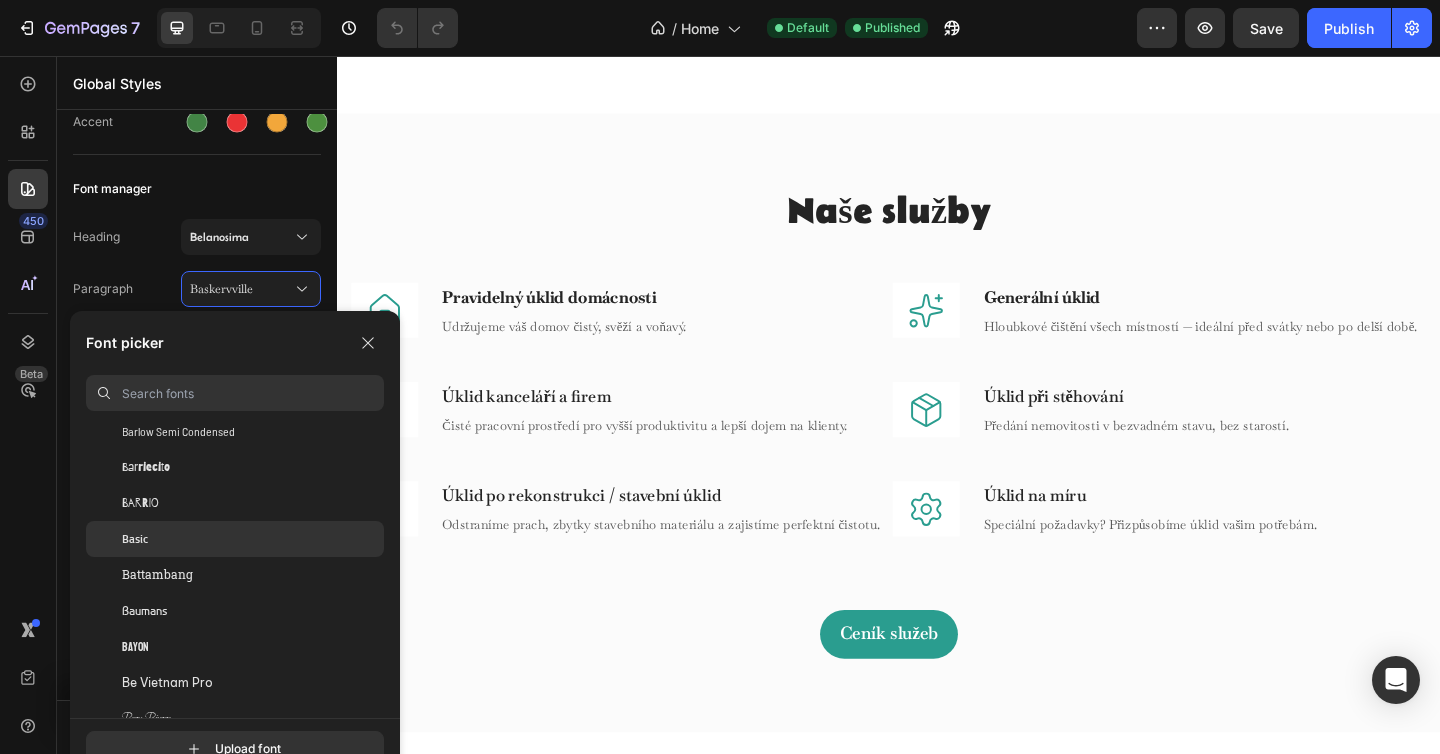 click on "Basic" 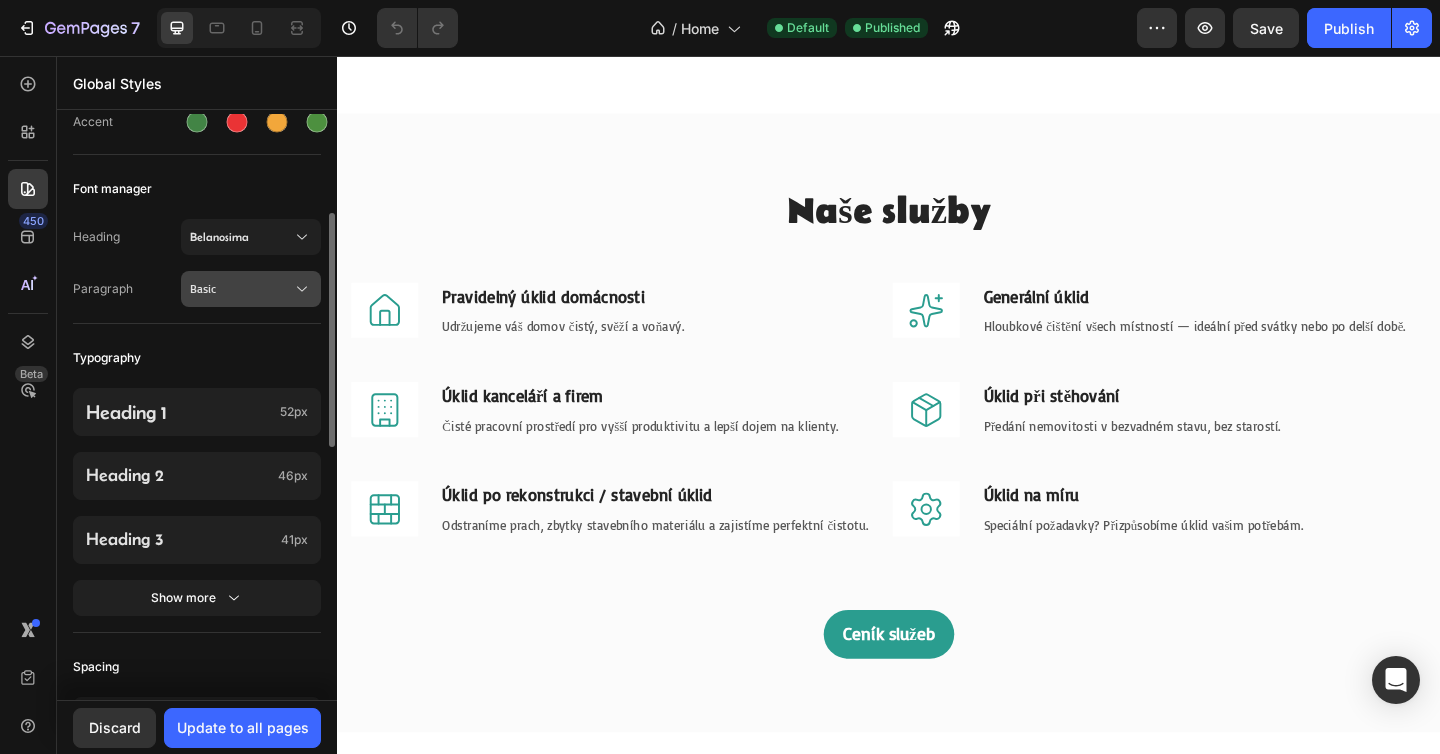 click on "Basic" at bounding box center [241, 289] 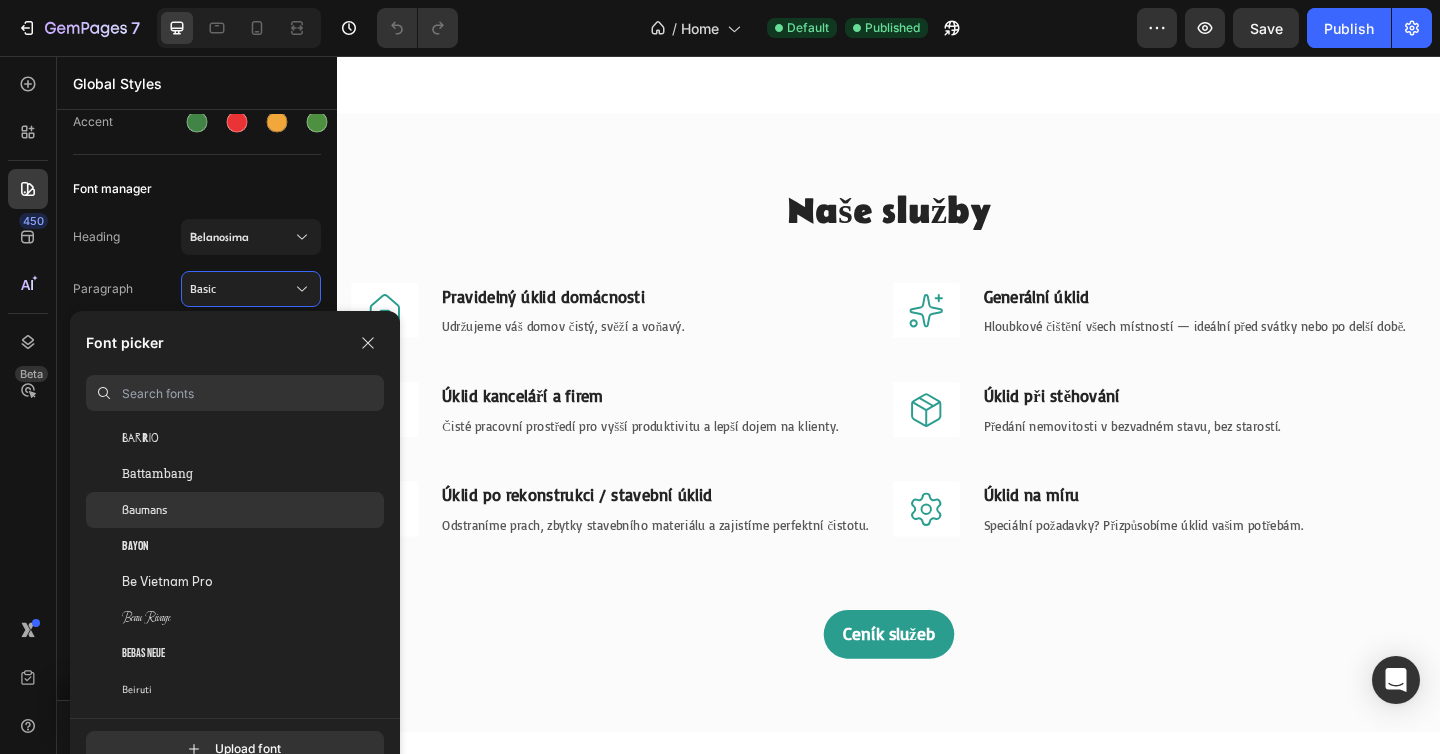 scroll, scrollTop: 6364, scrollLeft: 0, axis: vertical 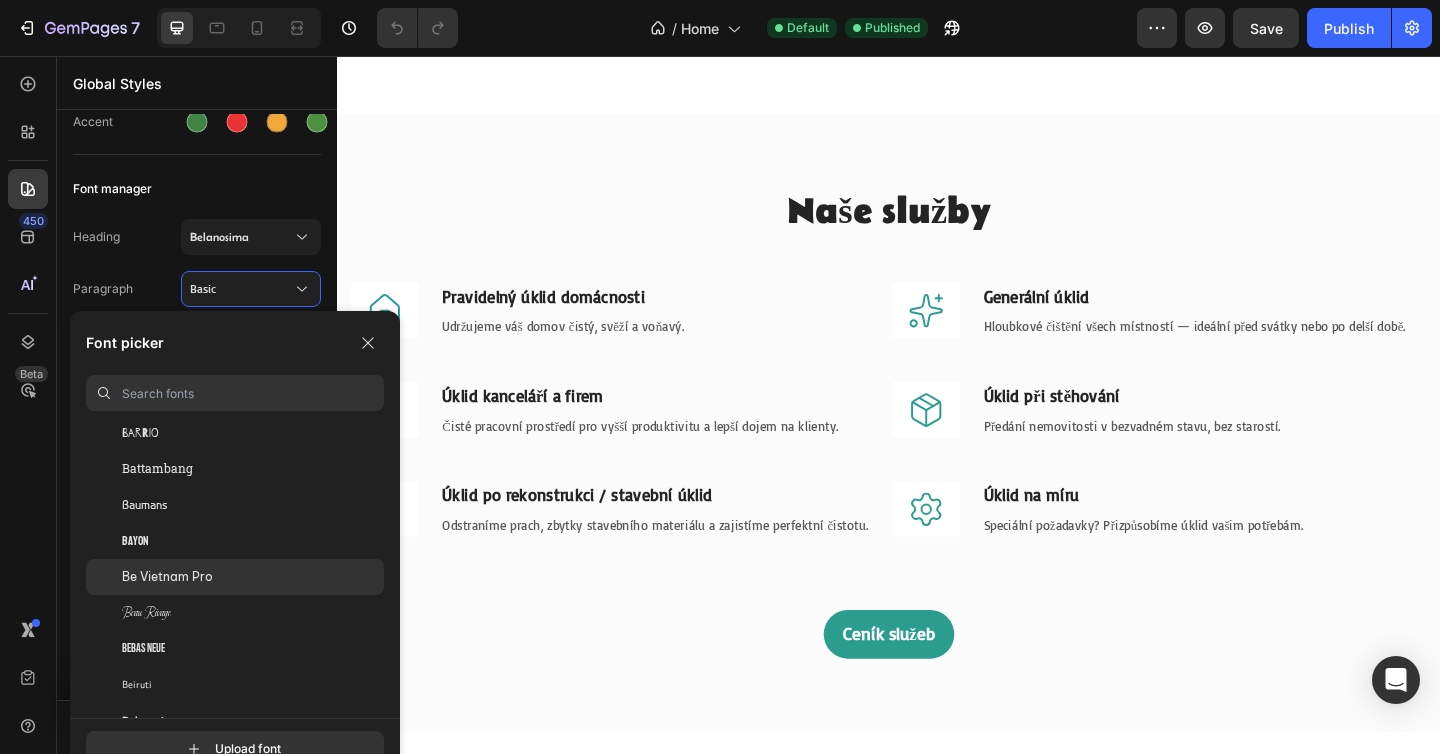 click on "Be Vietnam Pro" 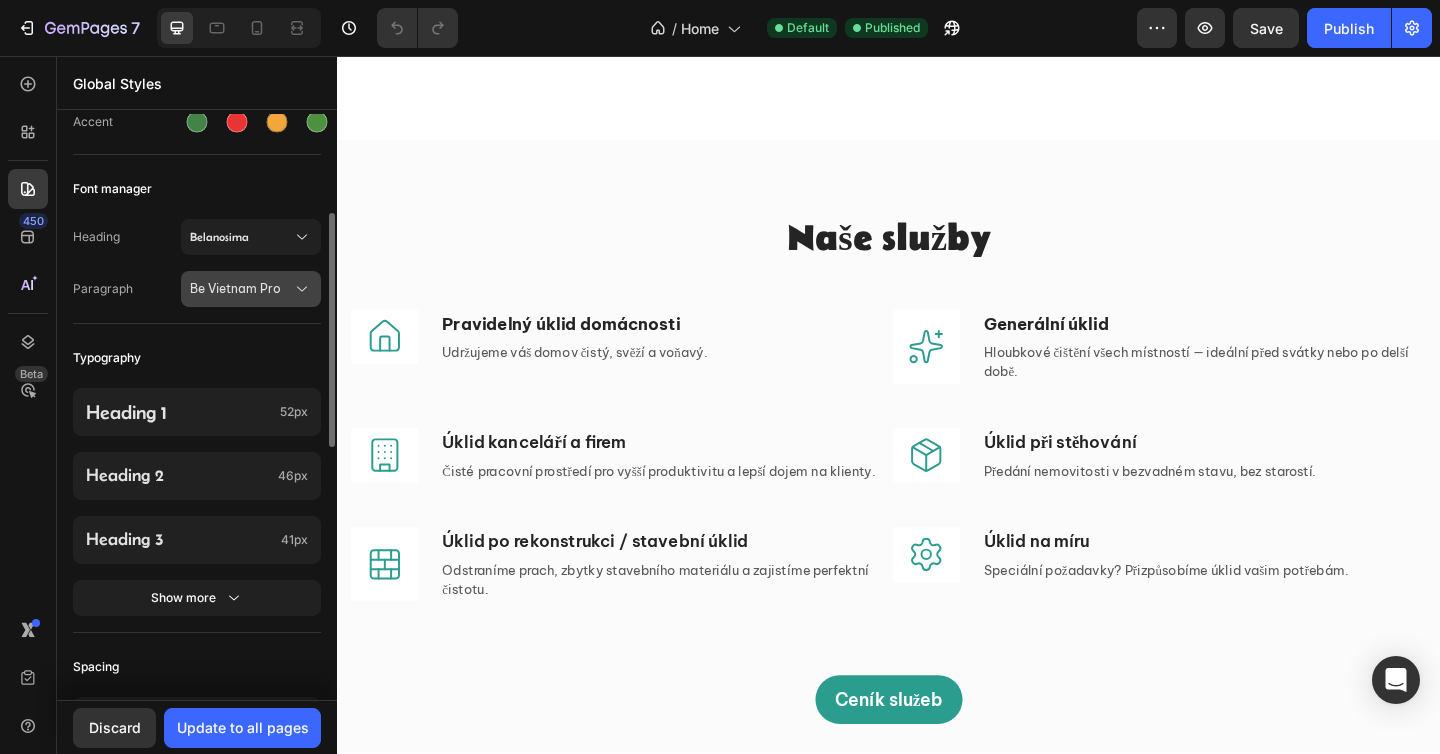 click on "Be Vietnam Pro" at bounding box center (241, 289) 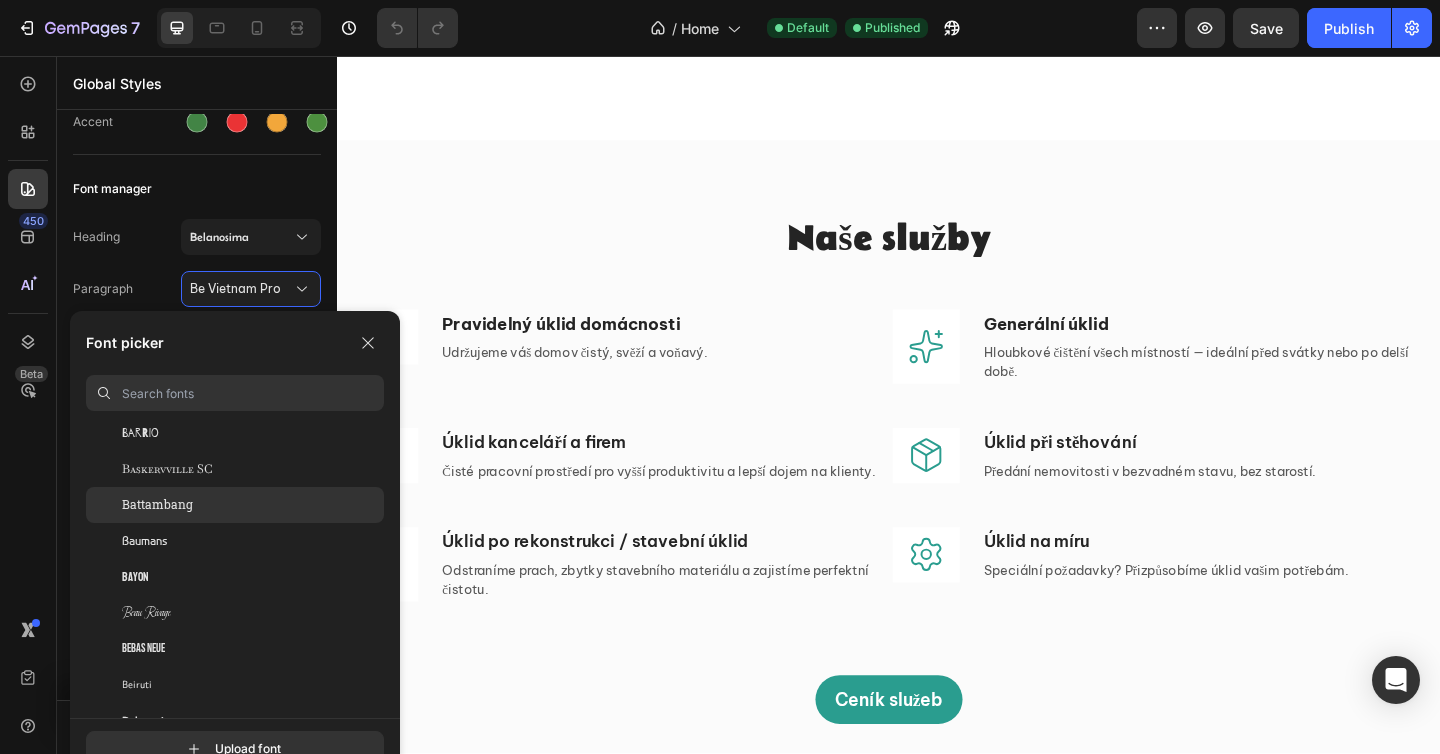 click on "Battambang" 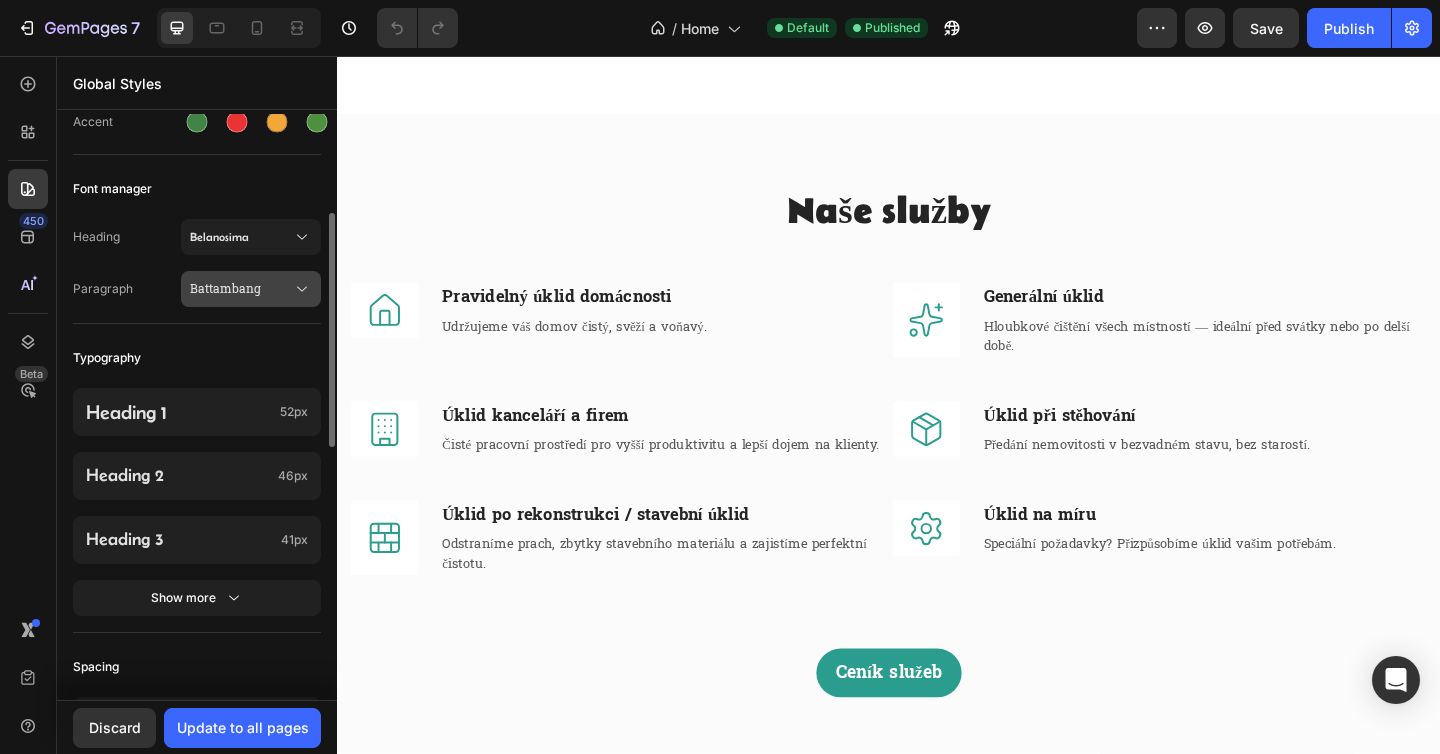click on "Battambang" at bounding box center [241, 289] 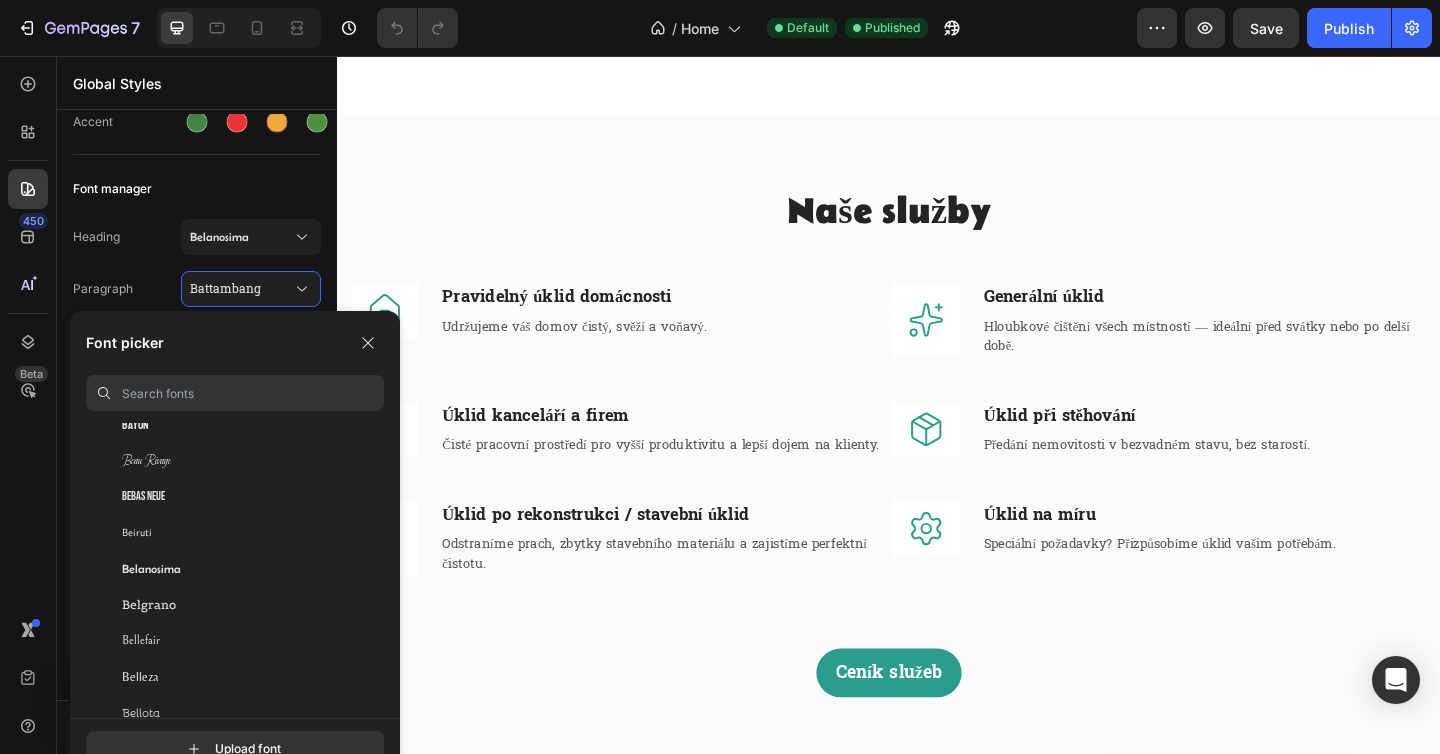 scroll, scrollTop: 6520, scrollLeft: 0, axis: vertical 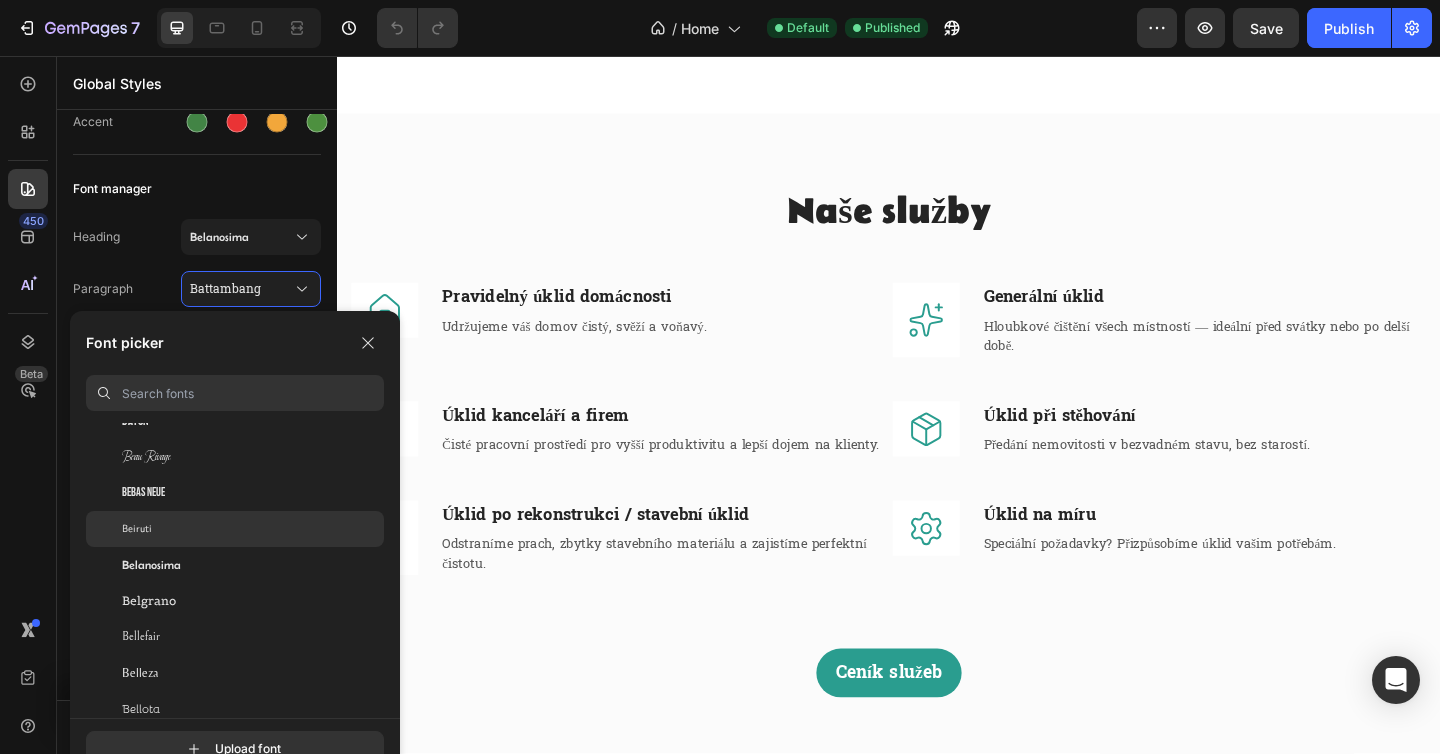 click on "Beiruti" 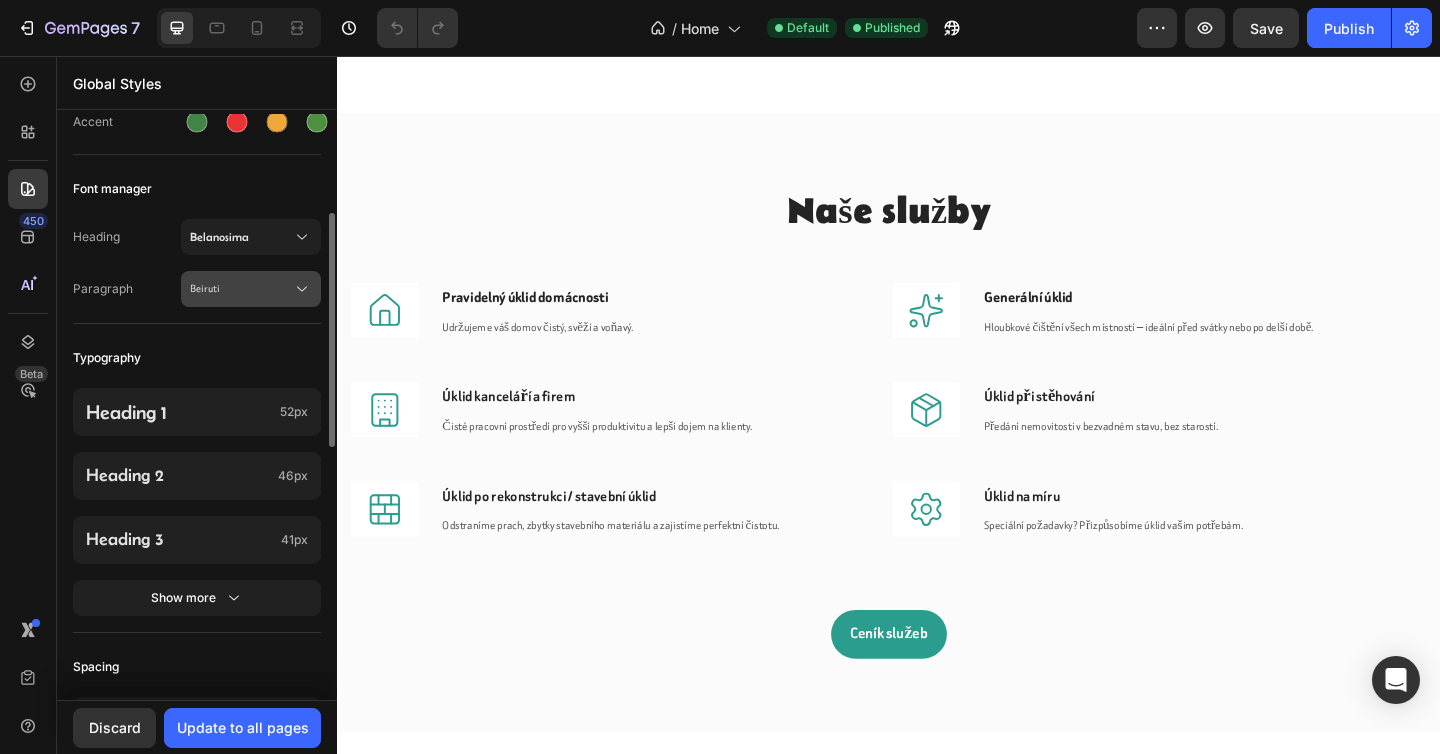 click on "Beiruti" at bounding box center [251, 289] 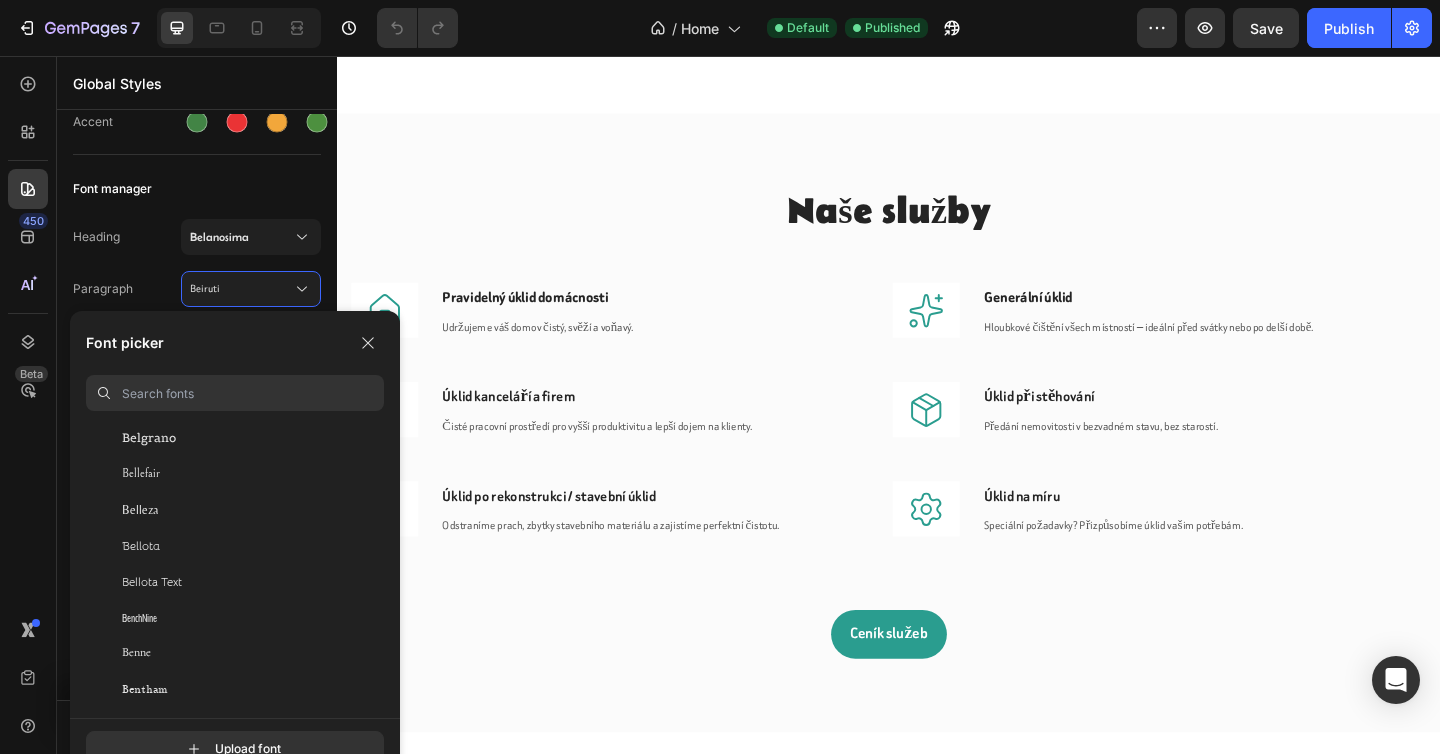 scroll, scrollTop: 6750, scrollLeft: 0, axis: vertical 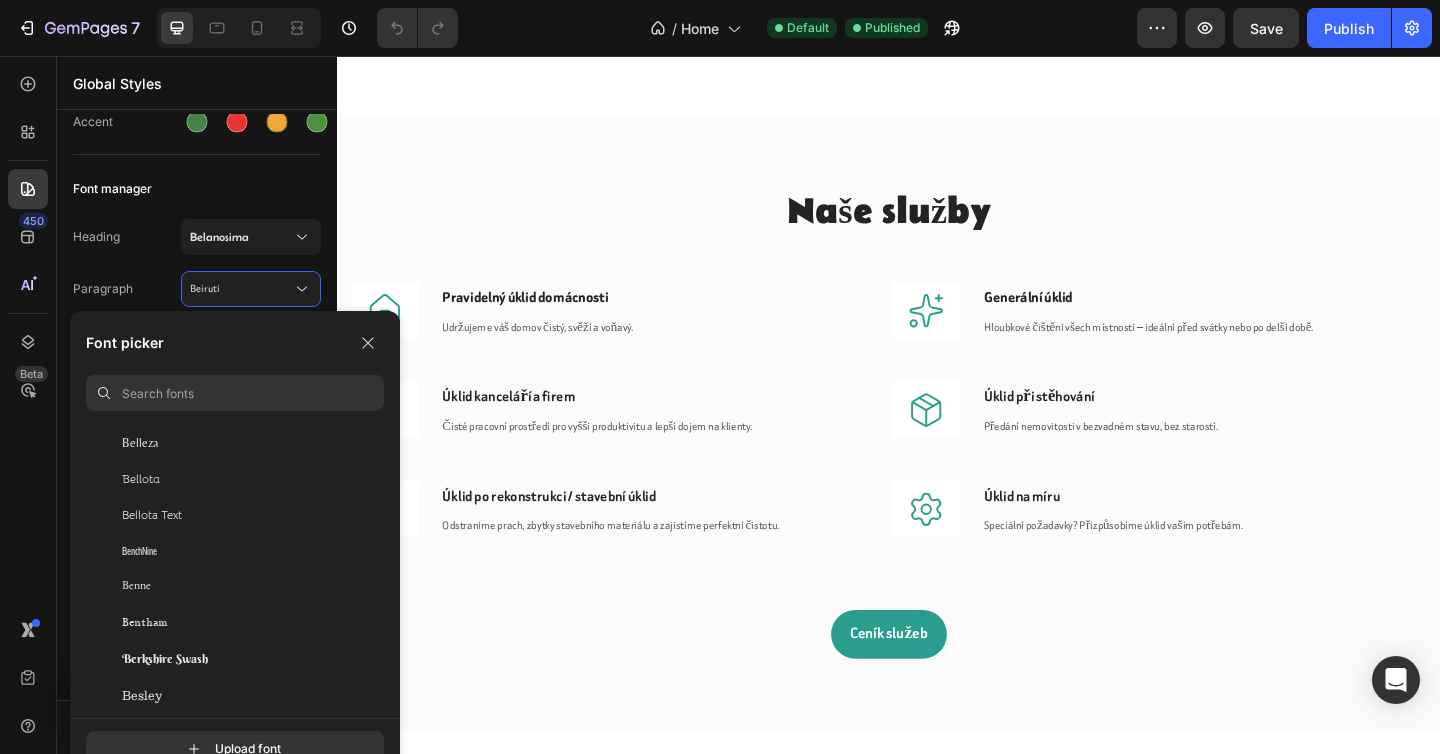 click on "BenchNine" 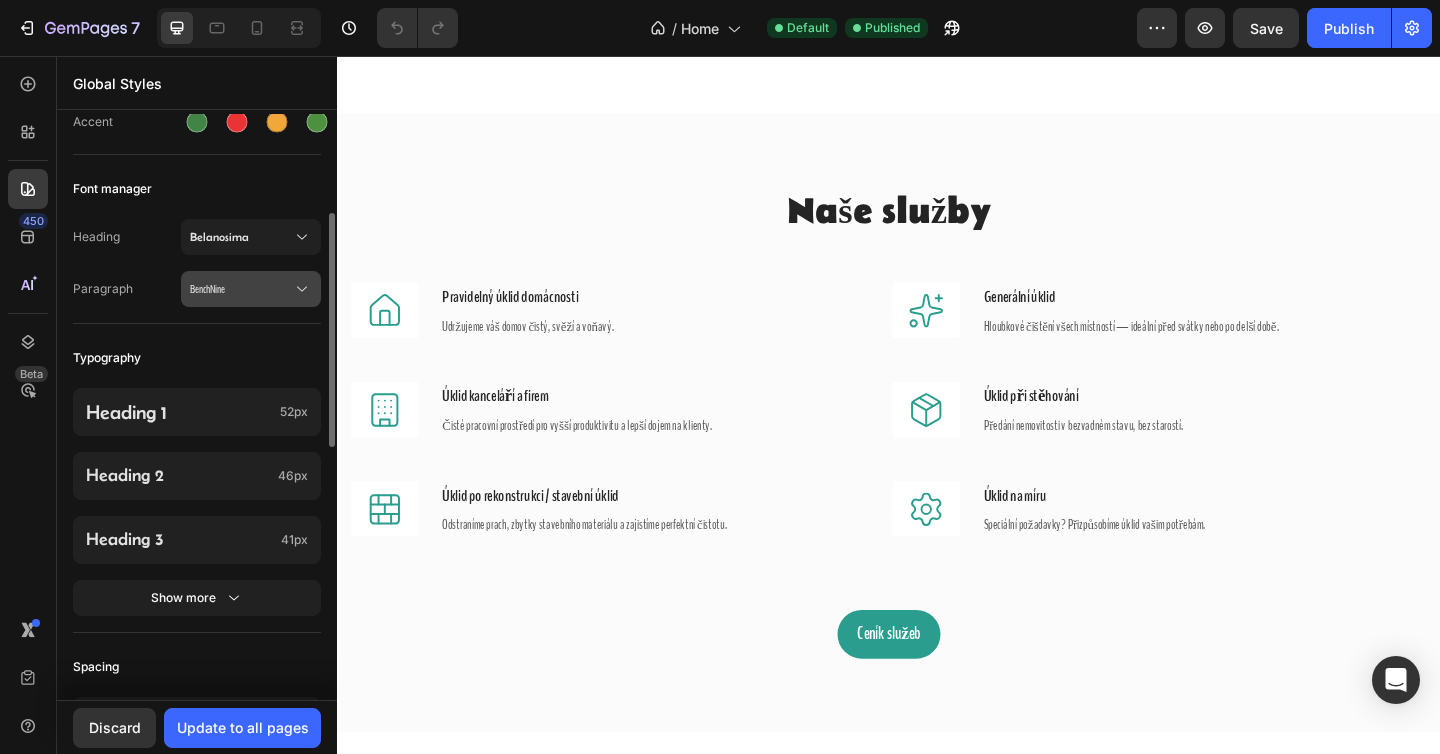 click on "BenchNine" at bounding box center (251, 289) 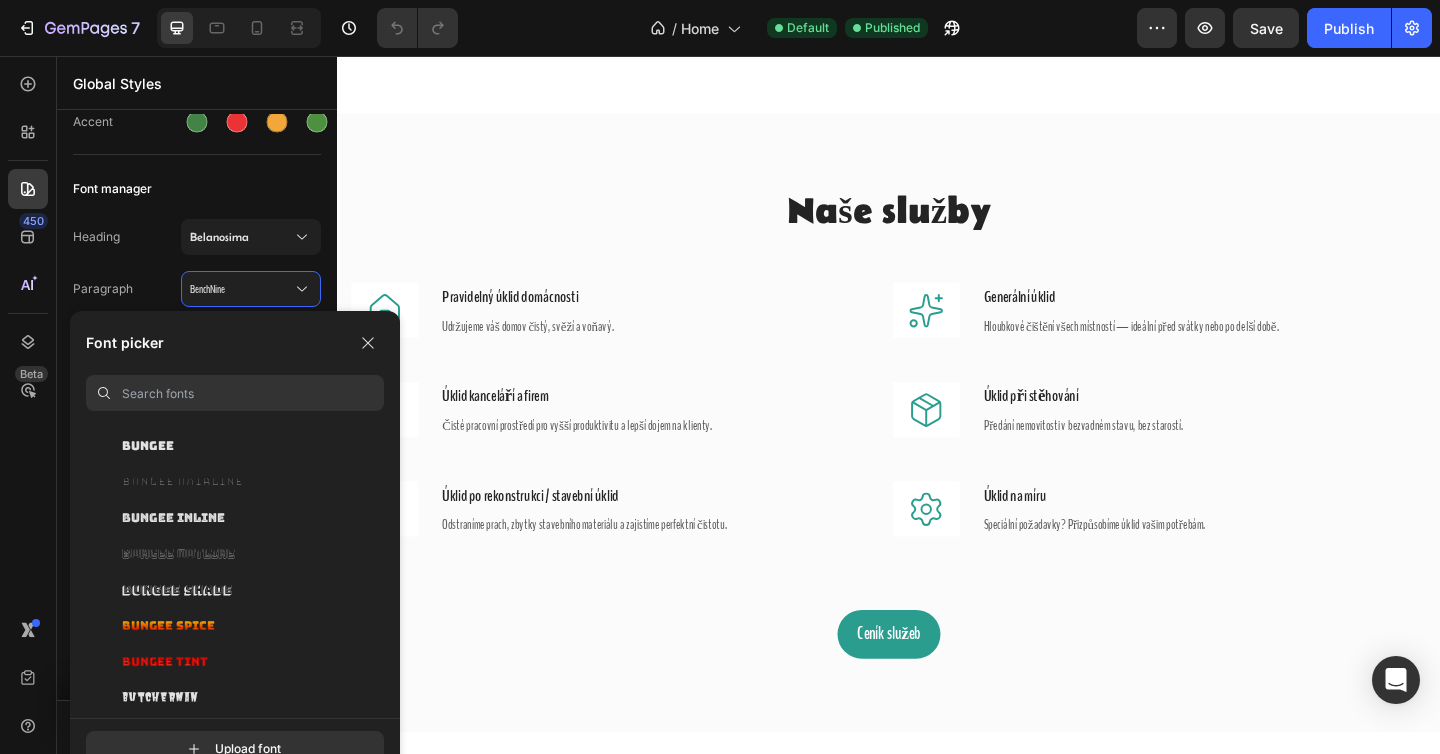 scroll, scrollTop: 8910, scrollLeft: 0, axis: vertical 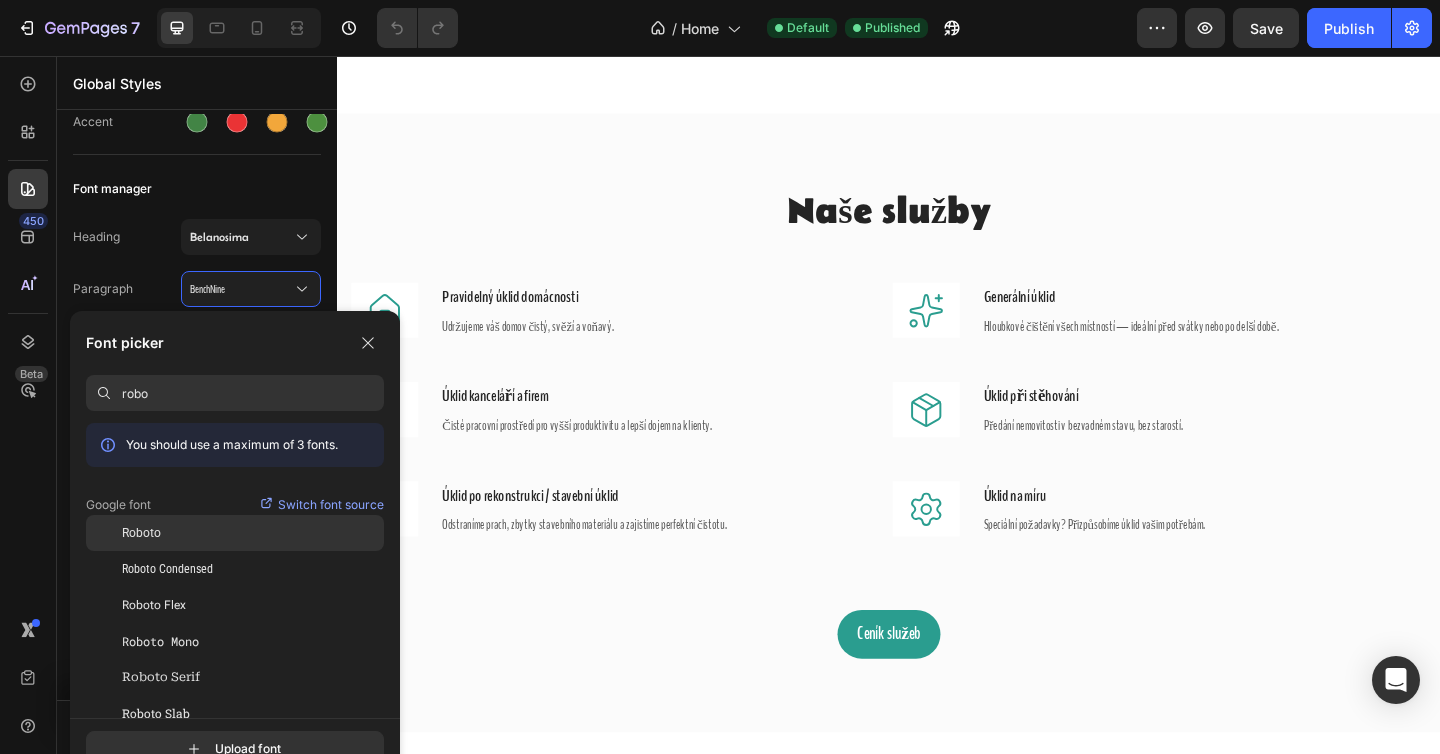 type on "robo" 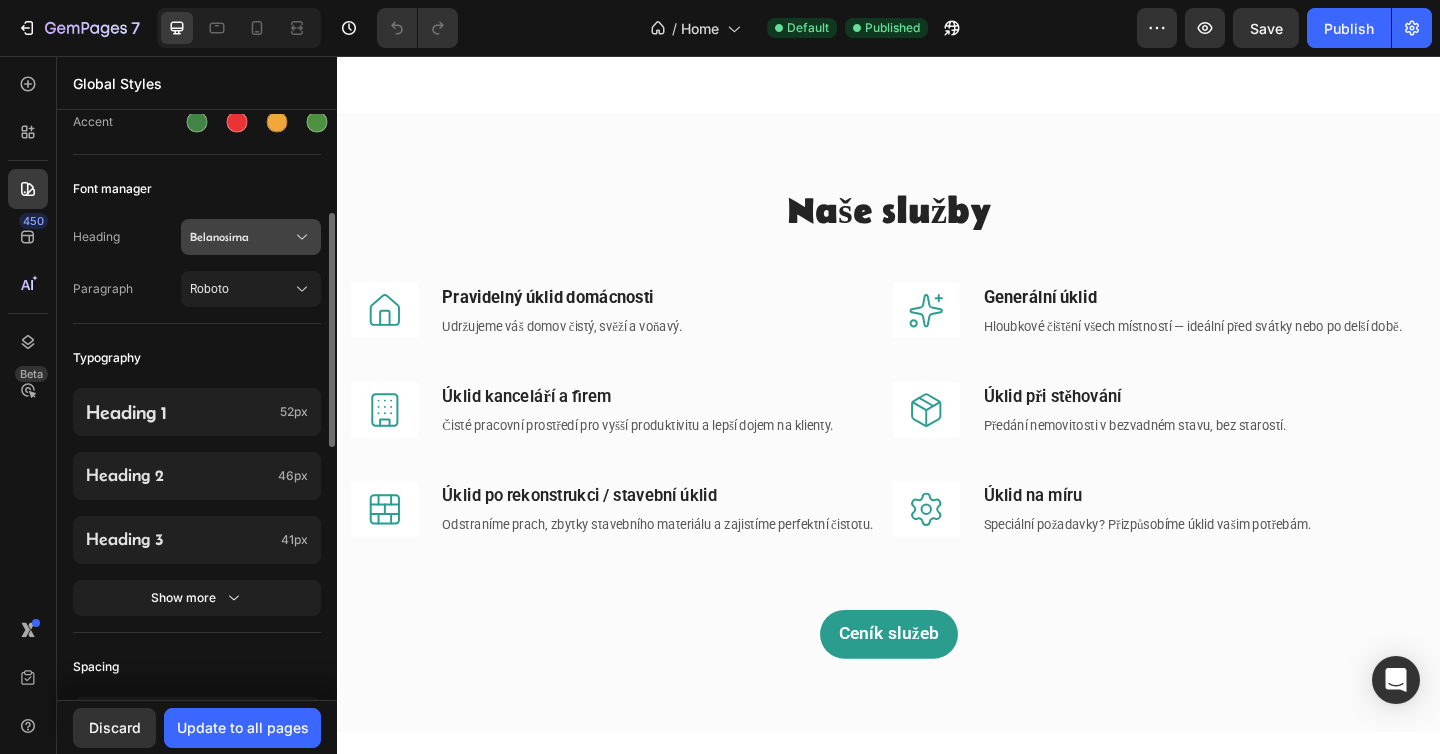 click on "Belanosima" at bounding box center (251, 237) 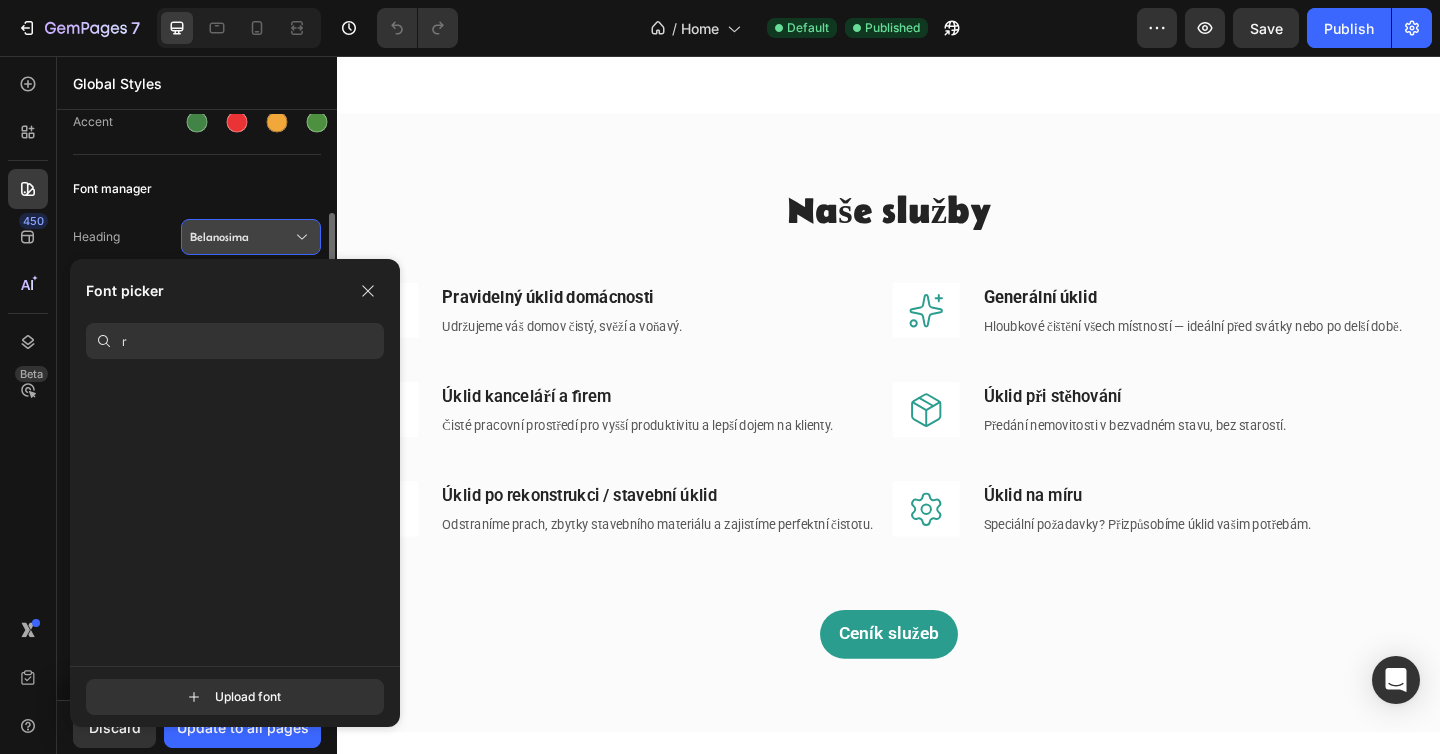 scroll, scrollTop: 0, scrollLeft: 0, axis: both 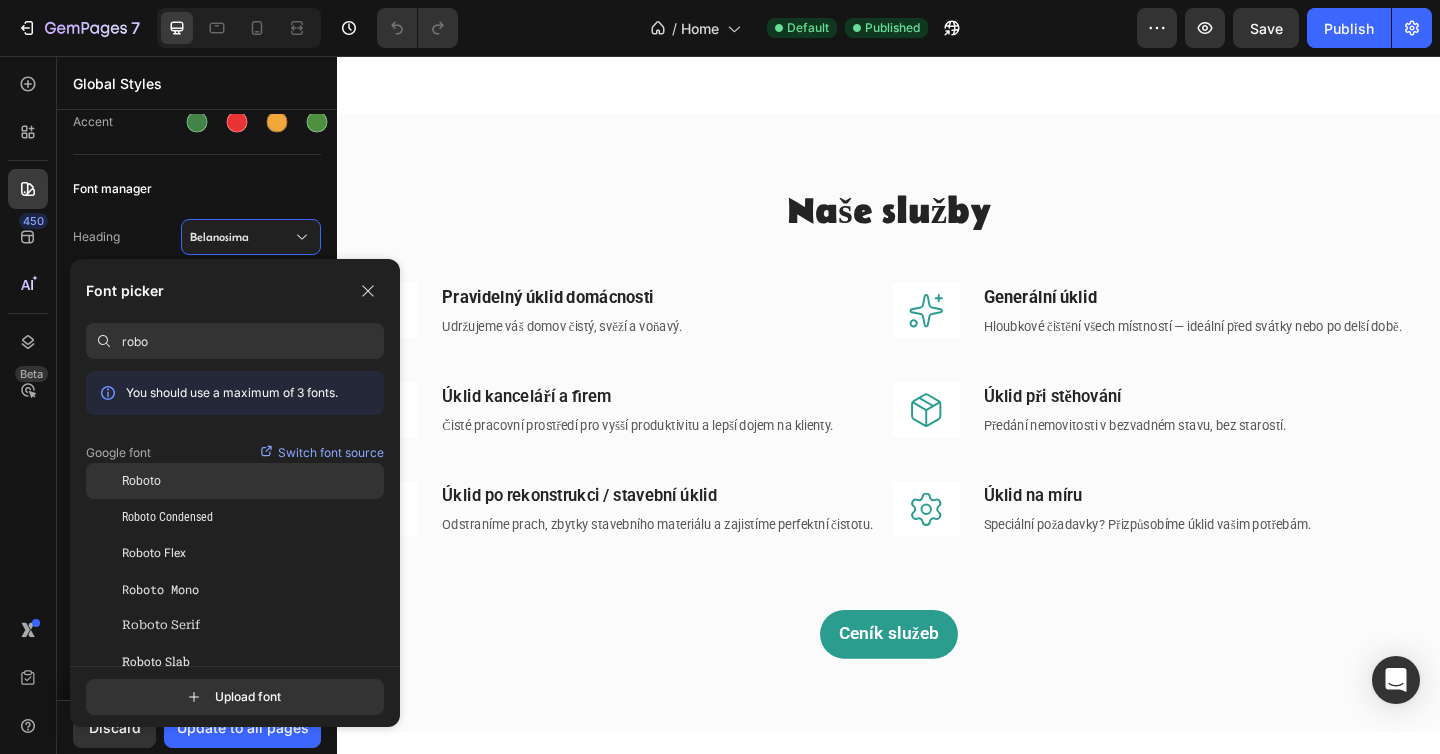 click on "Roboto" 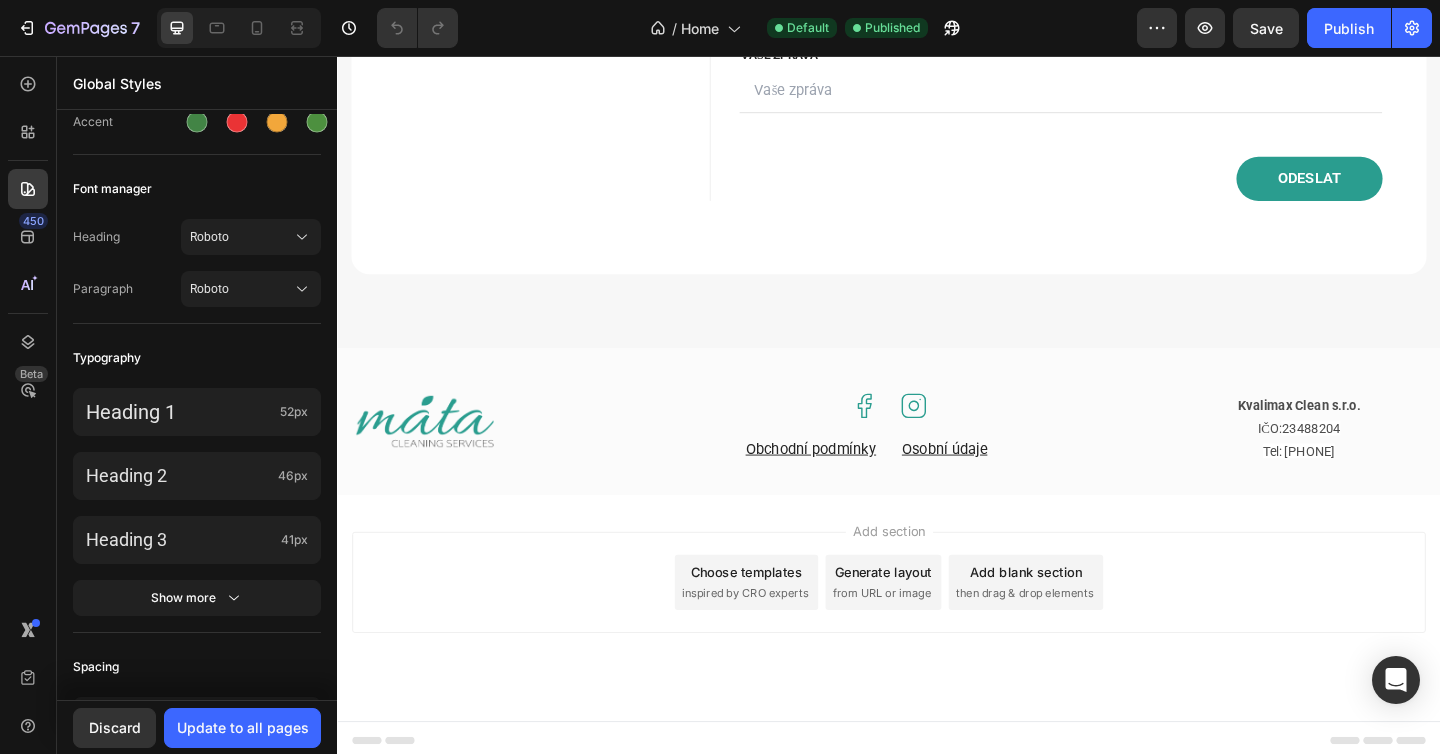 scroll, scrollTop: 3344, scrollLeft: 0, axis: vertical 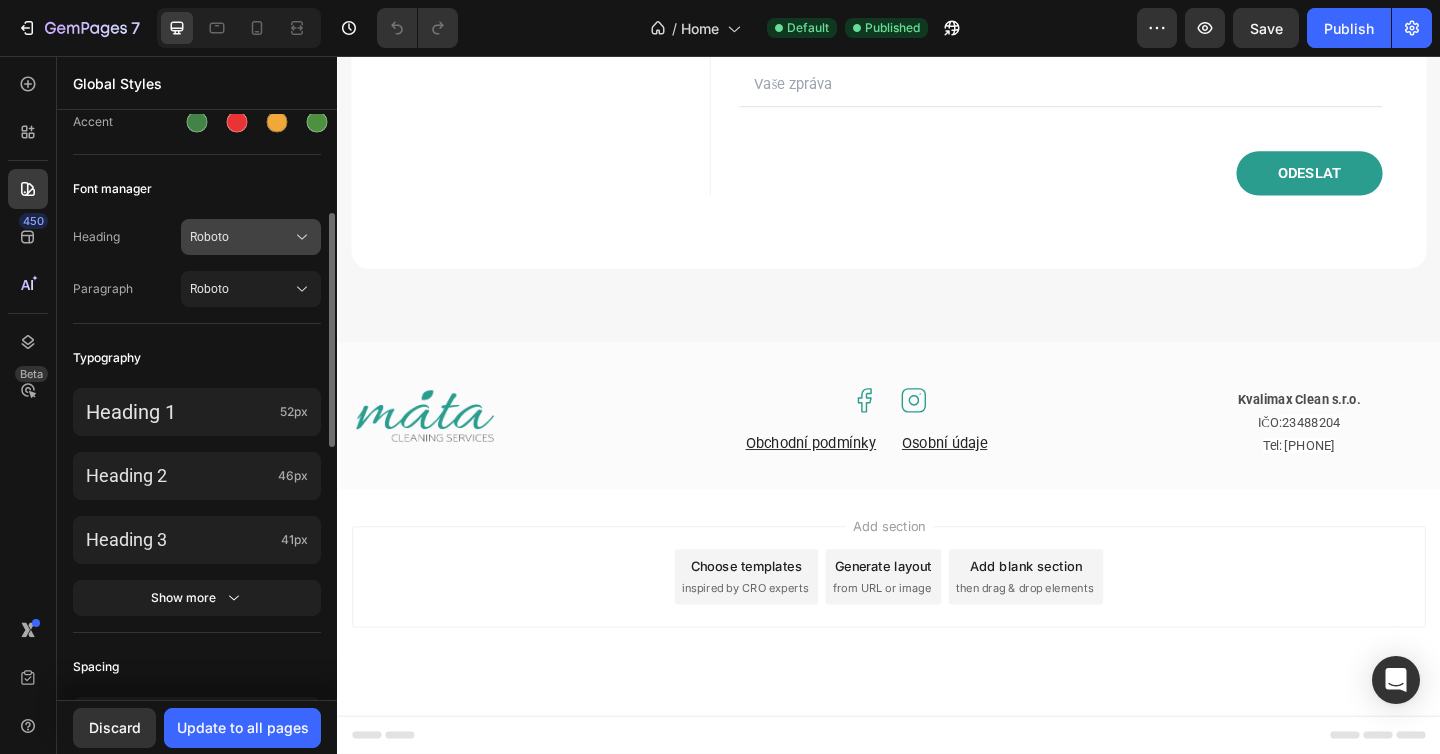 click on "Roboto" at bounding box center (241, 237) 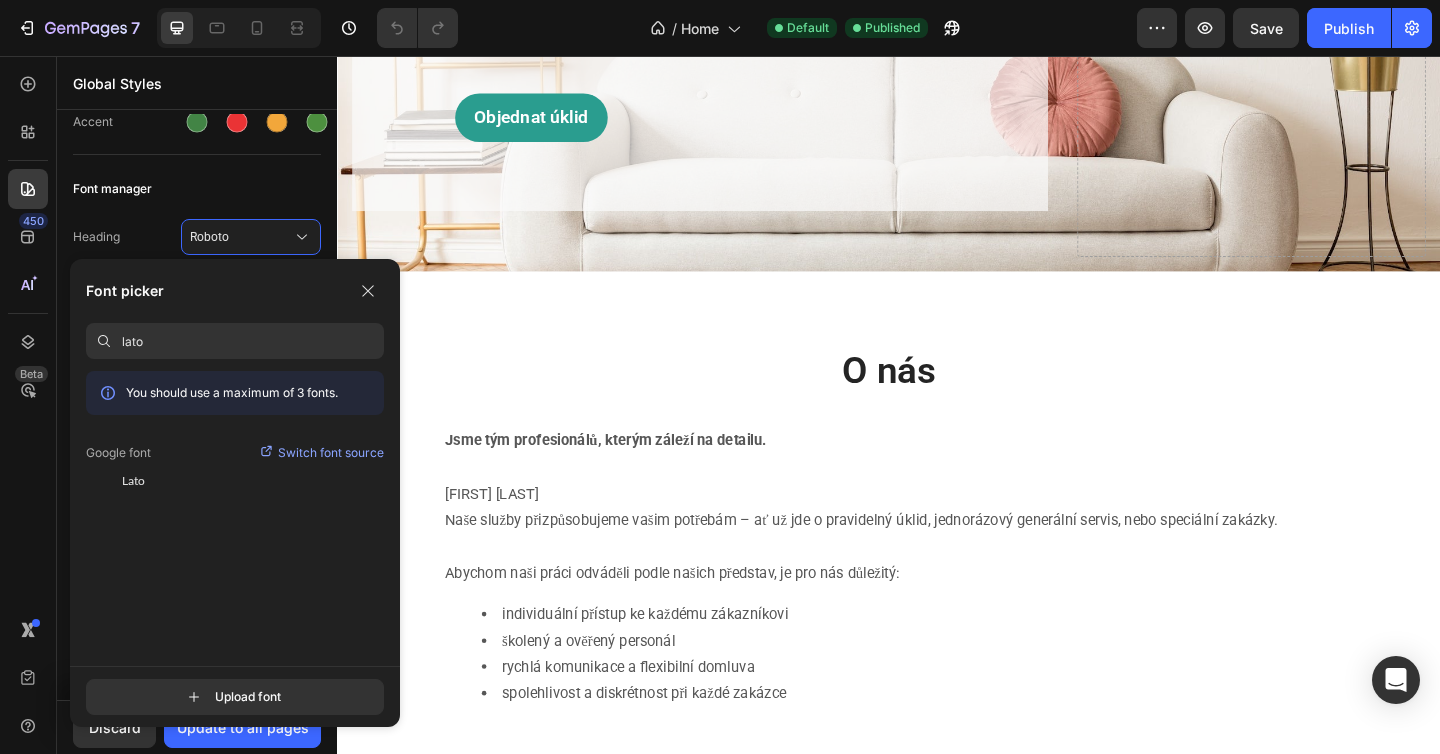 scroll, scrollTop: 465, scrollLeft: 0, axis: vertical 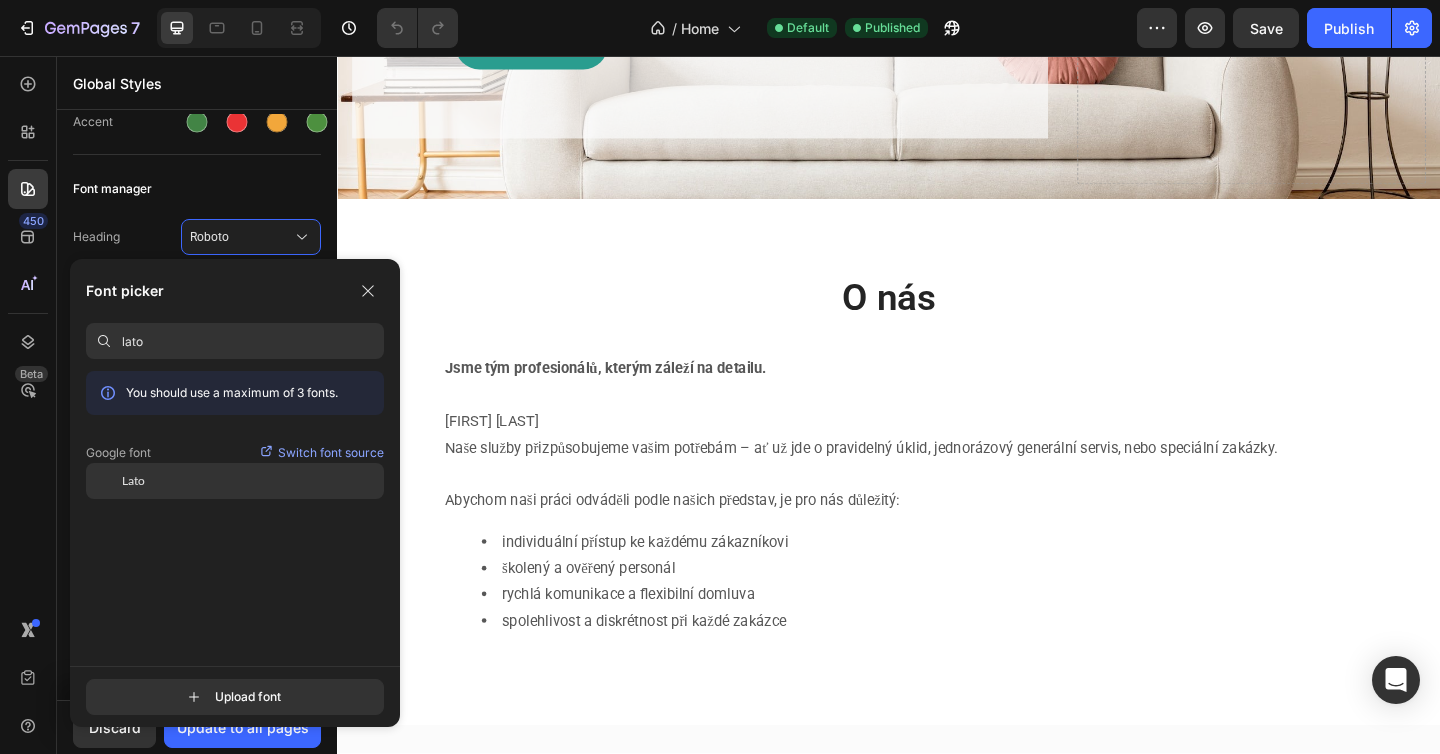 click on "Lato" at bounding box center [133, 481] 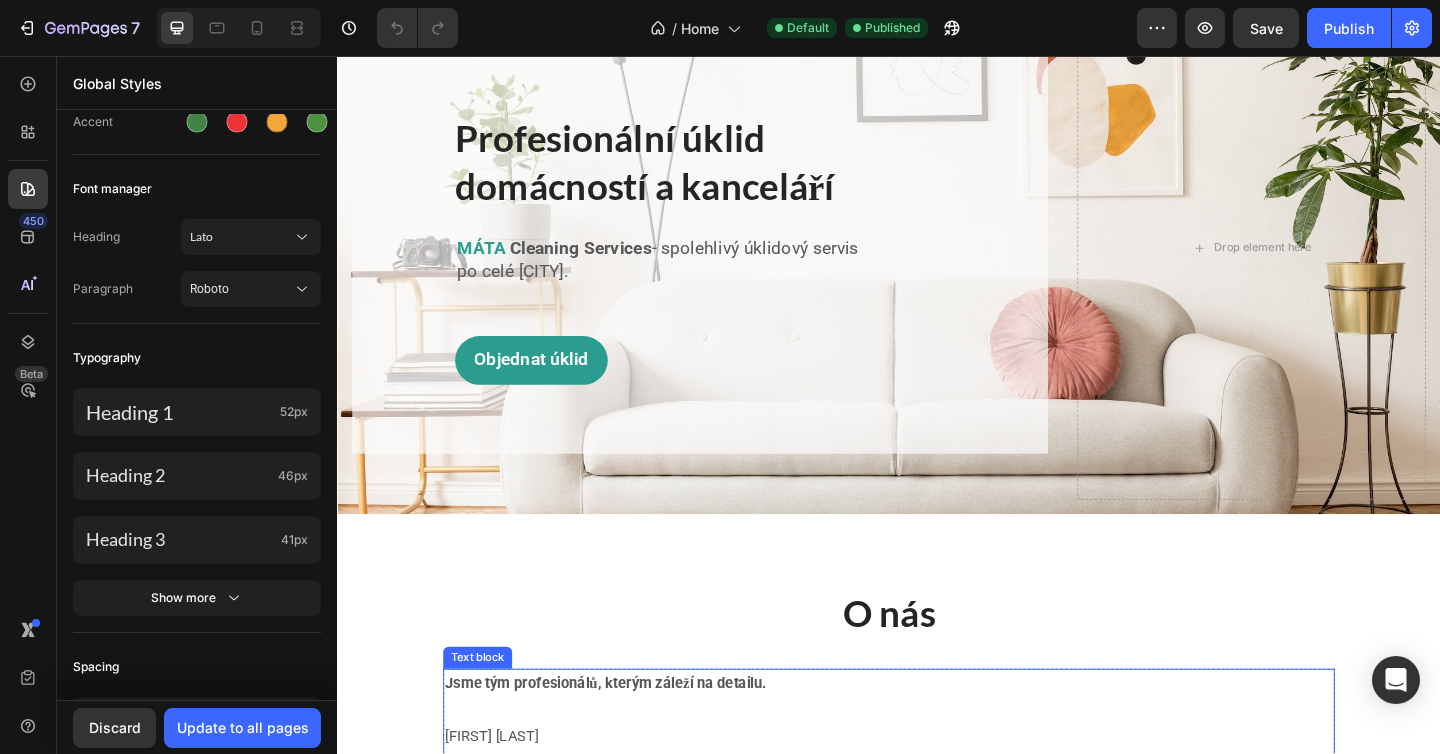 scroll, scrollTop: 113, scrollLeft: 0, axis: vertical 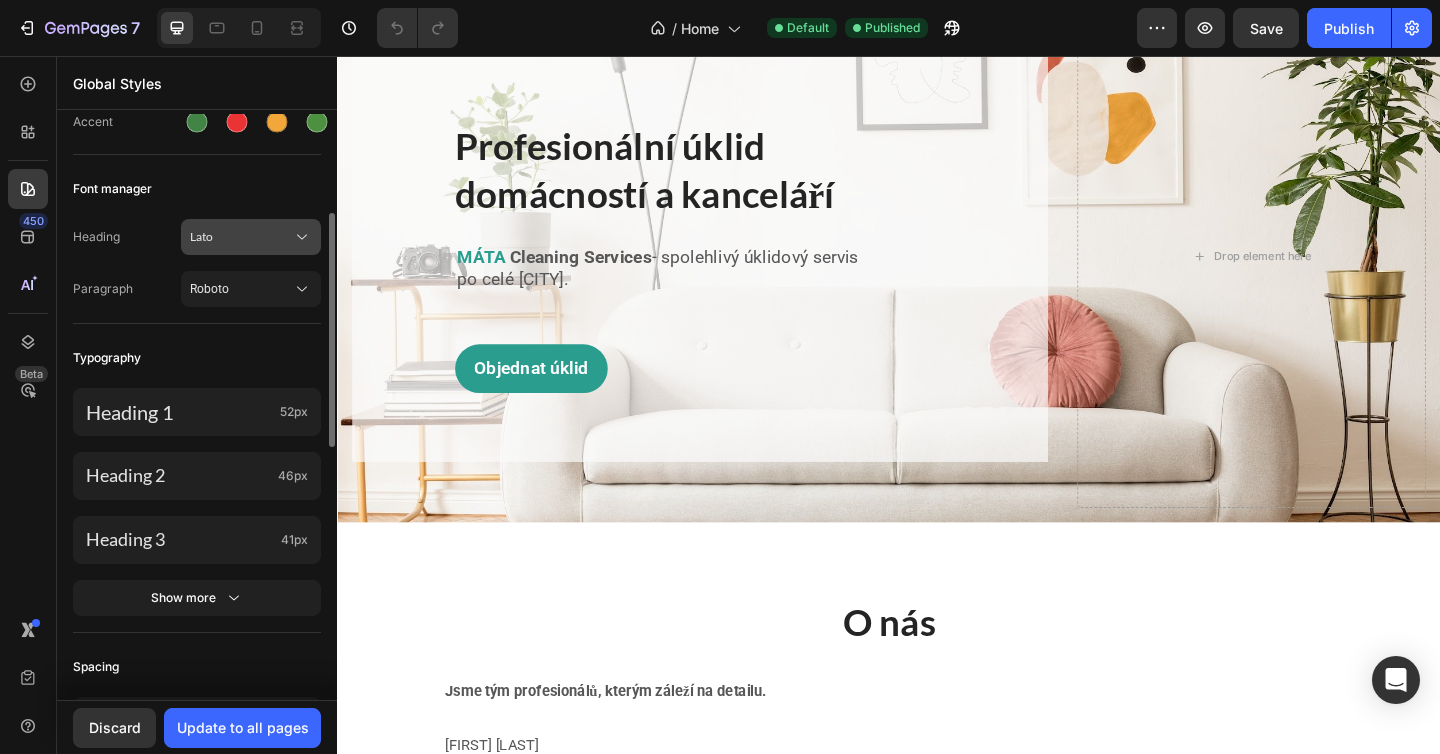 click on "Lato" at bounding box center (251, 237) 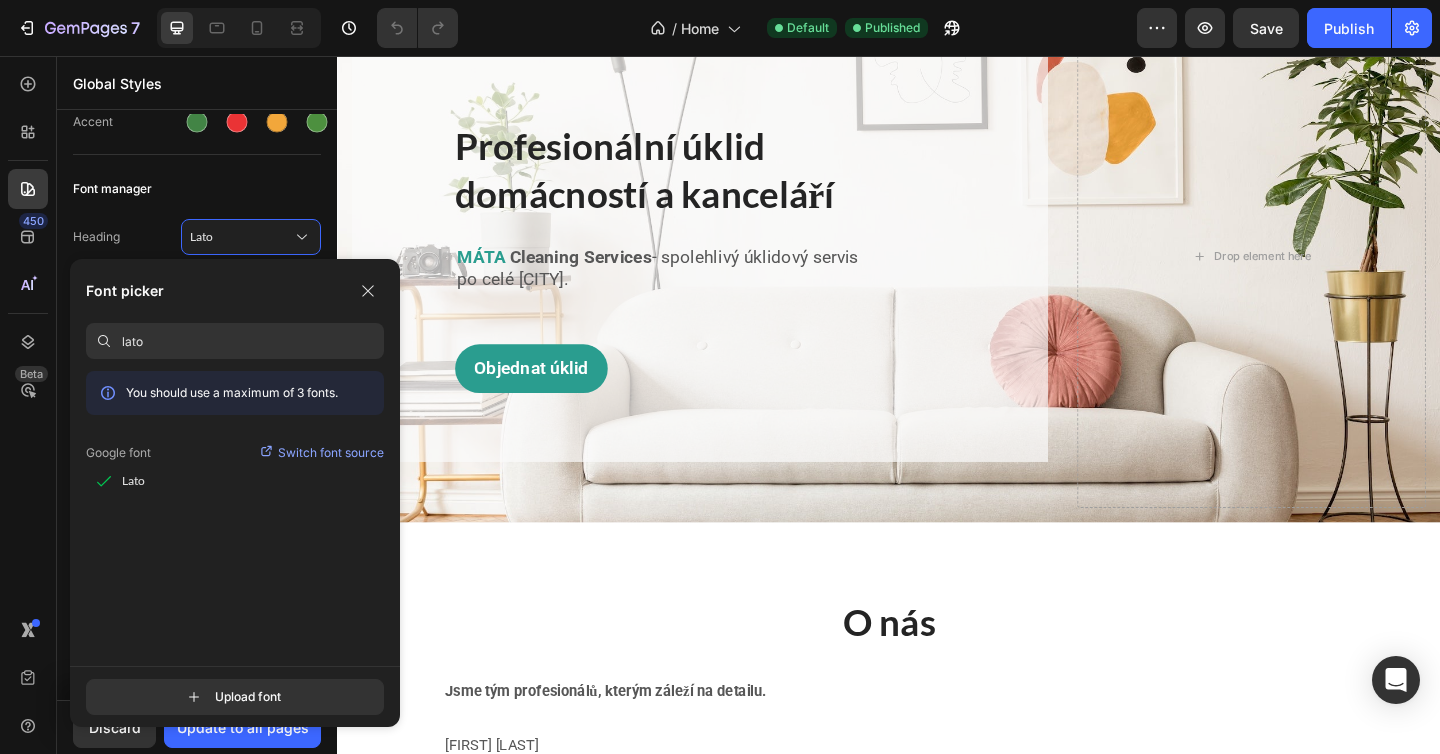 click on "lato" at bounding box center (253, 341) 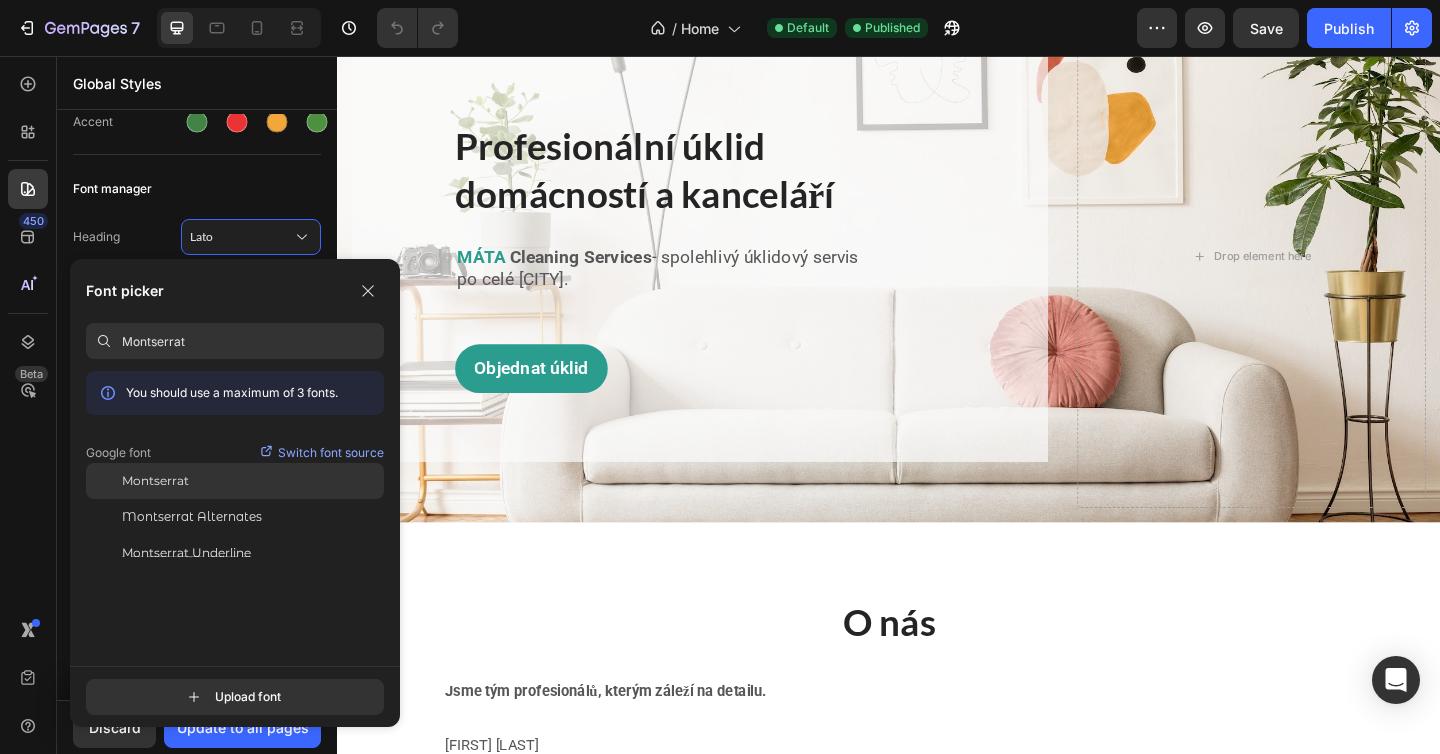 type on "Montserrat" 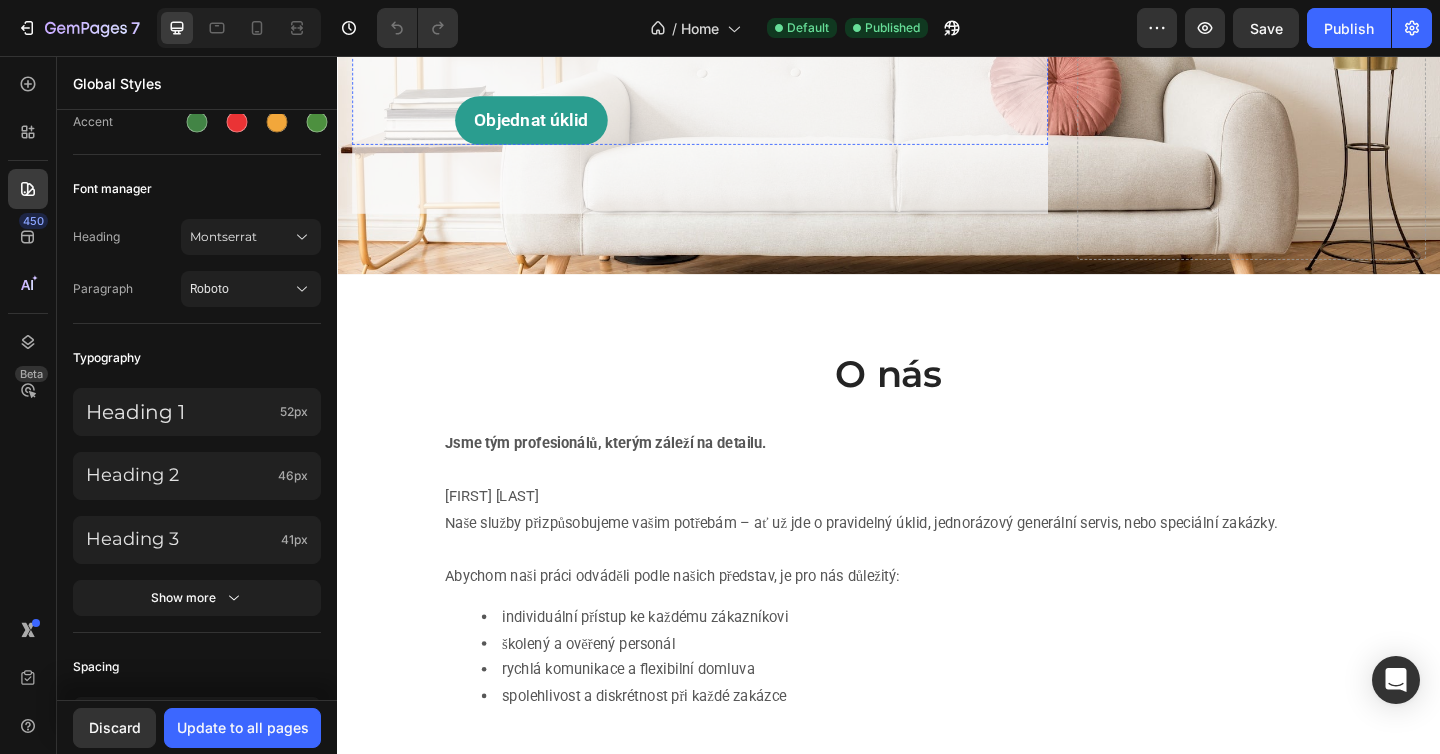 scroll, scrollTop: 539, scrollLeft: 0, axis: vertical 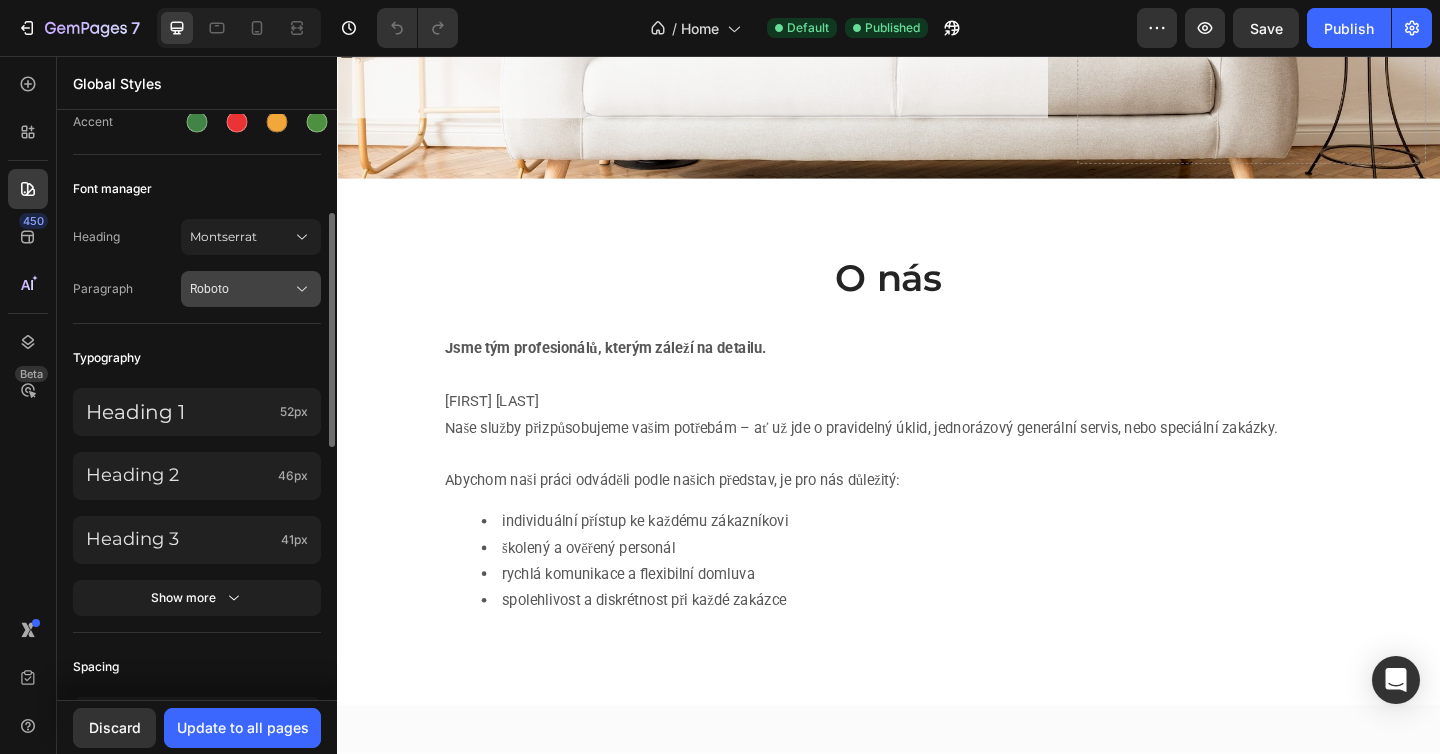 click 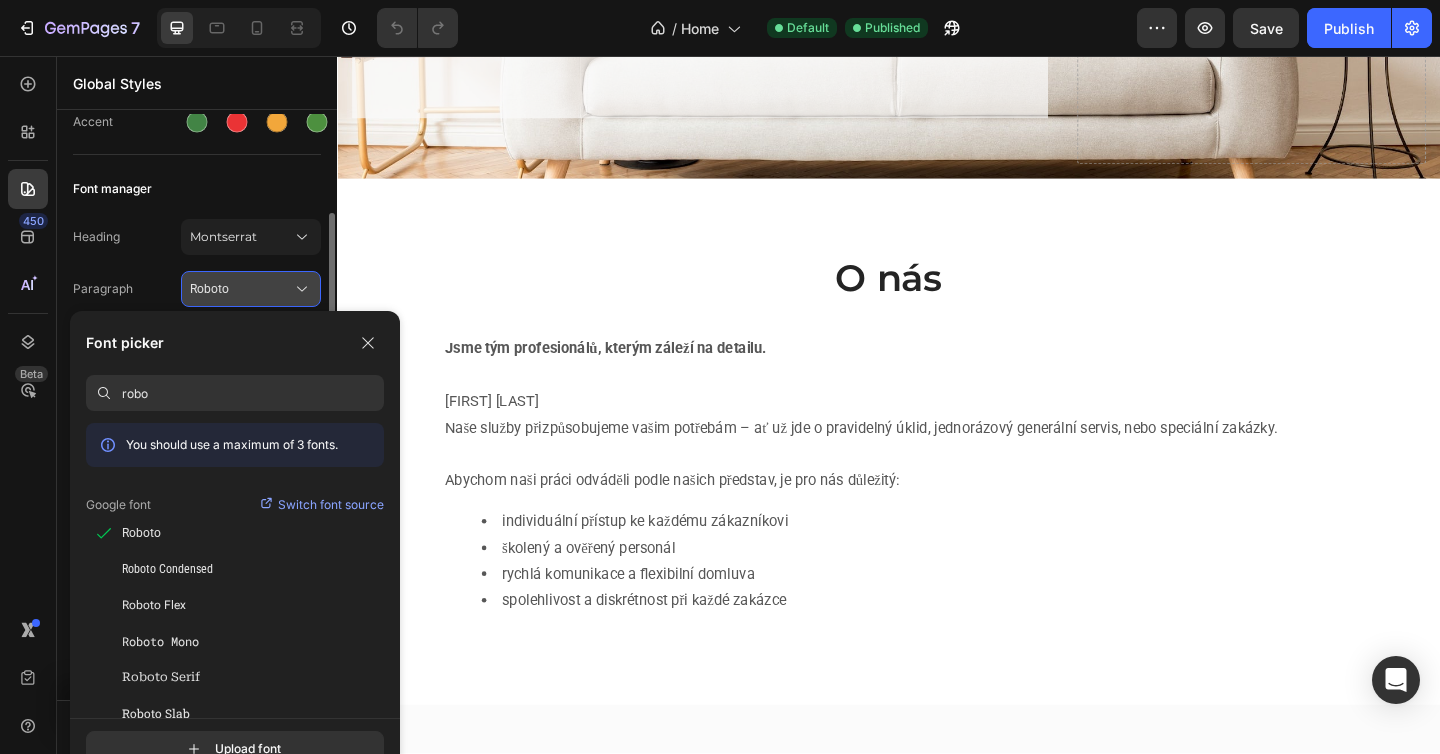 paste on "Montserrat" 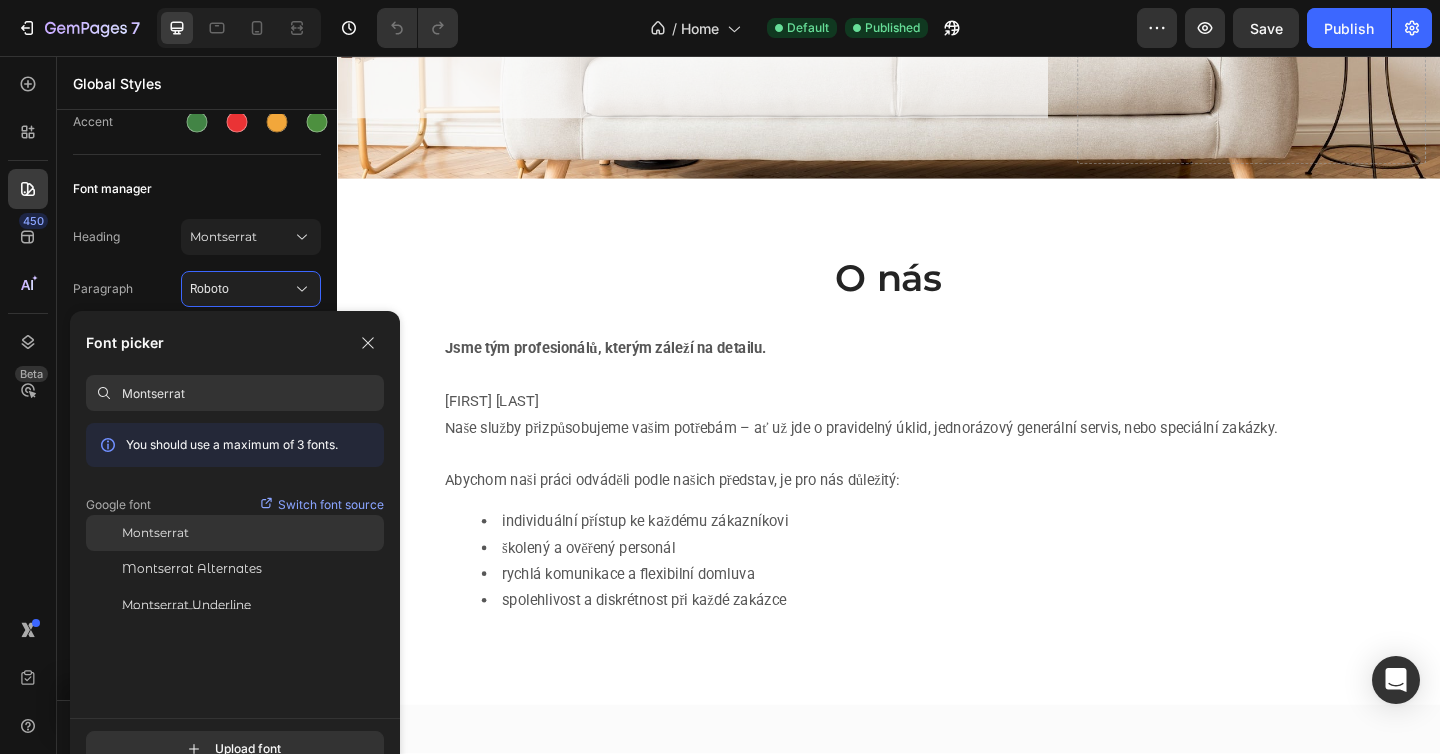 type on "Montserrat" 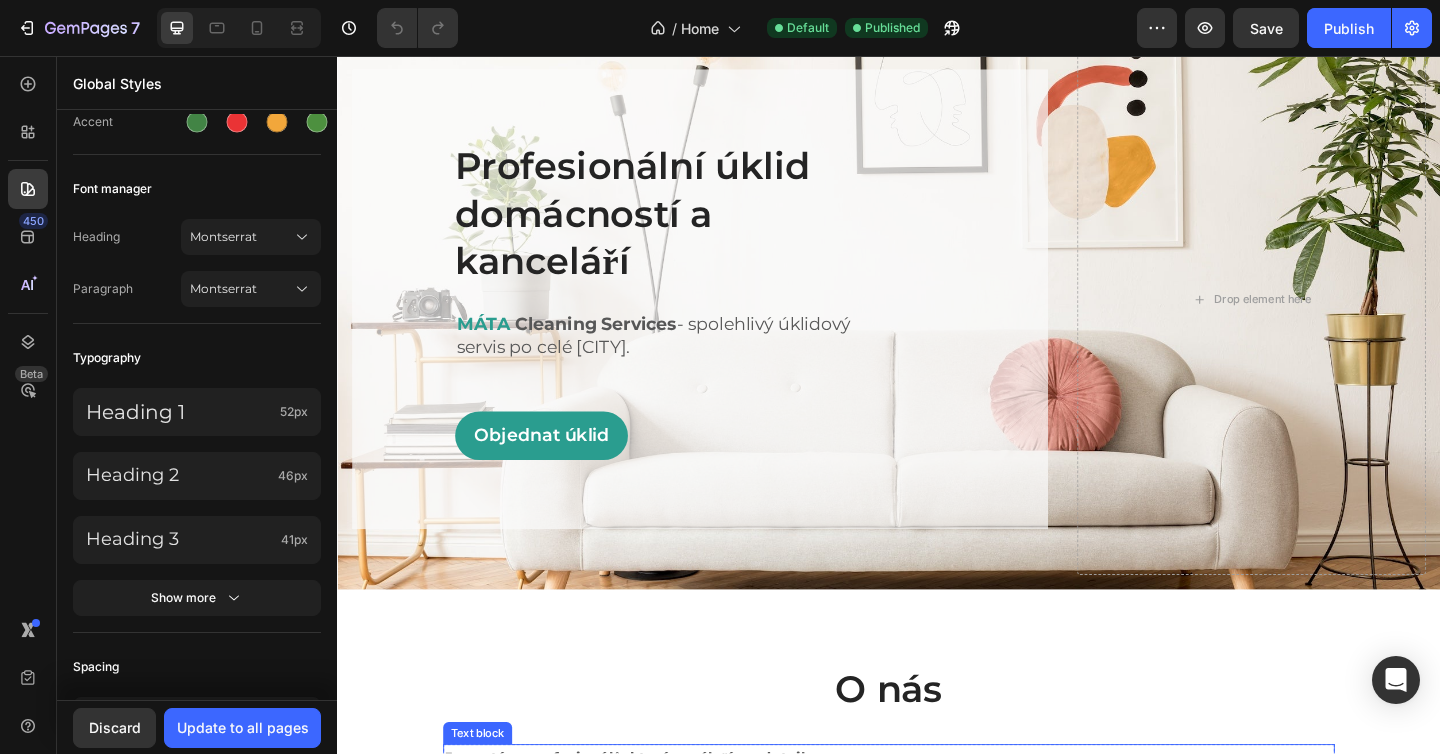 scroll, scrollTop: 93, scrollLeft: 0, axis: vertical 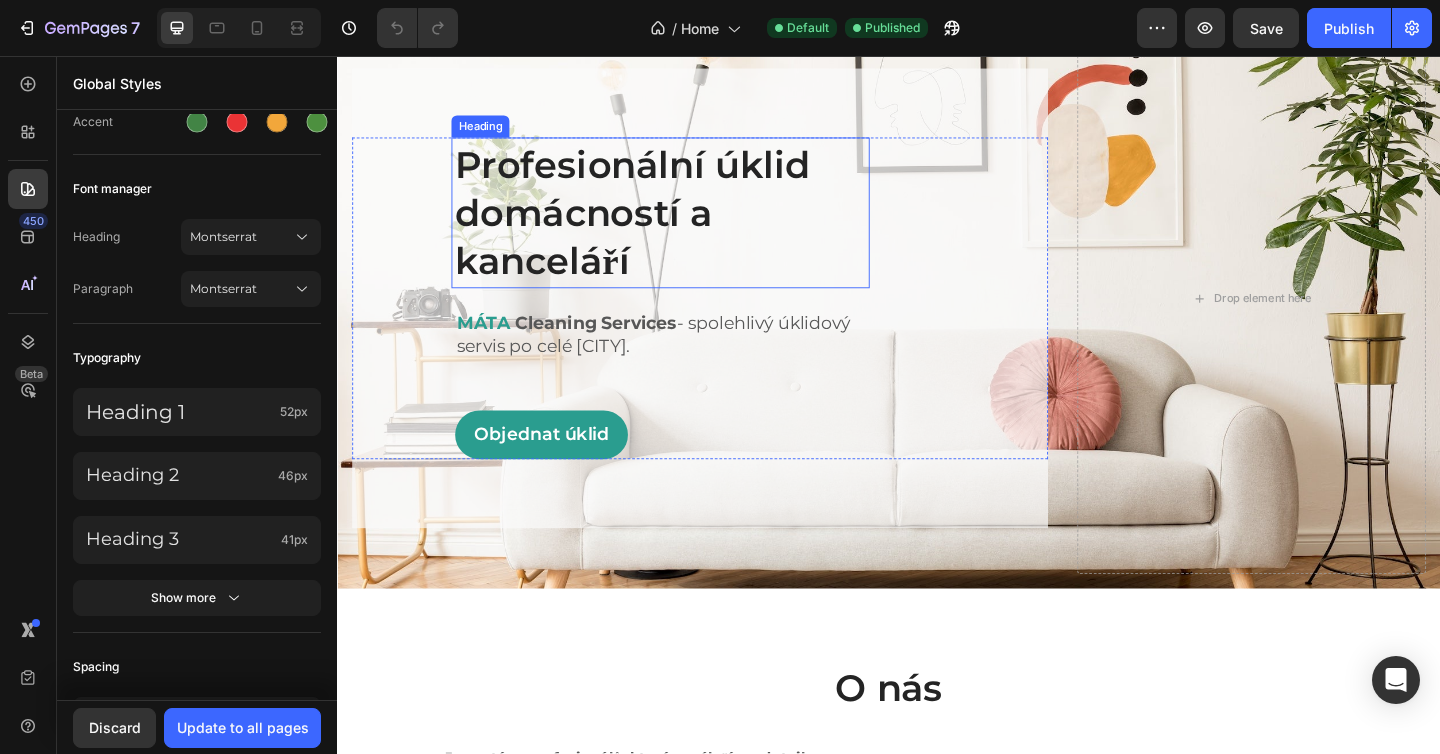 click on "Profesionální úklid domácností a kanceláří" at bounding box center [688, 227] 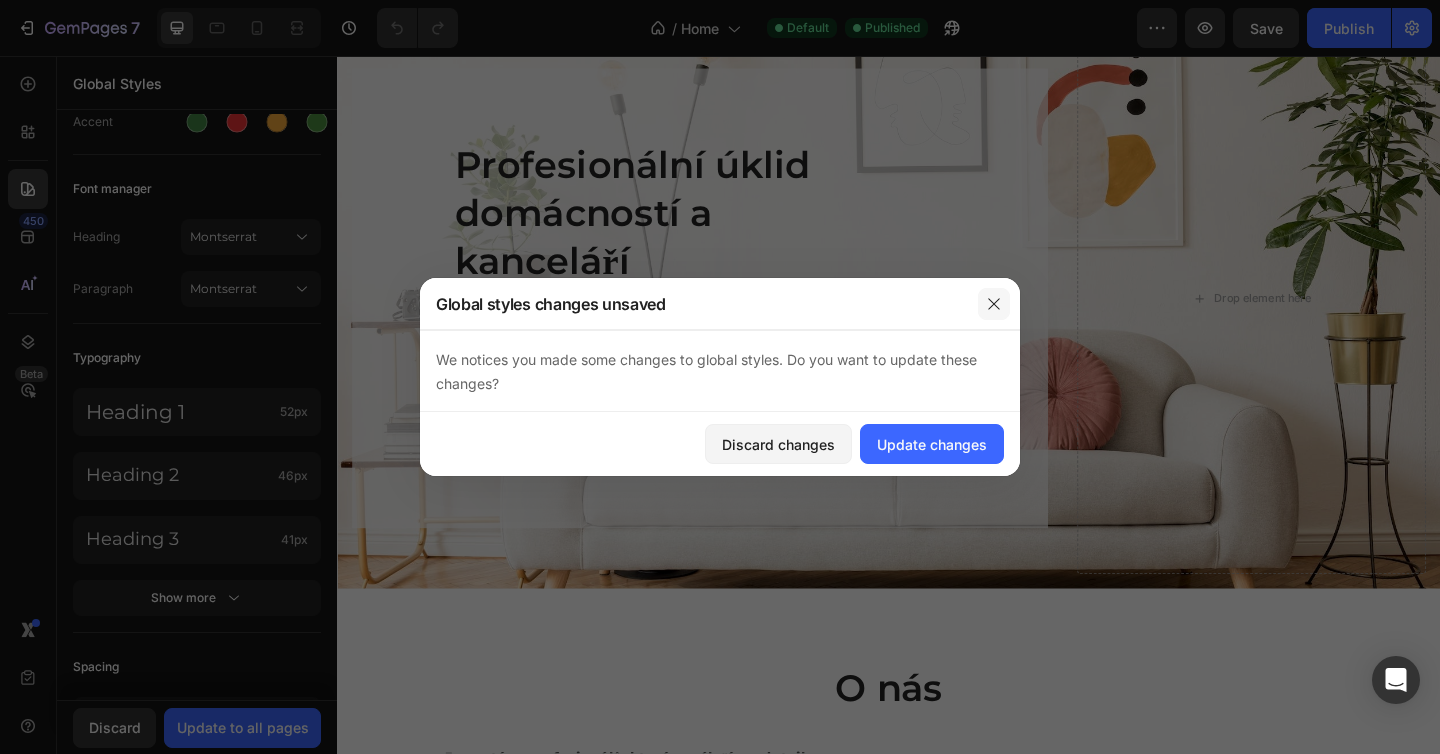 click 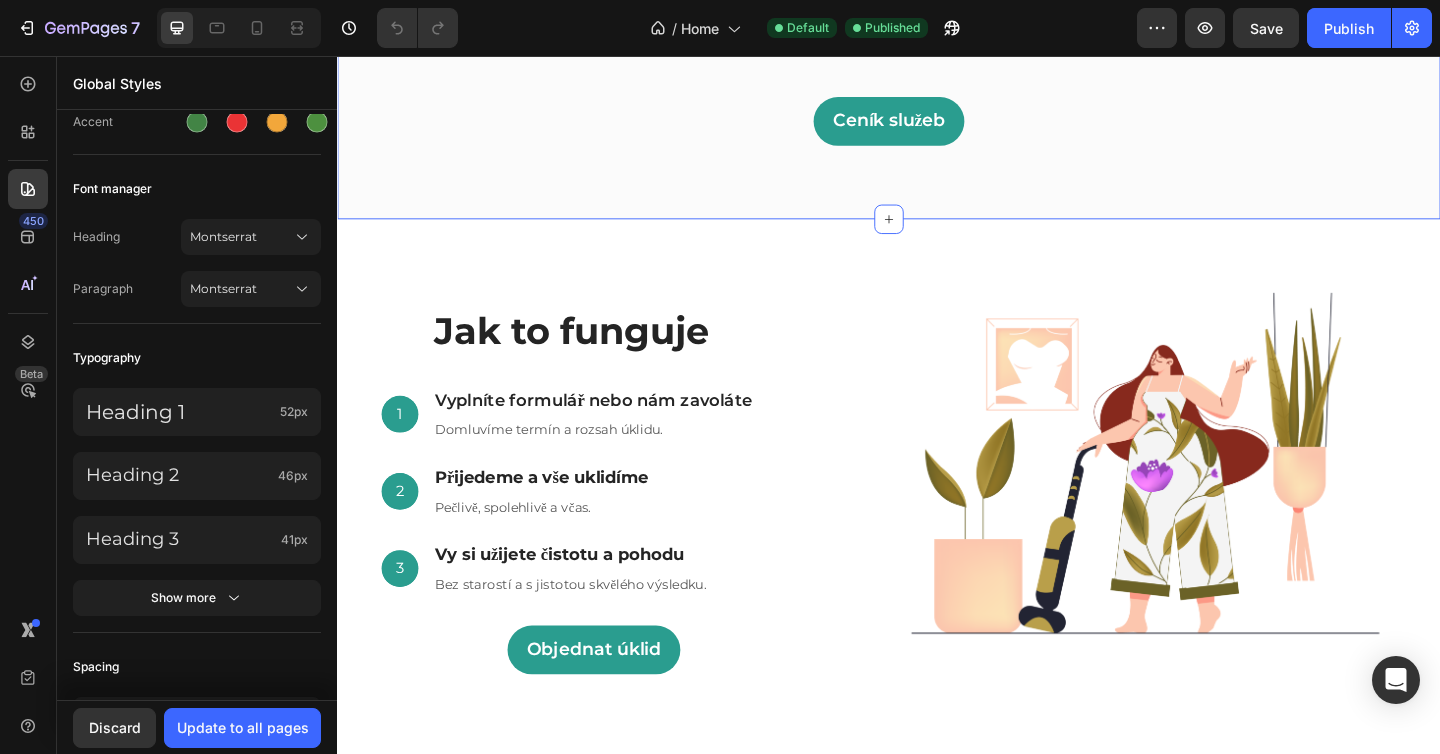 scroll, scrollTop: 2014, scrollLeft: 0, axis: vertical 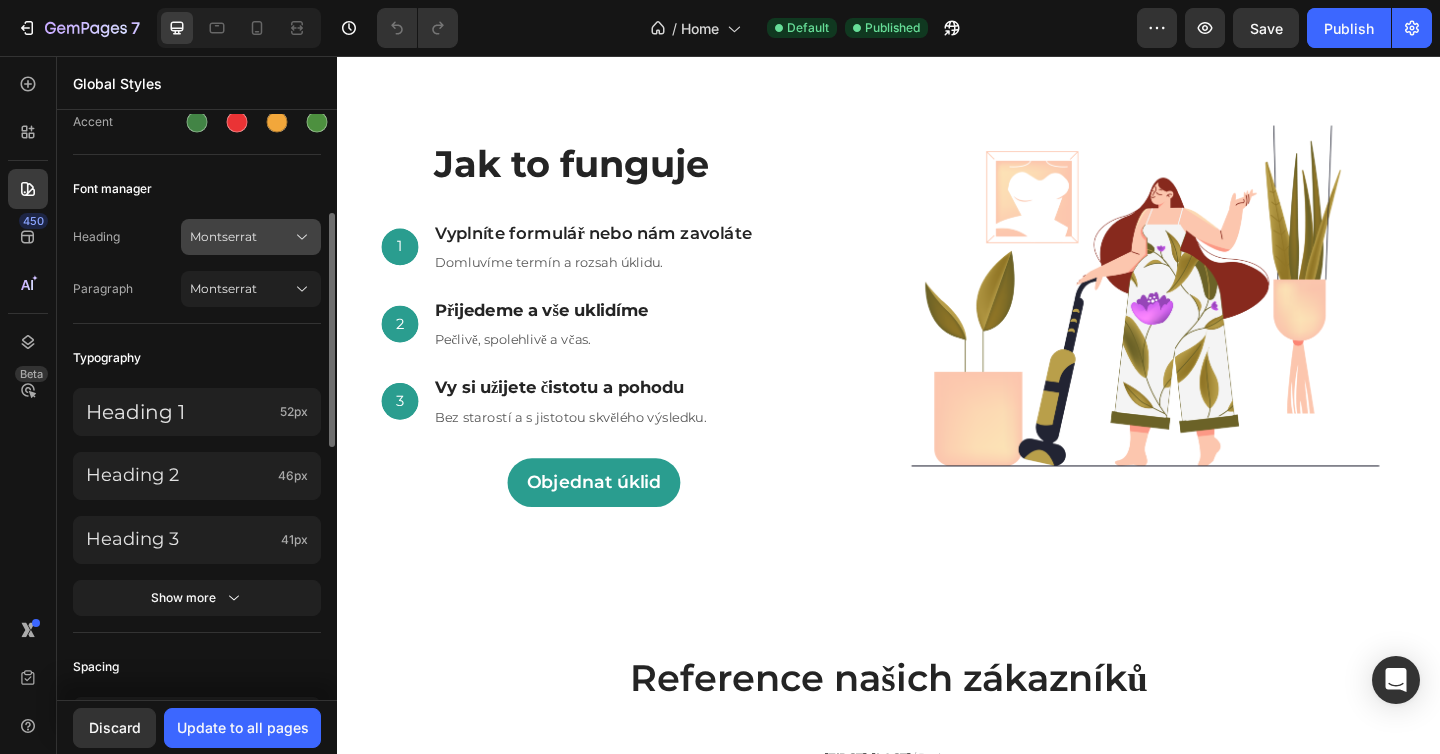click on "Montserrat" at bounding box center (251, 237) 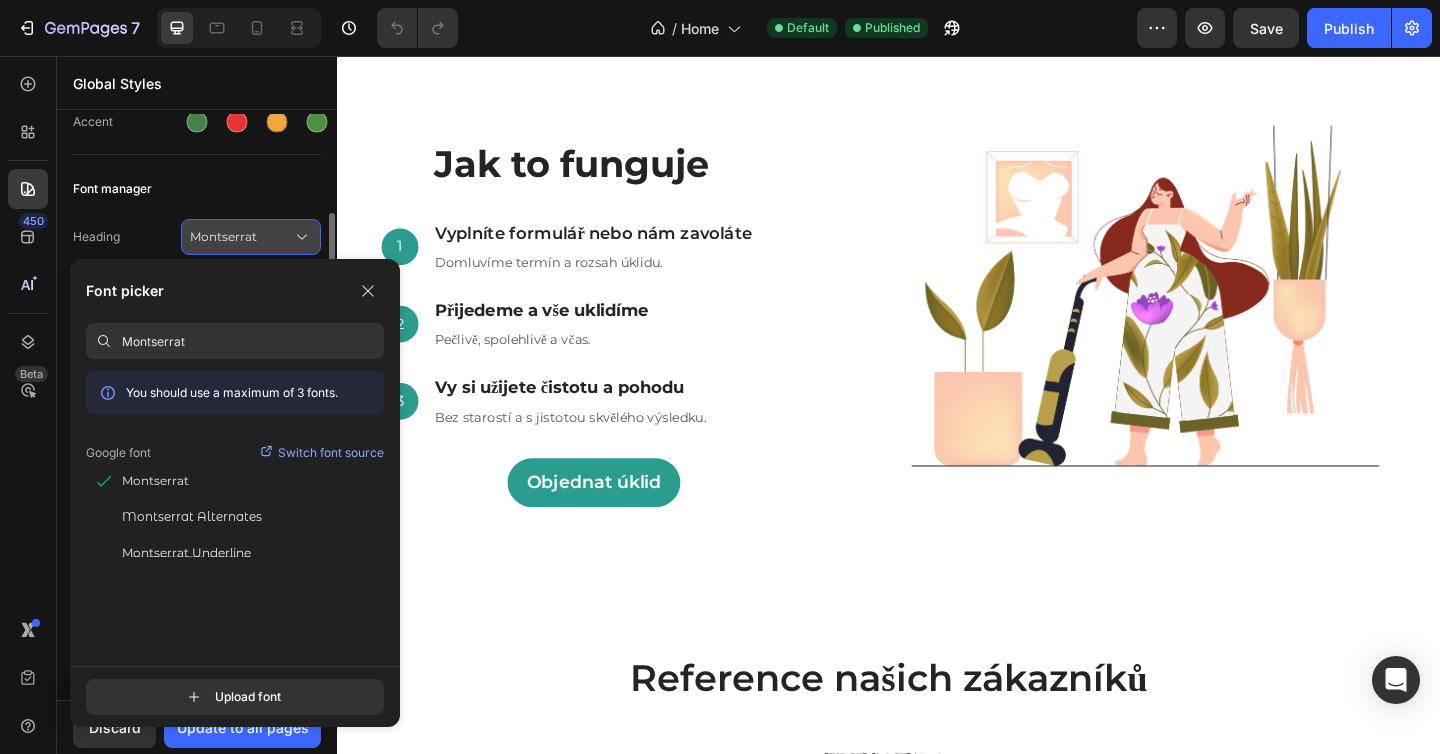 paste on "Open Sans" 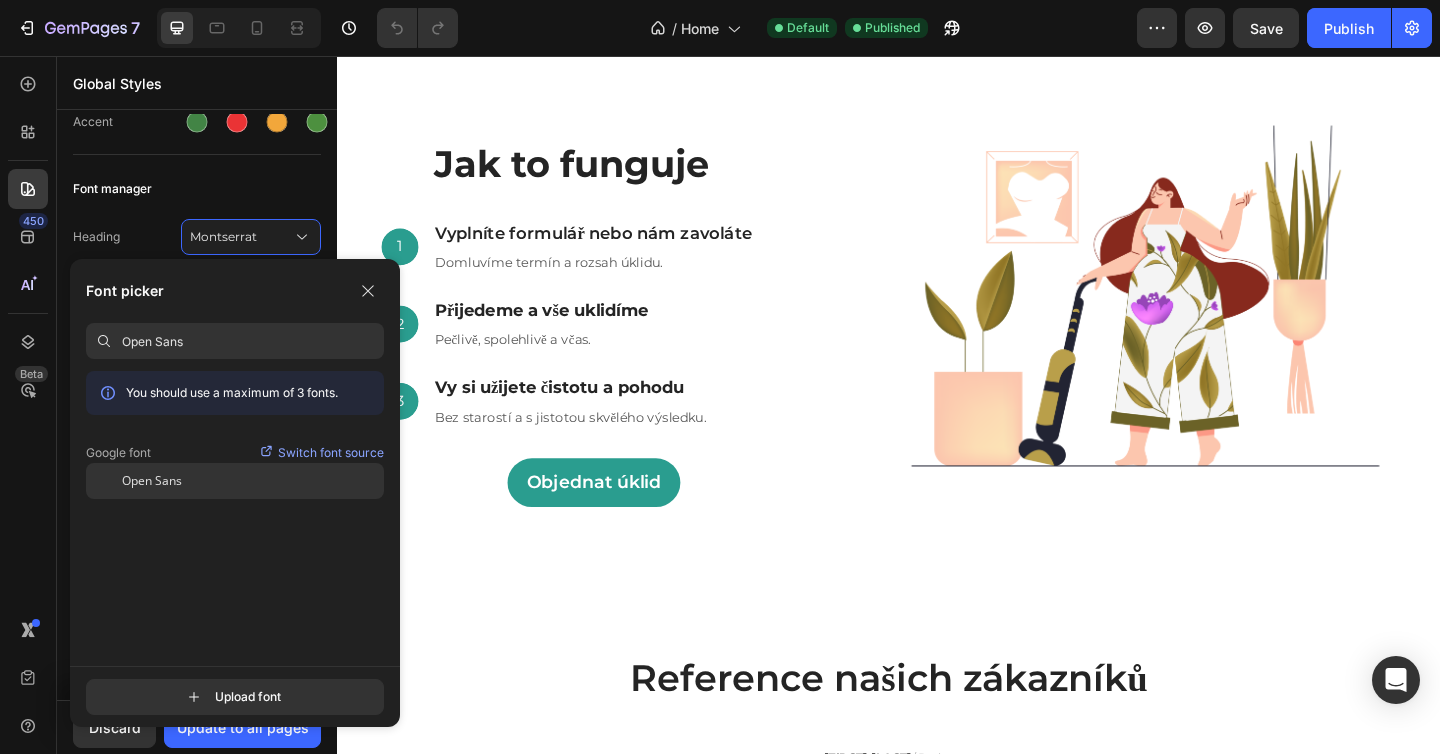 type on "Open Sans" 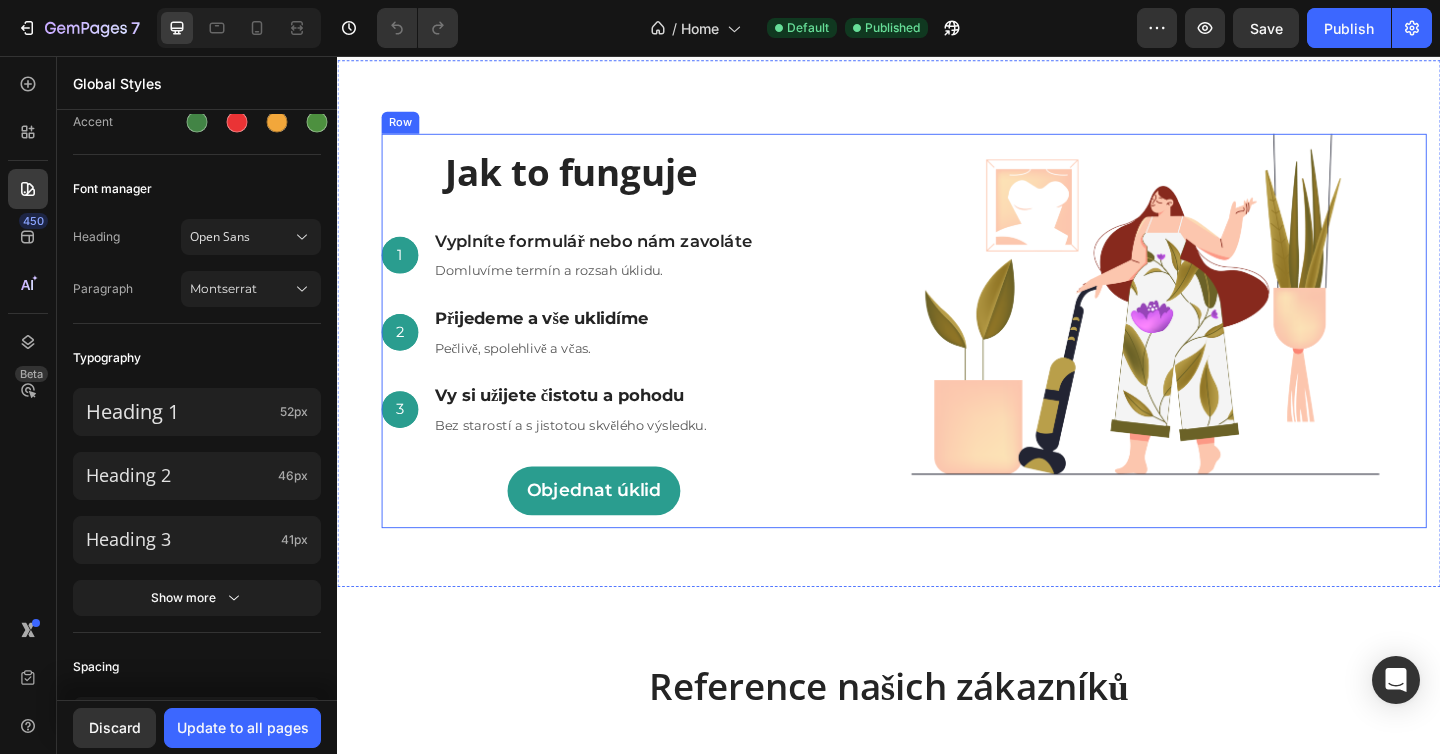 scroll, scrollTop: 0, scrollLeft: 0, axis: both 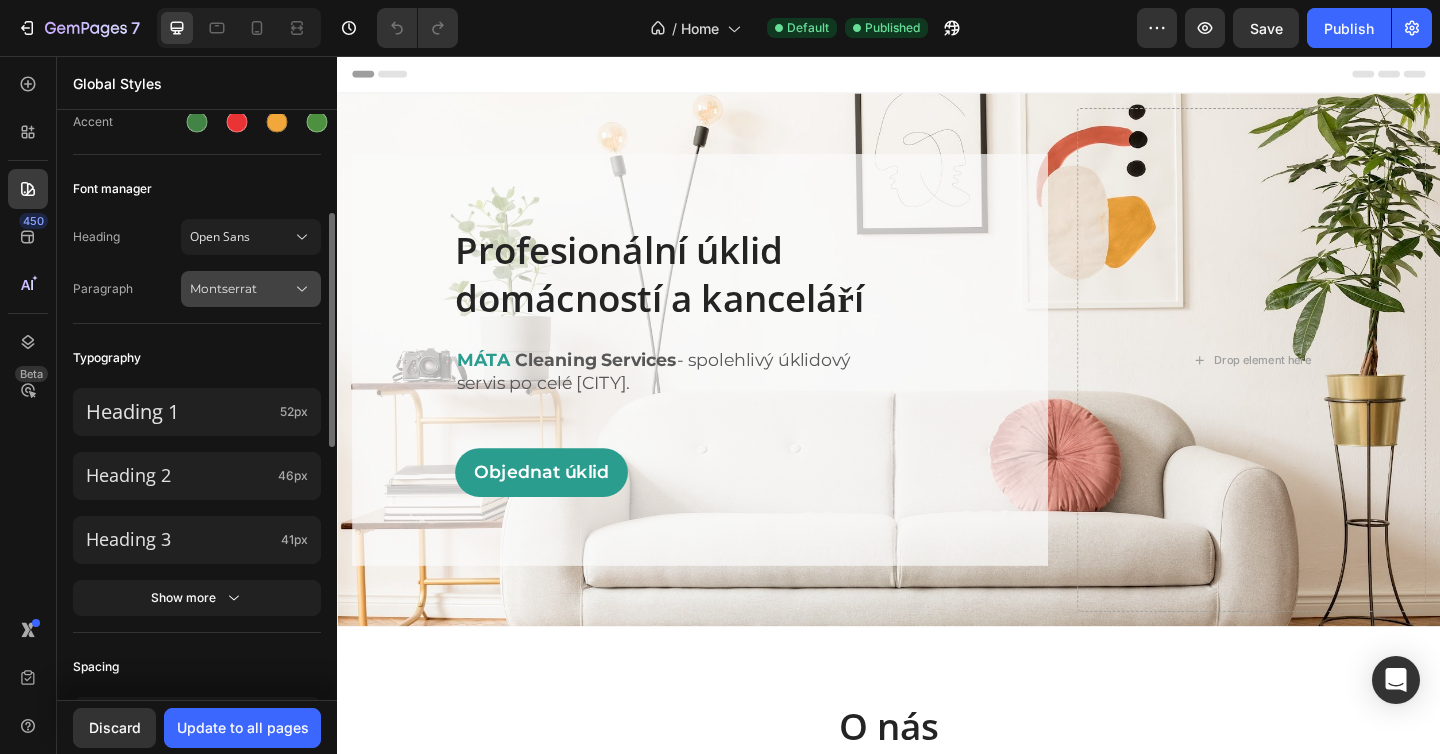 click on "Montserrat" at bounding box center [241, 289] 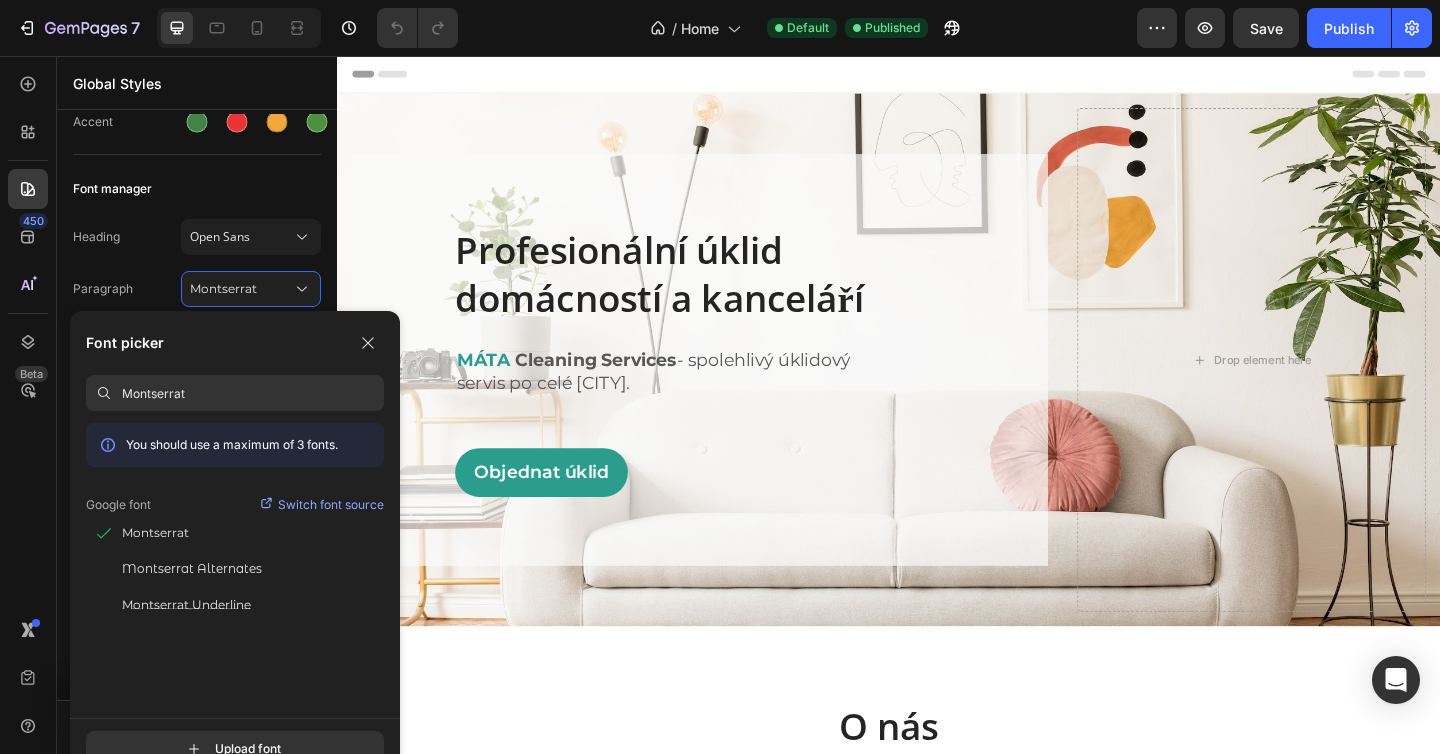 paste on "Open Sans" 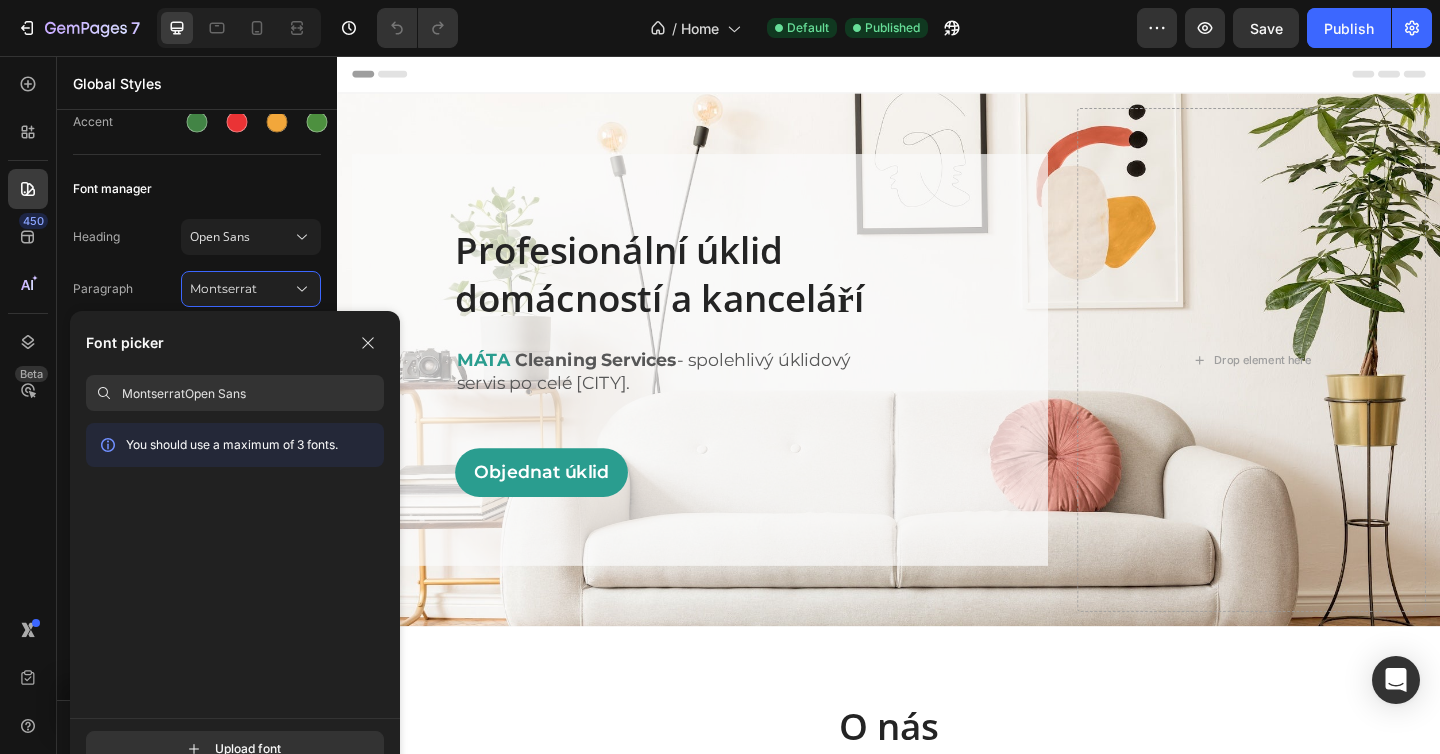 paste 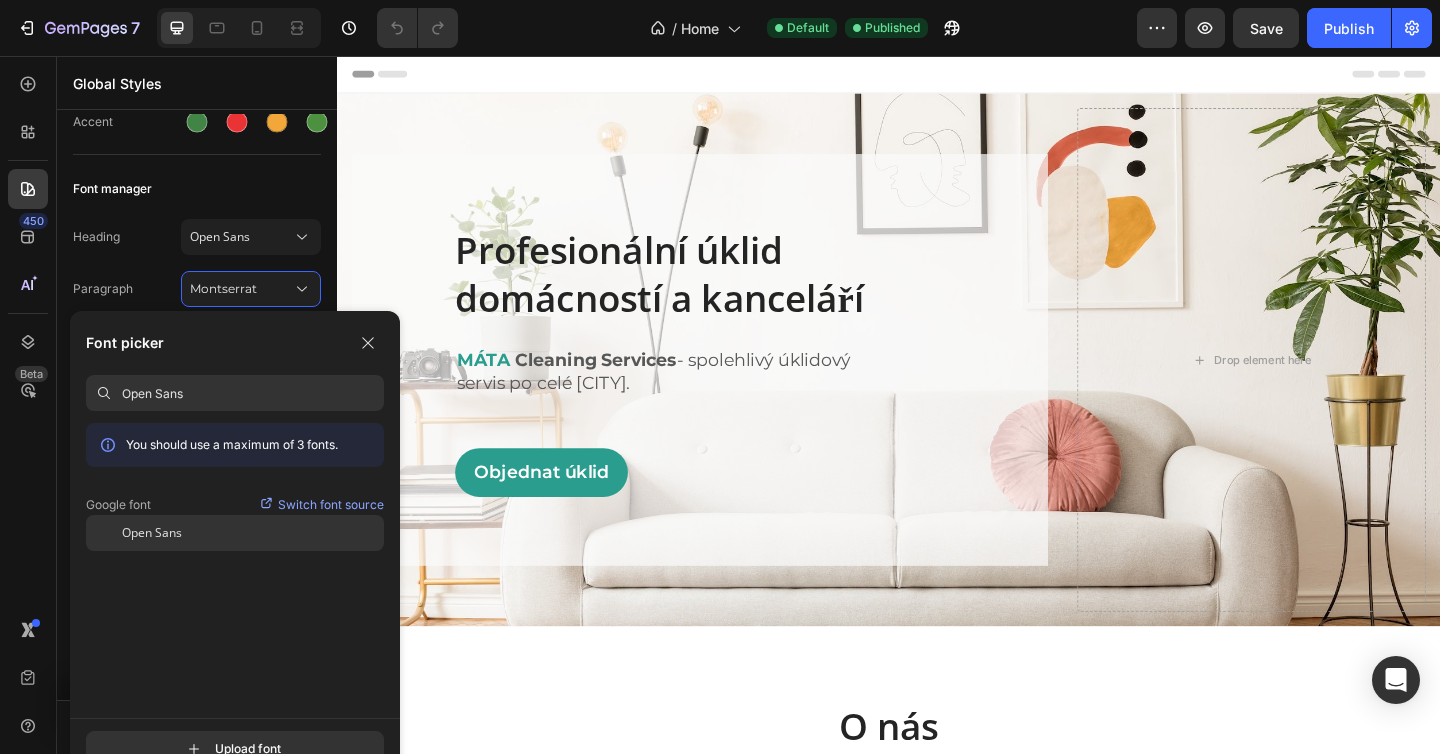 type on "Open Sans" 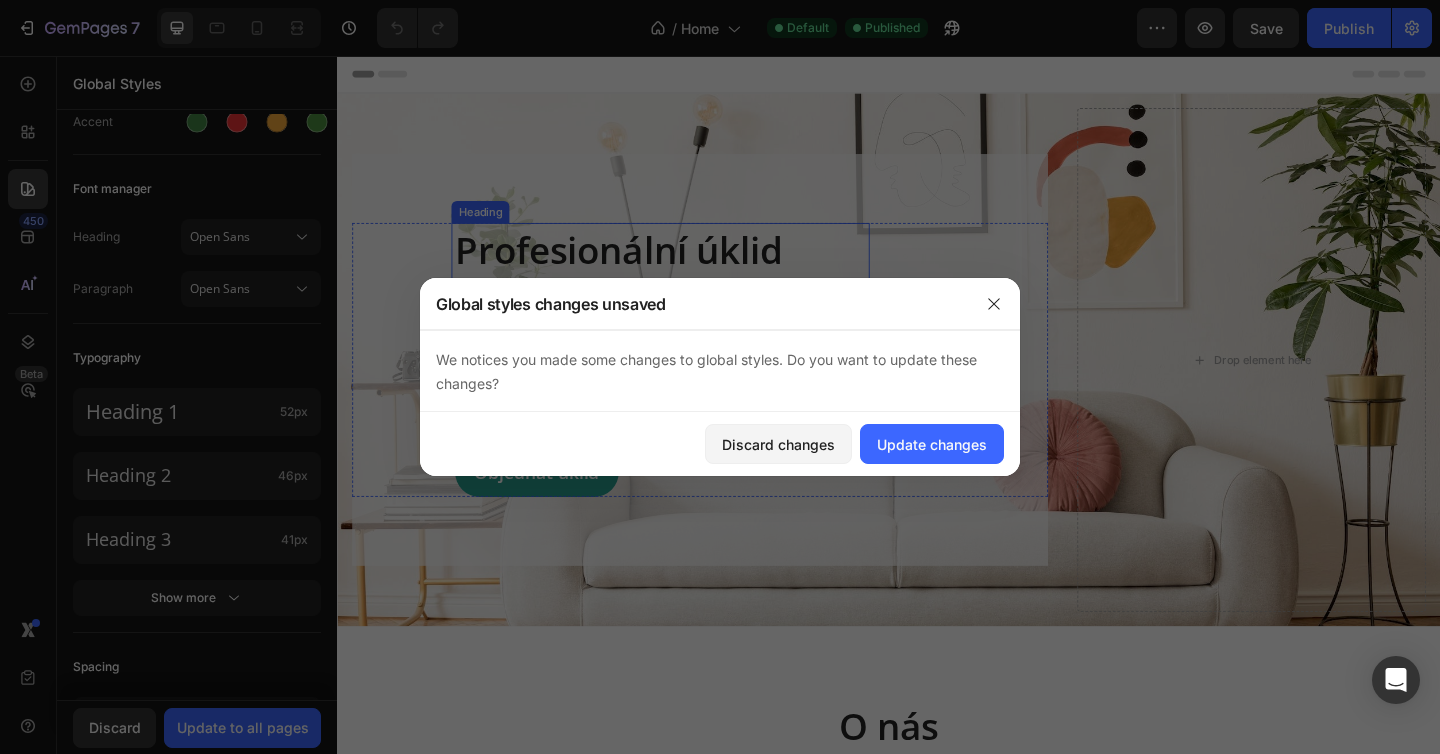 click on "Profesionální úklid domácností a kanceláří" at bounding box center [688, 294] 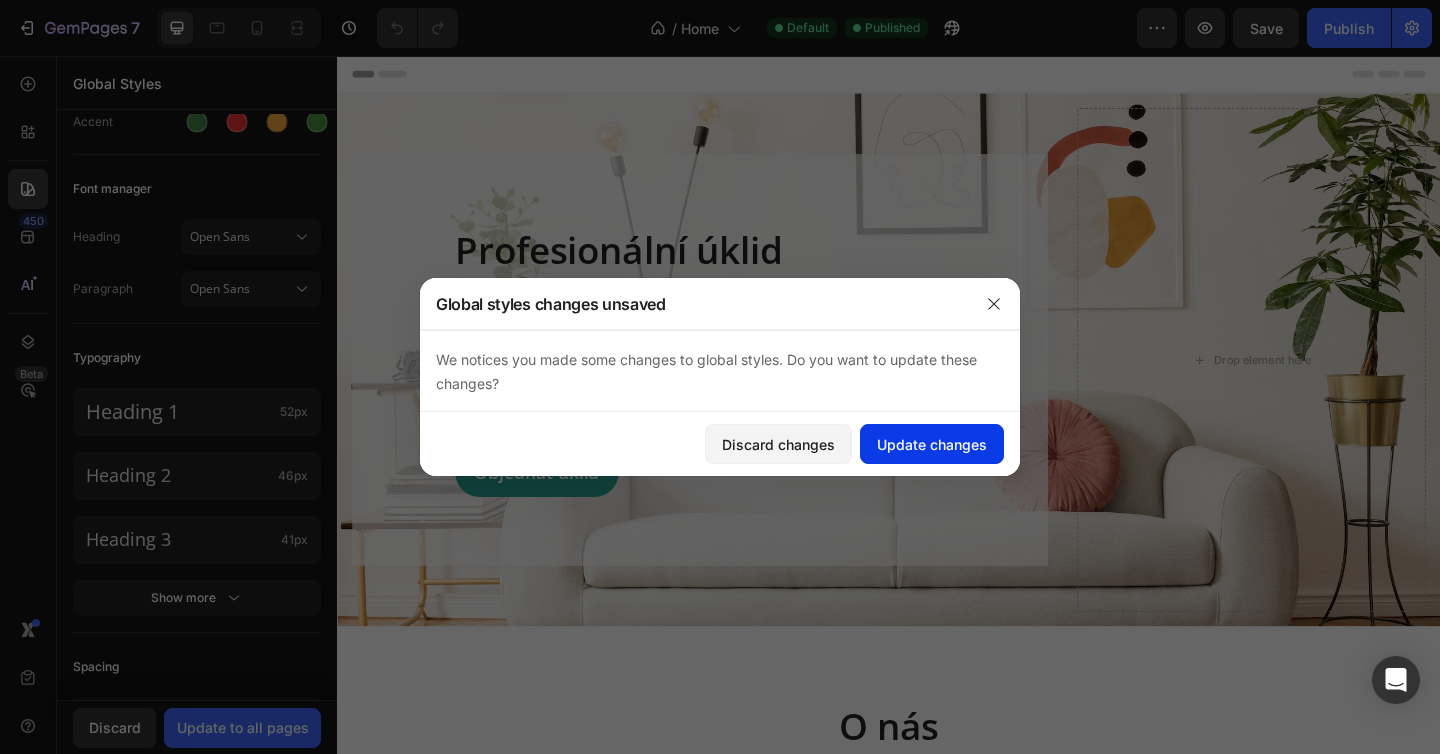 click on "Update changes" at bounding box center [932, 444] 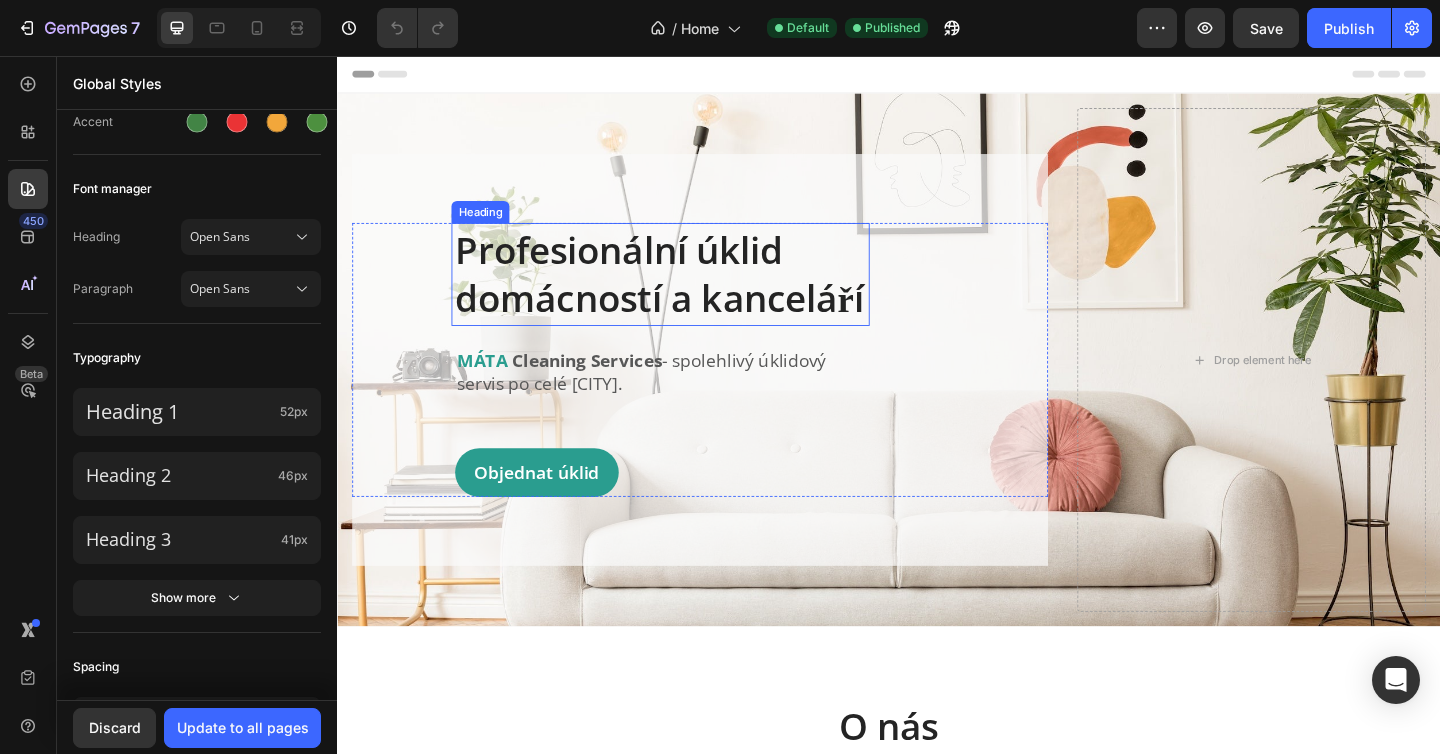 click on "Profesionální úklid domácností a kanceláří" at bounding box center (688, 294) 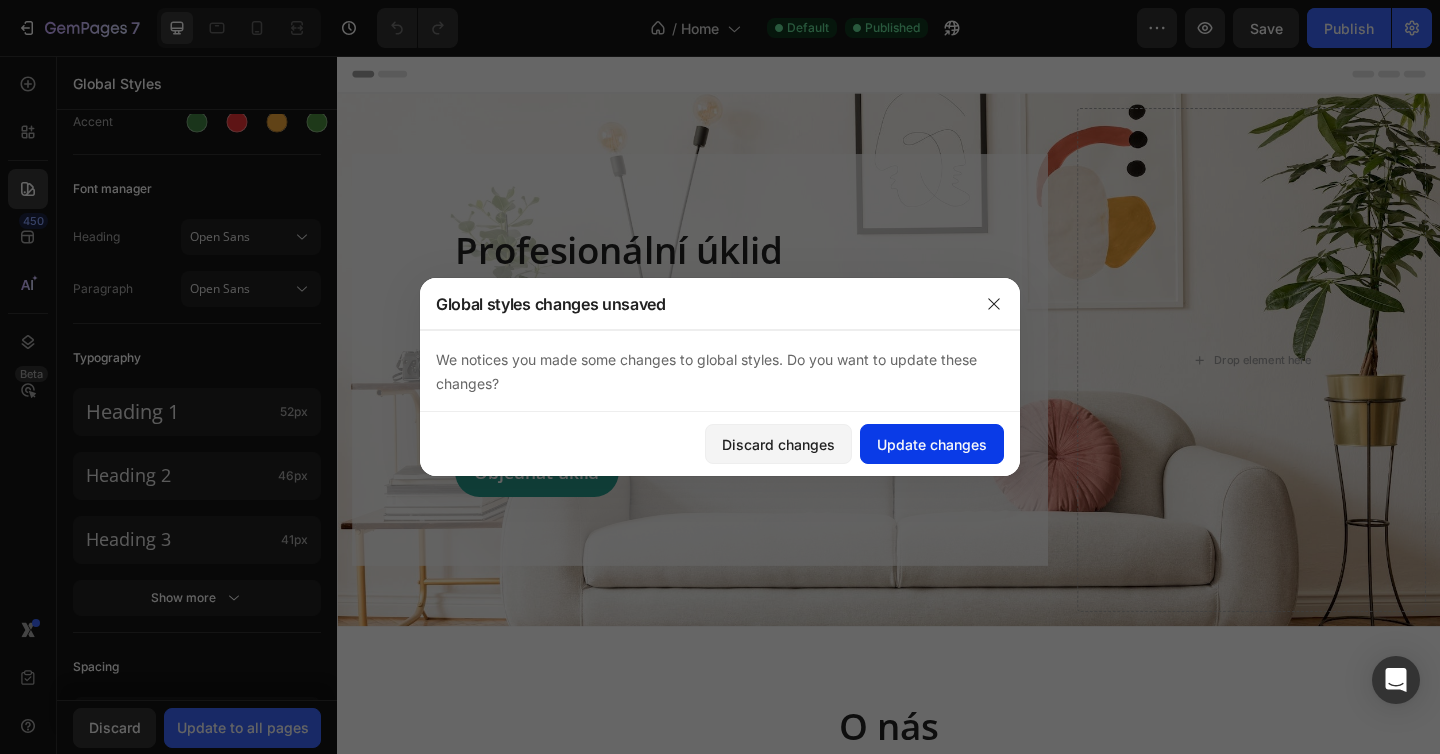 click on "Update changes" at bounding box center (932, 444) 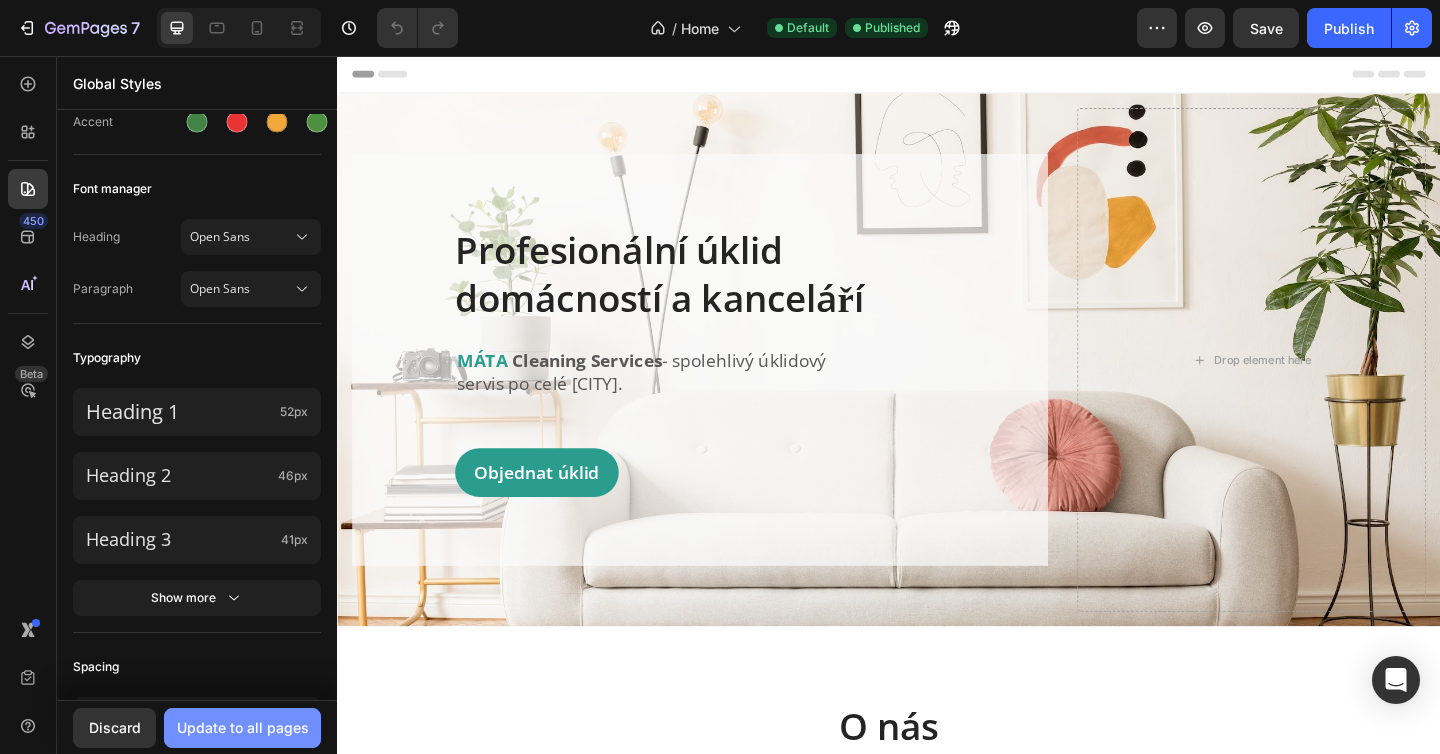 click on "Update to all pages" at bounding box center [243, 727] 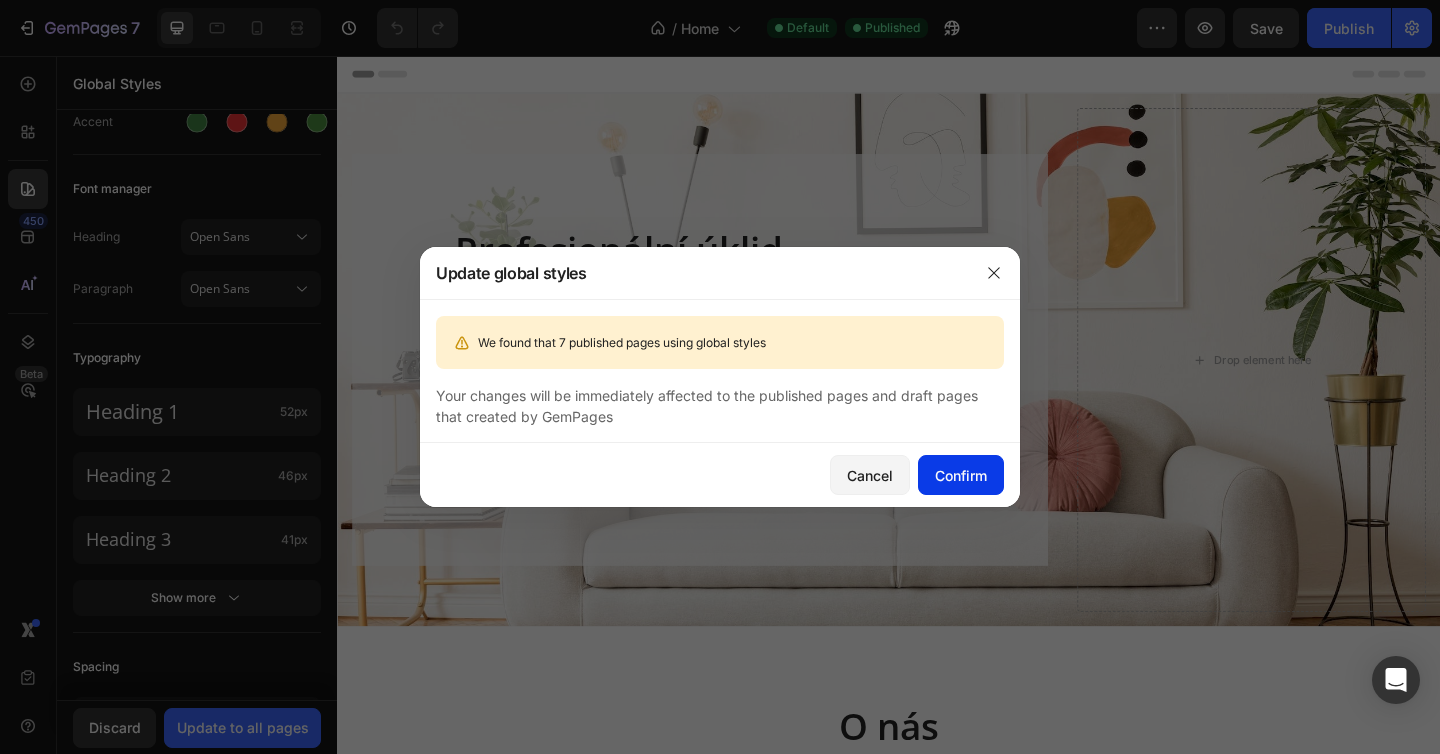 click on "Confirm" 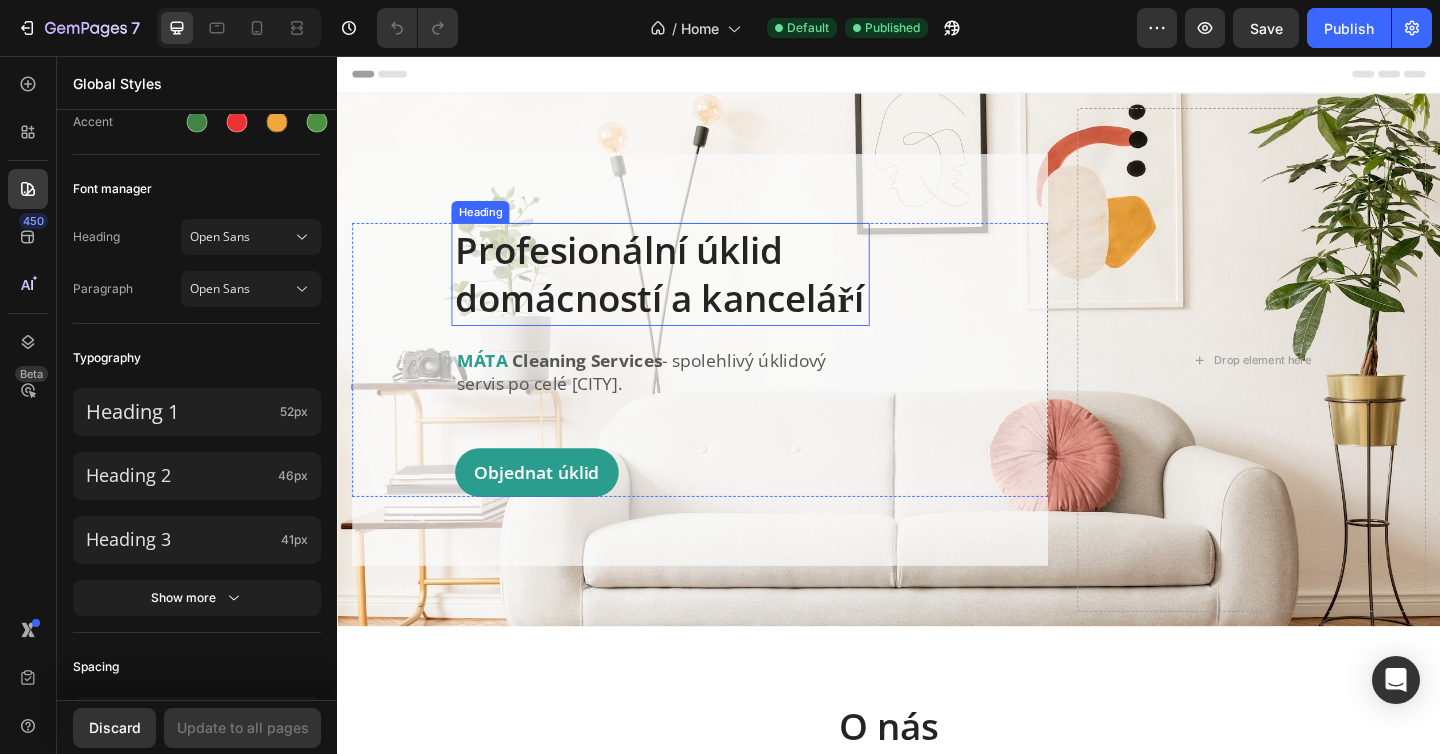 click on "Profesionální úklid domácností a kanceláří" at bounding box center [688, 294] 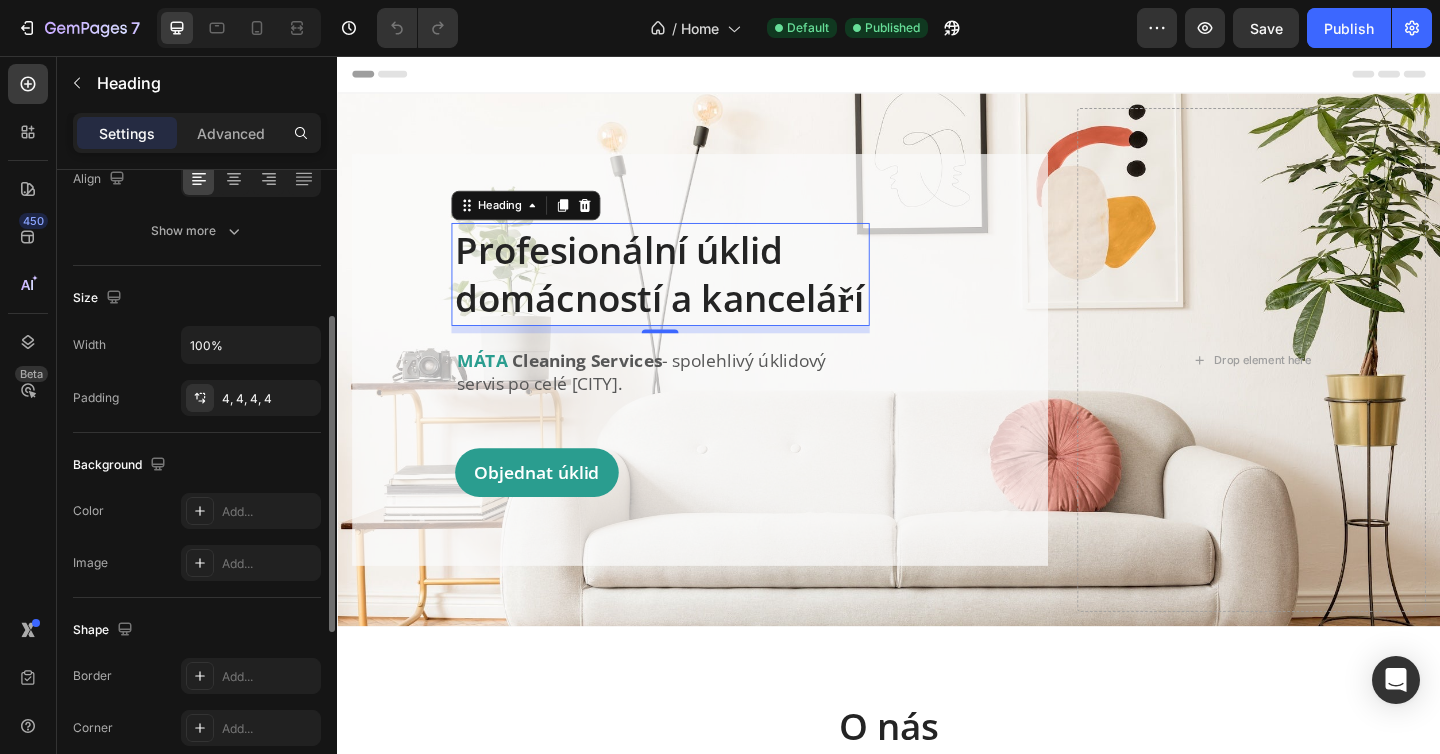 scroll, scrollTop: 340, scrollLeft: 0, axis: vertical 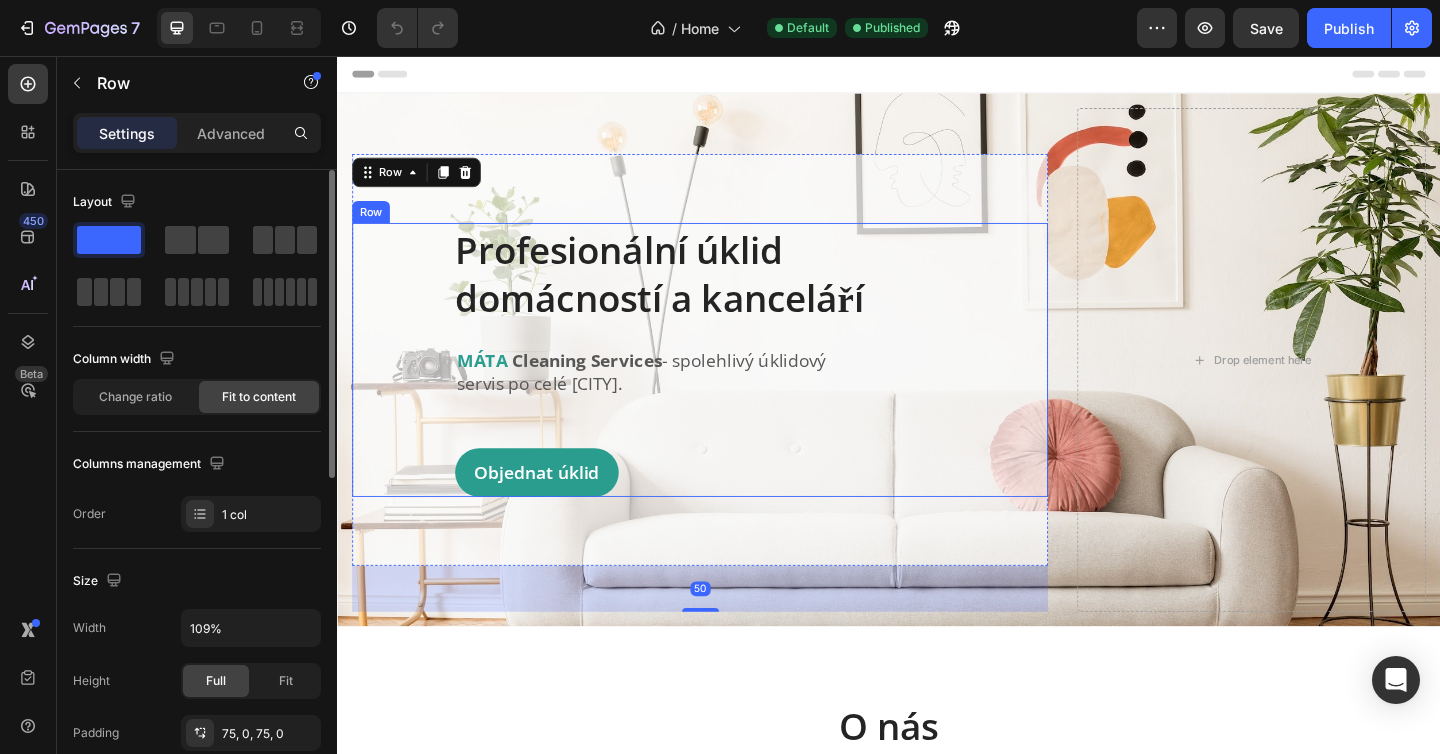 click on "Profesionální úklid domácností a kanceláří Heading MÁTA   Cleaning   Services  - spolehlivý úklidový servis po celé Praze. Text block Objednat úklid Button Row" at bounding box center [700, 387] 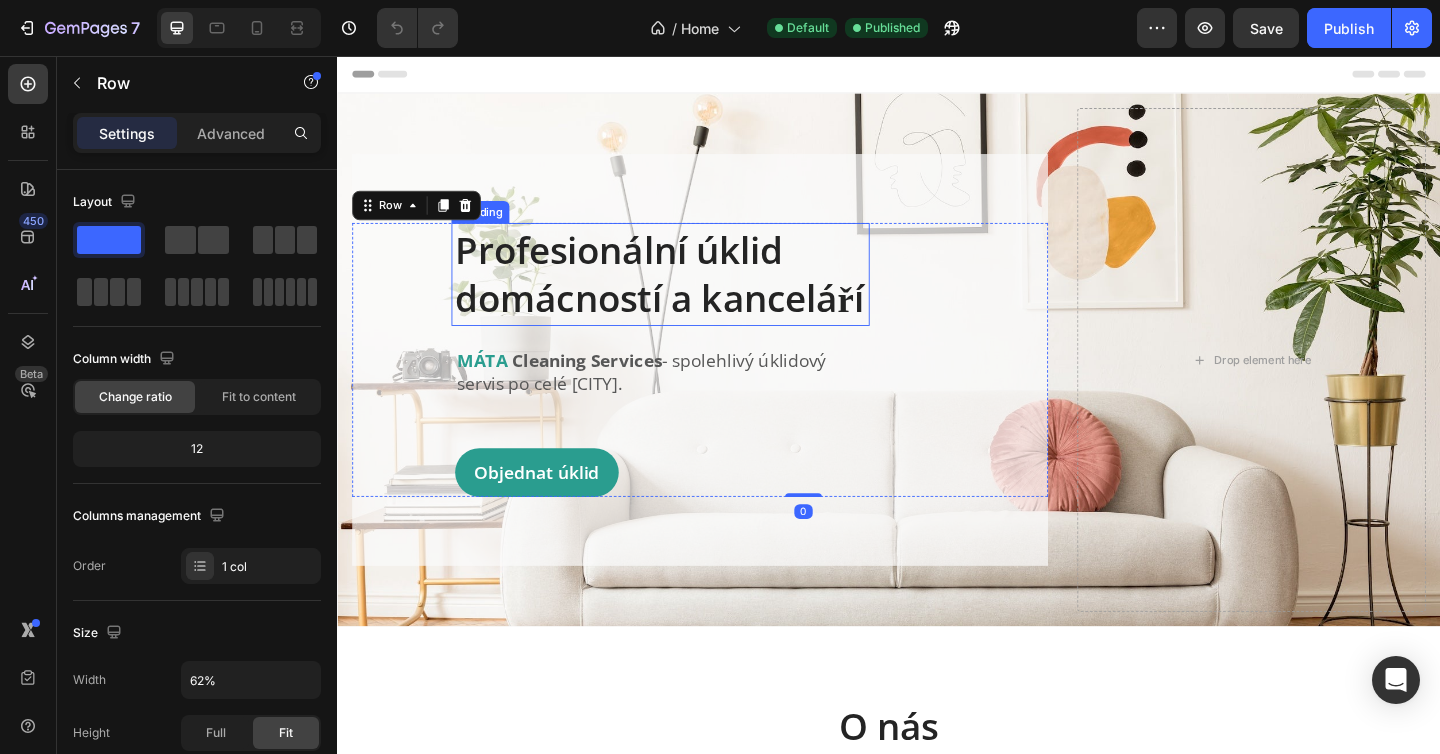 click on "Profesionální úklid domácností a kanceláří" at bounding box center (688, 294) 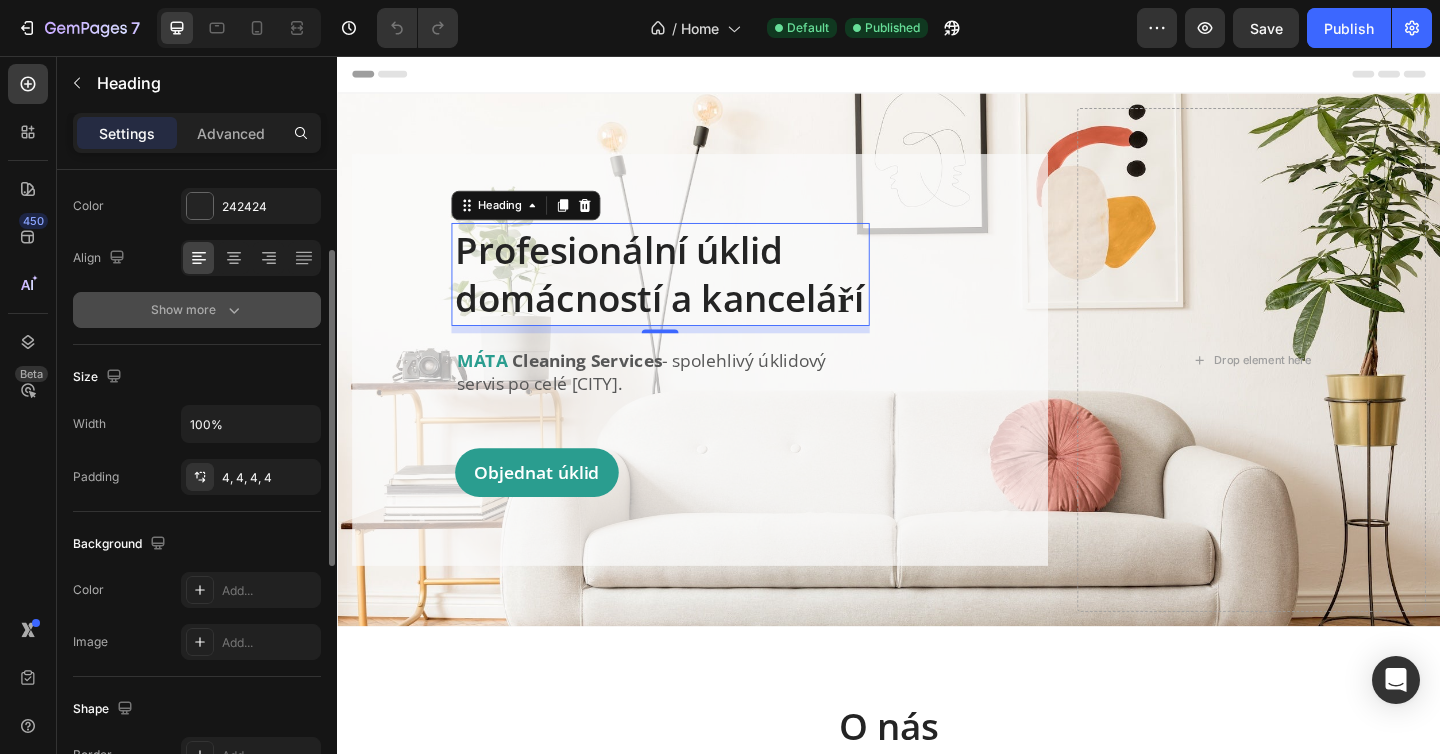 scroll, scrollTop: 258, scrollLeft: 0, axis: vertical 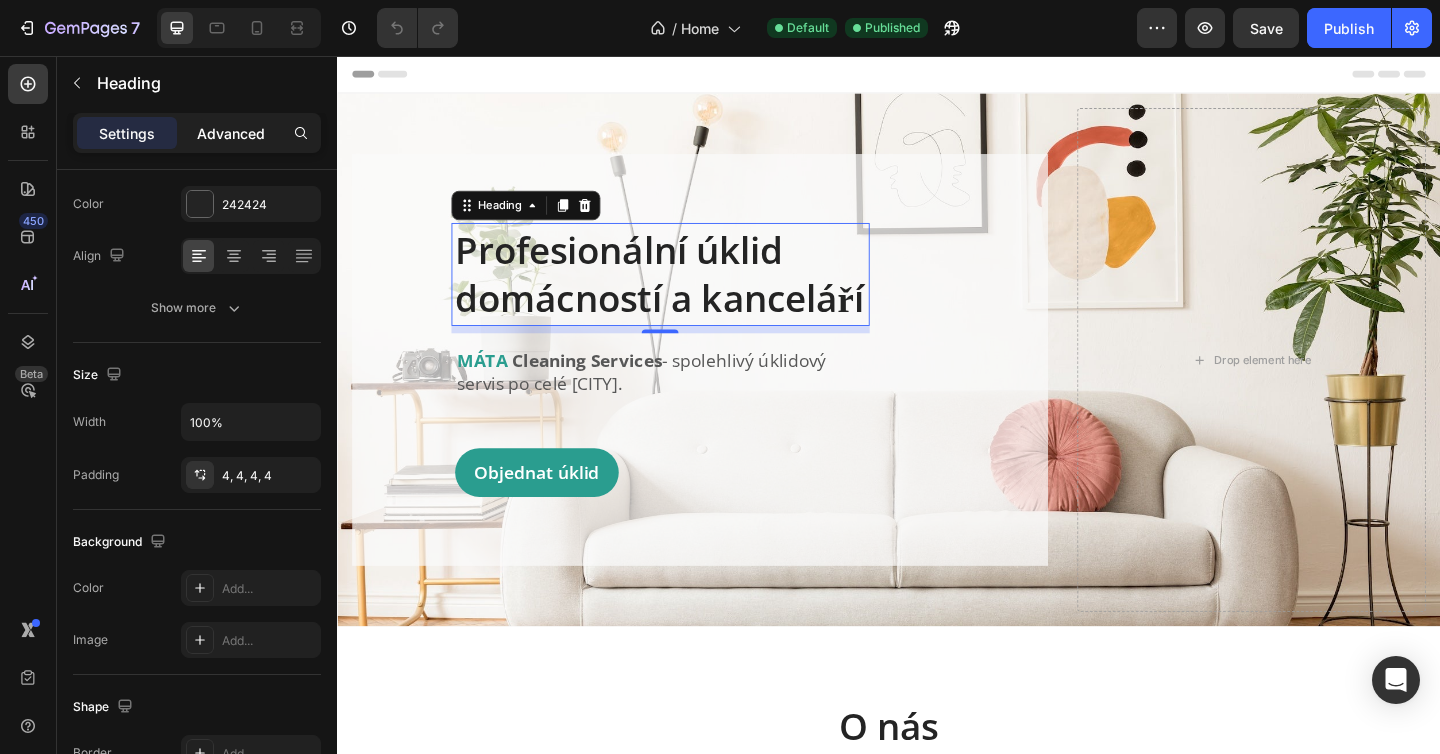 click on "Advanced" at bounding box center (231, 133) 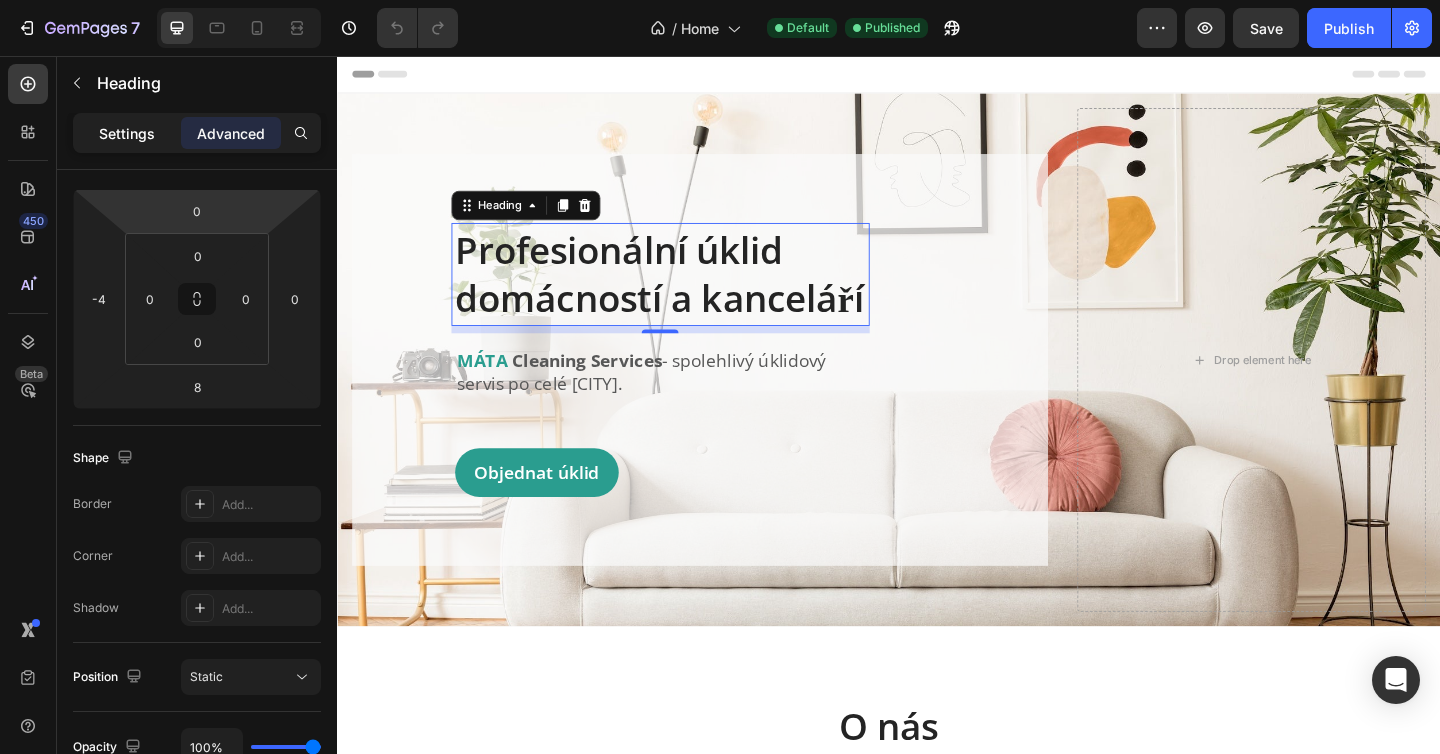 click on "Settings" at bounding box center [127, 133] 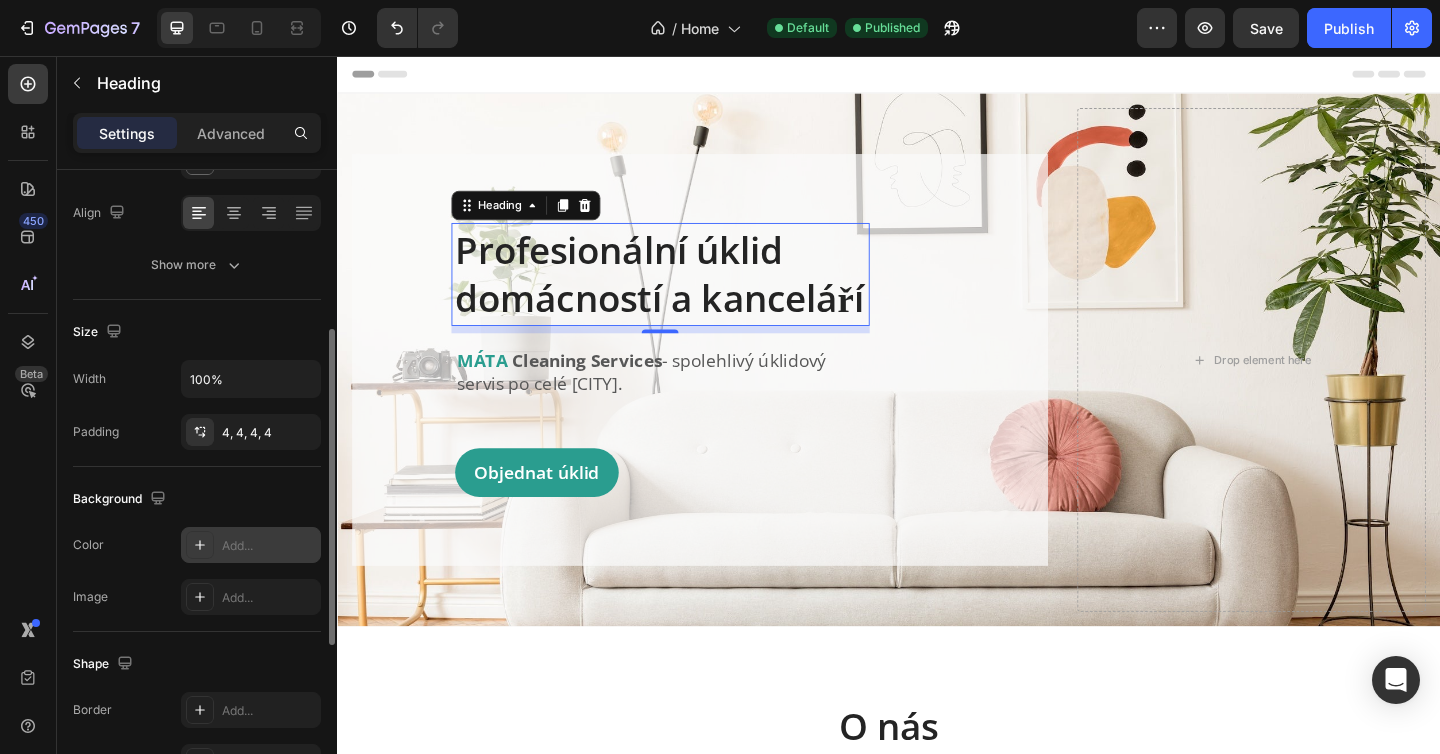 scroll, scrollTop: 301, scrollLeft: 0, axis: vertical 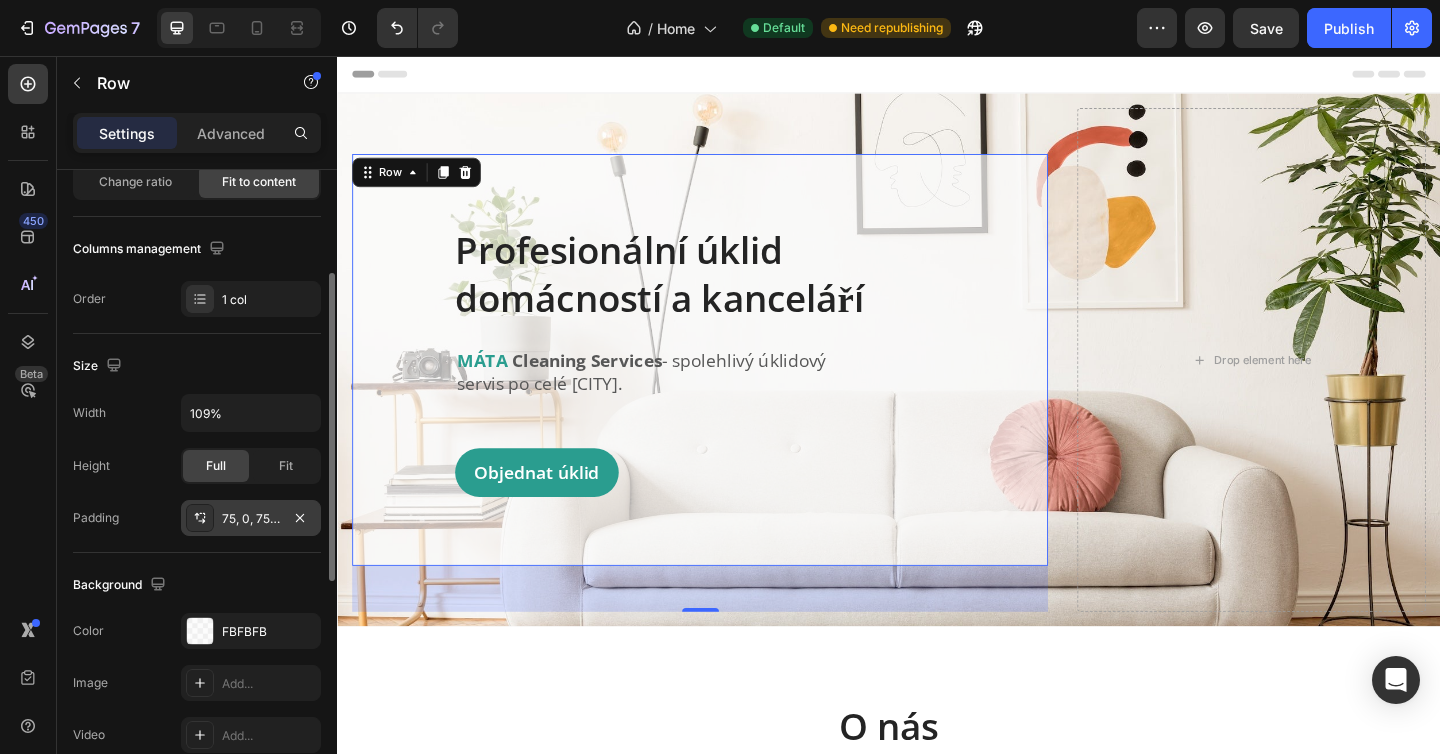 click on "75, 0, 75, 0" at bounding box center (251, 519) 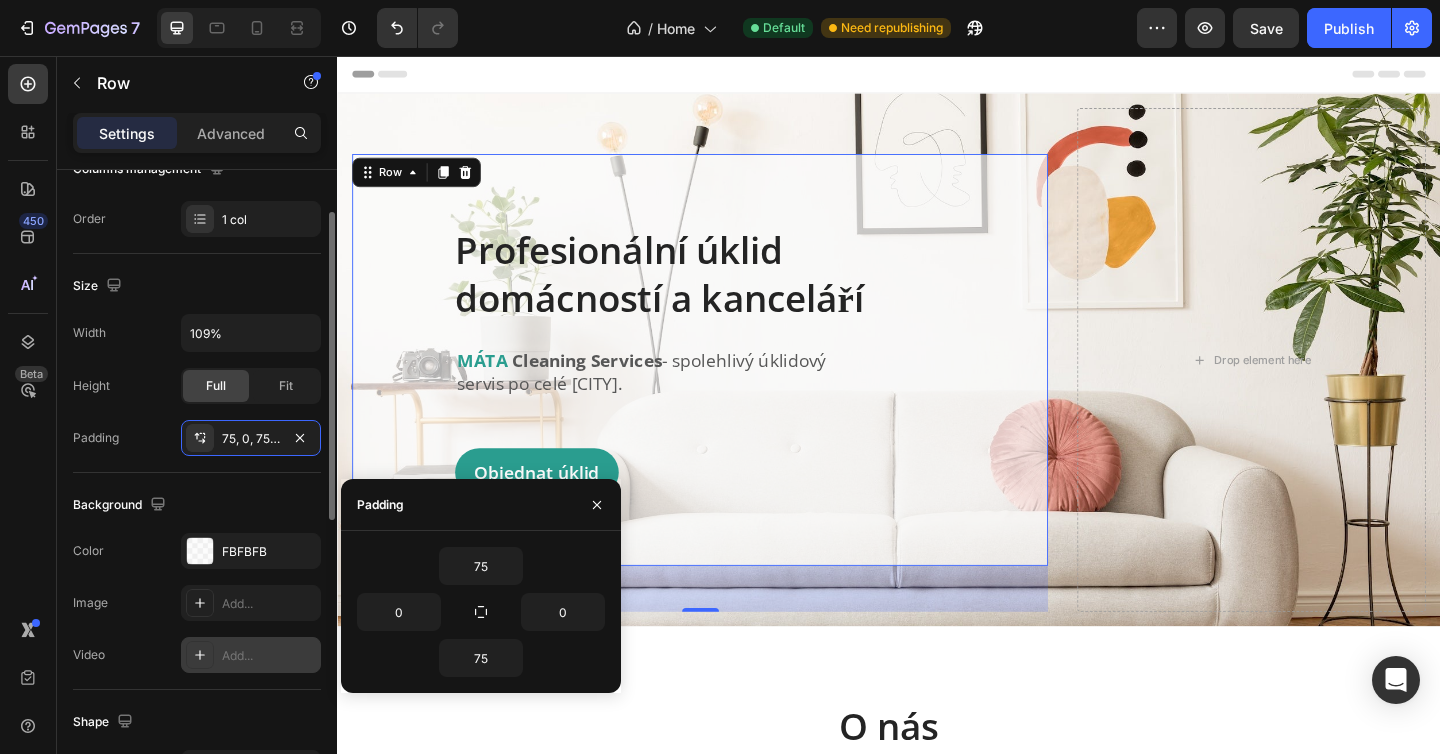 scroll, scrollTop: 391, scrollLeft: 0, axis: vertical 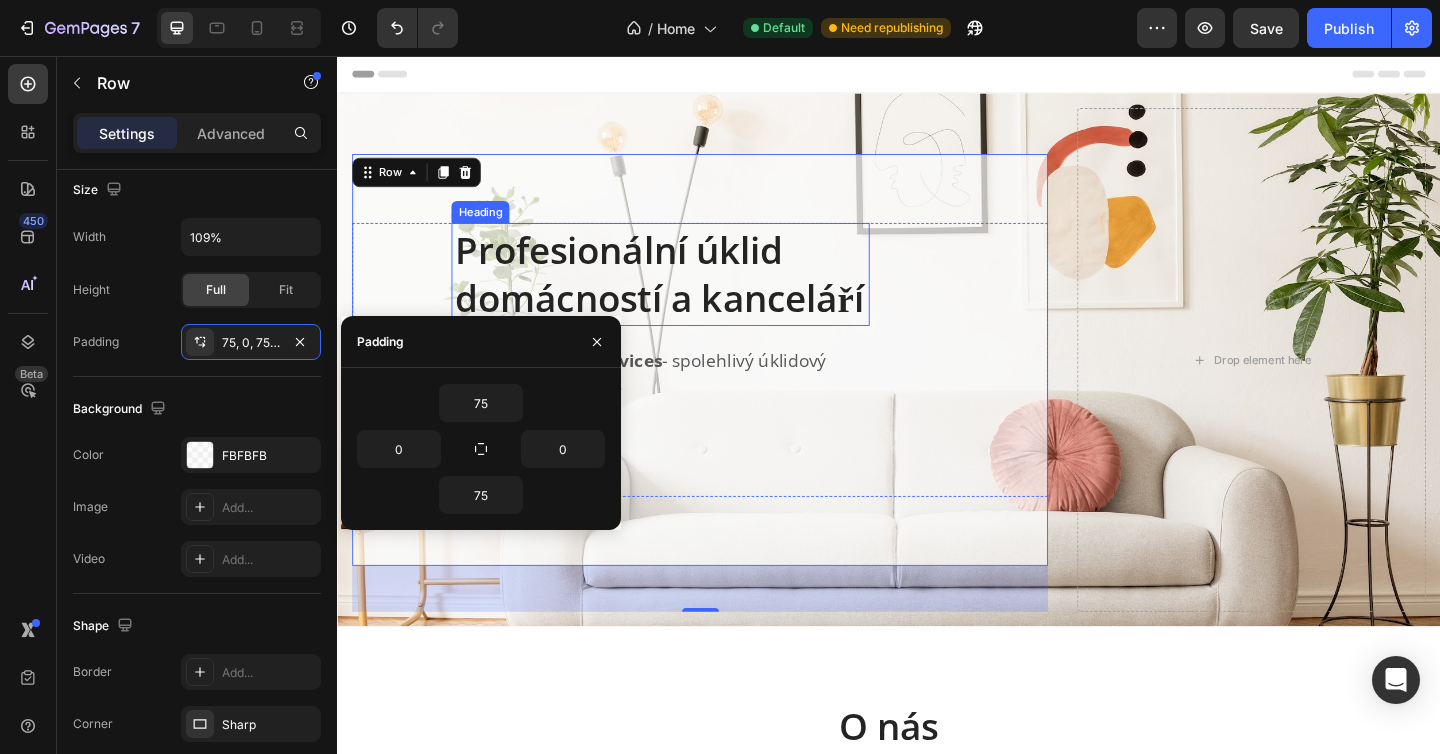 click on "Profesionální úklid domácností a kanceláří" at bounding box center (688, 294) 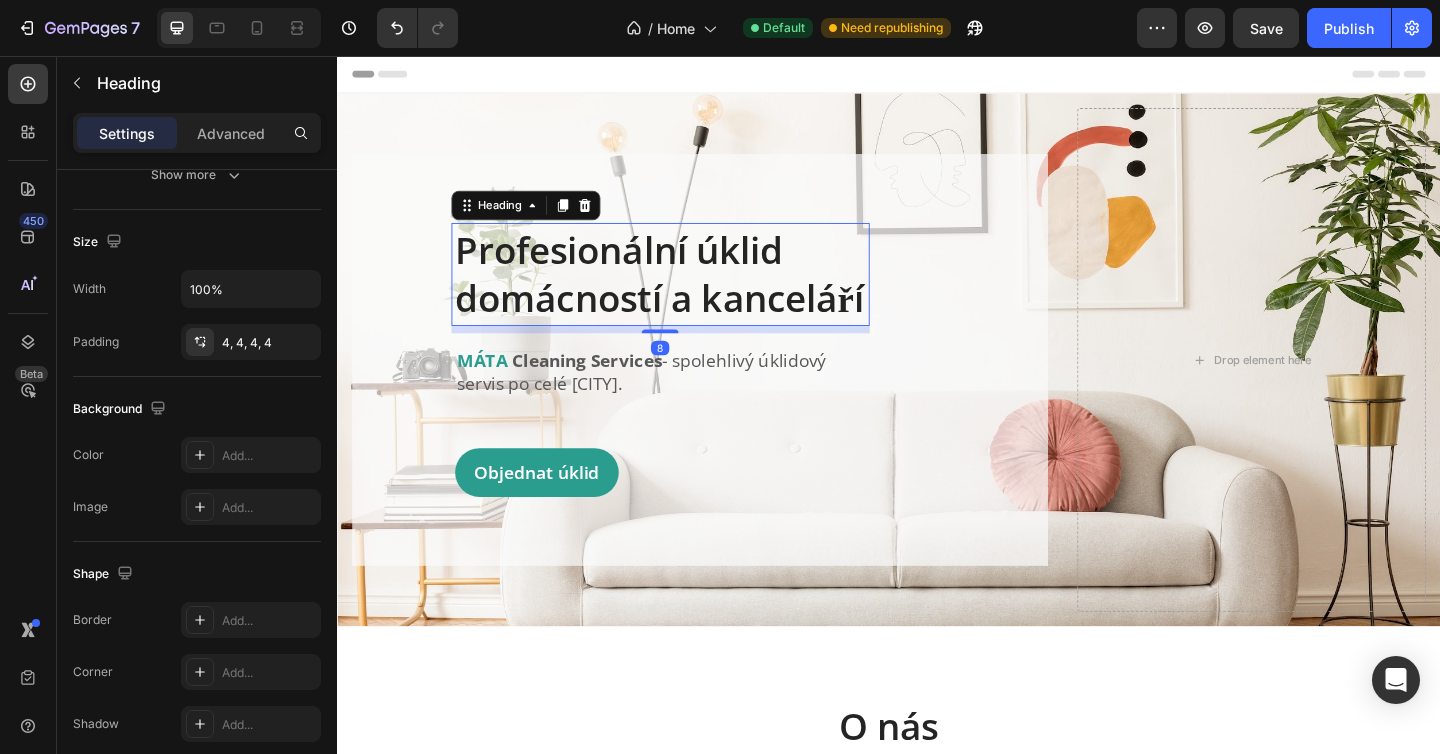 scroll, scrollTop: 0, scrollLeft: 0, axis: both 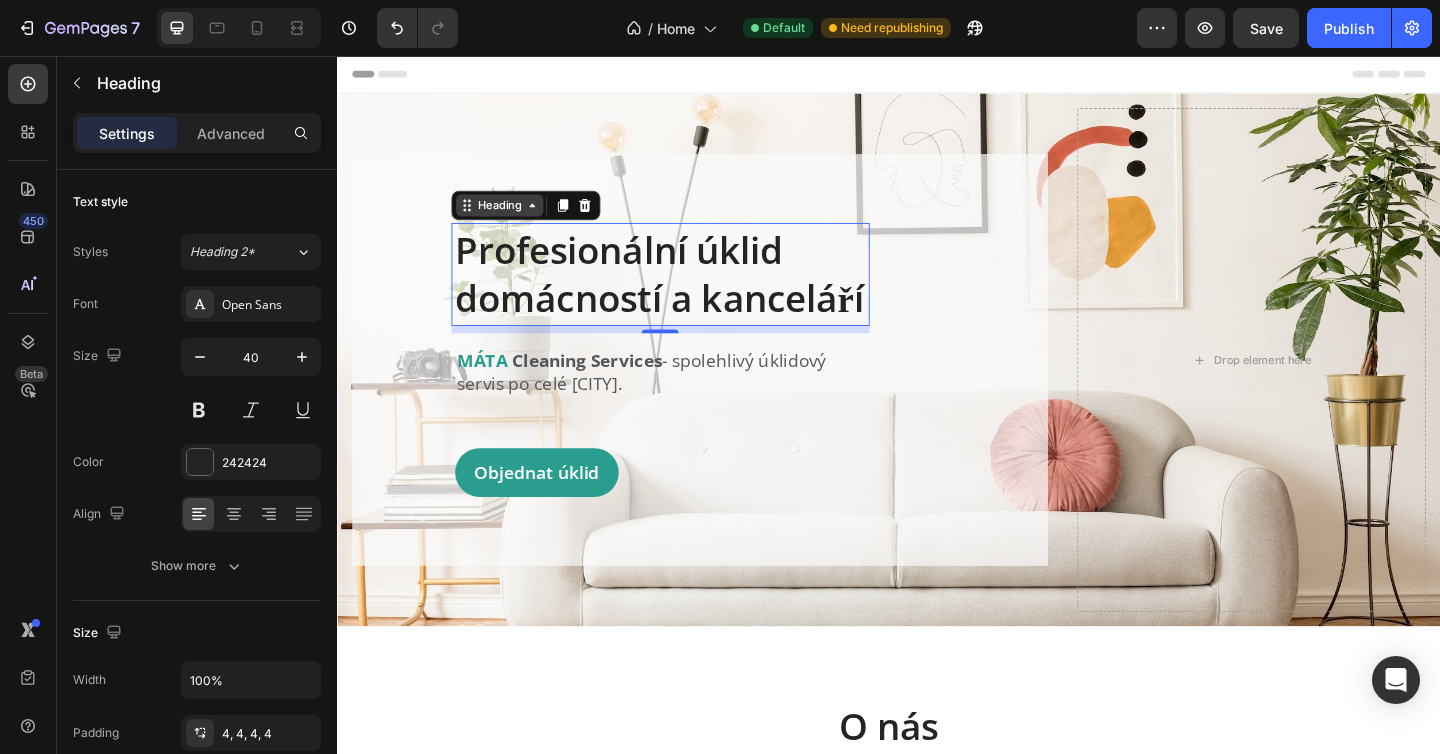 click on "Heading" at bounding box center [513, 219] 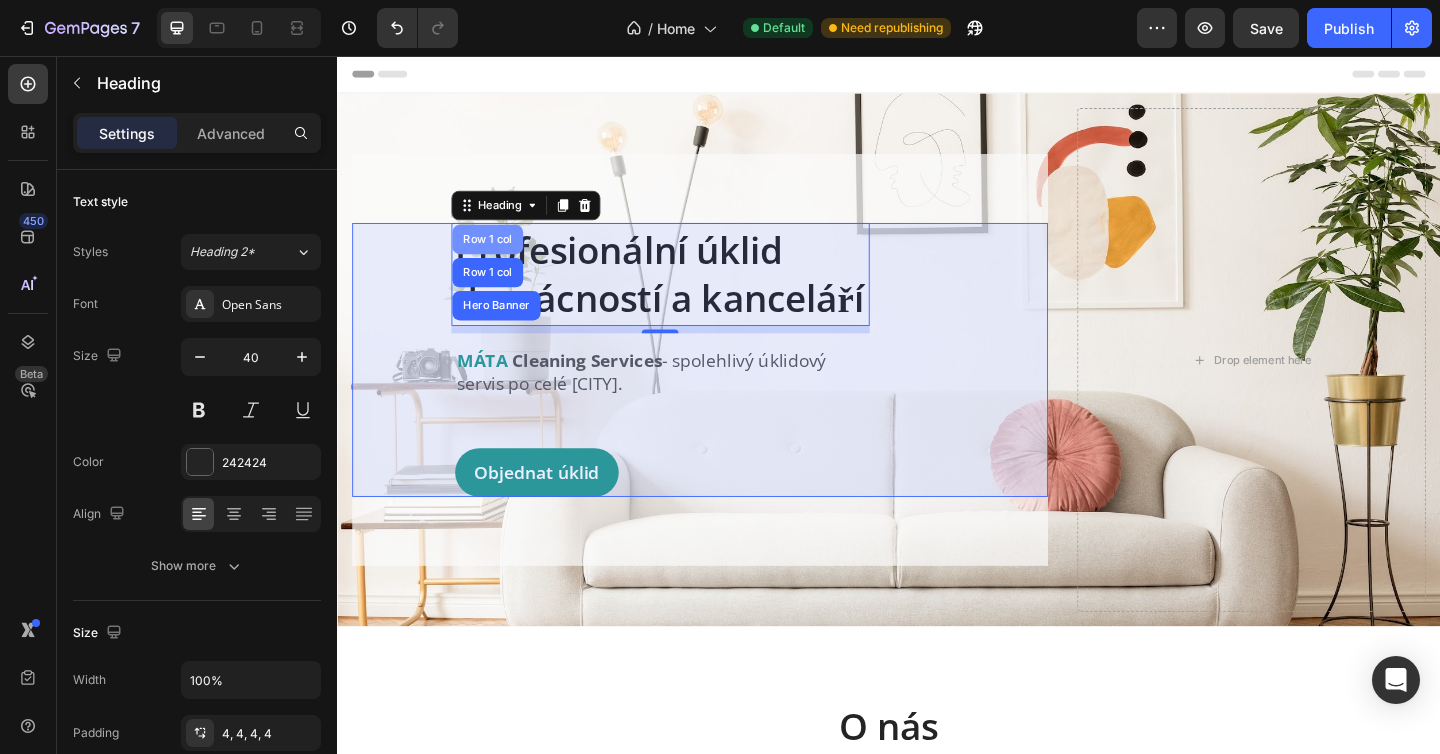 click on "Row 1 col" at bounding box center (500, 256) 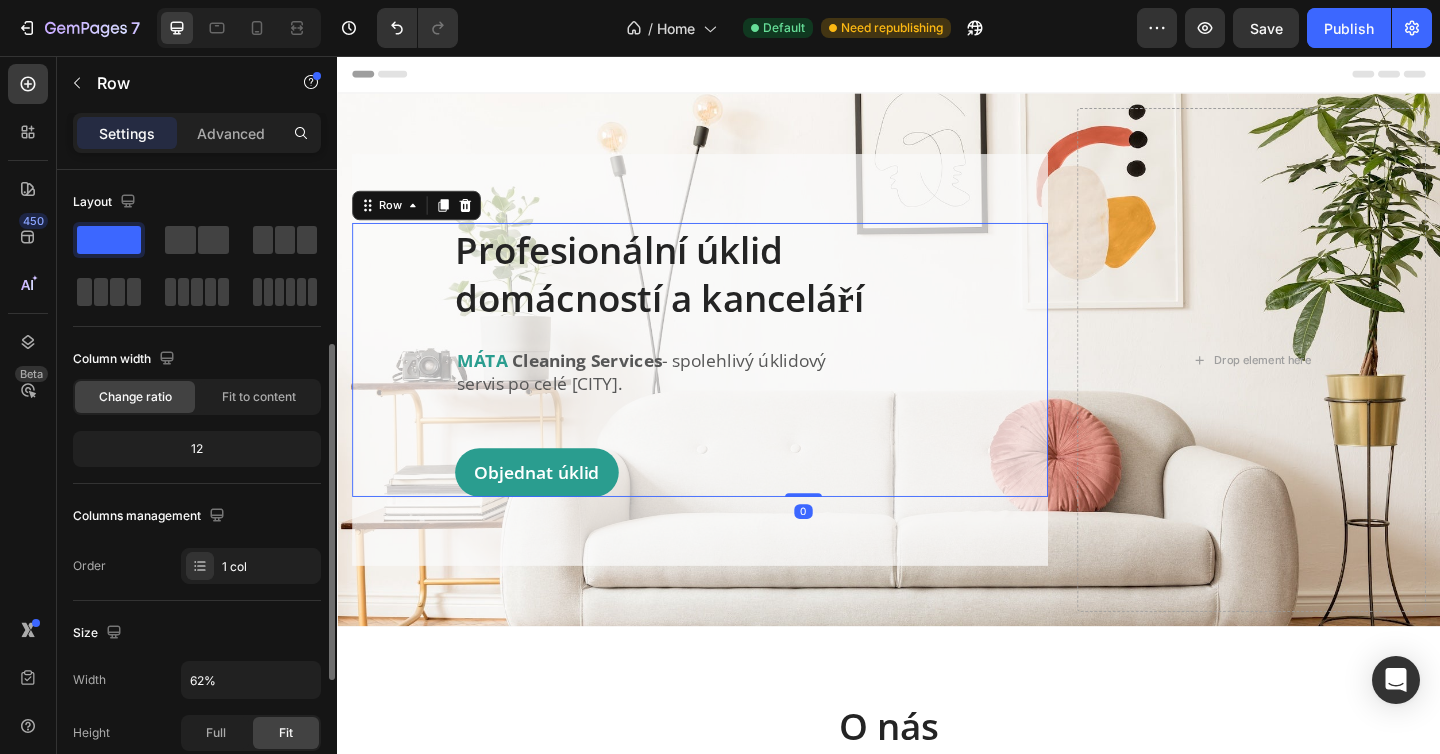 scroll, scrollTop: 114, scrollLeft: 0, axis: vertical 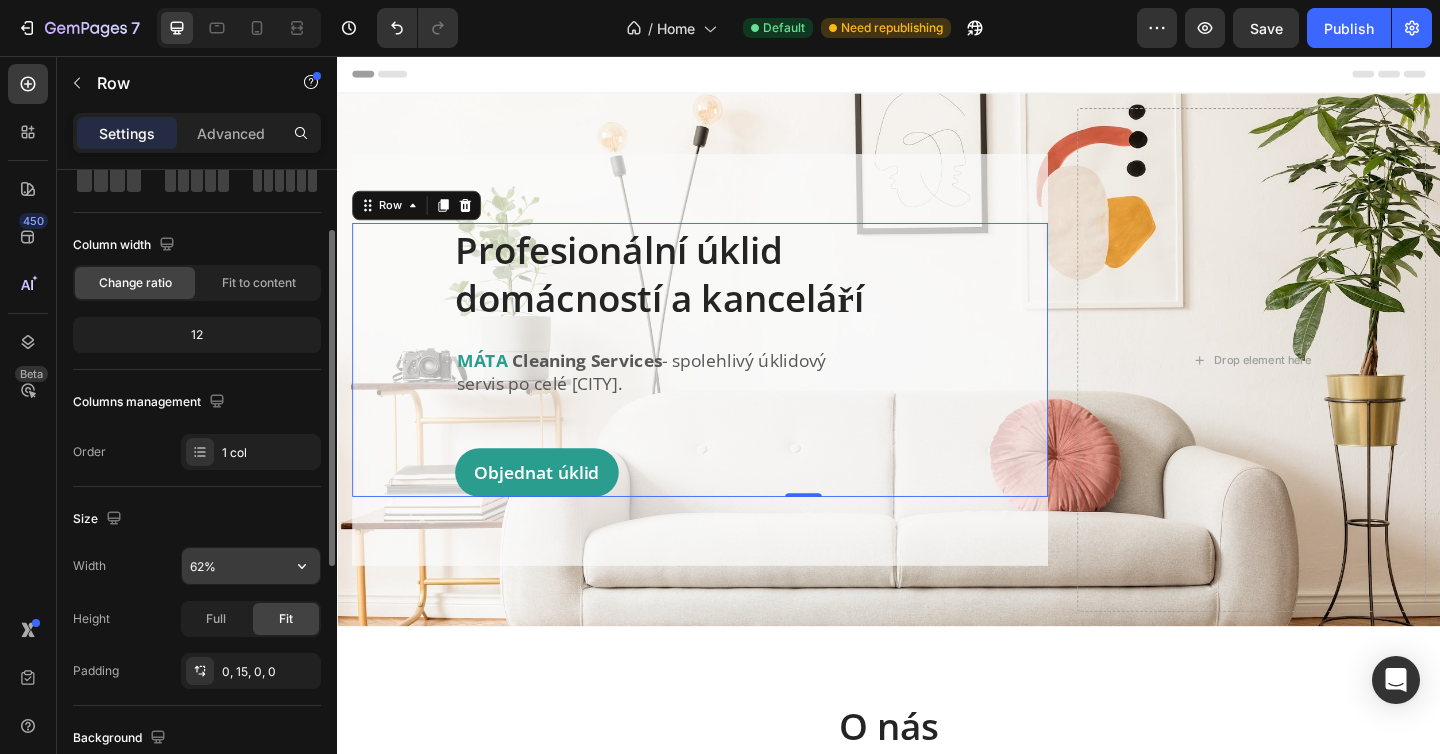 click on "62%" at bounding box center [251, 566] 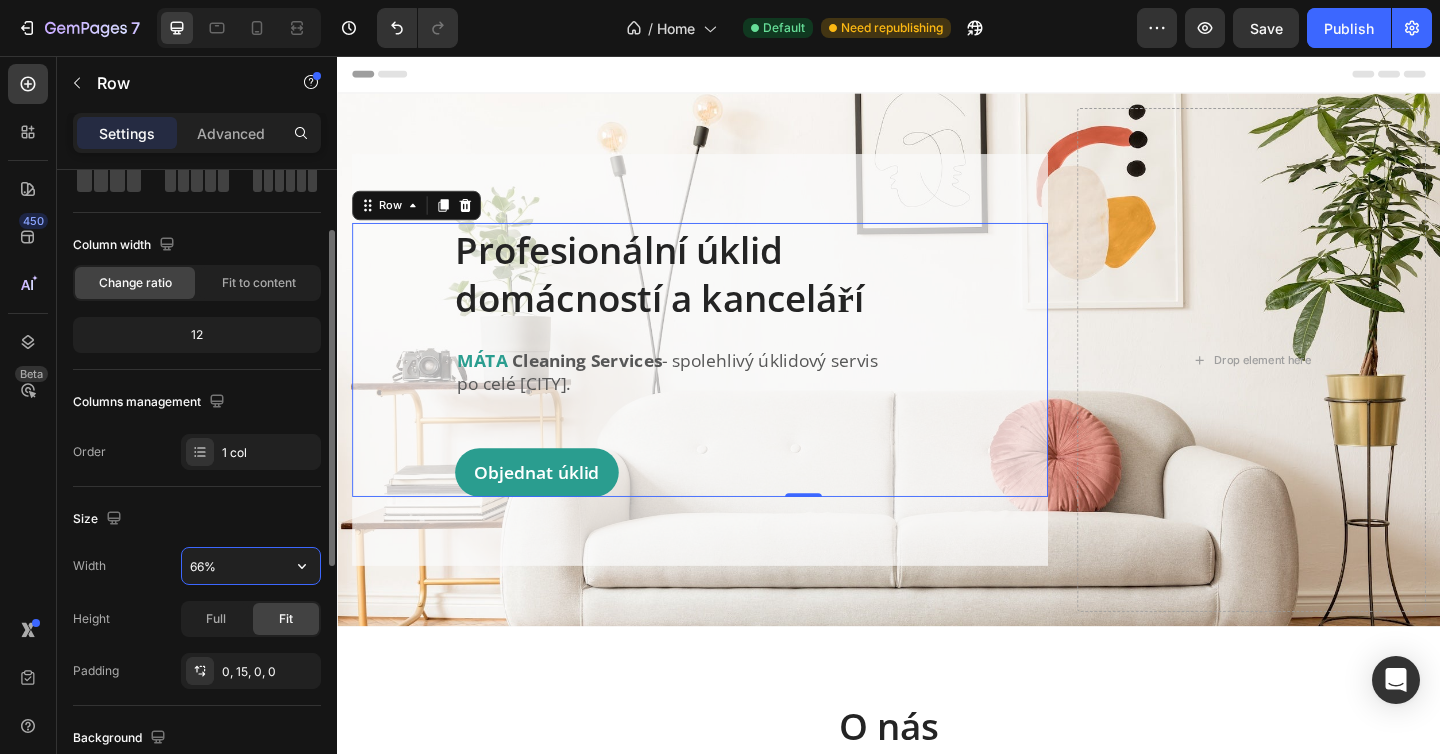 type on "65%" 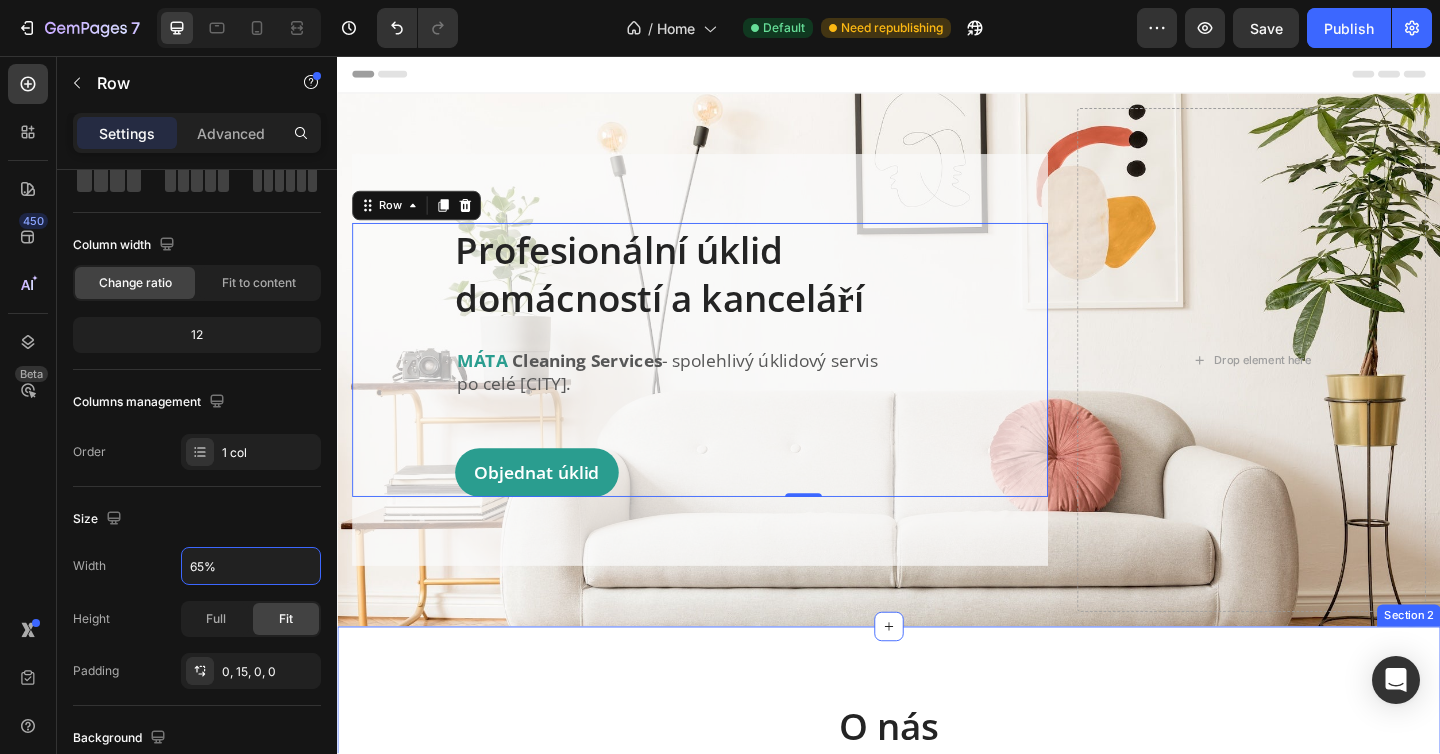click on "O nás Heading Jsme tým profesionálů, kterým záleží na detailu.   Zajišťujeme precizní úklid domácností i kanceláří po celé Praze.  Naše služby přizpůsobujeme vašim potřebám – ať už jde o pravidelný úklid, jednorázový generální servis, nebo speciální zakázky.   Abychom naši práci odváděli podle našich představ, je pro nás důležitý:  individuální přístup ke každému zákazníkovi školený a ověřený personál rychlá komunikace a flexibilní domluva spolehlivost a diskrétnost při každé zakázce Text block Row Row Section 2" at bounding box center (937, 963) 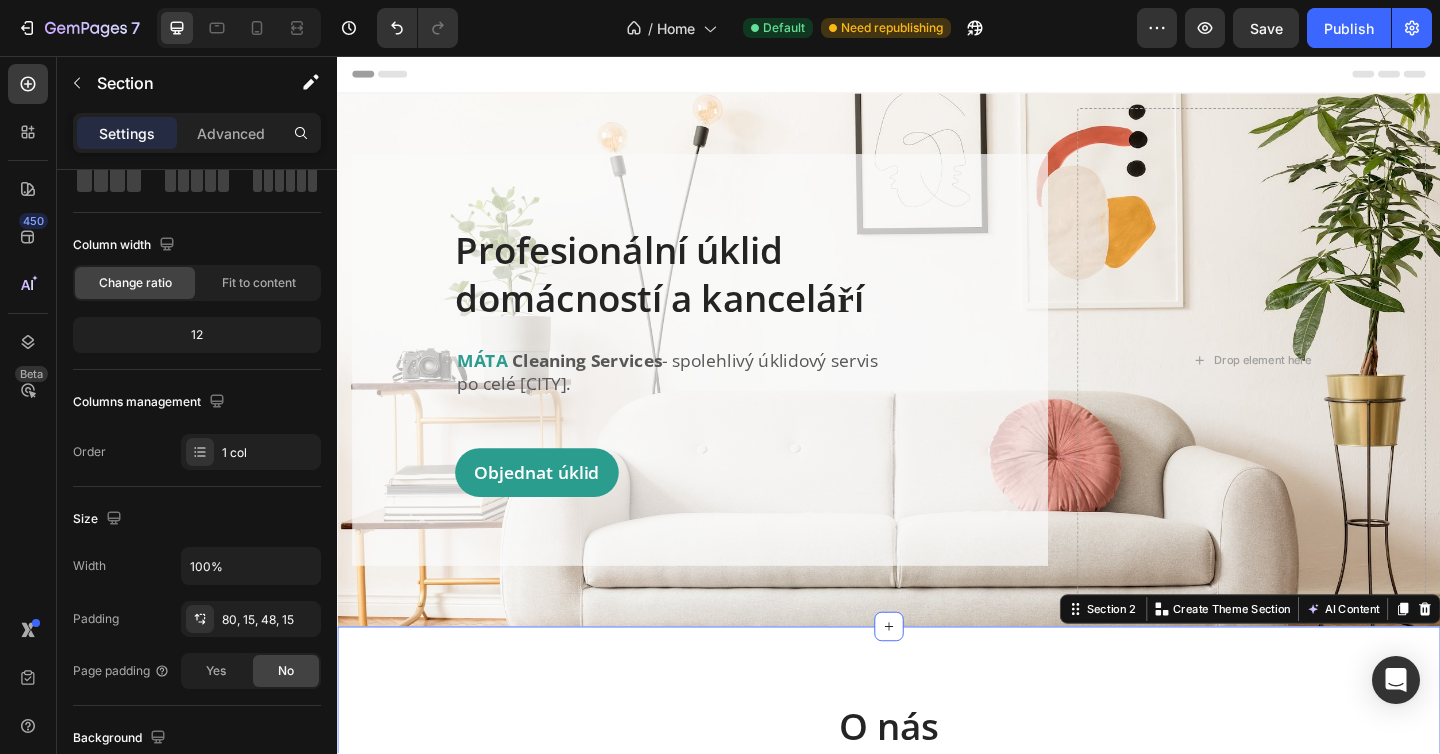 scroll, scrollTop: 0, scrollLeft: 0, axis: both 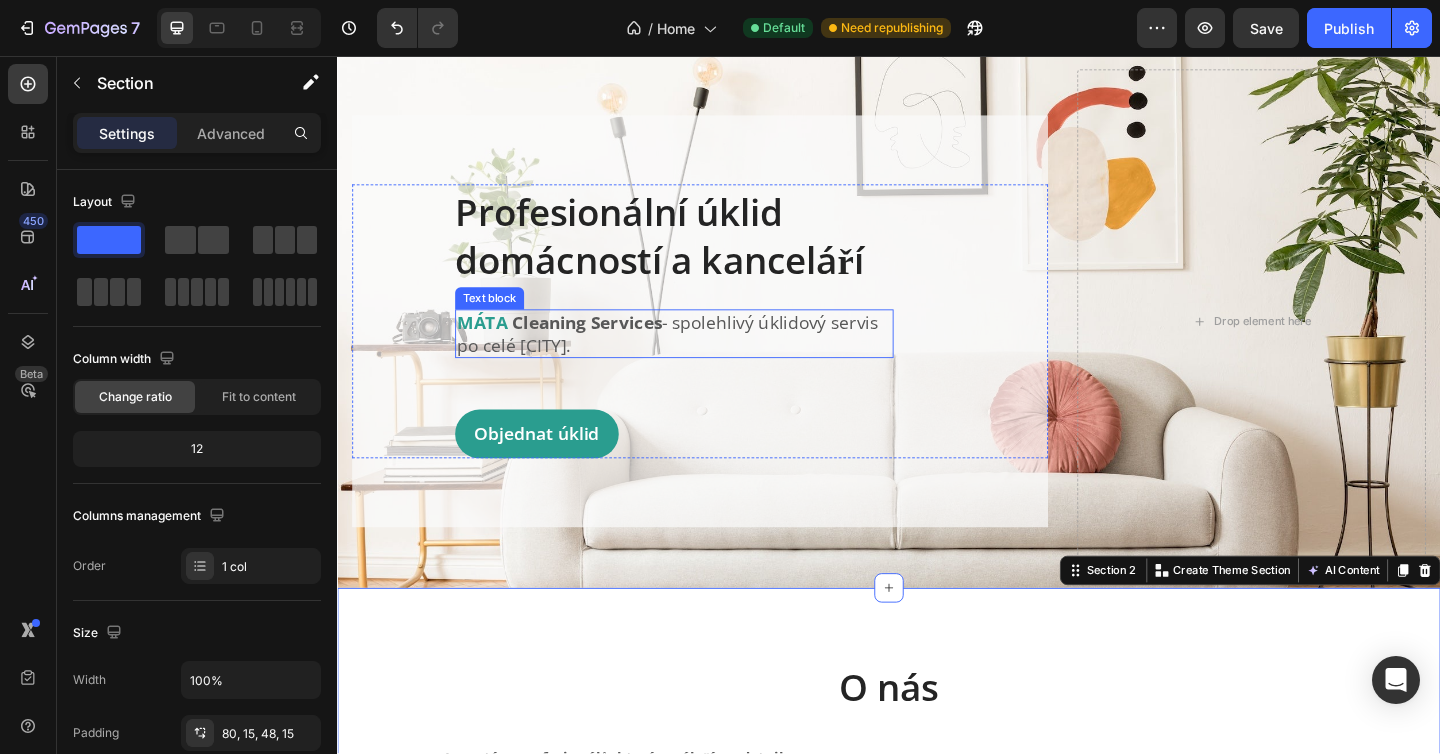 click on "Services" at bounding box center (651, 346) 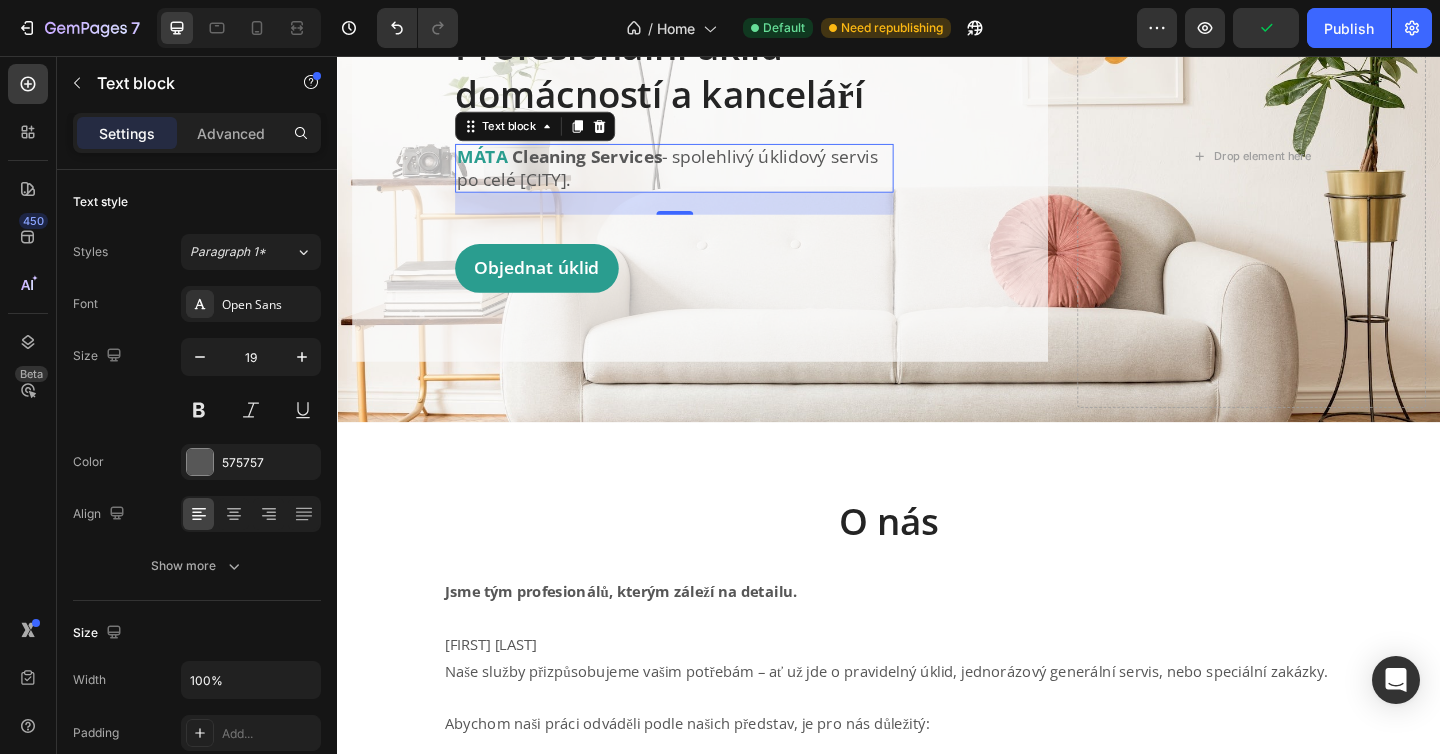 scroll, scrollTop: 243, scrollLeft: 0, axis: vertical 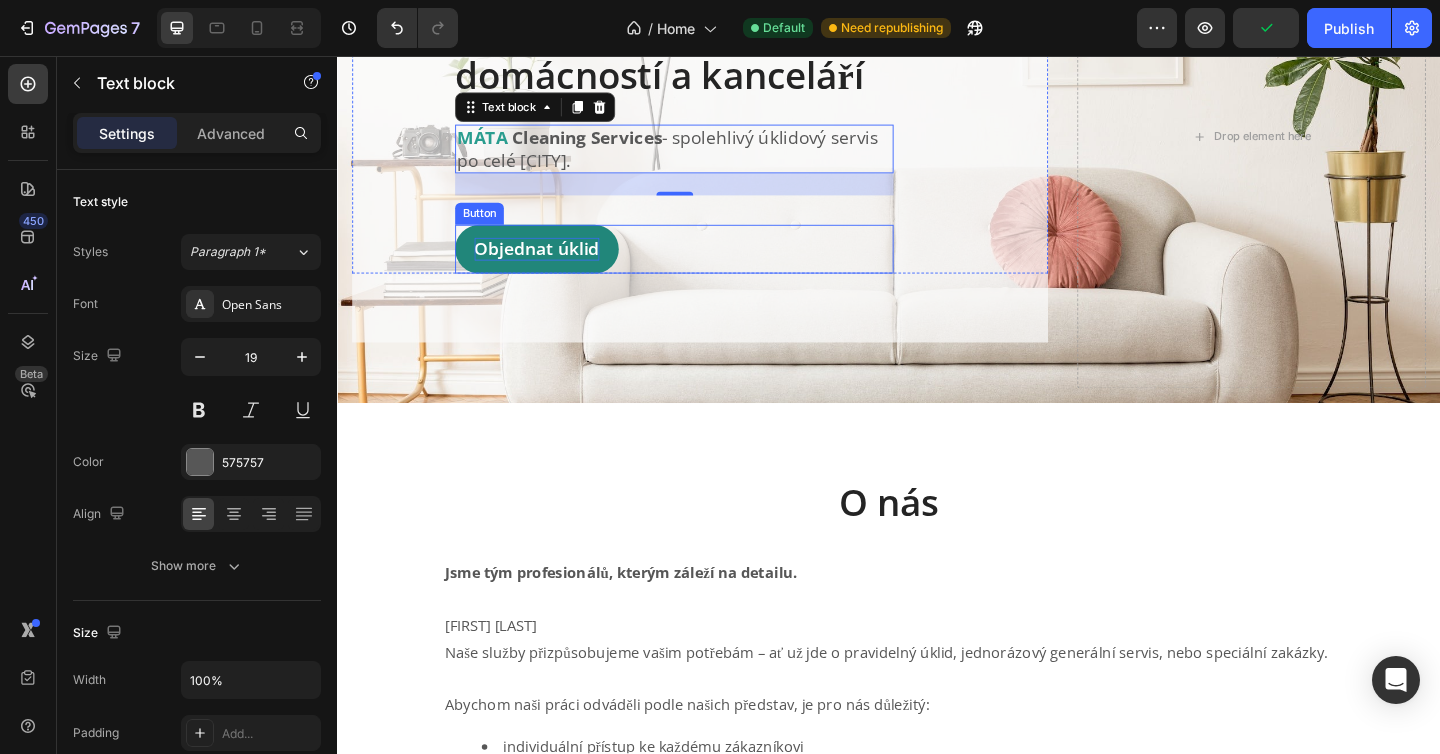 click on "Objednat úklid" at bounding box center [554, 266] 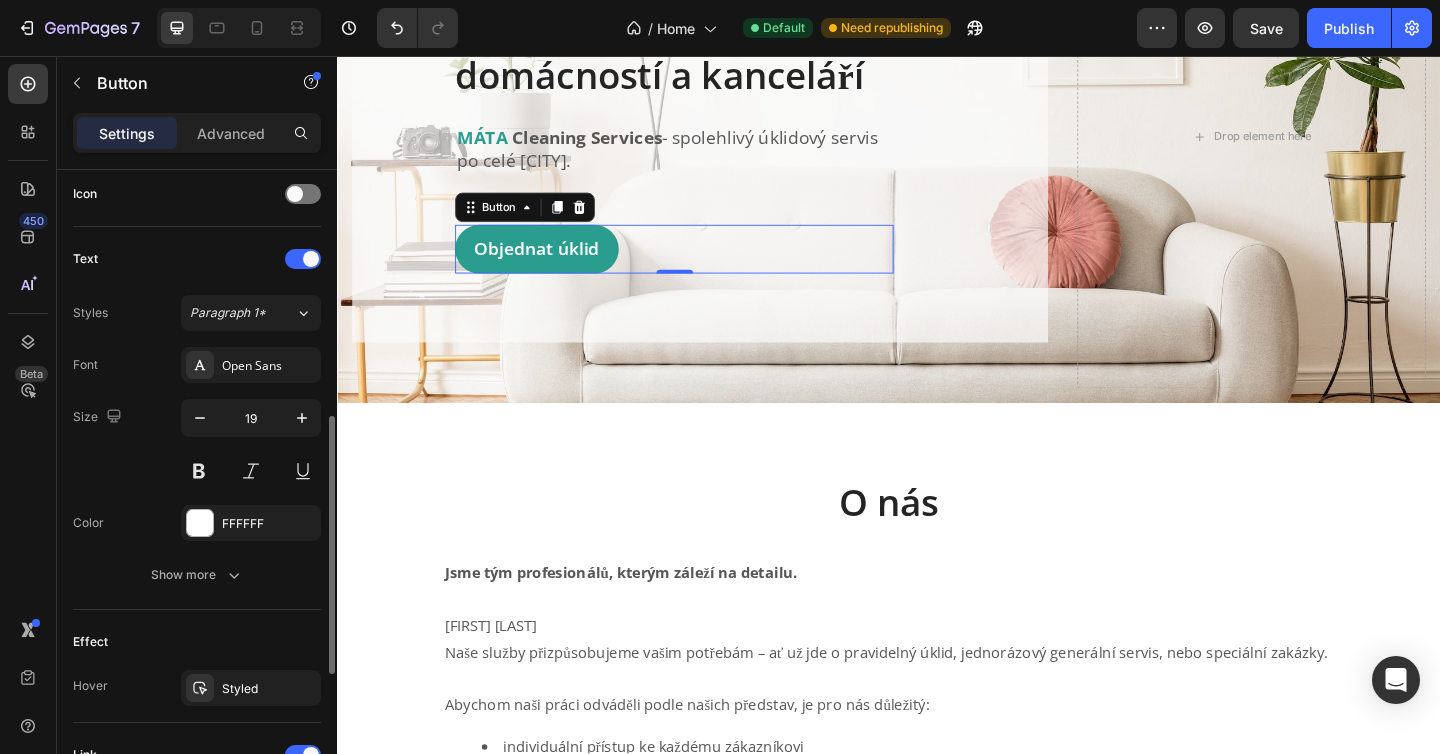 scroll, scrollTop: 612, scrollLeft: 0, axis: vertical 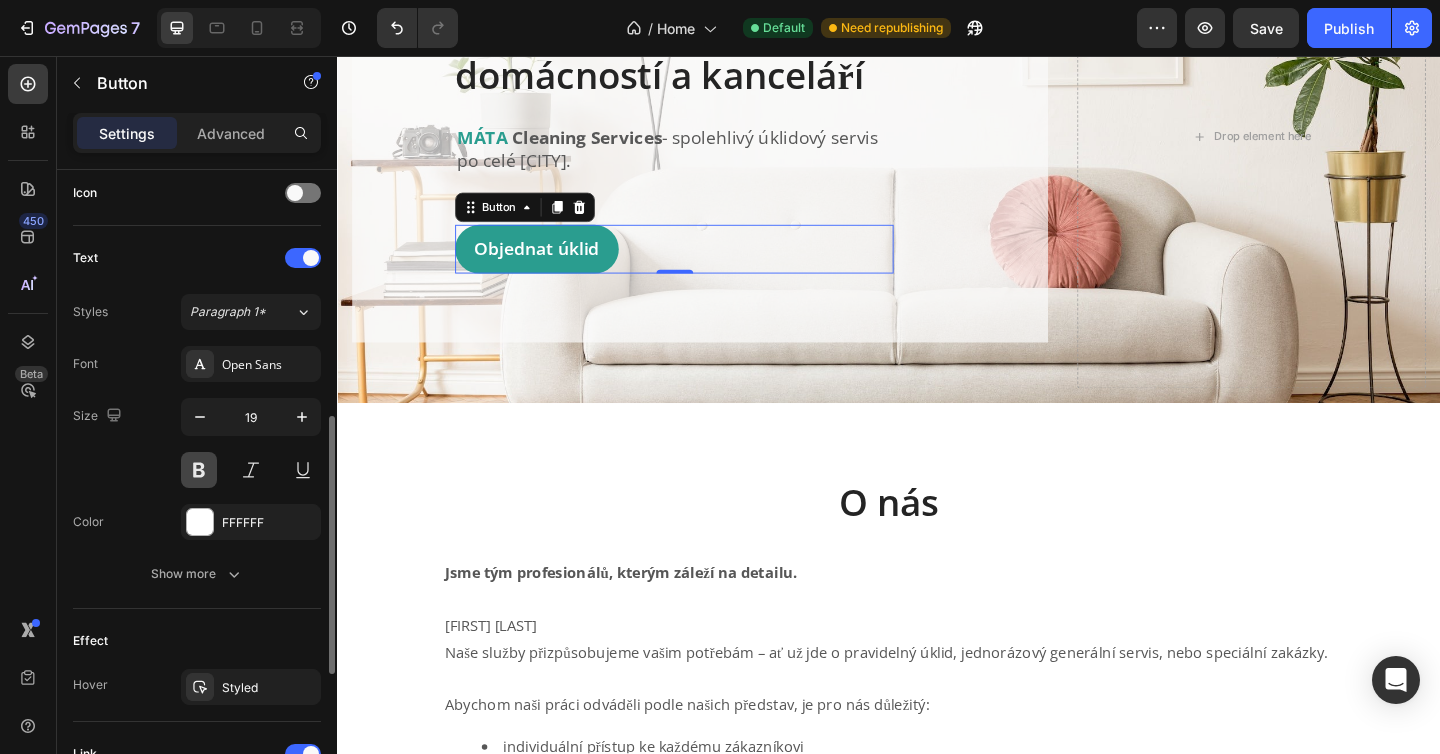 click at bounding box center (199, 470) 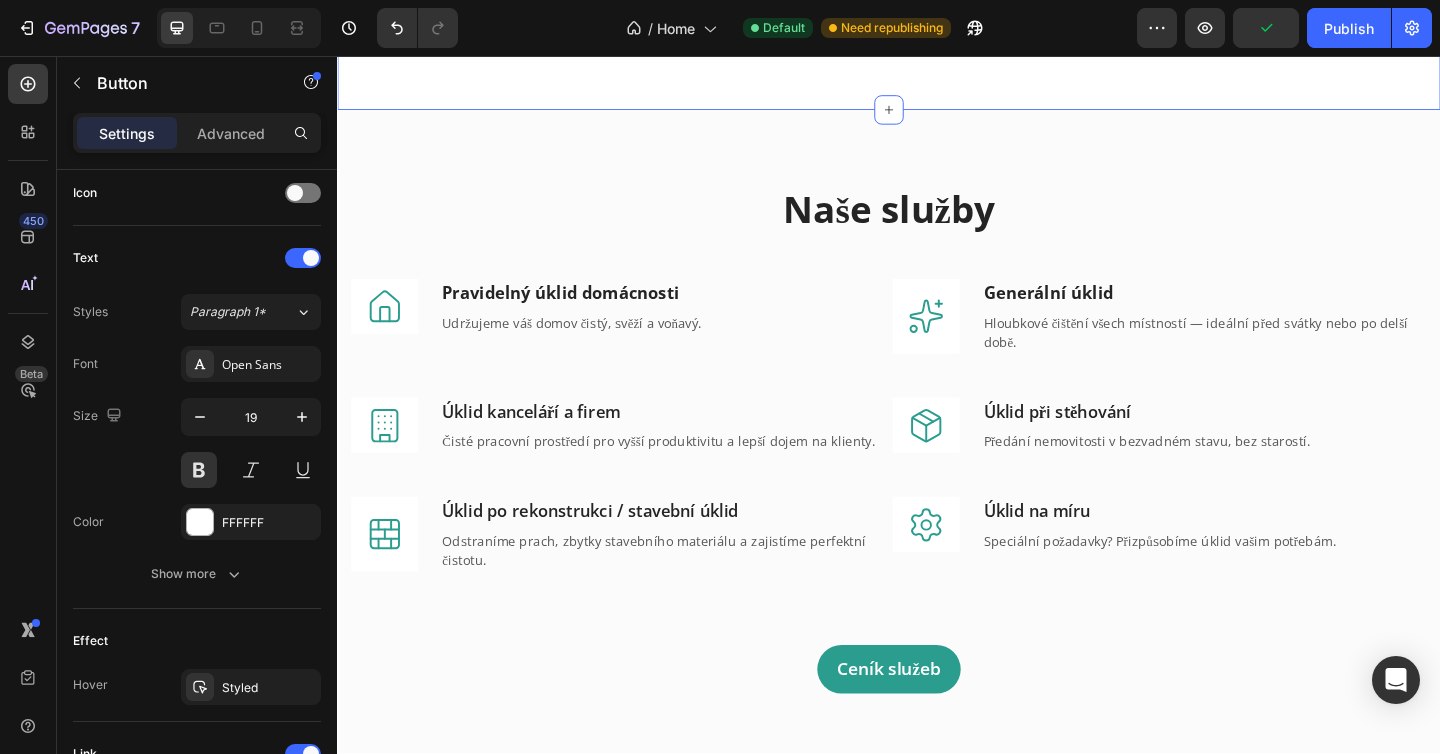 scroll, scrollTop: 1136, scrollLeft: 0, axis: vertical 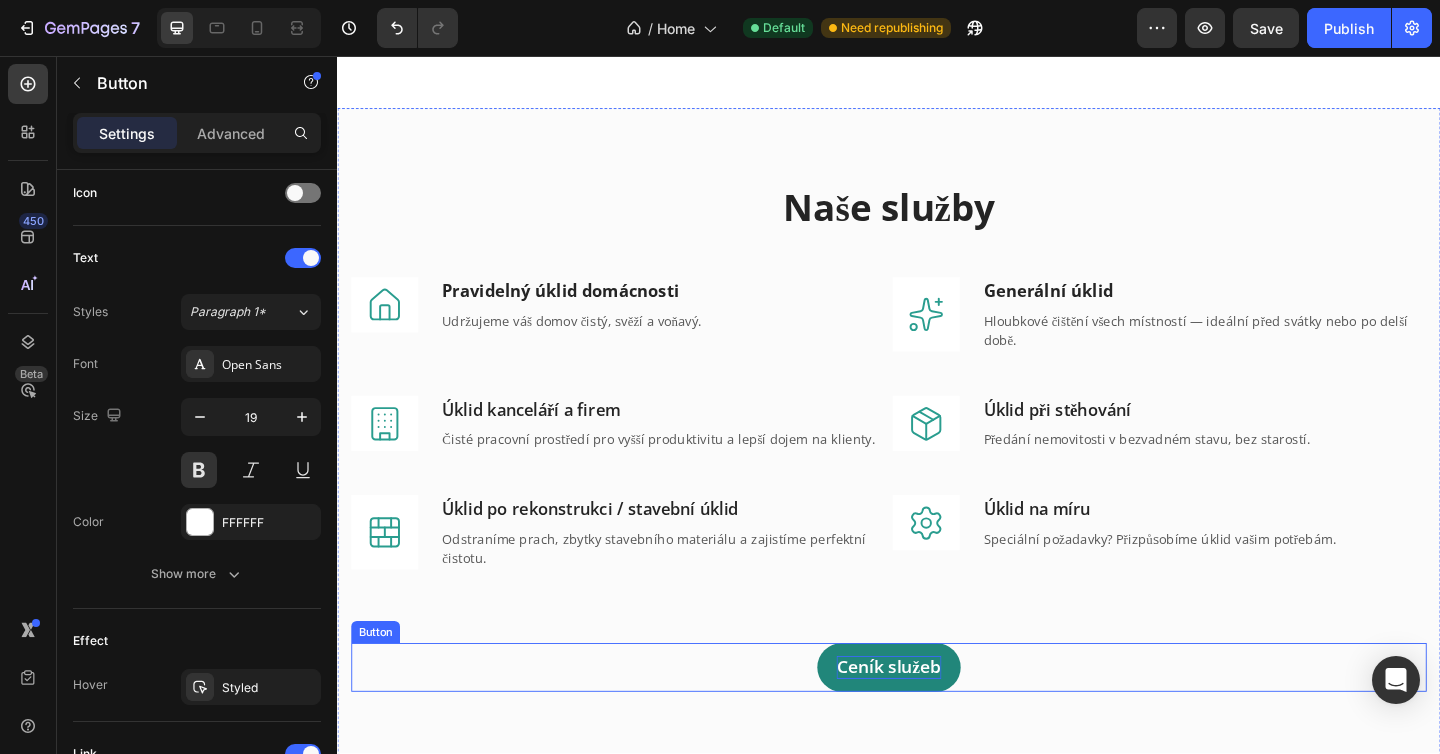 click on "Ceník služeb" at bounding box center (936, 721) 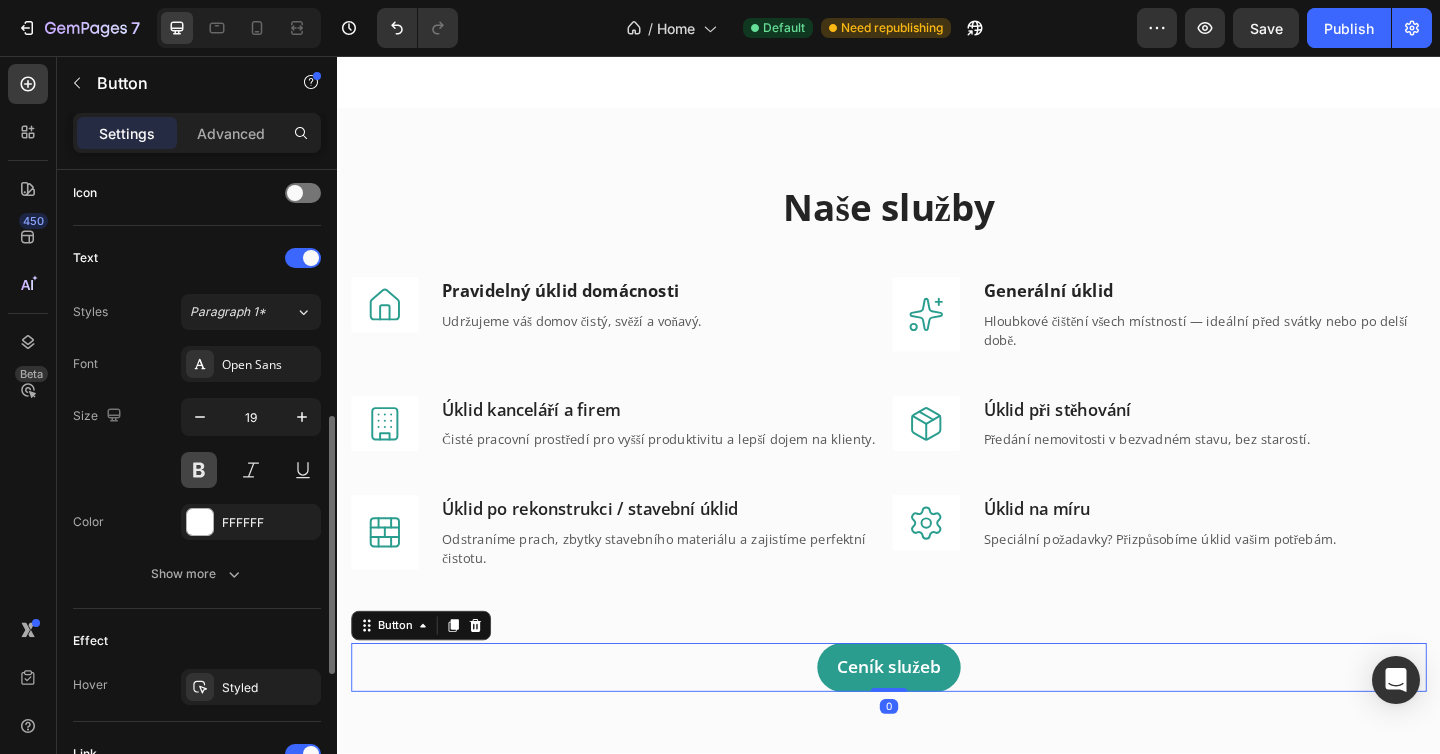 click at bounding box center (199, 470) 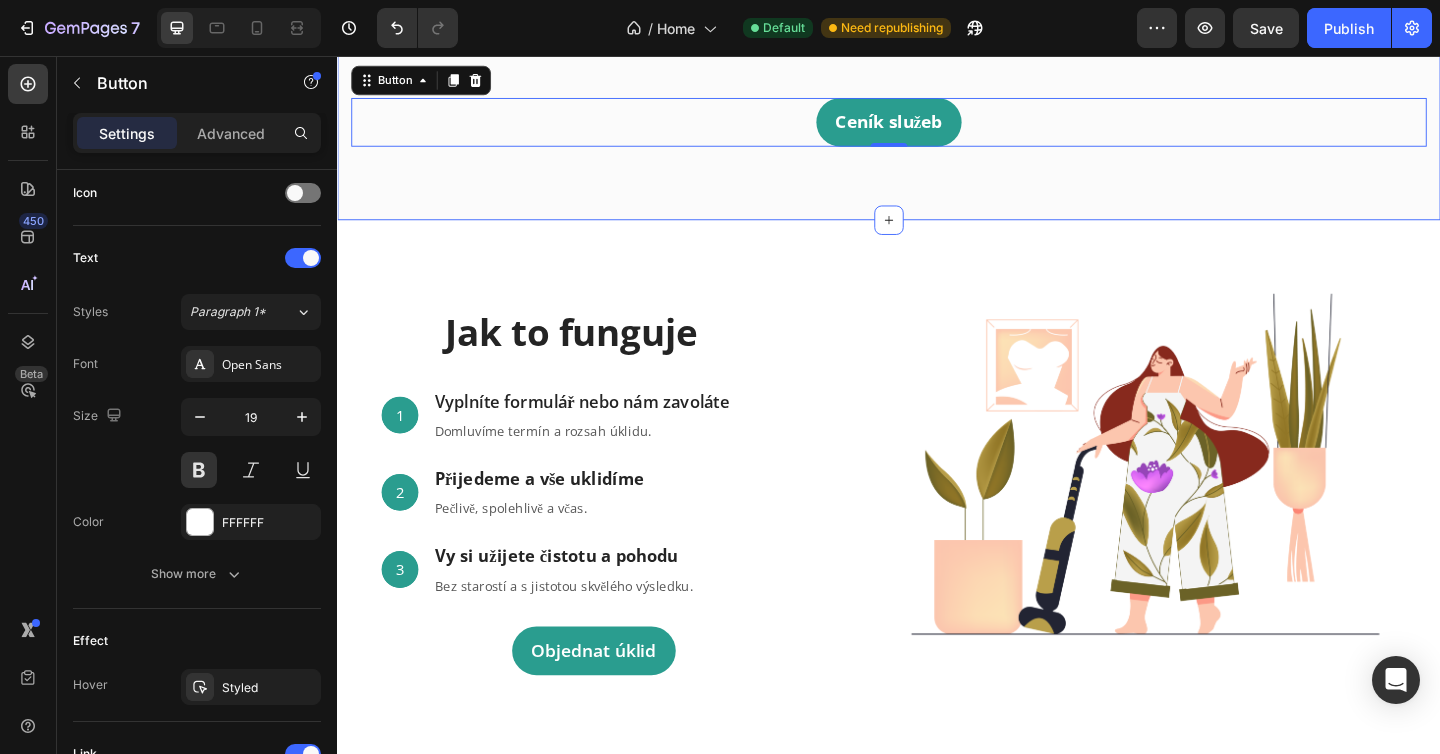 scroll, scrollTop: 1799, scrollLeft: 0, axis: vertical 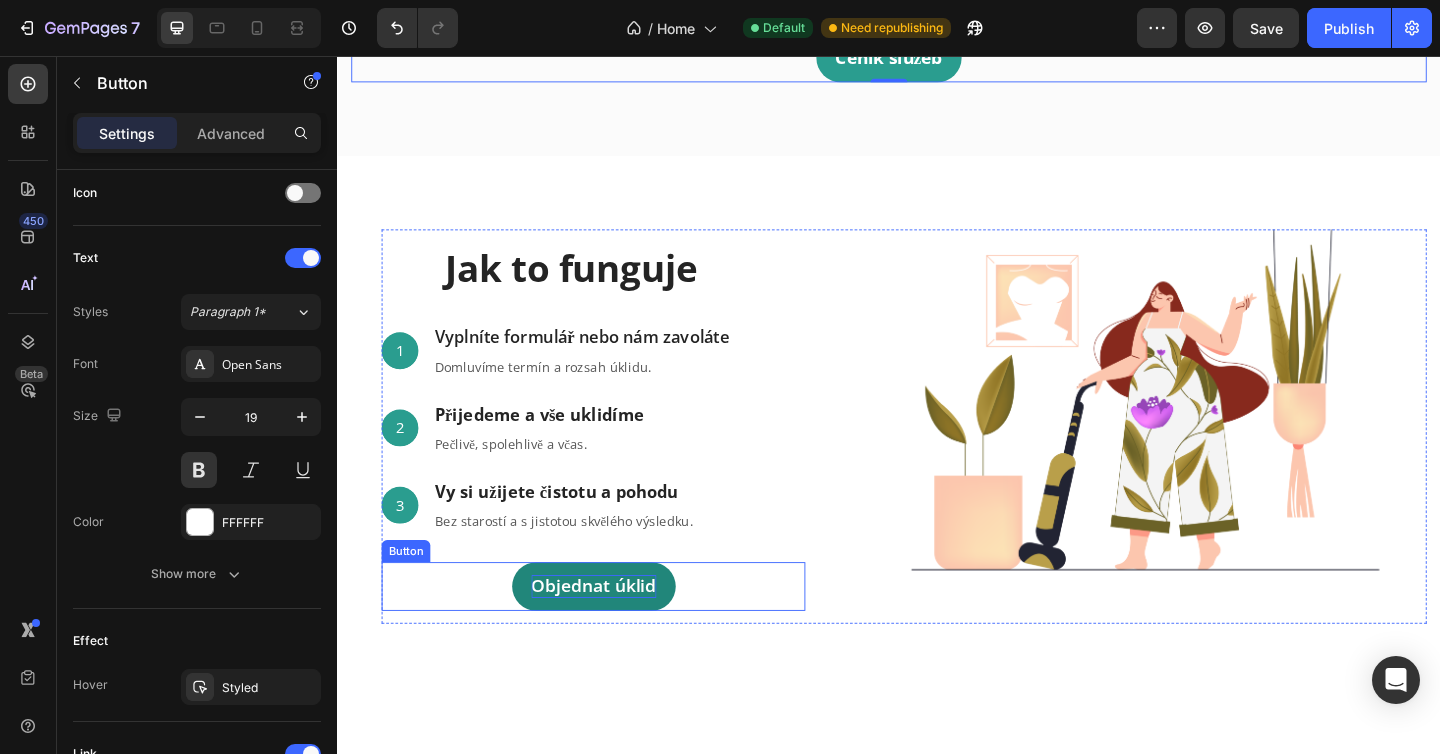 click on "Objednat úklid" at bounding box center (616, 633) 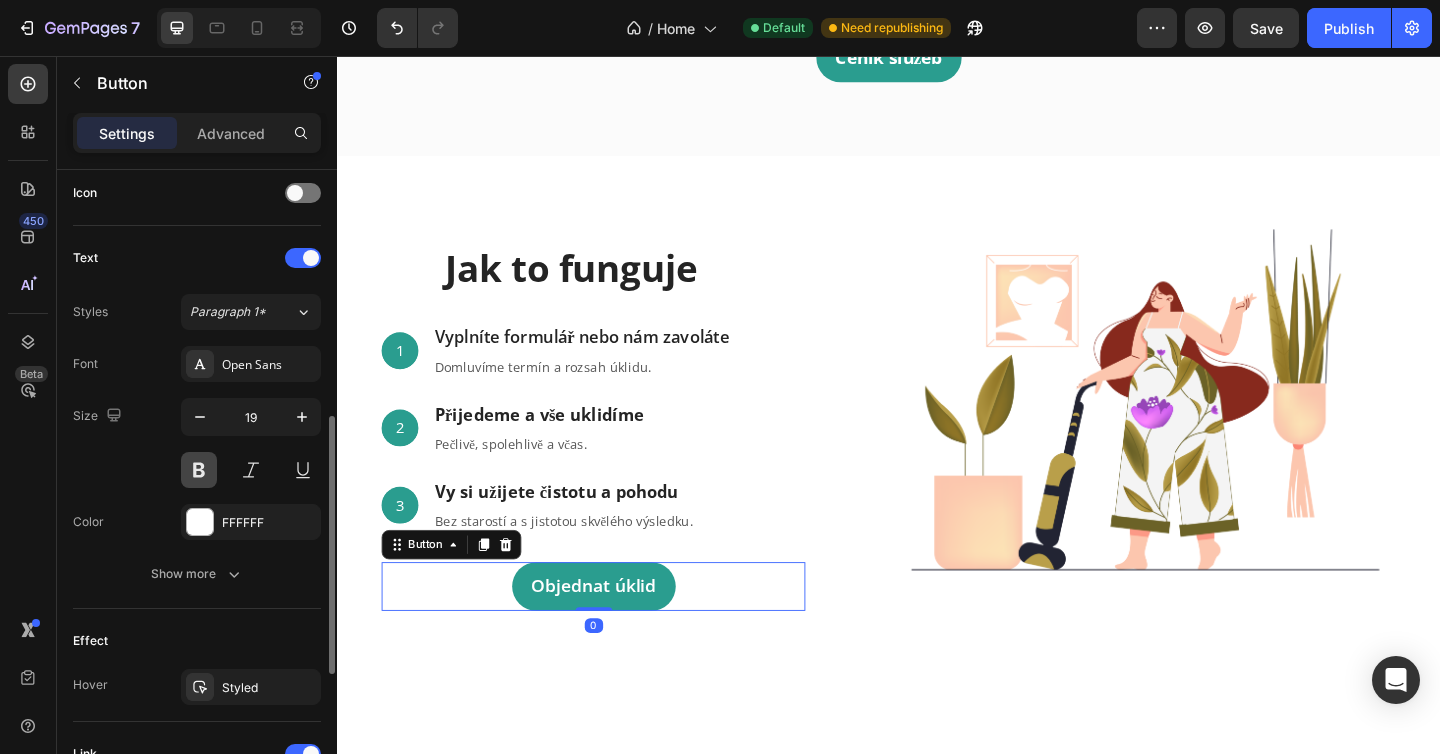 click at bounding box center (199, 470) 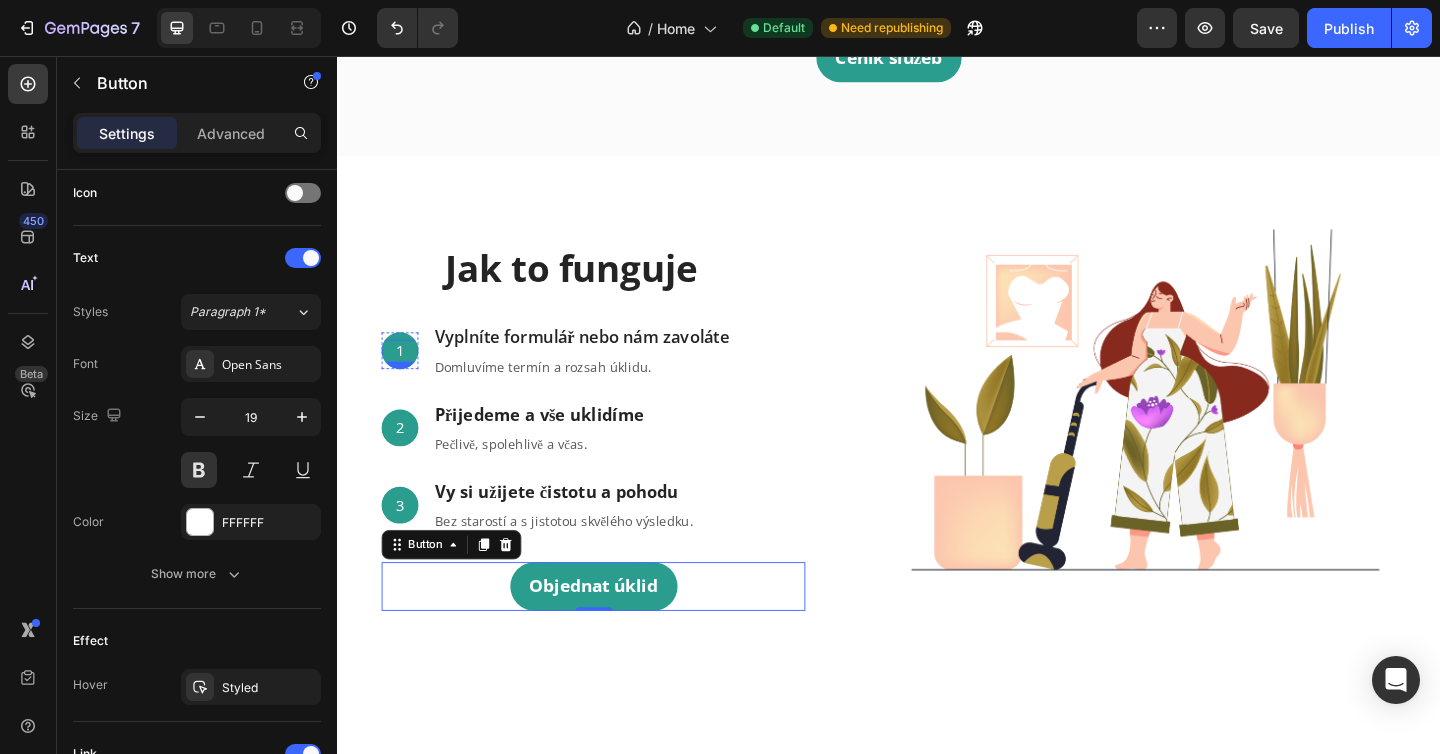 click on "1" at bounding box center (405, 377) 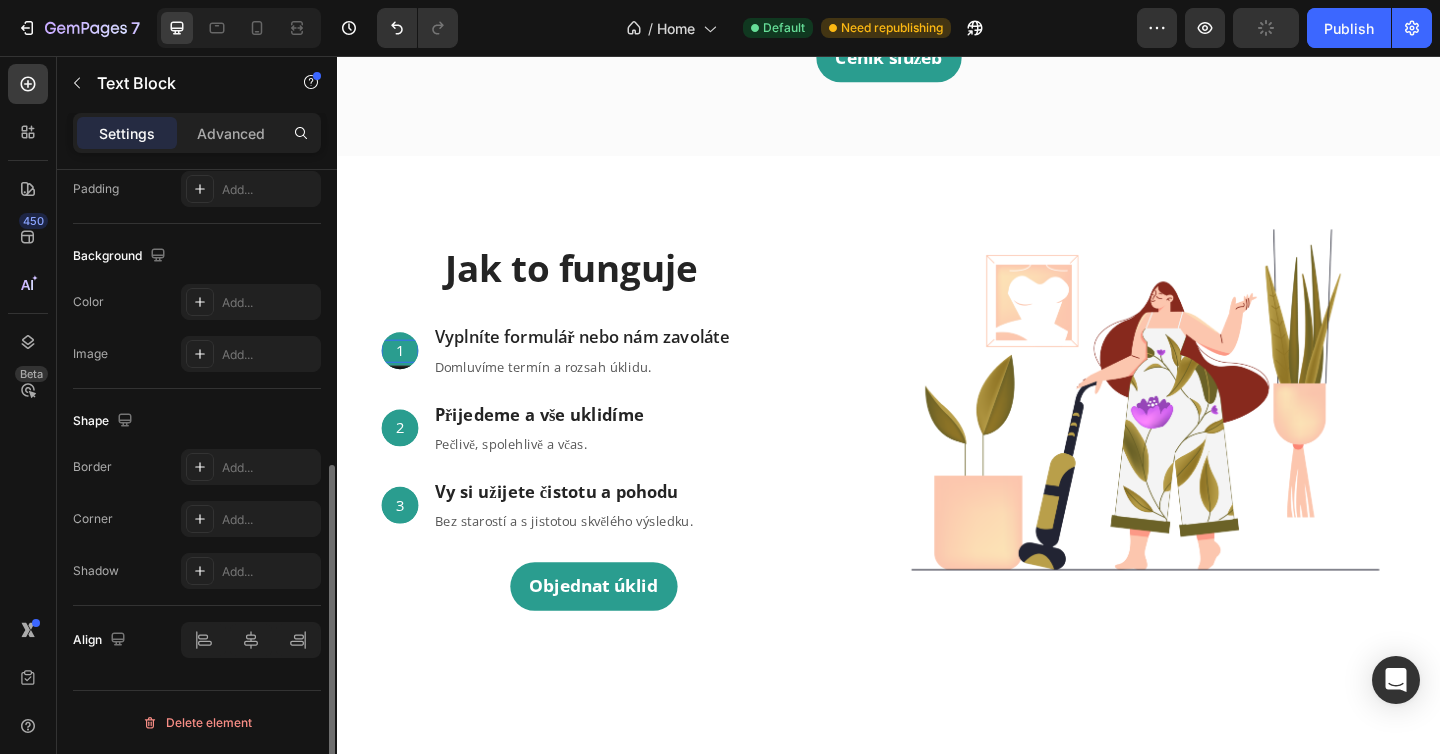 scroll, scrollTop: 0, scrollLeft: 0, axis: both 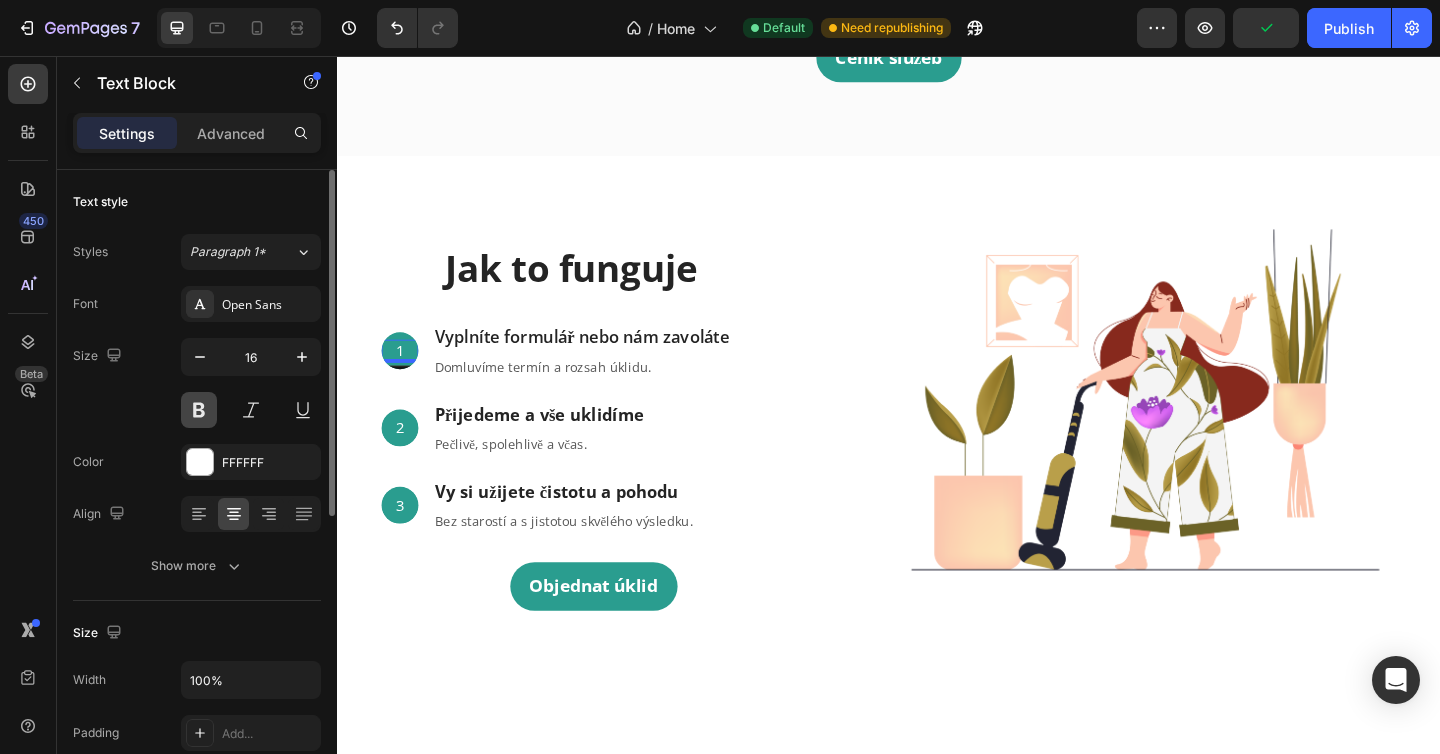 click at bounding box center [199, 410] 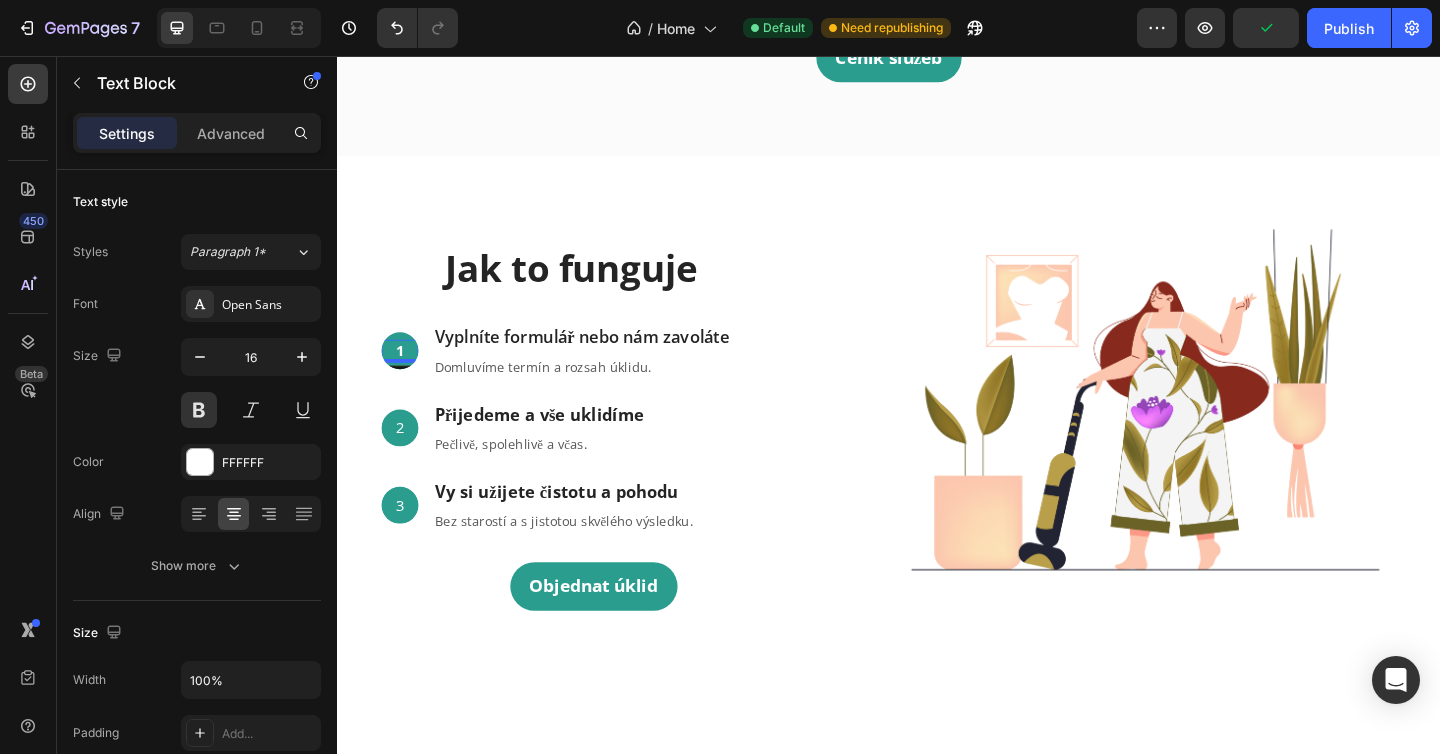 click on "2" at bounding box center (405, 461) 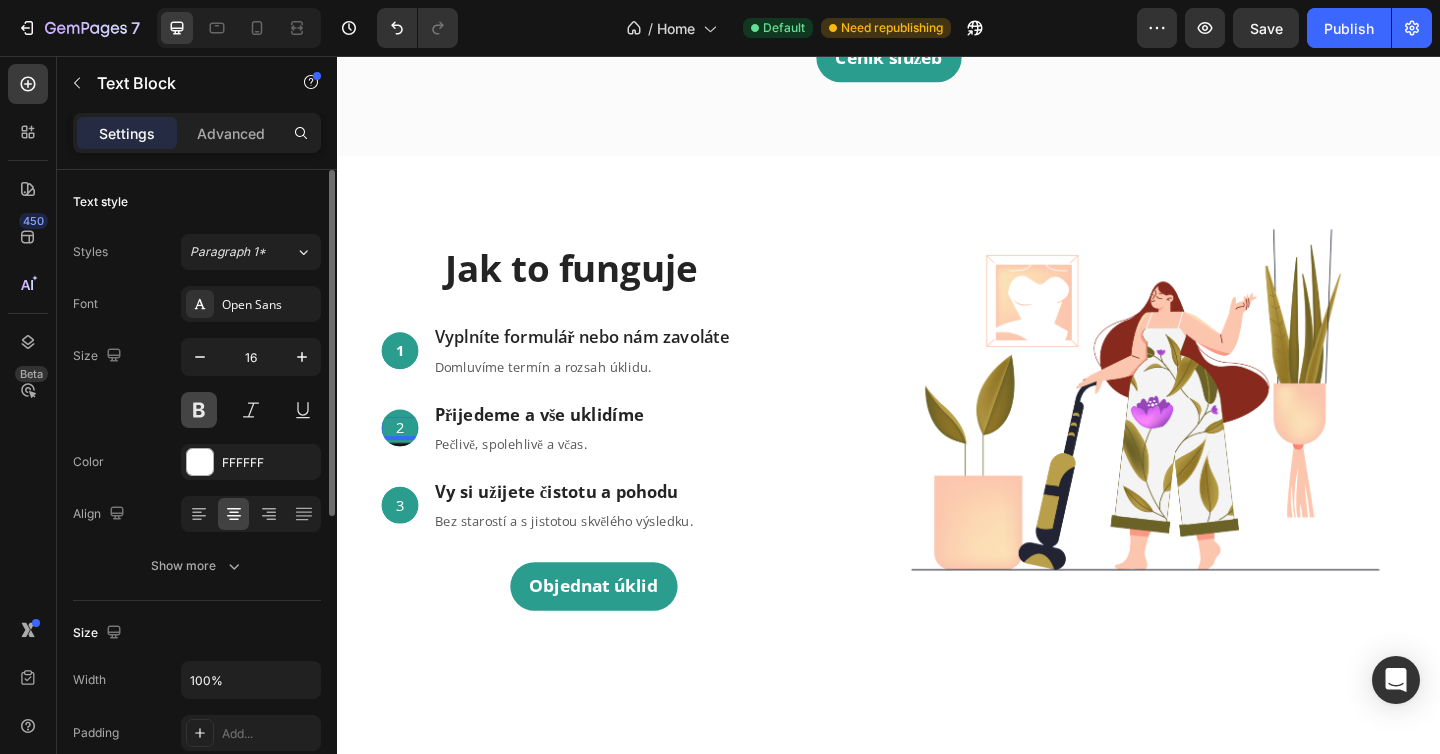 click at bounding box center (199, 410) 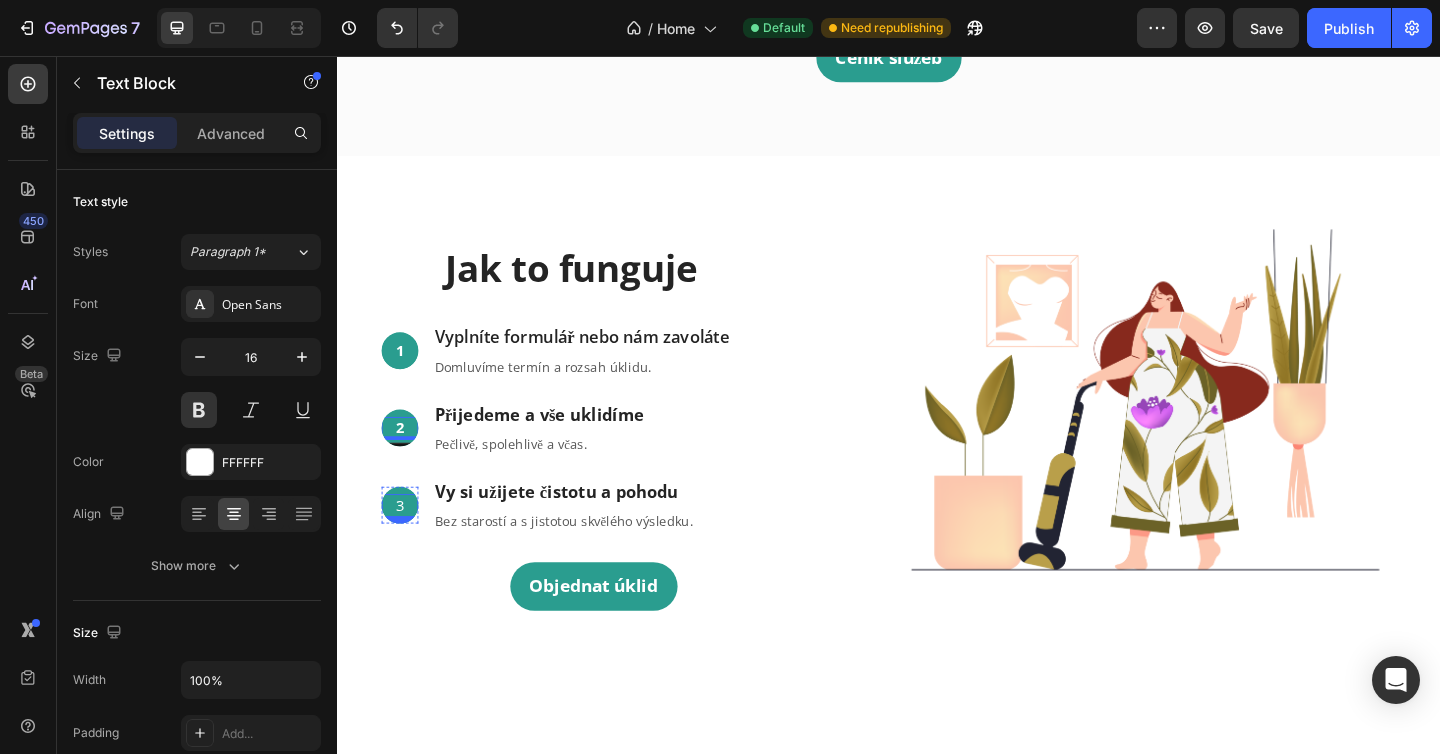 click on "3" at bounding box center [405, 545] 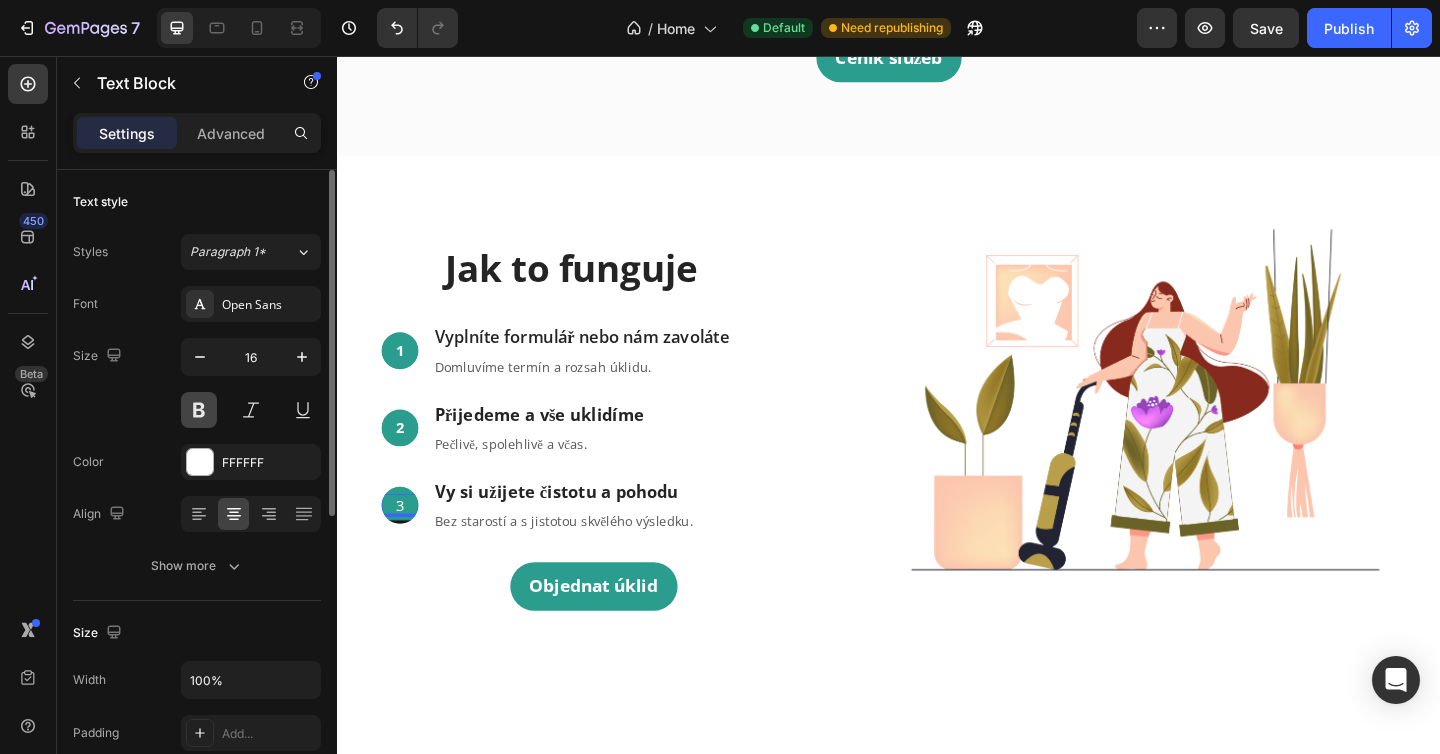 click at bounding box center (199, 410) 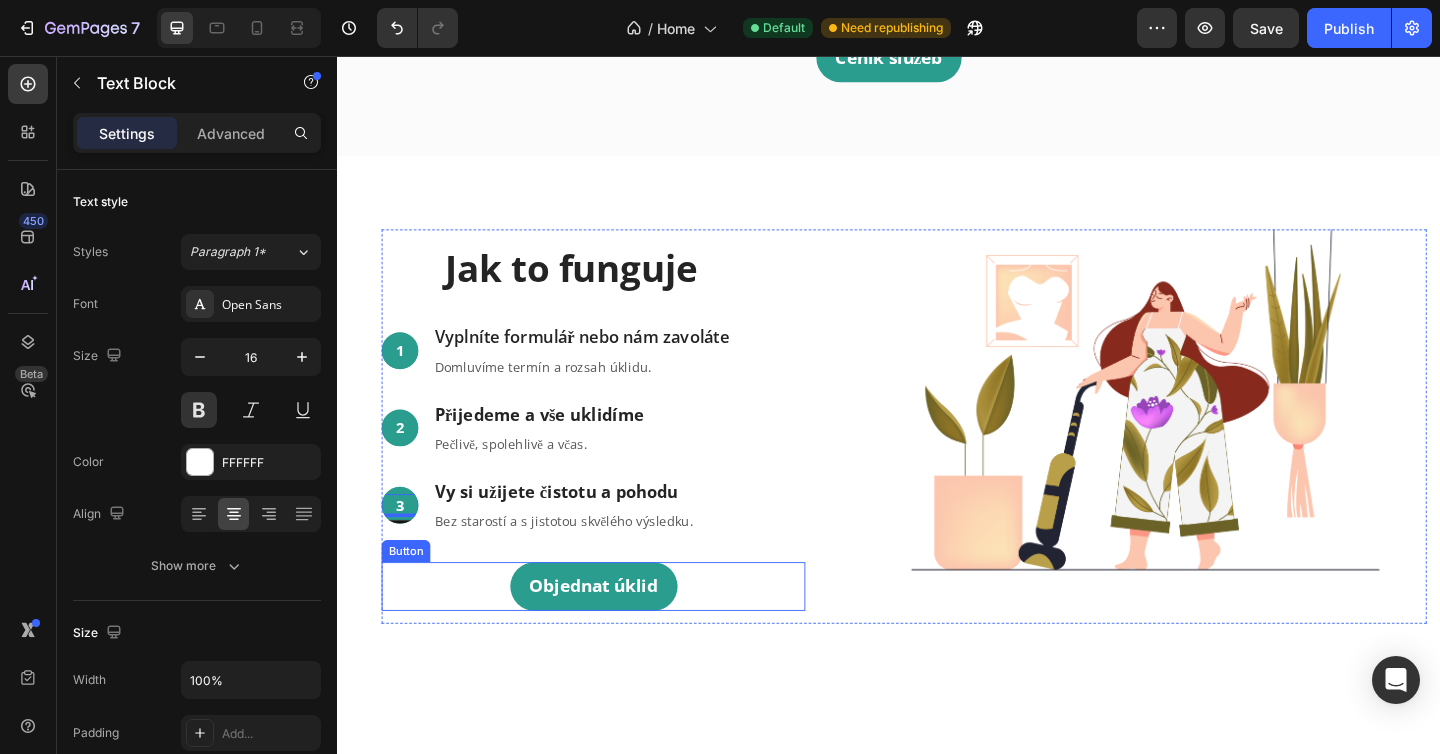 click on "Jak to funguje Heading 1 Text Block Hero Banner Vyplníte formulář nebo nám zavoláte Text block Domluvíme termín a rozsah úklidu. Text block Row 2 Text Block Hero Banner Přijedeme a vše uklidíme Text block Pečlivě, spolehlivě a včas. Text block Row 3 Text Block   0 Hero Banner Vy si užijete čistotu a pohodu Text block Bez starostí a s jistotou skvělého výsledku. Text block Row Row Objednat úklid Button" at bounding box center [615, 460] 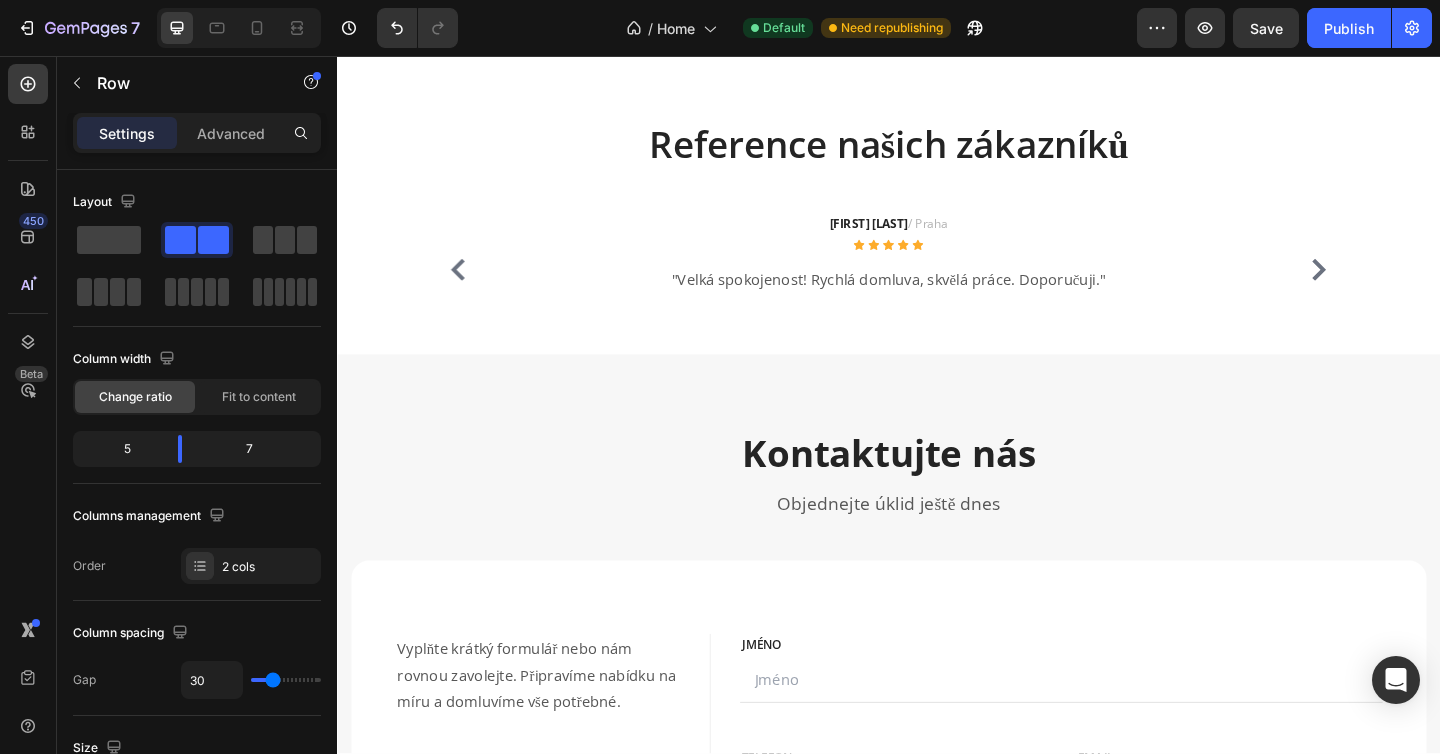 scroll, scrollTop: 2514, scrollLeft: 0, axis: vertical 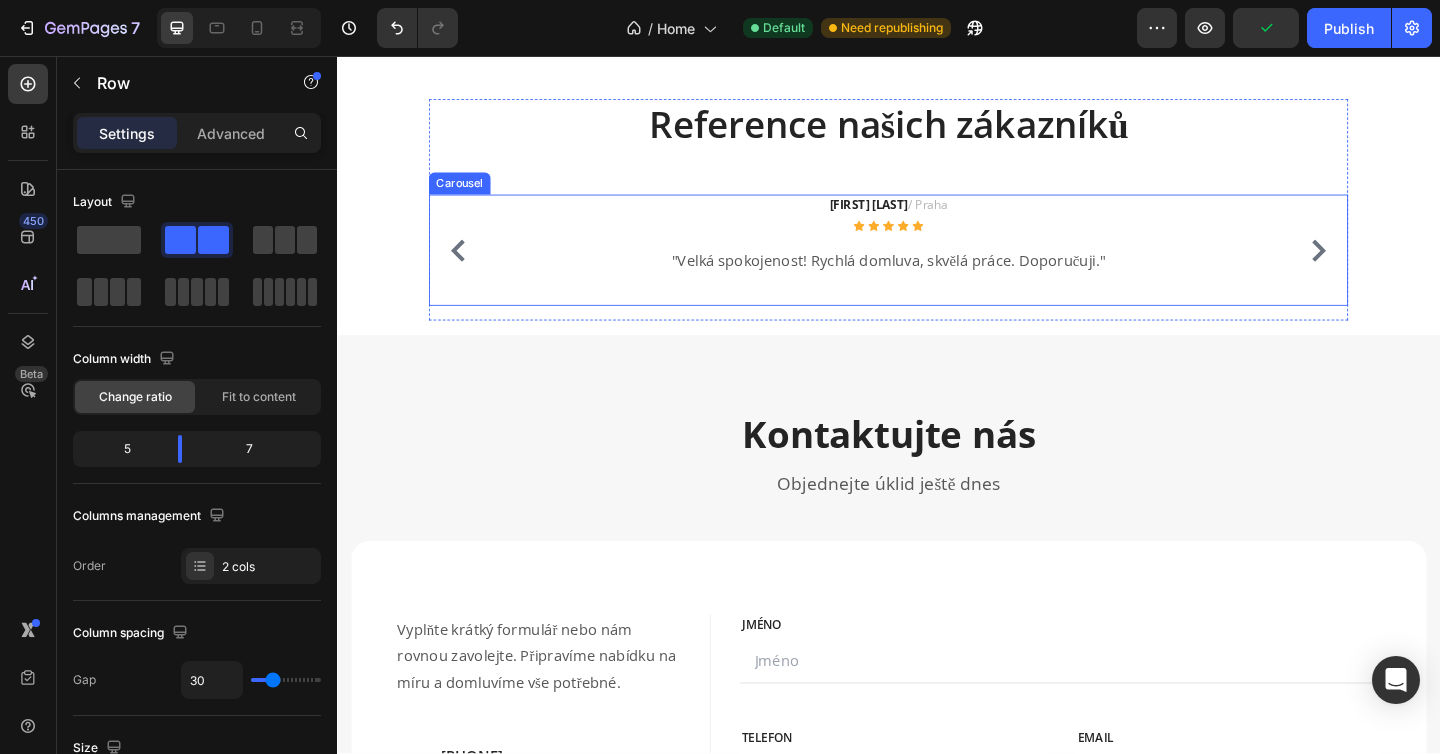 click 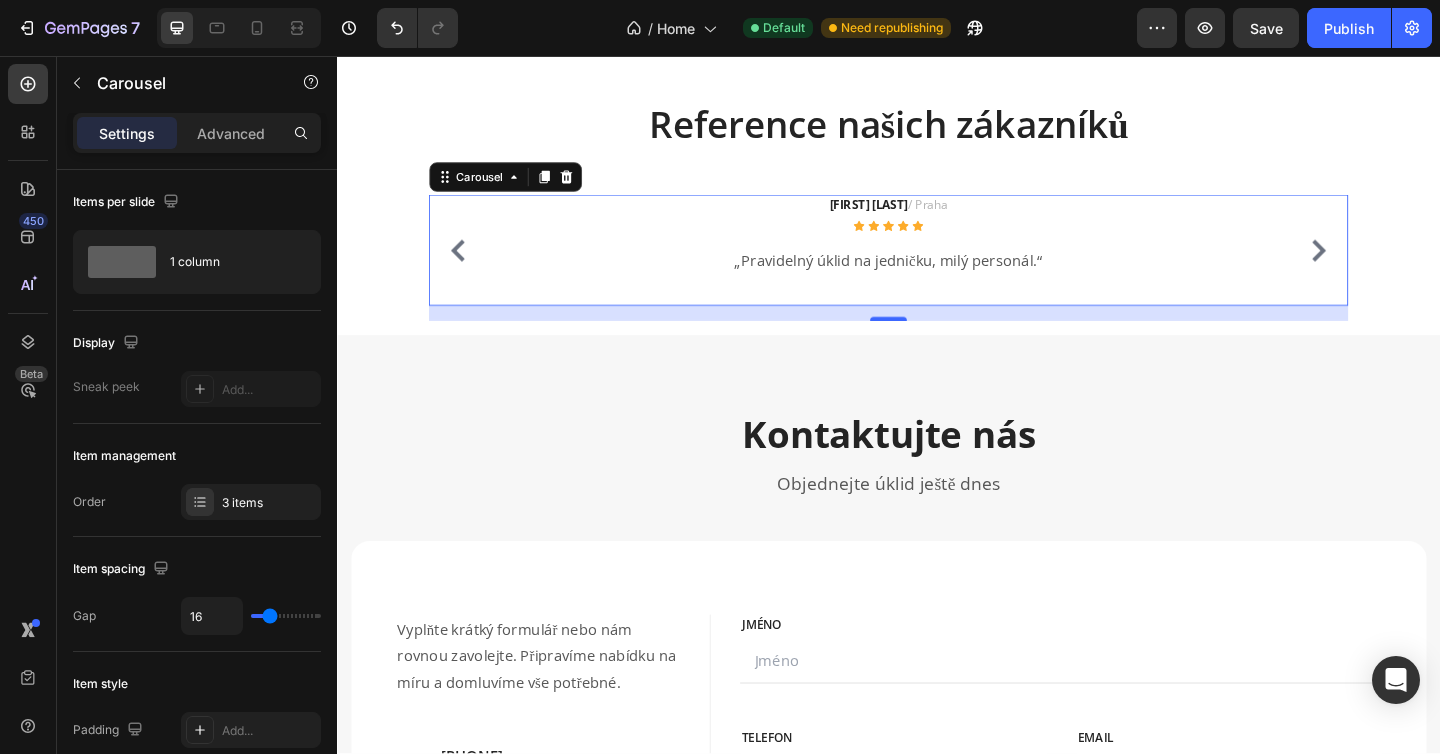 click 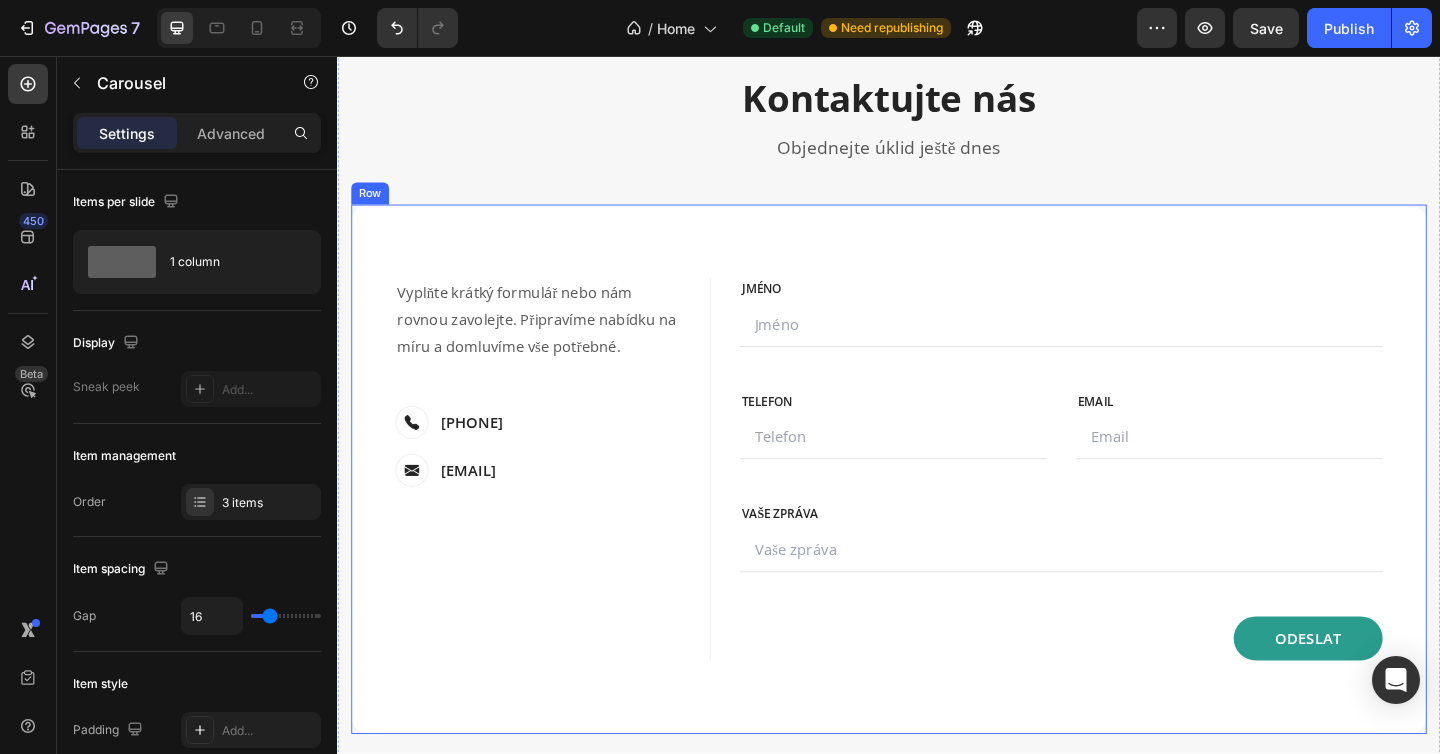 scroll, scrollTop: 3080, scrollLeft: 0, axis: vertical 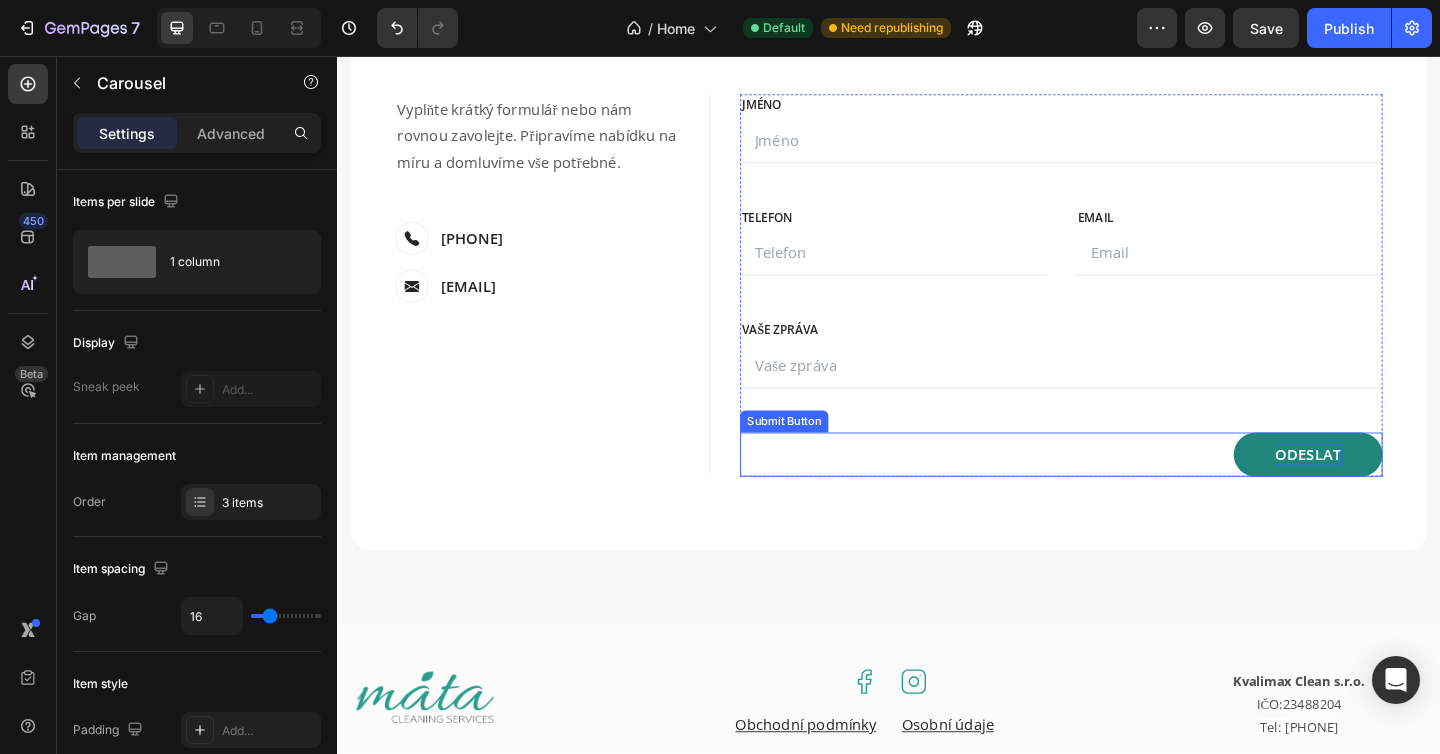 click on "ODESLAT" at bounding box center [1393, 490] 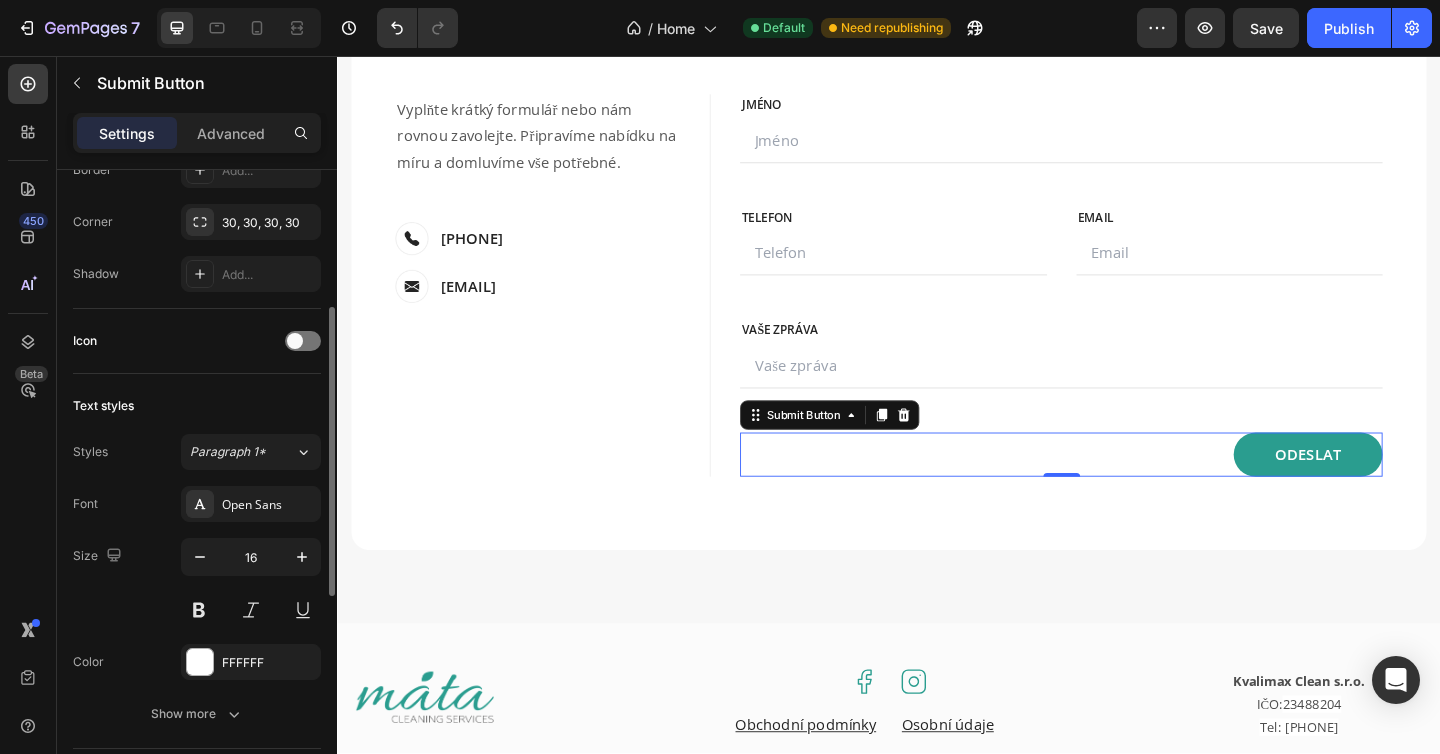 scroll, scrollTop: 548, scrollLeft: 0, axis: vertical 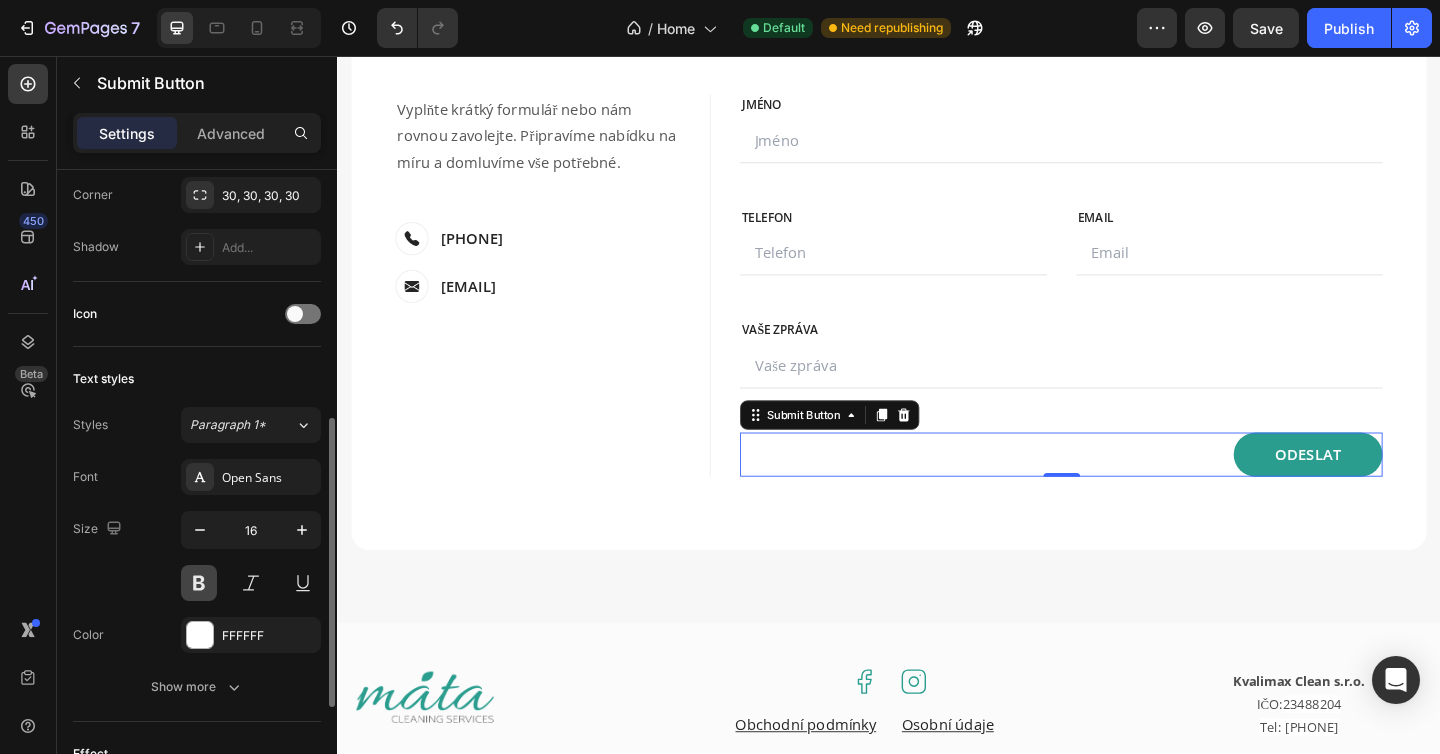 click at bounding box center [199, 583] 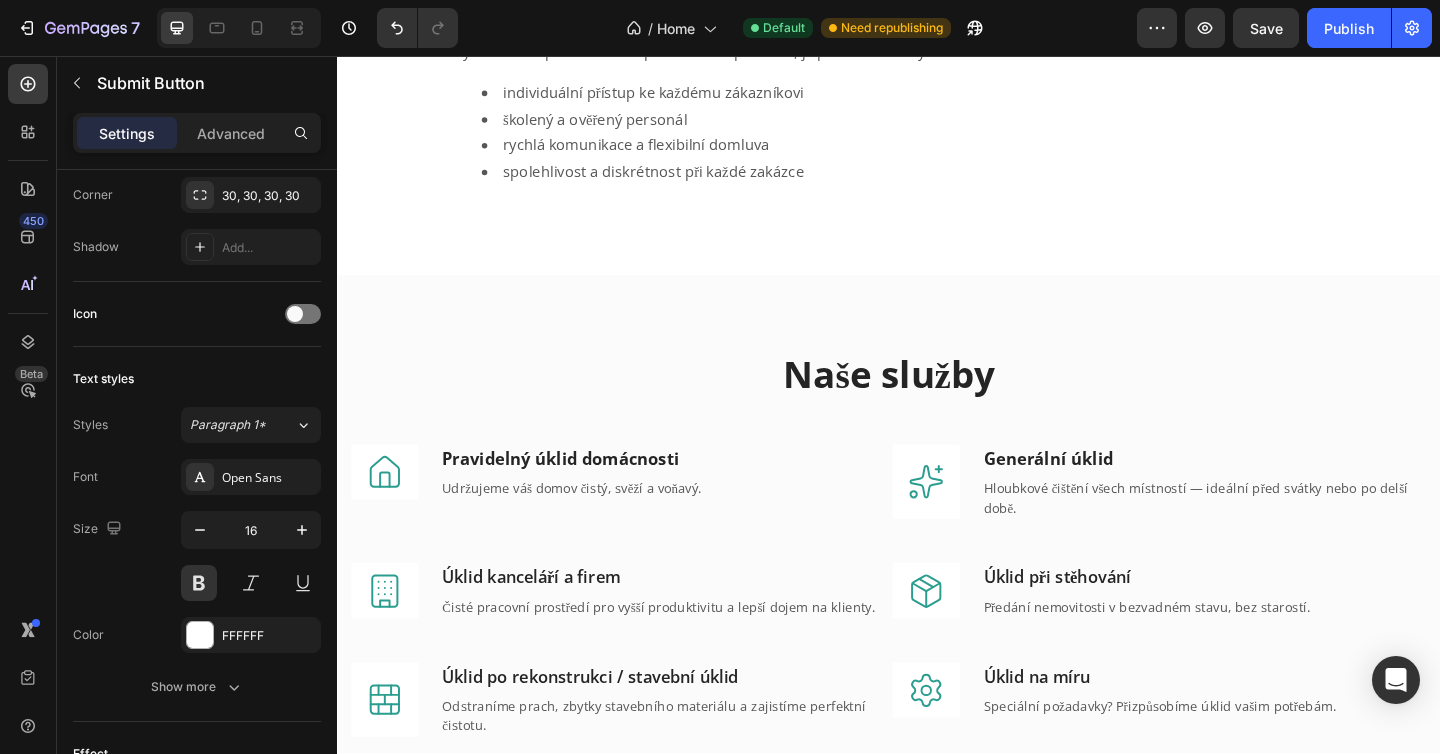 scroll, scrollTop: 0, scrollLeft: 0, axis: both 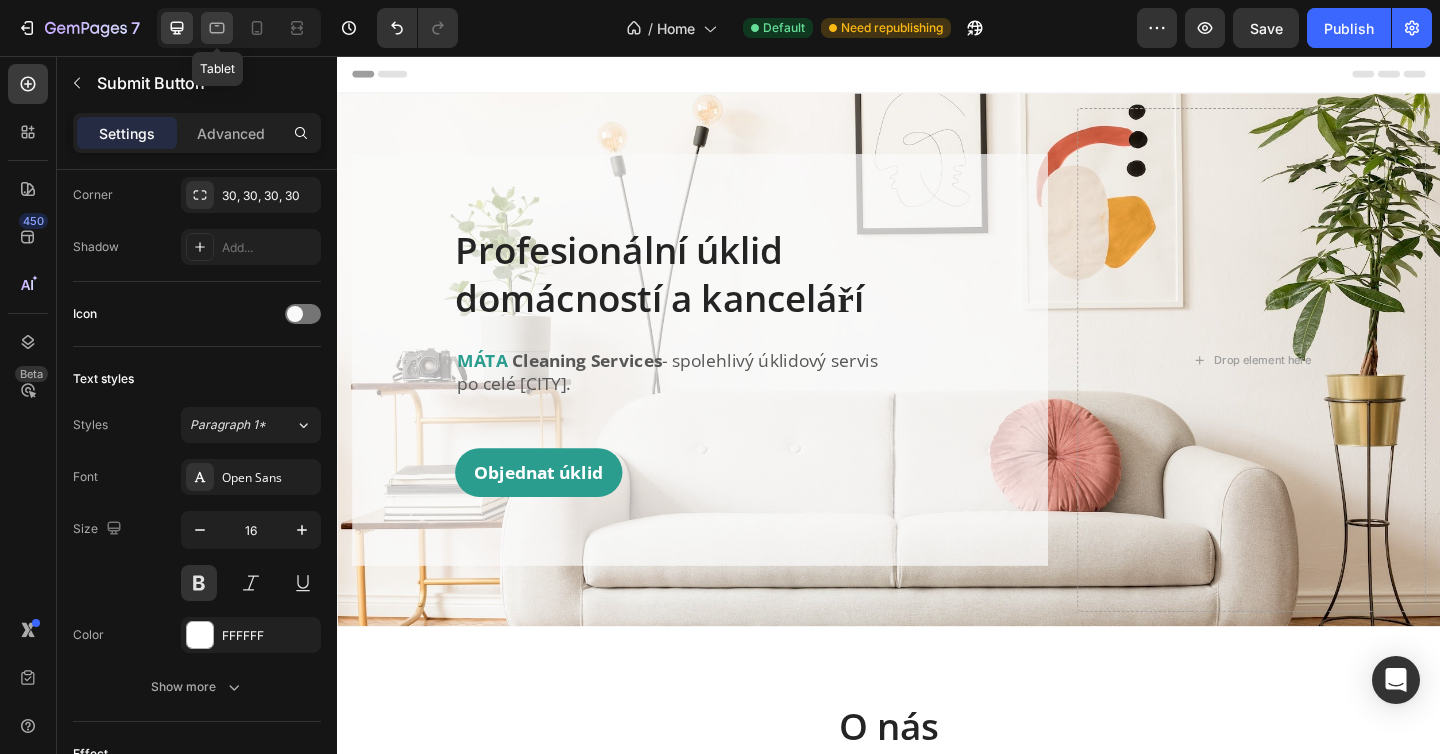 click 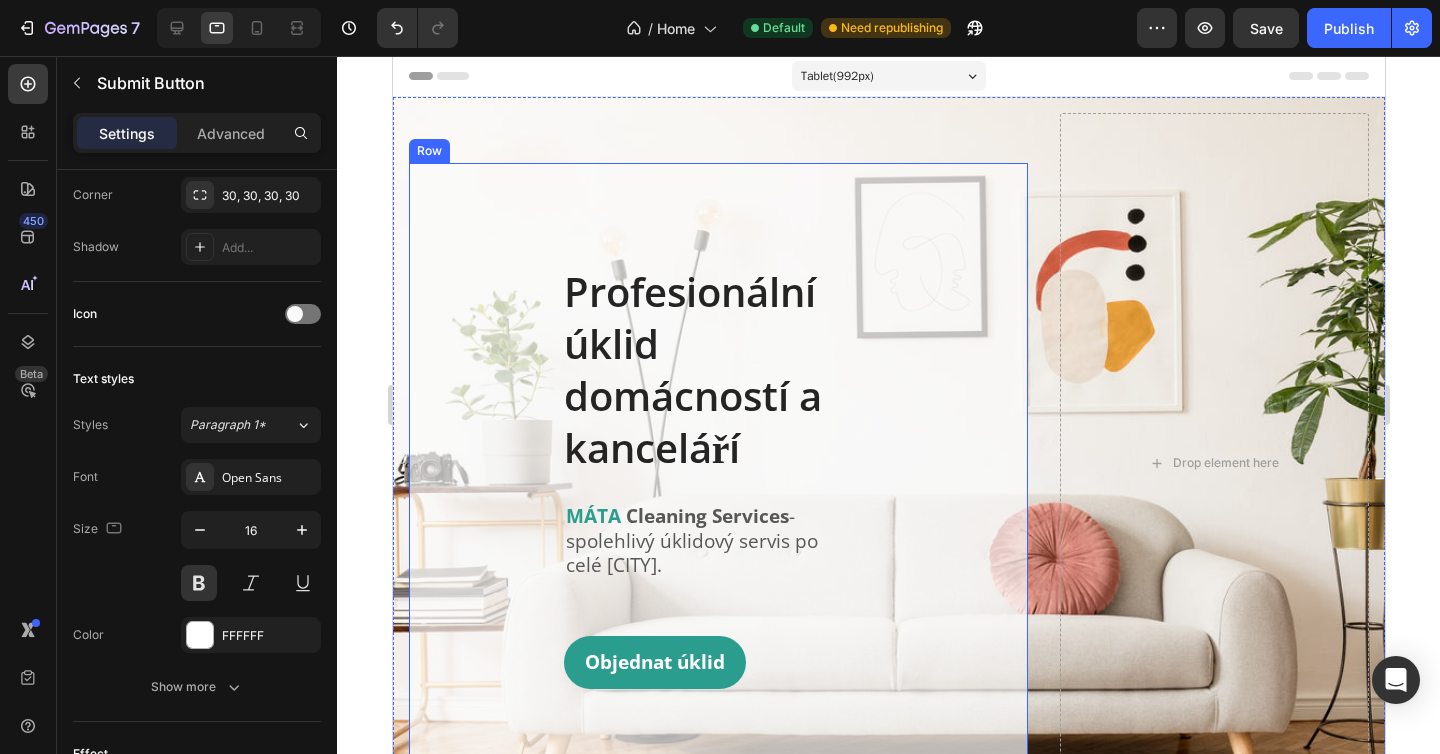 click on "Image Profesionální úklid domácností a kanceláří Heading MÁTA   Cleaning   Services  - spolehlivý úklidový servis po celé Praze. Text block Objednat úklid Button Row" at bounding box center (717, 463) 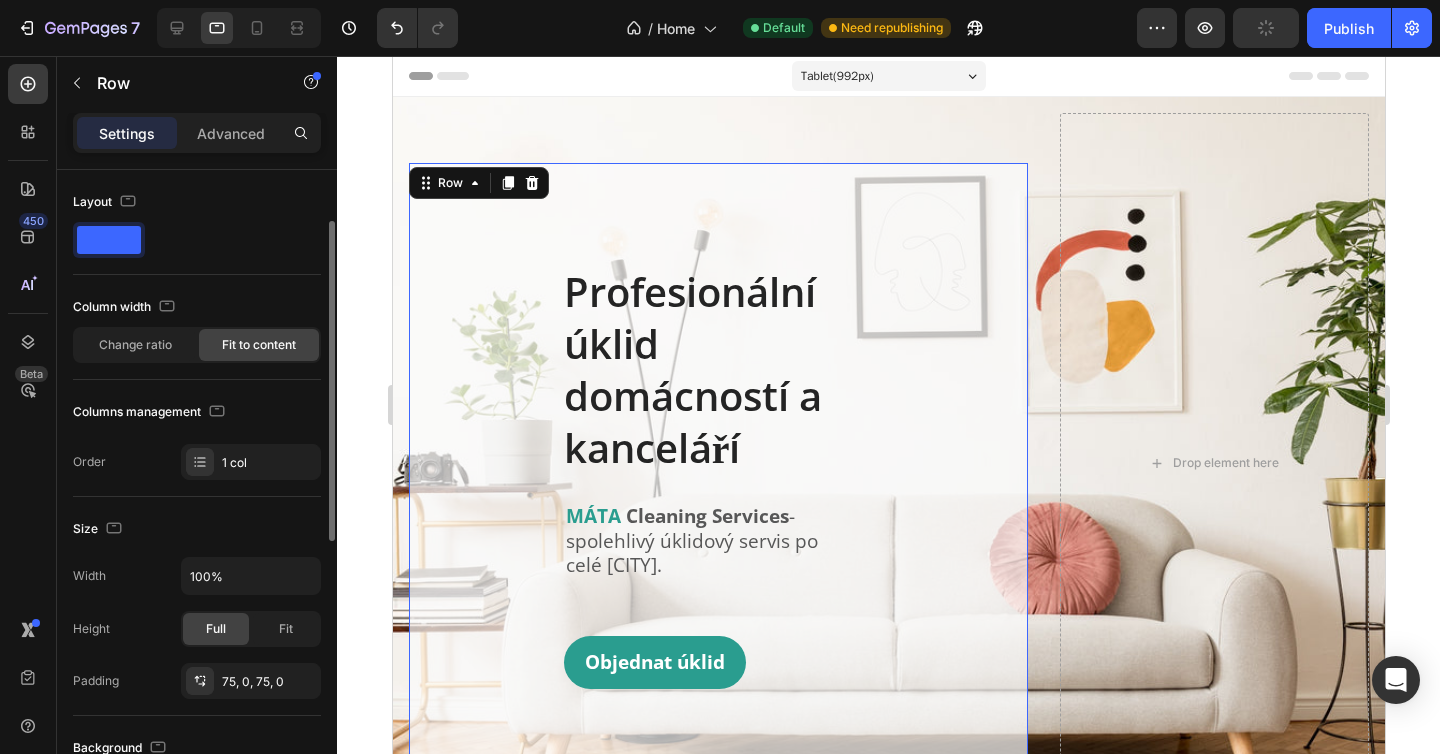 scroll, scrollTop: 37, scrollLeft: 0, axis: vertical 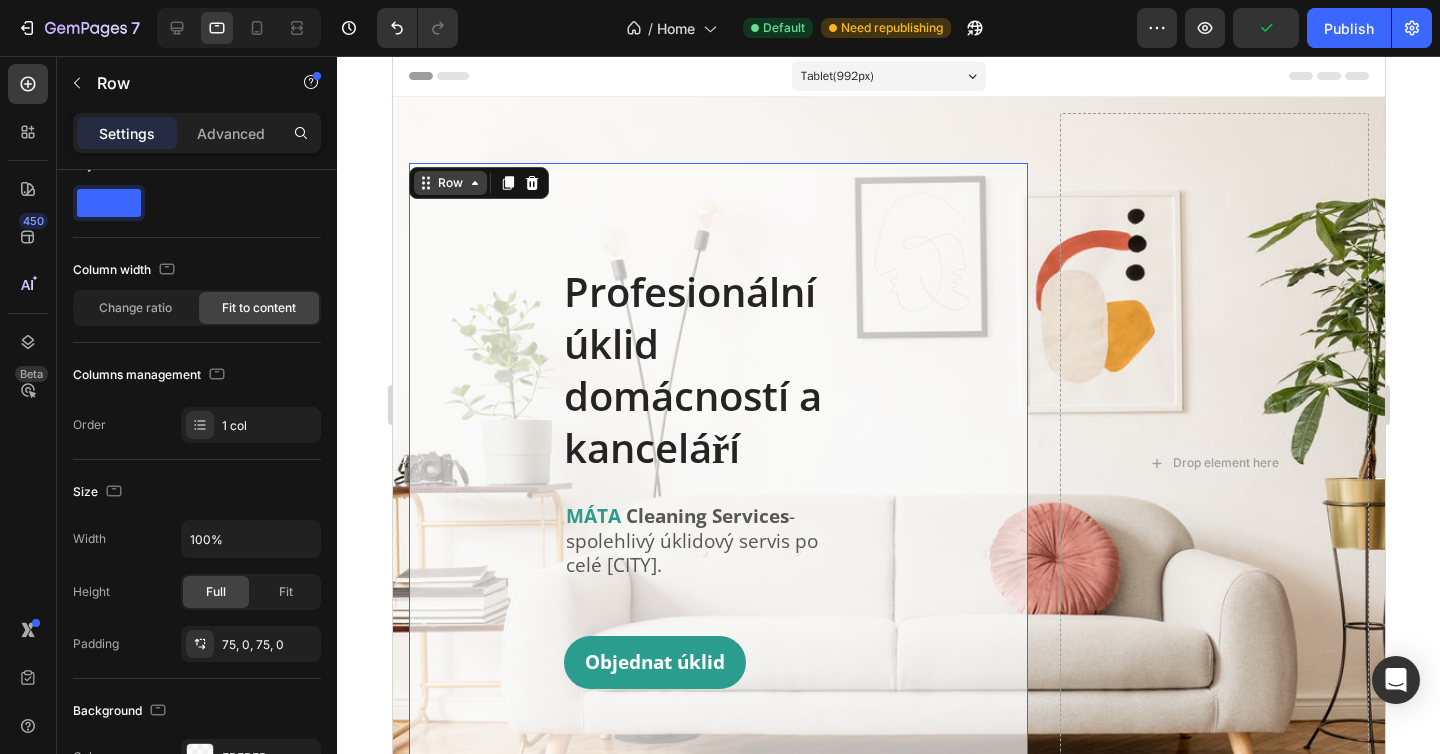 click on "Row" at bounding box center (449, 183) 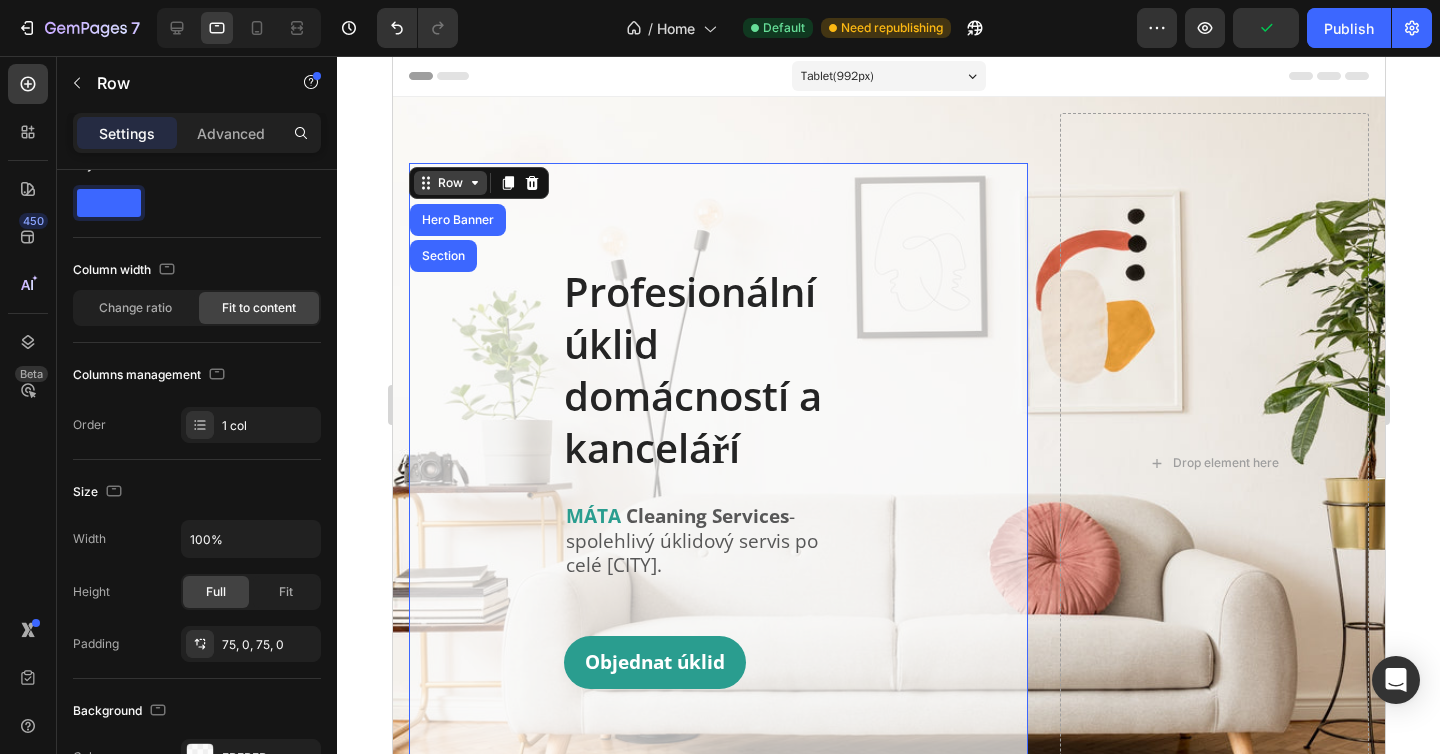 click on "Row" at bounding box center (449, 183) 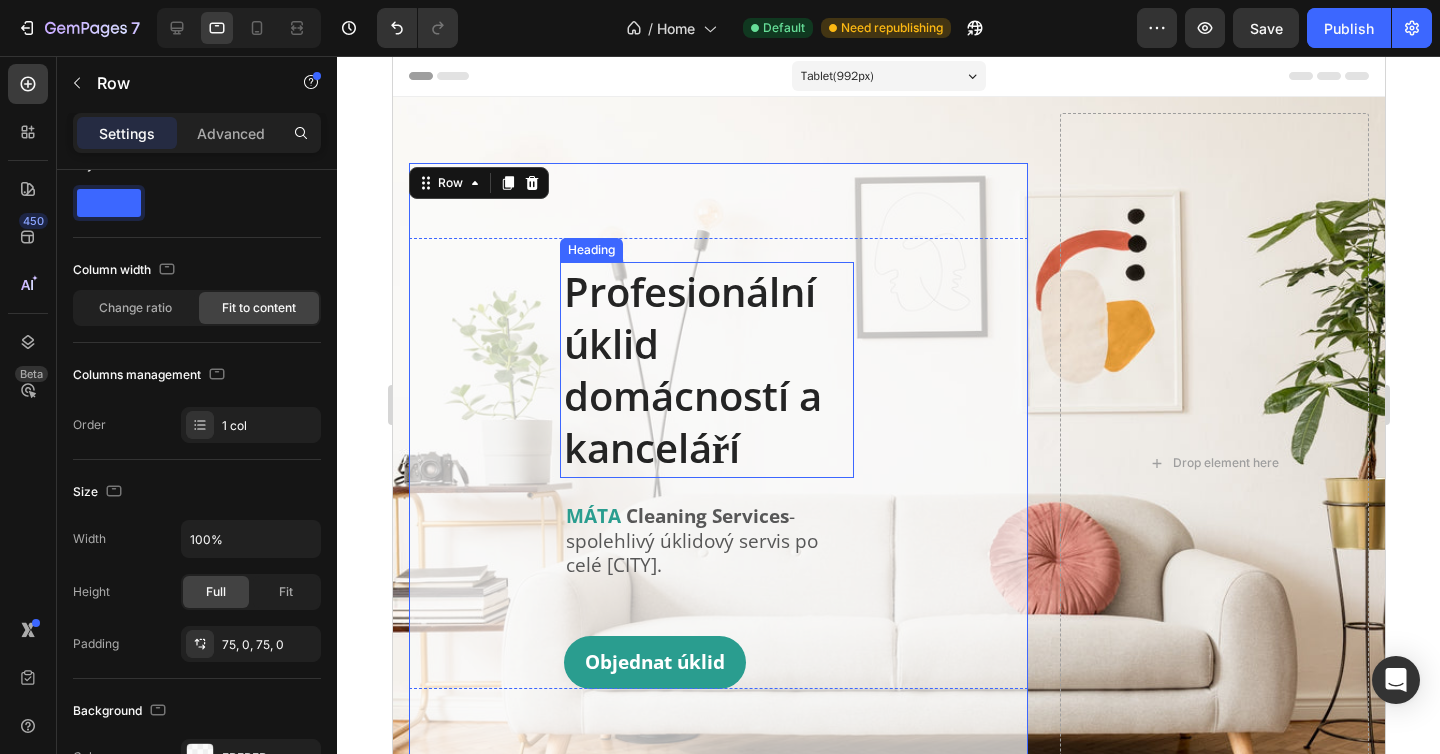 click on "Profesionální úklid domácností a kanceláří" at bounding box center [706, 370] 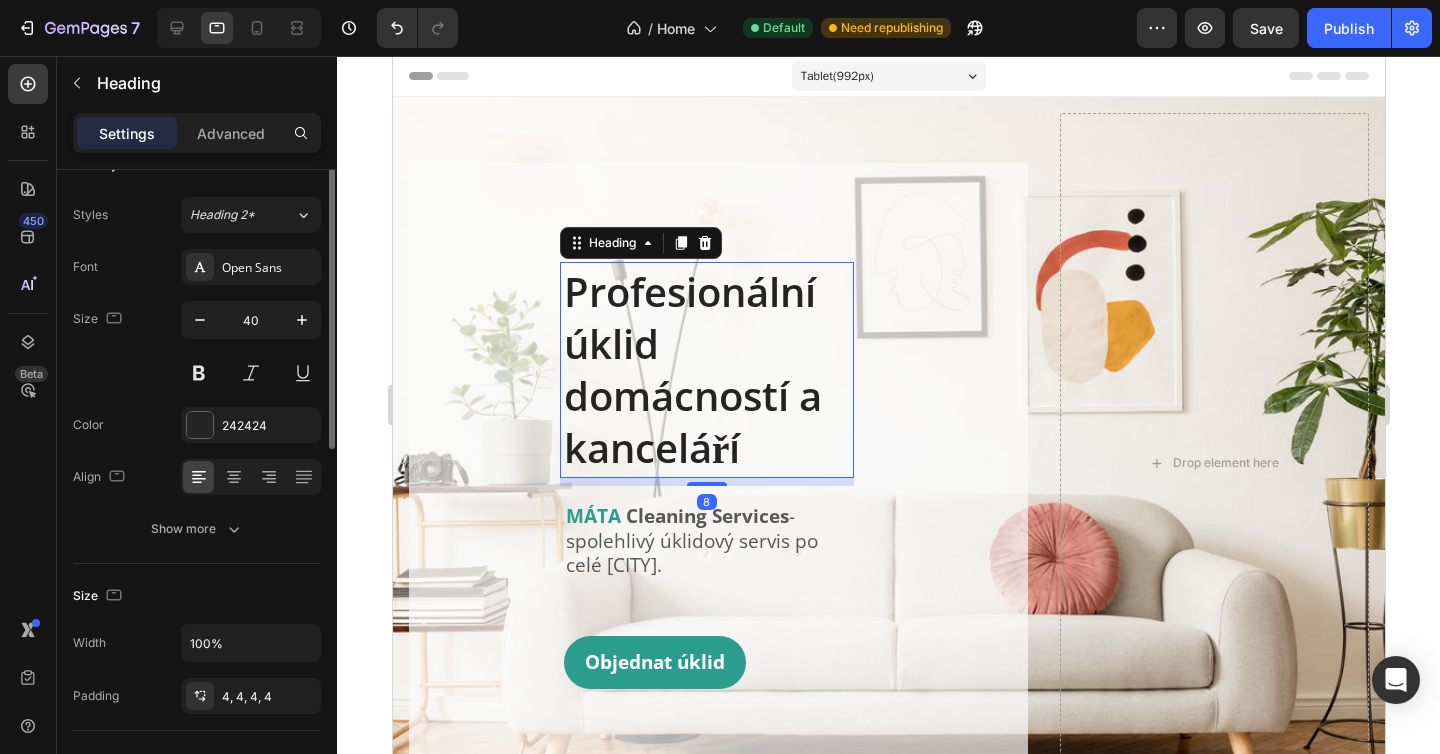 scroll, scrollTop: 0, scrollLeft: 0, axis: both 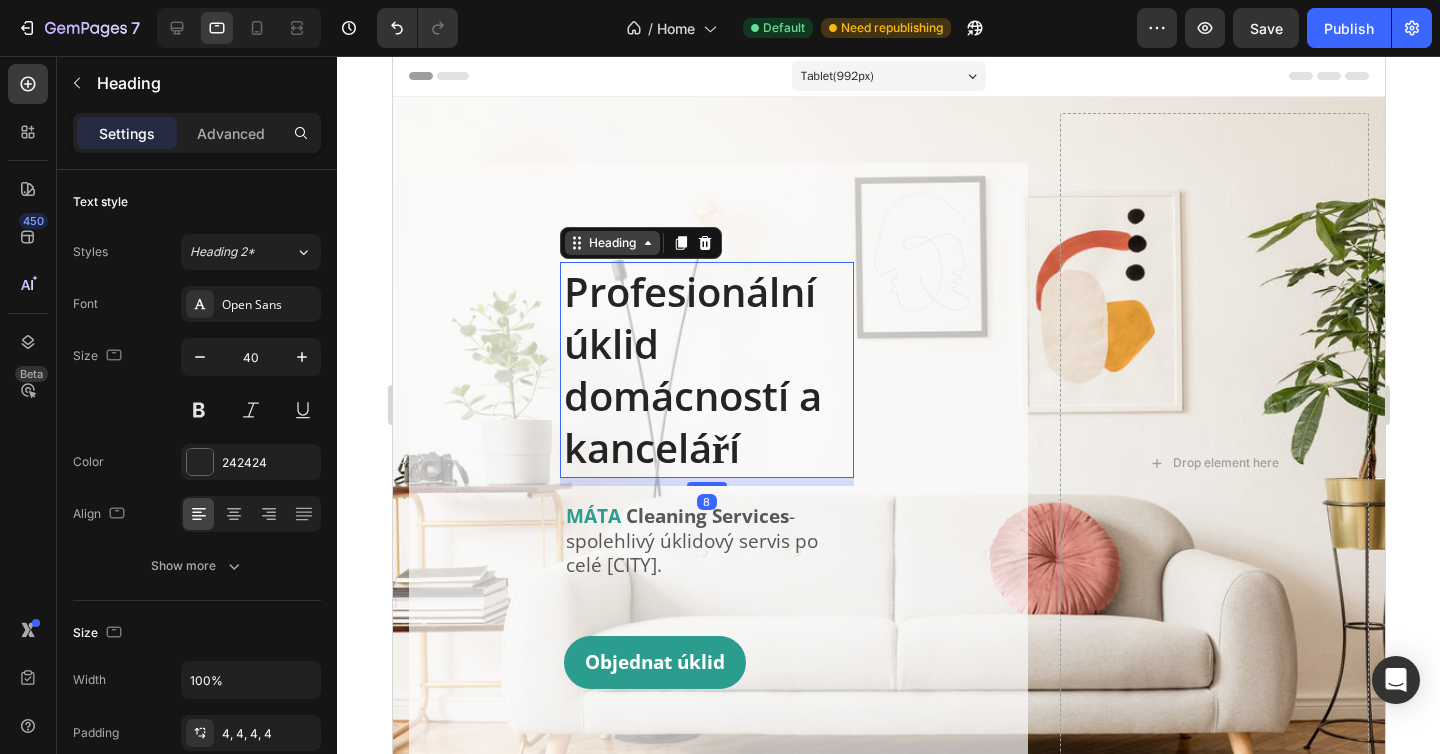 click on "Heading" at bounding box center [611, 243] 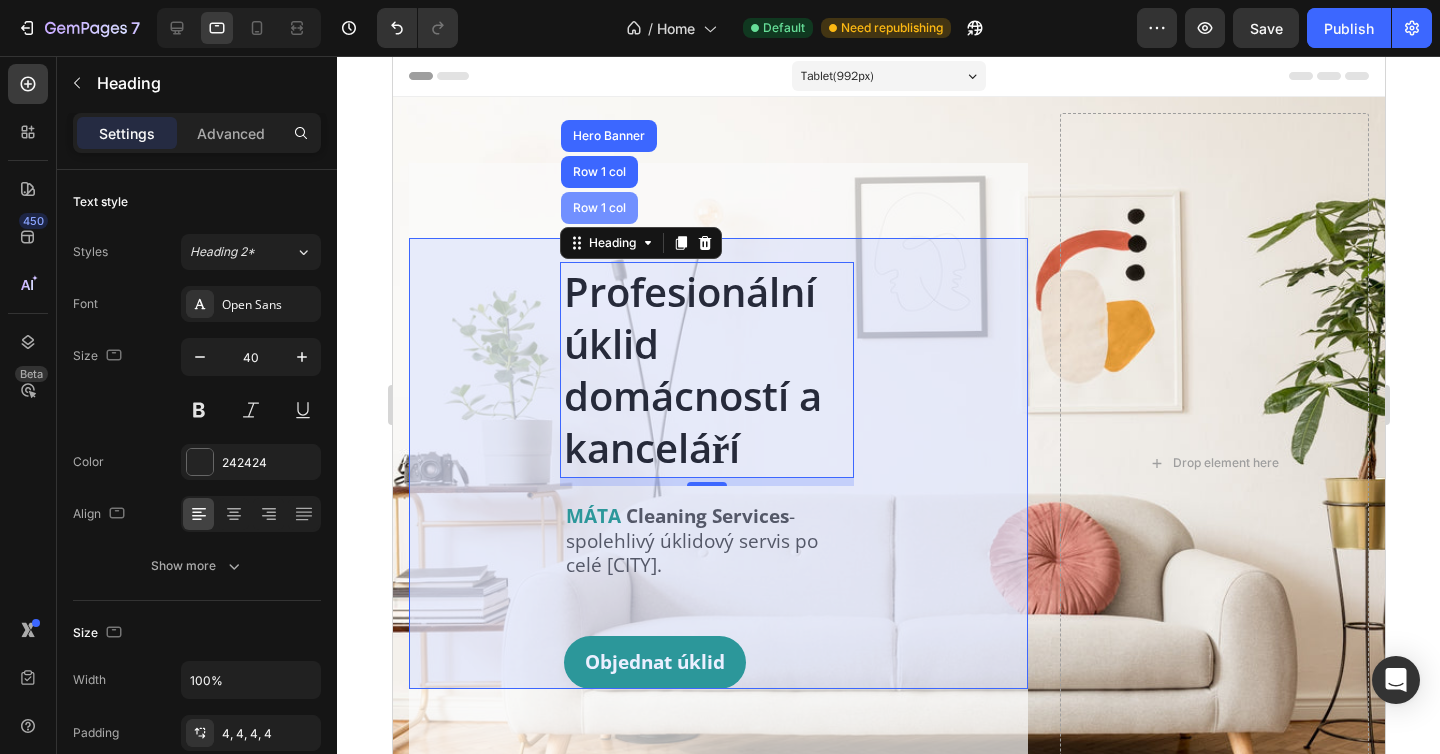 click on "Row 1 col" at bounding box center [598, 208] 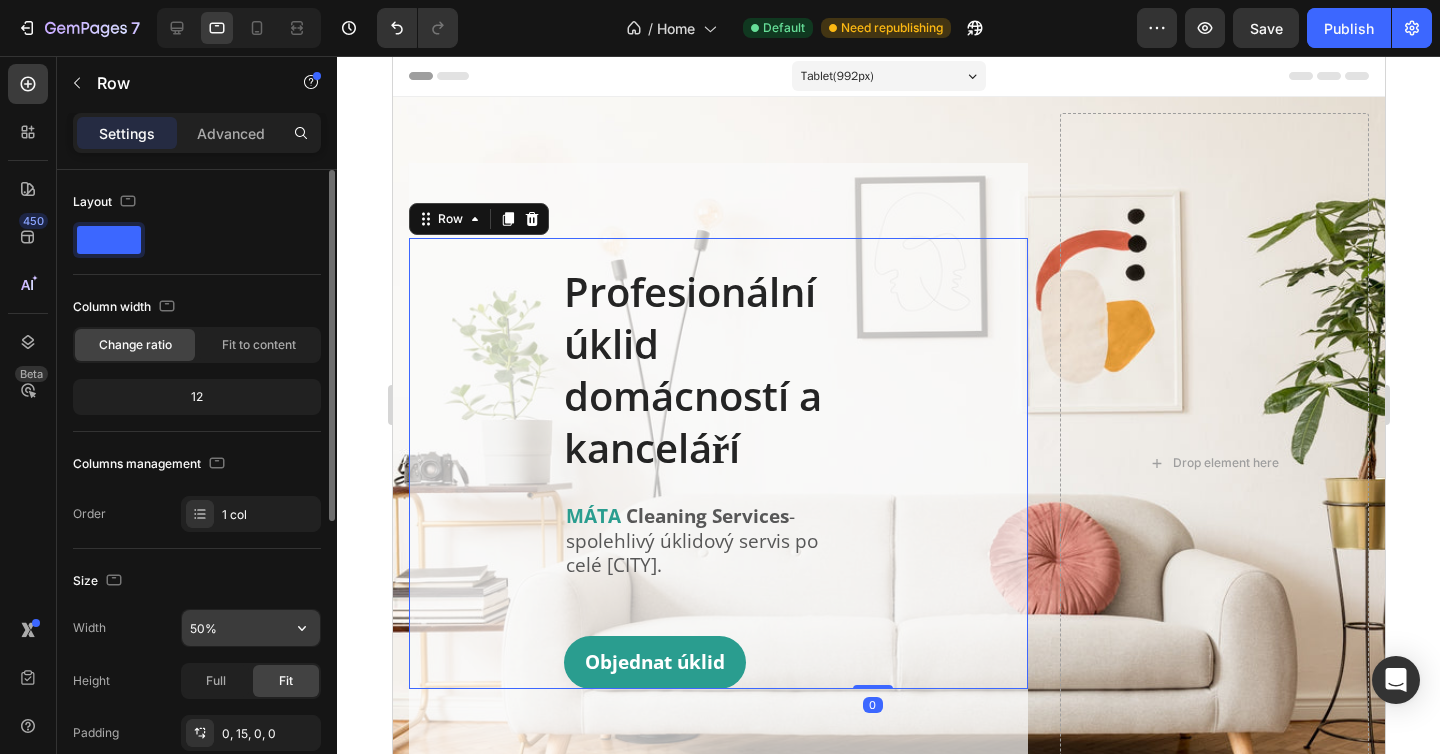 click on "50%" at bounding box center (251, 628) 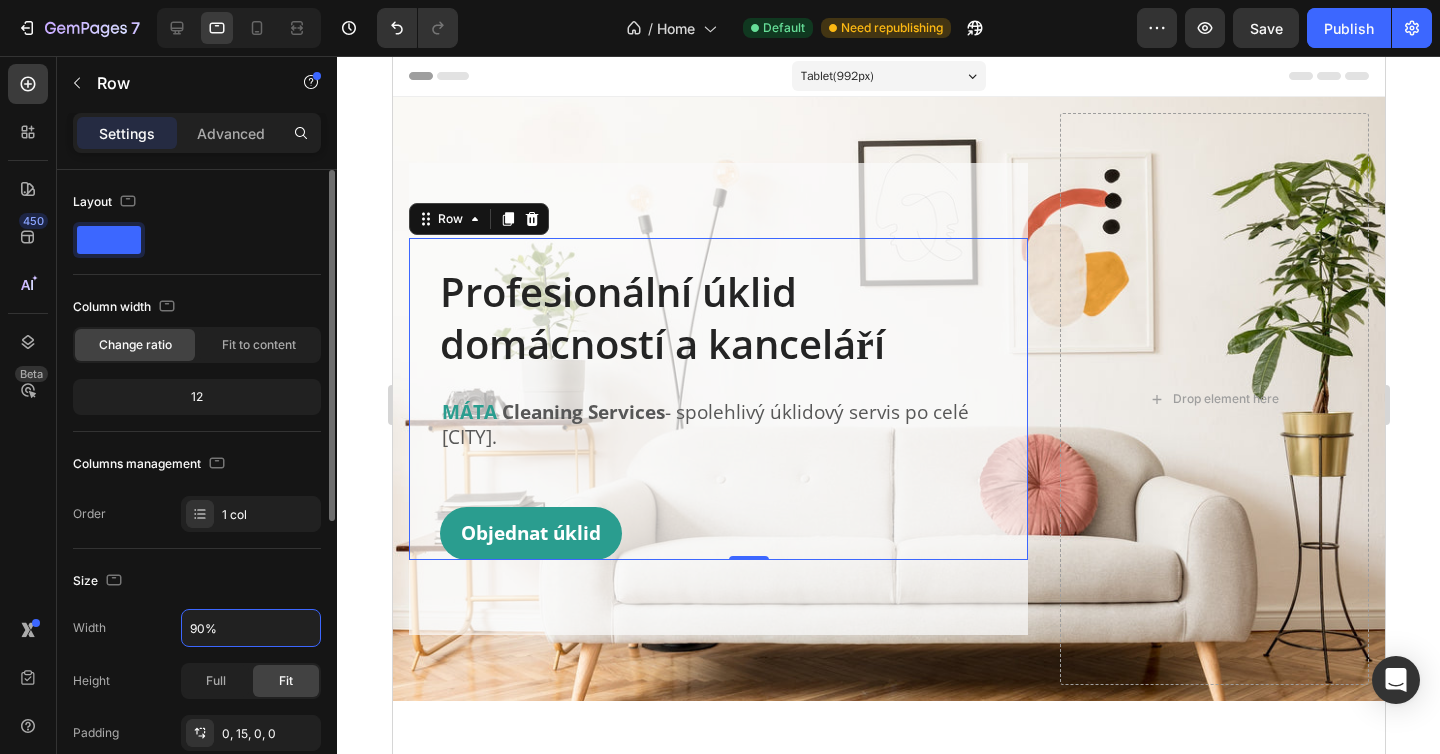 click on "Size" at bounding box center [197, 581] 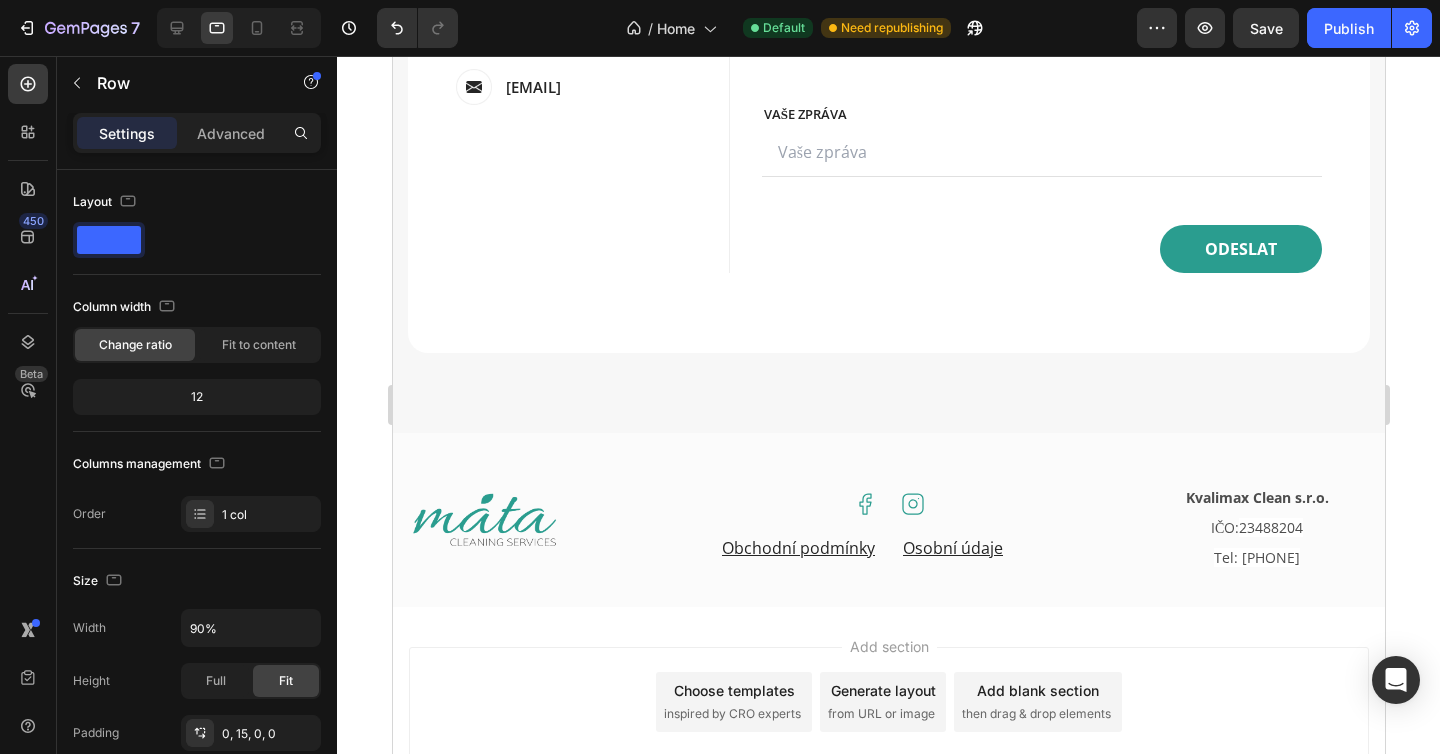 scroll, scrollTop: 3451, scrollLeft: 0, axis: vertical 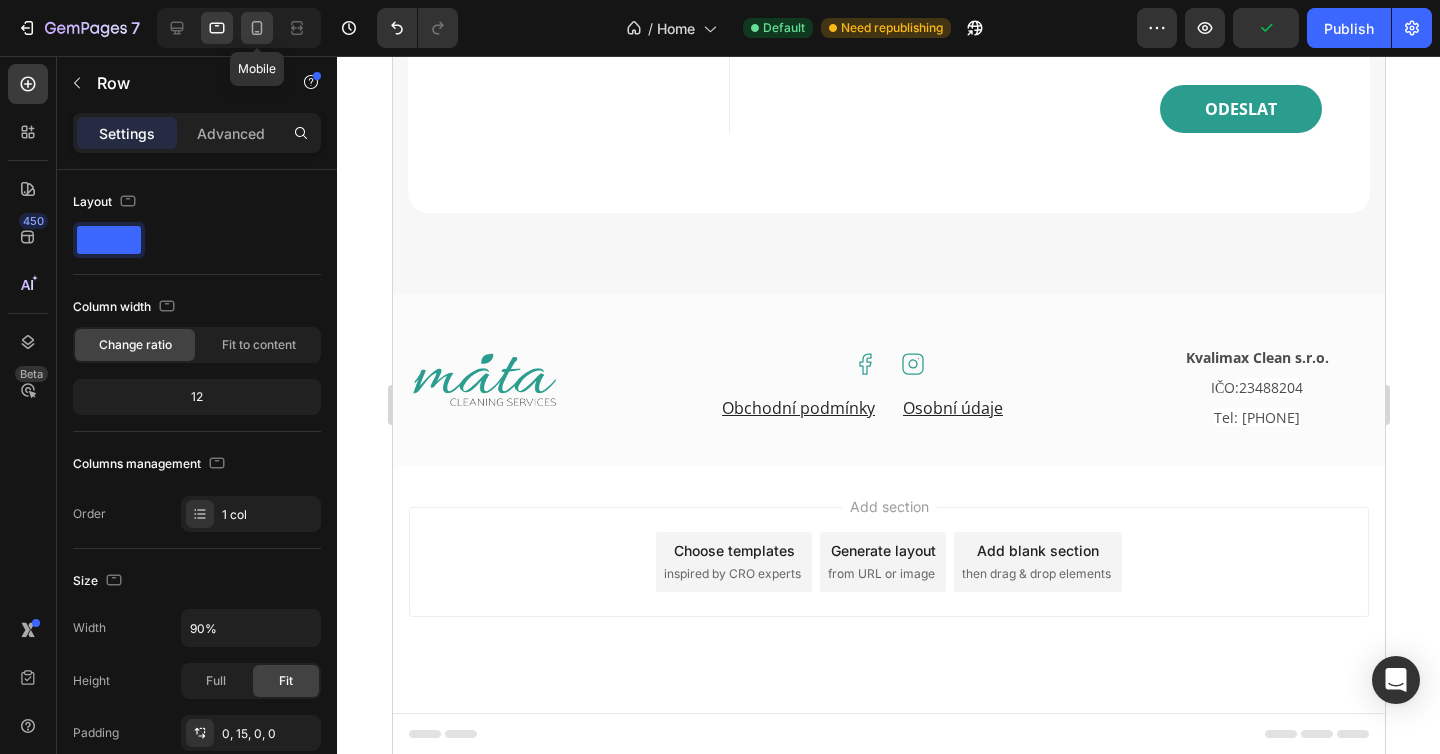 click 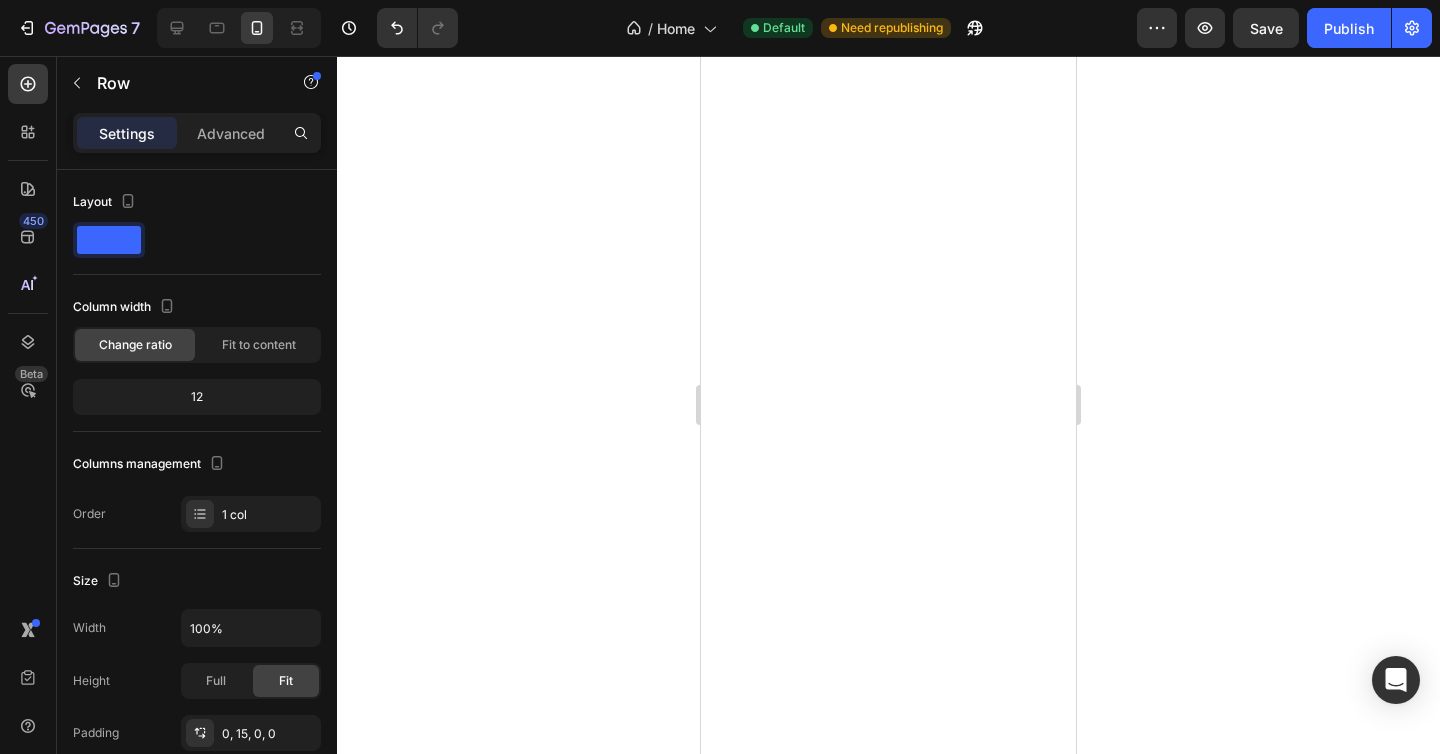 scroll, scrollTop: 0, scrollLeft: 0, axis: both 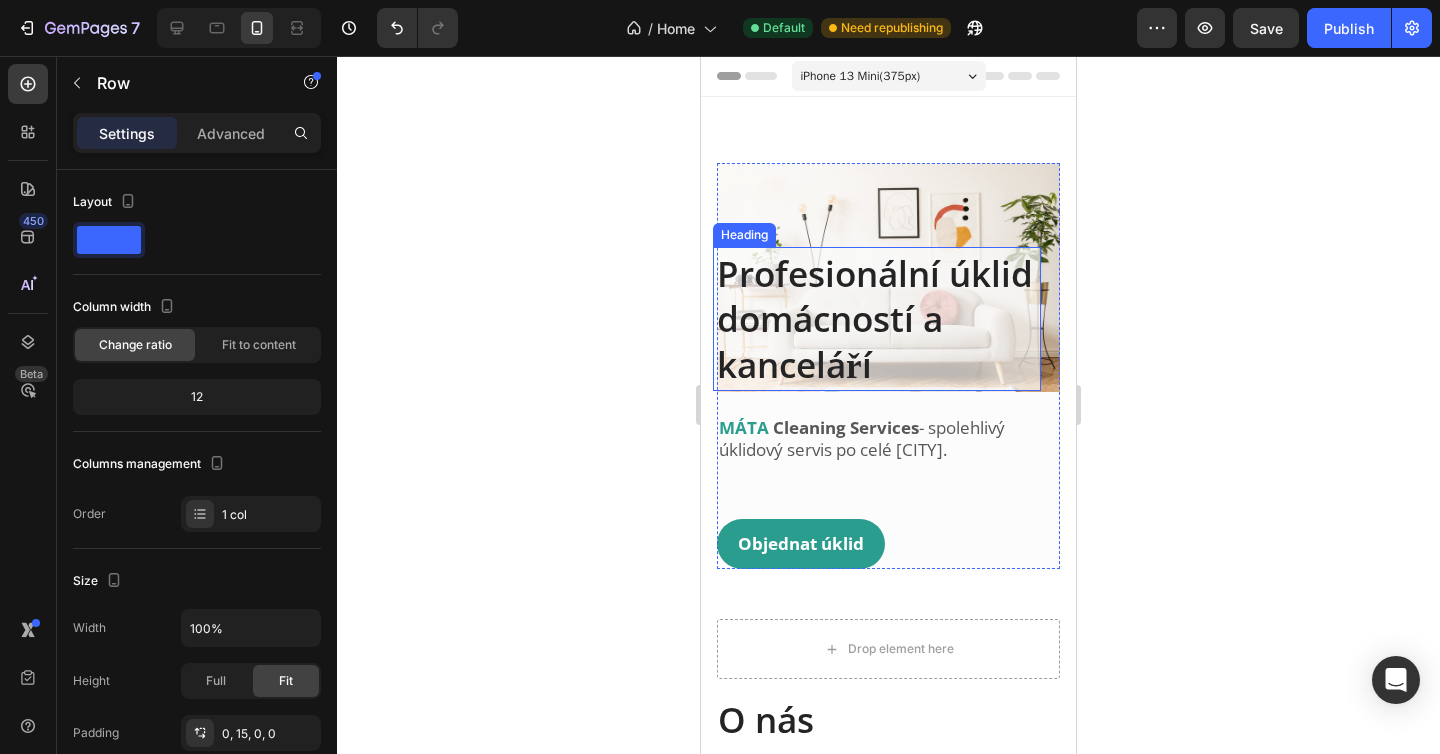 click on "Profesionální úklid domácností a kanceláří" at bounding box center [877, 319] 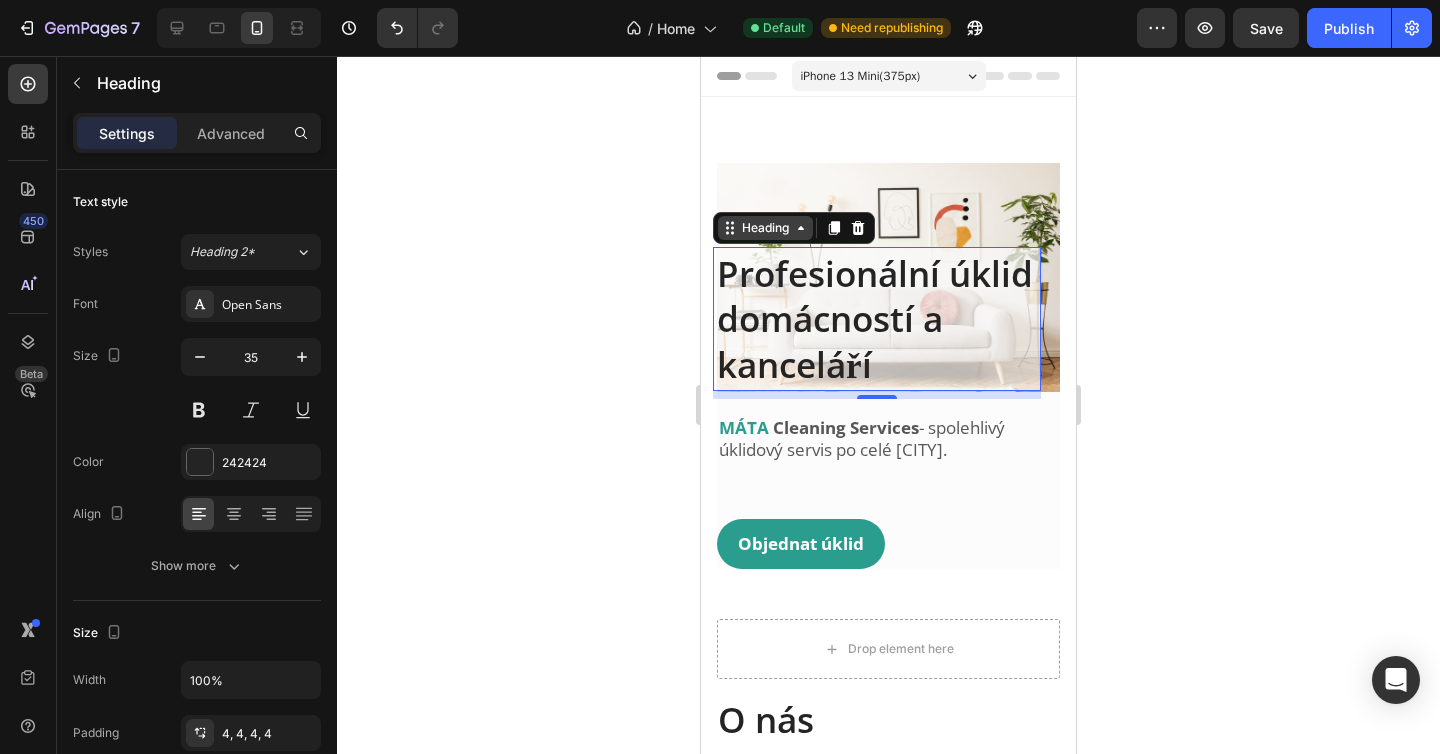 click on "Heading" at bounding box center (765, 228) 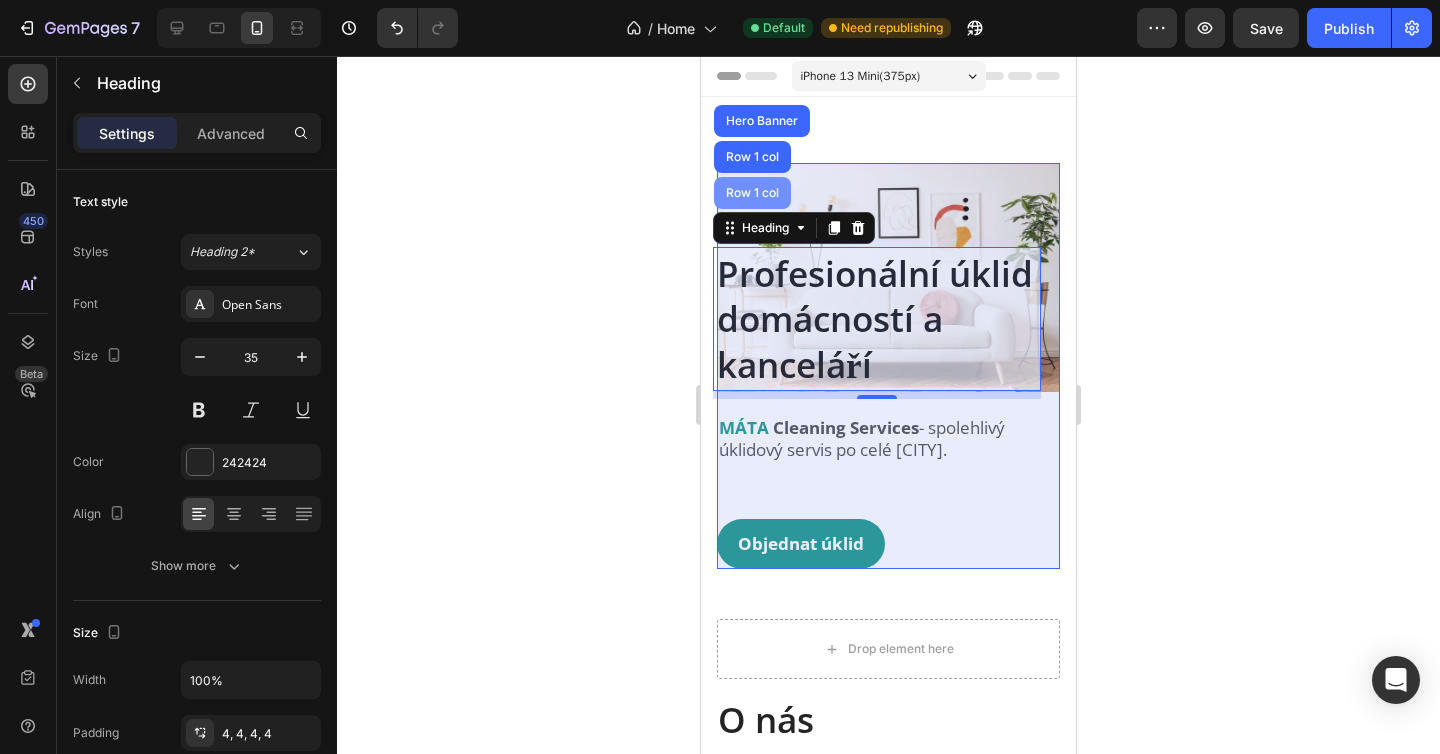 click on "Row 1 col" at bounding box center [752, 193] 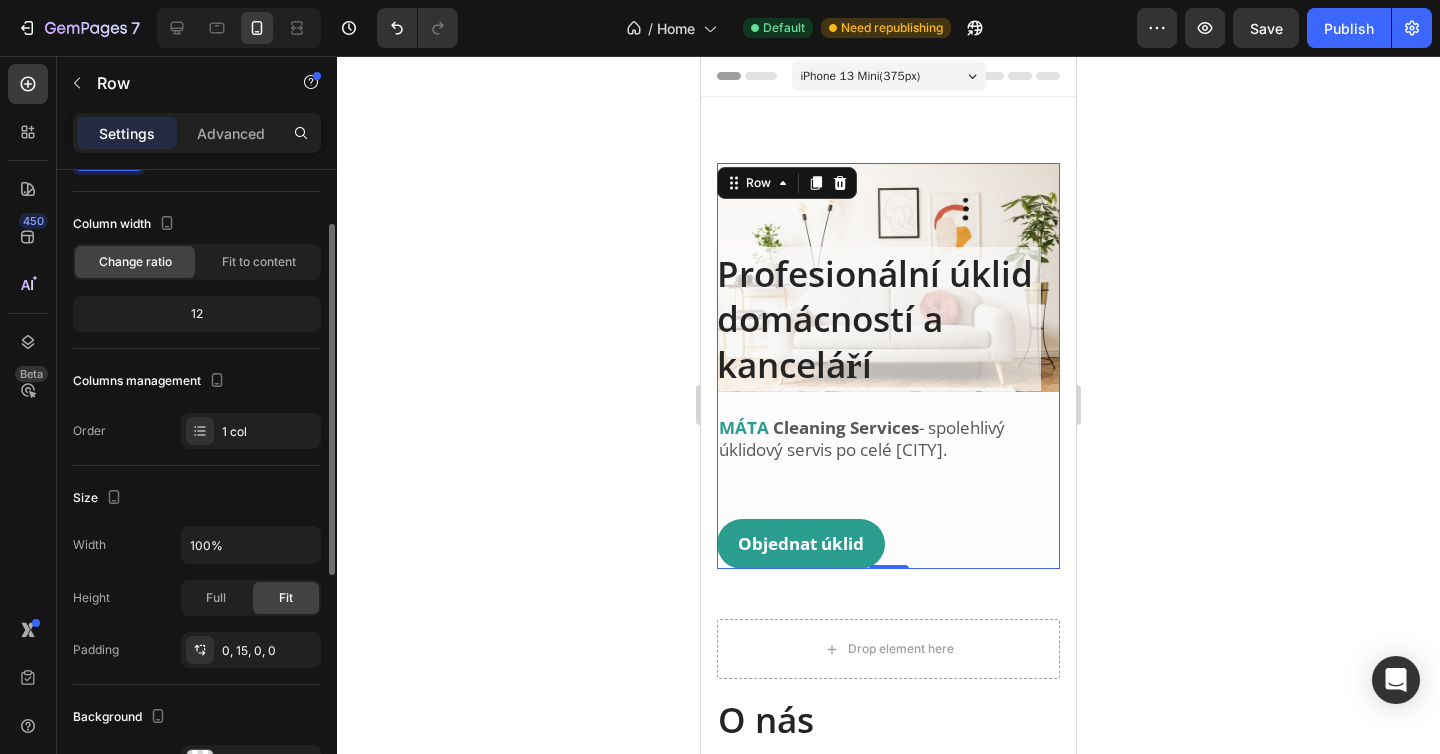 scroll, scrollTop: 90, scrollLeft: 0, axis: vertical 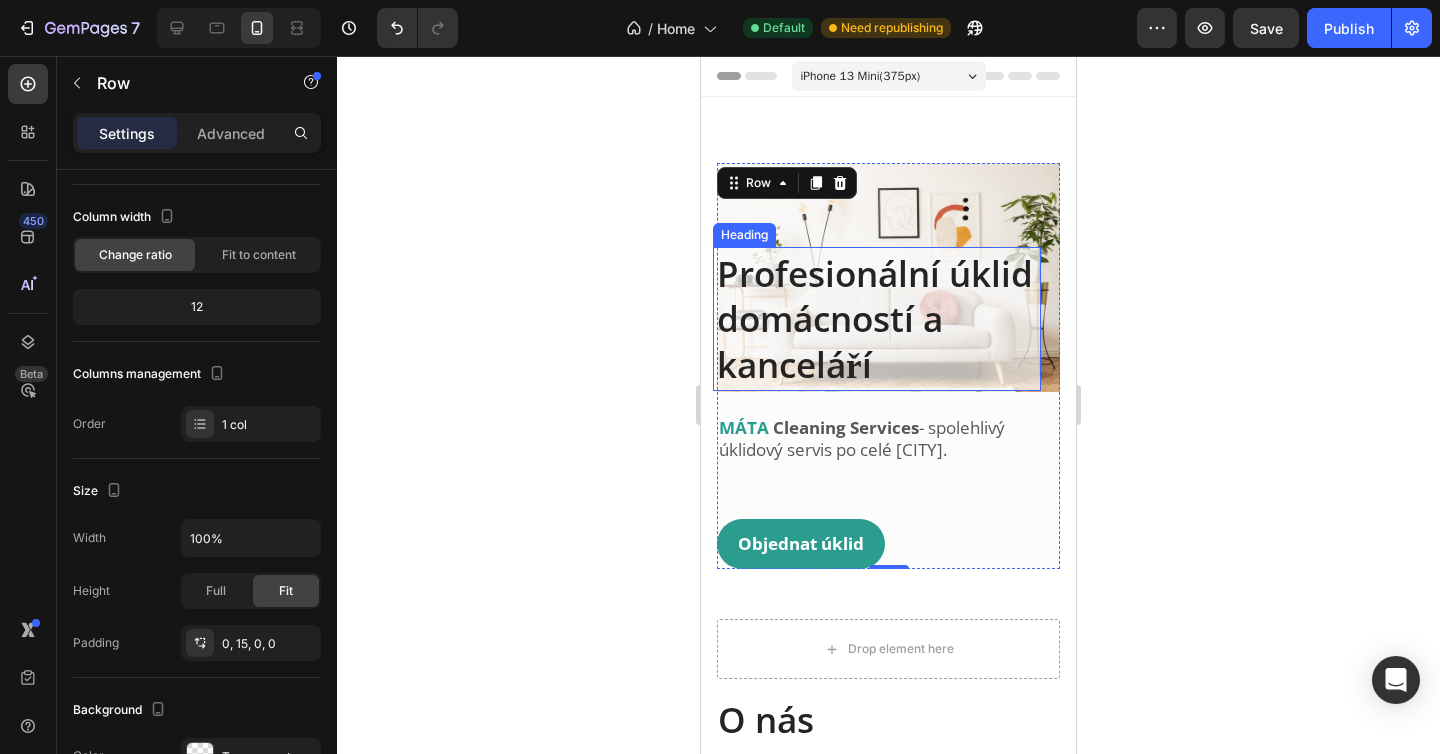 click on "Profesionální úklid domácností a kanceláří" at bounding box center [877, 319] 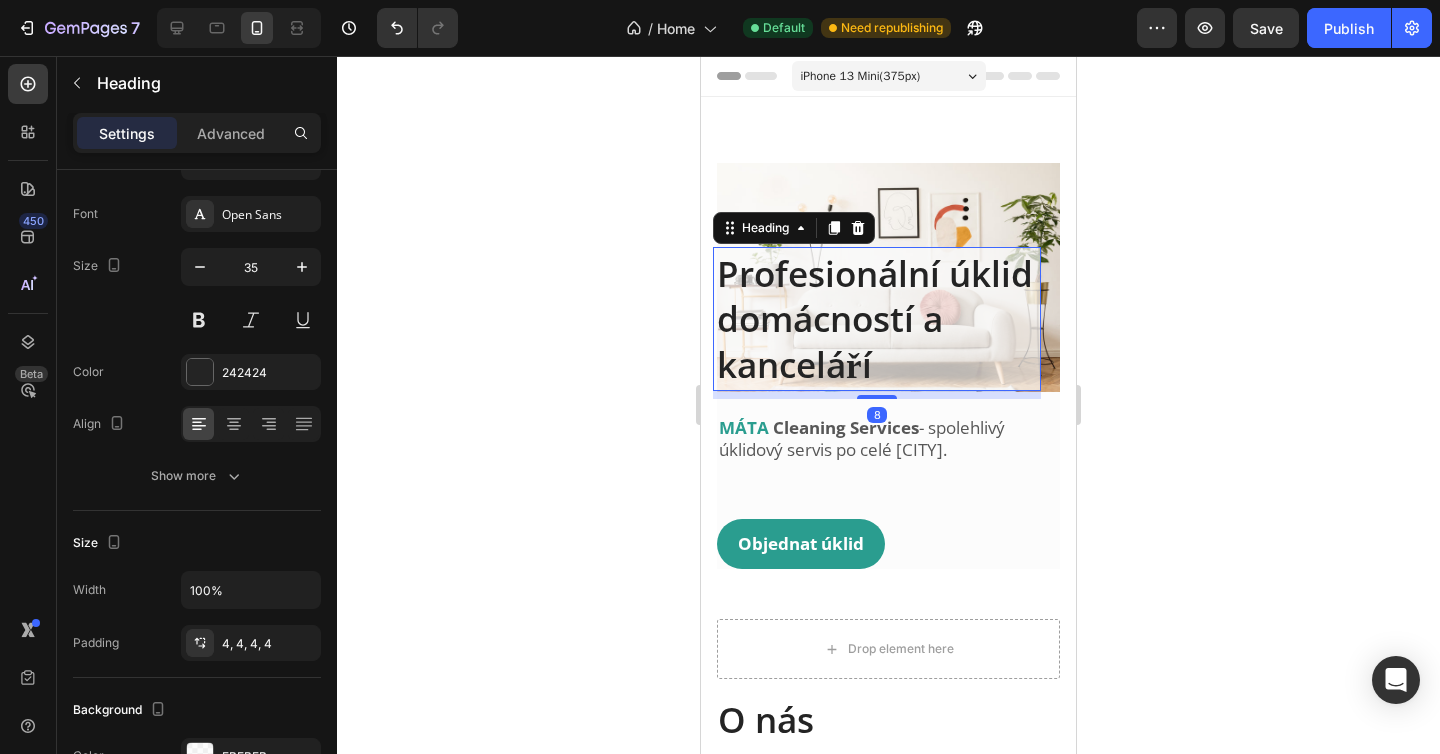 scroll, scrollTop: 0, scrollLeft: 0, axis: both 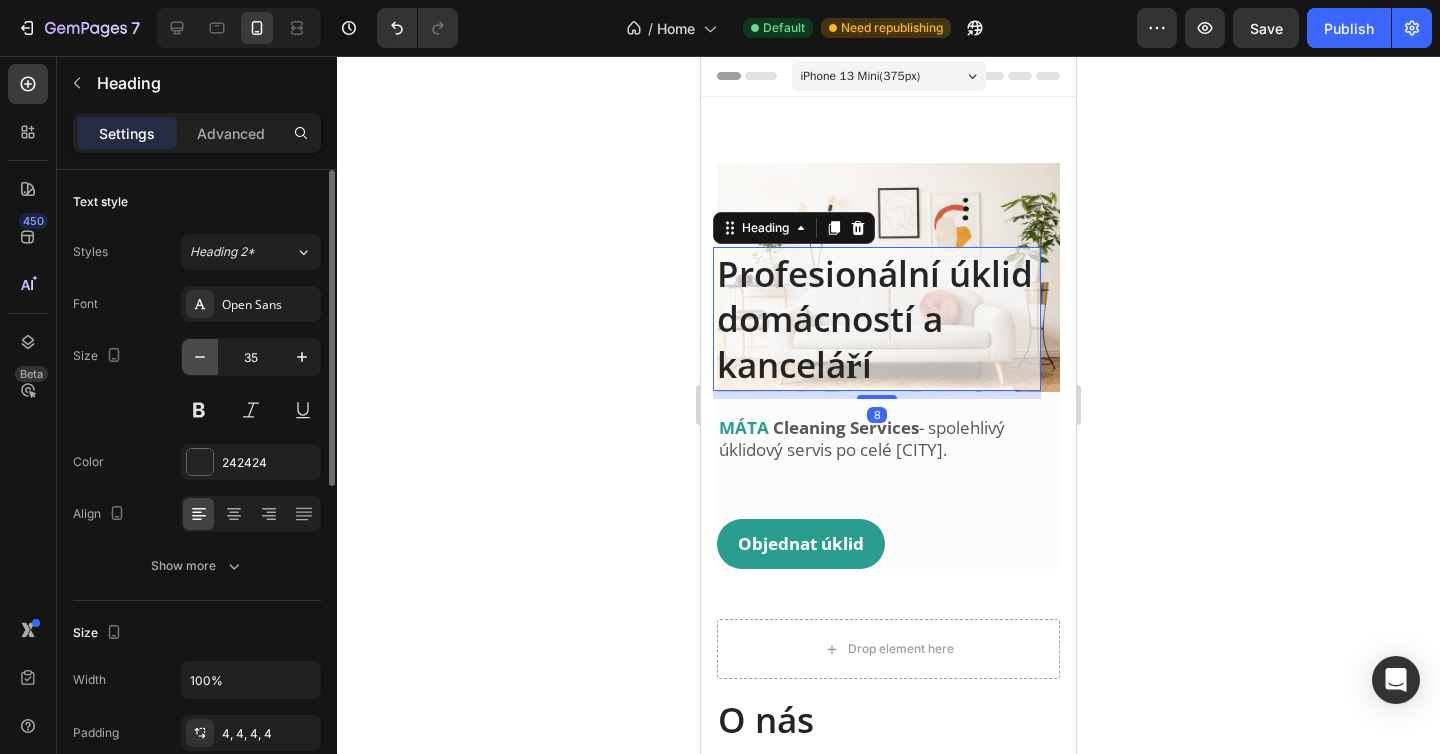 click 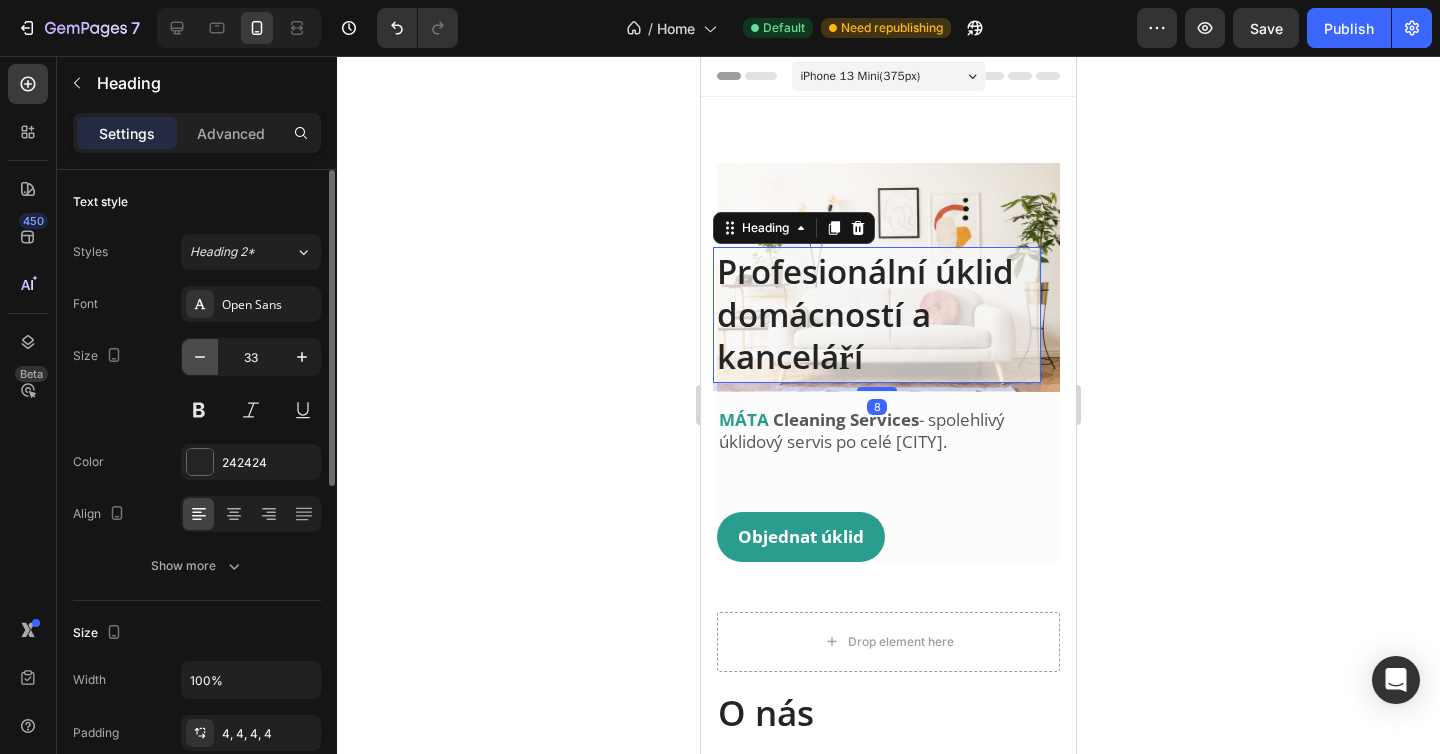 click 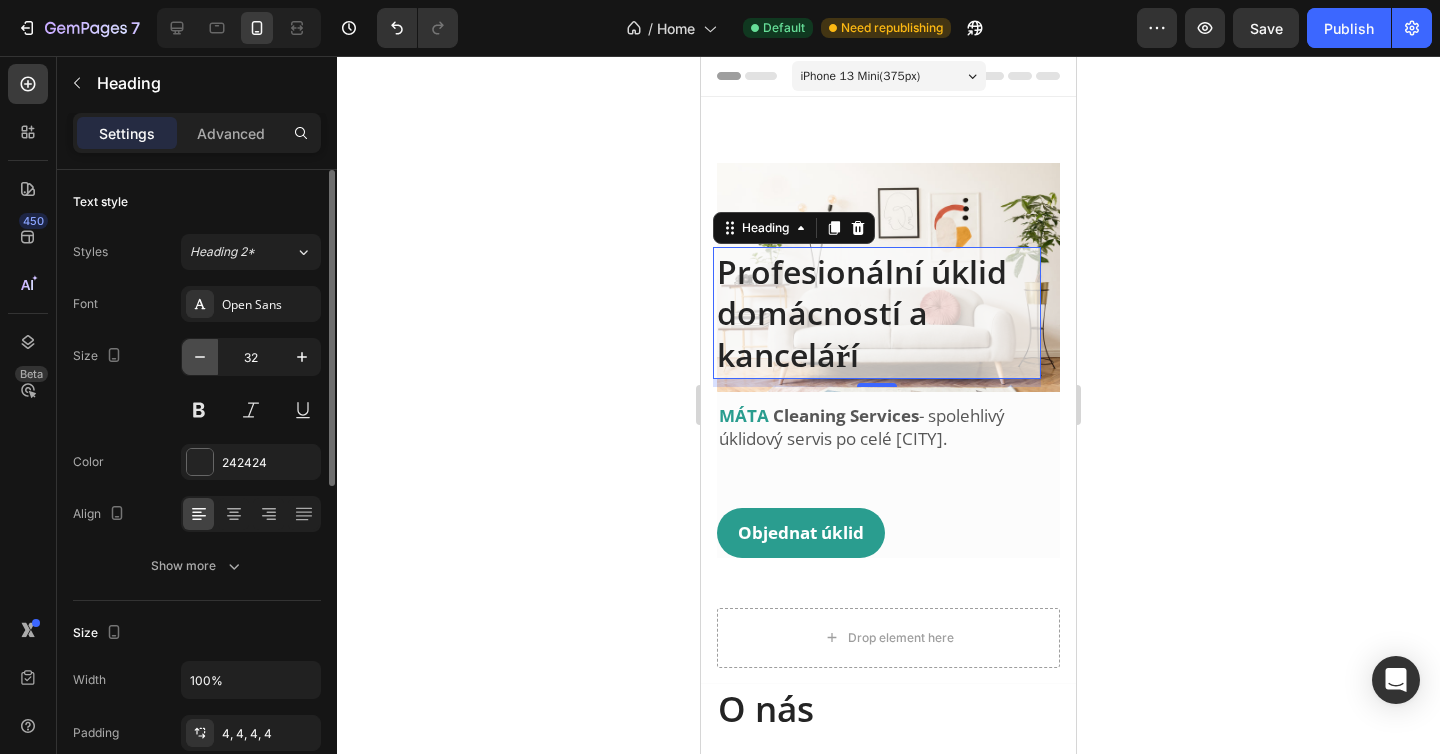 click 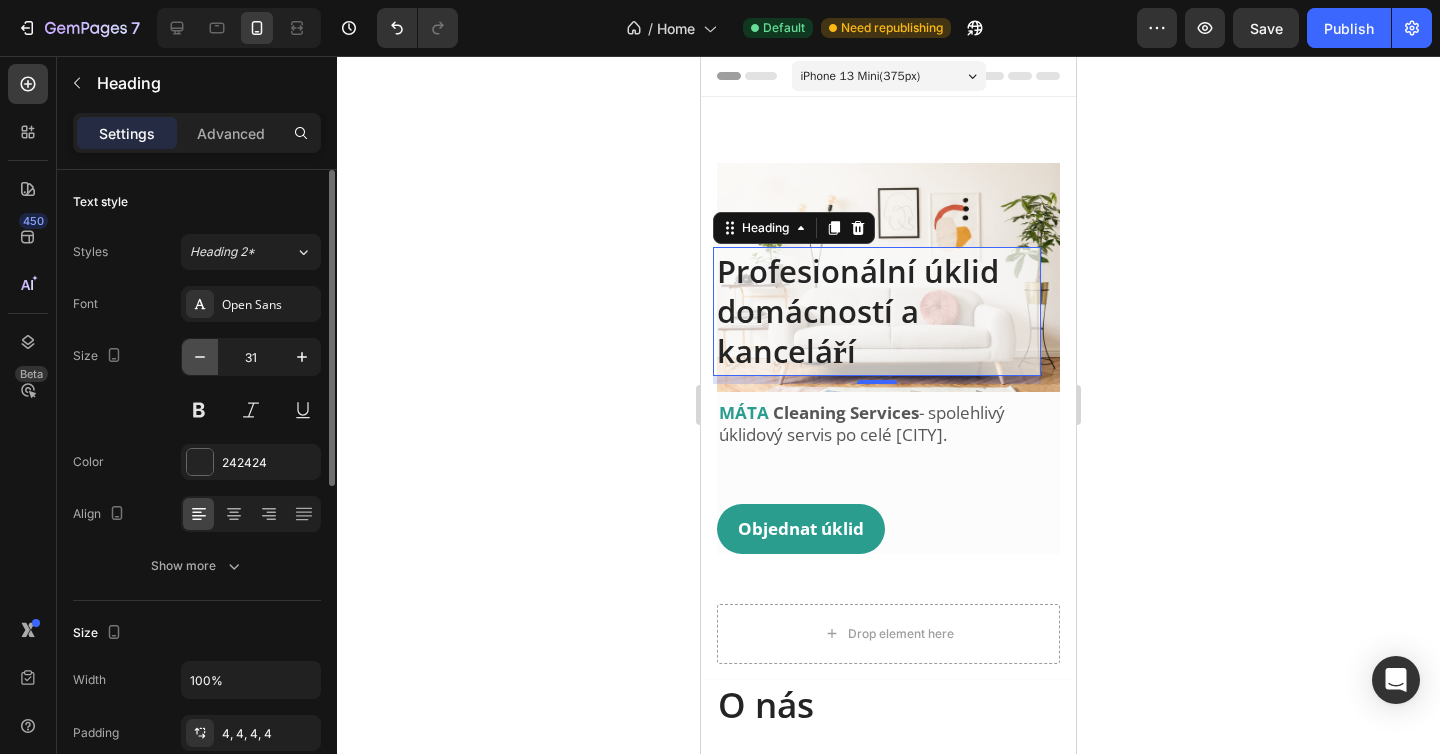 click 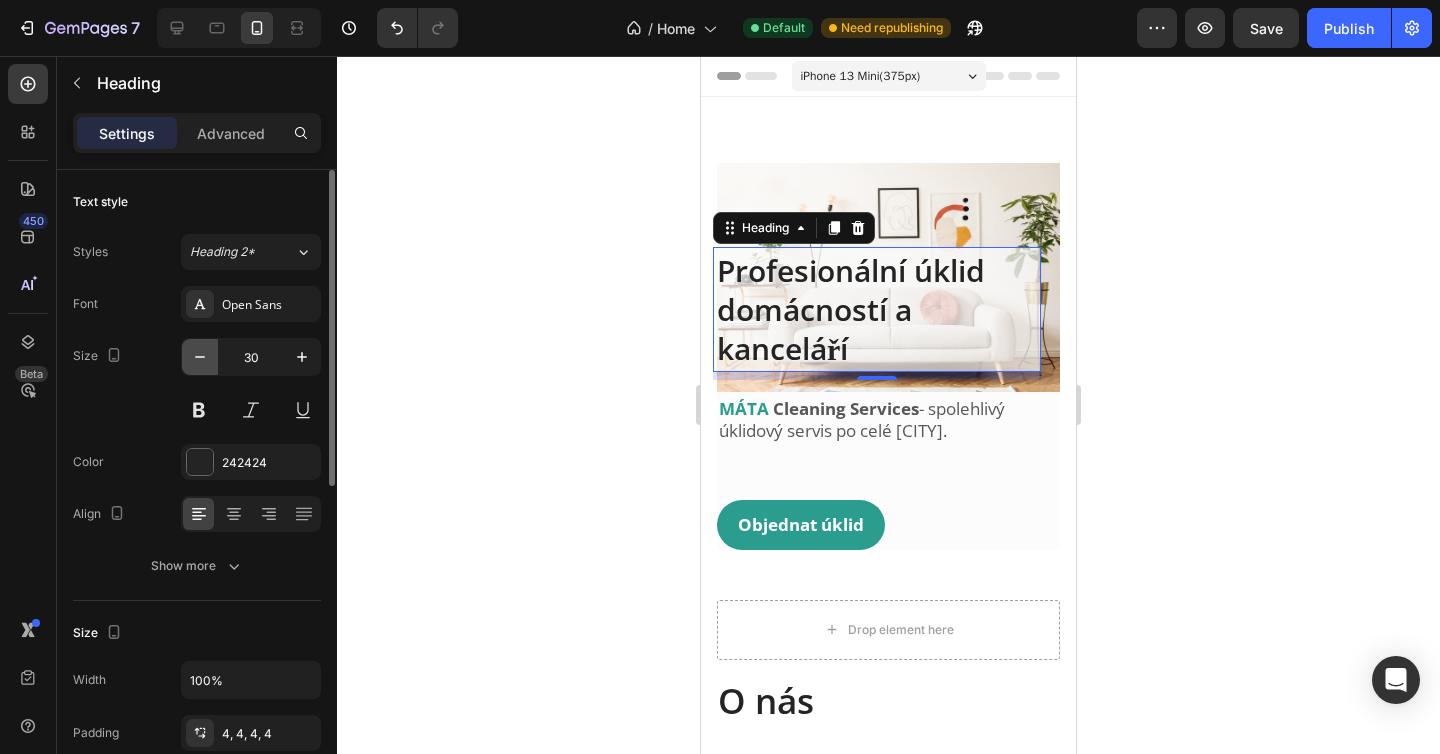 click 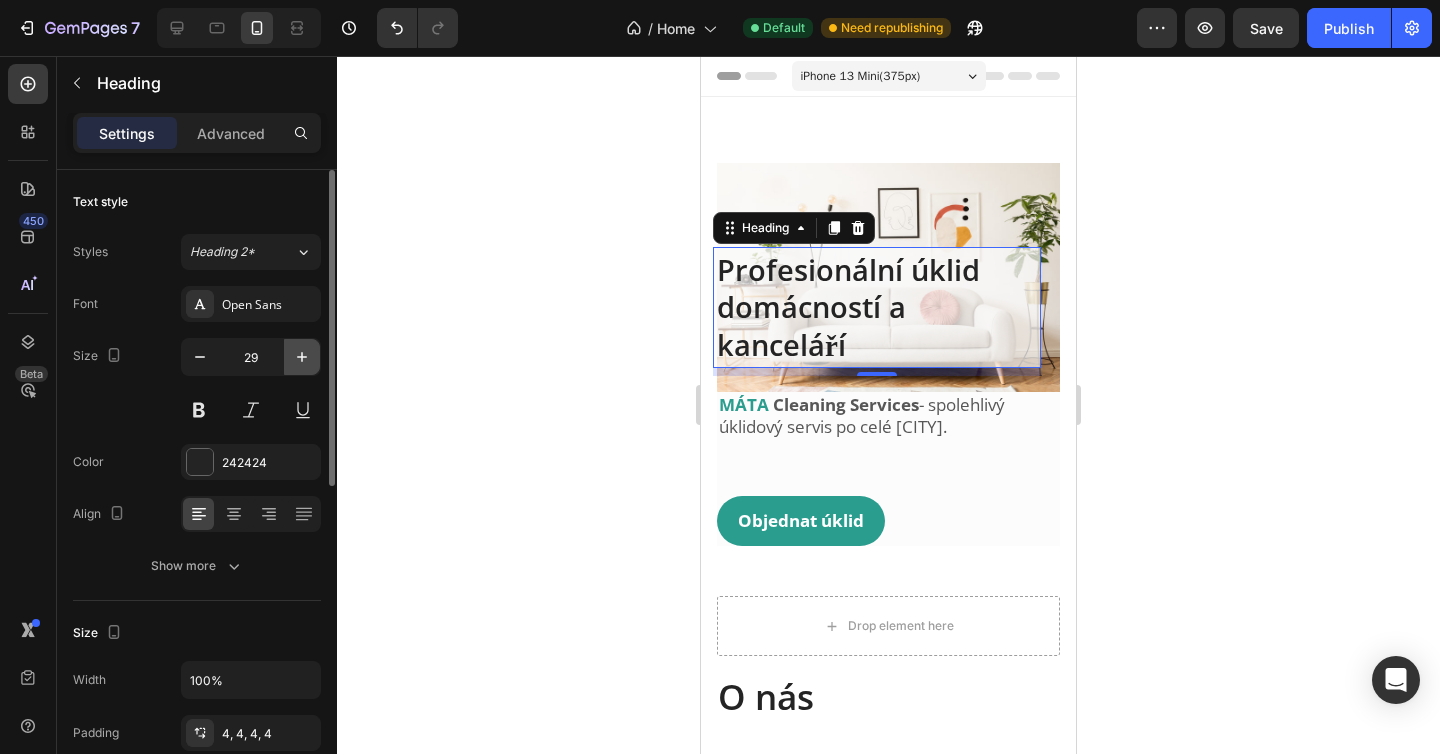click 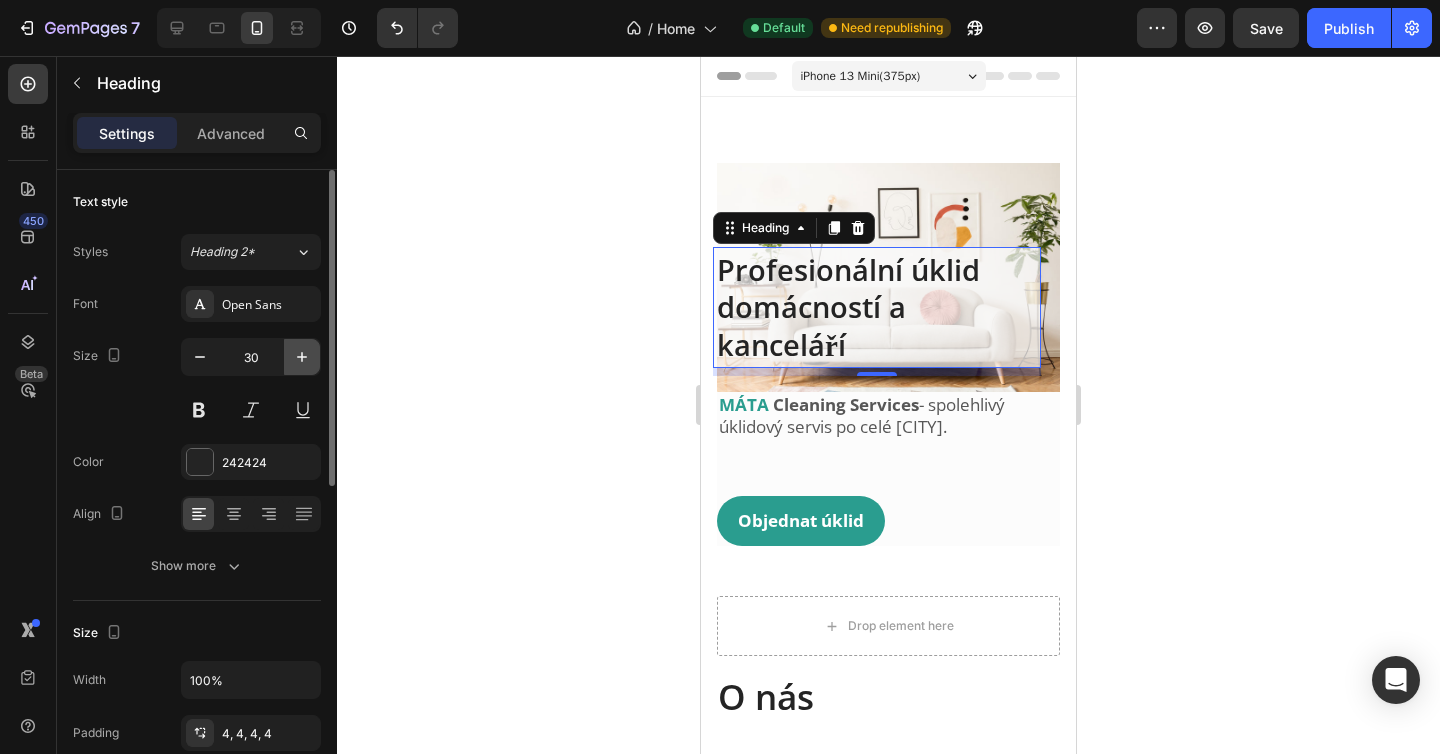 click 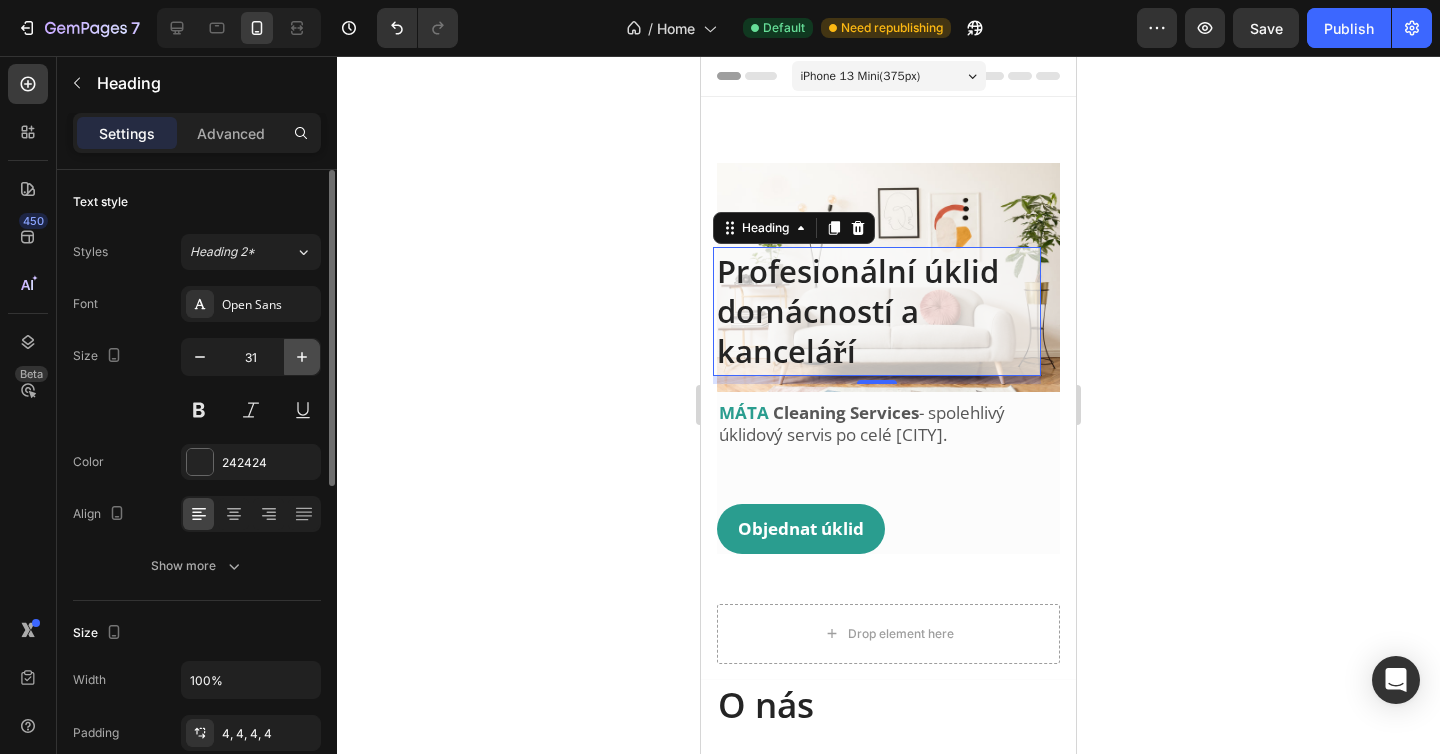 click 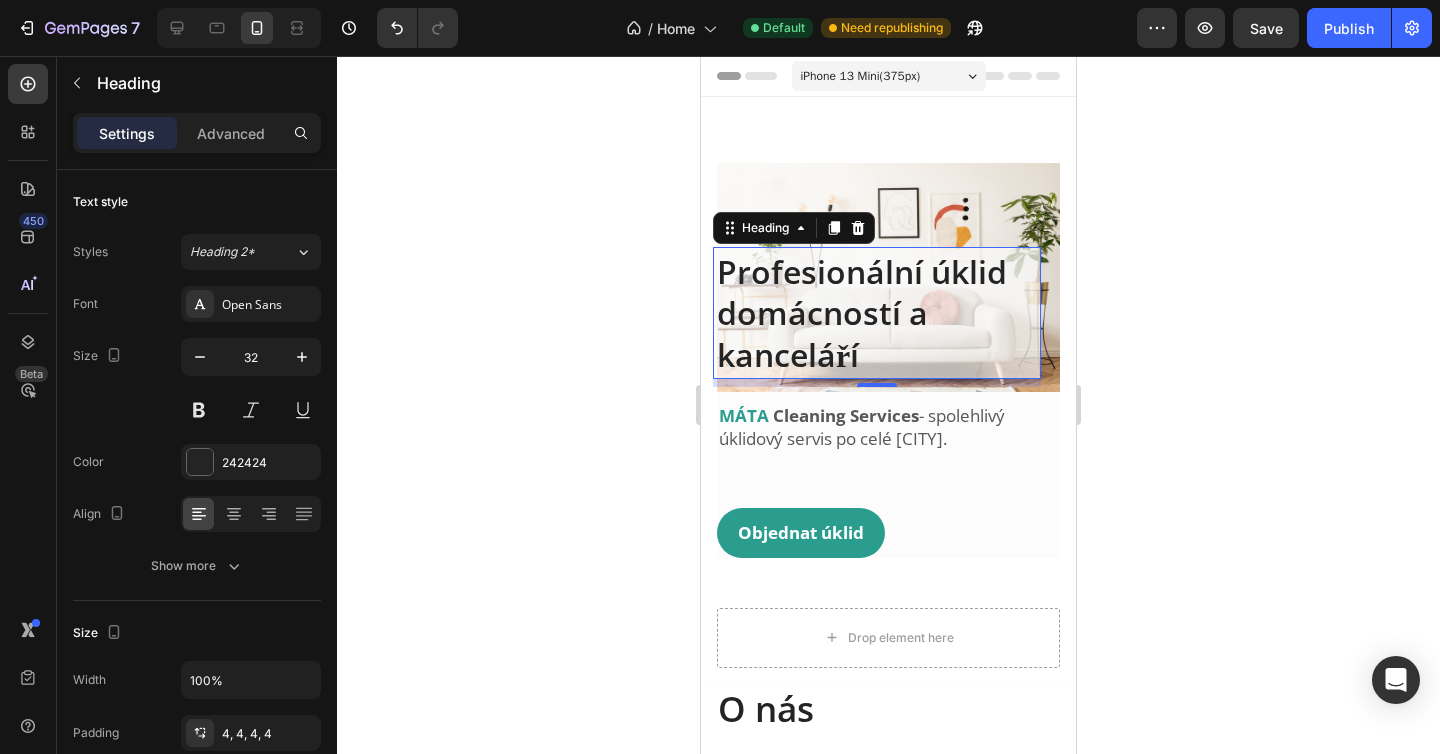 click 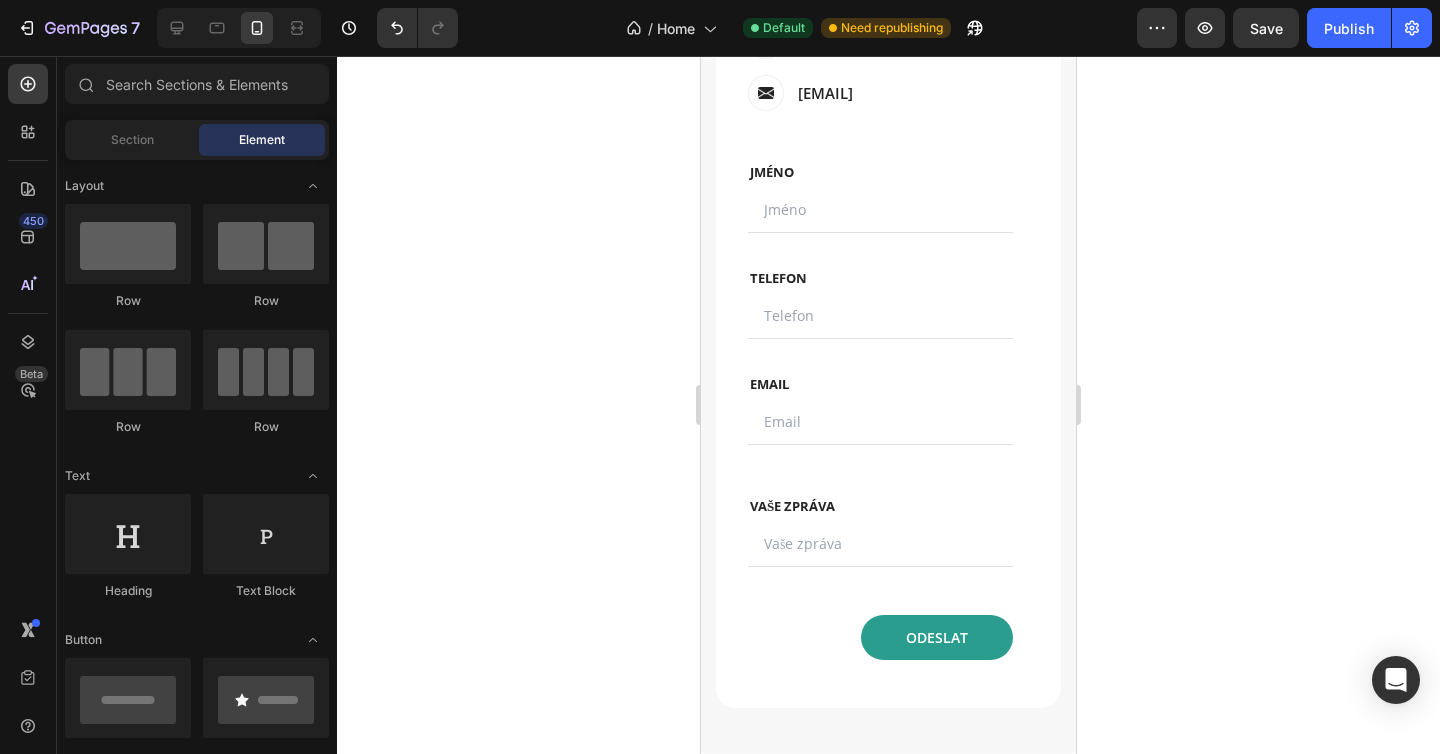 scroll, scrollTop: 3818, scrollLeft: 0, axis: vertical 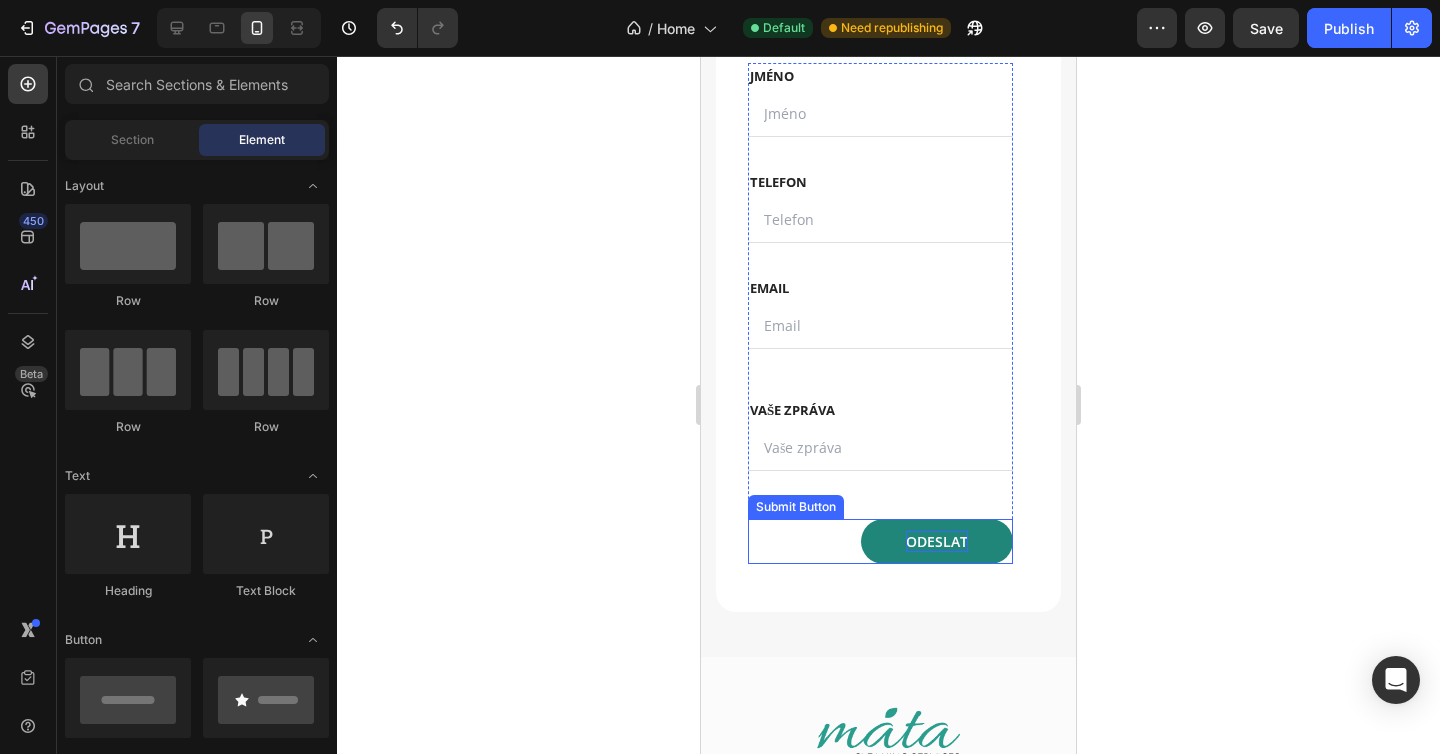 click on "ODESLAT" at bounding box center [937, 541] 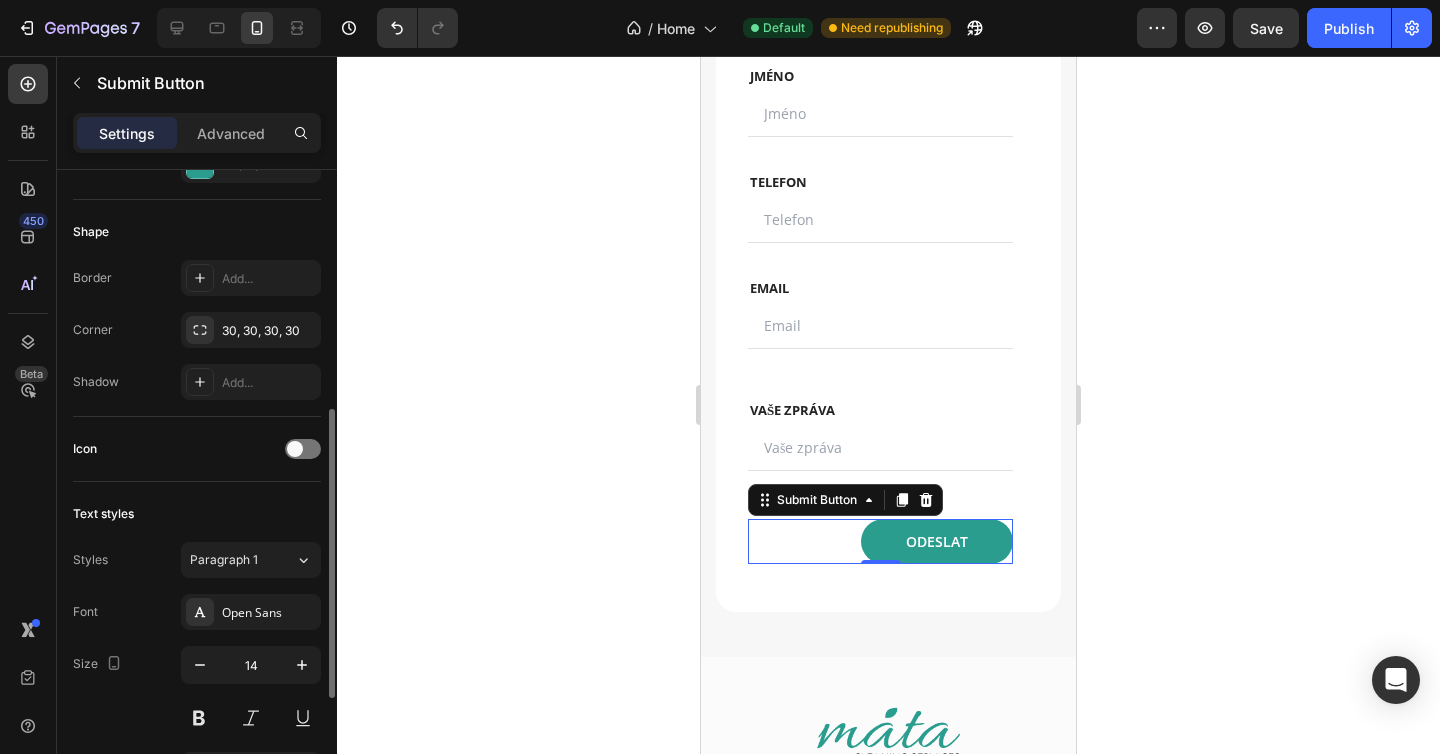 scroll, scrollTop: 450, scrollLeft: 0, axis: vertical 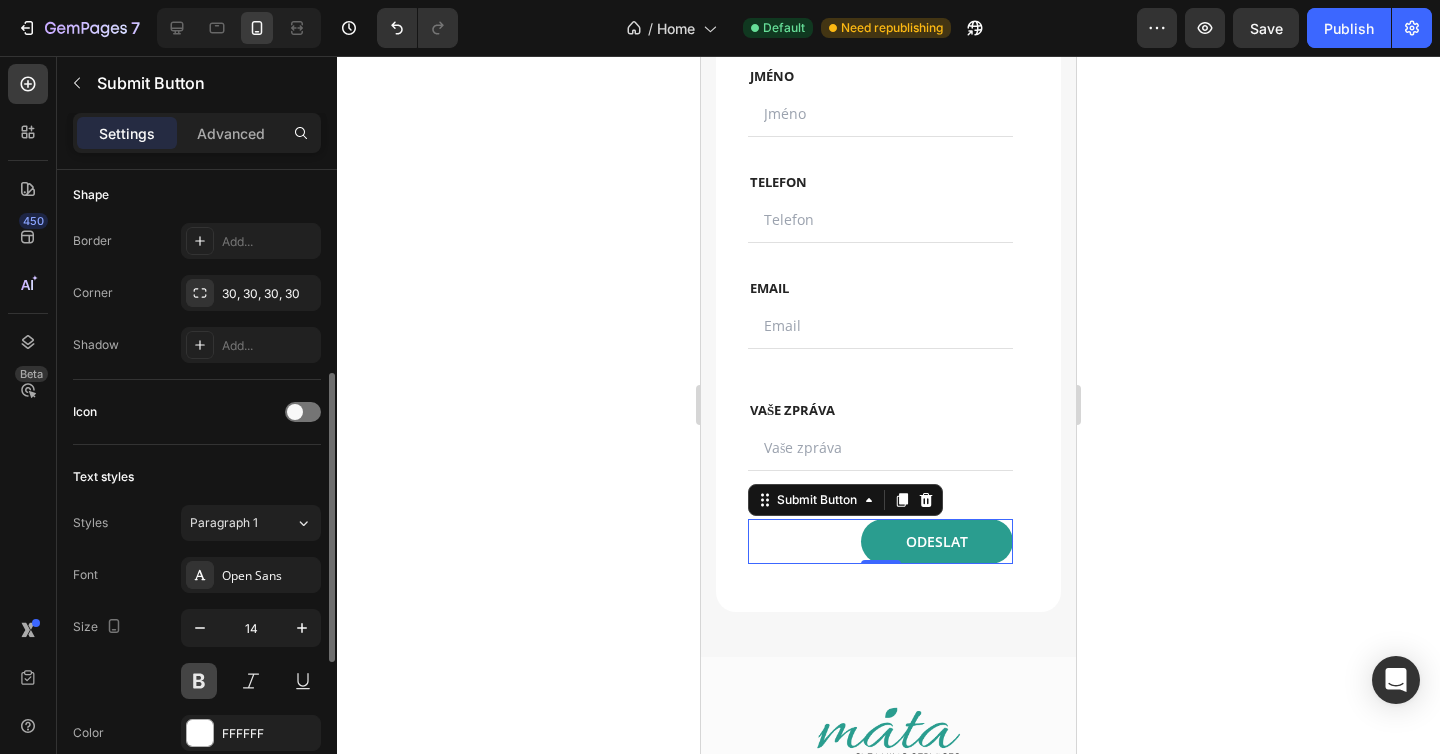 click at bounding box center [199, 681] 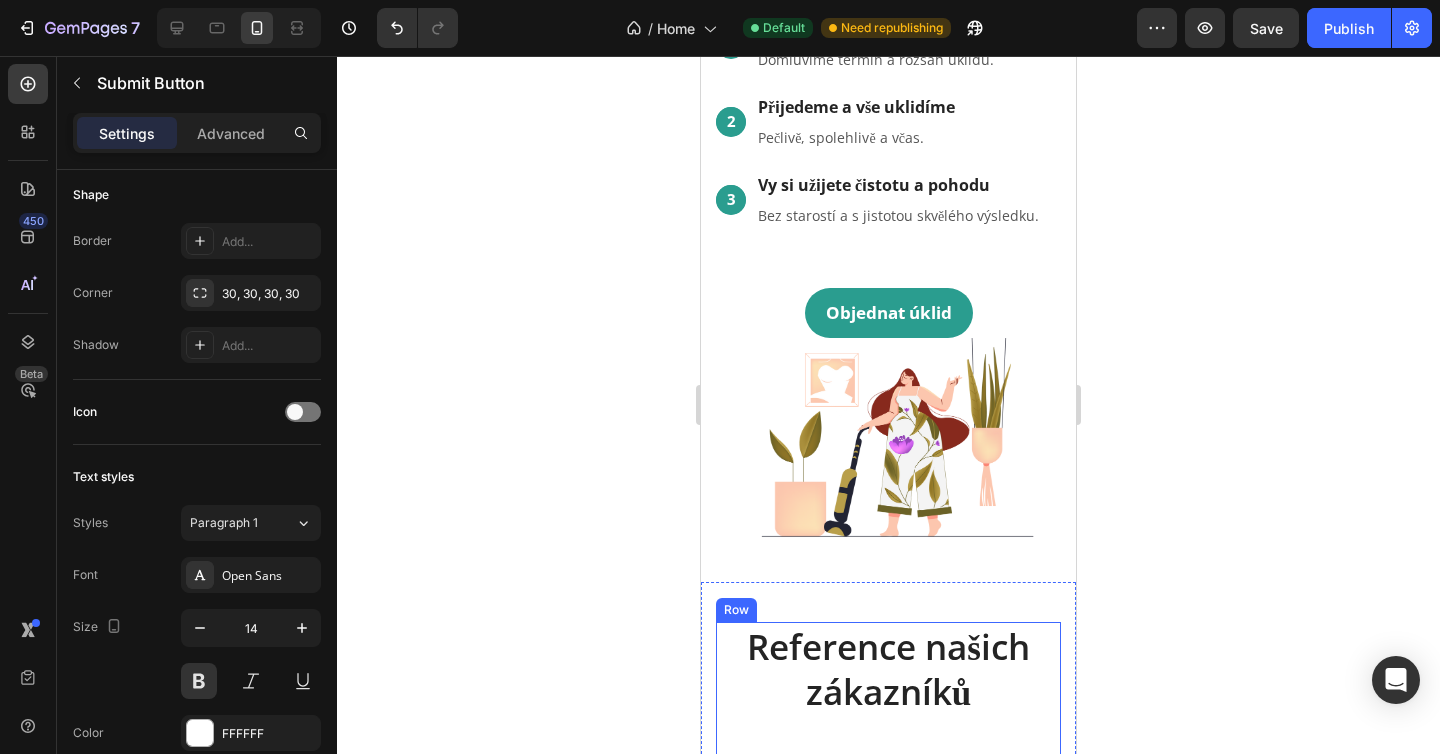 scroll, scrollTop: 2412, scrollLeft: 0, axis: vertical 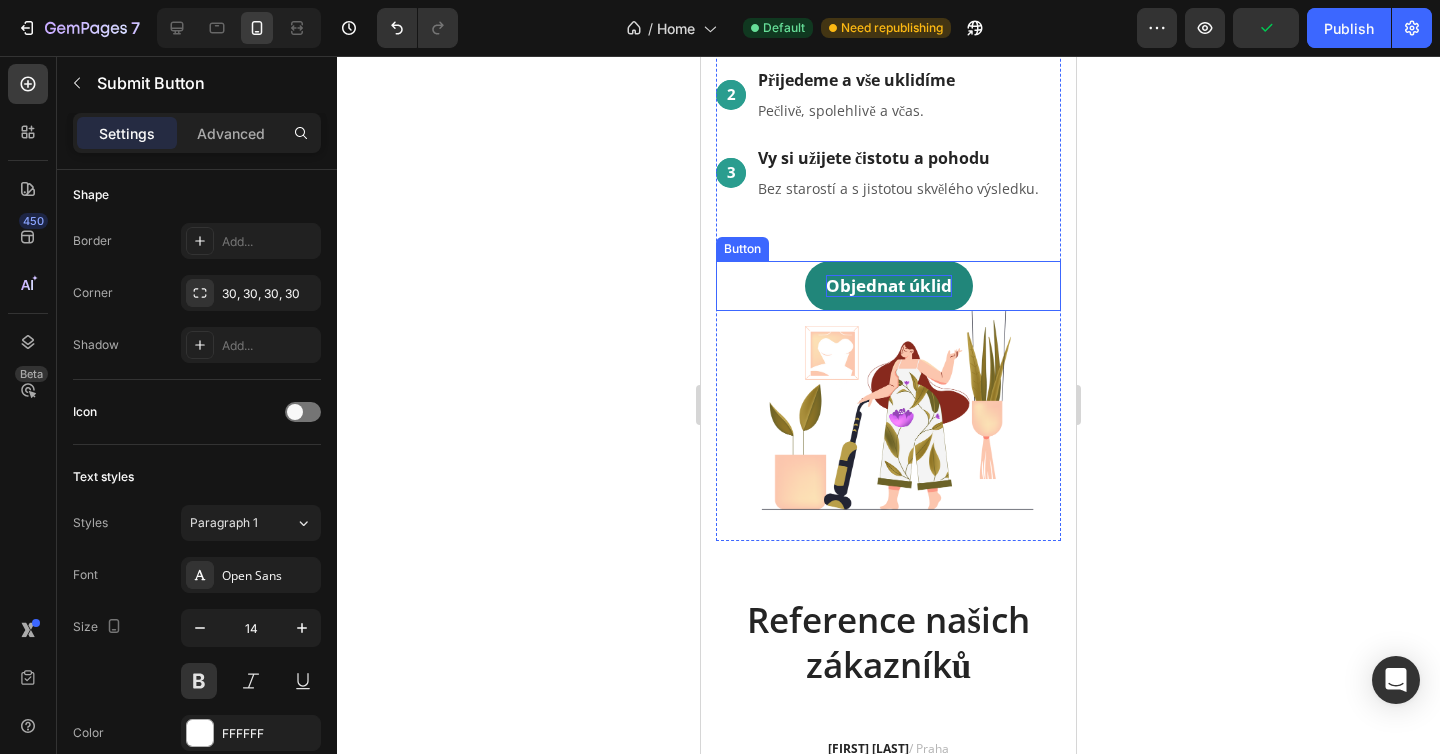 click on "Objednat úklid" at bounding box center [889, 286] 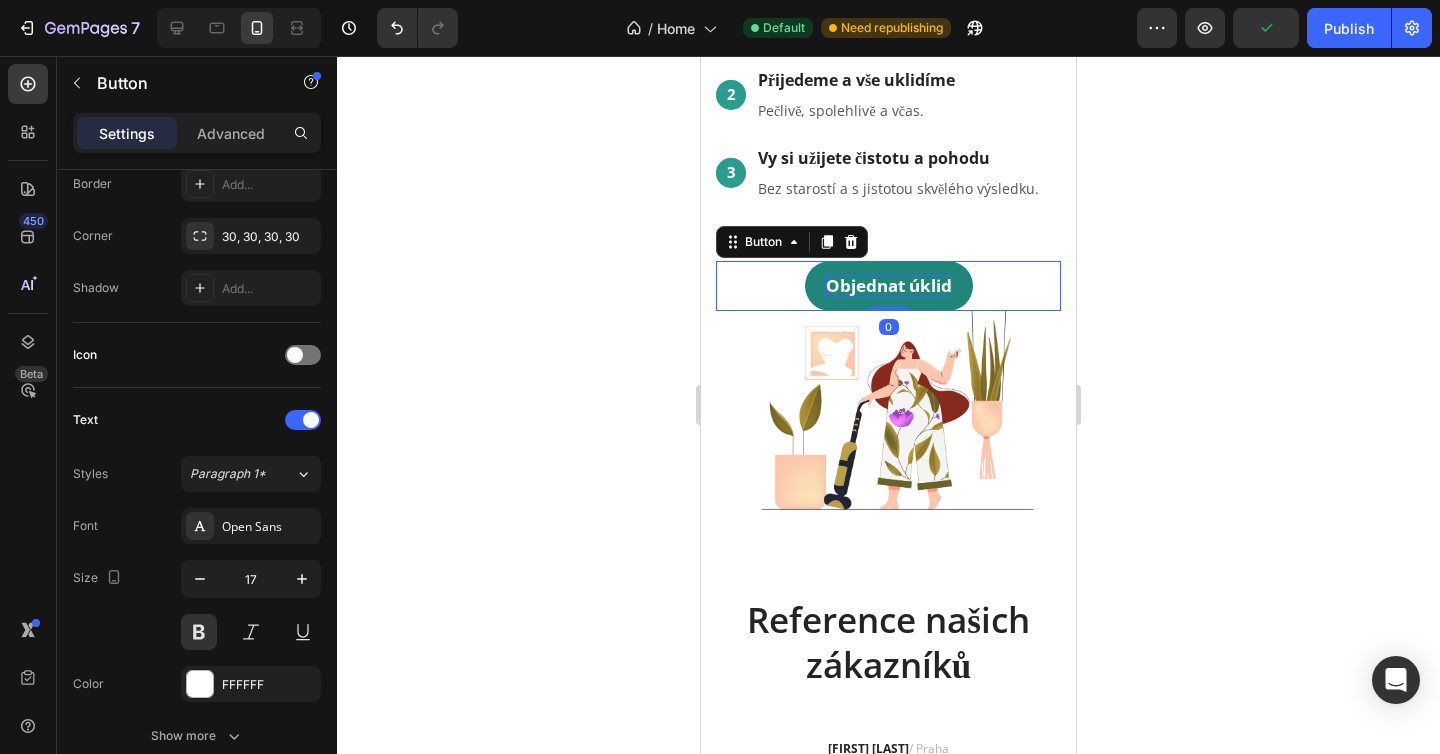 scroll, scrollTop: 0, scrollLeft: 0, axis: both 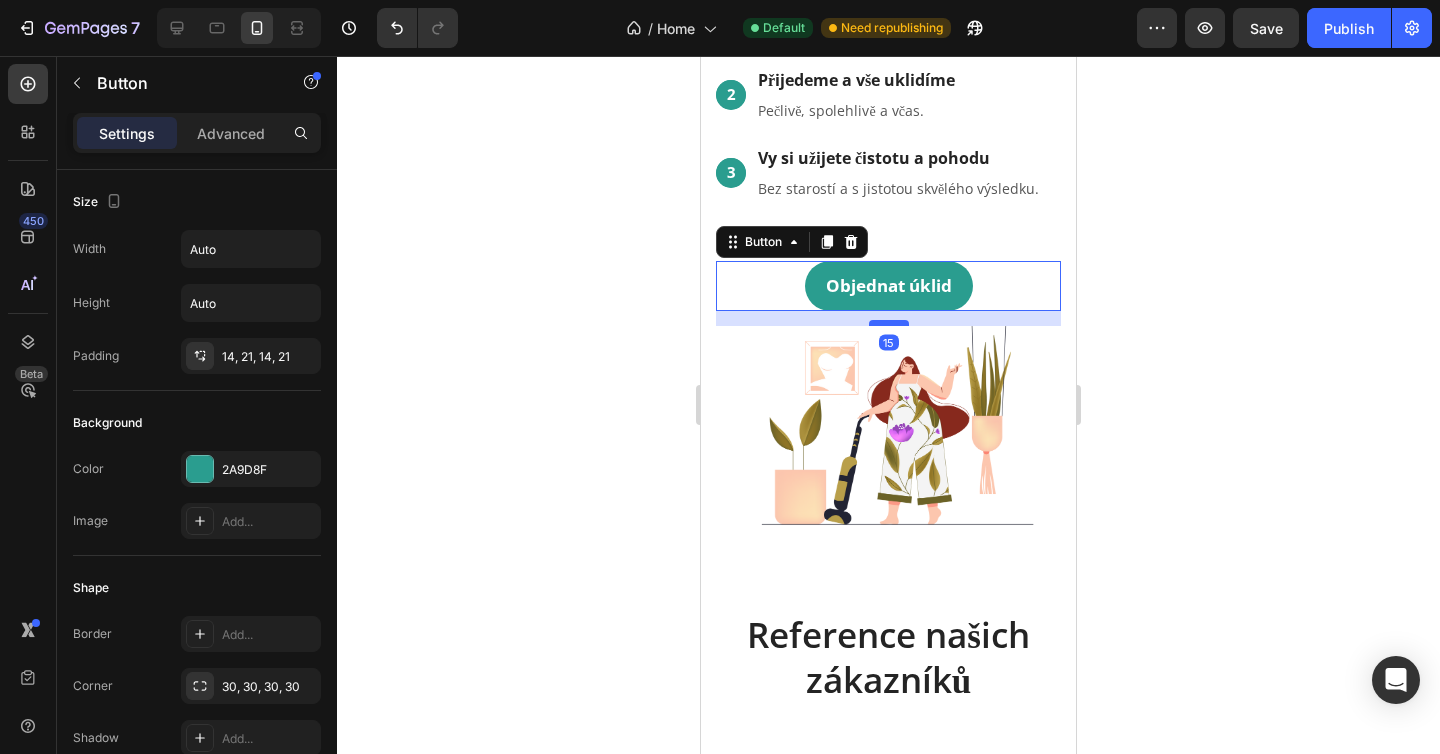 drag, startPoint x: 892, startPoint y: 307, endPoint x: 892, endPoint y: 322, distance: 15 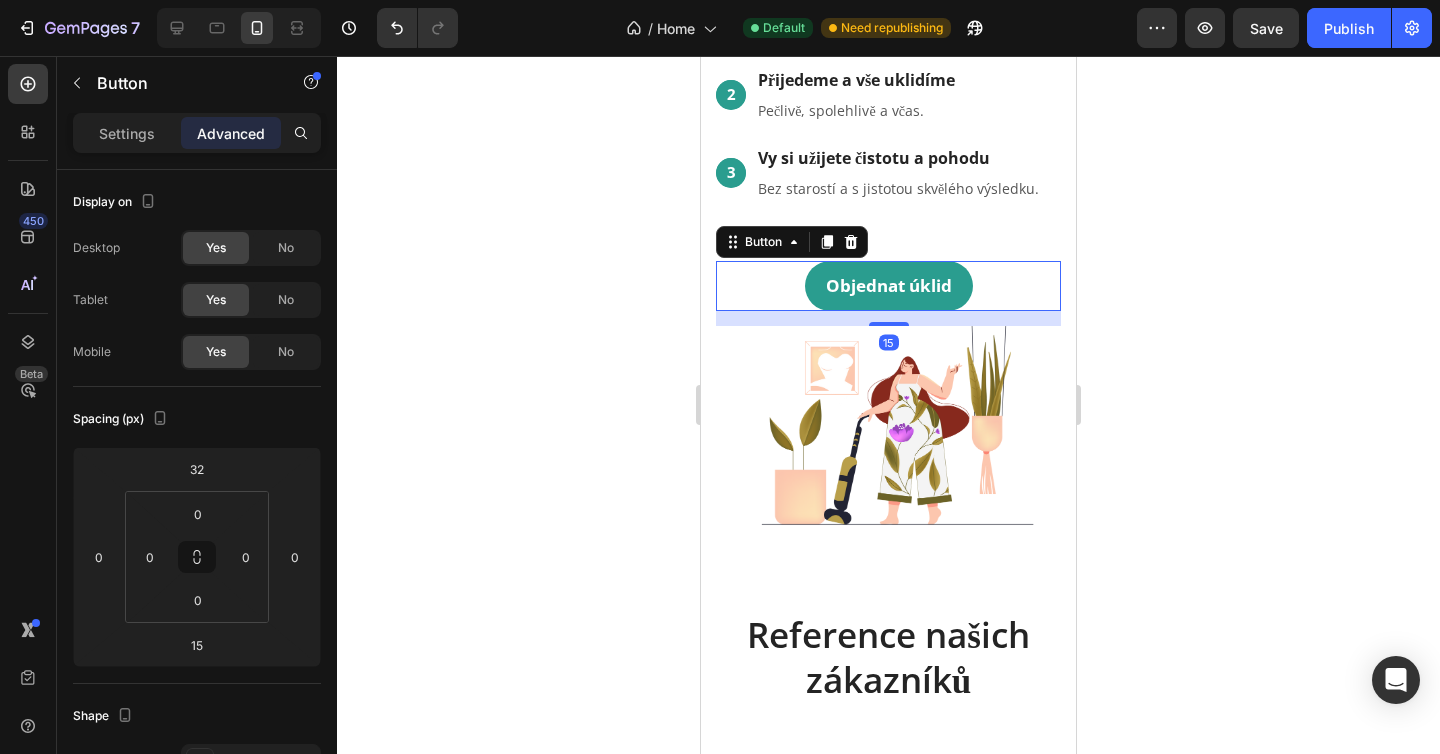 click 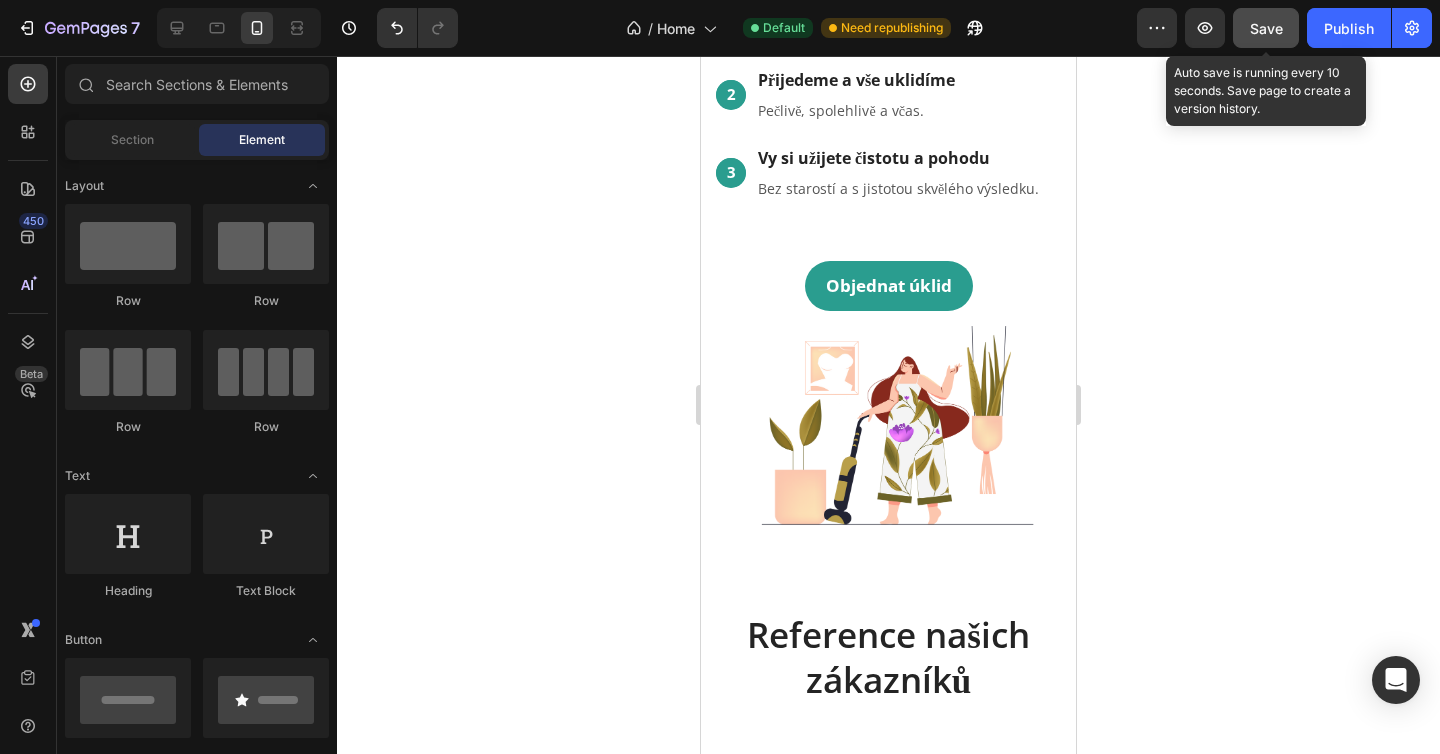 click on "Save" at bounding box center [1266, 28] 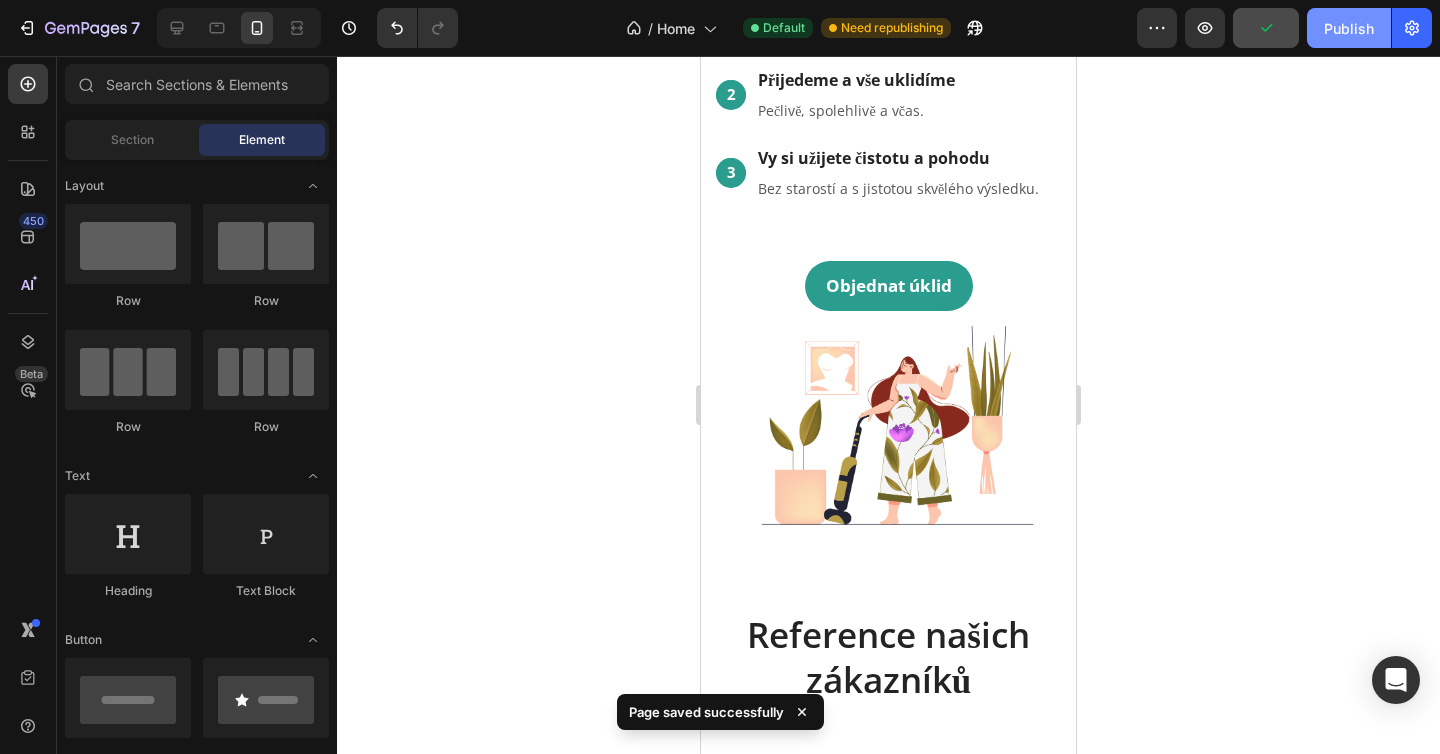 click on "Publish" at bounding box center [1349, 28] 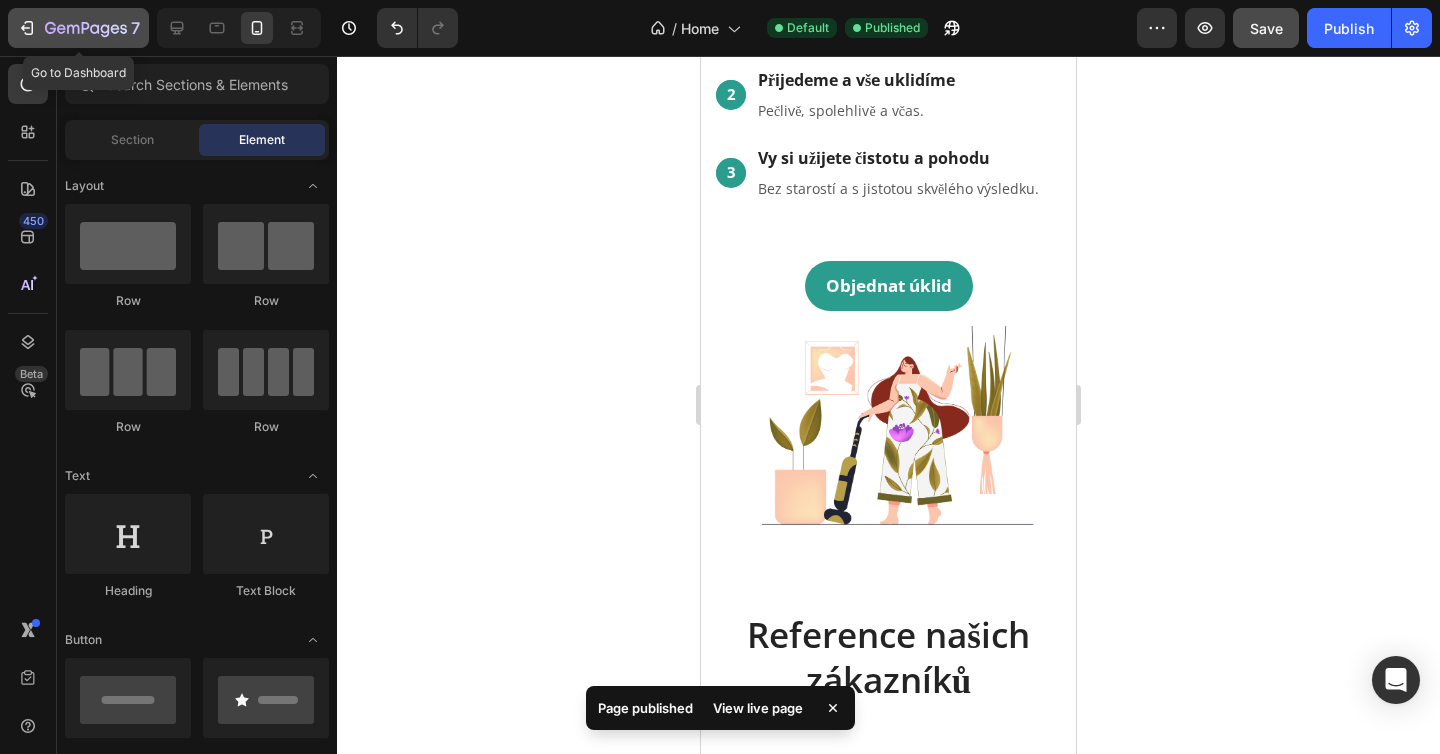 click 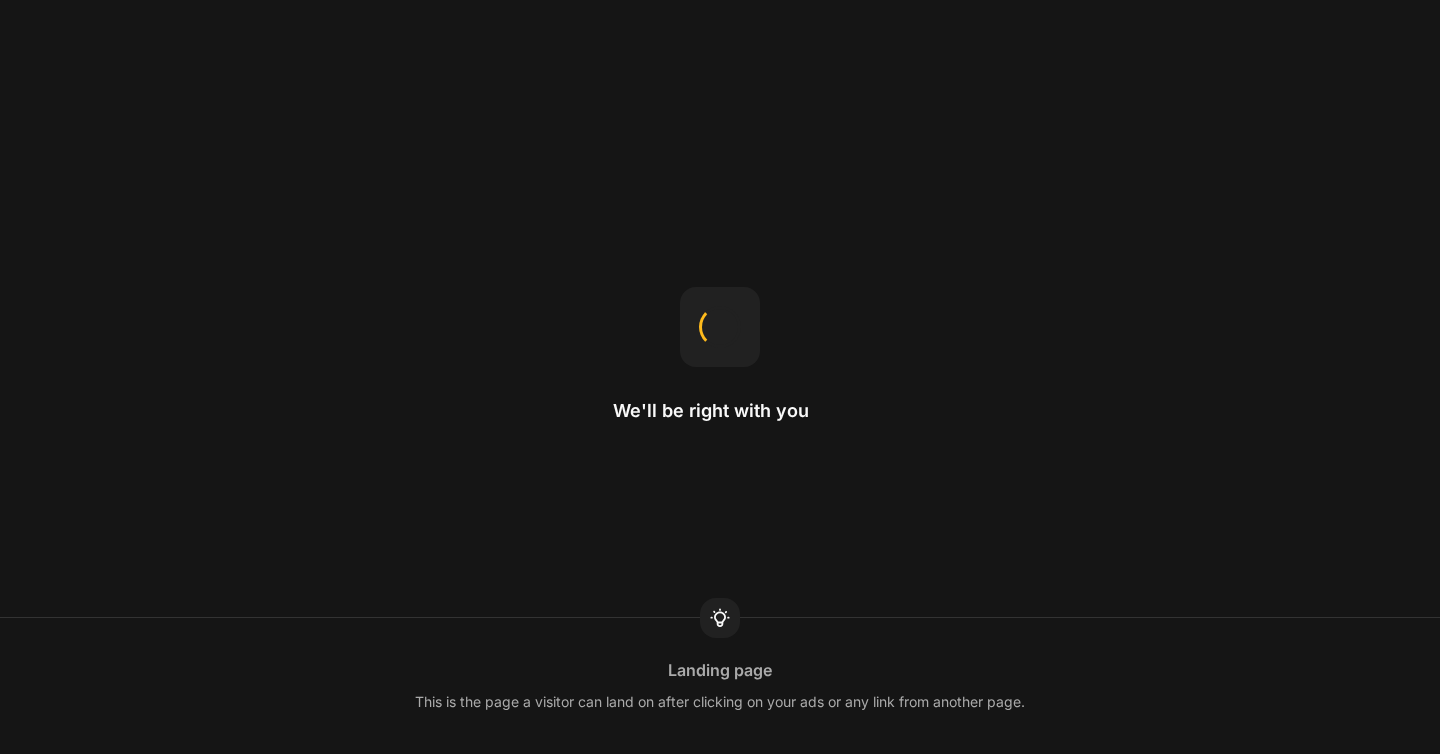 scroll, scrollTop: 0, scrollLeft: 0, axis: both 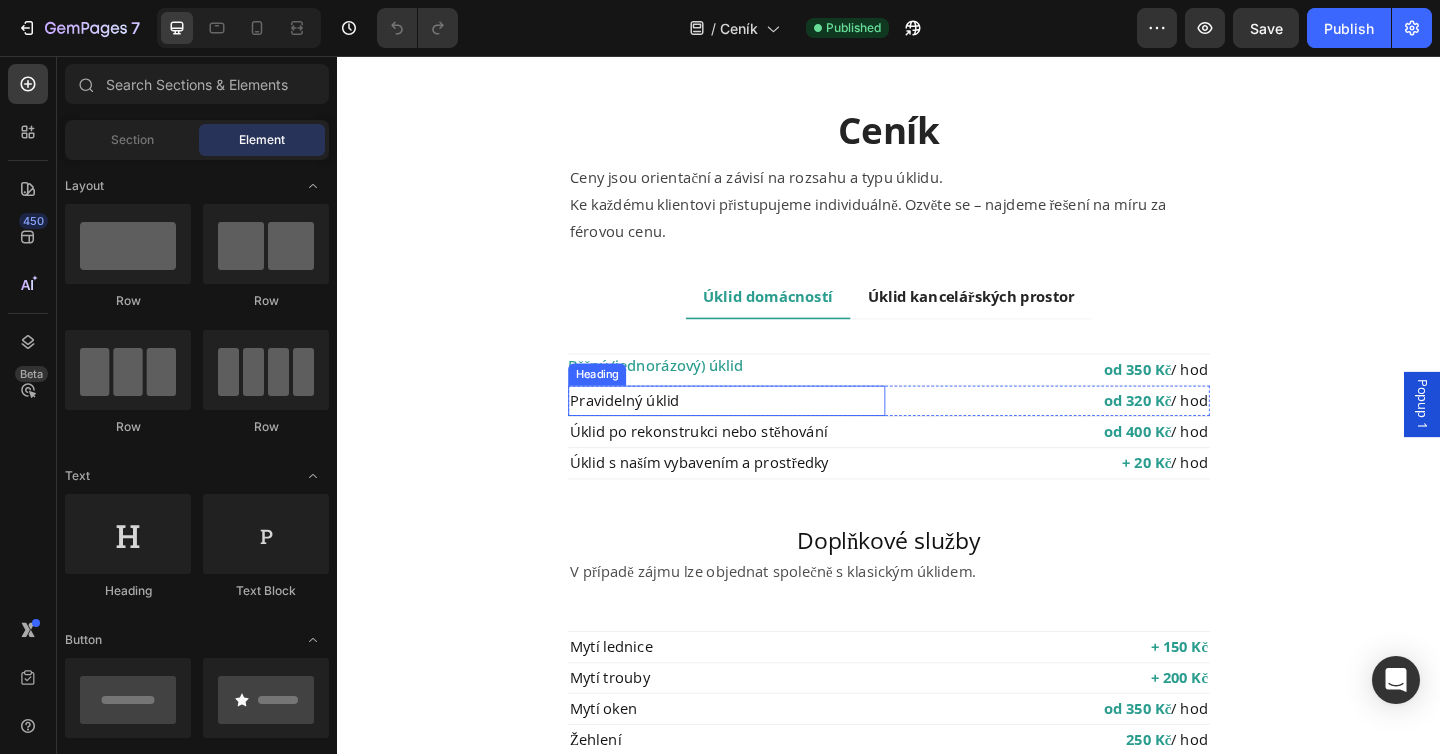 click on "Heading" at bounding box center (619, 403) 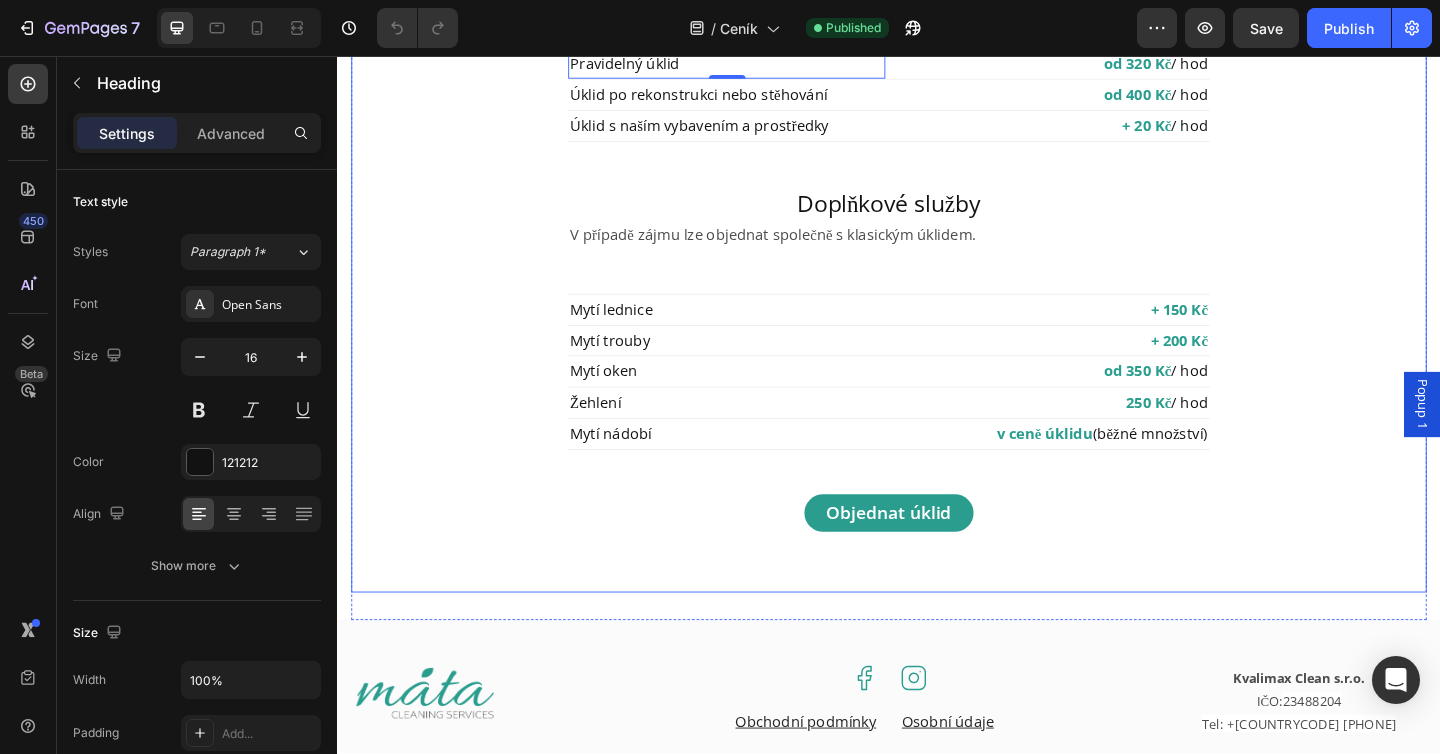 scroll, scrollTop: 434, scrollLeft: 0, axis: vertical 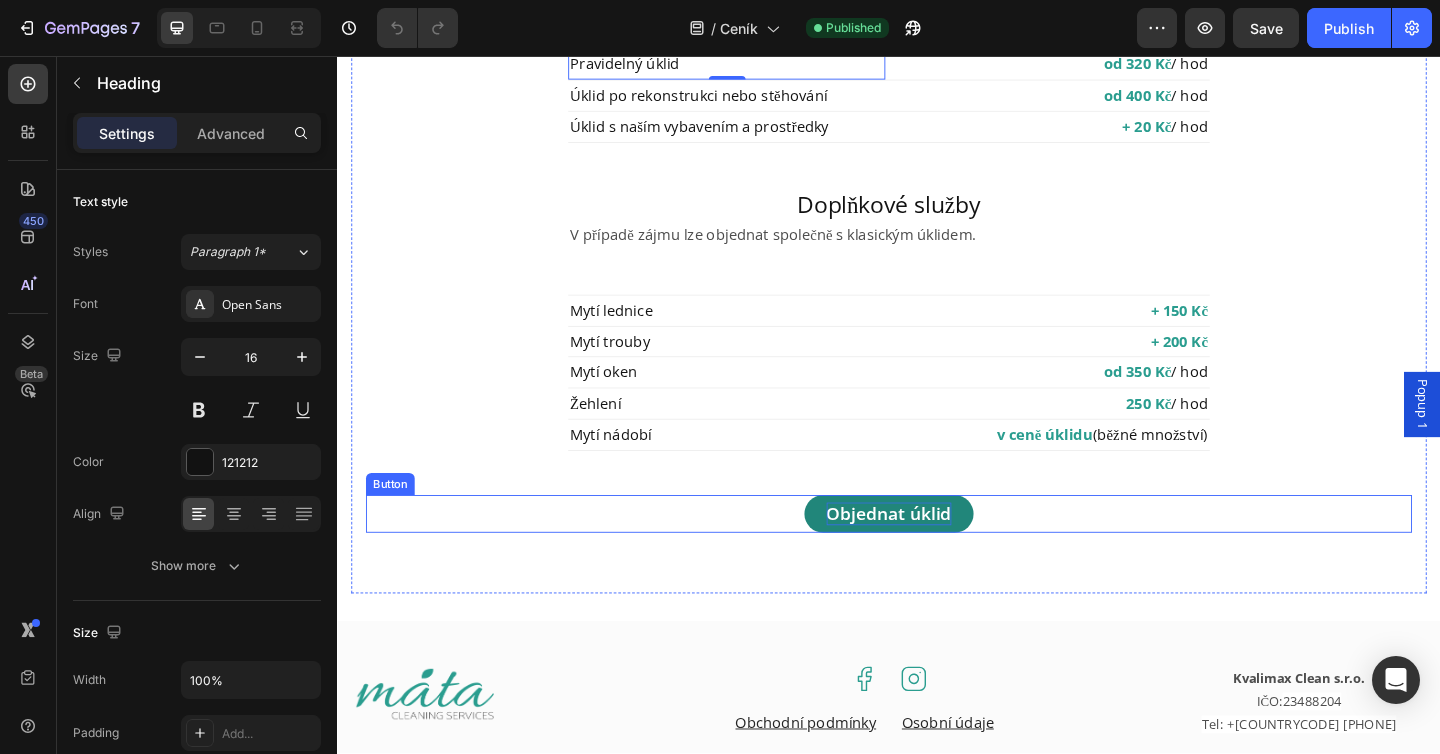 click on "Objednat úklid" at bounding box center (937, 554) 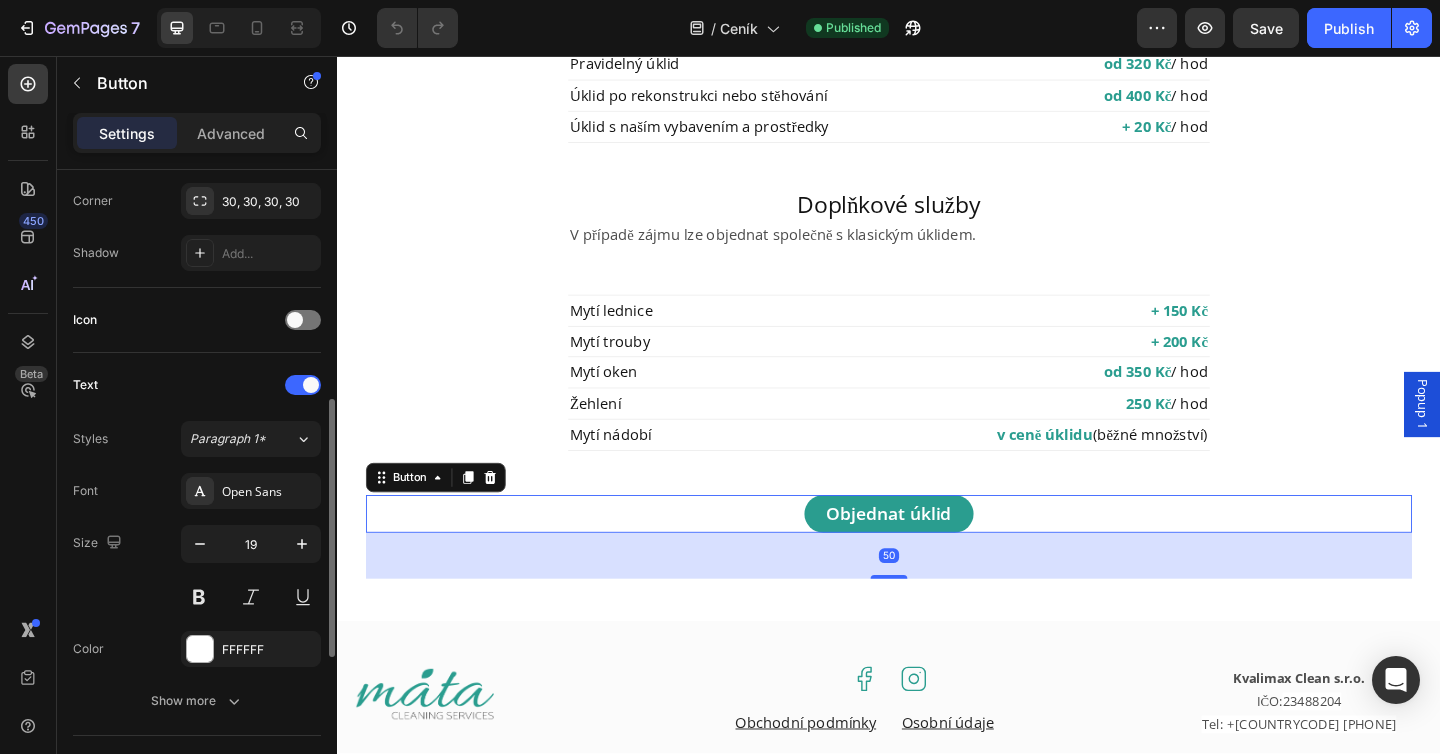 scroll, scrollTop: 509, scrollLeft: 0, axis: vertical 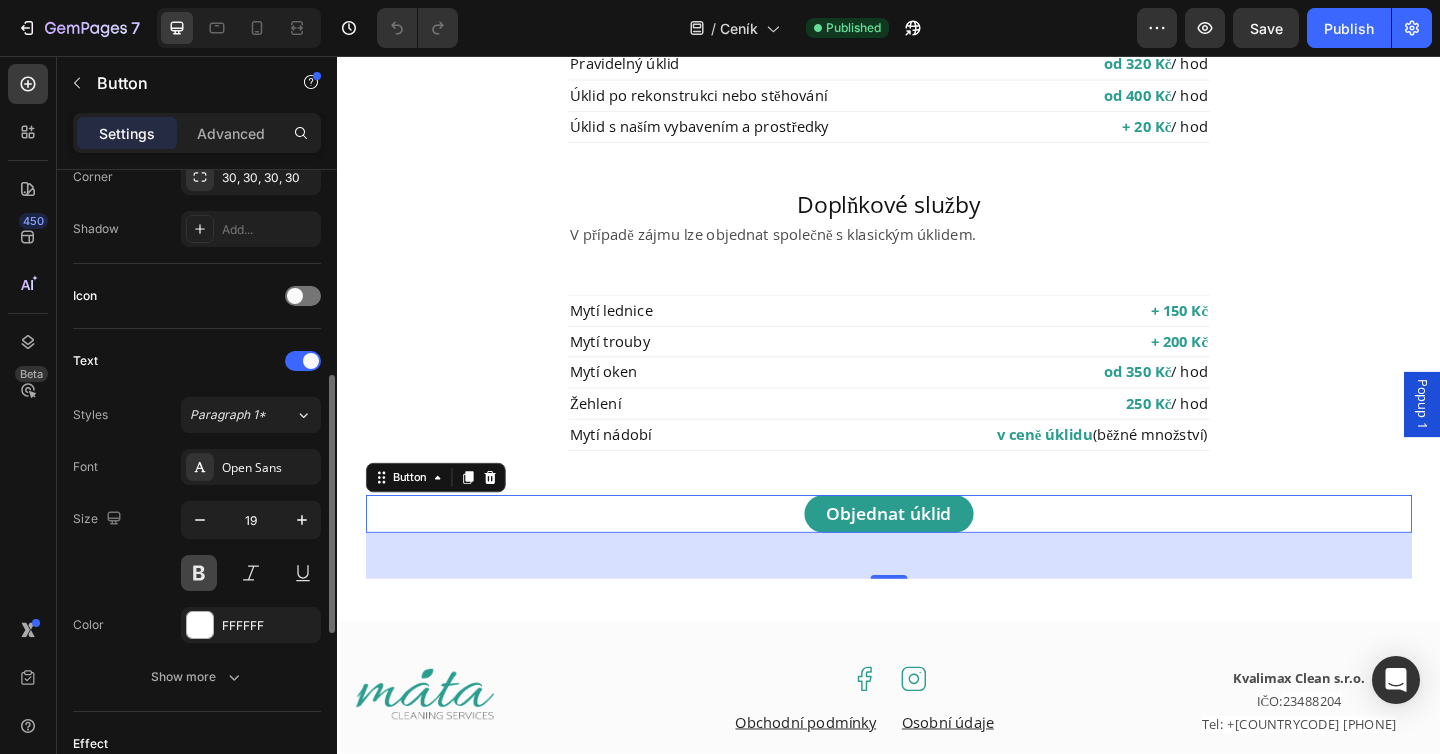 click at bounding box center [199, 573] 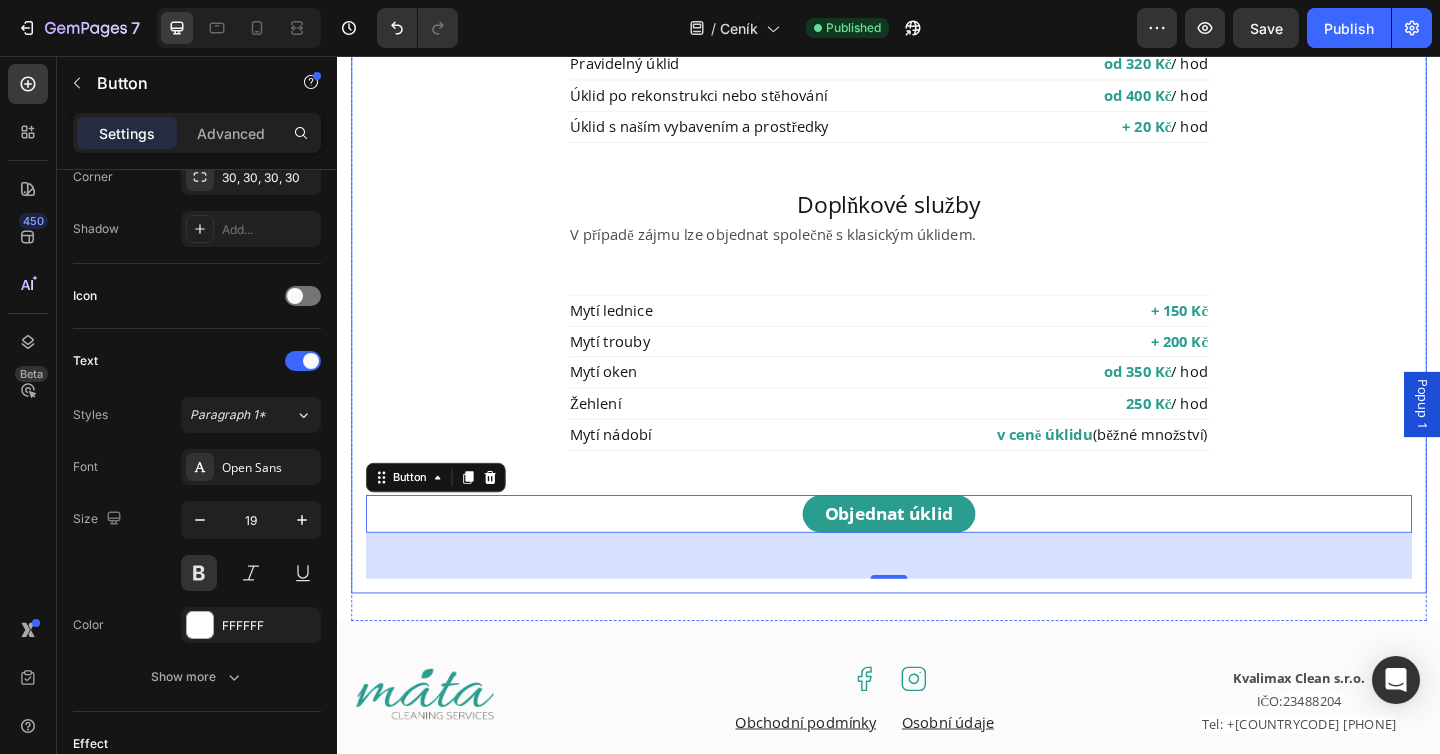click on "Title Line Běžný (jednorázový) úklid Button od 350 Kč  / hod Heading Row Pravidelný úklid Heading od 320 Kč  / hod Heading Row Úklid po rekonstrukci nebo stěhování Heading od 400 Kč  / hod Heading Row Úklid s naším vybavením a prostředky Heading + 20 Kč  / hod Heading Row Row Doplňkové služby Heading V případě zájmu lze objednat společně s klasickým úklidem. Text Block Mytí lednice Heading + 150 Kč Heading Row Mytí trouby Heading + 200 Kč Heading Row Mytí oken Heading od 350 Kč  / hod Heading Row Žehlení Heading 250 Kč  / hod Heading Row Mytí nádobí Heading v ceně úklidu  (běžné množství) Heading Row Row Objednat úklid Button   50" at bounding box center (937, 308) 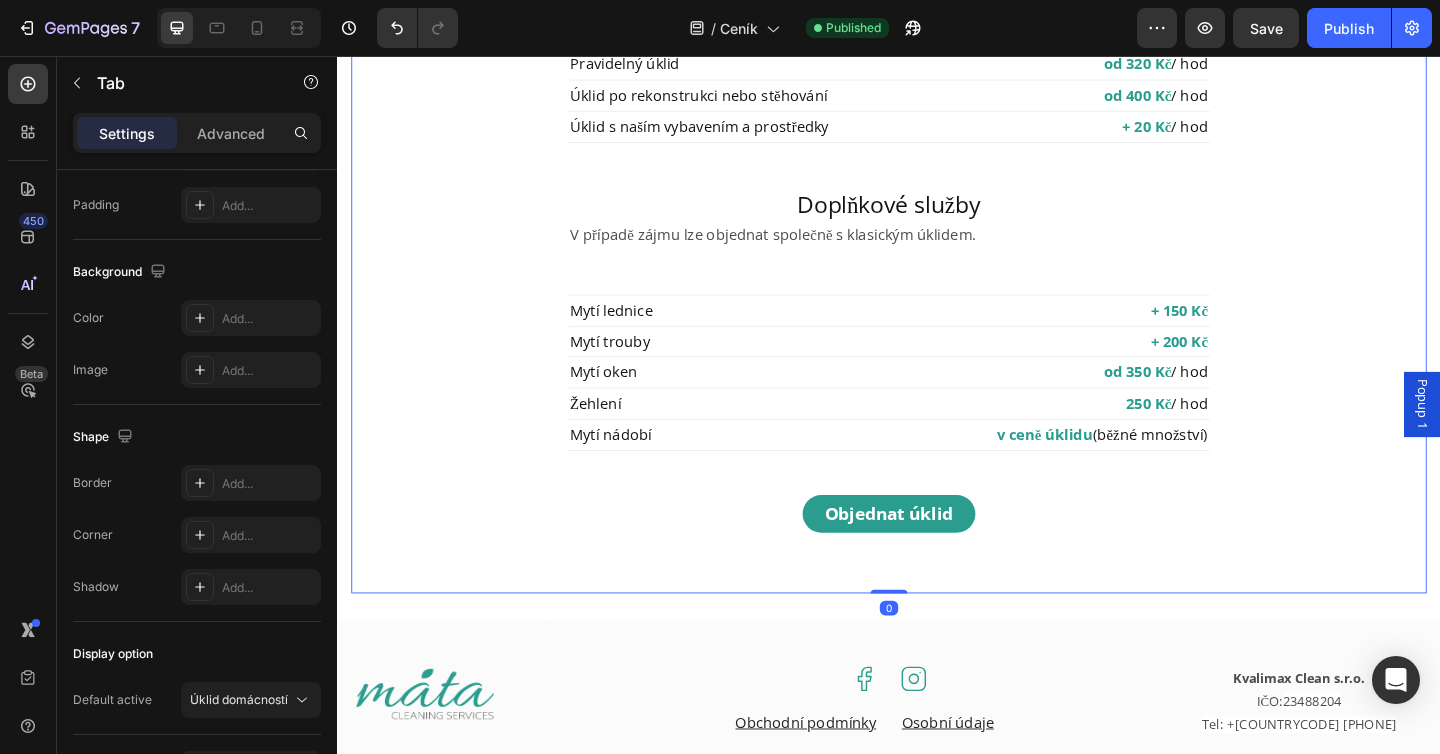 scroll, scrollTop: 0, scrollLeft: 0, axis: both 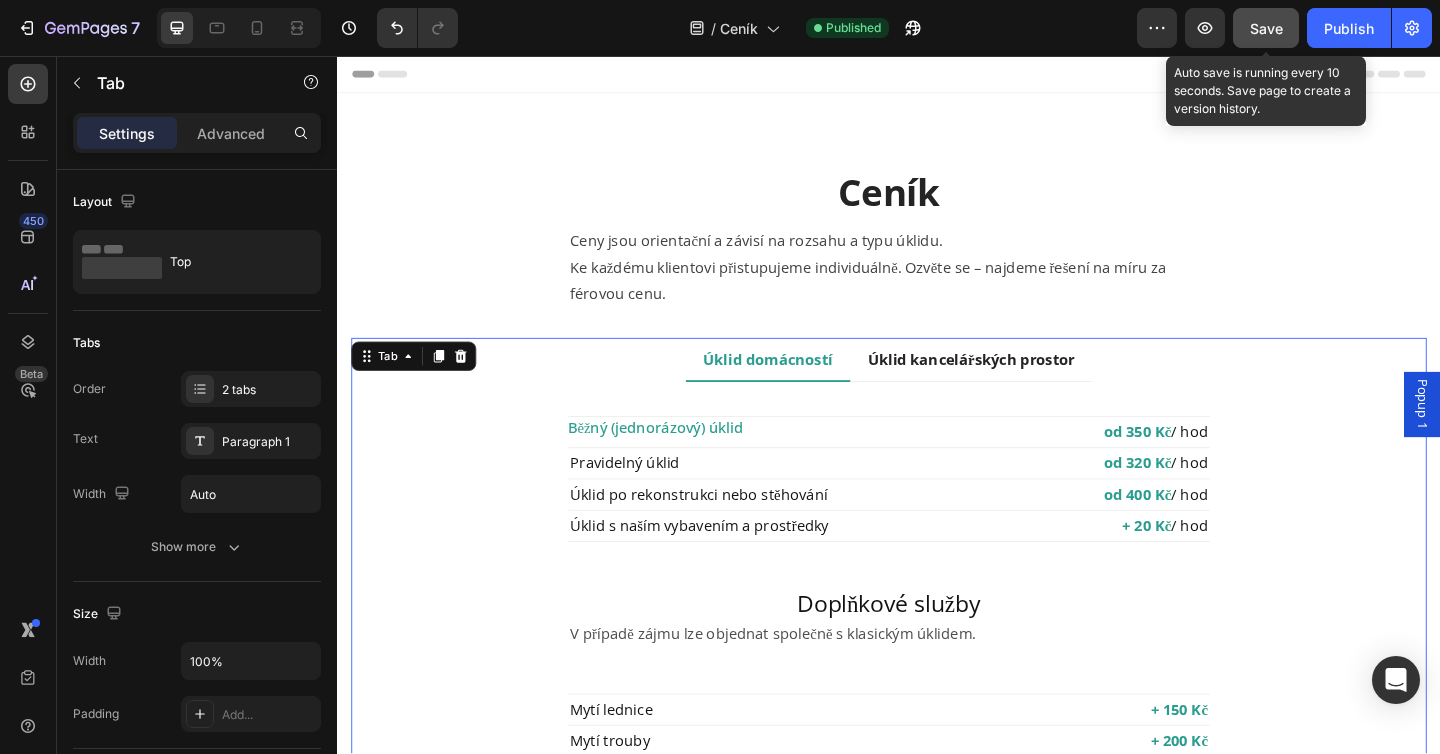 click on "Save" at bounding box center (1266, 28) 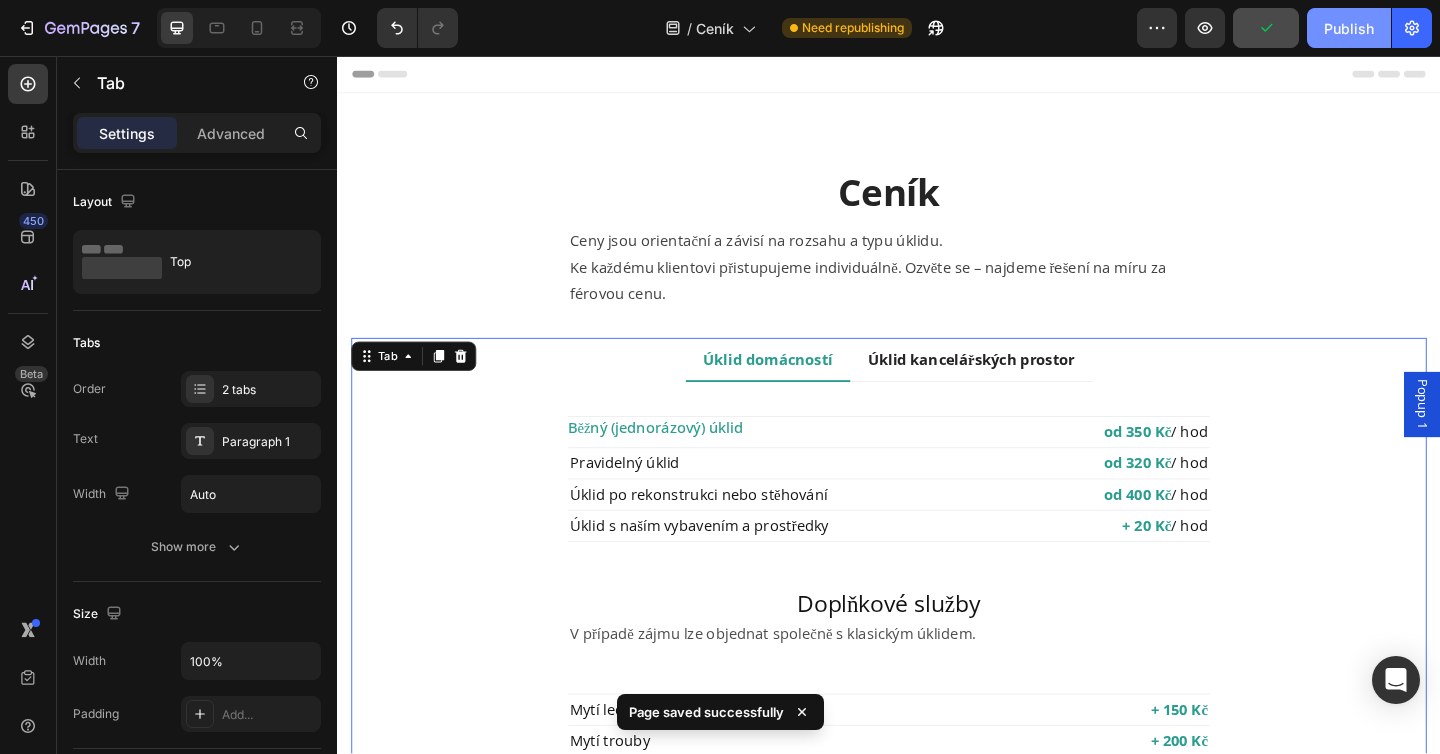 click on "Publish" at bounding box center (1349, 28) 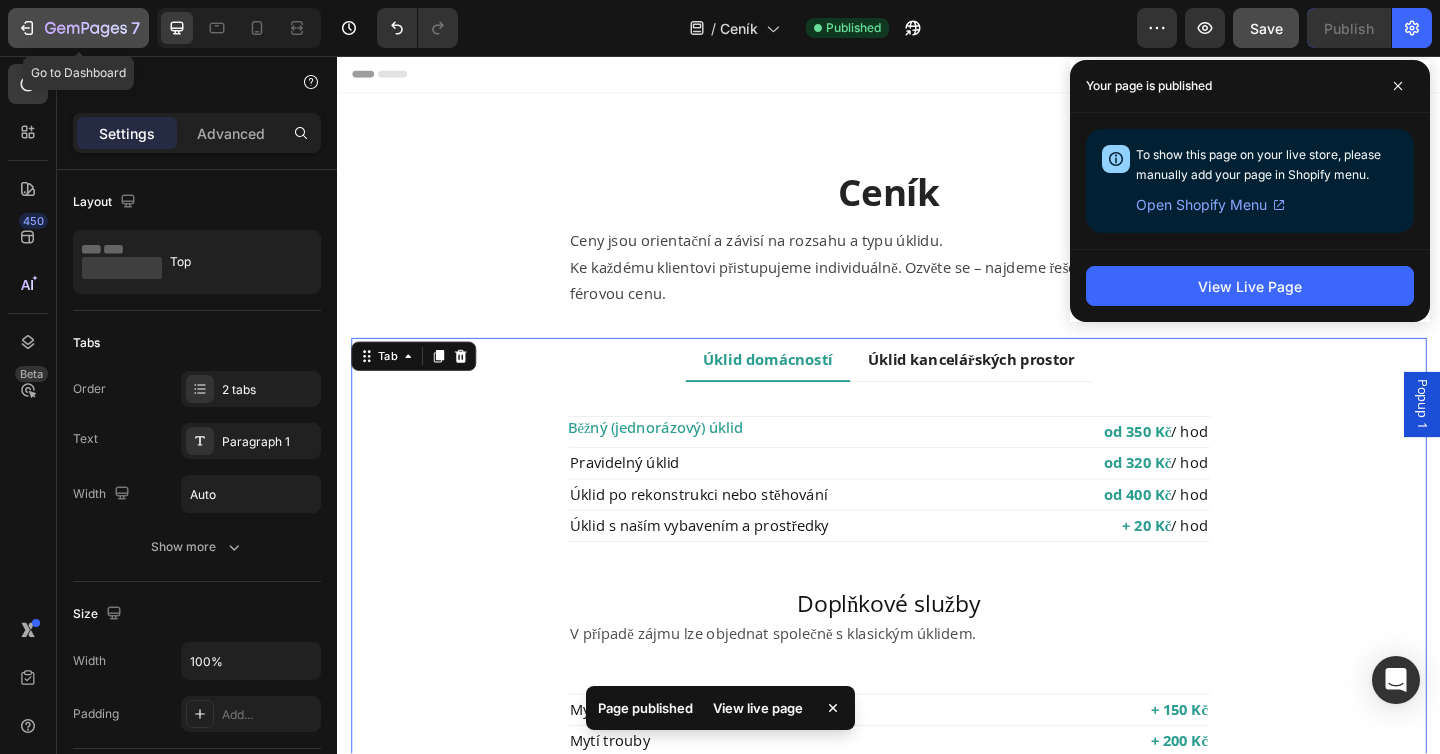 click 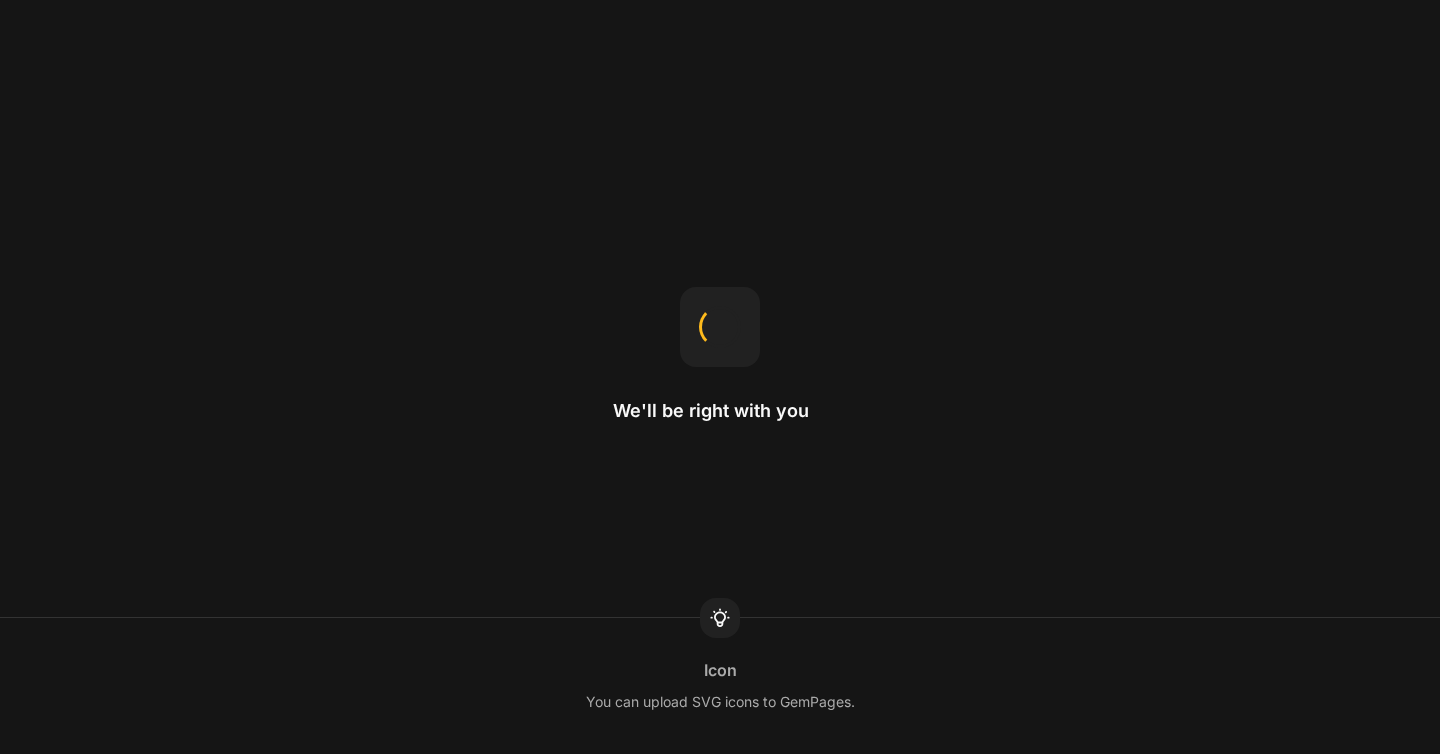 scroll, scrollTop: 0, scrollLeft: 0, axis: both 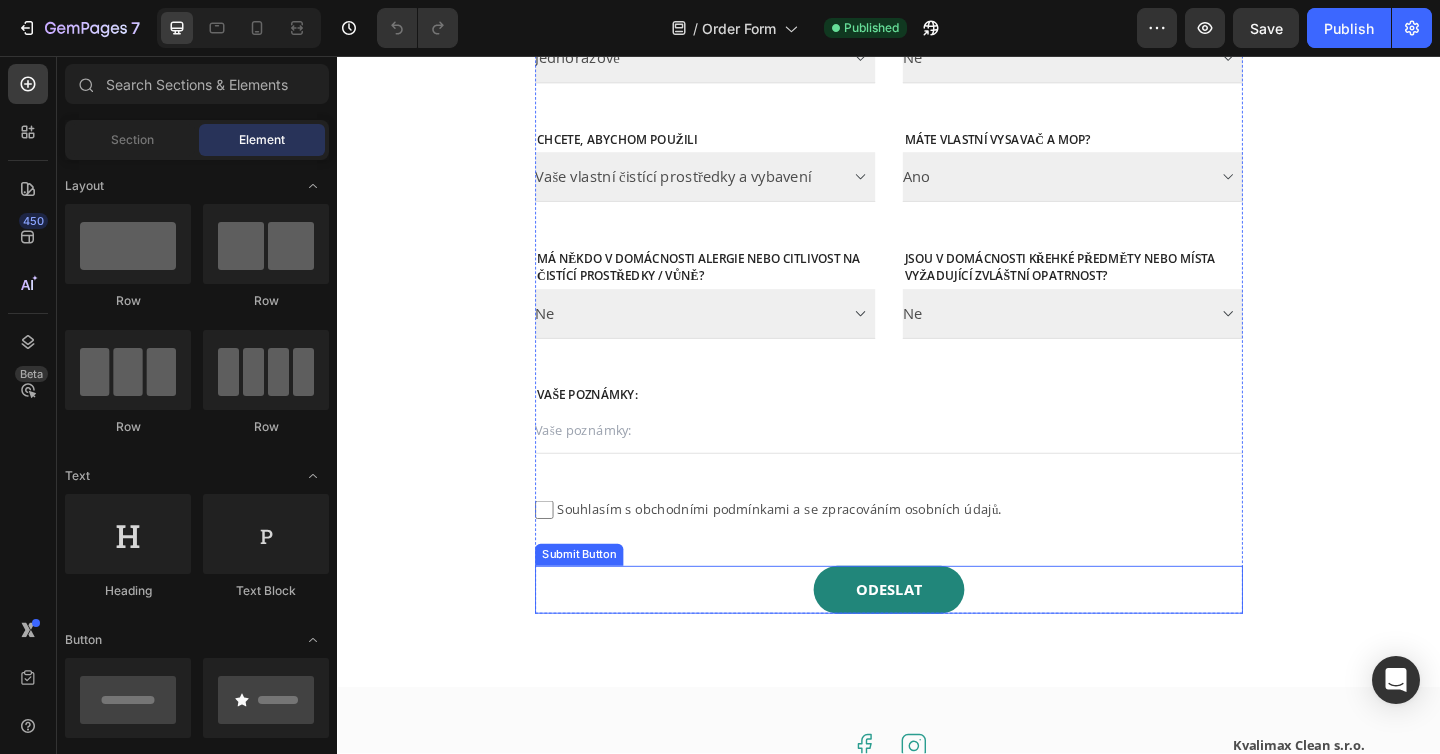click on "ODESLAT" at bounding box center [937, 637] 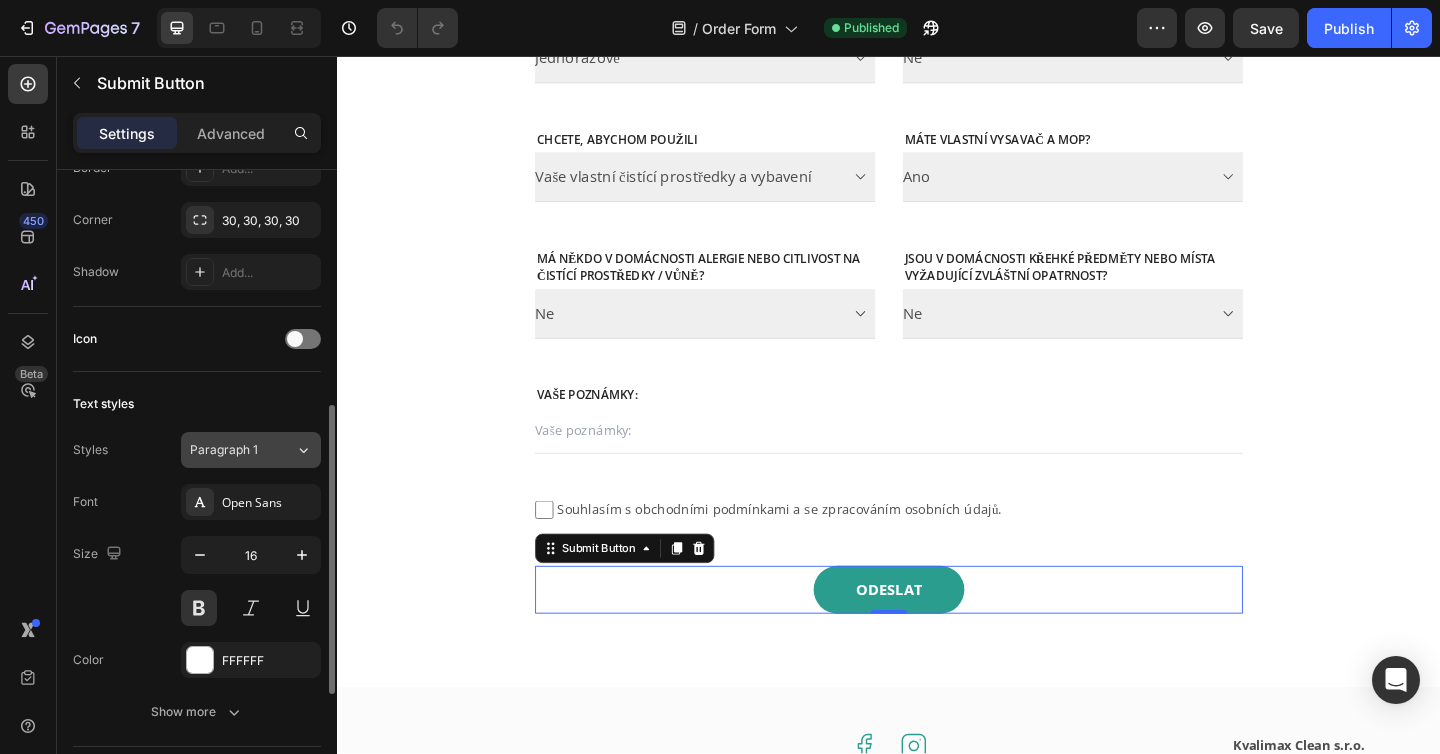 scroll, scrollTop: 522, scrollLeft: 0, axis: vertical 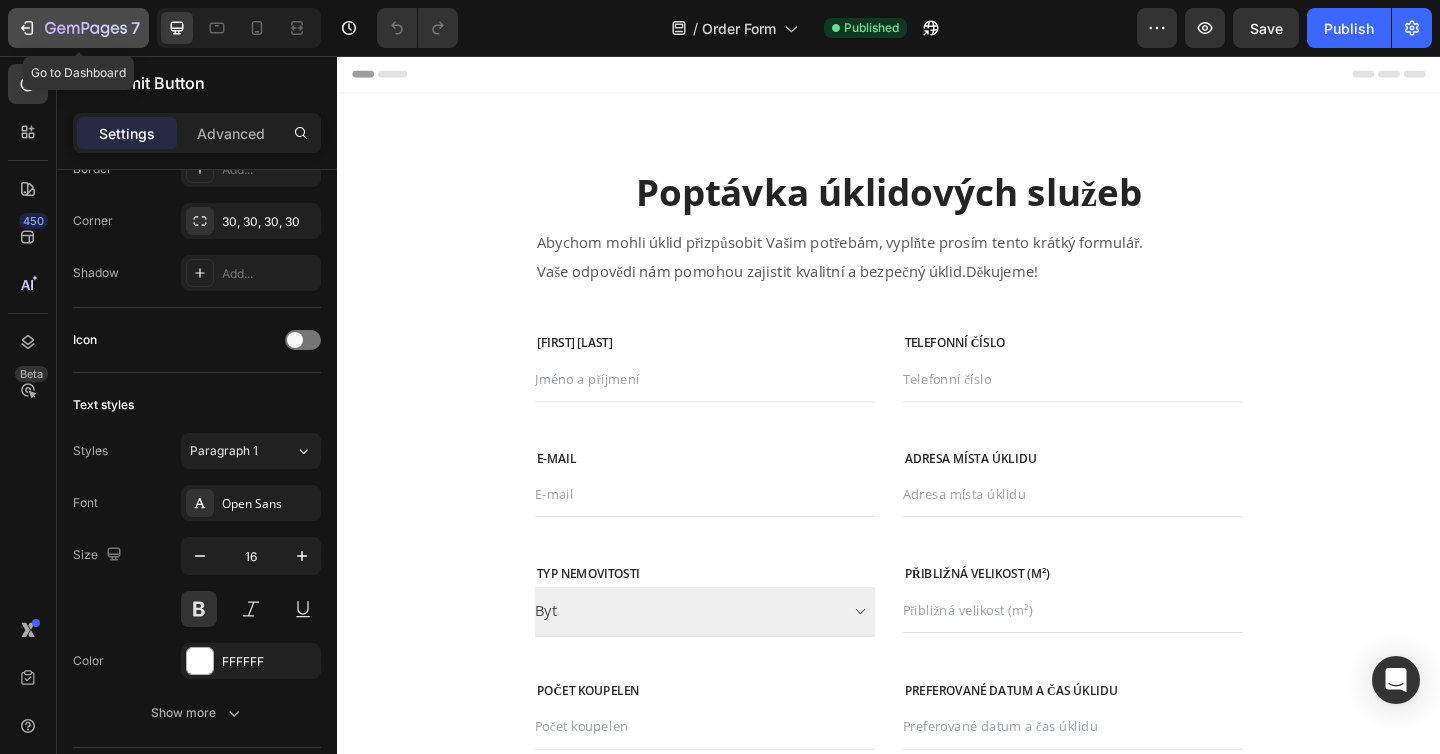 click 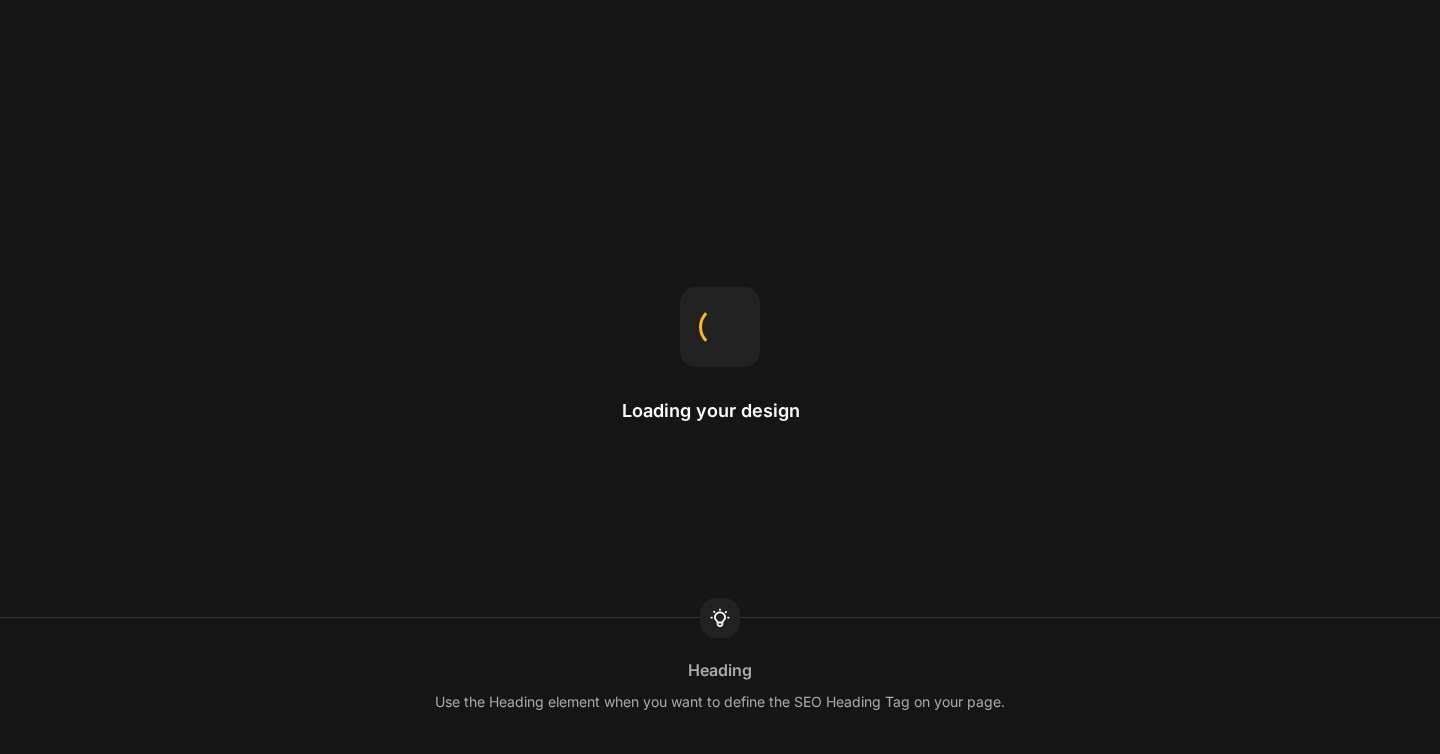 scroll, scrollTop: 0, scrollLeft: 0, axis: both 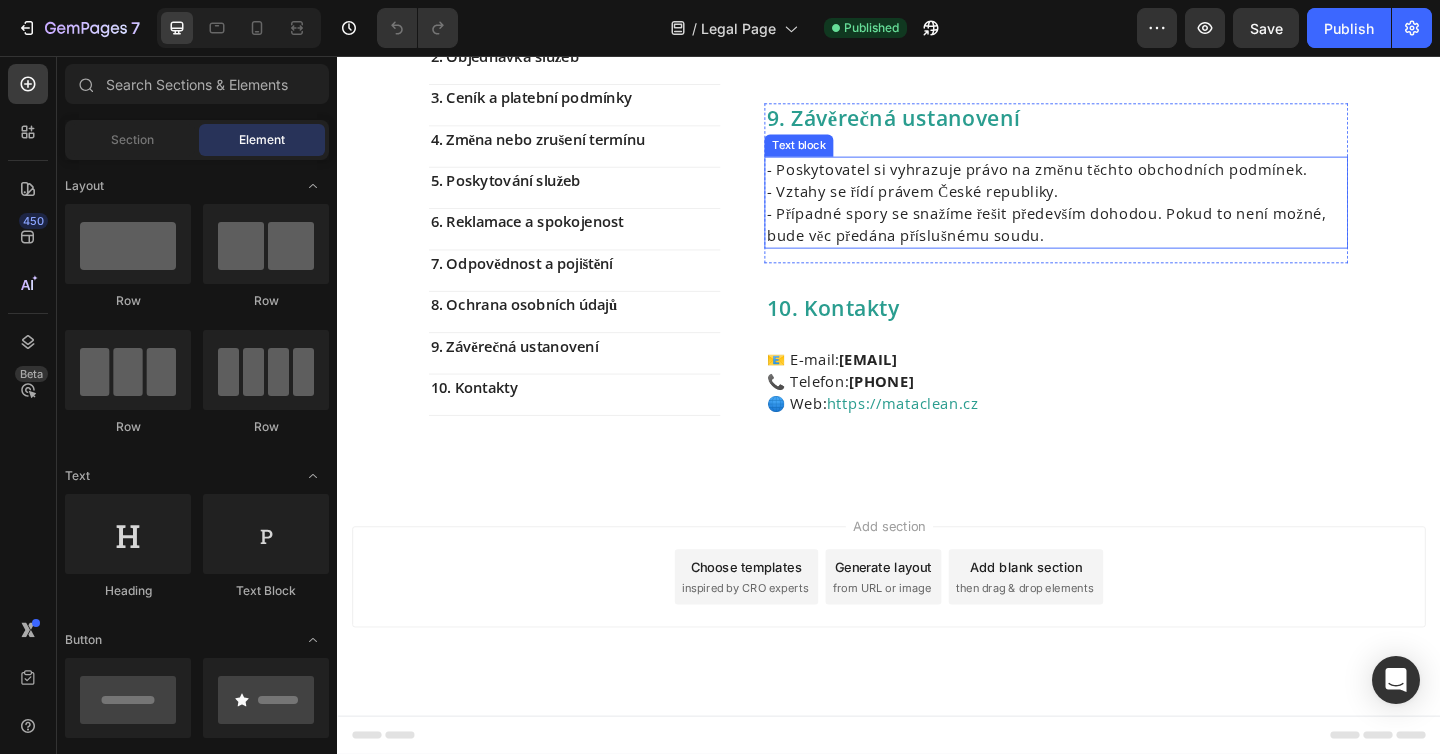 click on "- Vztahy se řídí právem České republiky." at bounding box center [1119, 204] 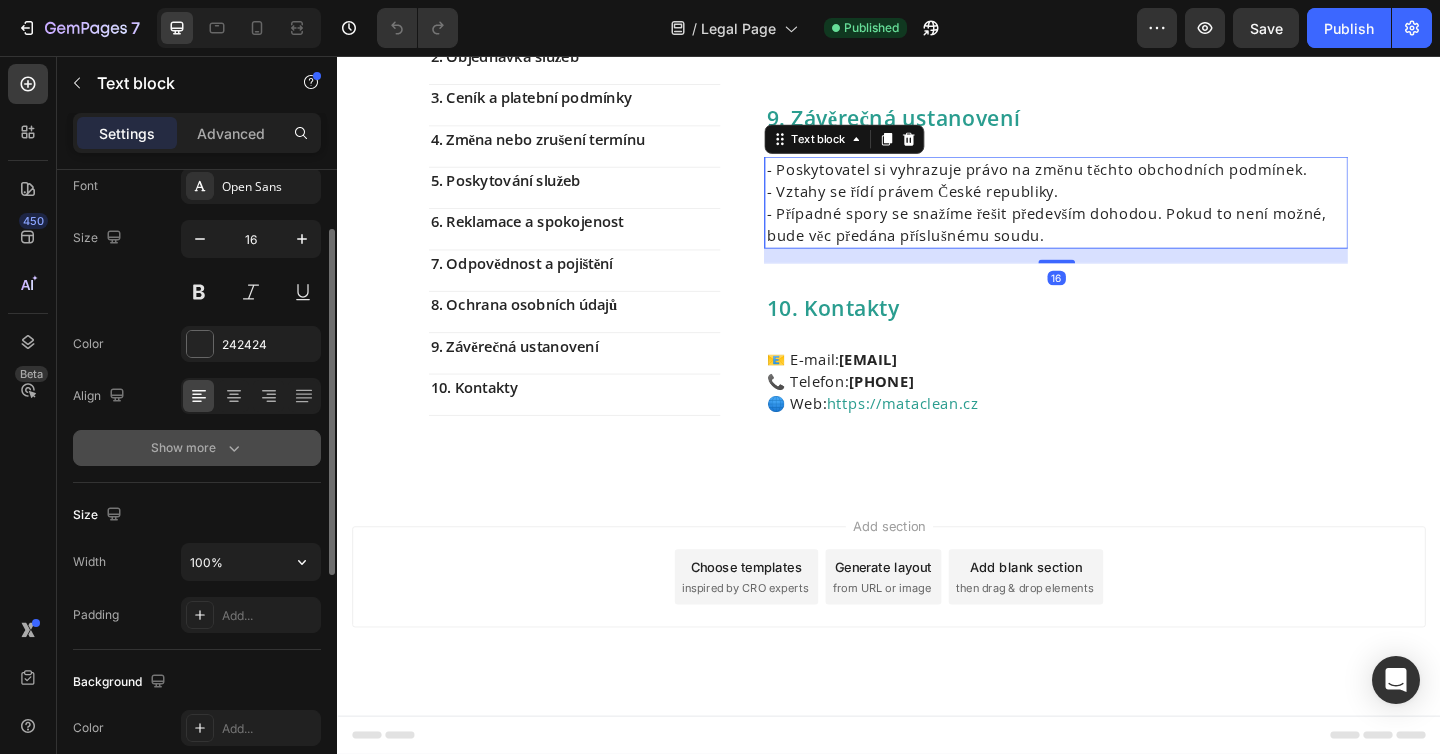 scroll, scrollTop: 121, scrollLeft: 0, axis: vertical 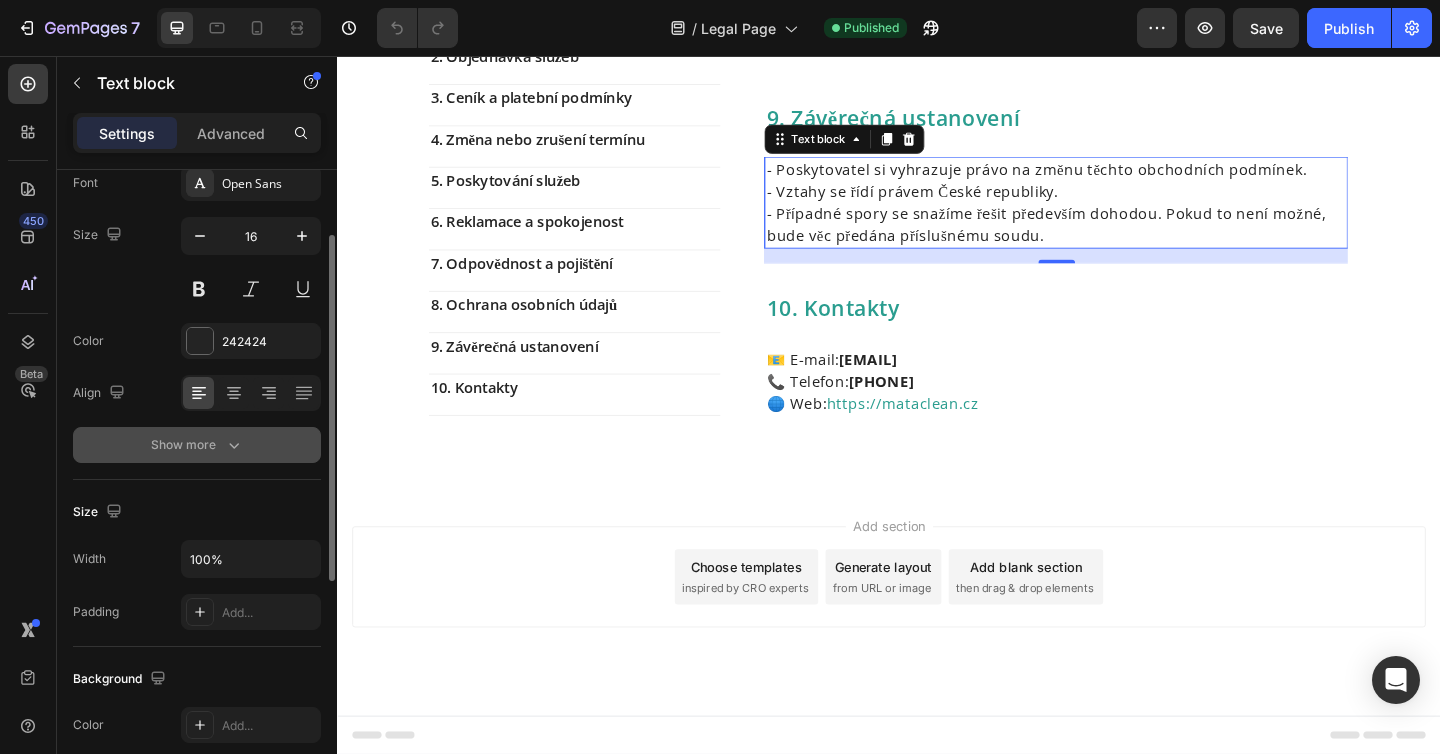 click on "Show more" at bounding box center [197, 445] 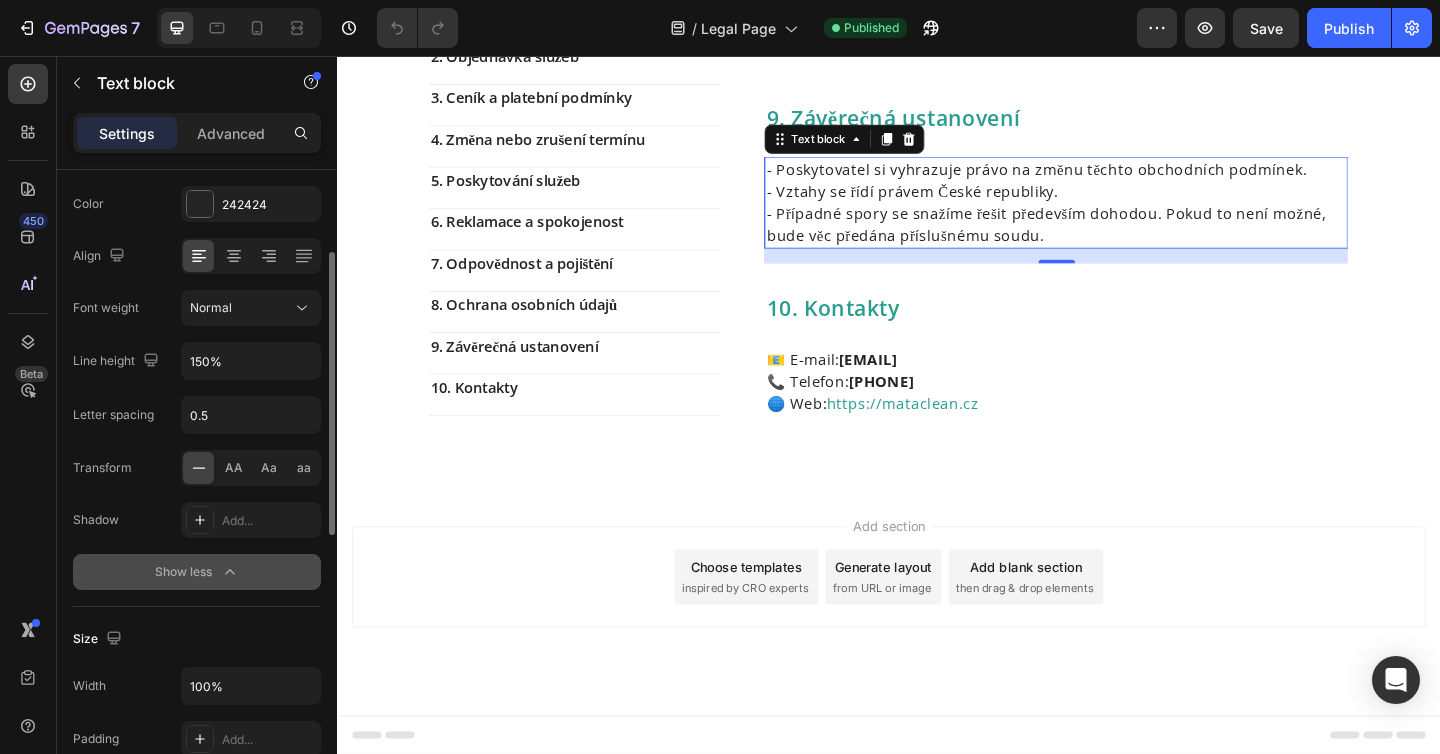 scroll, scrollTop: 264, scrollLeft: 0, axis: vertical 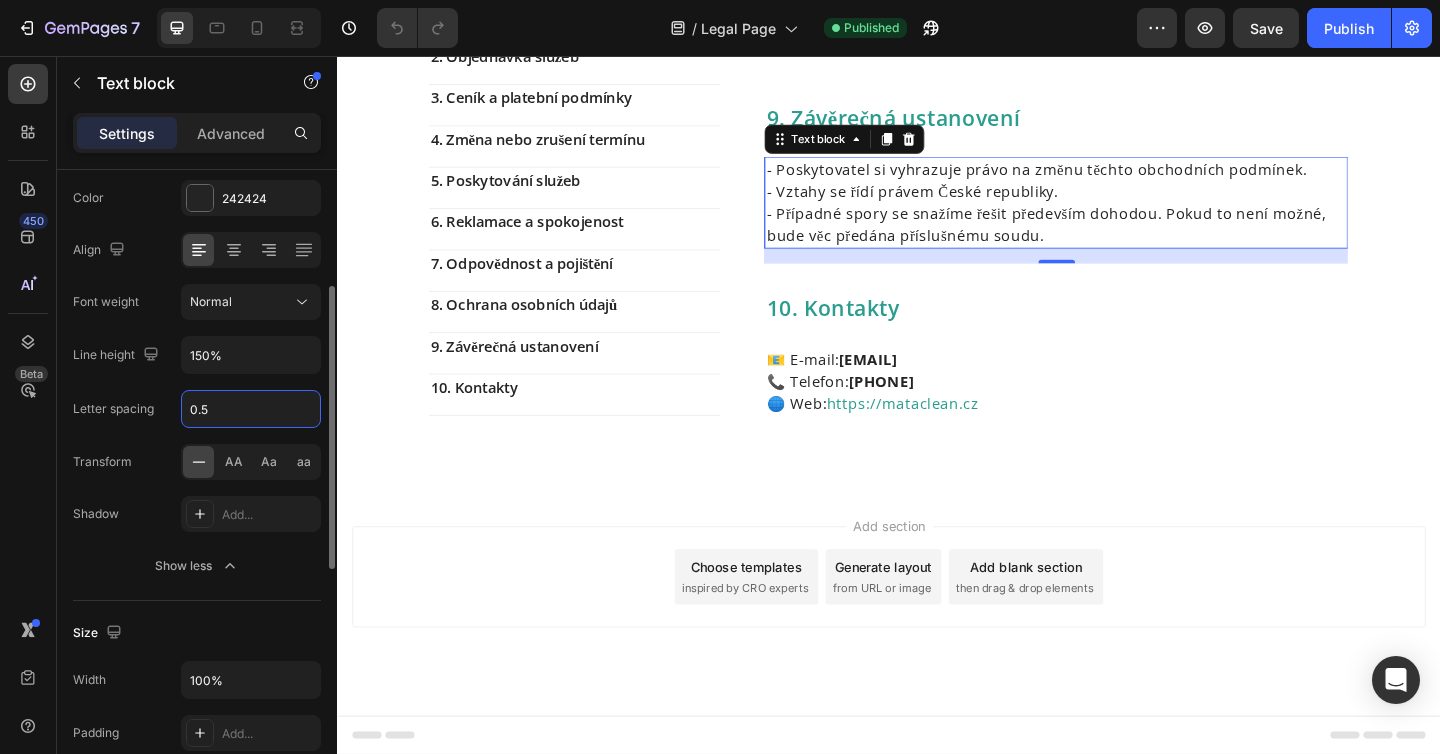 click on "0.5" at bounding box center (251, 409) 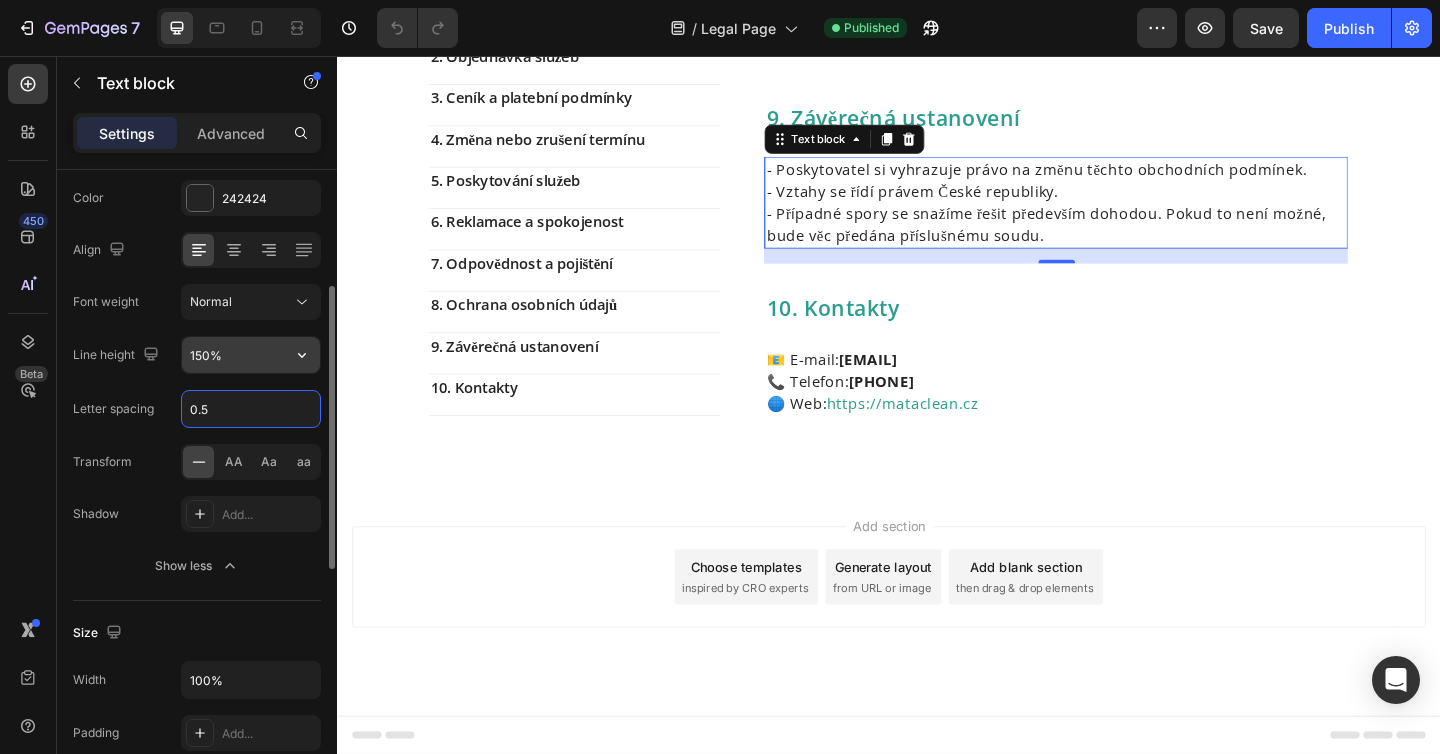 click on "150%" at bounding box center [251, 355] 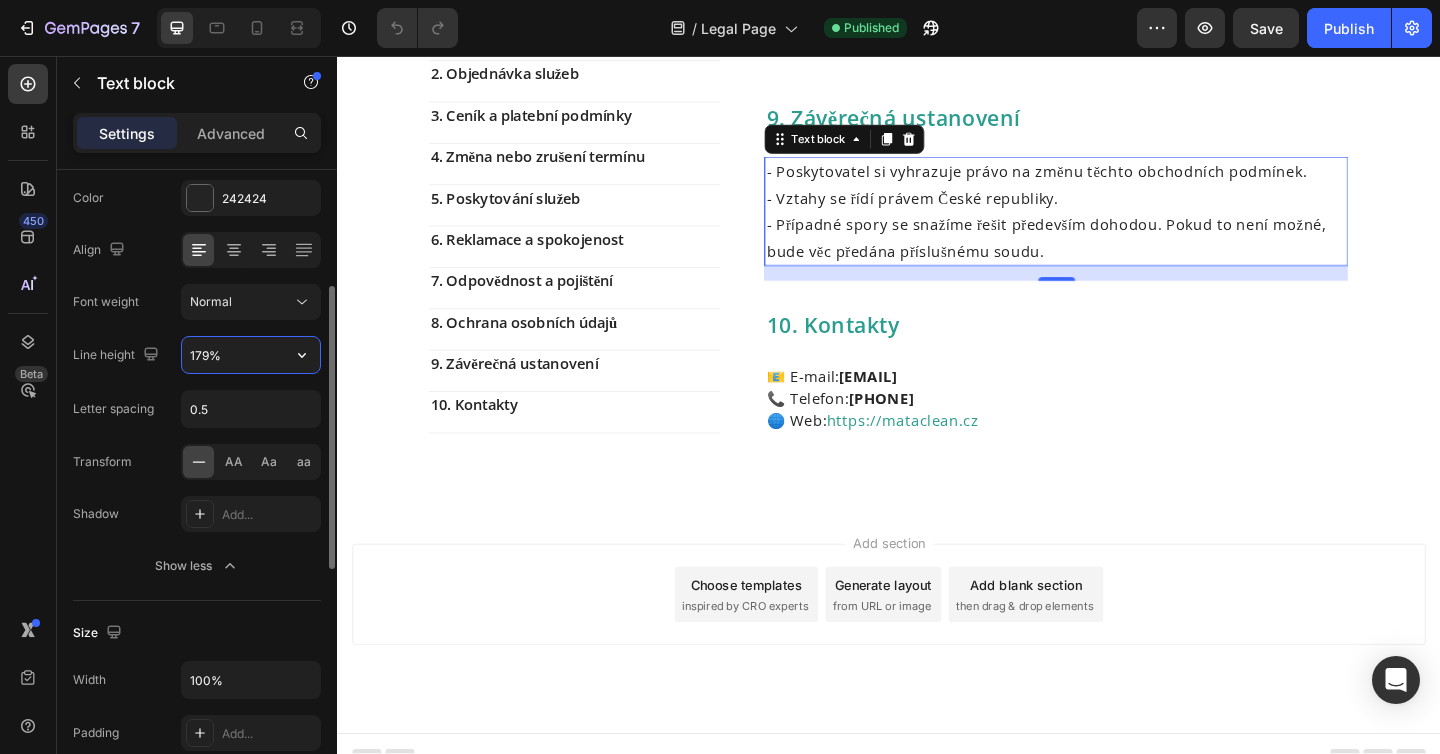 type on "180%" 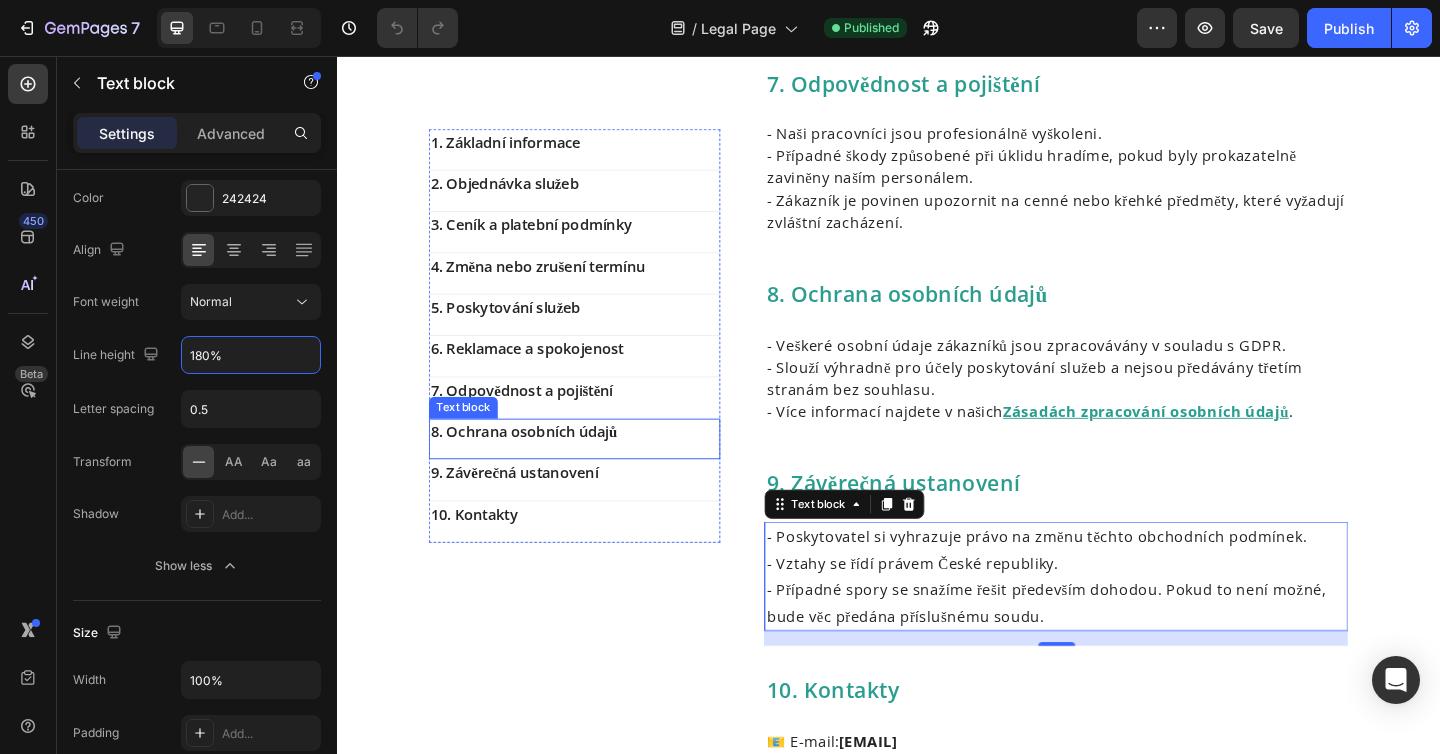 scroll, scrollTop: 1822, scrollLeft: 0, axis: vertical 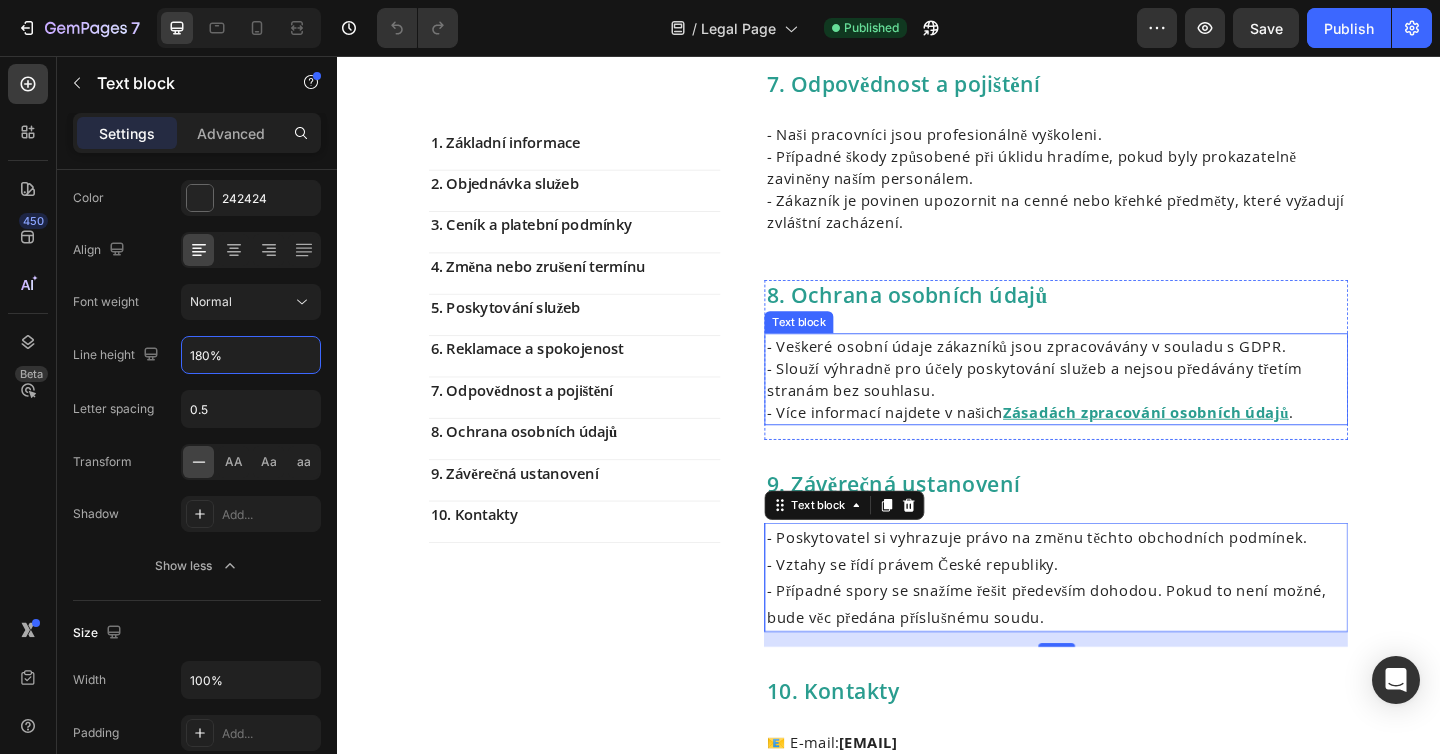 click on "- Veškeré osobní údaje zákazníků jsou zpracovávány v souladu s GDPR." at bounding box center [1119, 372] 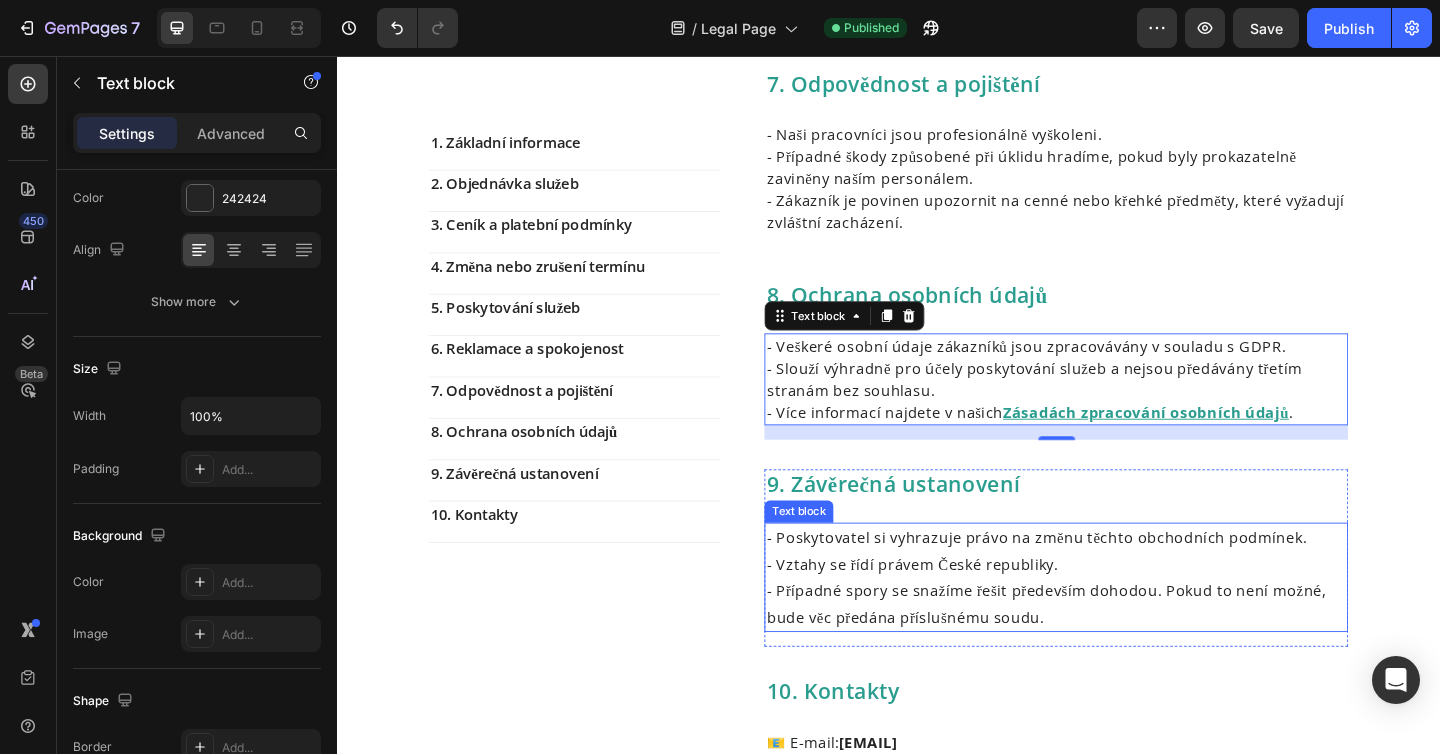click on "- Vztahy se řídí právem České republiky." at bounding box center (1119, 609) 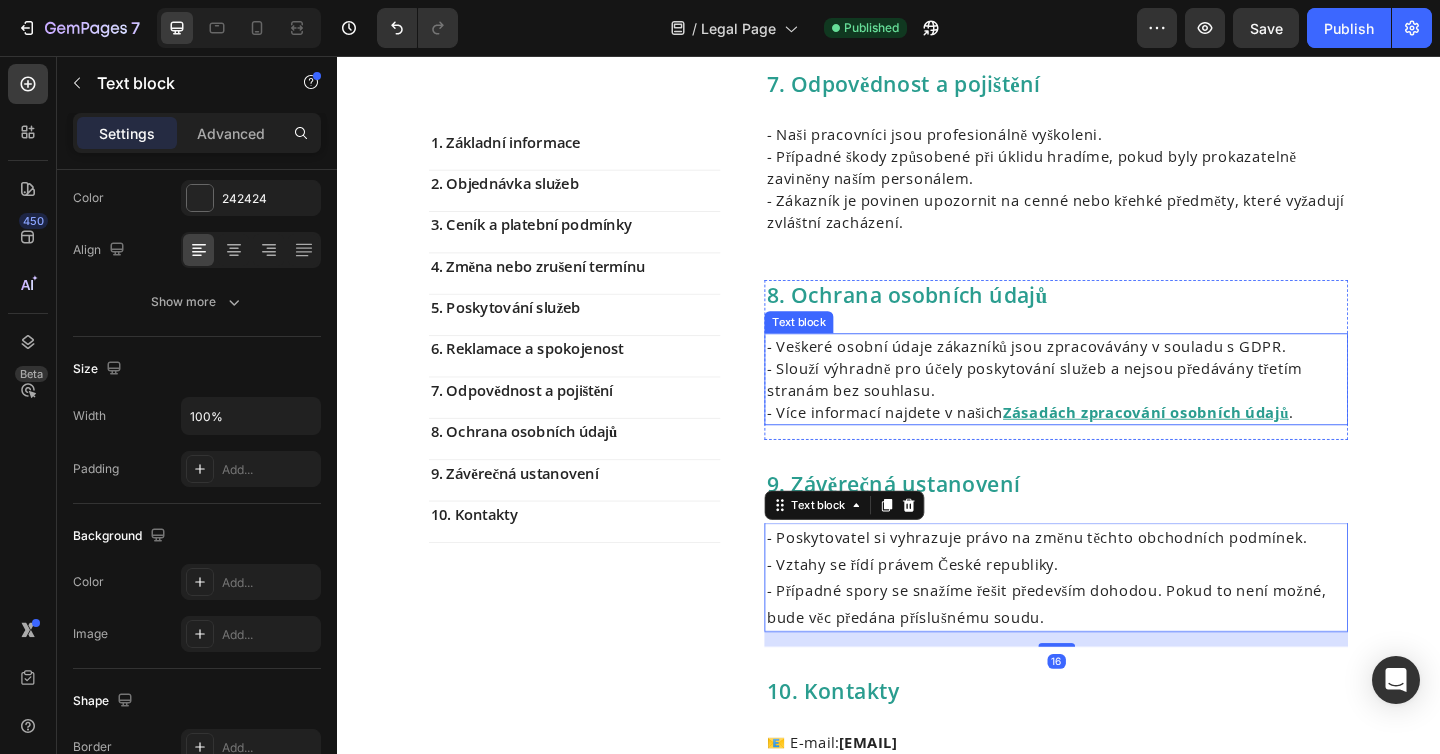 click on "- Slouží výhradně pro účely poskytování služeb a nejsou předávány třetím stranám bez souhlasu." at bounding box center (1119, 408) 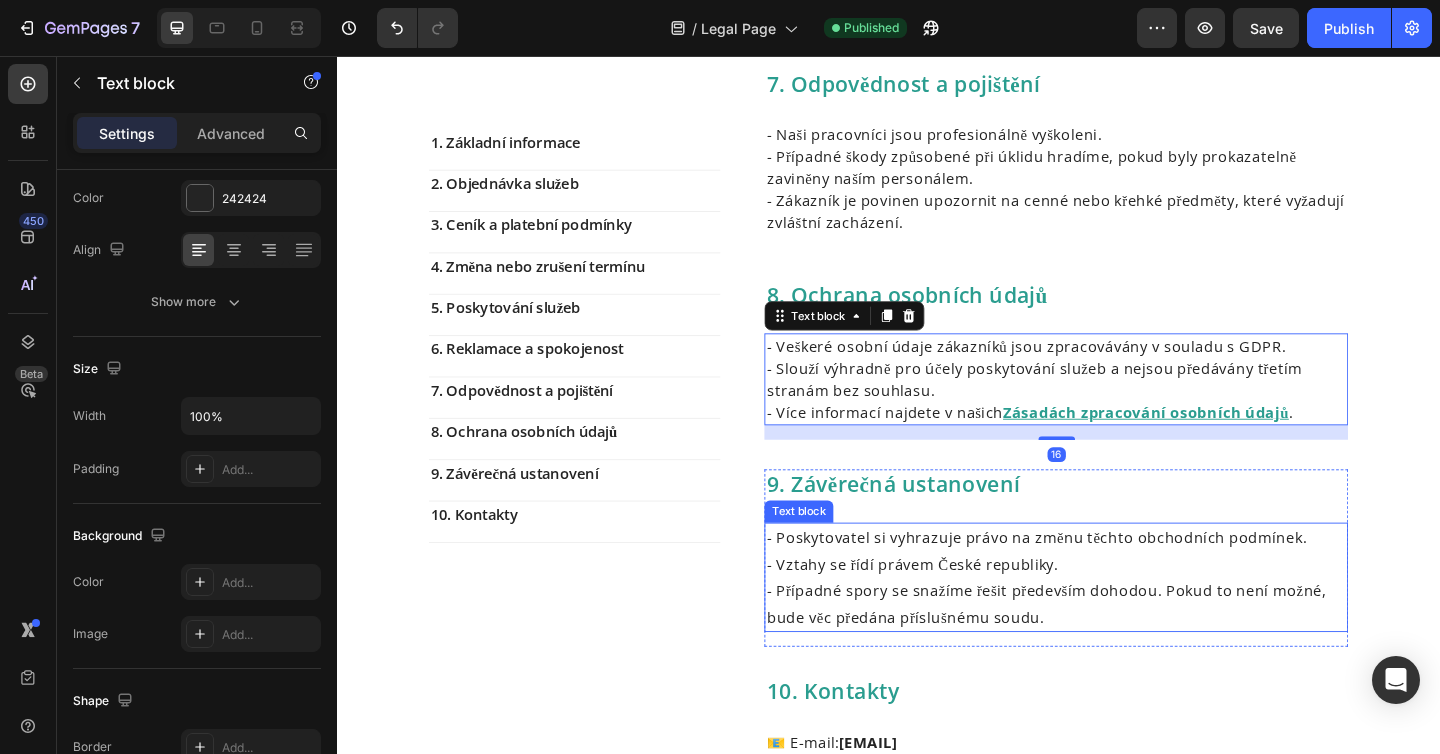 click on "- Vztahy se řídí právem České republiky." at bounding box center [1119, 609] 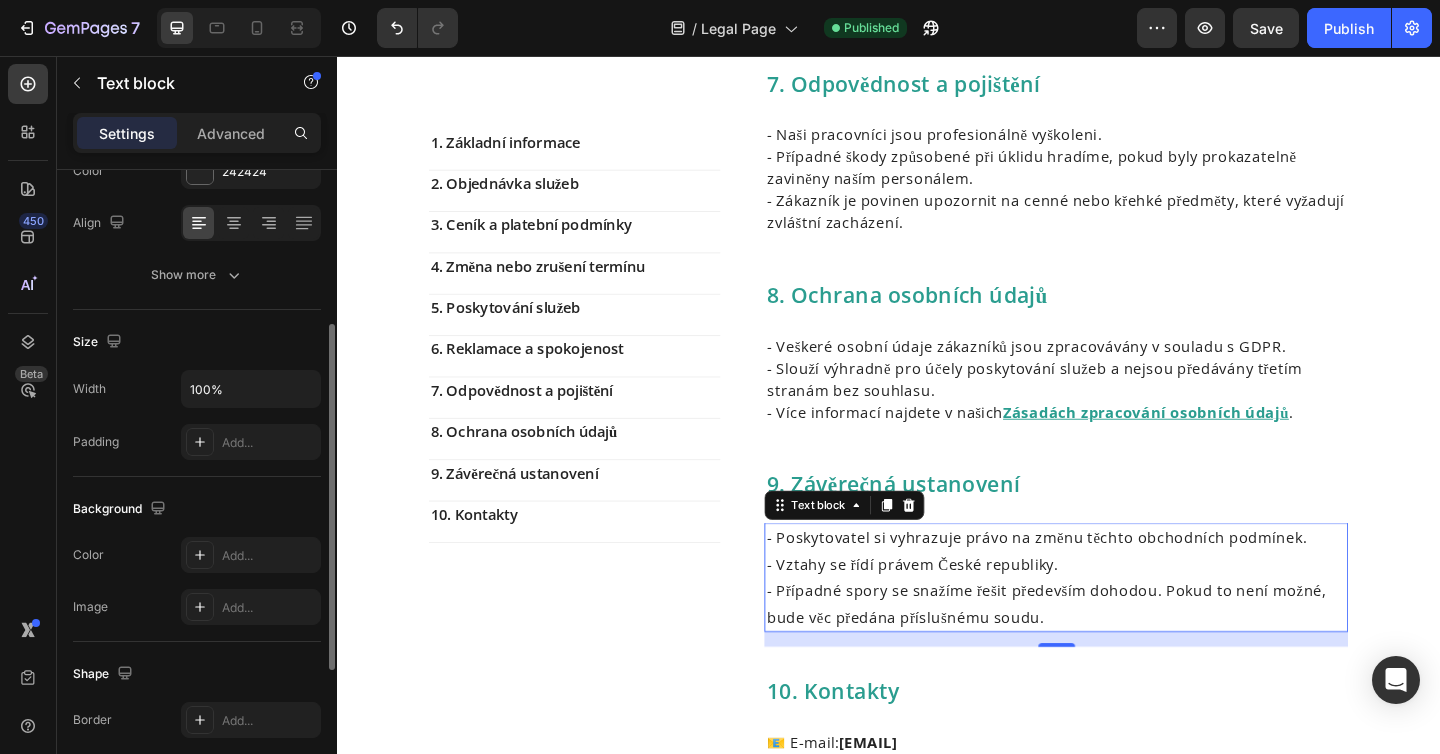 scroll, scrollTop: 289, scrollLeft: 0, axis: vertical 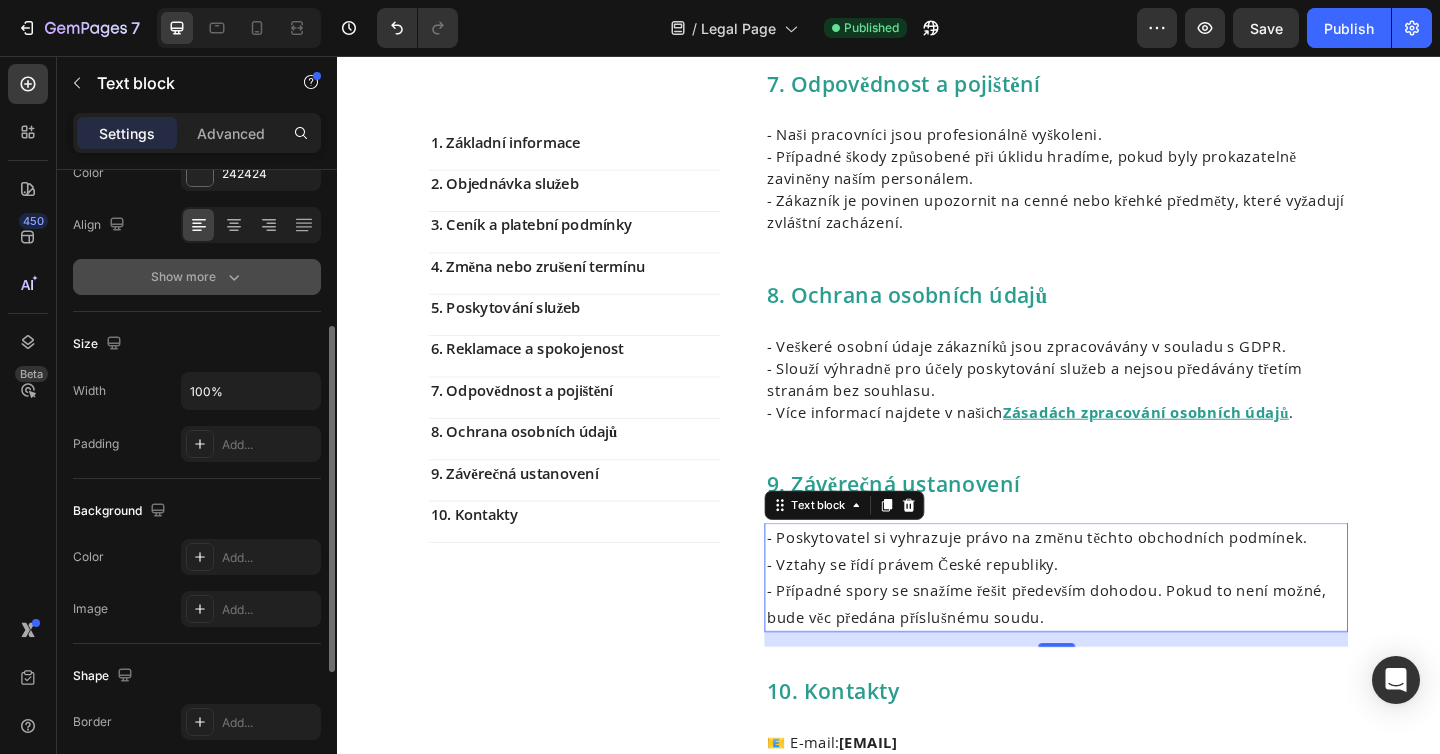 click 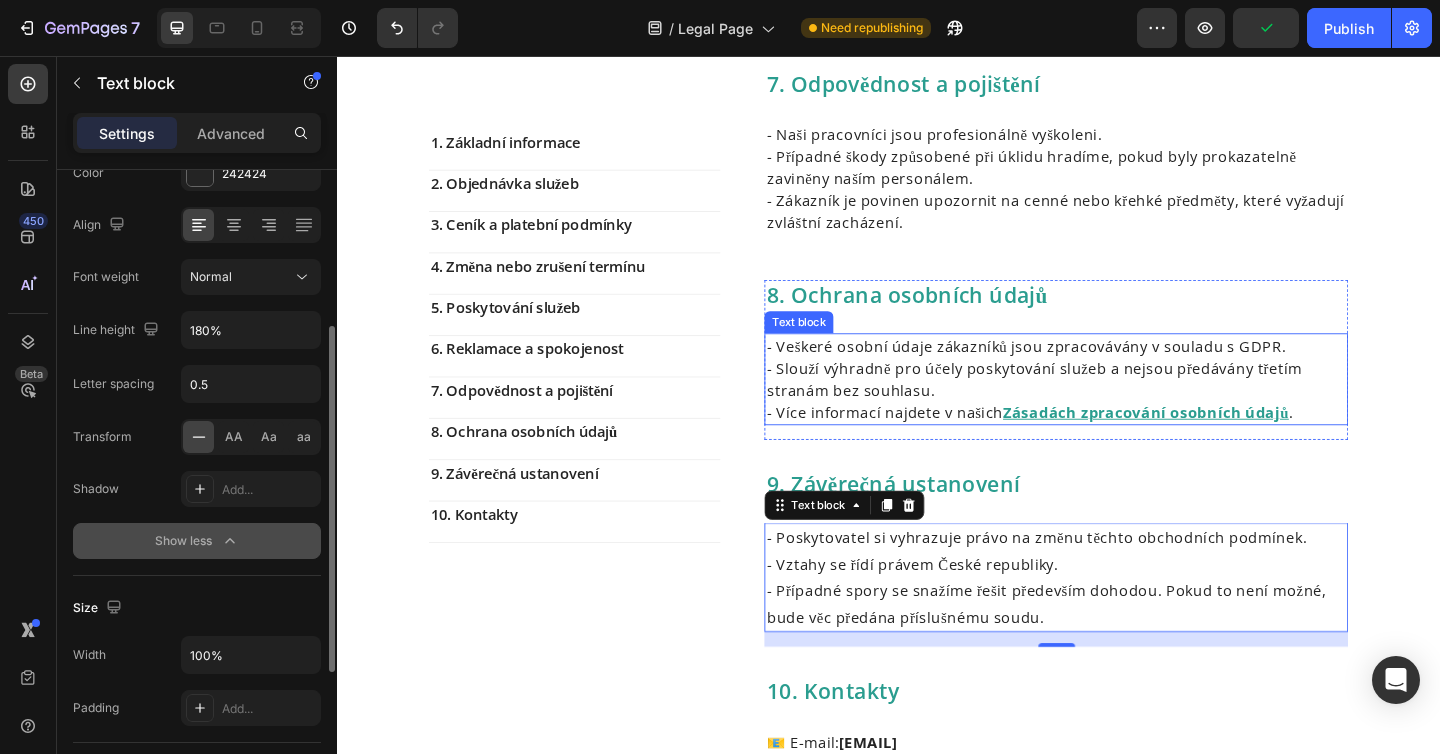 click on "- Slouží výhradně pro účely poskytování služeb a nejsou předávány třetím stranám bez souhlasu." at bounding box center (1119, 408) 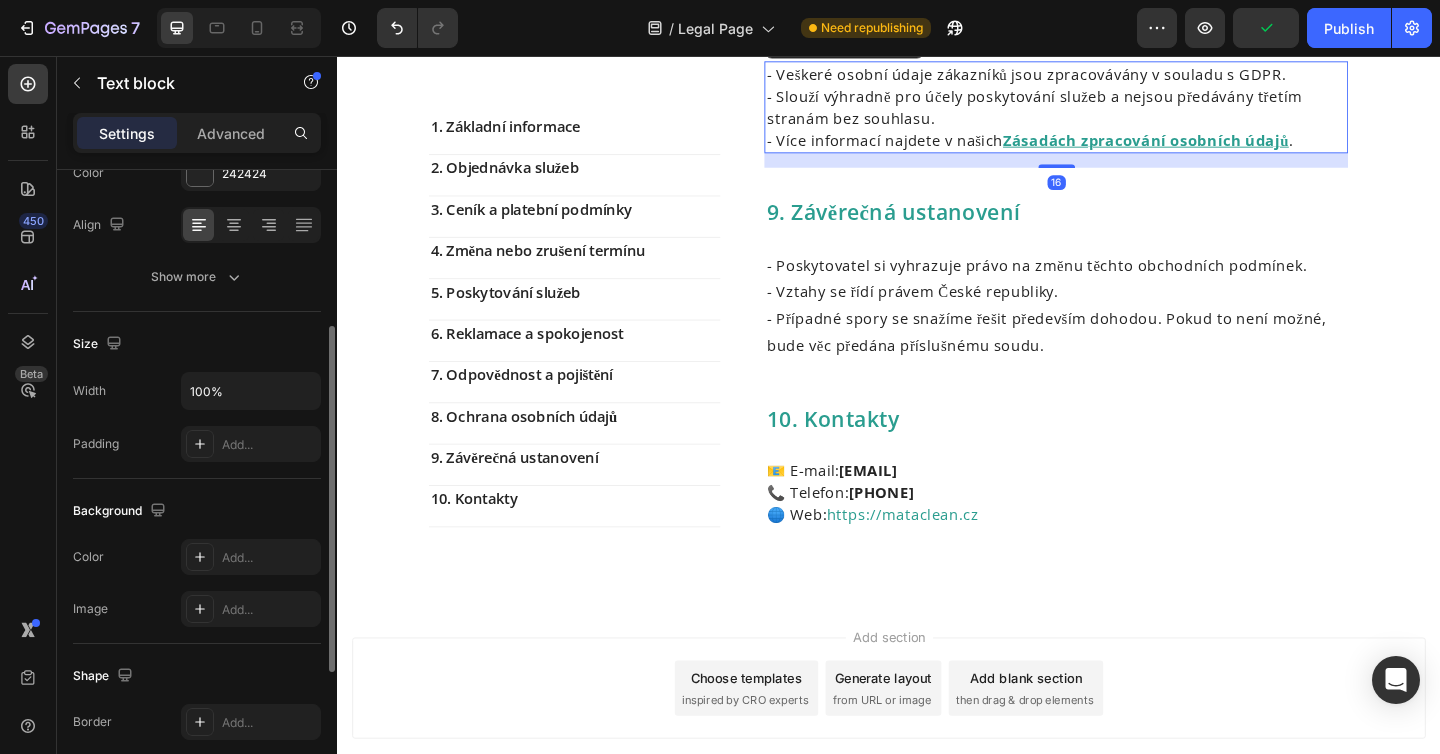 scroll, scrollTop: 2119, scrollLeft: 0, axis: vertical 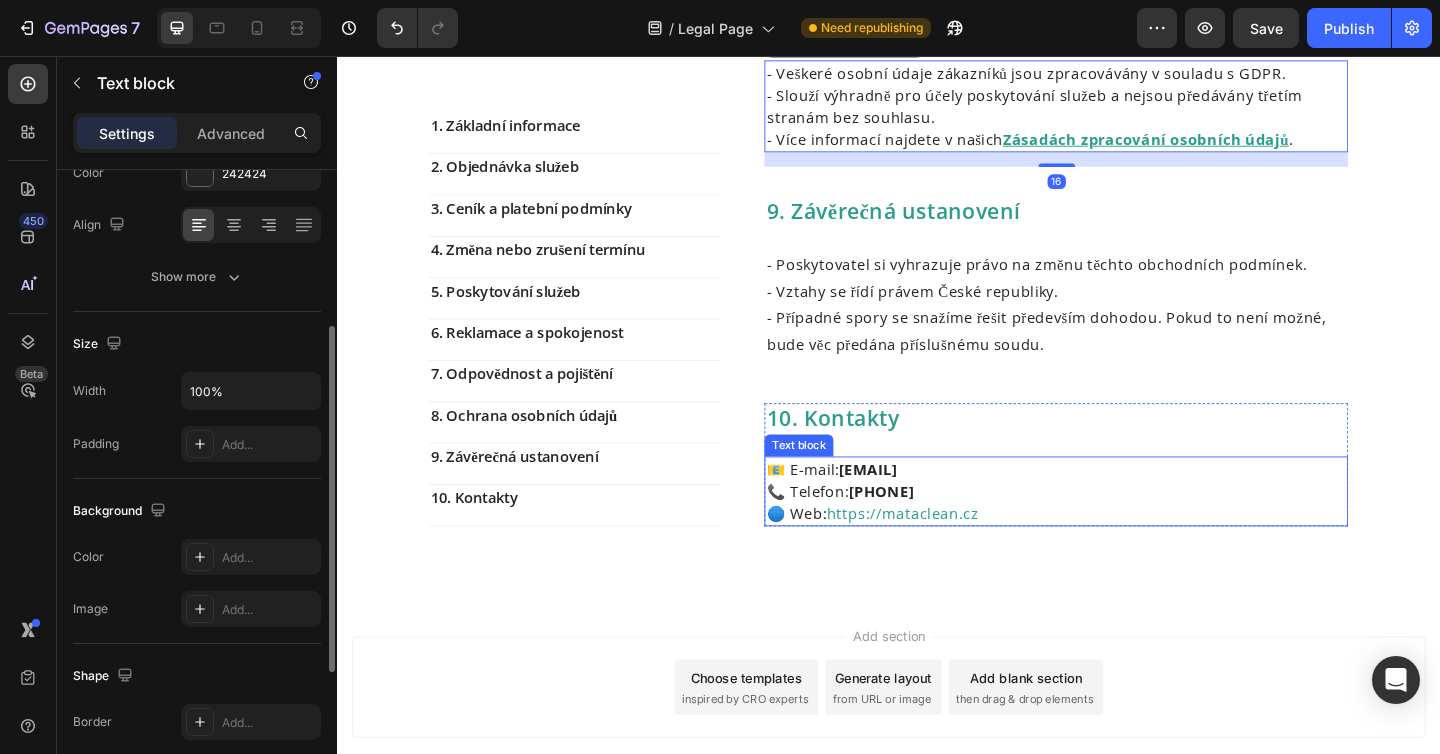 click on "[PHONE]" at bounding box center [928, 530] 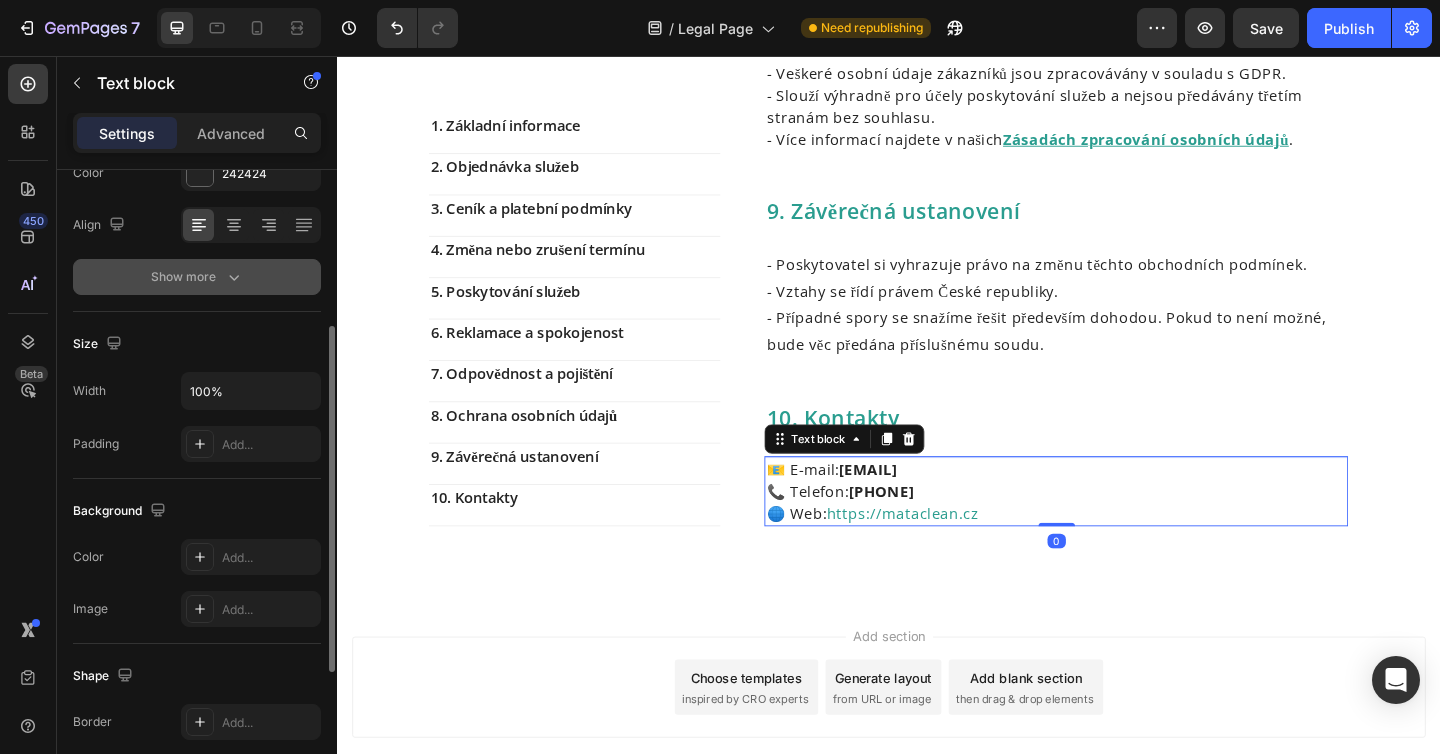click on "Show more" at bounding box center (197, 277) 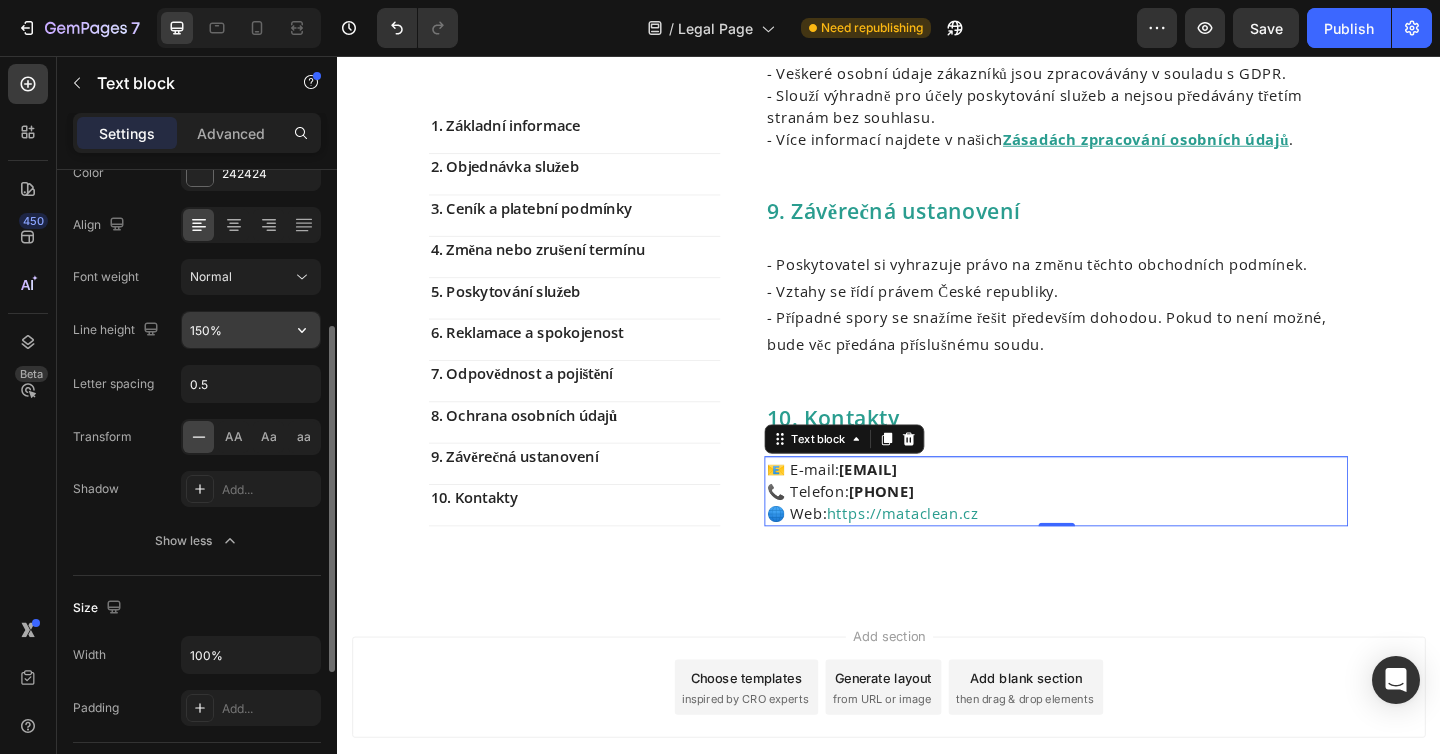 click on "150%" at bounding box center [251, 330] 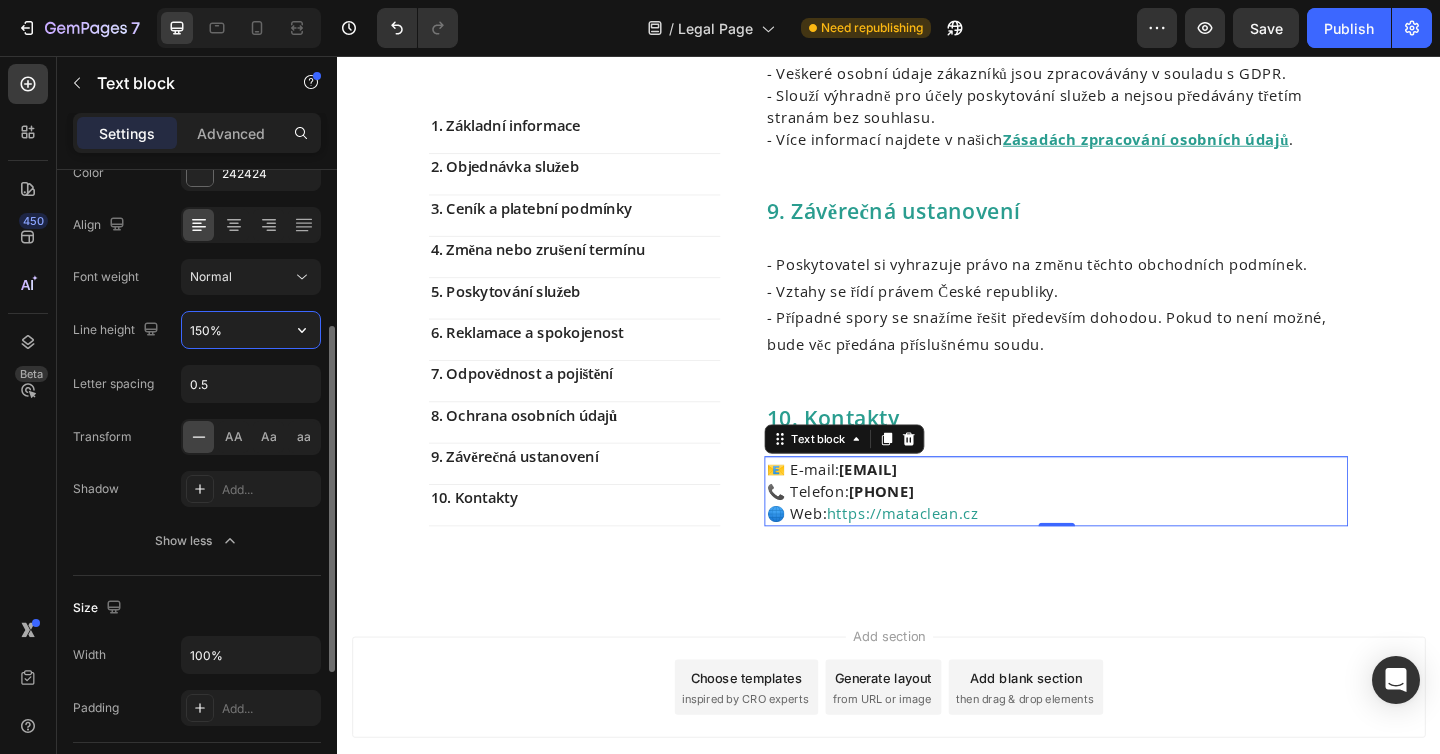 click on "150%" at bounding box center (251, 330) 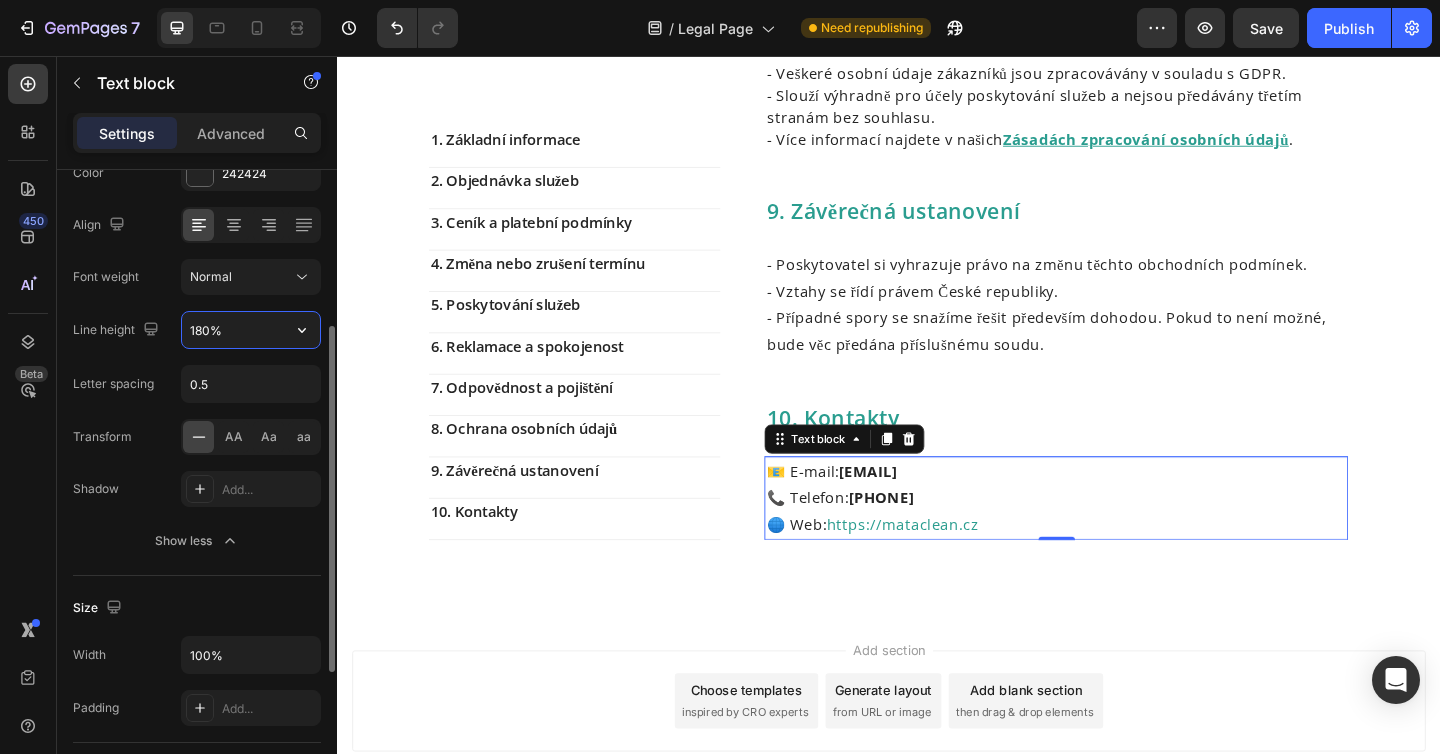 type on "180%" 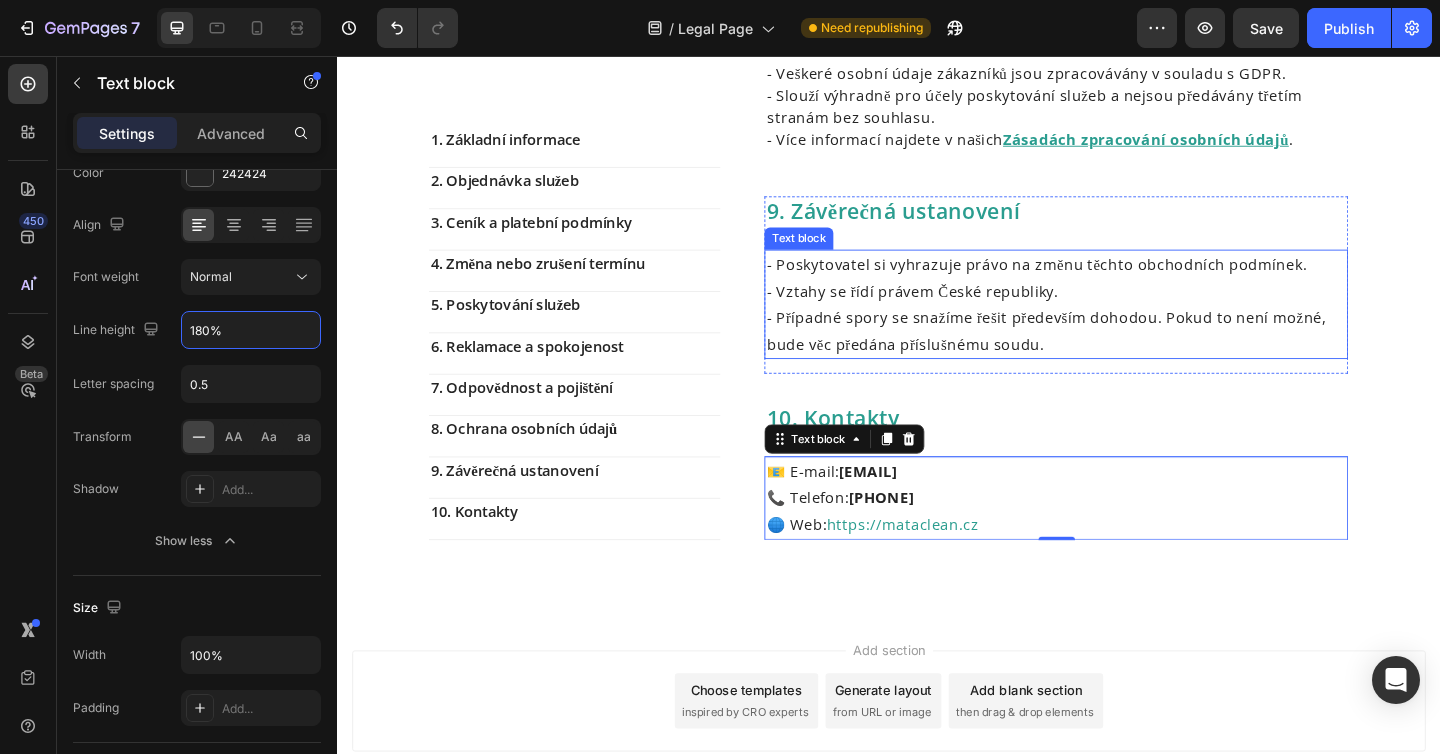 scroll, scrollTop: 1918, scrollLeft: 0, axis: vertical 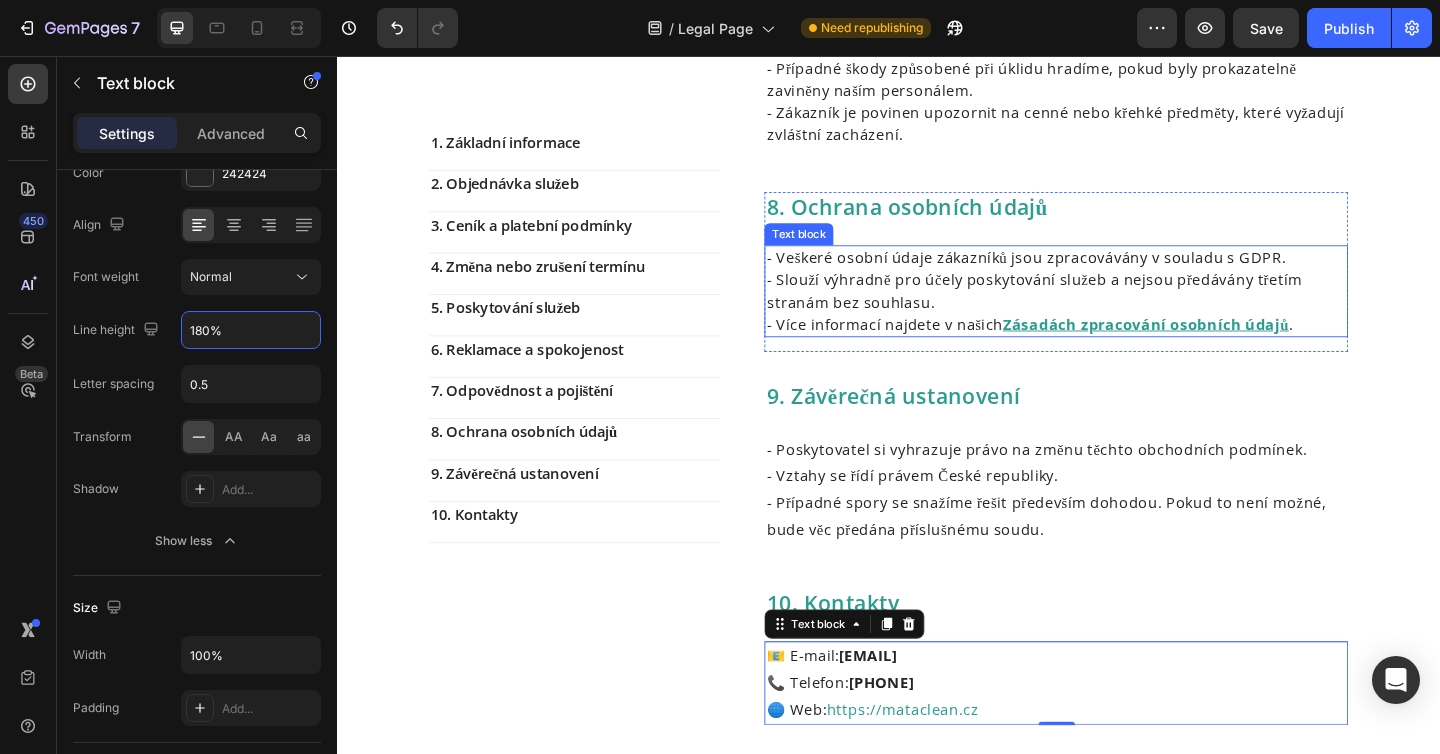 click on "- Slouží výhradně pro účely poskytování služeb a nejsou předávány třetím stranám bez souhlasu." at bounding box center (1119, 312) 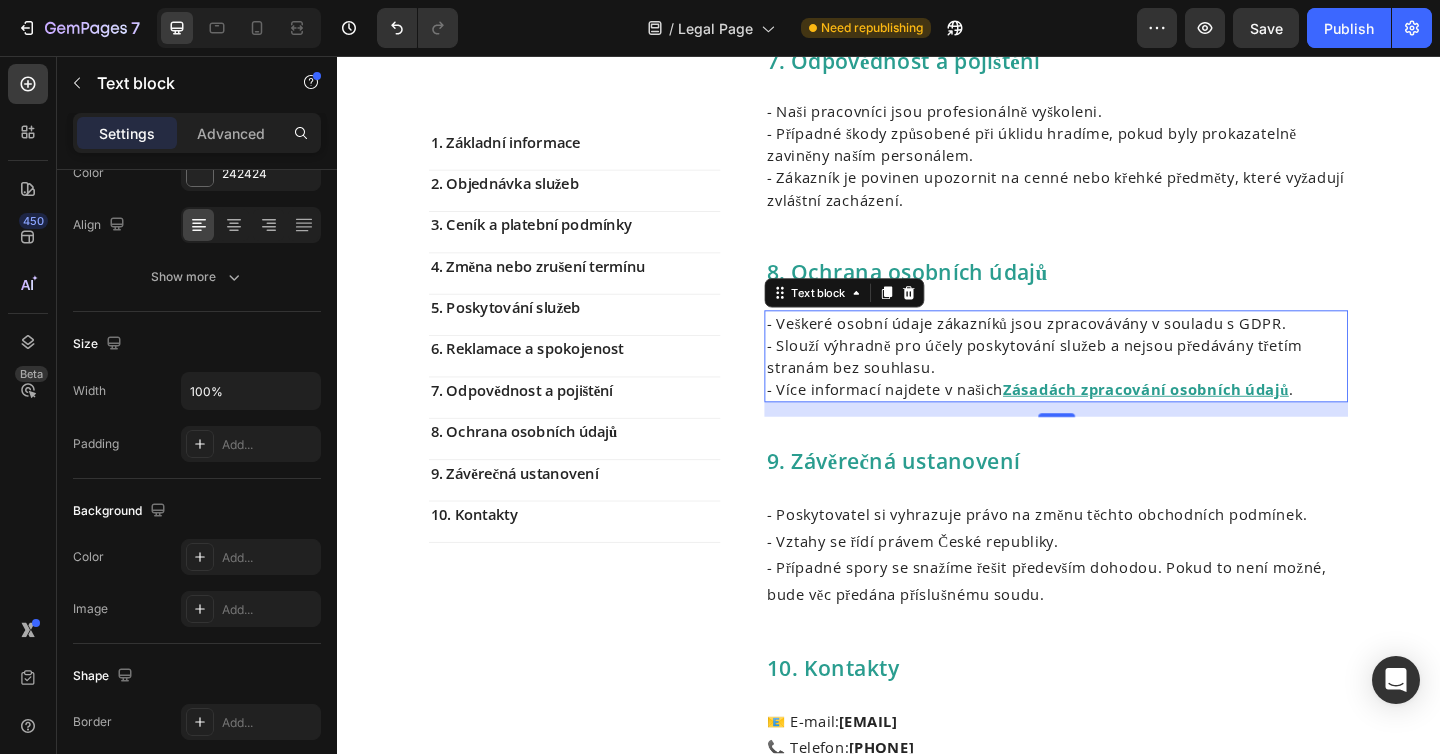 scroll, scrollTop: 1824, scrollLeft: 0, axis: vertical 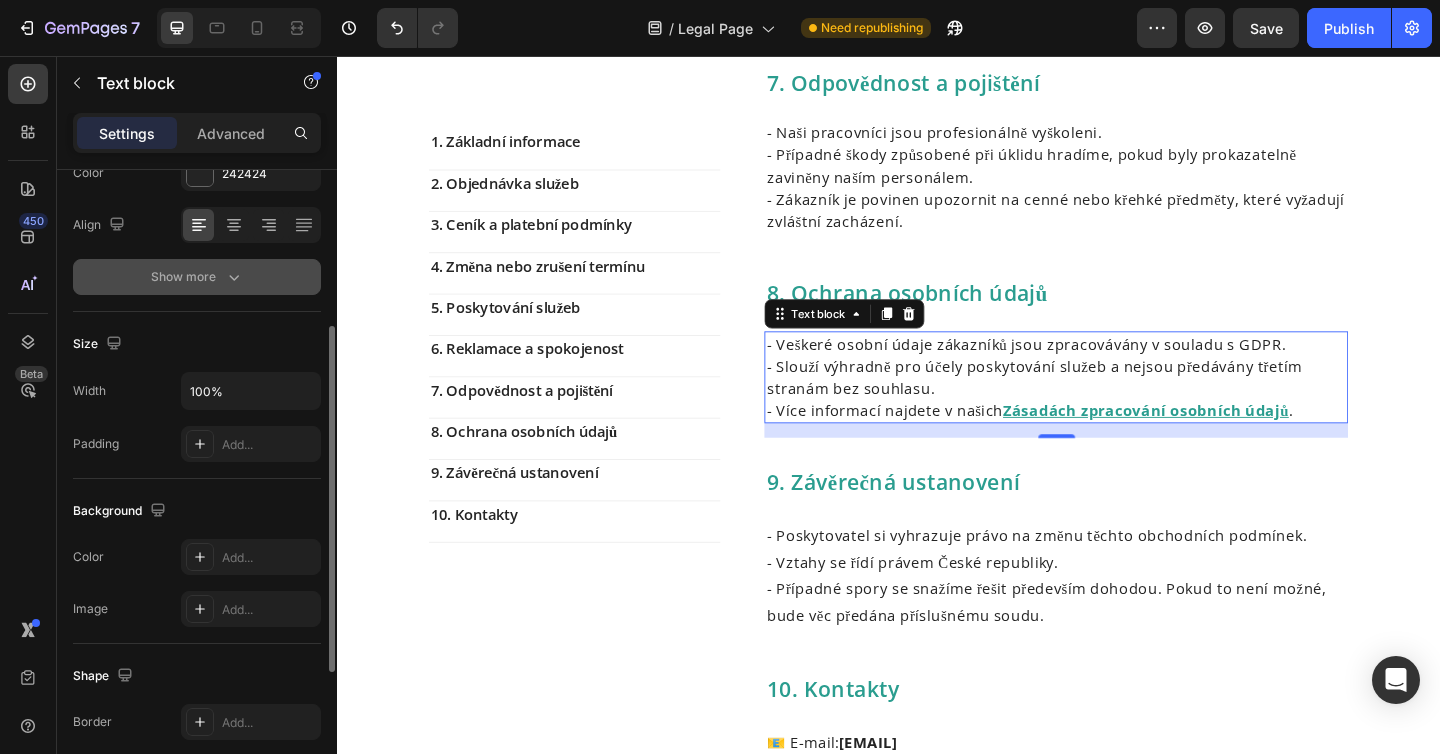 click on "Show more" at bounding box center (197, 277) 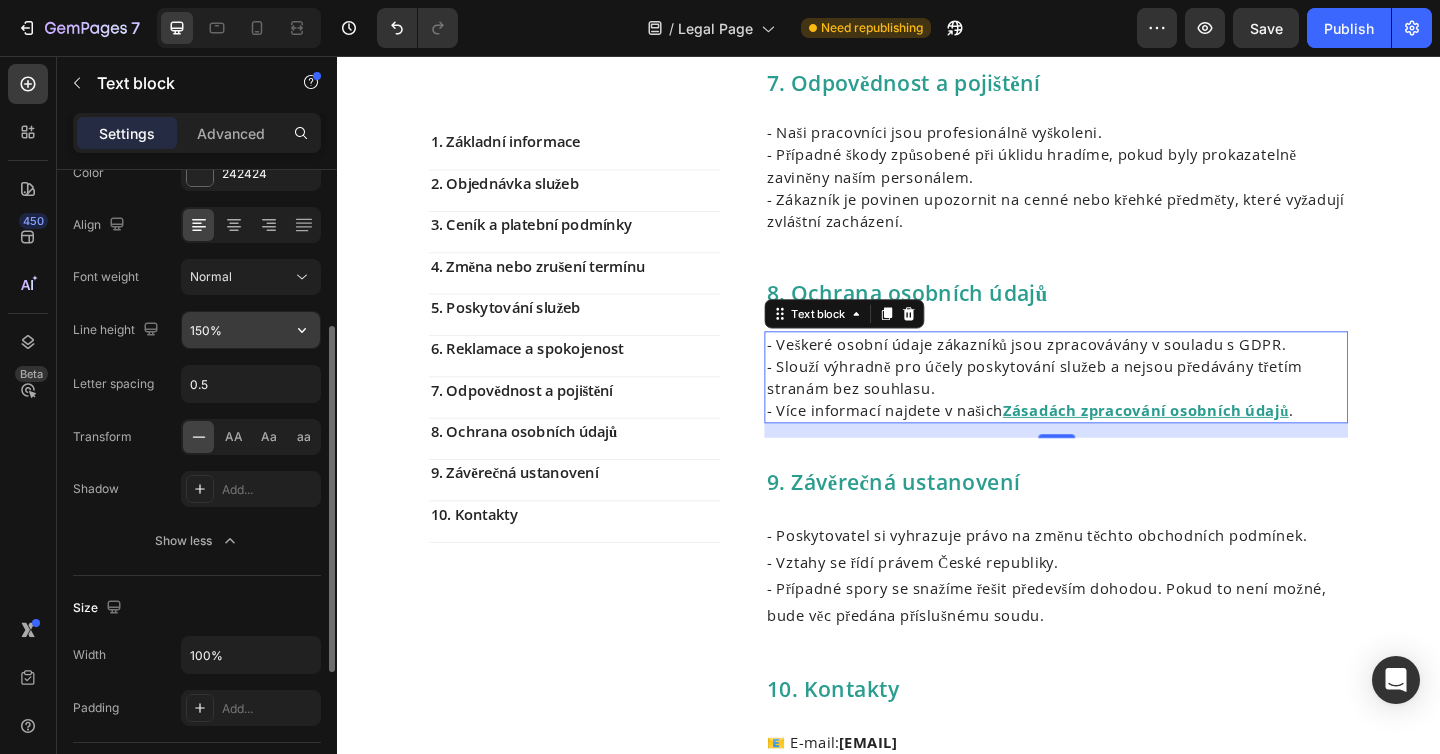 click on "150%" 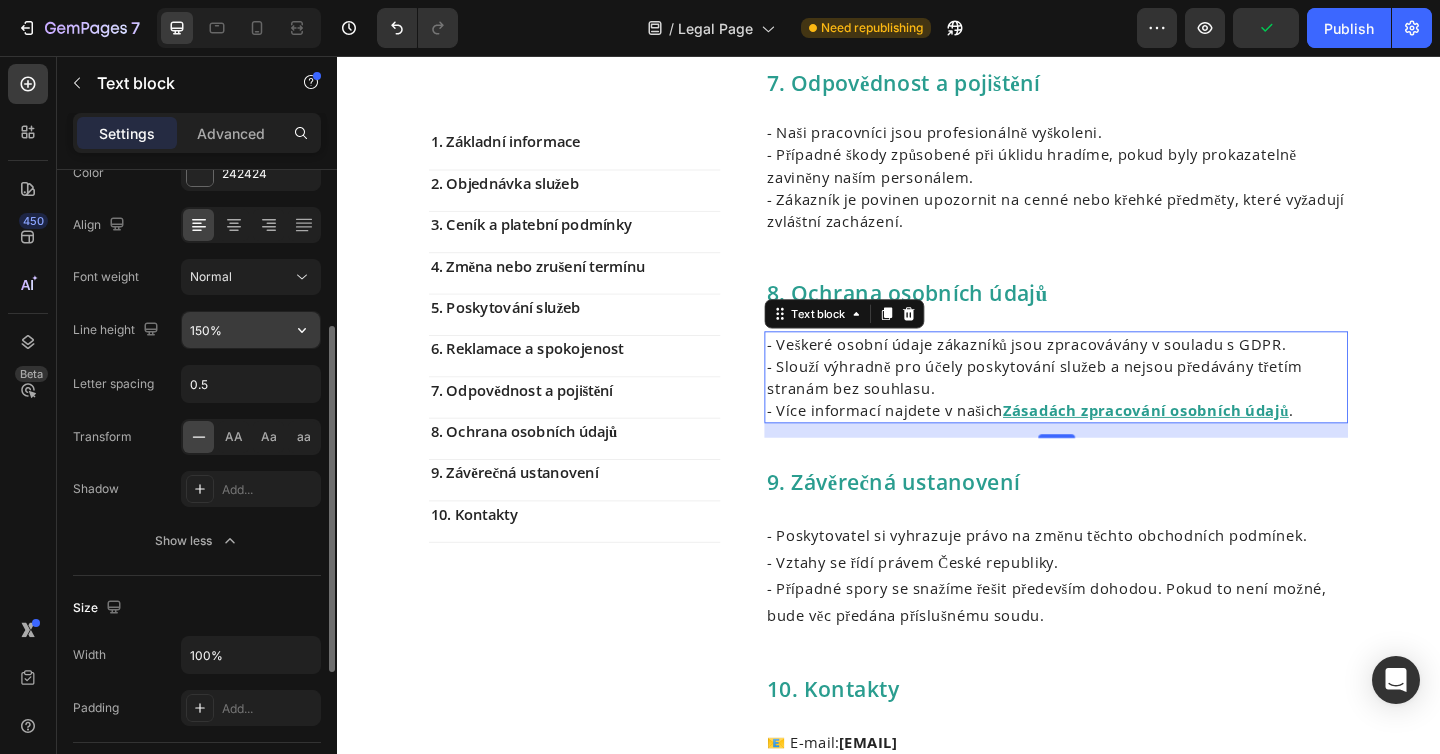 click on "150%" at bounding box center (251, 330) 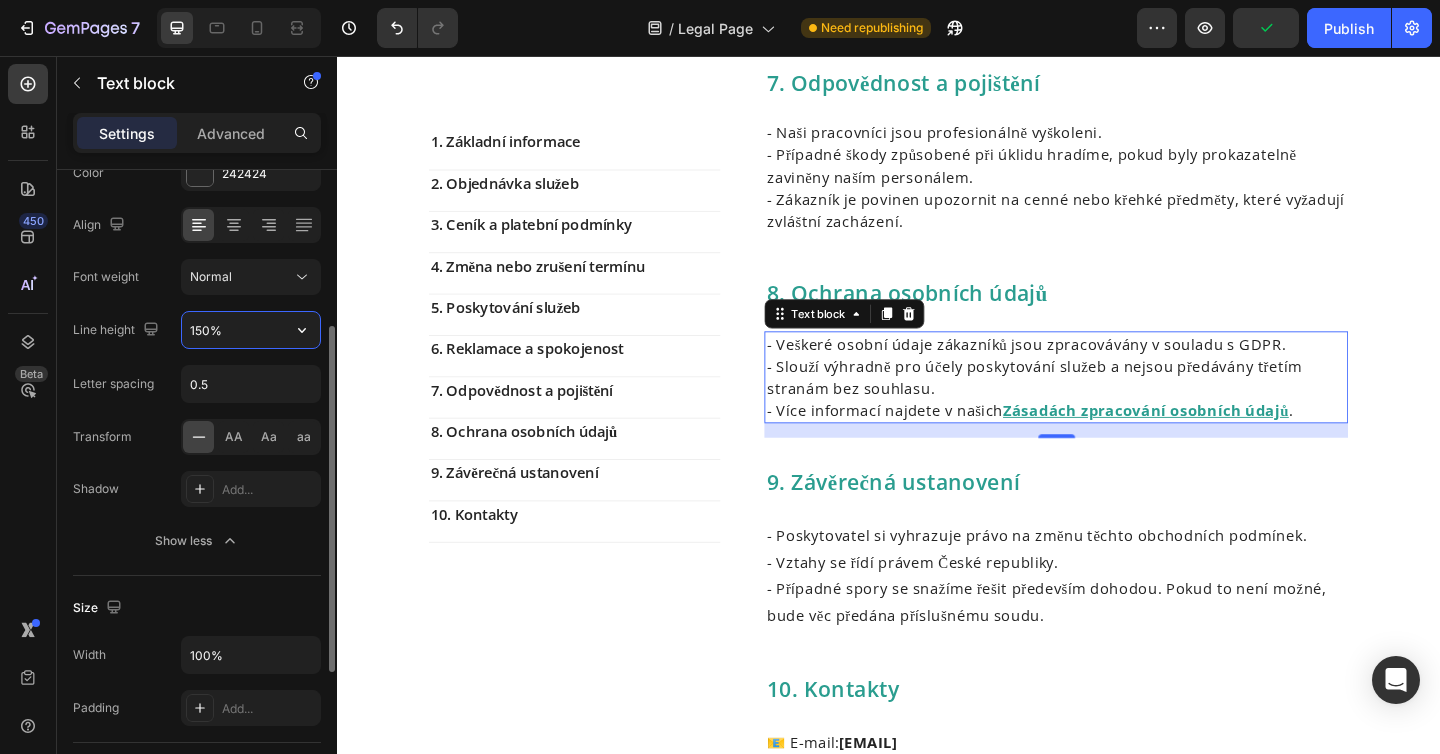 click on "150%" at bounding box center (251, 330) 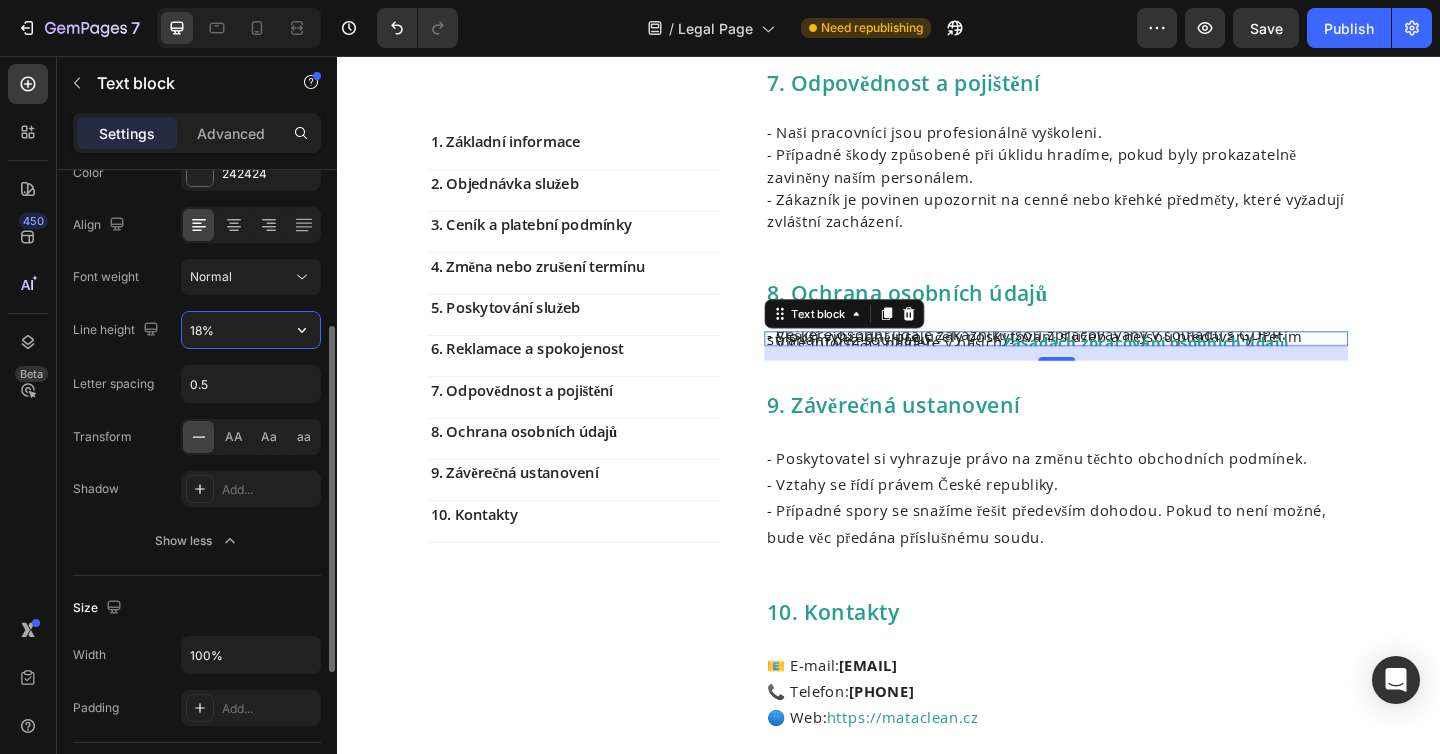 type on "180%" 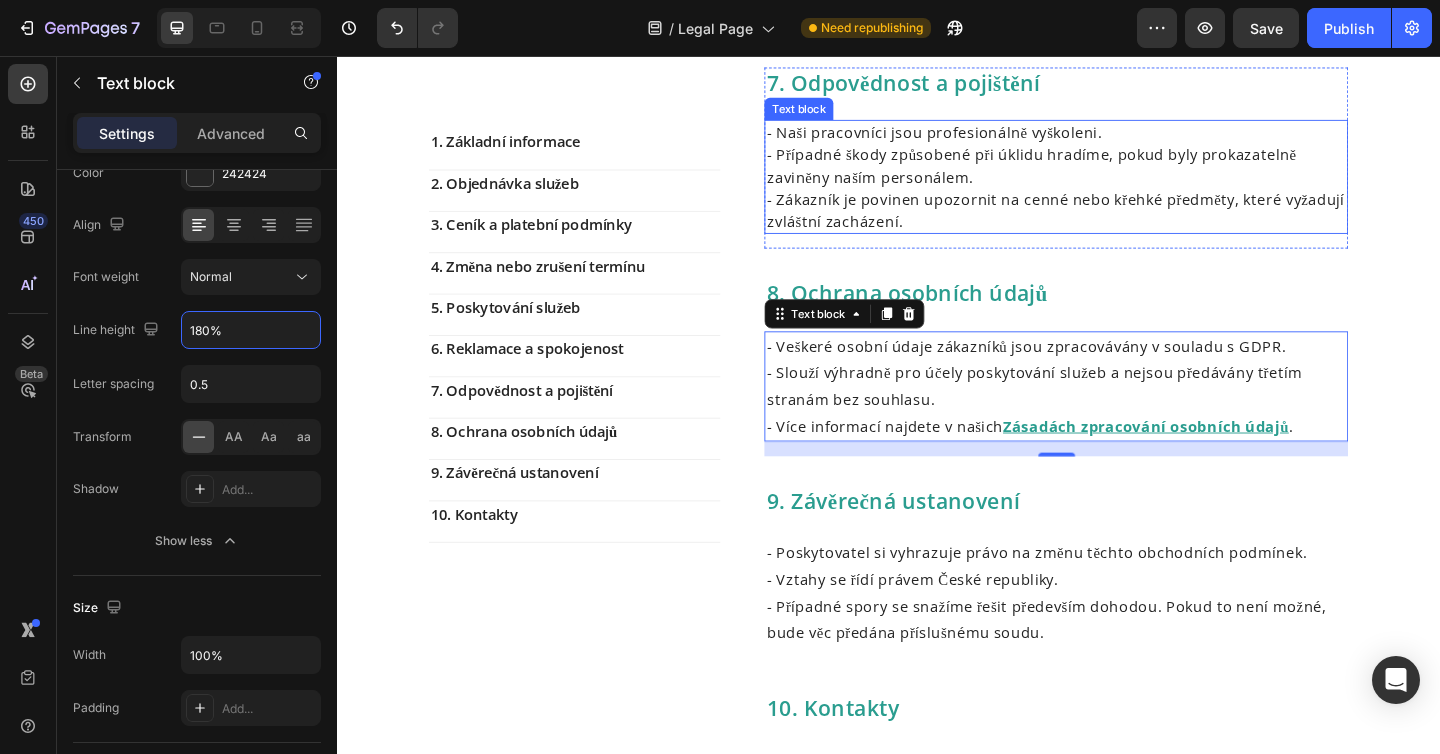 click on "- Zákazník je povinen upozornit na cenné nebo křehké předměty, které vyžadují zvláštní zacházení." at bounding box center [1119, 224] 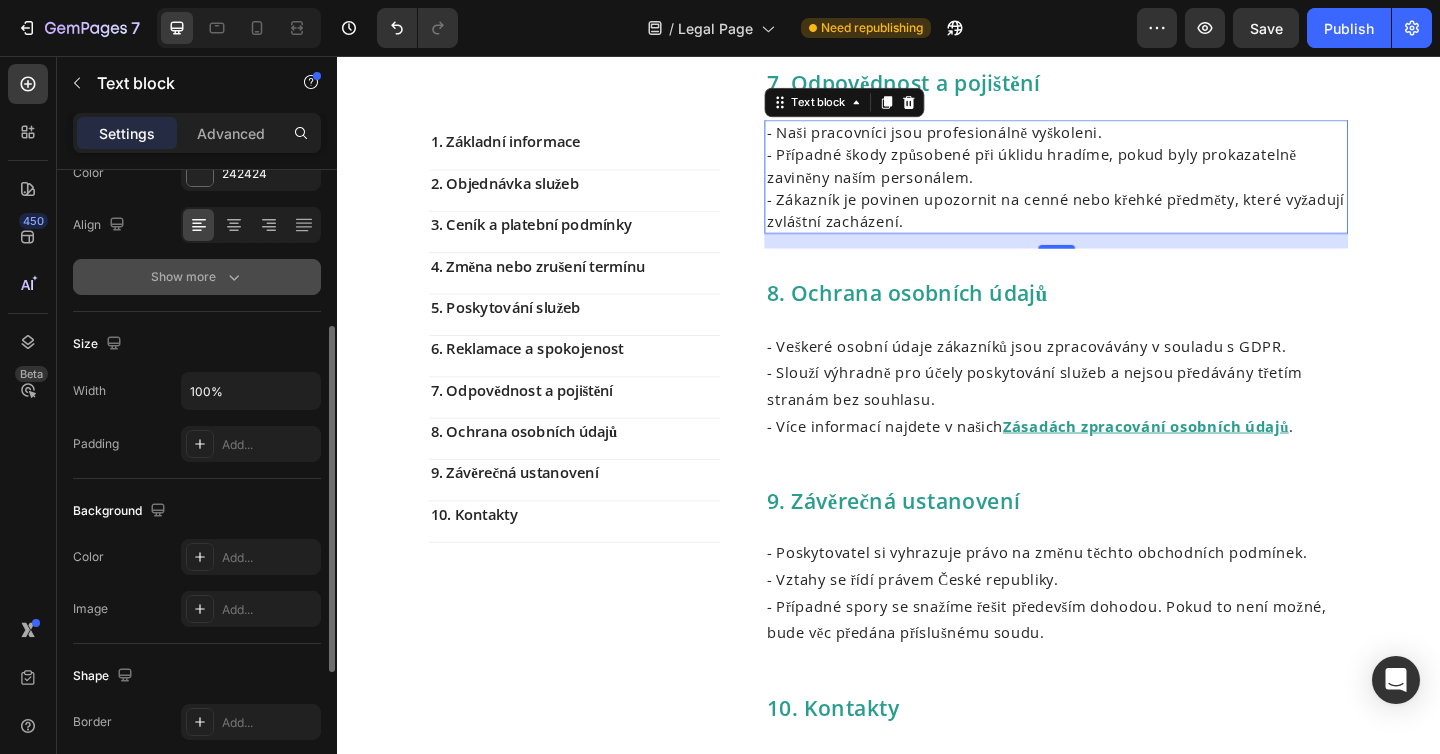 click on "Show more" at bounding box center [197, 277] 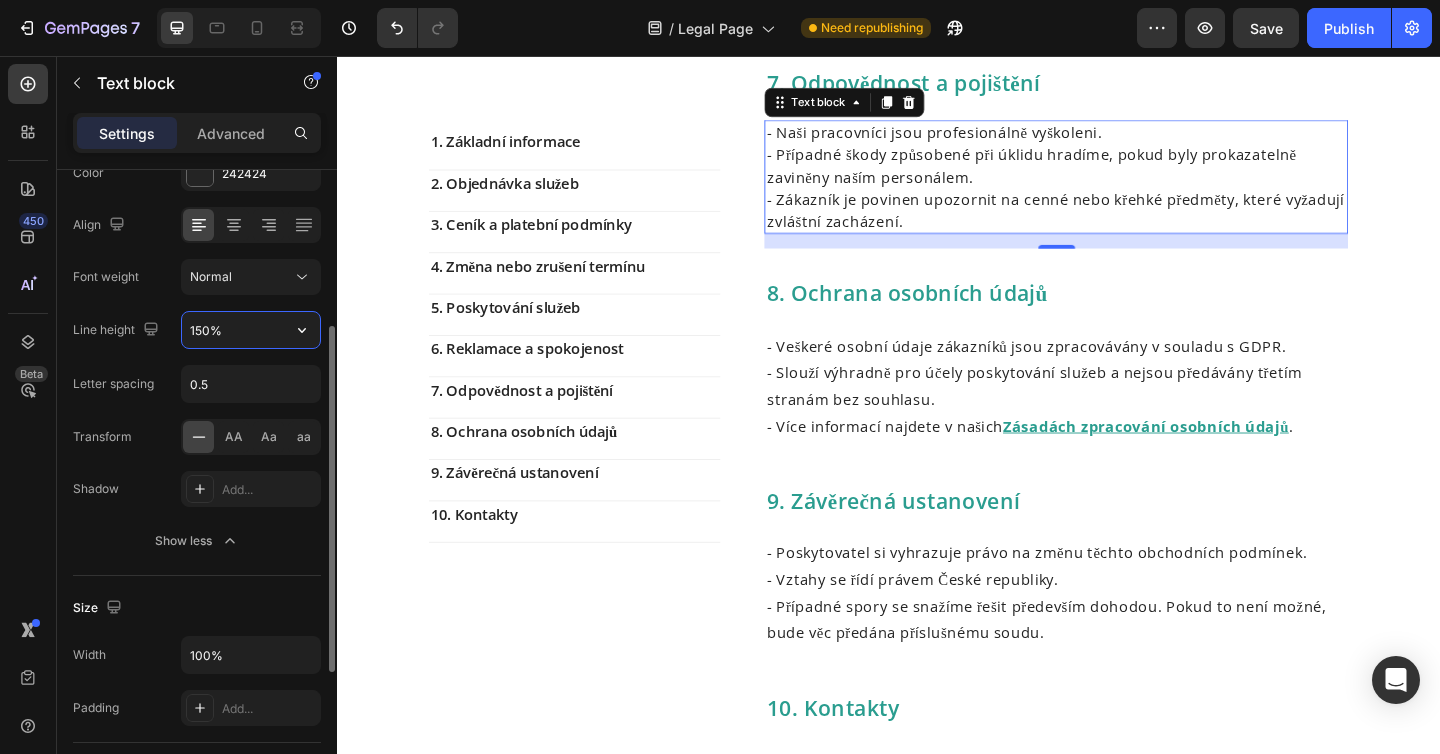 click on "150%" at bounding box center (251, 330) 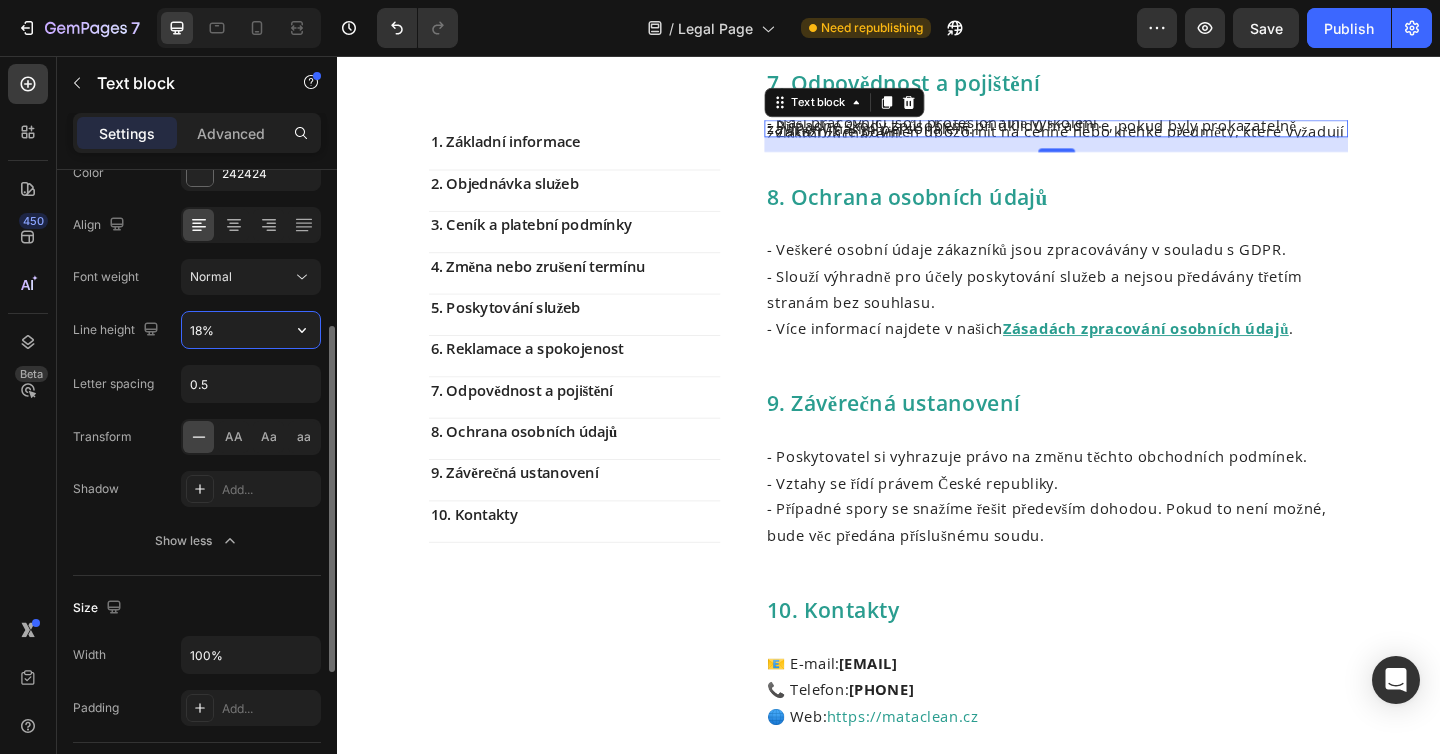 type on "180%" 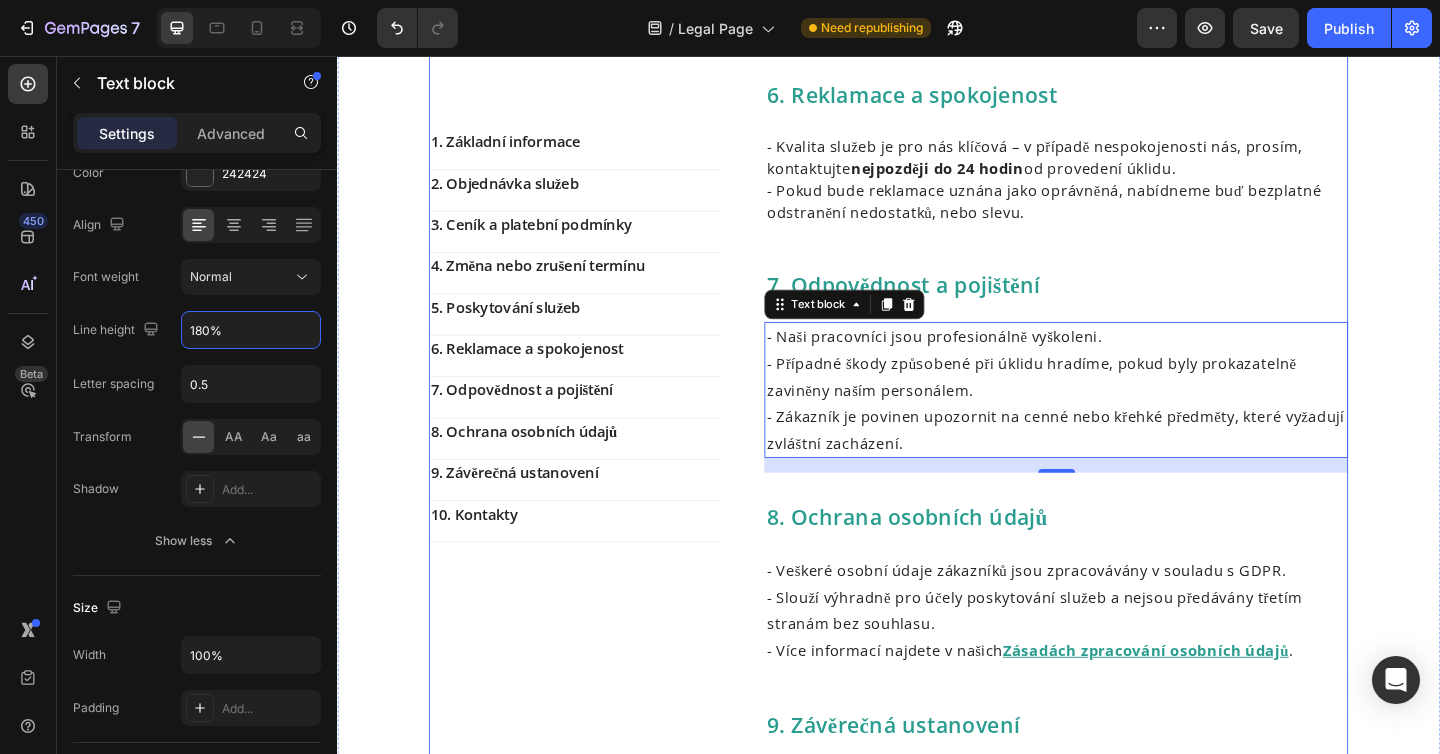 scroll, scrollTop: 1551, scrollLeft: 0, axis: vertical 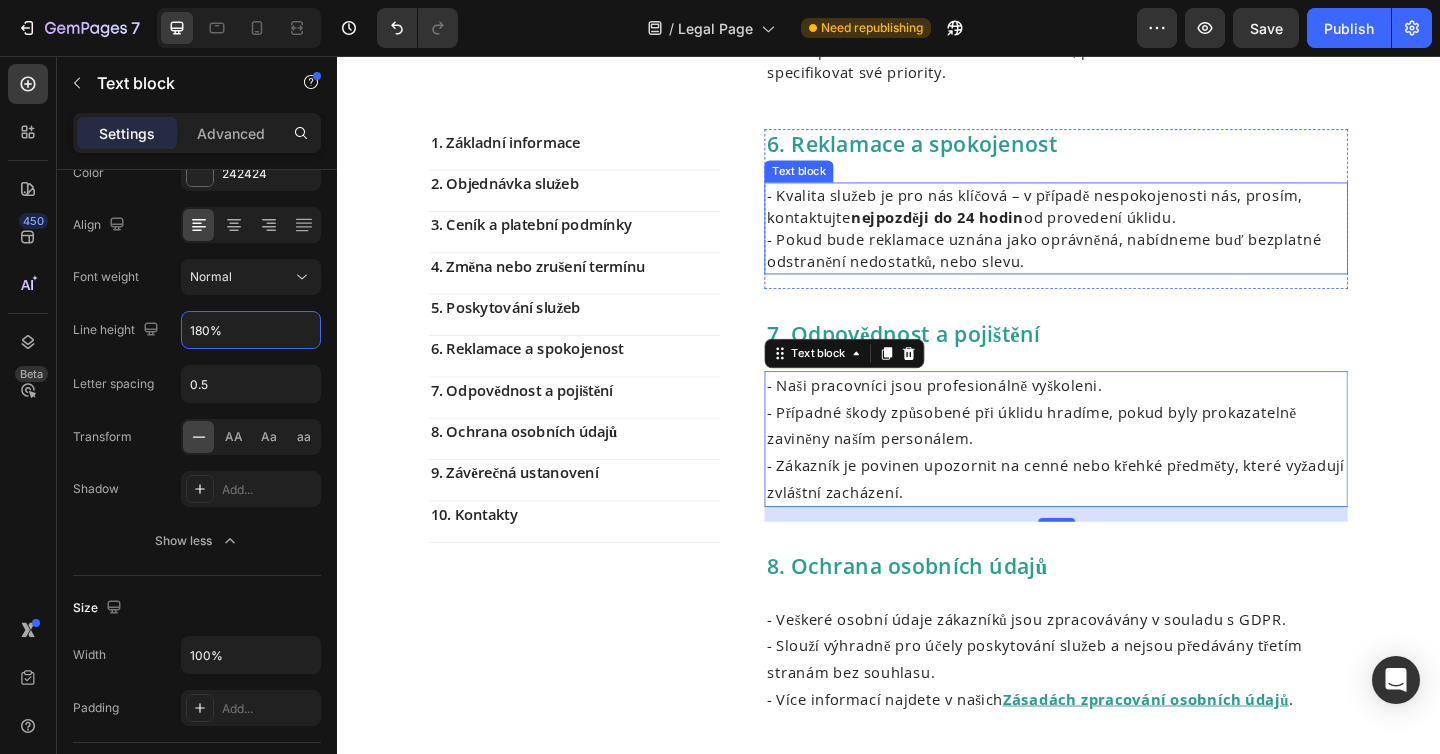 click on "- Pokud bude reklamace uznána jako oprávněná, nabídneme buď bezplatné odstranění nedostatků, nebo slevu." at bounding box center (1119, 268) 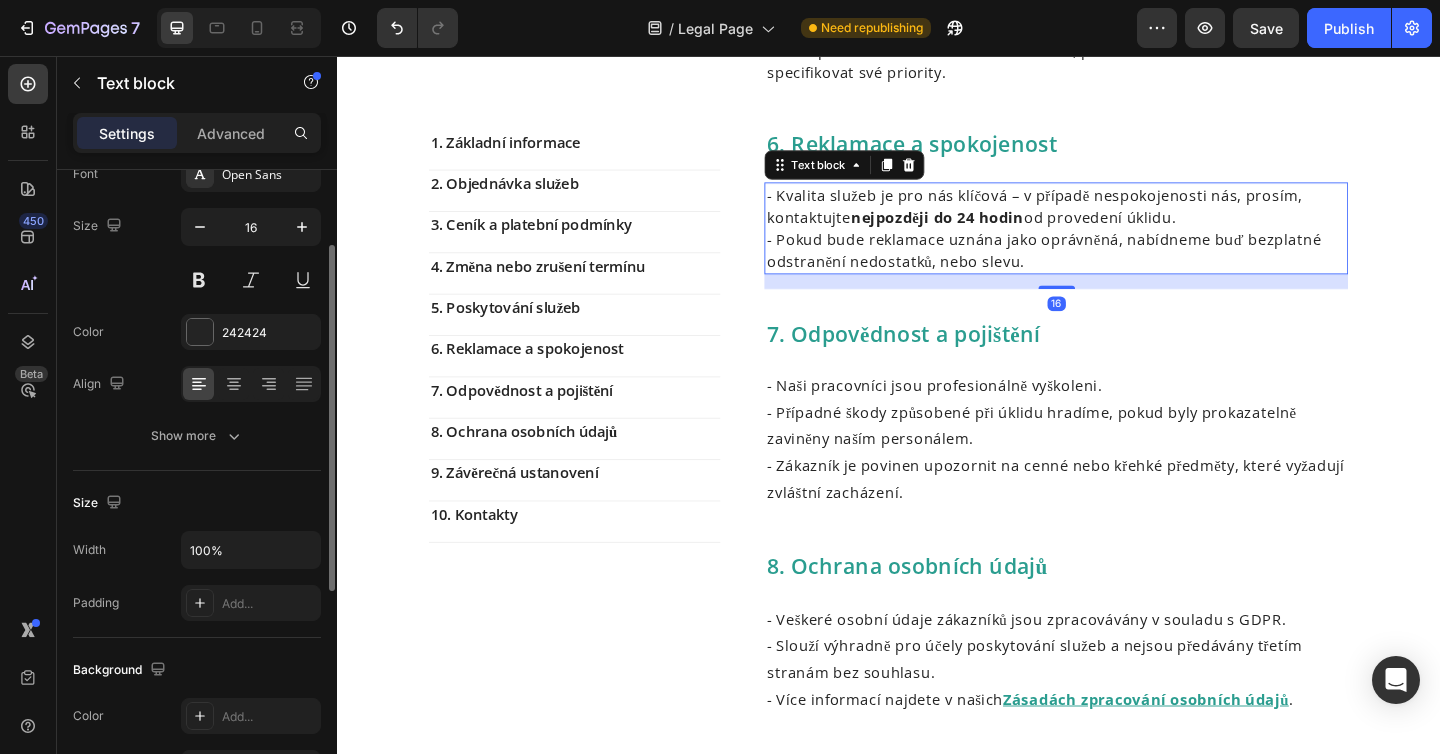 scroll, scrollTop: 130, scrollLeft: 0, axis: vertical 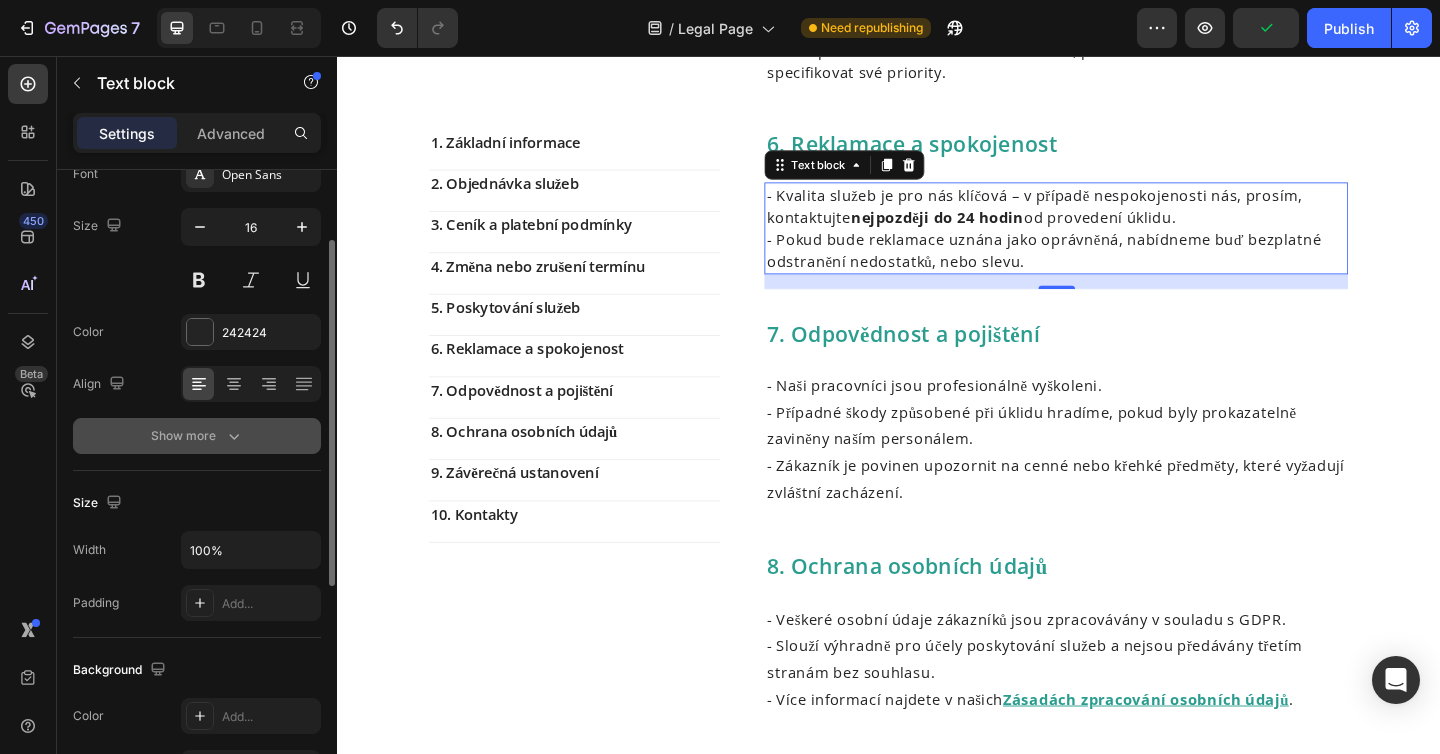 click on "Show more" at bounding box center (197, 436) 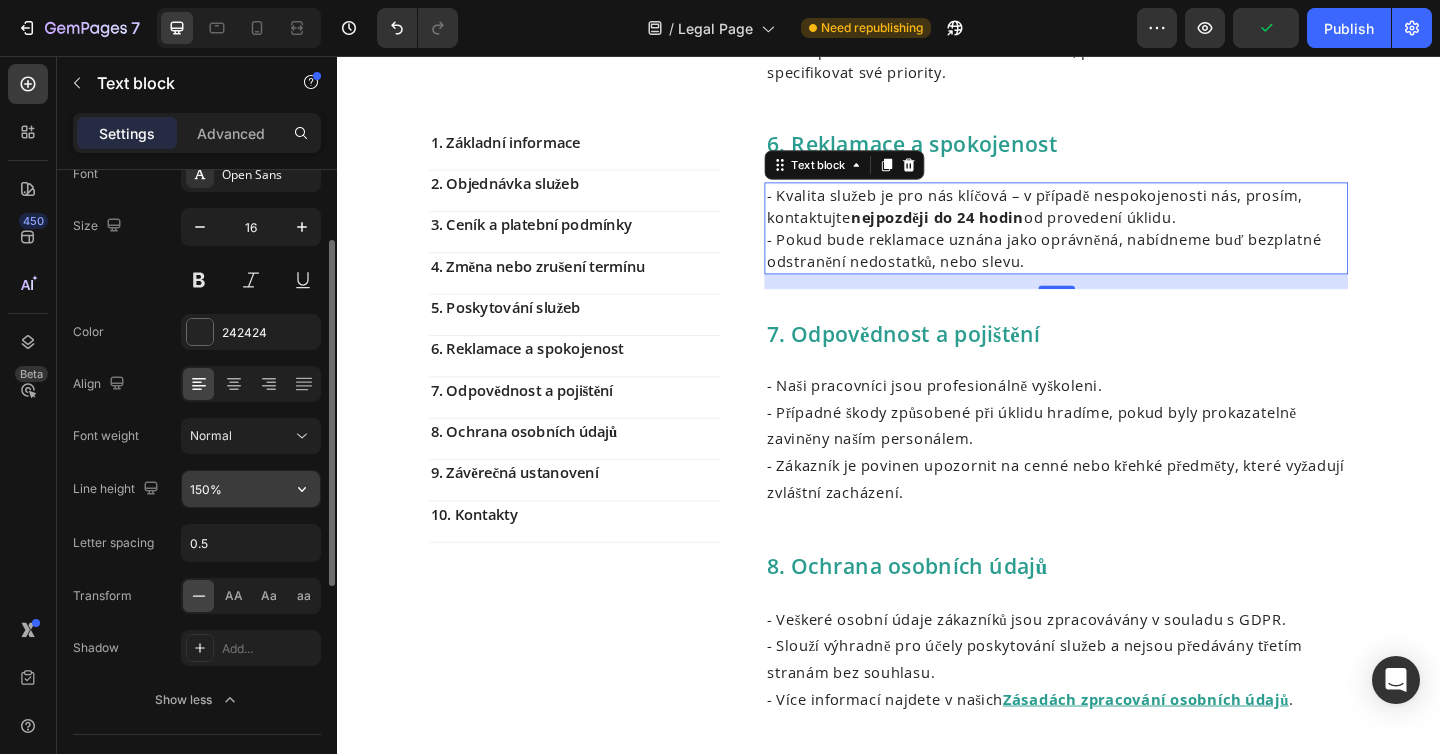 click on "150%" at bounding box center (251, 489) 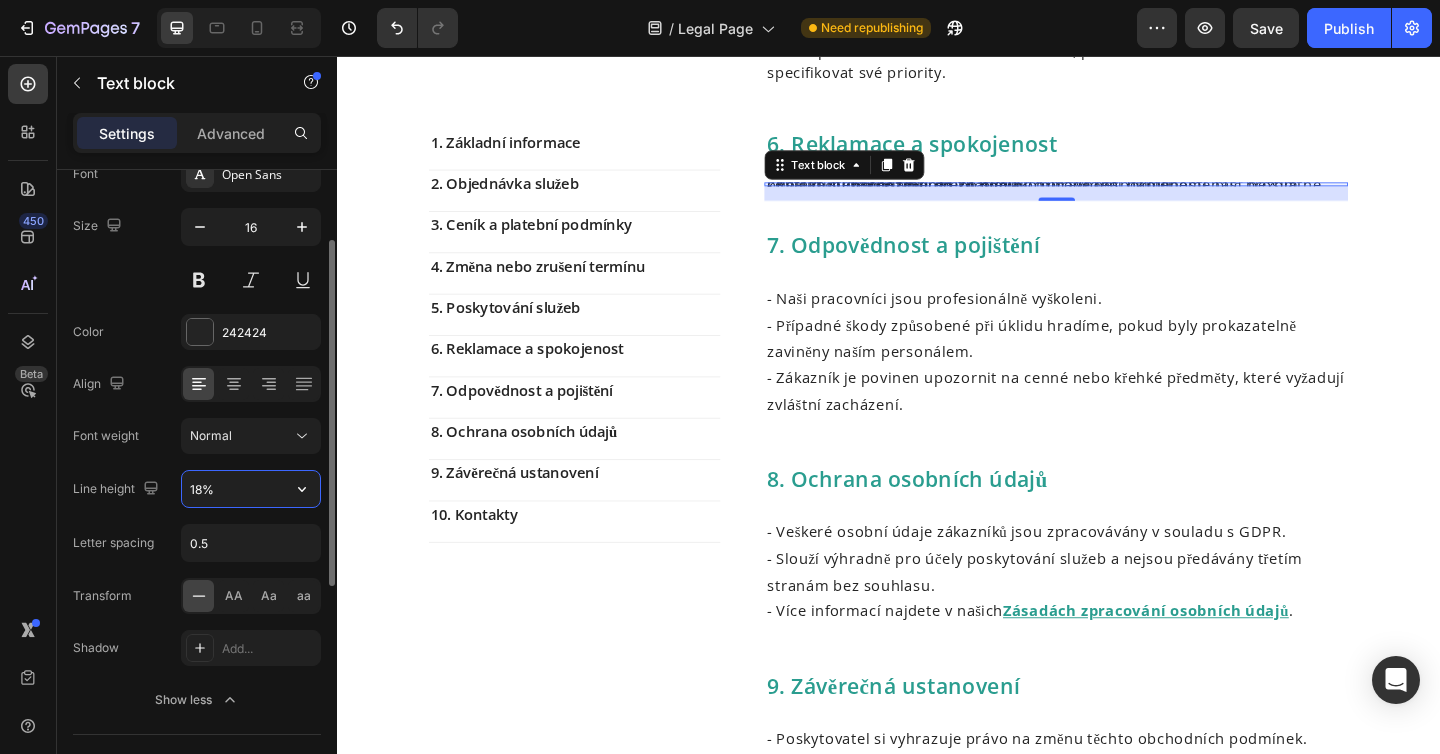 type on "180%" 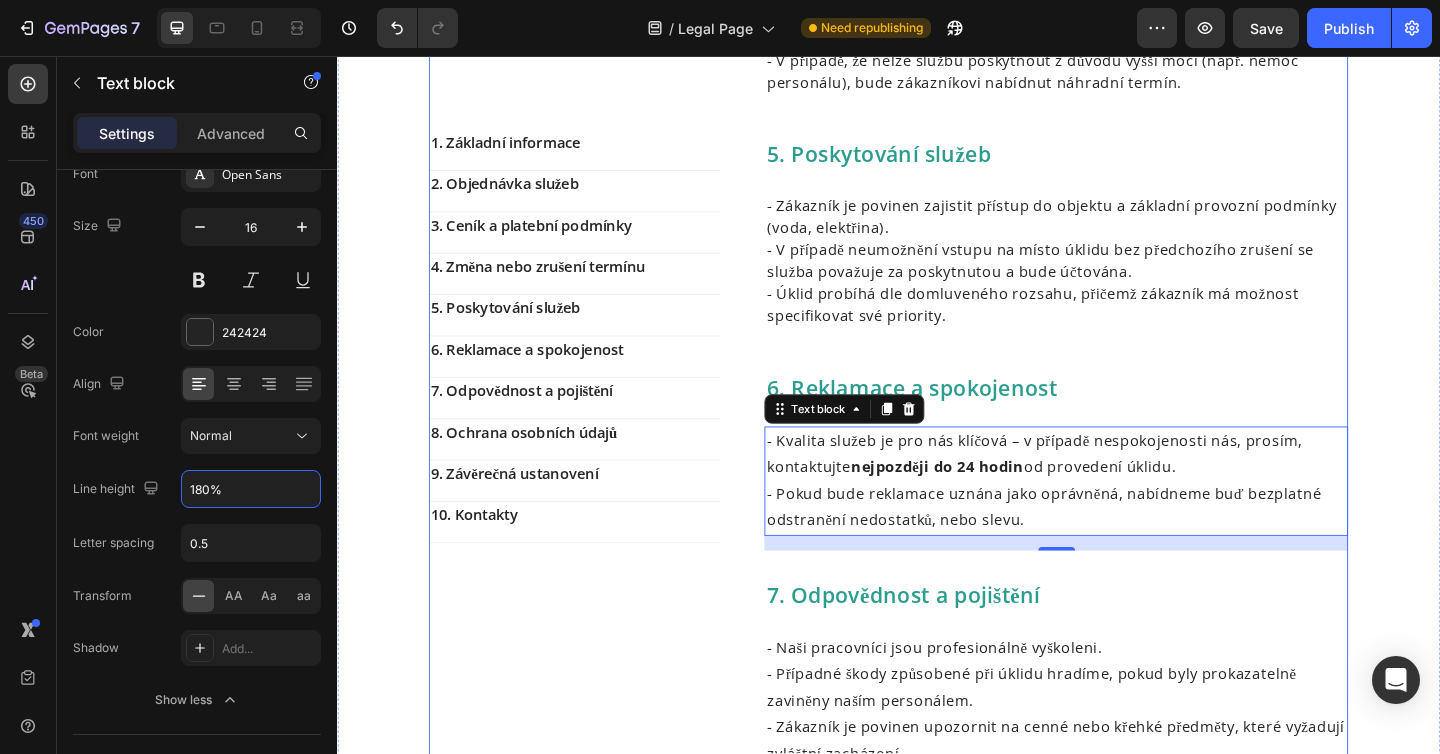 scroll, scrollTop: 1249, scrollLeft: 0, axis: vertical 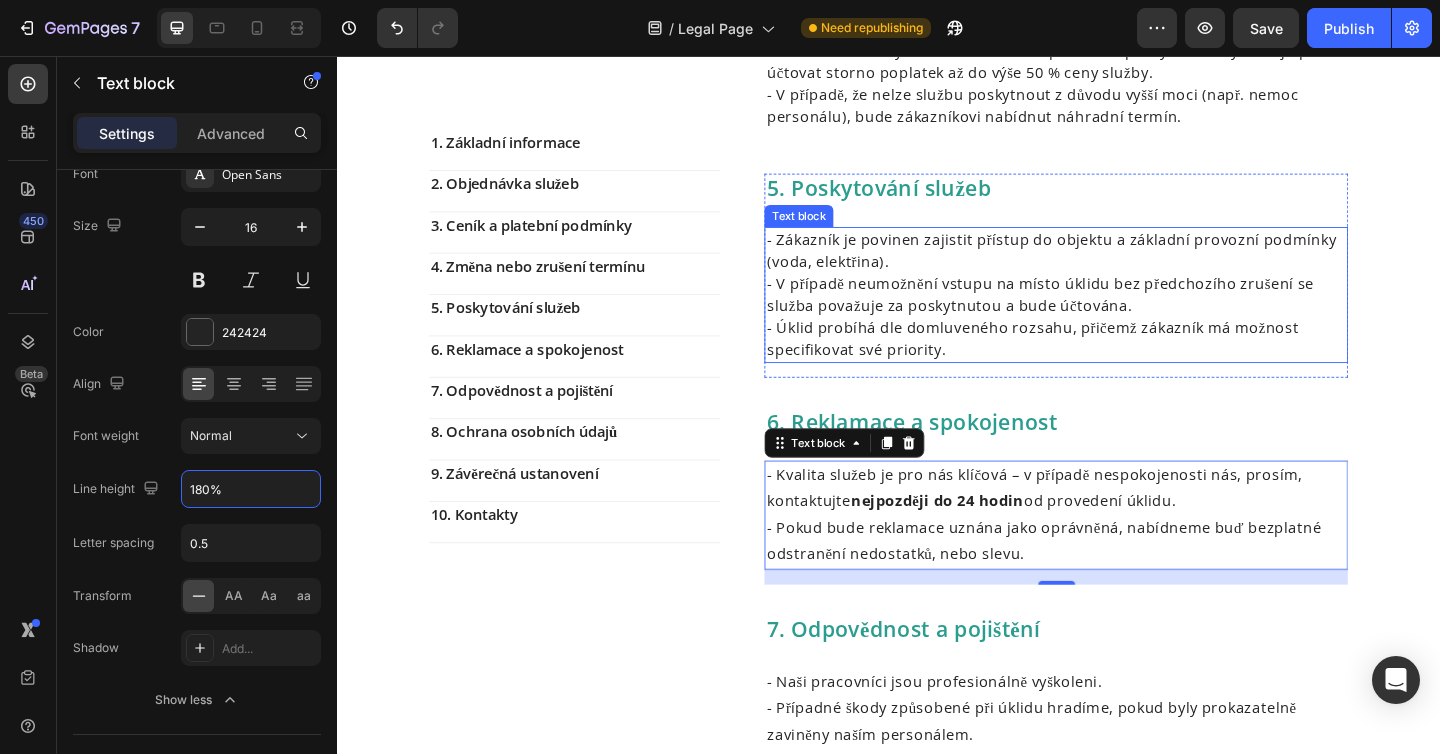 click on "- Úklid probíhá dle domluveného rozsahu, přičemž zákazník má možnost specifikovat své priority." at bounding box center (1119, 364) 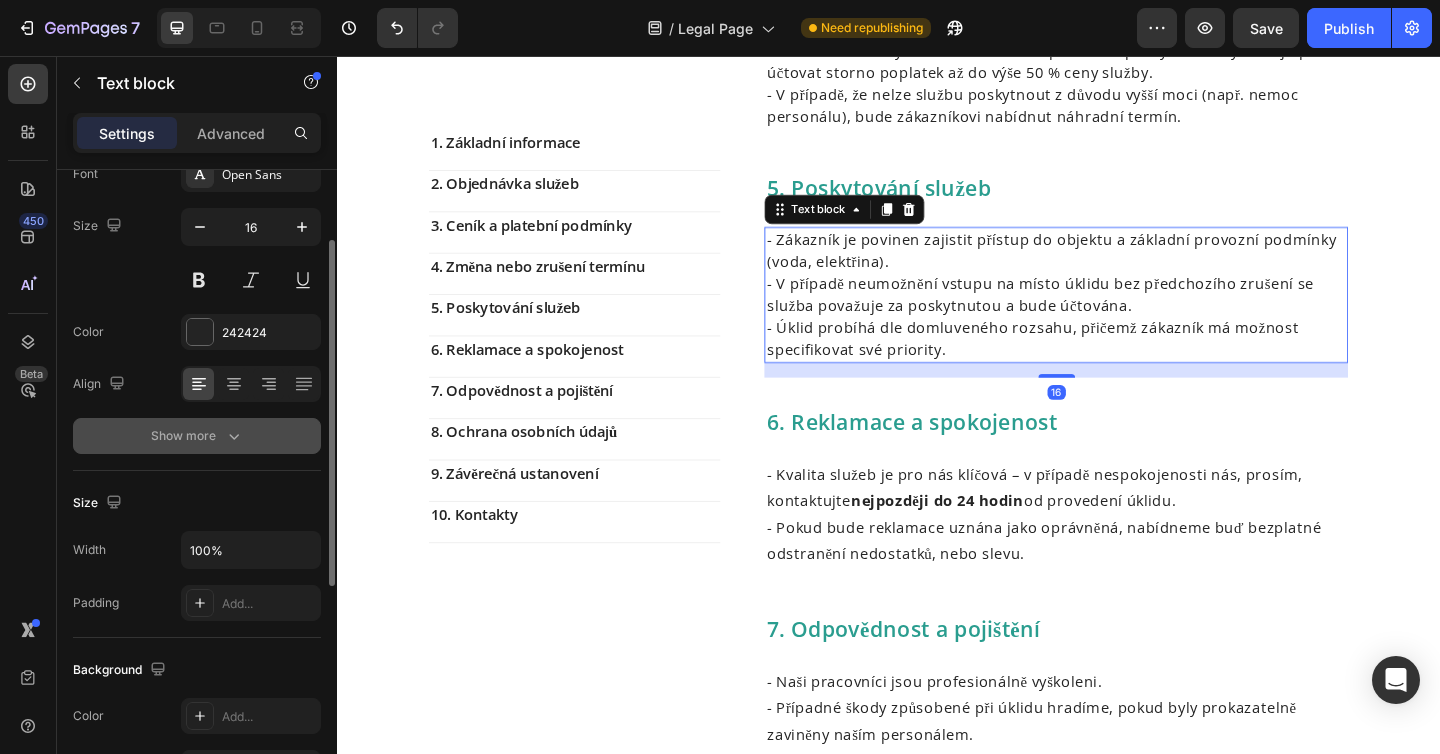 click on "Show more" at bounding box center (197, 436) 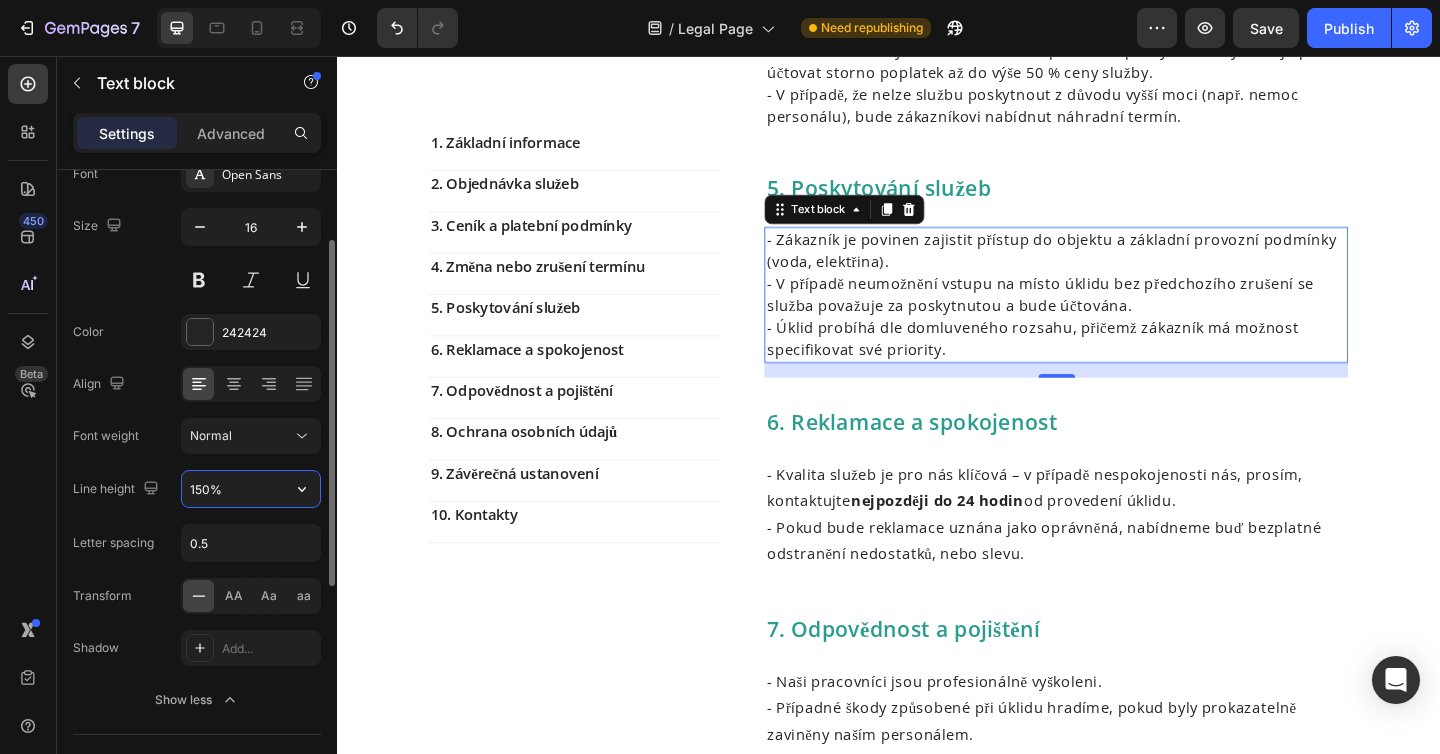 click on "150%" at bounding box center (251, 489) 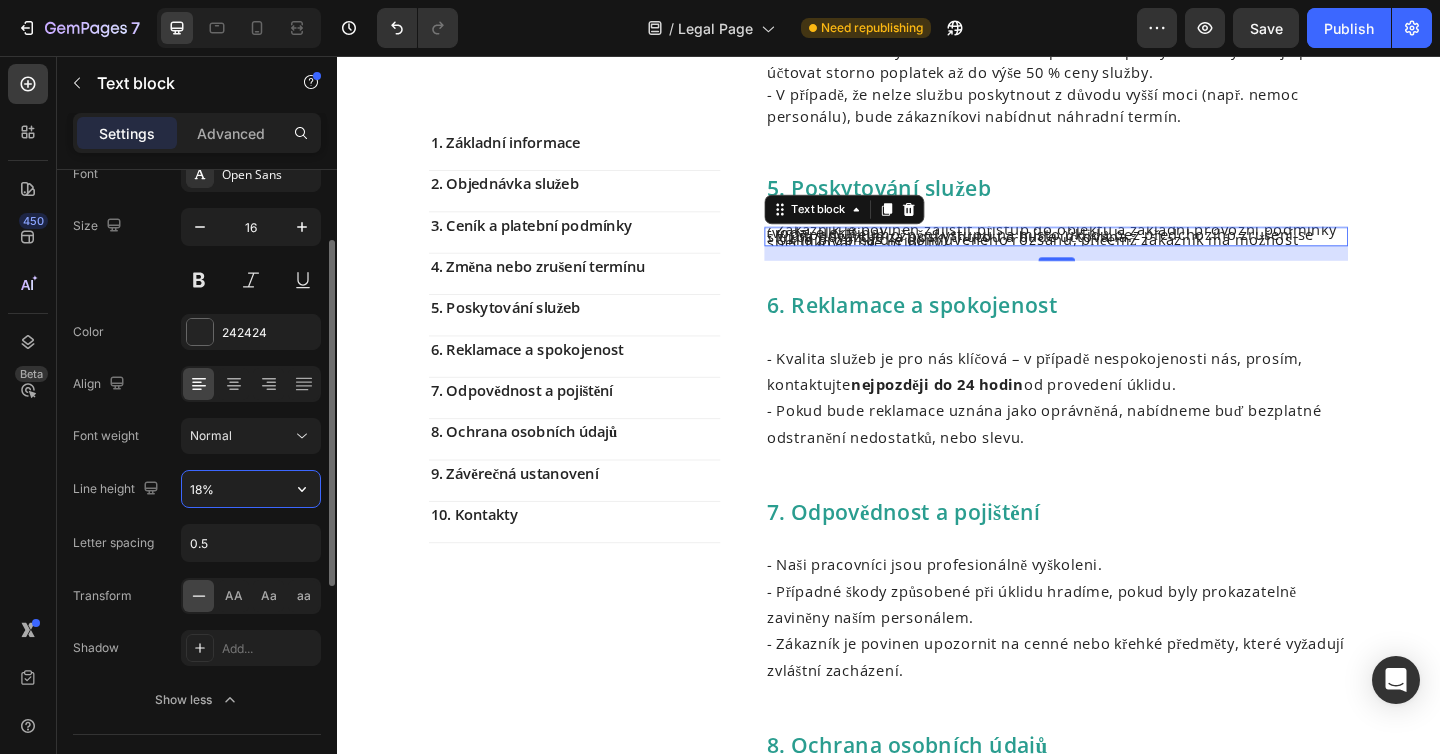 type on "180%" 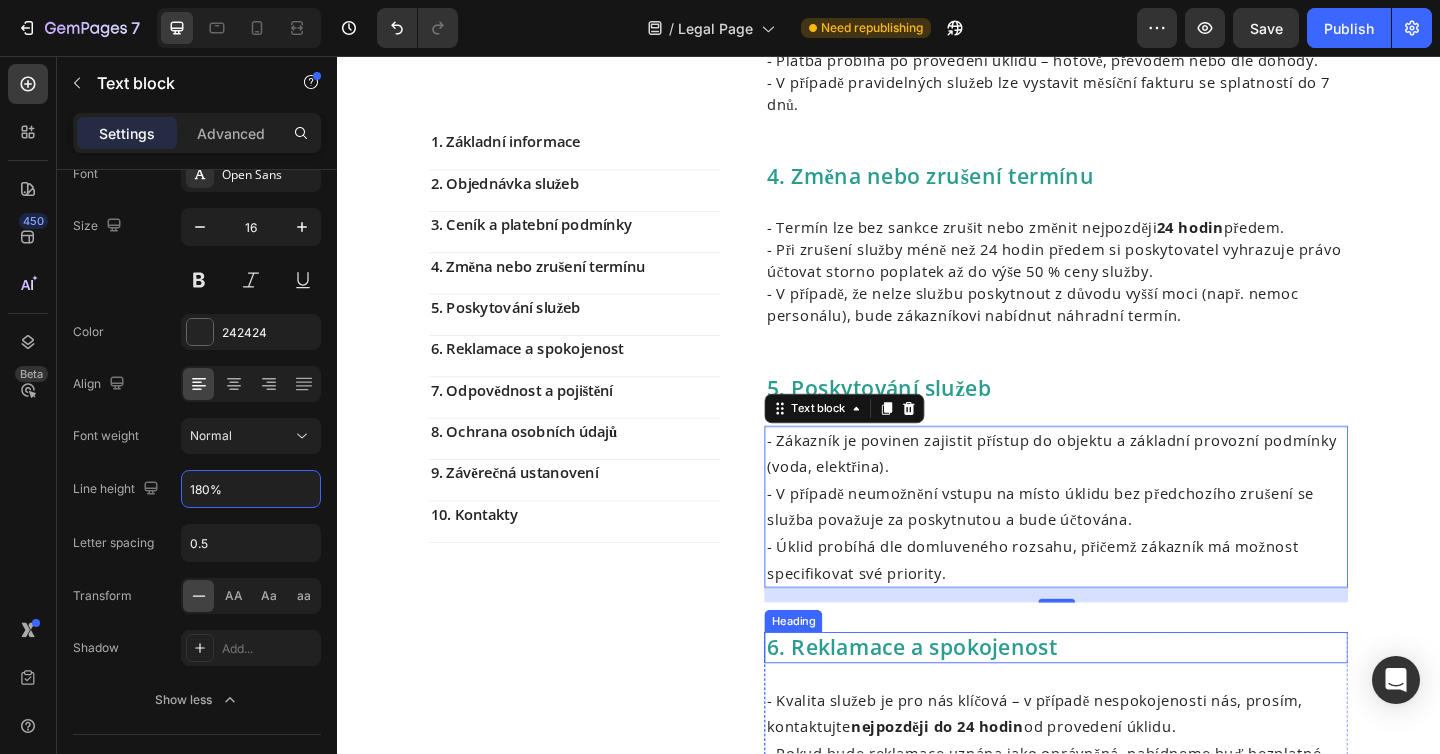 scroll, scrollTop: 1020, scrollLeft: 0, axis: vertical 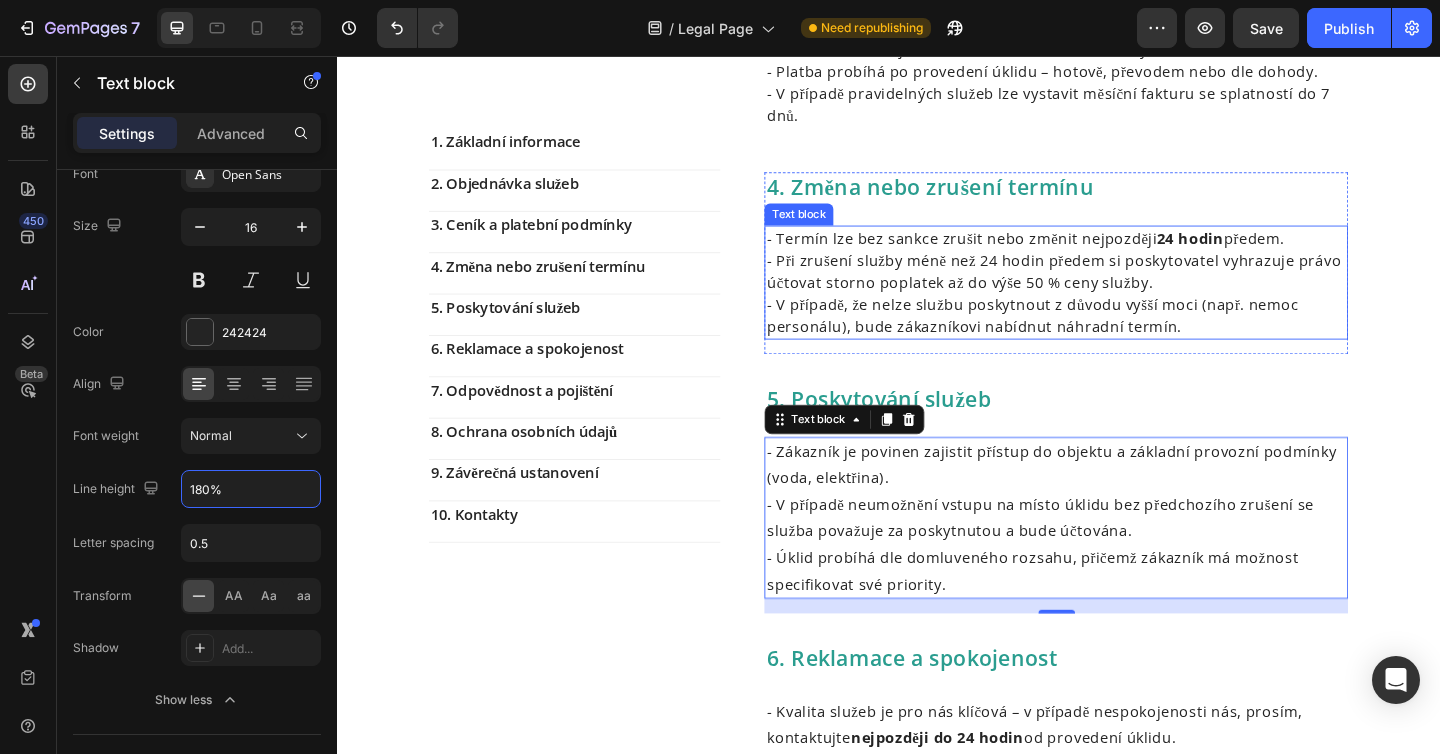 click on "4. Změna nebo zrušení termínu Heading - Termín lze bez sankce zrušit nebo změnit nejpozději  24 hodin  předem. - Při zrušení služby méně než 24 hodin předem si poskytovatel vyhrazuje právo účtovat storno poplatek až do výše 50 % ceny služby. - V případě, že nelze službu poskytnout z důvodu vyšší moci (např. nemoc personálu), bude zákazníkovi nabídnut náhradní termín. Text block" at bounding box center (1119, 282) 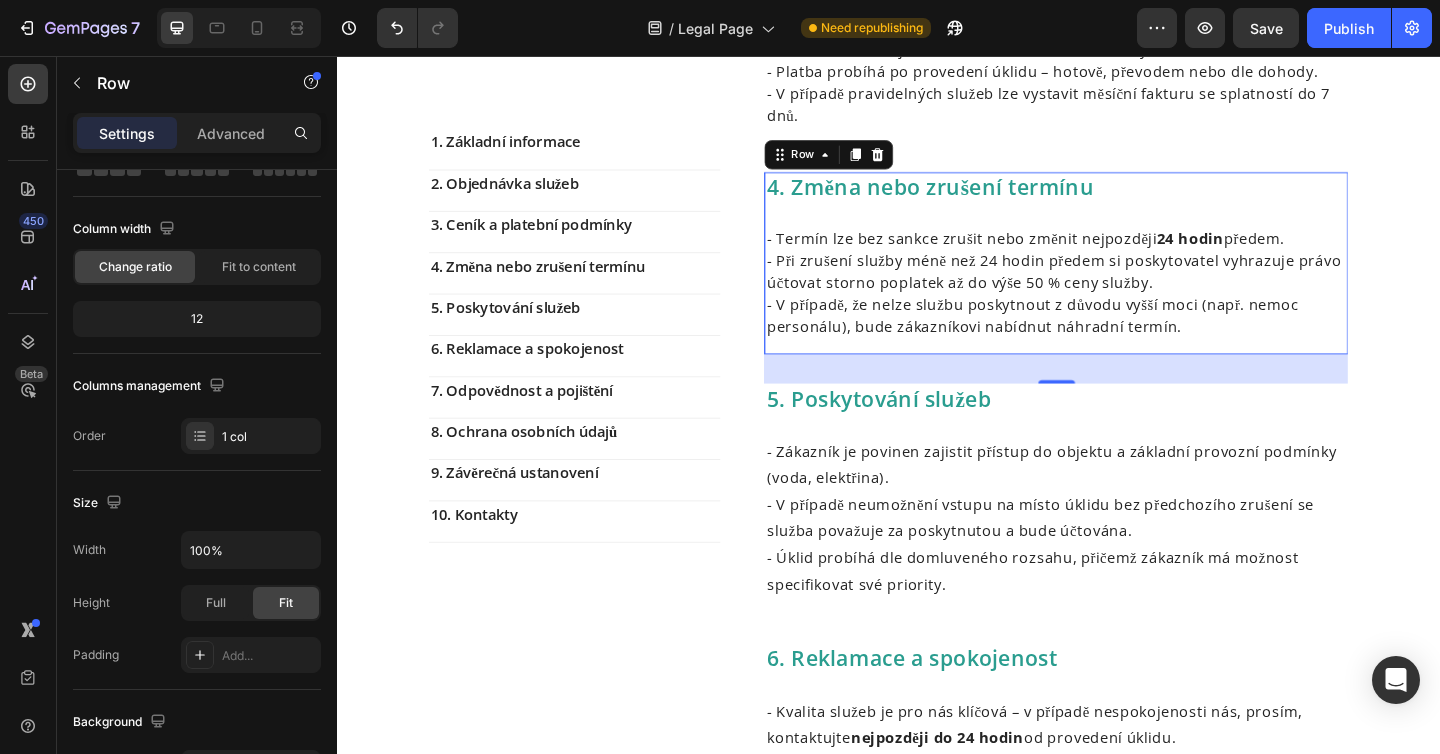 scroll, scrollTop: 0, scrollLeft: 0, axis: both 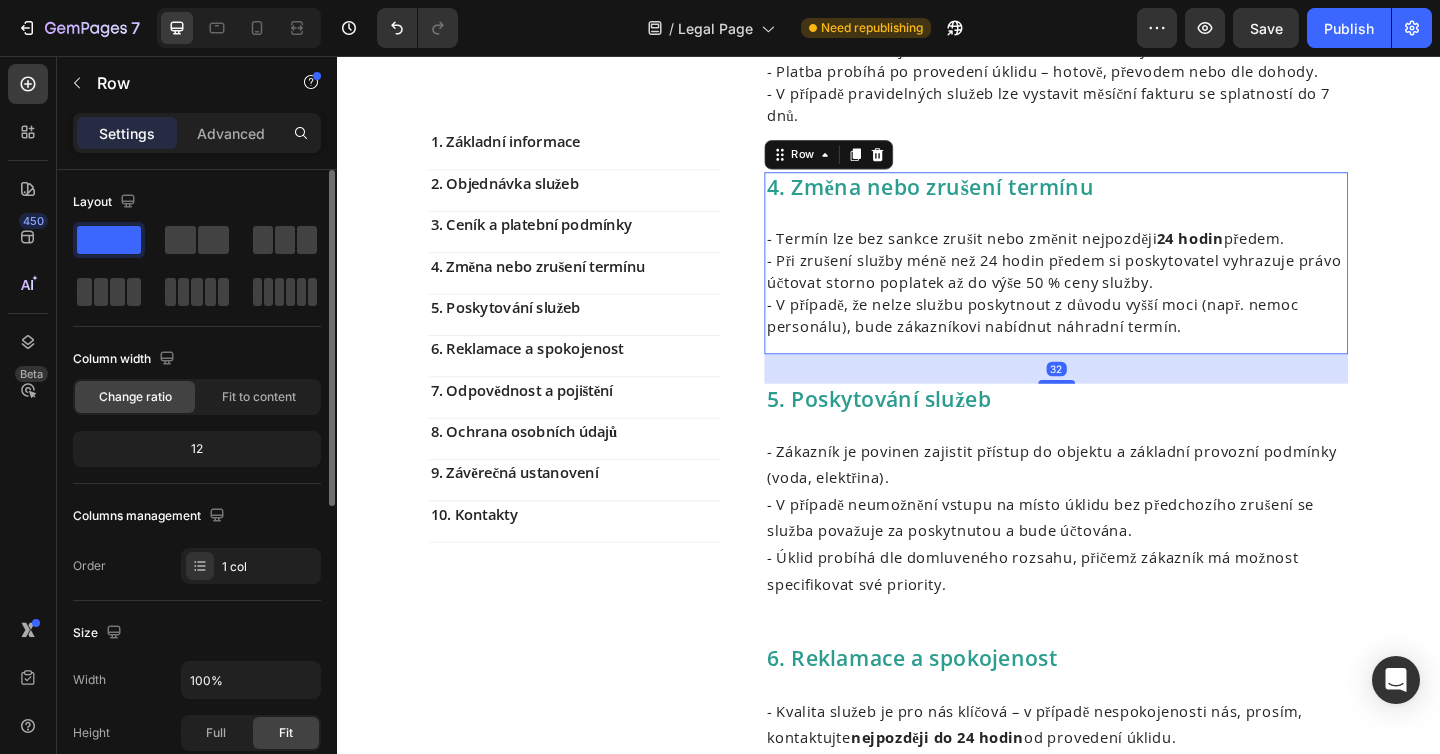 click on "- Při zrušení služby méně než 24 hodin předem si poskytovatel vyhrazuje právo účtovat storno poplatek až do výše 50 % ceny služby." at bounding box center (1119, 291) 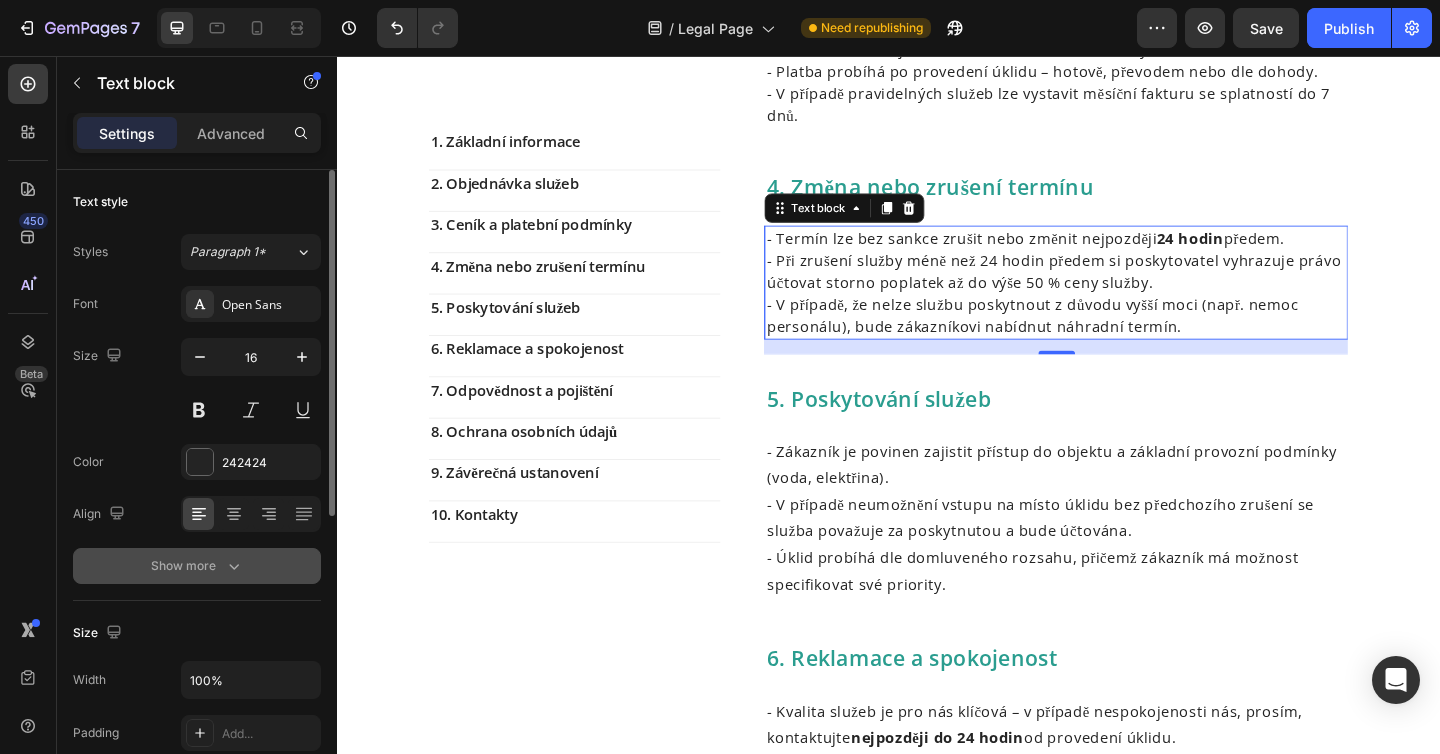 click on "Show more" at bounding box center [197, 566] 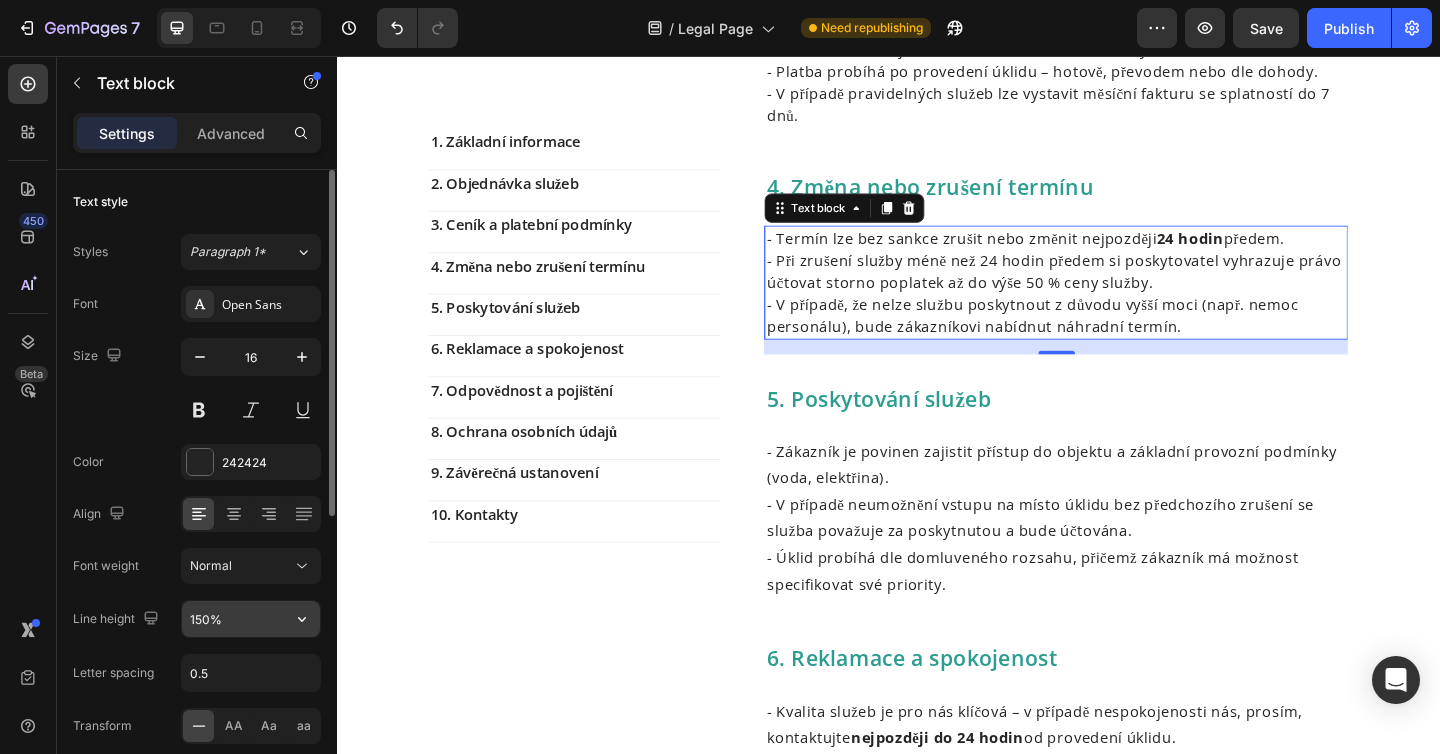 click on "150%" at bounding box center (251, 619) 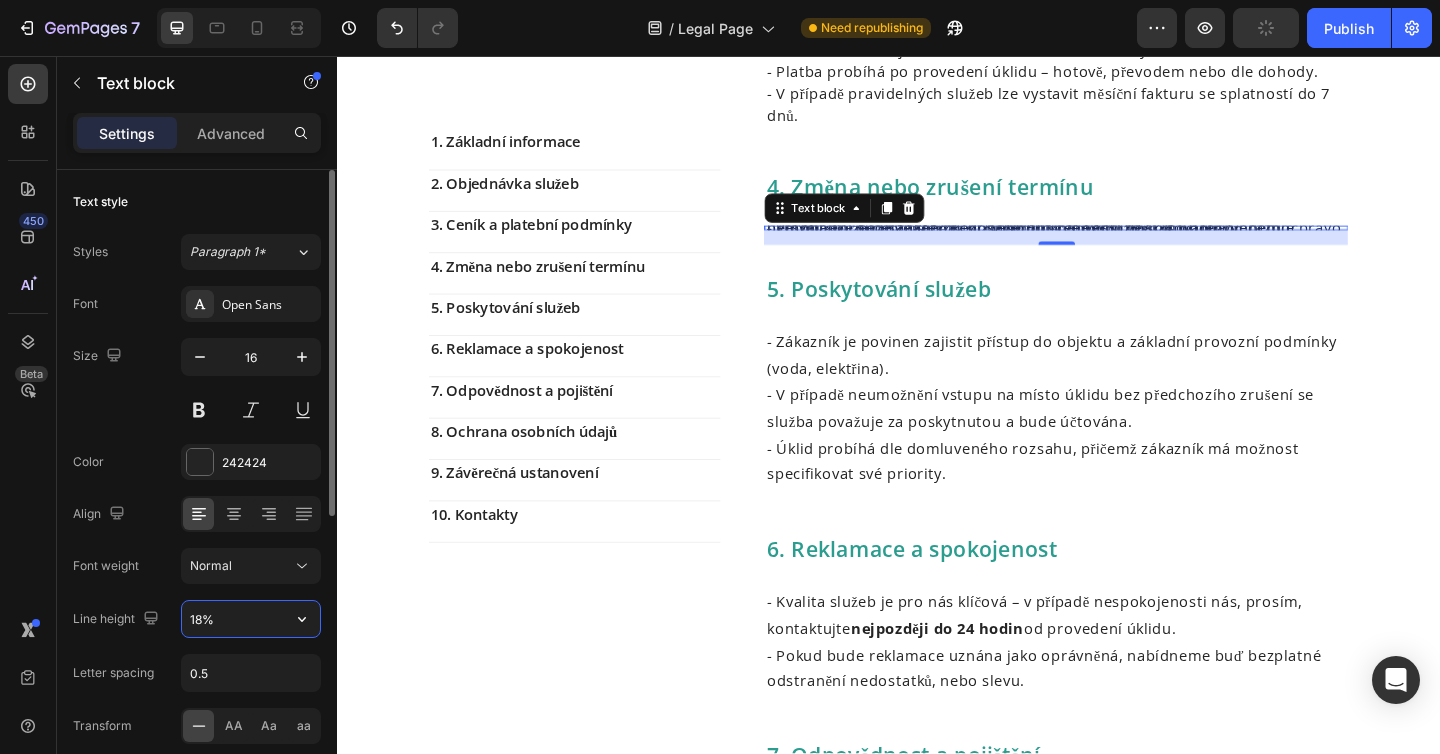 type on "180%" 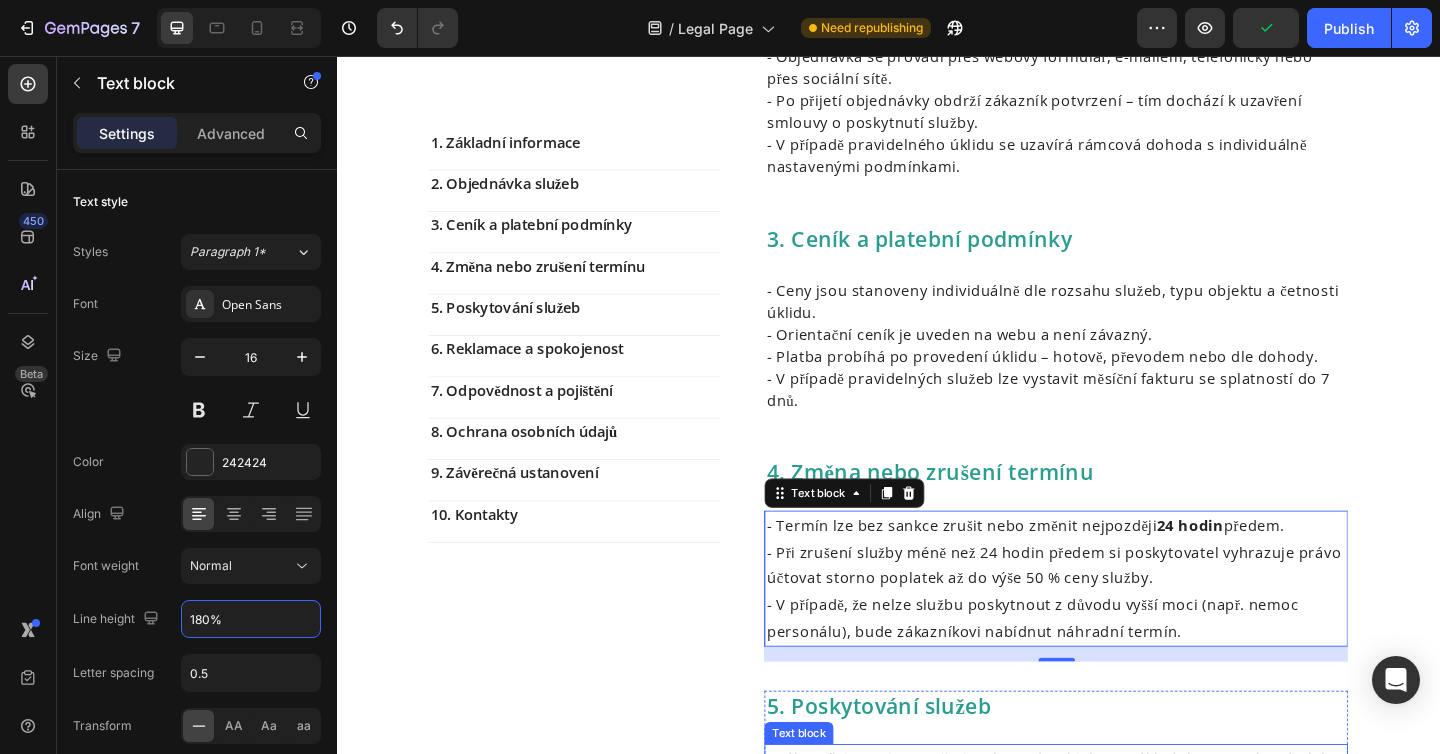 scroll, scrollTop: 707, scrollLeft: 0, axis: vertical 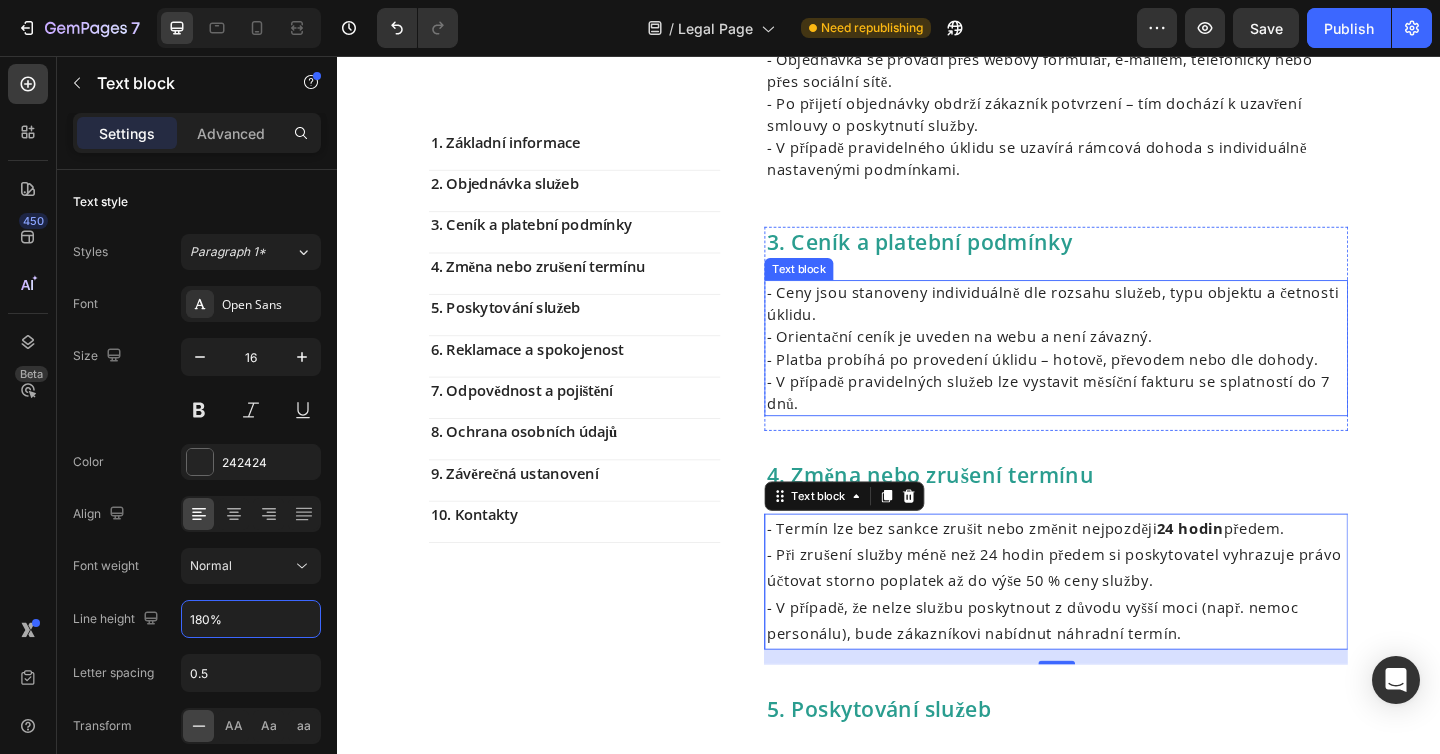 click on "- Orientační ceník je uveden na webu a není závazný." at bounding box center (1119, 362) 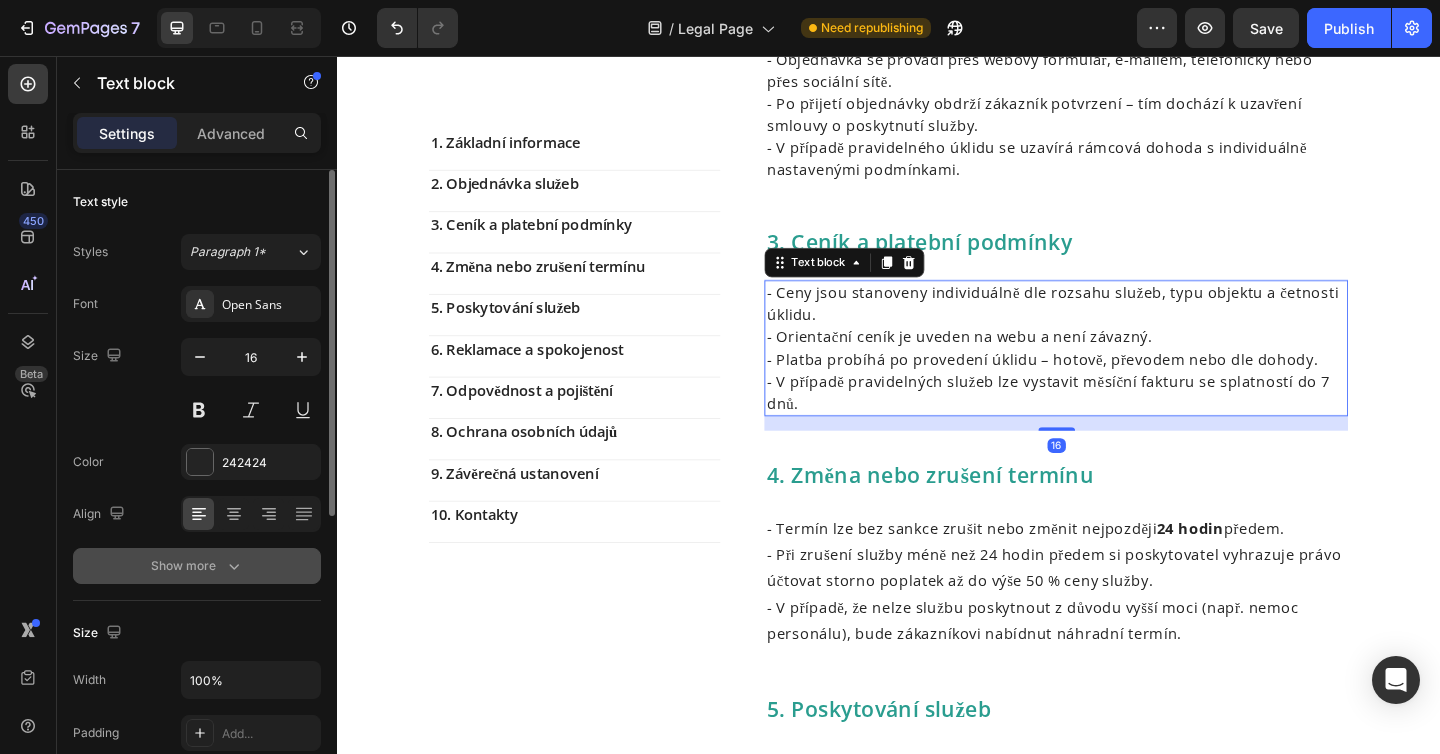 click 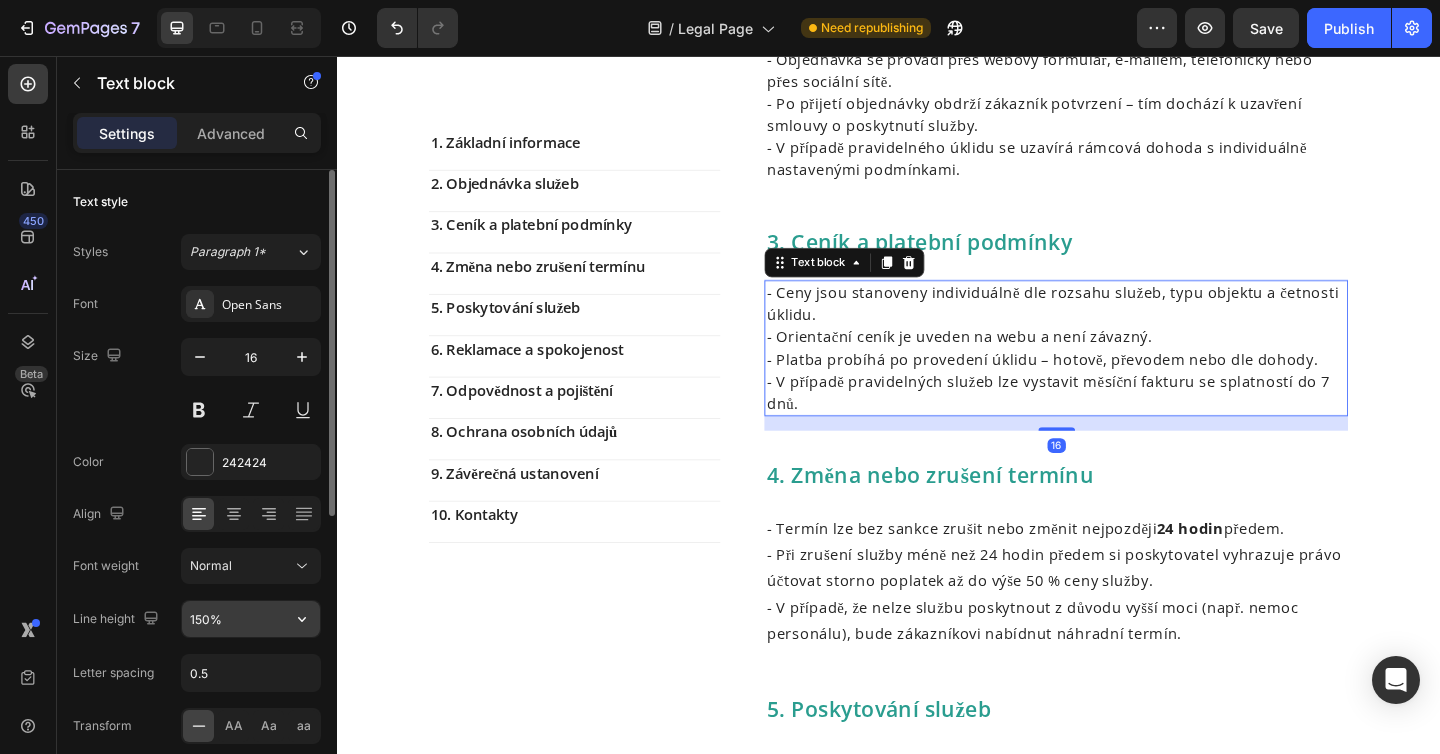 click on "150%" at bounding box center (251, 619) 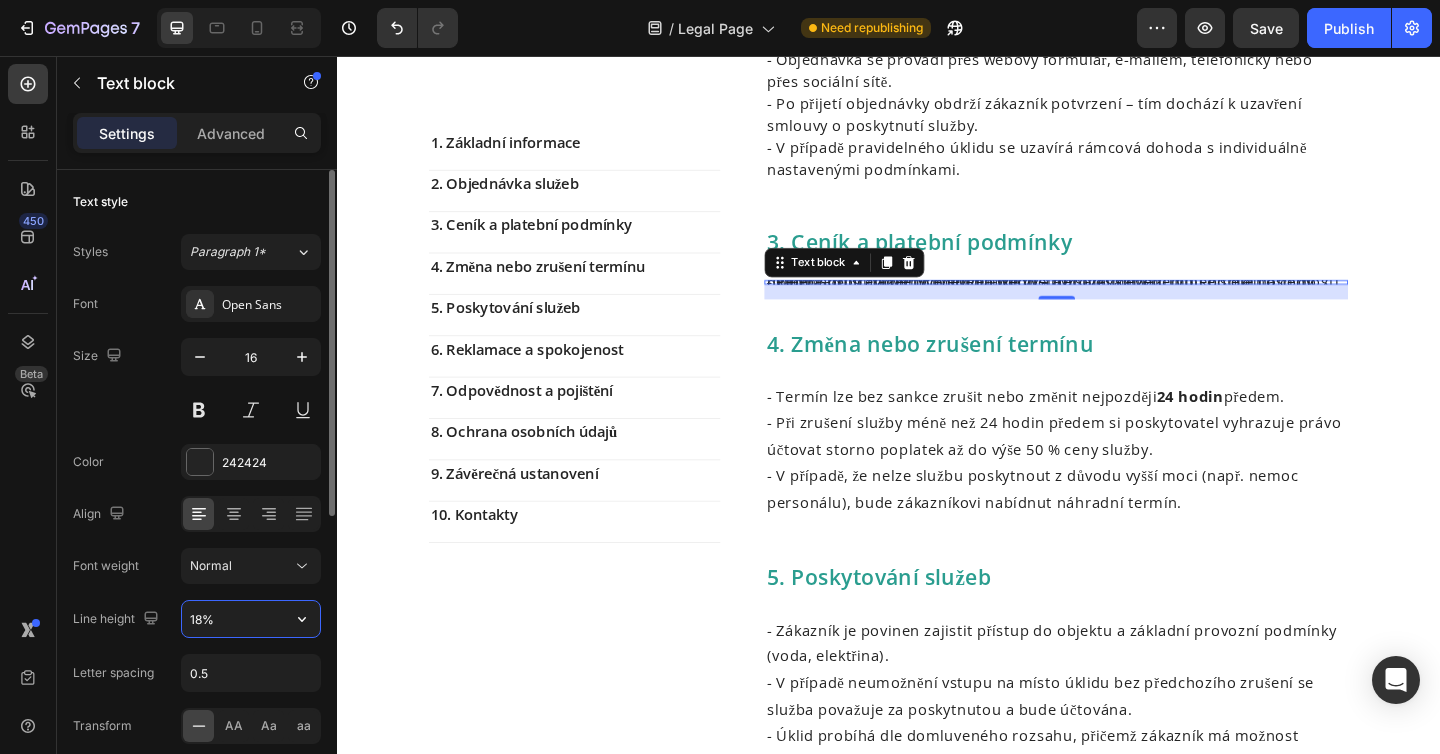 type on "180%" 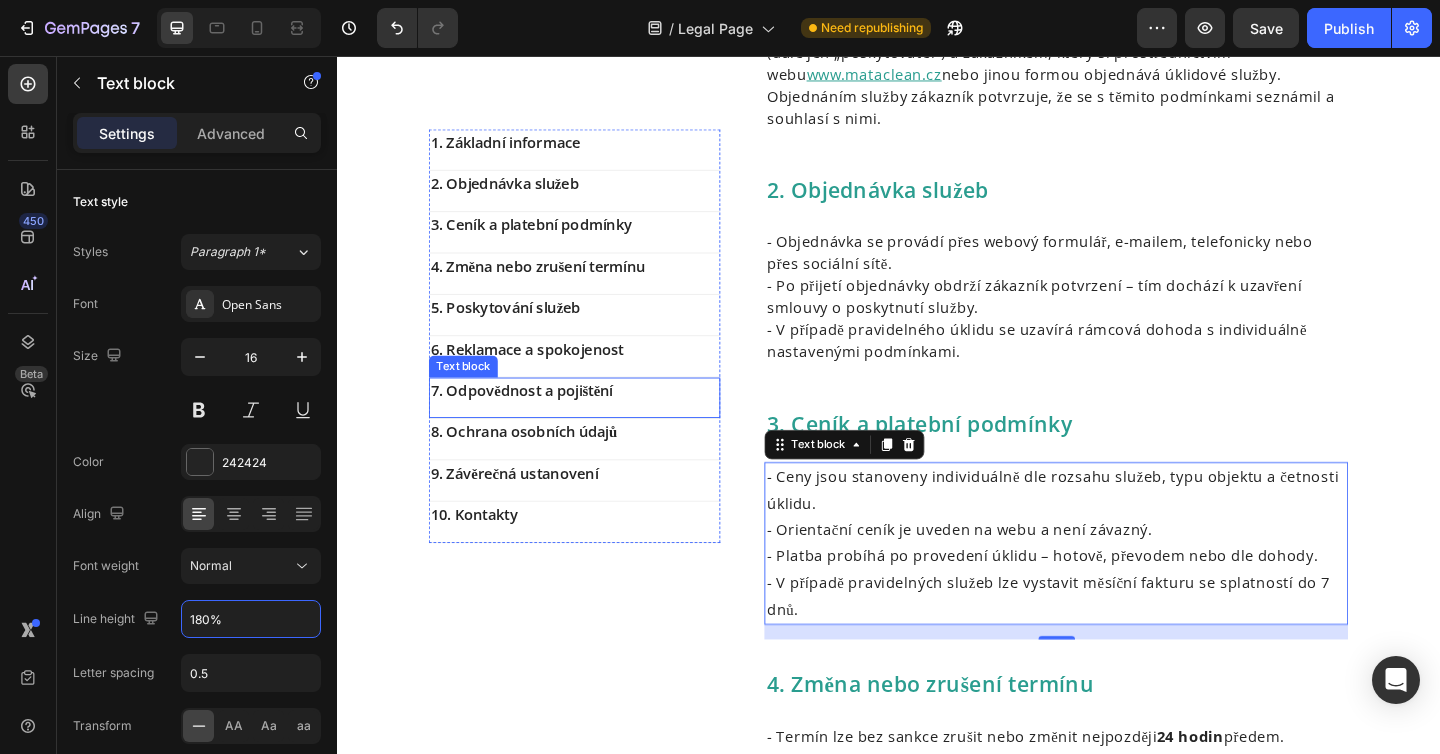scroll, scrollTop: 492, scrollLeft: 0, axis: vertical 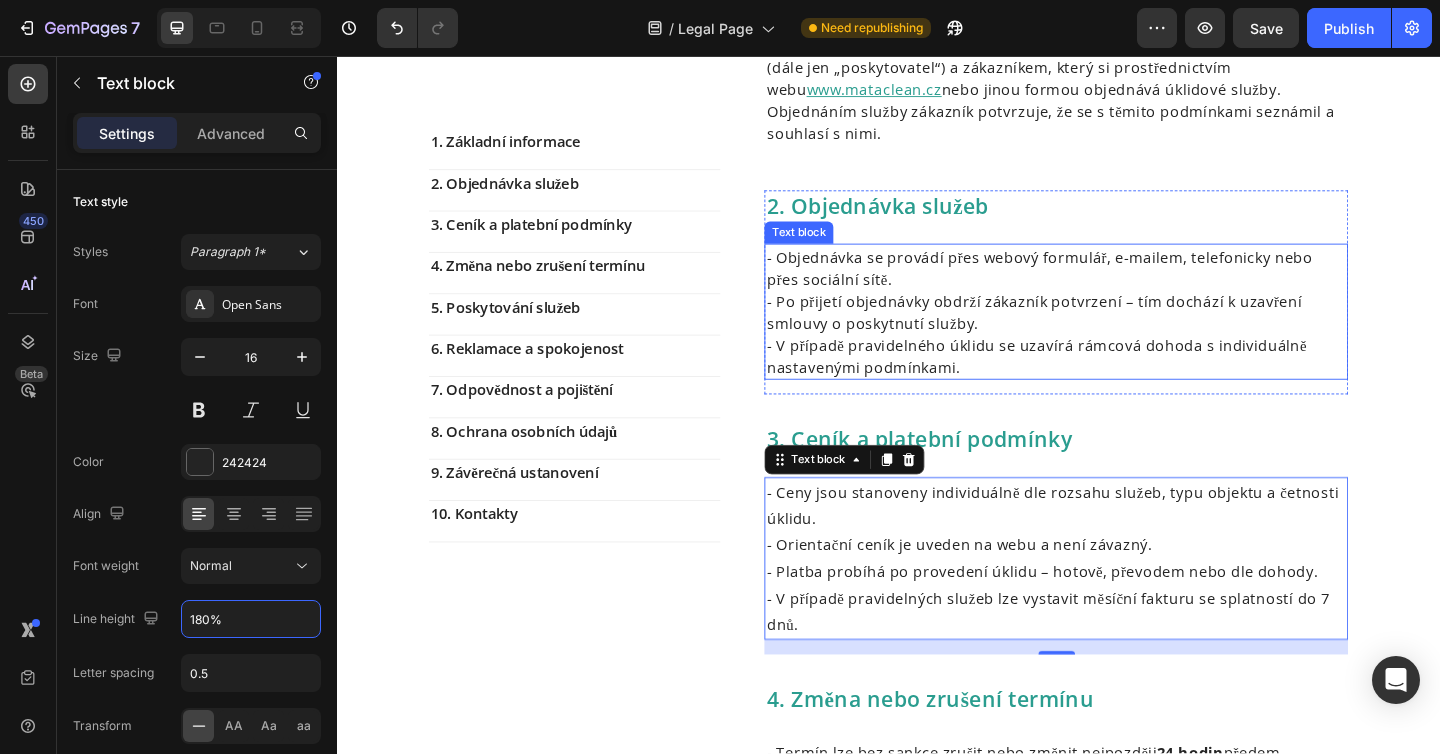 click on "- Po přijetí objednávky obdrží zákazník potvrzení – tím dochází k uzavření smlouvy o poskytnutí služby." at bounding box center (1119, 335) 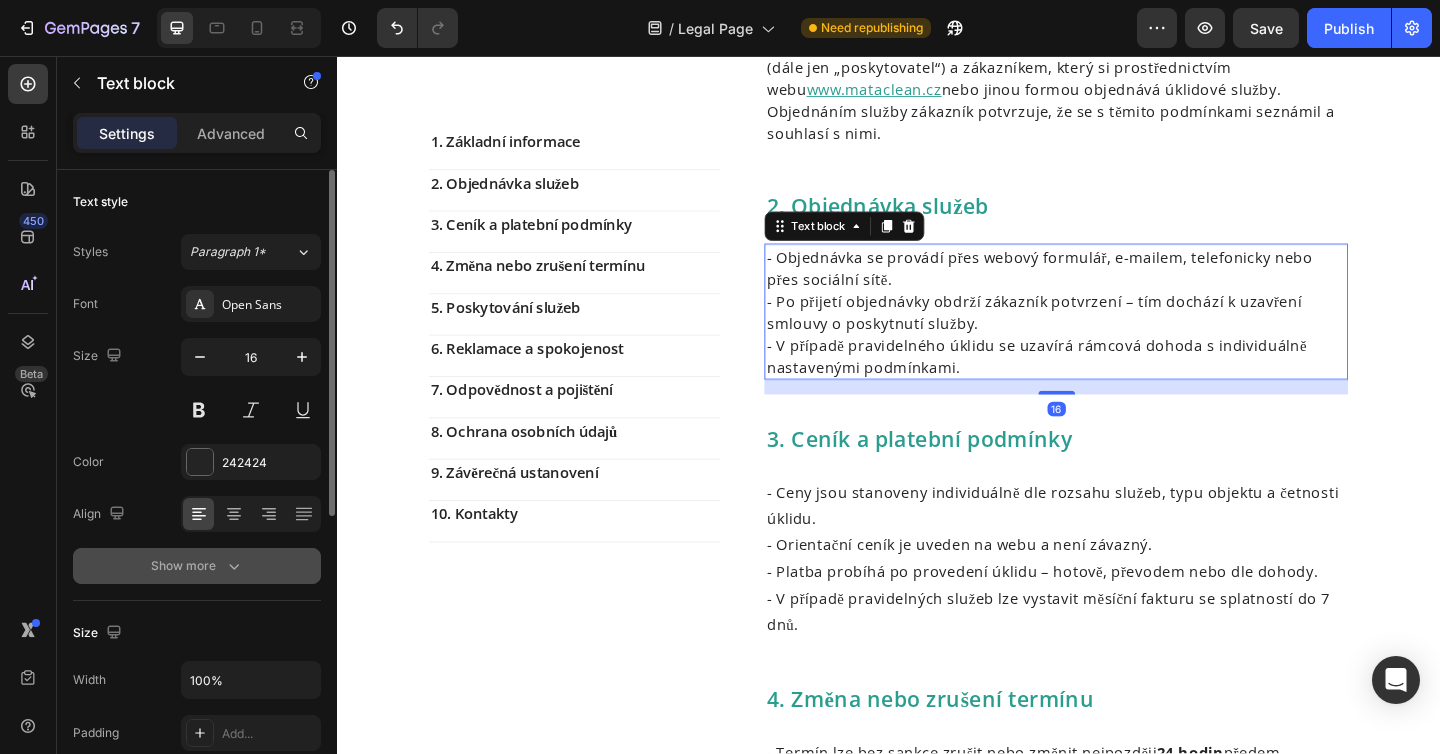 click on "Show more" at bounding box center [197, 566] 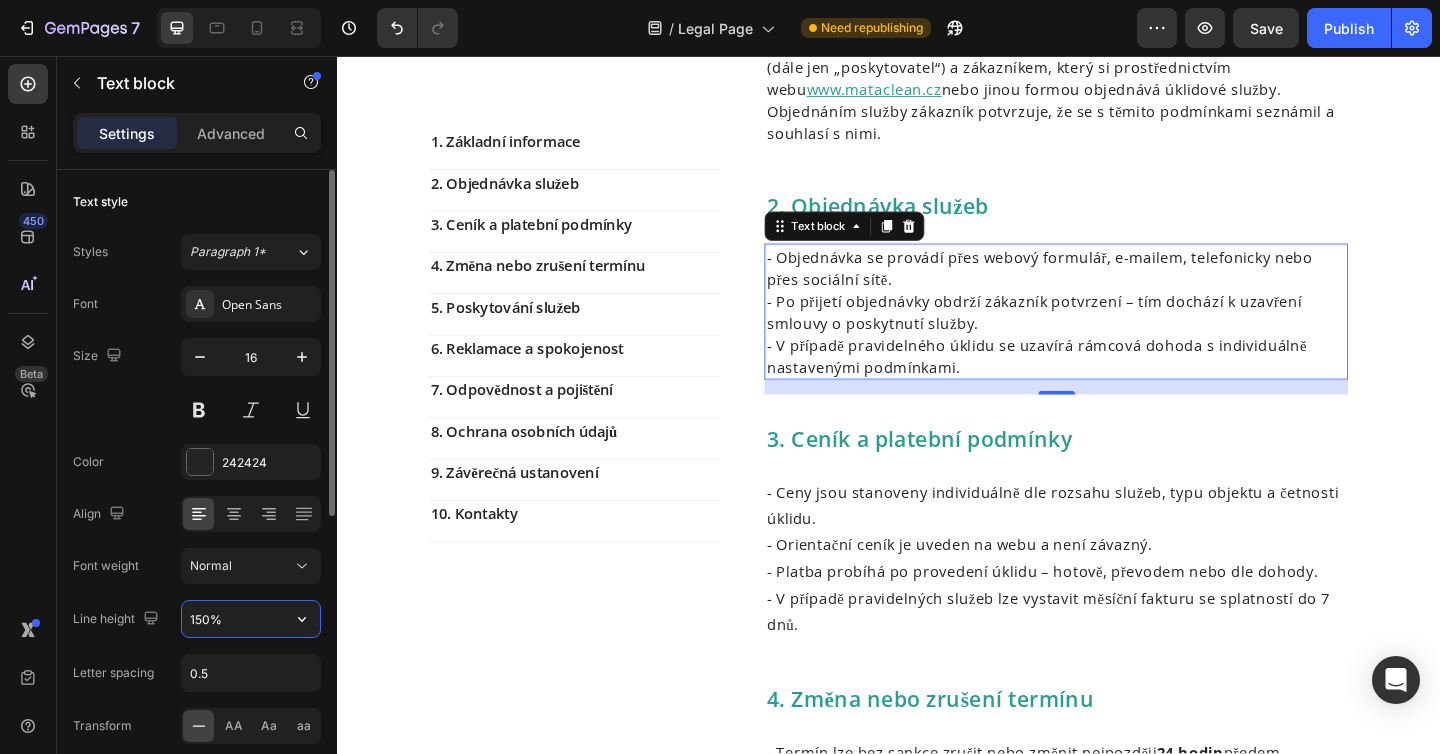 click on "150%" at bounding box center [251, 619] 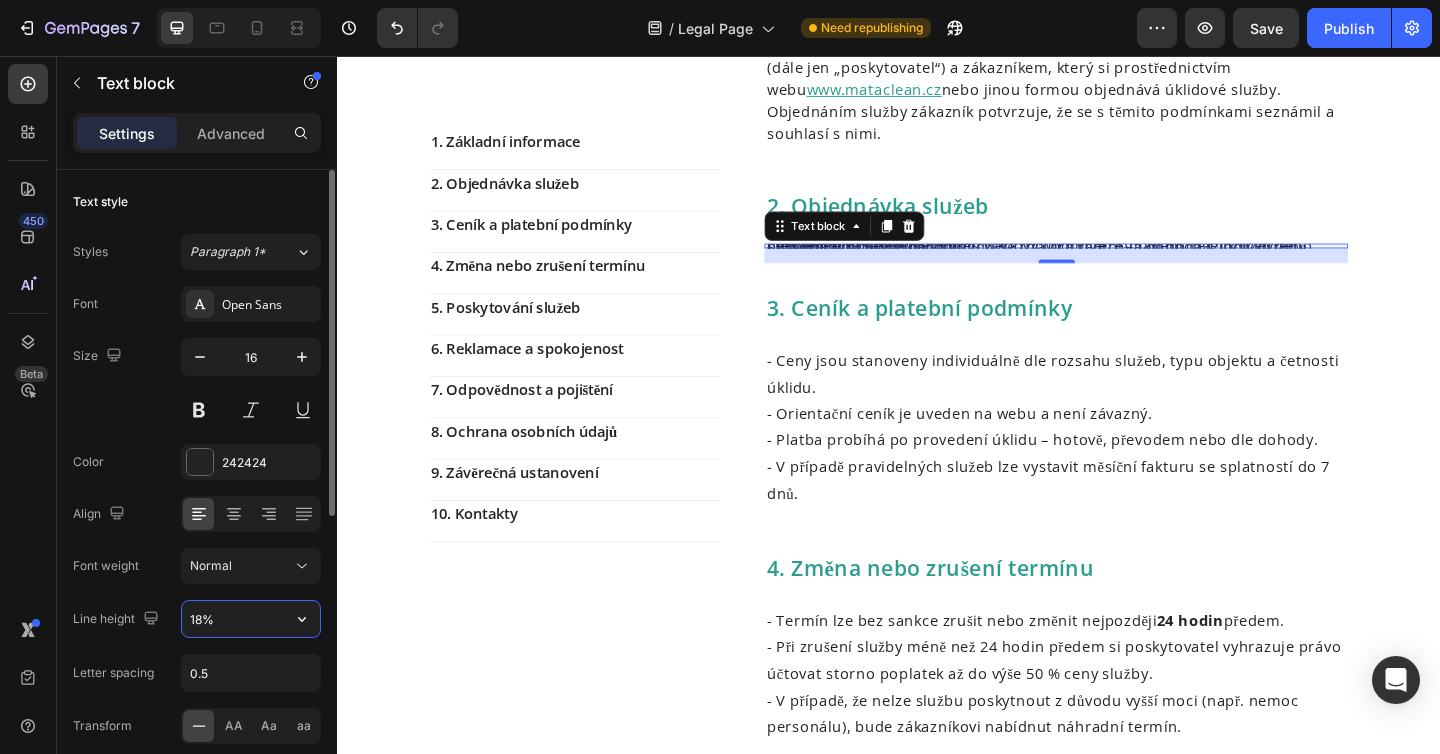 type on "180%" 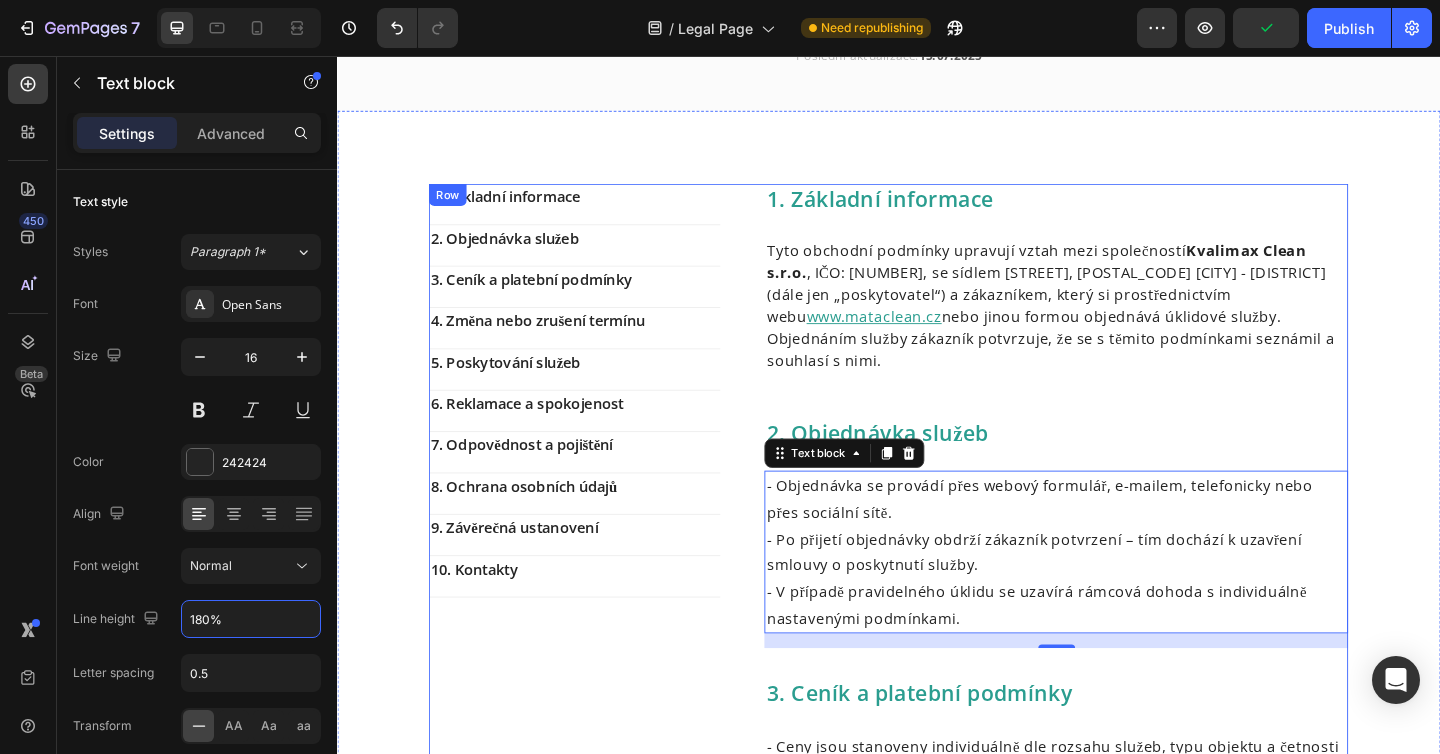 scroll, scrollTop: 235, scrollLeft: 0, axis: vertical 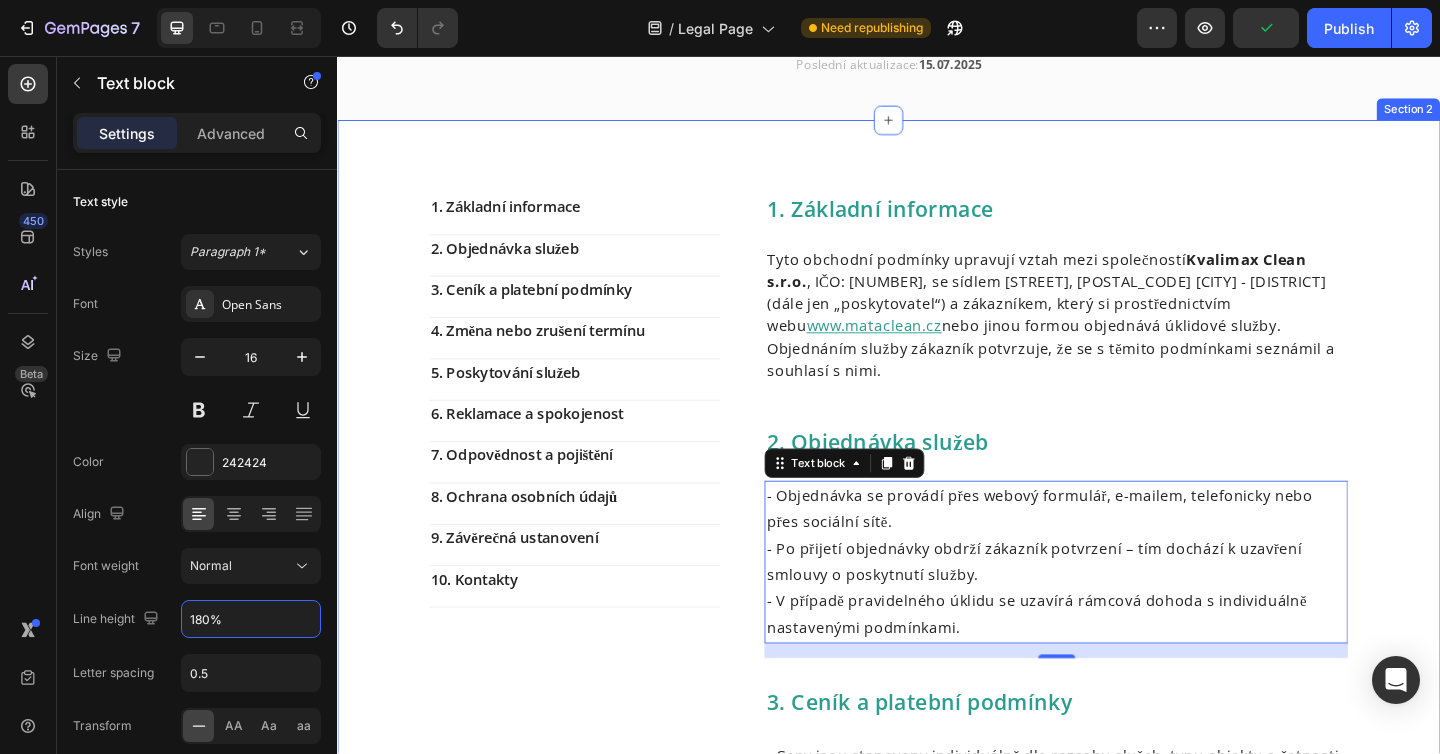 click on "Tyto obchodní podmínky upravují vztah mezi společností  Kvalimax Clean s.r.o. , IČO: 23488204, se sídlem Světova 523/1, 180 00 Praha - Libeň (dále jen „poskytovatel“) a zákazníkem, který si prostřednictvím webu  www.mataclean.cz  nebo jinou formou objednává úklidové služby." at bounding box center [1119, 314] 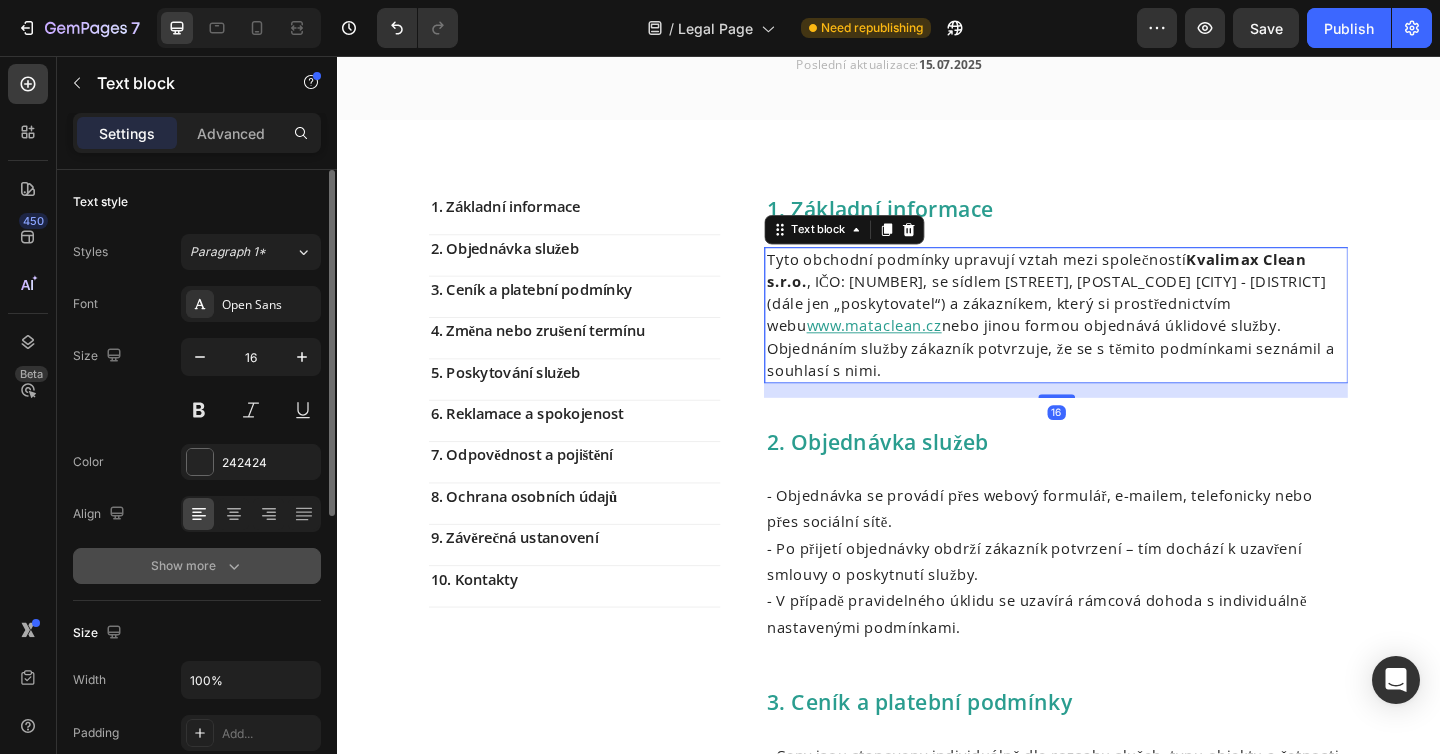 click on "Show more" at bounding box center (197, 566) 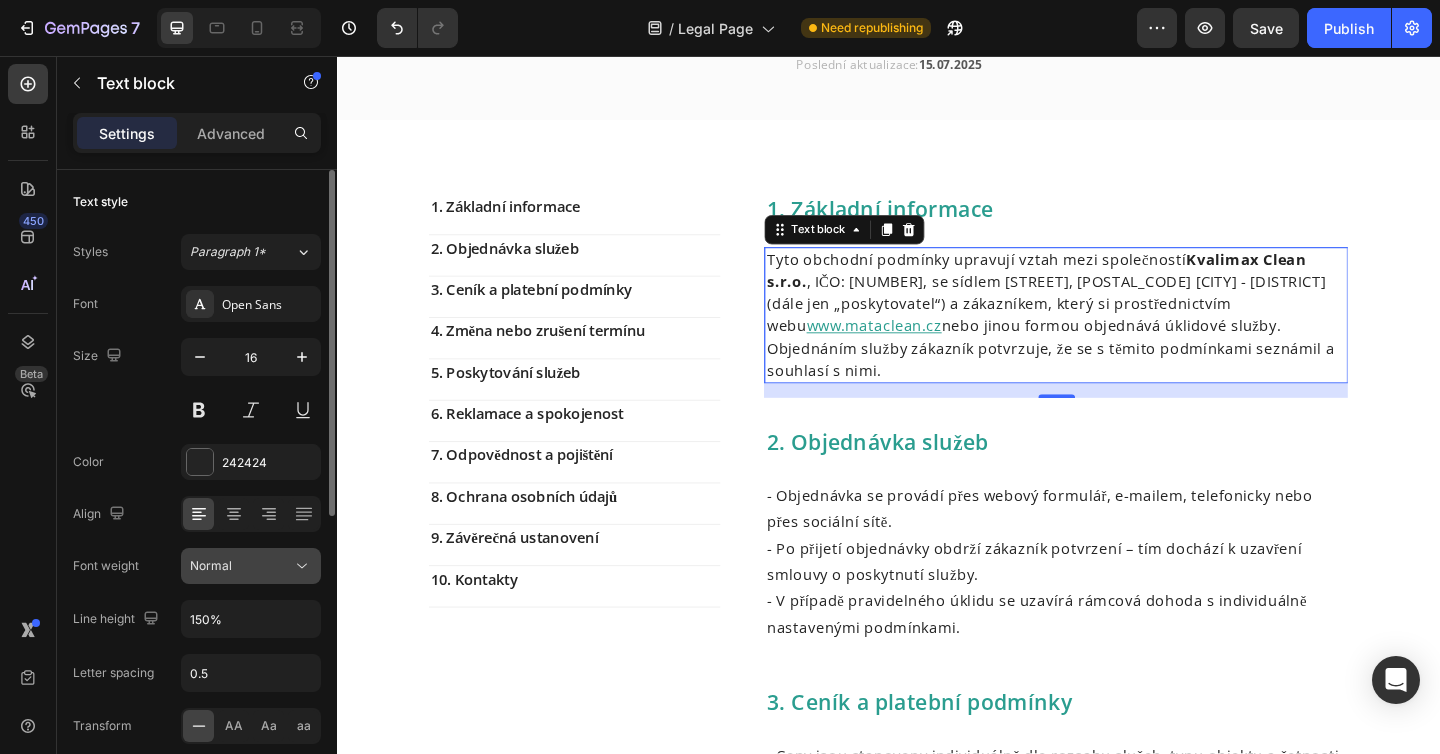 click on "Normal" at bounding box center (241, 566) 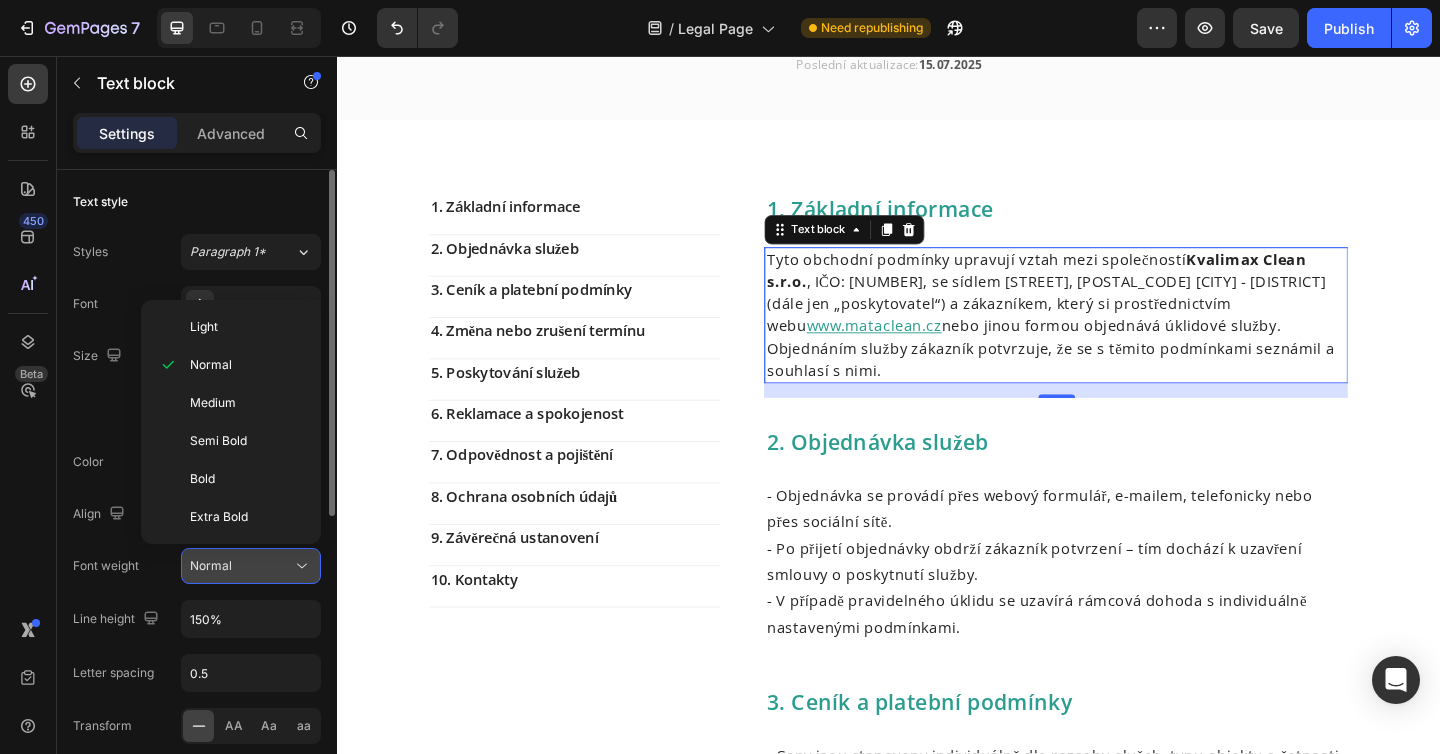 click on "Normal" at bounding box center [241, 566] 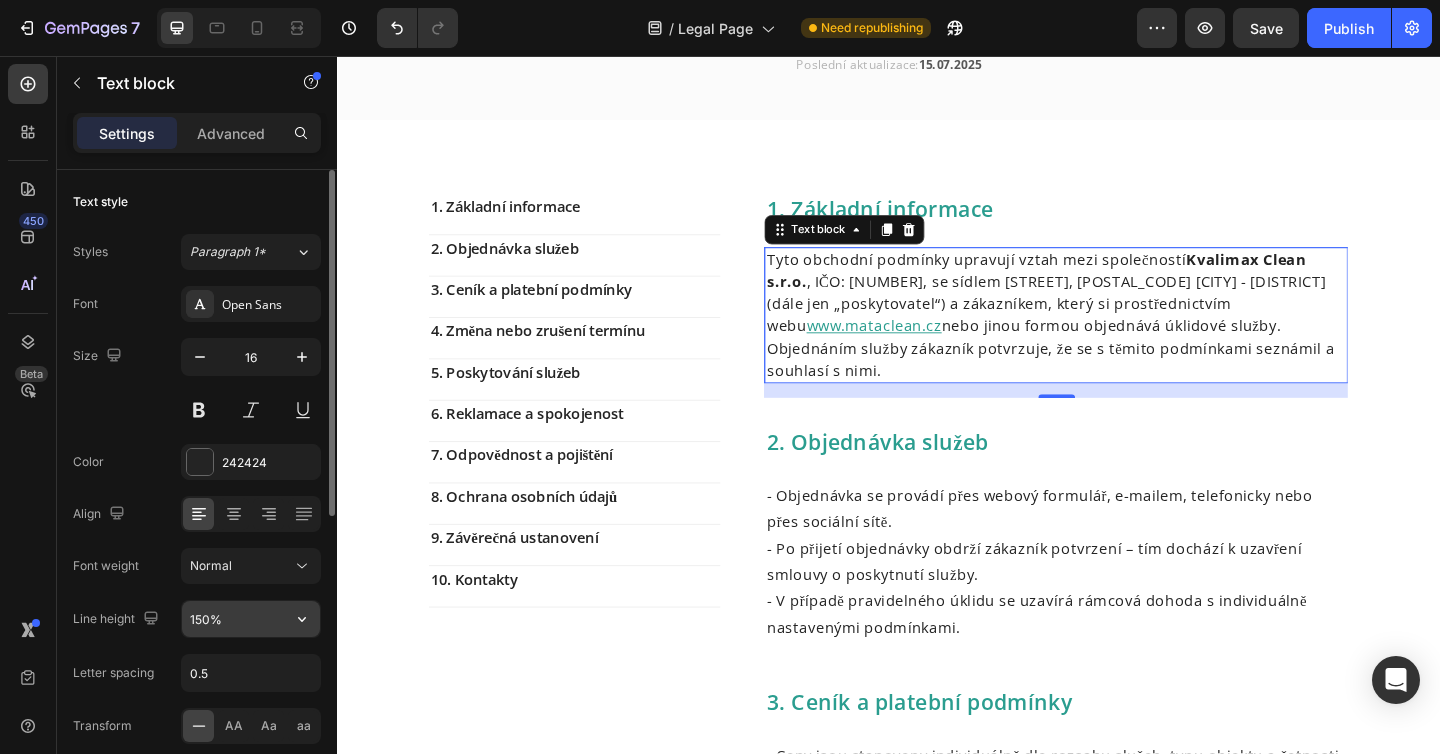 click on "150%" at bounding box center (251, 619) 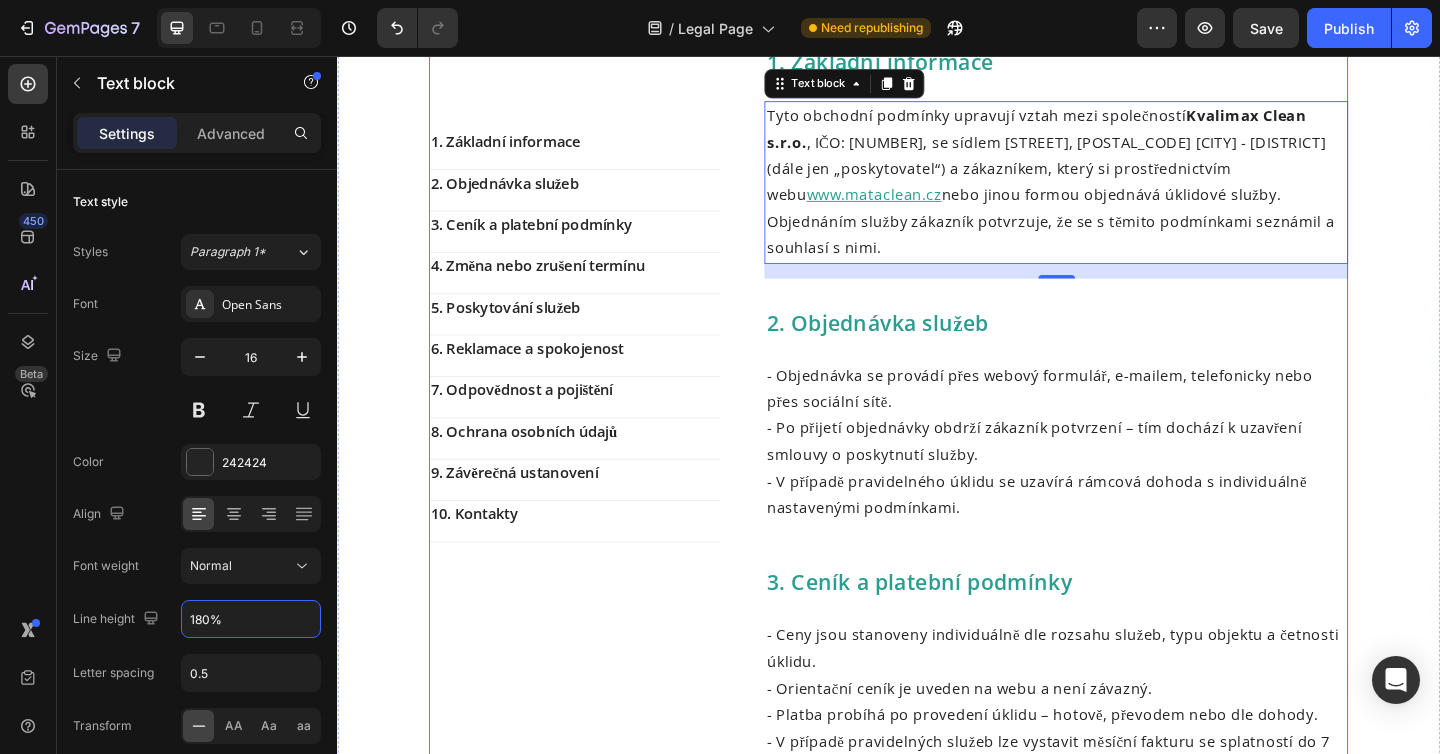 scroll, scrollTop: 396, scrollLeft: 0, axis: vertical 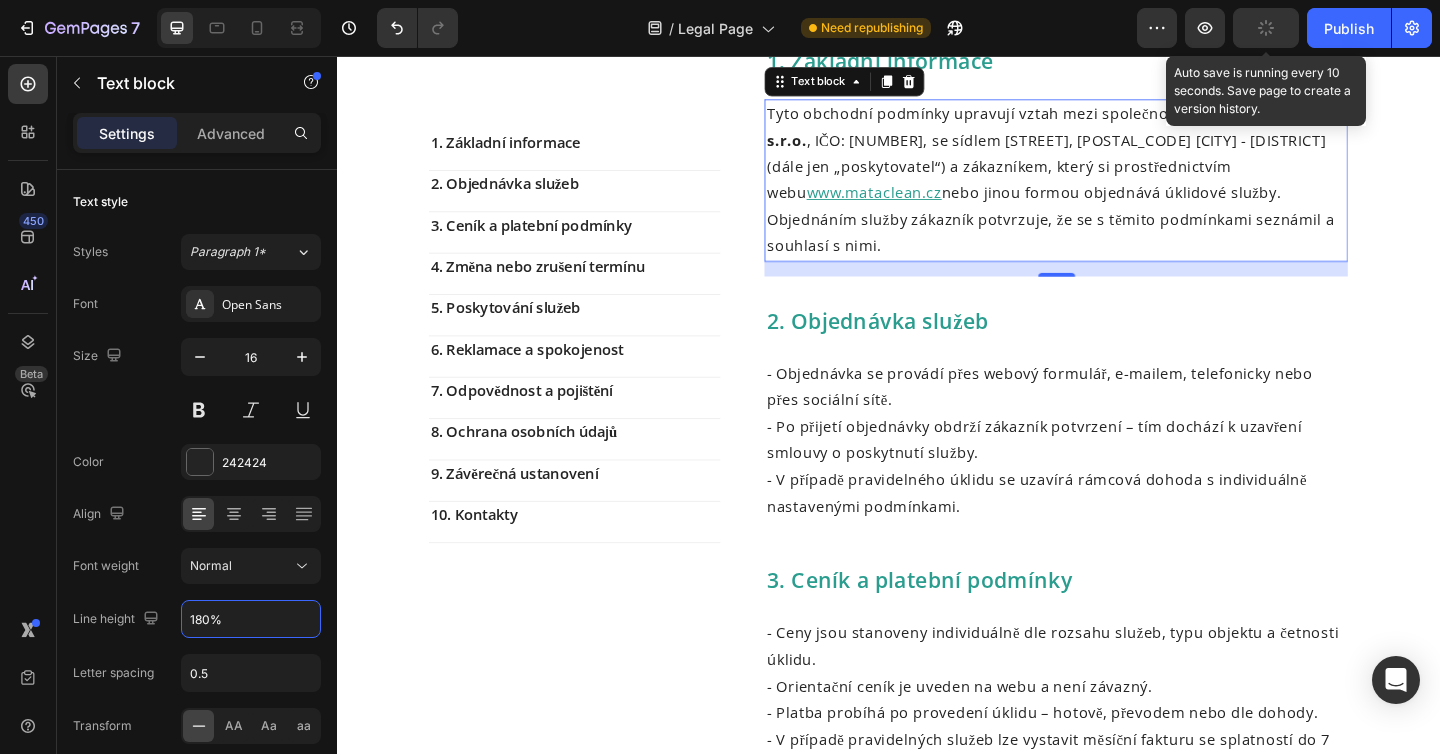 type on "180%" 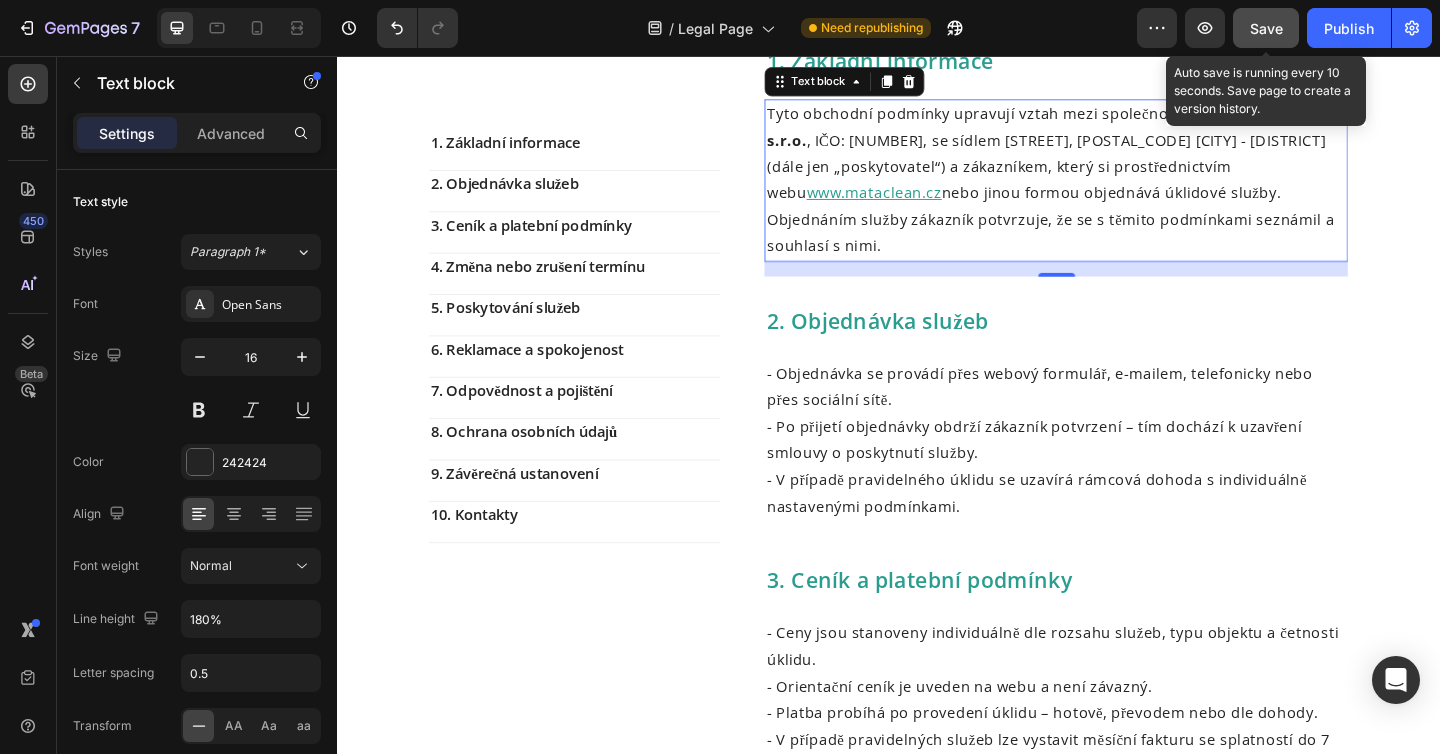 click on "Save" at bounding box center (1266, 28) 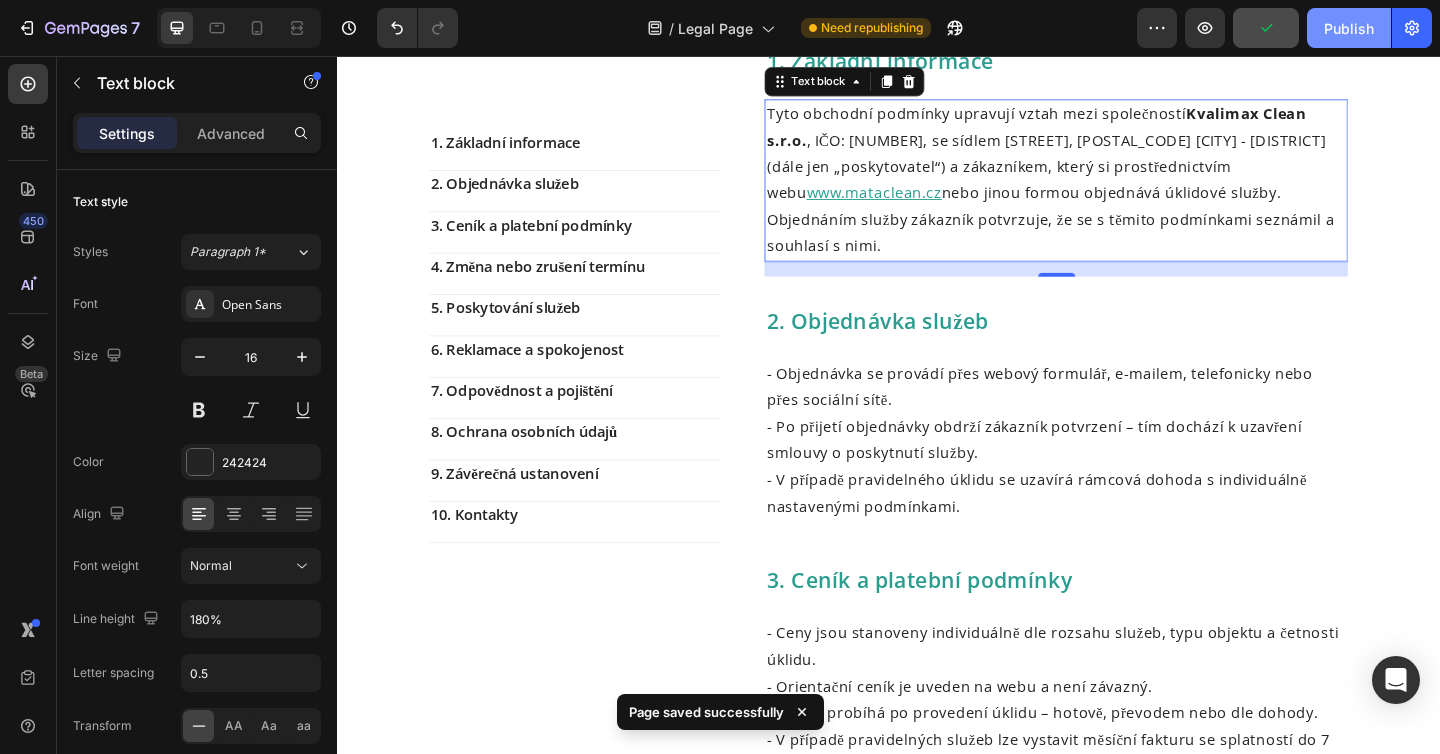 click on "Publish" at bounding box center (1349, 28) 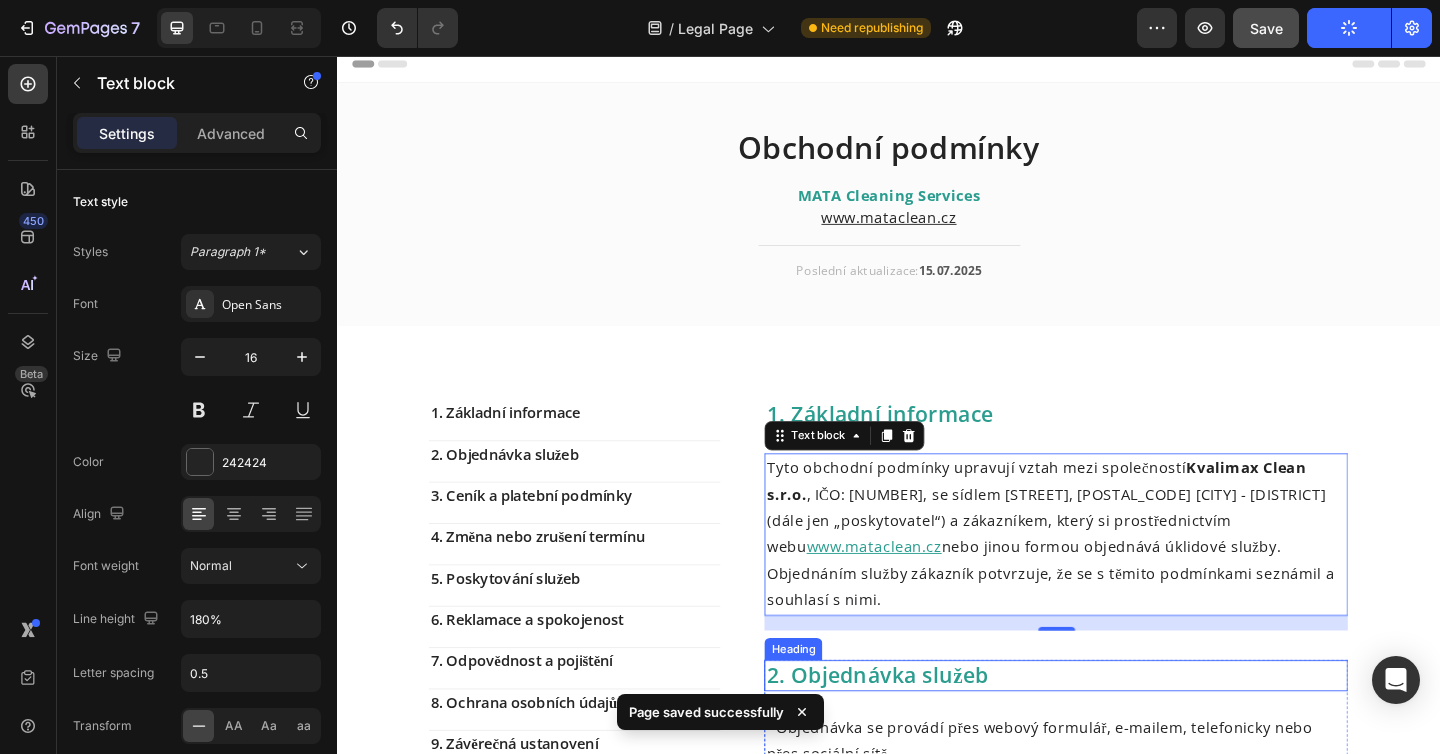 scroll, scrollTop: 0, scrollLeft: 0, axis: both 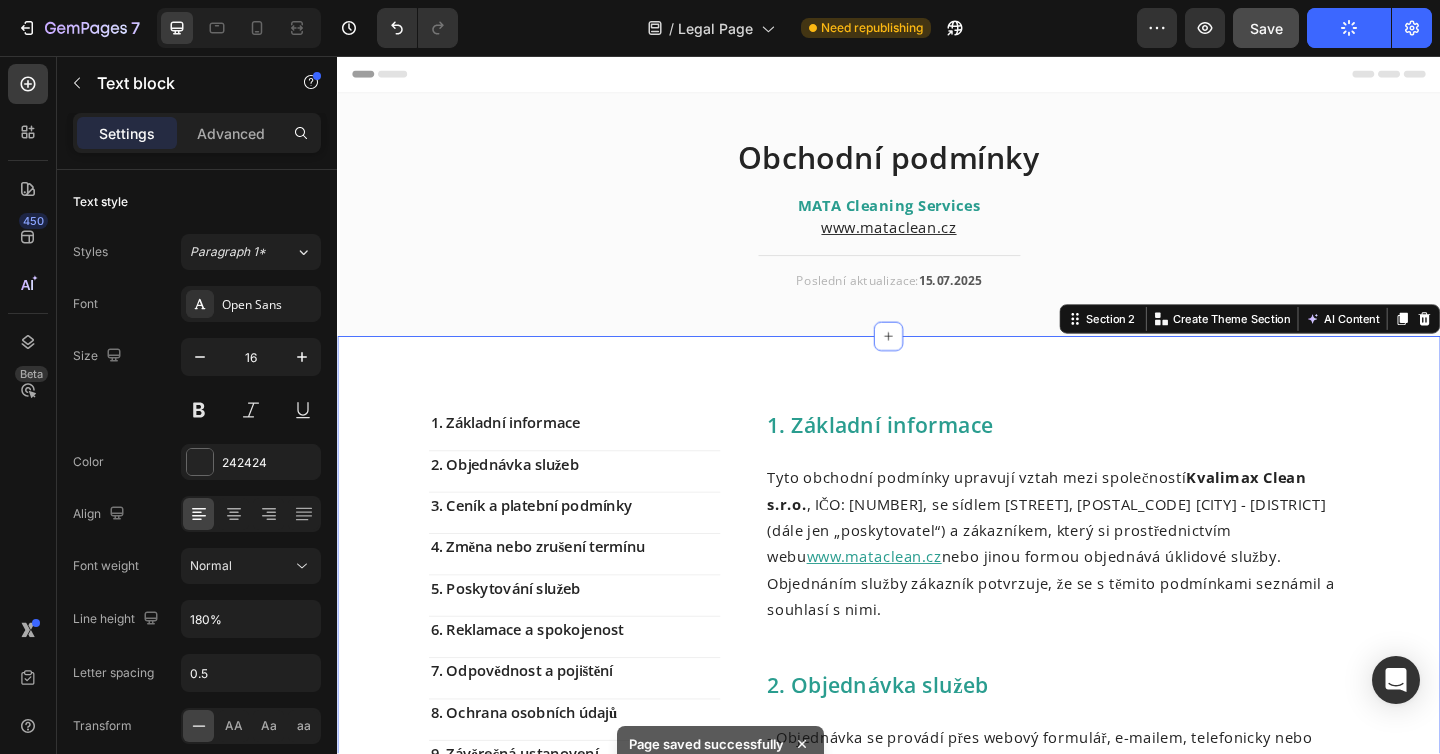 click on "1. Základní informace Text block 2. Objednávka služeb Text block 3. Ceník a platební podmínky Text block 4. Změna nebo zrušení termínu Text block 5. Poskytování služeb Text block 6. Reklamace a spokojenost Text block 7. Odpovědnost a pojištění Text block 8. Ochrana osobních údajů Text block 9. Závěrečná ustanovení Text block 10. Kontakty Text block Row 1. Základní informace Heading Tyto obchodní podmínky upravují vztah mezi společností  Kvalimax Clean s.r.o. , IČO: 23488204, se sídlem Světova 523/1, 180 00 Praha - Libeň (dále jen „poskytovatel“) a zákazníkem, který si prostřednictvím webu  www.mataclean.cz  nebo jinou formou objednává úklidové služby. Objednáním služby zákazník potvrzuje, že se s těmito podmínkami seznámil a souhlasí s nimi. Text block Row 2. Objednávka služeb Heading - Objednávka se provádí přes webový formulář, e-mailem, telefonicky nebo přes sociální sítě. Text block Row 3. Ceník a platební podmínky Heading Row" at bounding box center [937, 1672] 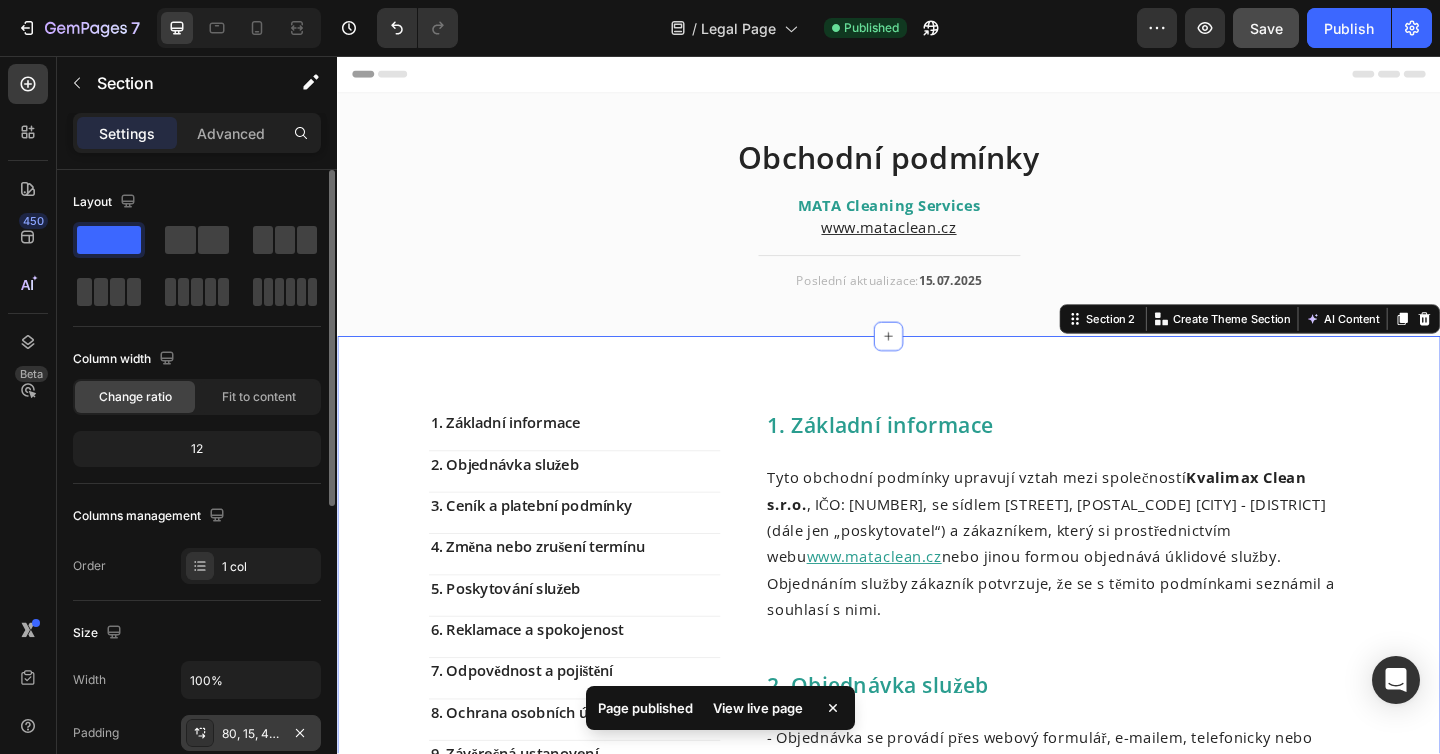 click on "80, 15, 48, 15" at bounding box center [251, 734] 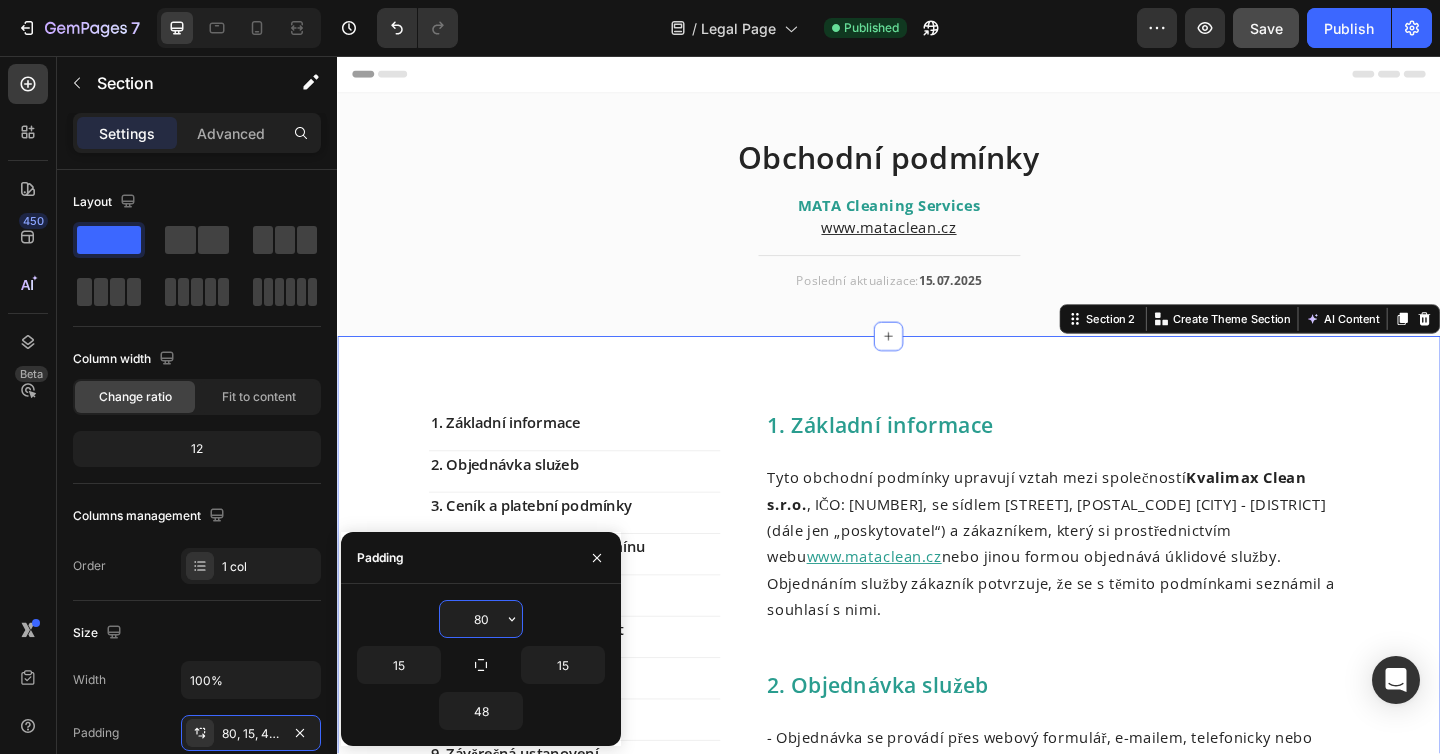 click on "80" at bounding box center [481, 619] 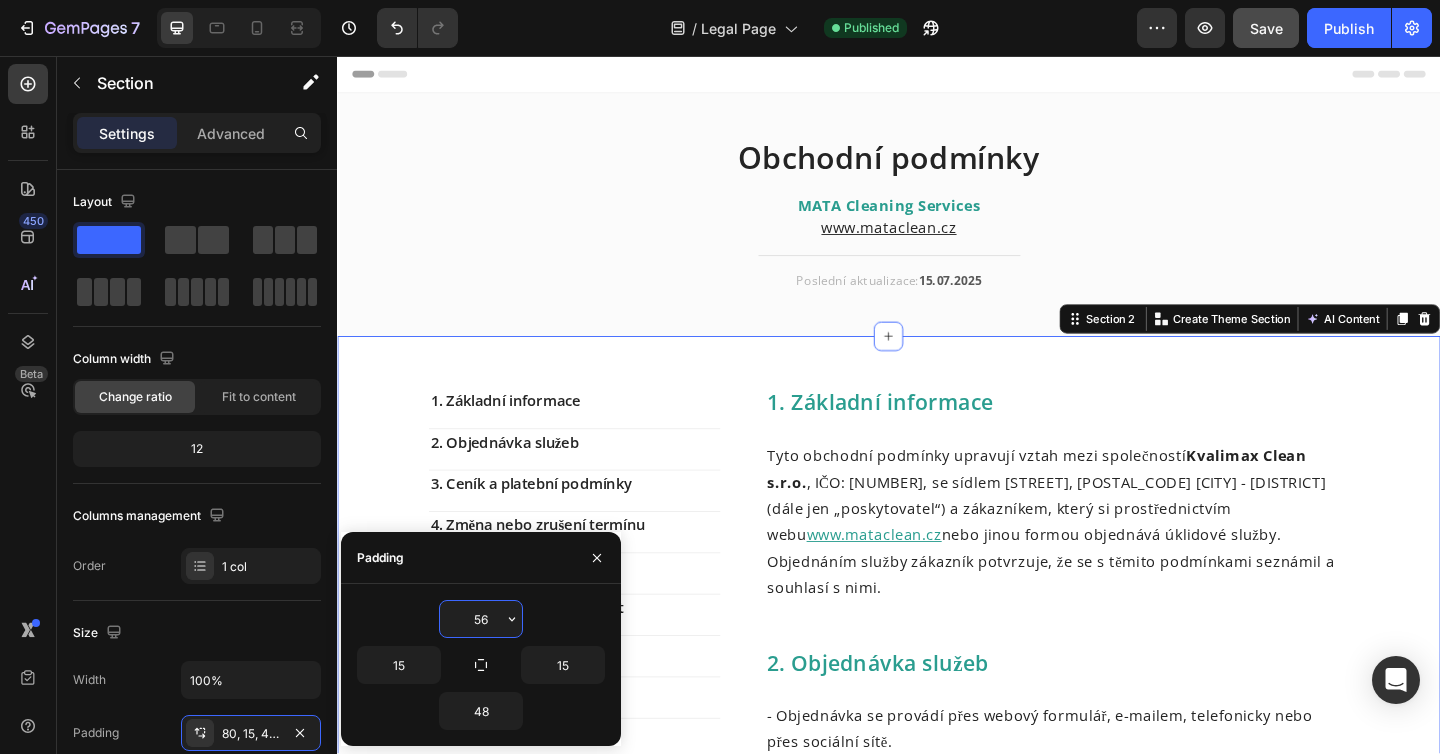 type on "55" 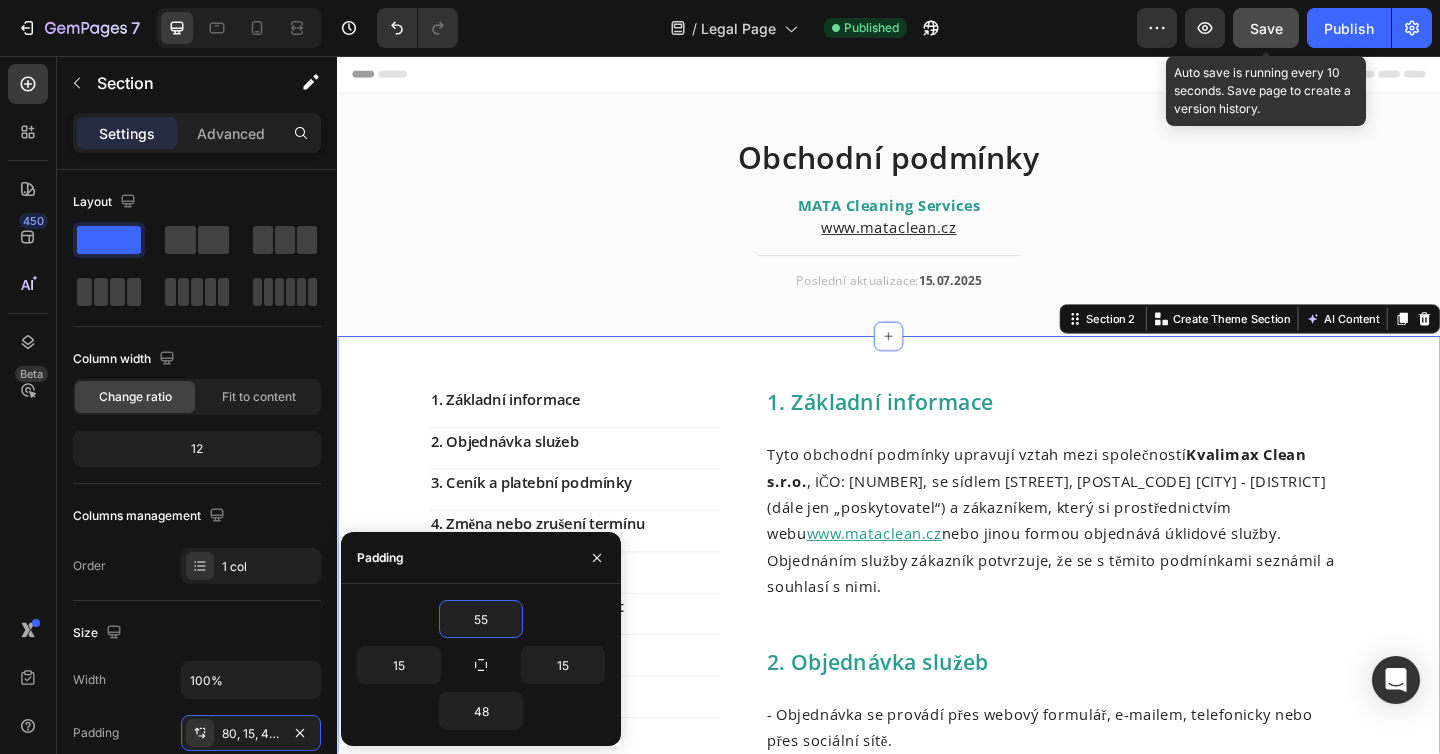 click on "Save" at bounding box center (1266, 28) 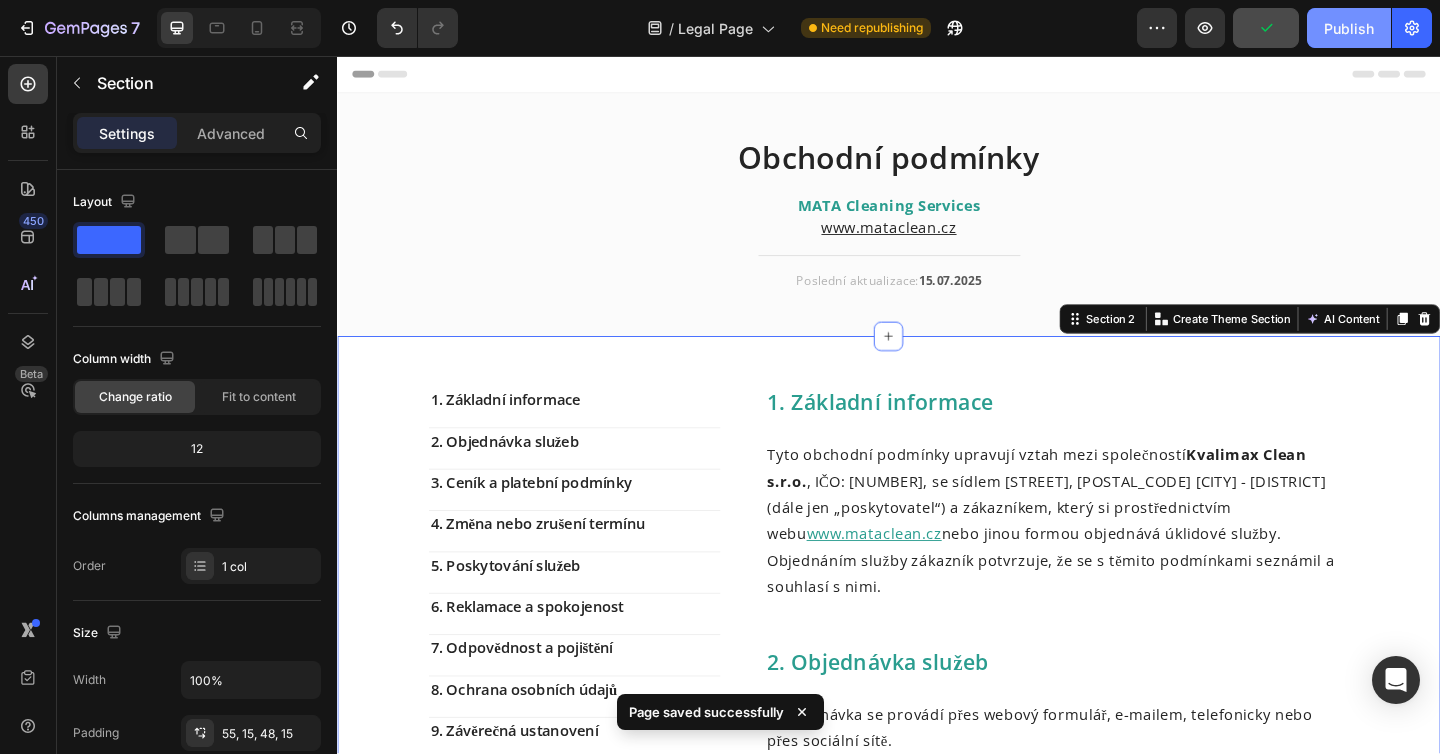 click on "Publish" at bounding box center [1349, 28] 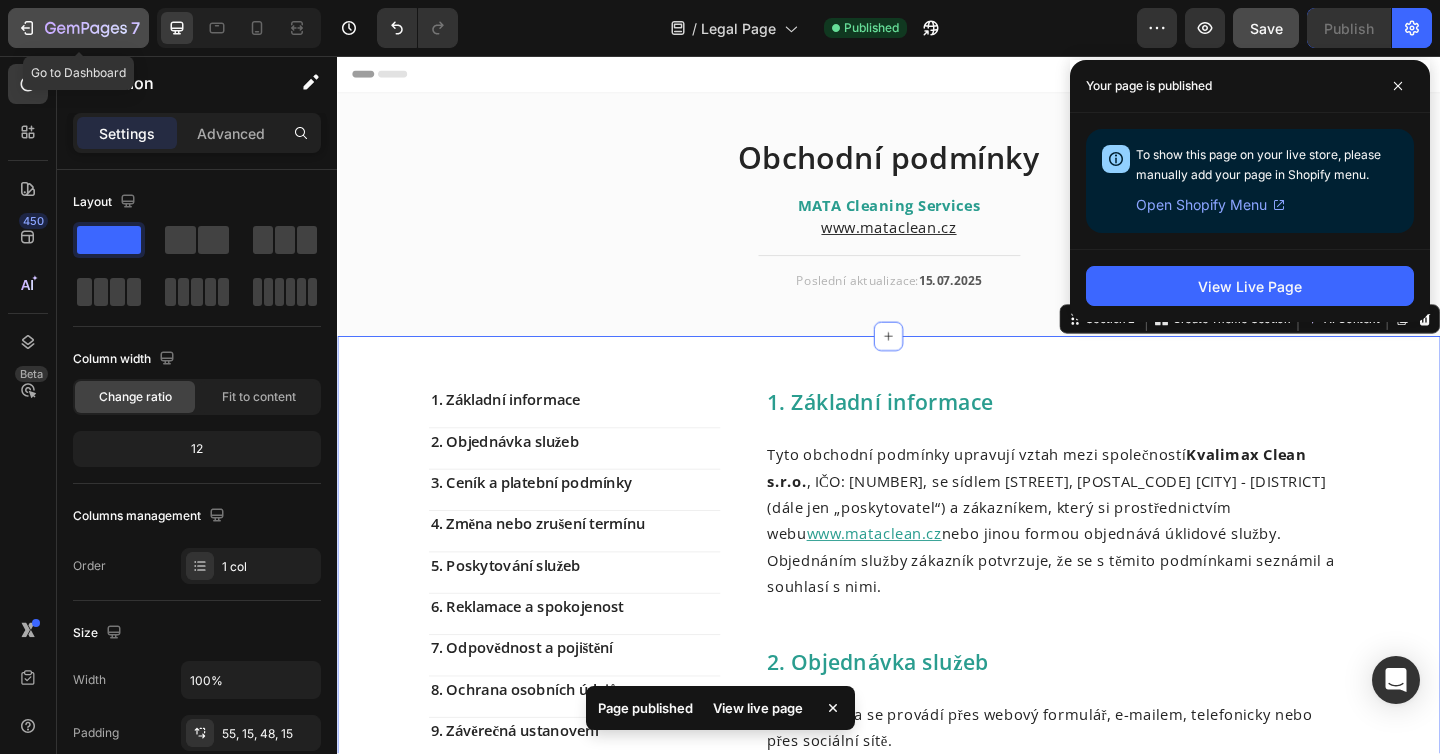 click 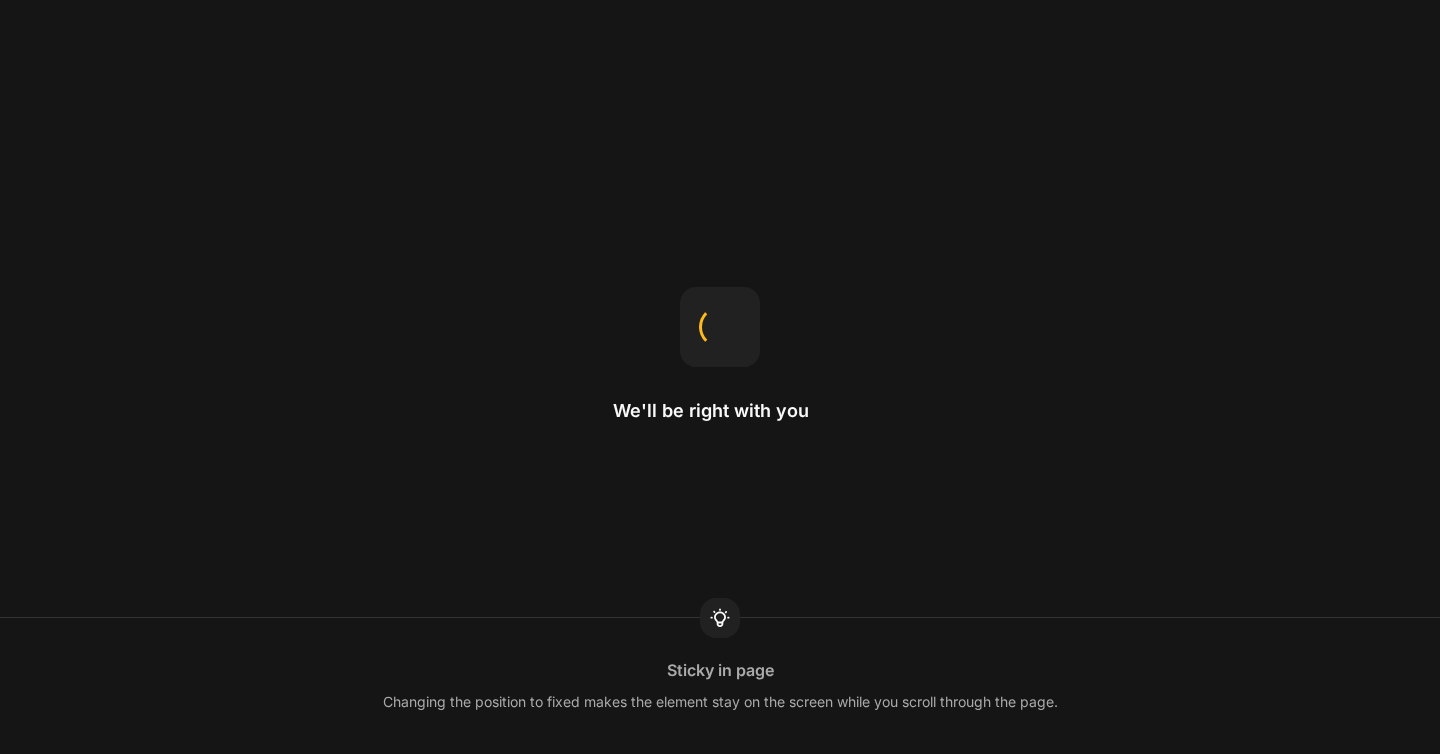 scroll, scrollTop: 0, scrollLeft: 0, axis: both 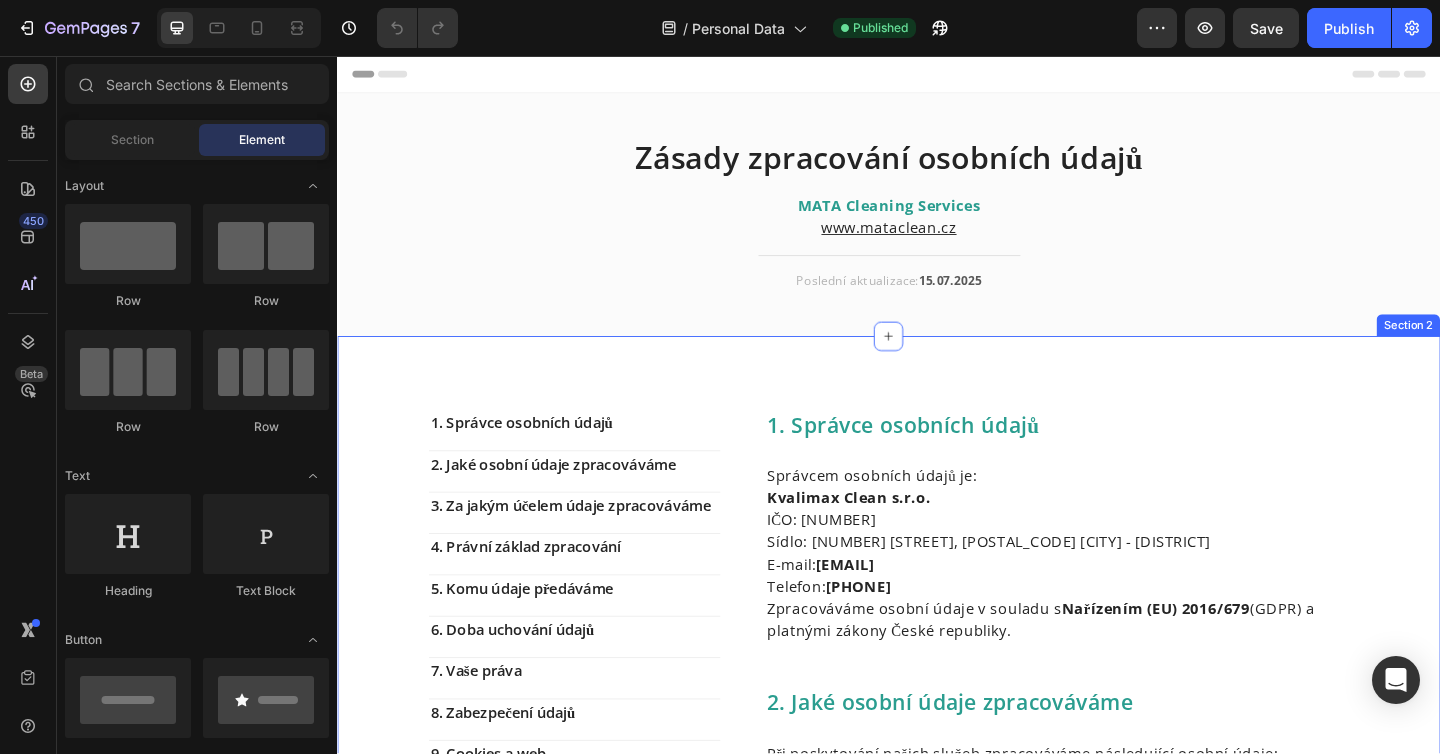 click on "1. Správce osobních údajů Text block 2. Jaké osobní údaje zpracováváme Text block 3. Za jakým účelem údaje zpracováváme Text block 4. Právní základ zpracování Text block 5. Komu údaje předáváme Text block 6. Doba uchování údajů Text block 7. Vaše práva Text block 8. Zabezpečení údajů Text block 9. Cookies a web Text block 10. Kontakty Text block Row 1. Správce osobních údajů Heading Správcem osobních údajů je: Kvalimax Clean s.r.o. IČO: [NUMBER] Sídlo: [NUMBER] [STREET], [POSTAL_CODE] [CITY] - [DISTRICT] E-mail: [EMAIL] Telefon: [PHONE] Zpracováváme osobní údaje v souladu s Nařízením (EU) 2016/679 (GDPR) a platnými zákony České republiky. Text block Row 2. Jaké osobní údaje zpracováváme Heading Při poskytování našich služeb zpracováváme následující osobní údaje: - jméno a příjmení, - telefonní číslo, - e-mailovou adresu, - adresu místa úklidu, - fakturační údaje (např. IČO, DIČ), Text block Row Heading Row -" at bounding box center [937, 1602] 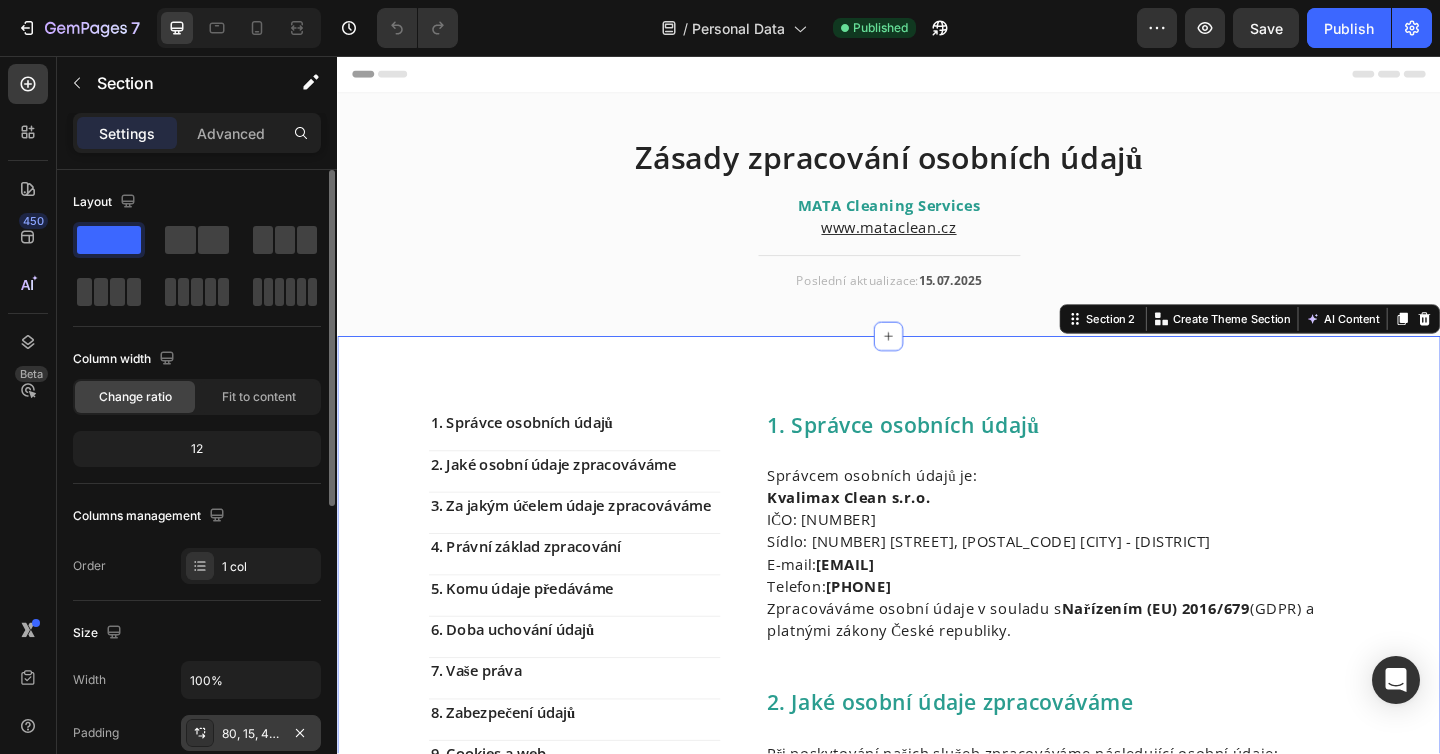 click on "80, 15, 48, 15" at bounding box center [251, 734] 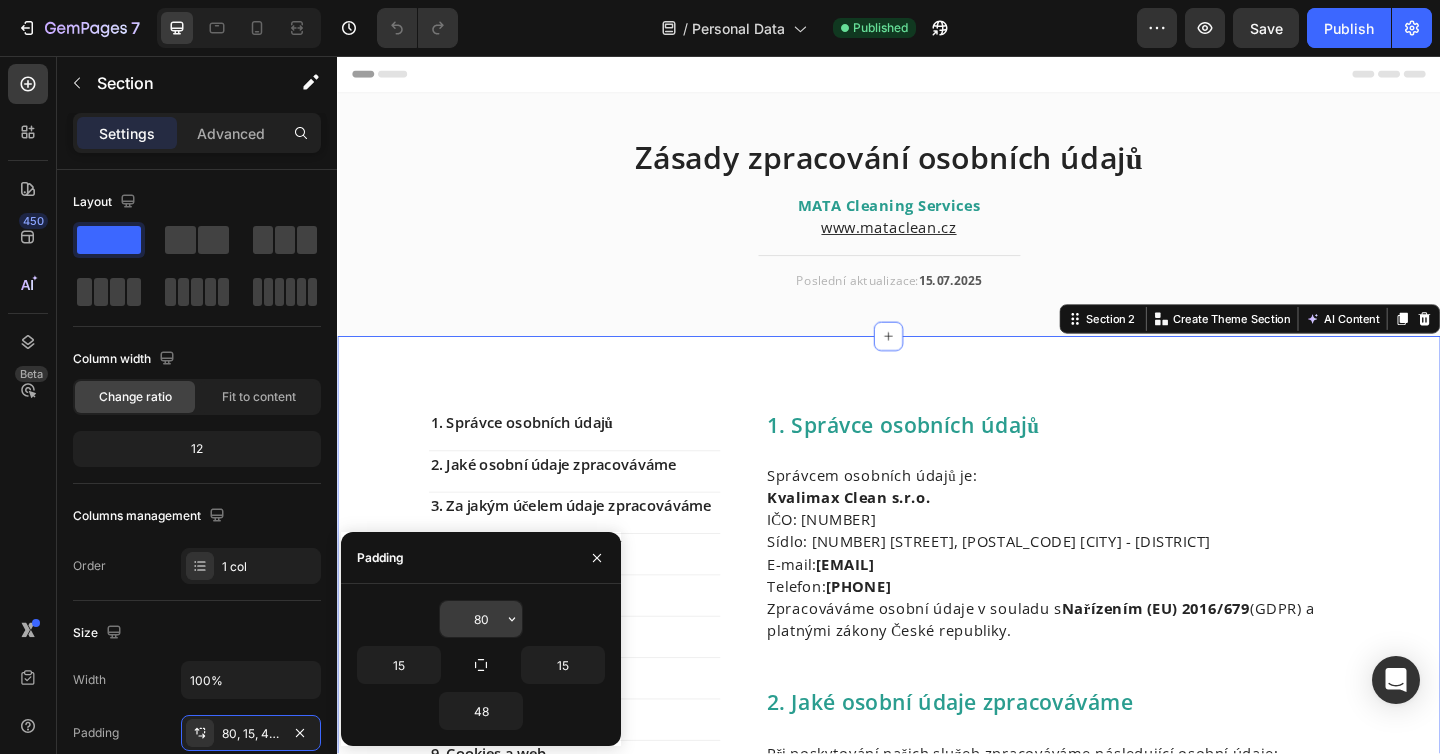 click on "80" at bounding box center (481, 619) 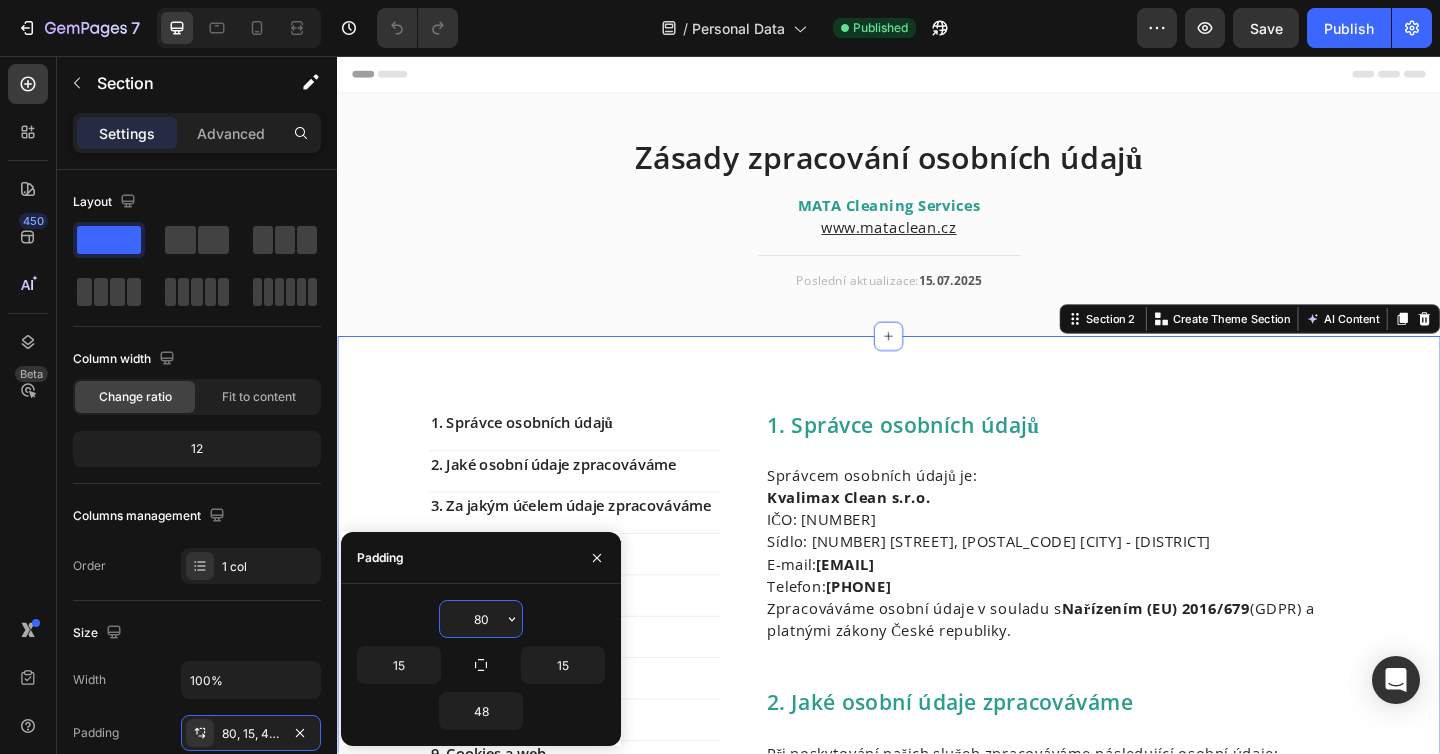 click on "80" at bounding box center (481, 619) 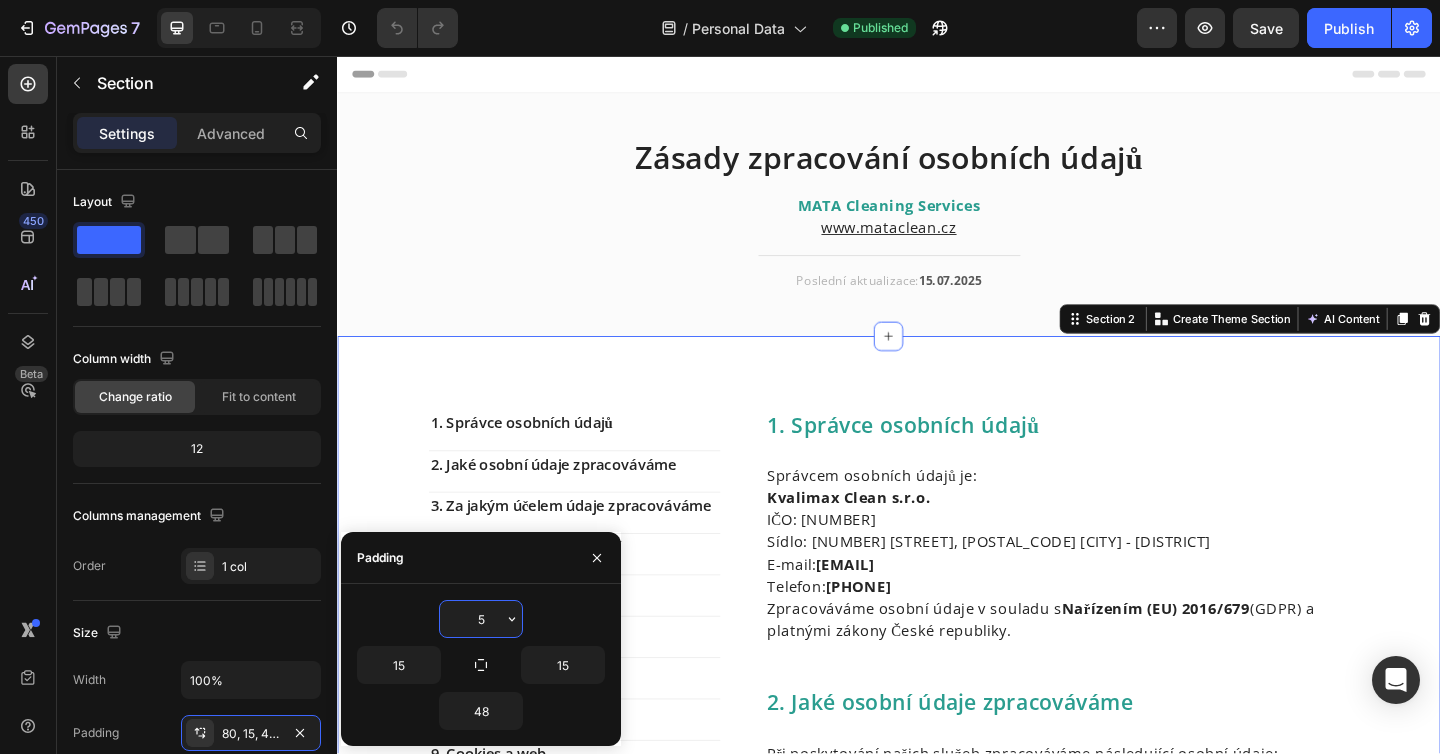 type on "55" 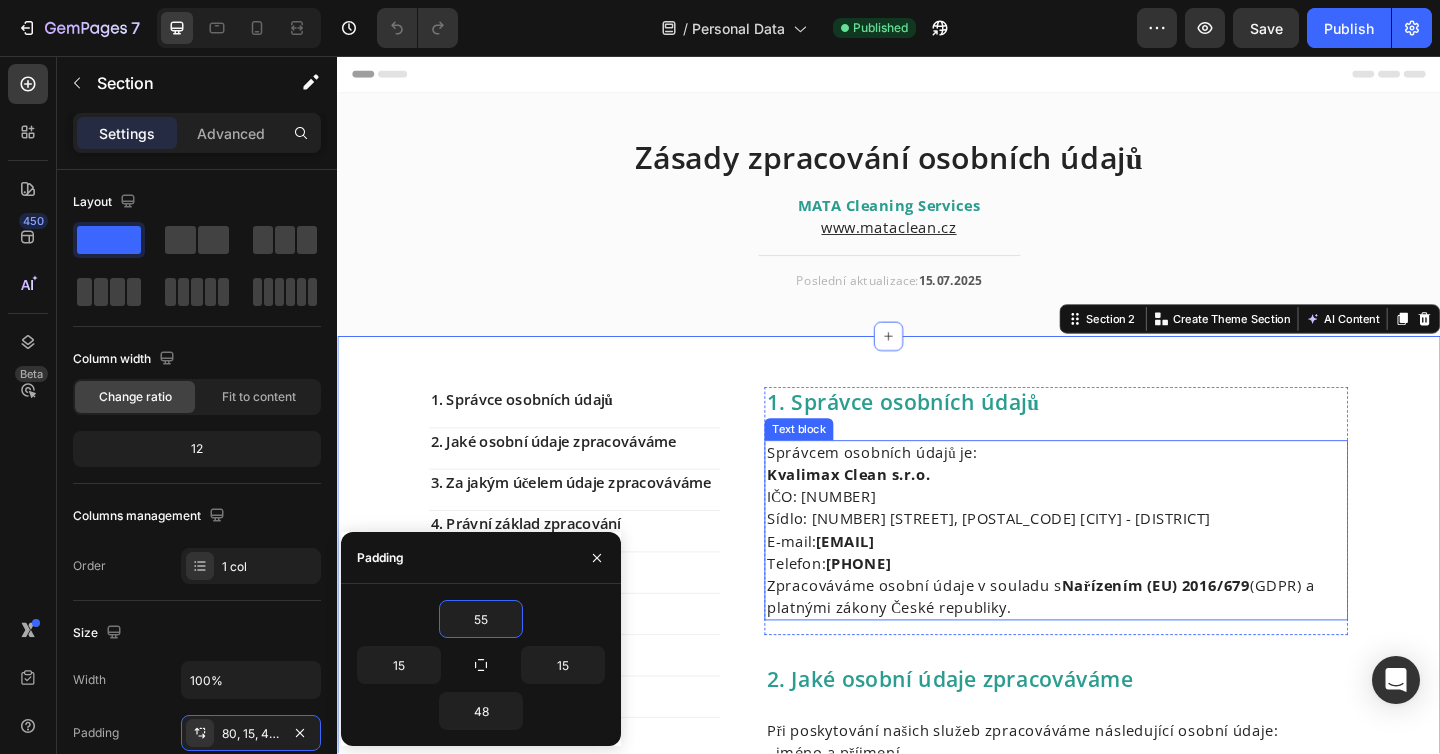 click on "IČO: 23488204 Sídlo: Světova 523/1, 180 00 Praha - Libeň E-mail:  kvalimax.clean@gmail.com Telefon:  +420 777 573 374" at bounding box center (1119, 572) 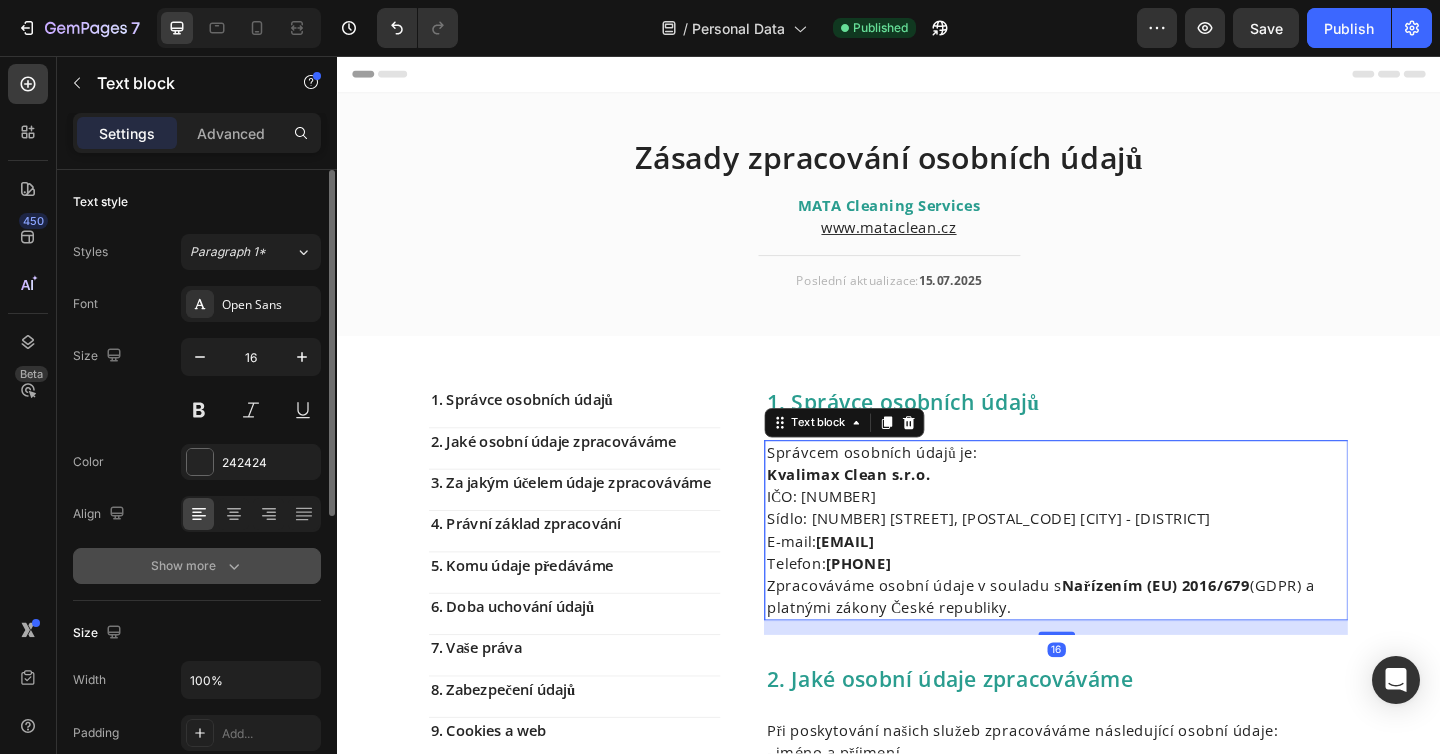 click 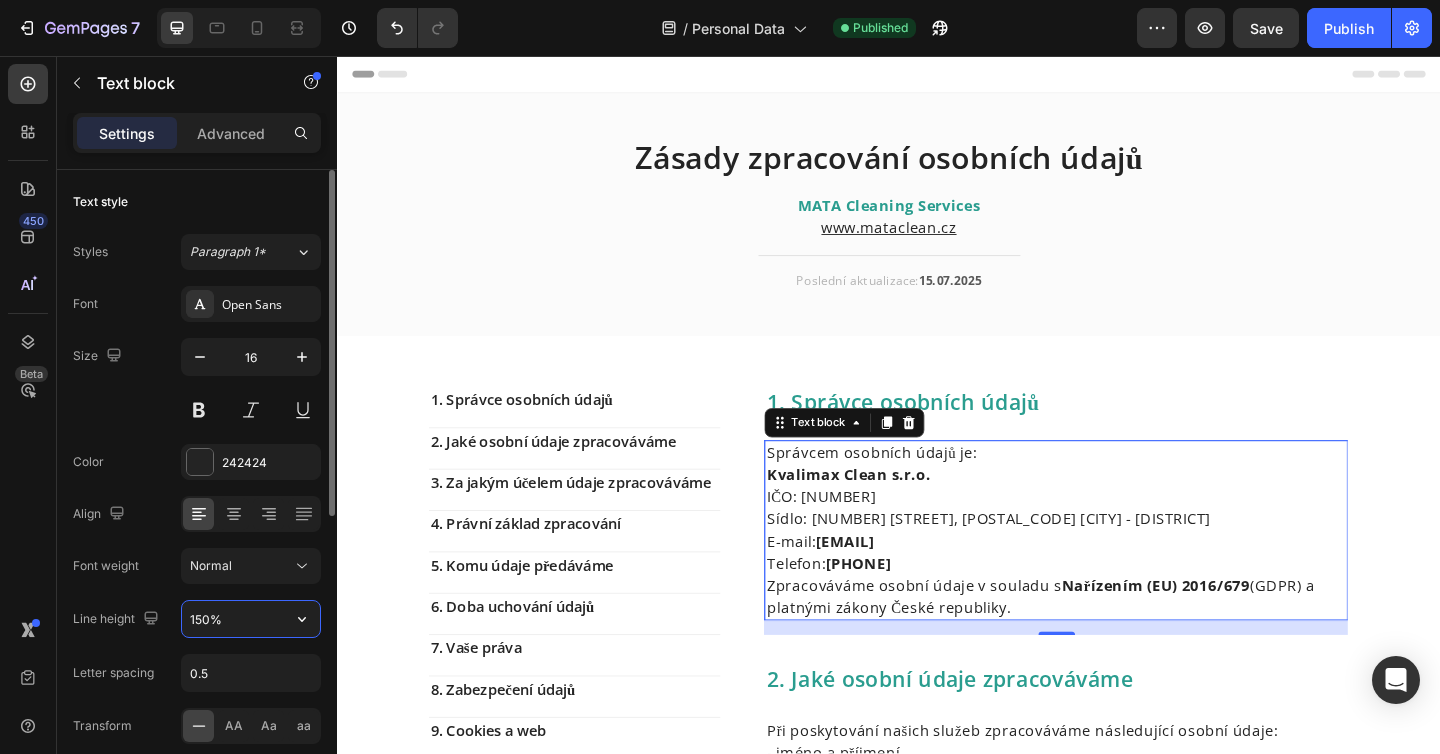 click on "150%" at bounding box center [251, 619] 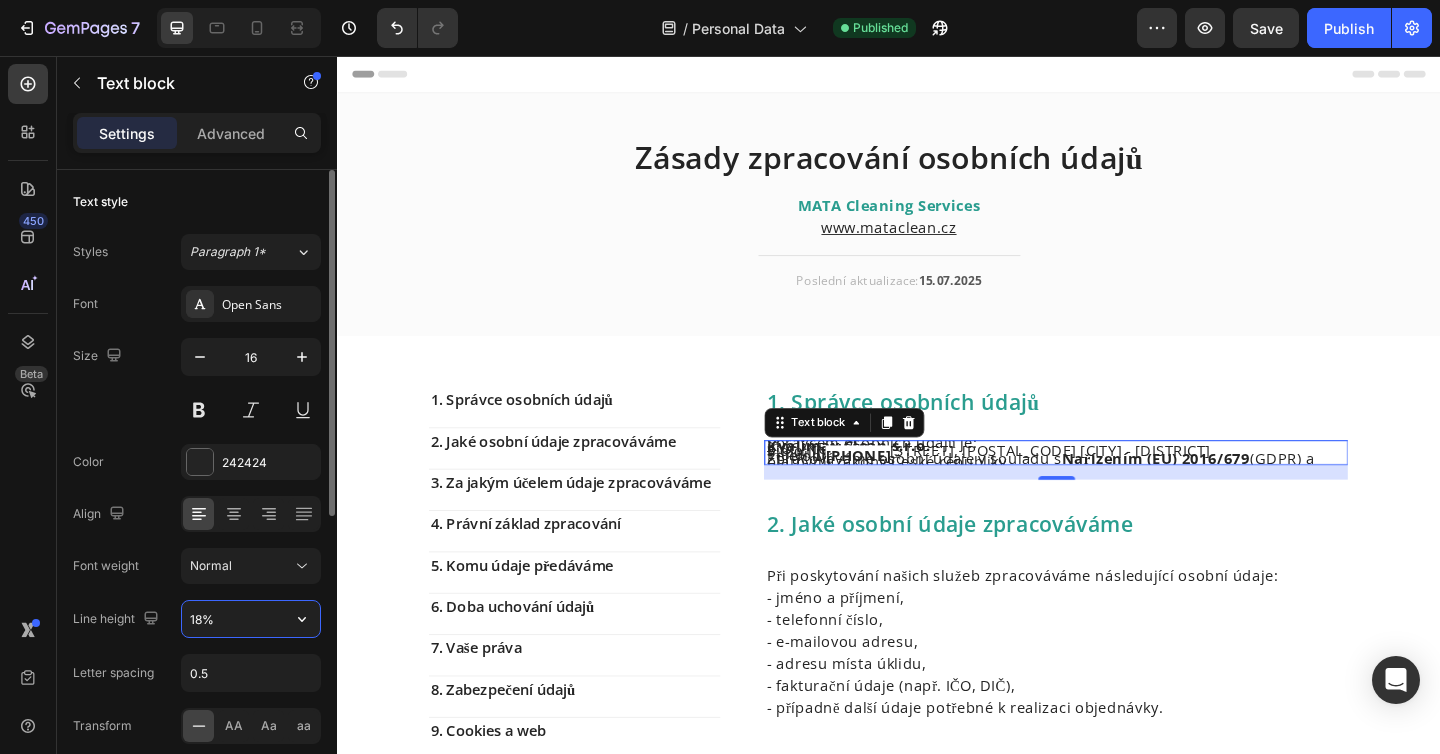 type on "180%" 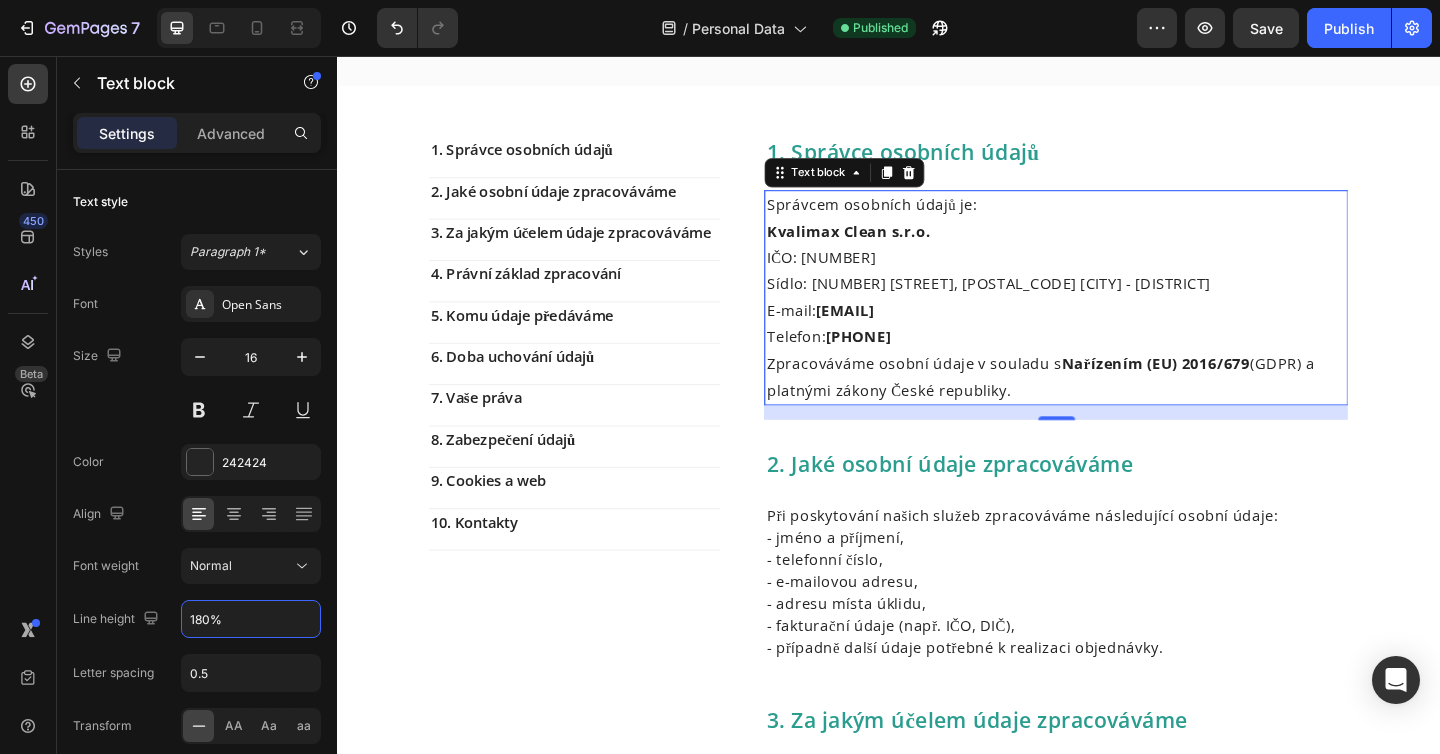 scroll, scrollTop: 273, scrollLeft: 0, axis: vertical 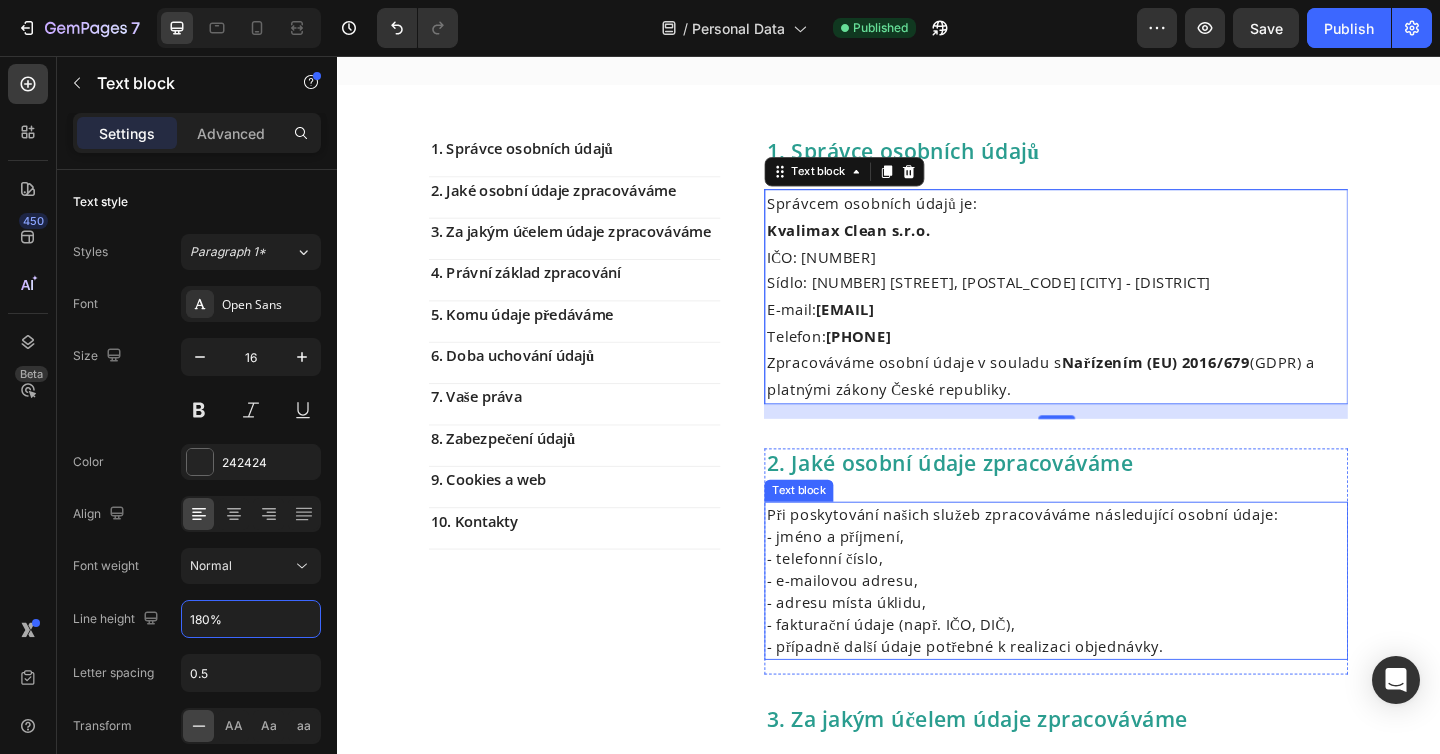 click on "- e-mailovou adresu," at bounding box center (1119, 627) 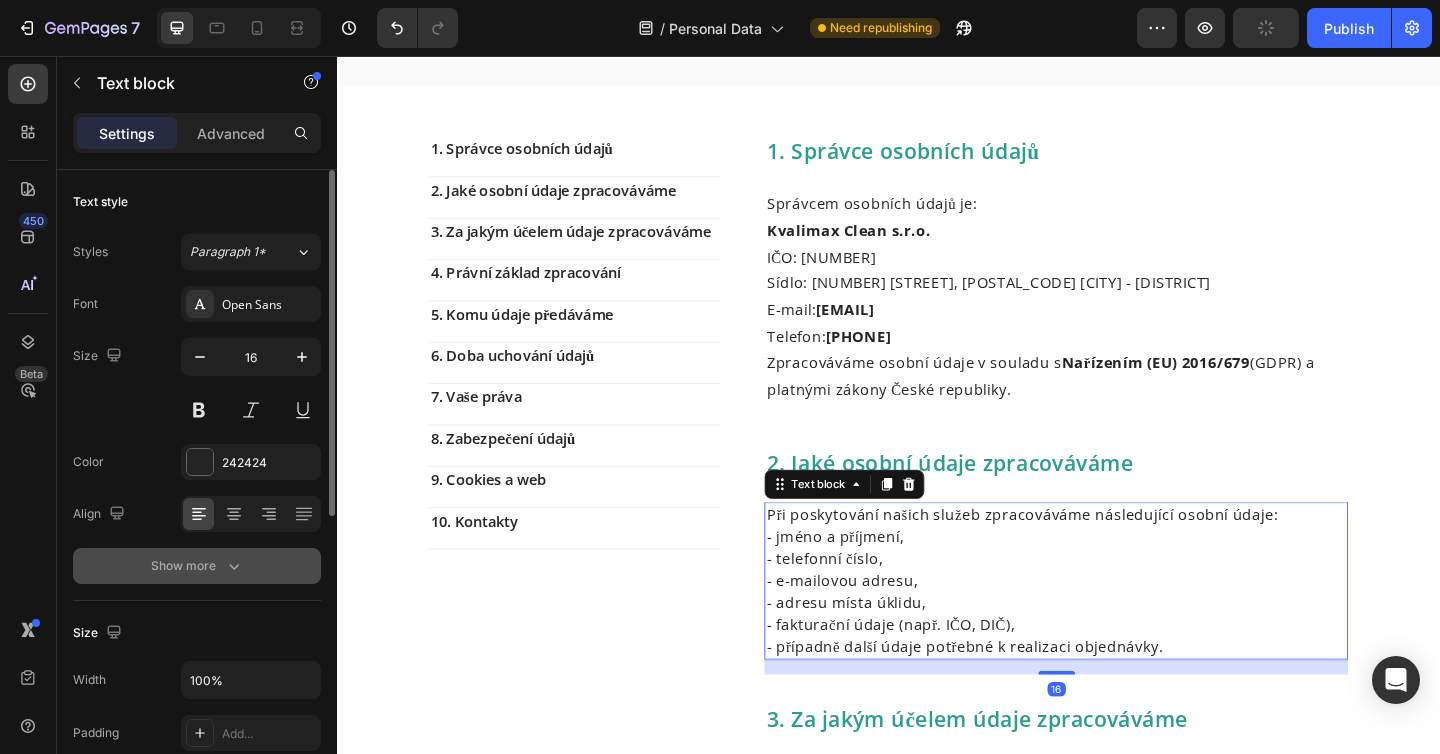 click on "Show more" at bounding box center (197, 566) 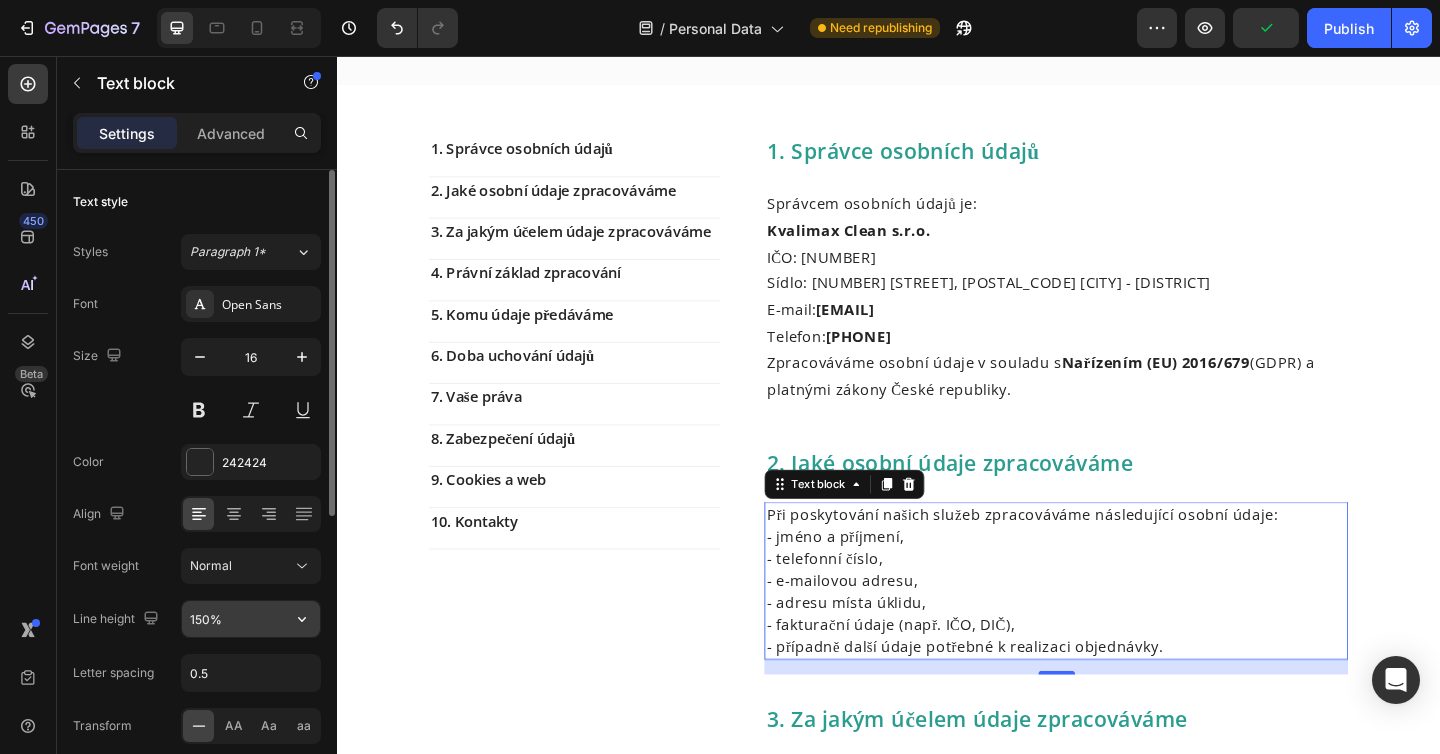 click on "150%" at bounding box center (251, 619) 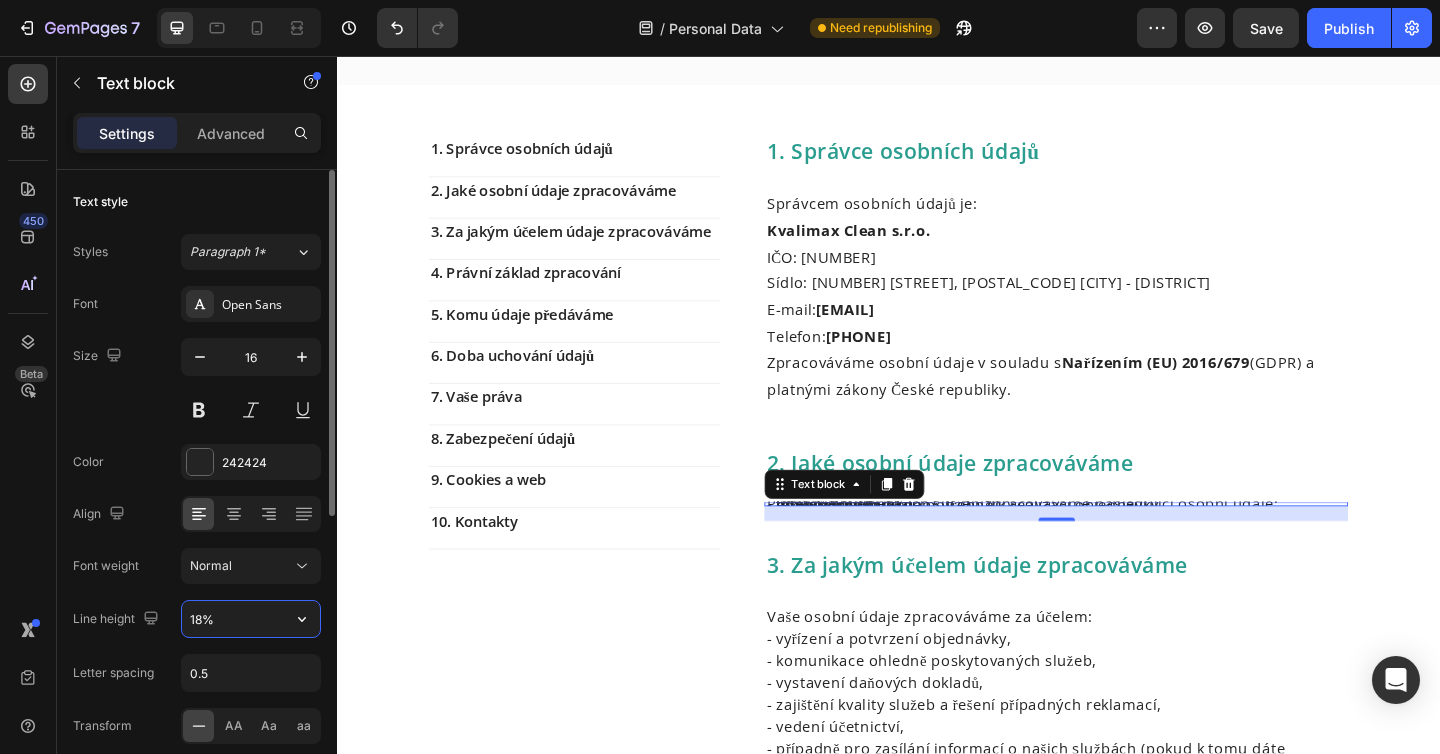 type on "180%" 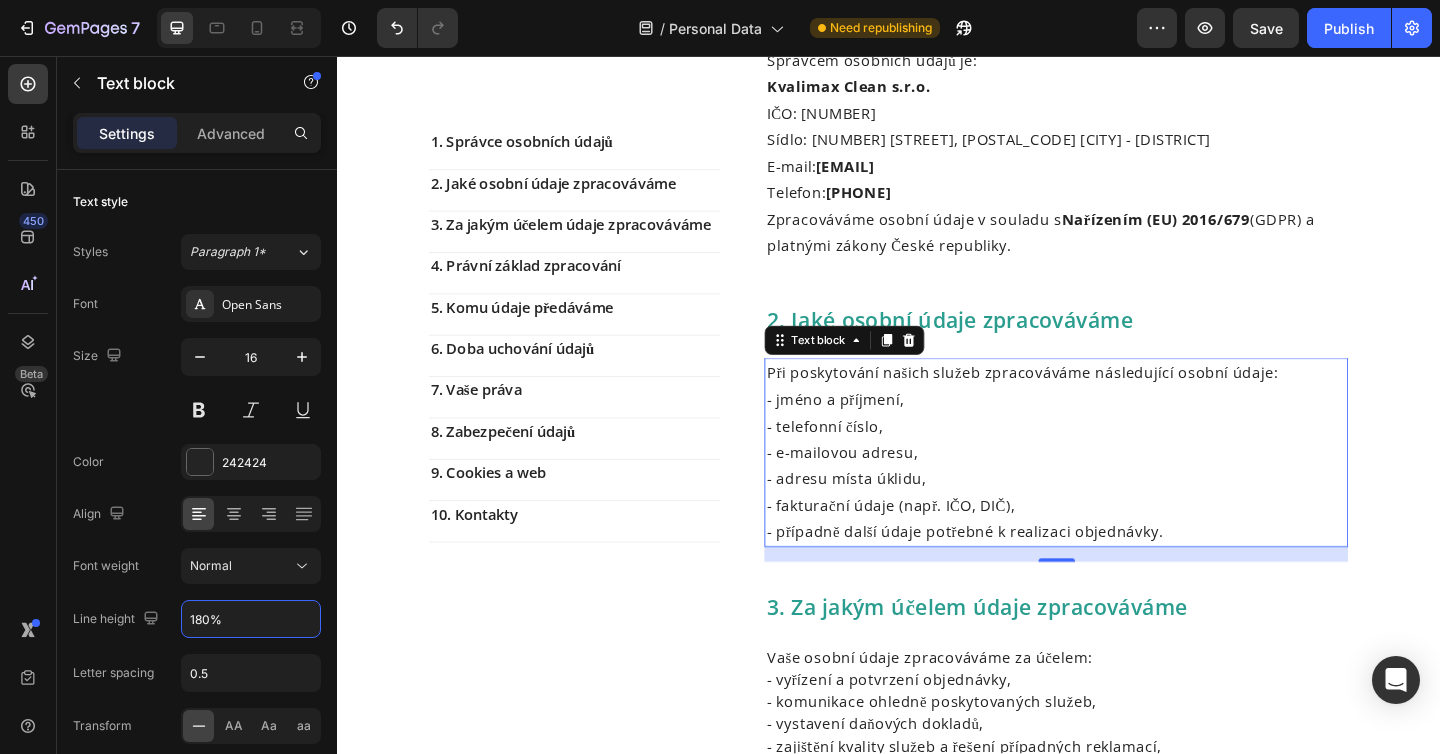 scroll, scrollTop: 533, scrollLeft: 0, axis: vertical 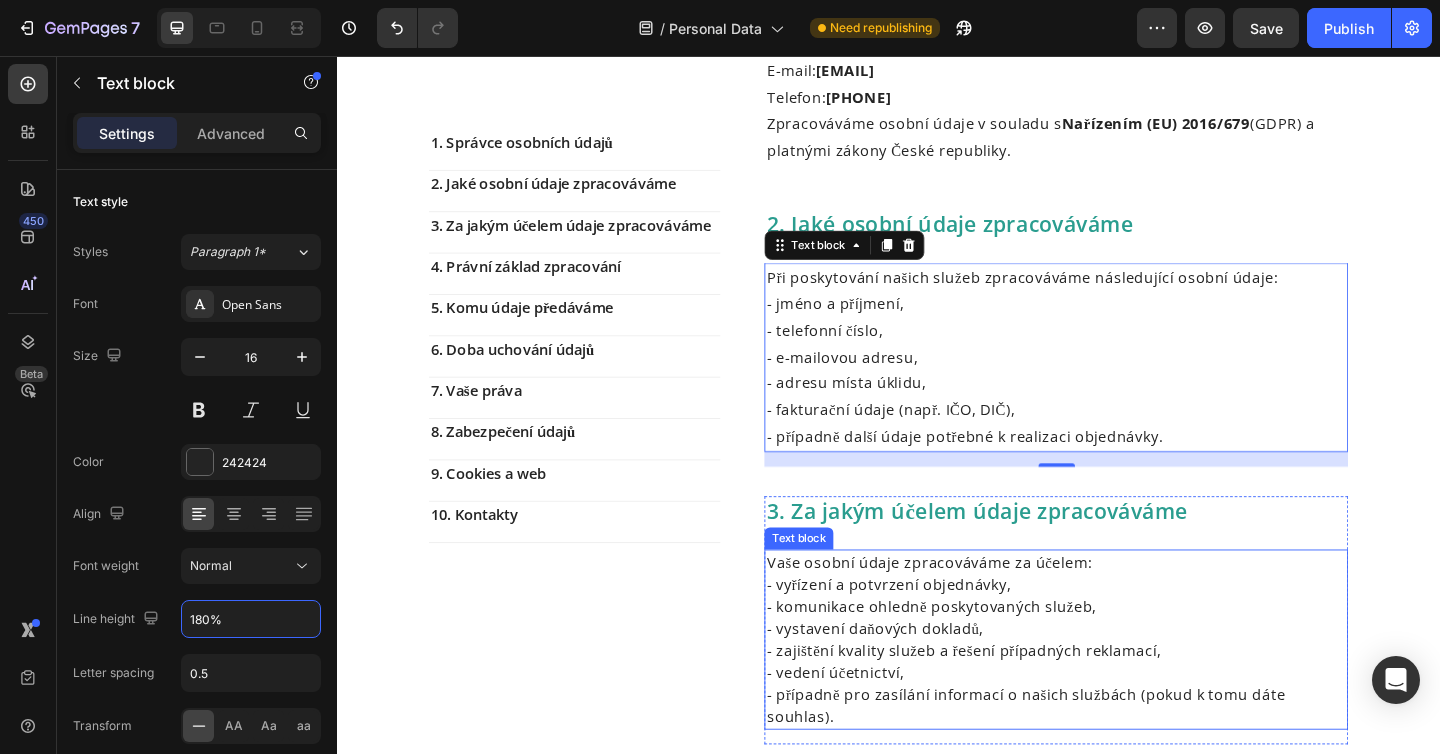 click on "- komunikace ohledně poskytovaných služeb," at bounding box center [1119, 655] 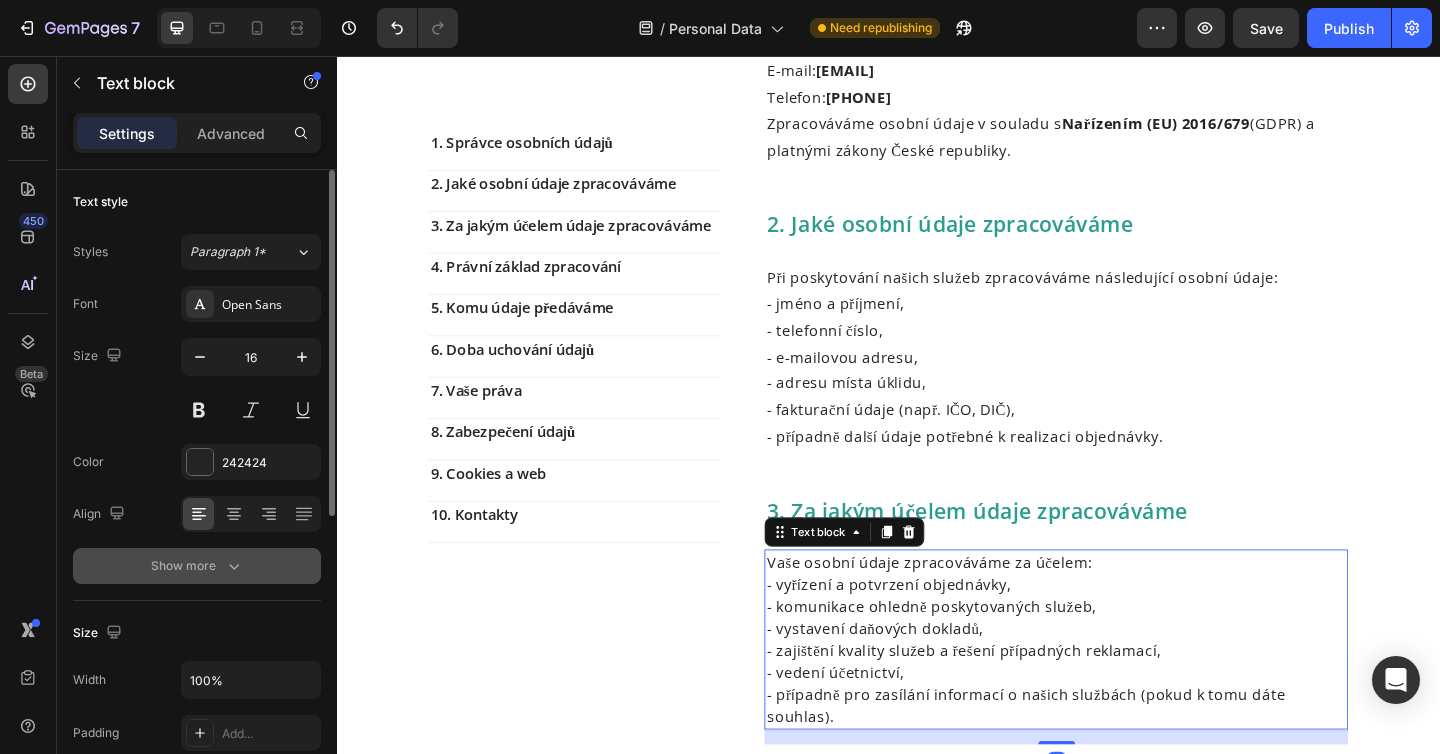 click 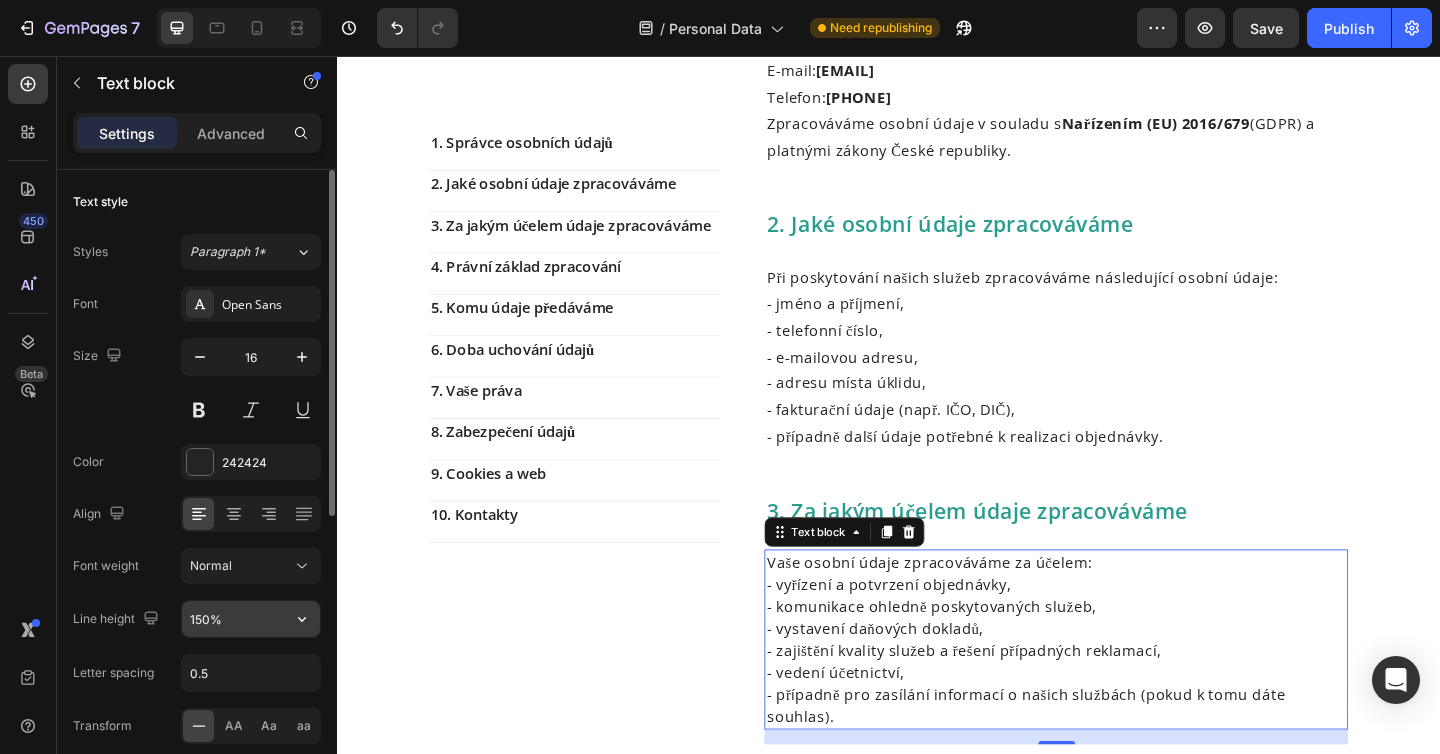 click on "150%" at bounding box center (251, 619) 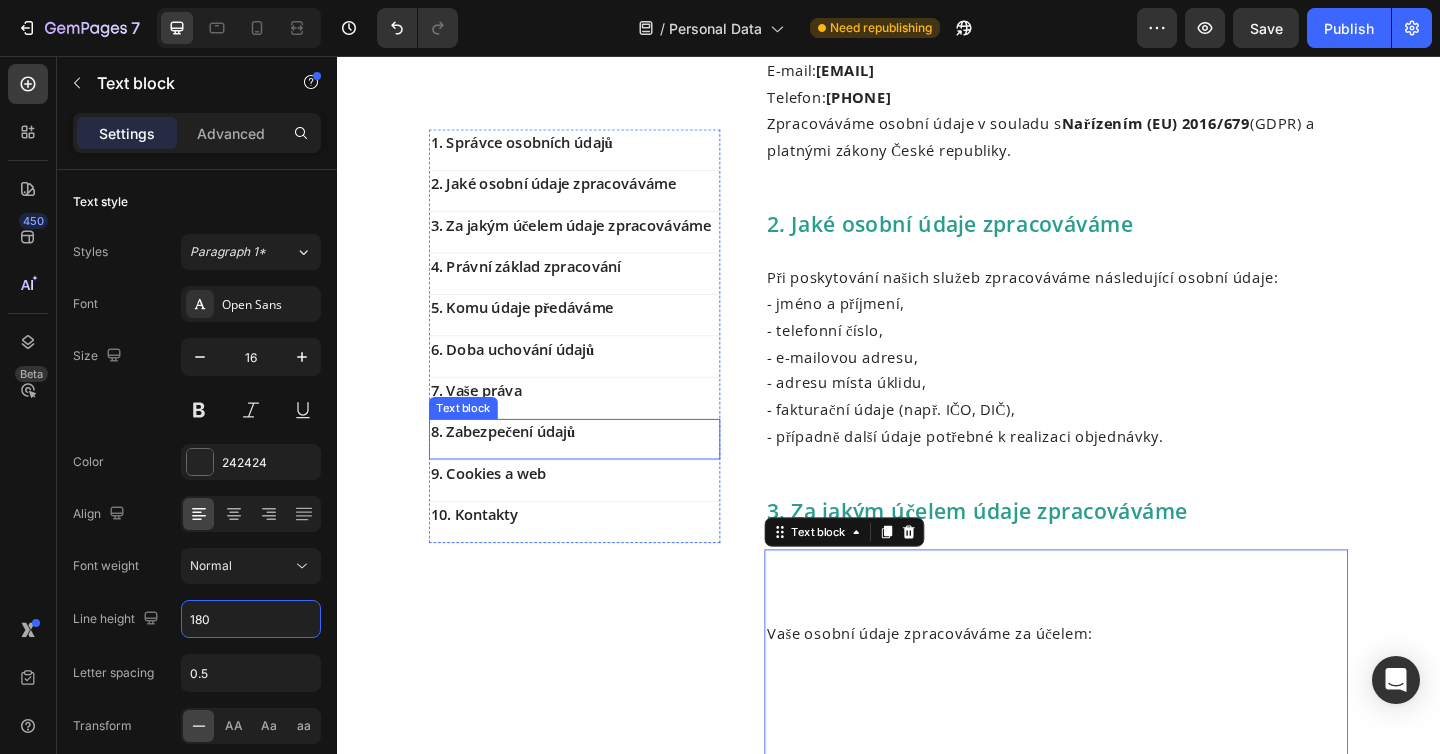 type on "180%" 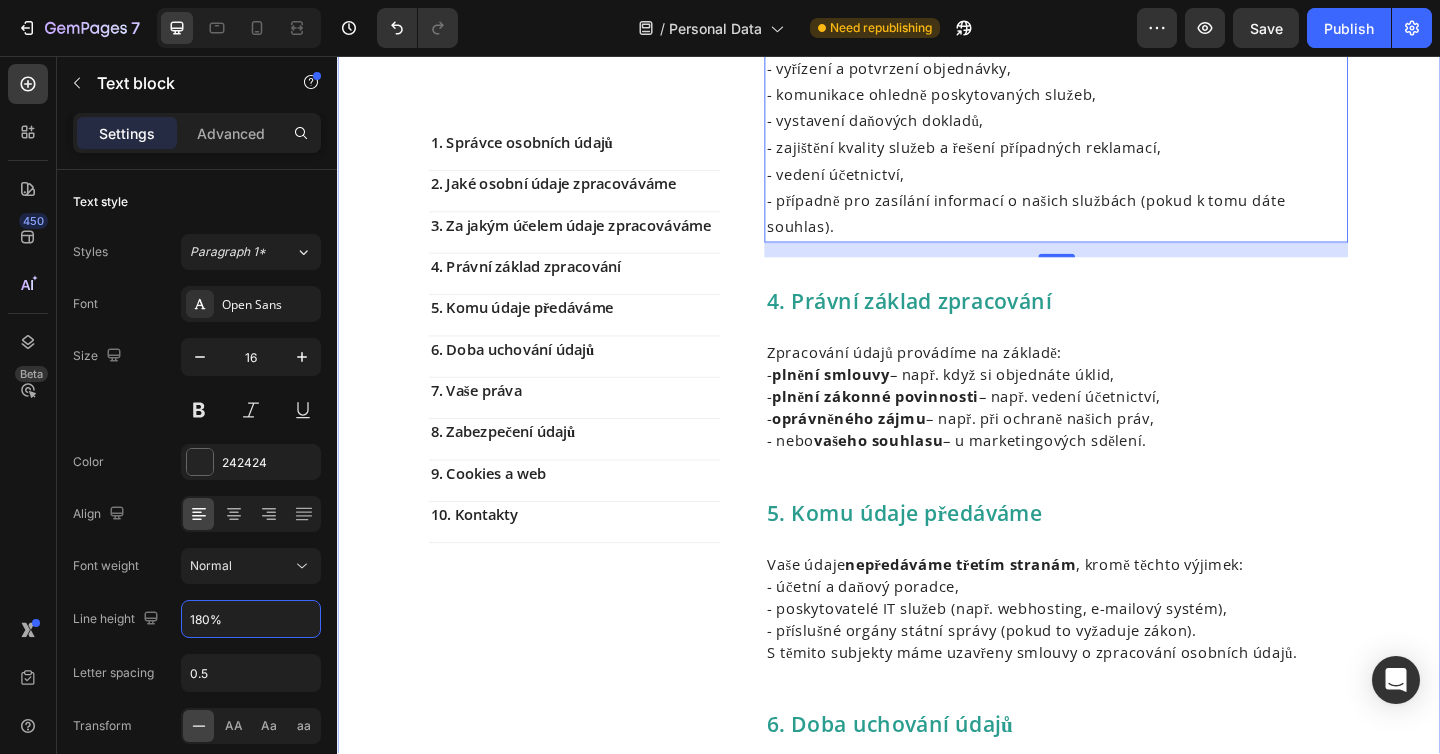 scroll, scrollTop: 1115, scrollLeft: 0, axis: vertical 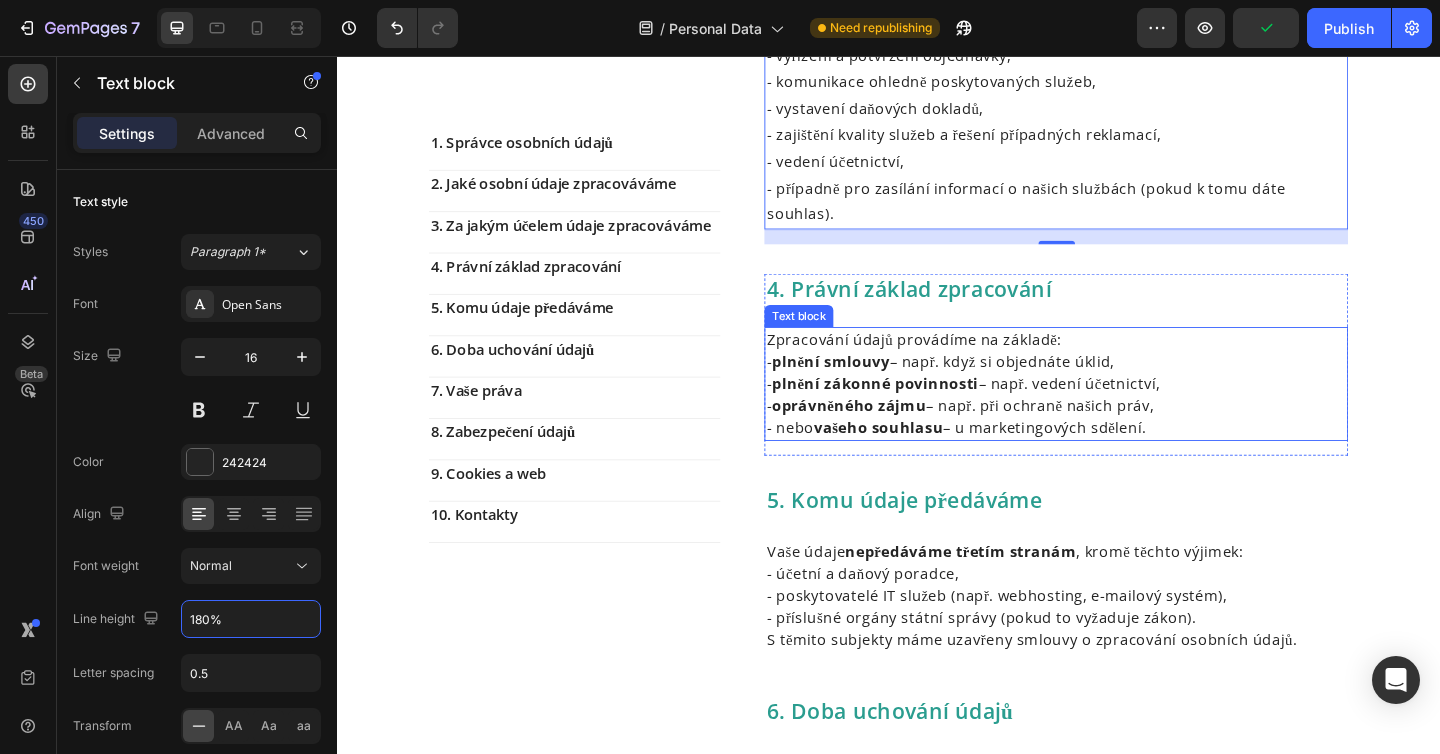 click on "-  plnění smlouvy  – např. když si objednáte úklid," at bounding box center [1119, 389] 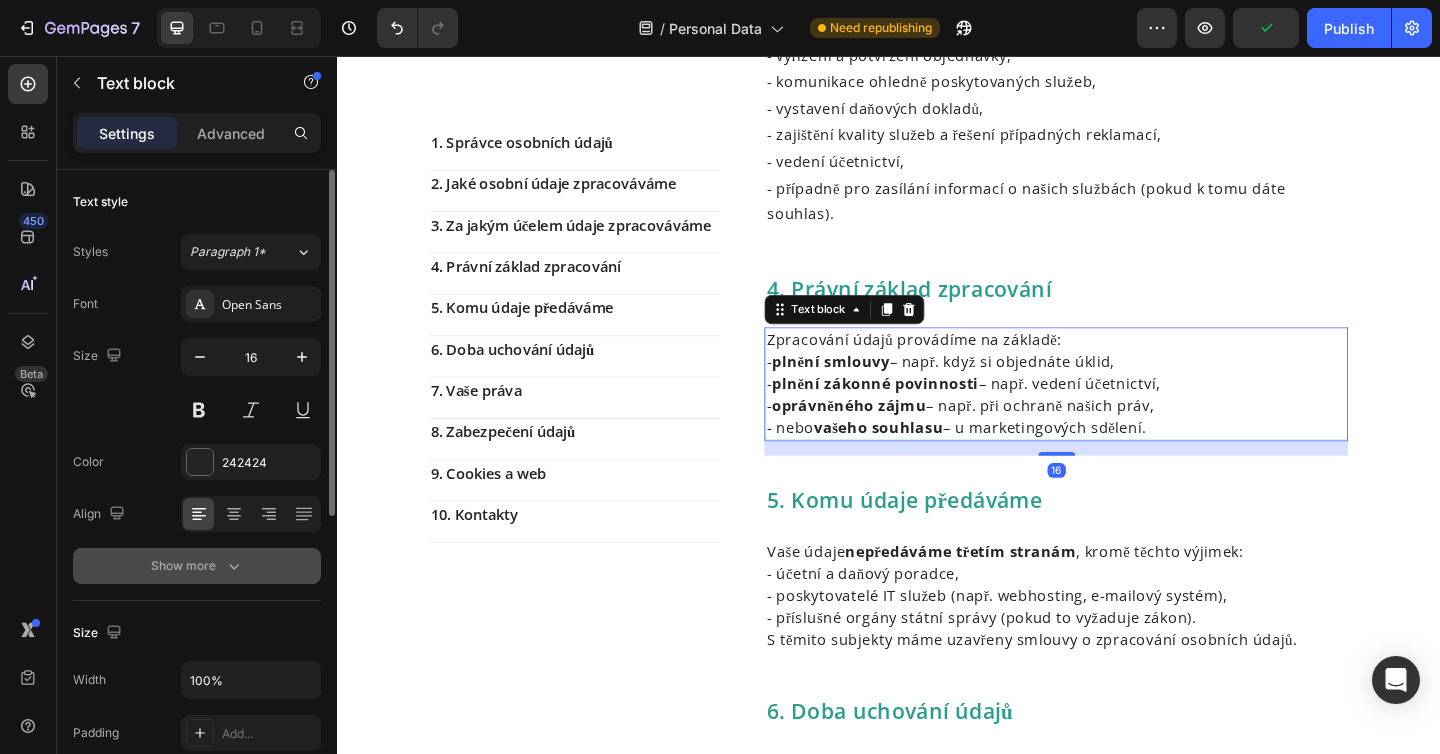 click on "Show more" at bounding box center [197, 566] 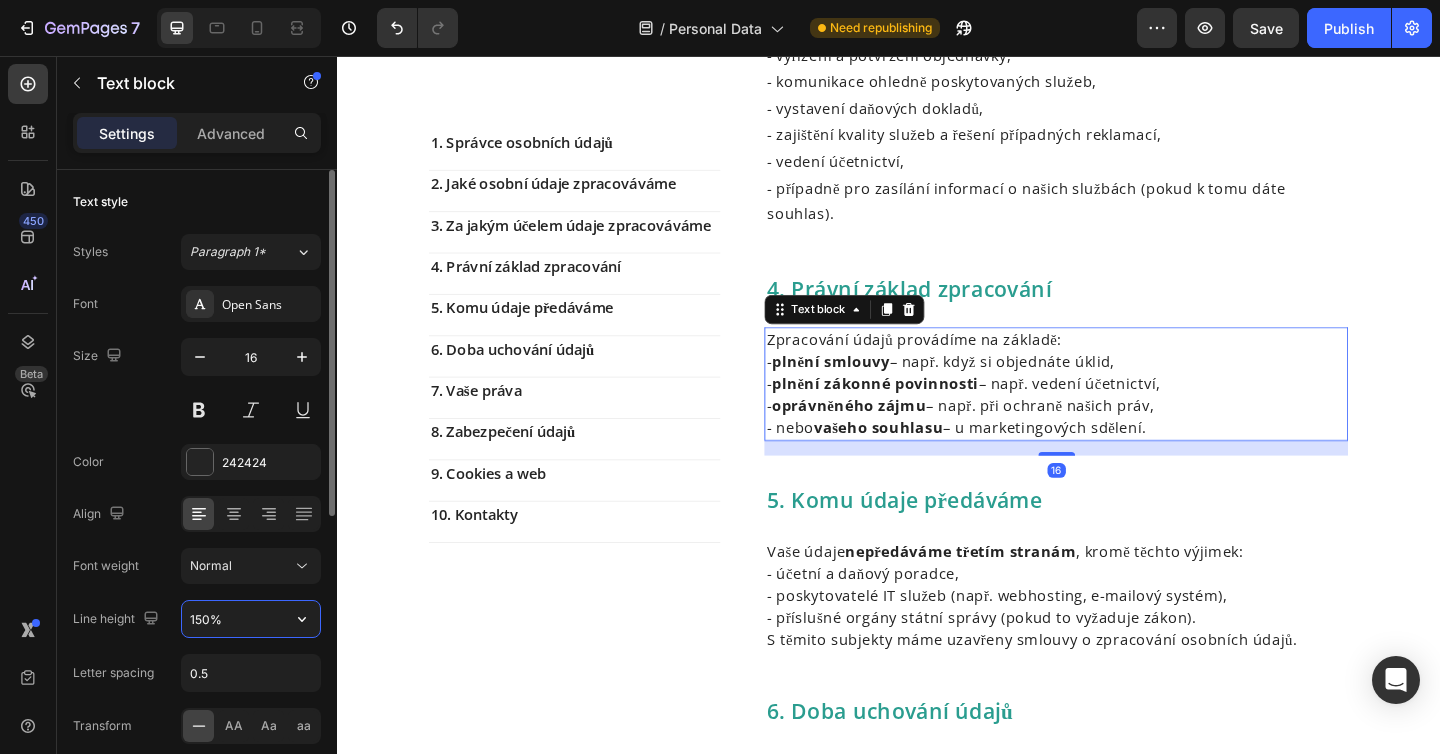 click on "150%" at bounding box center (251, 619) 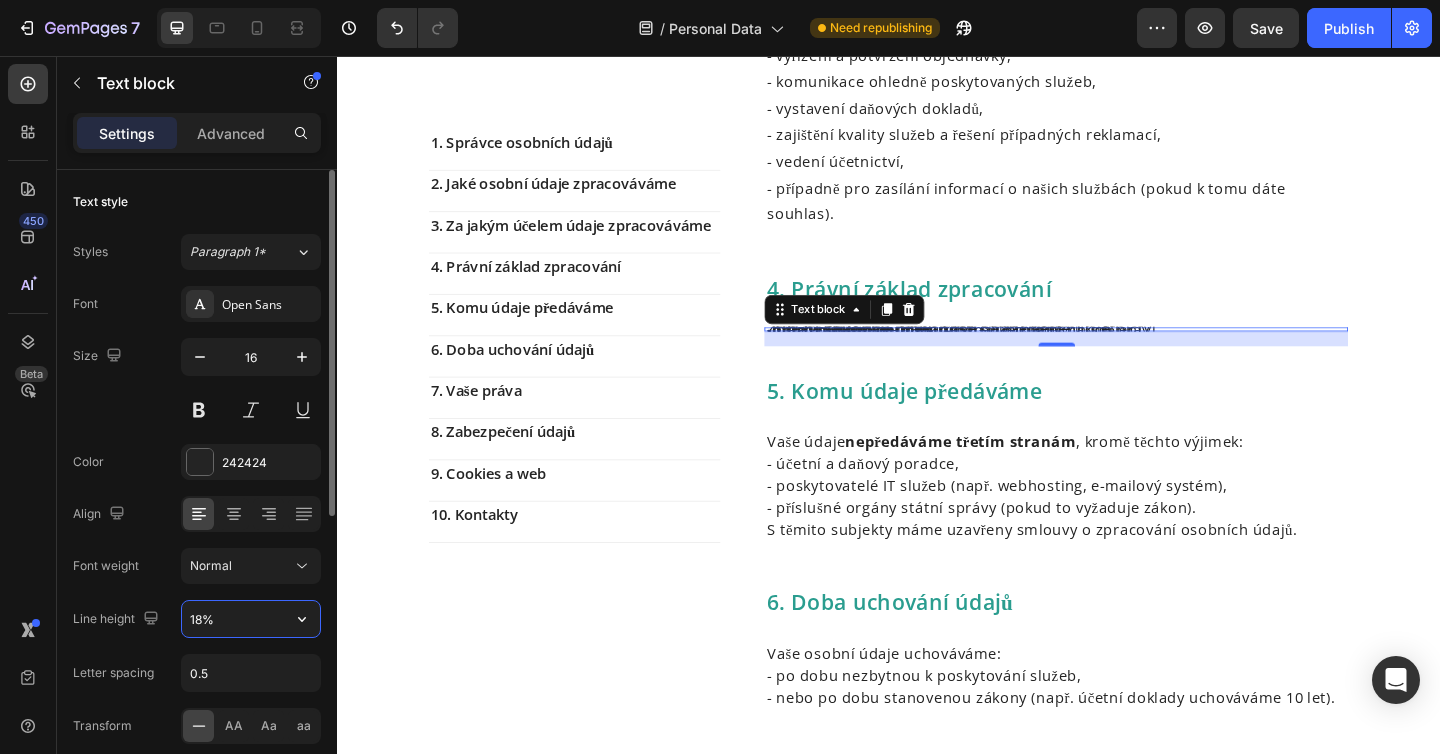 type on "180%" 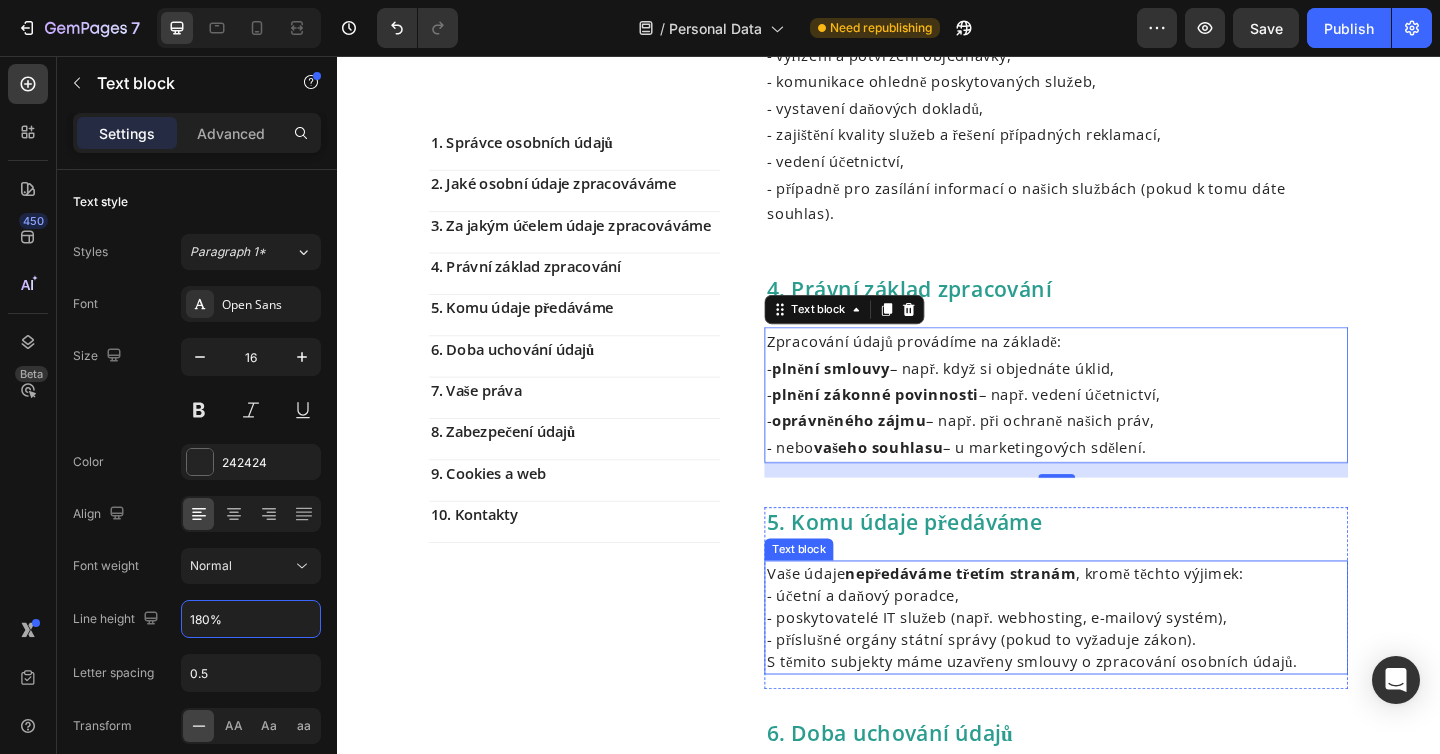 click on "- příslušné orgány státní správy (pokud to vyžaduje zákon)." at bounding box center (1119, 691) 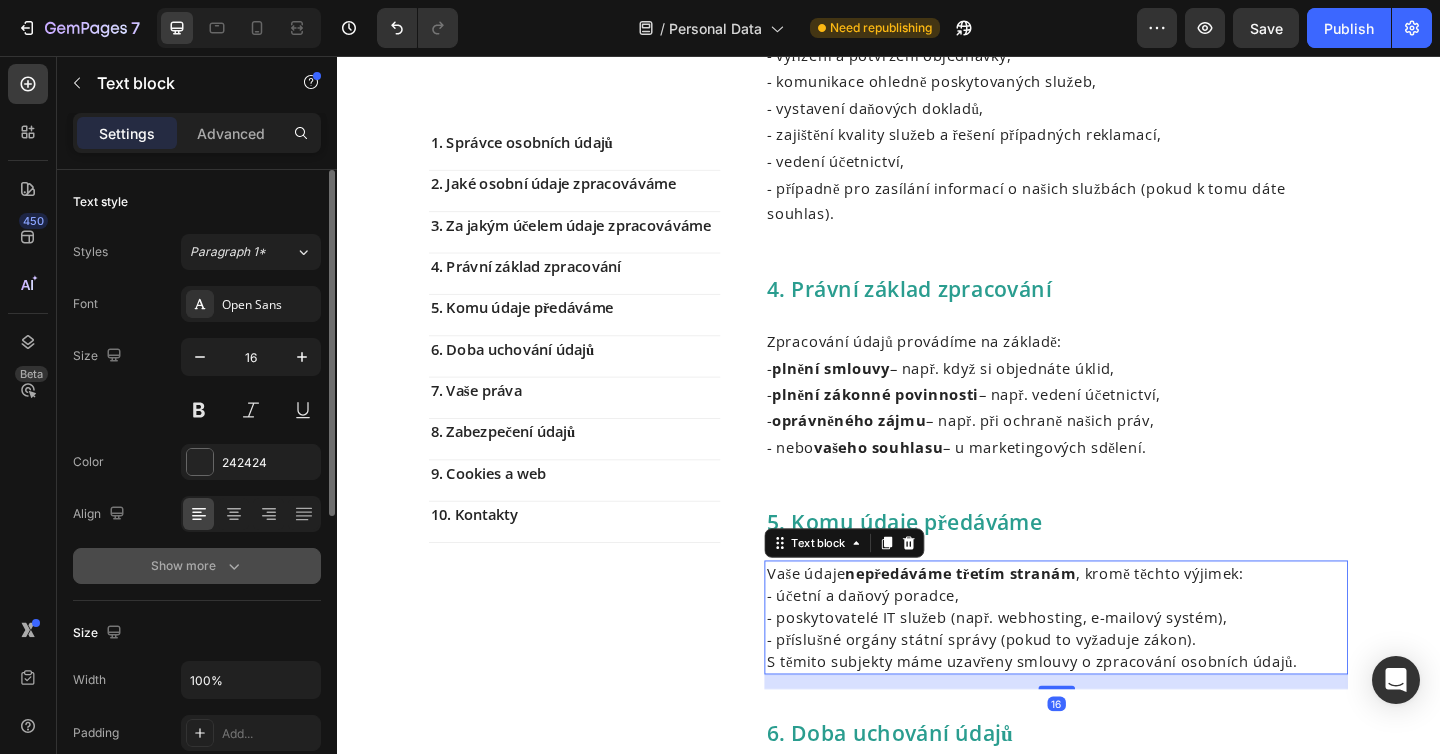 click on "Show more" at bounding box center [197, 566] 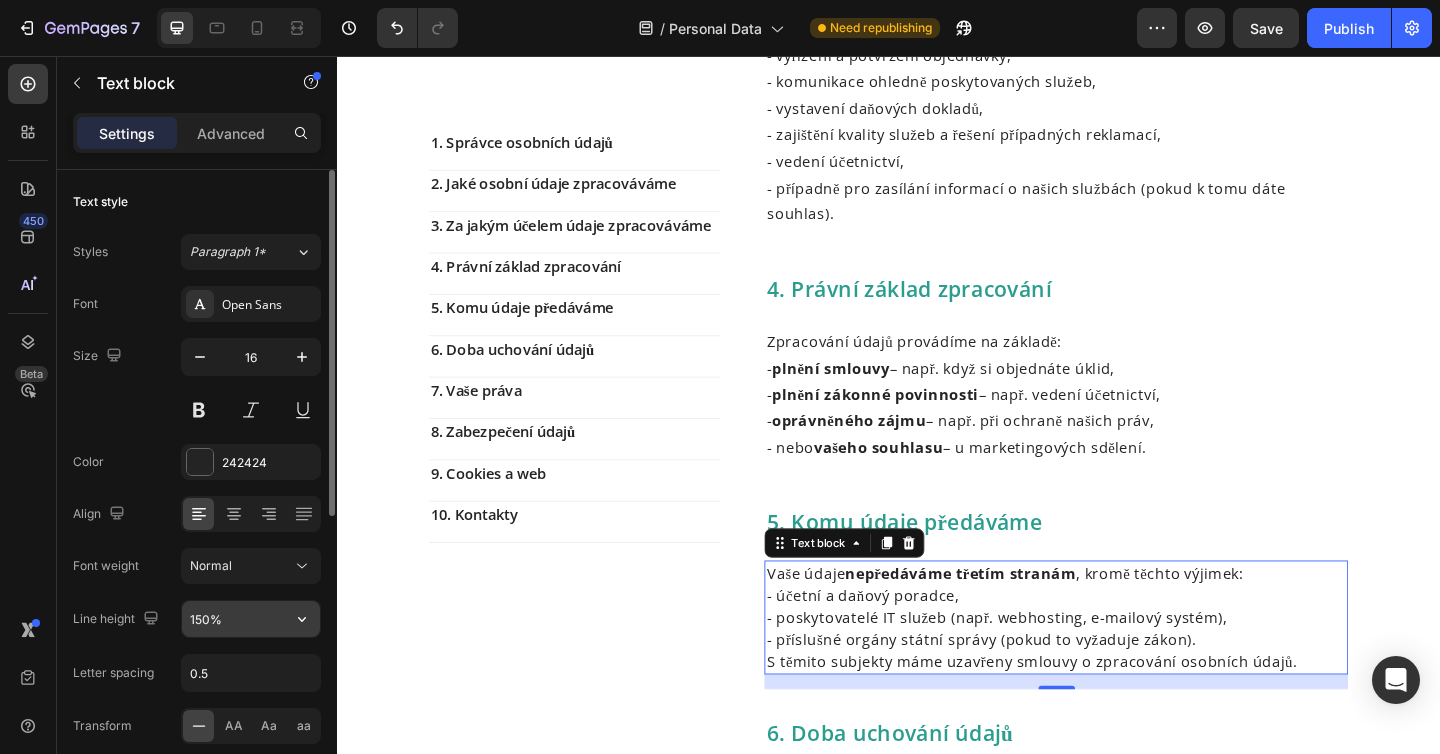 click on "150%" at bounding box center (251, 619) 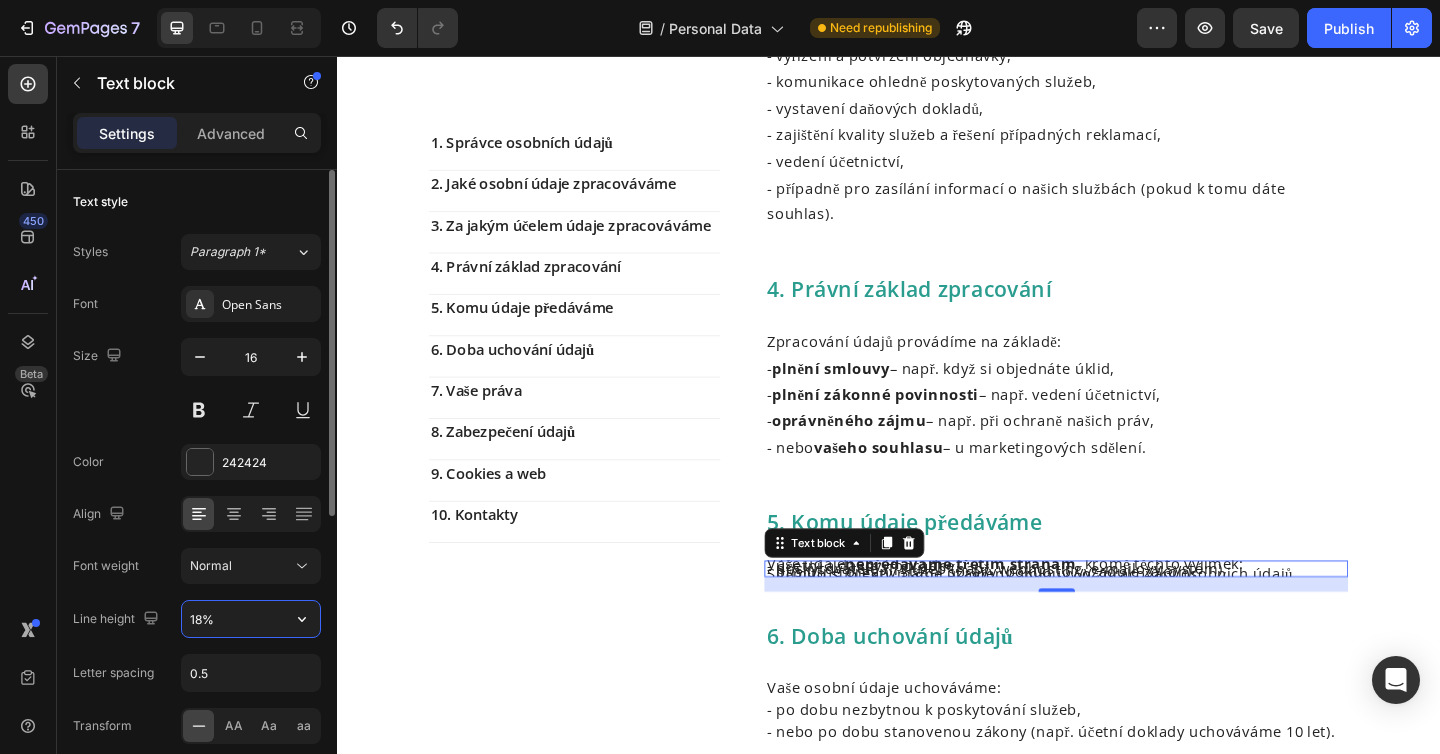 type on "180%" 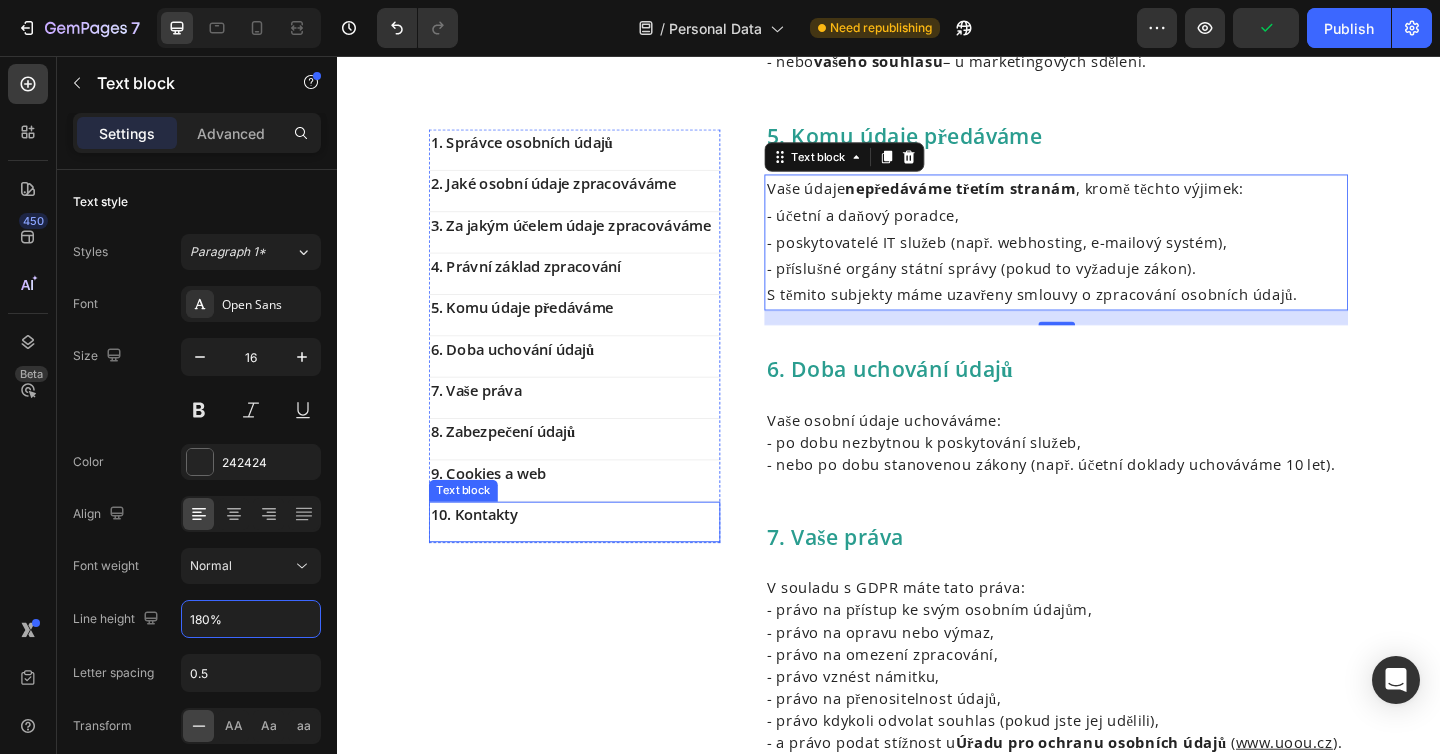 scroll, scrollTop: 1536, scrollLeft: 0, axis: vertical 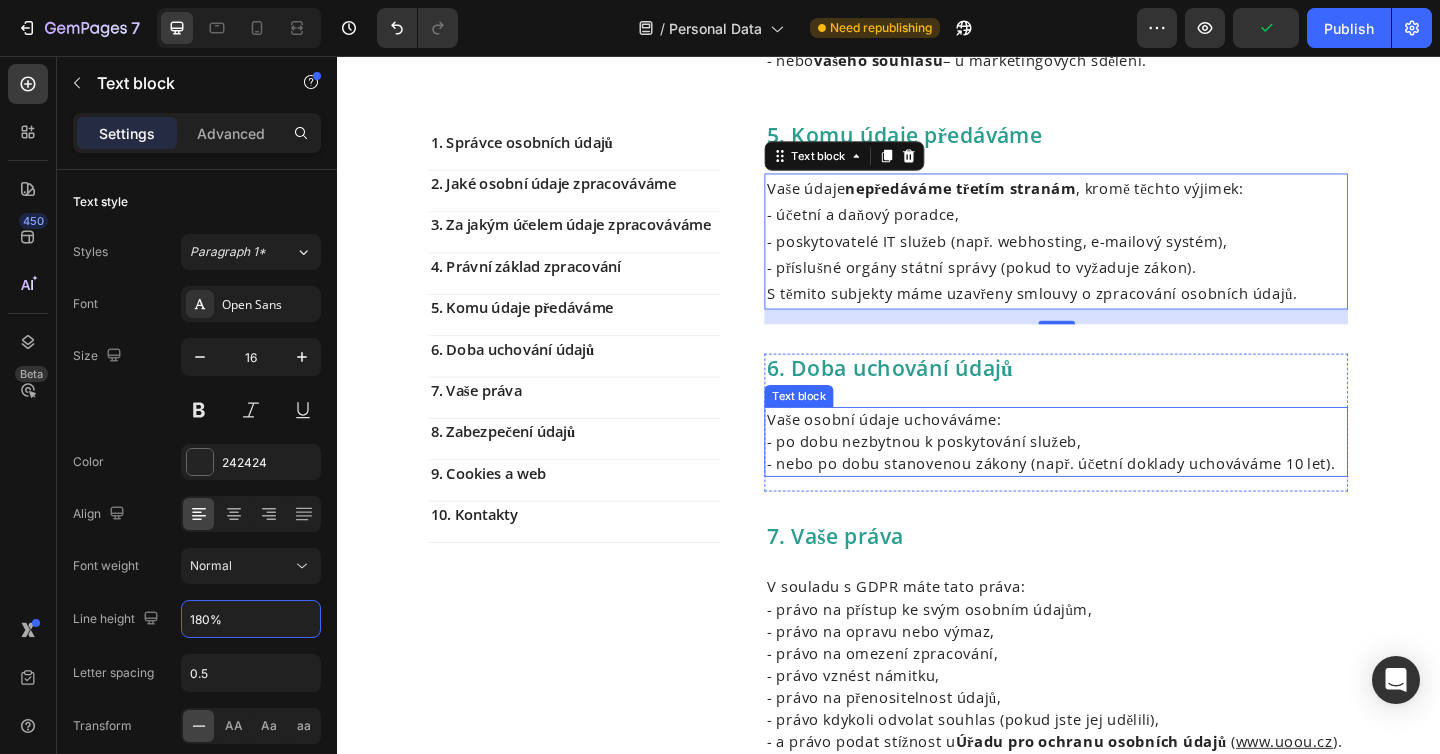 click on "- nebo po dobu stanovenou zákony (např. účetní doklady uchováváme 10 let)." at bounding box center (1119, 500) 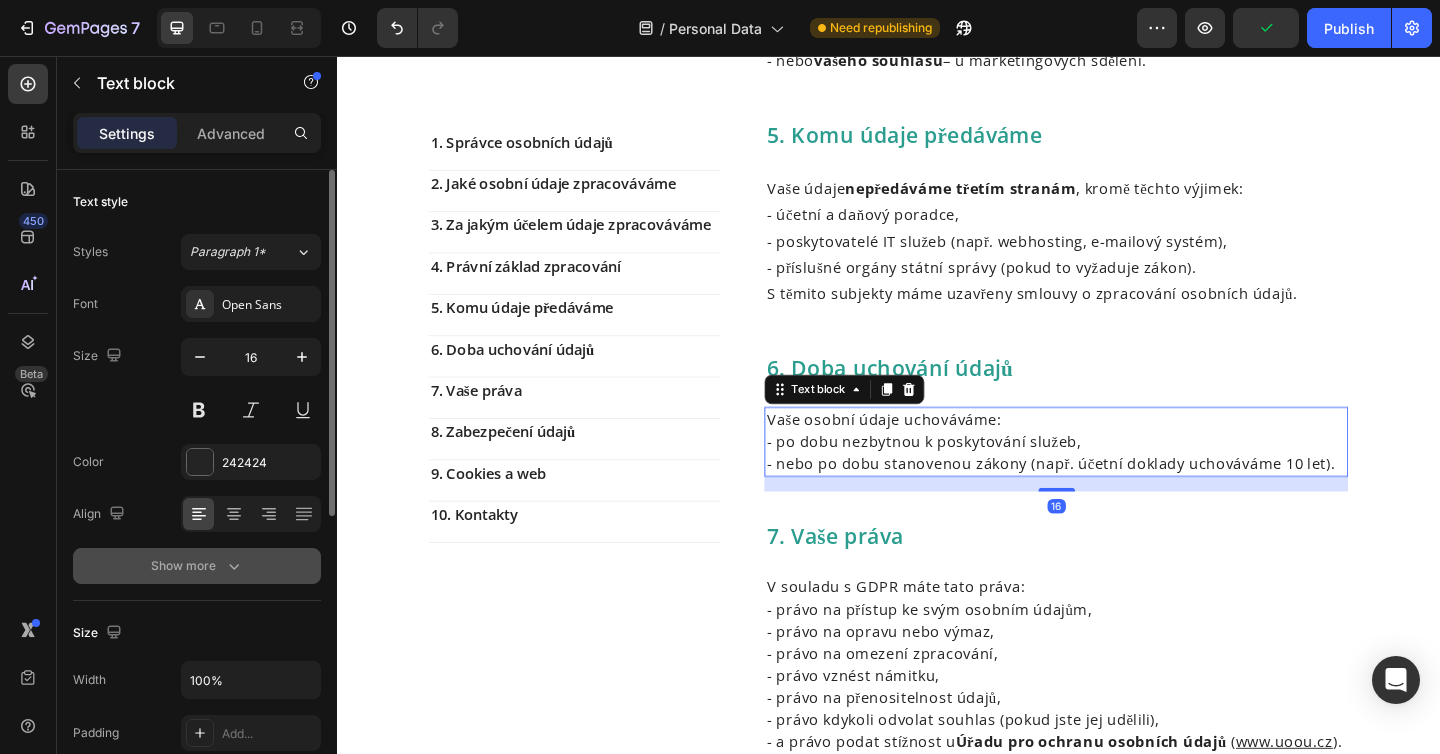 click on "Show more" at bounding box center [197, 566] 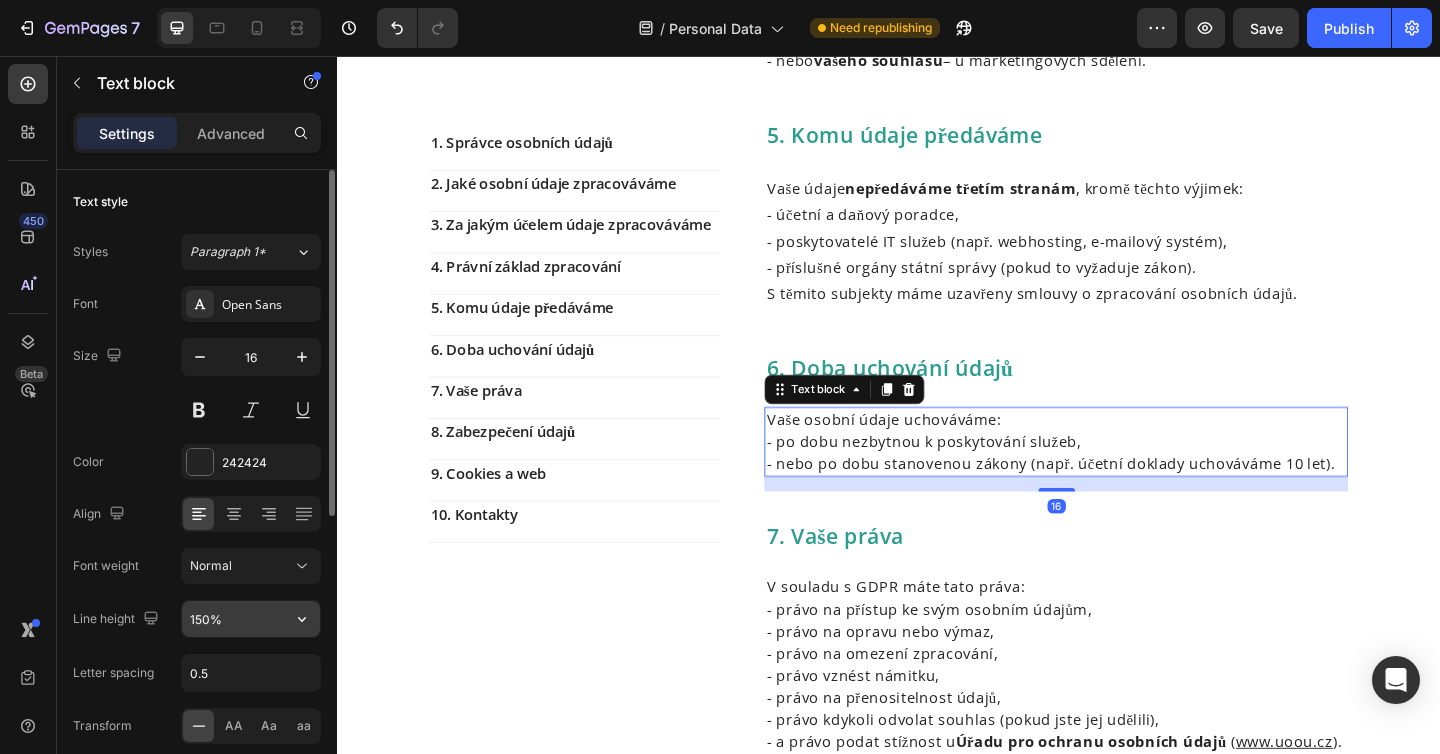 click on "150%" at bounding box center [251, 619] 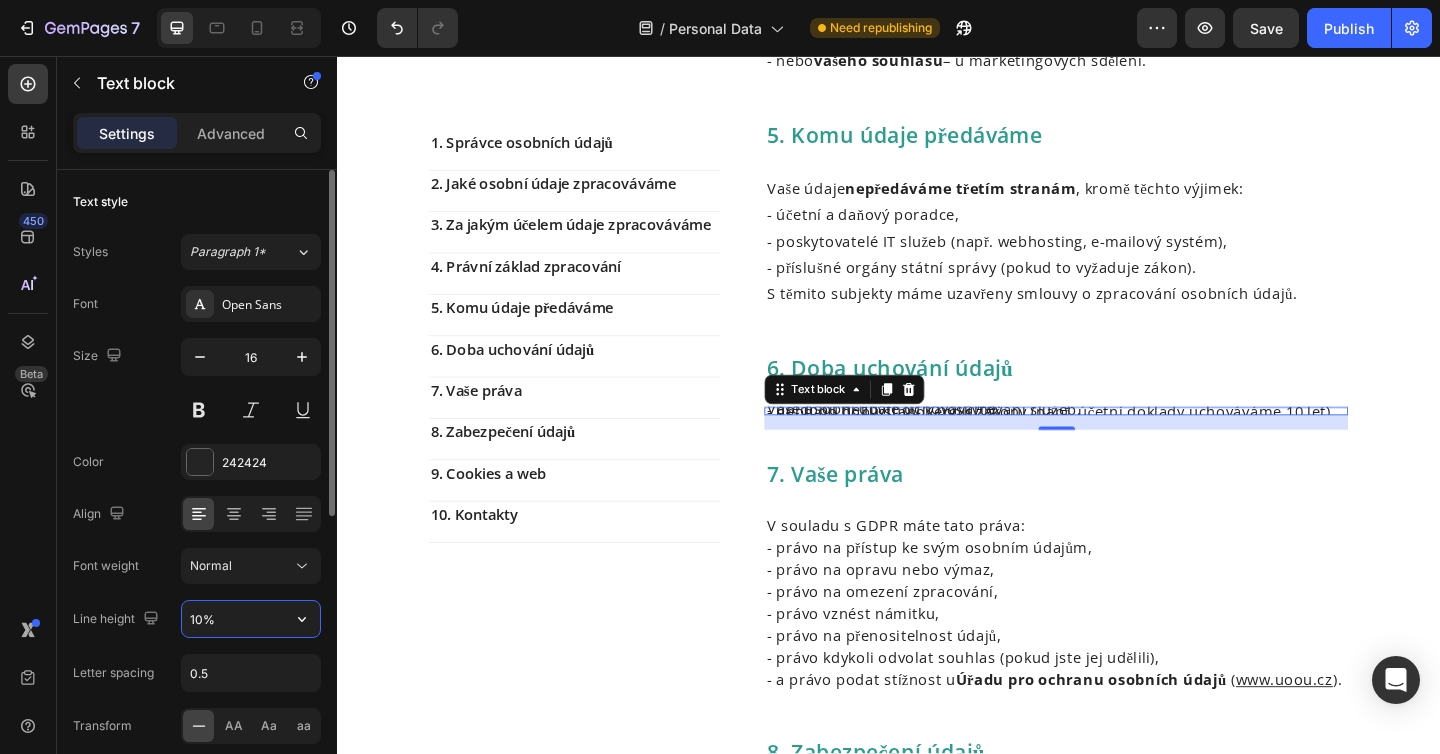 type on "180%" 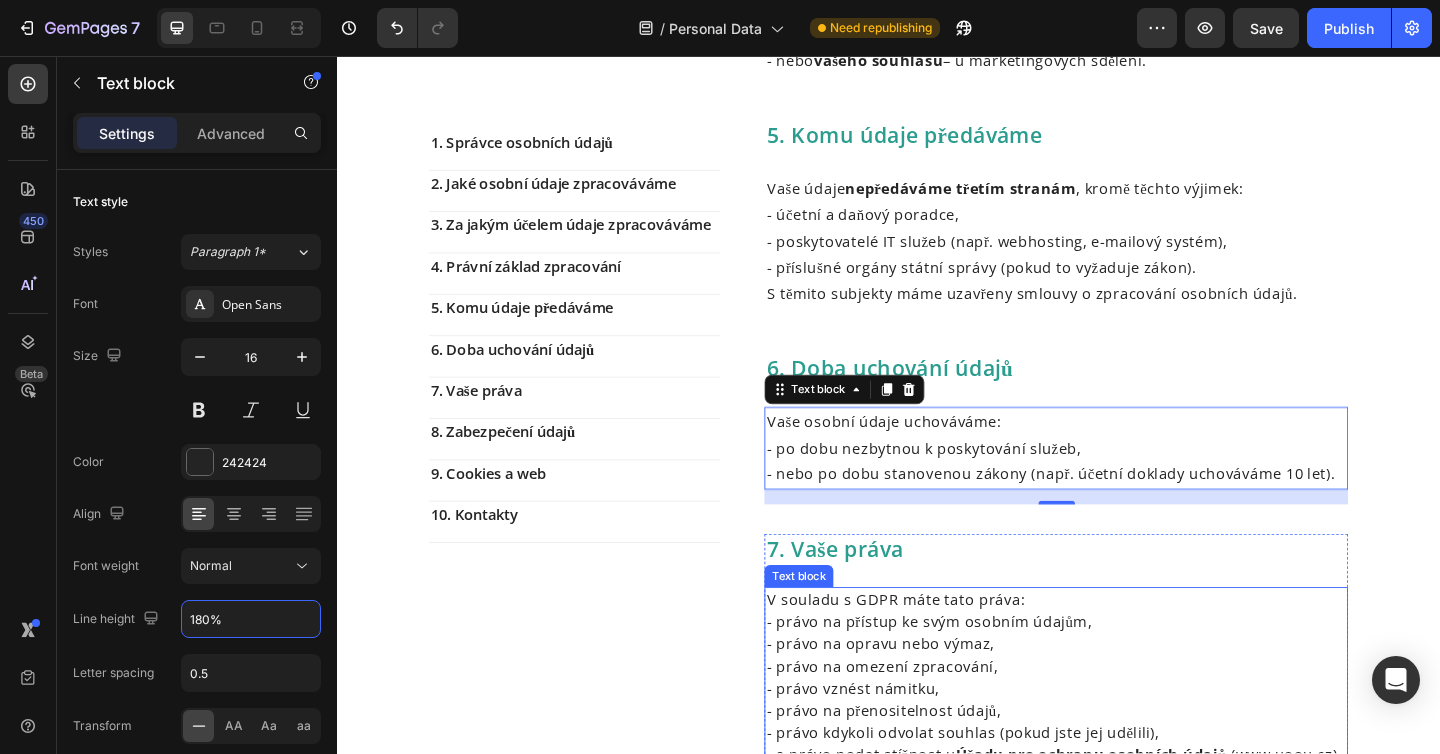click on "- právo na omezení zpracování," at bounding box center (1119, 720) 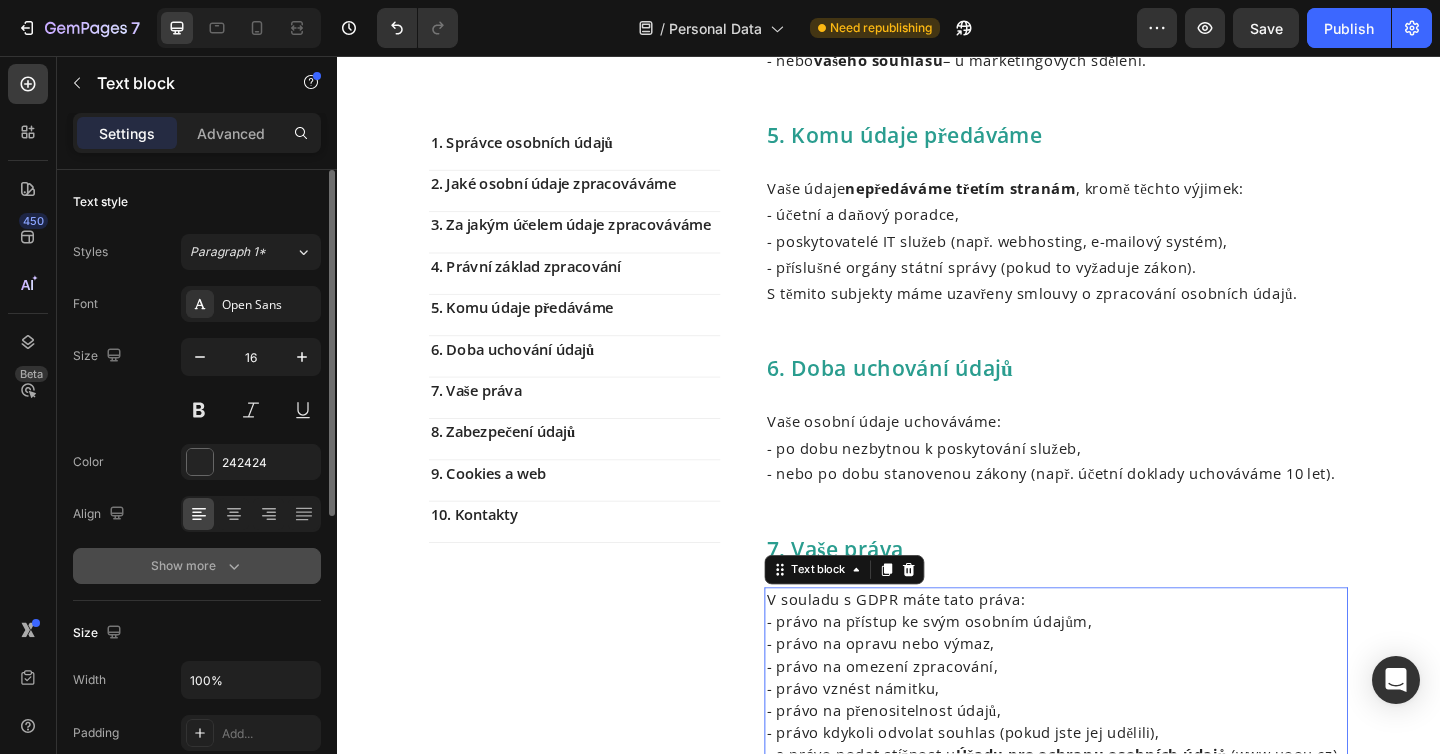 click on "Show more" at bounding box center [197, 566] 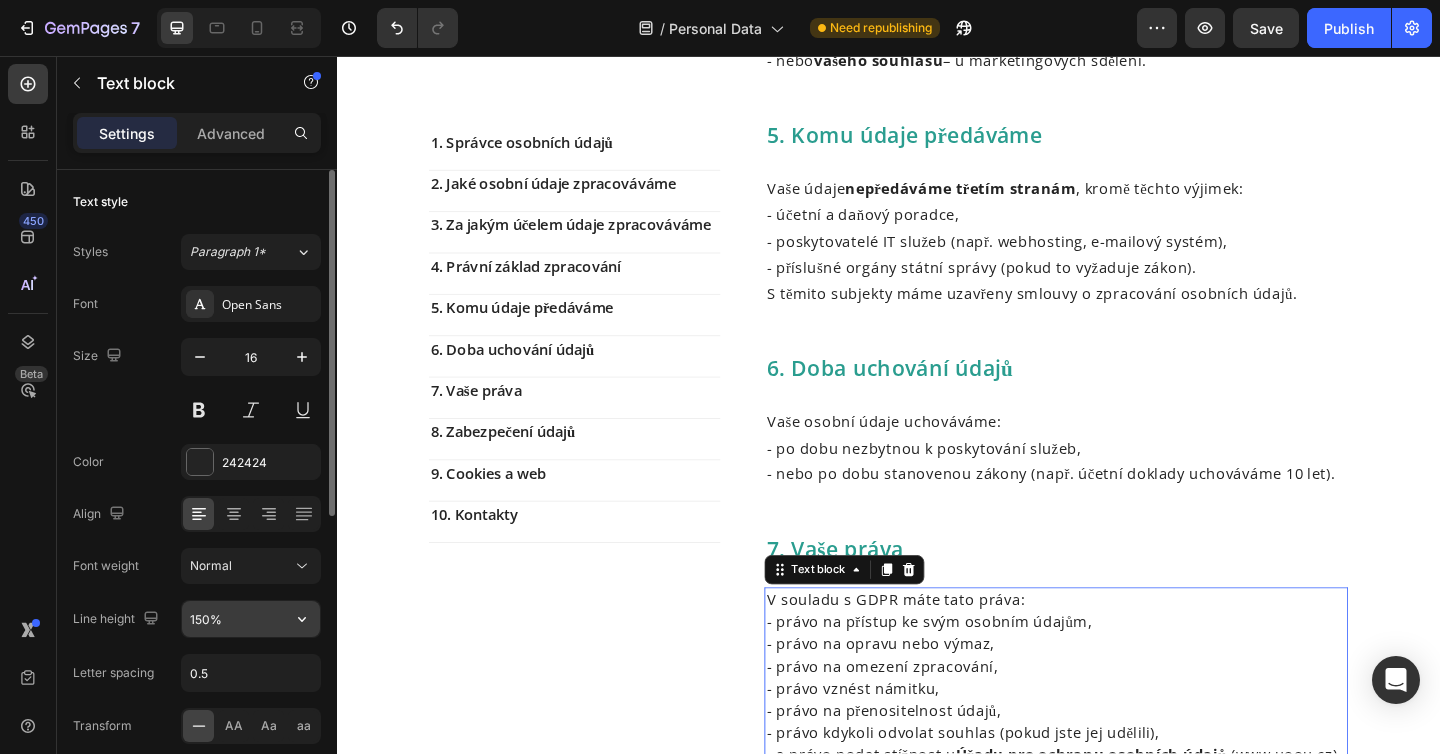click on "150%" at bounding box center (251, 619) 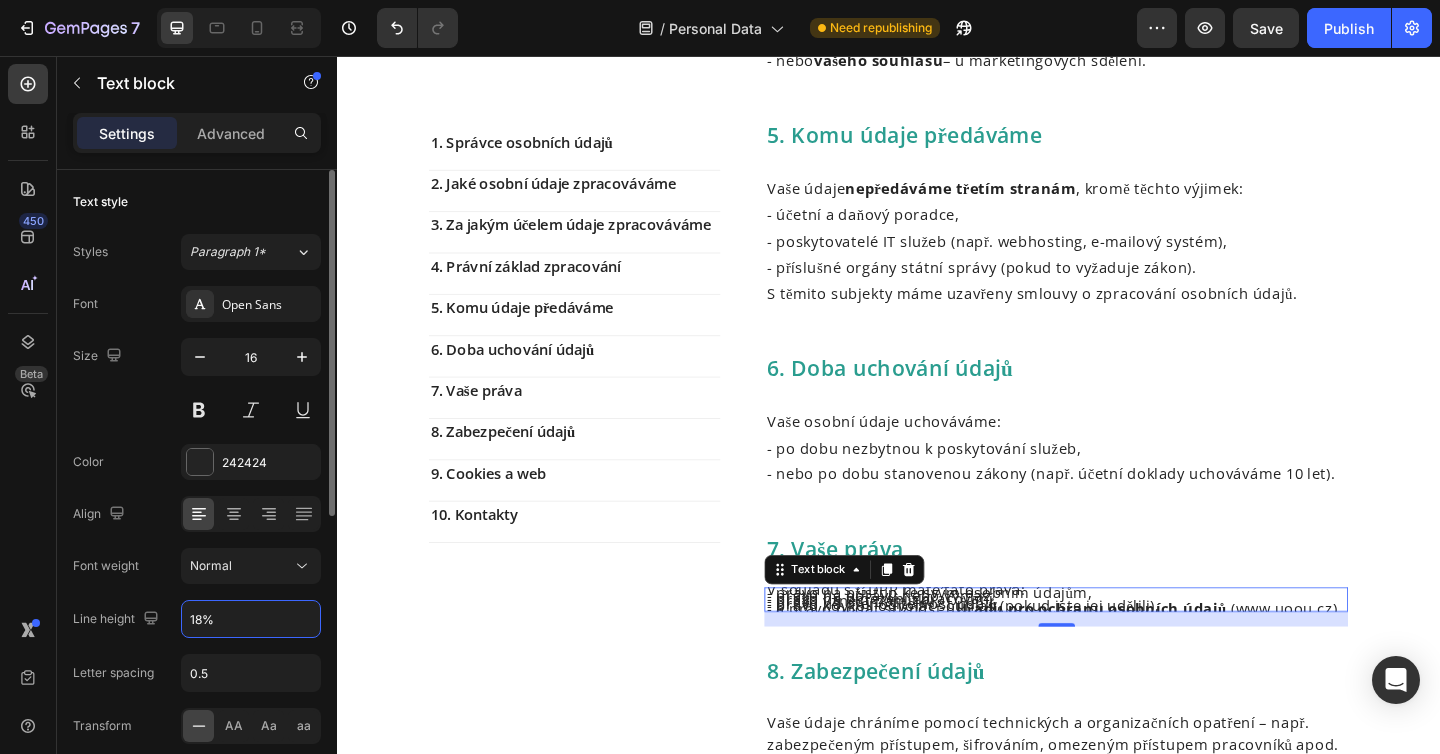 type on "180%" 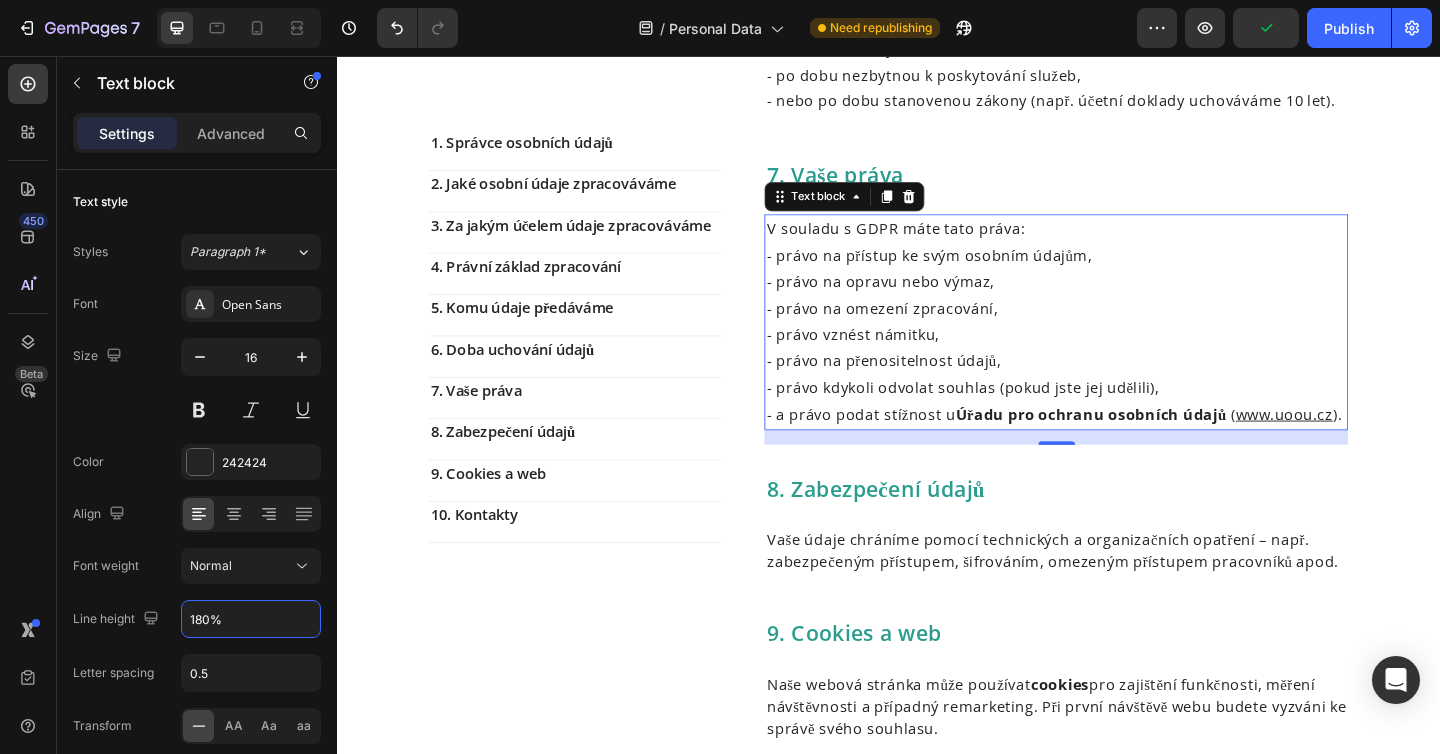 scroll, scrollTop: 1958, scrollLeft: 0, axis: vertical 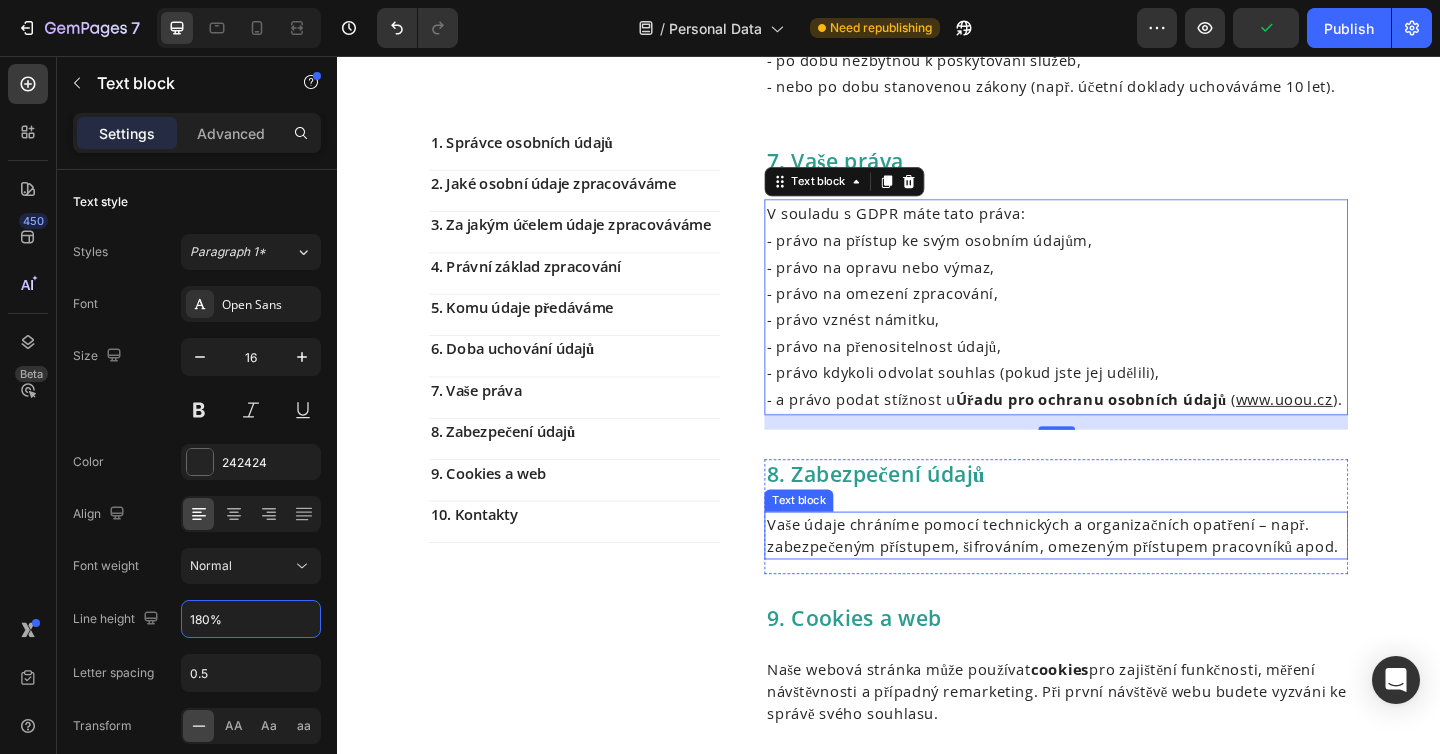 click on "Vaše údaje chráníme pomocí technických a organizačních opatření – např. zabezpečeným přístupem, šifrováním, omezeným přístupem pracovníků apod." at bounding box center (1119, 578) 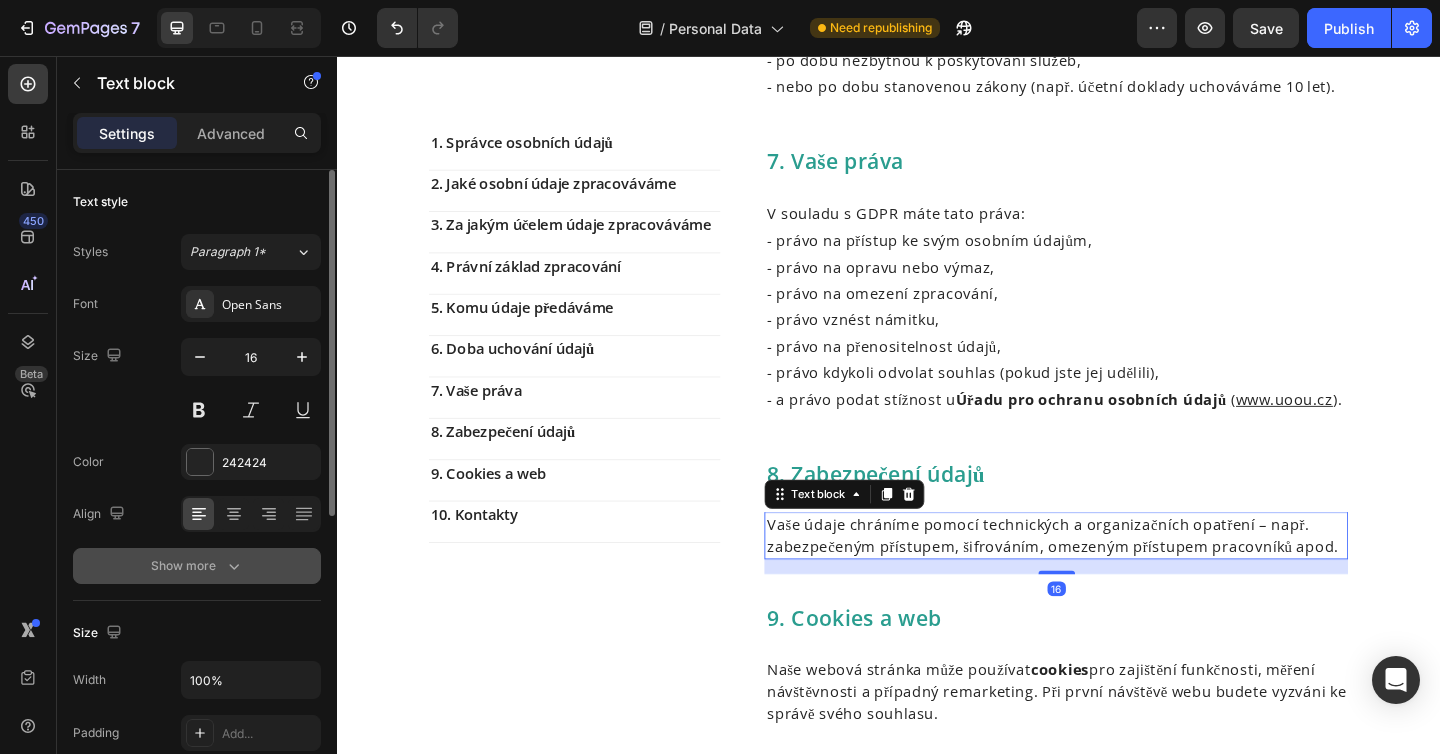 click 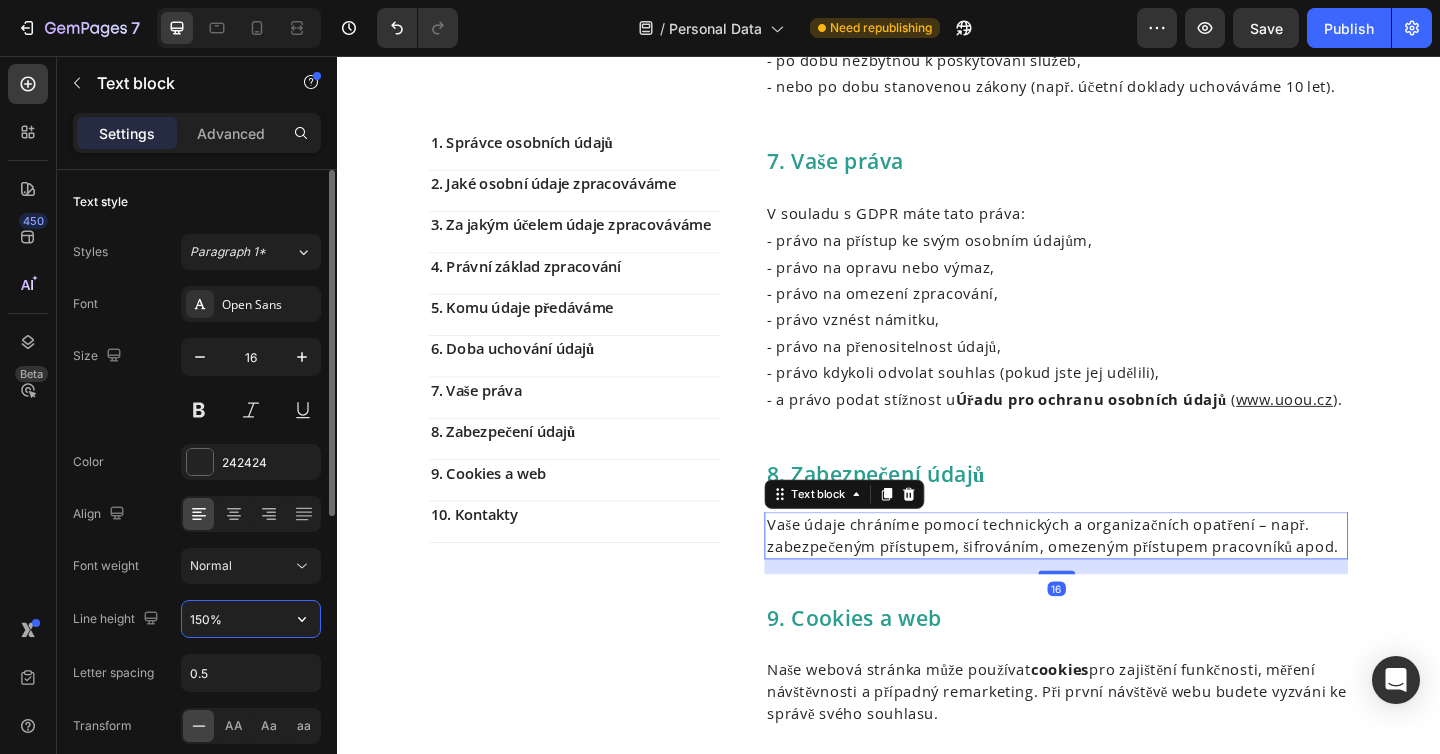click on "150%" at bounding box center (251, 619) 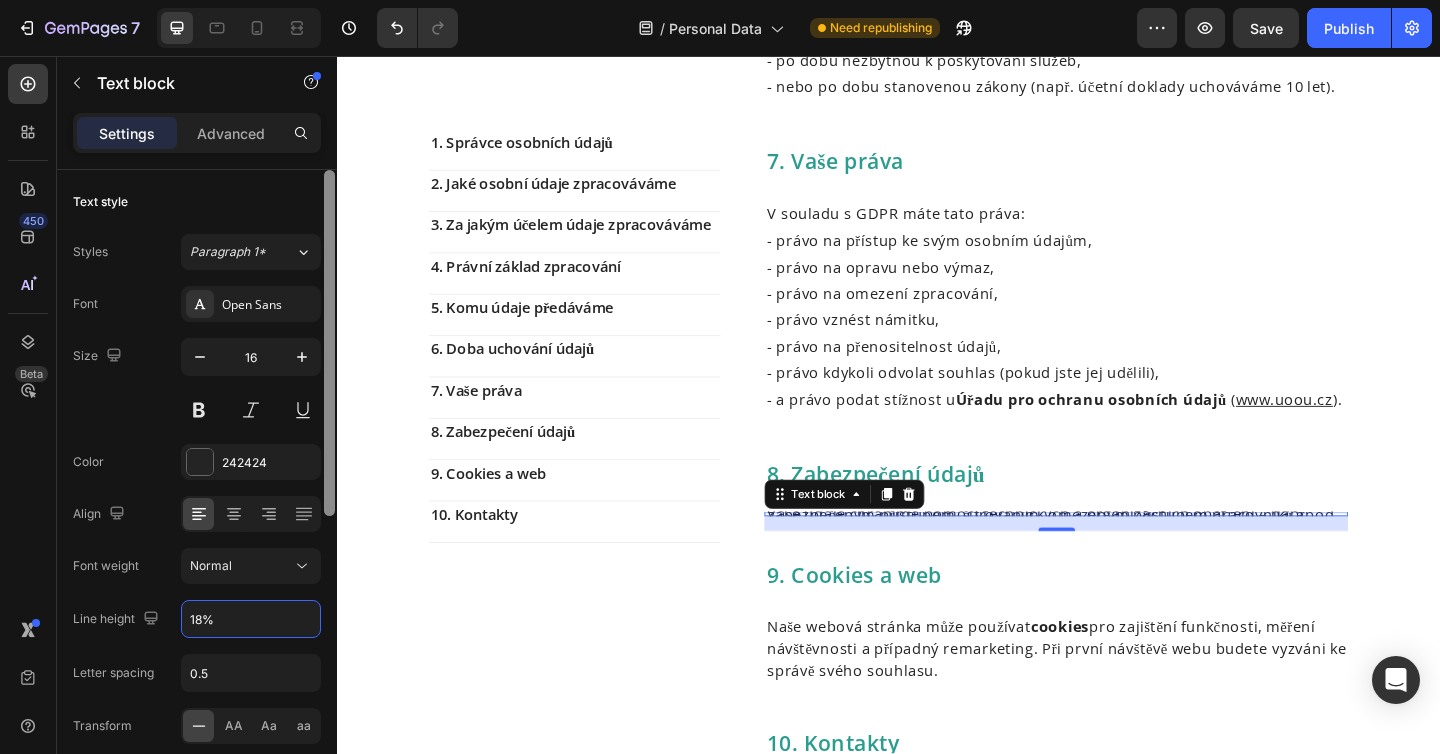 type on "180%" 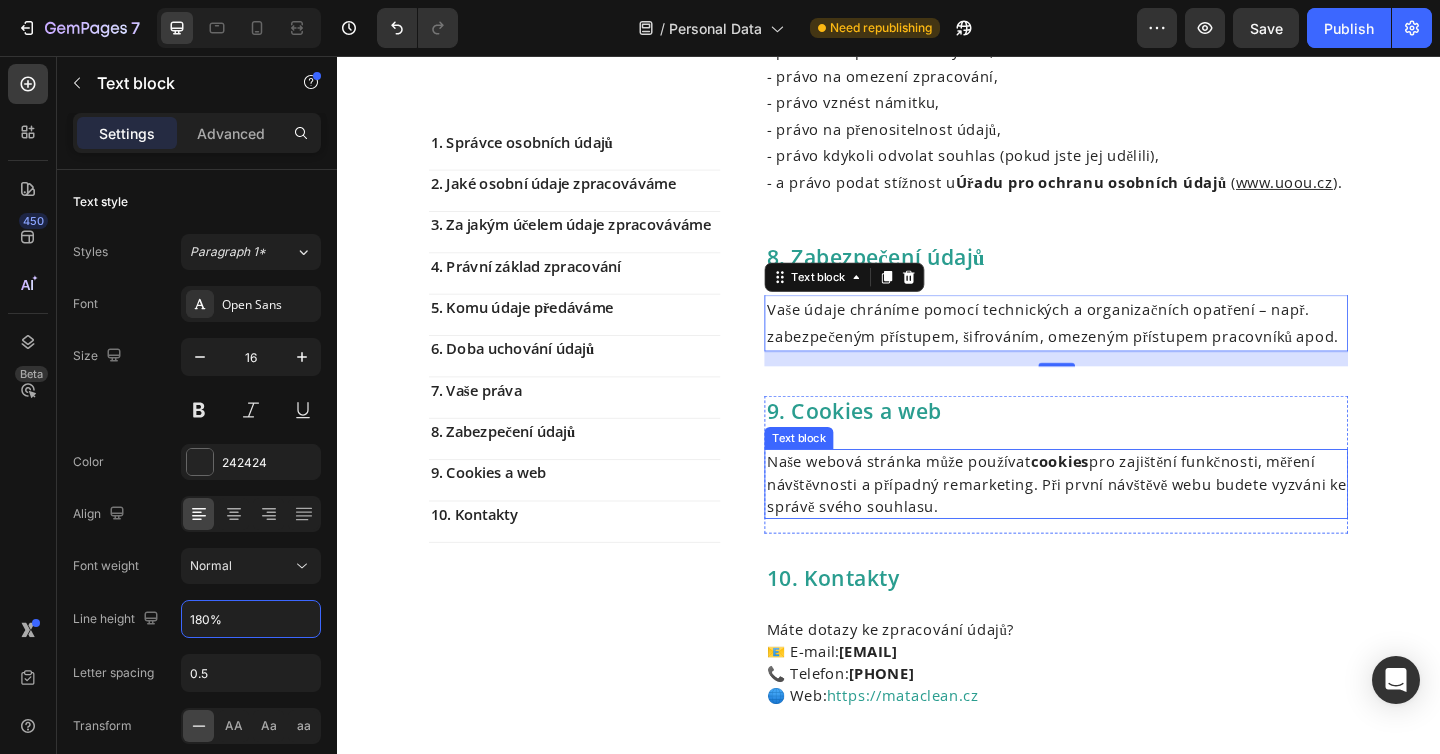 scroll, scrollTop: 2209, scrollLeft: 0, axis: vertical 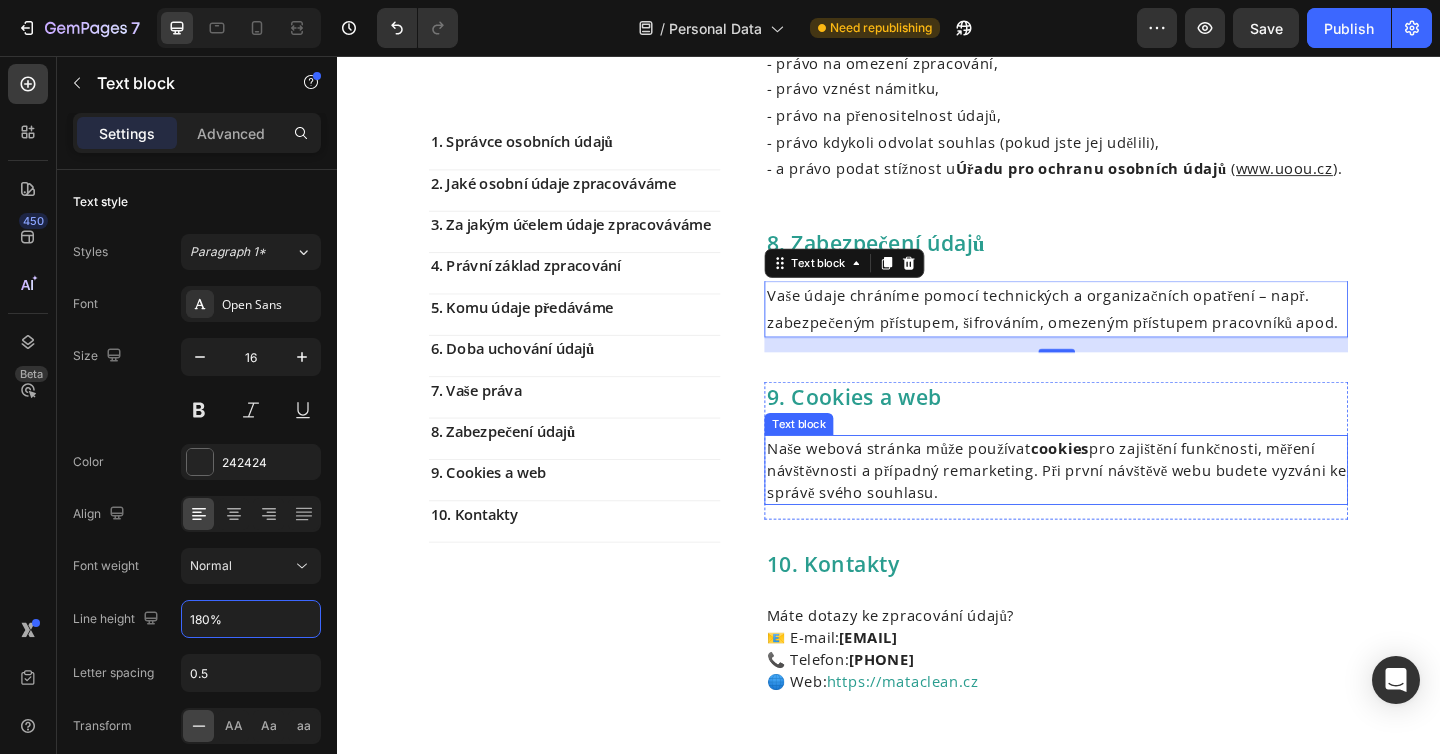 click on "Naše webová stránka může používat  cookies  pro zajištění funkčnosti, měření návštěvnosti a případný remarketing. Při první návštěvě webu budete vyzváni ke správě svého souhlasu." at bounding box center [1119, 507] 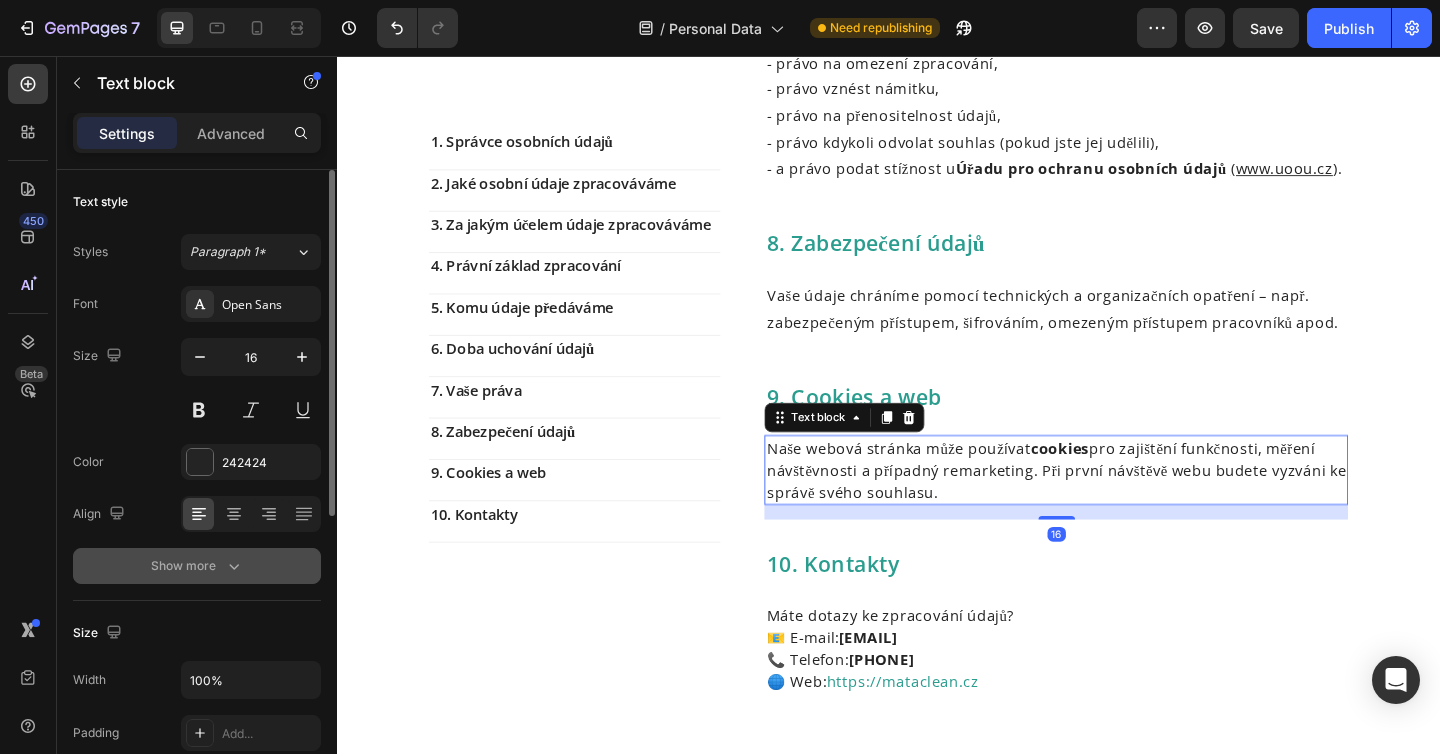 click on "Show more" at bounding box center (197, 566) 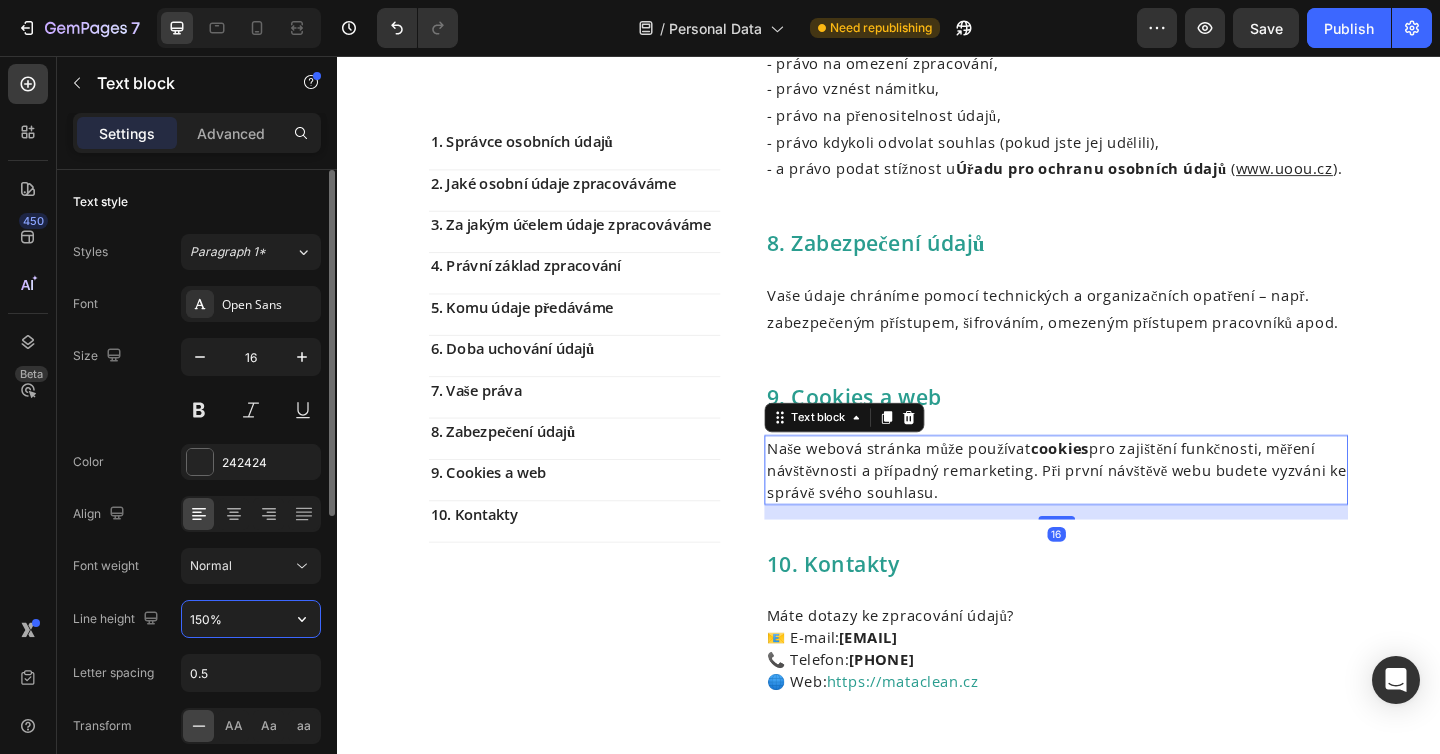 click on "150%" at bounding box center [251, 619] 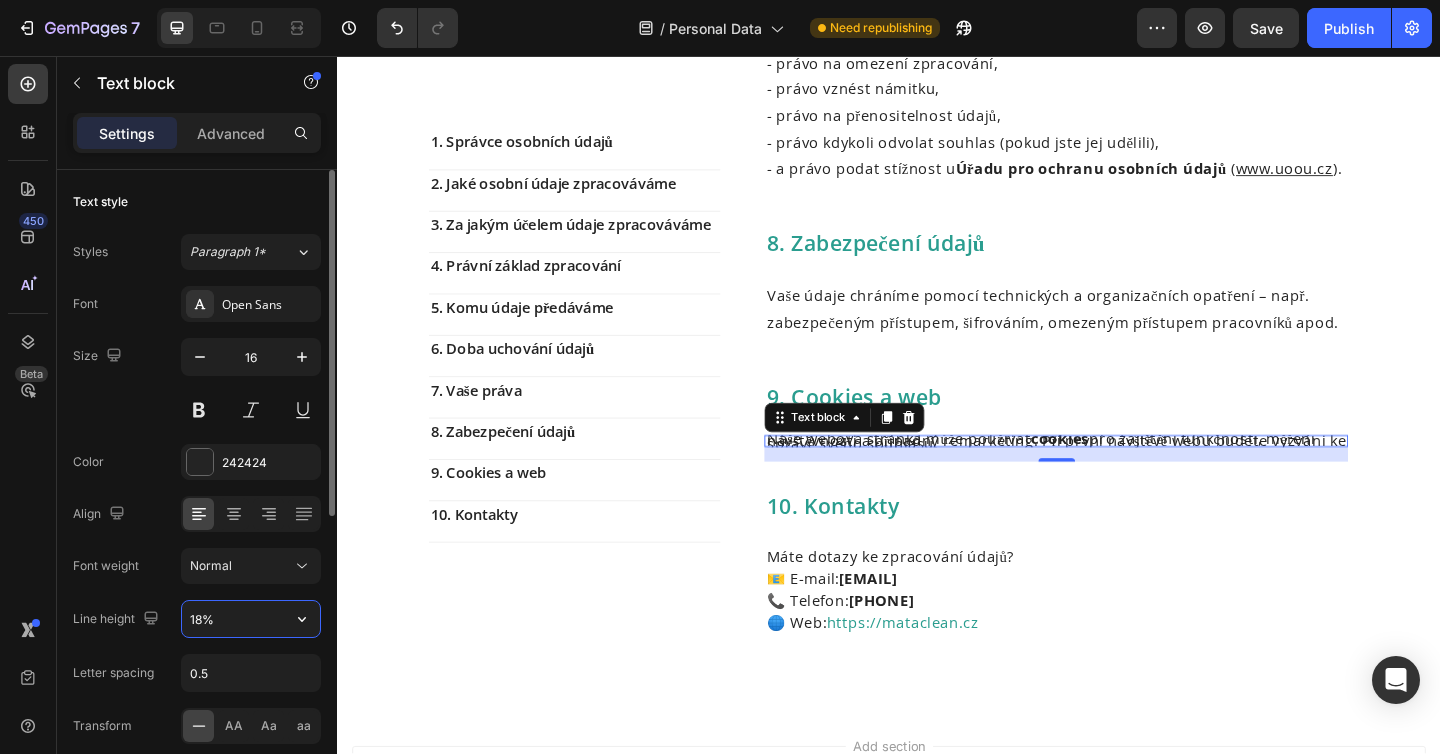 type on "180%" 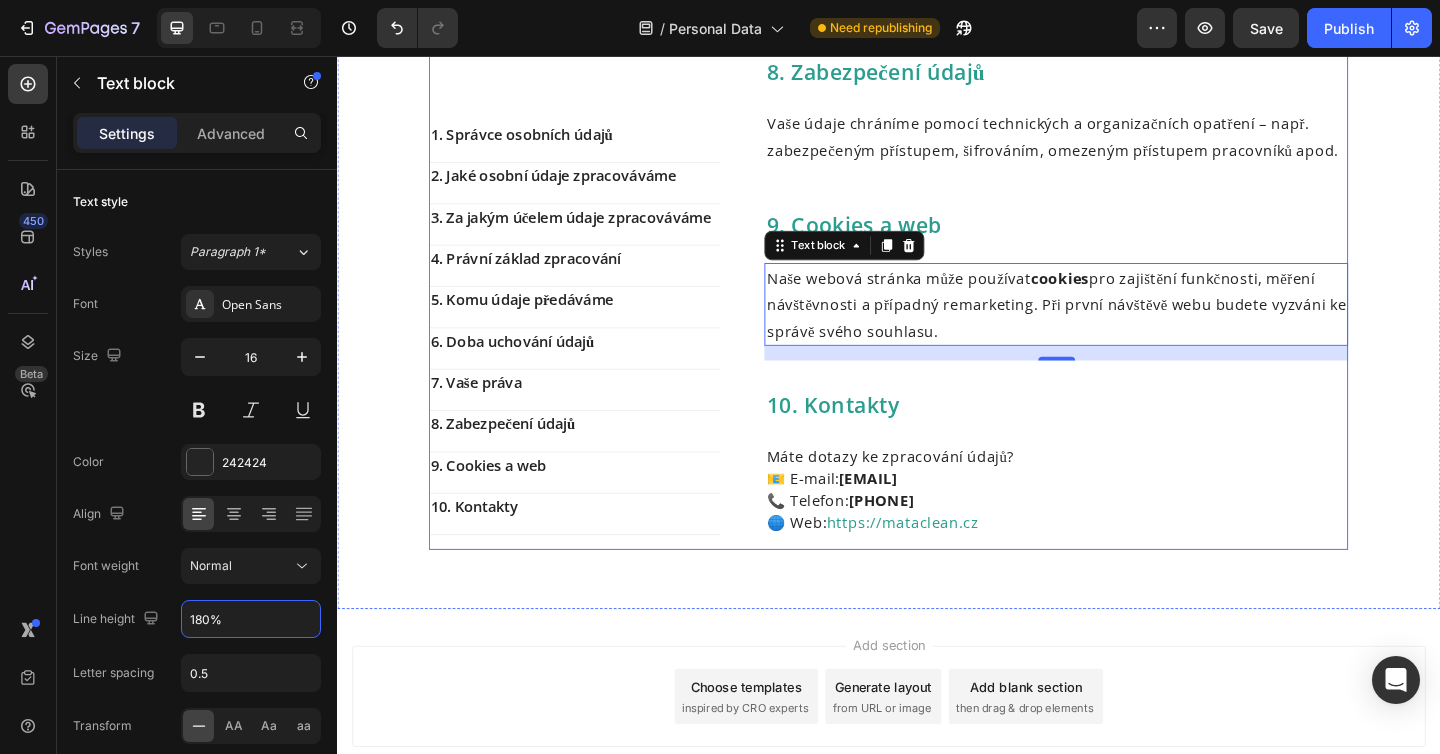 scroll, scrollTop: 2415, scrollLeft: 0, axis: vertical 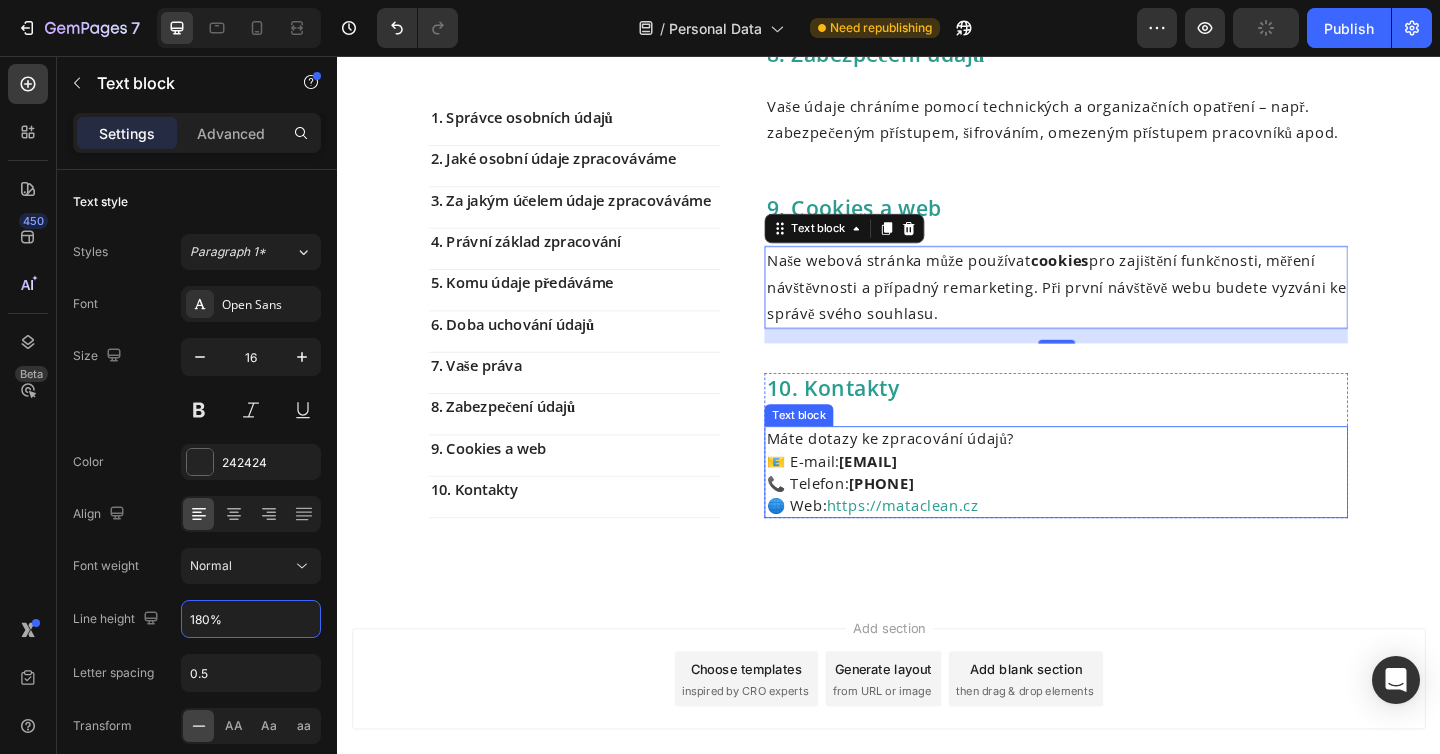 click on "📧 E-mail:  kvalimax.clean@gmail.com 📞 Telefon:  +420 777 573 374 🌐 Web:  https://mataclean.cz" at bounding box center (1119, 521) 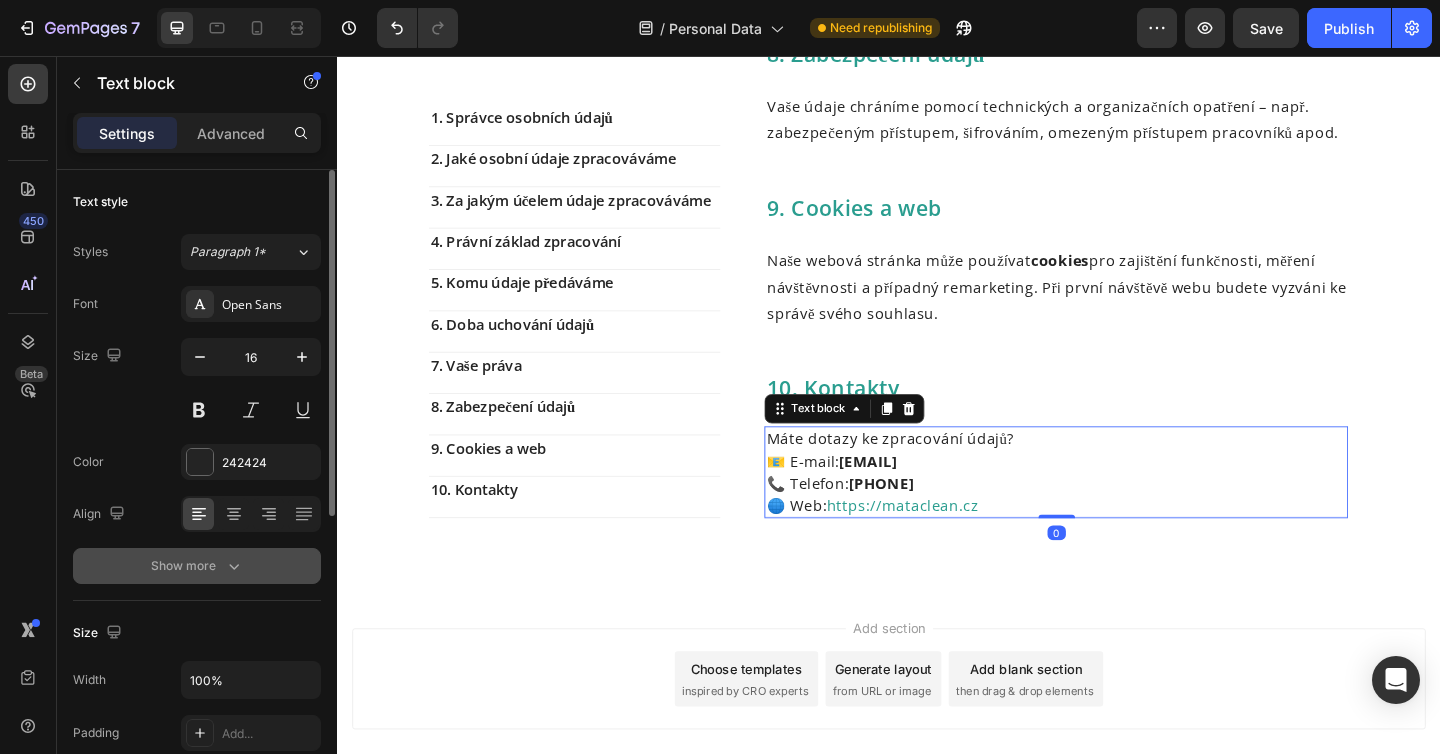 click on "Show more" at bounding box center (197, 566) 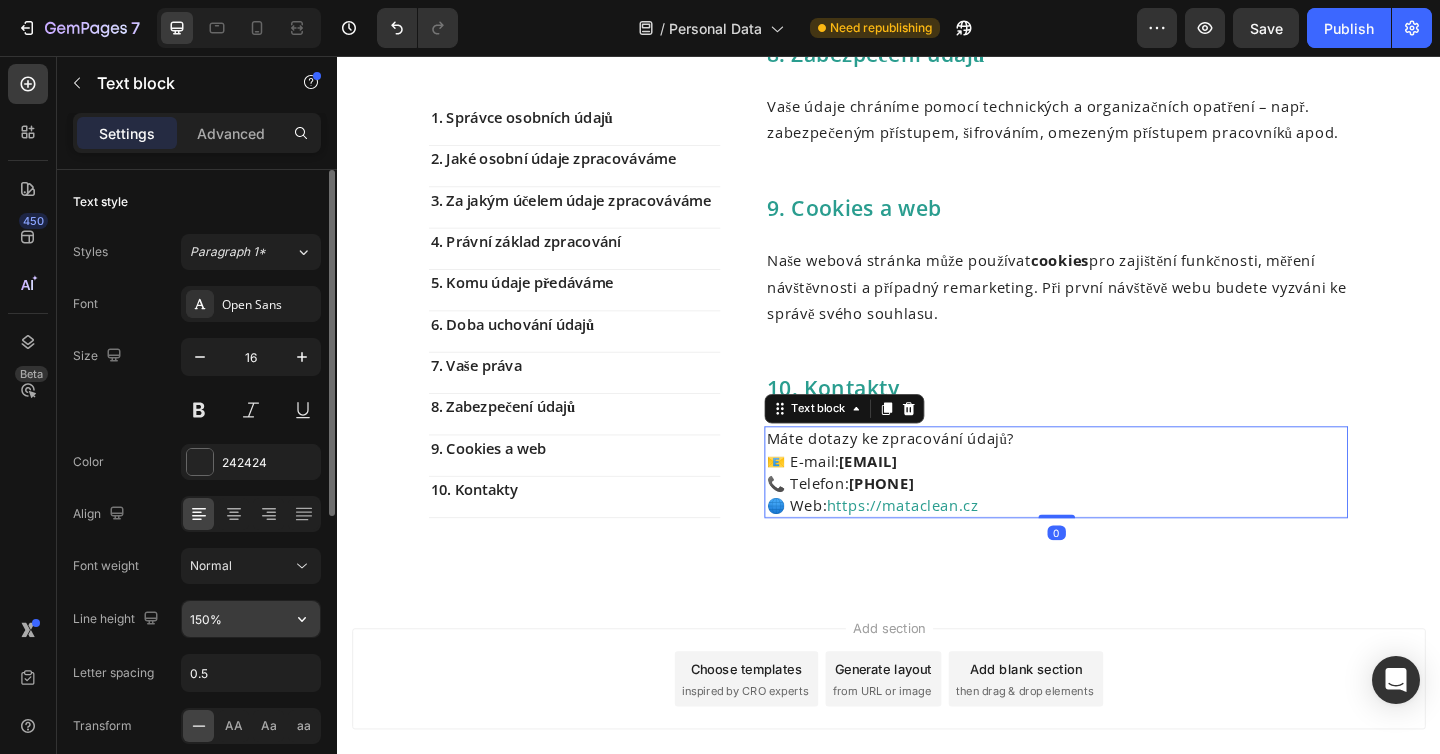 click on "150%" 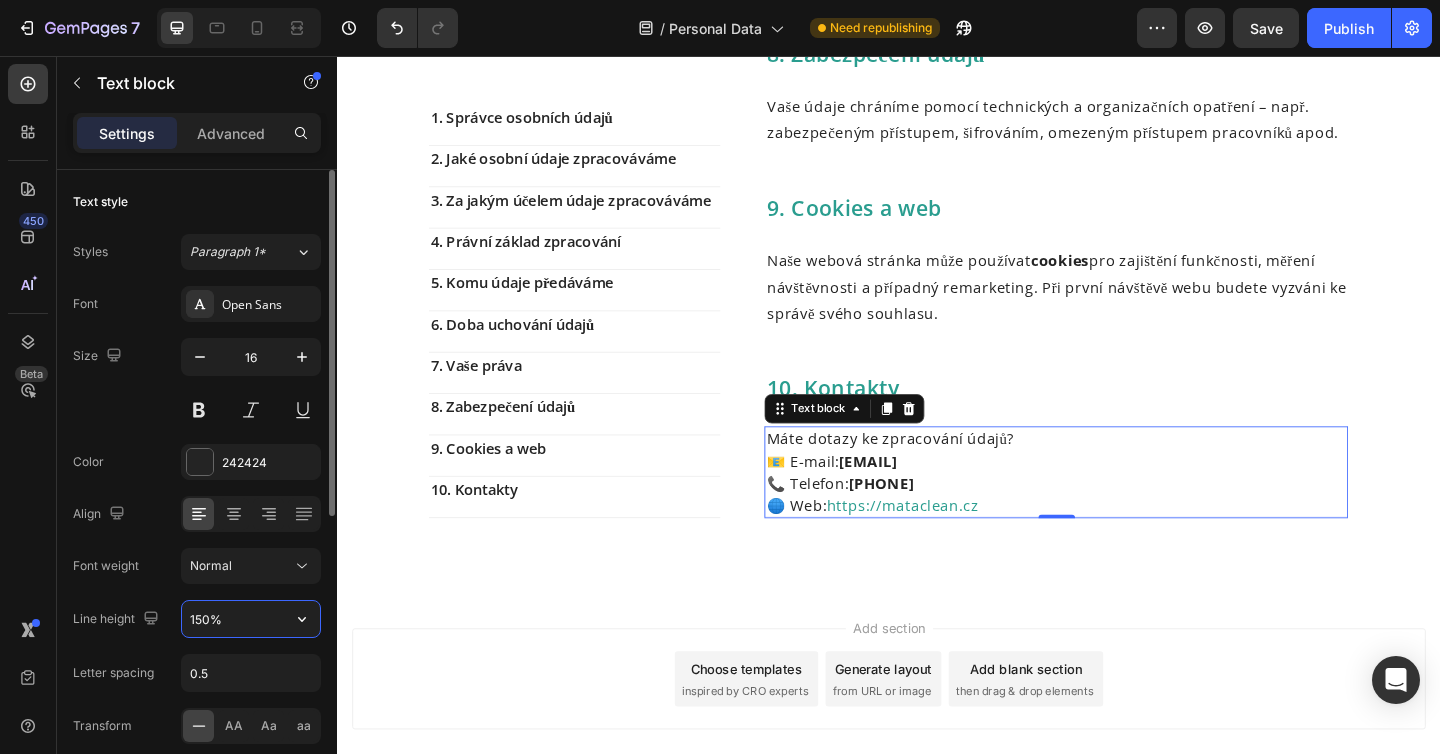 click on "150%" at bounding box center [251, 619] 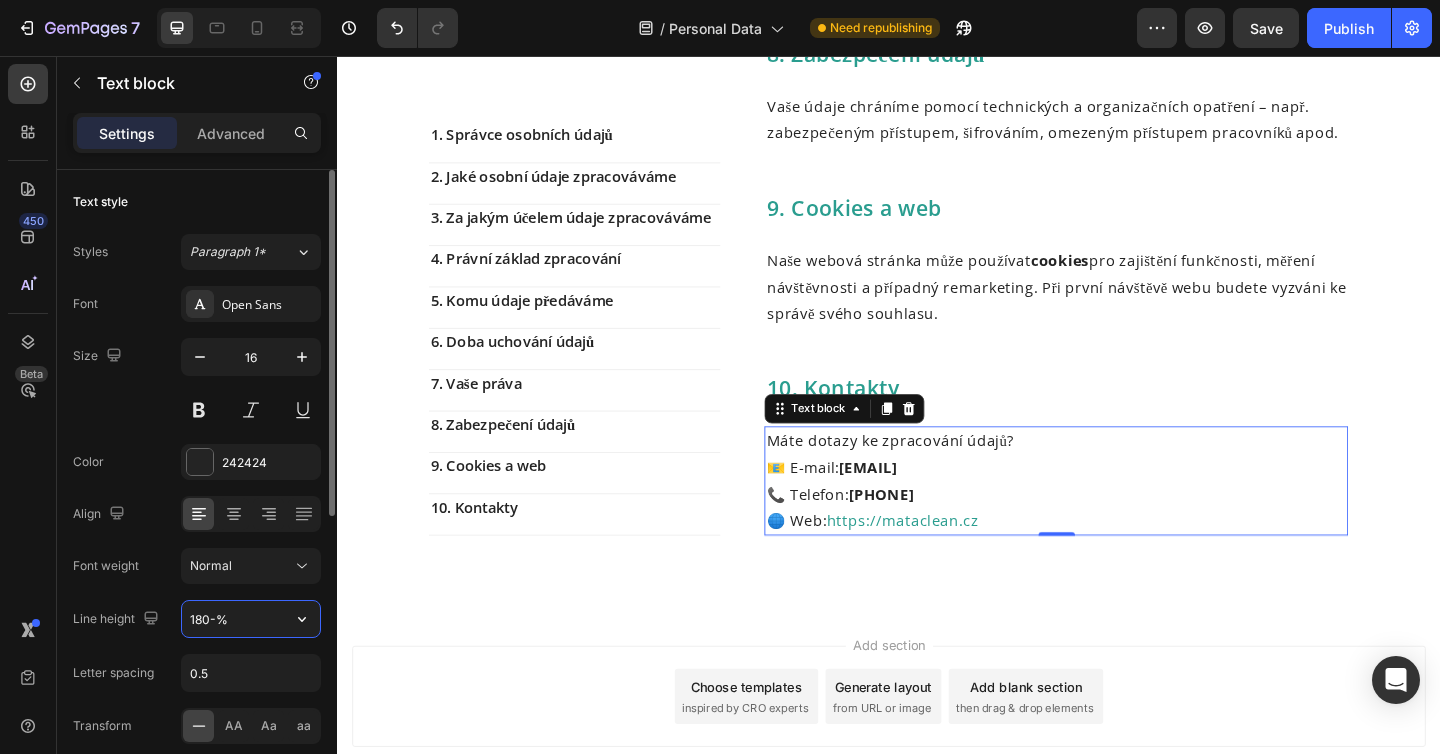 type on "180%" 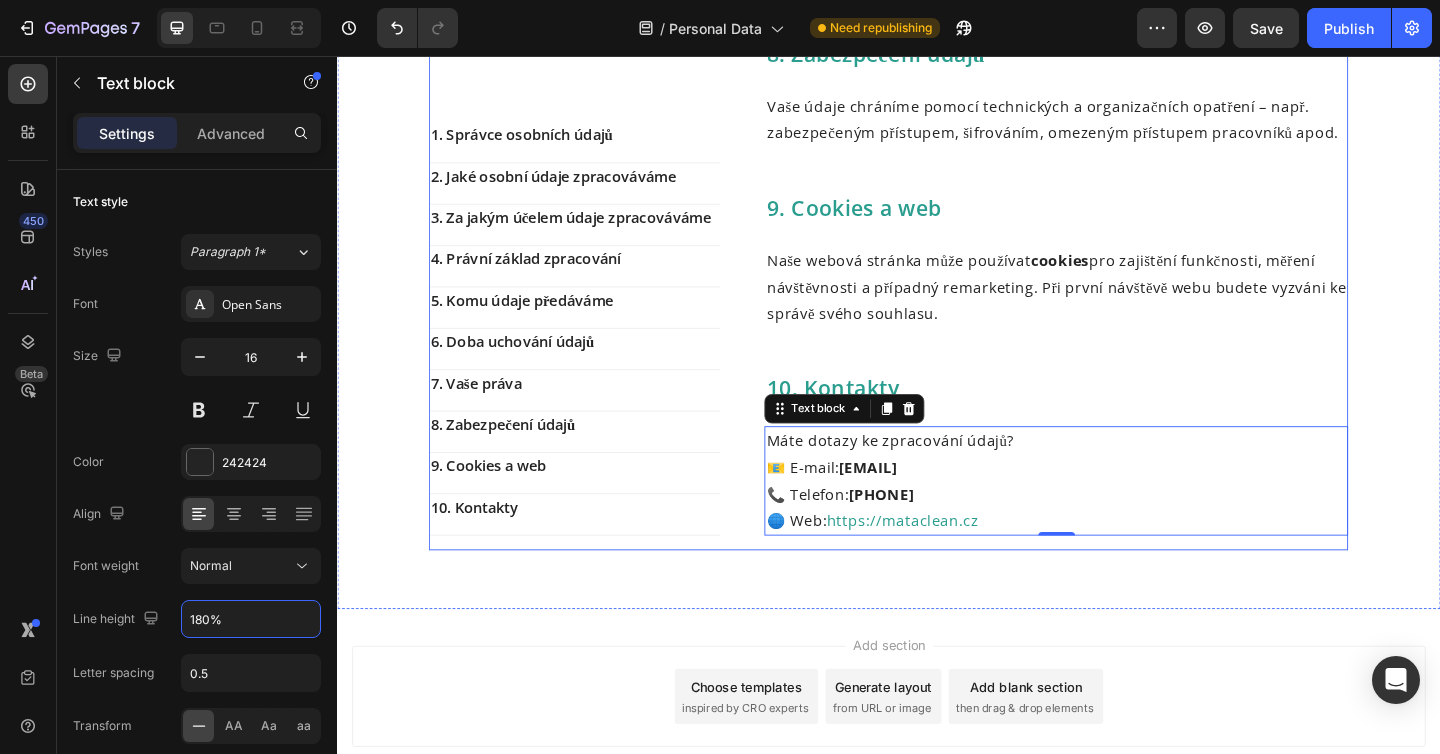 click on "Add section Choose templates inspired by CRO experts Generate layout from URL or image Add blank section then drag & drop elements" at bounding box center (937, 781) 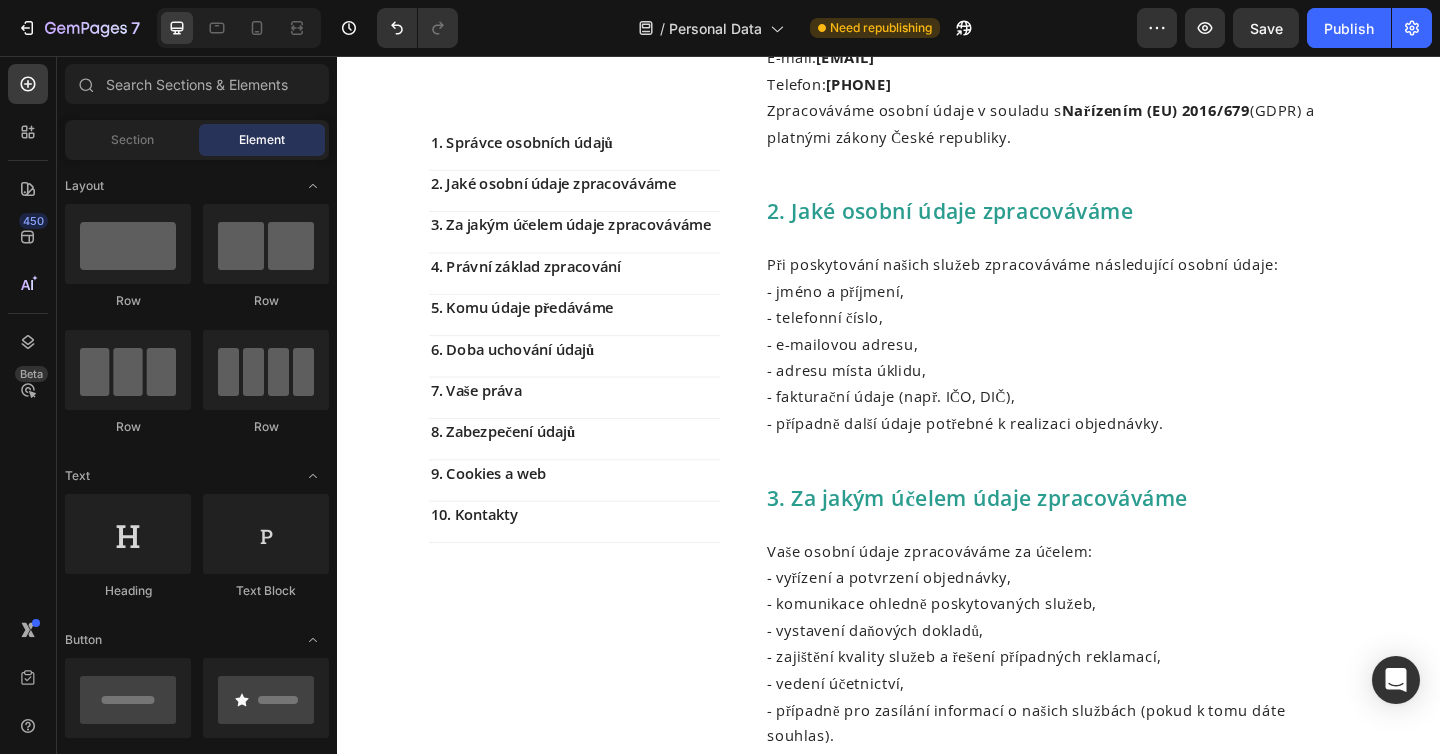 scroll, scrollTop: 0, scrollLeft: 0, axis: both 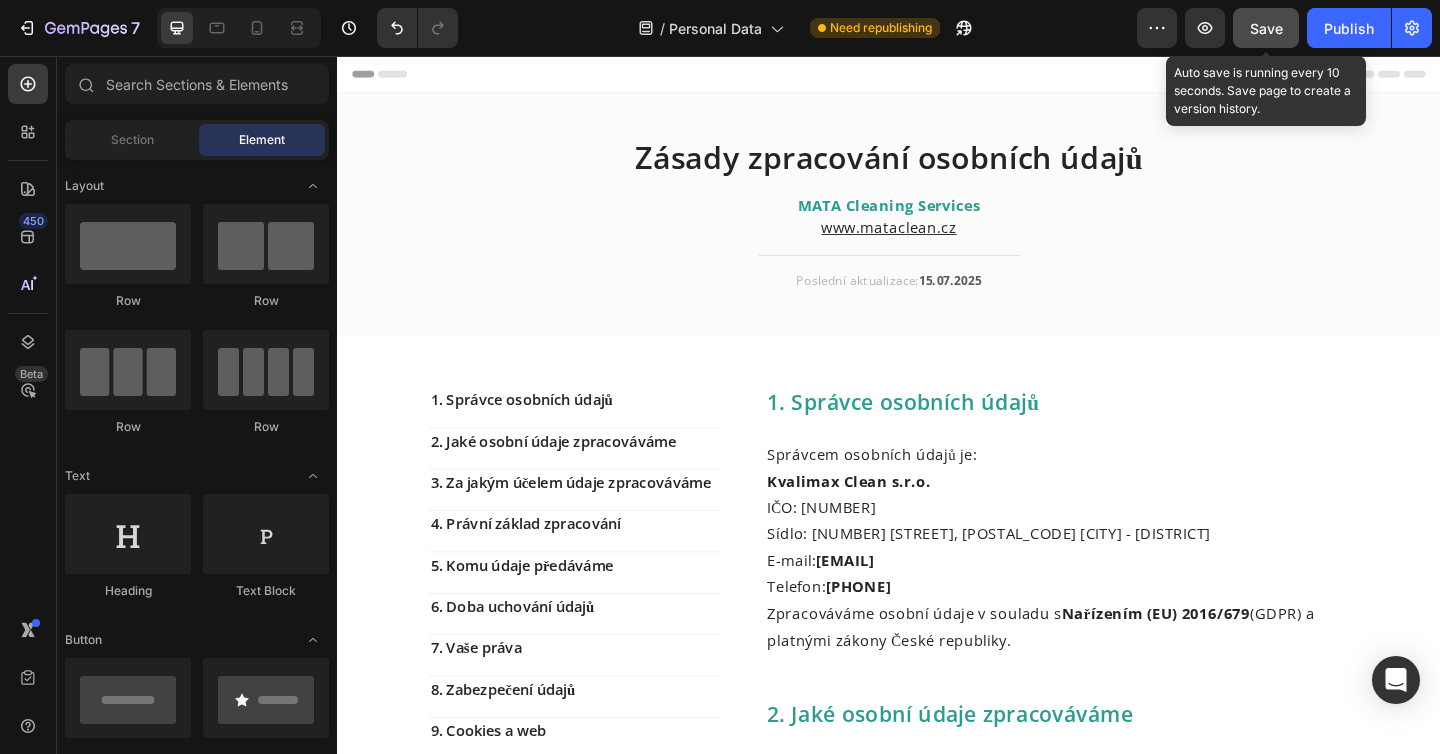 click on "Save" at bounding box center [1266, 28] 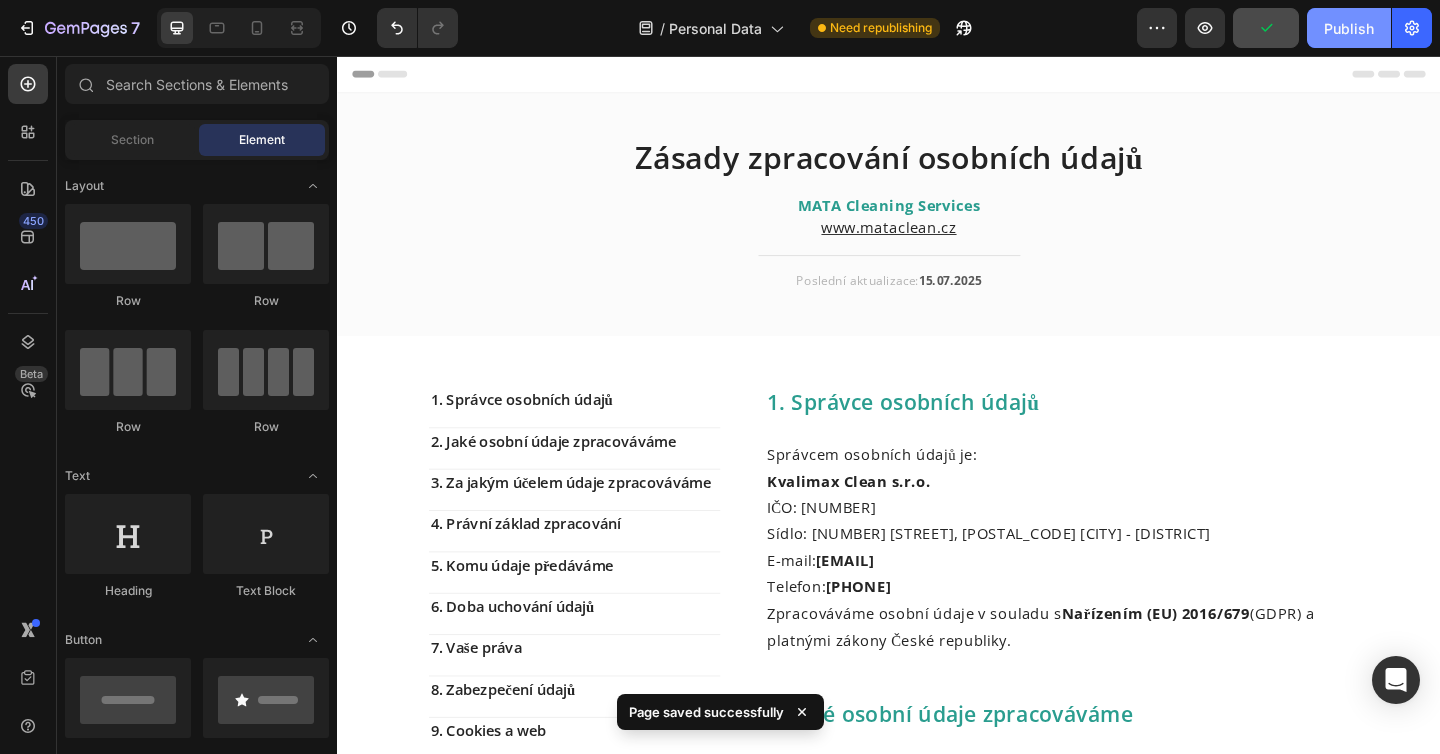 click on "Publish" at bounding box center (1349, 28) 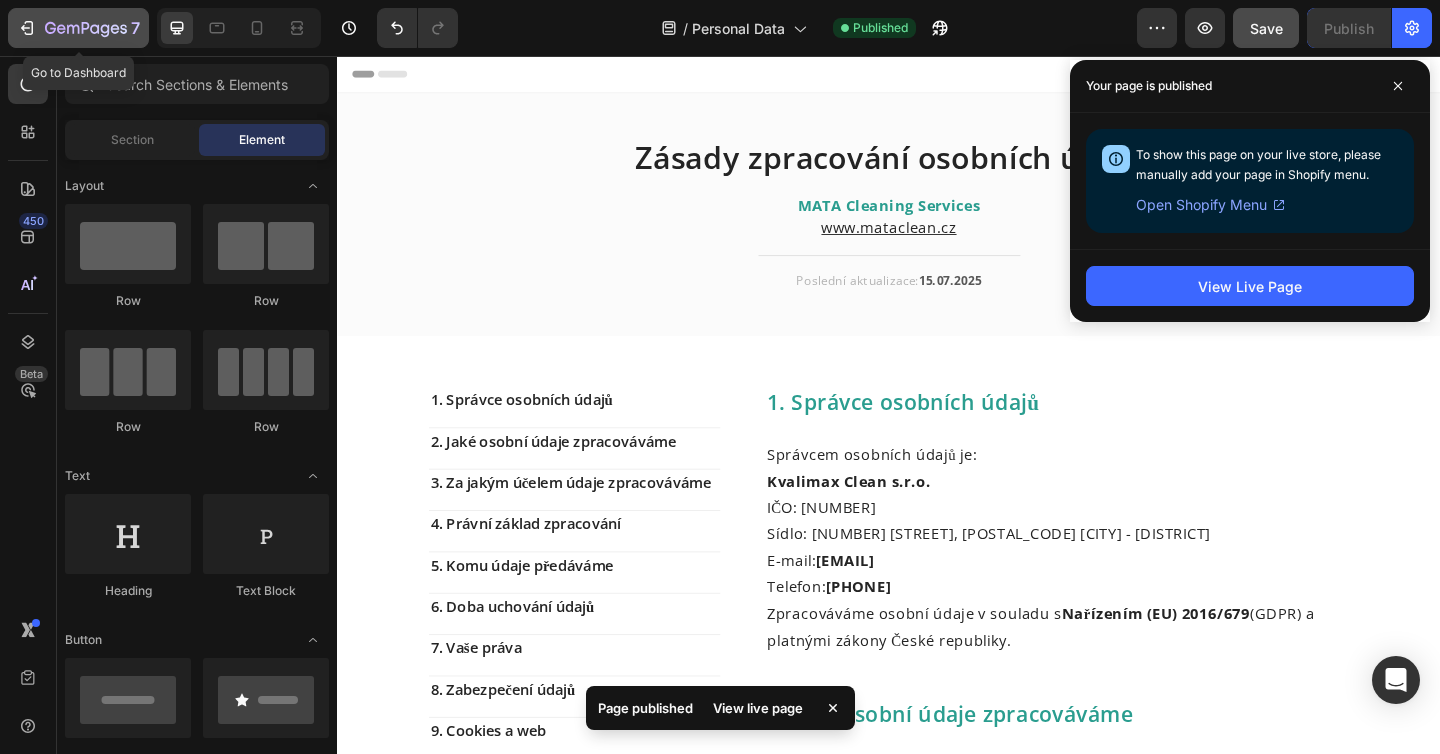 click 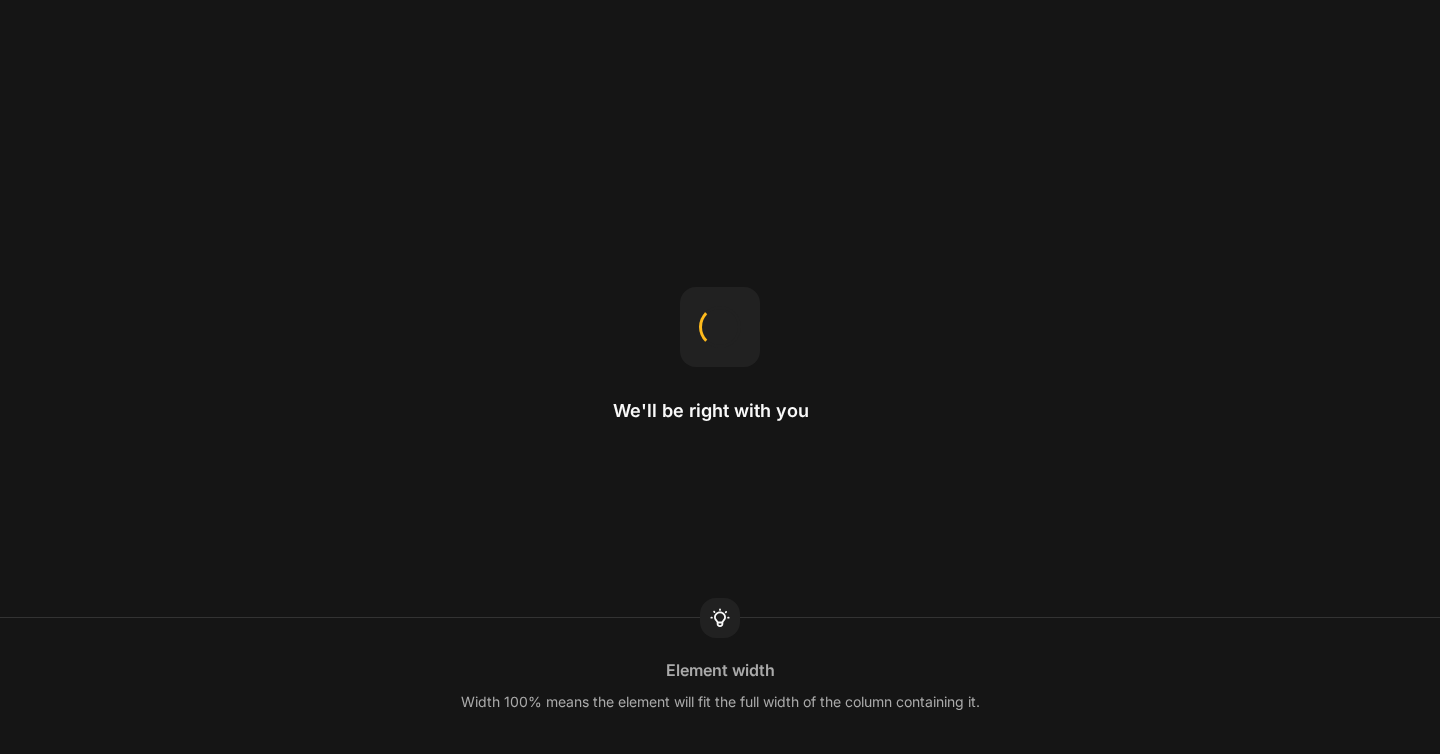 scroll, scrollTop: 0, scrollLeft: 0, axis: both 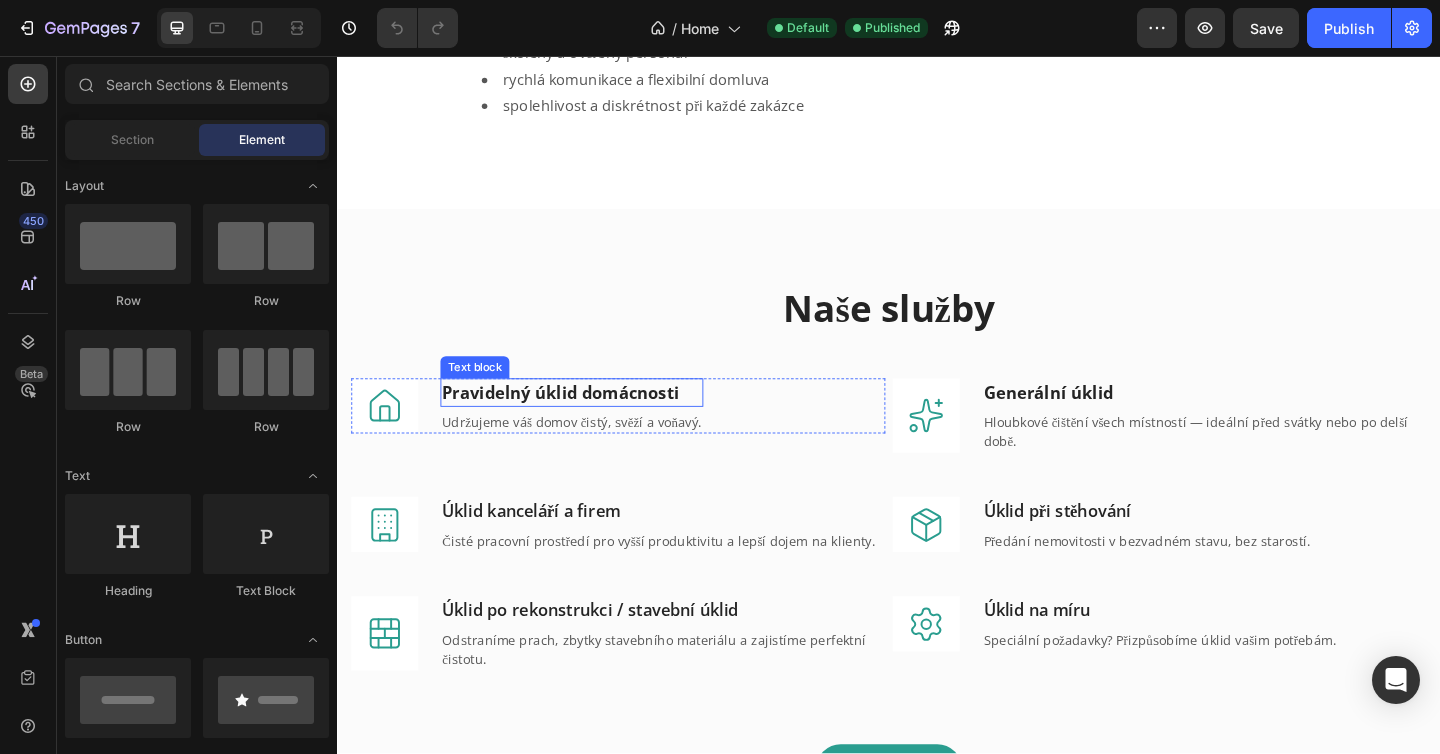 click on "Pravidelný úklid domácnosti" at bounding box center (580, 422) 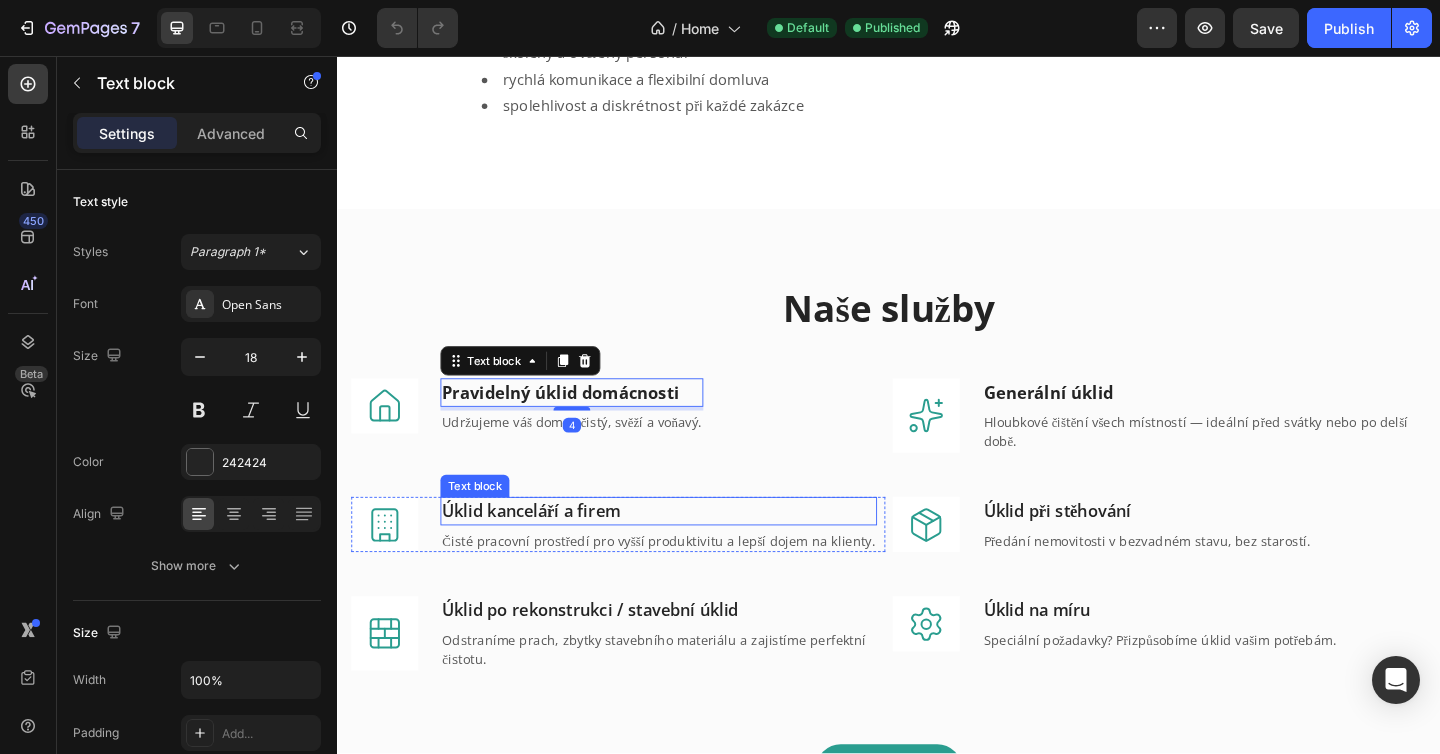click on "Úklid kanceláří a firem" at bounding box center (686, 551) 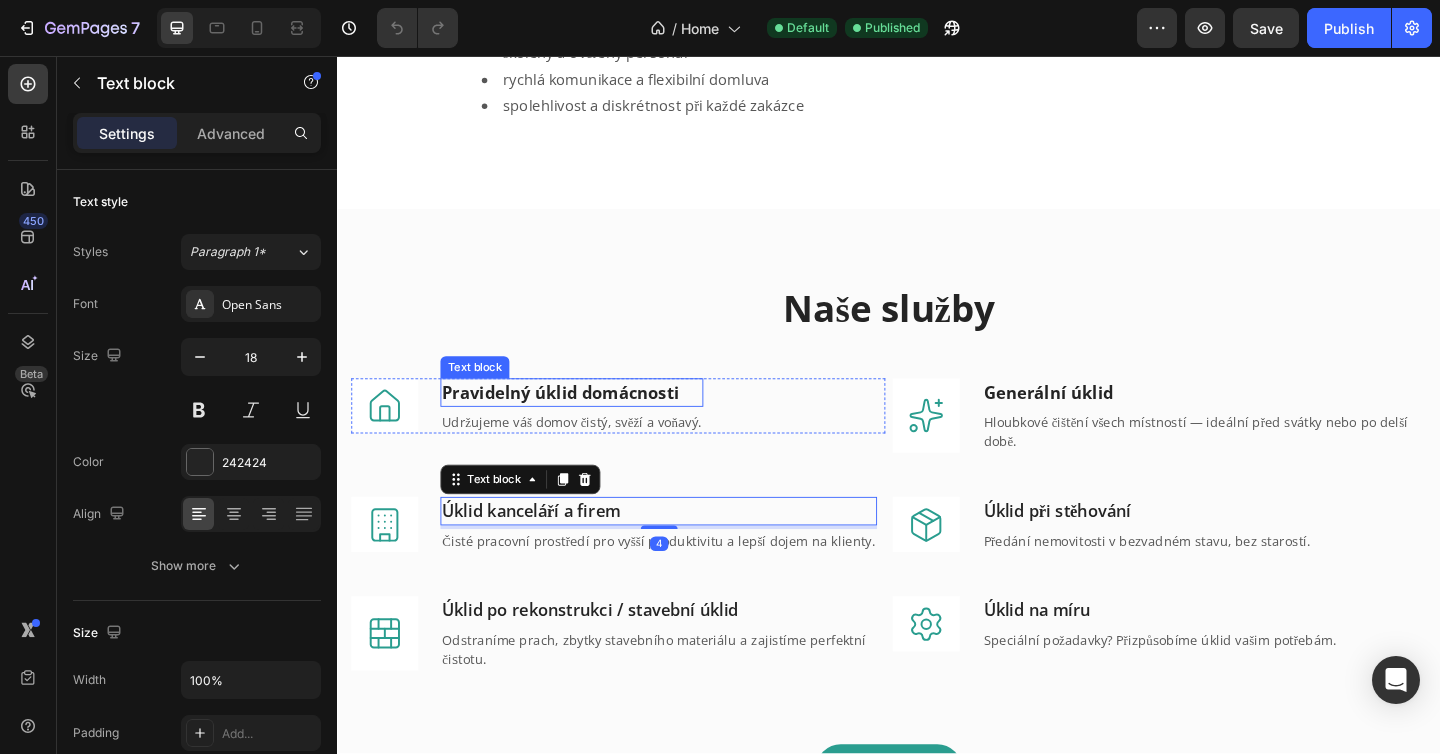 click on "Pravidelný úklid domácnosti" at bounding box center (580, 422) 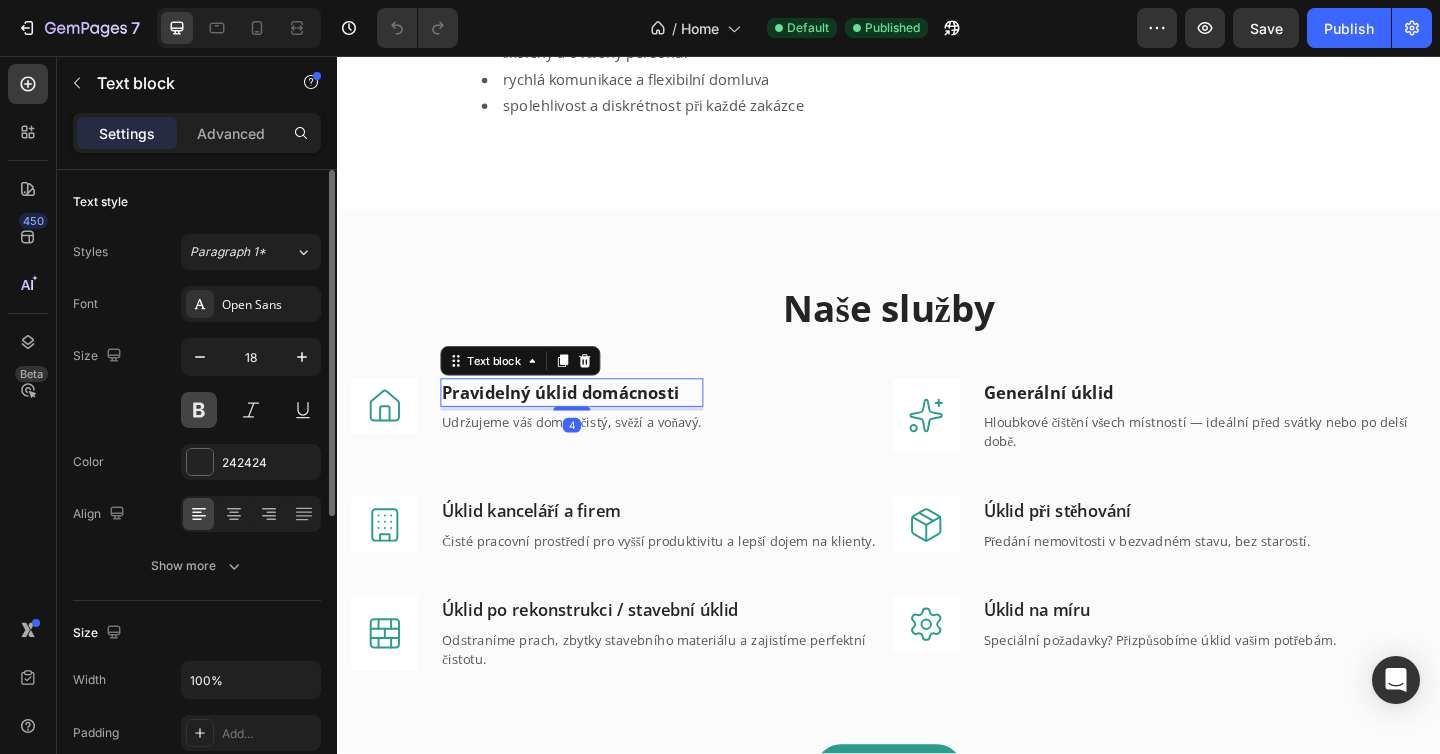 click at bounding box center (199, 410) 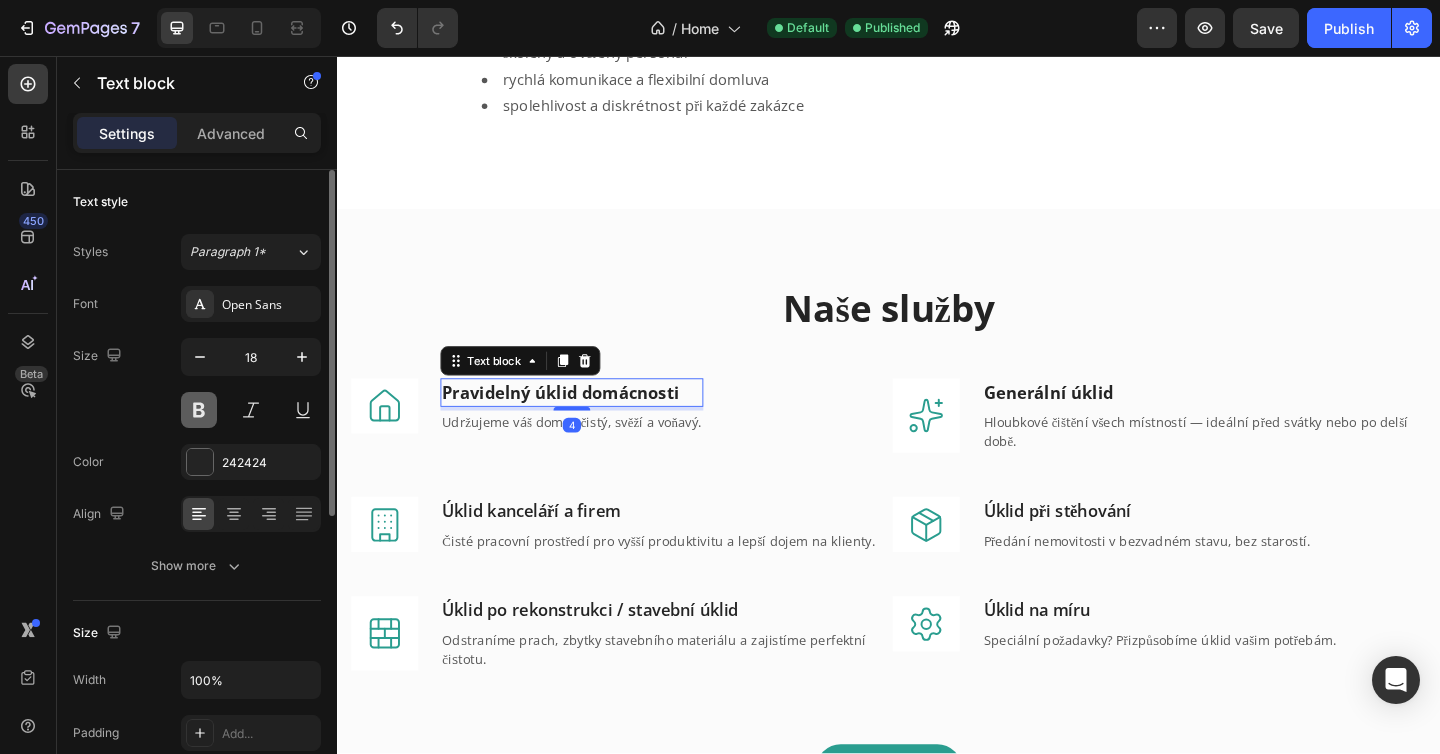 click at bounding box center (199, 410) 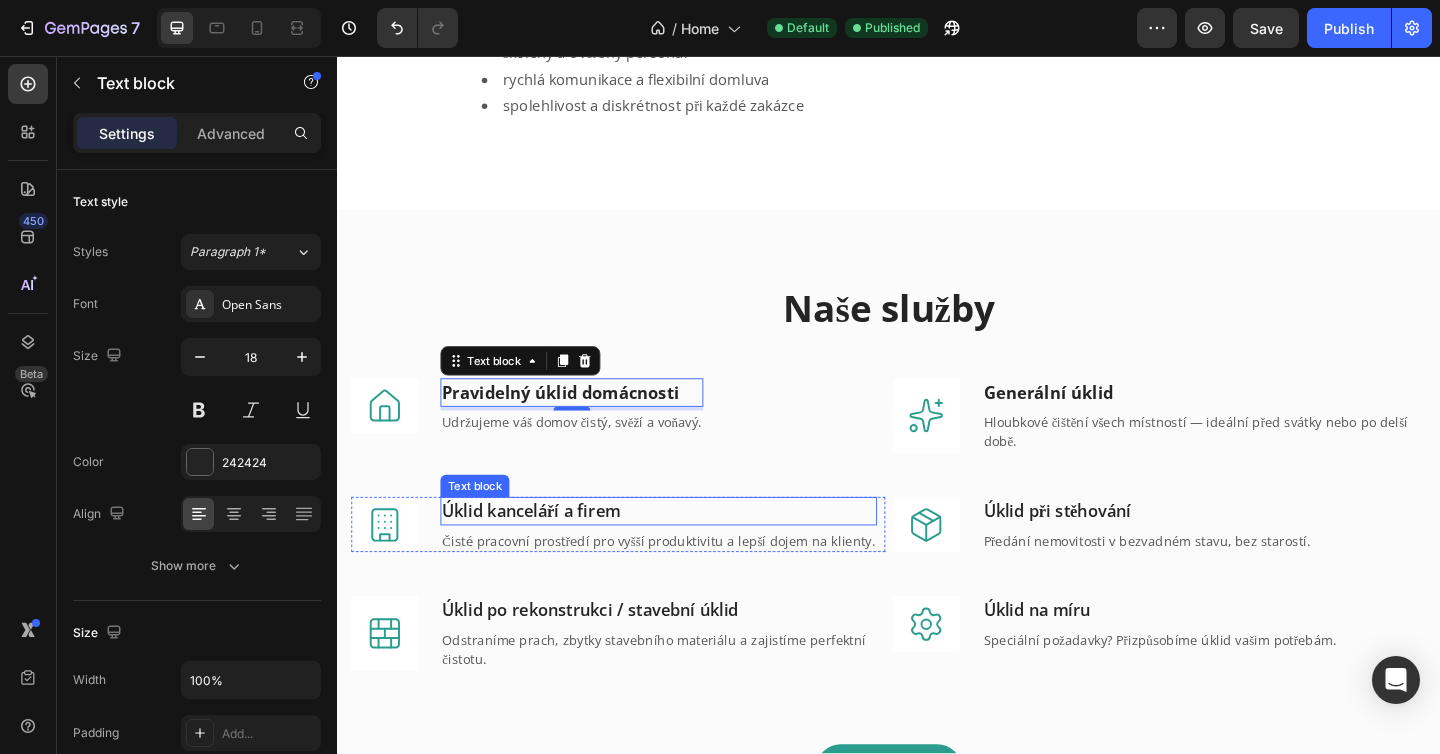 click on "Úklid kanceláří a firem" at bounding box center [686, 551] 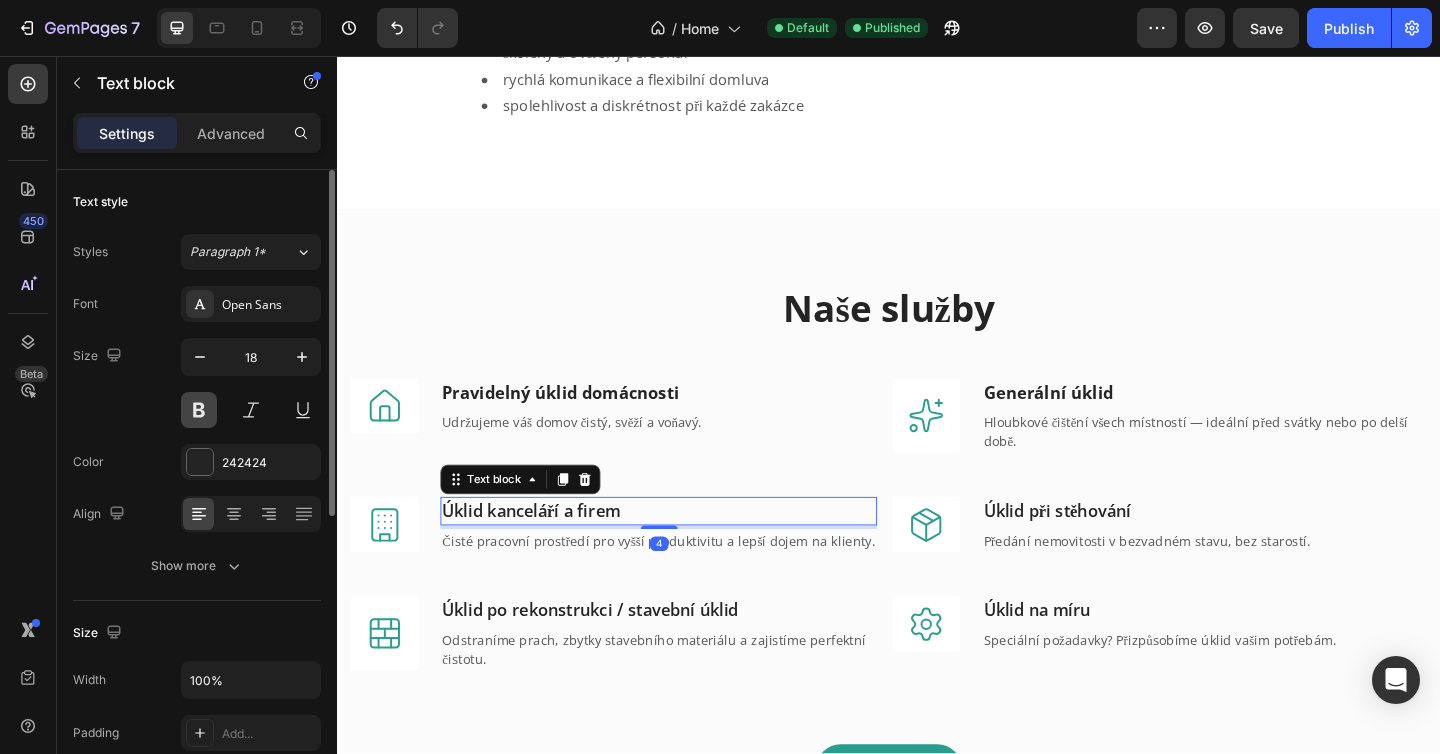 click at bounding box center [199, 410] 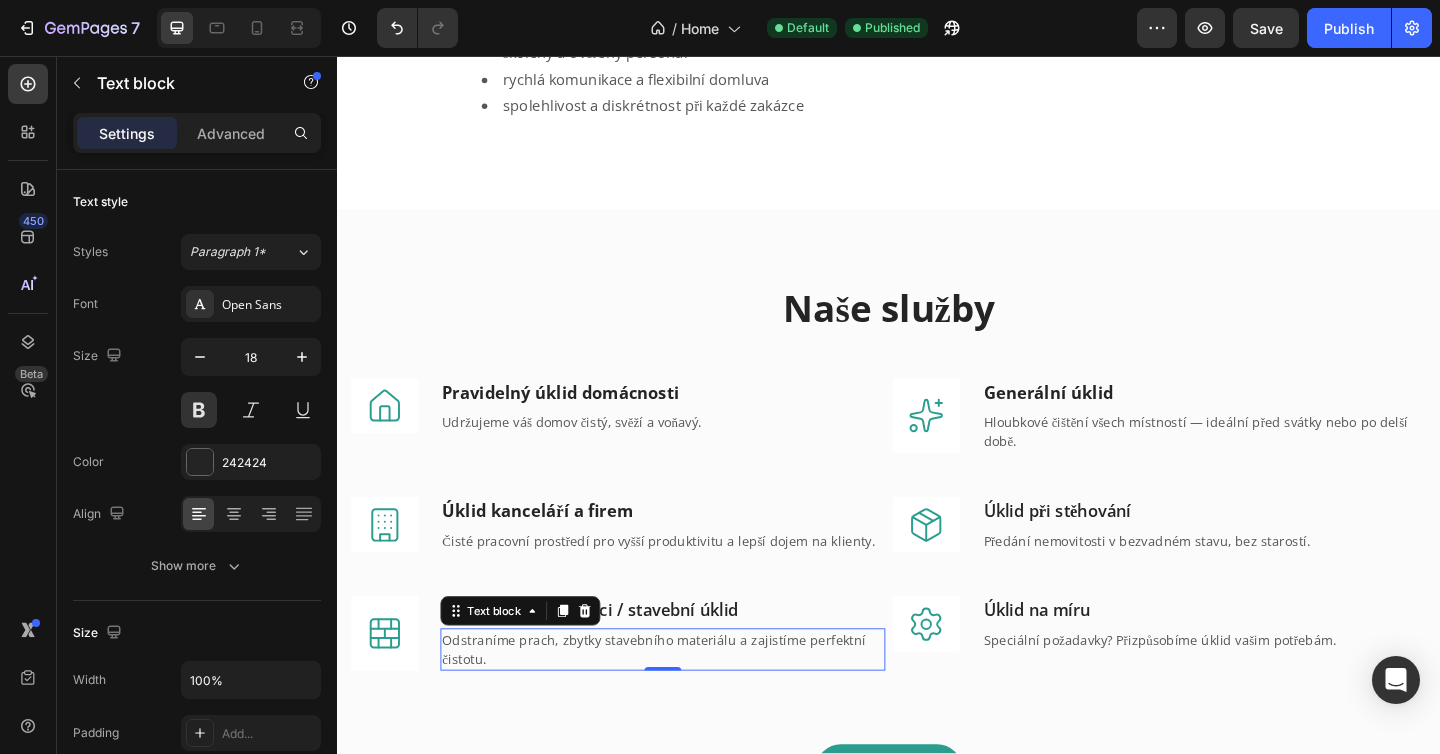 click on "Text block" at bounding box center (536, 660) 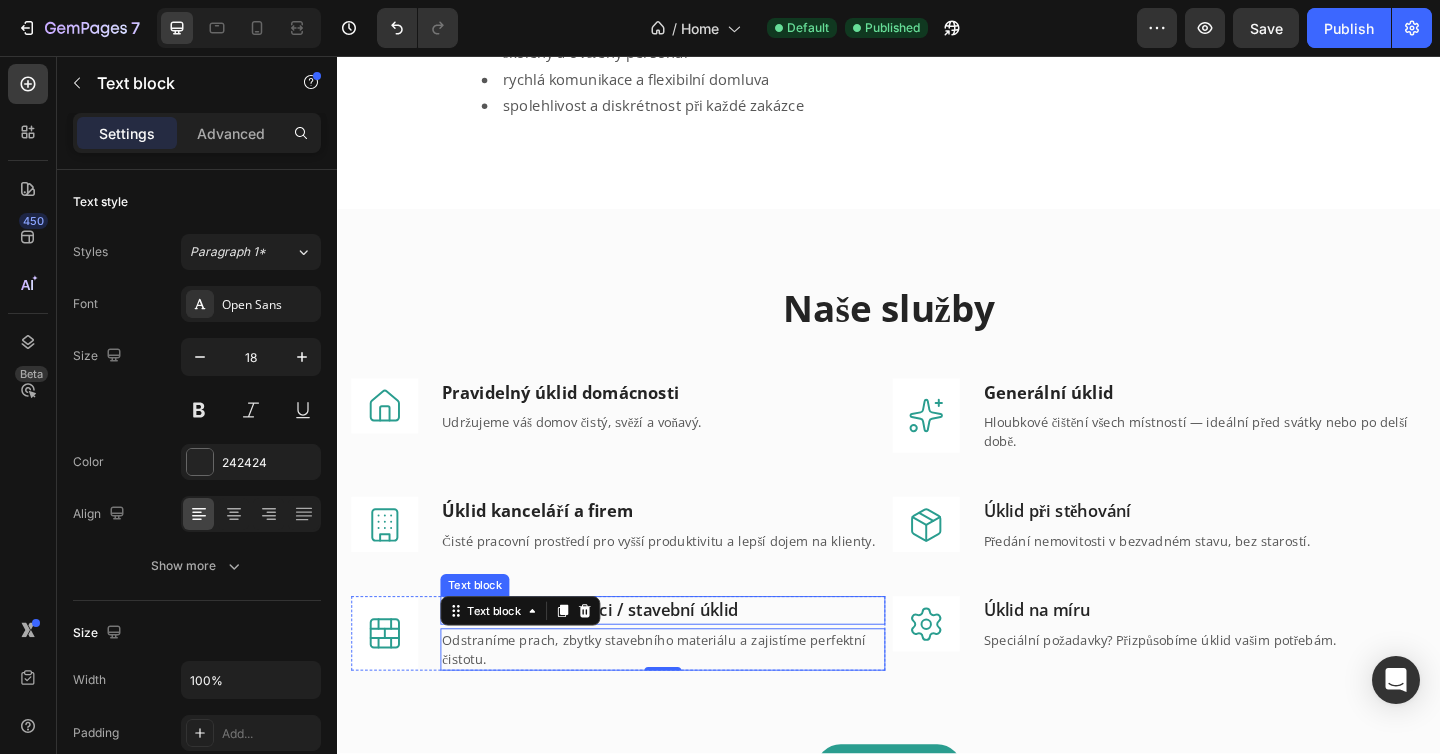 click on "Úklid po rekonstrukci / stavební úklid" at bounding box center [691, 659] 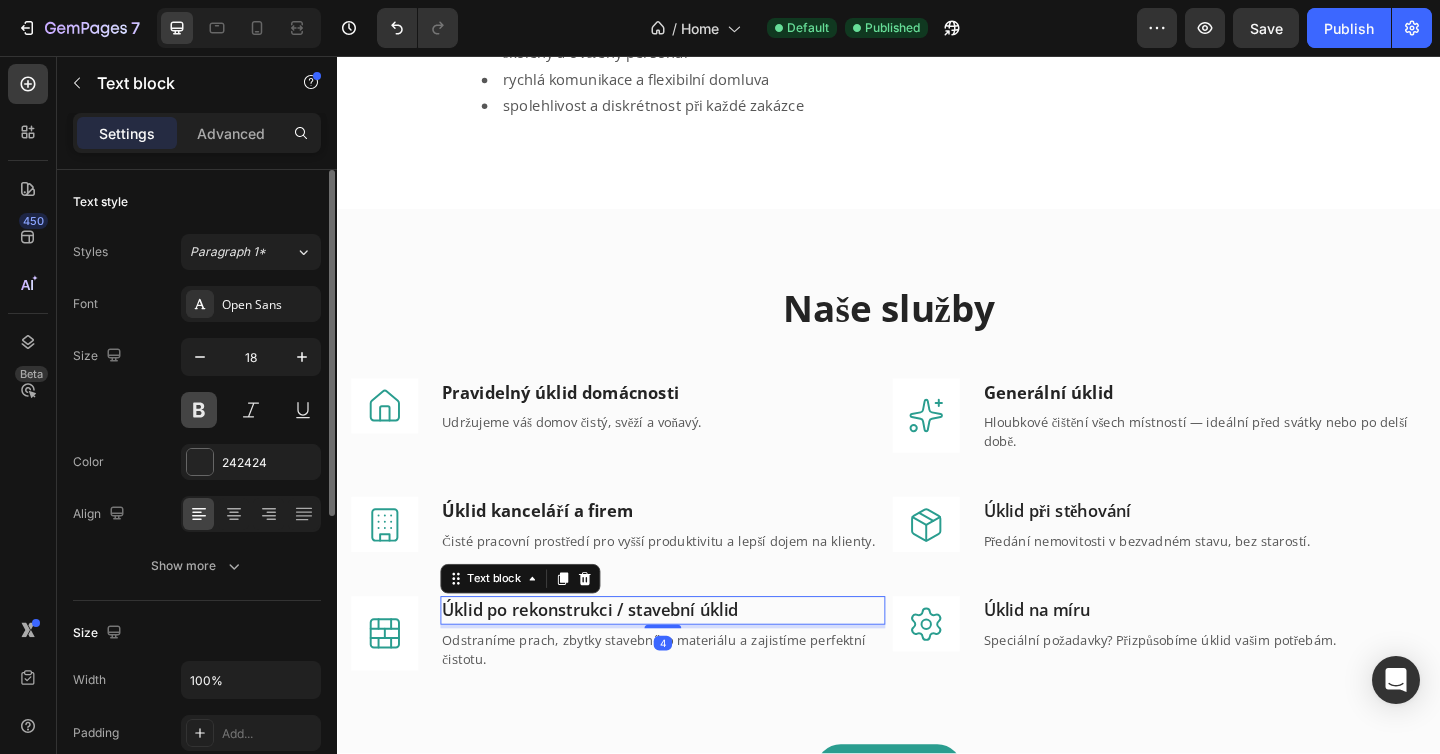 click at bounding box center [199, 410] 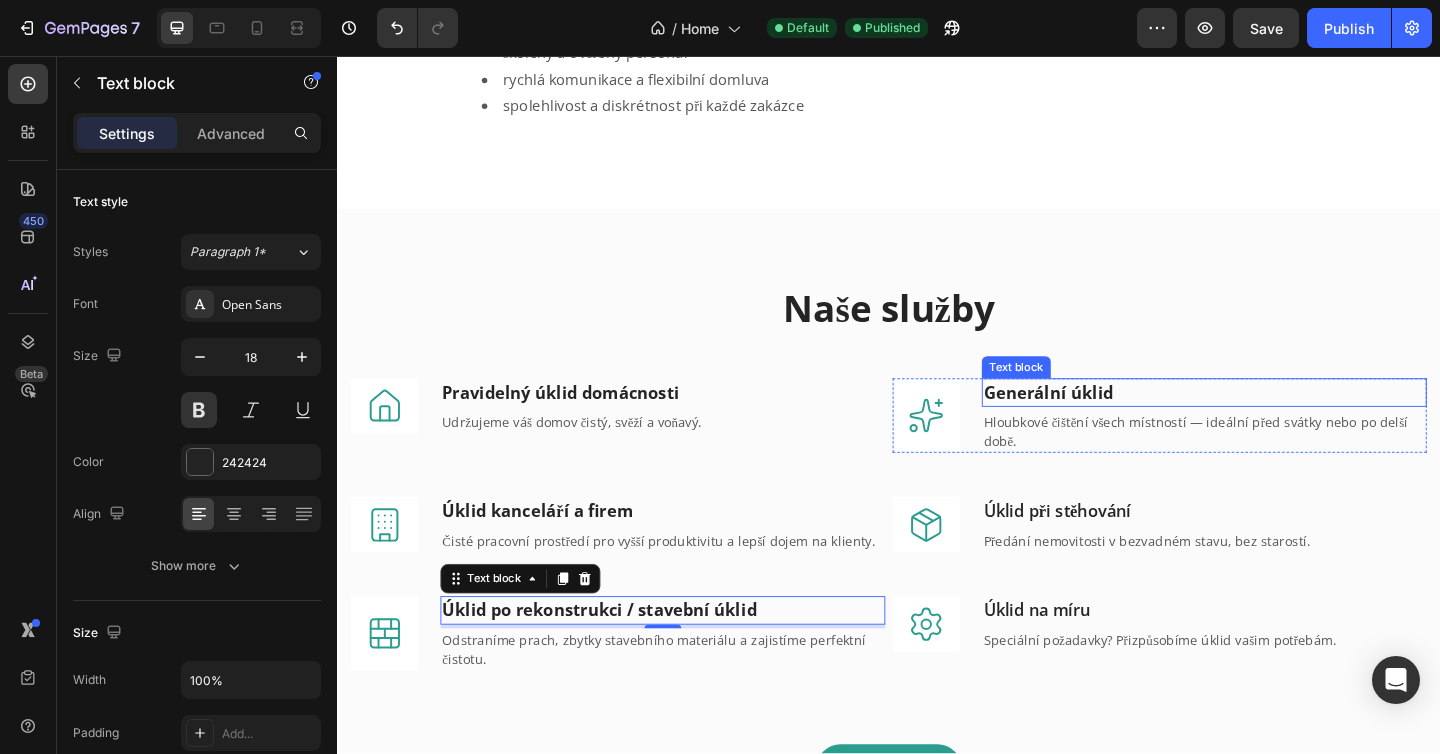 click on "Generální úklid" at bounding box center [1110, 422] 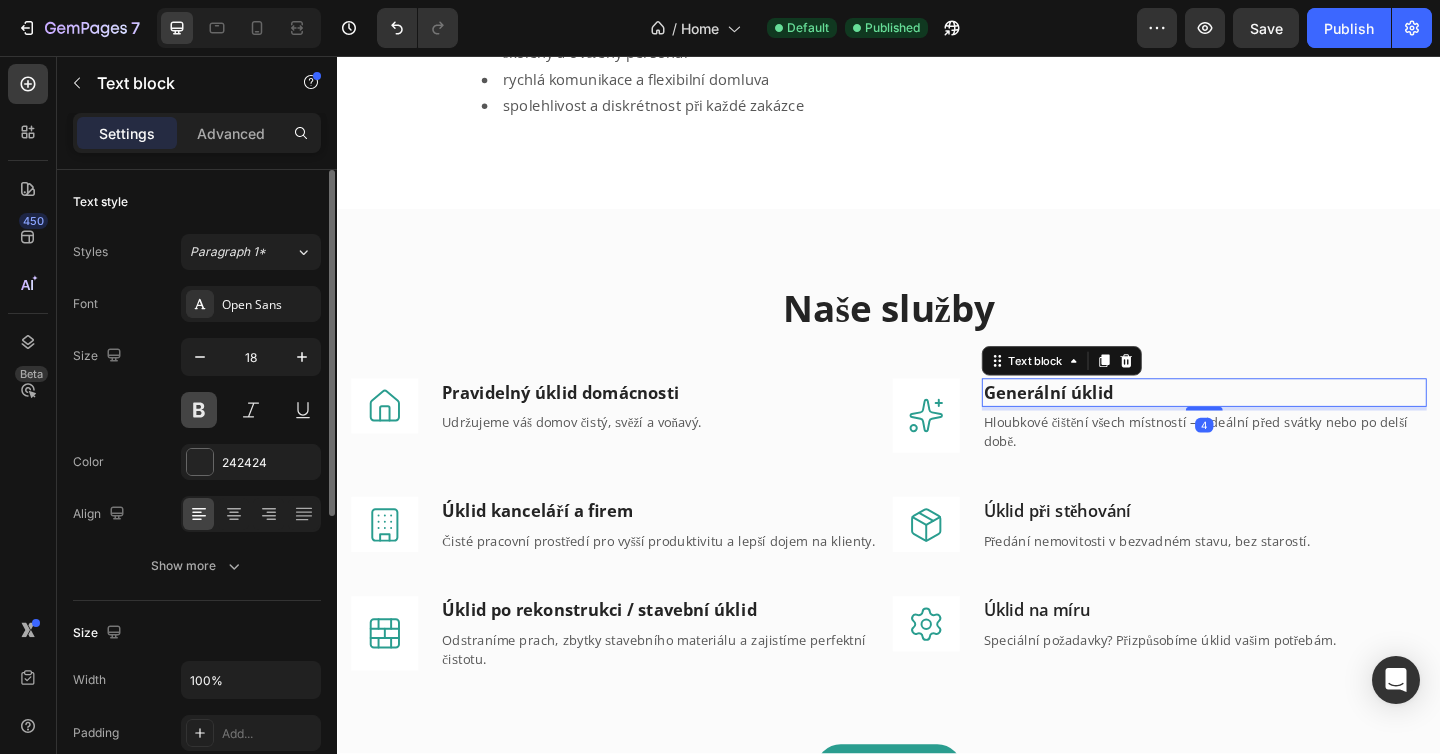 click at bounding box center [199, 410] 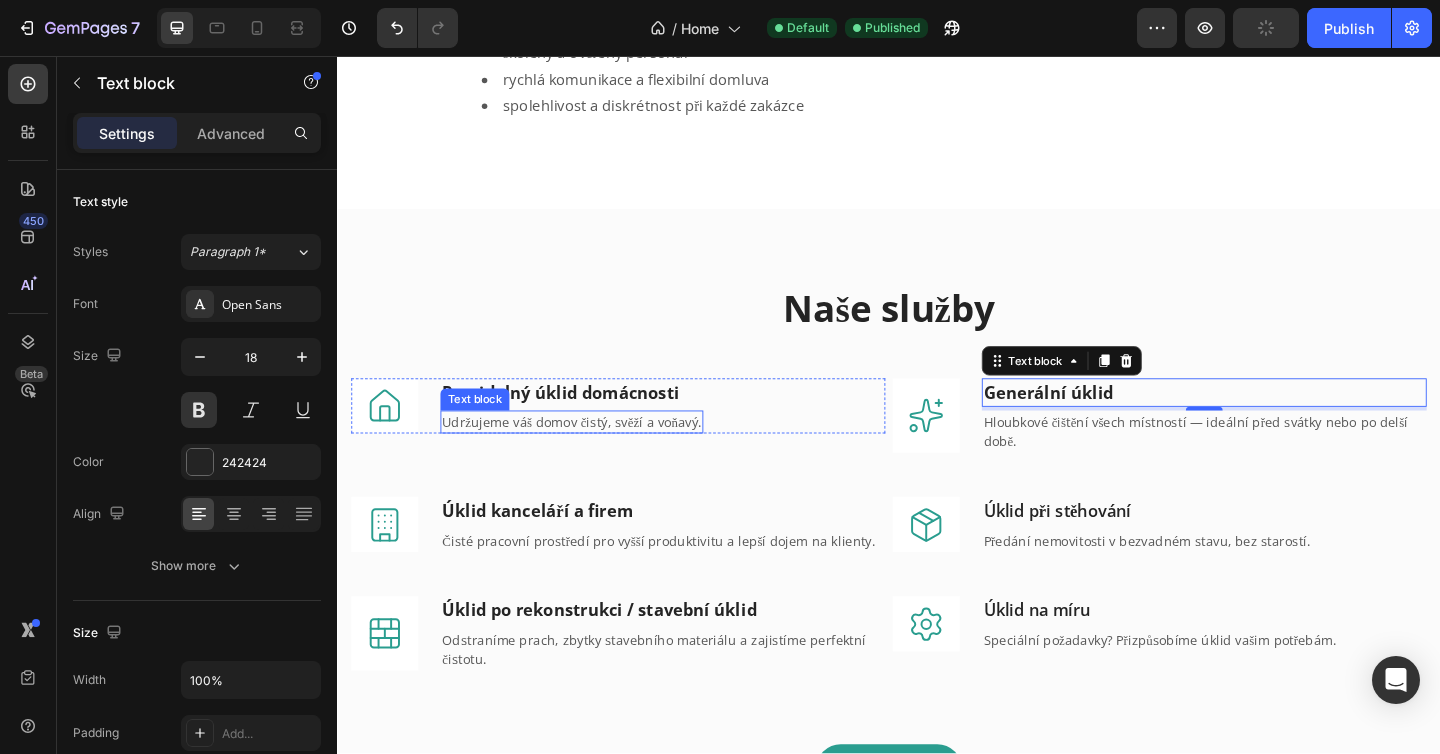 click on "Udržujeme váš domov čistý, svěží a voňavý." at bounding box center [592, 454] 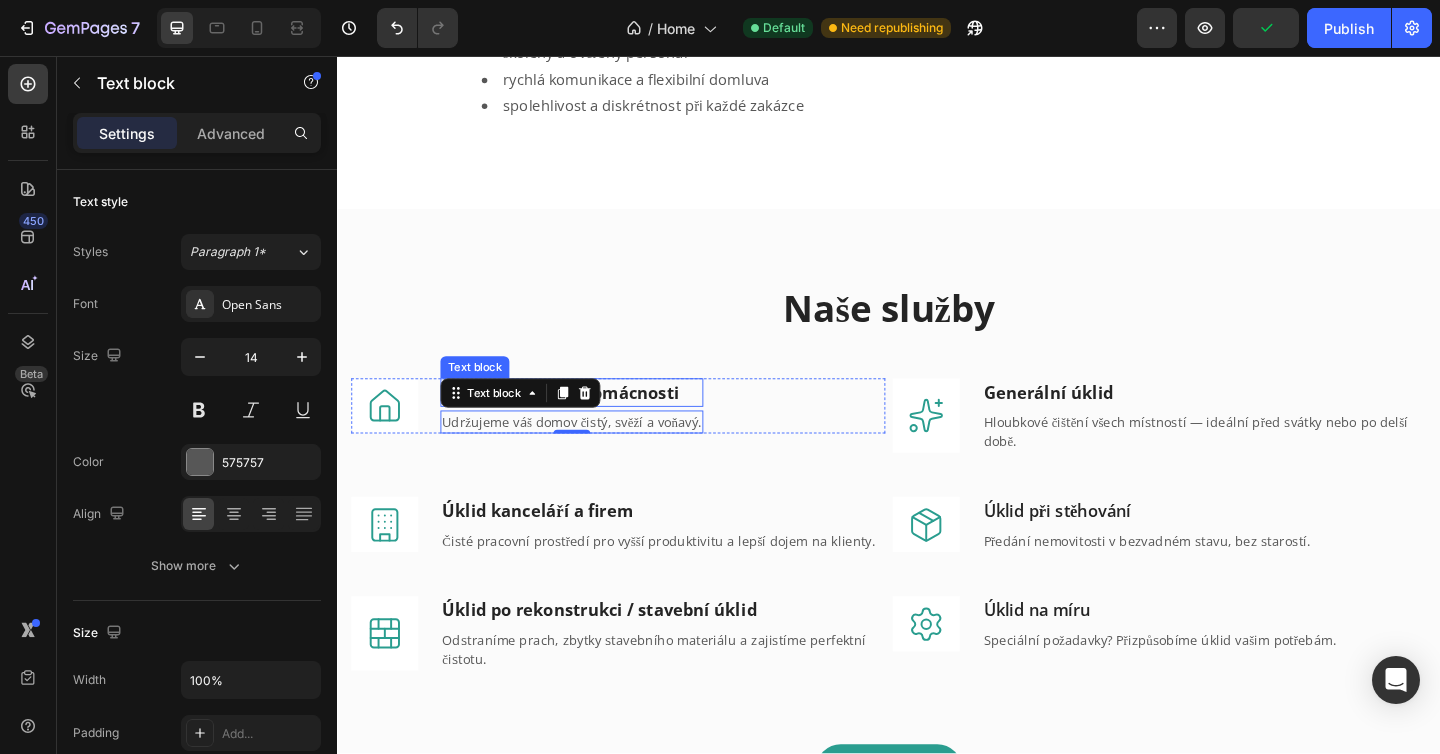 click on "Pravidelný úklid domácnosti" at bounding box center [580, 422] 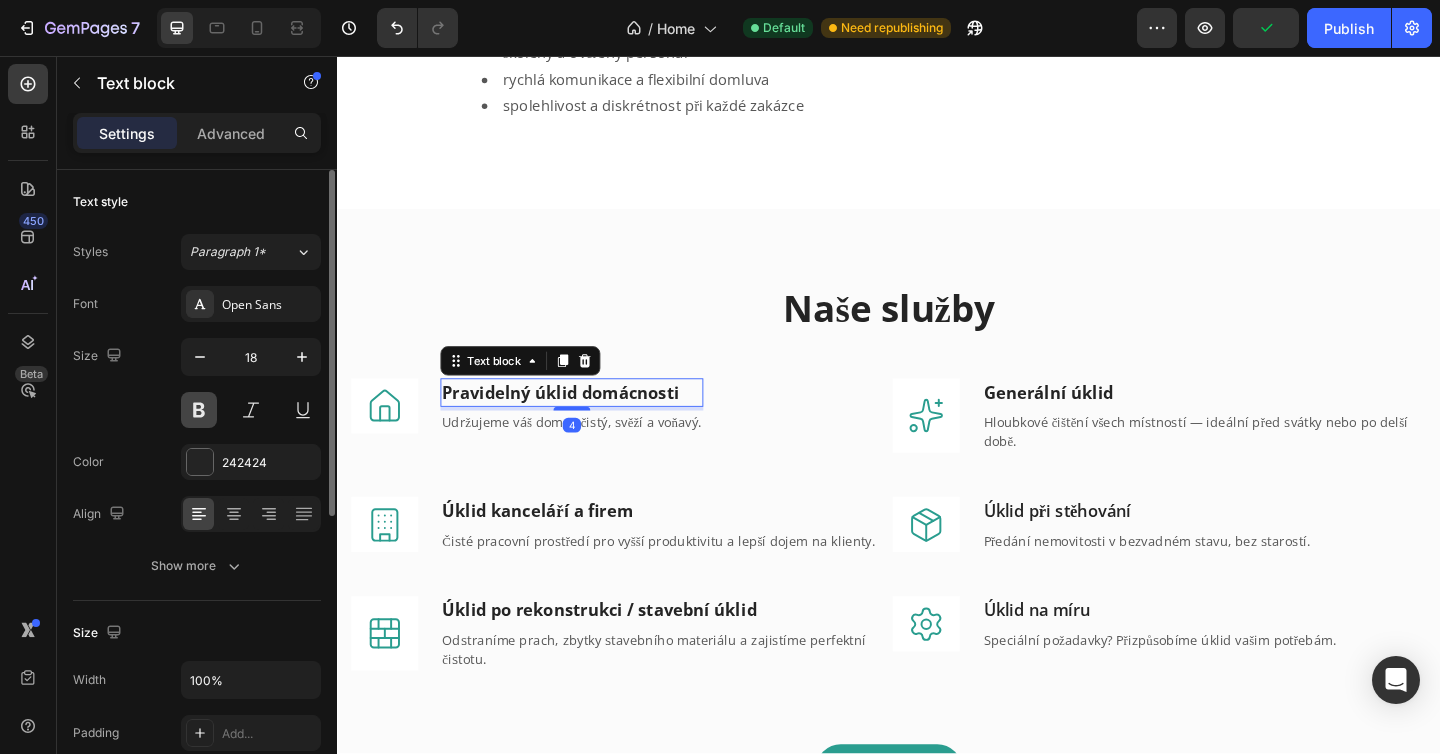 click at bounding box center [199, 410] 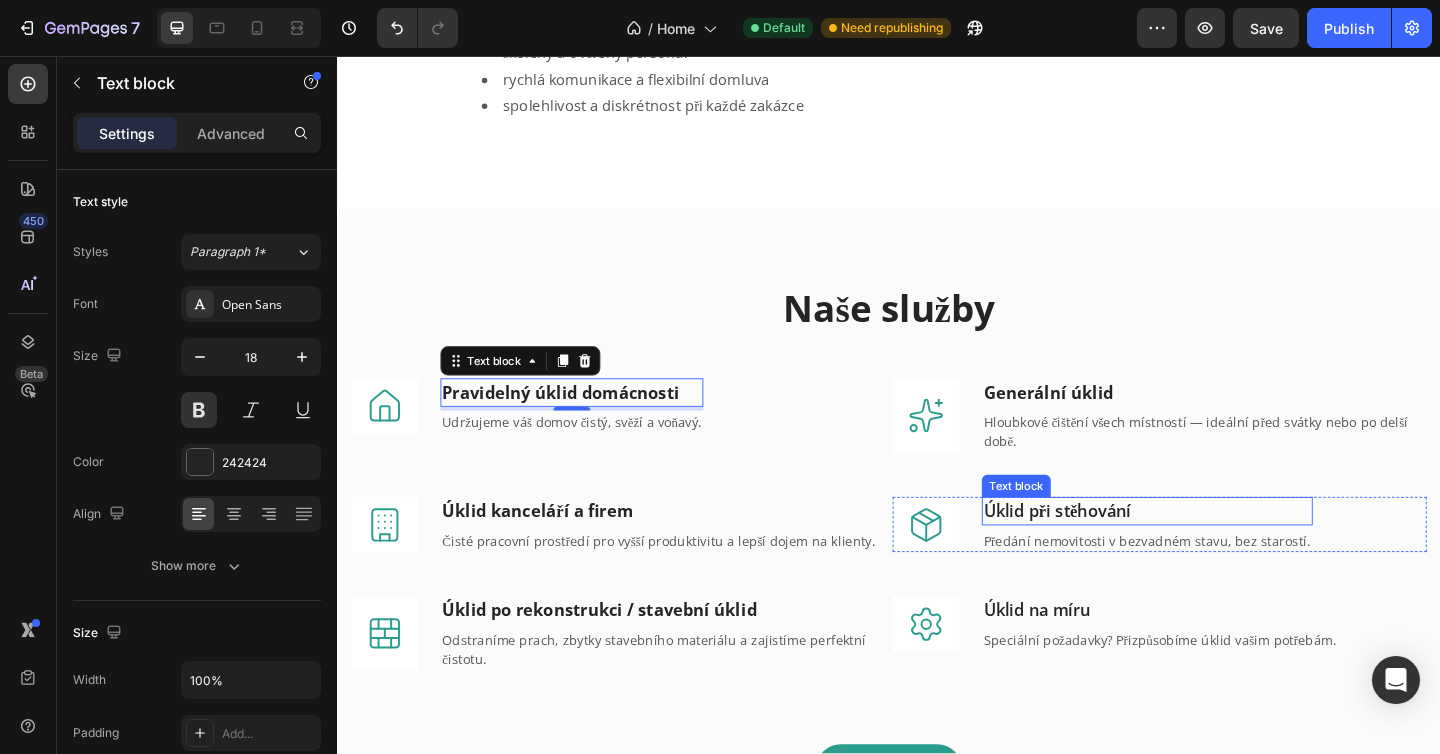 click on "Úklid při stěhování" at bounding box center (1218, 551) 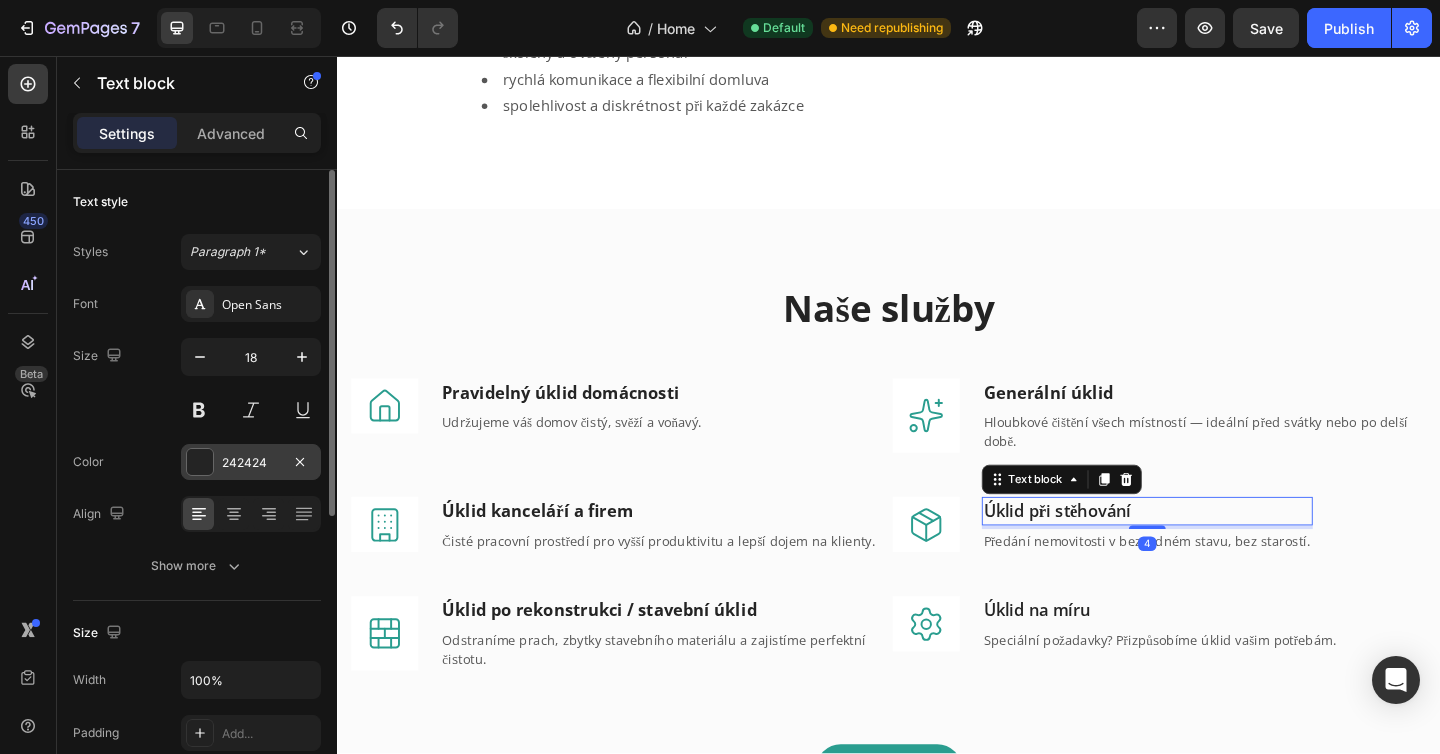 click on "242424" at bounding box center (251, 463) 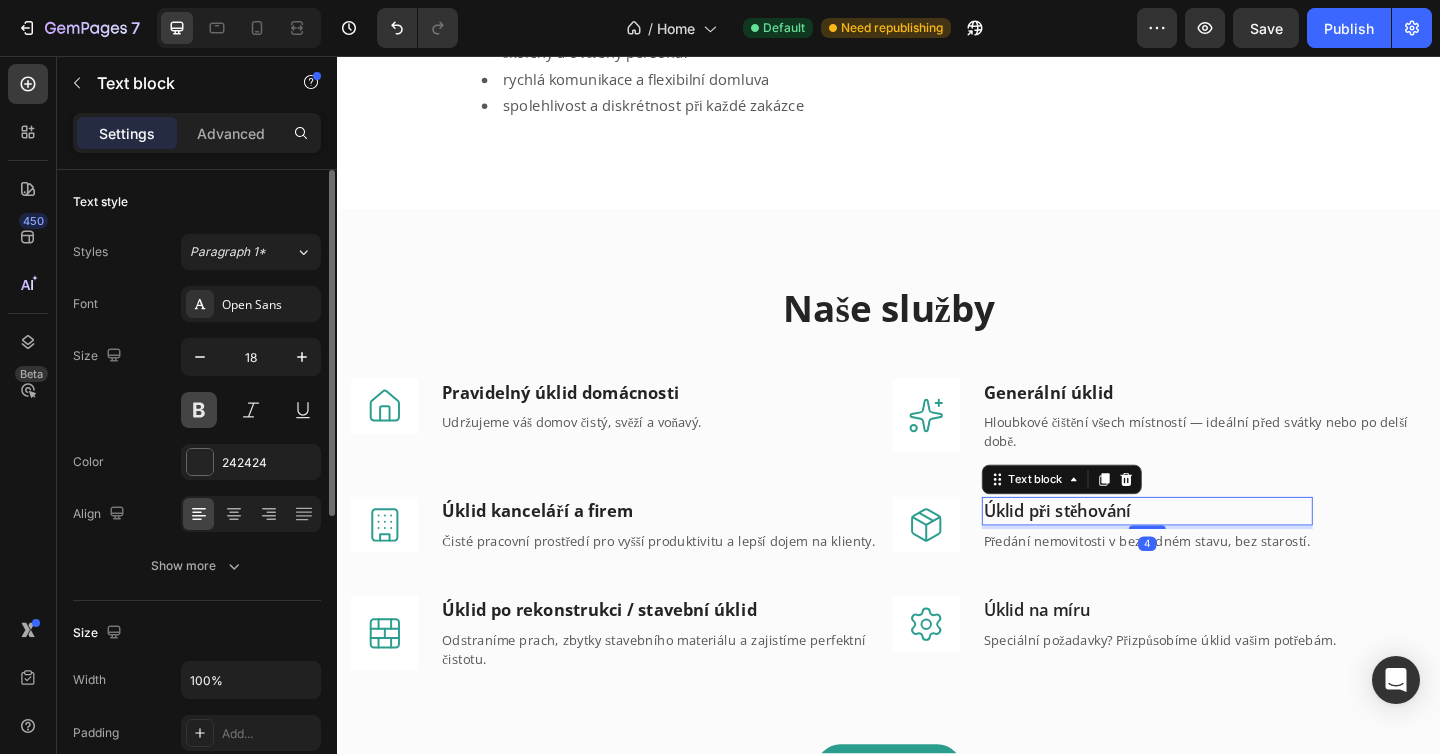 click at bounding box center (199, 410) 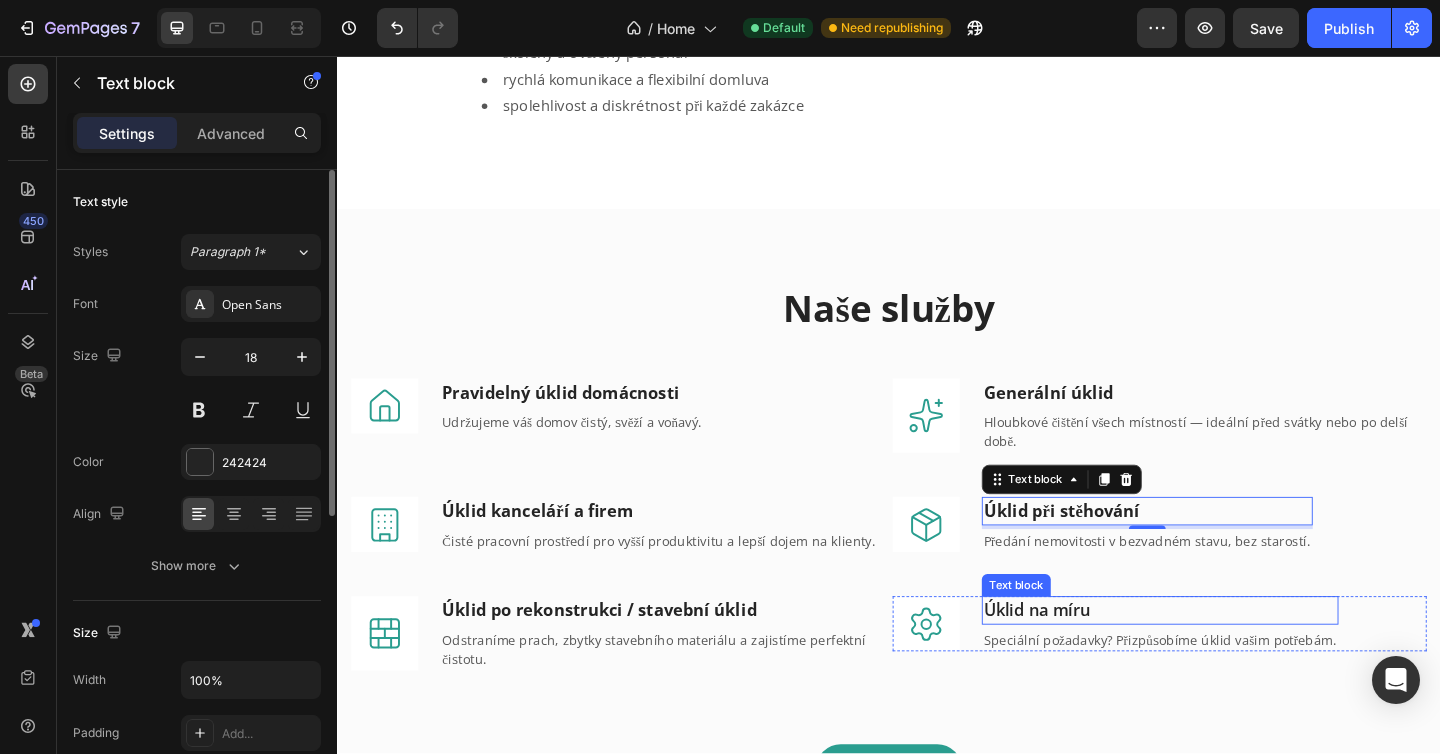 click on "Úklid na míru" at bounding box center (1232, 659) 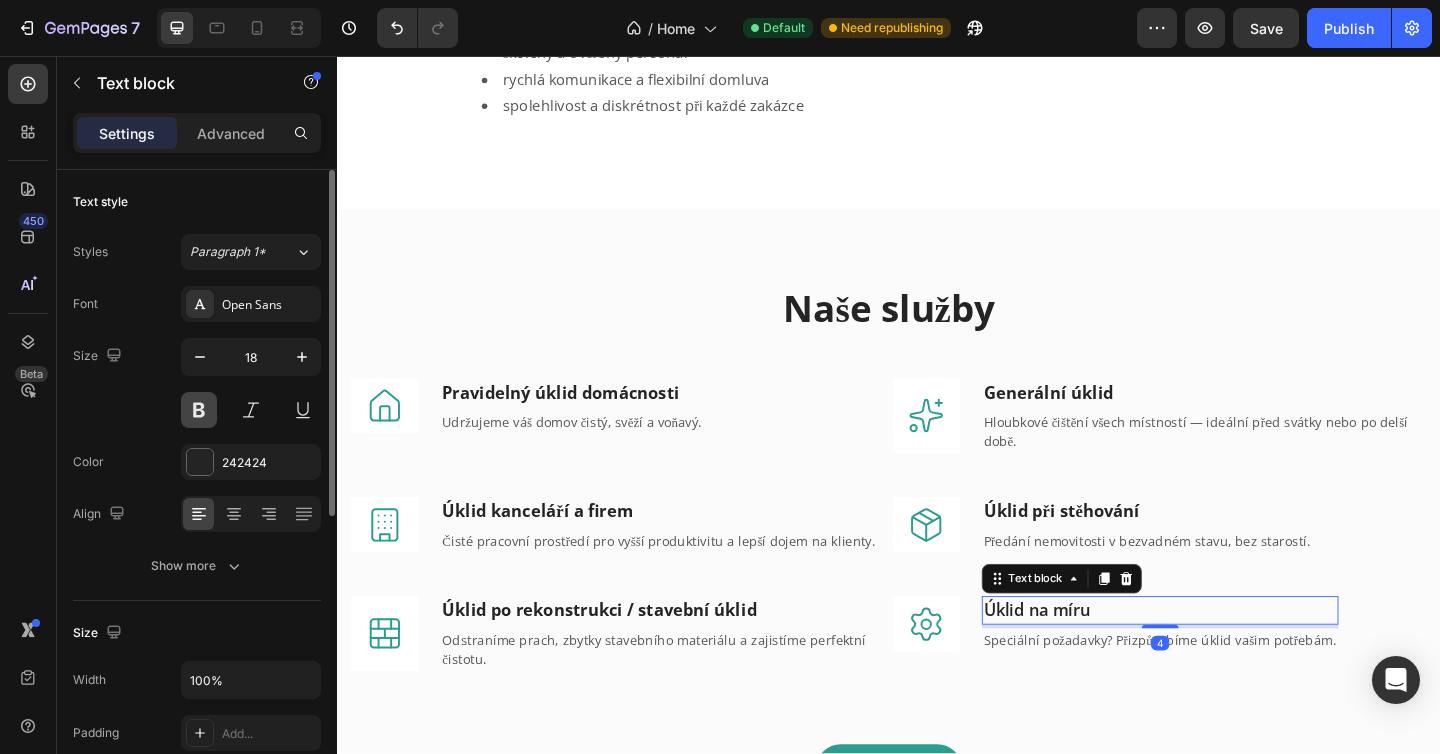 click at bounding box center [199, 410] 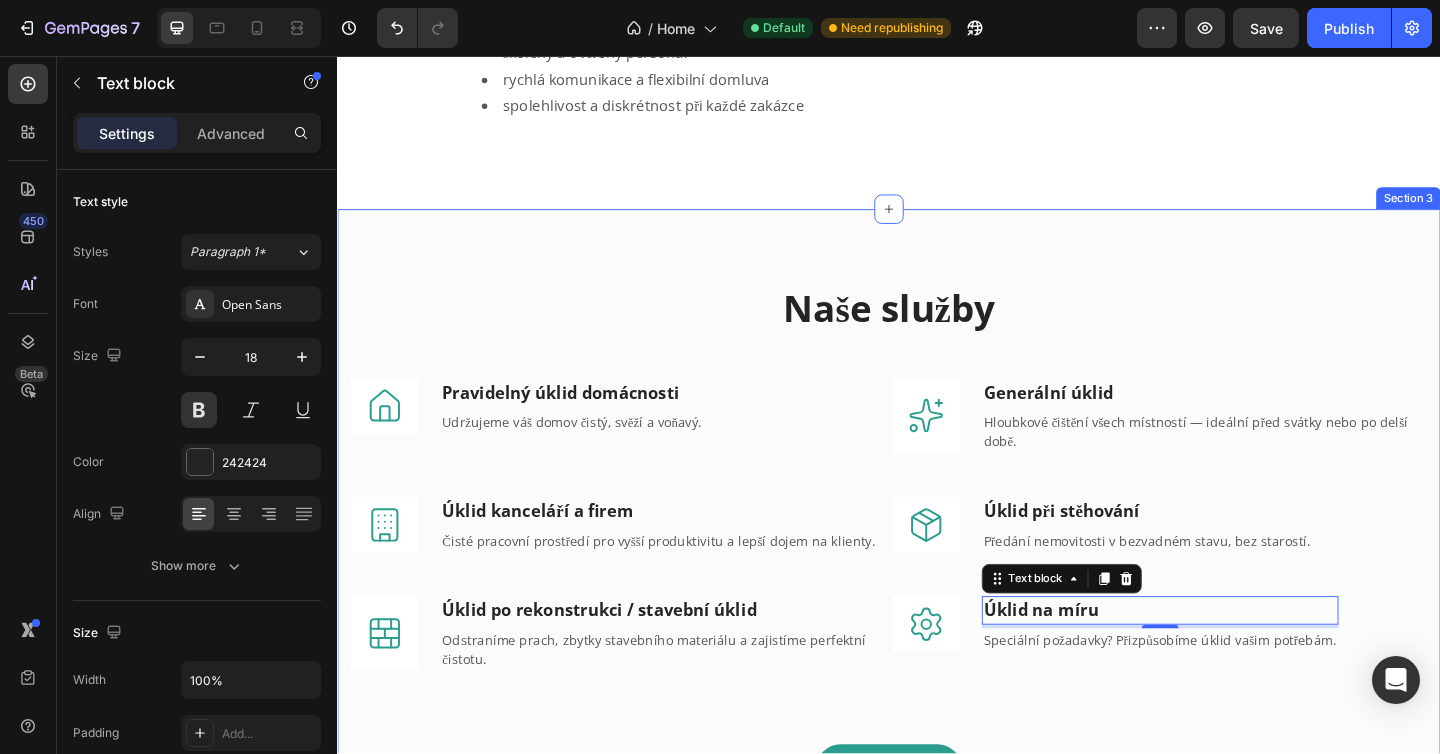 click on "Naše služby Heading Row Image Row Pravidelný úklid domácnosti Text block Udržujeme váš domov čistý, svěží a voňavý. Text block Row Image Row Generální úklid Text block Hloubkové čištění všech místností — ideální před svátky nebo po delší době. Text block Row Row Image Row Úklid kanceláří a firem Text block Čisté pracovní prostředí pro vyšší produktivitu a lepší dojem na klienty. Text block Row Image Row Úklid při stěhování Text block Předání nemovitosti v bezvadném stavu, bez starostí. Text block Row Row Image Row Úklid po rekonstrukci / stavební úklid Text block Odstraníme prach, zbytky stavebního materiálu a zajistíme perfektní čistotu. Text block Row Image Row Úklid na míru Text block   4 Speciální požadavky? Přizpůsobíme úklid vašim potřebám. Text block Row Row Ceník služeb Button Section 3" at bounding box center (937, 580) 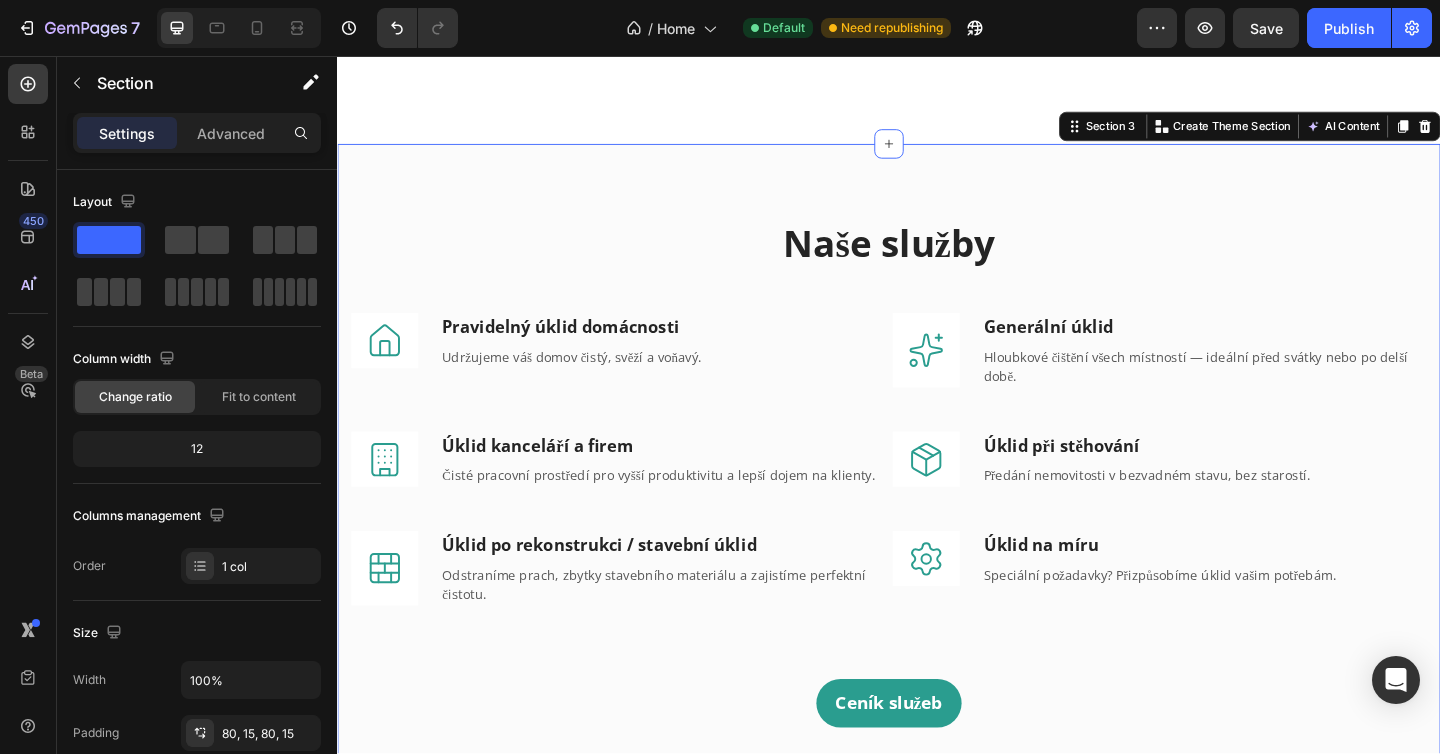 scroll, scrollTop: 1196, scrollLeft: 0, axis: vertical 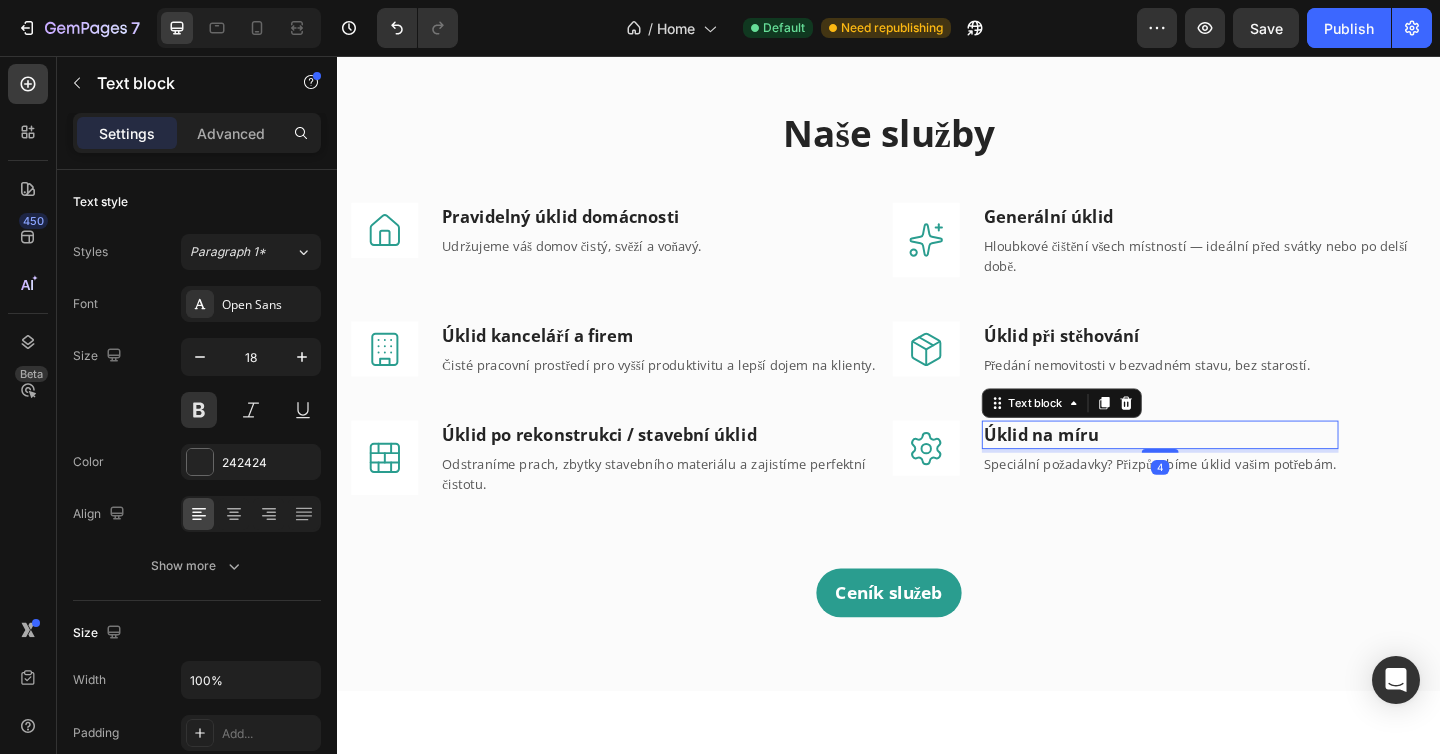 click on "Úklid na míru" at bounding box center [1232, 468] 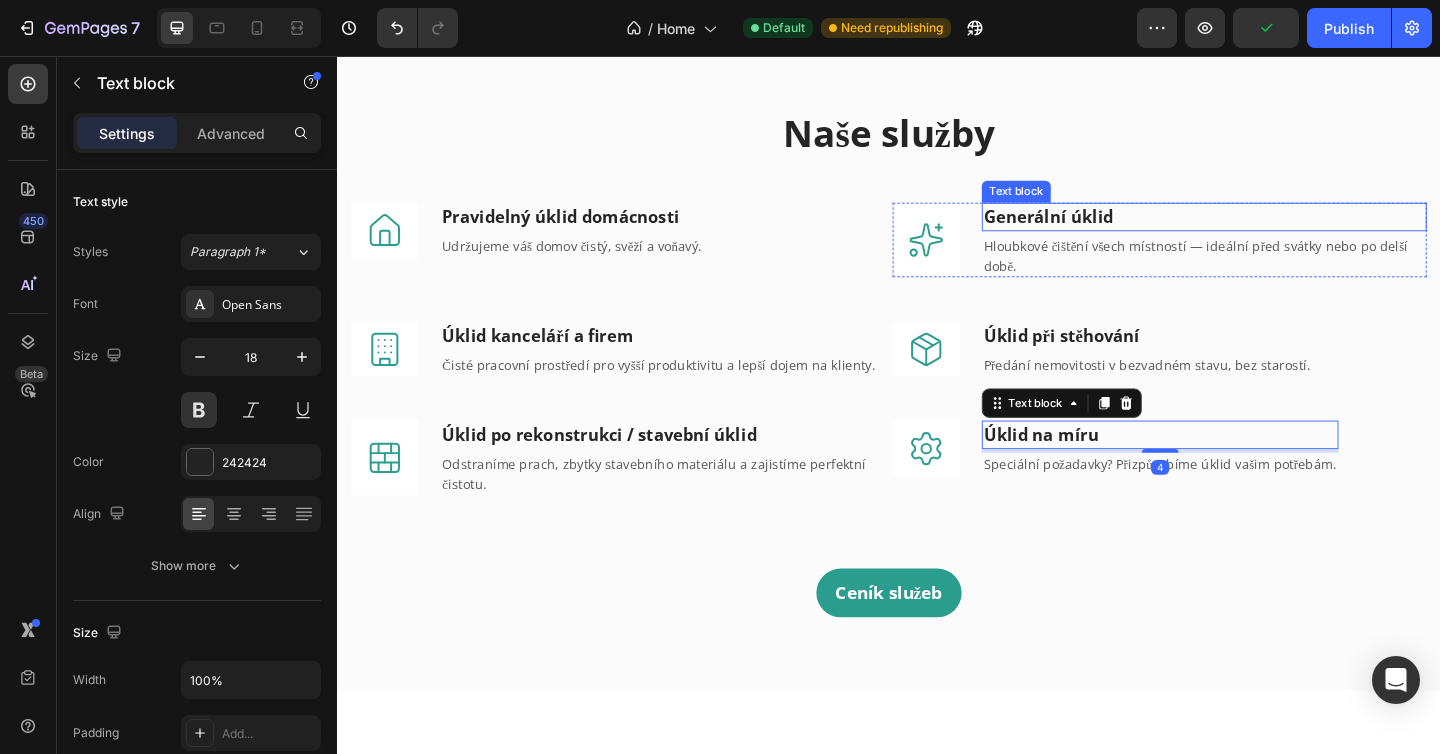 click on "Generální úklid" at bounding box center (1110, 231) 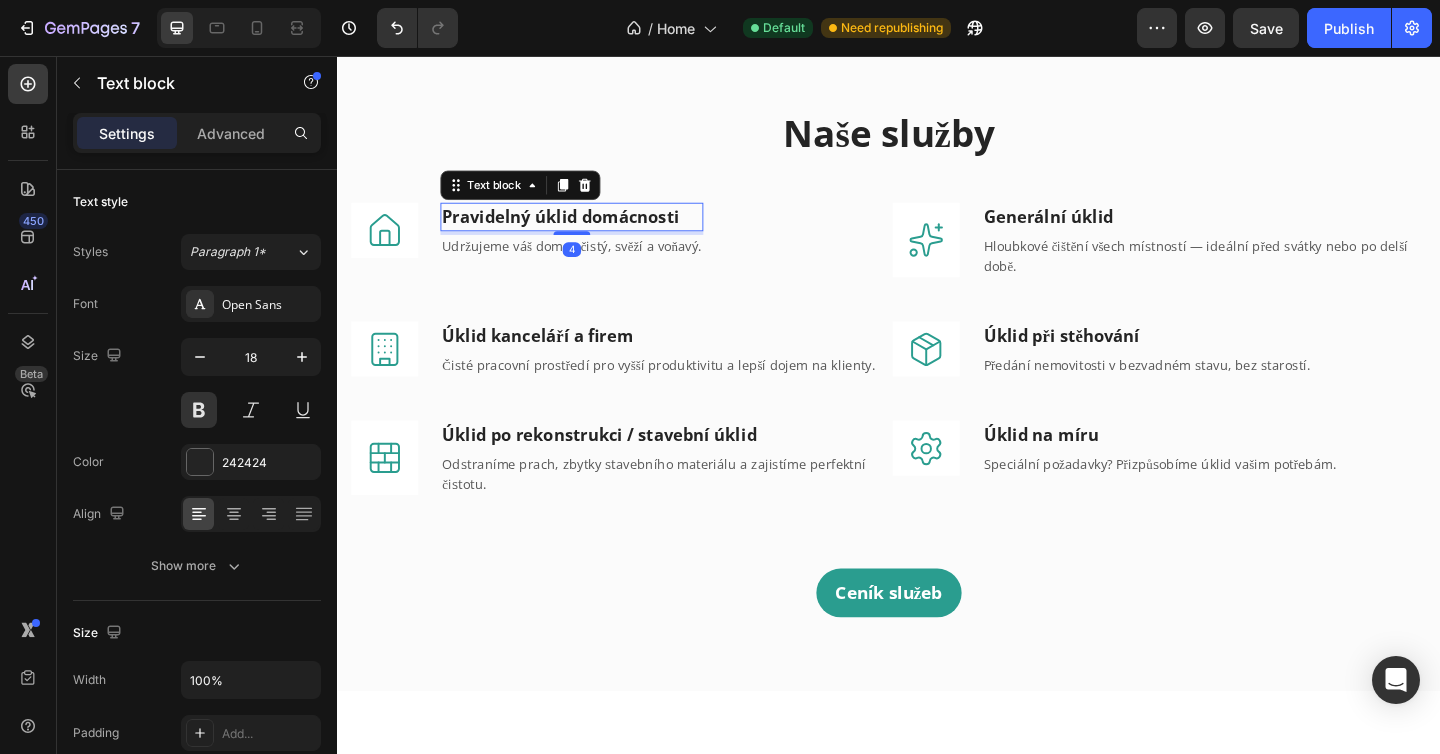 click on "Pravidelný úklid domácnosti" at bounding box center (580, 231) 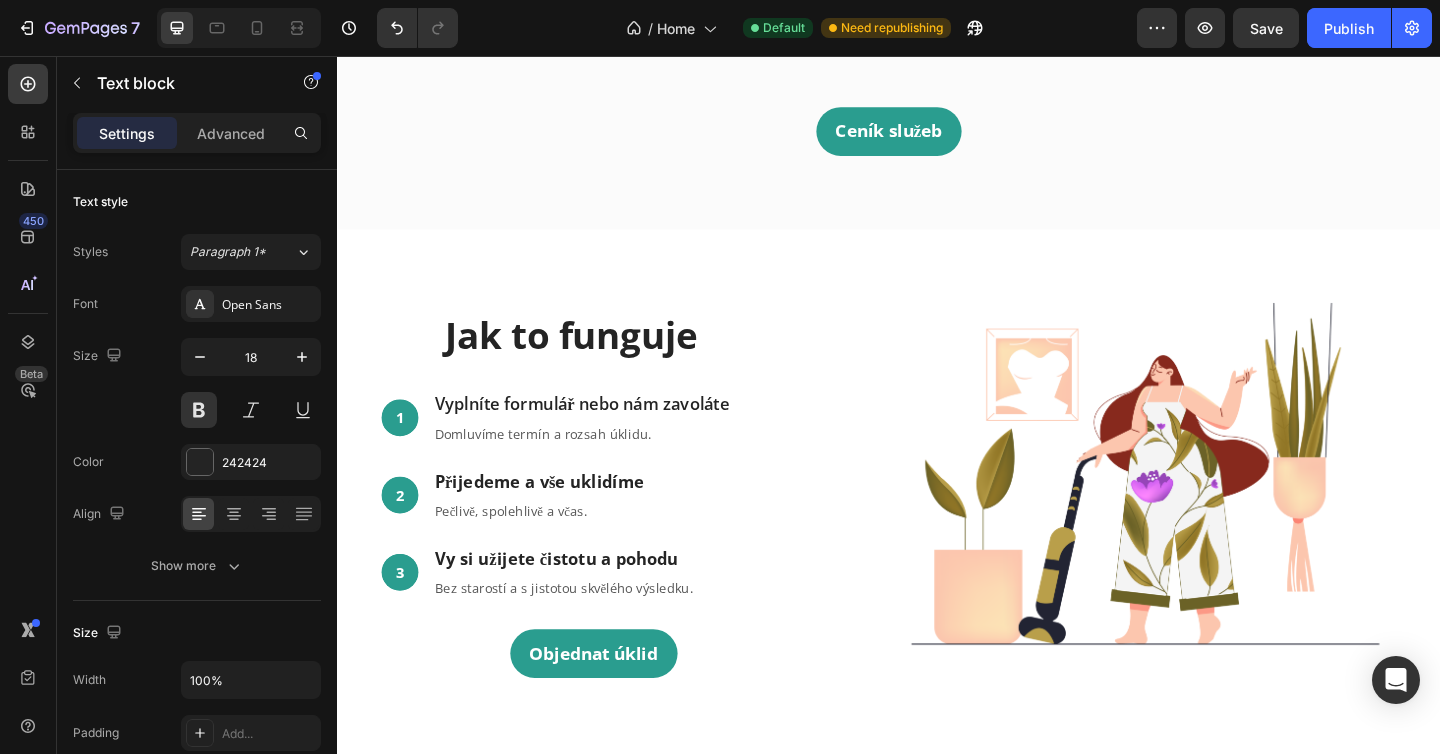scroll, scrollTop: 1710, scrollLeft: 0, axis: vertical 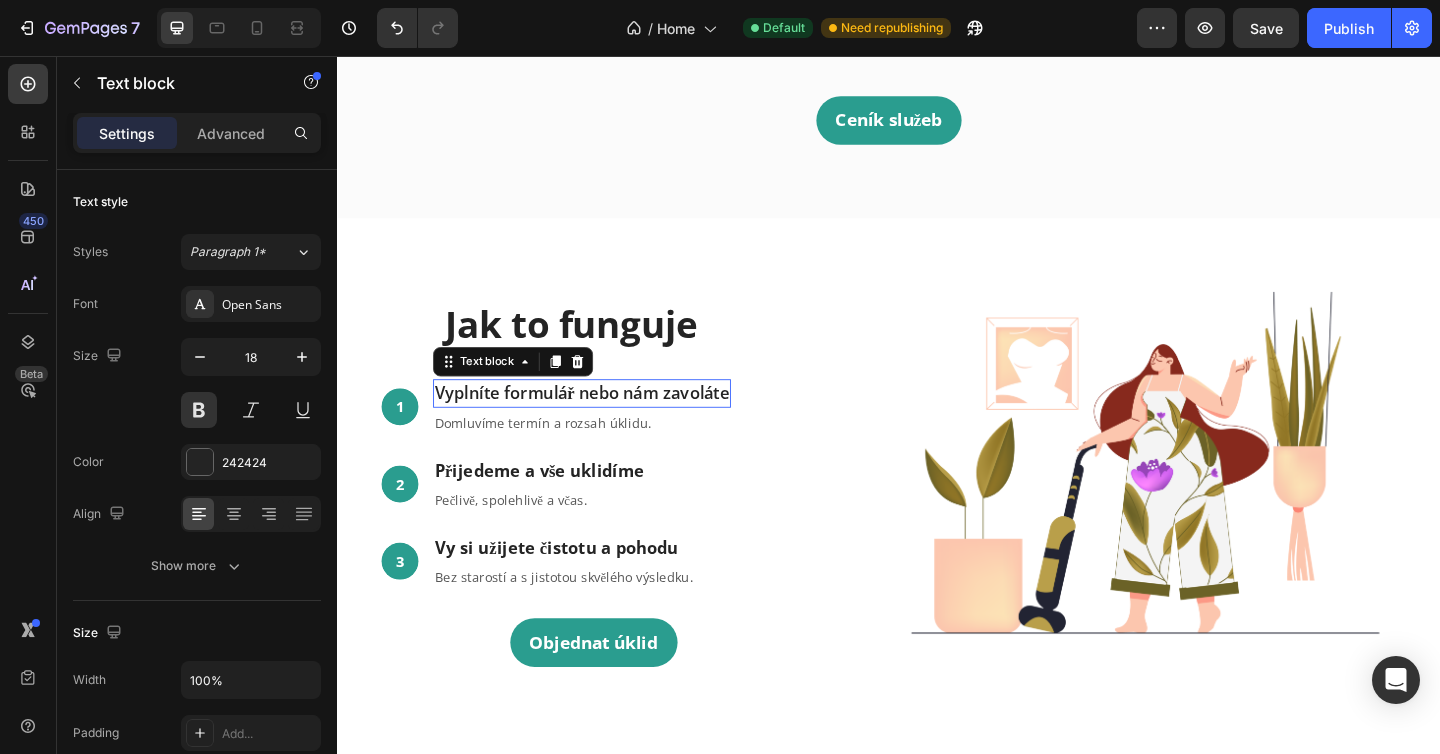 click on "Vyplníte formulář nebo nám zavoláte" at bounding box center [603, 423] 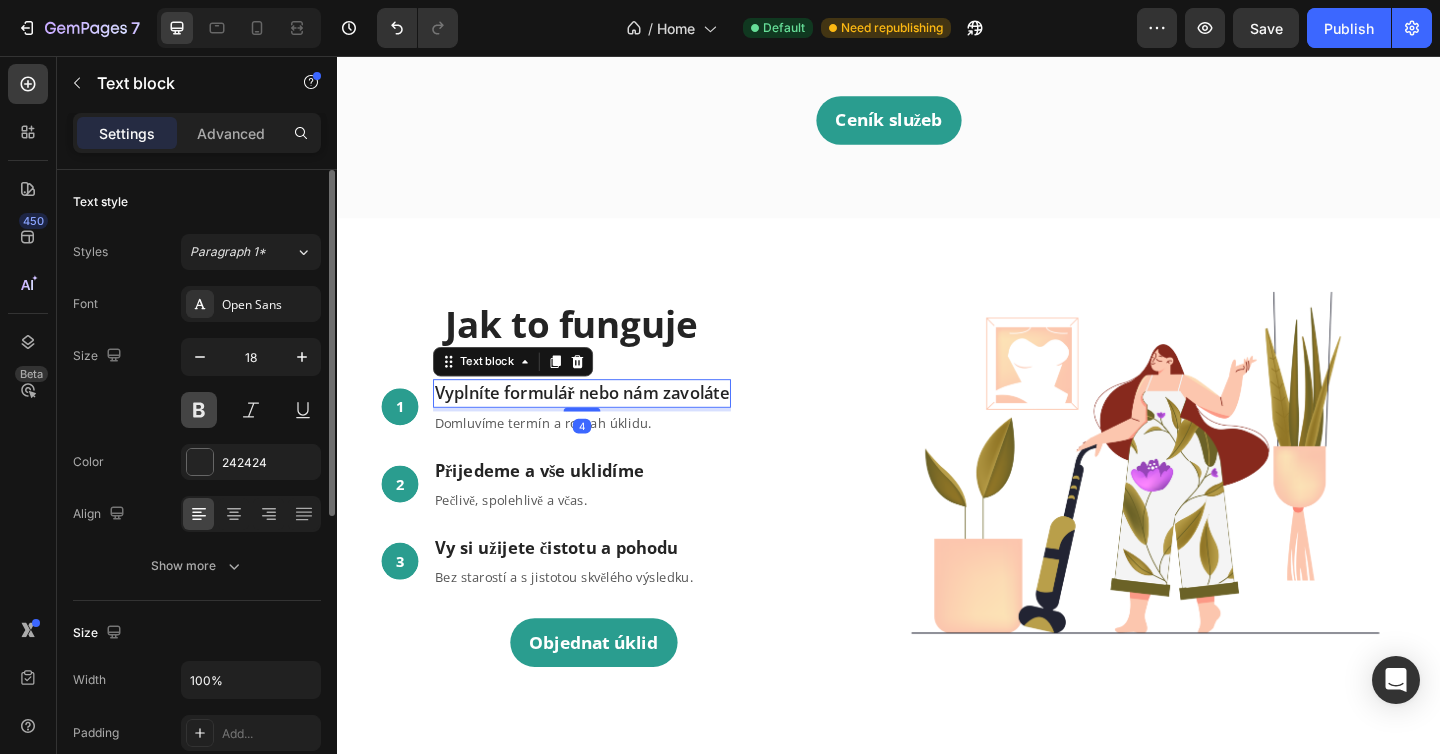 click at bounding box center (199, 410) 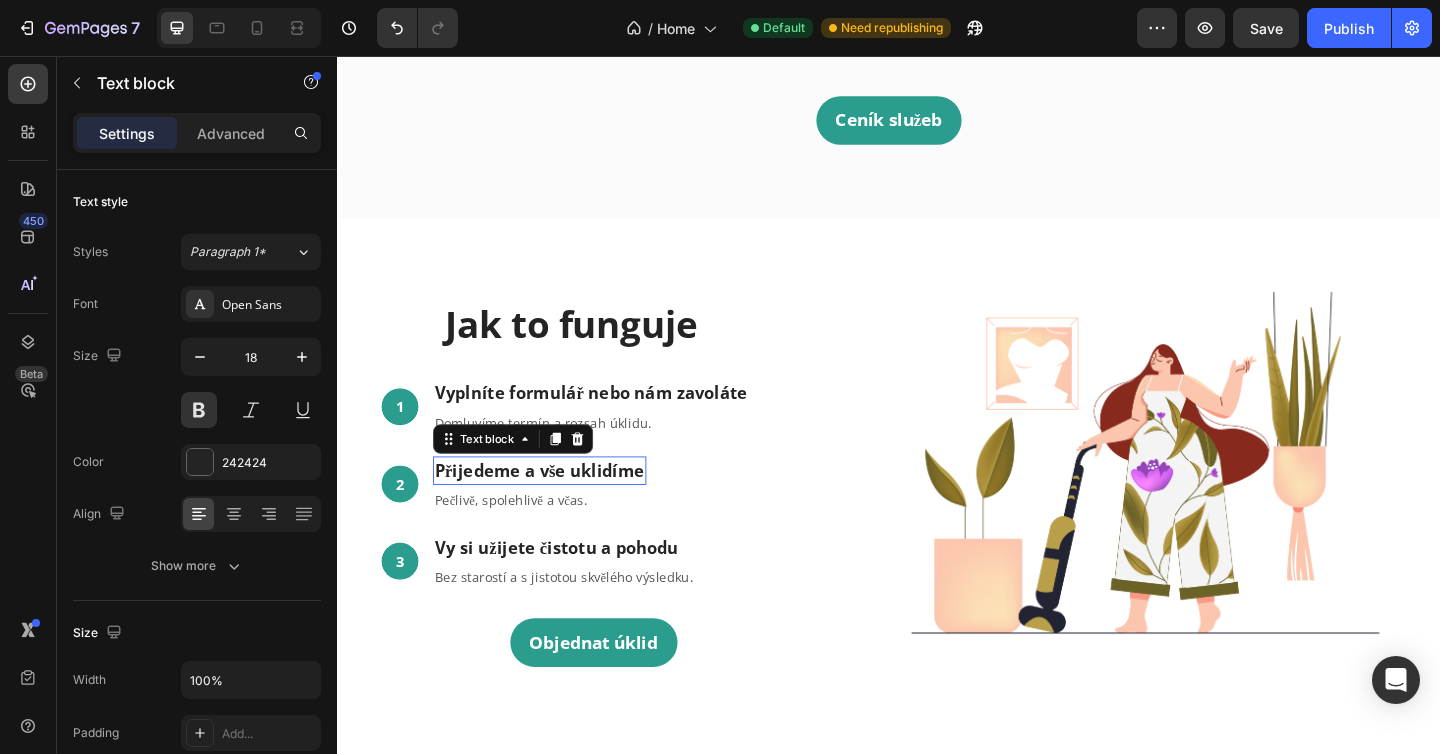 click on "Přijedeme a vše uklidíme" at bounding box center [557, 507] 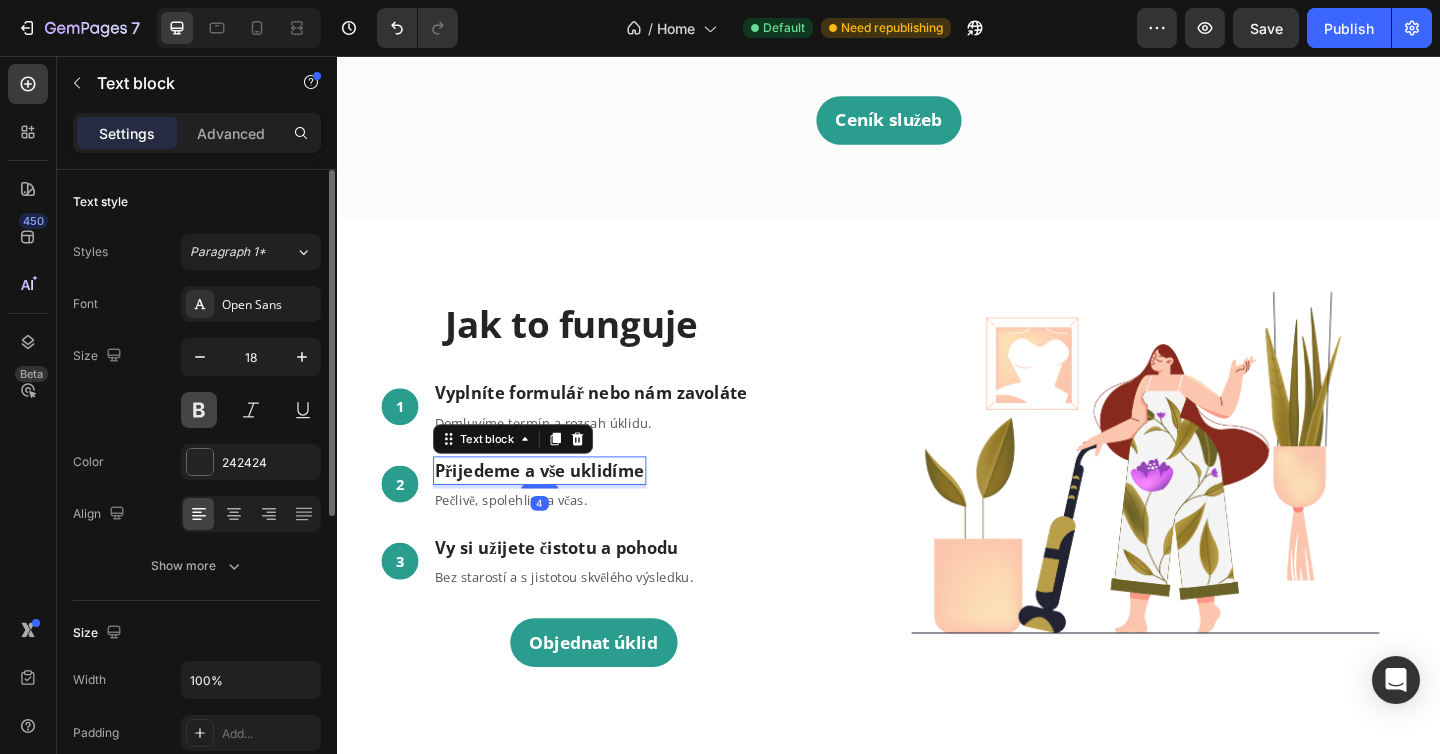 click at bounding box center (199, 410) 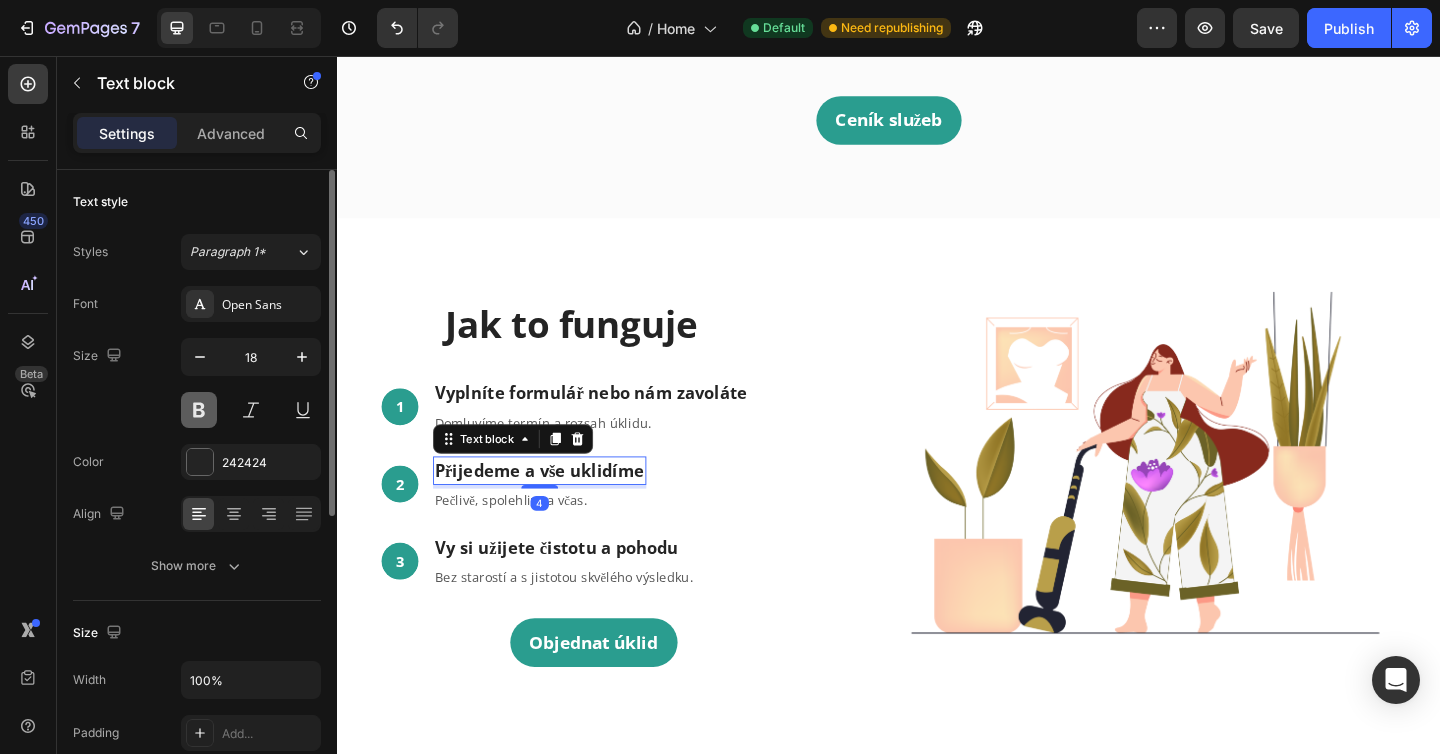 click at bounding box center (199, 410) 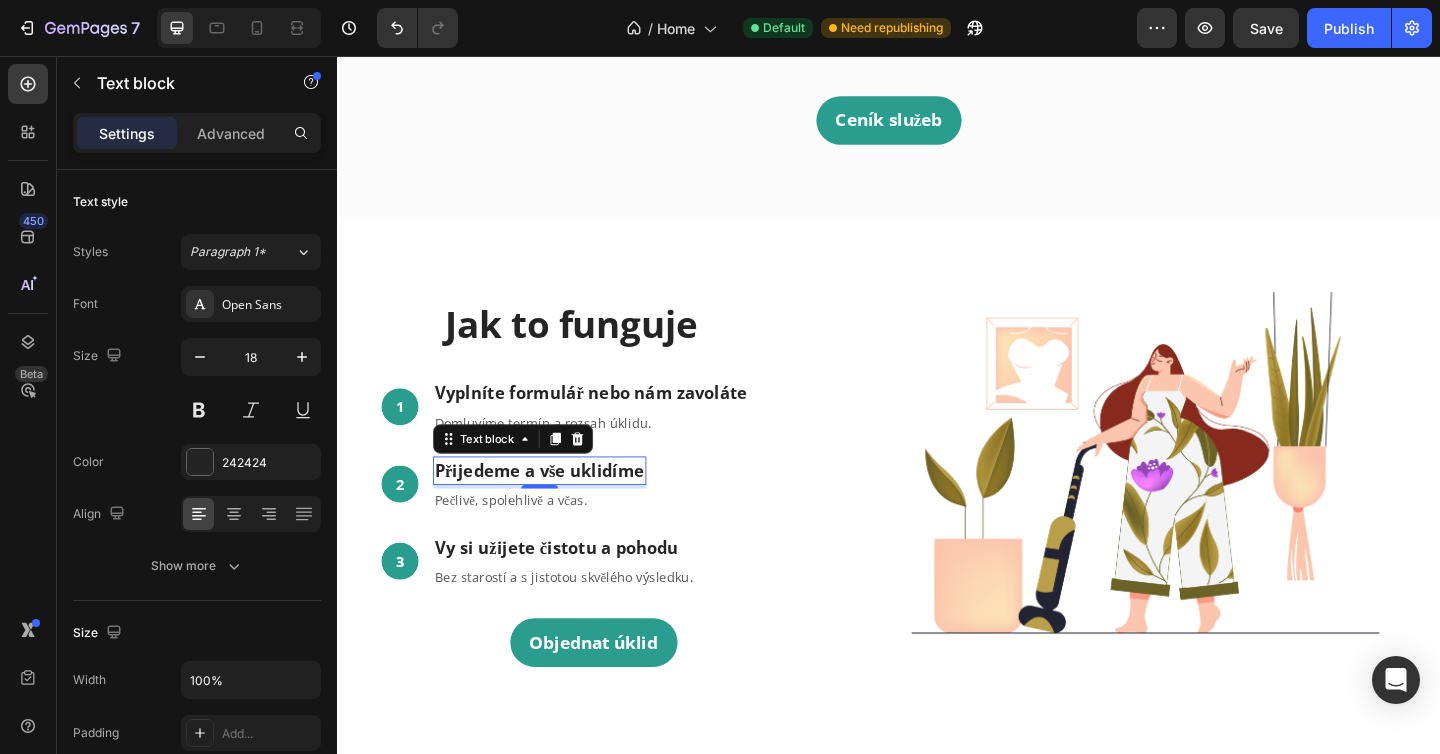 click on "Přijedeme a vše uklidíme" at bounding box center [557, 507] 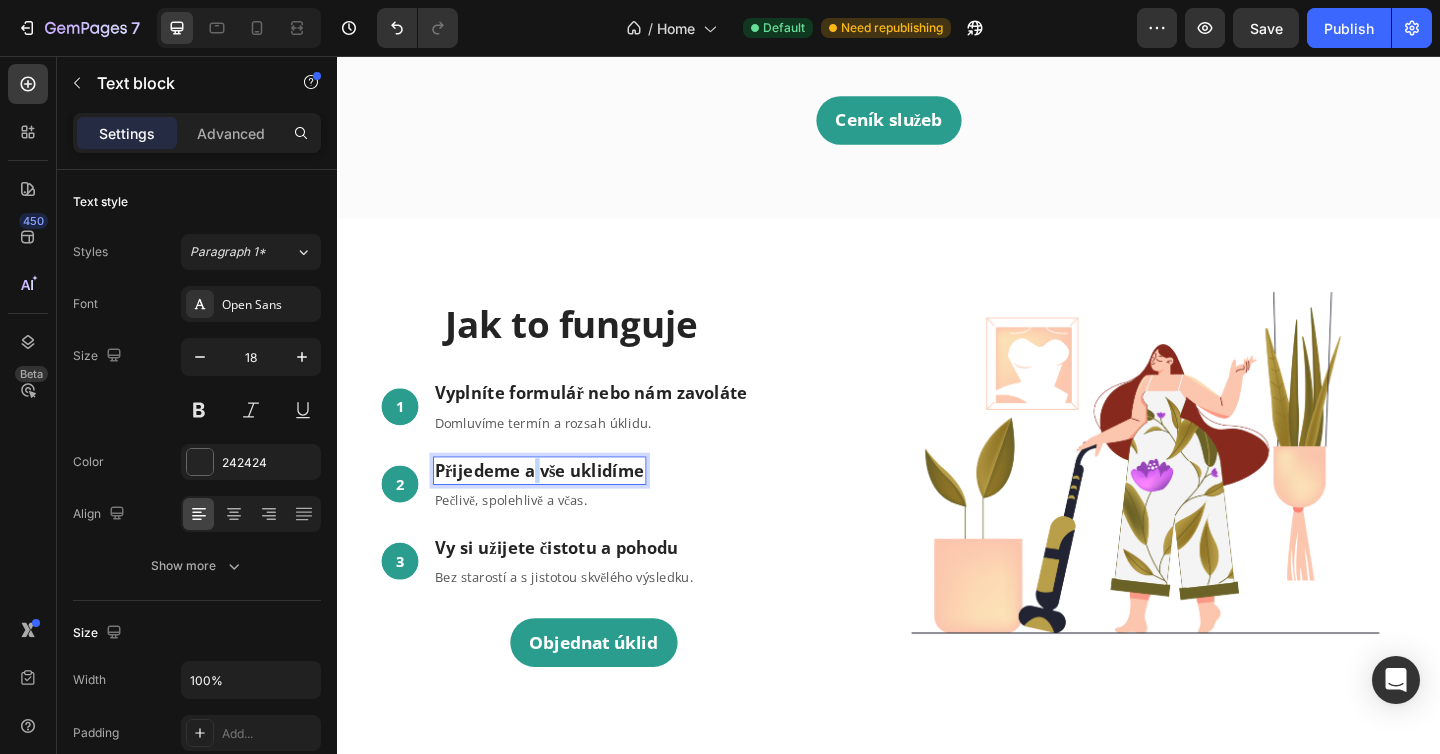 click on "Přijedeme a vše uklidíme" at bounding box center [557, 507] 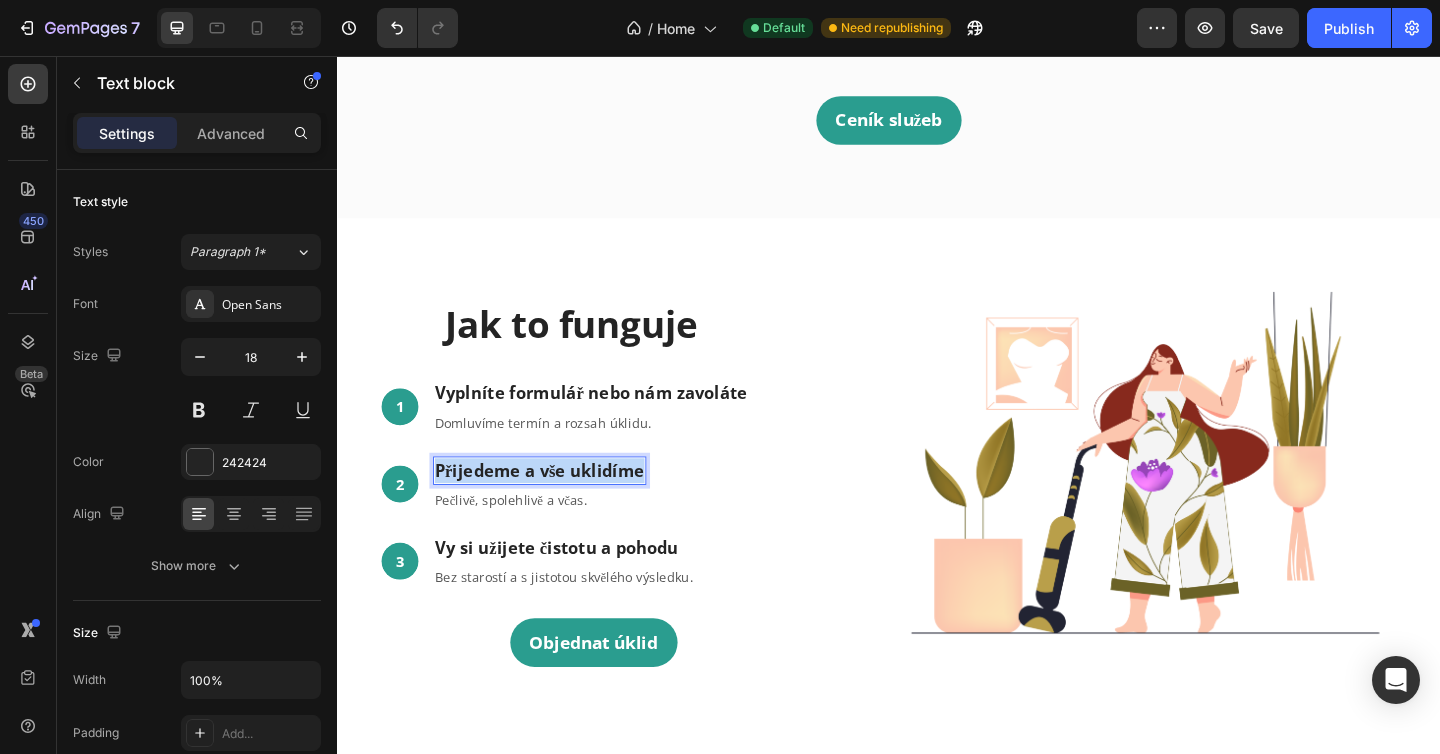 click on "Přijedeme a vše uklidíme" at bounding box center (557, 507) 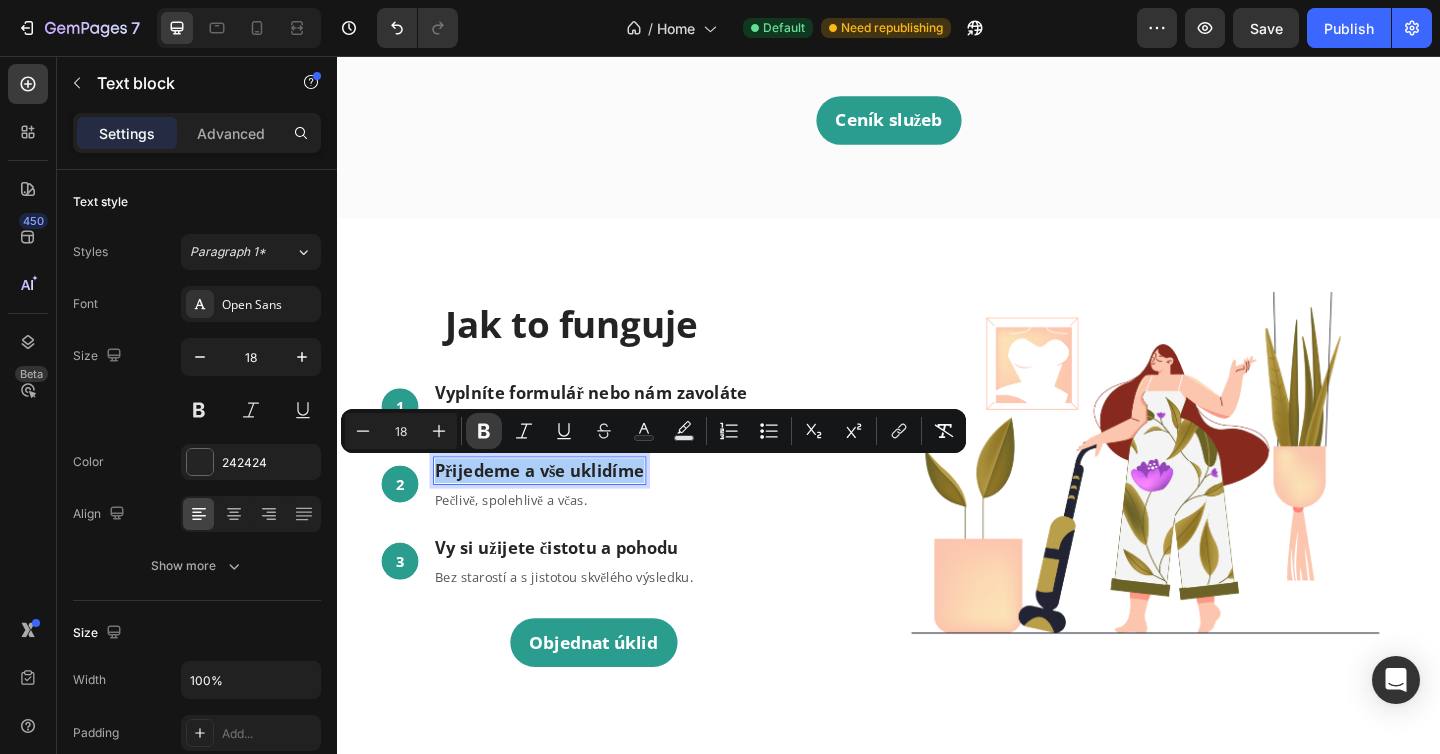 click 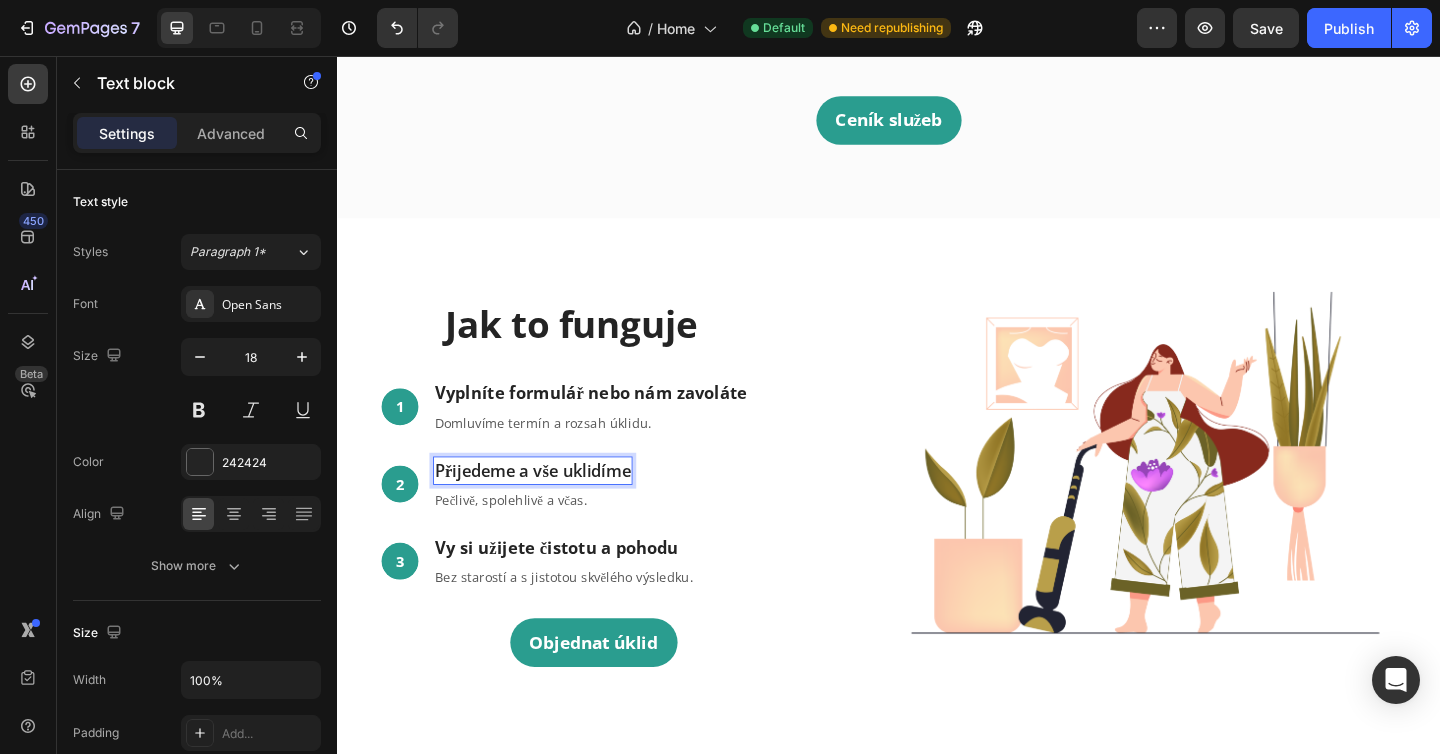 click on "Přijedeme a vše uklidíme" at bounding box center (549, 507) 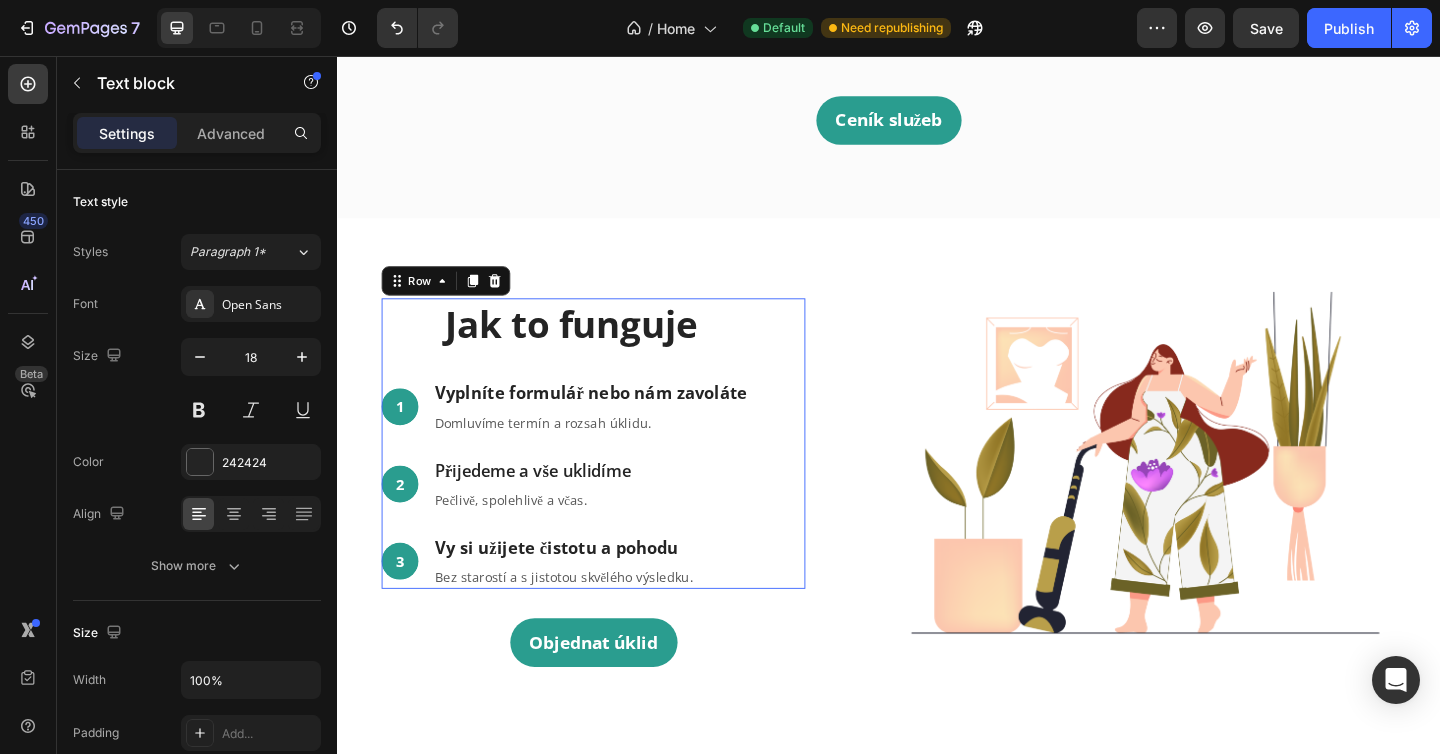 click on "Jak to funguje Heading 1 Text Block Hero Banner Vyplníte formulář nebo nám zavoláte Text block Domluvíme termín a rozsah úklidu. Text block Row 2 Text Block Hero Banner Přijedeme a vše uklidíme Text block Pečlivě, spolehlivě a včas. Text block Row 3 Text Block Hero Banner Vy si užijete čistotu a pohodu Text block Bez starostí a s jistotou skvělého výsledku. Text block Row Row   0" at bounding box center (615, 478) 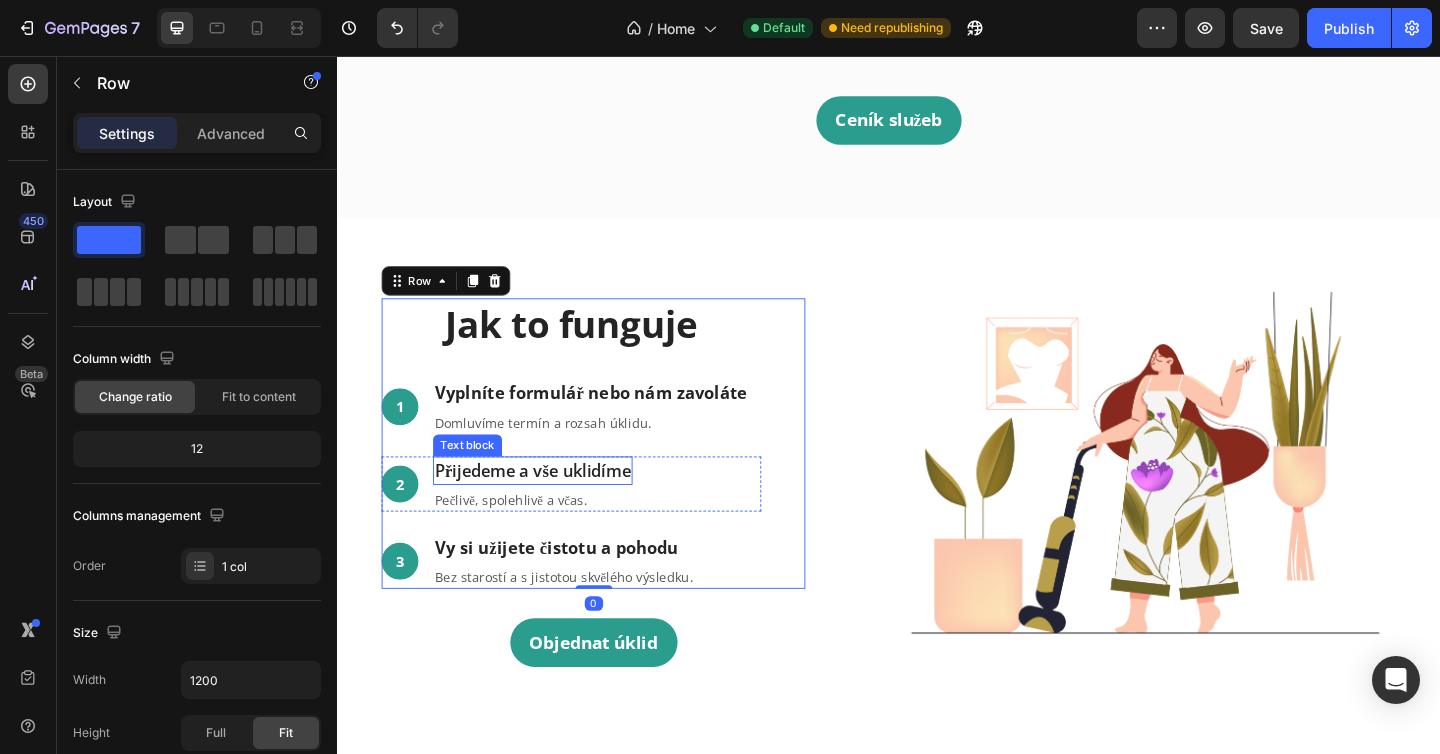 click on "Přijedeme a vše uklidíme" at bounding box center [549, 507] 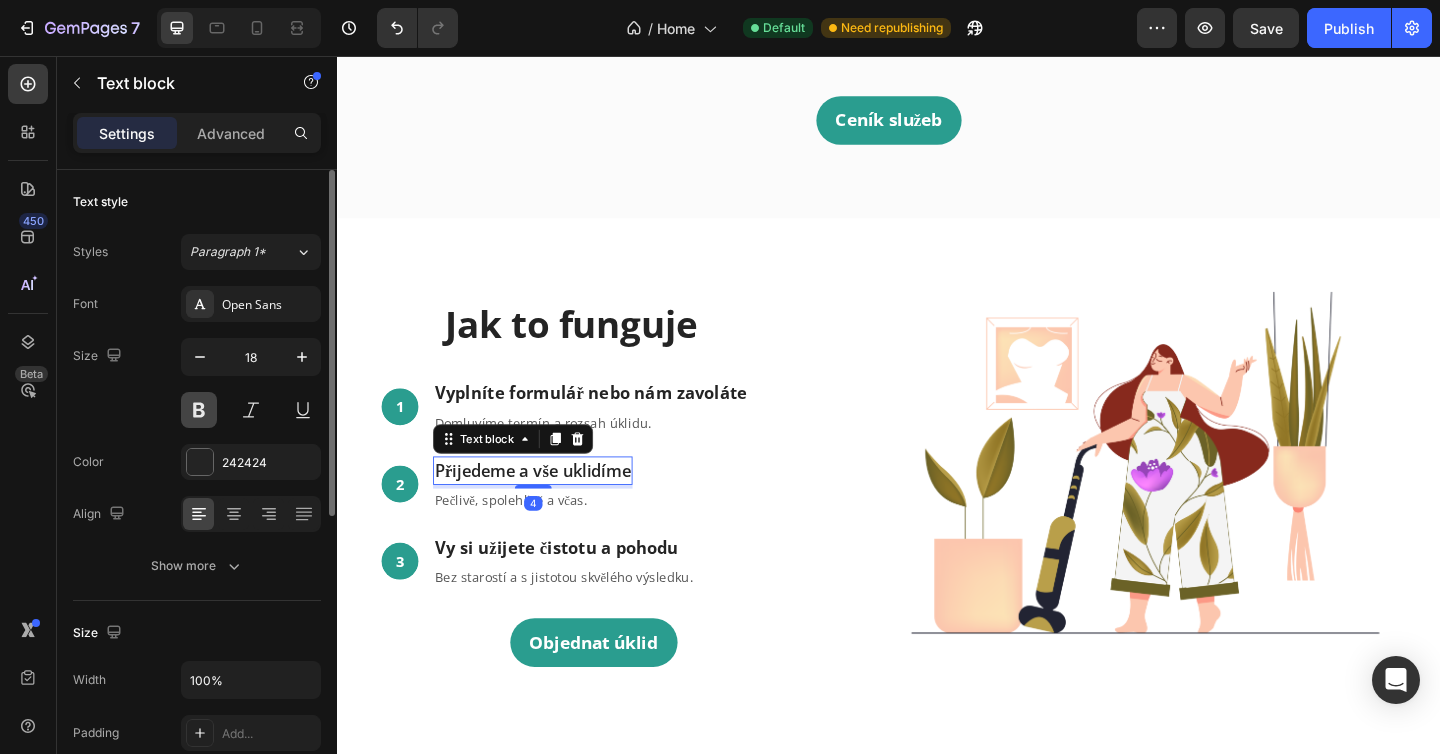 click at bounding box center (199, 410) 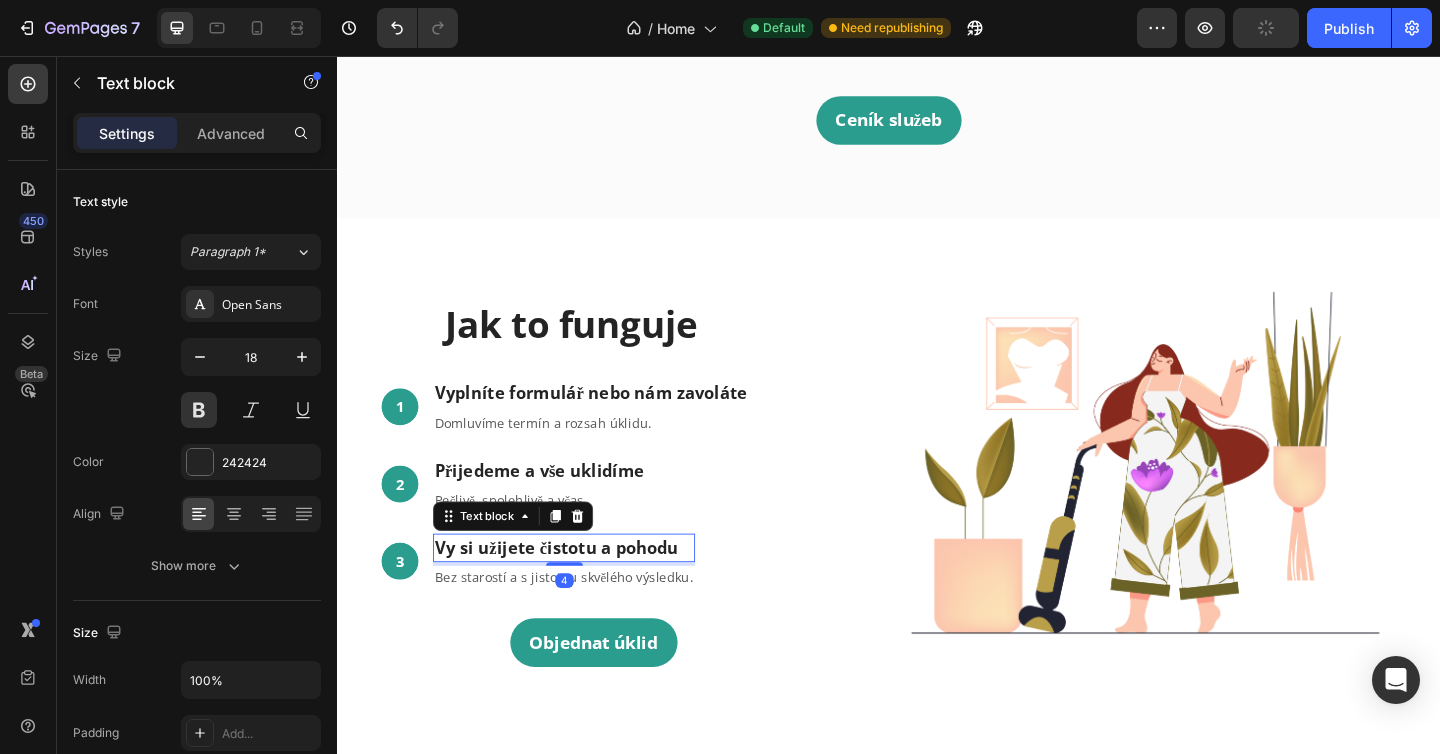click on "Vy si užijete čistotu a pohodu" at bounding box center [575, 591] 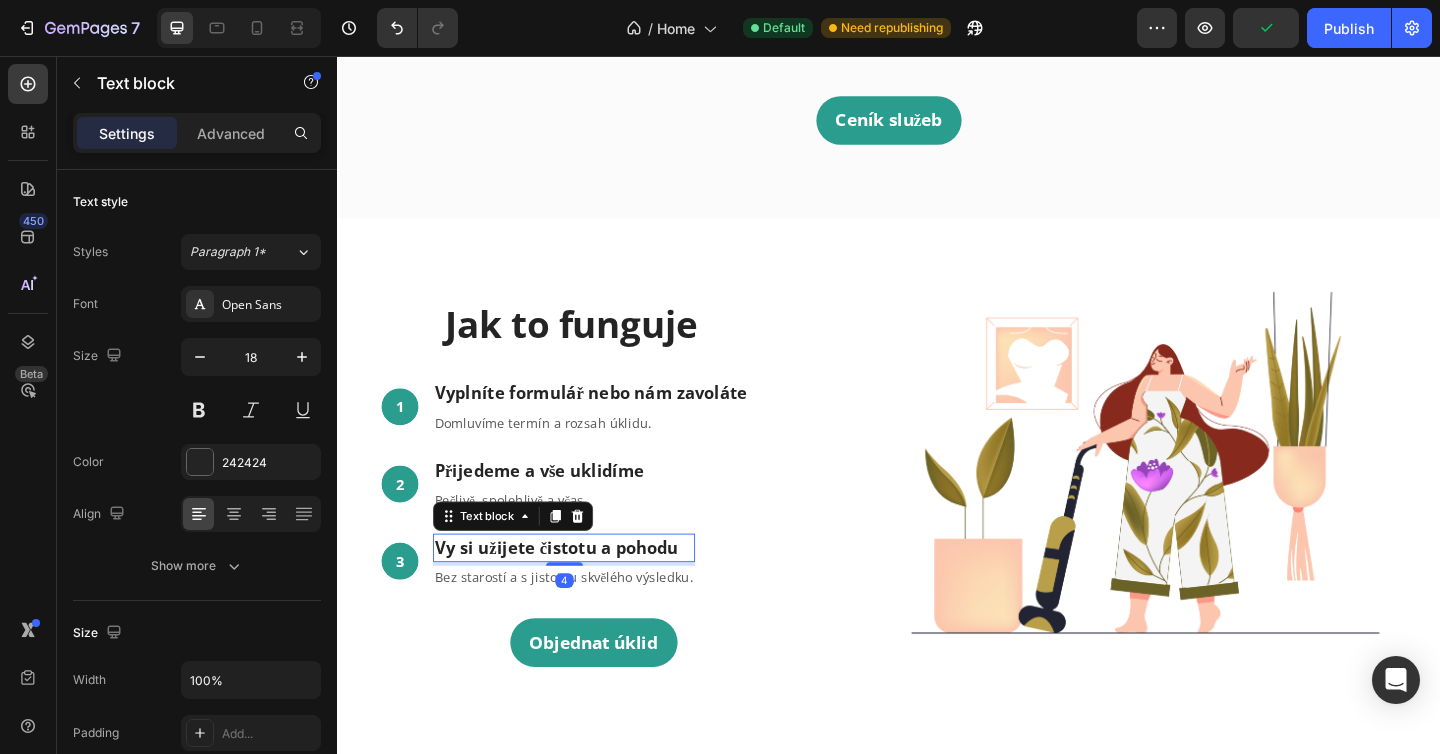 click on "Vy si užijete čistotu a pohodu" at bounding box center (575, 591) 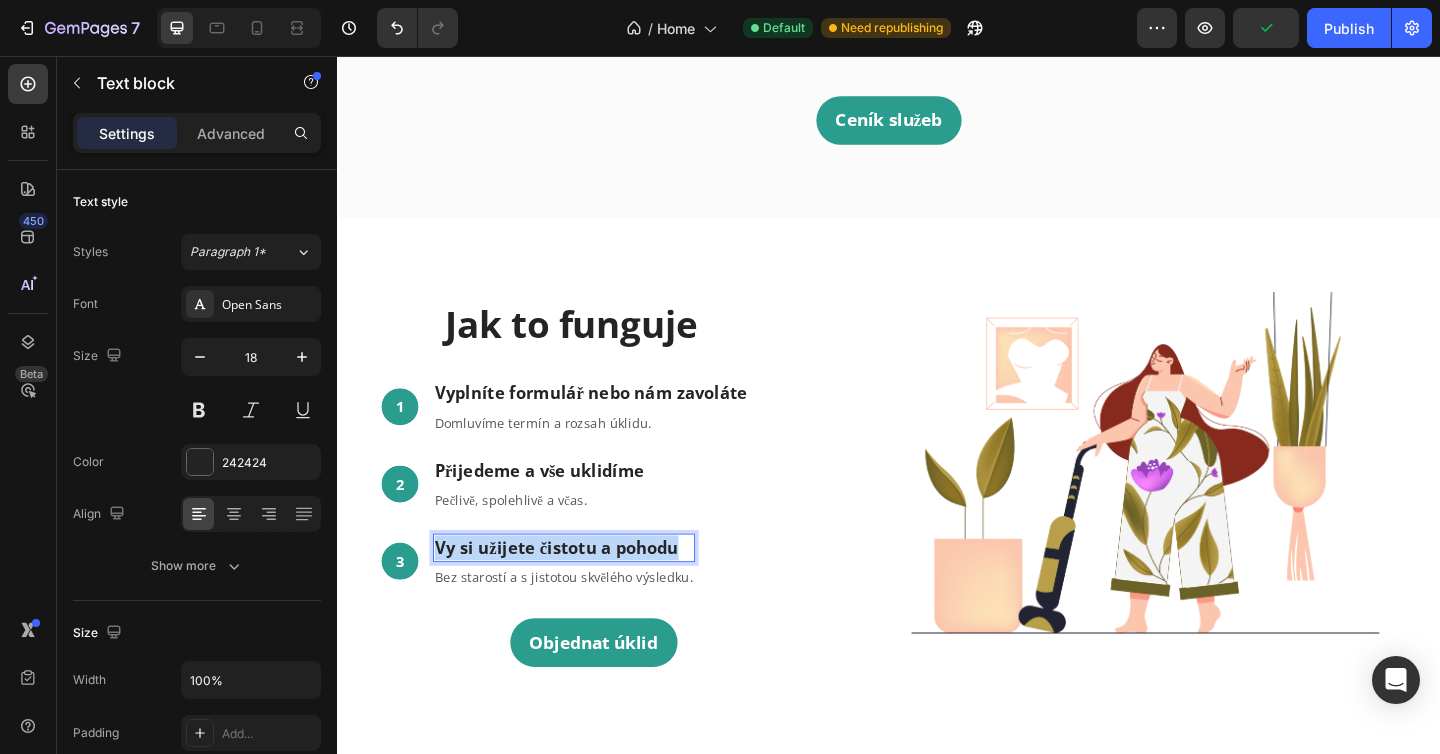 click on "Vy si užijete čistotu a pohodu" at bounding box center (575, 591) 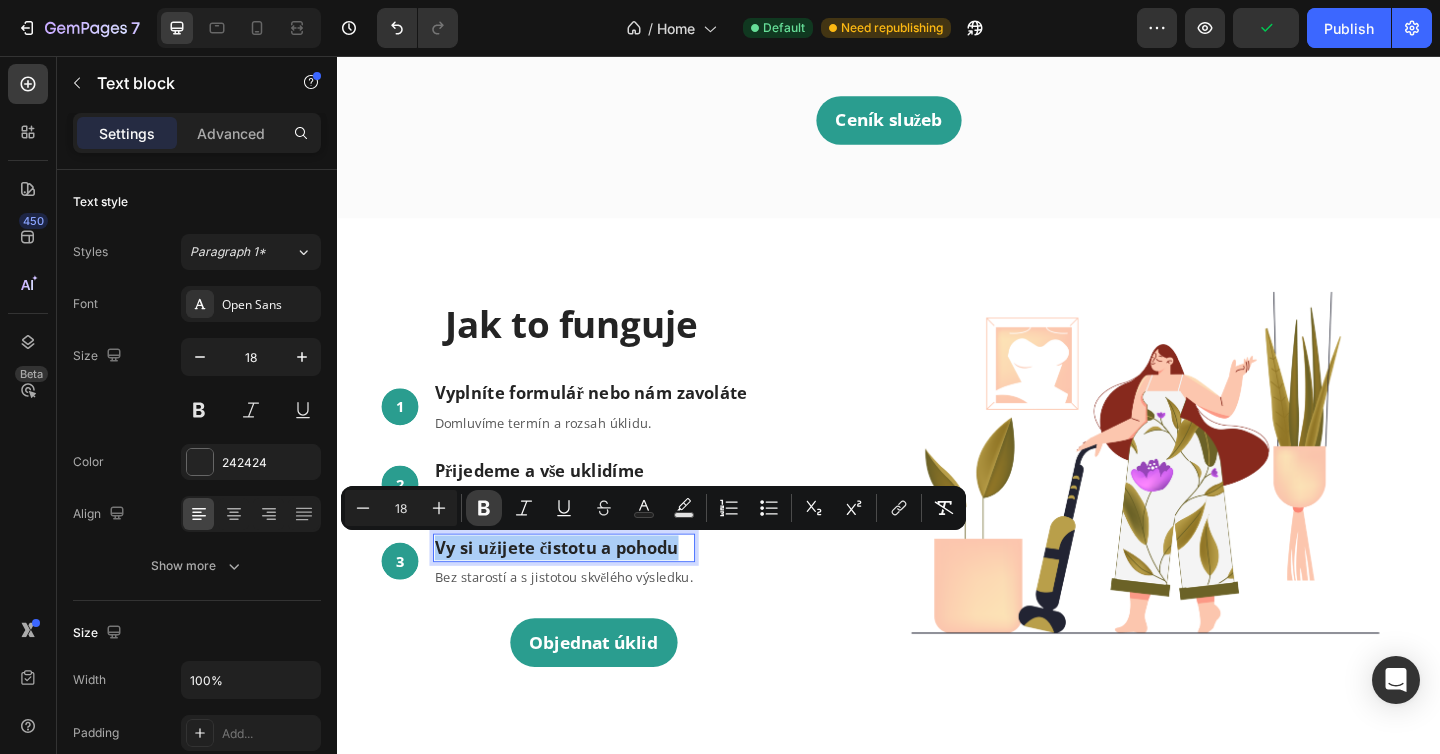 click 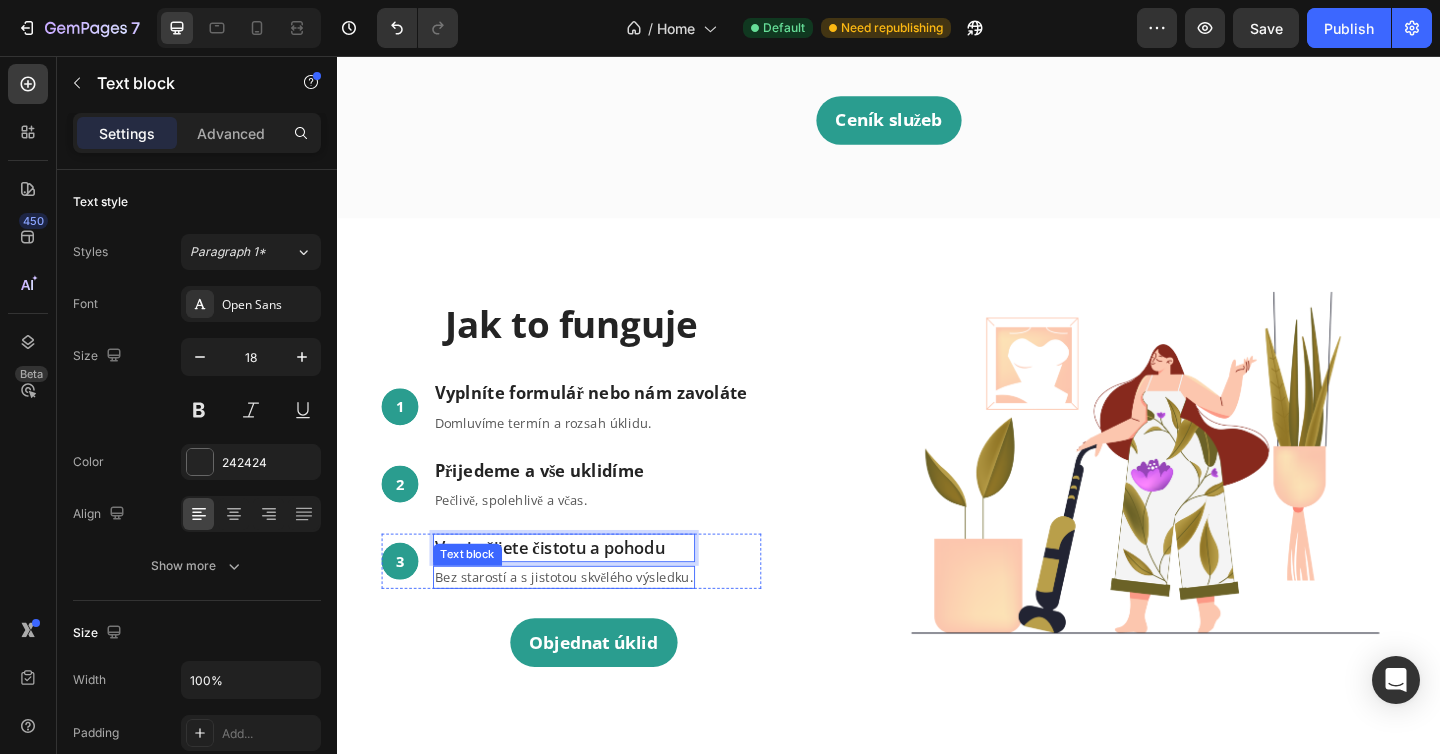 click on "Bez starostí a s jistotou skvělého výsledku." at bounding box center [583, 623] 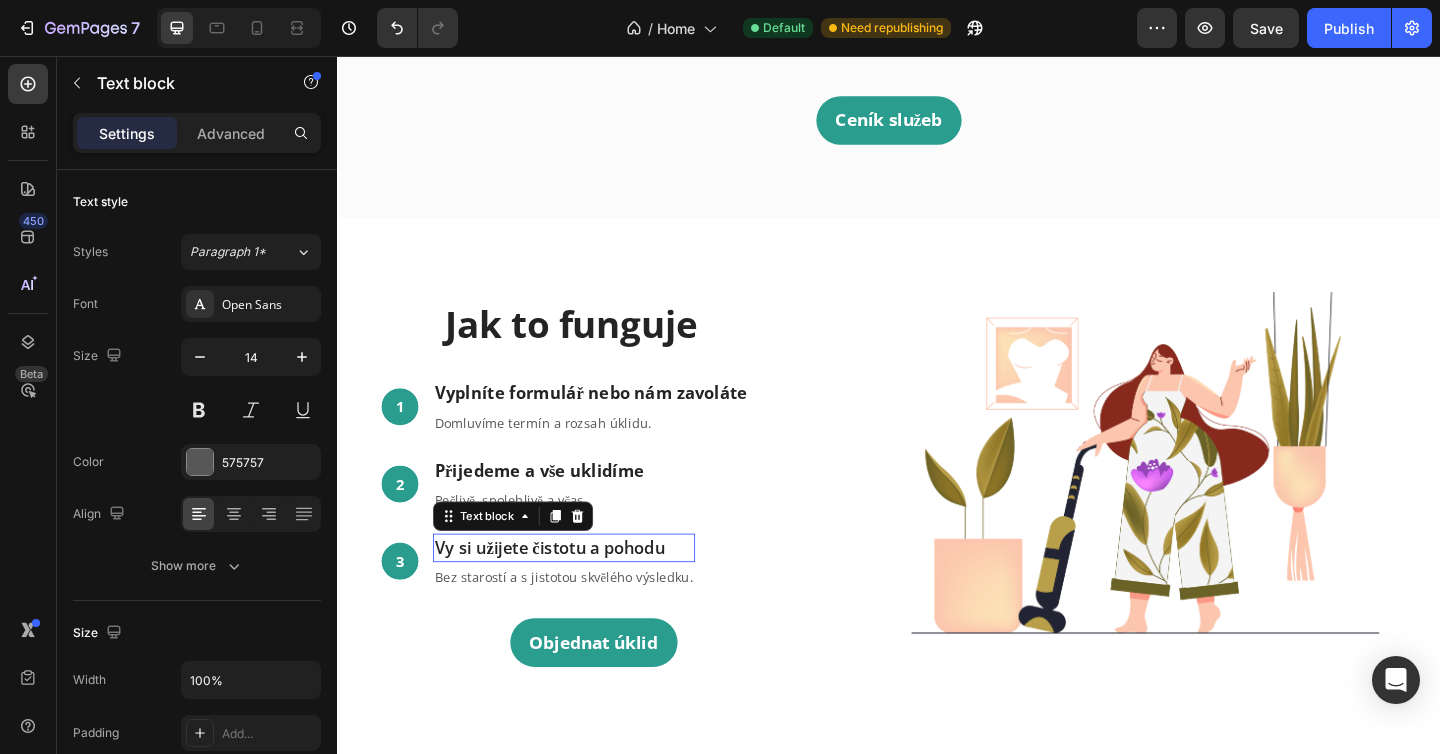 click on "Vy si užijete čistotu a pohodu" at bounding box center (583, 591) 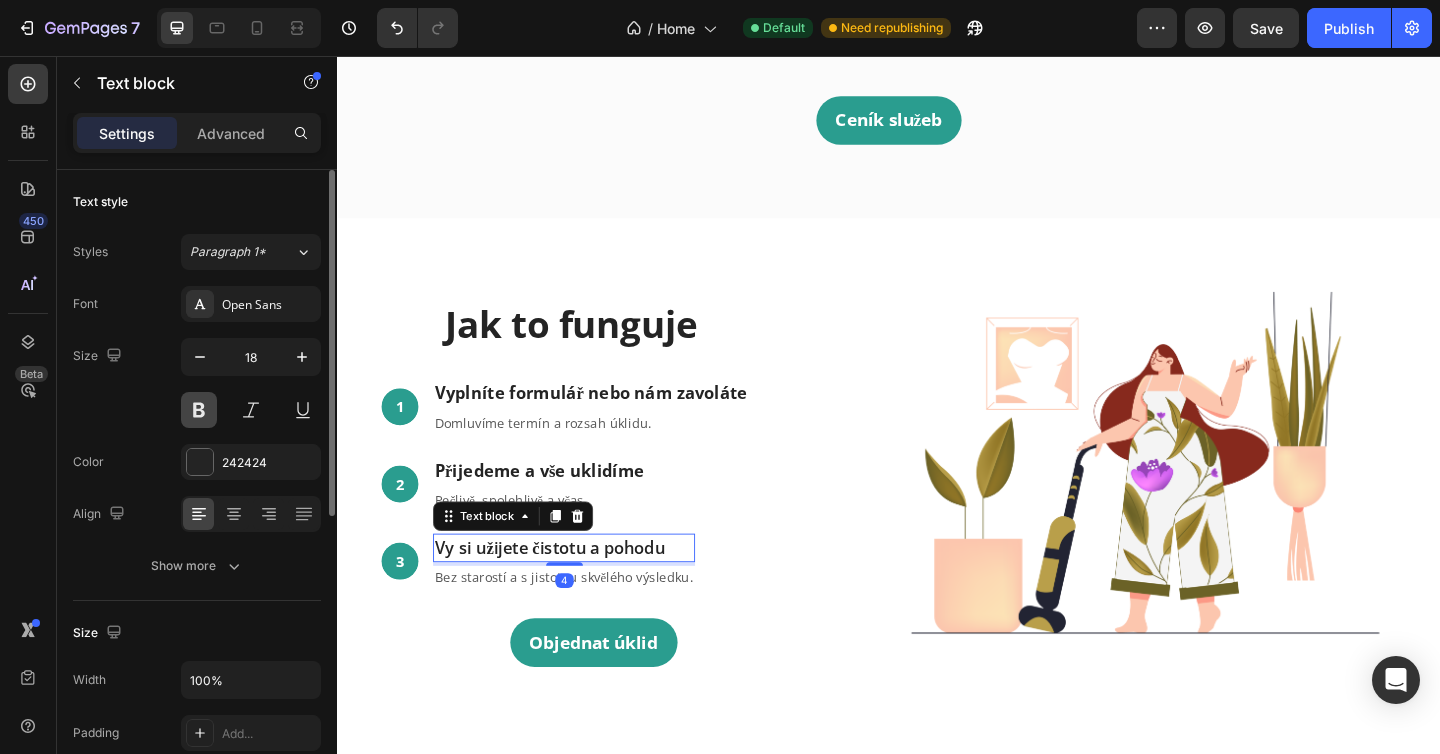 click at bounding box center [199, 410] 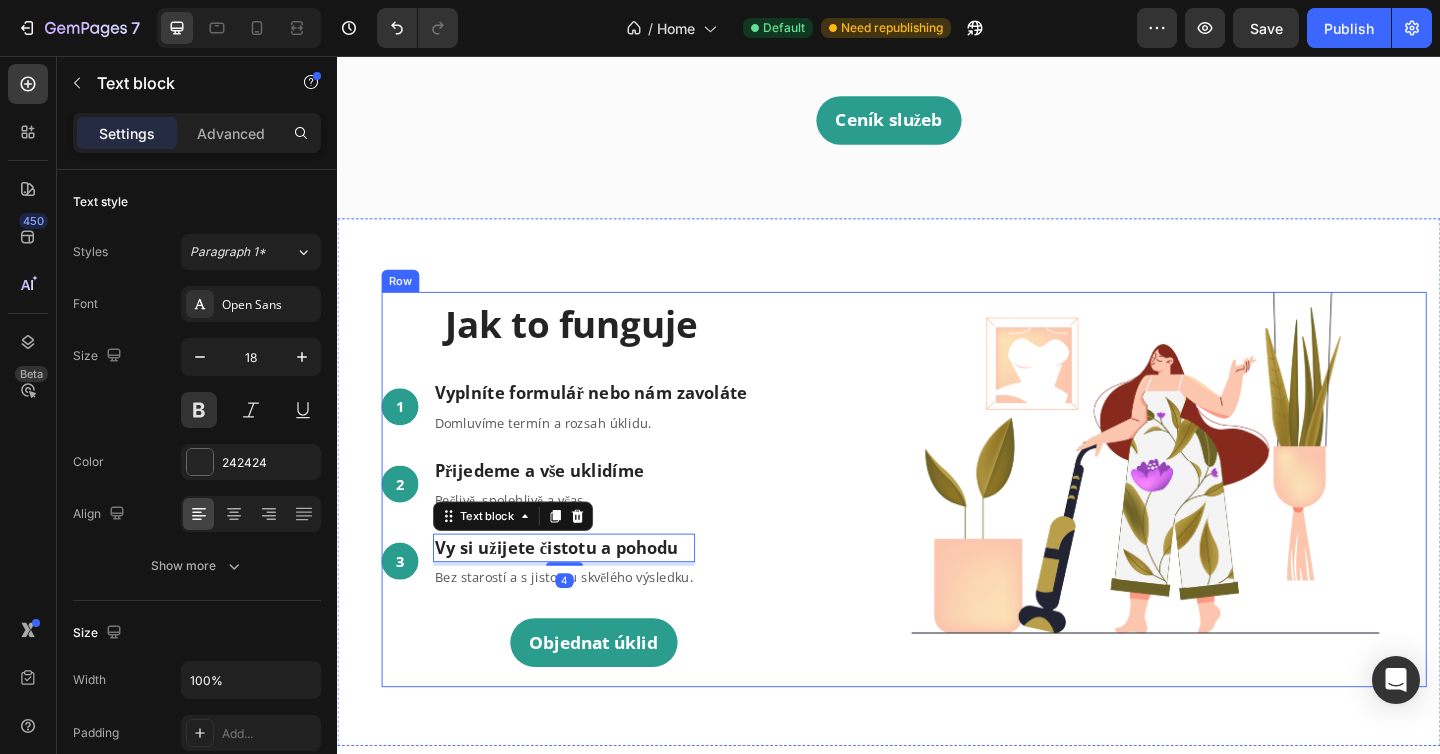 click on "Jak to funguje Heading 1 Text Block Hero Banner Vyplníte formulář nebo nám zavoláte Text block Domluvíme termín a rozsah úklidu. Text block Row 2 Text Block Hero Banner Přijedeme a vše uklidíme Text block Pečlivě, spolehlivě a včas. Text block Row 3 Text Block Hero Banner Vy si užijete čistotu a pohodu Text block   4 Bez starostí a s jistotou skvělého výsledku. Text block Row Row Objednat úklid Button Image Row" at bounding box center [953, 528] 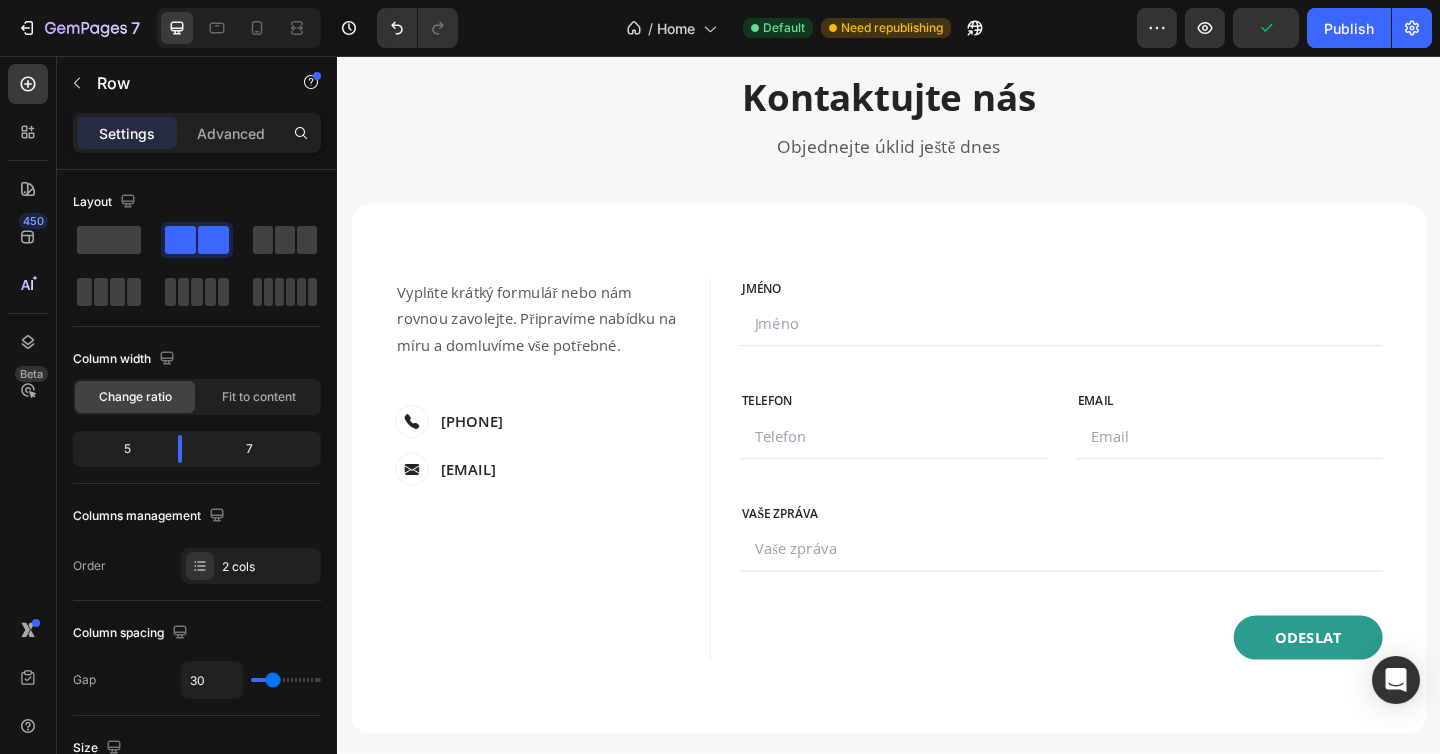 scroll, scrollTop: 3365, scrollLeft: 0, axis: vertical 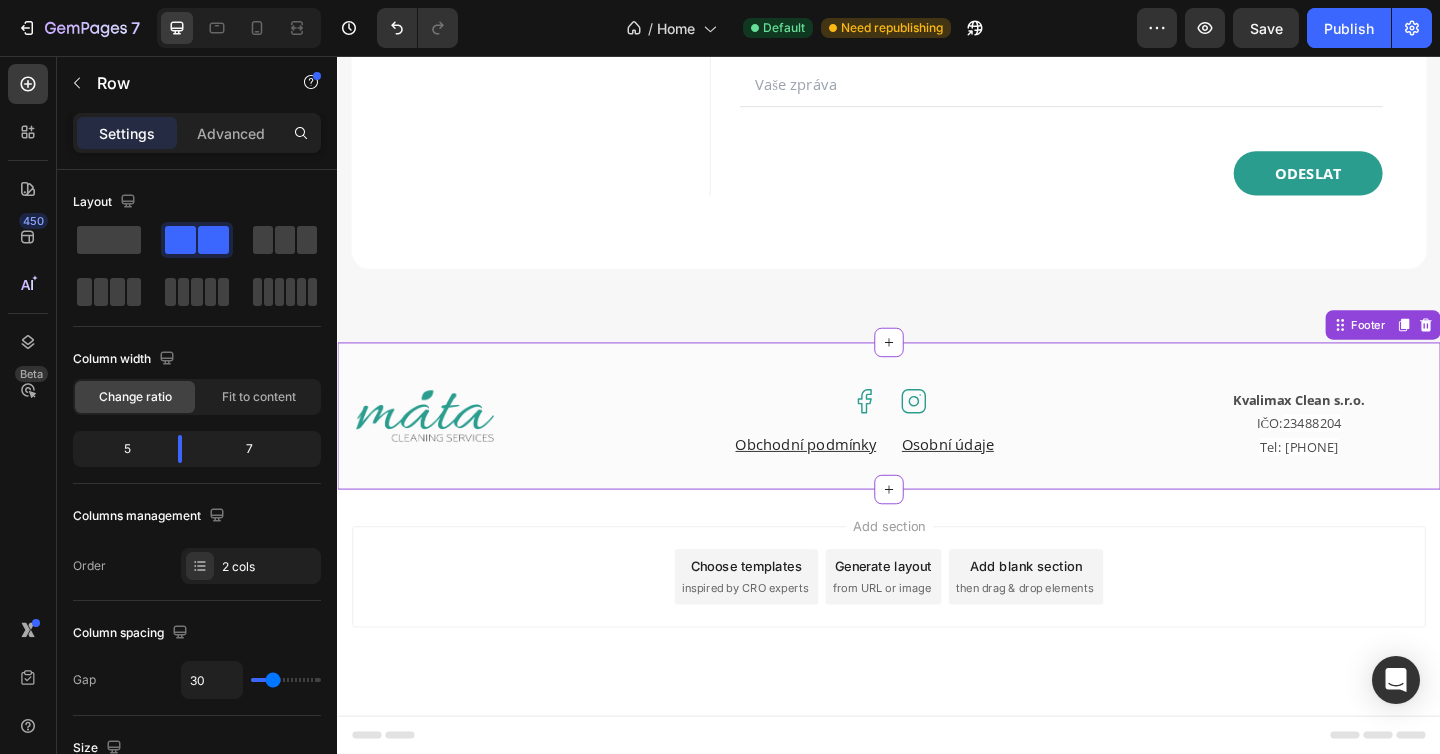 click on "Kvalimax Clean s.r.o." at bounding box center (1383, 430) 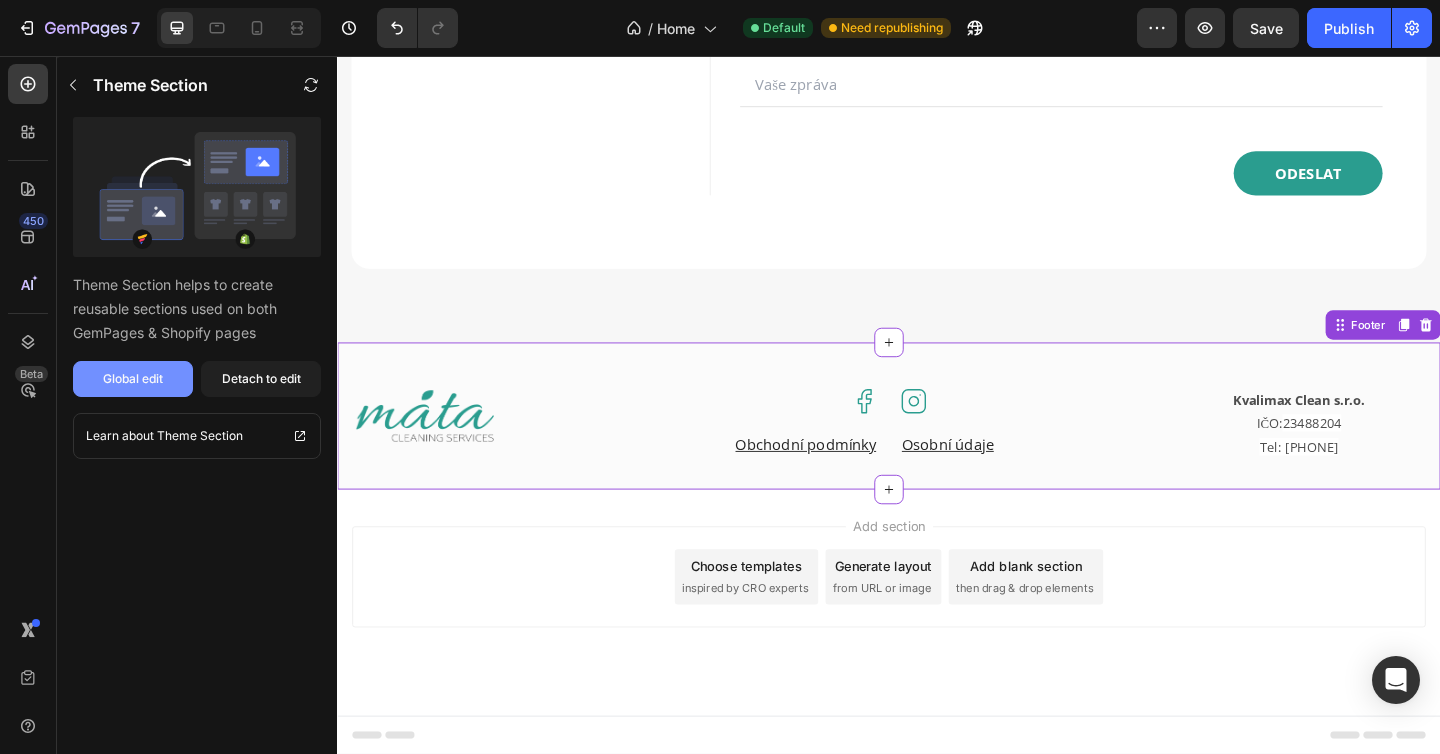 click on "Global edit" at bounding box center [133, 379] 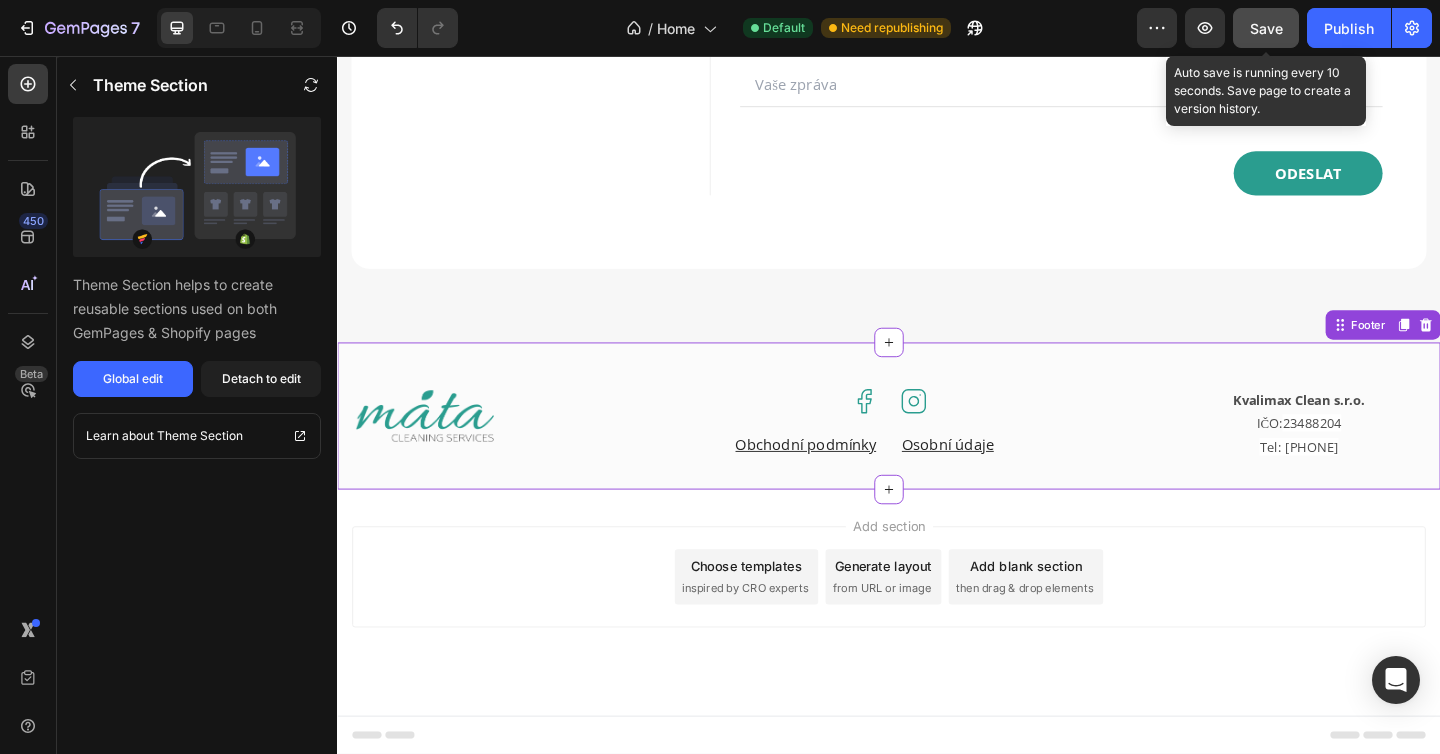 click on "Save" at bounding box center [1266, 28] 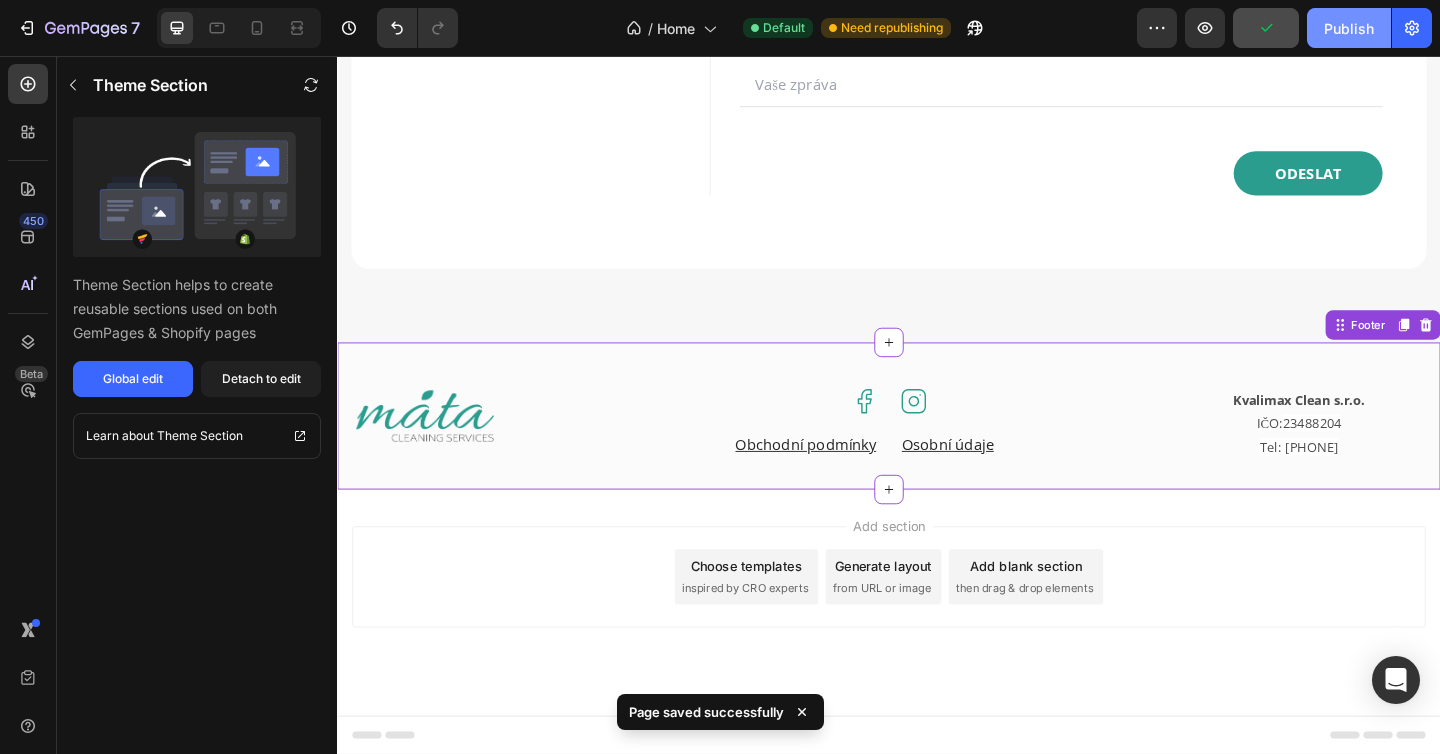 click on "Publish" 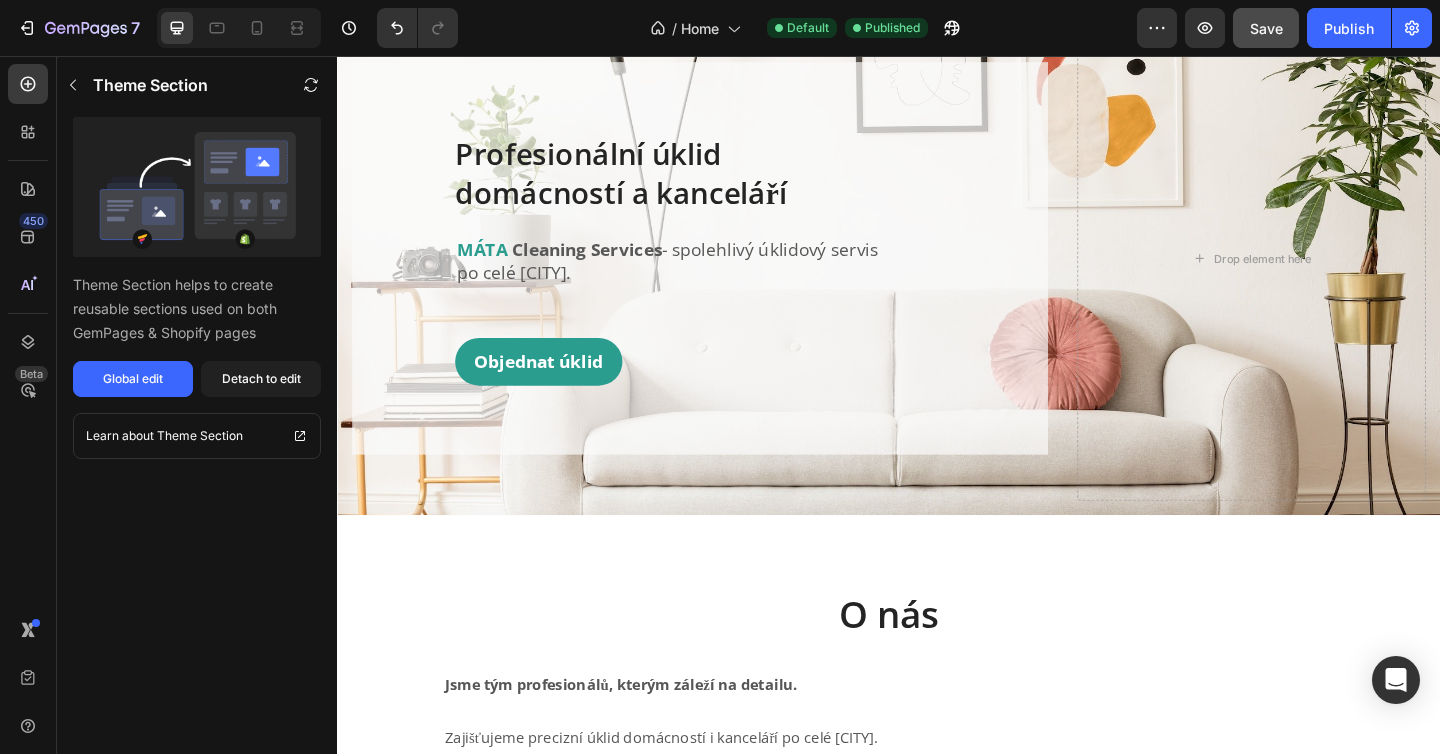 scroll, scrollTop: 96, scrollLeft: 0, axis: vertical 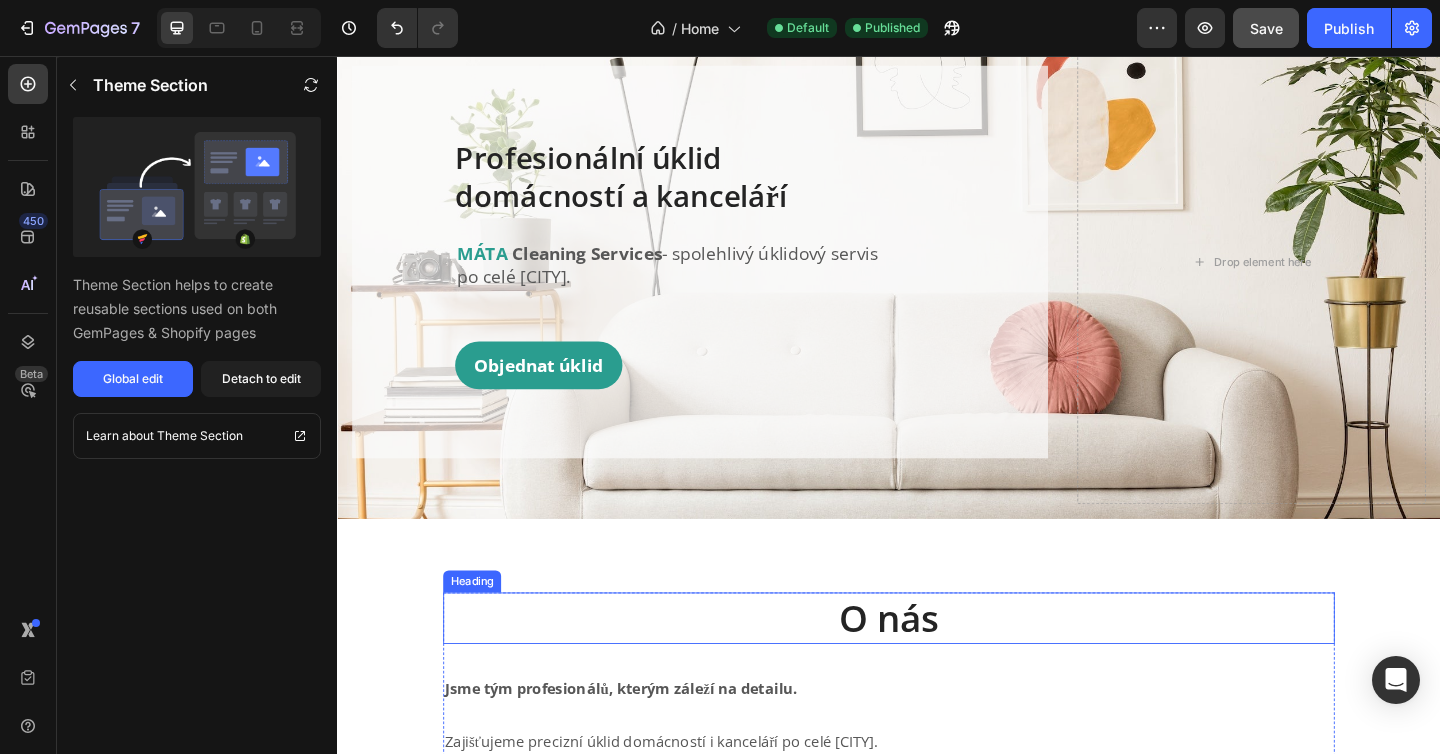 click on "O nás" at bounding box center [937, 668] 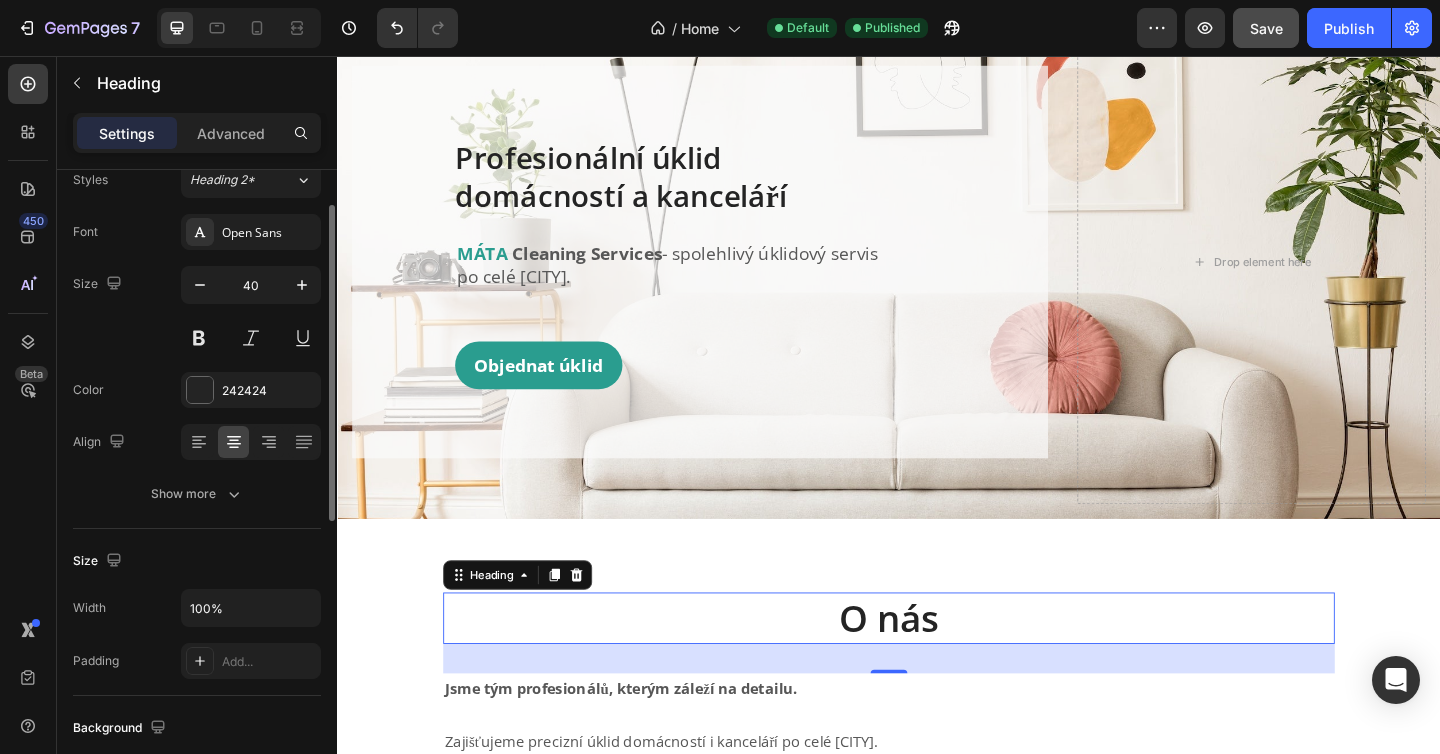 scroll, scrollTop: 82, scrollLeft: 0, axis: vertical 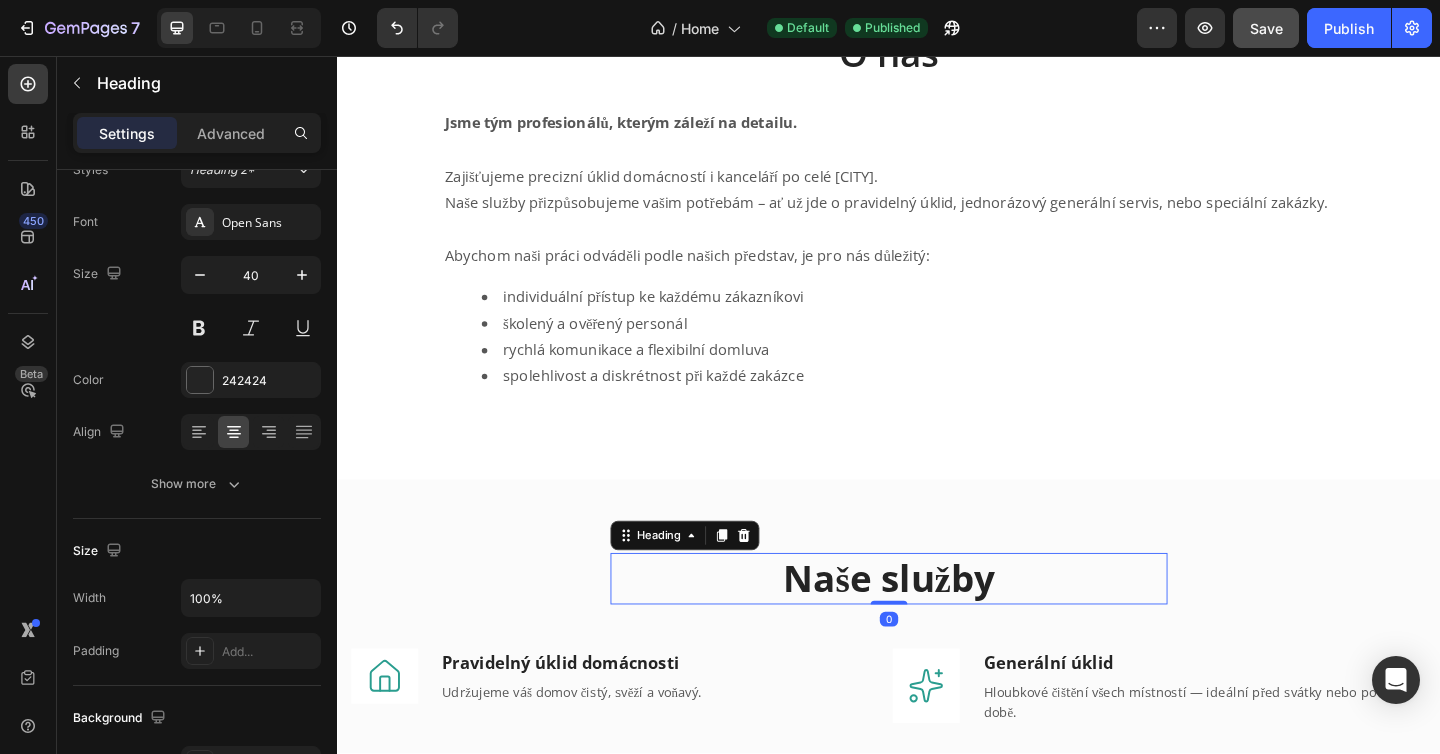 click on "Naše služby" at bounding box center [937, 625] 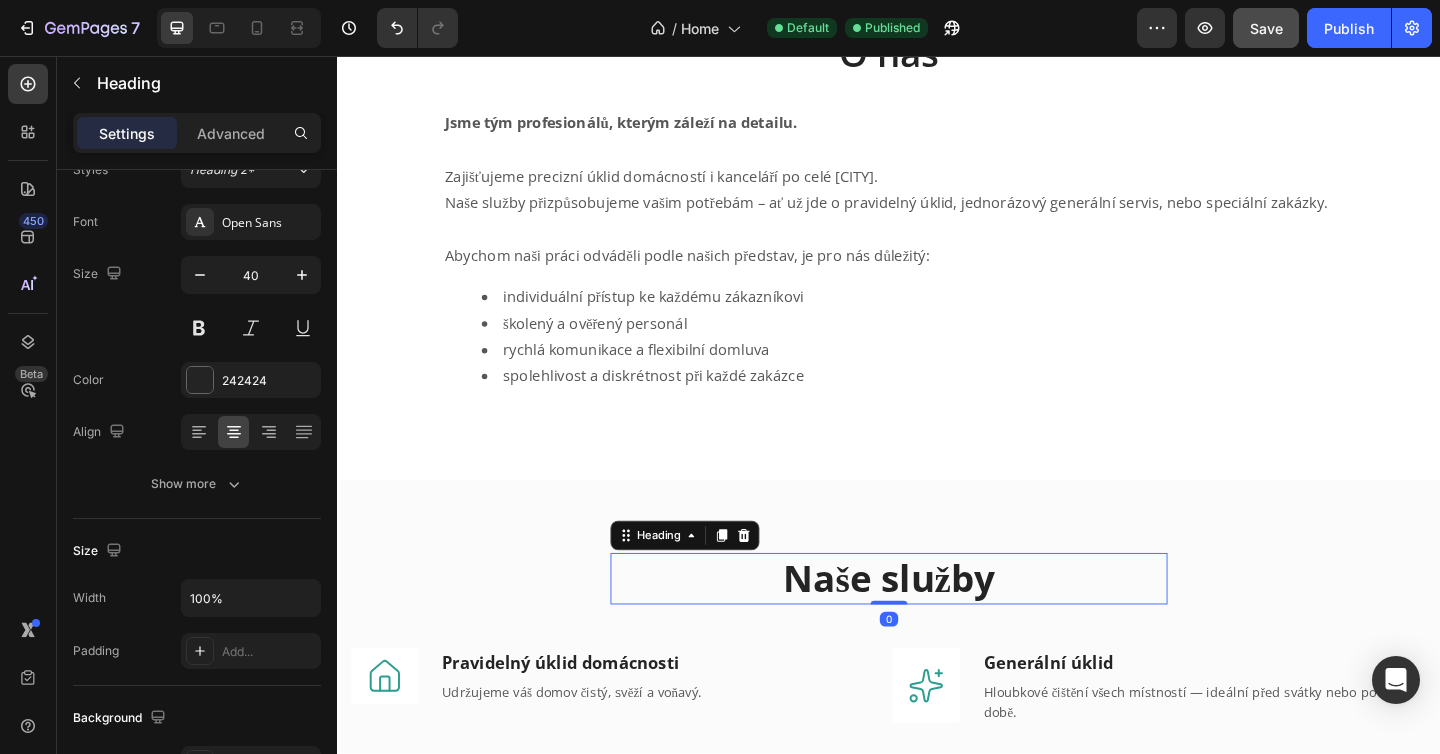 click on "Naše služby" at bounding box center [937, 625] 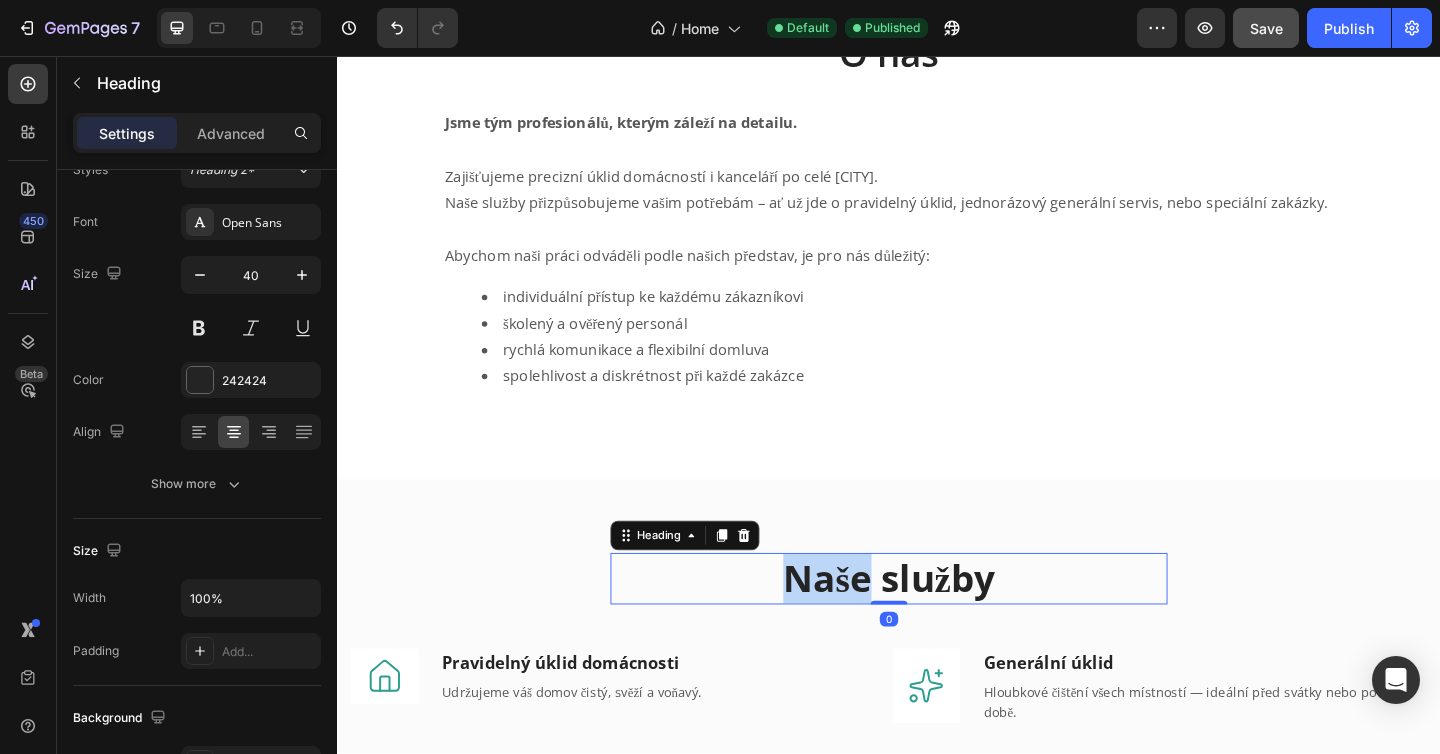 click on "Naše služby" at bounding box center (937, 625) 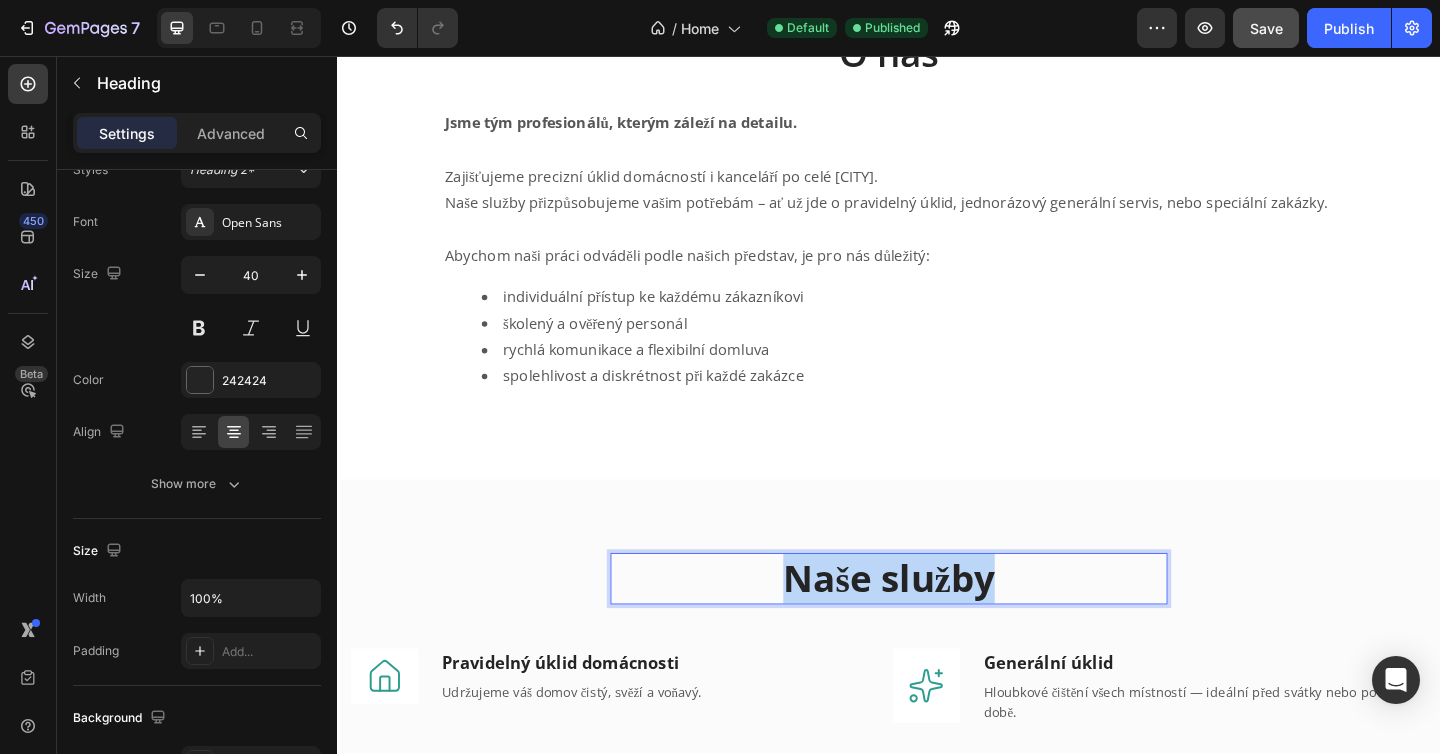 click on "Naše služby" at bounding box center [937, 625] 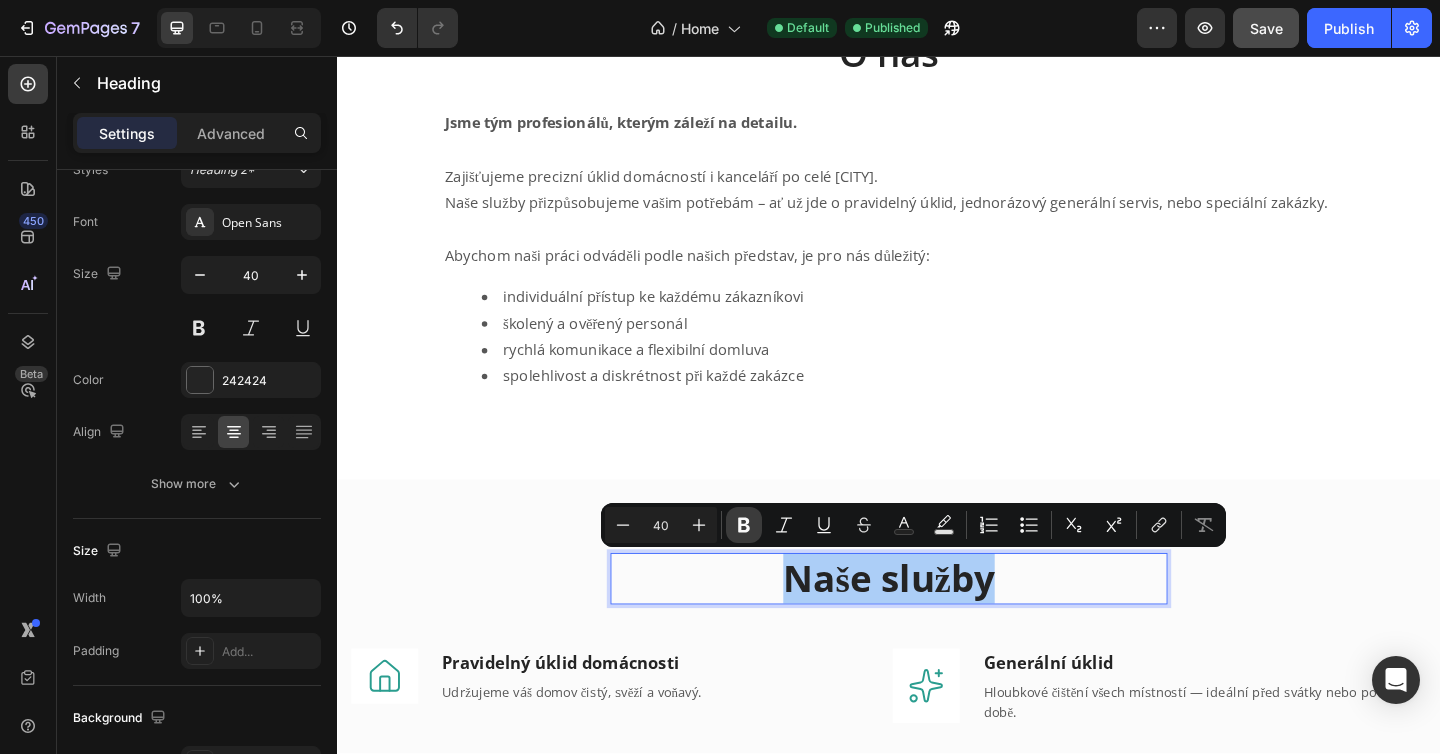 click on "Bold" at bounding box center [744, 525] 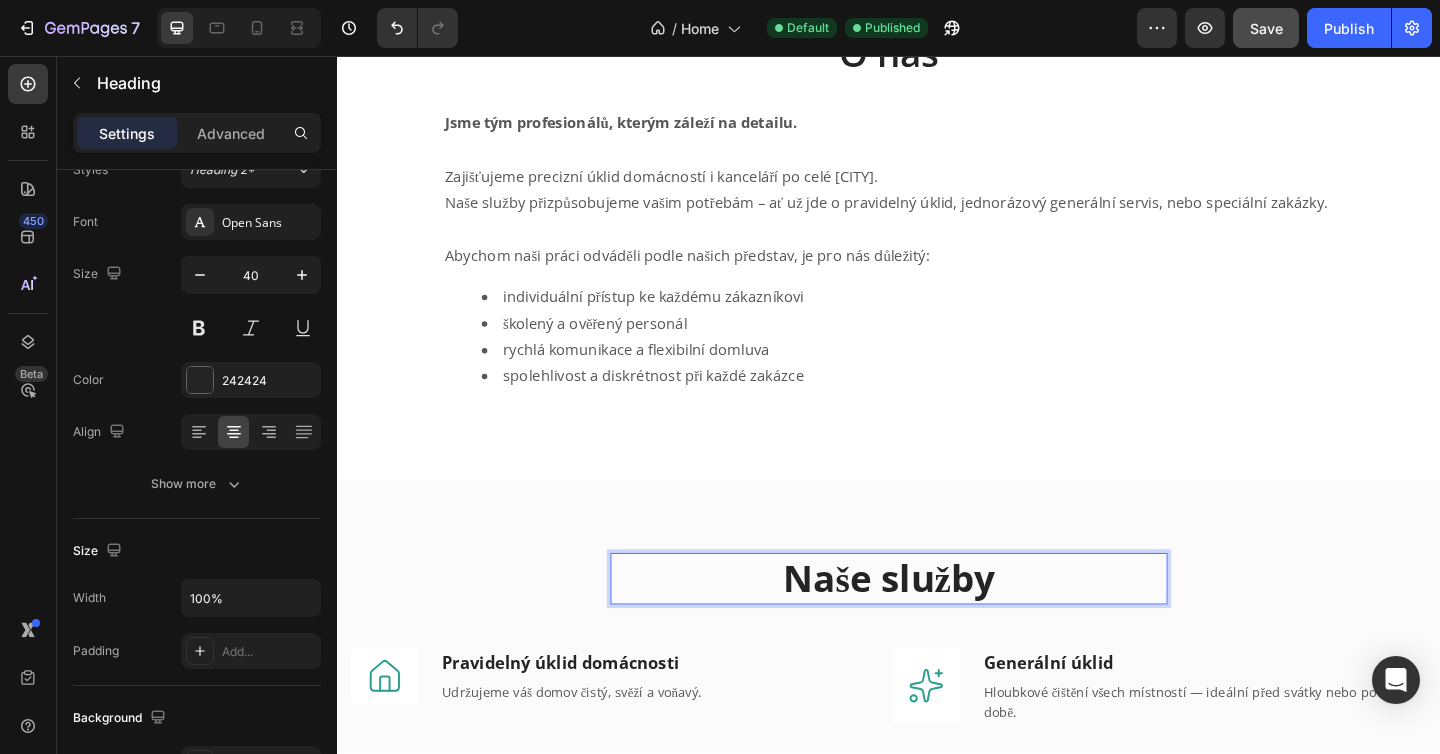 click on "Naše služby" at bounding box center [937, 624] 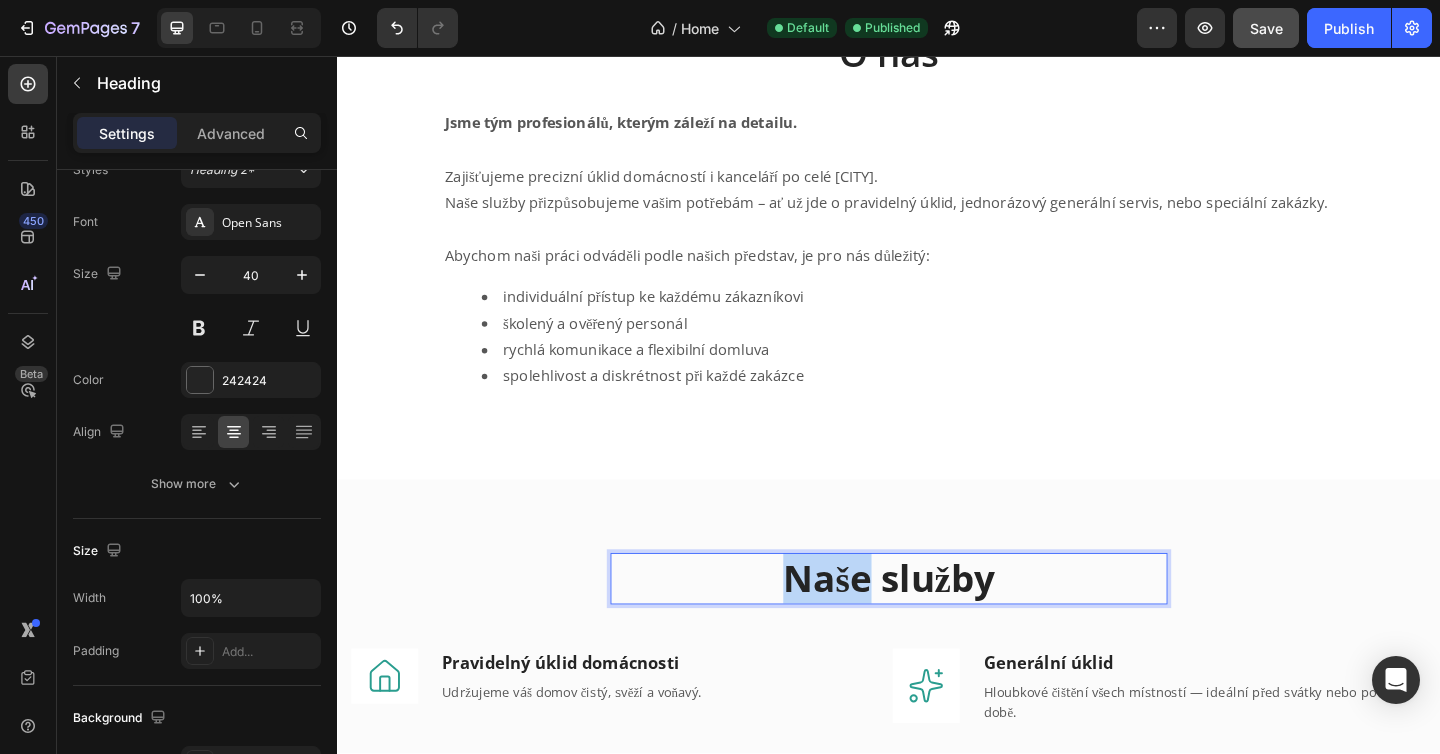 click on "Naše služby" at bounding box center [937, 624] 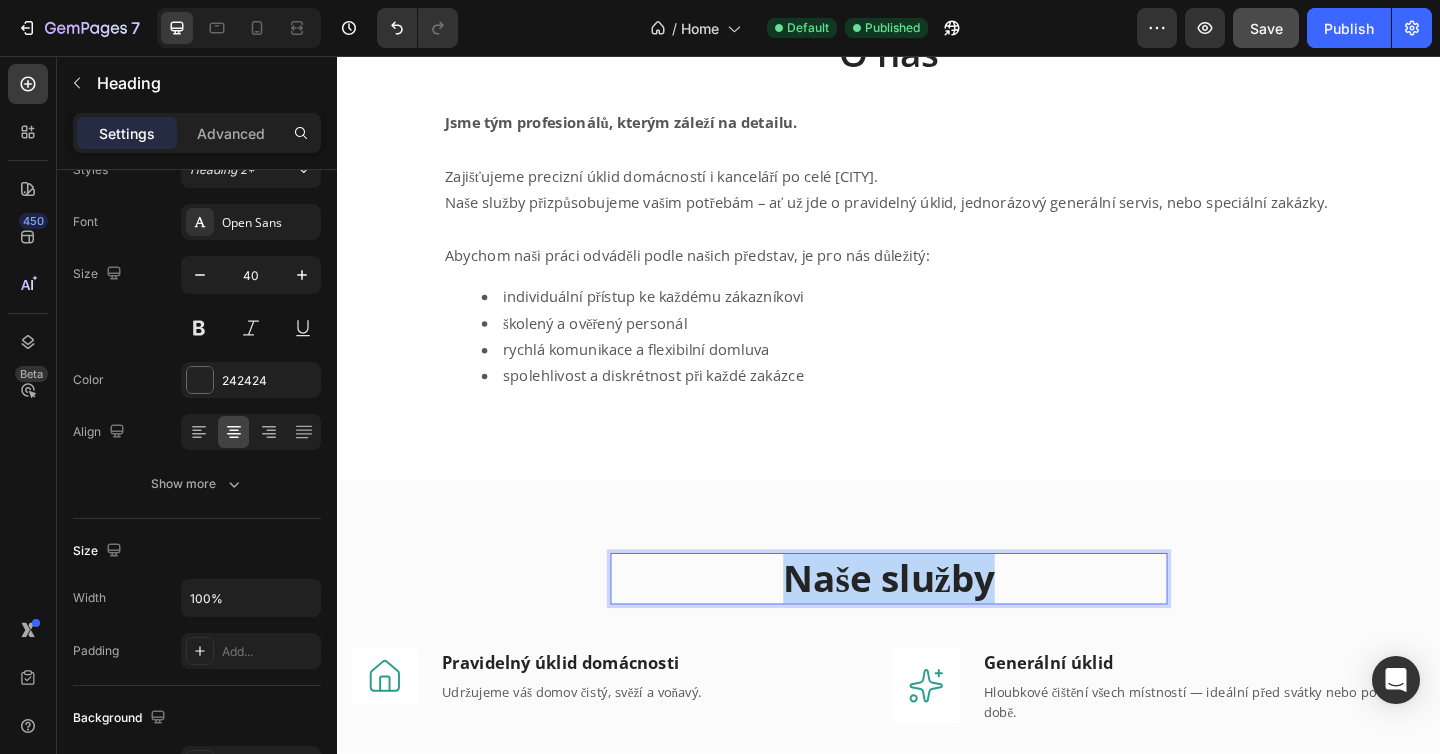 click on "Naše služby" at bounding box center (937, 624) 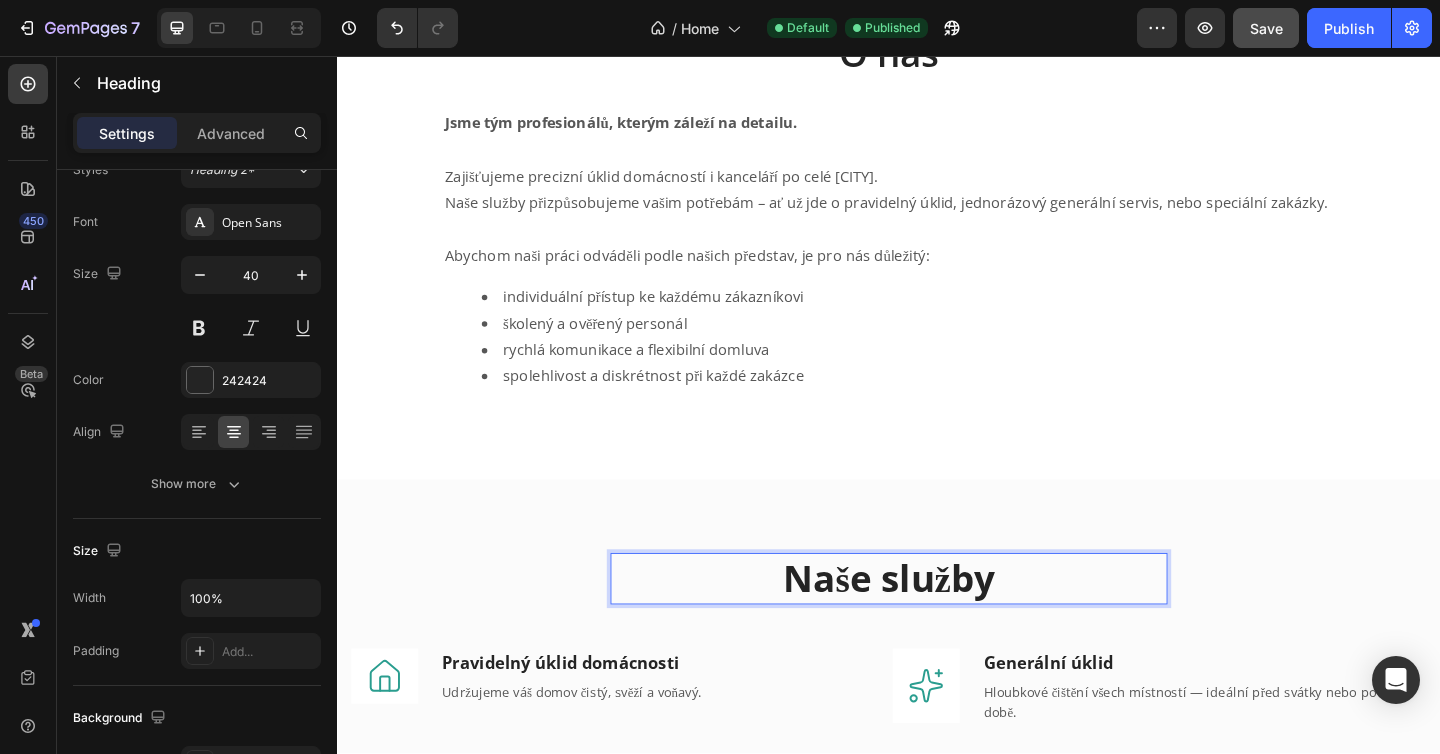 click on "Naše služby" at bounding box center (937, 624) 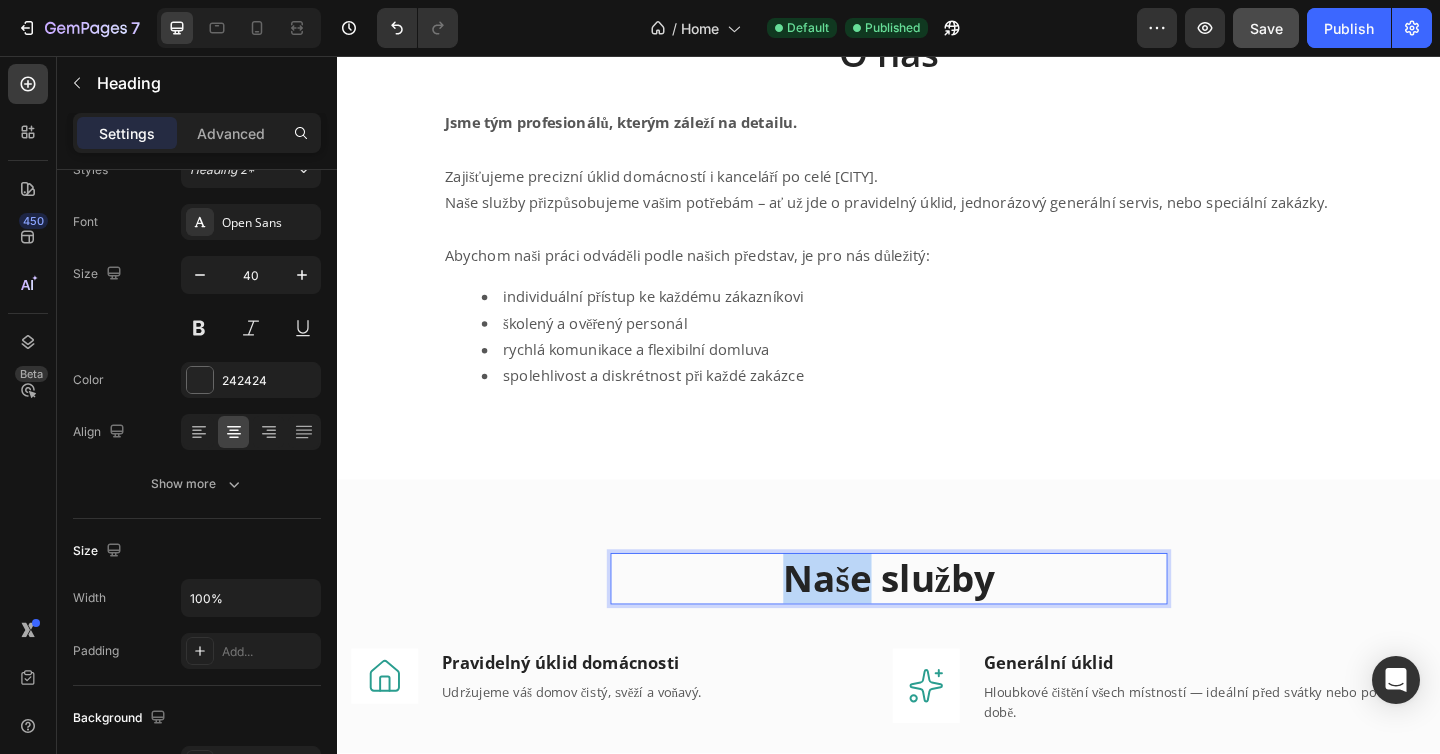click on "Naše služby" at bounding box center (937, 624) 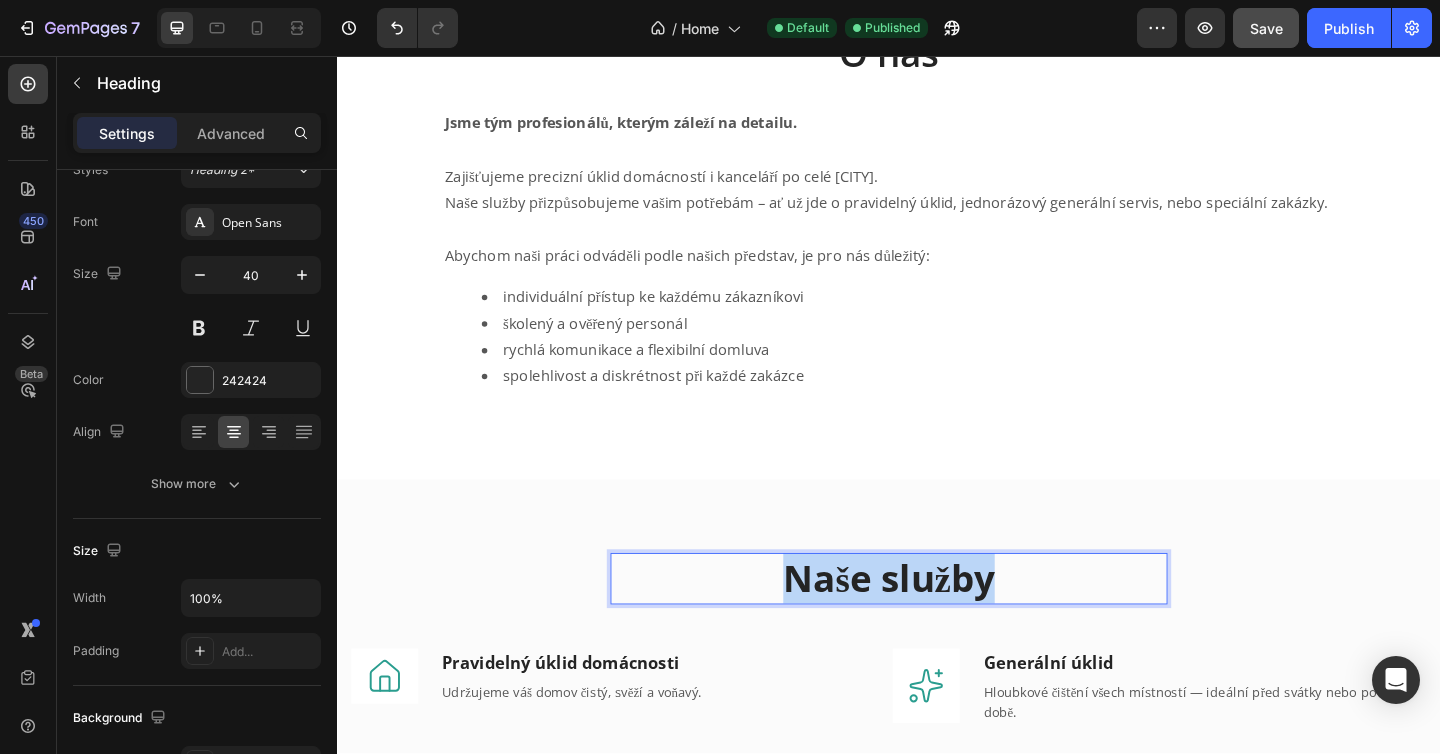 click on "Naše služby" at bounding box center (937, 624) 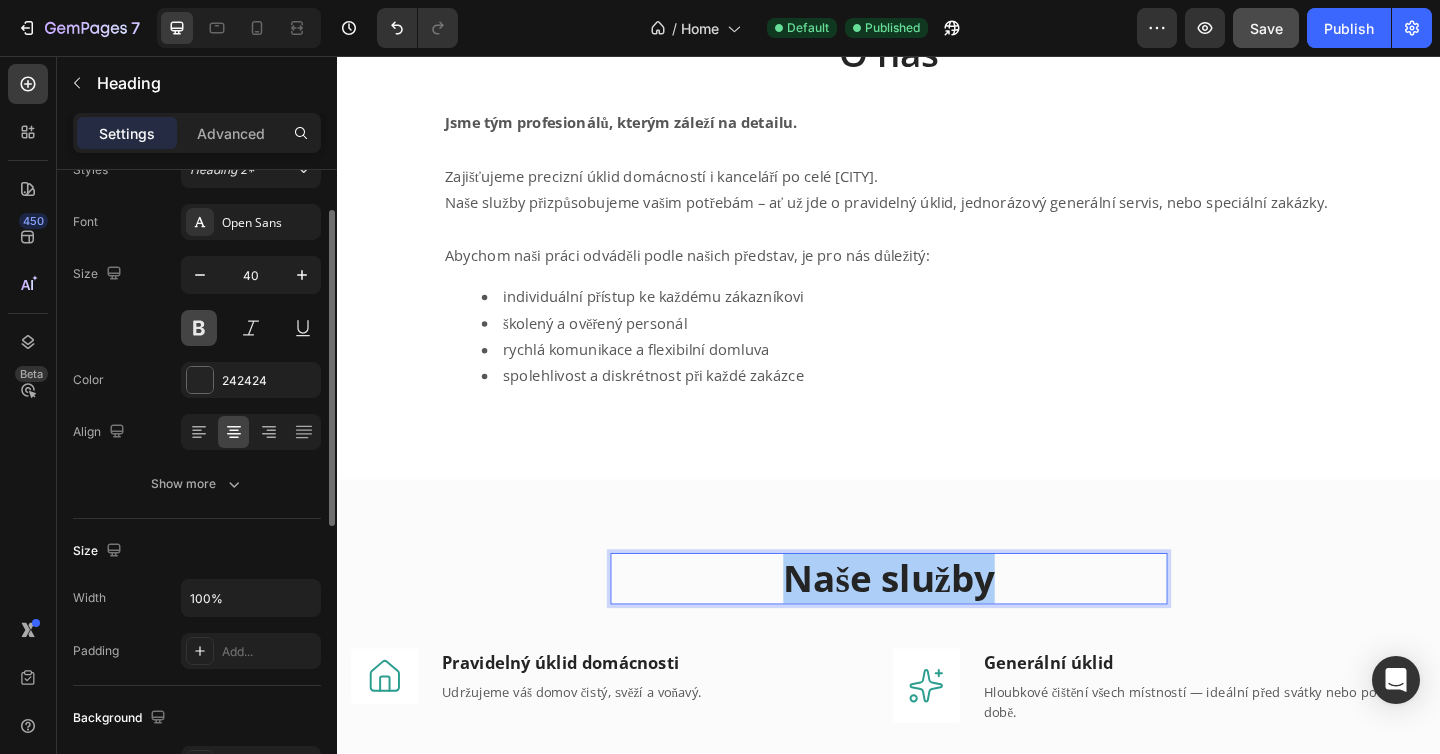click at bounding box center (199, 328) 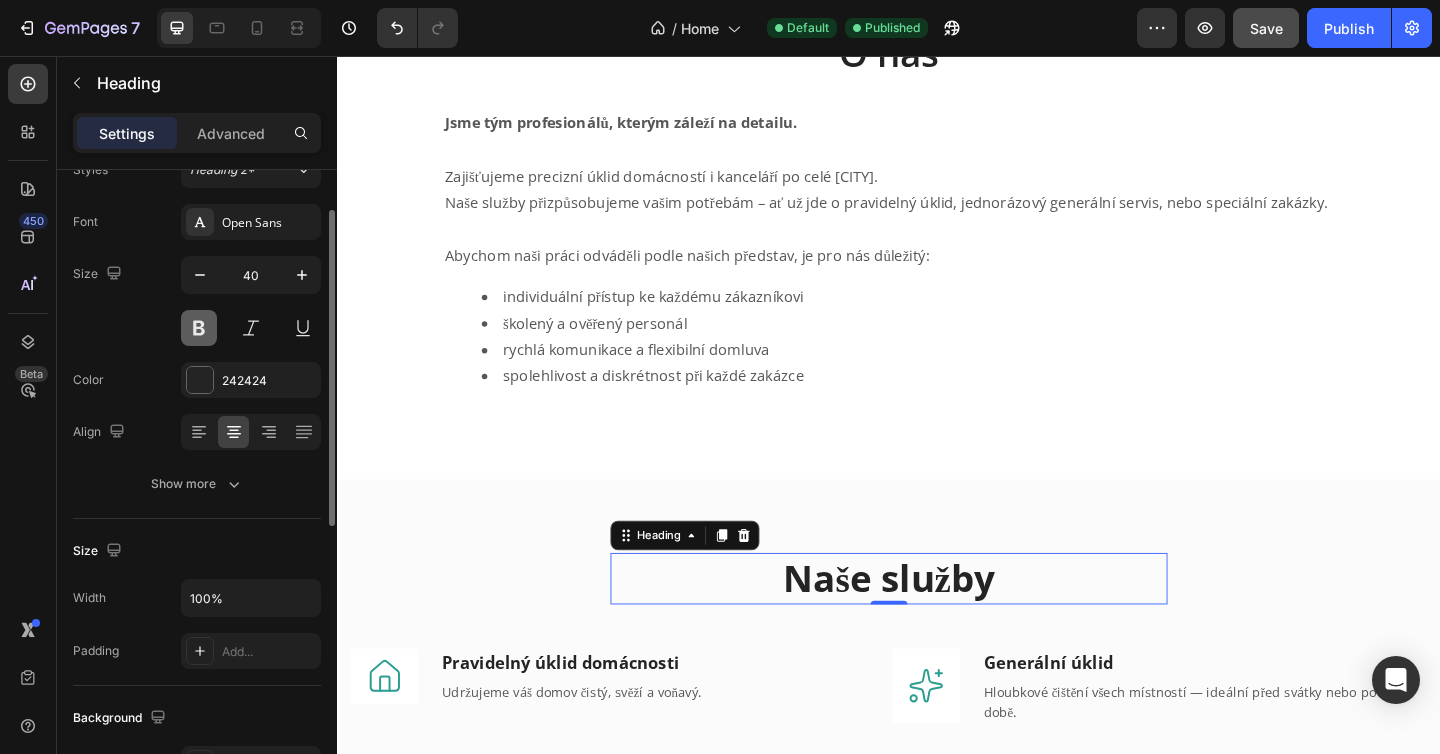 click at bounding box center (199, 328) 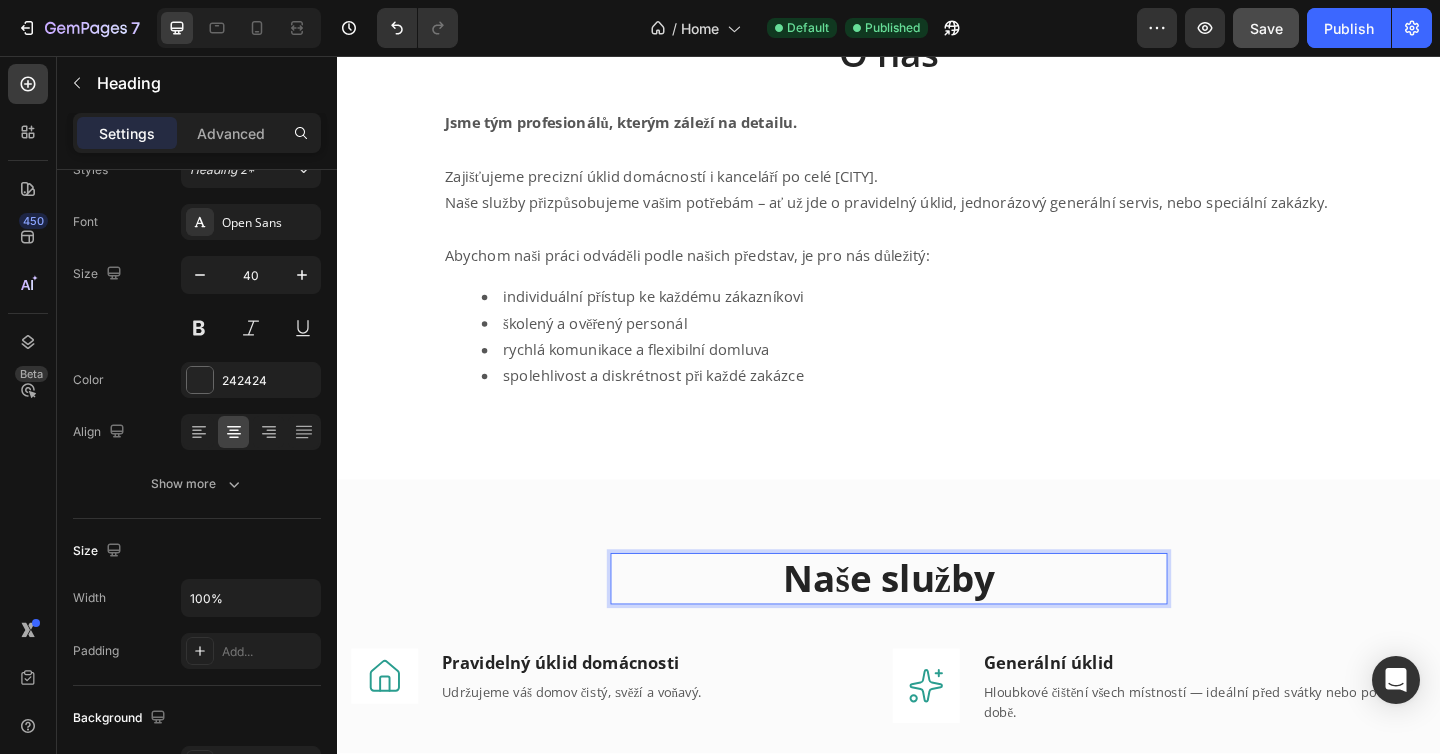 click on "Naše služby" at bounding box center (937, 624) 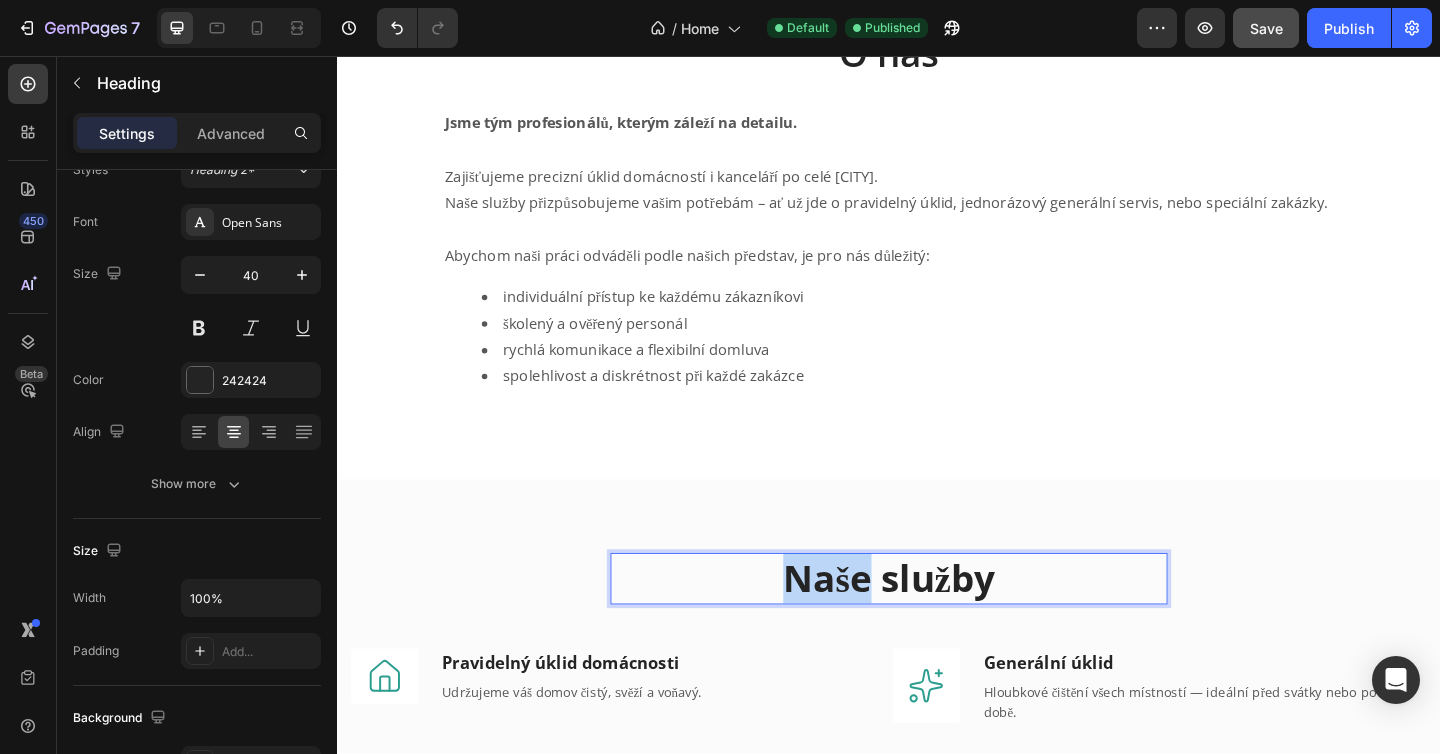 click on "Naše služby" at bounding box center (937, 624) 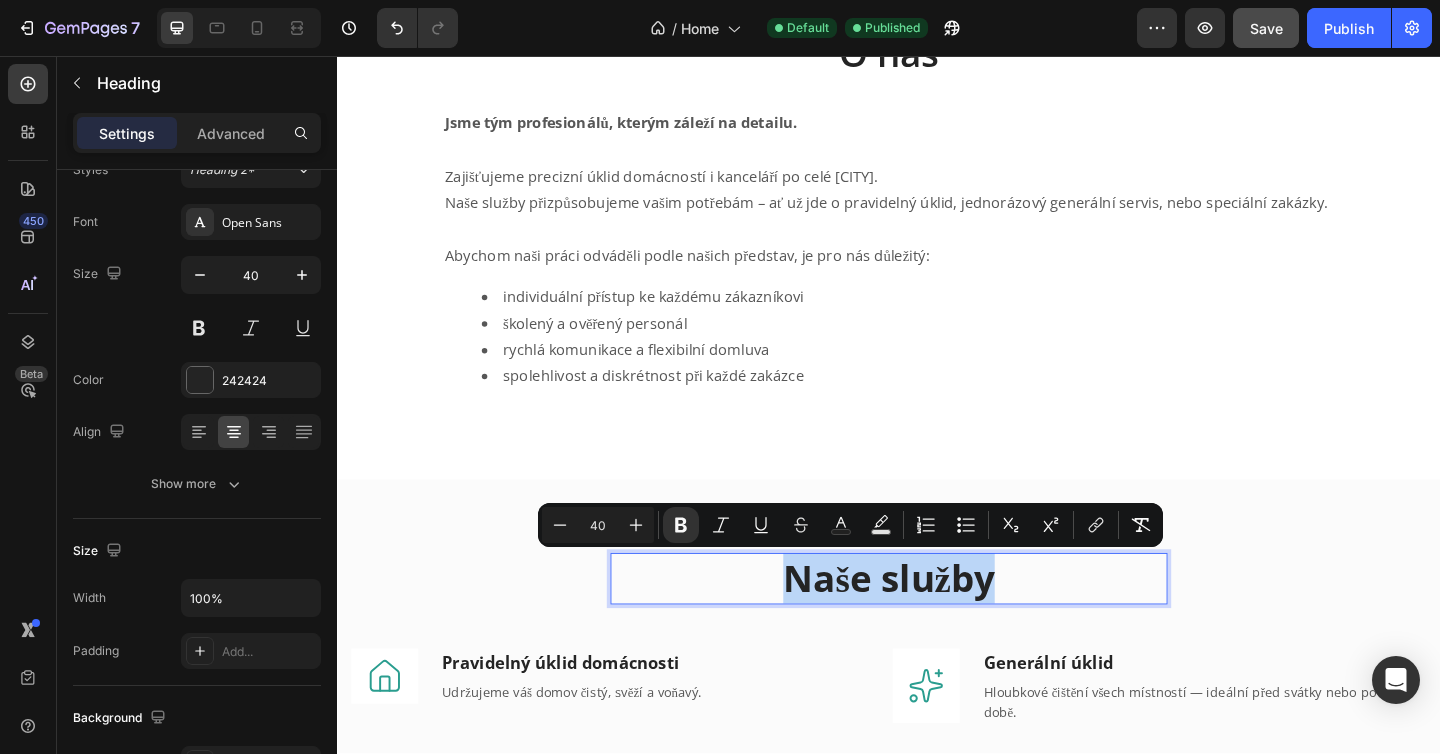 click on "Naše služby" at bounding box center [937, 624] 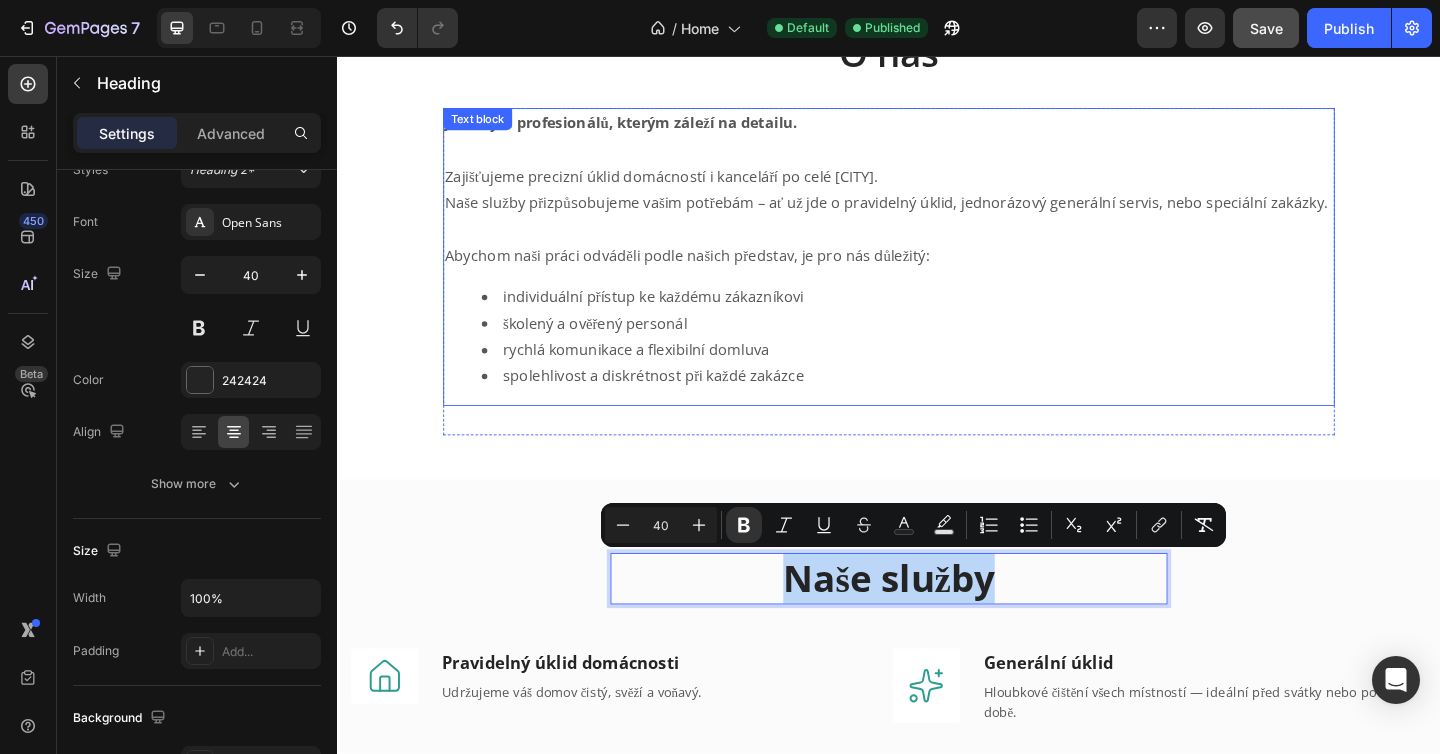 scroll, scrollTop: 692, scrollLeft: 0, axis: vertical 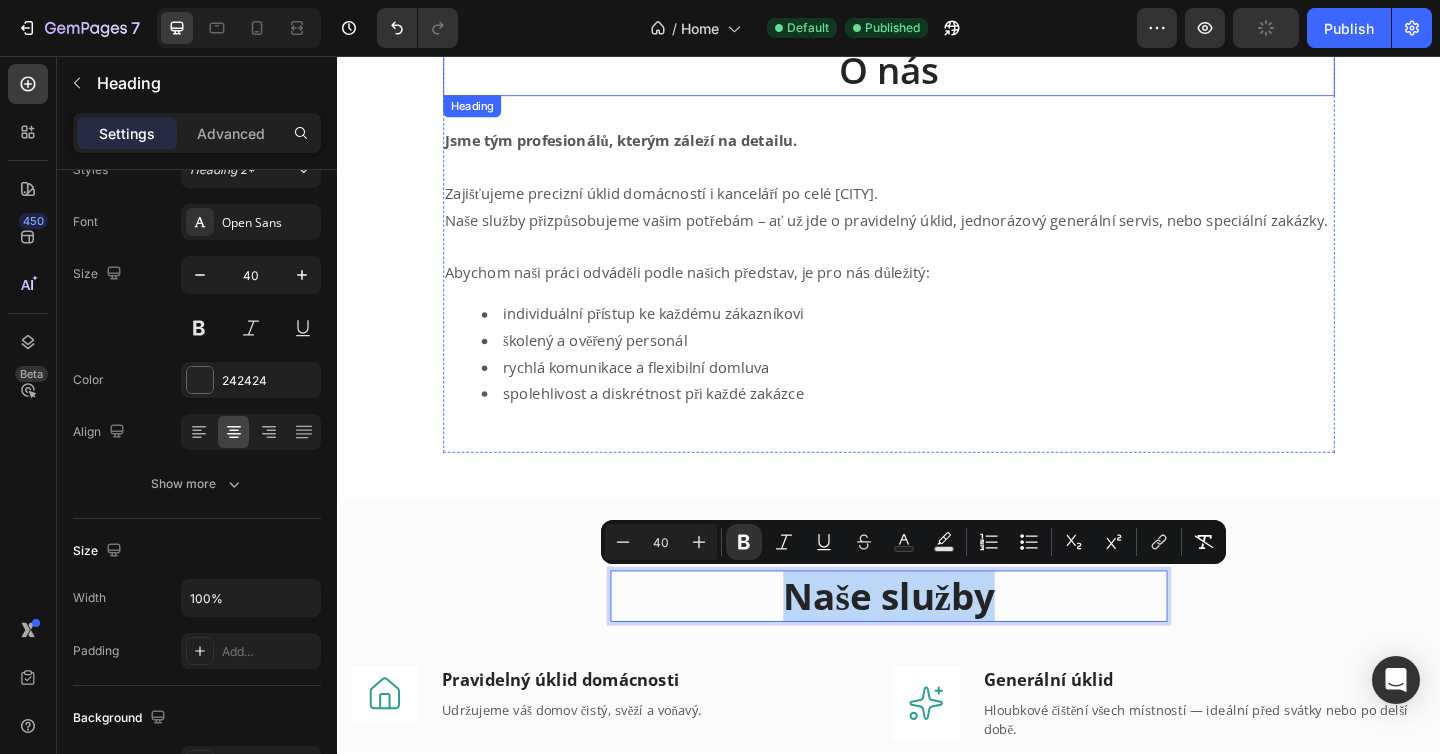 click on "O nás" at bounding box center (937, 72) 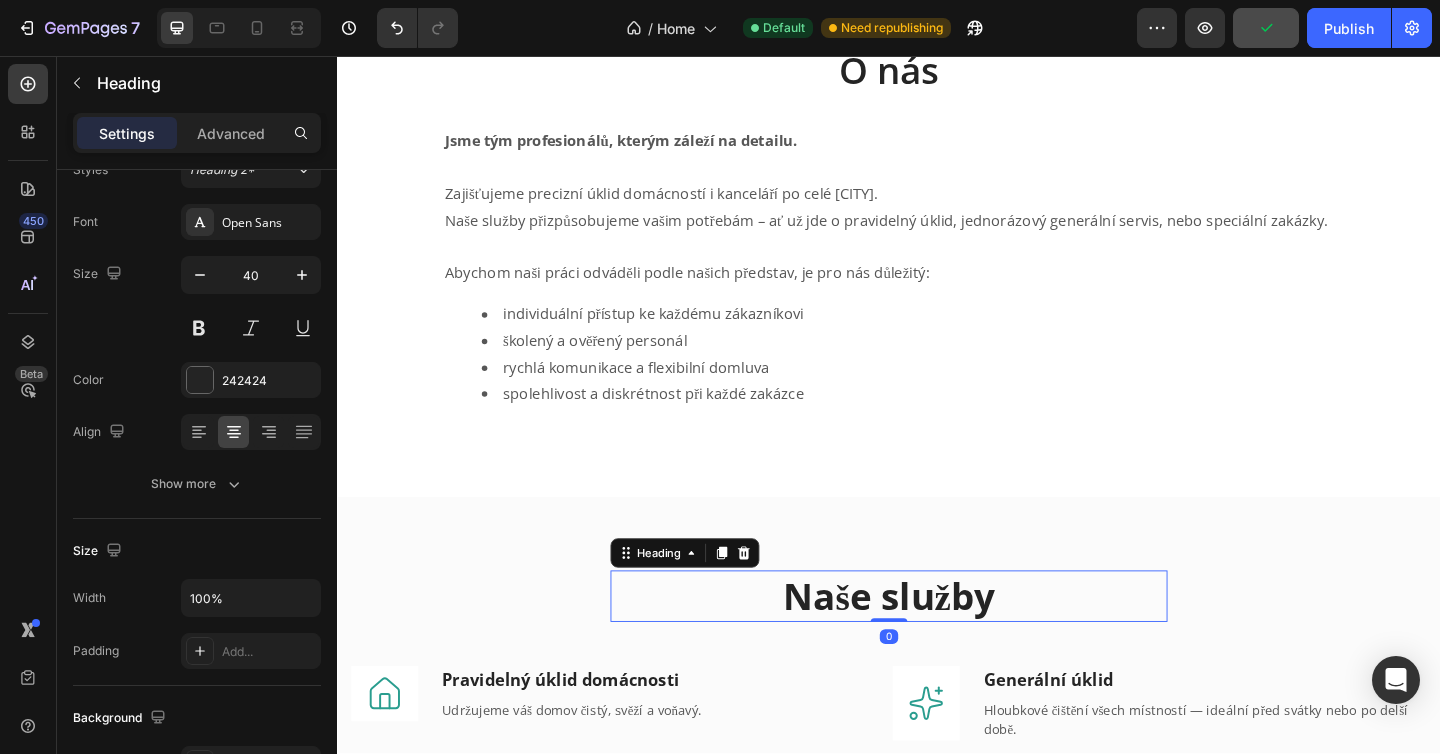 click on "Naše služby" at bounding box center [937, 643] 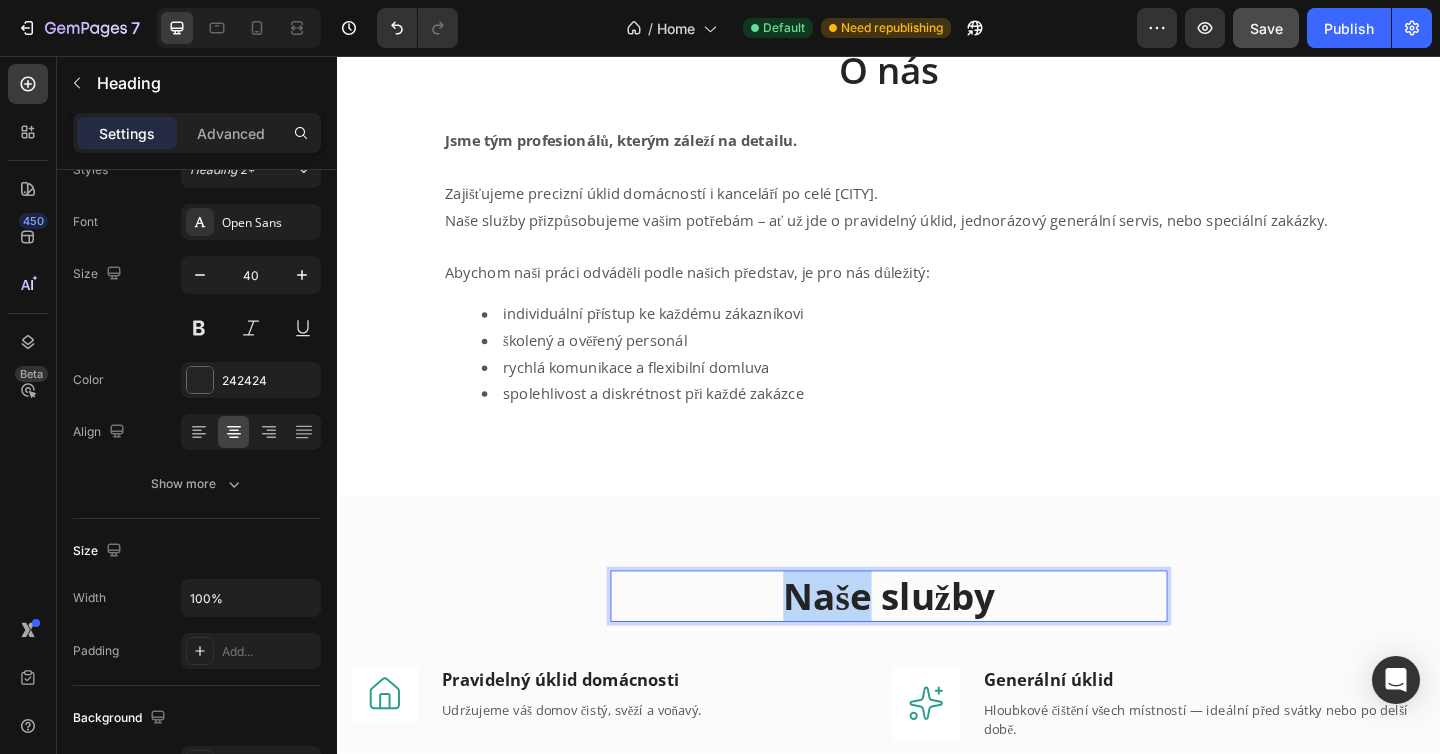 click on "Naše služby" at bounding box center (937, 643) 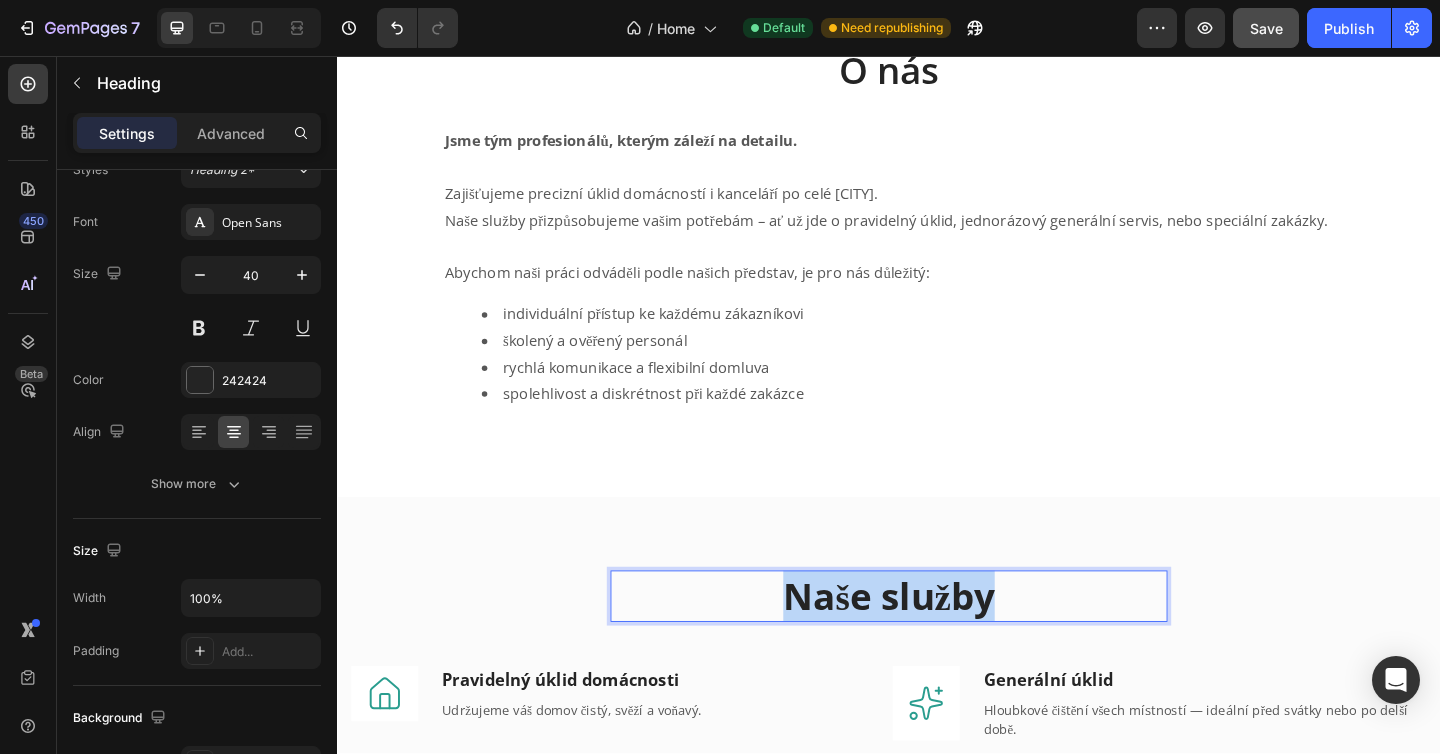 click on "Naše služby" at bounding box center (937, 643) 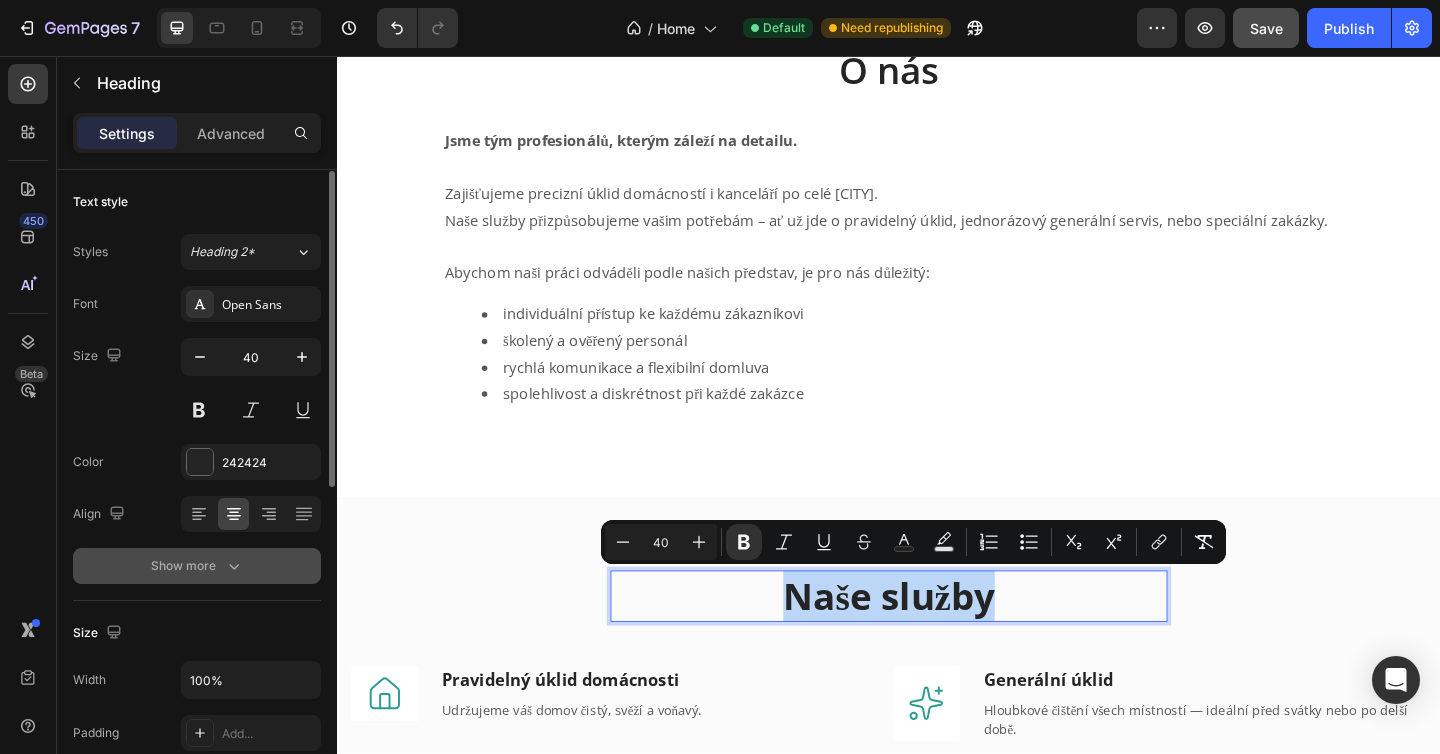 scroll, scrollTop: 1, scrollLeft: 0, axis: vertical 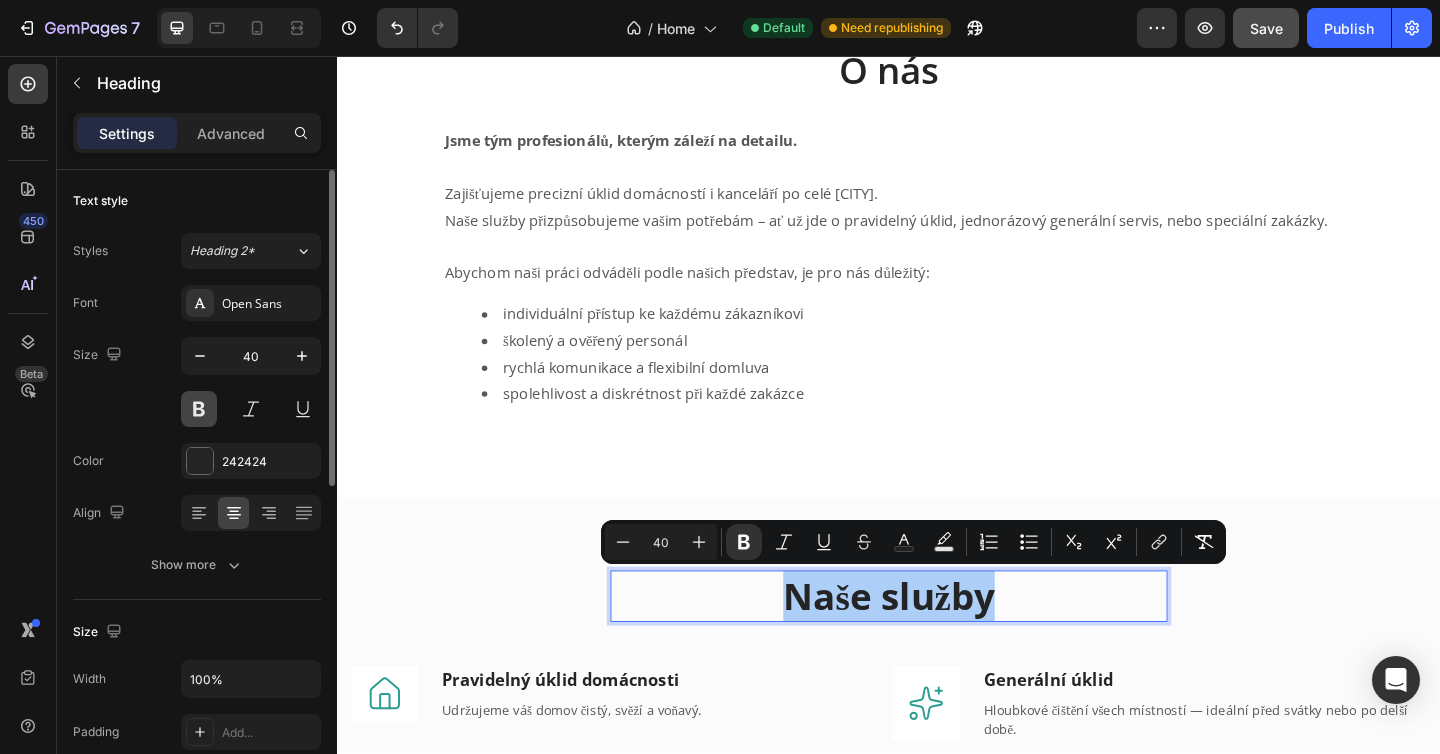 click at bounding box center (199, 409) 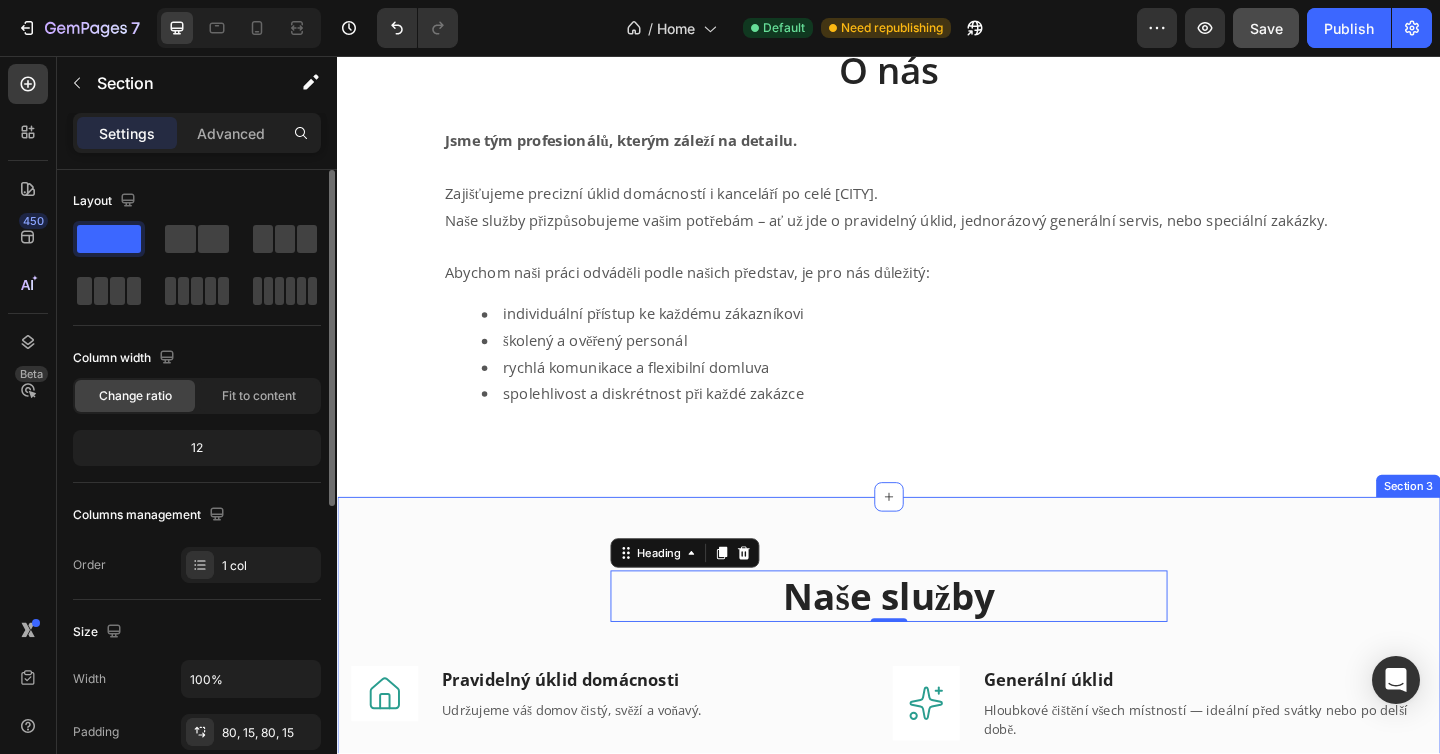 click on "Naše služby Heading   0 Row Image Row Pravidelný úklid domácnosti Text block Udržujeme váš domov čistý, svěží a voňavý. Text block Row Image Row Generální úklid Text block Hloubkové čištění všech místností — ideální před svátky nebo po delší době. Text block Row Row Image Row Úklid kanceláří a firem Text block Čisté pracovní prostředí pro vyšší produktivitu a lepší dojem na klienty. Text block Row Image Row Úklid při stěhování Text block Předání nemovitosti v bezvadném stavu, bez starostí. Text block Row Row Image Row Úklid po rekonstrukci / stavební úklid Text block Odstraníme prach, zbytky stavebního materiálu a zajistíme perfektní čistotu. Text block Row Image Row Úklid na míru Text block Speciální požadavky? Přizpůsobíme úklid vašim potřebám. Text block Row Row Ceník služeb Button Section 3" at bounding box center (937, 893) 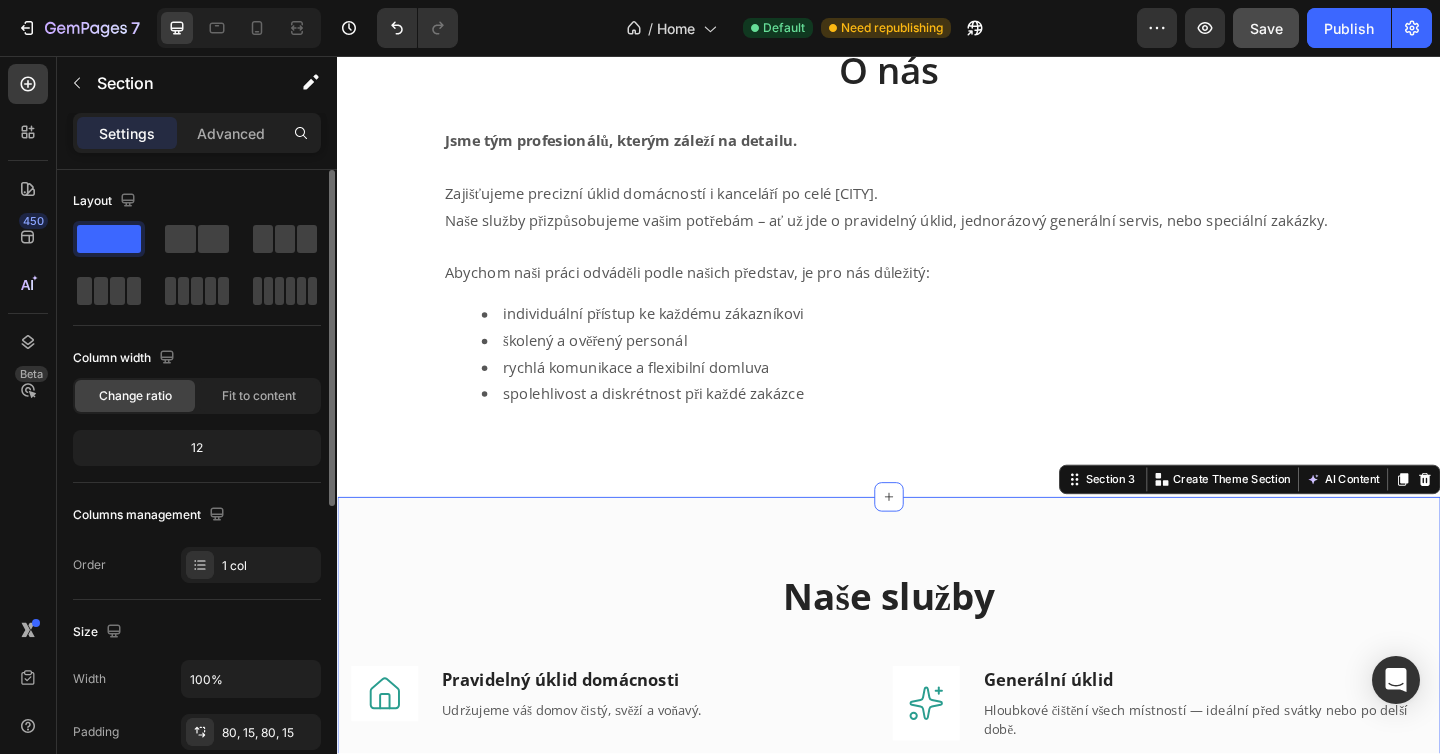 scroll, scrollTop: 0, scrollLeft: 0, axis: both 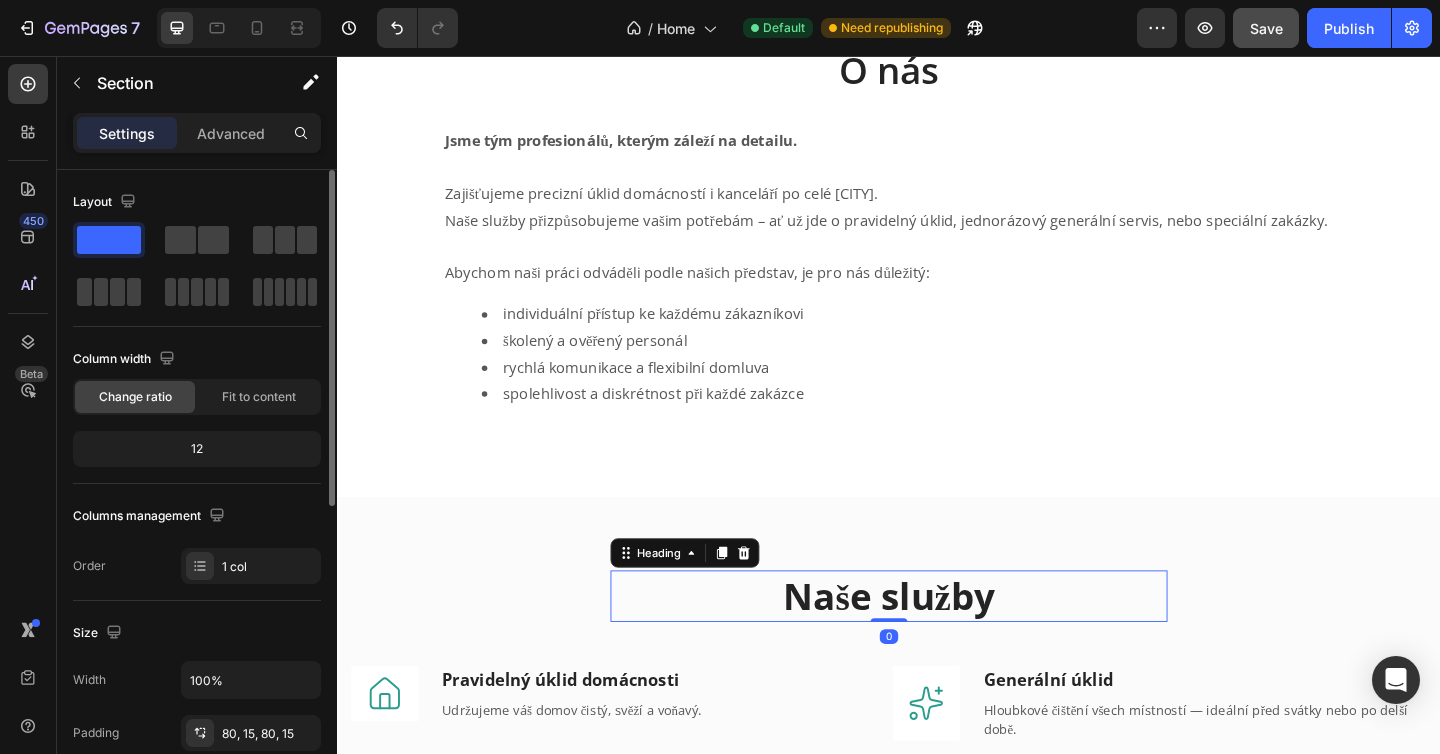 click on "⁠⁠⁠⁠⁠⁠⁠ Naše služby" at bounding box center [937, 644] 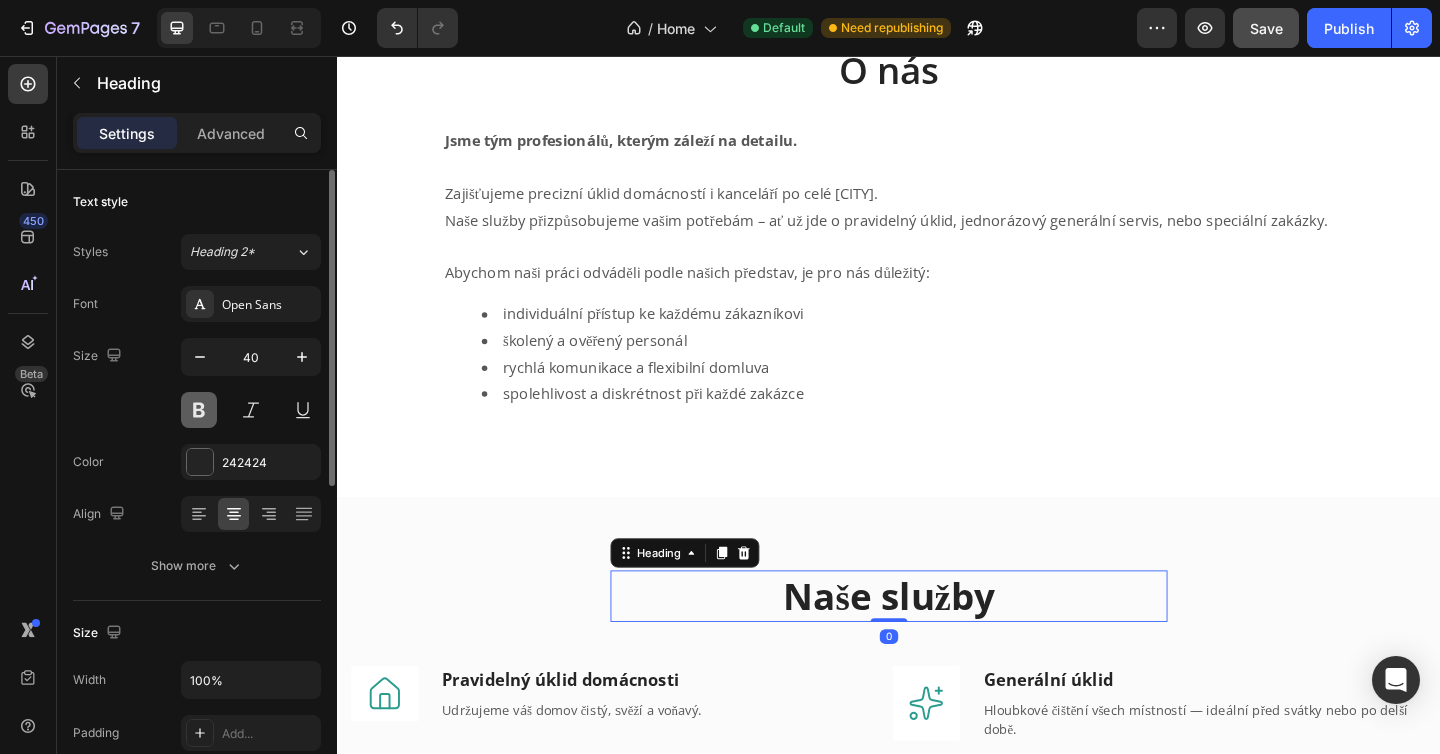 click at bounding box center [199, 410] 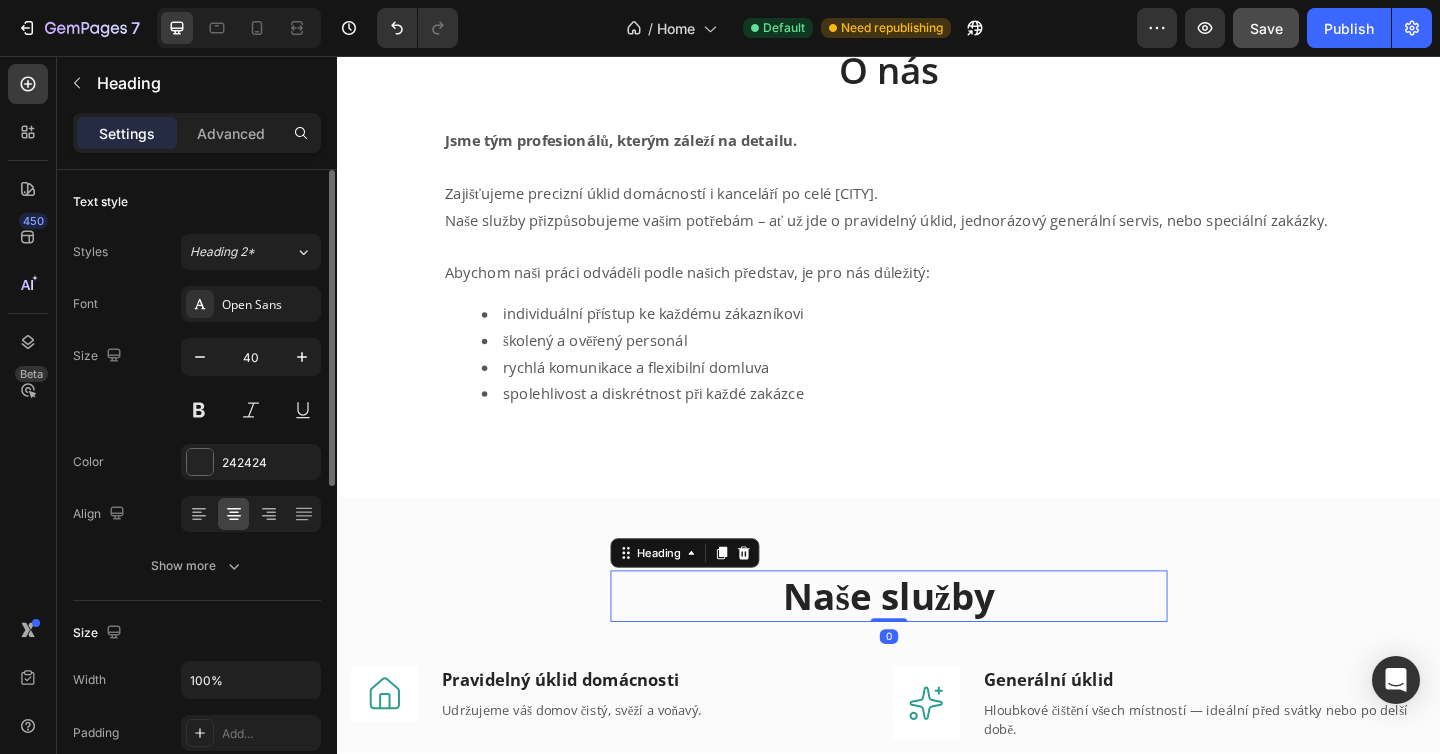click 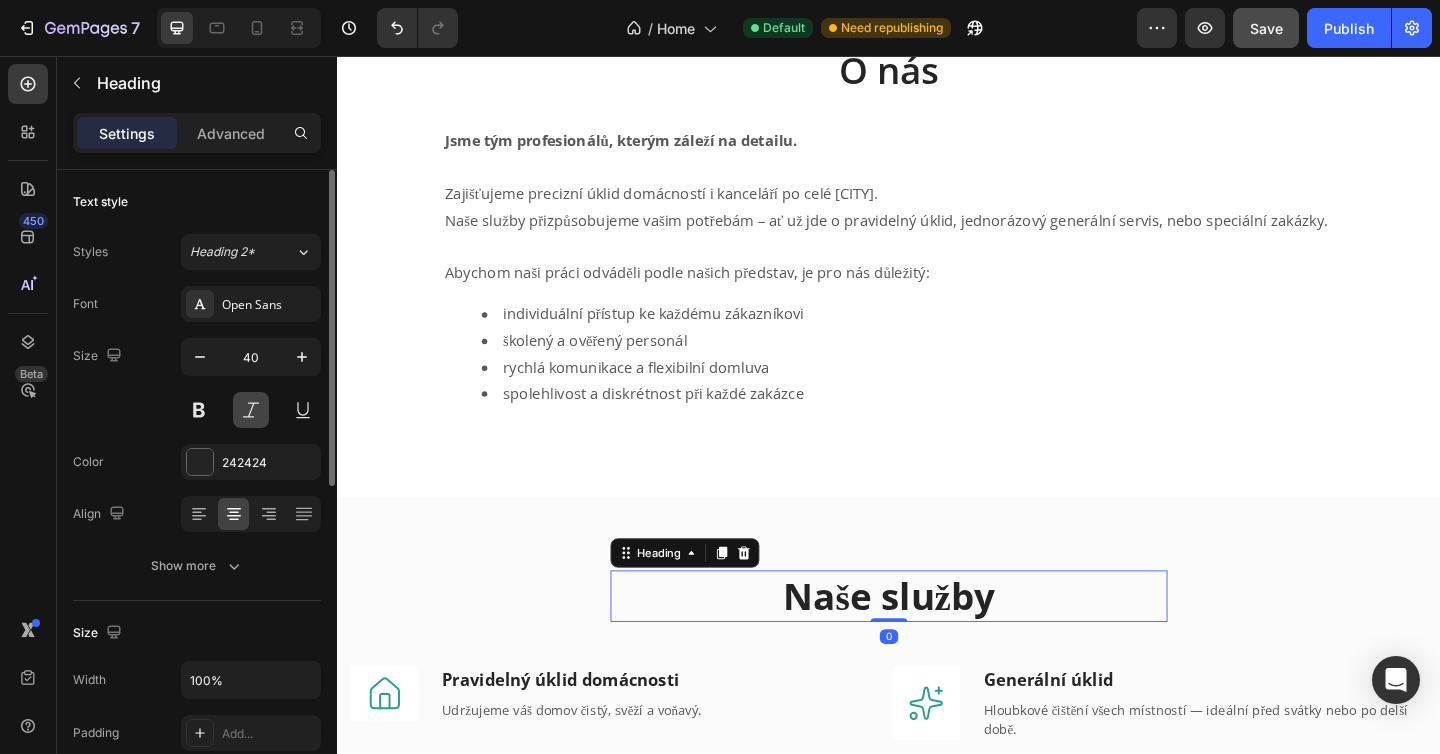 click at bounding box center [251, 410] 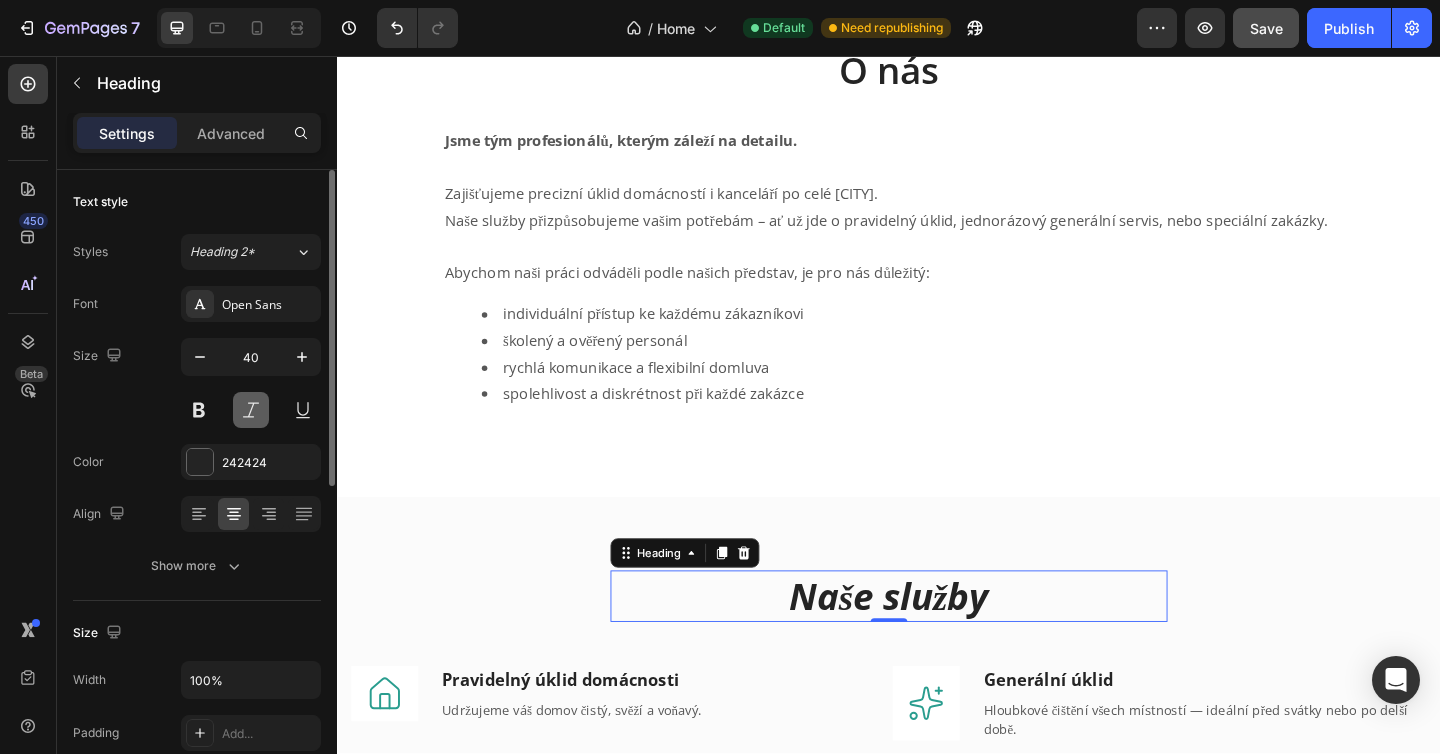 click at bounding box center [251, 410] 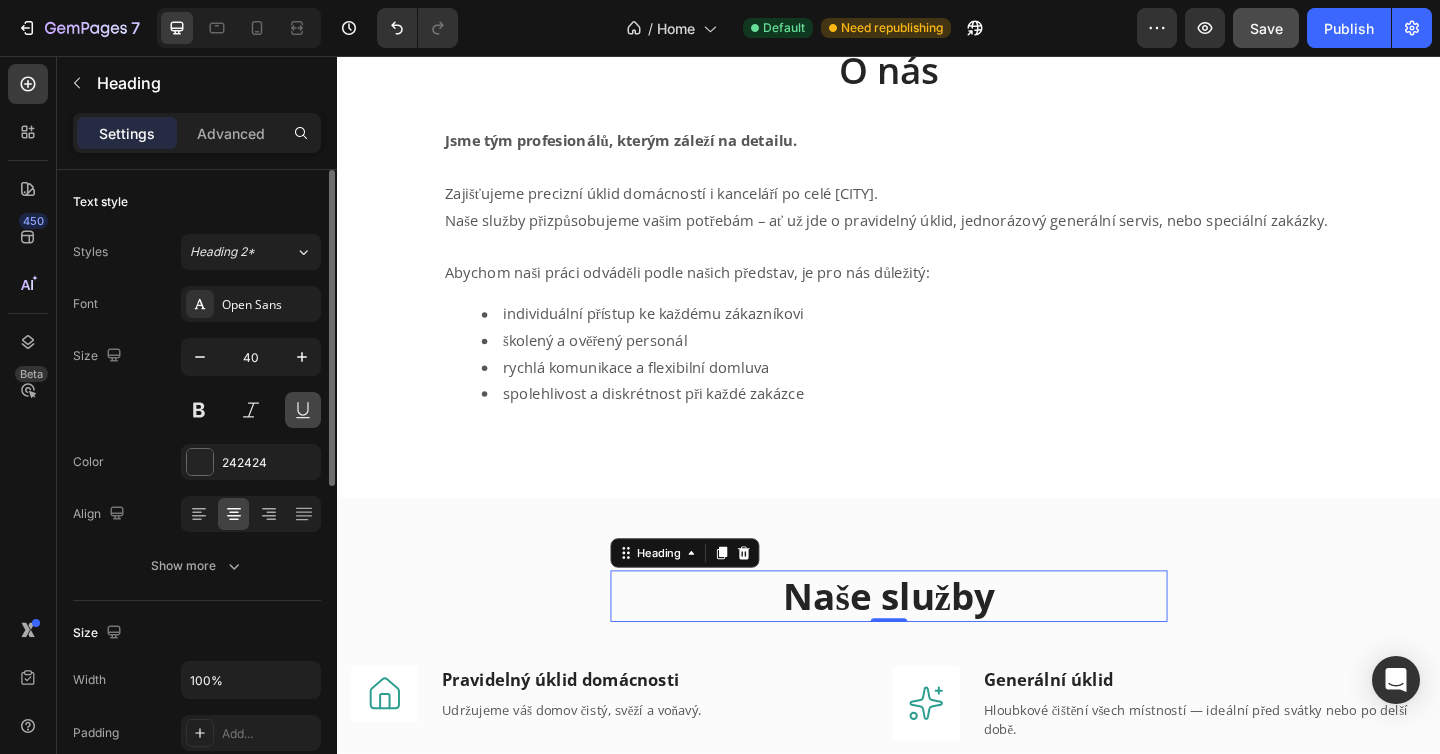click at bounding box center [303, 410] 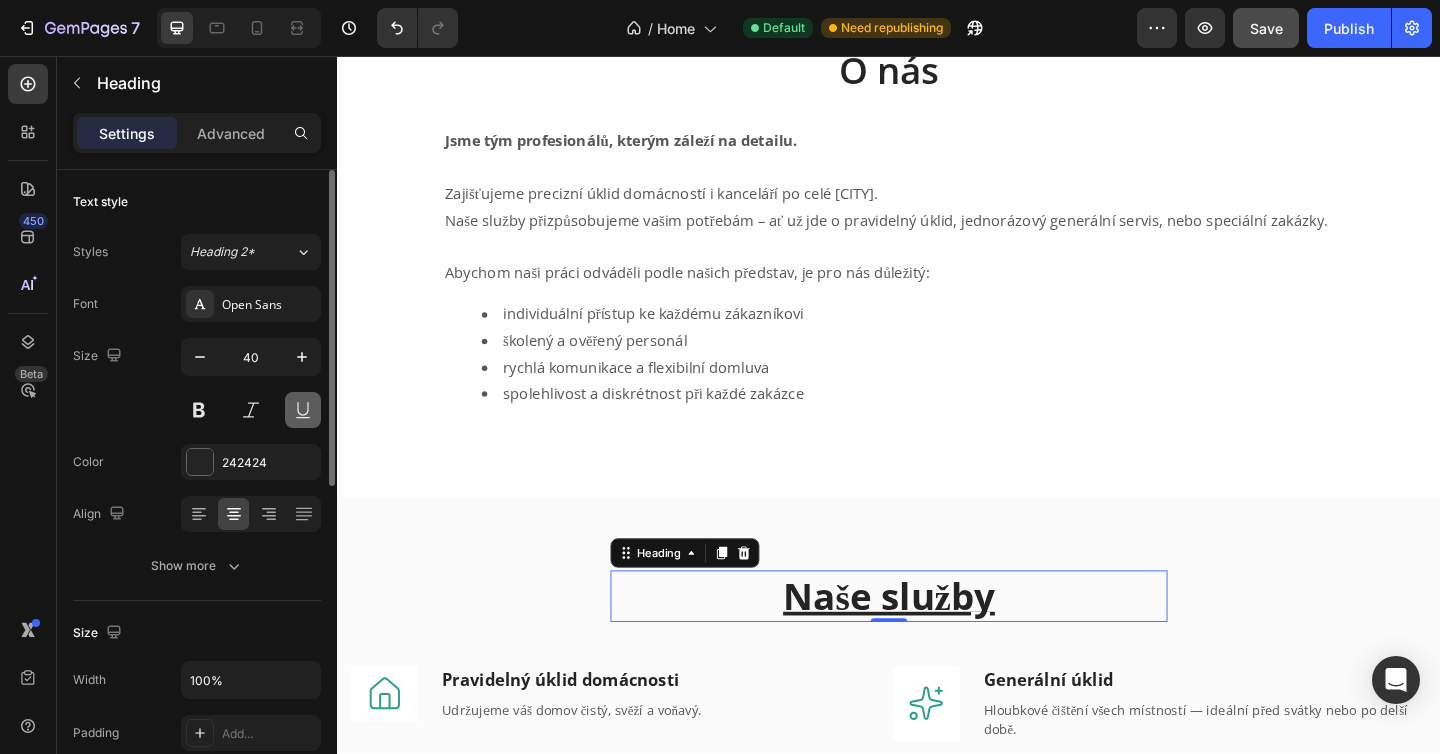 click at bounding box center (303, 410) 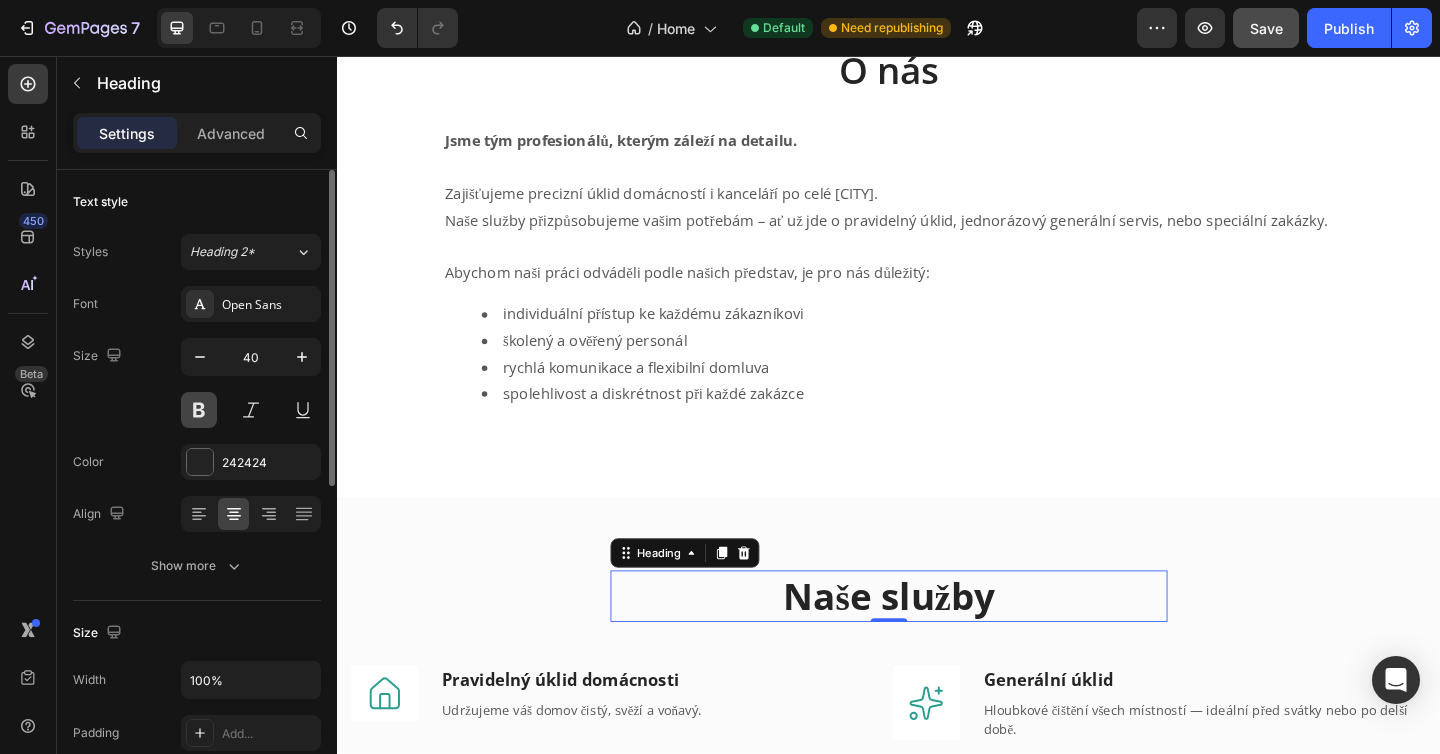 click at bounding box center (199, 410) 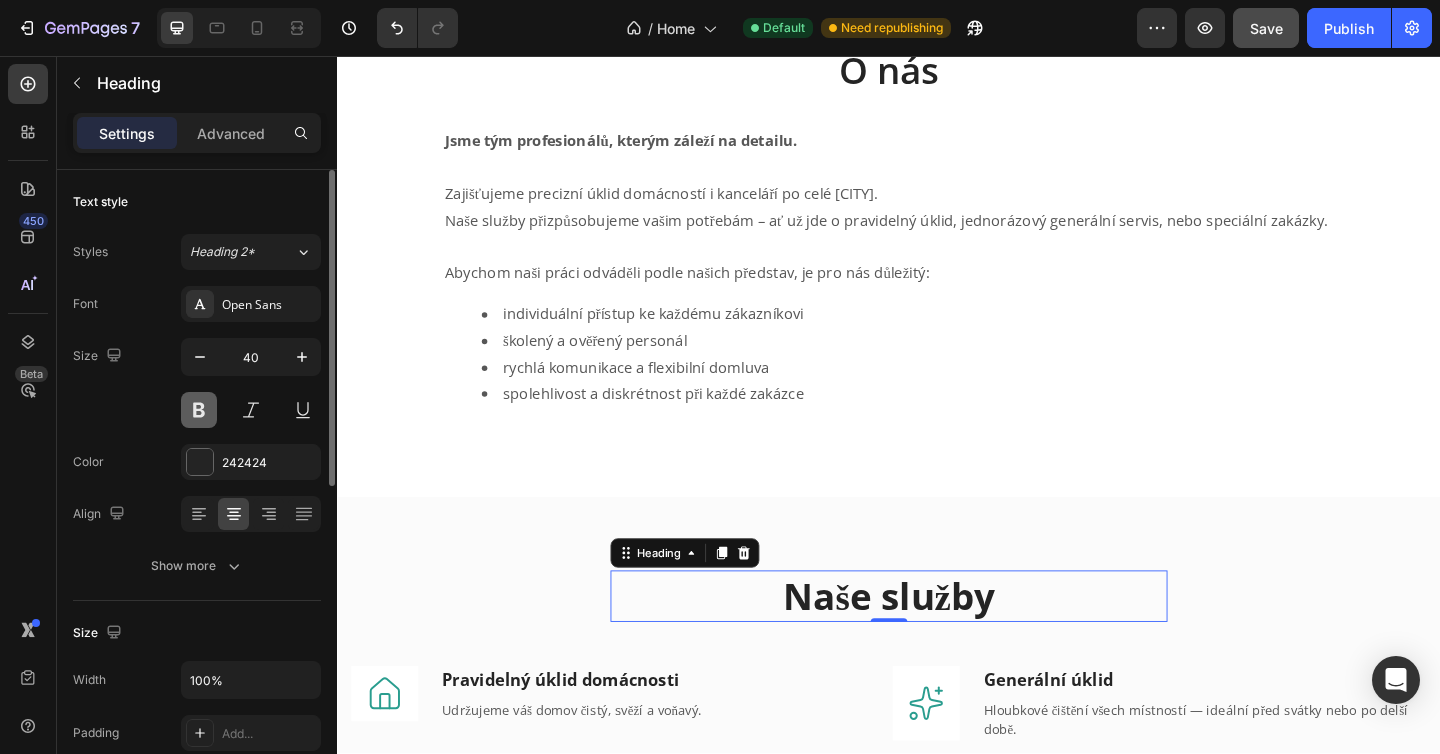 click at bounding box center [199, 410] 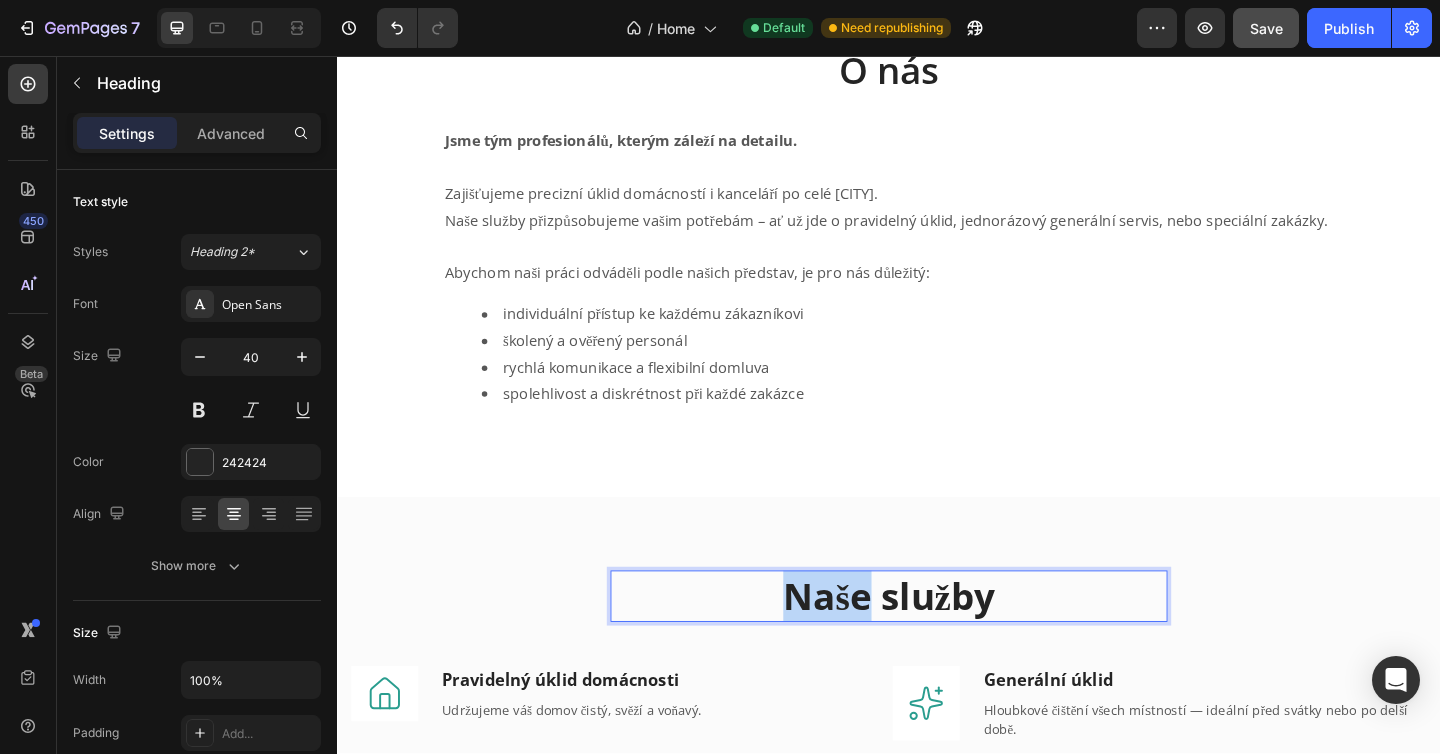 click on "Naše služby" at bounding box center (937, 643) 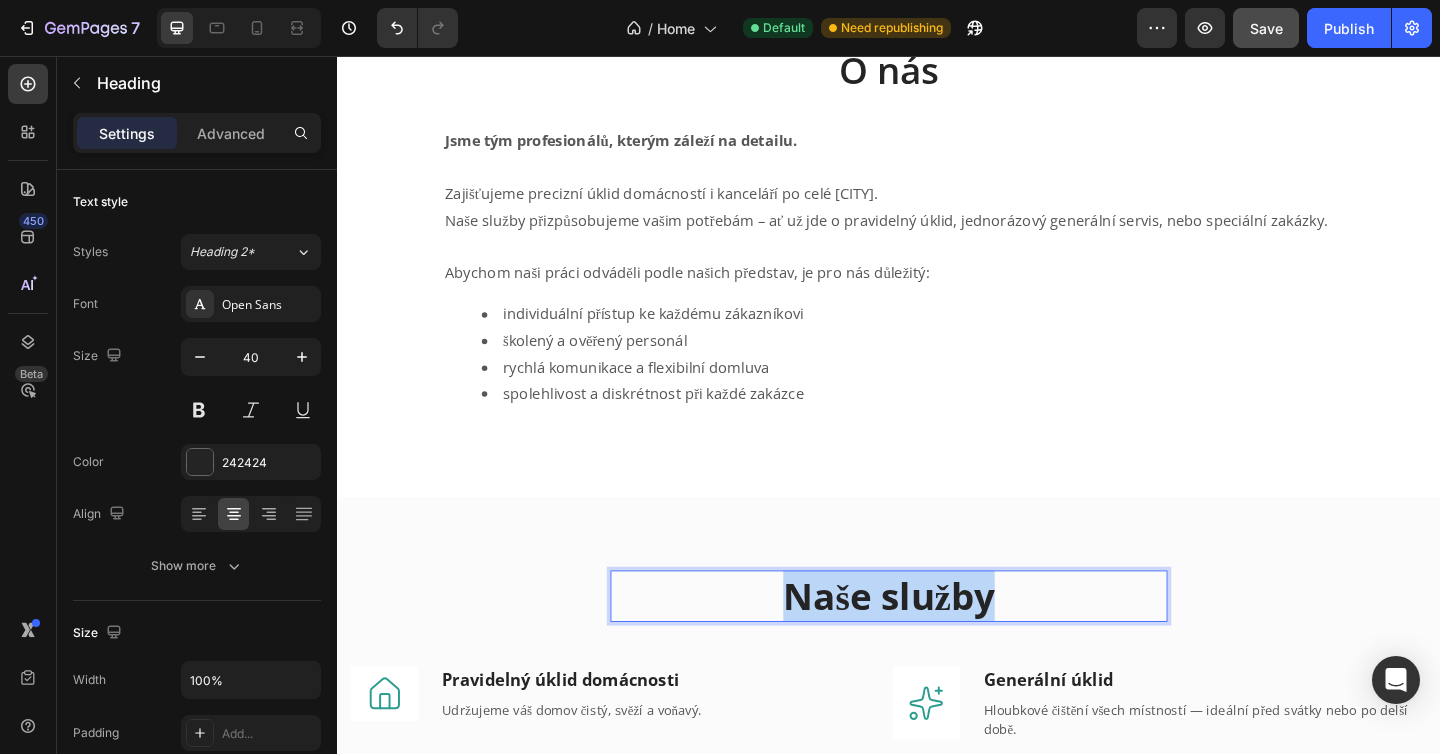 click on "Naše služby" at bounding box center (937, 643) 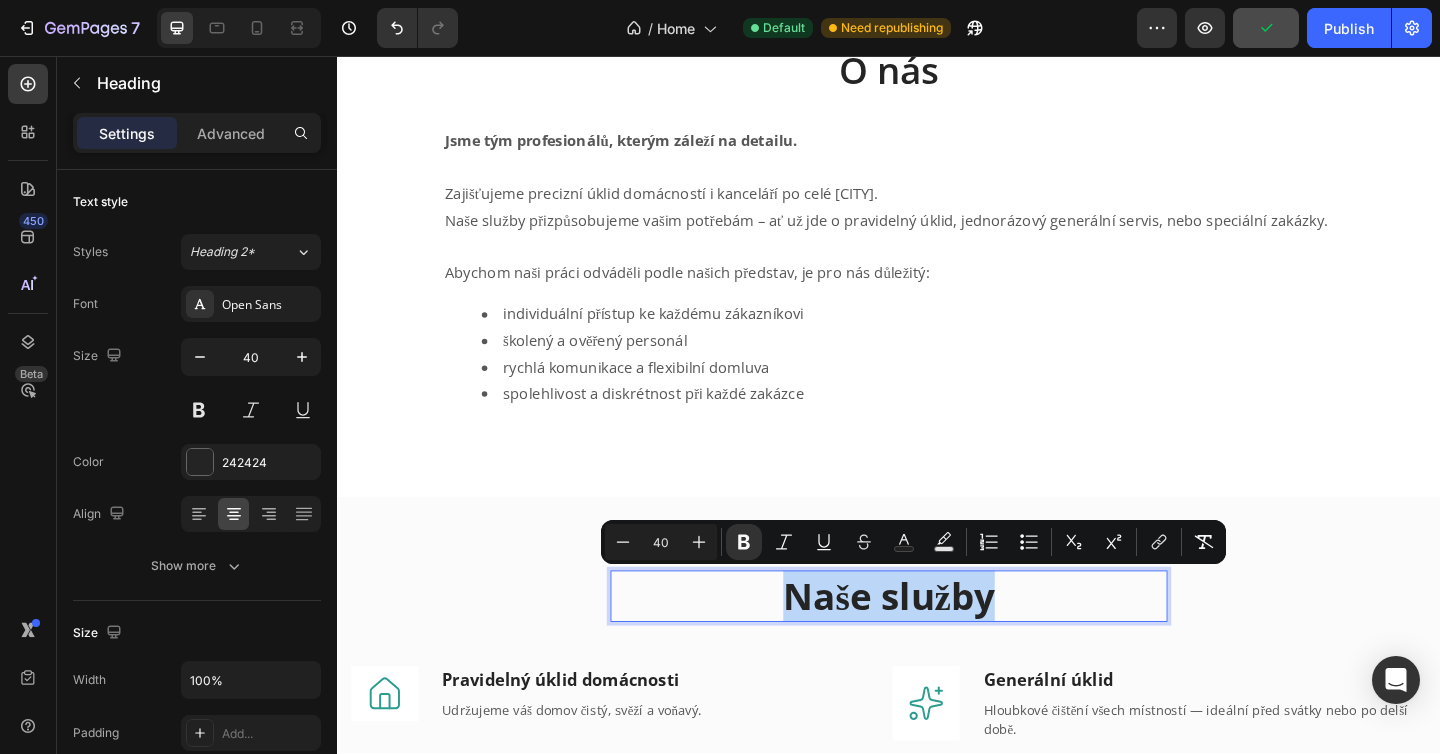 copy on "Naše služby" 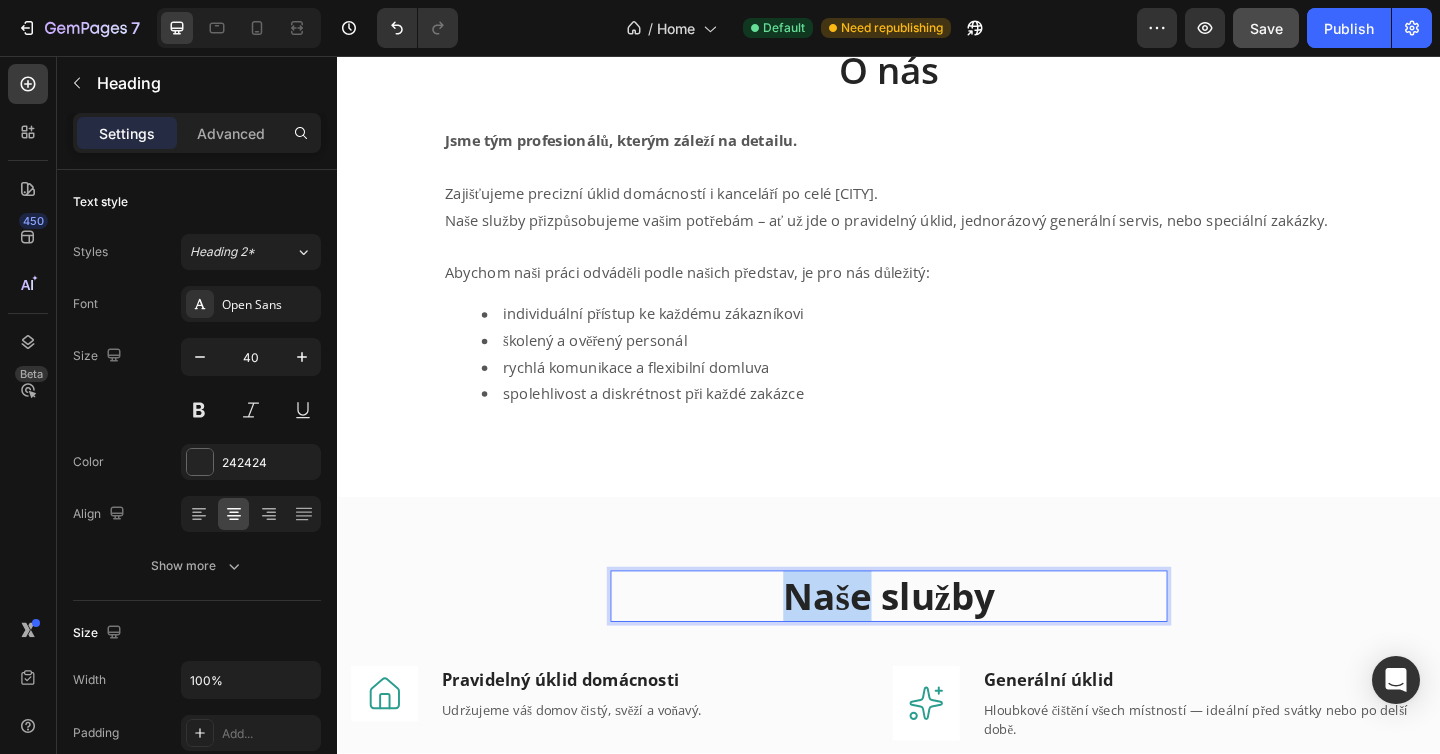 click on "Naše služby" at bounding box center (937, 643) 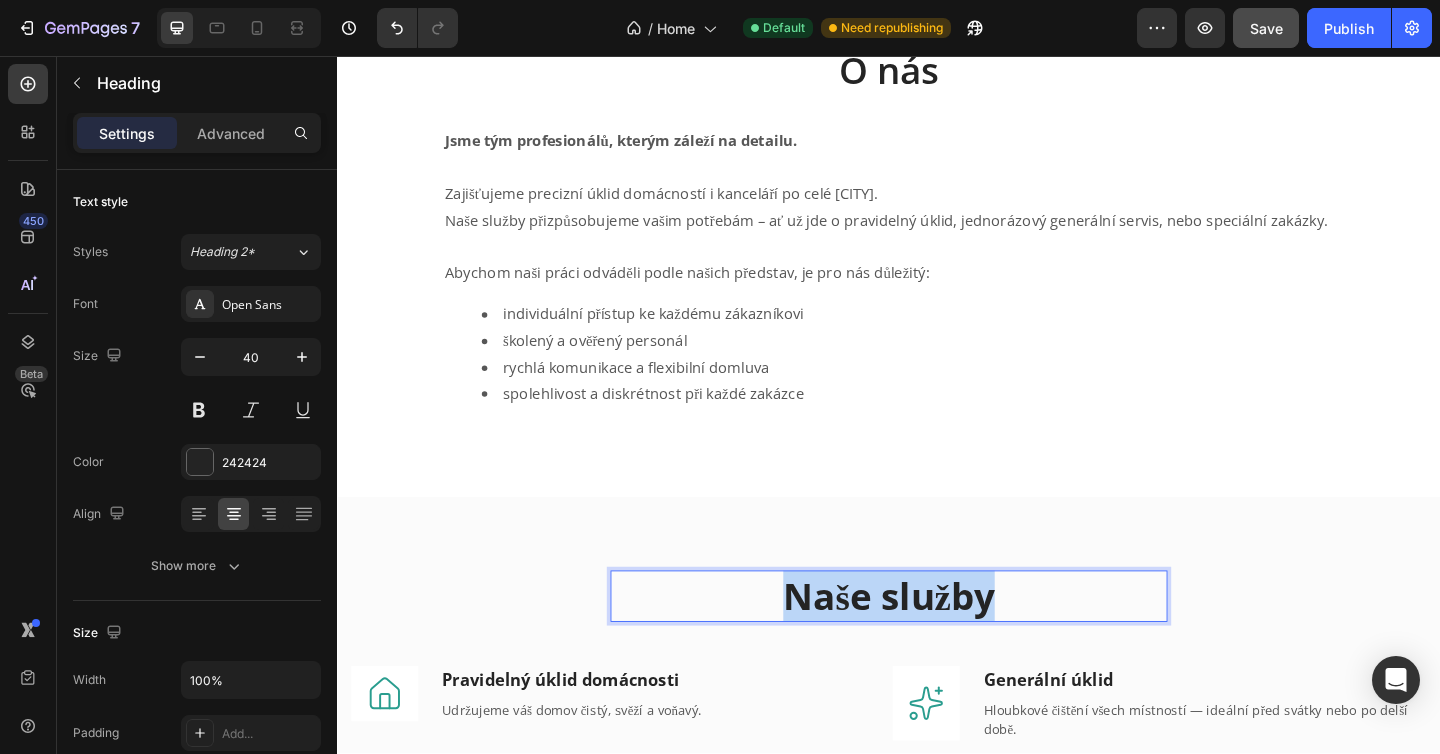 click on "Naše služby" at bounding box center (937, 643) 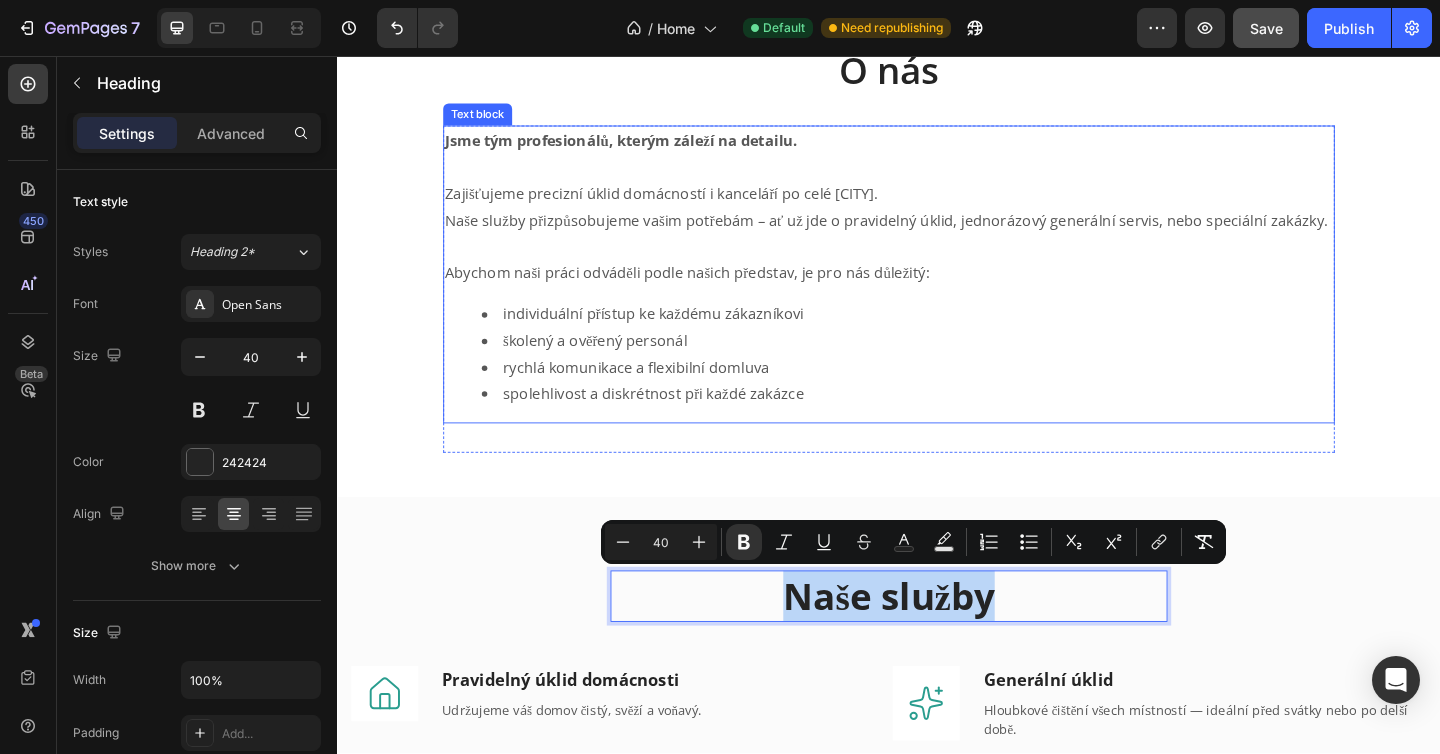 click on "Jsme tým profesionálů, kterým záleží na detailu." at bounding box center [646, 148] 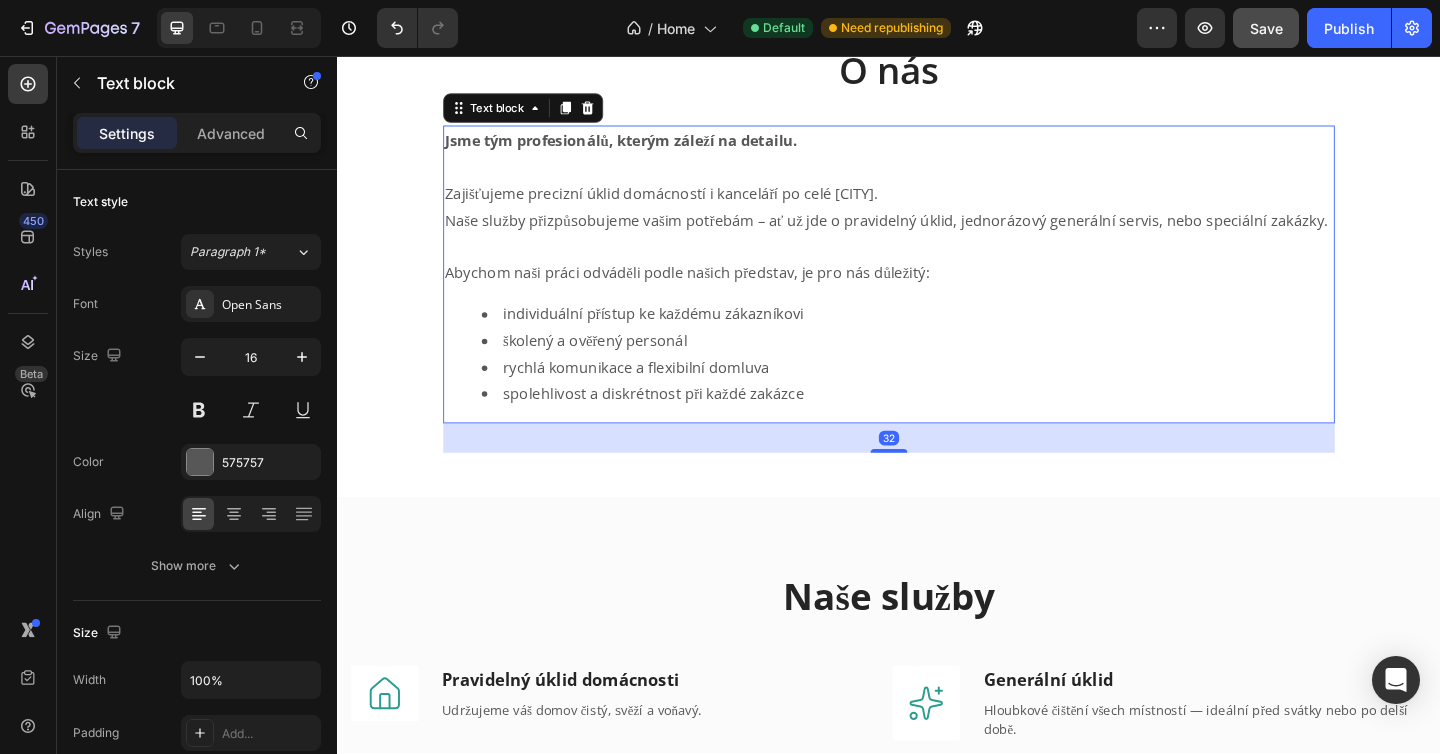 click on "Jsme tým profesionálů, kterým záleží na detailu." at bounding box center [646, 148] 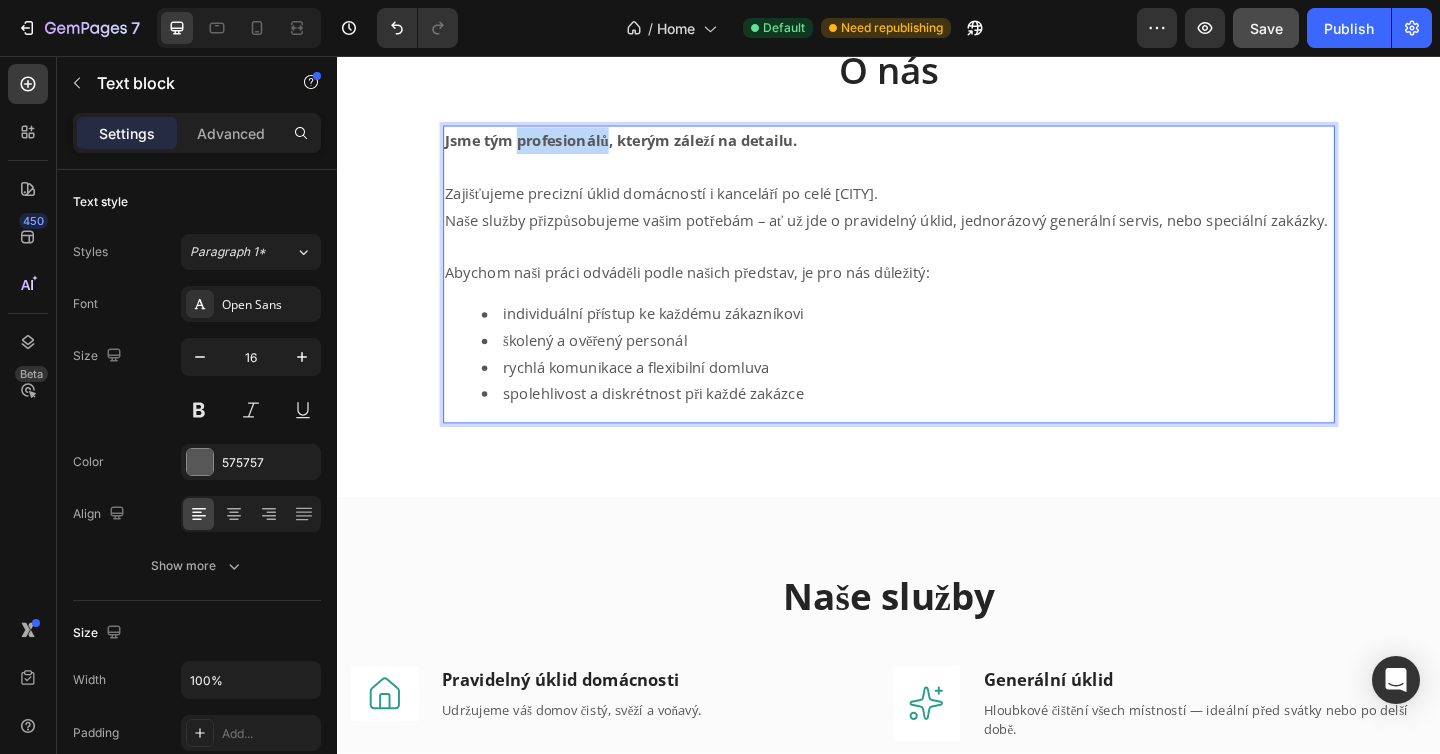 click on "Jsme tým profesionálů, kterým záleží na detailu." at bounding box center (646, 148) 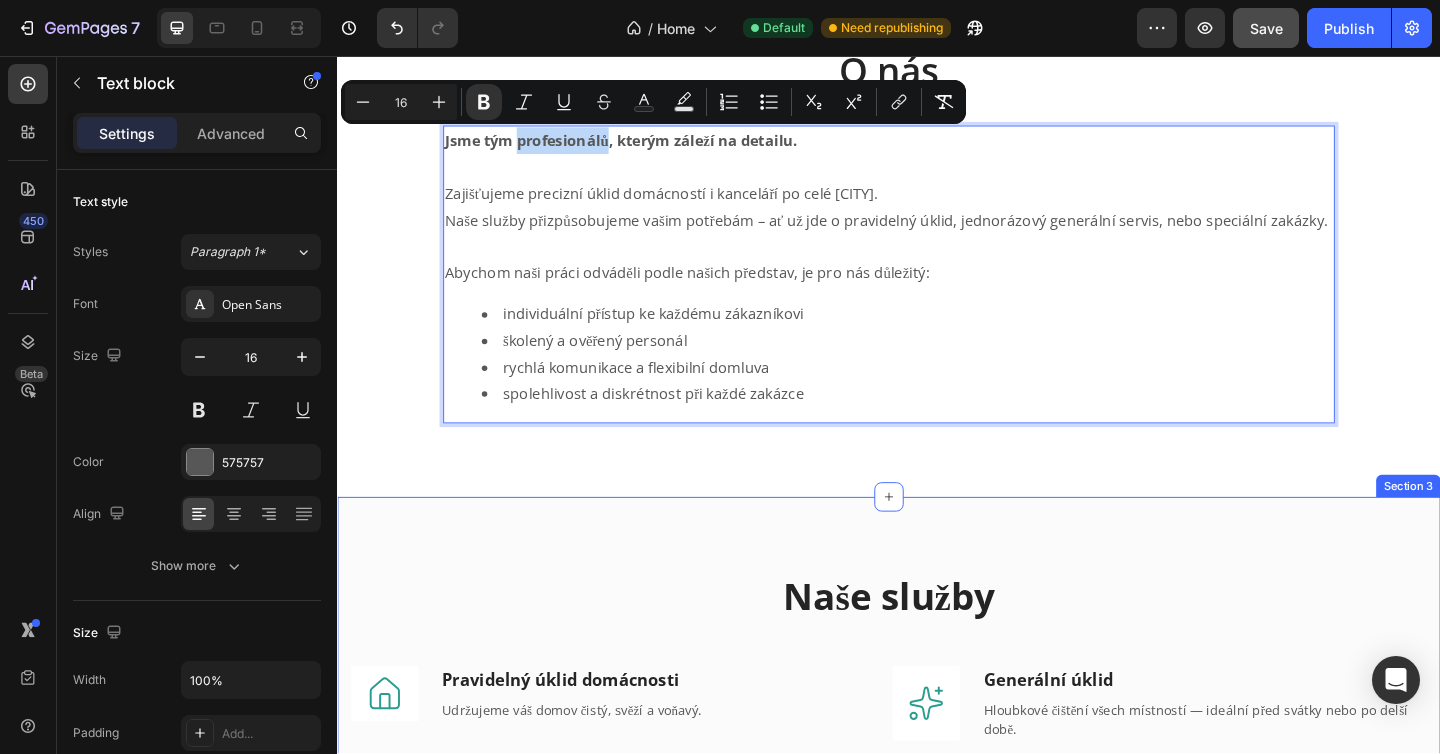 click on "Naše služby" at bounding box center [937, 643] 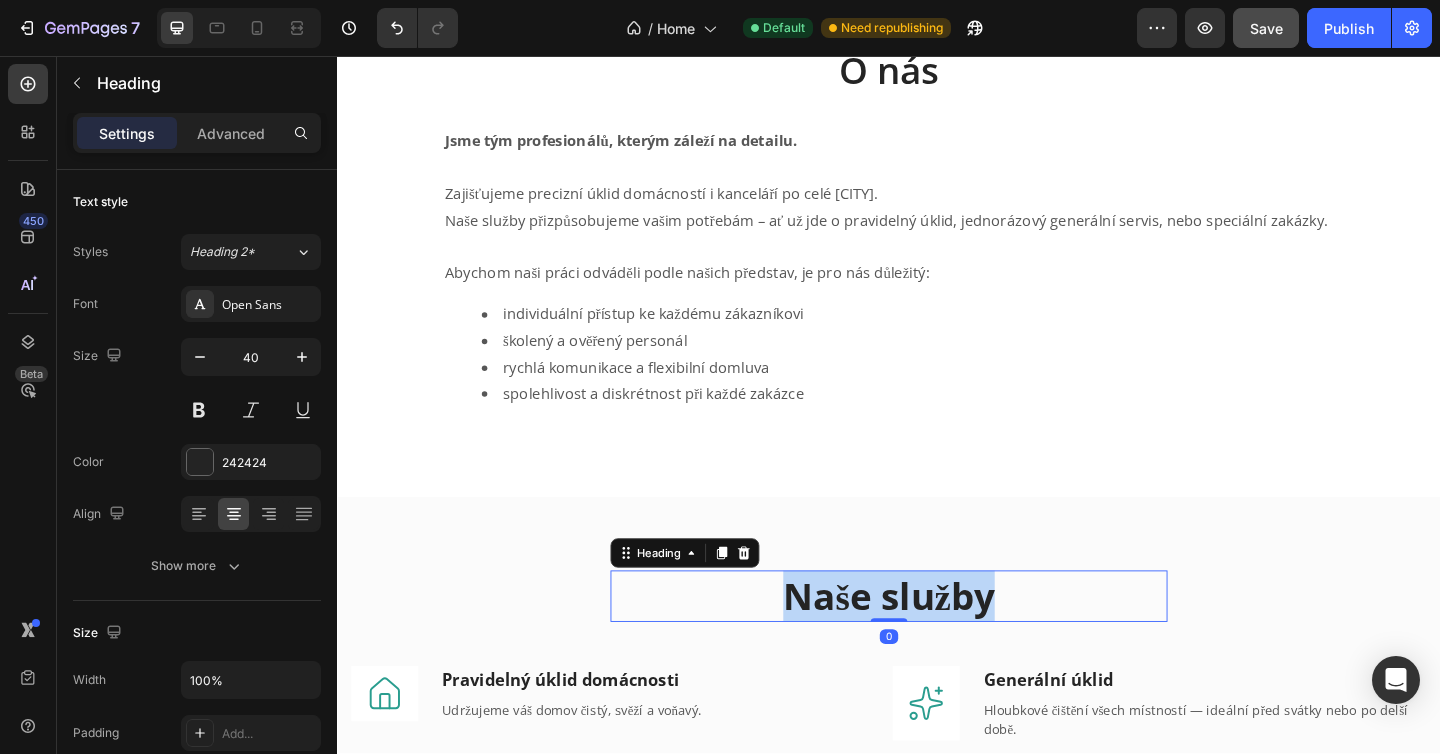 click on "Naše služby" at bounding box center (937, 643) 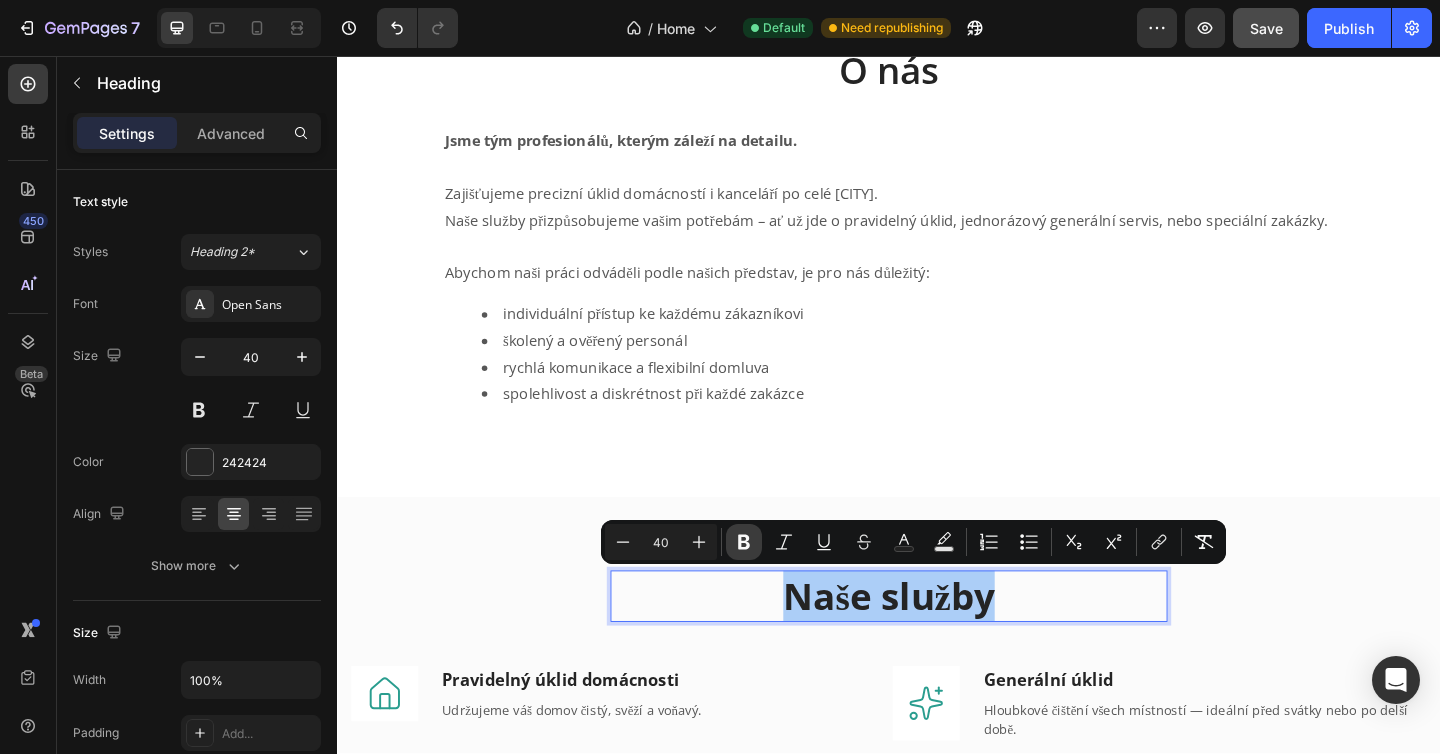 click on "Bold" at bounding box center (744, 542) 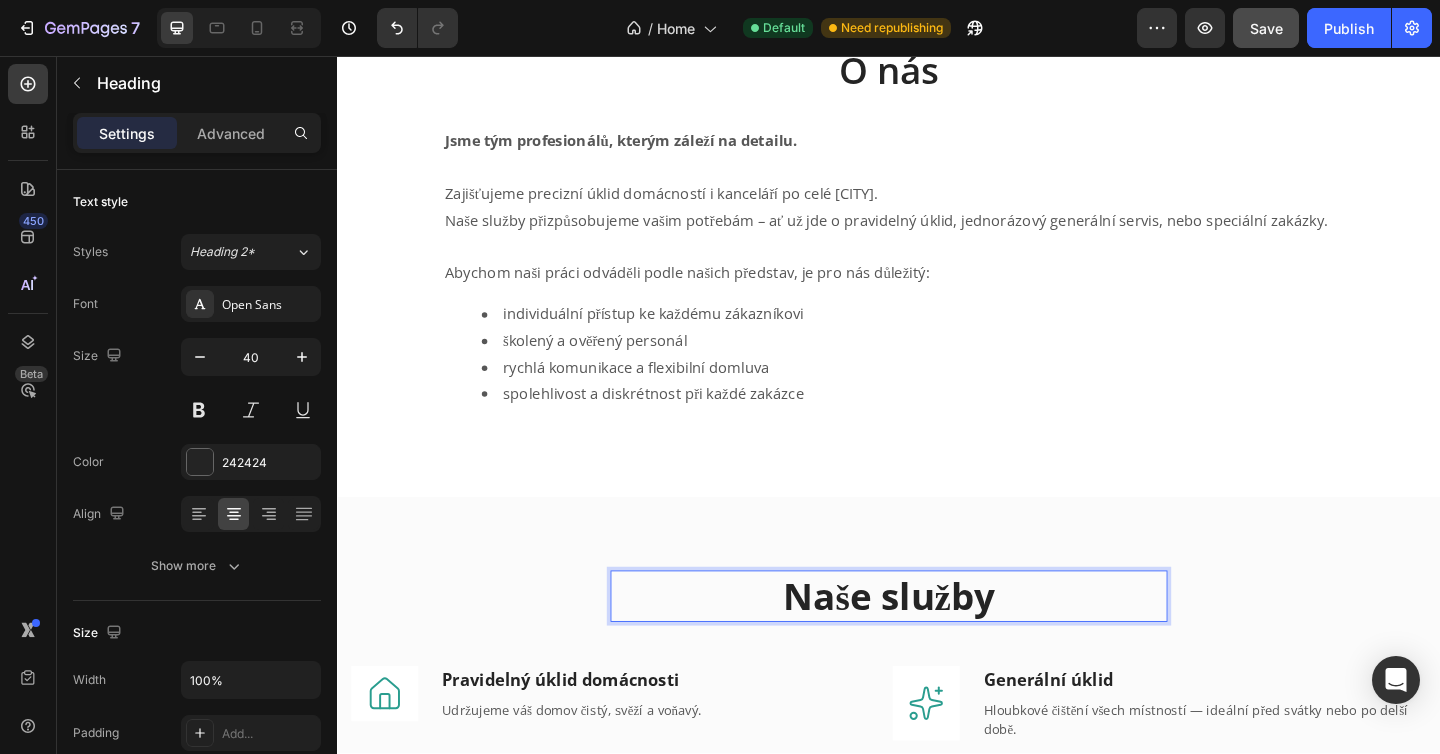 click on "Naše služby" at bounding box center [937, 644] 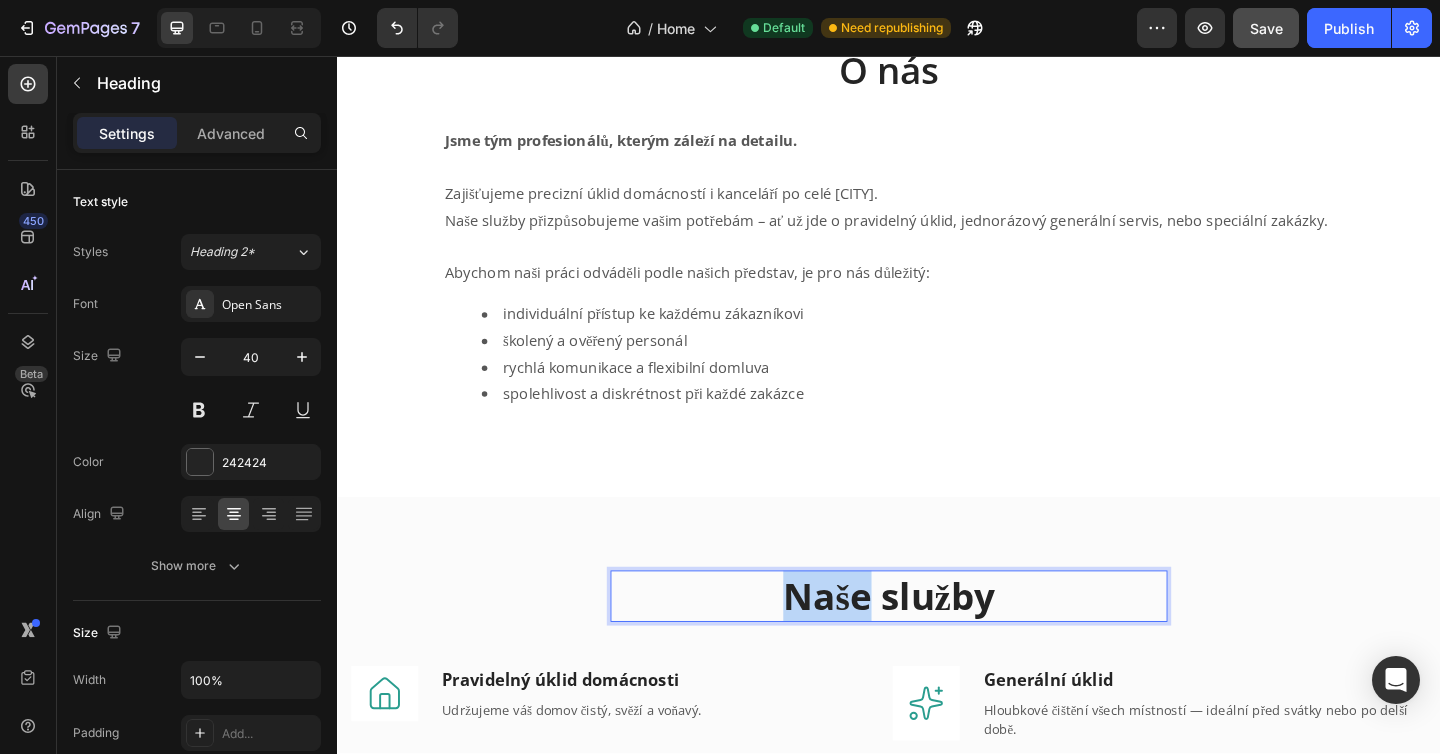 click on "Naše služby" at bounding box center [937, 644] 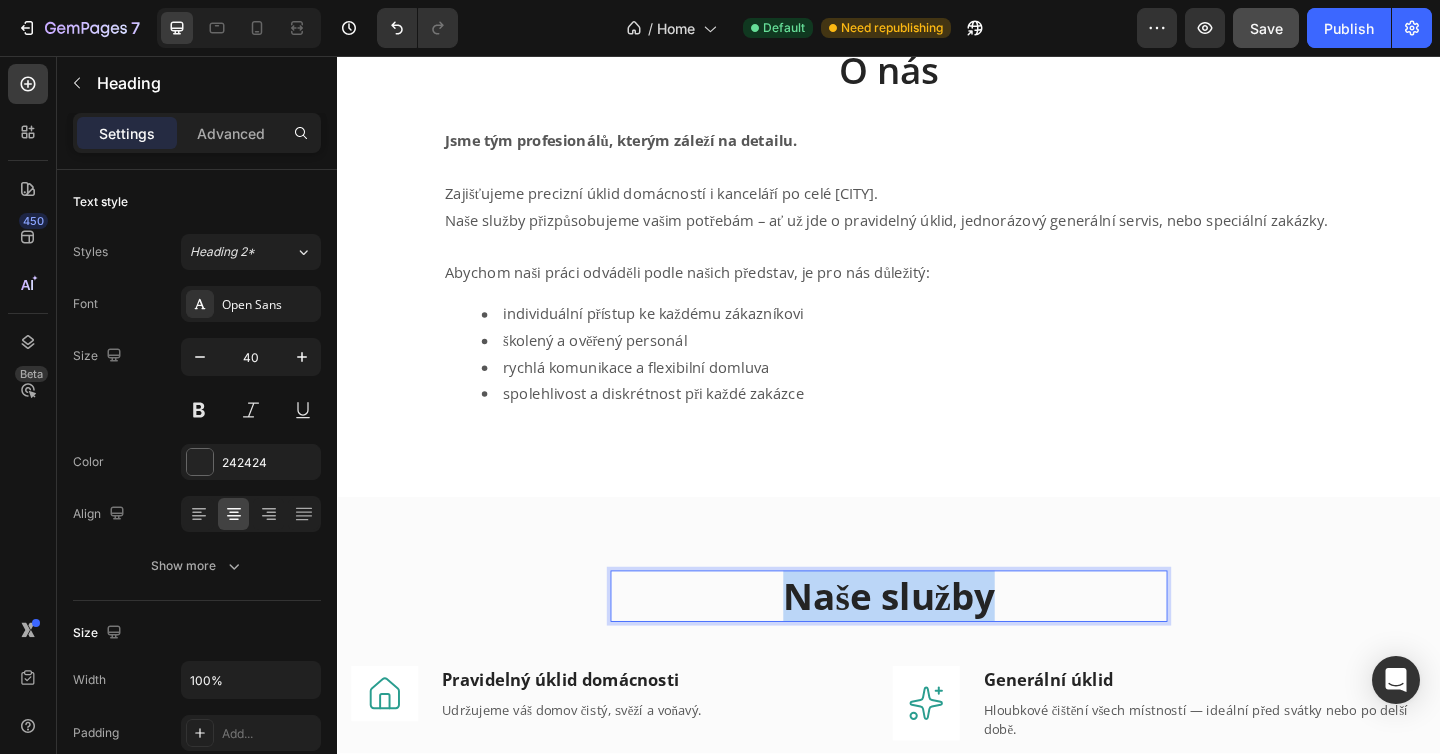 click on "Naše služby" at bounding box center [937, 644] 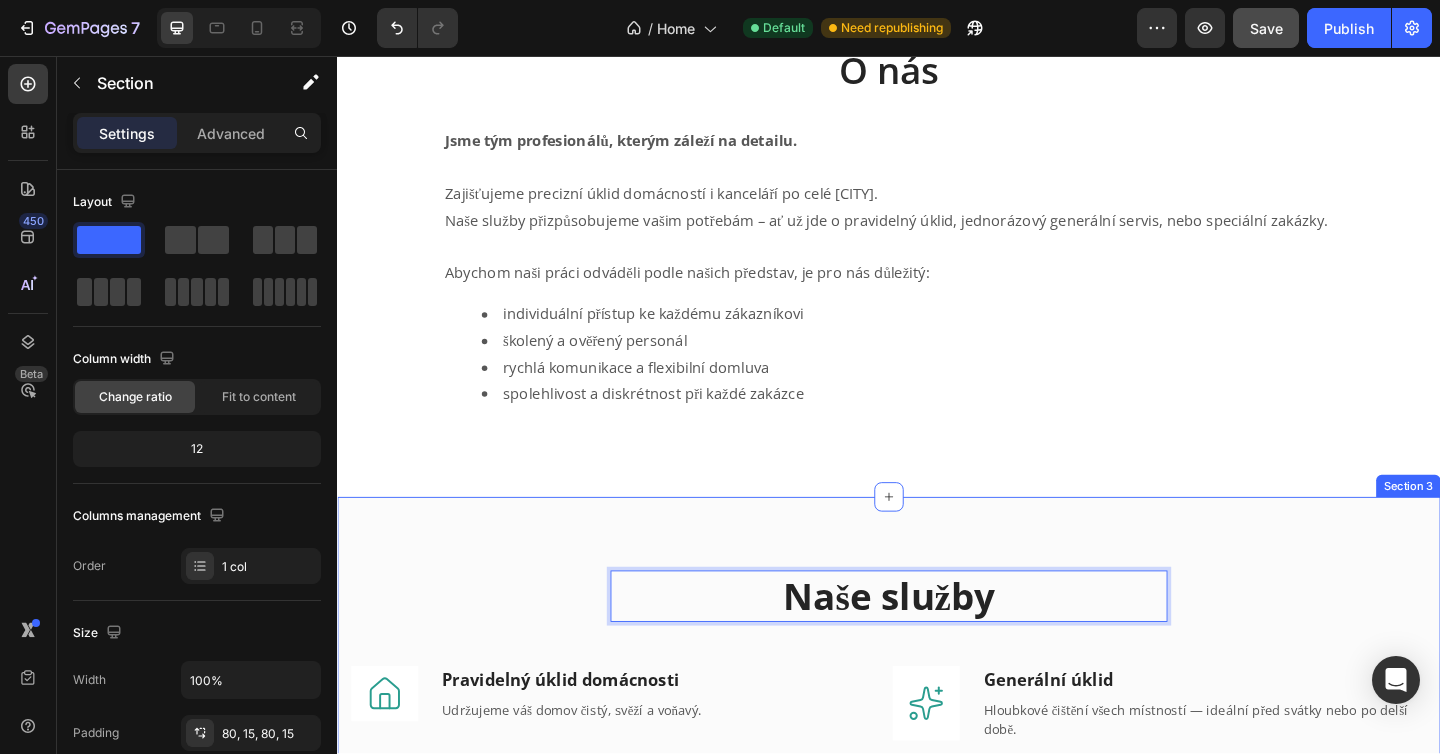 click on "Naše služby Heading   0 Row Image Row Pravidelný úklid domácnosti Text block Udržujeme váš domov čistý, svěží a voňavý. Text block Row Image Row Generální úklid Text block Hloubkové čištění všech místností — ideální před svátky nebo po delší době. Text block Row Row Image Row Úklid kanceláří a firem Text block Čisté pracovní prostředí pro vyšší produktivitu a lepší dojem na klienty. Text block Row Image Row Úklid při stěhování Text block Předání nemovitosti v bezvadném stavu, bez starostí. Text block Row Row Image Row Úklid po rekonstrukci / stavební úklid Text block Odstraníme prach, zbytky stavebního materiálu a zajistíme perfektní čistotu. Text block Row Image Row Úklid na míru Text block Speciální požadavky? Přizpůsobíme úklid vašim potřebám. Text block Row Row Ceník služeb Button Section 3" at bounding box center (937, 893) 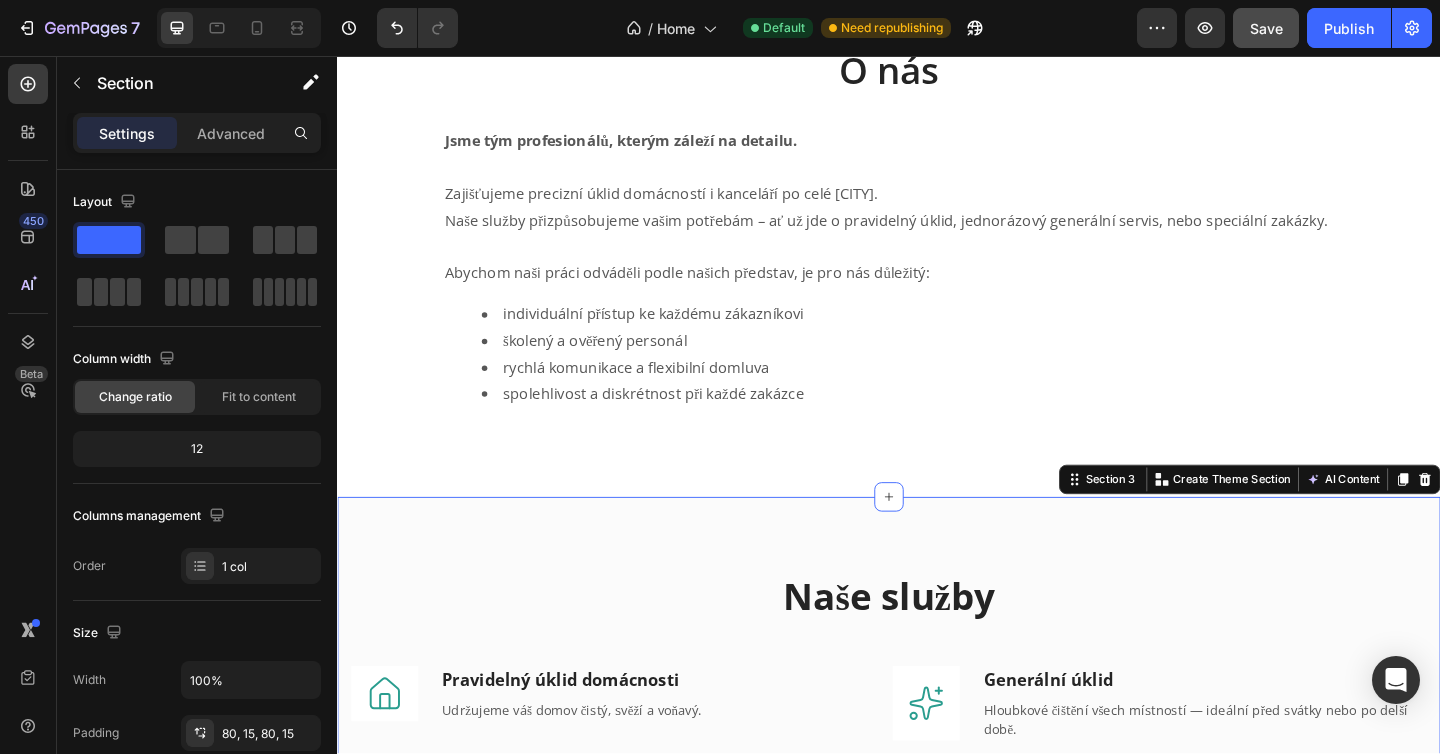 click on "Naše služby" at bounding box center (937, 644) 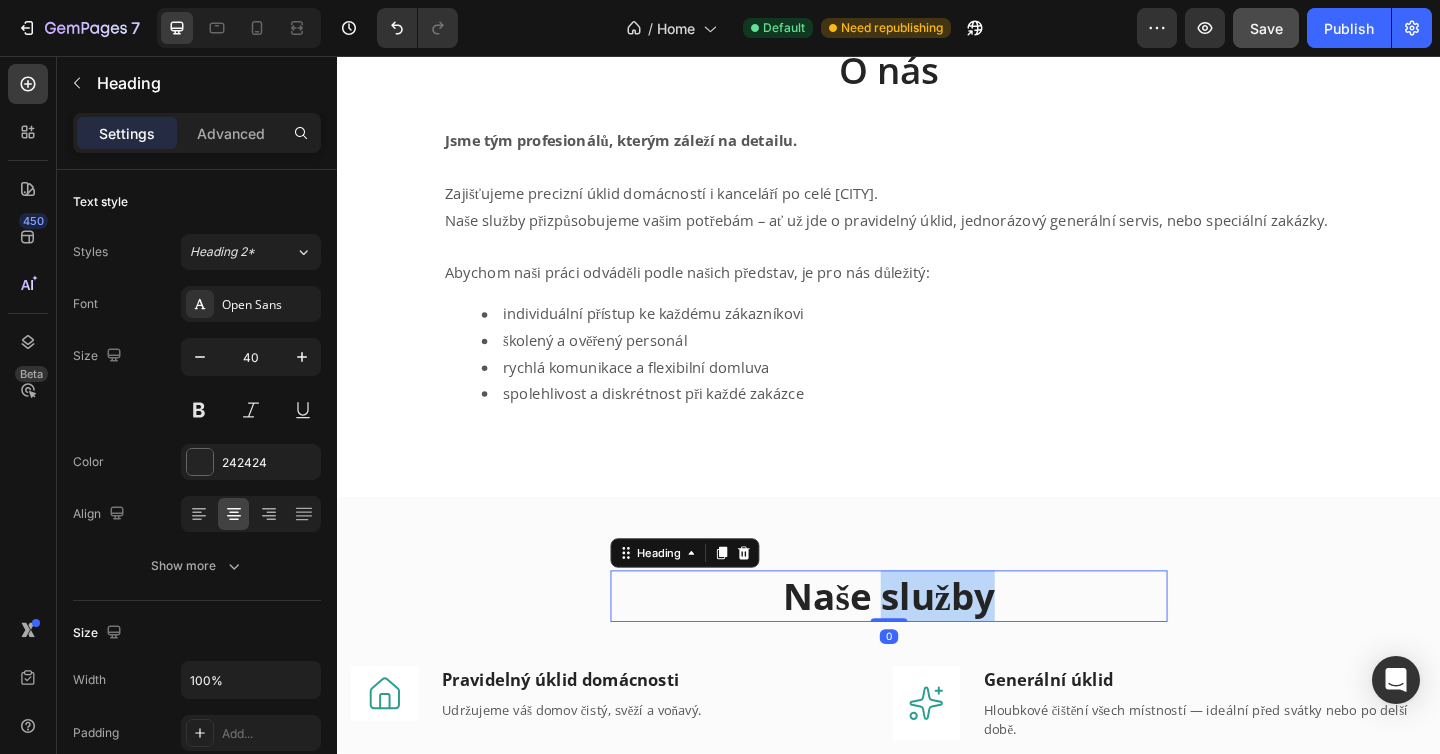 click on "Naše služby" at bounding box center (937, 644) 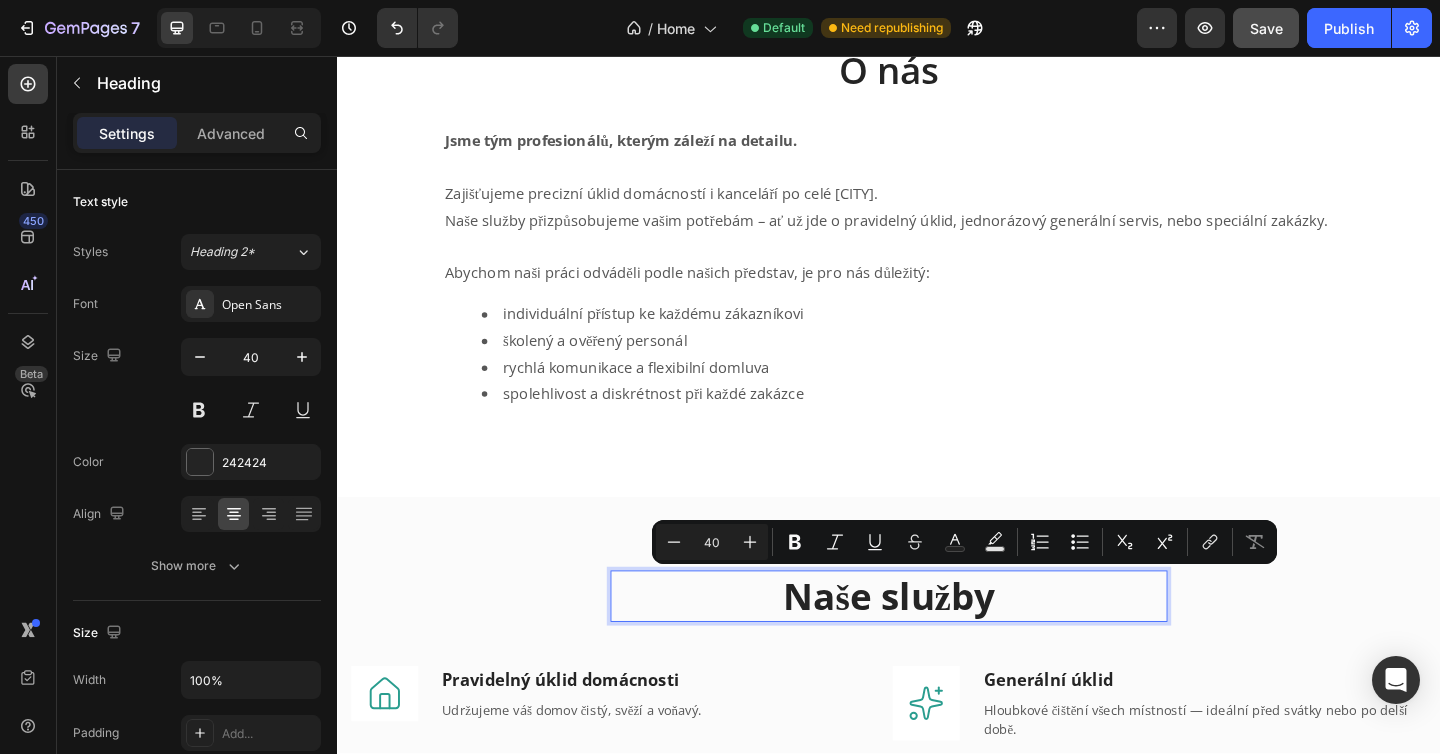 click on "Naše služby" at bounding box center (937, 644) 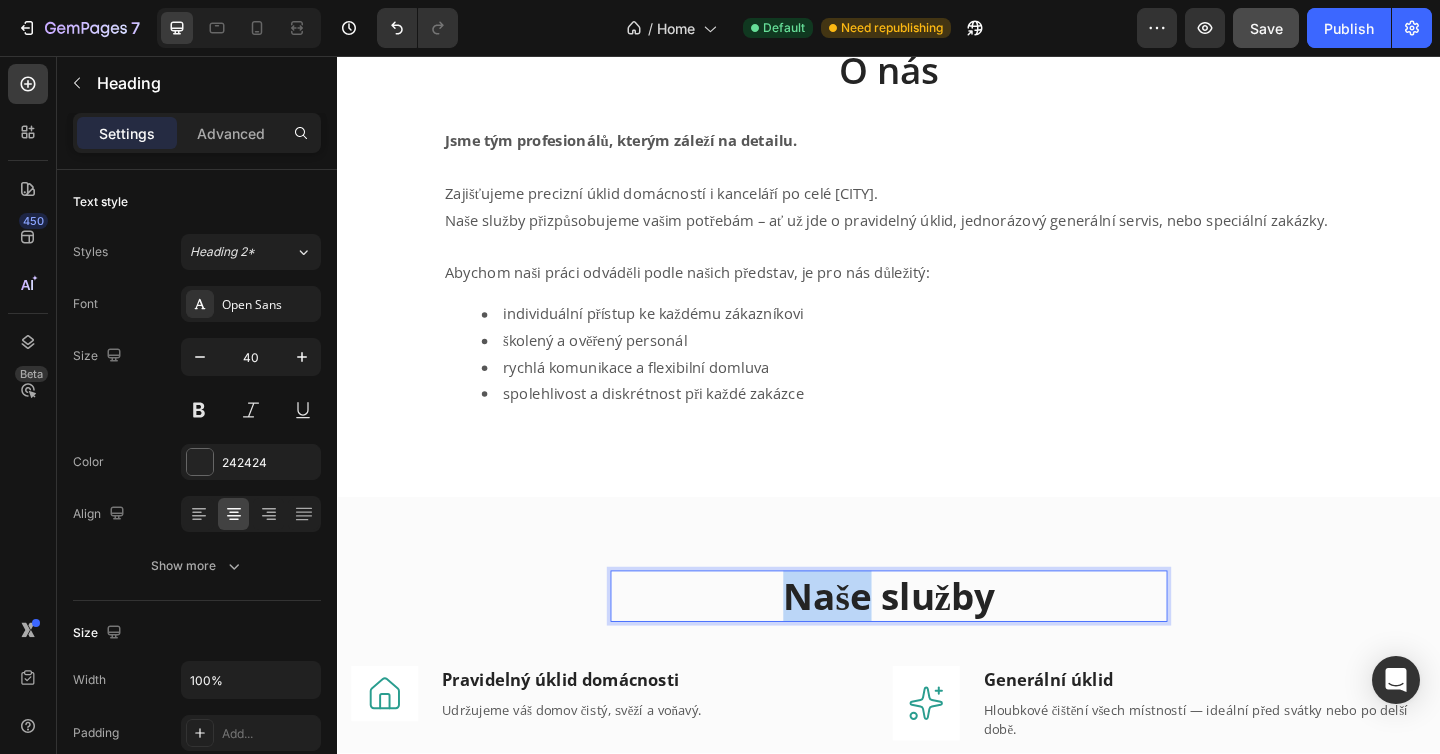click on "Naše služby" at bounding box center (937, 644) 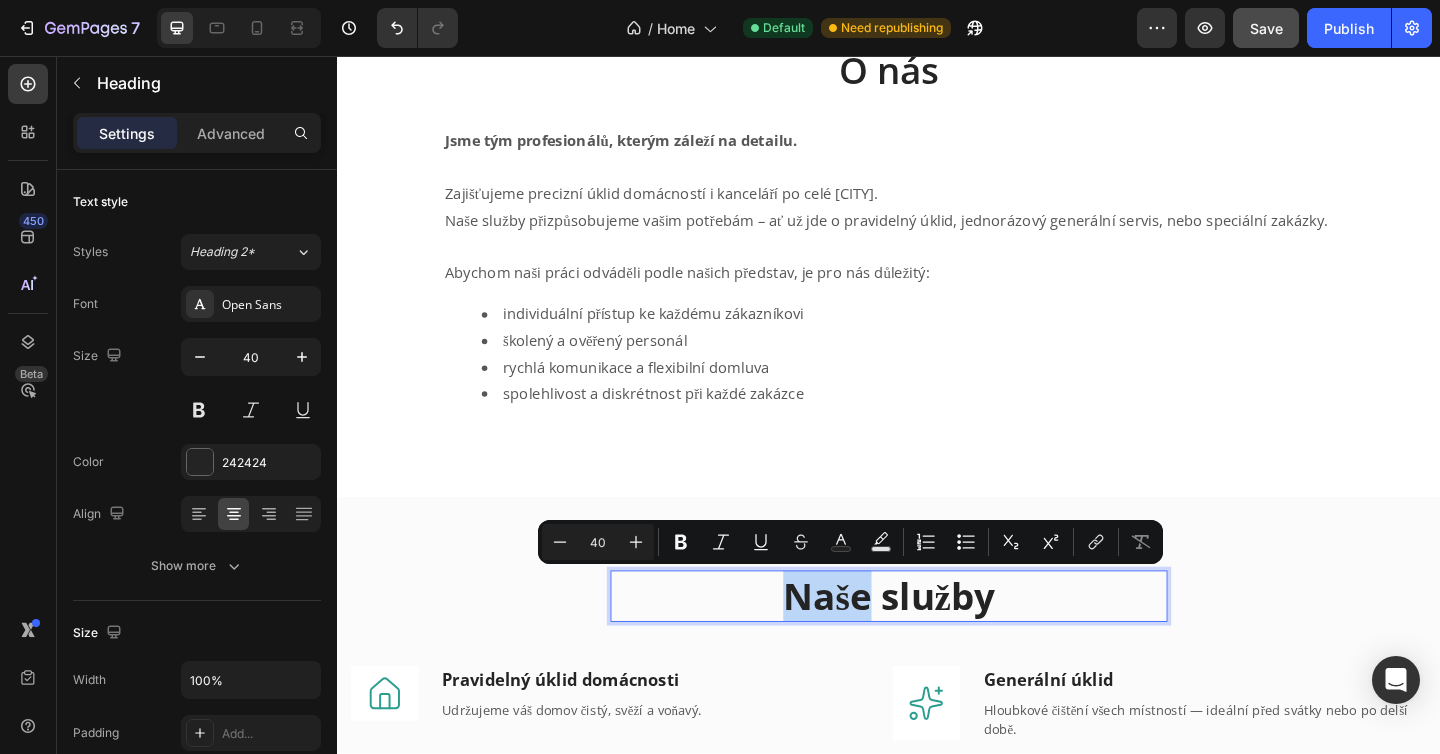 click on "Naše služby" at bounding box center [937, 644] 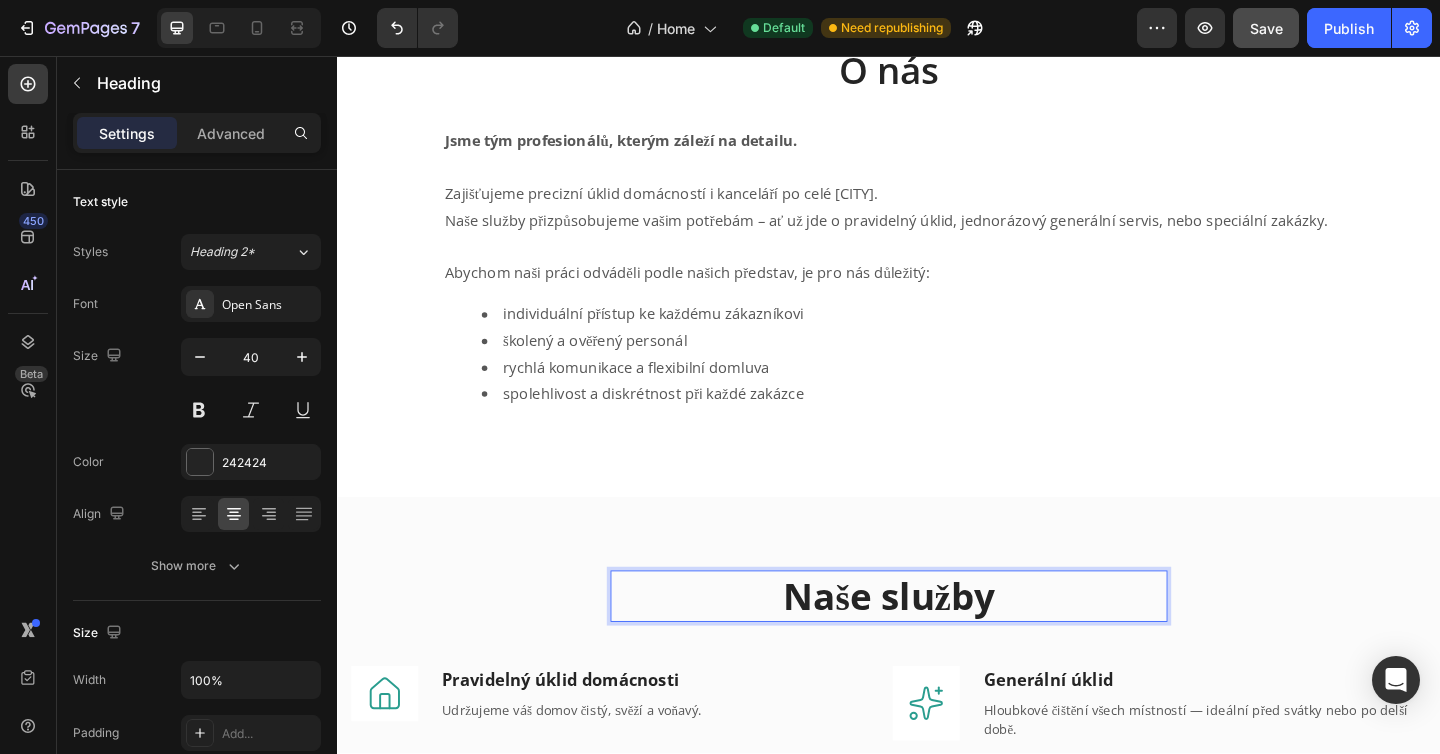 click on "Naše služby" at bounding box center (937, 644) 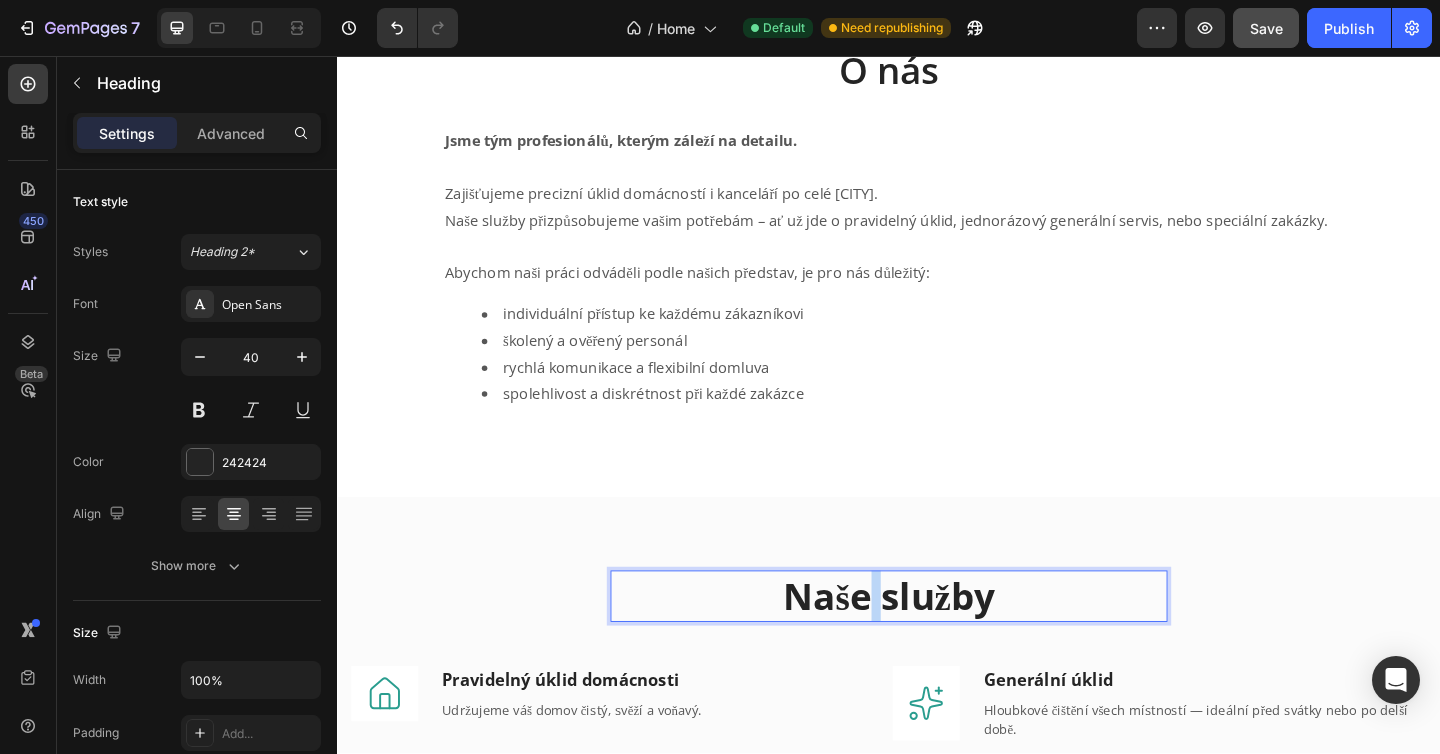 click on "Naše služby" at bounding box center (937, 644) 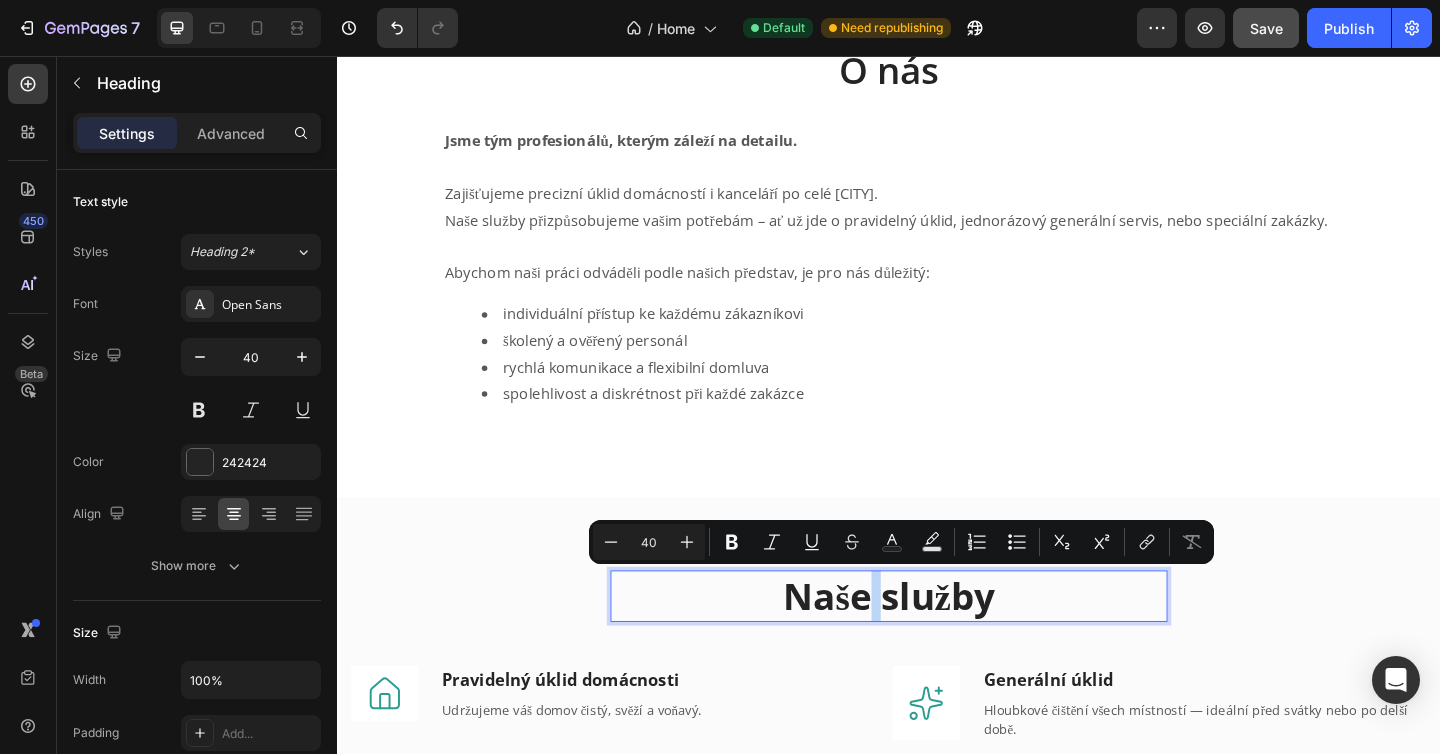 click on "Naše služby" at bounding box center [937, 644] 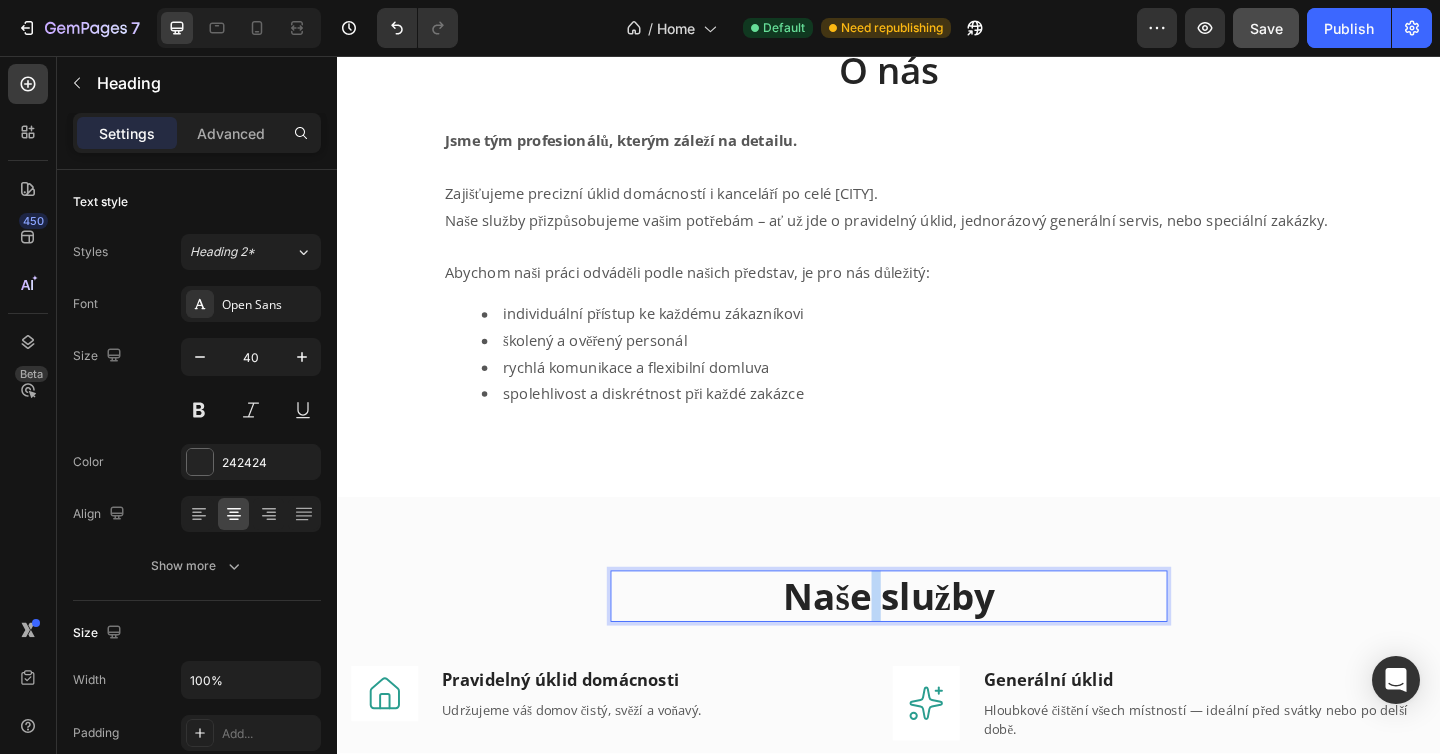 click on "Naše služby" at bounding box center [937, 644] 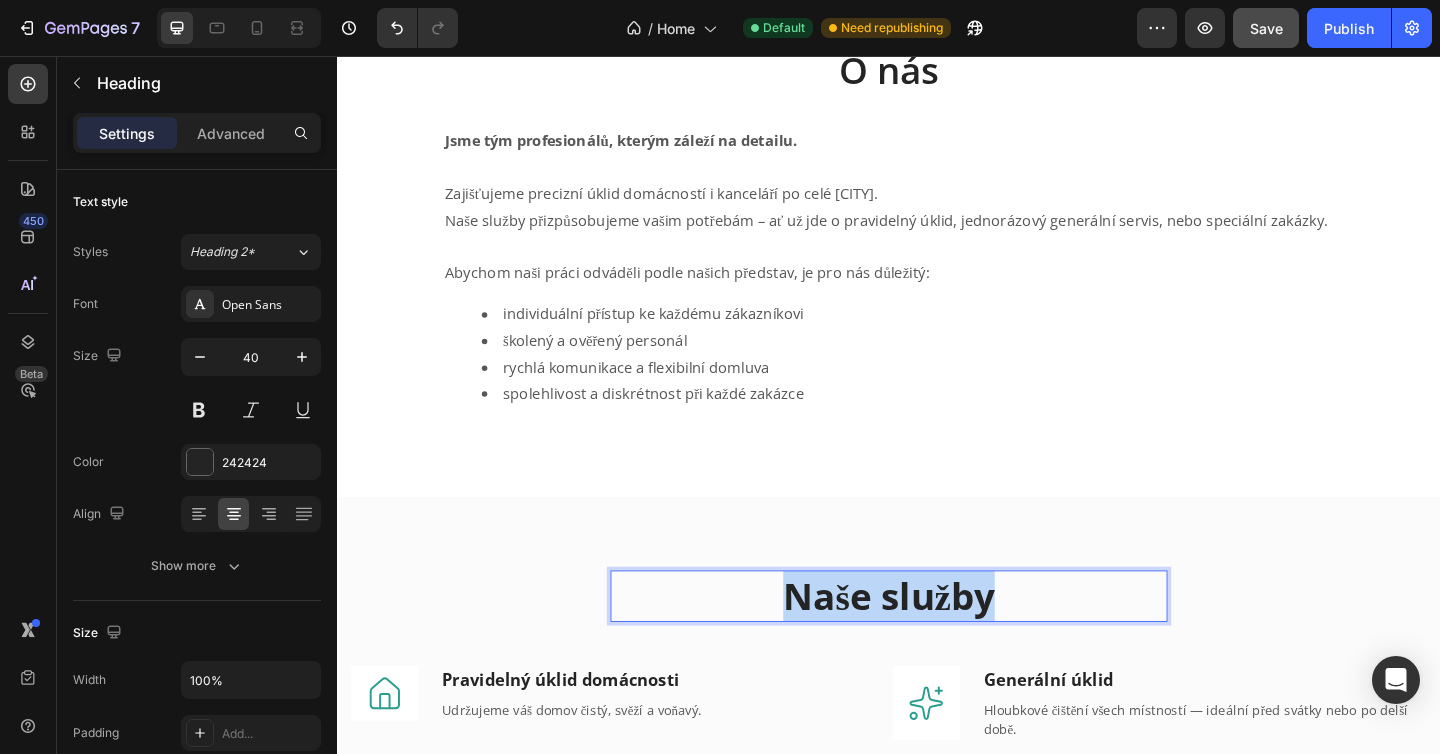 click on "Naše služby" at bounding box center [937, 644] 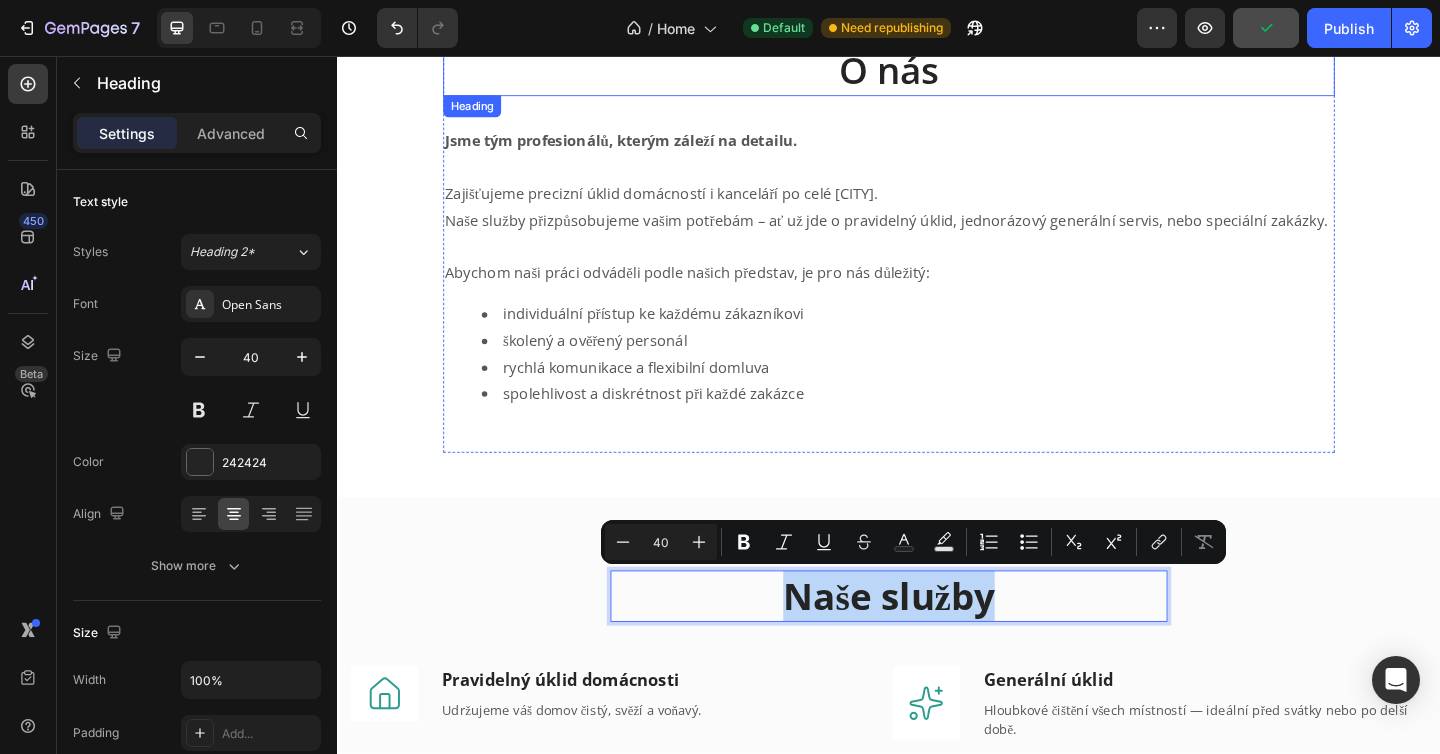 click on "O nás Heading Jsme tým profesionálů, kterým záleží na detailu. Zajišťujeme precizní úklid domácností i kanceláří po celé Praze.  Naše služby přizpůsobujeme vašim potřebám – ať už jde o pravidelný úklid, jednorázový generální servis, nebo speciální zakázky. Abychom naši práci odváděli podle našich představ, je pro nás důležitý:  individuální přístup ke každému zákazníkovi školený a ověřený personál rychlá komunikace a flexibilní domluva spolehlivost a diskrétnost při každé zakázce Text block Row" at bounding box center [937, 266] 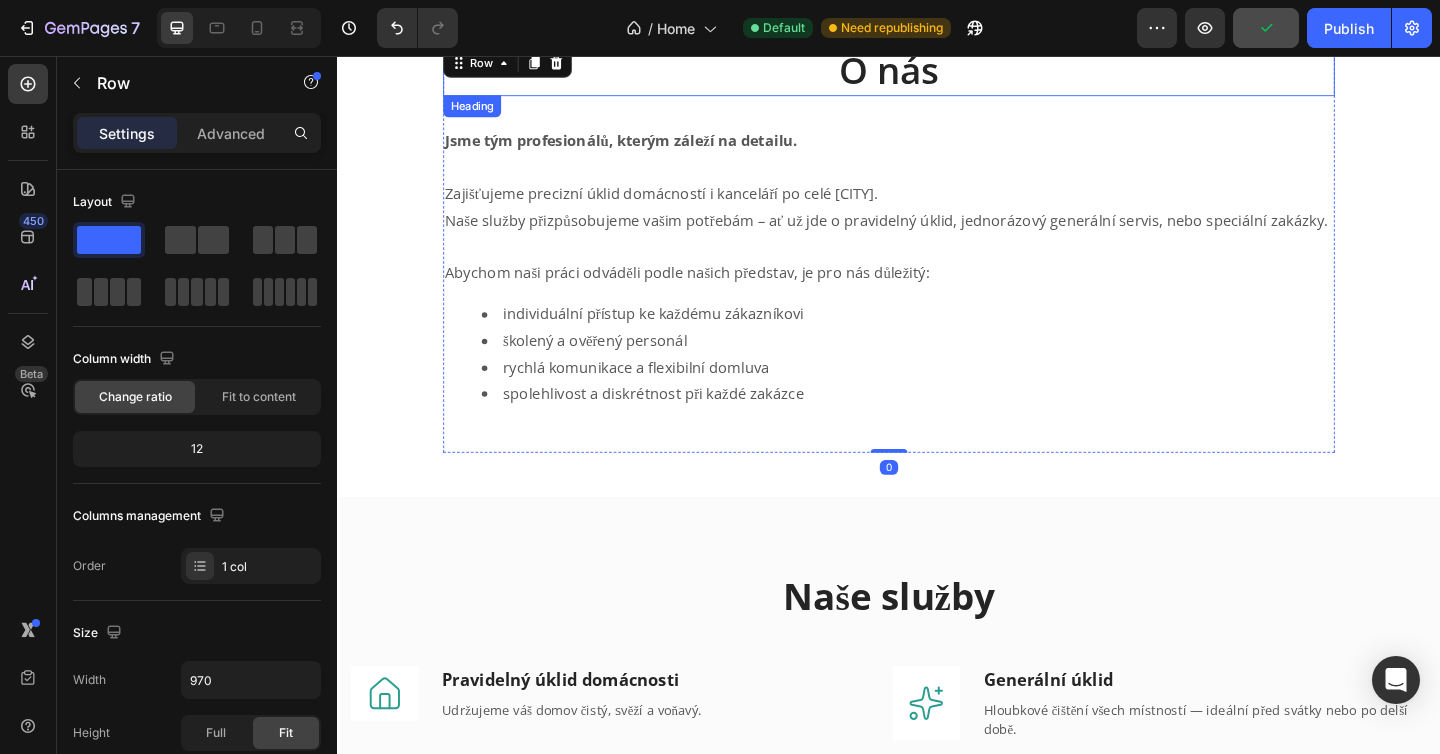 click on "O nás" at bounding box center [937, 72] 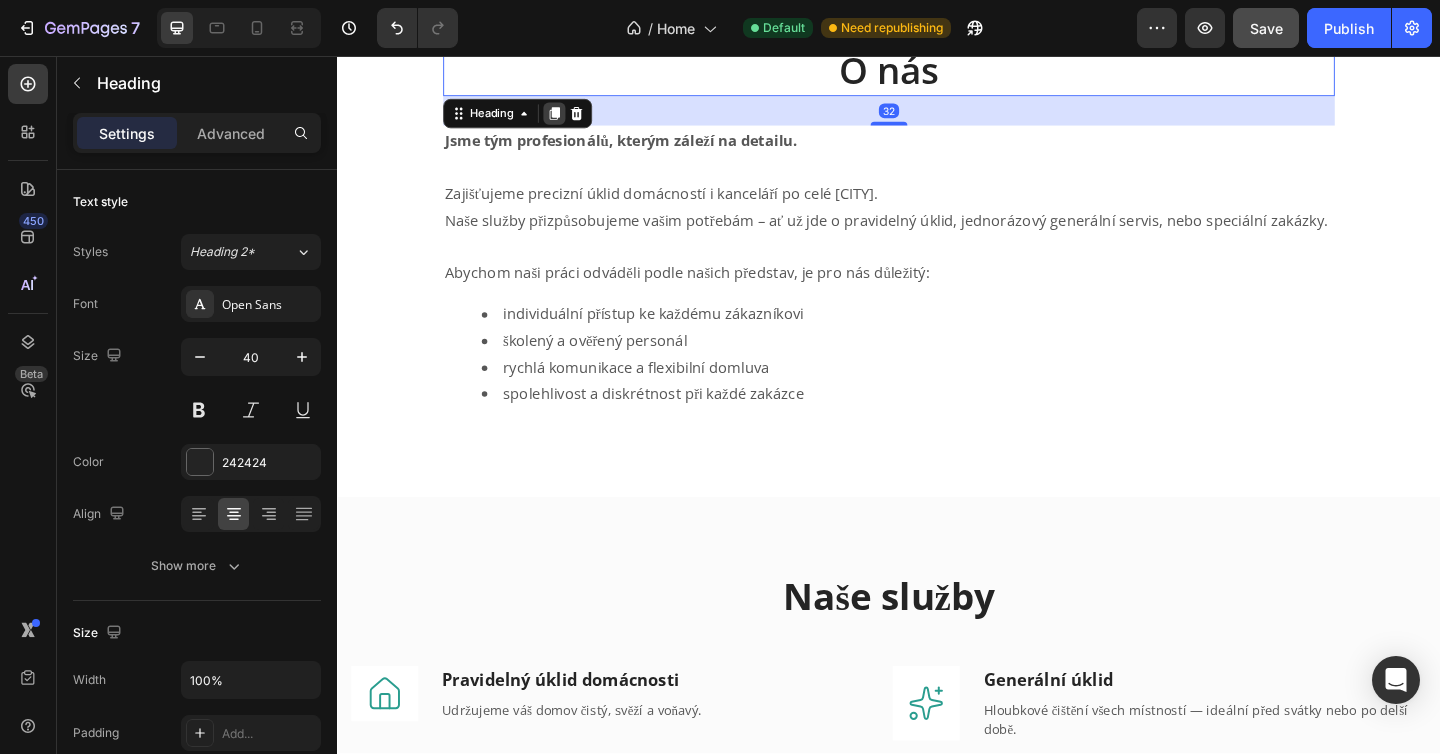 click 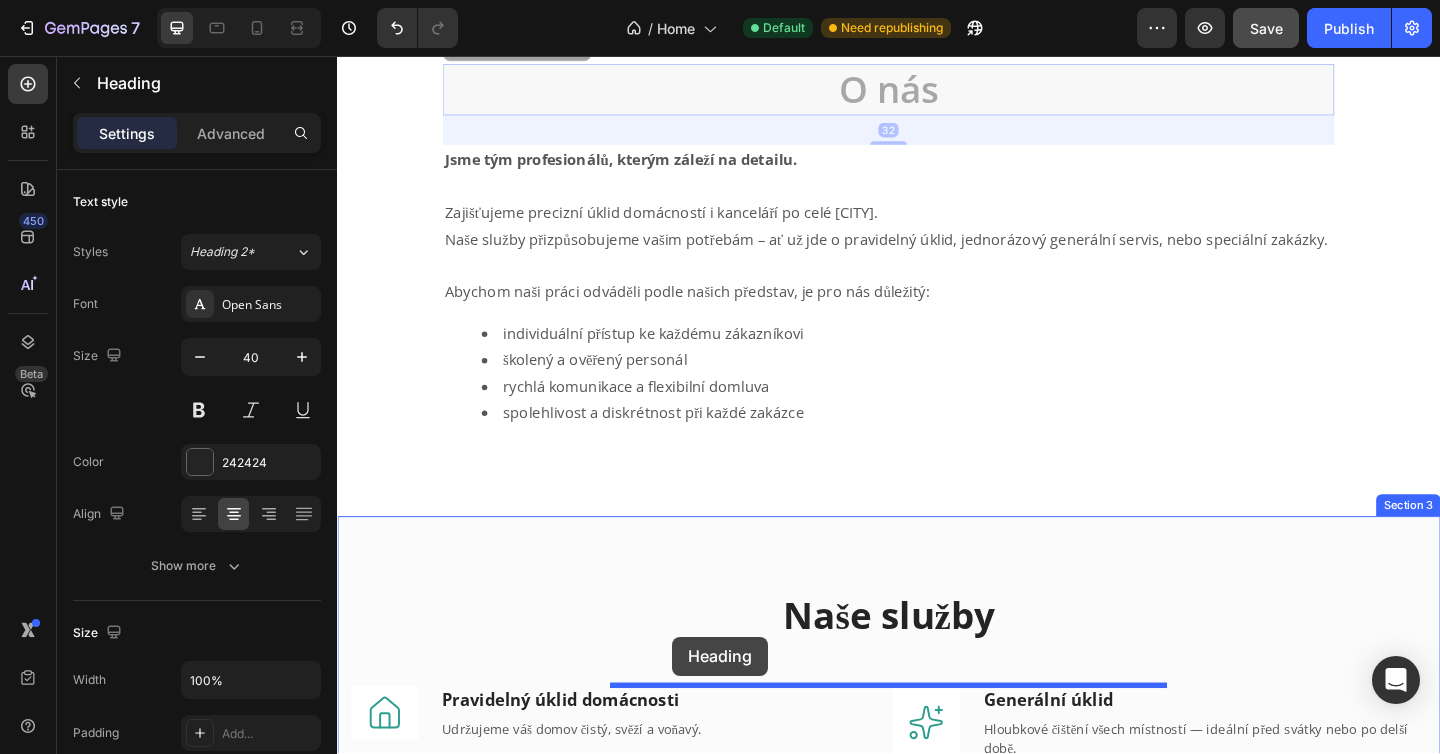scroll, scrollTop: 813, scrollLeft: 0, axis: vertical 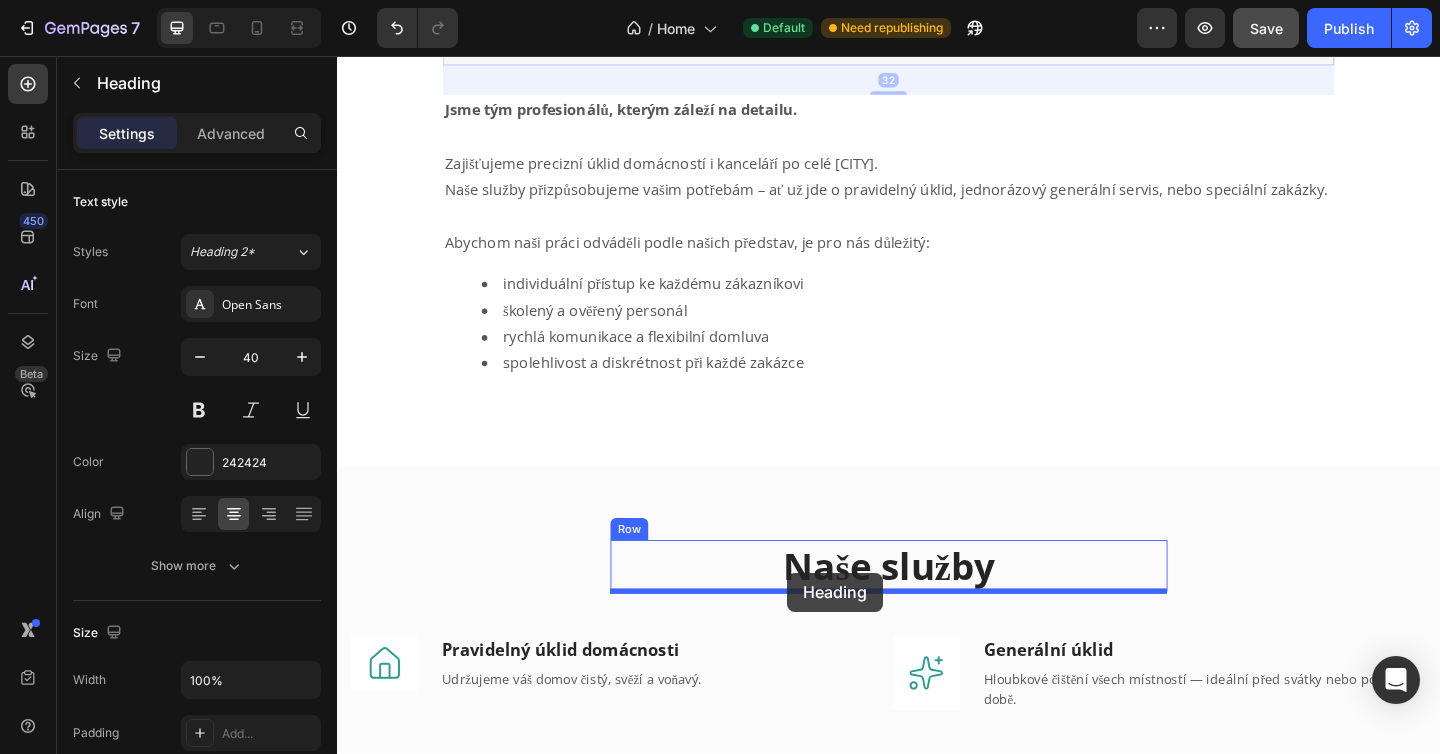 drag, startPoint x: 469, startPoint y: 109, endPoint x: 827, endPoint y: 618, distance: 622.2901 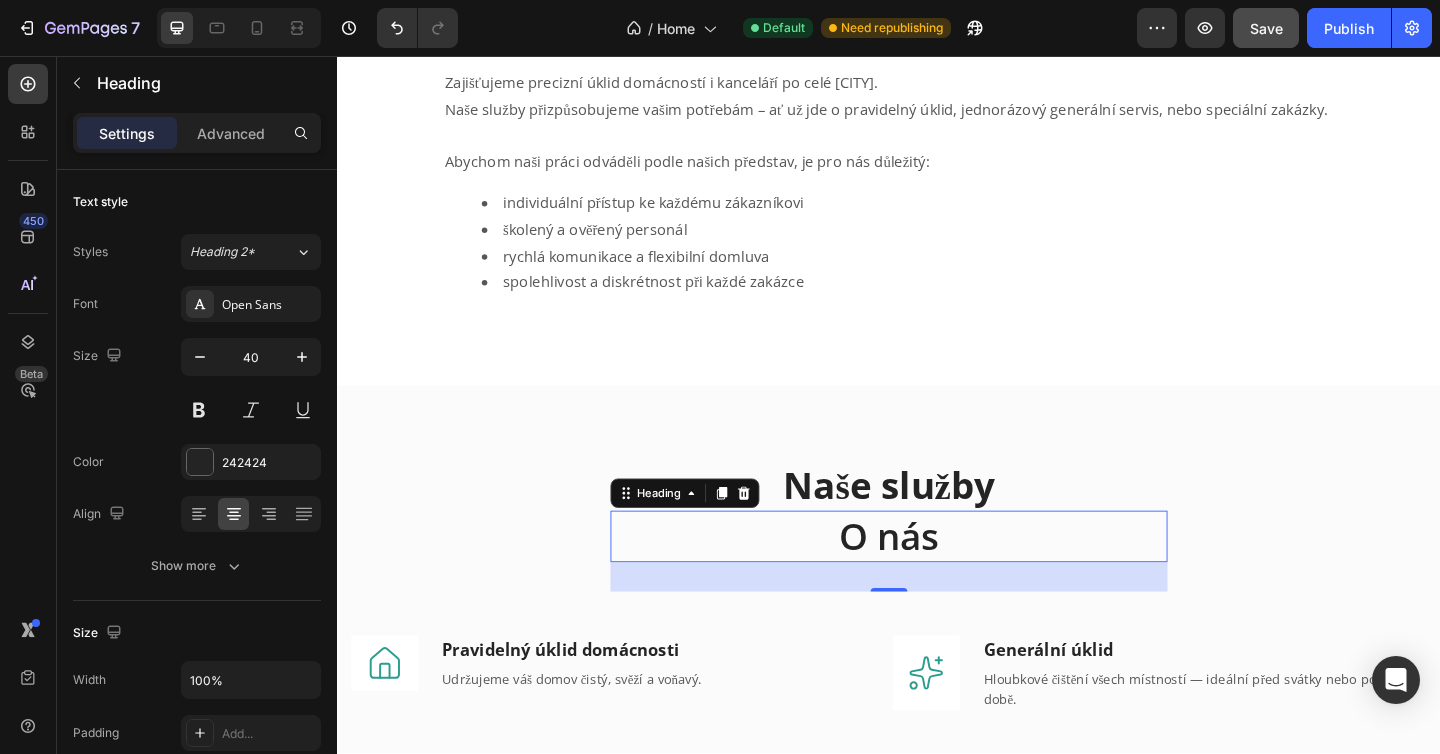 scroll, scrollTop: 725, scrollLeft: 0, axis: vertical 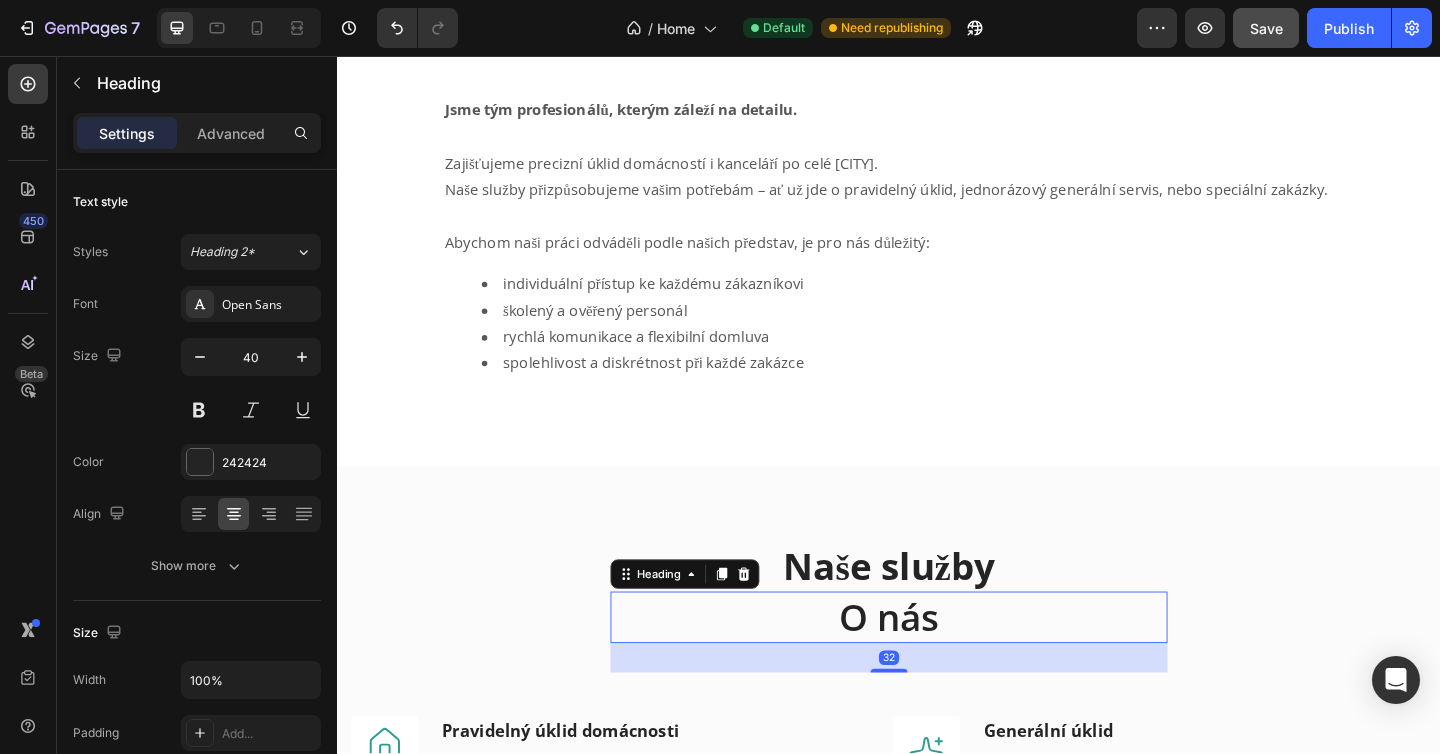 click on "O nás" at bounding box center [937, 667] 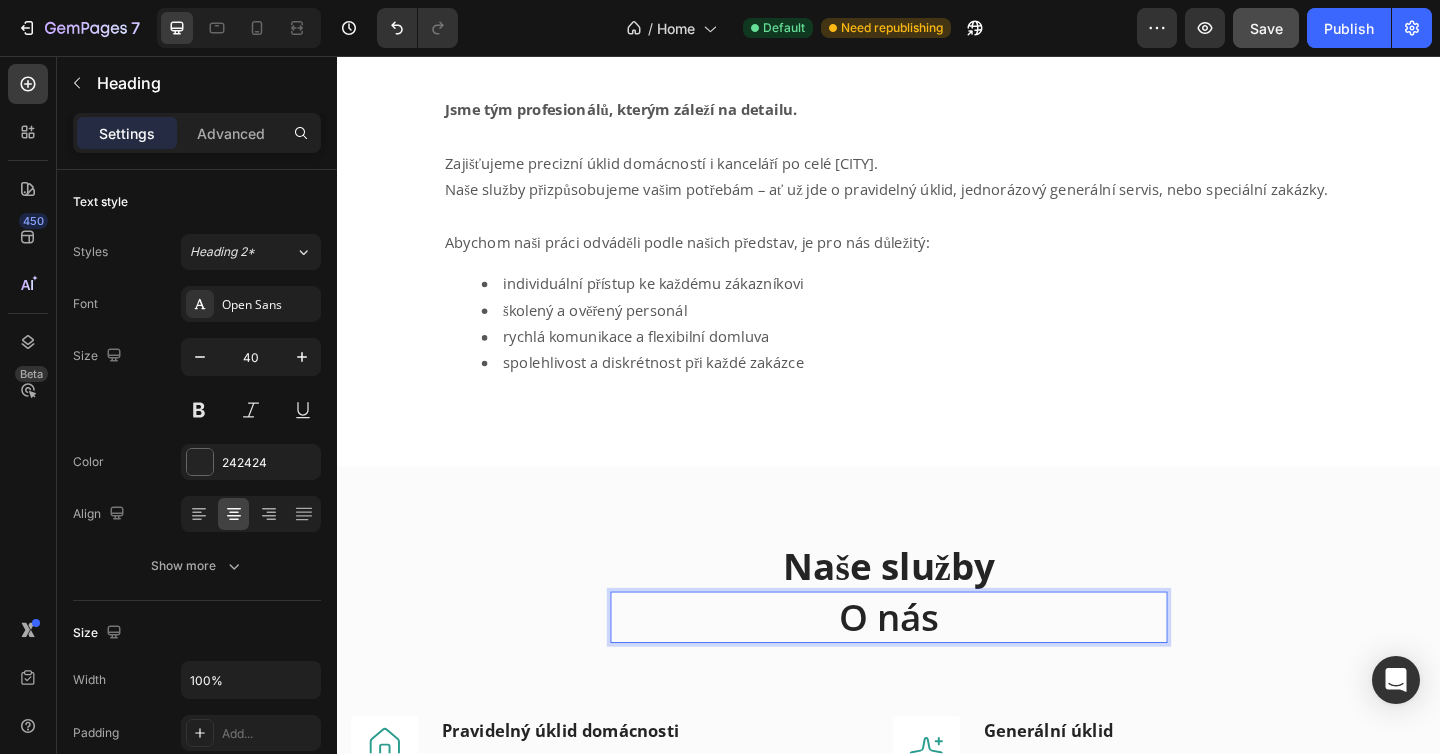 click on "Naše služby" at bounding box center [937, 611] 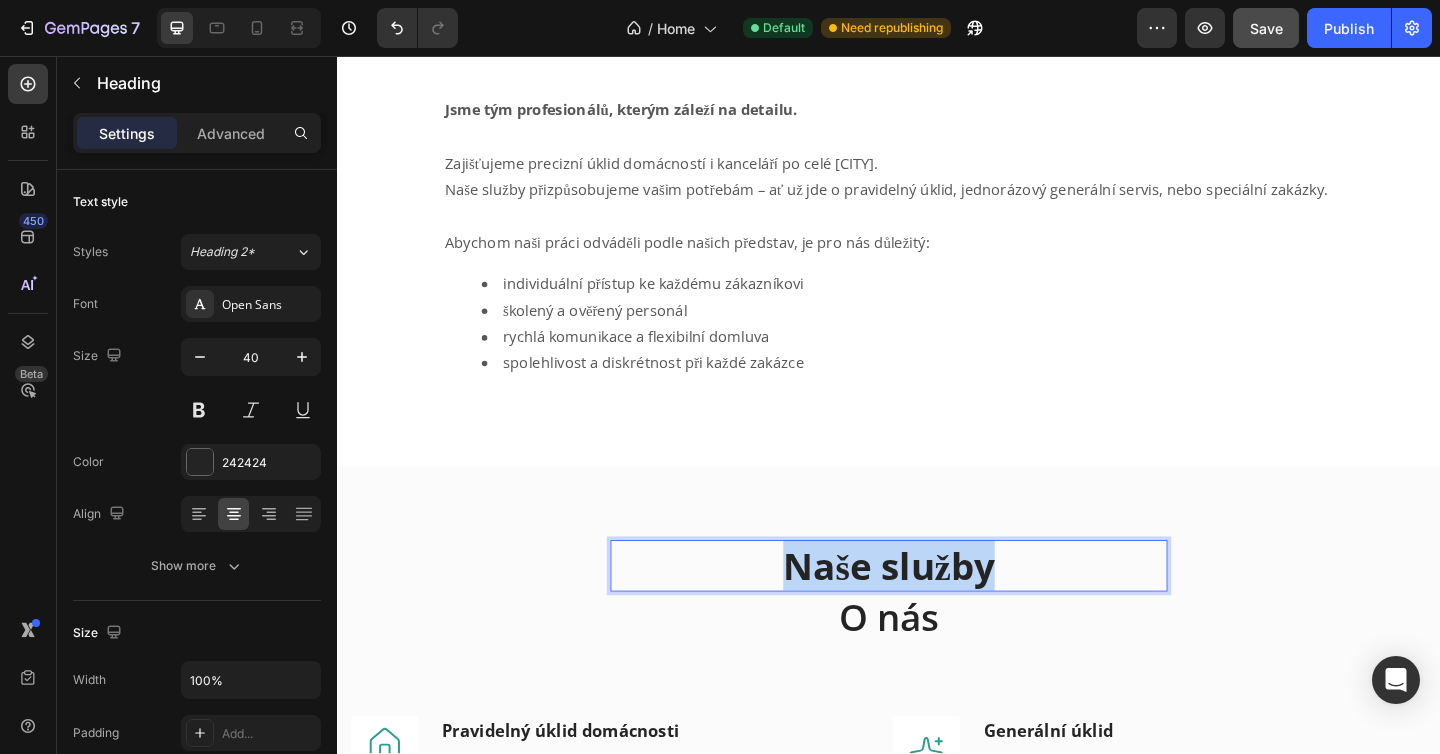 click on "Naše služby" at bounding box center [937, 611] 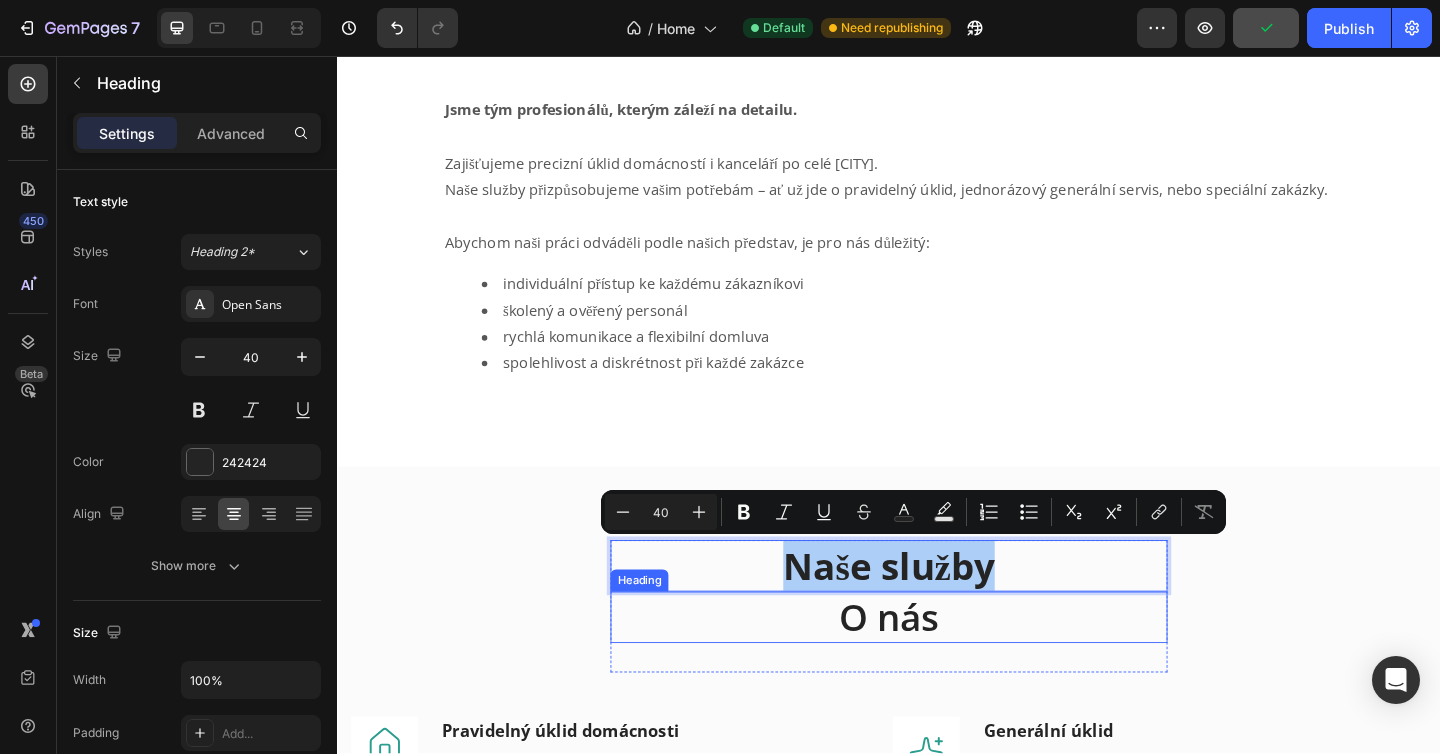 click on "O nás" at bounding box center [937, 667] 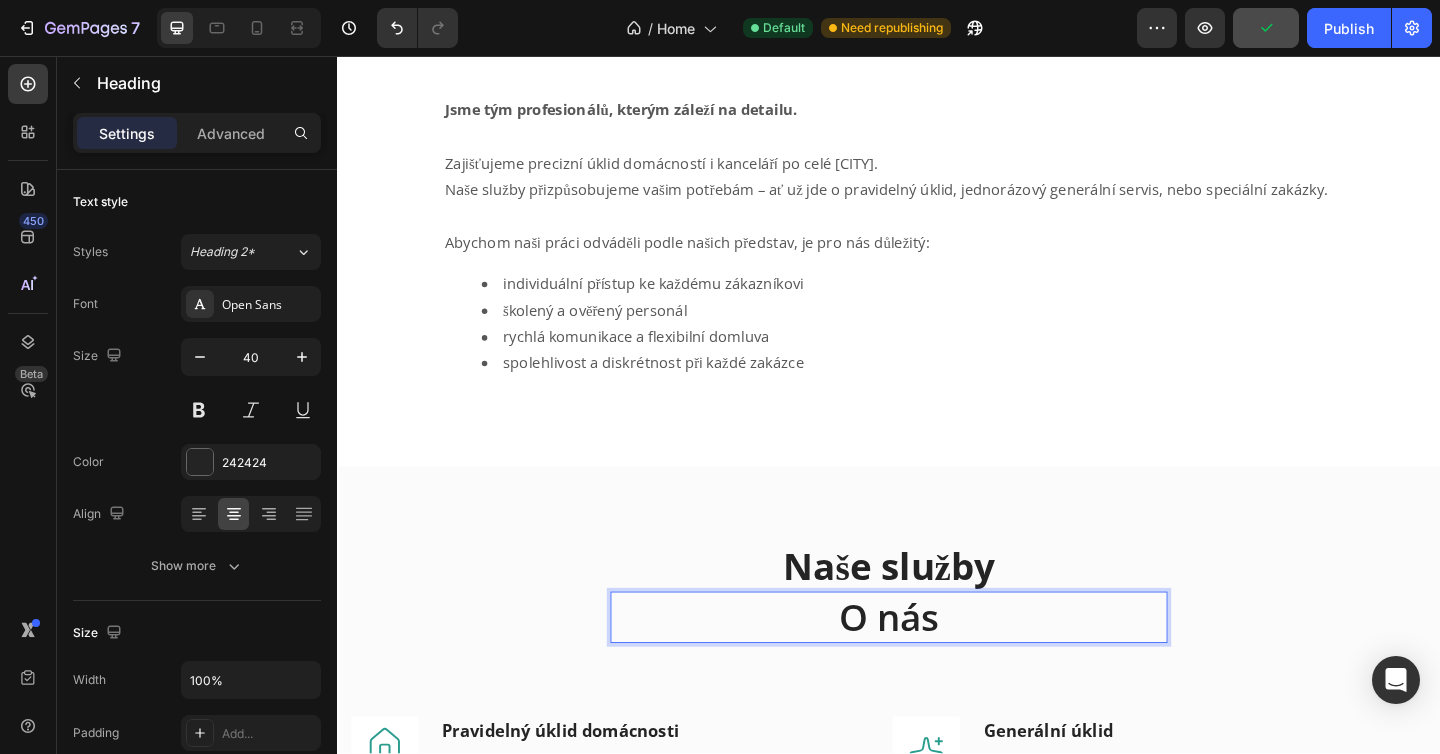 click on "O nás" at bounding box center [937, 667] 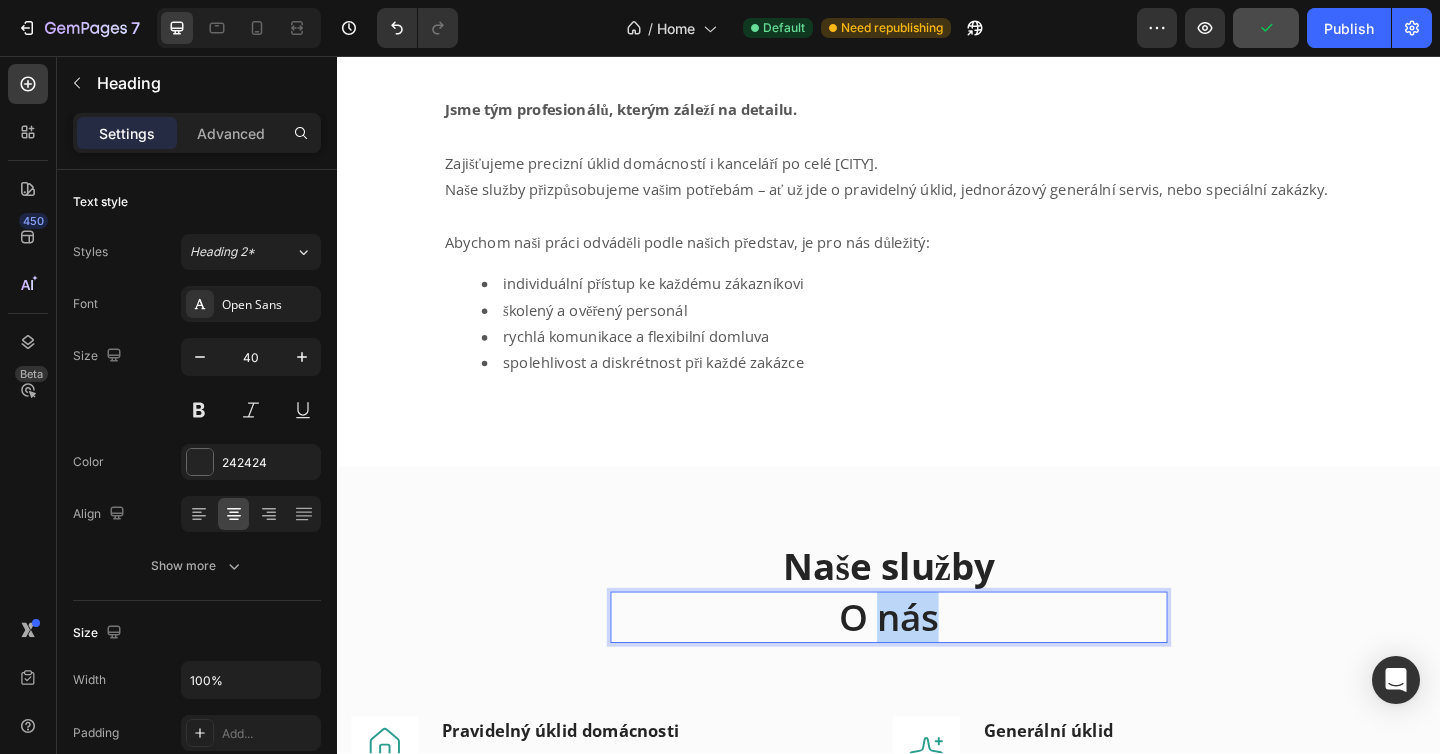 click on "O nás" at bounding box center (937, 667) 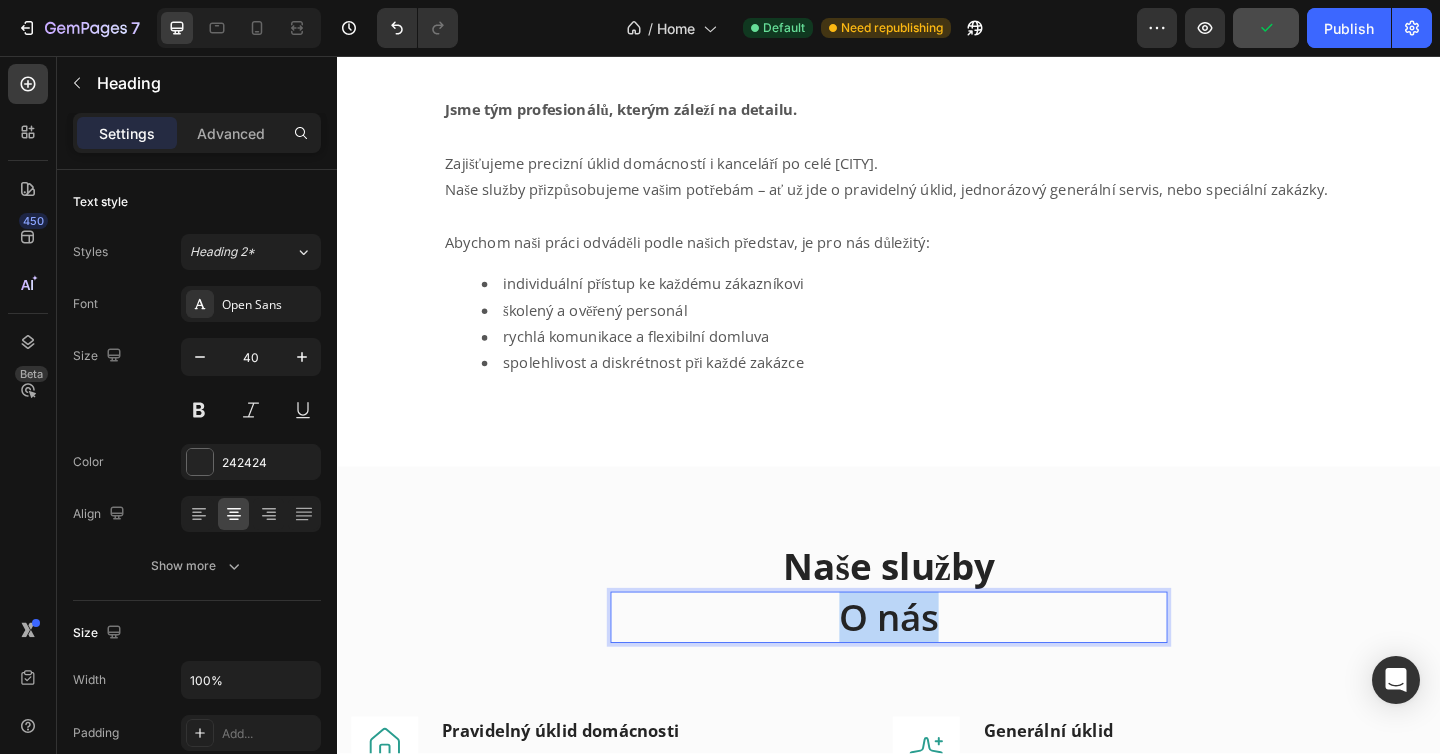 click on "O nás" at bounding box center (937, 667) 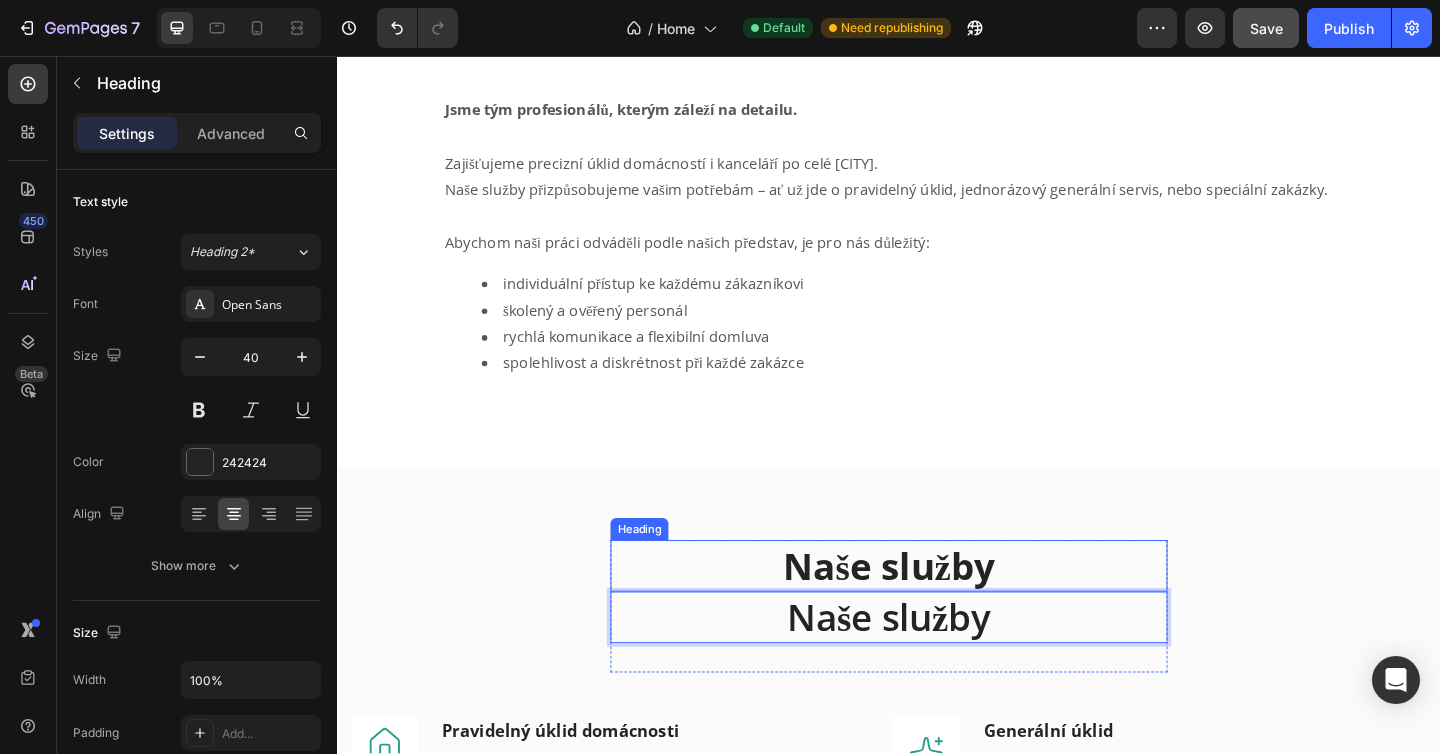 click on "Naše služby" at bounding box center (937, 611) 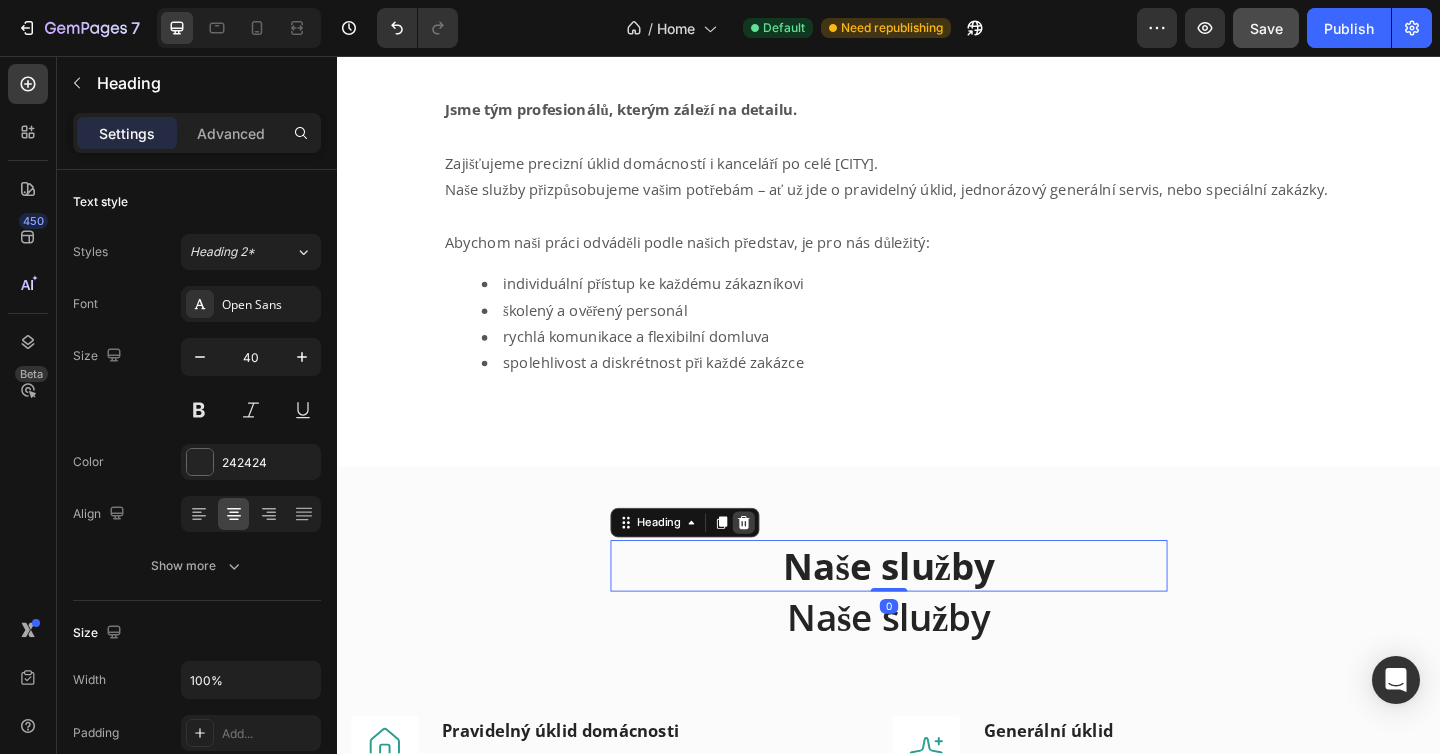 click 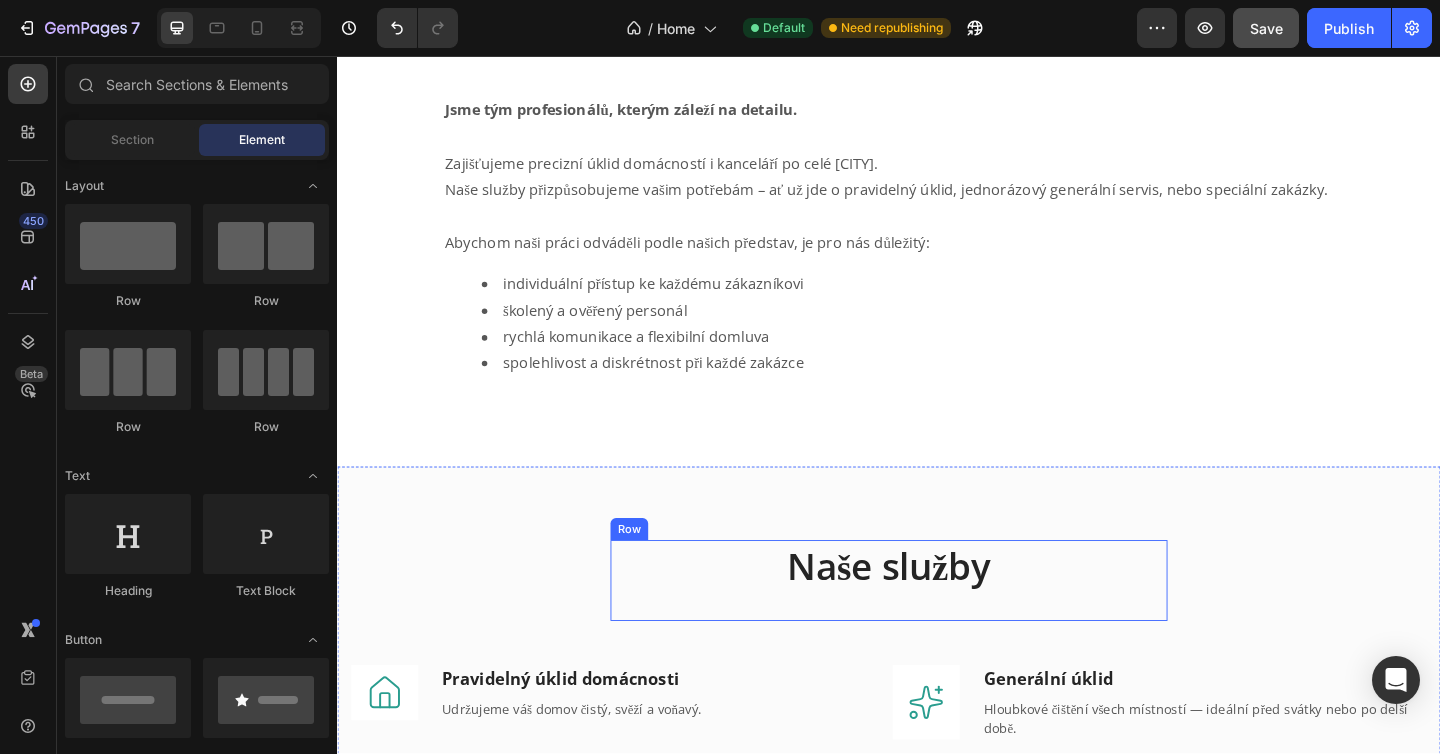 click on "Naše služby" at bounding box center (937, 611) 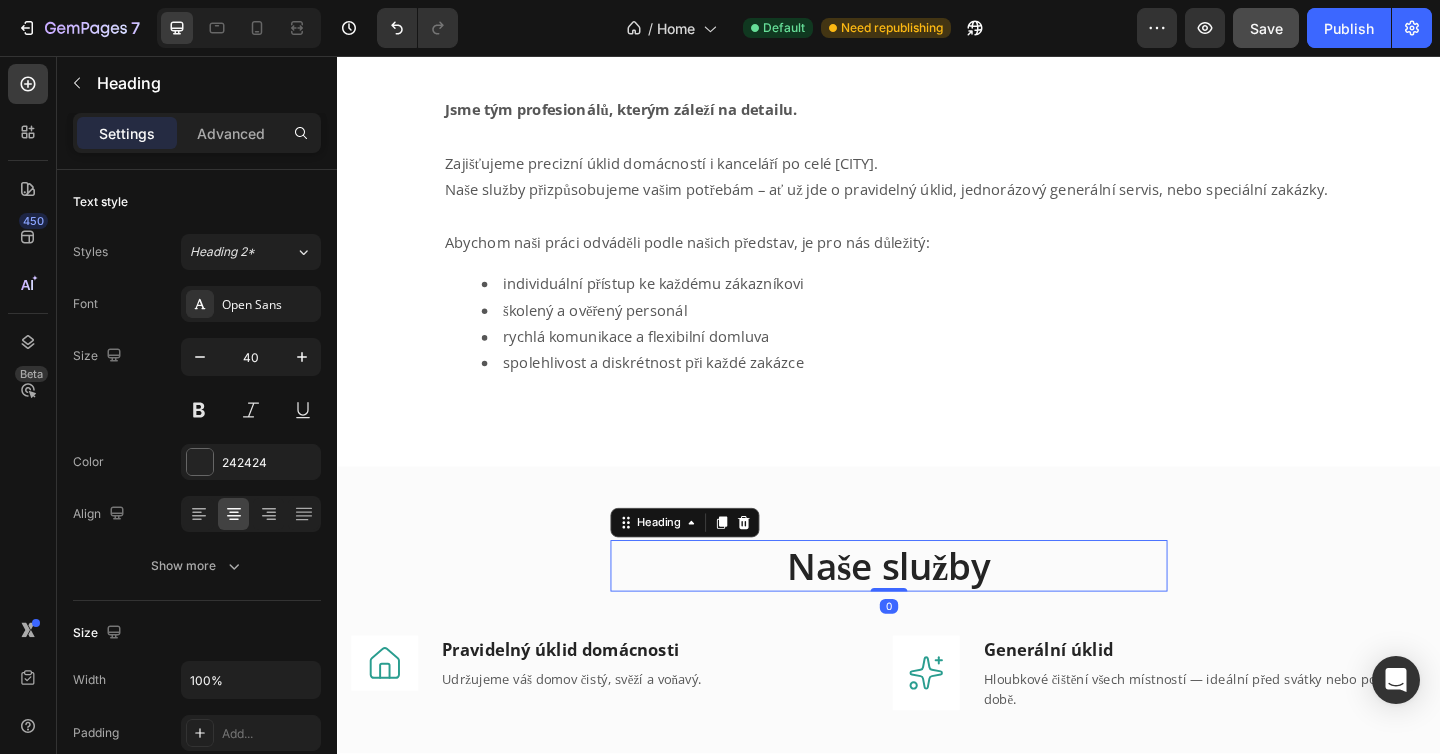 drag, startPoint x: 927, startPoint y: 667, endPoint x: 927, endPoint y: 604, distance: 63 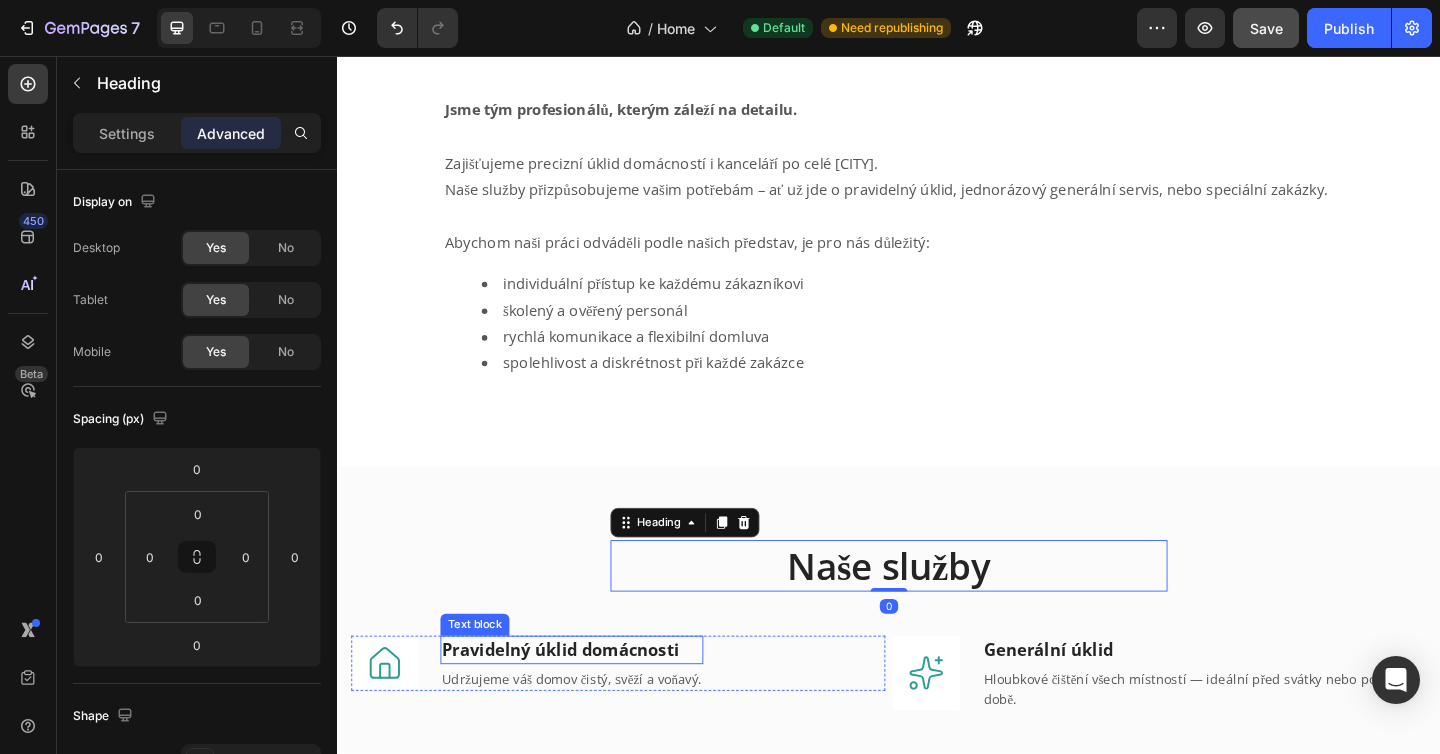 click on "Pravidelný úklid domácnosti" at bounding box center [580, 702] 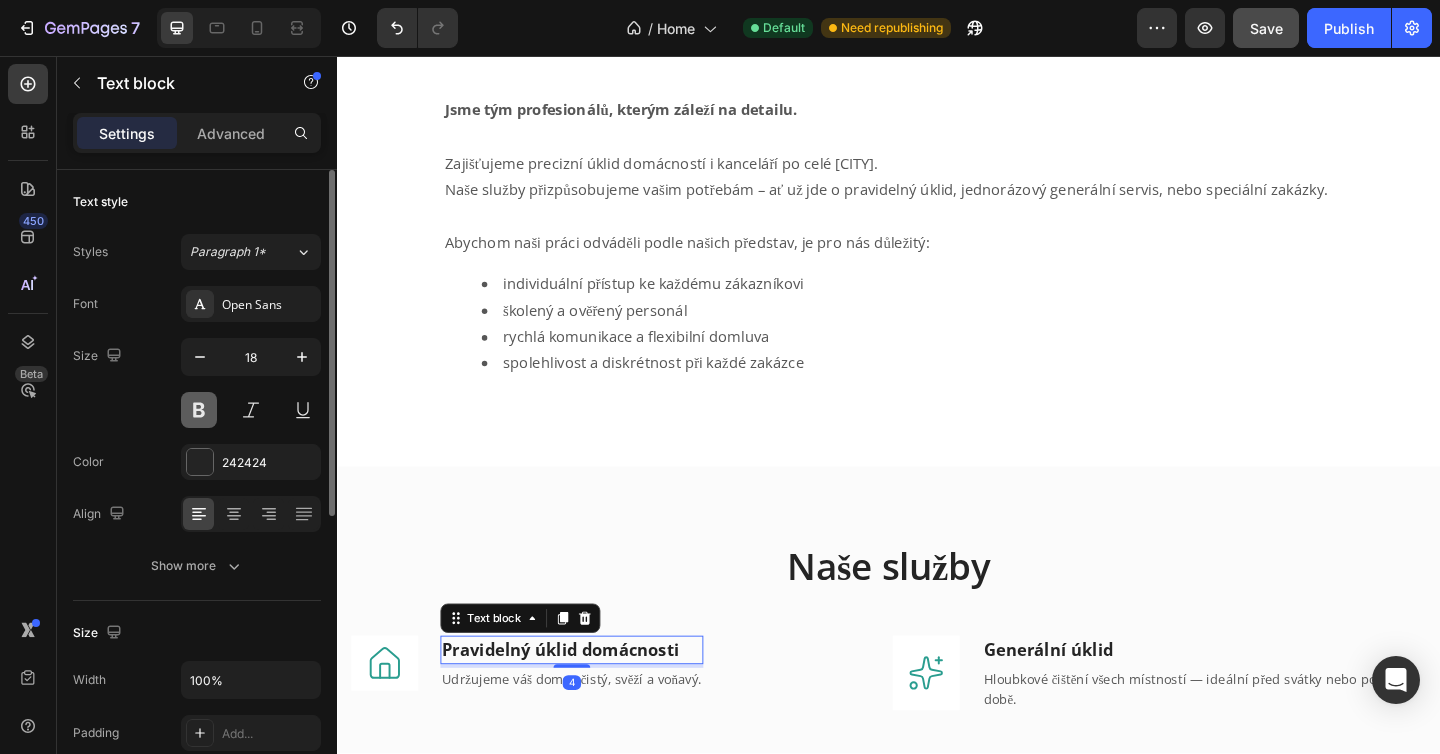 click at bounding box center (199, 410) 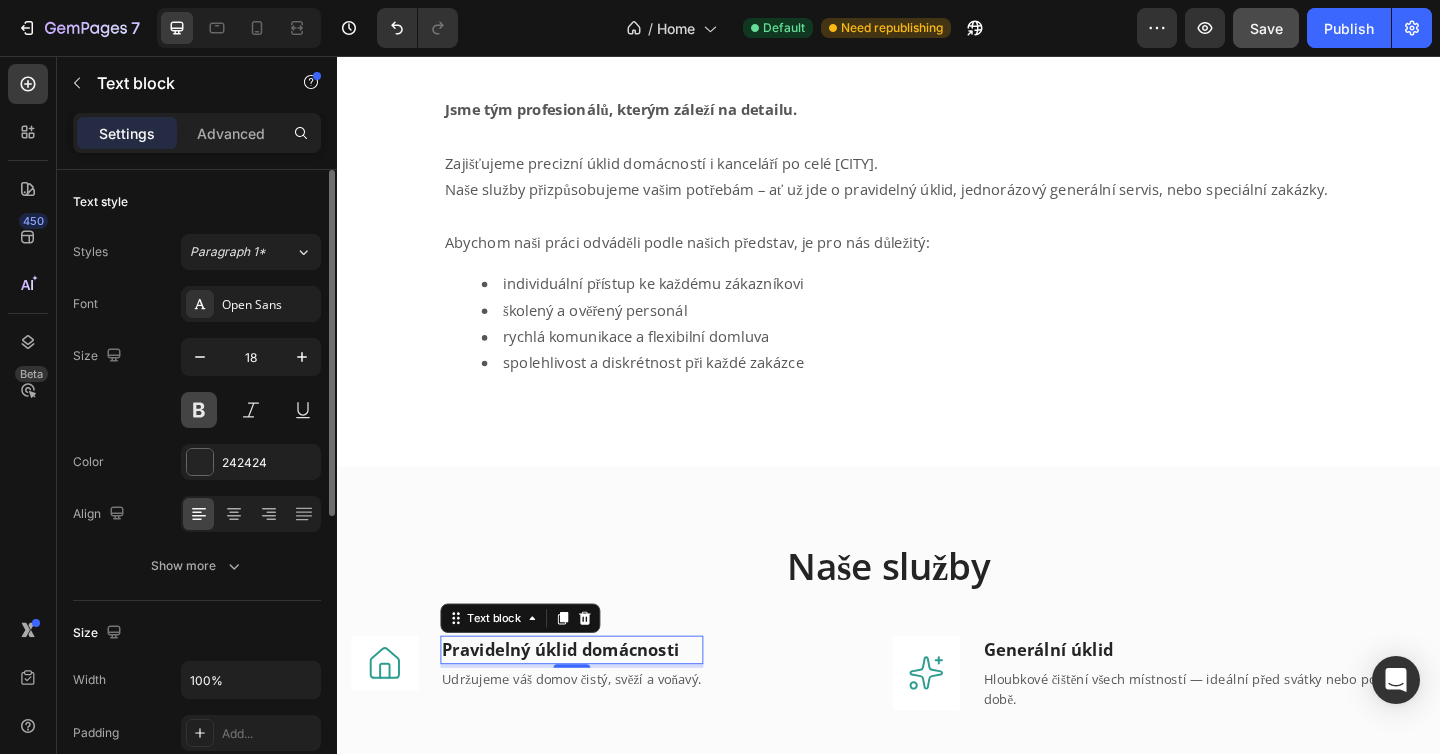 click at bounding box center (199, 410) 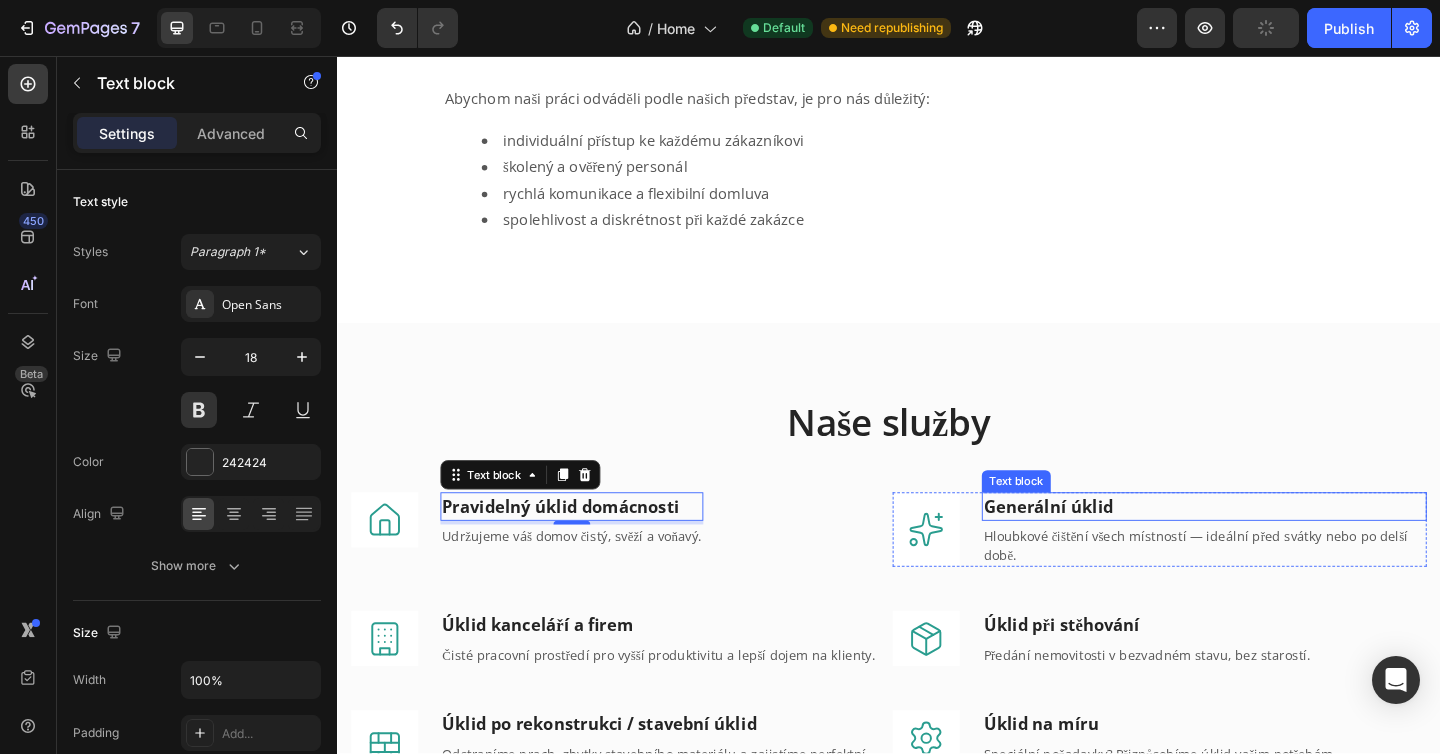scroll, scrollTop: 882, scrollLeft: 0, axis: vertical 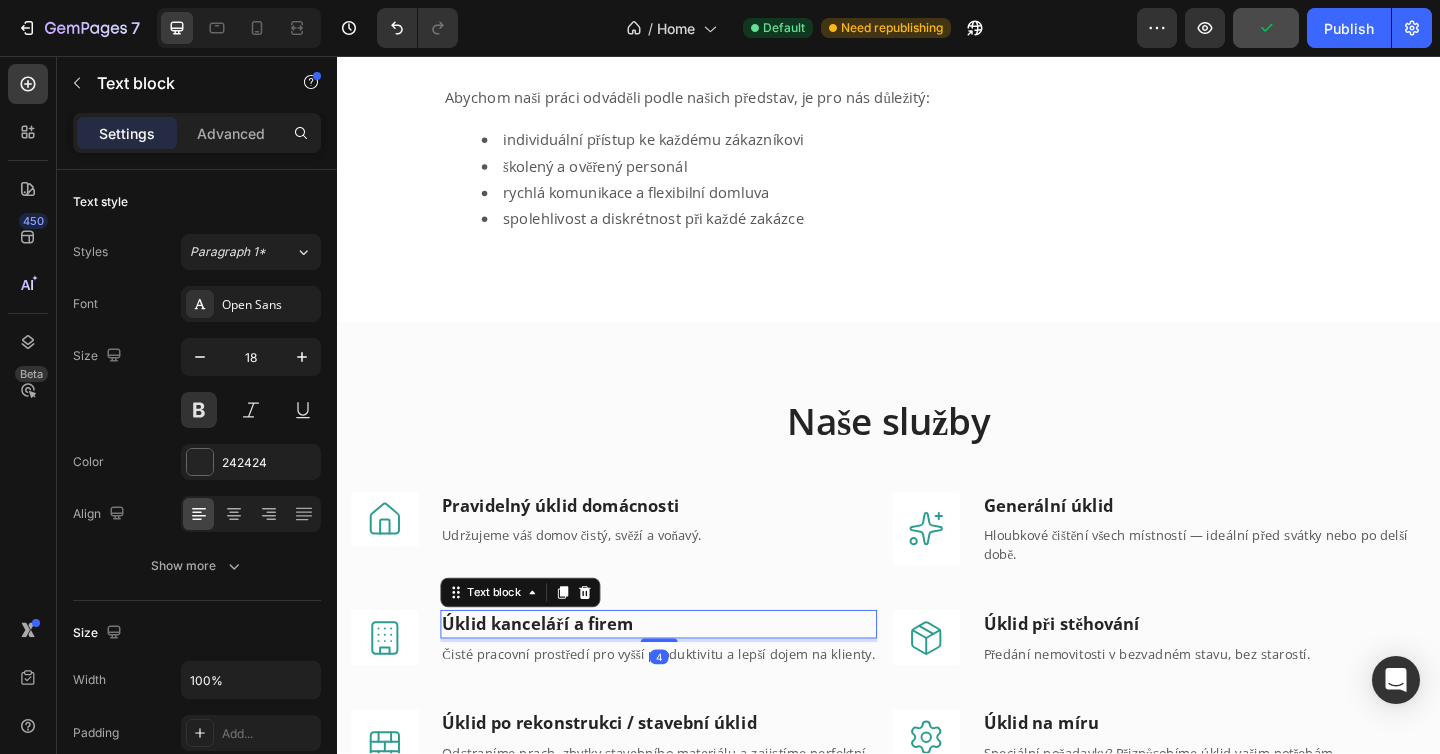 click on "Úklid kanceláří a firem" at bounding box center (686, 674) 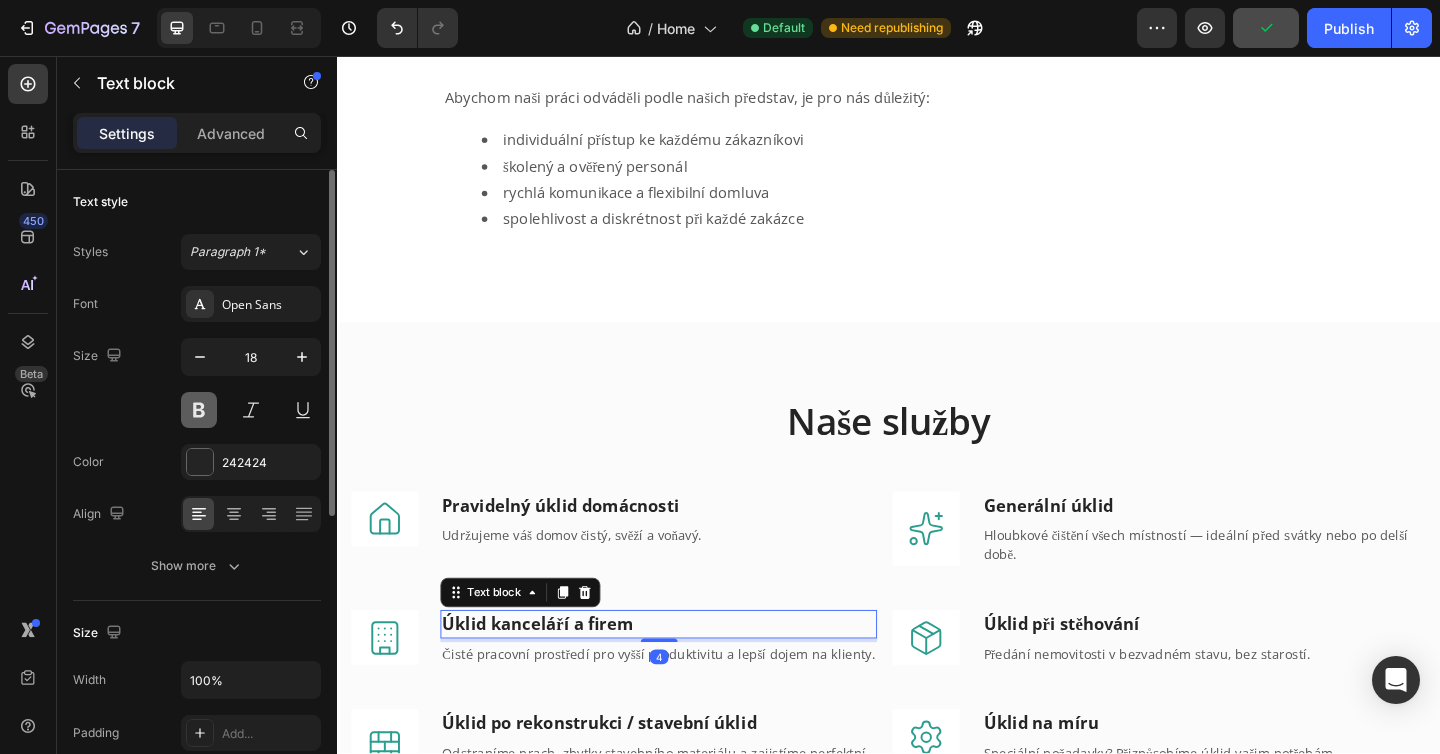 click at bounding box center (199, 410) 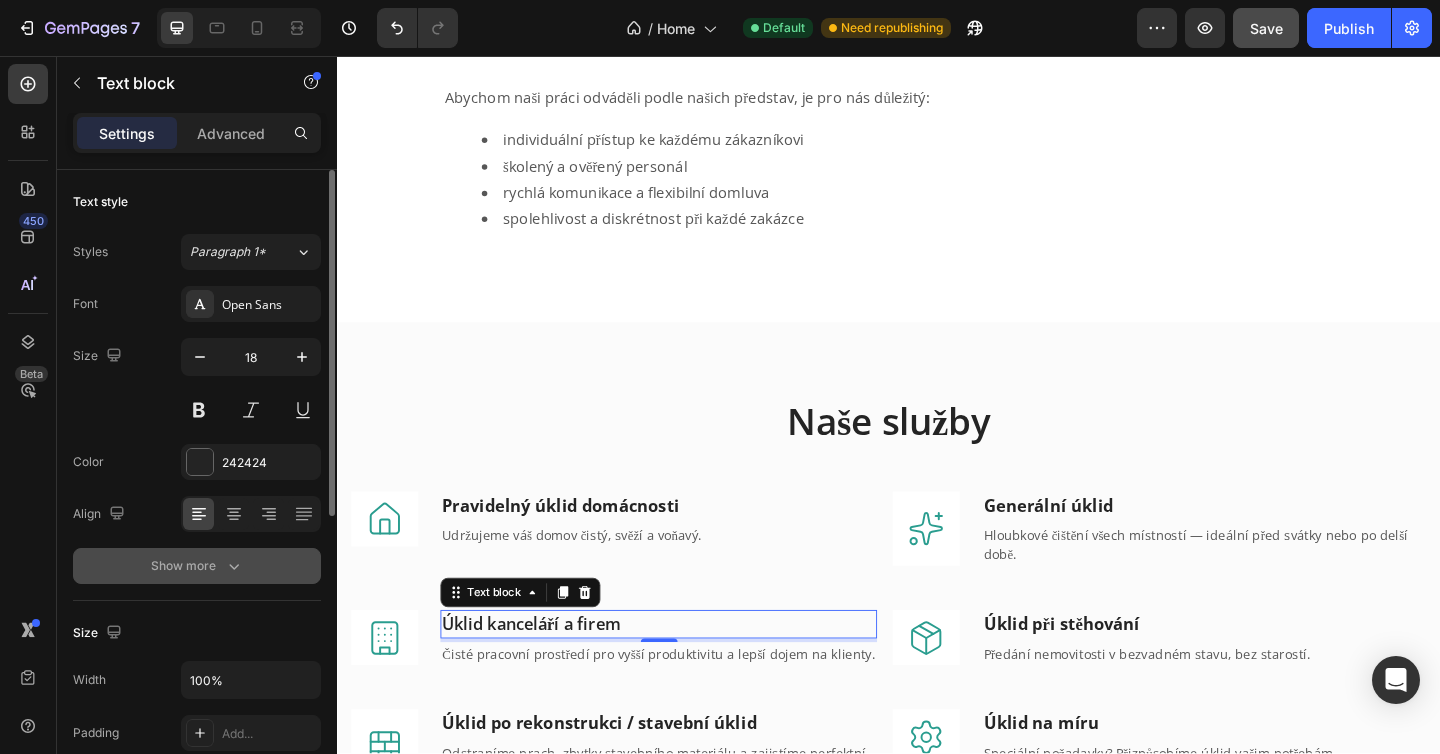 click on "Show more" at bounding box center (197, 566) 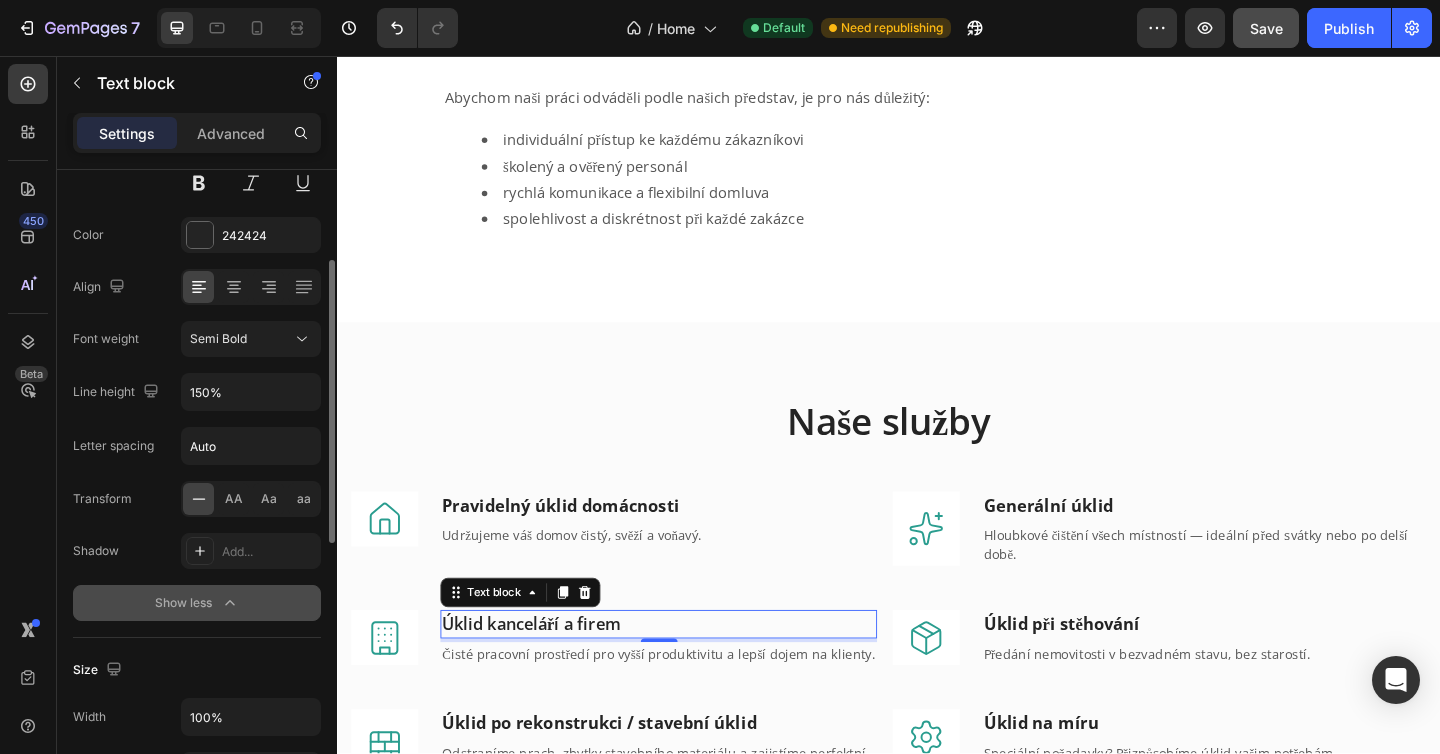 scroll, scrollTop: 236, scrollLeft: 0, axis: vertical 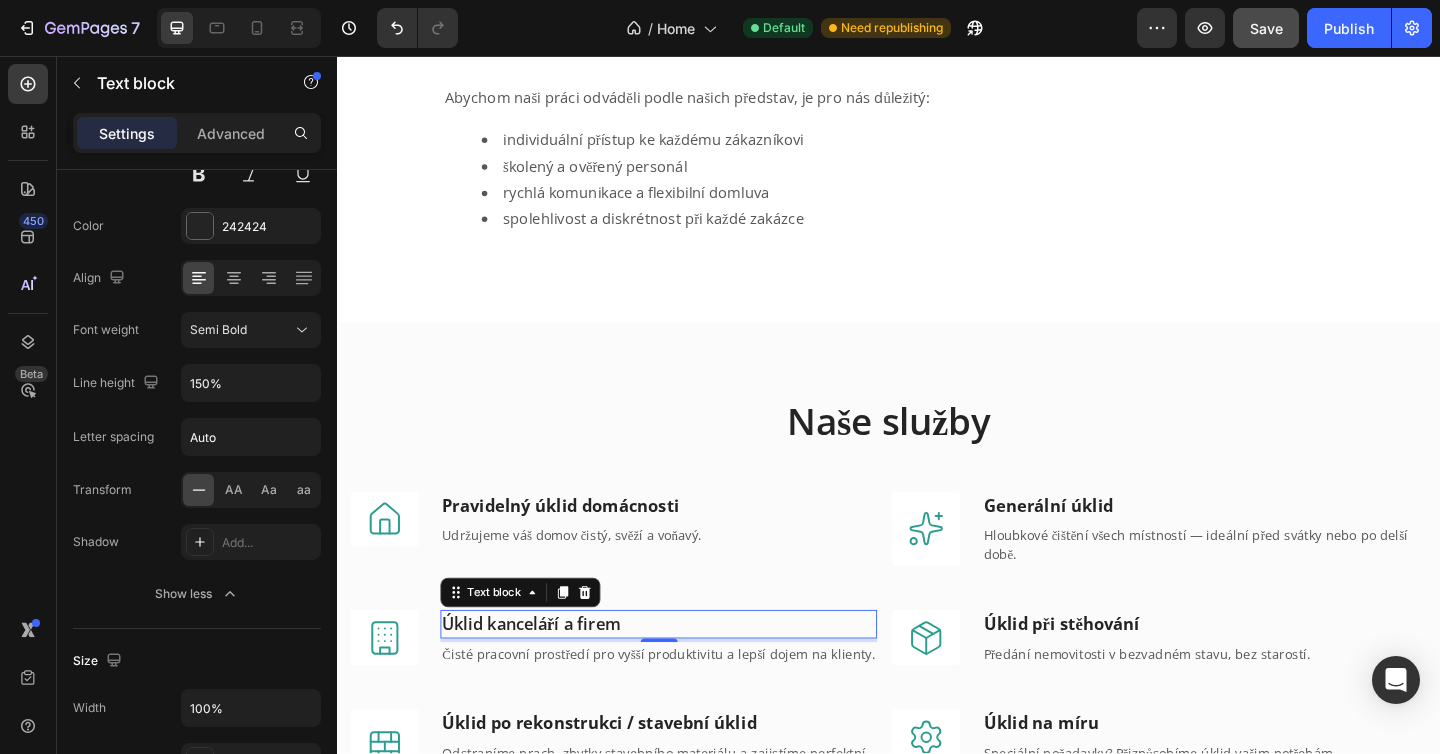 click on "Úklid kanceláří a firem" at bounding box center (686, 674) 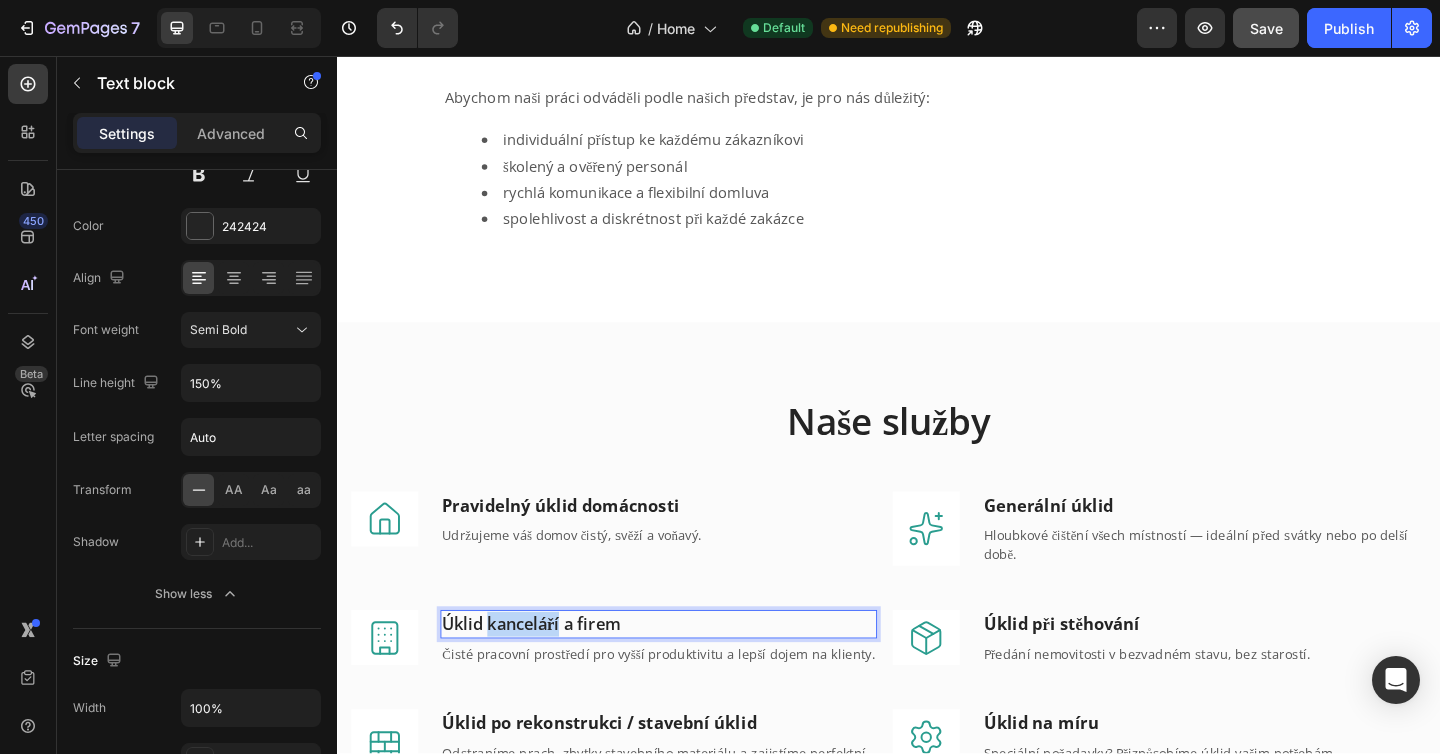 click on "Úklid kanceláří a firem" at bounding box center (686, 674) 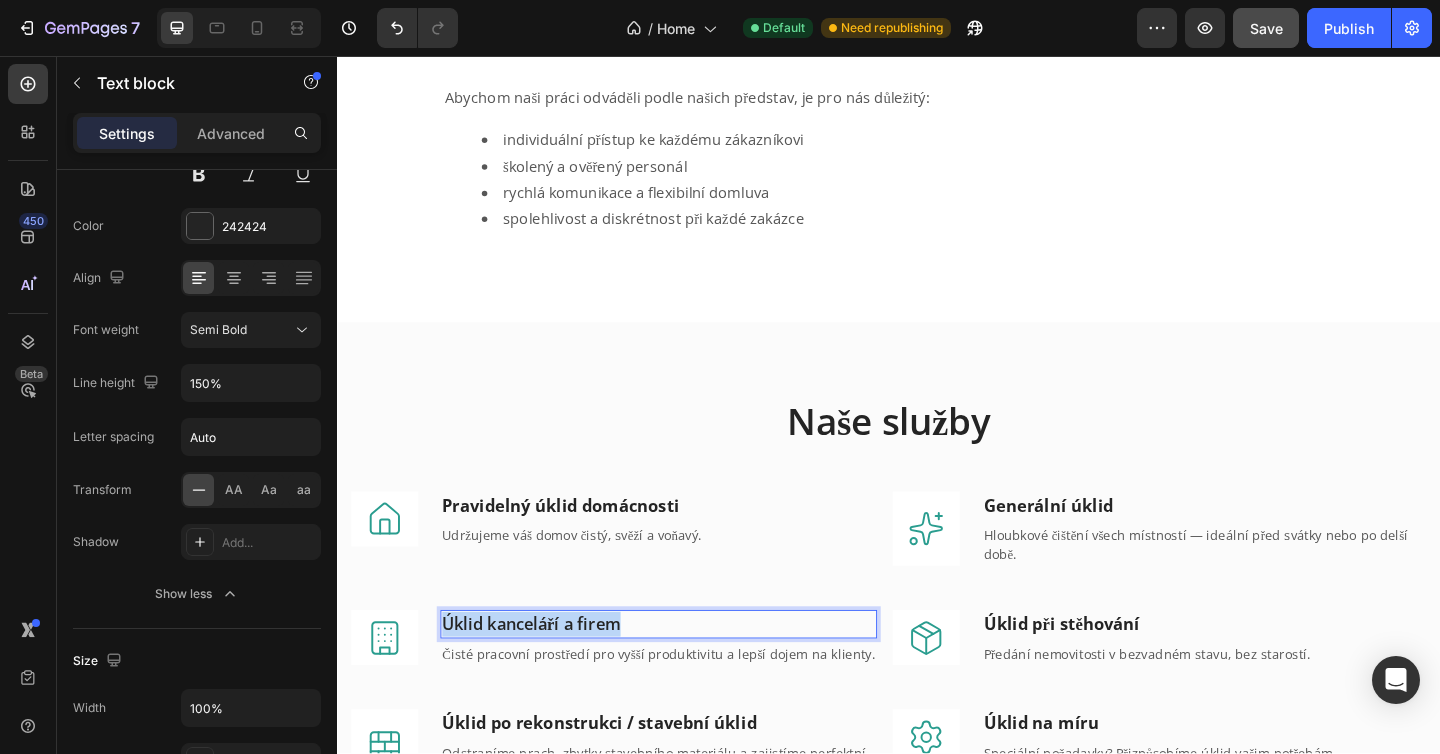 click on "Úklid kanceláří a firem" at bounding box center [686, 674] 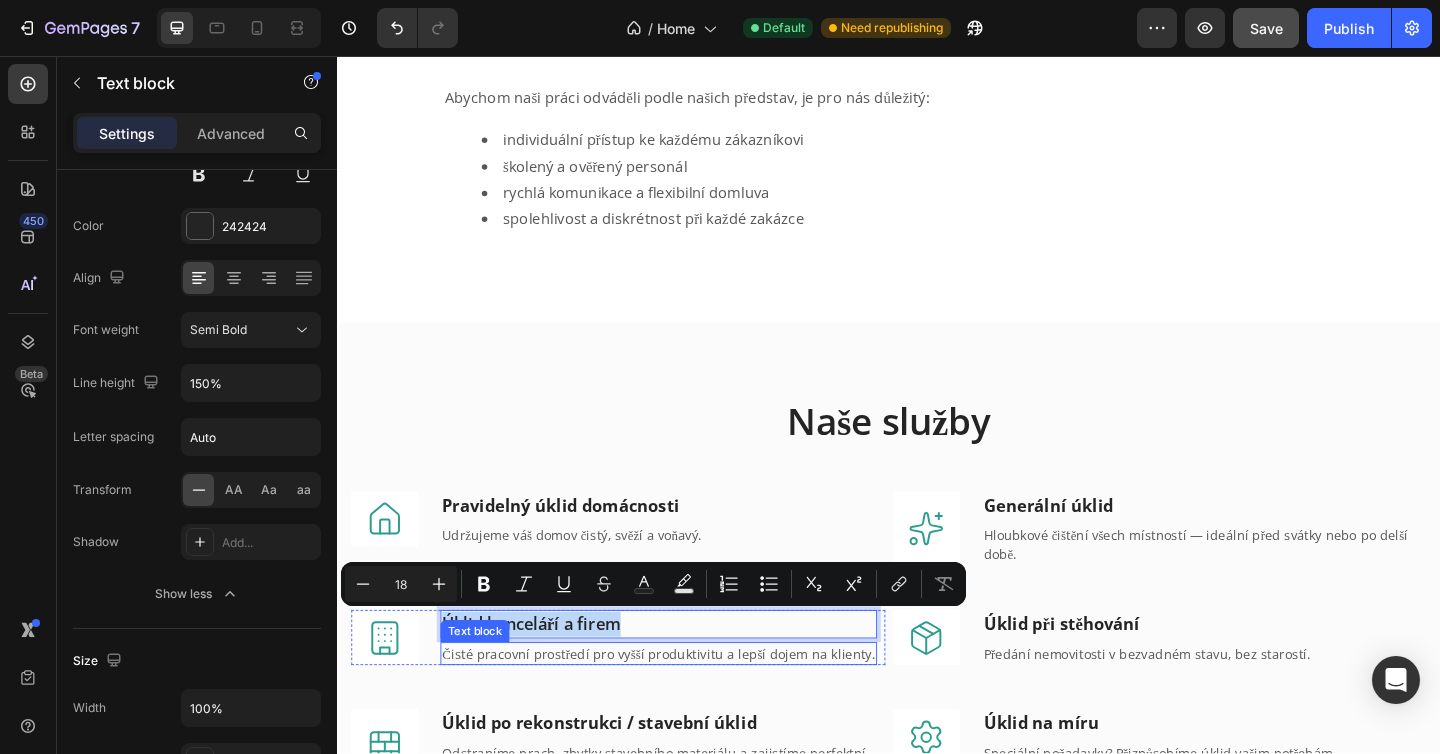 click on "Úklid po rekonstrukci / stavební úklid" at bounding box center (691, 782) 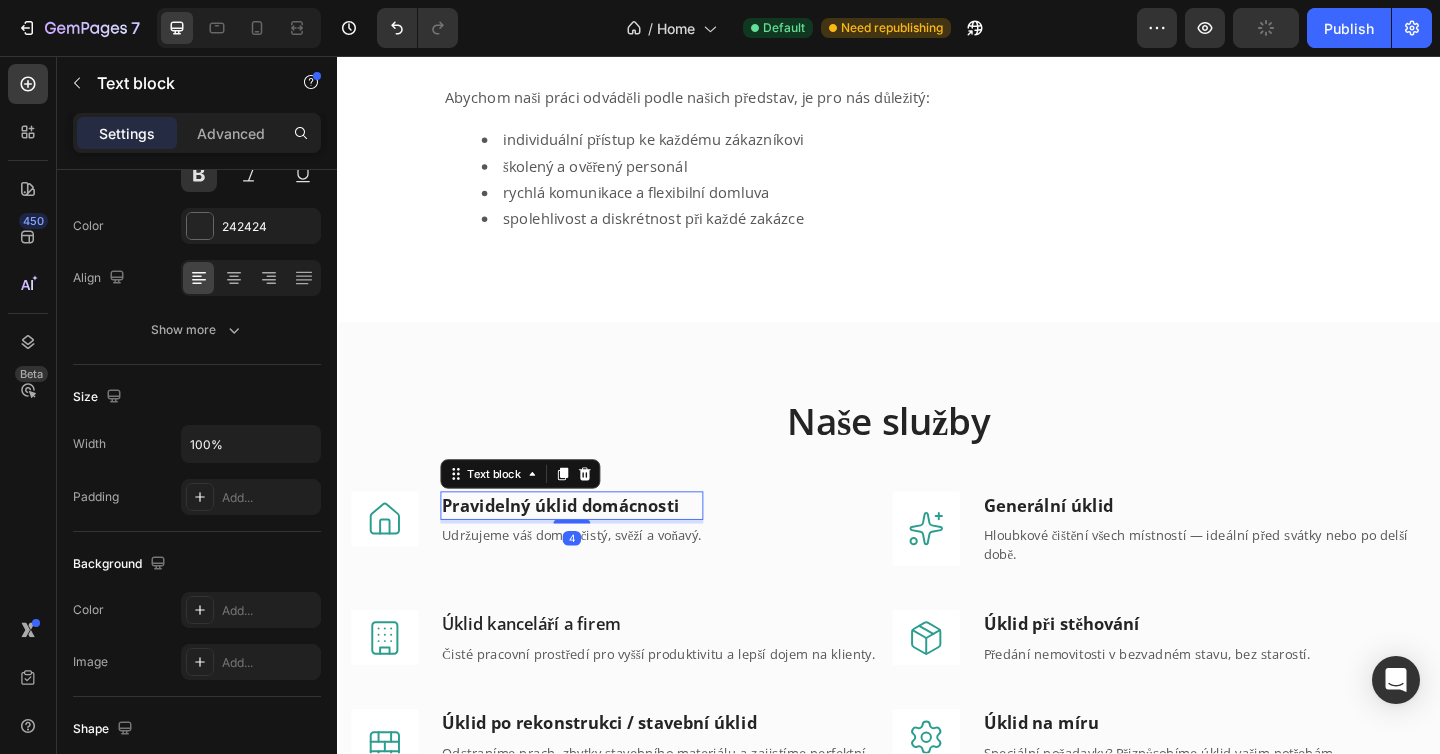 click on "Pravidelný úklid domácnosti" at bounding box center (580, 545) 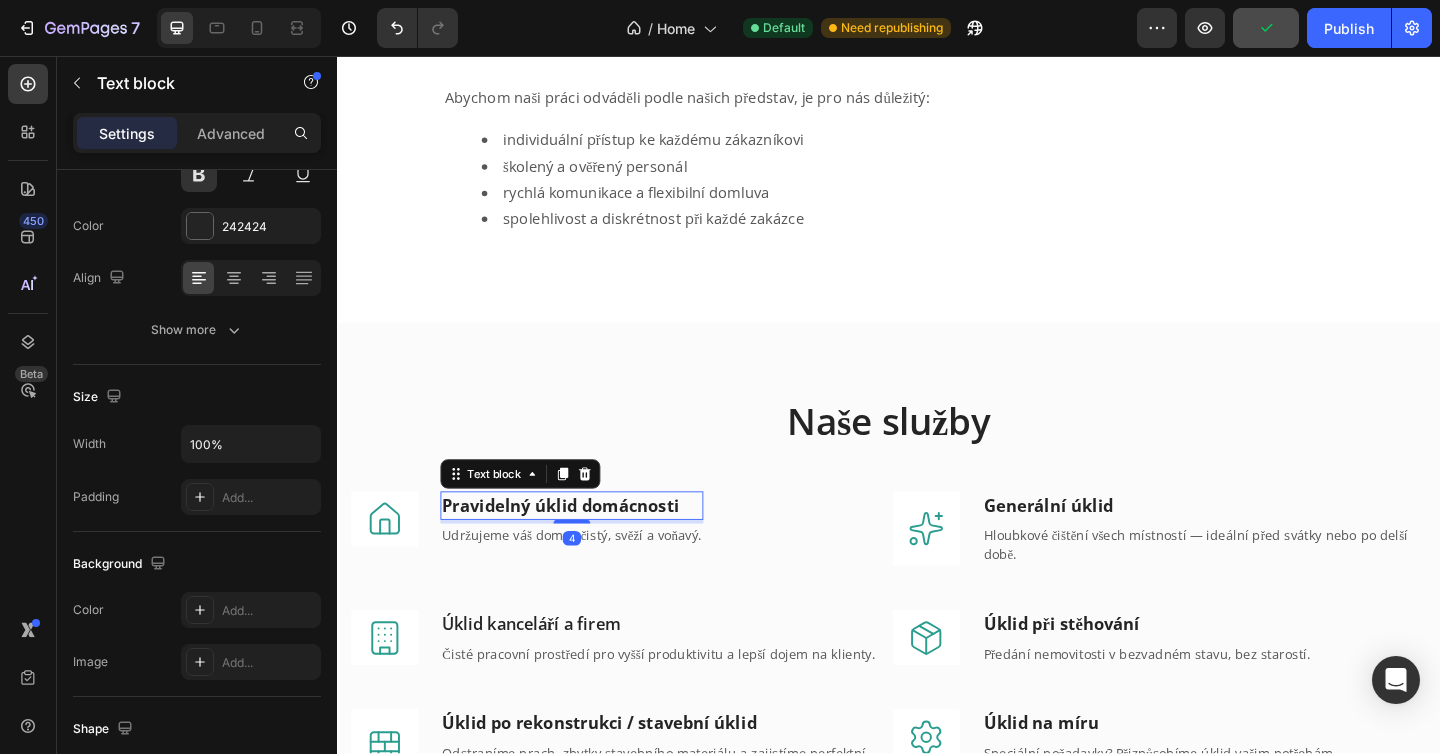 click on "Pravidelný úklid domácnosti" at bounding box center [580, 545] 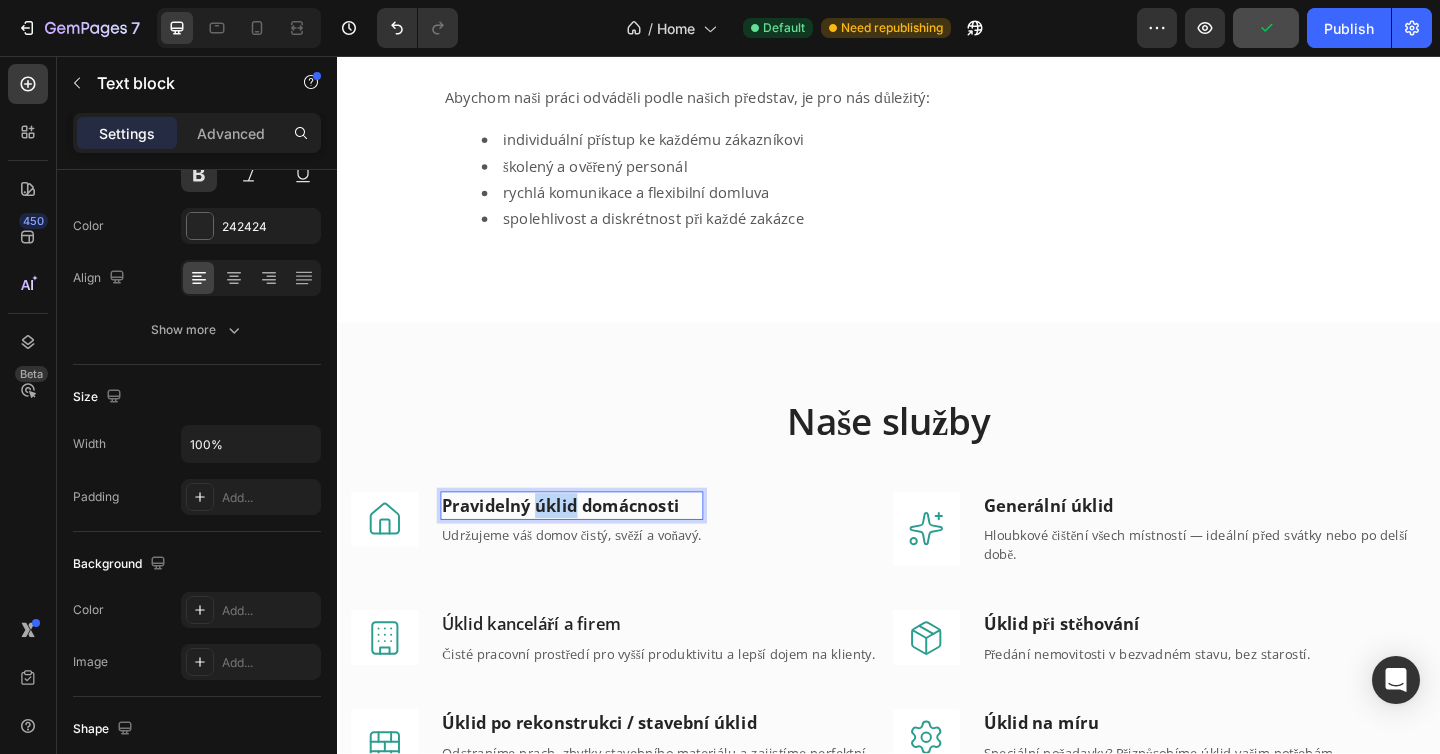 click on "Pravidelný úklid domácnosti" at bounding box center (580, 545) 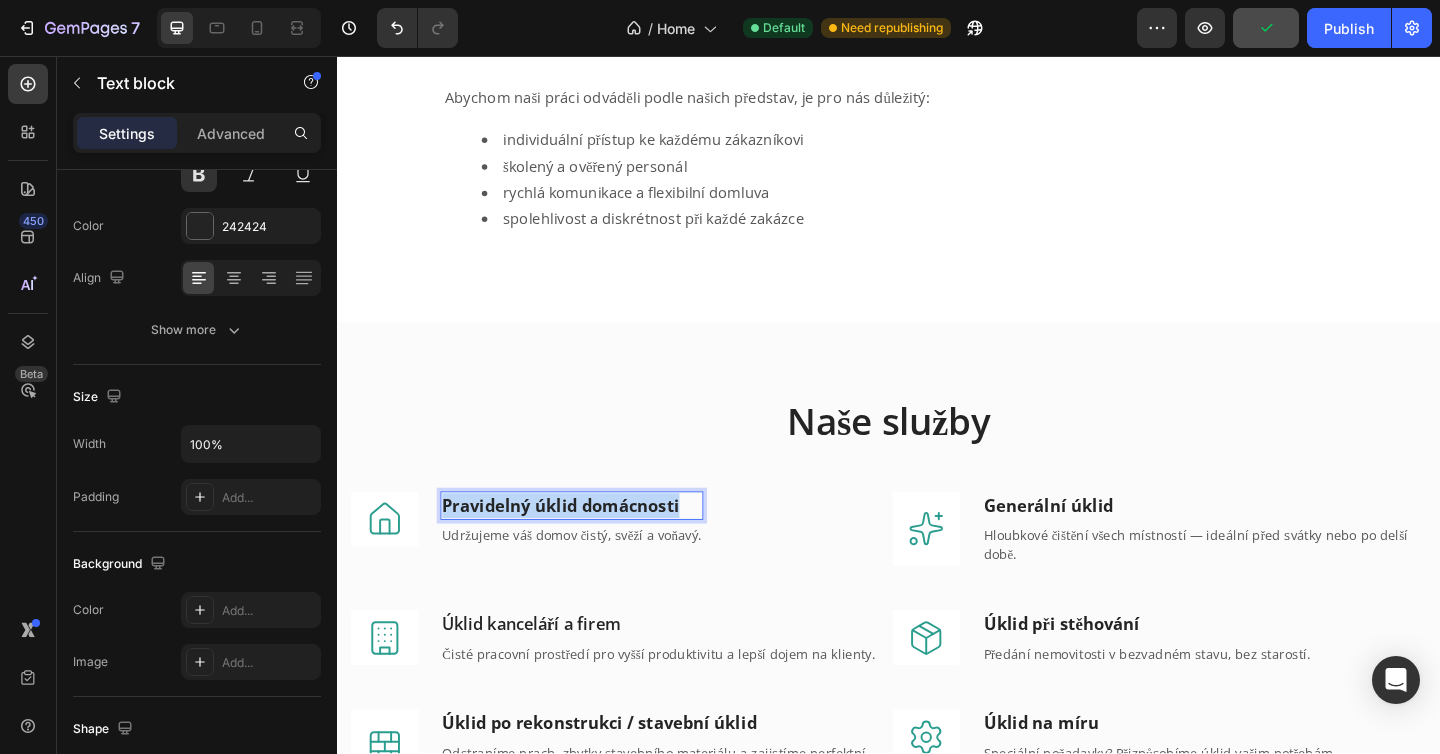 click on "Pravidelný úklid domácnosti" at bounding box center [580, 545] 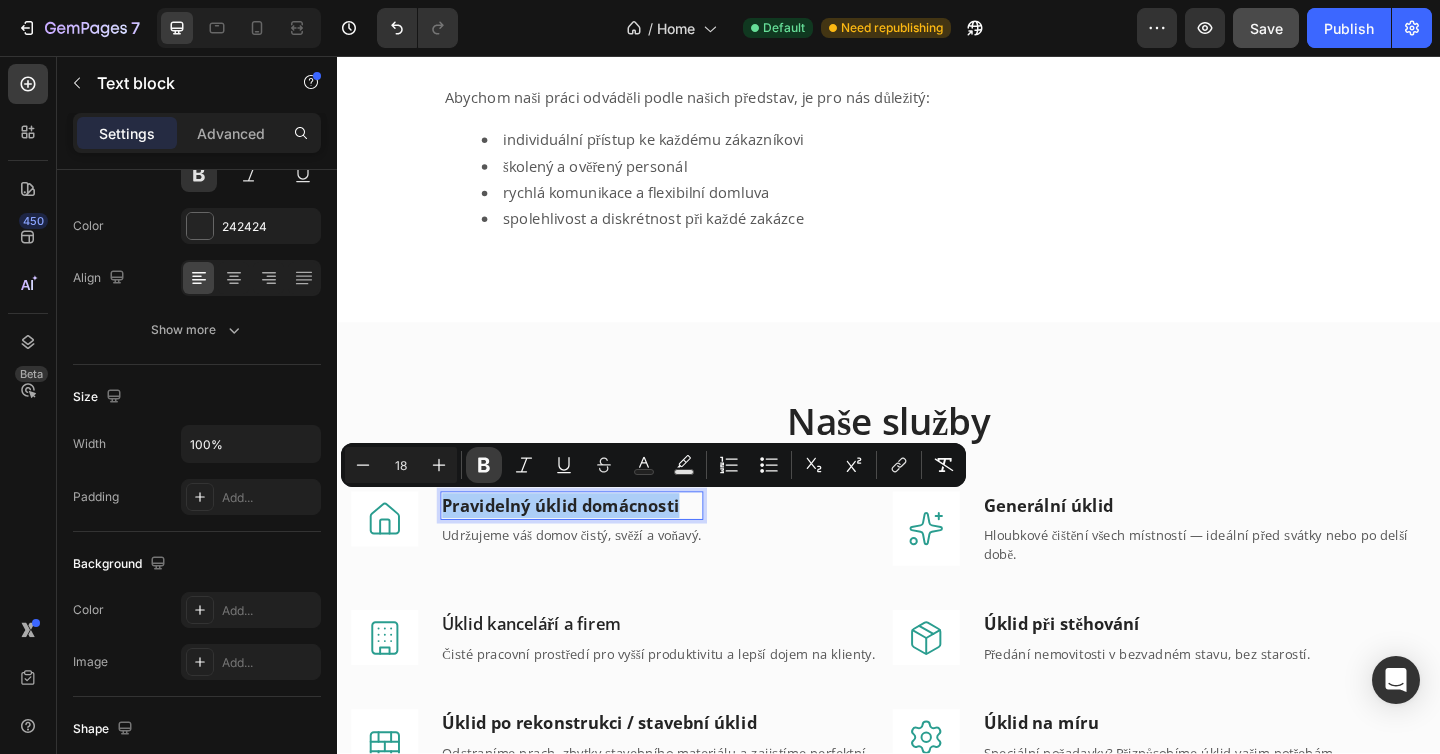 click 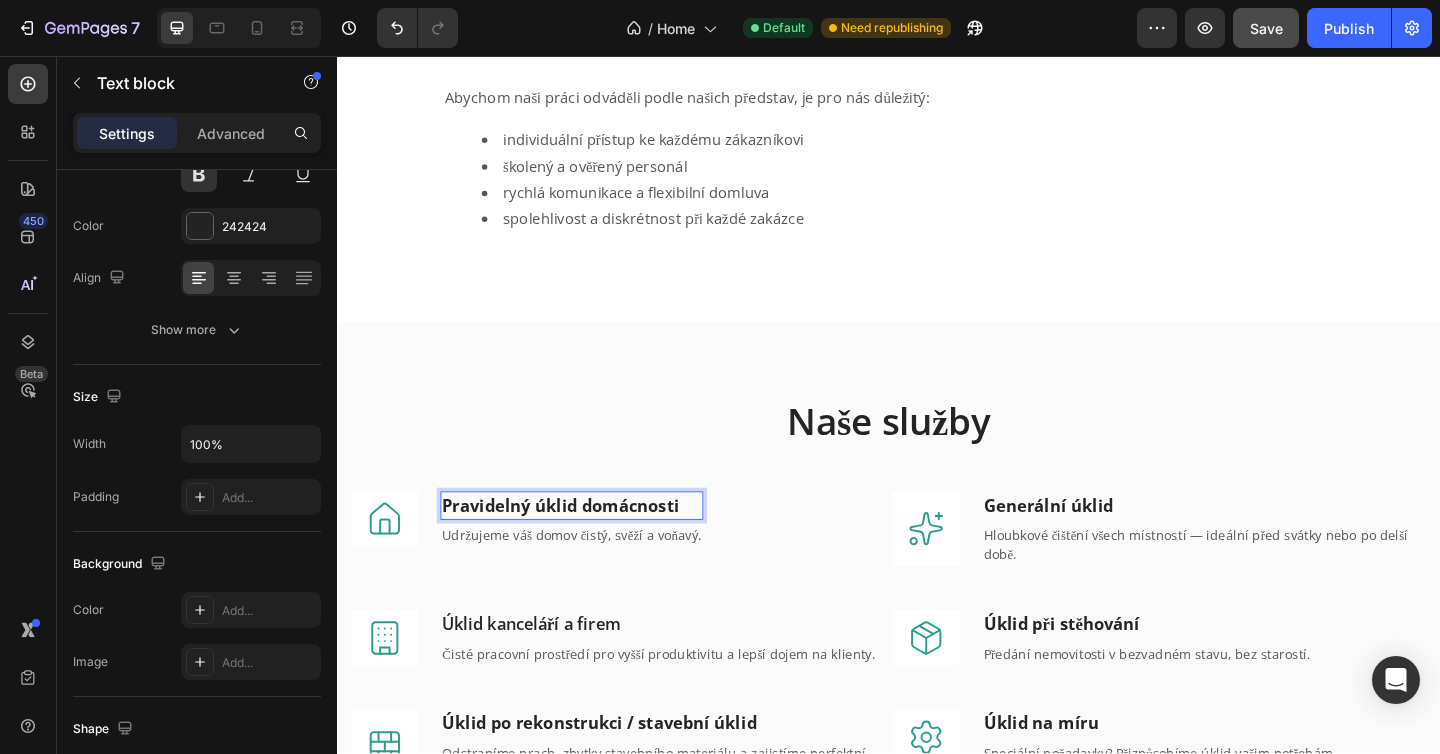 click on "Pravidelný úklid domácnosti" at bounding box center [592, 545] 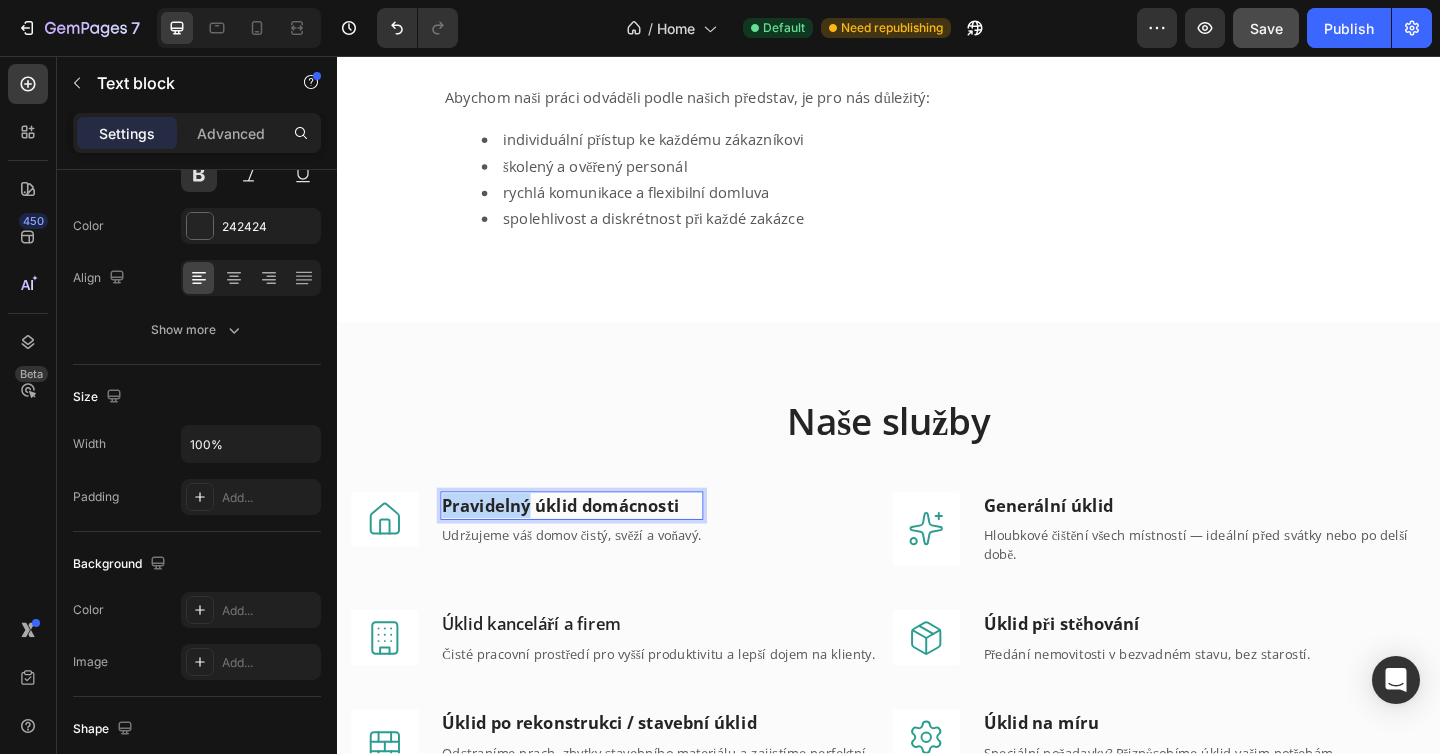 click on "Pravidelný úklid domácnosti" at bounding box center [592, 545] 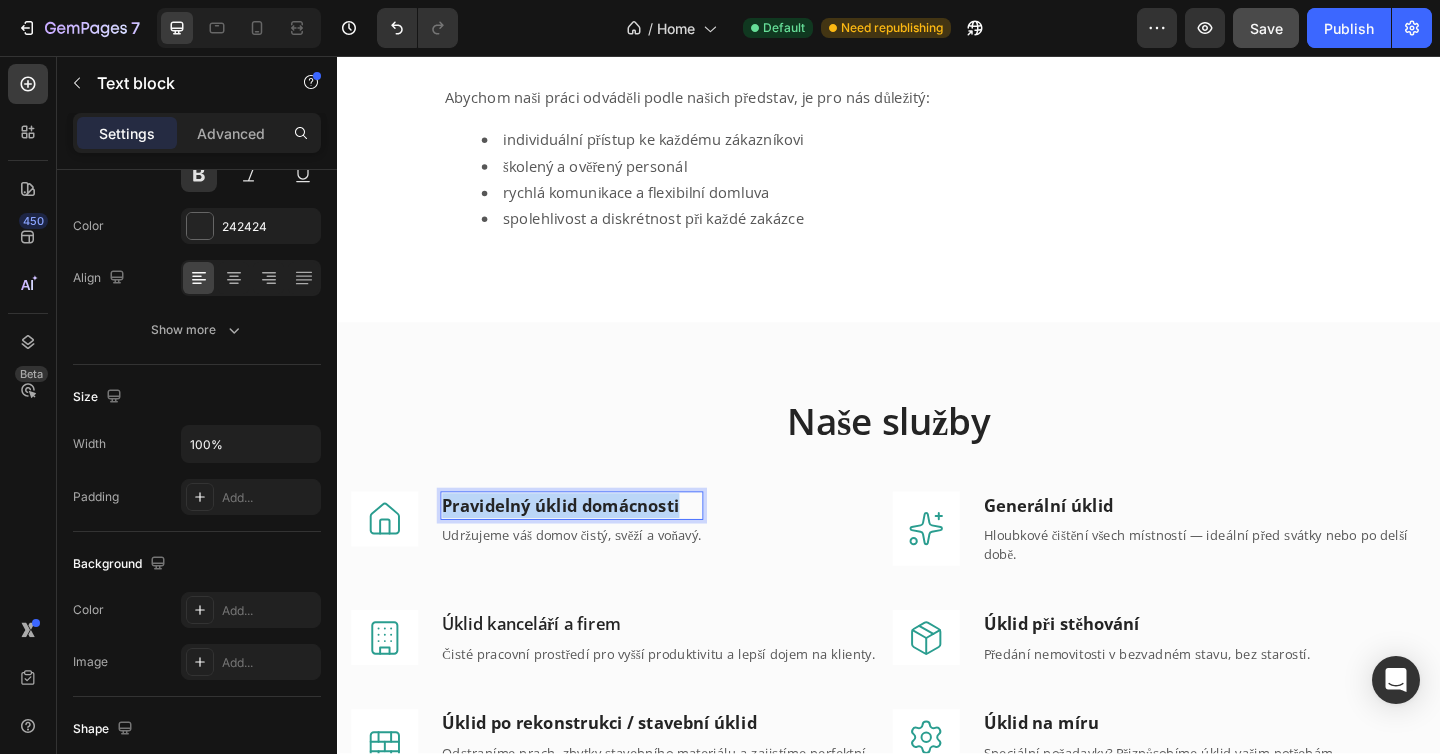 click on "Pravidelný úklid domácnosti" at bounding box center (592, 545) 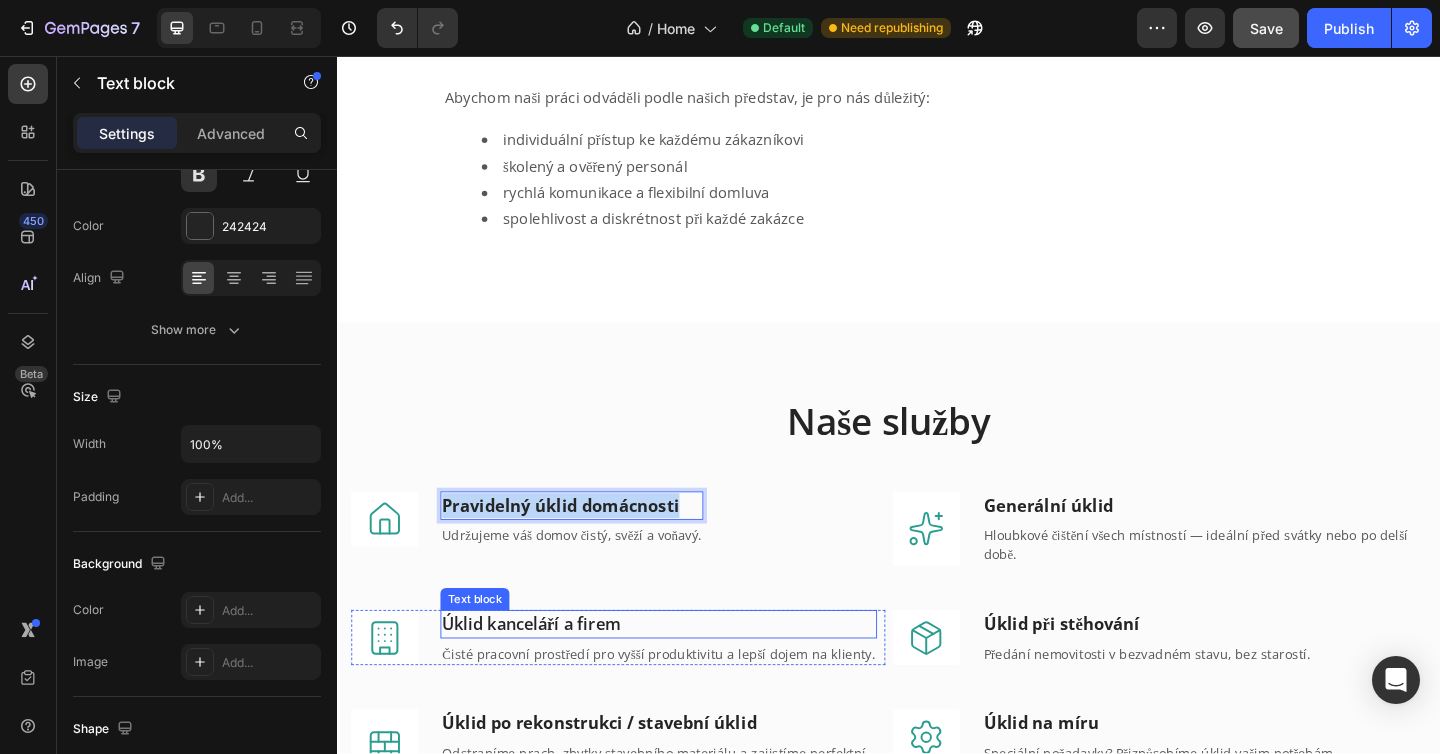 click on "Úklid kanceláří a firem" at bounding box center [686, 674] 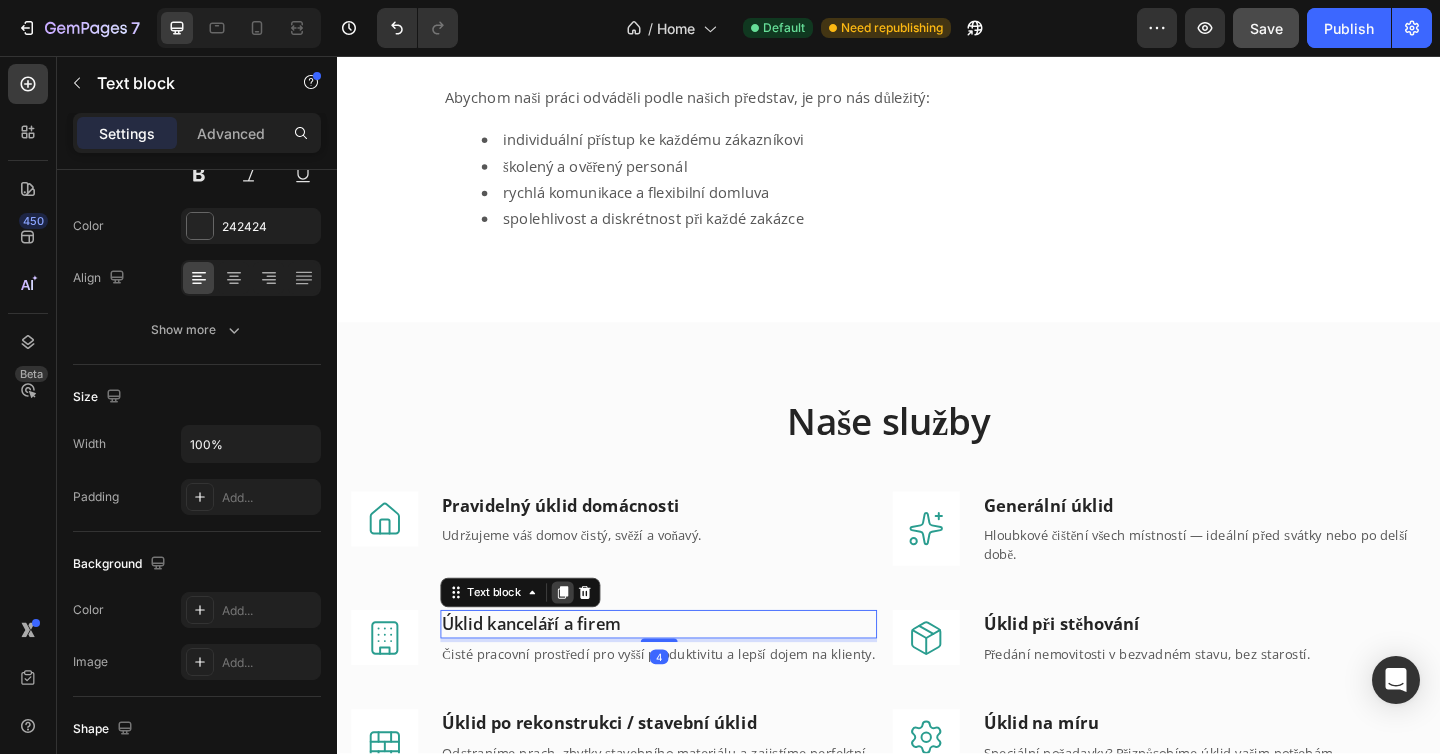 click at bounding box center (582, 640) 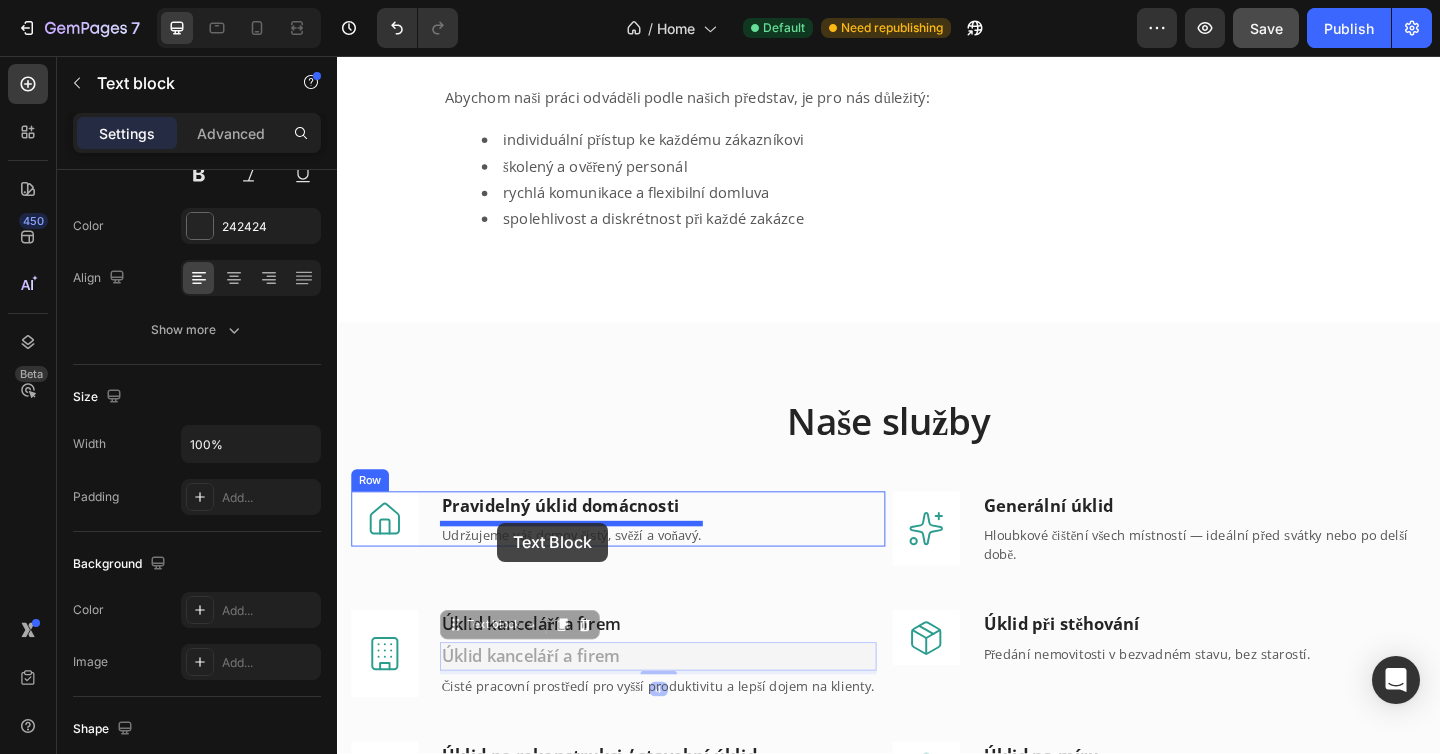 drag, startPoint x: 463, startPoint y: 680, endPoint x: 511, endPoint y: 564, distance: 125.53884 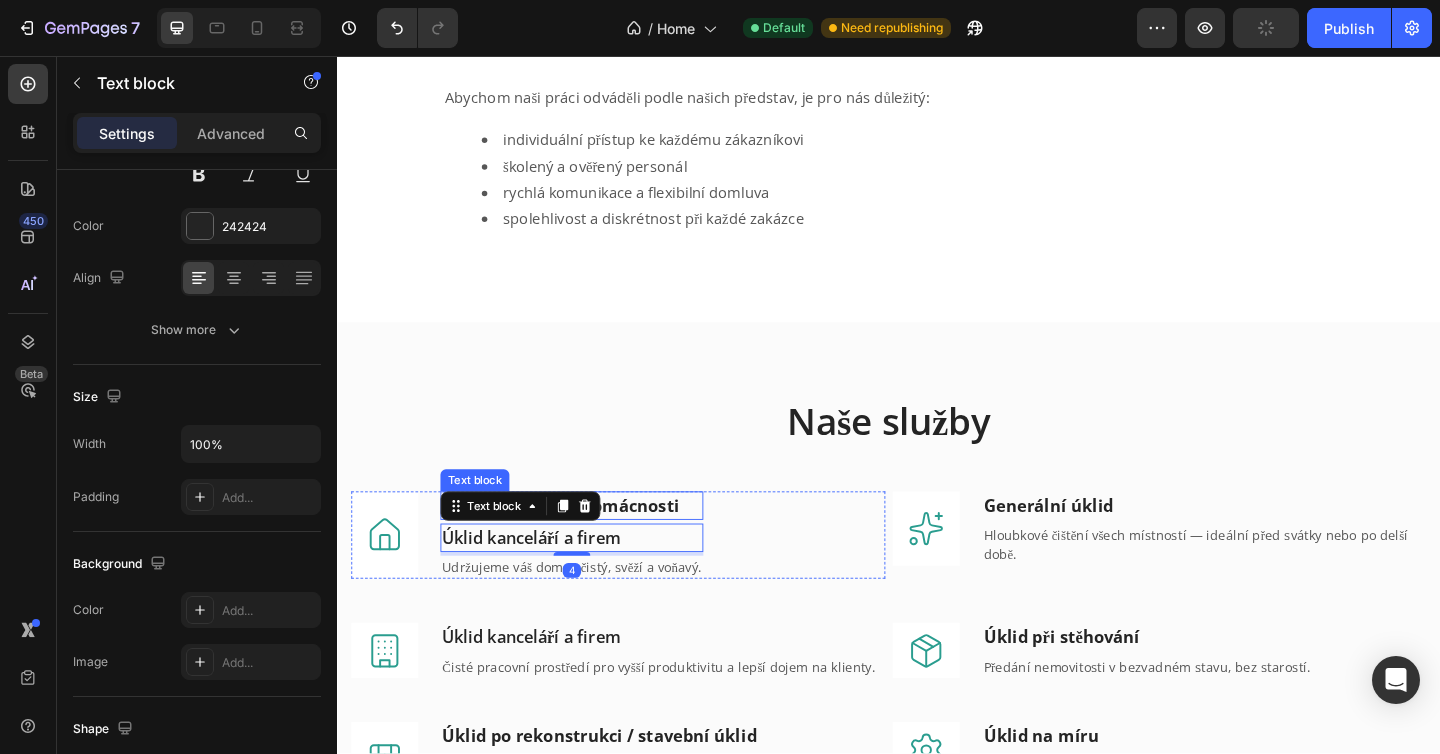 click on "Pravidelný úklid domácnosti" at bounding box center [592, 545] 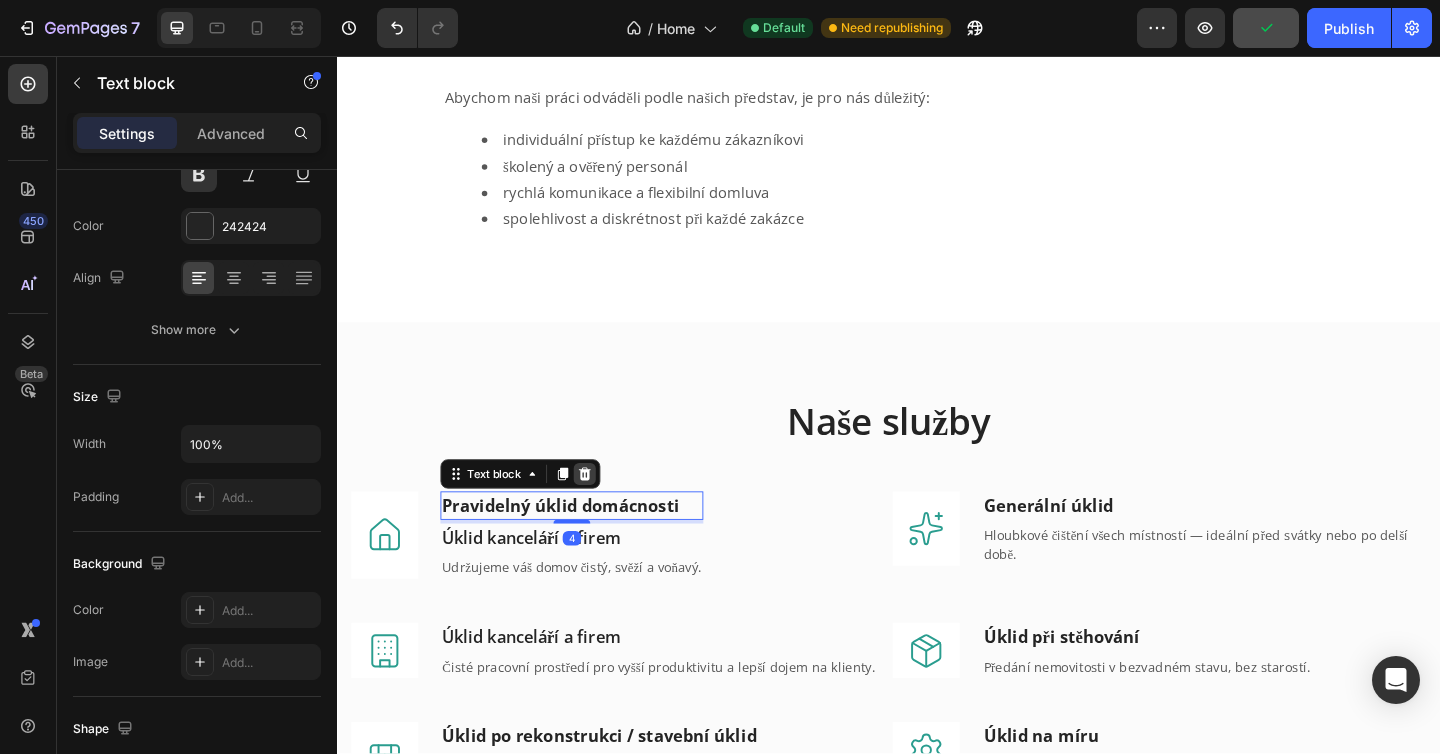 click 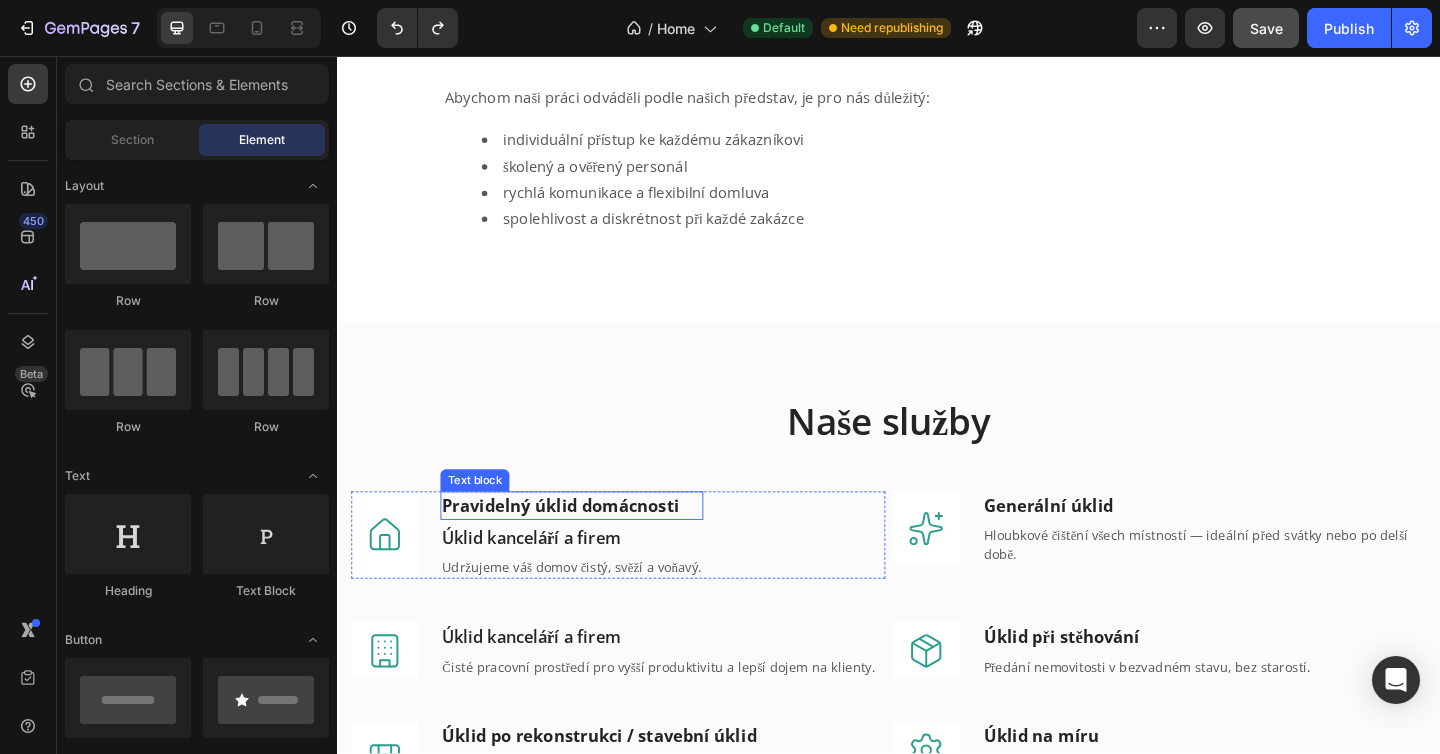 click on "Pravidelný úklid domácnosti" at bounding box center [592, 545] 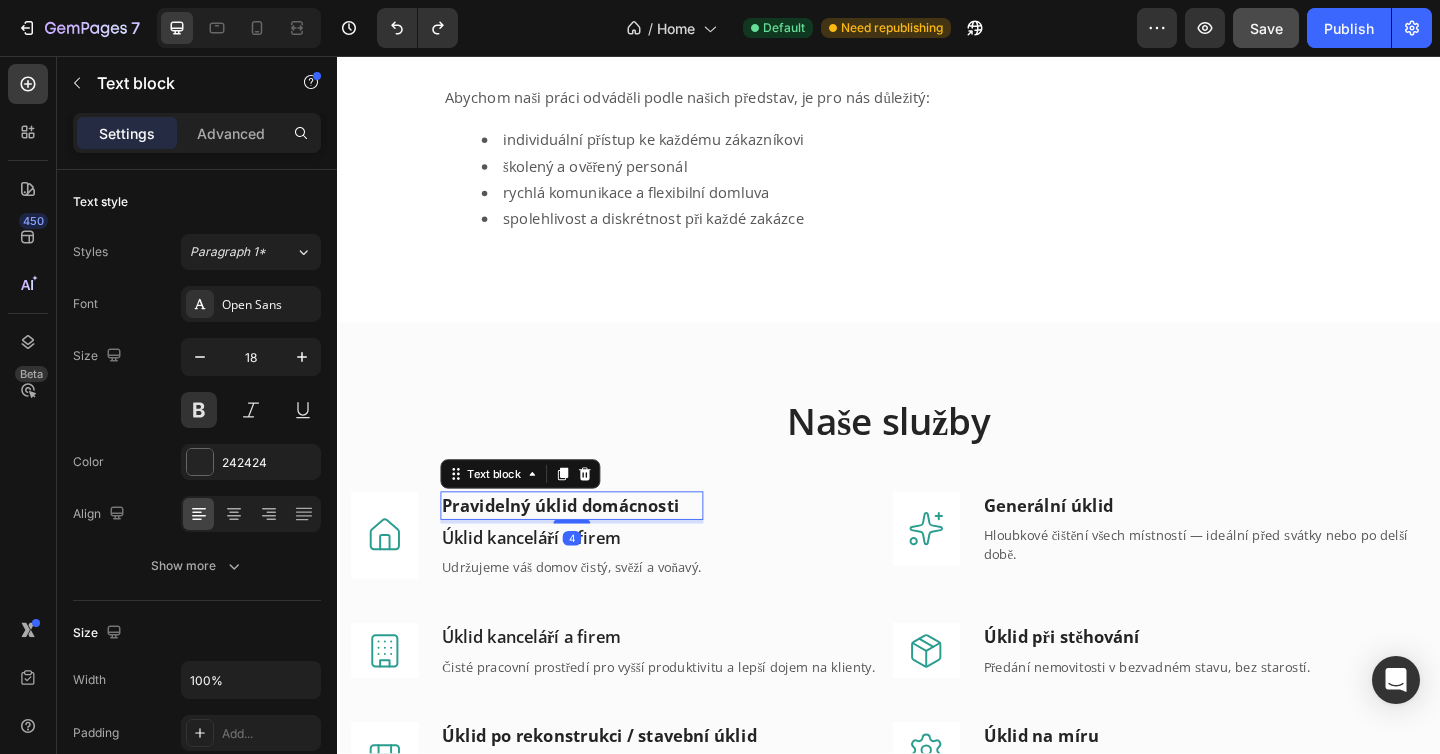 click on "Pravidelný úklid domácnosti" at bounding box center [592, 545] 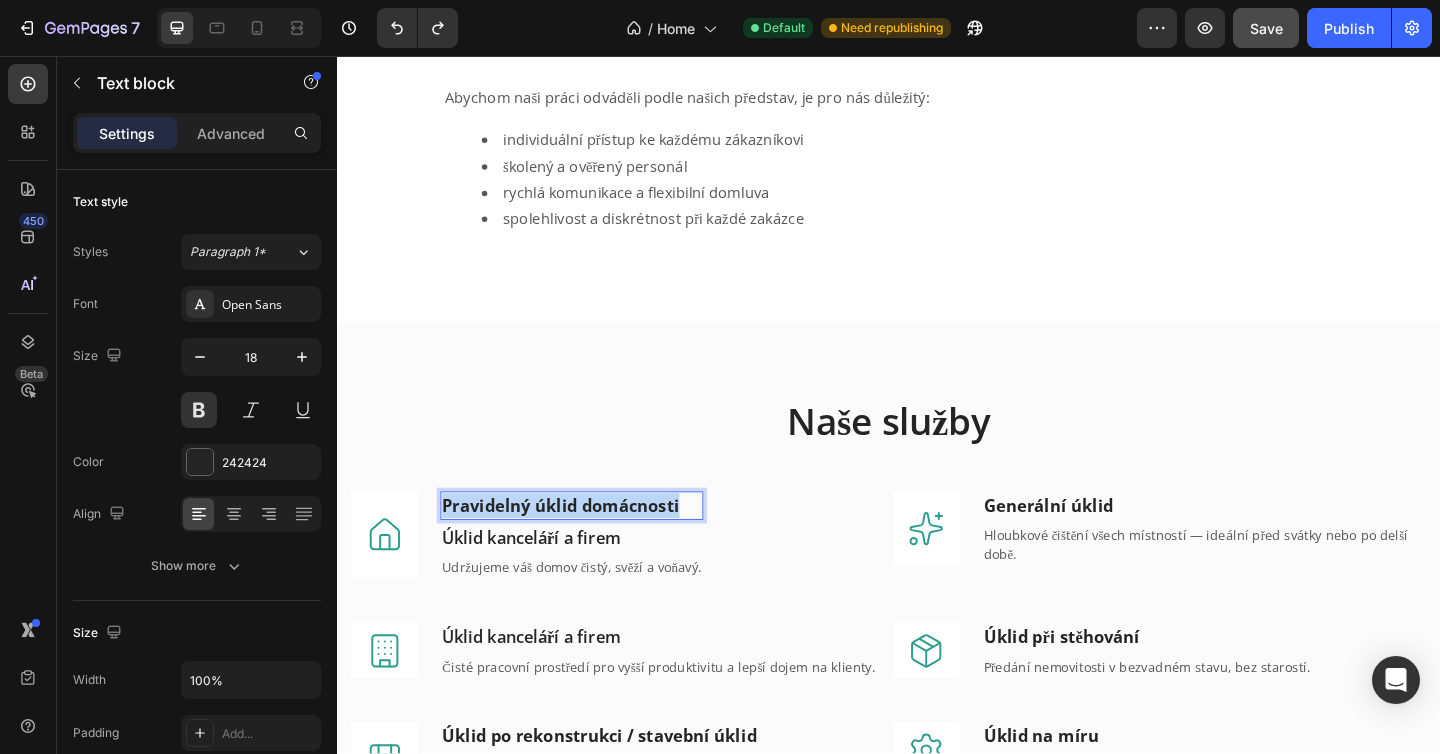 click on "Pravidelný úklid domácnosti" at bounding box center [592, 545] 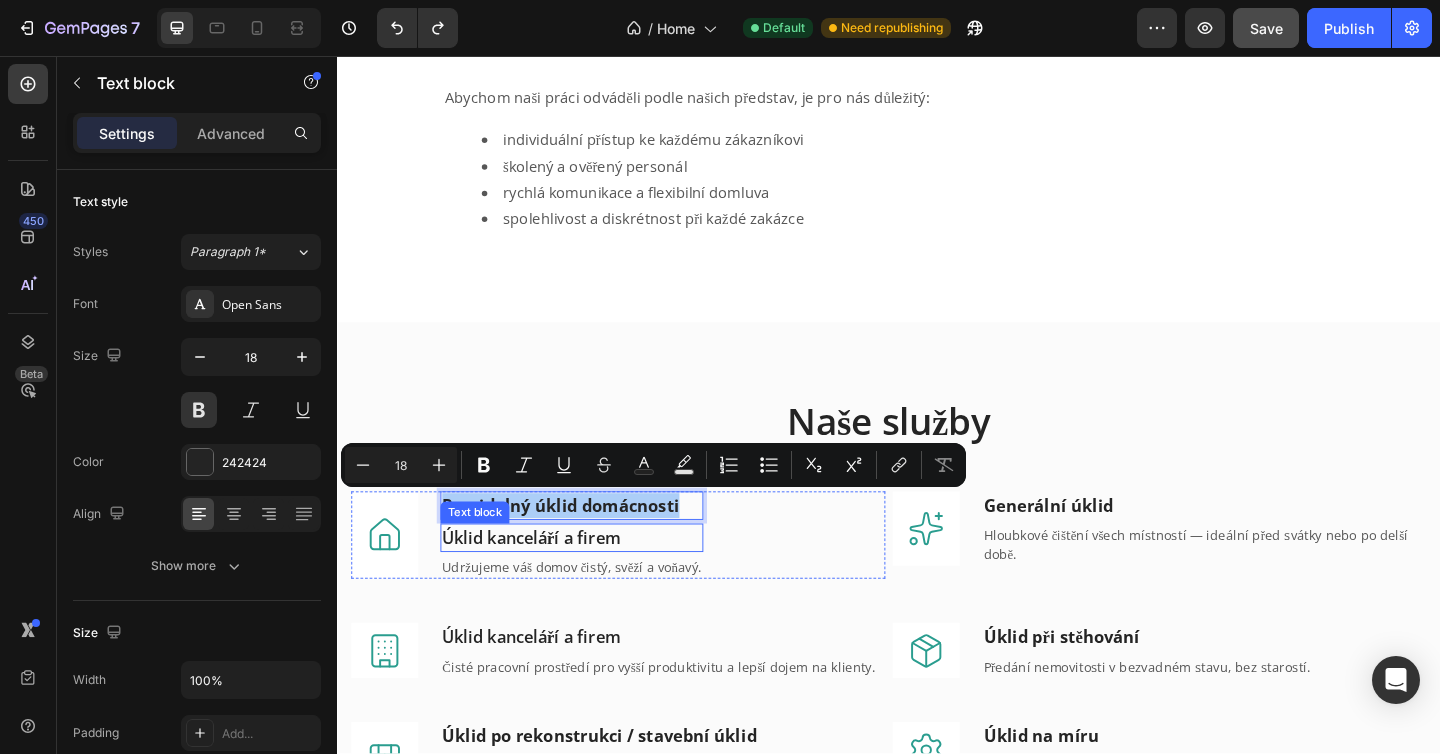 click on "Úklid kanceláří a firem" at bounding box center [592, 580] 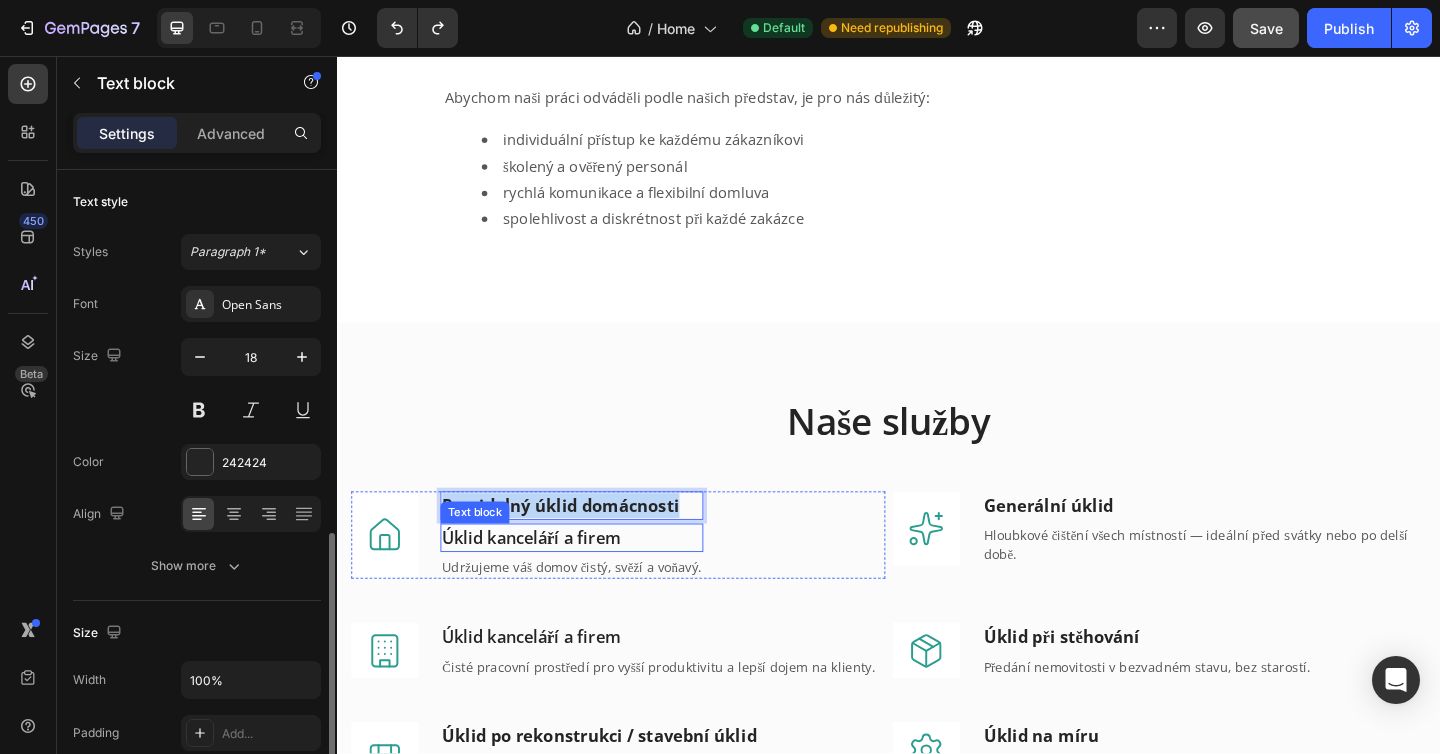scroll, scrollTop: 236, scrollLeft: 0, axis: vertical 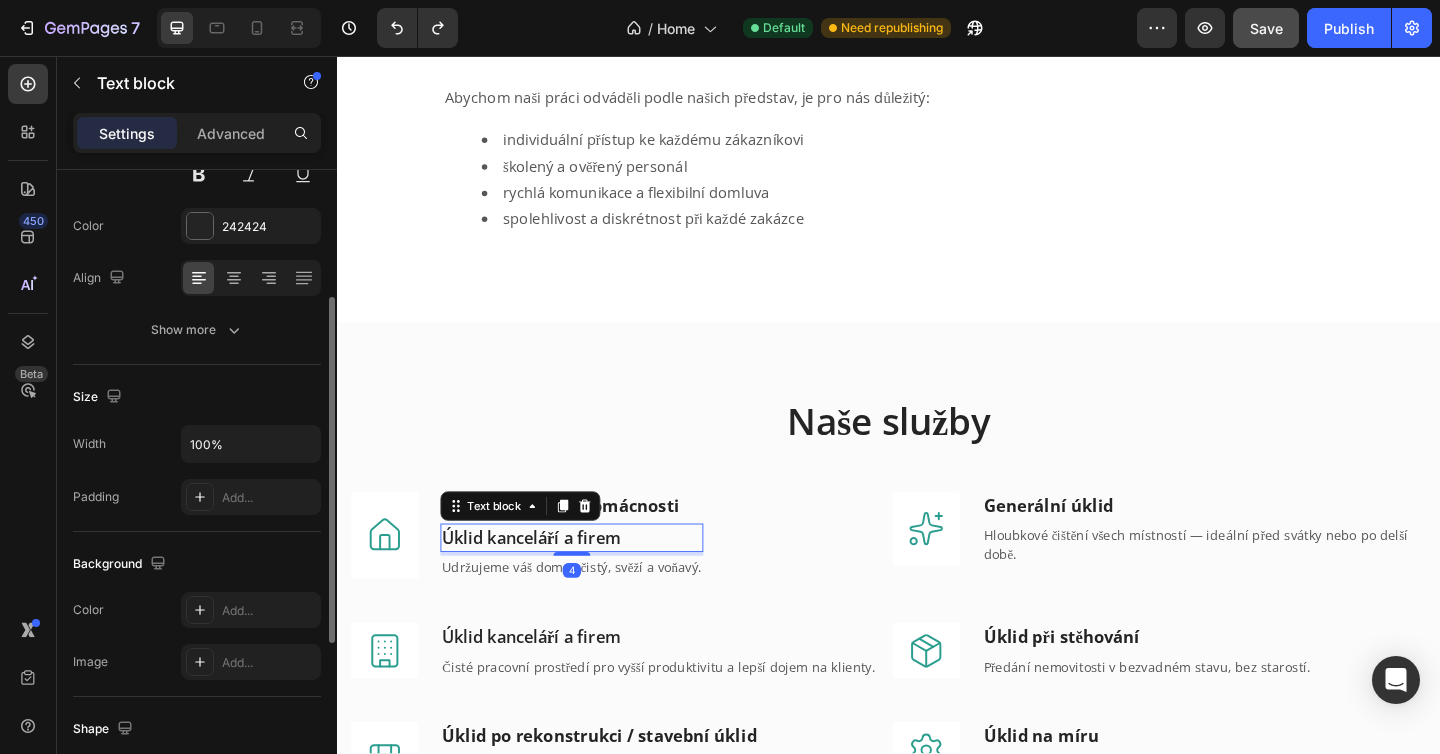 click on "Úklid kanceláří a firem" at bounding box center (592, 580) 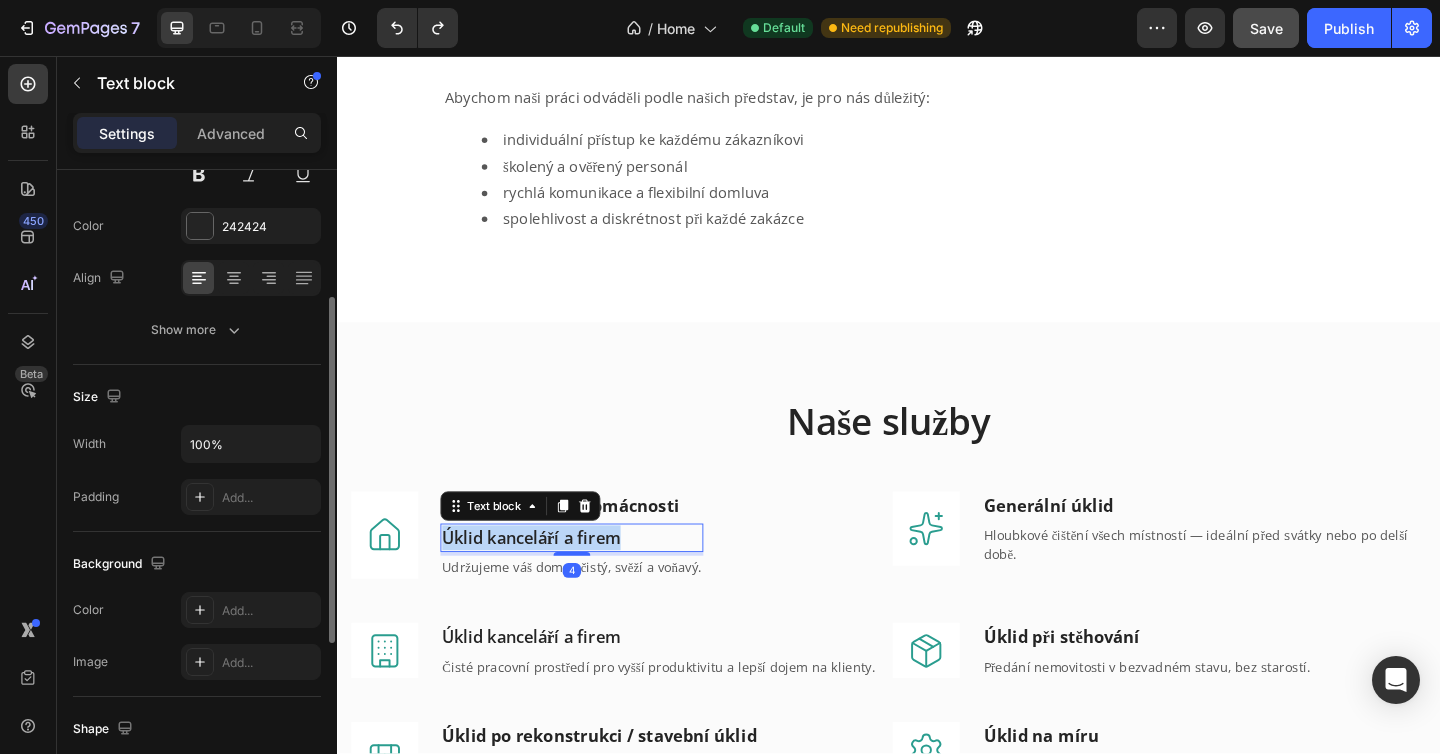 click on "Úklid kanceláří a firem" at bounding box center (592, 580) 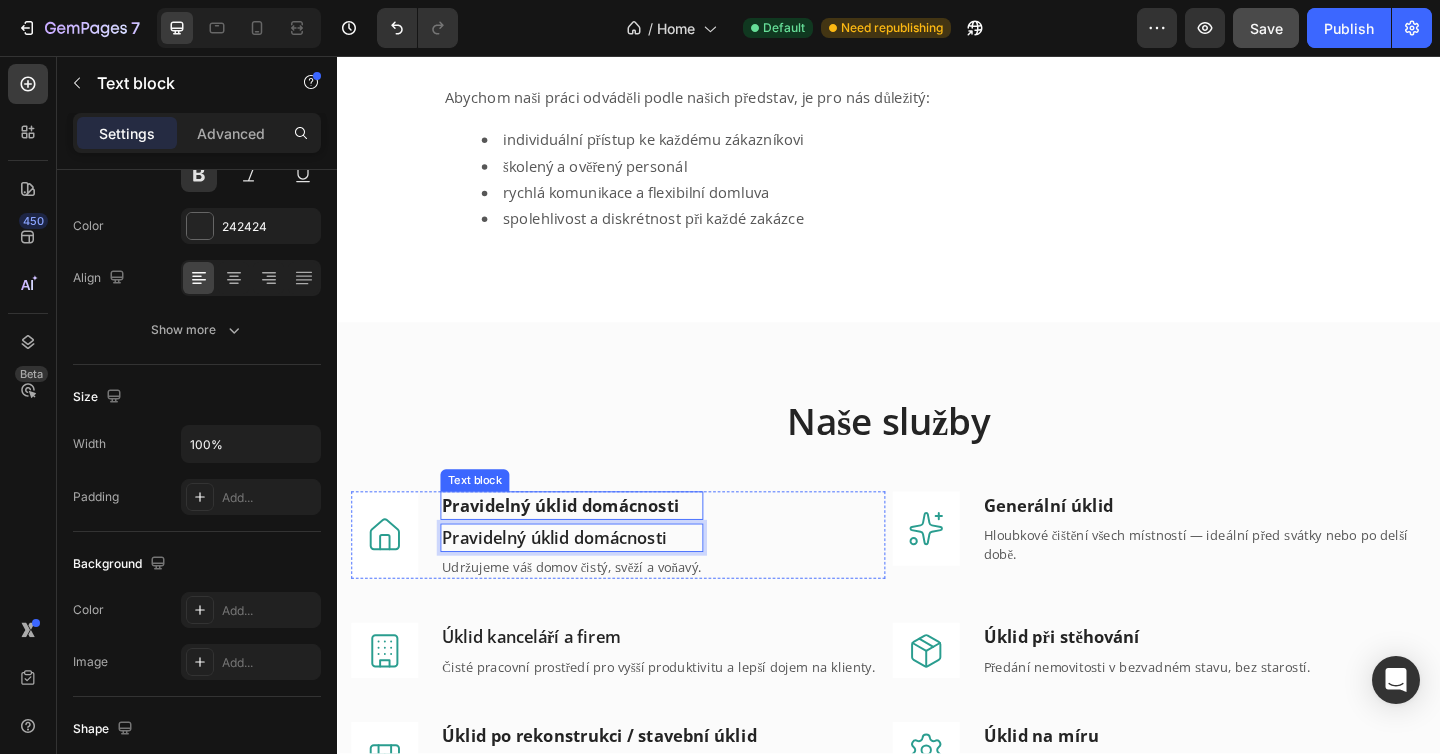 click on "Pravidelný úklid domácnosti" at bounding box center [592, 545] 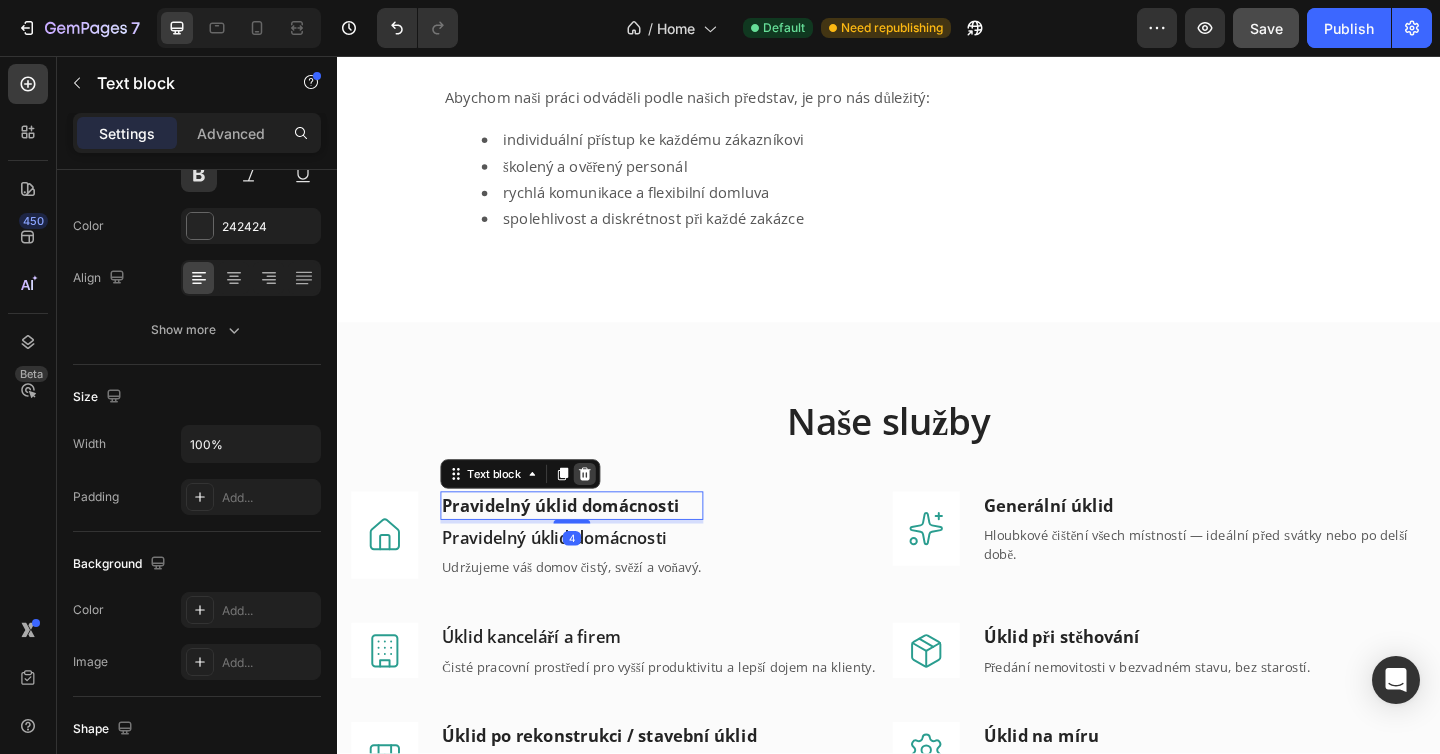 click 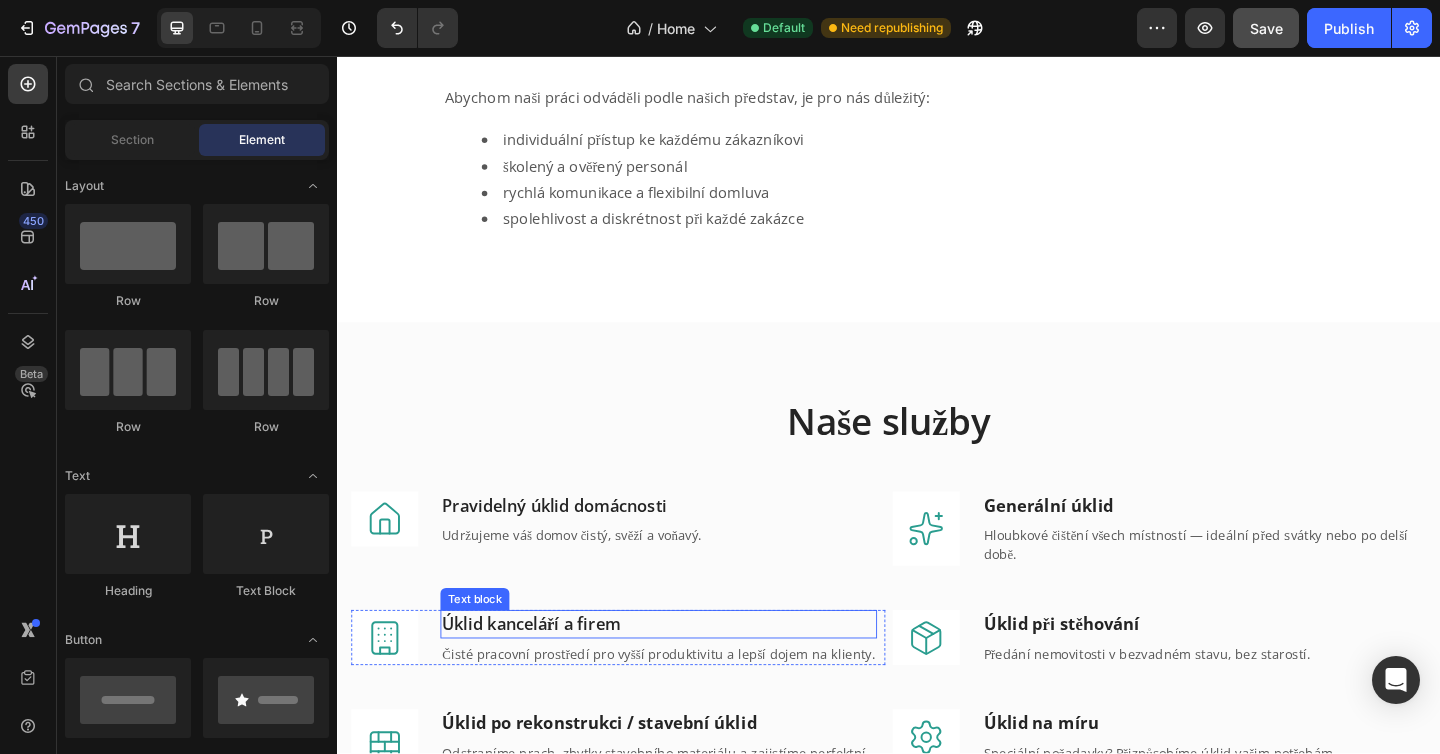 click on "Úklid kanceláří a firem" at bounding box center [686, 674] 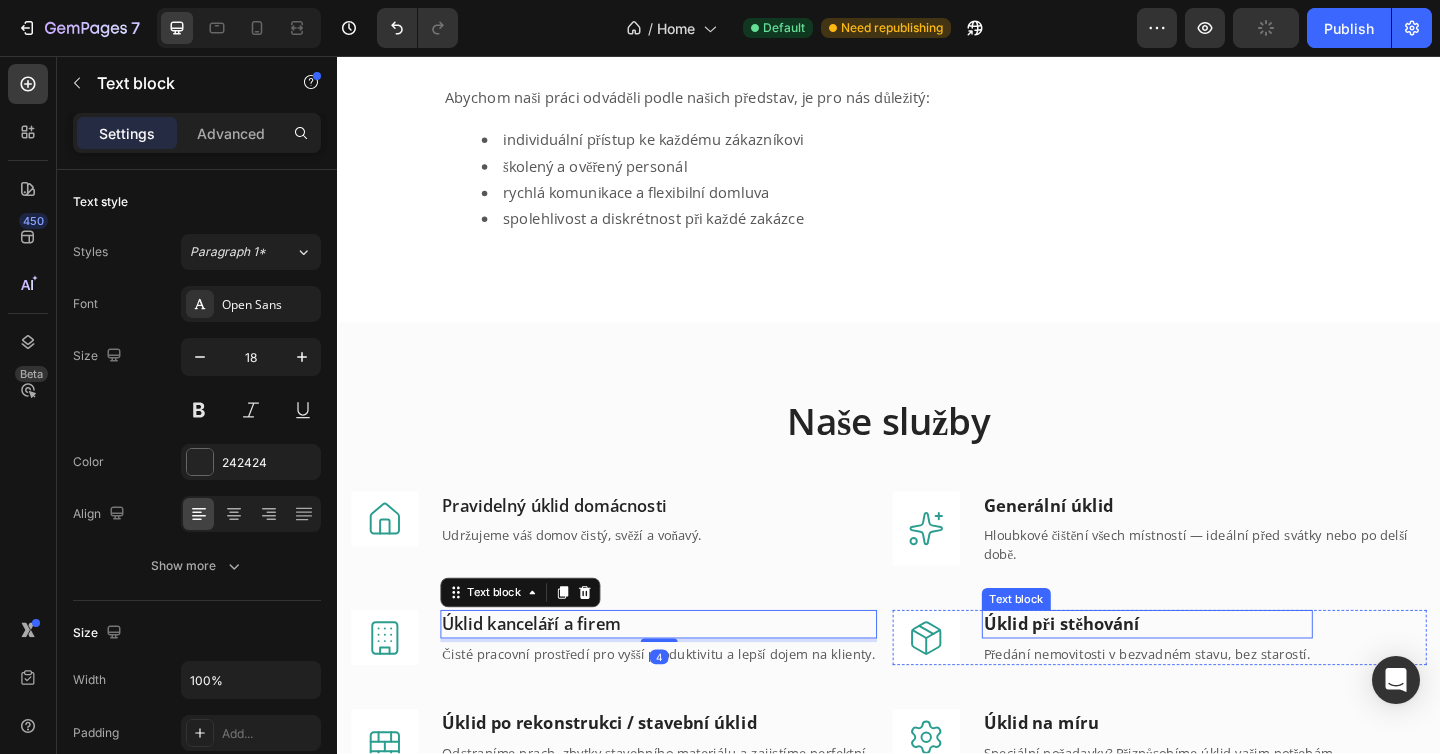 click on "Úklid při stěhování" at bounding box center (1218, 674) 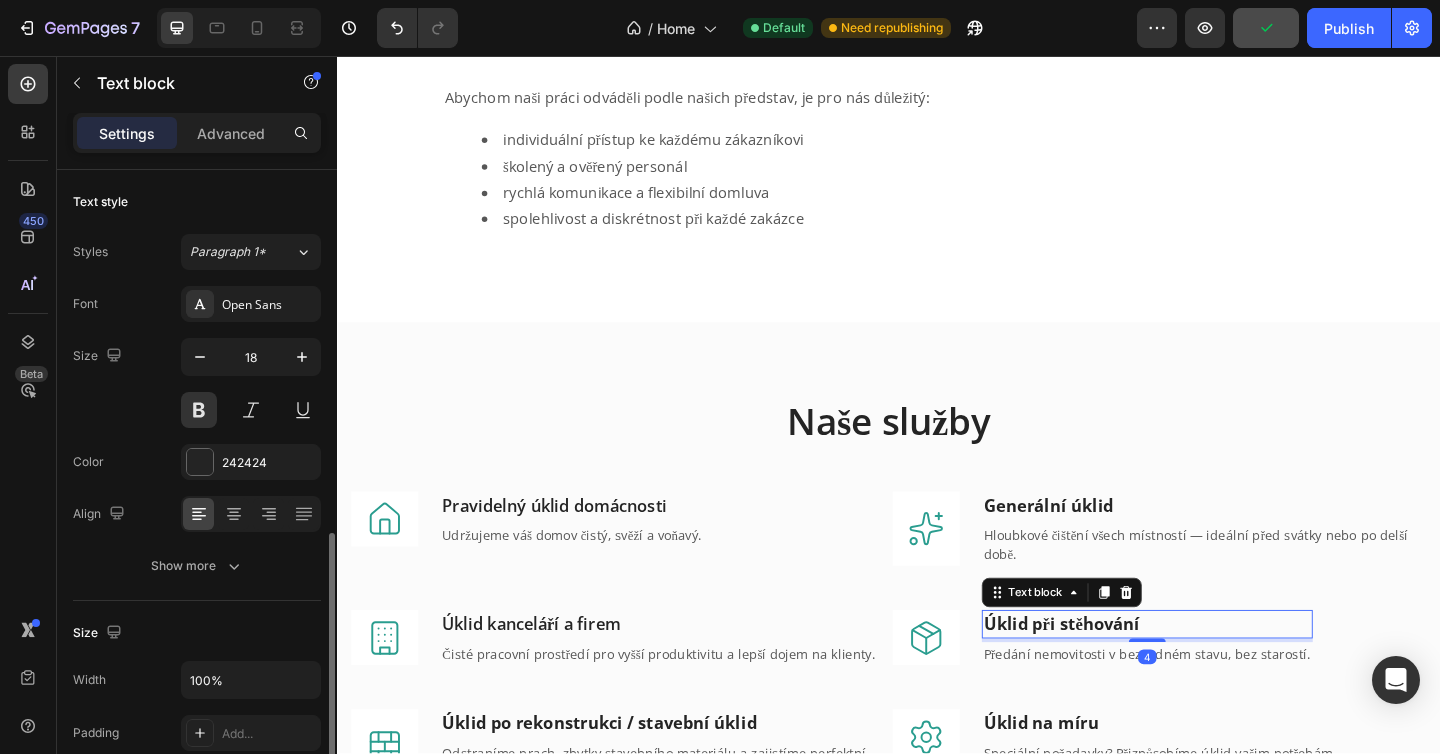 scroll, scrollTop: 236, scrollLeft: 0, axis: vertical 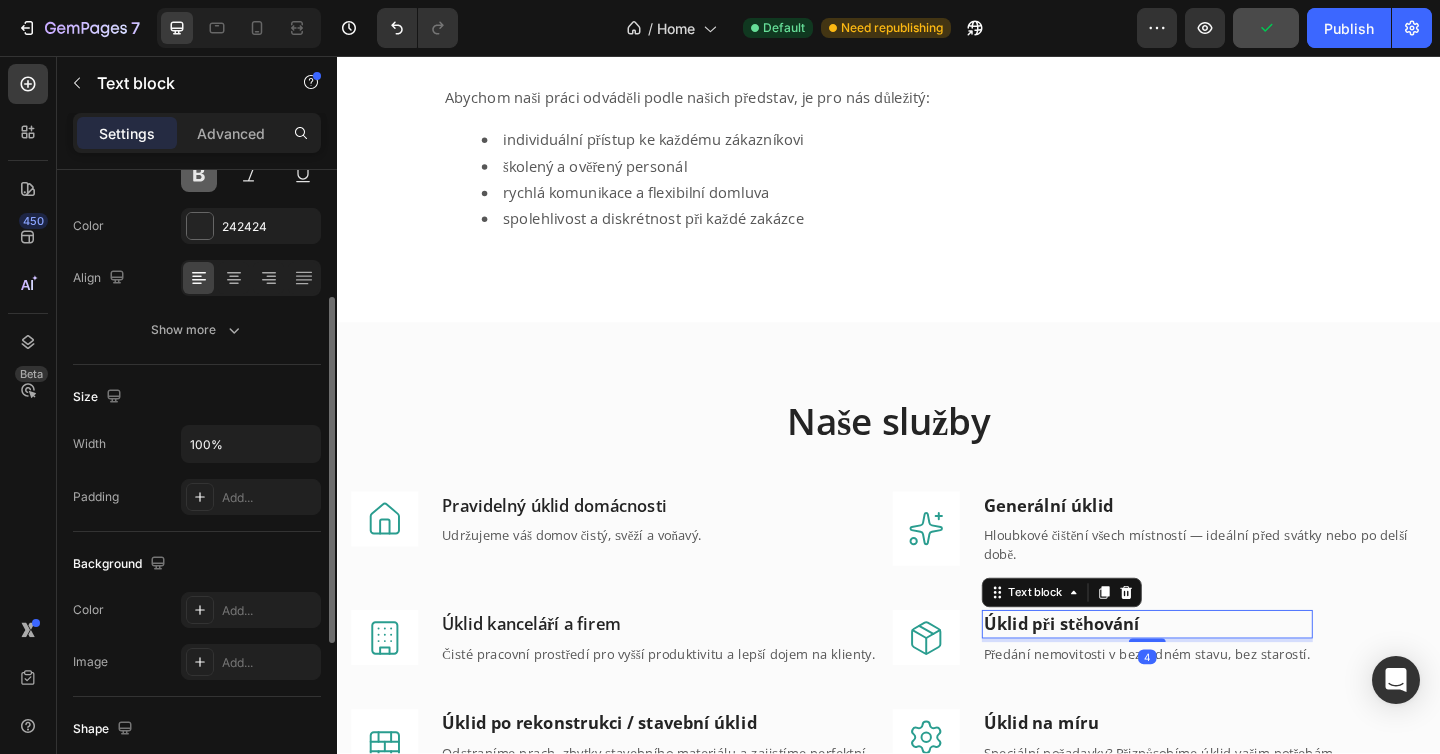 click at bounding box center (199, 174) 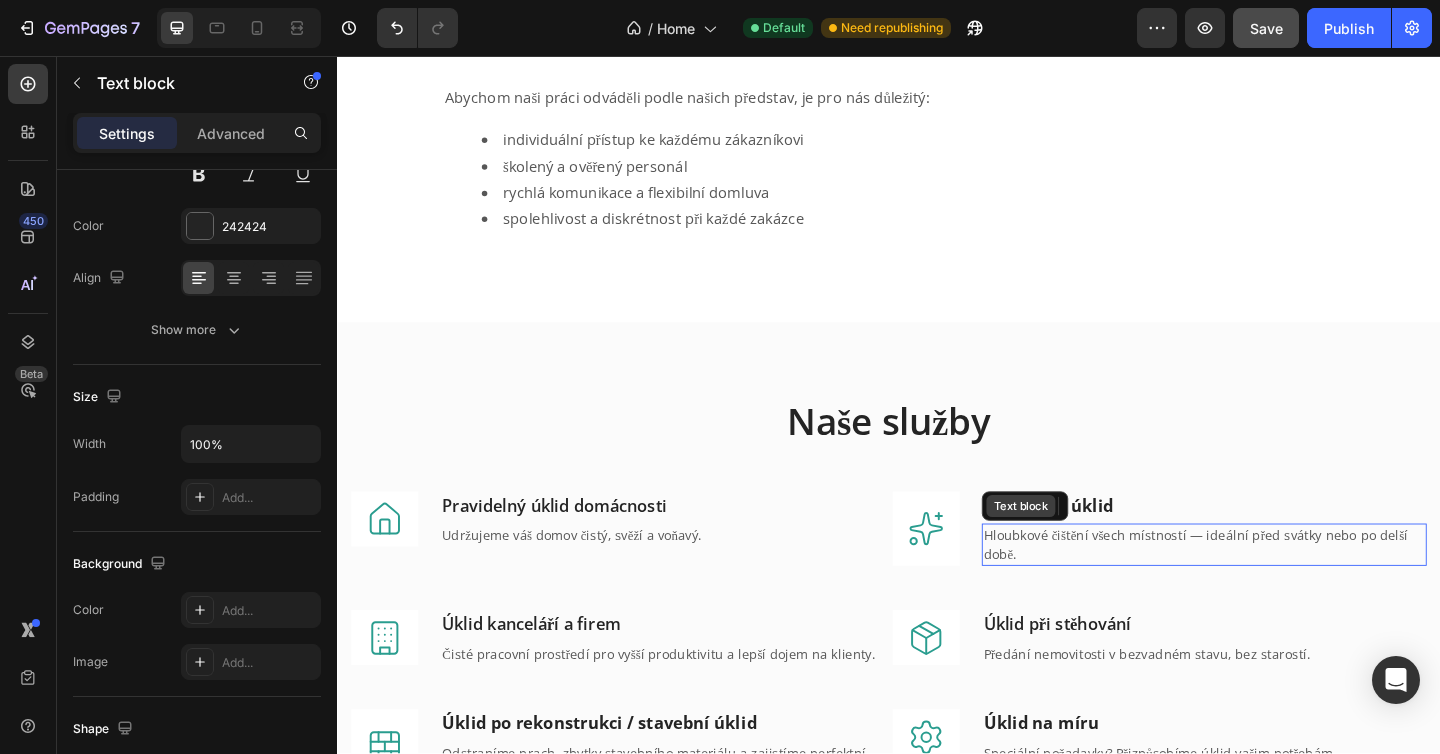 click on "Text block" at bounding box center [1080, 546] 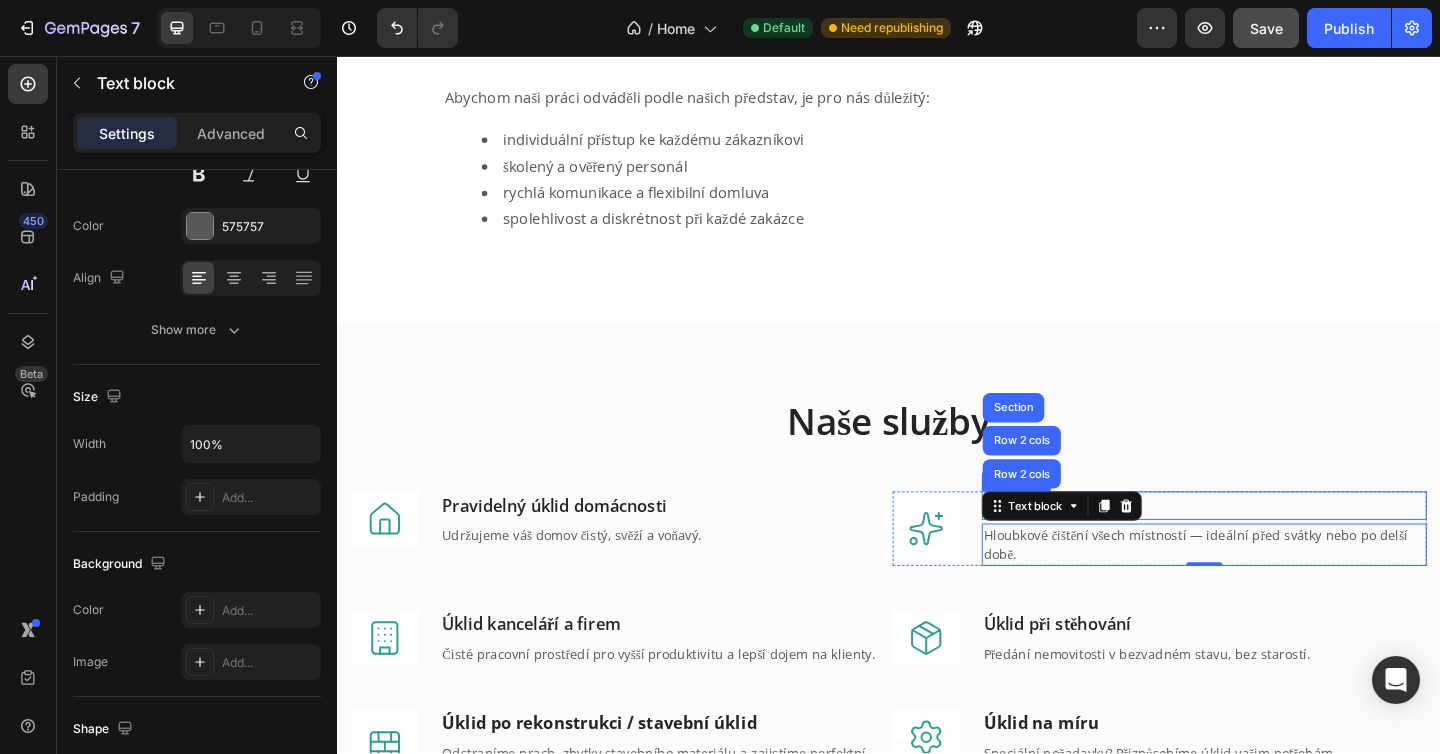 click on "Generální úklid" at bounding box center [1280, 545] 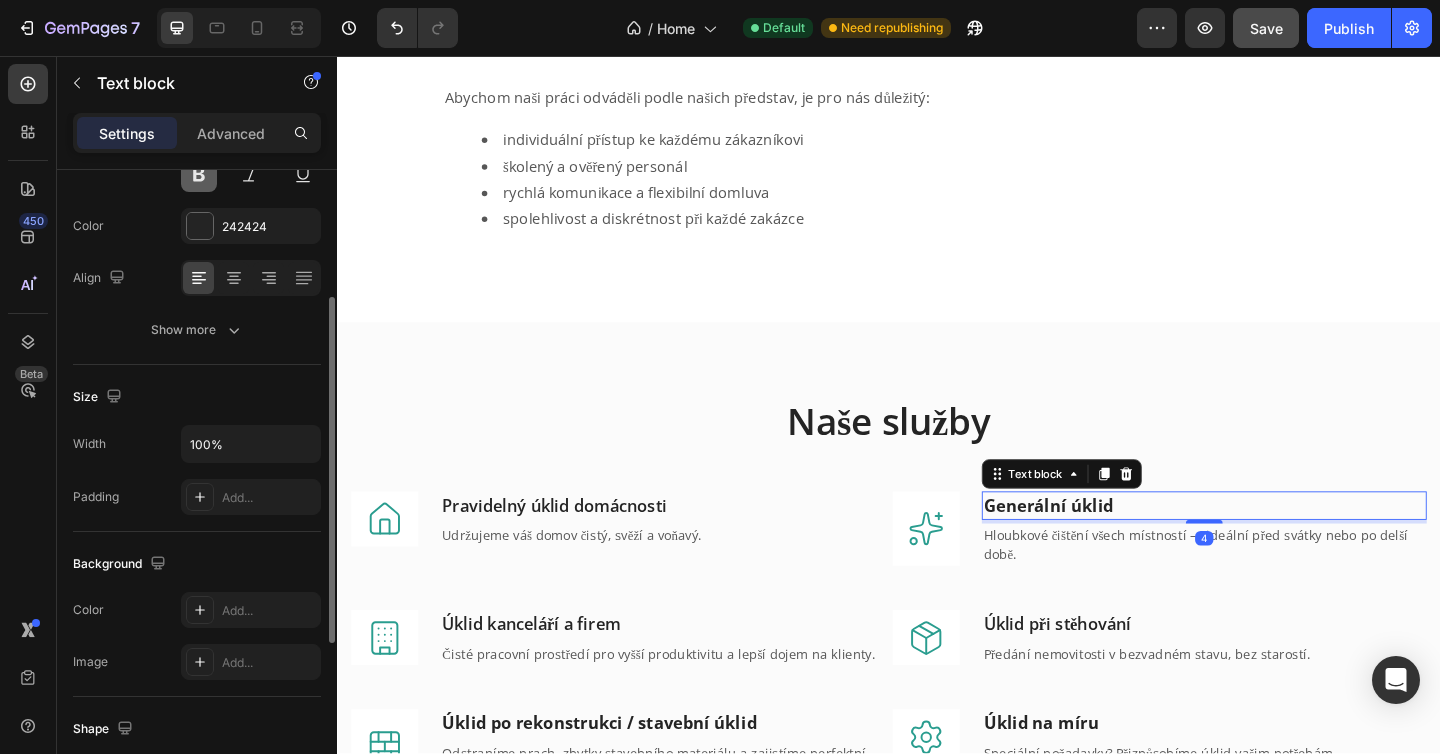 click at bounding box center (199, 174) 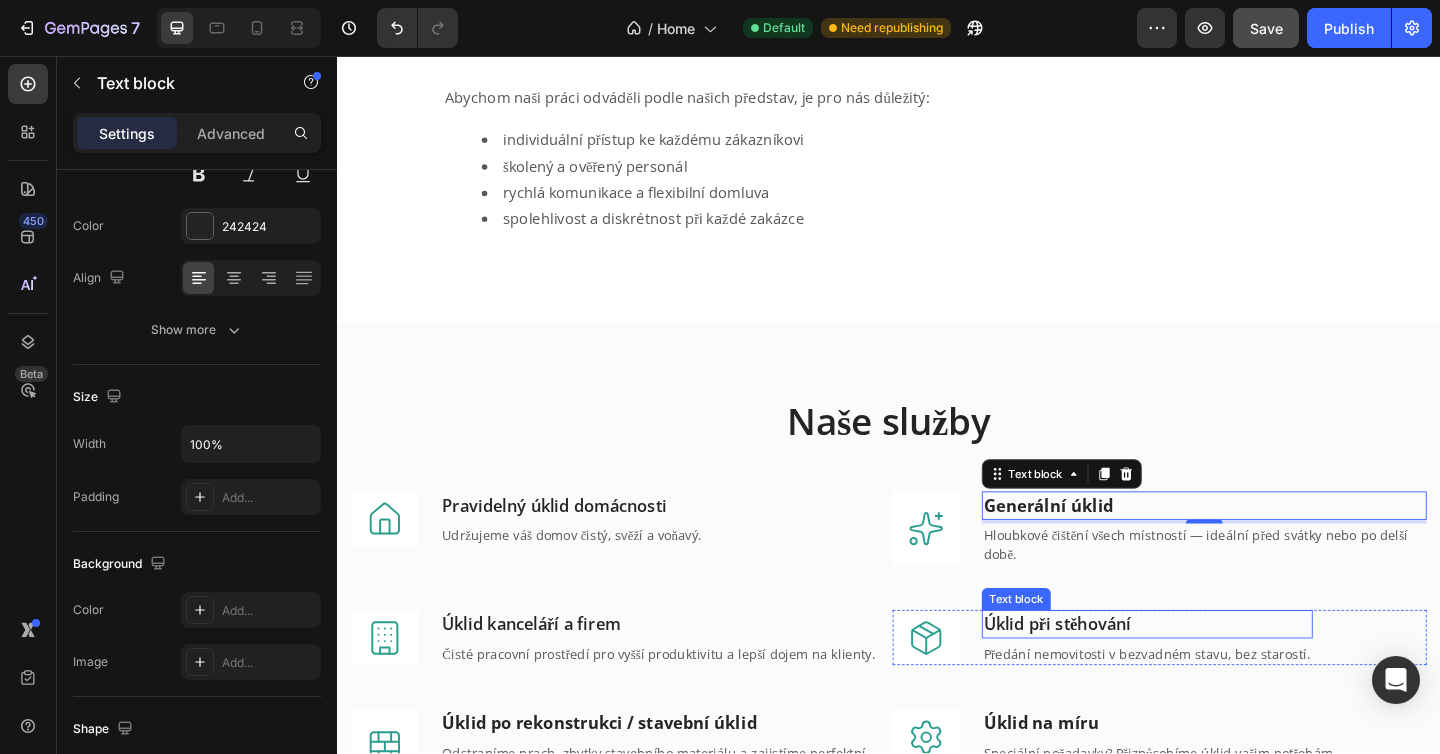 click on "Úklid při stěhování" at bounding box center (1218, 674) 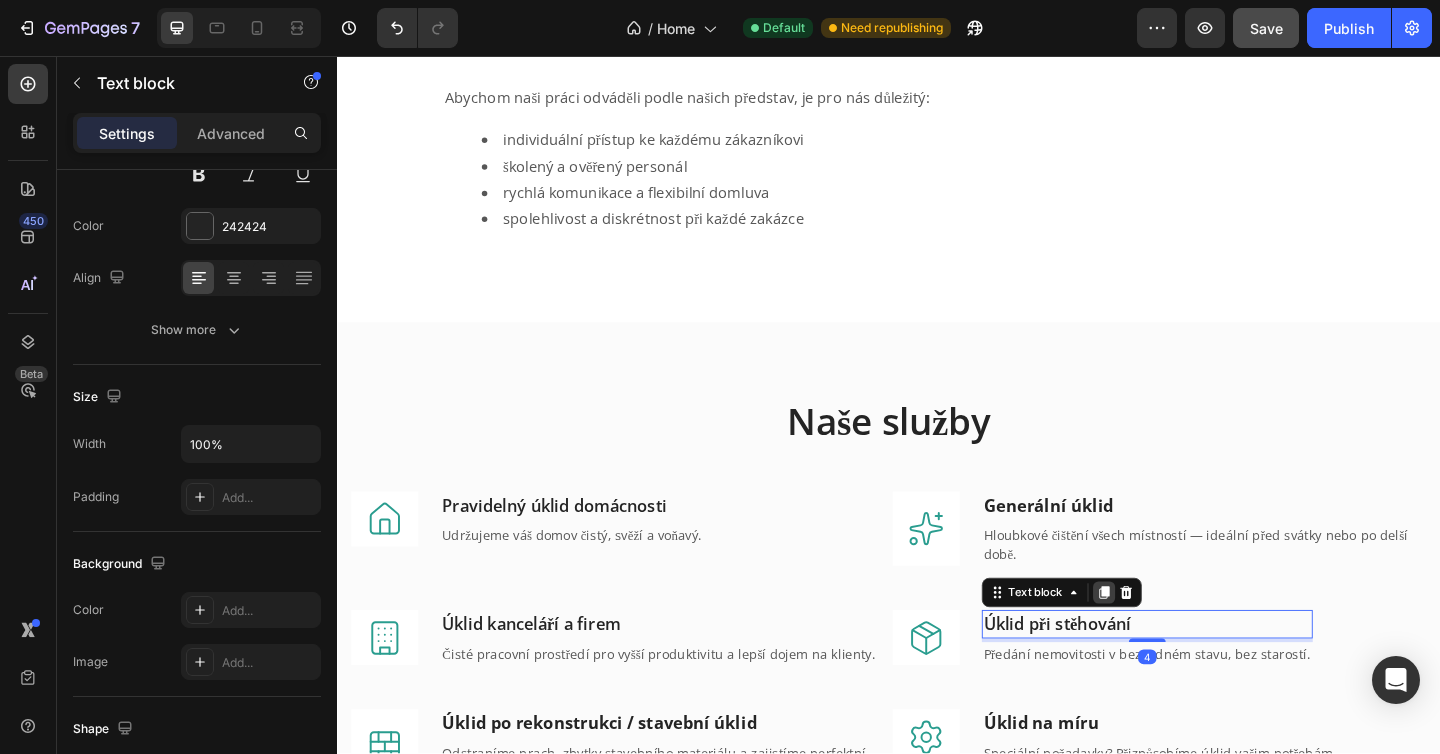 click 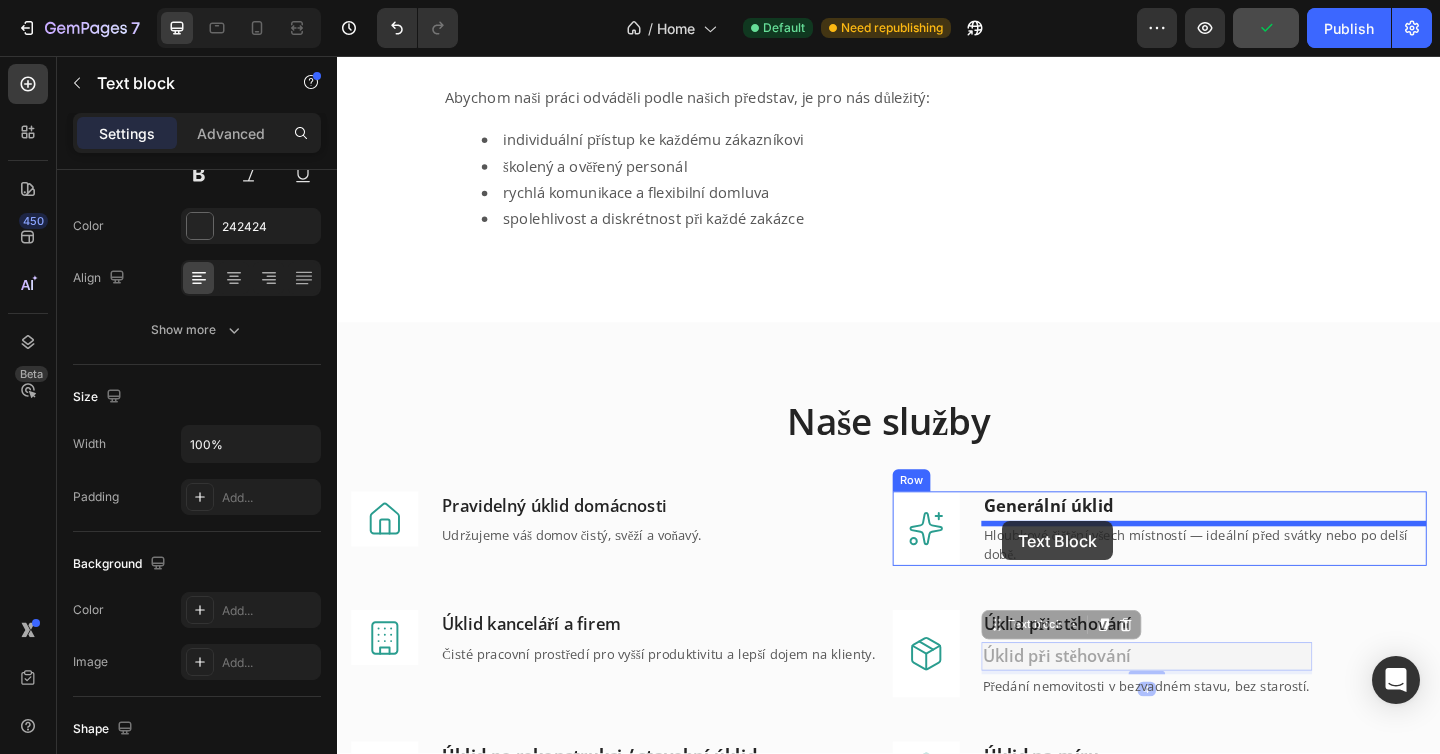 drag, startPoint x: 1051, startPoint y: 679, endPoint x: 1060, endPoint y: 562, distance: 117.34564 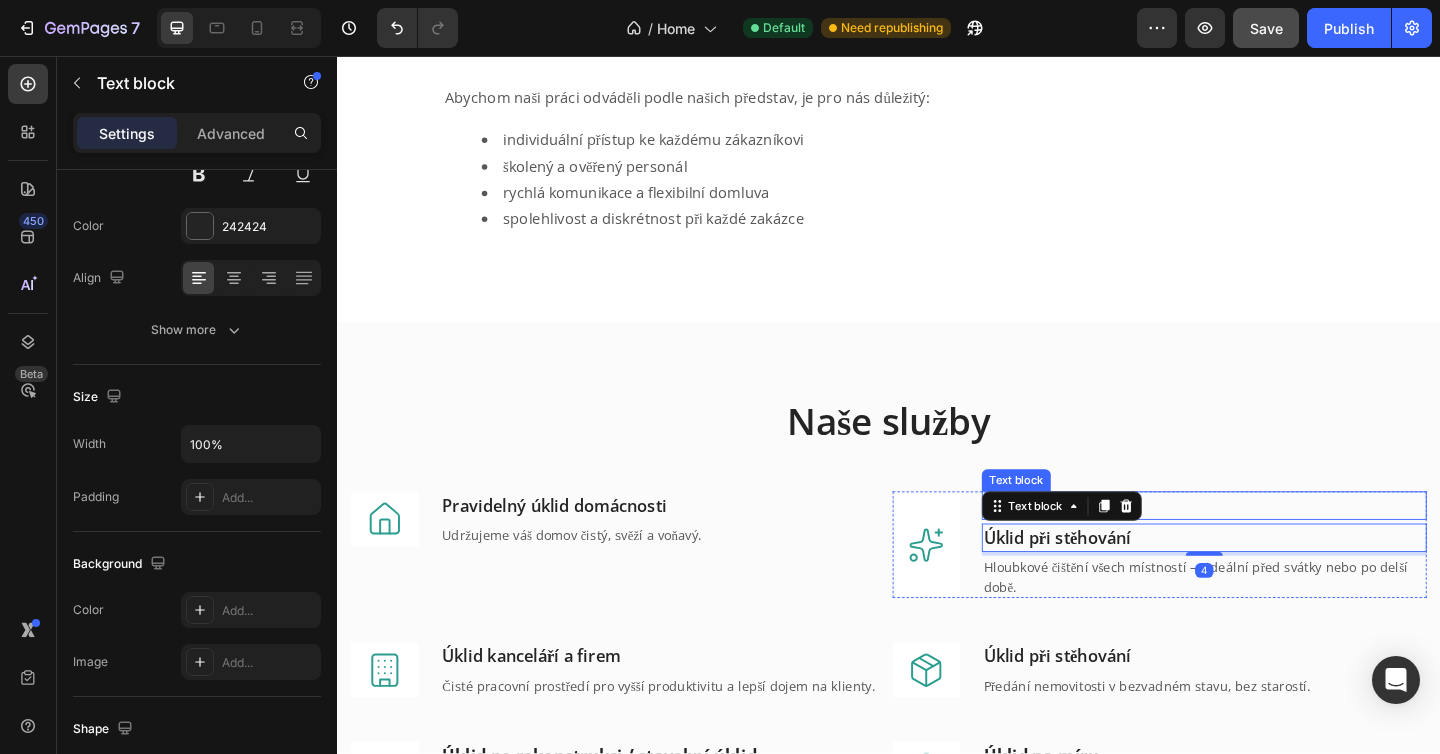 click on "Generální úklid" at bounding box center [1280, 545] 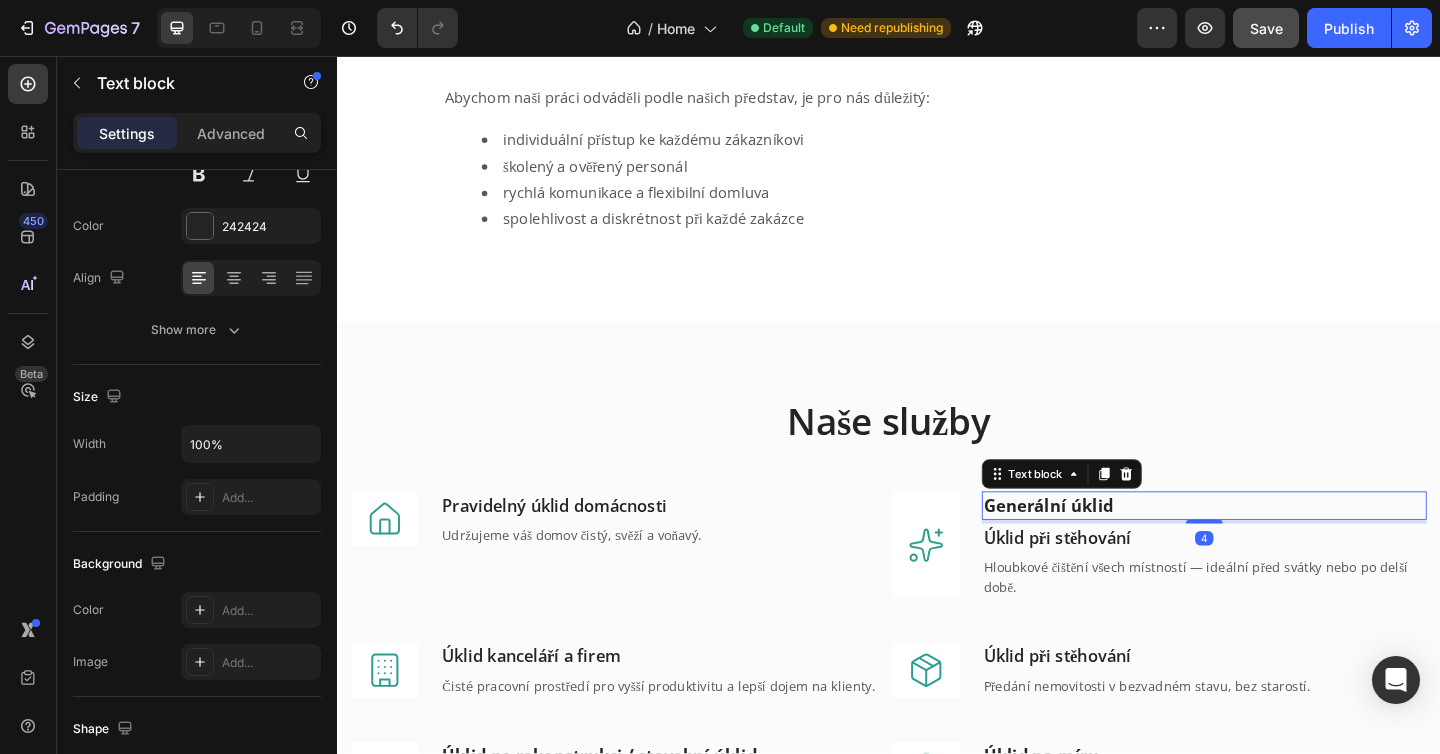 click on "Generální úklid" at bounding box center (1280, 545) 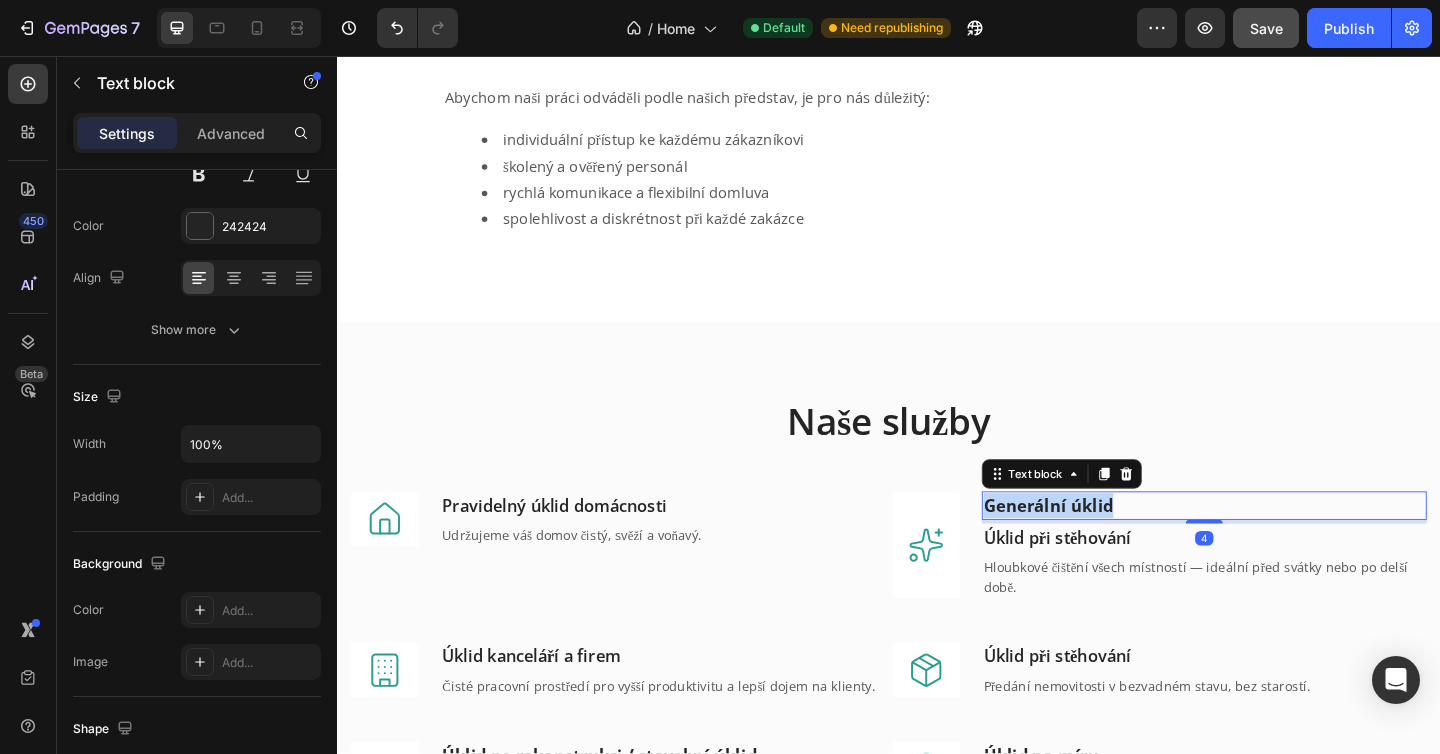click on "Generální úklid" at bounding box center [1280, 545] 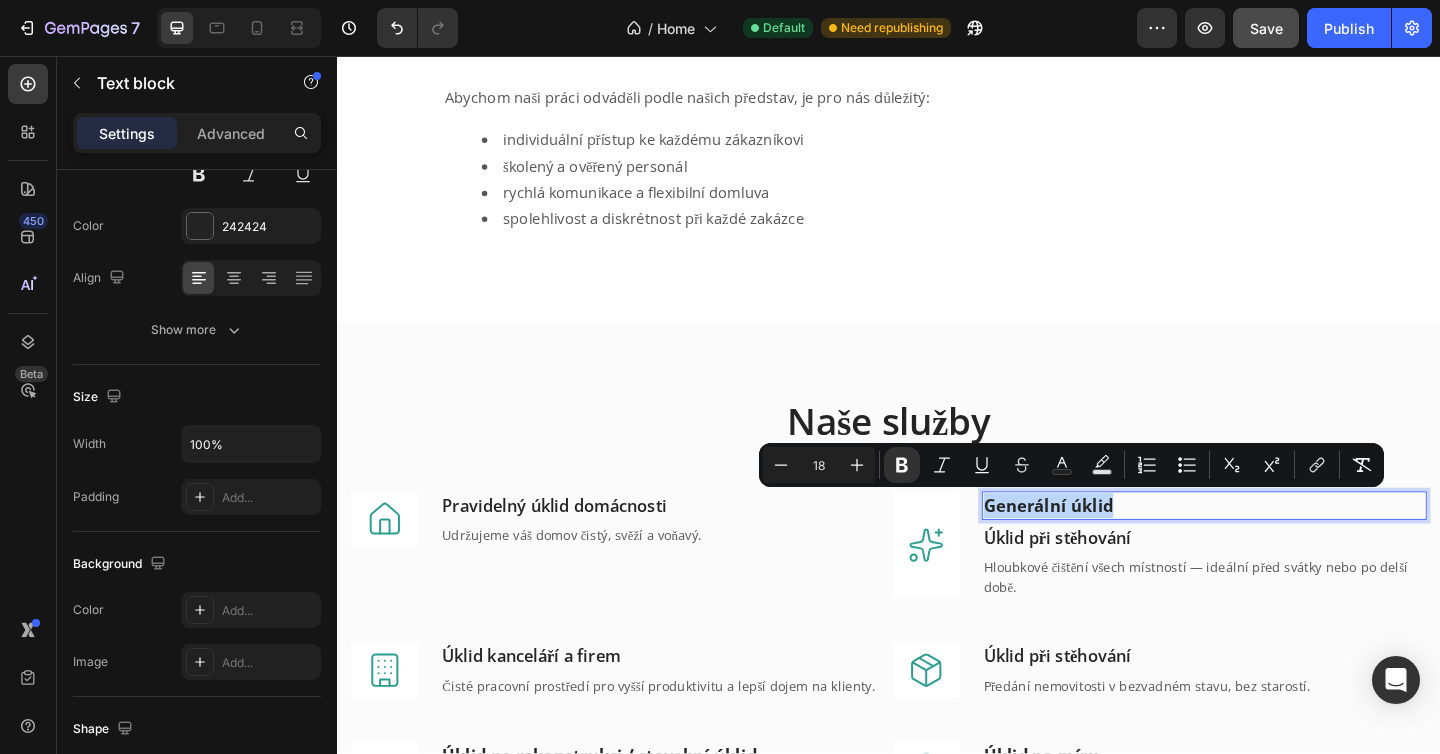 copy on "Generální úklid" 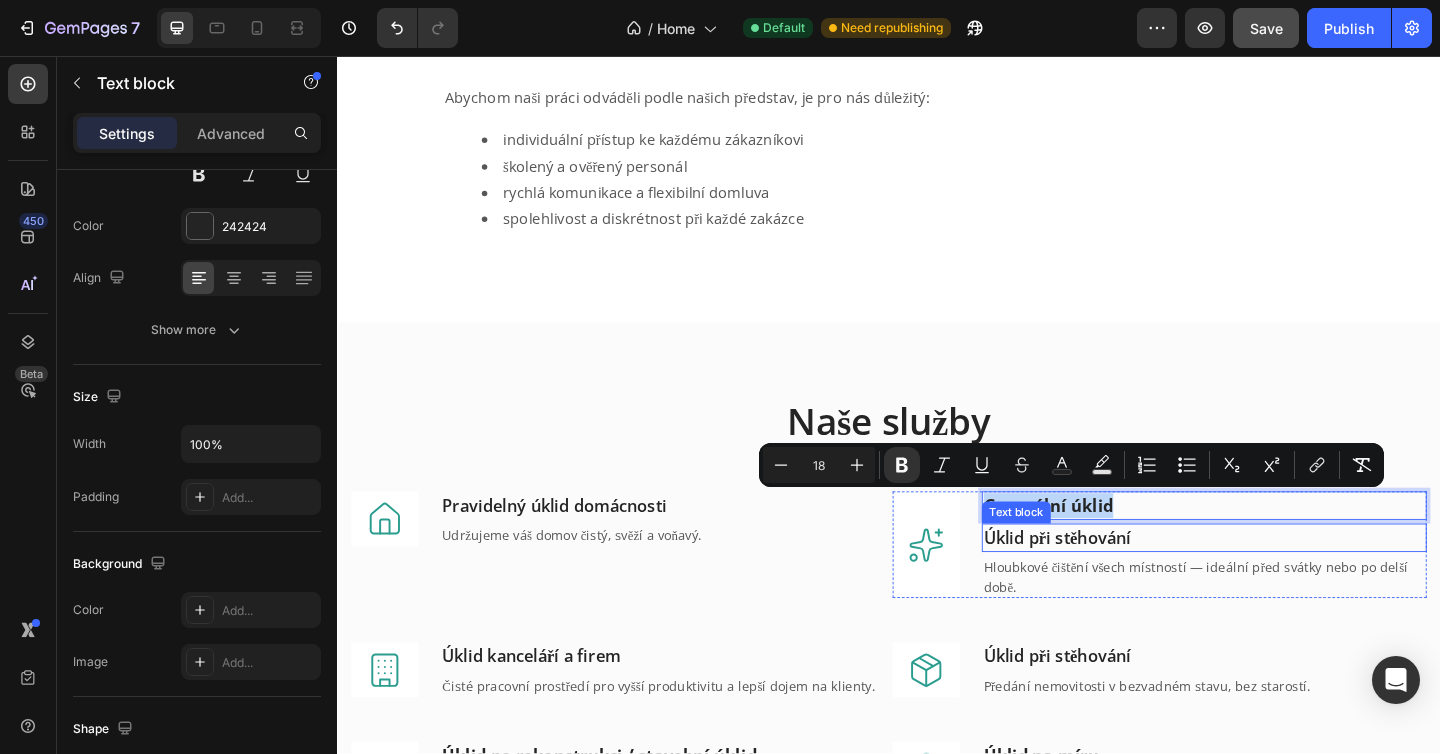click on "Úklid při stěhování" at bounding box center [1280, 580] 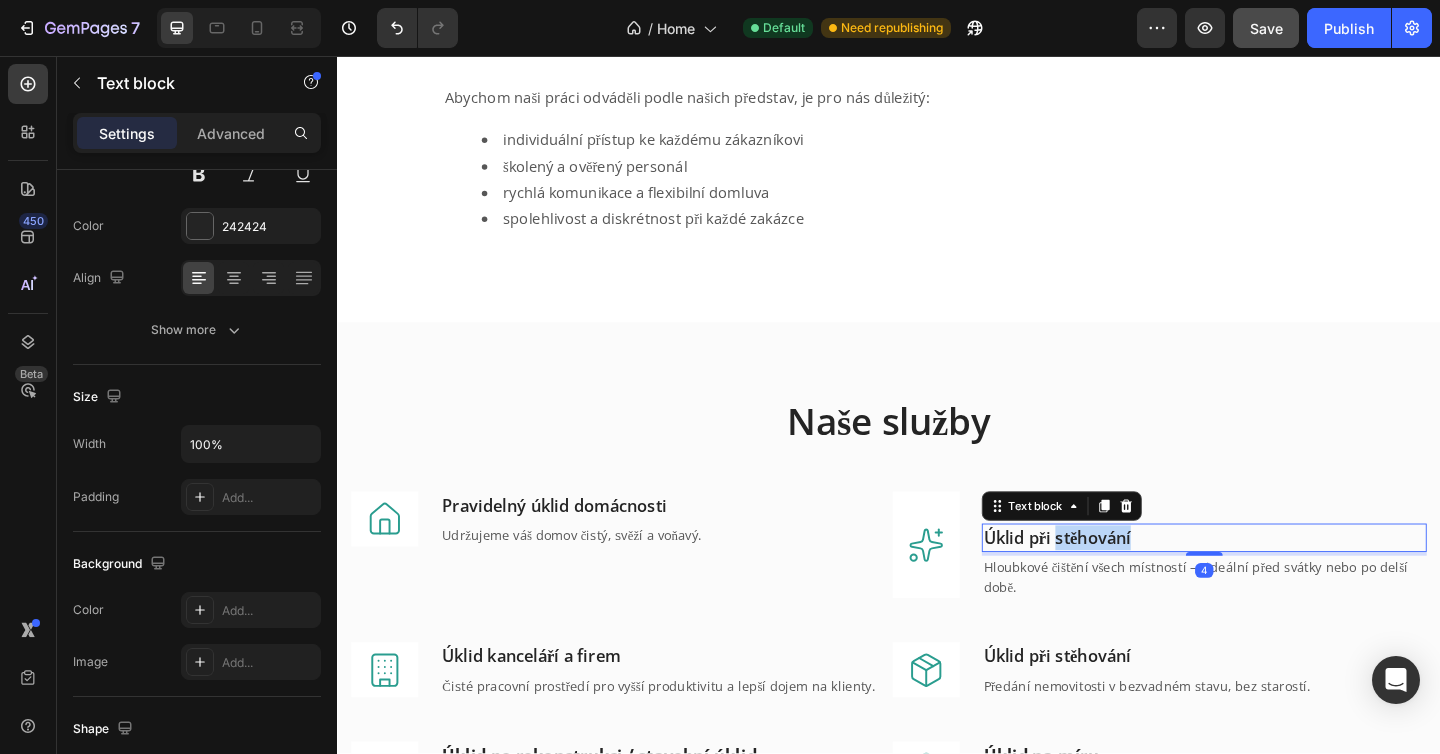 click on "Úklid při stěhování" at bounding box center [1280, 580] 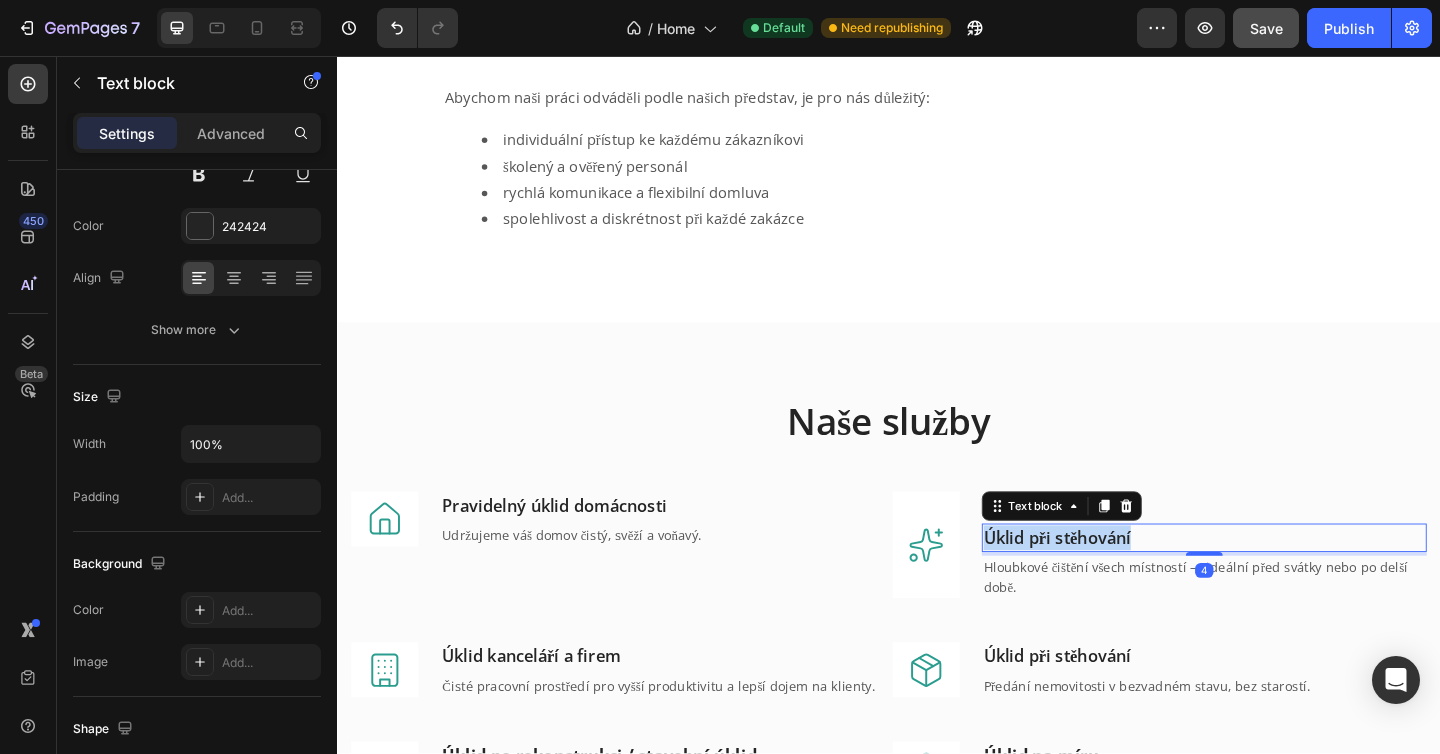 click on "Úklid při stěhování" at bounding box center [1280, 580] 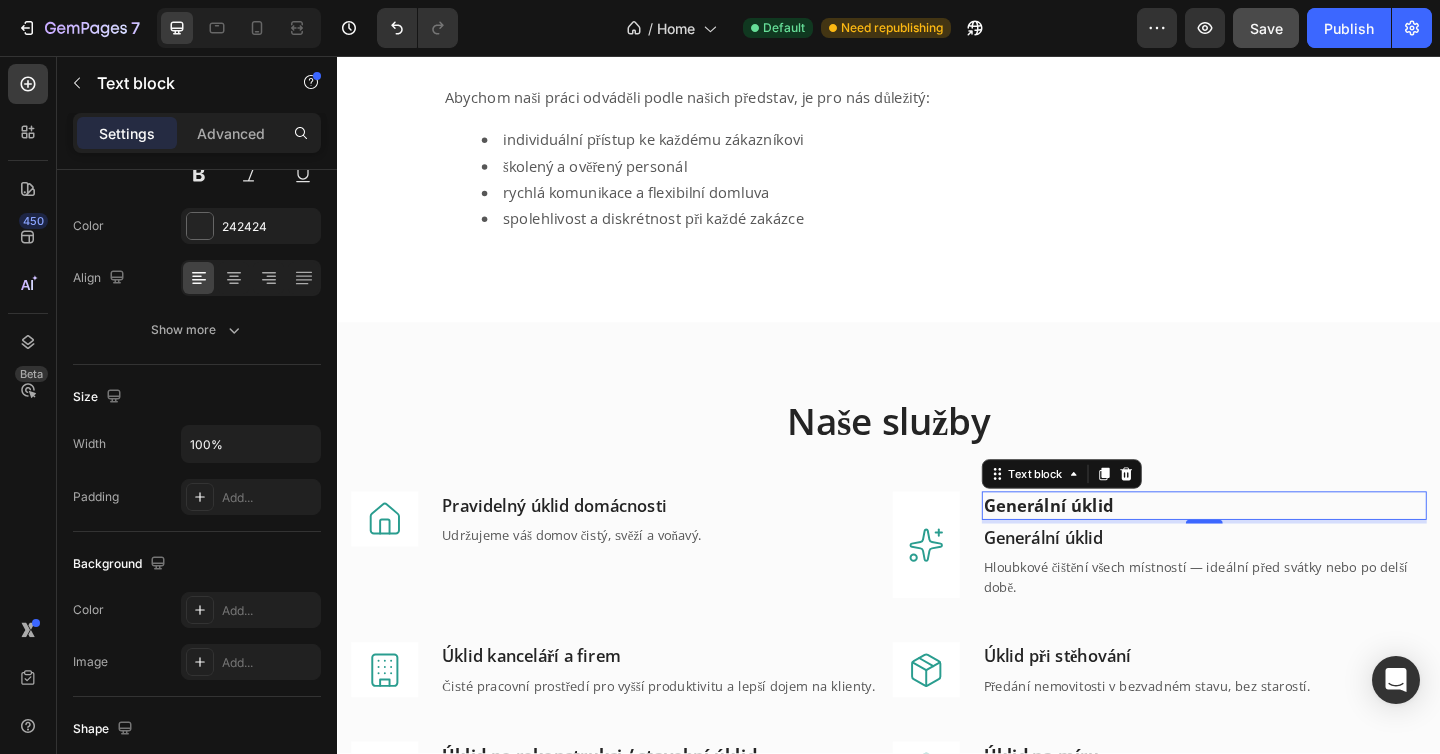 click on "Generální úklid" at bounding box center [1110, 545] 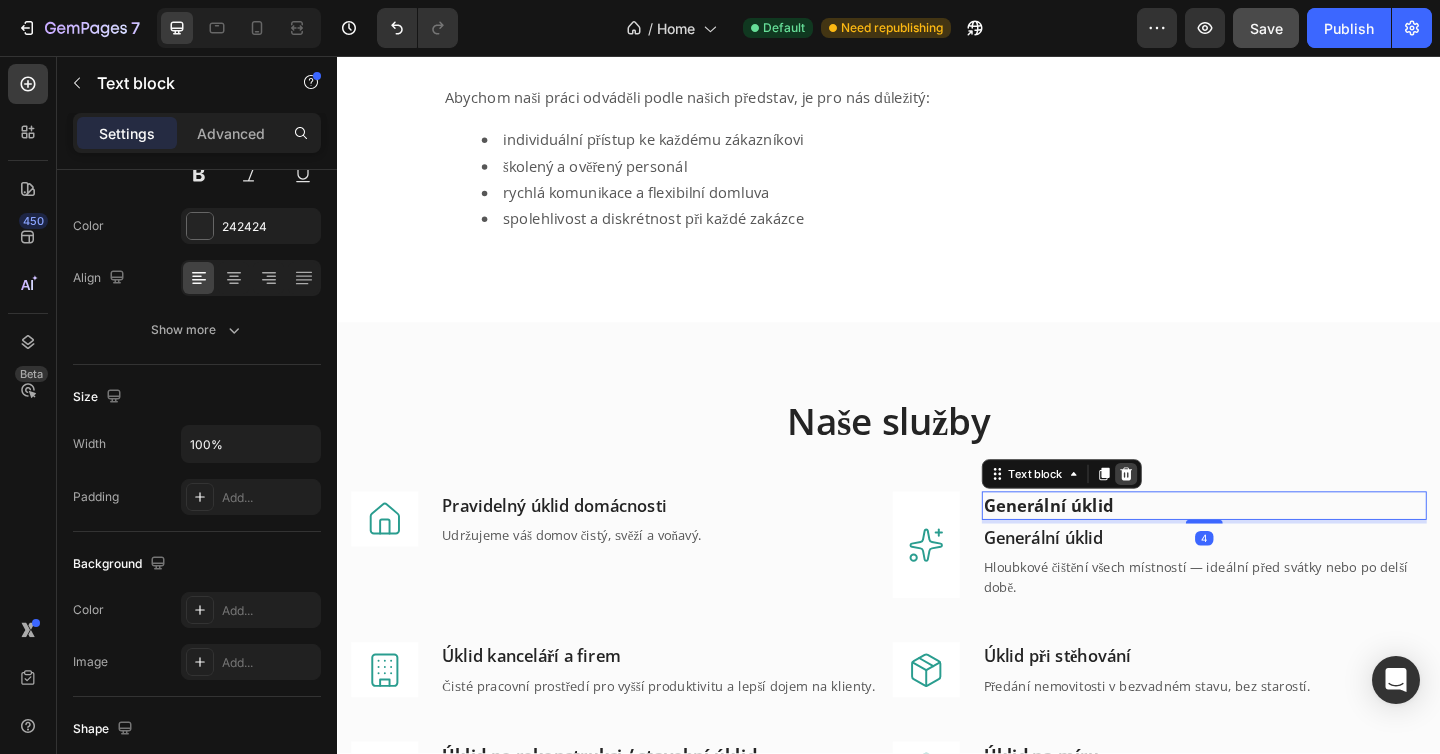 click 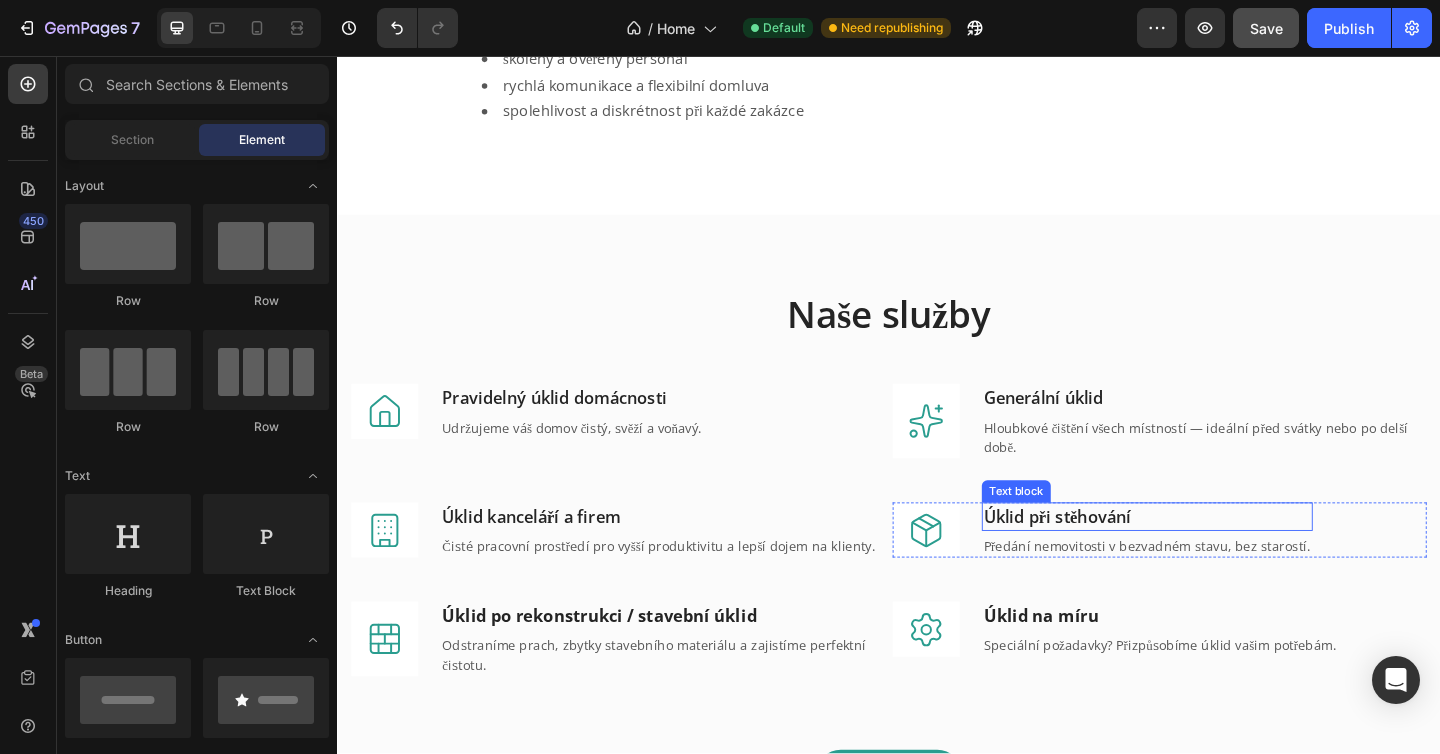 scroll, scrollTop: 1000, scrollLeft: 0, axis: vertical 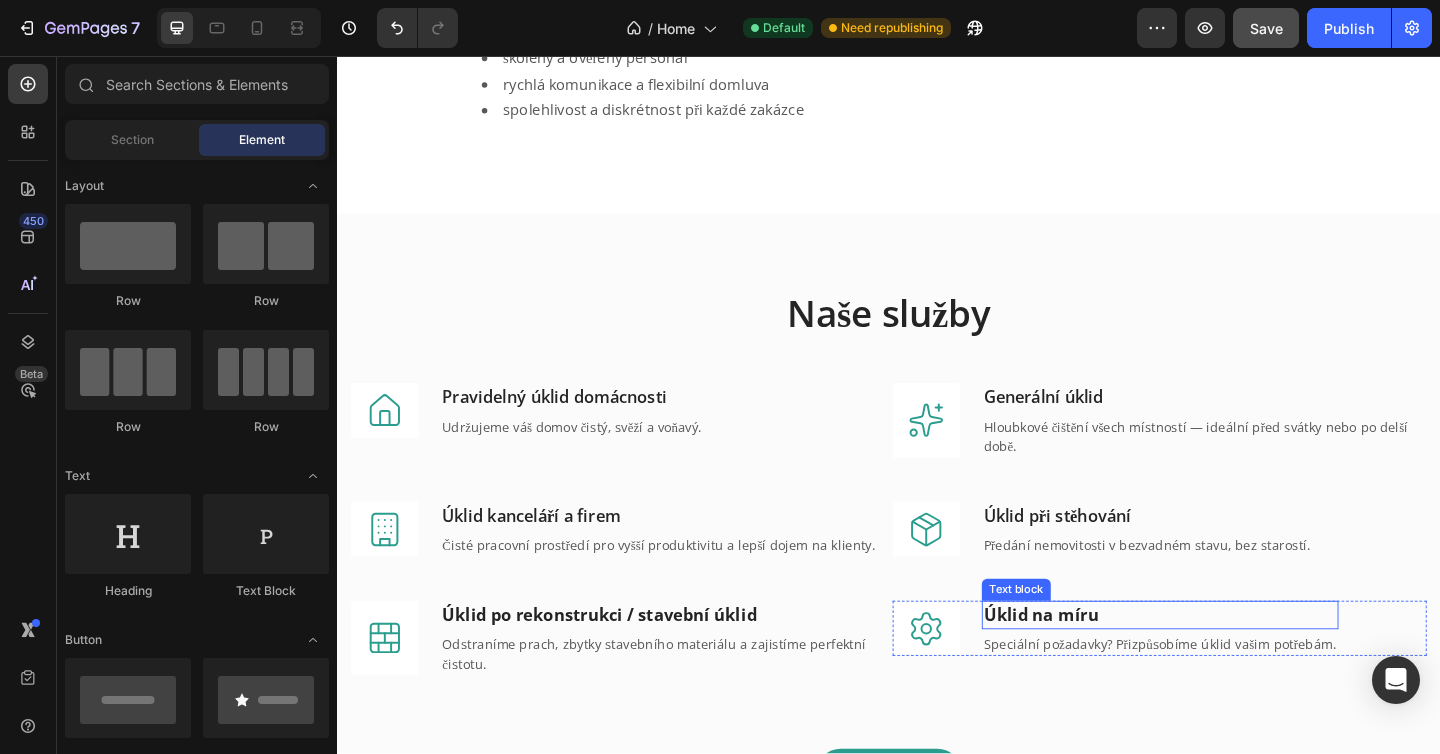 click on "Úklid na míru" at bounding box center (1232, 664) 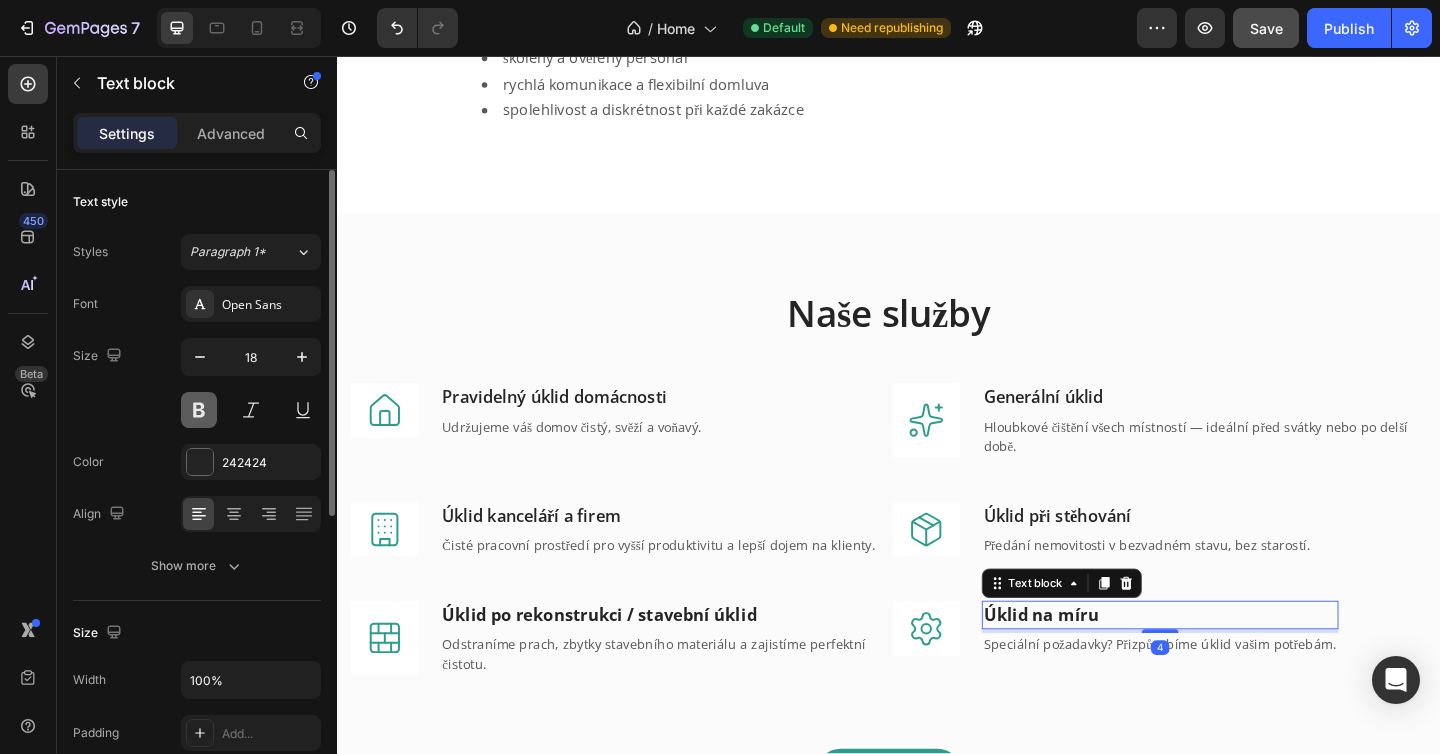 click at bounding box center (199, 410) 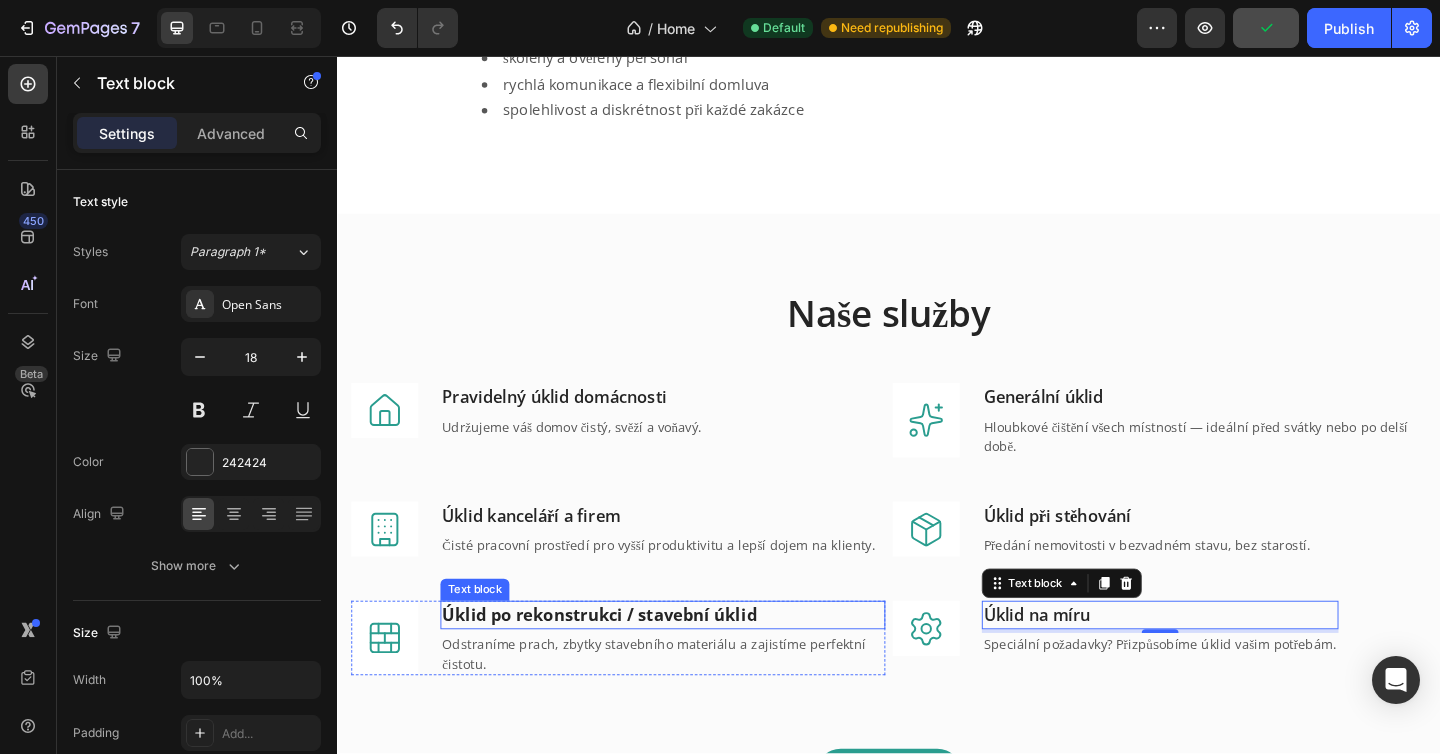 click on "Úklid po rekonstrukci / stavební úklid" at bounding box center [691, 664] 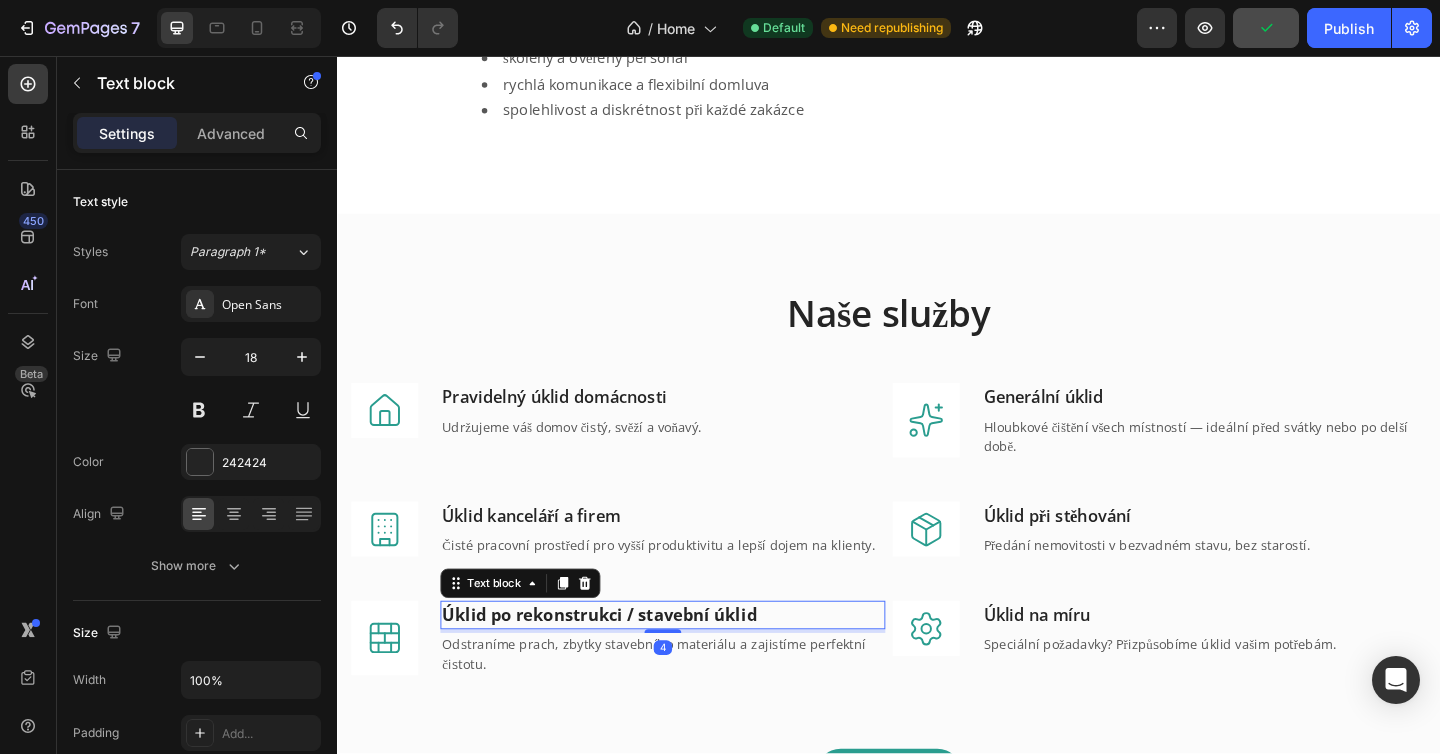 scroll, scrollTop: 236, scrollLeft: 0, axis: vertical 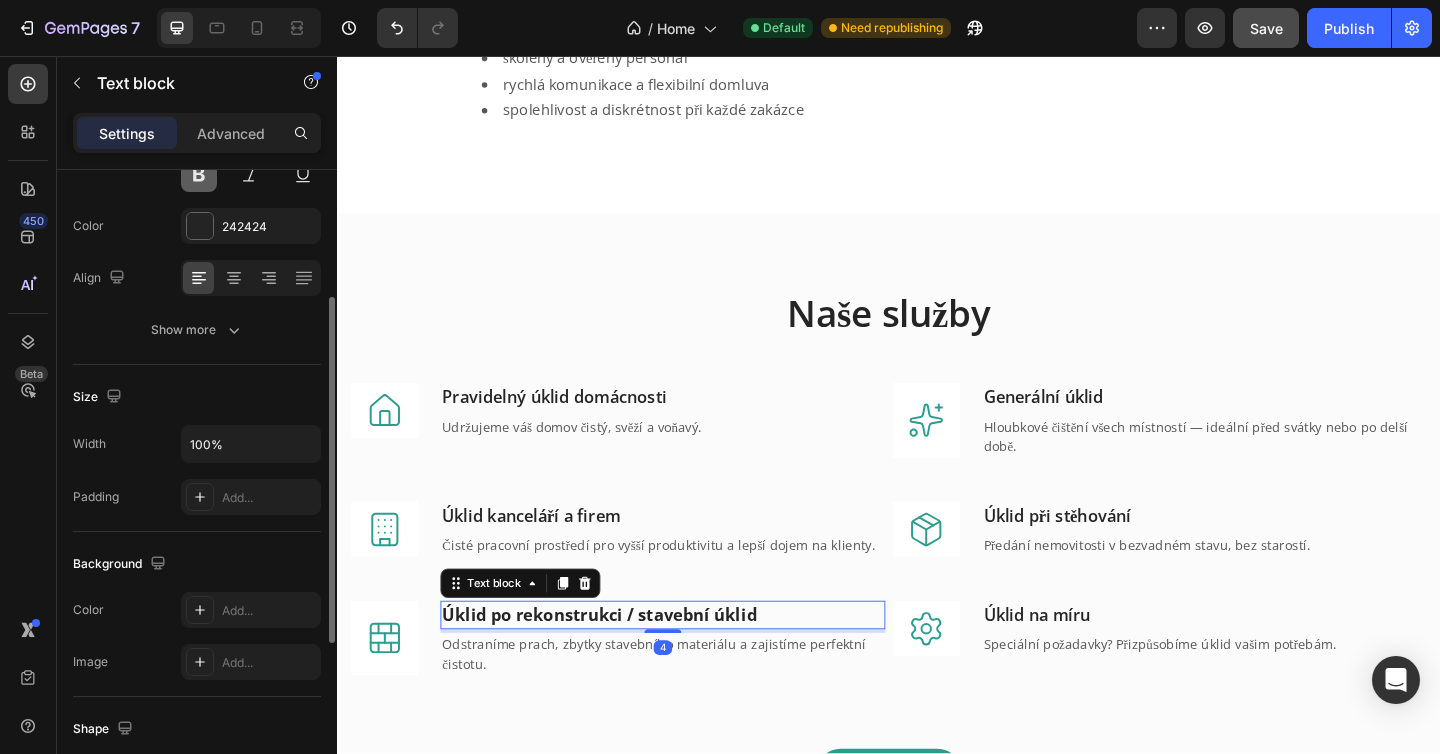click at bounding box center [199, 174] 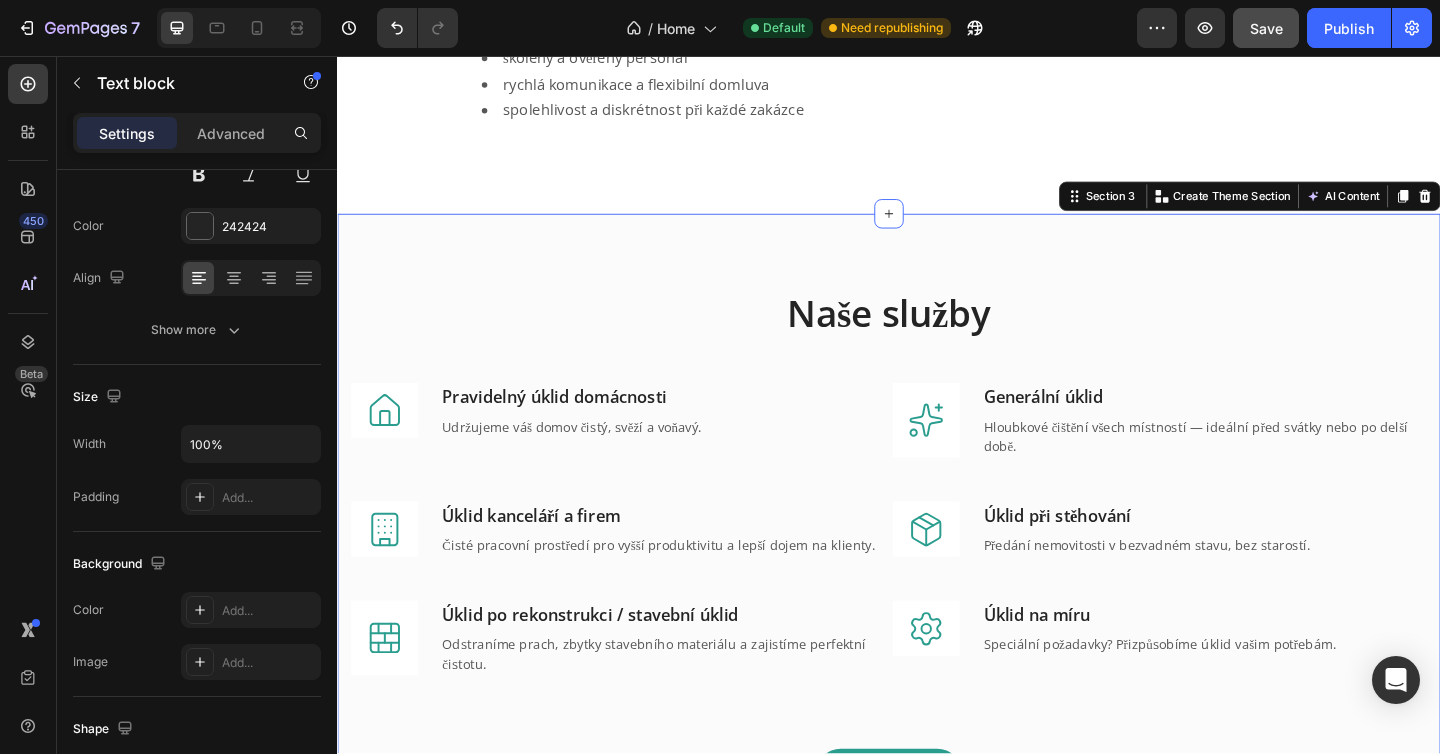 click on "Ceník služeb Button" at bounding box center [937, 796] 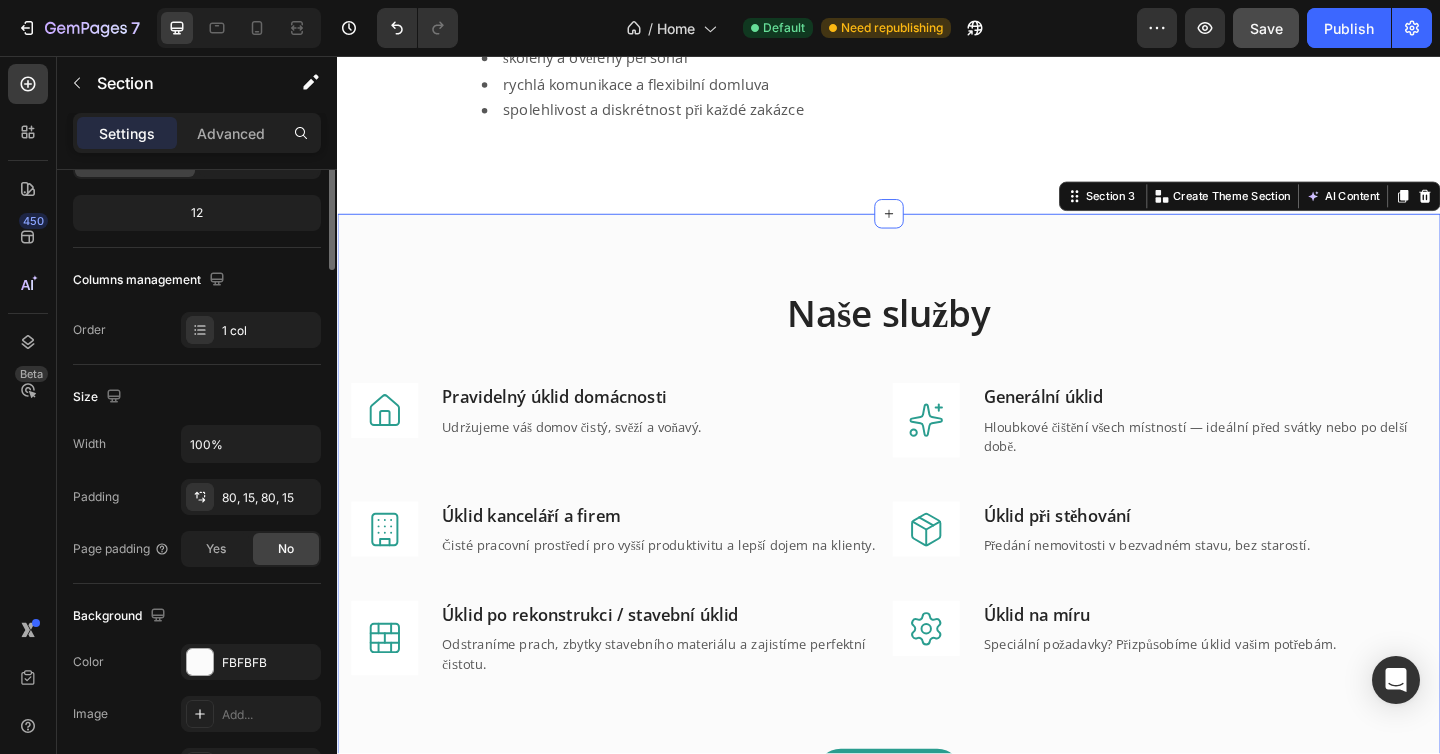 scroll, scrollTop: 0, scrollLeft: 0, axis: both 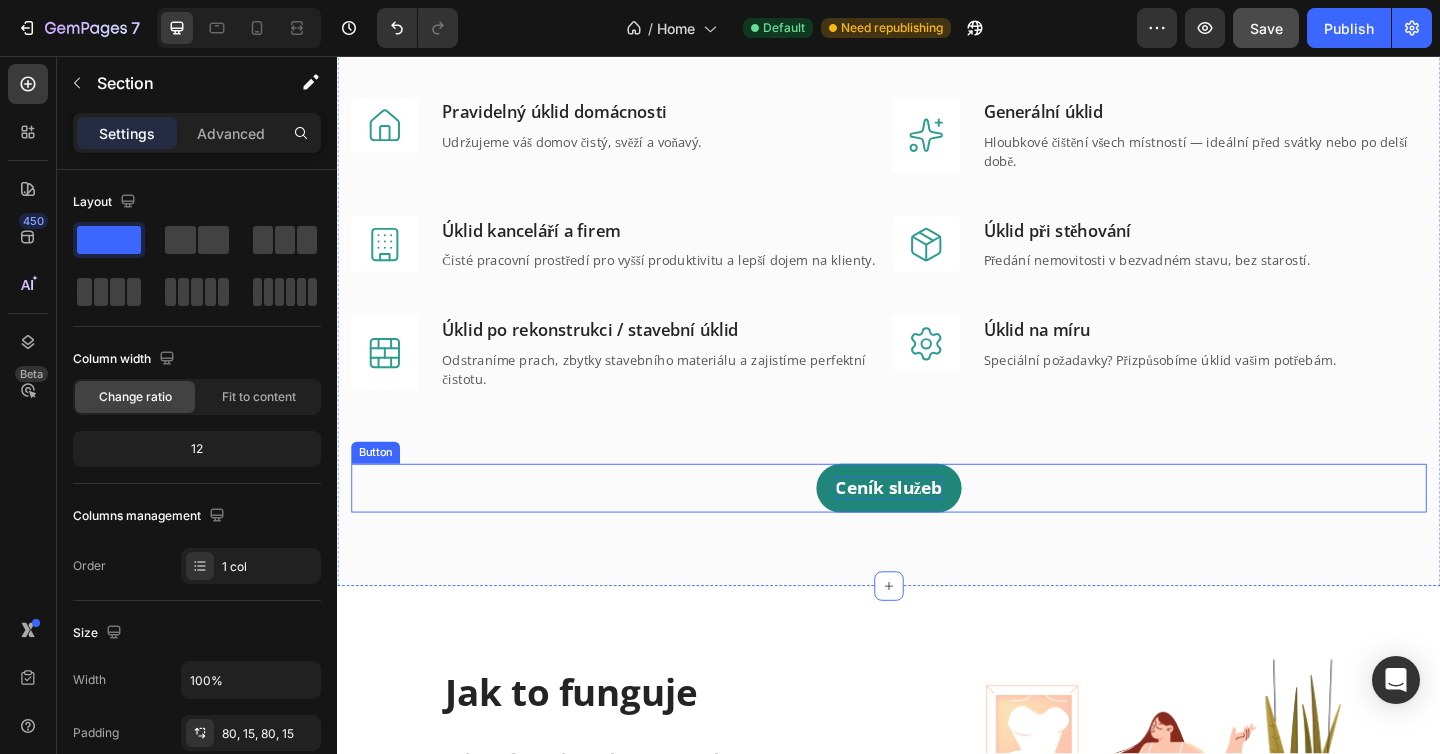 click on "Ceník služeb" at bounding box center (937, 526) 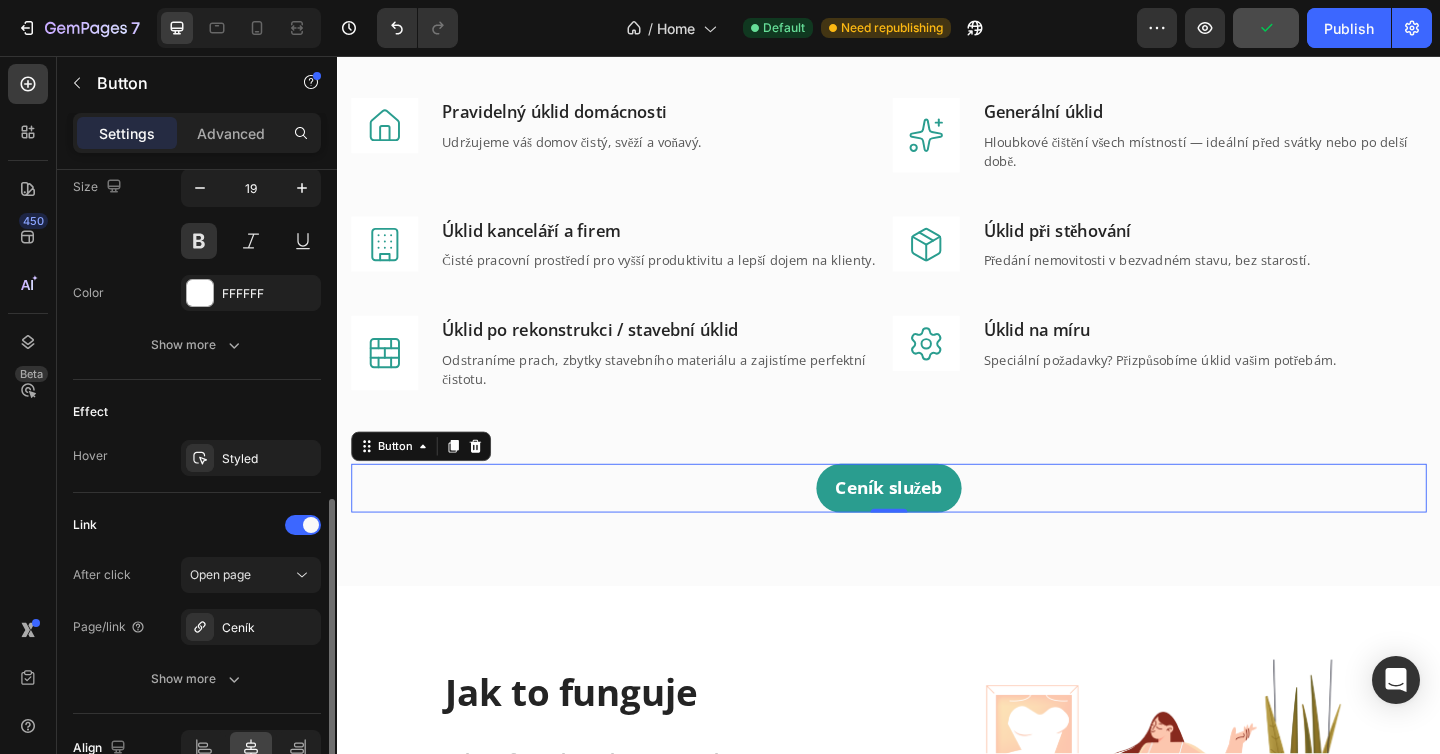 scroll, scrollTop: 858, scrollLeft: 0, axis: vertical 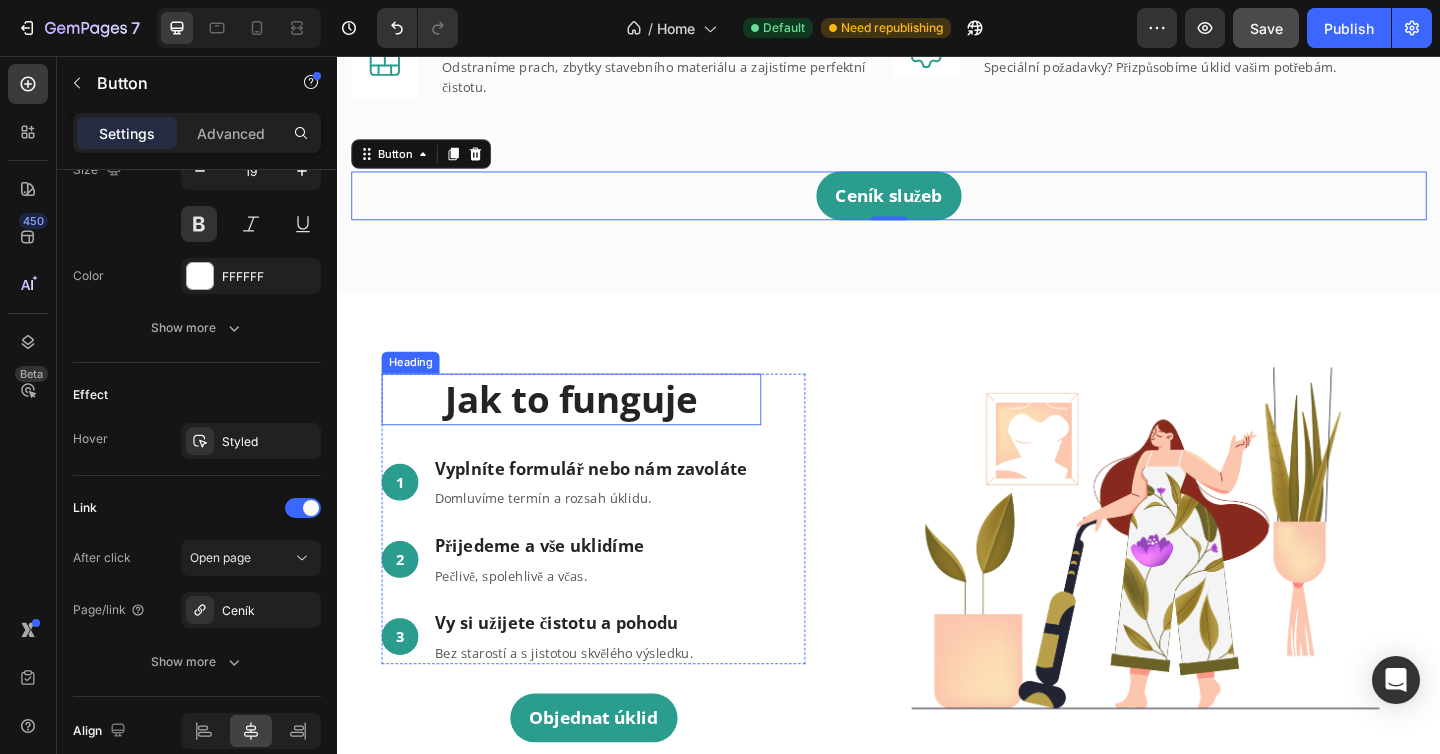 click on "Jak to funguje" at bounding box center (591, 430) 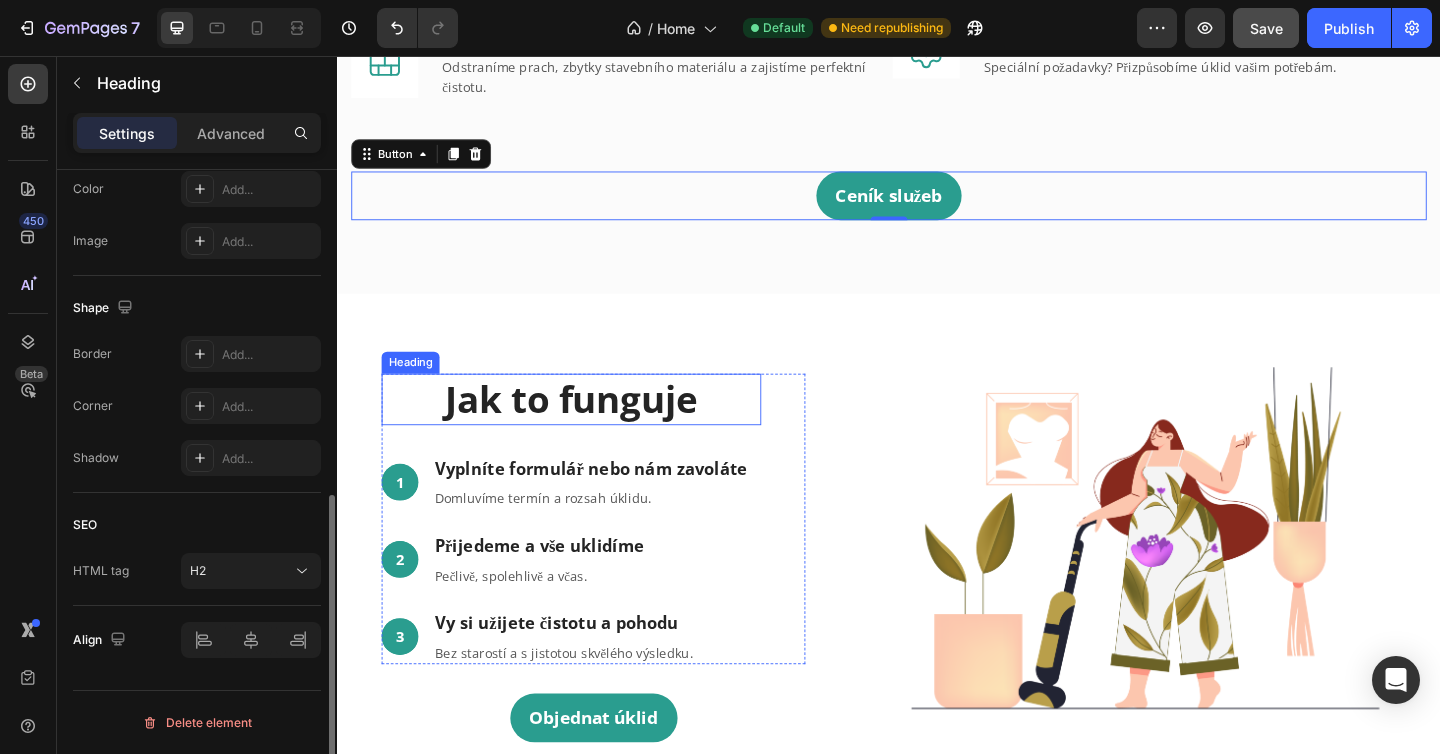 scroll, scrollTop: 0, scrollLeft: 0, axis: both 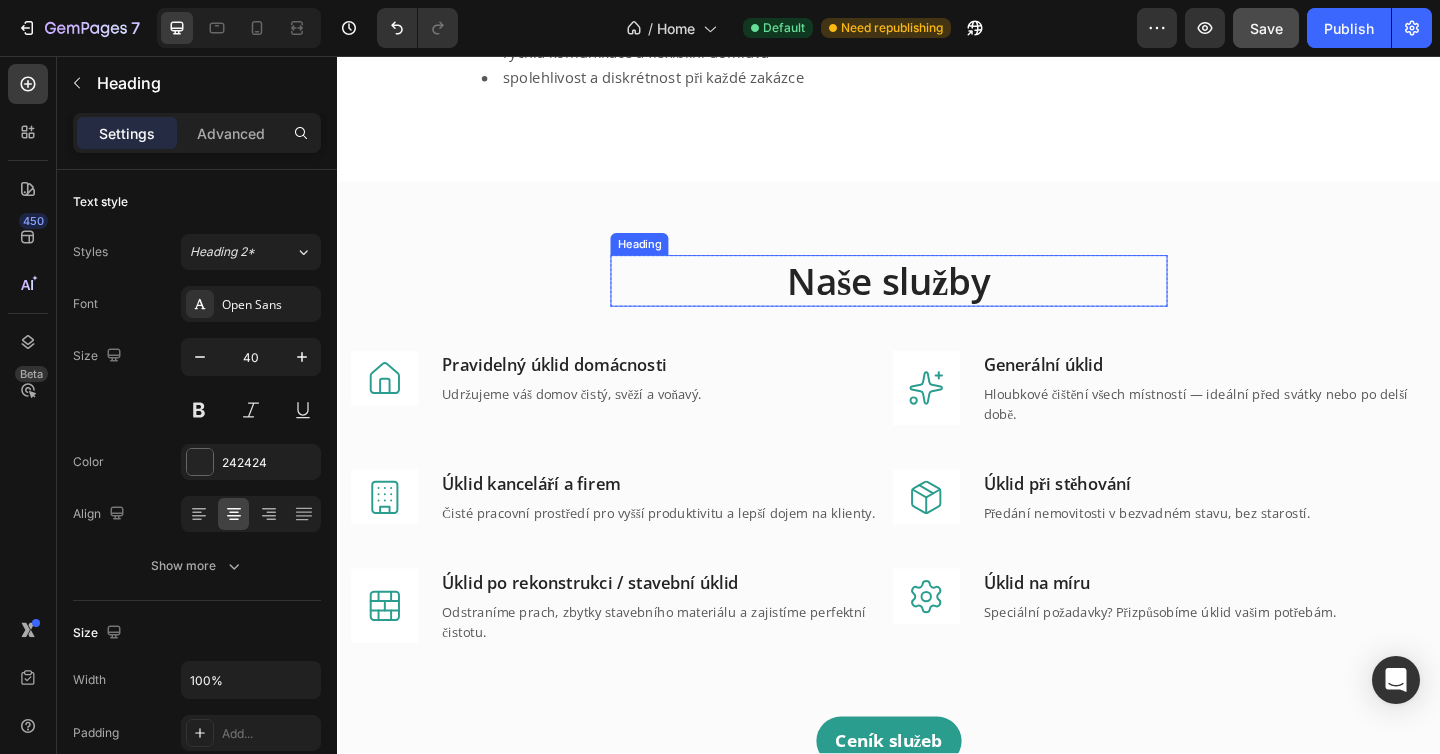 click on "Naše služby" at bounding box center [937, 301] 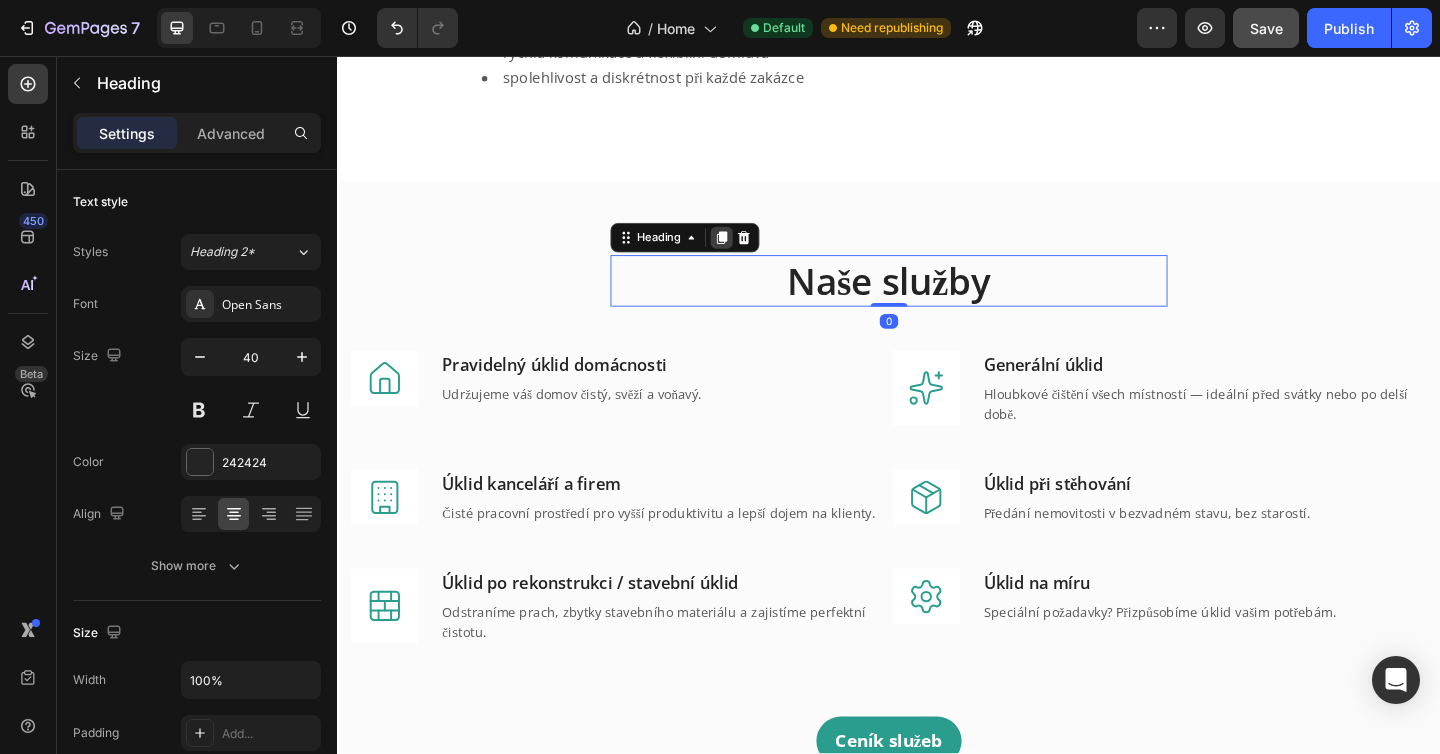click 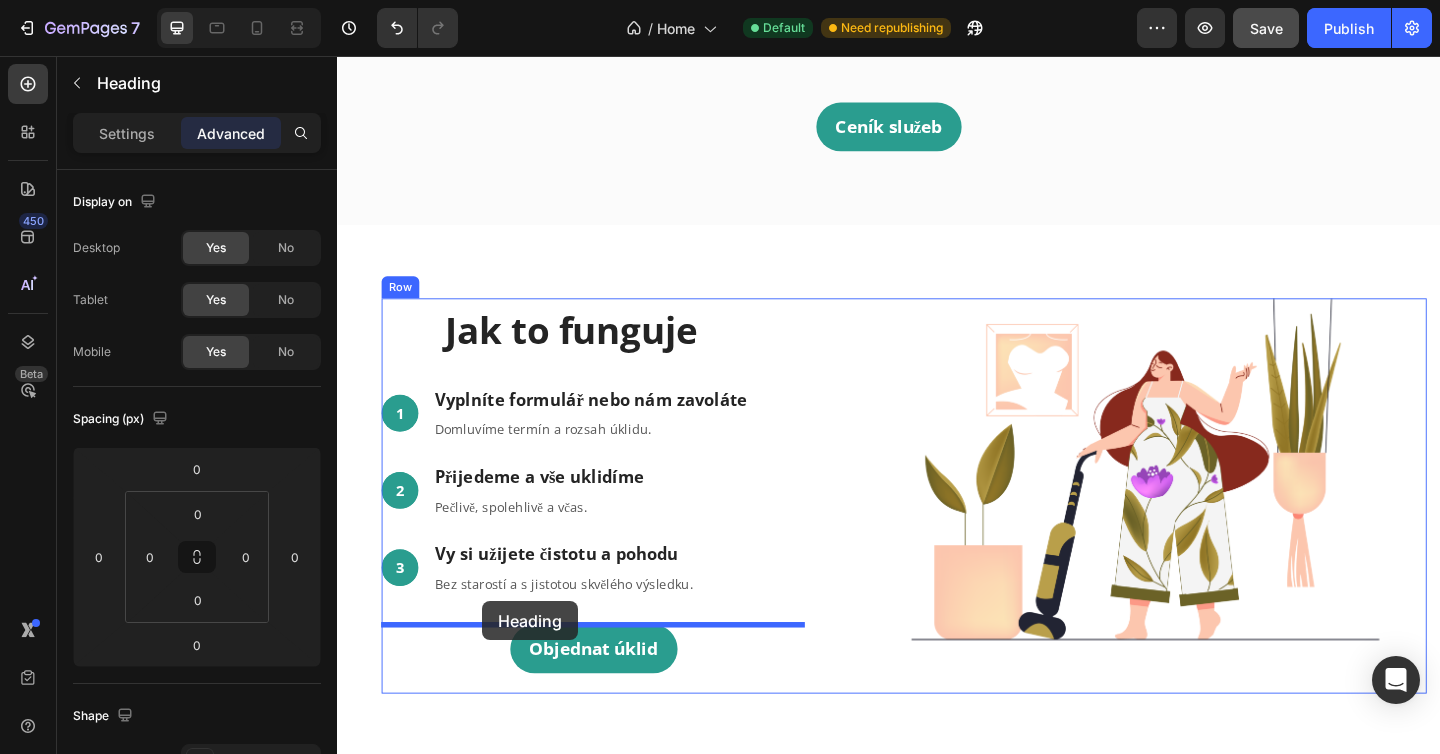 scroll, scrollTop: 1803, scrollLeft: 0, axis: vertical 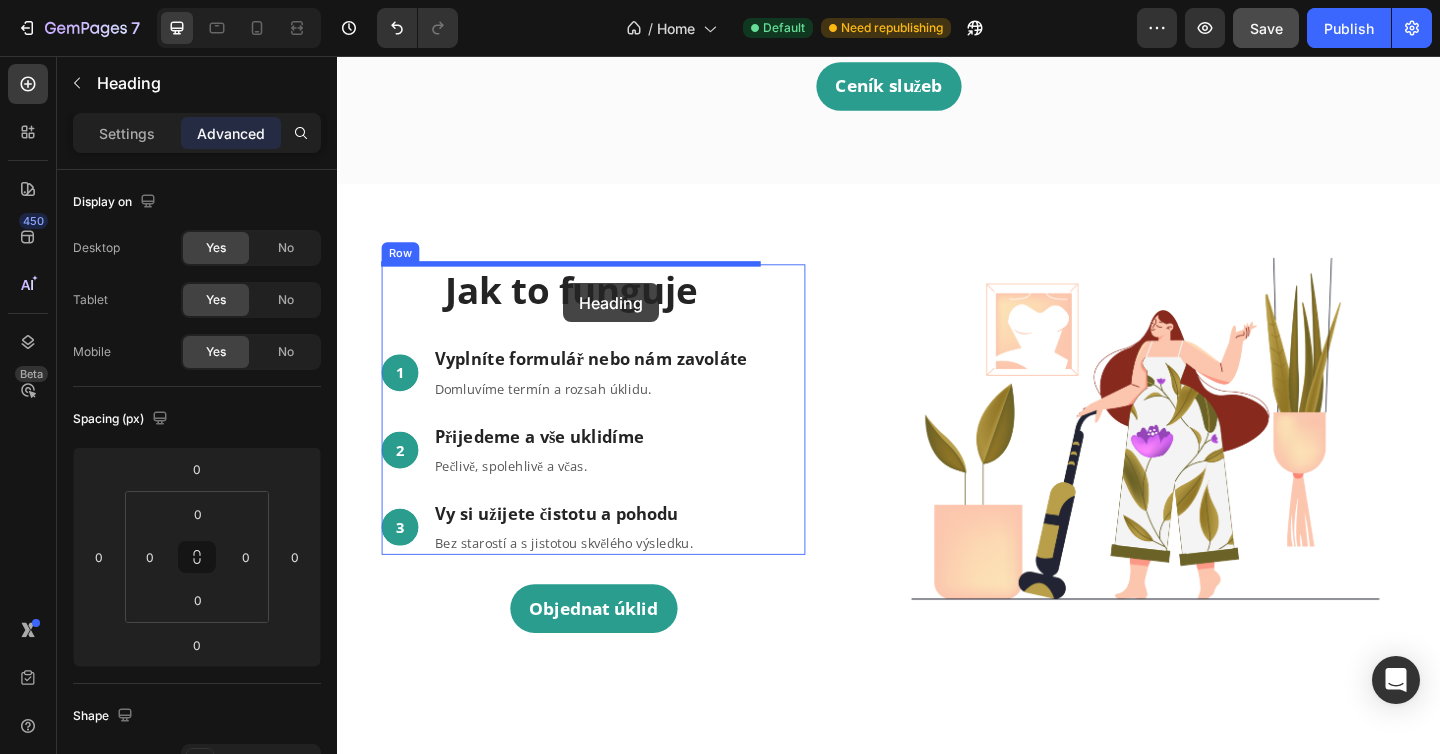 drag, startPoint x: 653, startPoint y: 123, endPoint x: 583, endPoint y: 303, distance: 193.13208 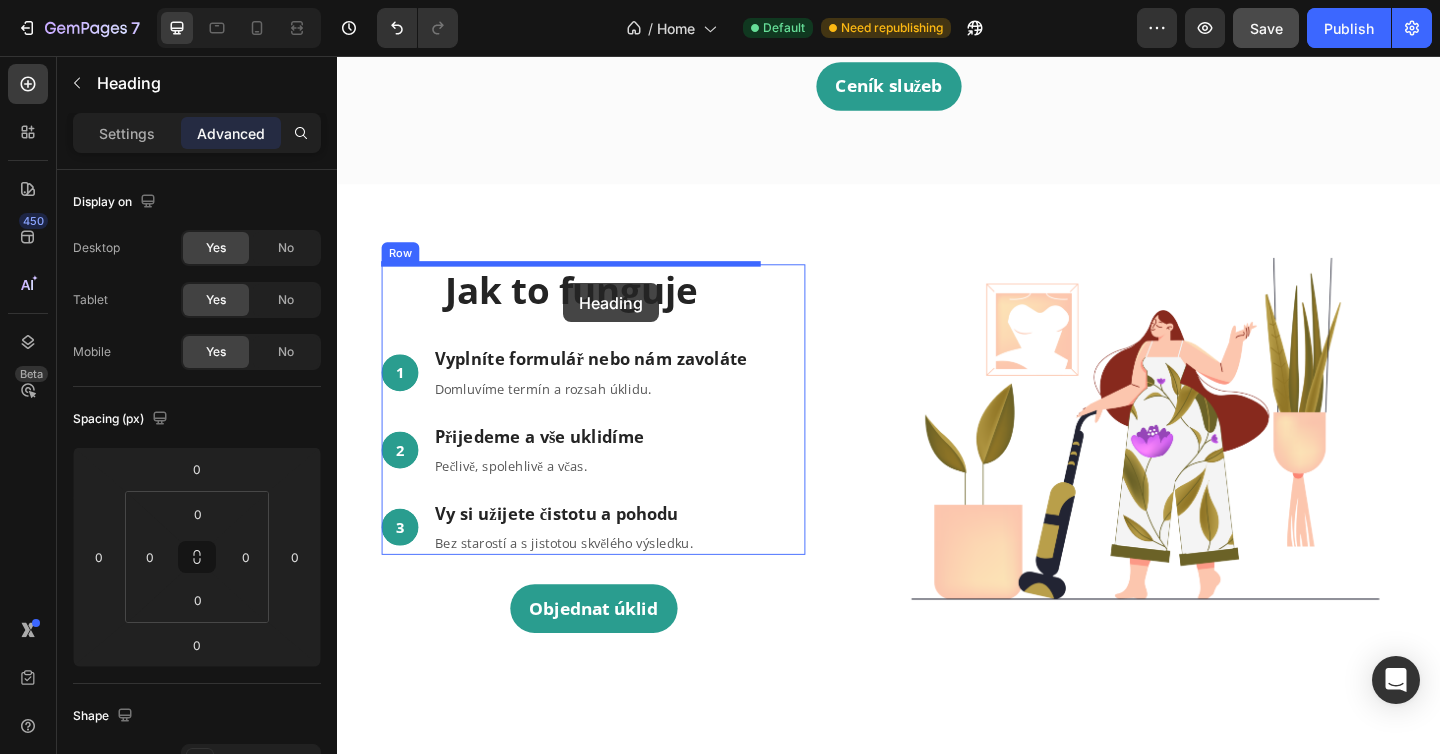 type on "32" 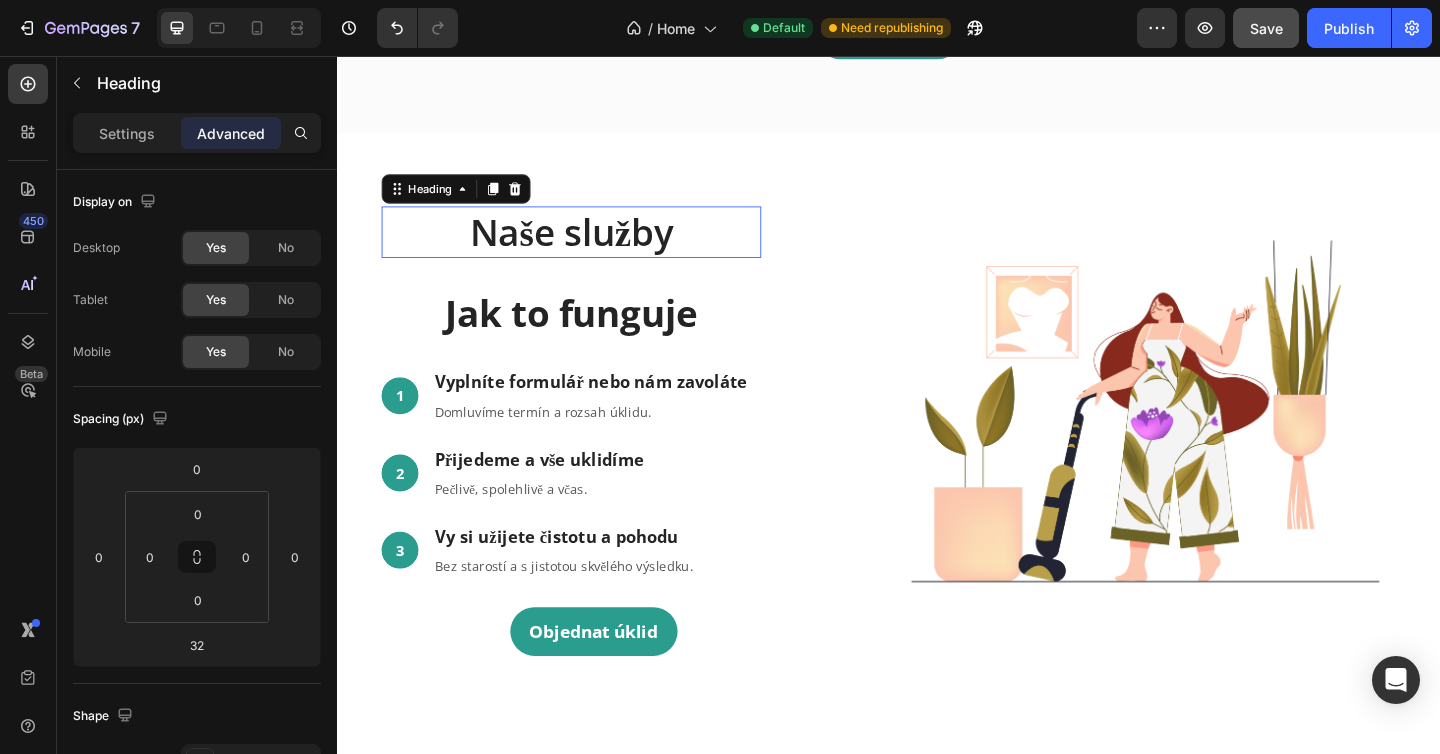scroll, scrollTop: 1747, scrollLeft: 0, axis: vertical 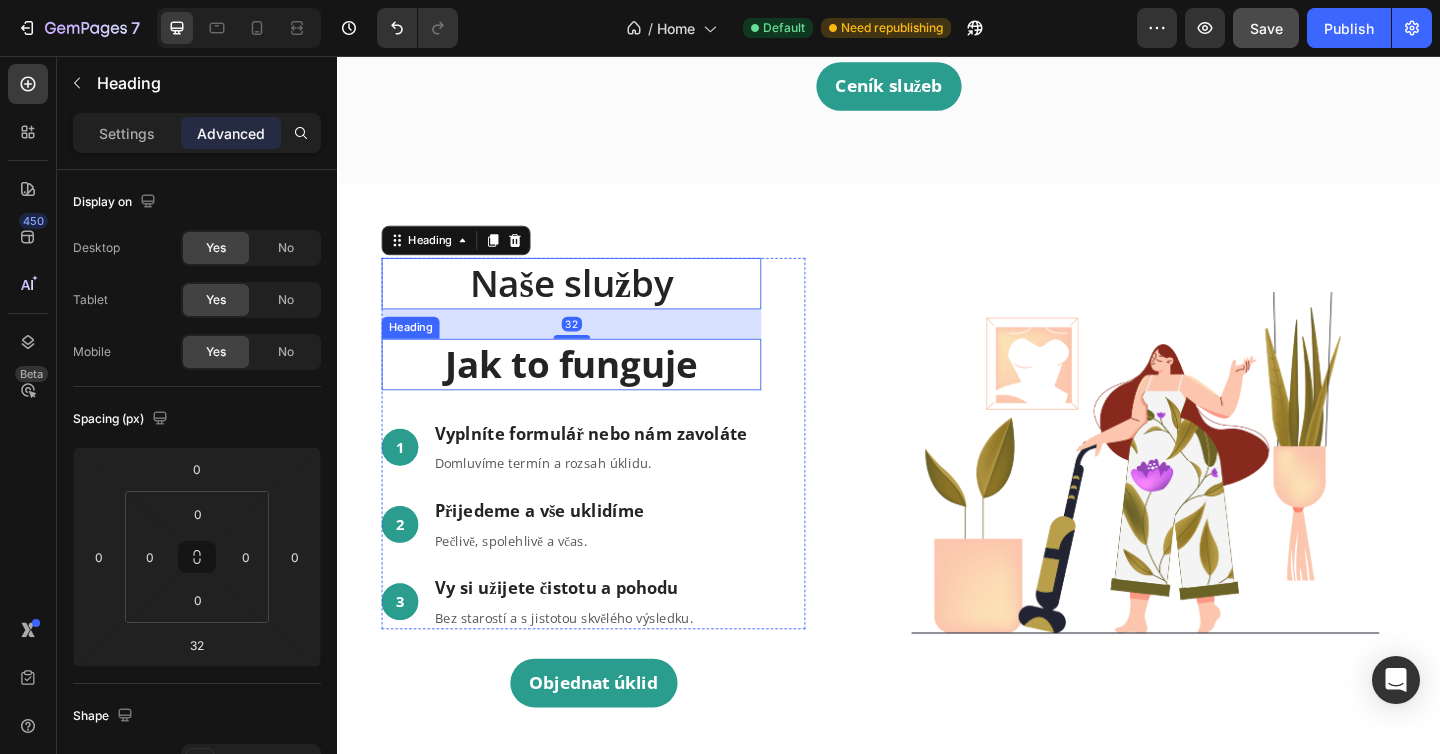 click on "Jak to funguje" at bounding box center (591, 392) 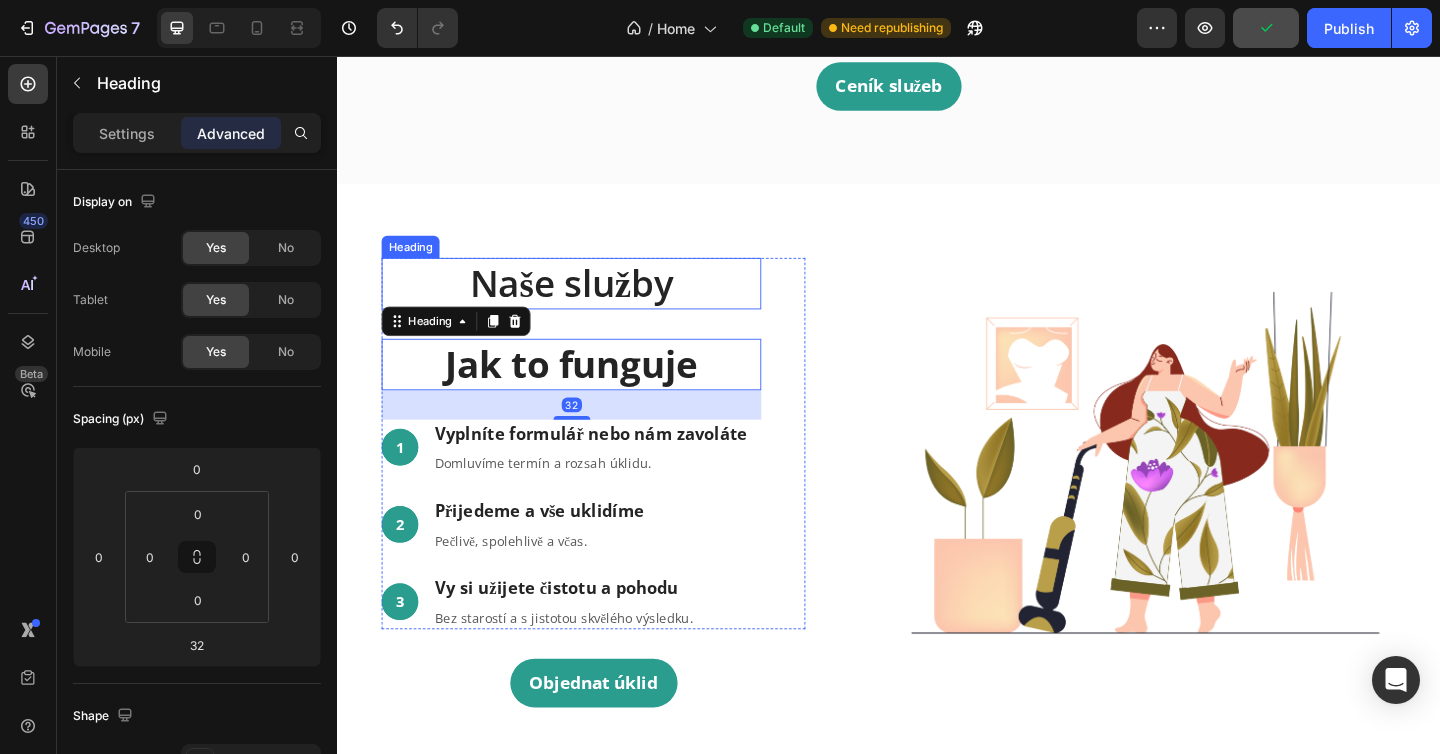 click on "Naše služby" at bounding box center (591, 304) 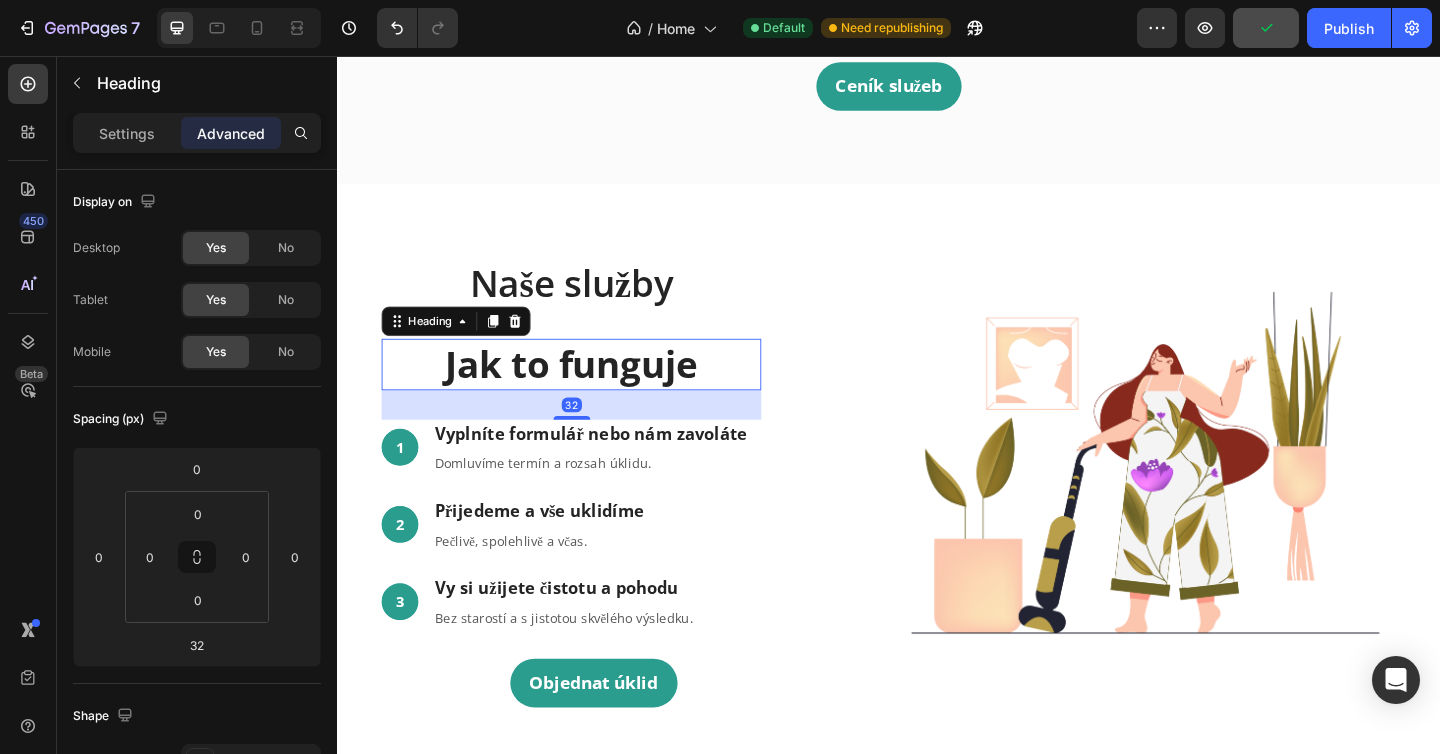 click on "Jak to funguje" at bounding box center (591, 392) 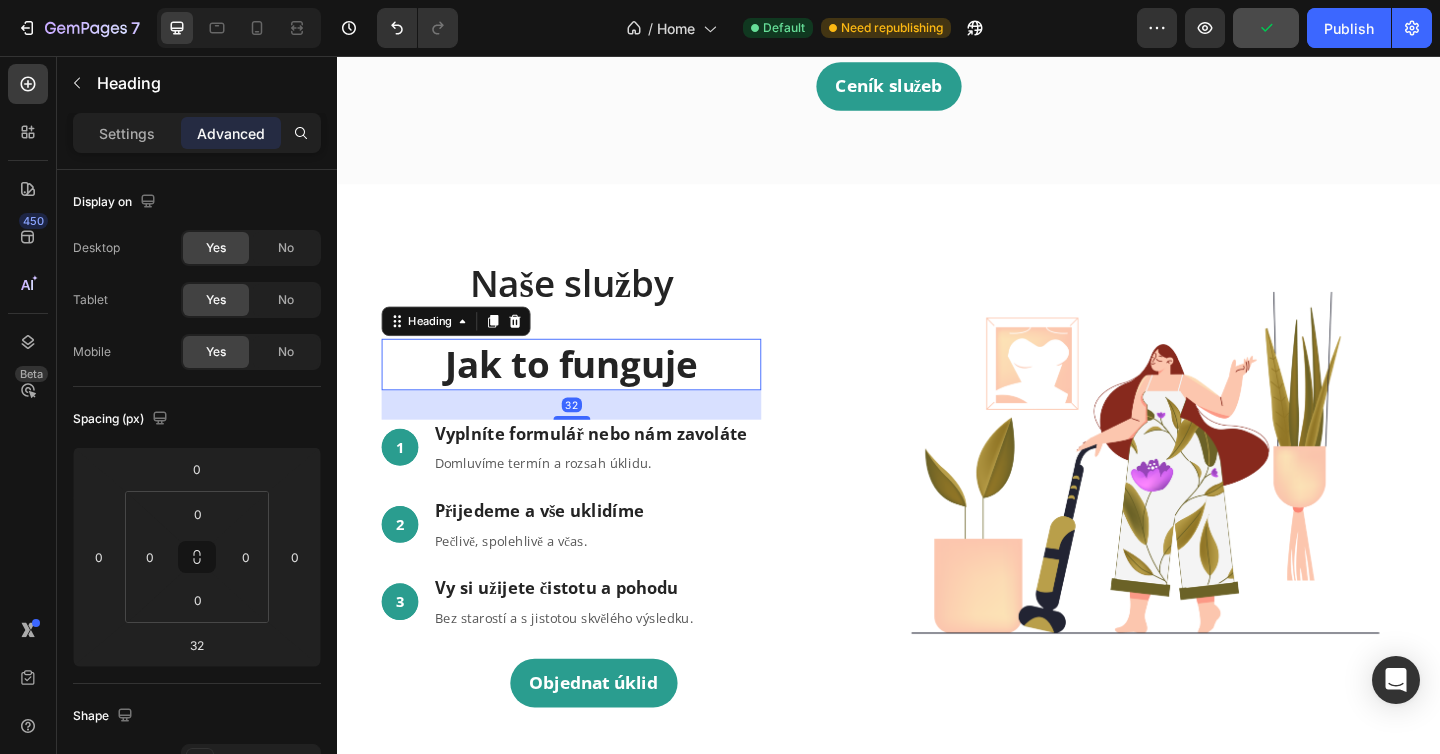 click on "Jak to funguje" at bounding box center (591, 392) 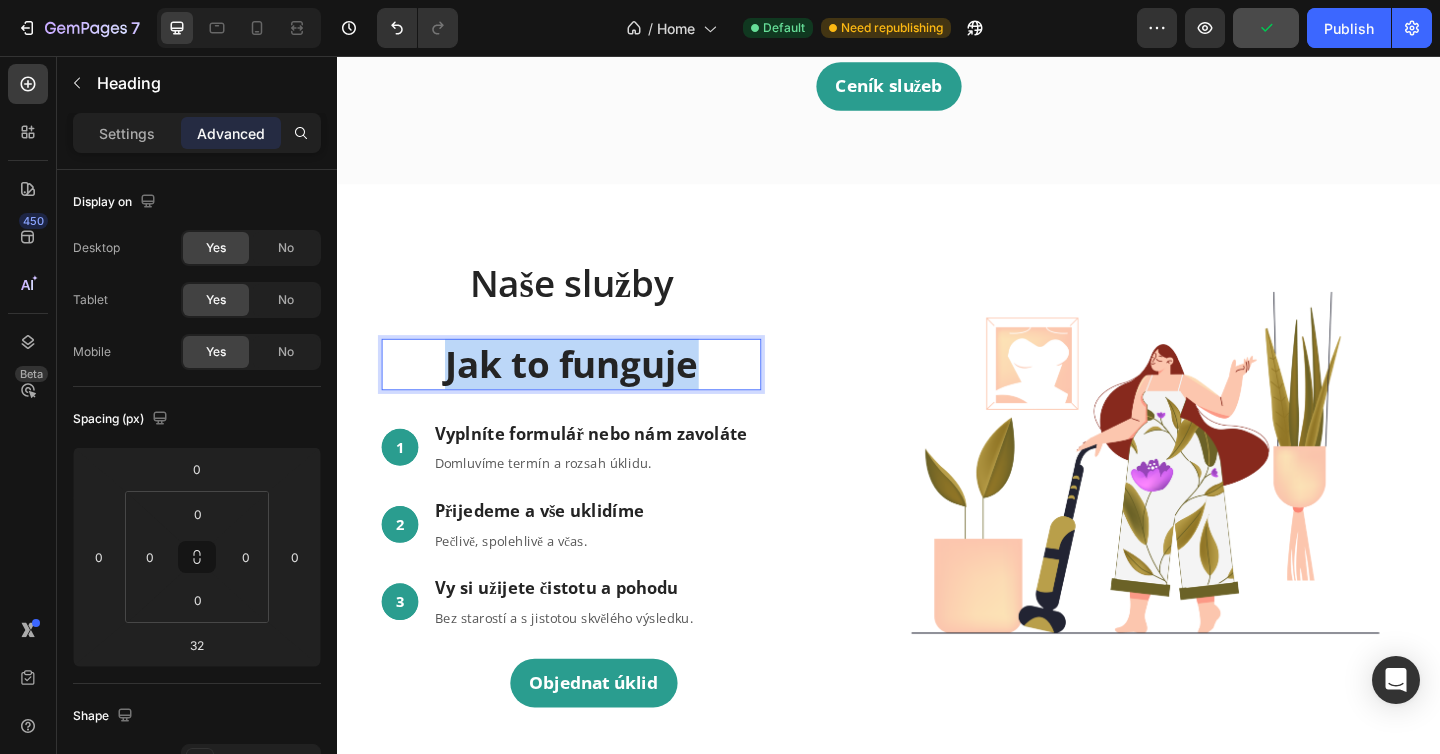click on "Jak to funguje" at bounding box center [591, 392] 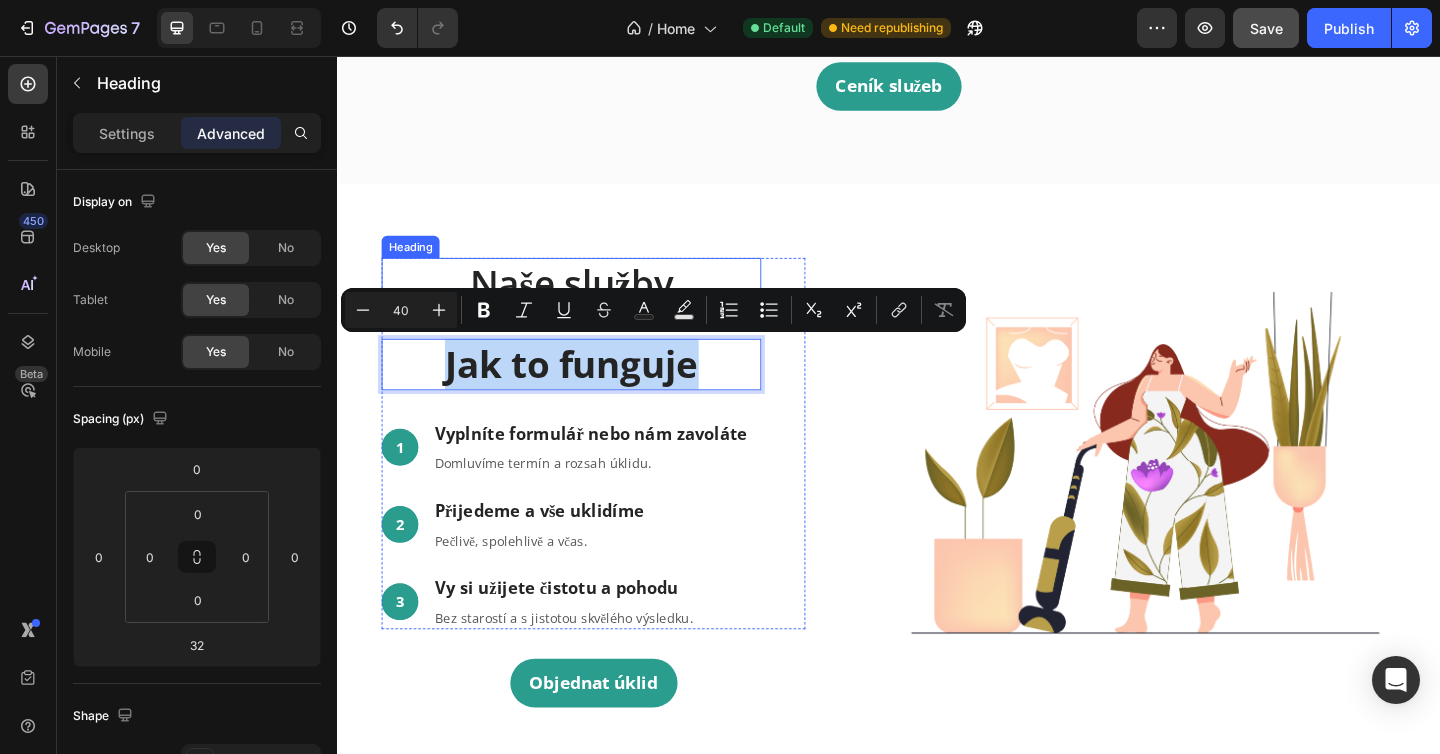 click on "Naše služby" at bounding box center (591, 304) 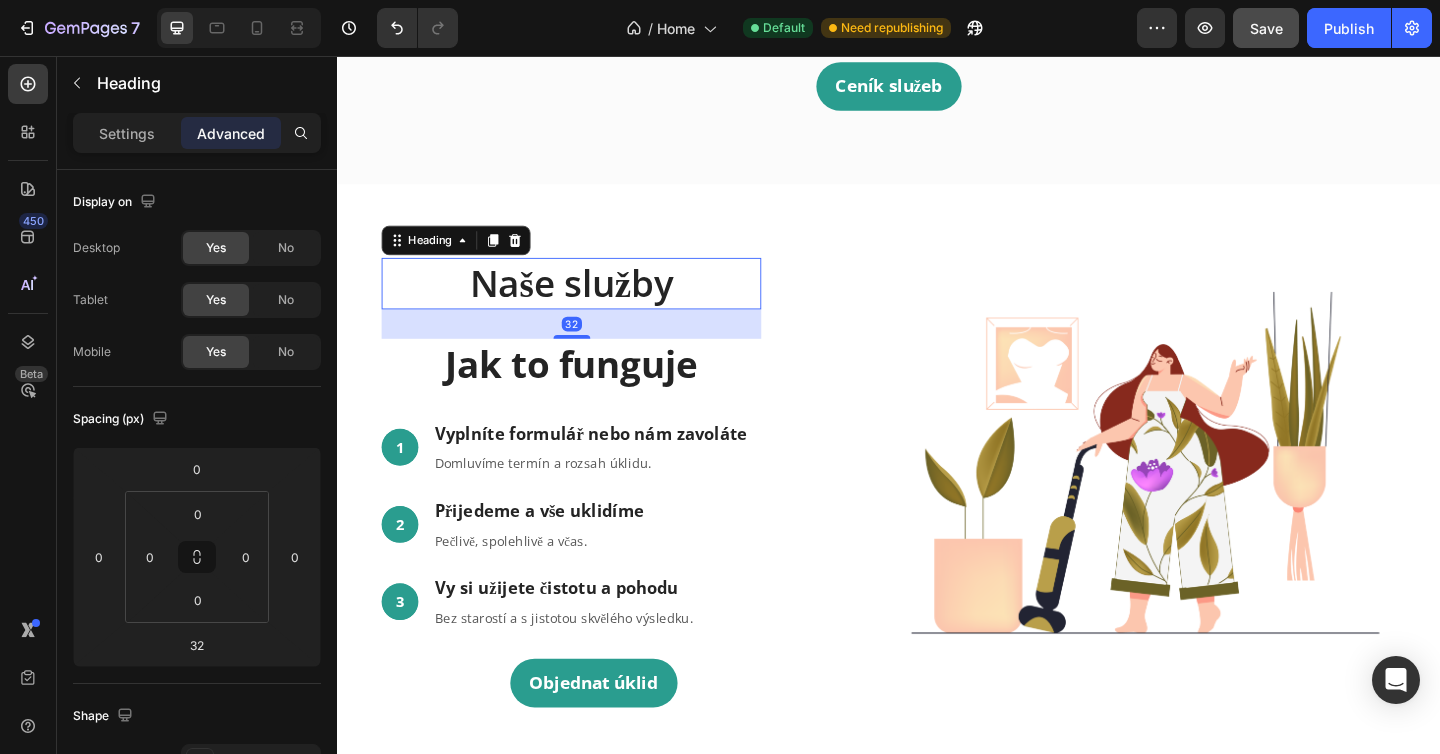 click on "Naše služby" at bounding box center [591, 304] 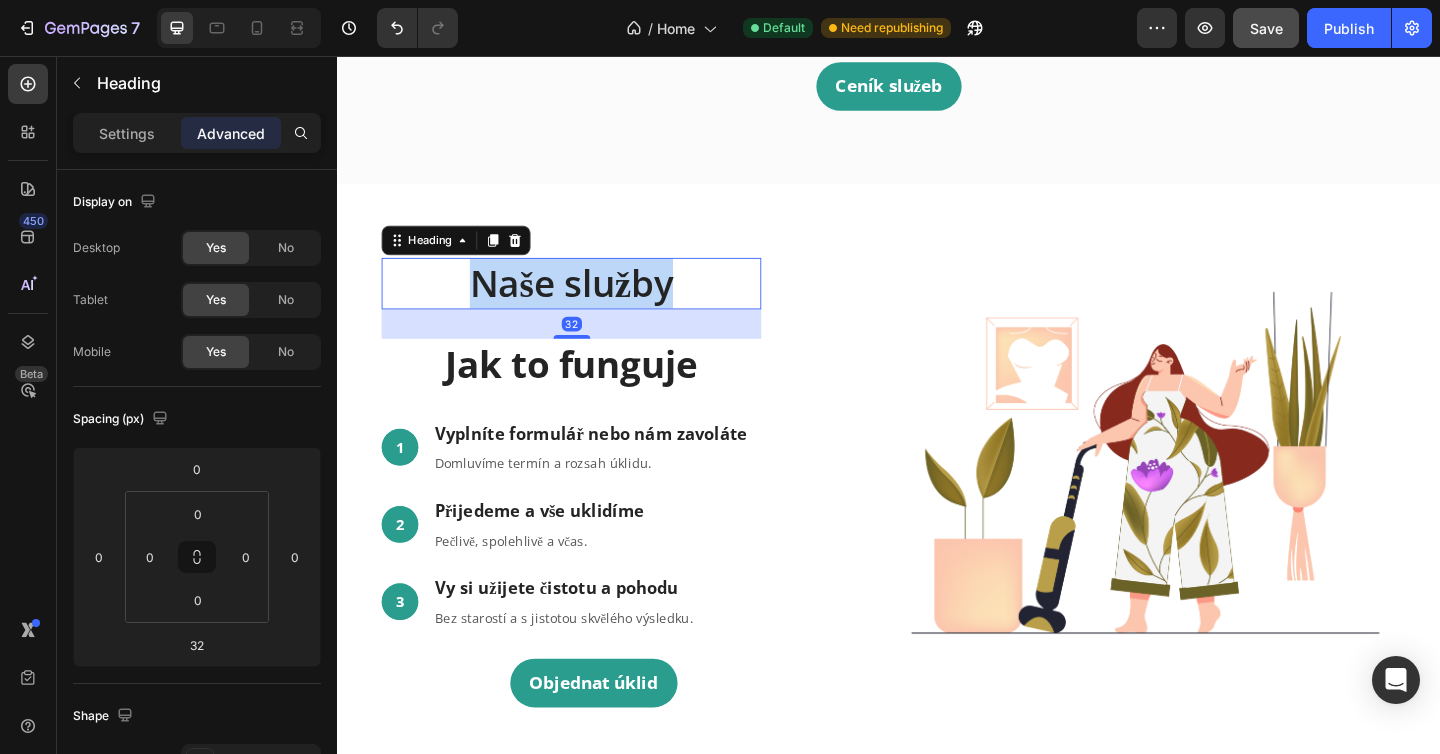 click on "Naše služby" at bounding box center [591, 304] 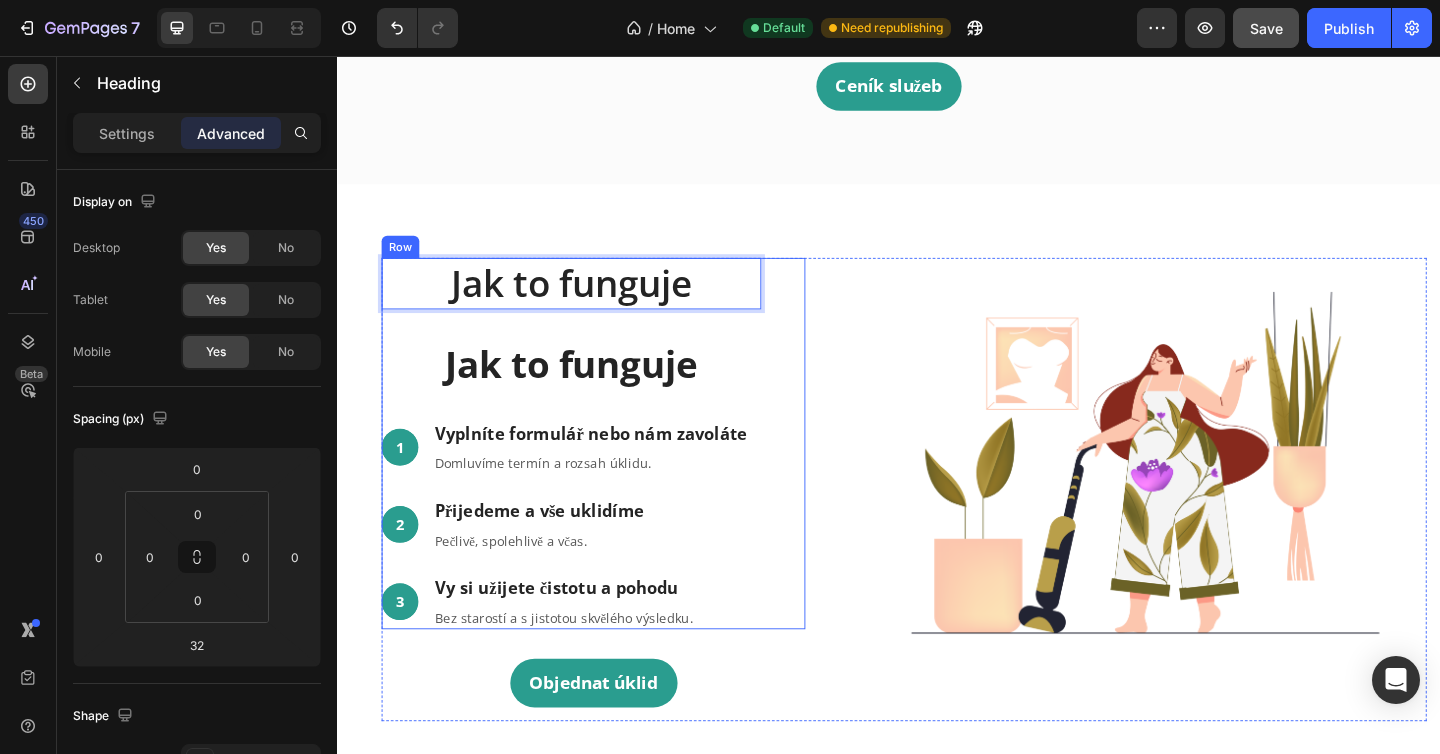 click on "Jak to funguje" at bounding box center [591, 392] 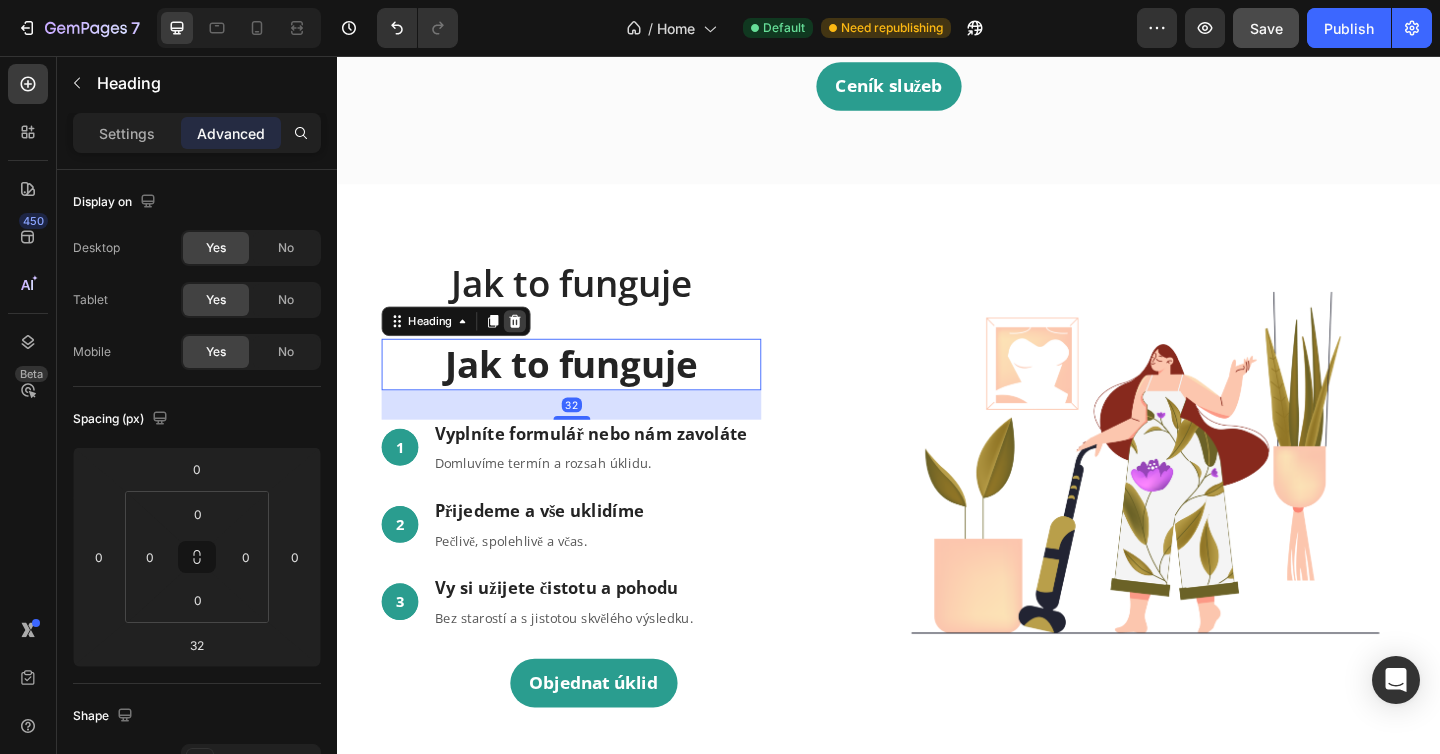 click 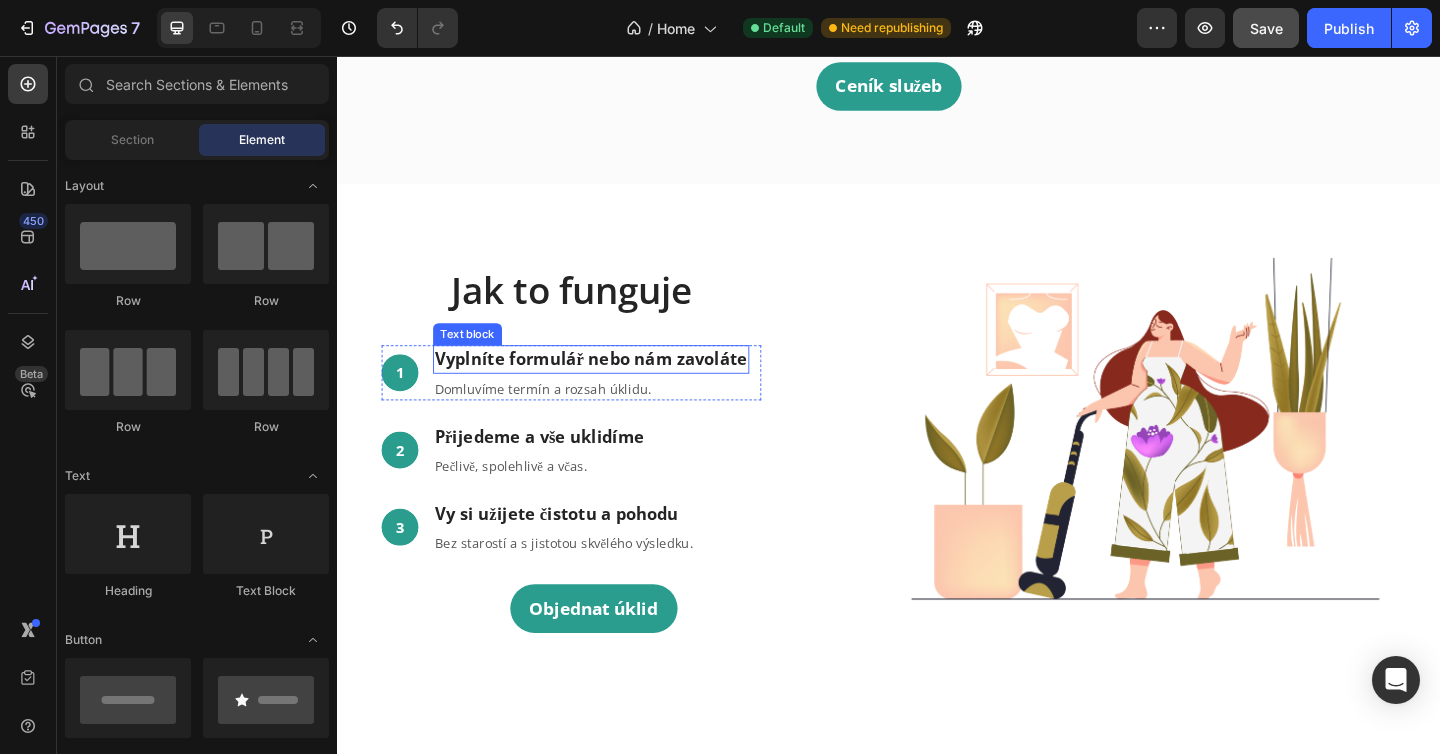 click on "Vyplníte formulář nebo nám zavoláte" at bounding box center [613, 386] 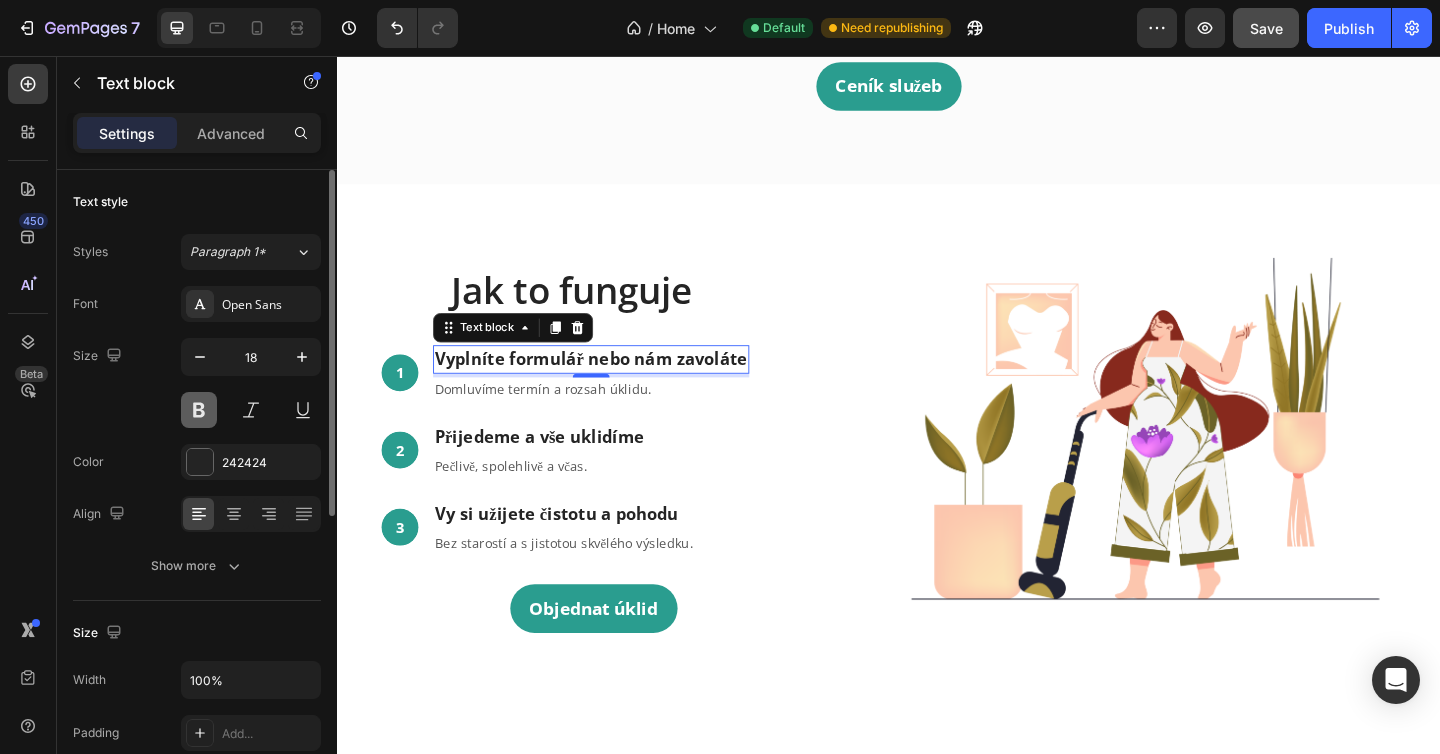 click at bounding box center (199, 410) 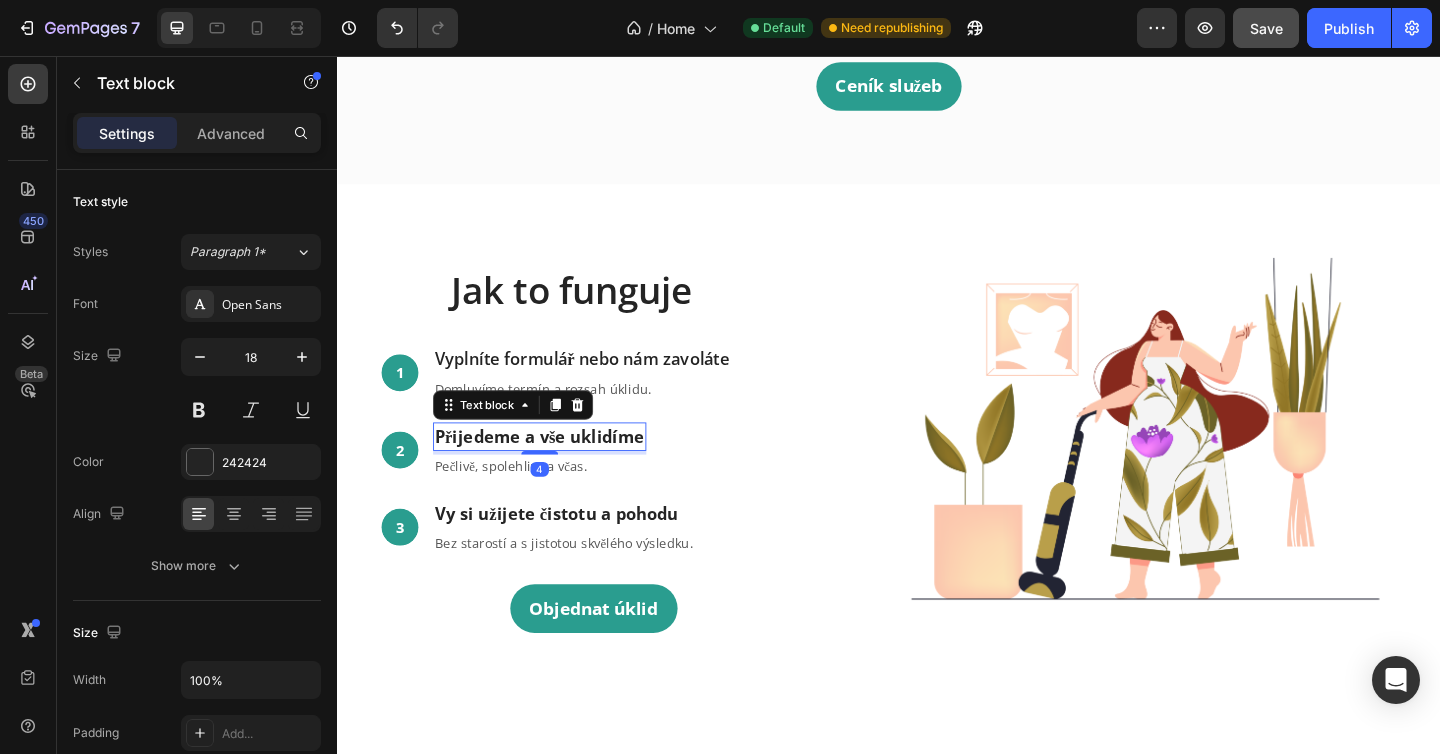 click on "Přijedeme a vše uklidíme" at bounding box center [557, 470] 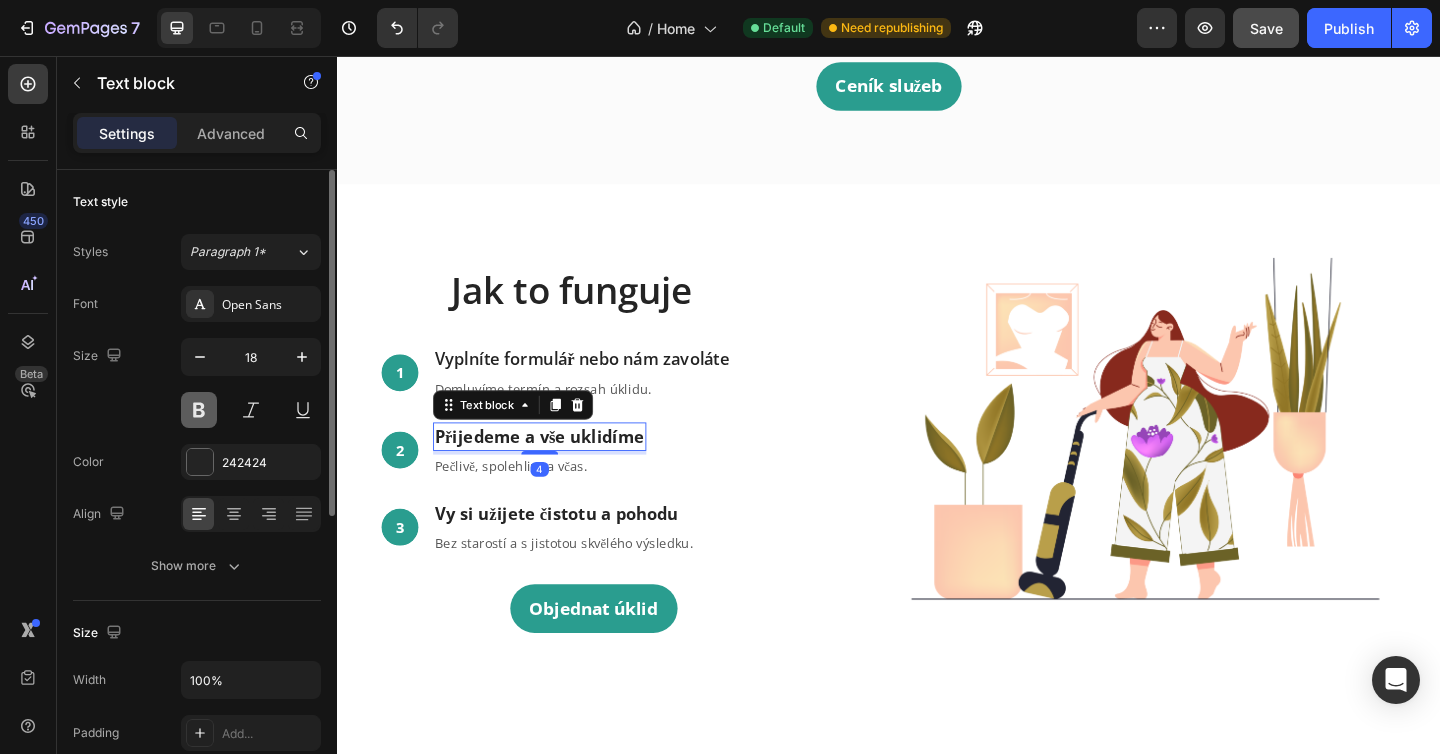 click at bounding box center [199, 410] 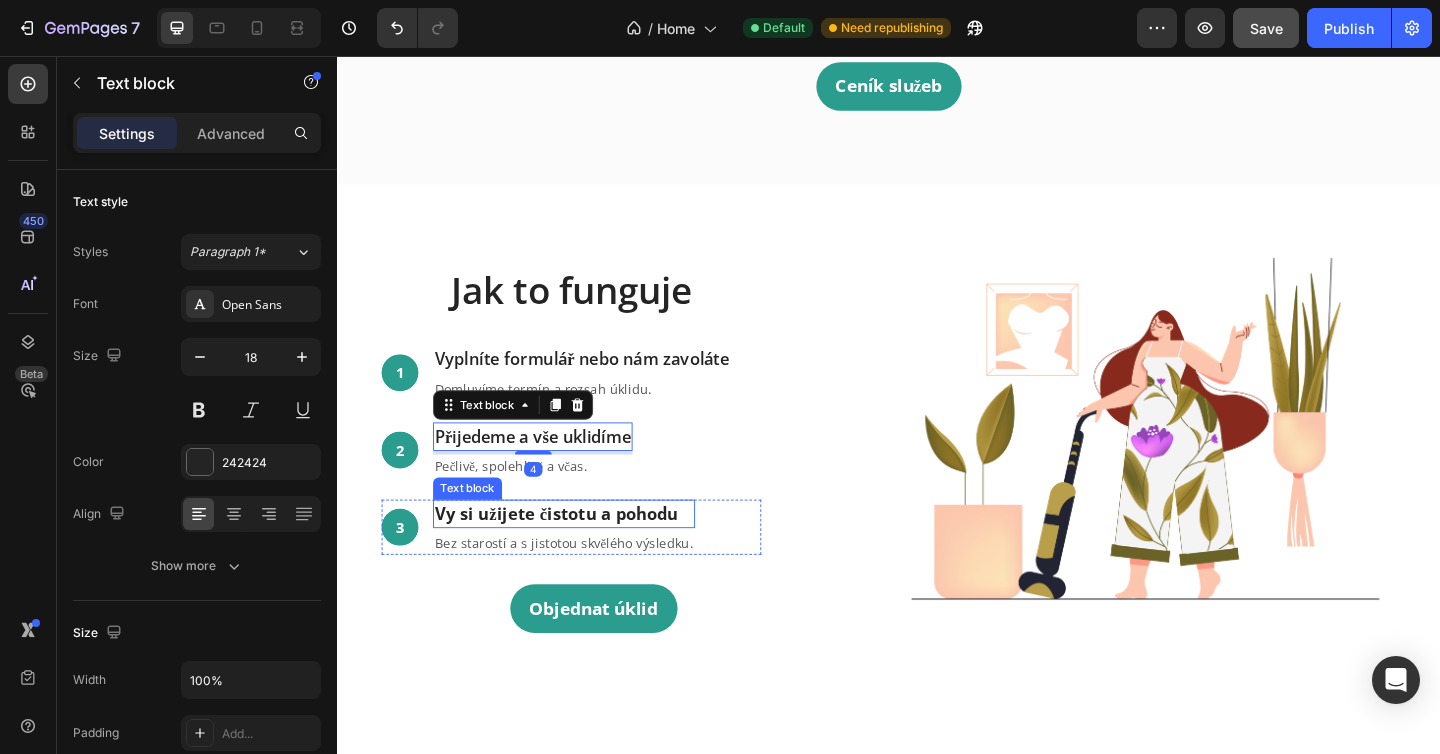 click on "Vy si užijete čistotu a pohodu" at bounding box center [583, 554] 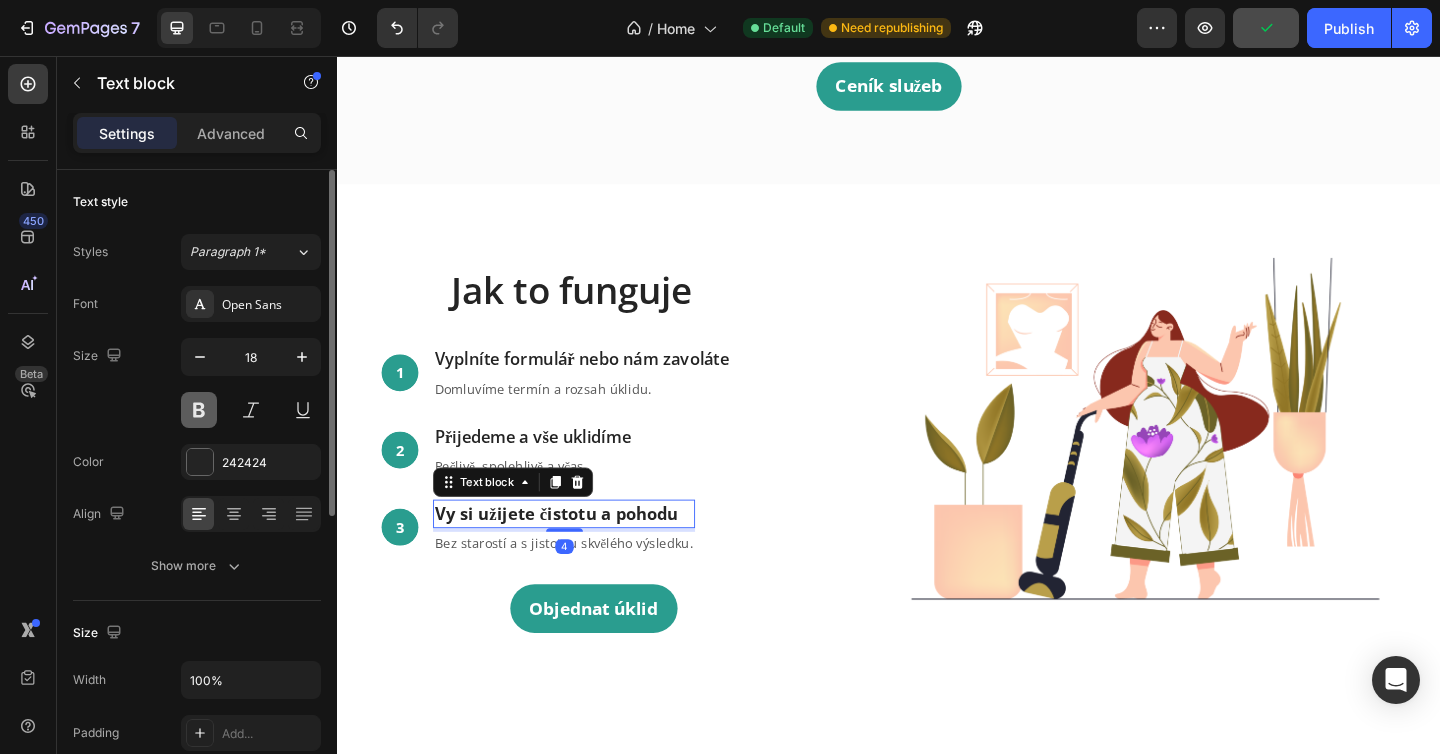 click at bounding box center [199, 410] 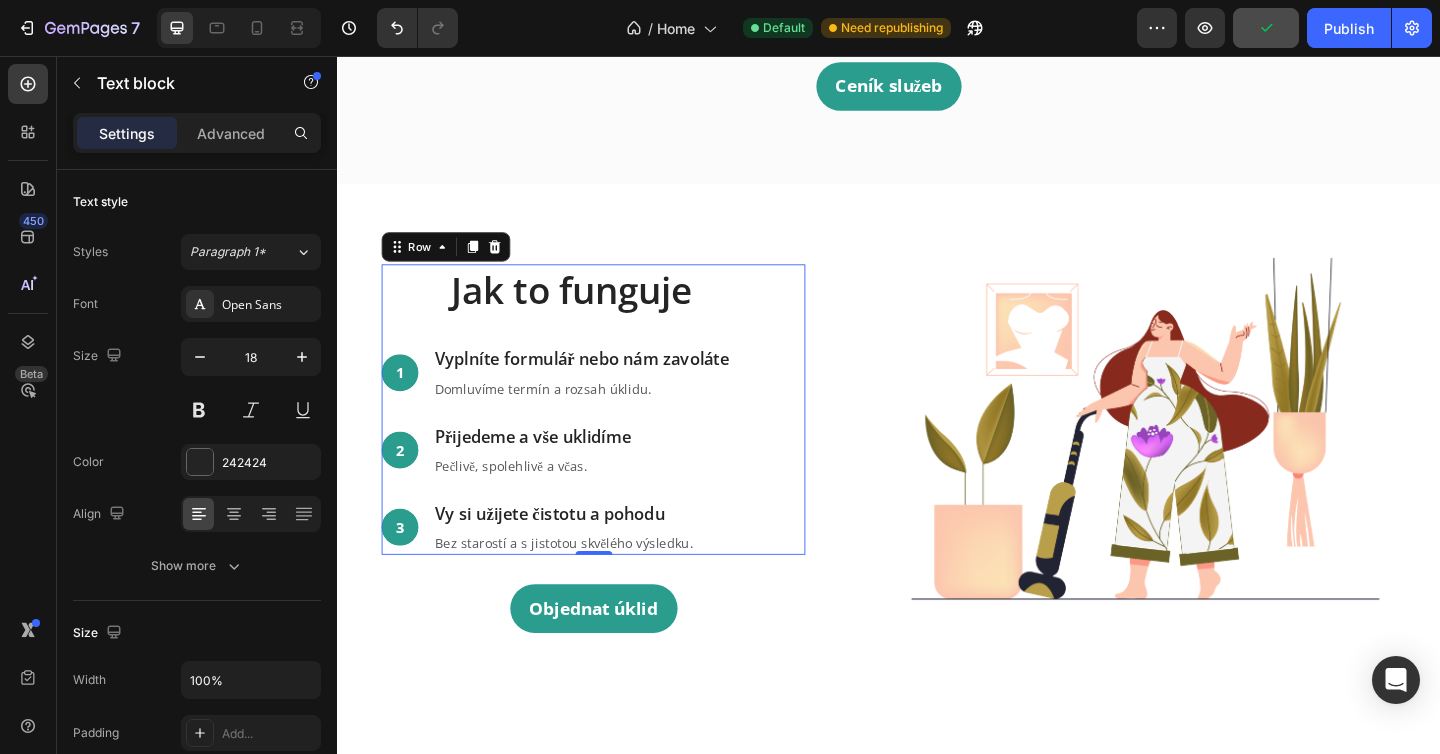 click on "Jak to funguje Heading 1 Text Block Hero Banner Vyplníte formulář nebo nám zavoláte Text block Domluvíme termín a rozsah úklidu. Text block Row 2 Text Block Hero Banner Přijedeme a vše uklidíme Text block Pečlivě, spolehlivě a včas. Text block Row 3 Text Block Hero Banner Vy si užijete čistotu a pohodu Text block Bez starostí a s jistotou skvělého výsledku. Text block Row Row   0" at bounding box center [615, 441] 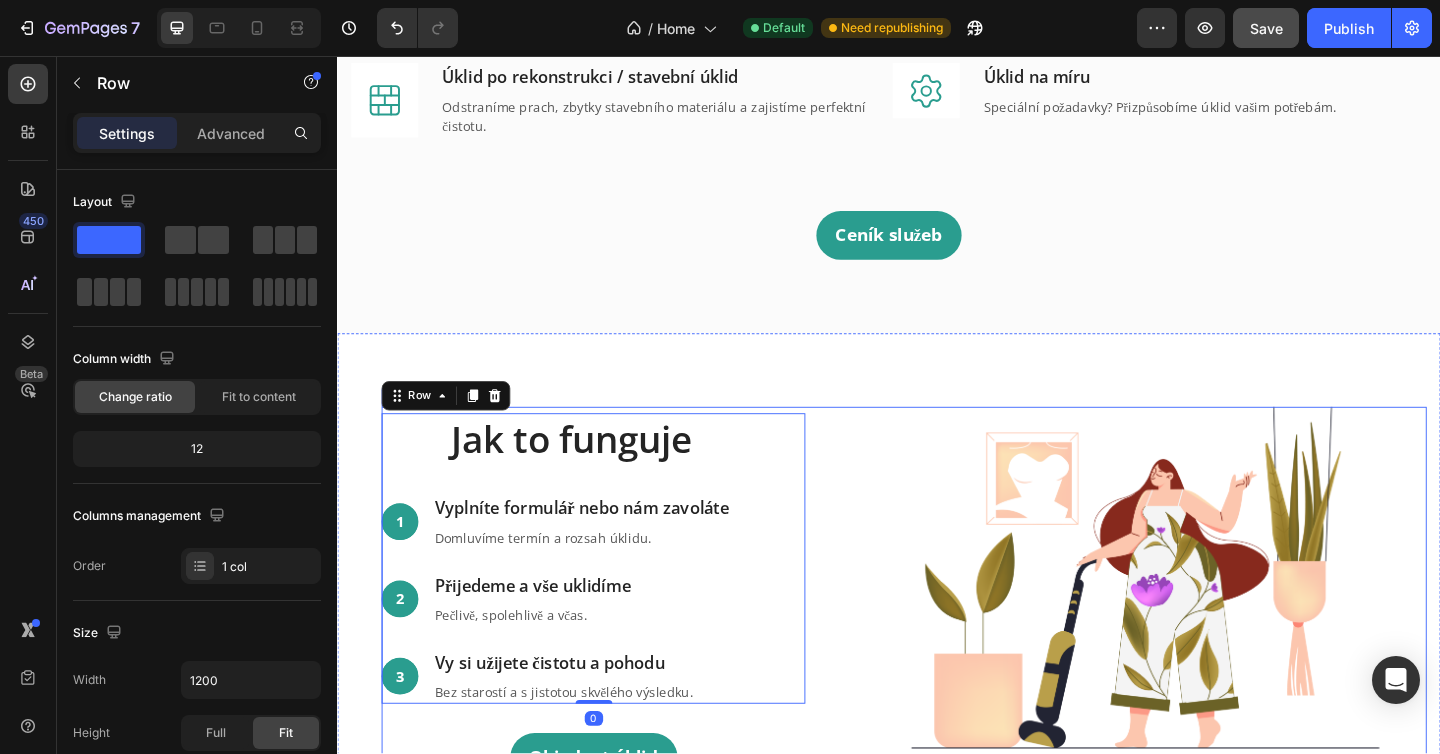 scroll, scrollTop: 1551, scrollLeft: 0, axis: vertical 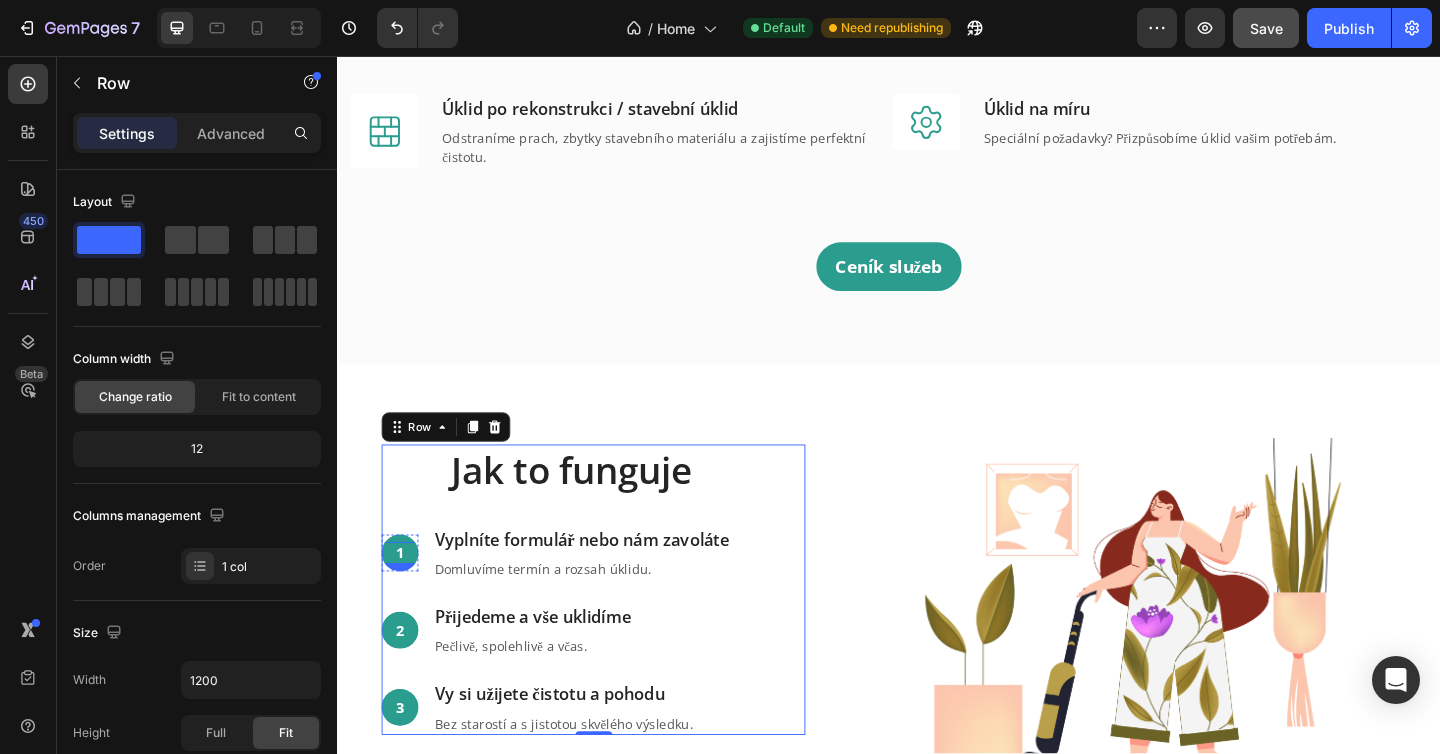 click on "1" at bounding box center [405, 597] 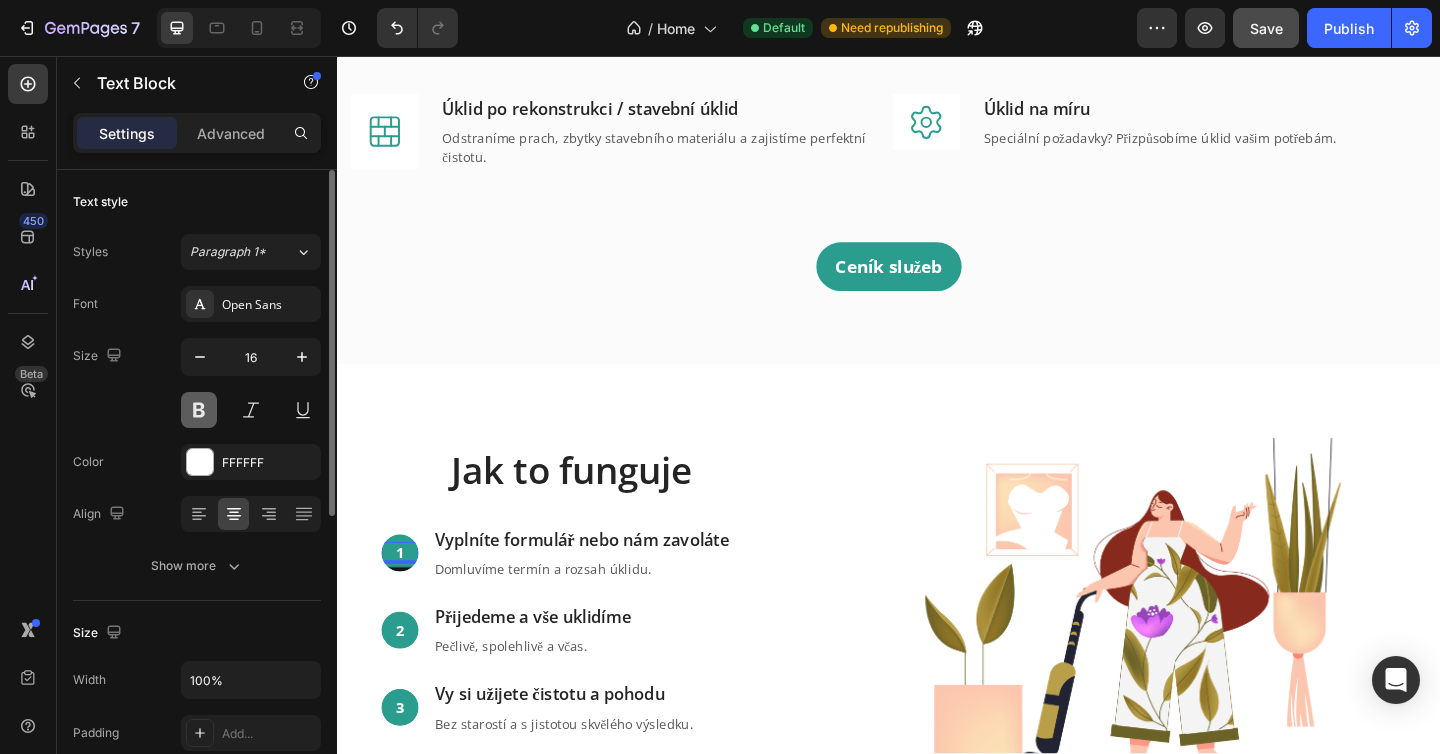 click at bounding box center [199, 410] 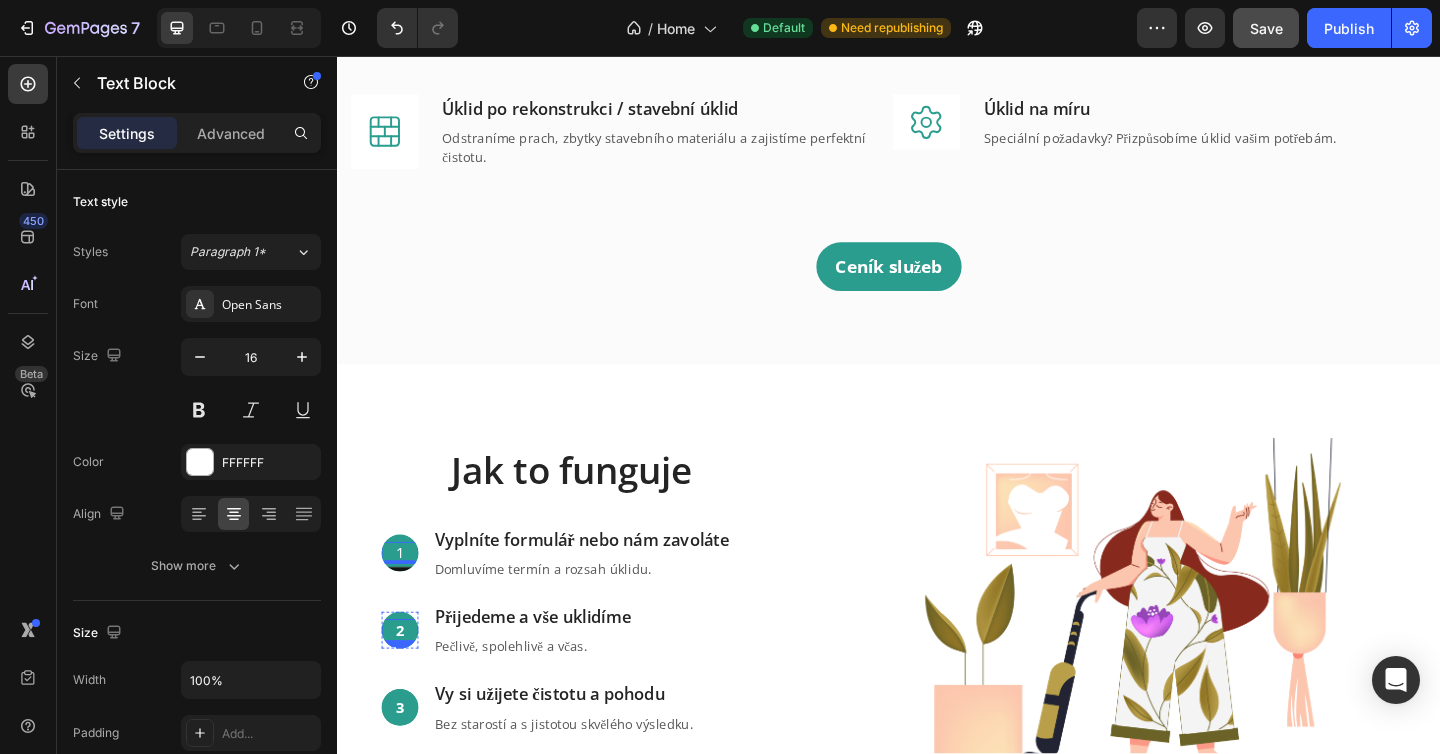click on "2" at bounding box center (405, 681) 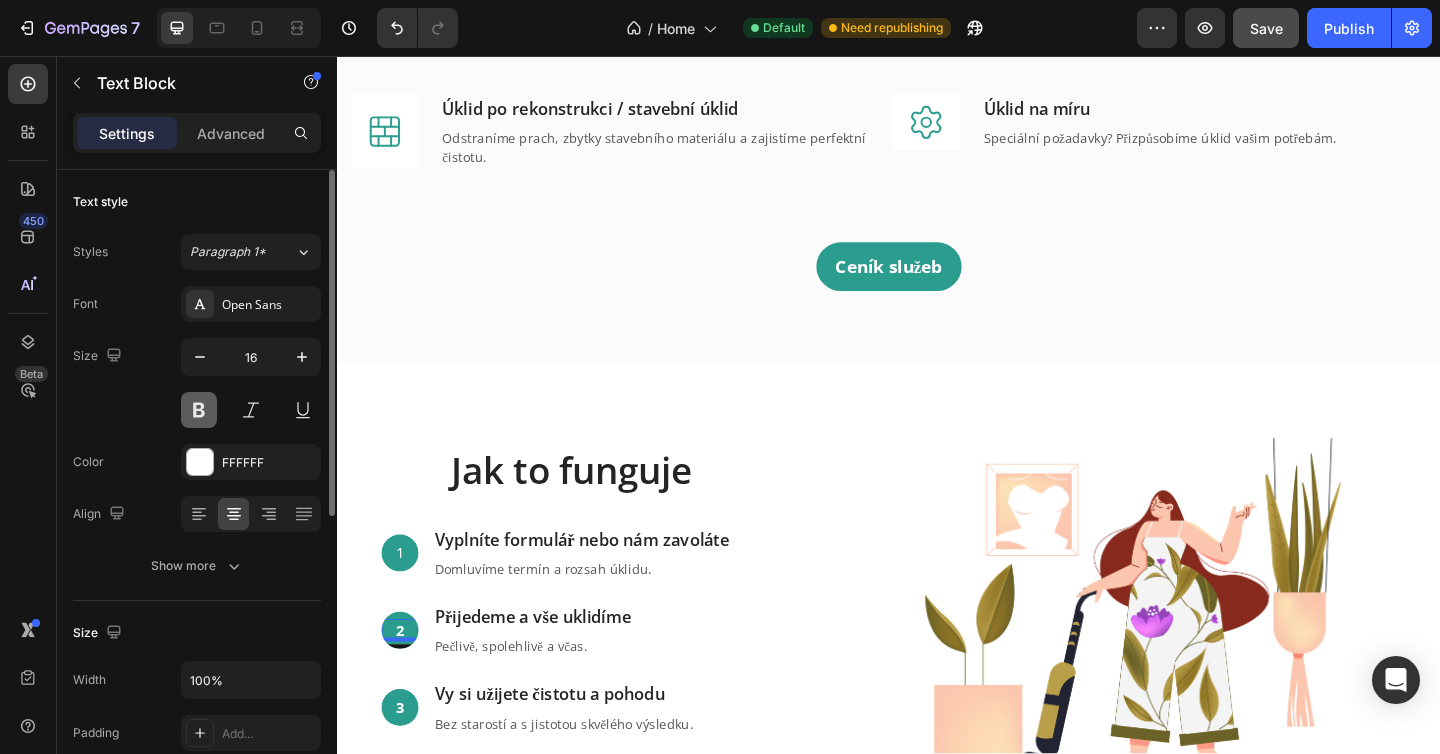 click at bounding box center [199, 410] 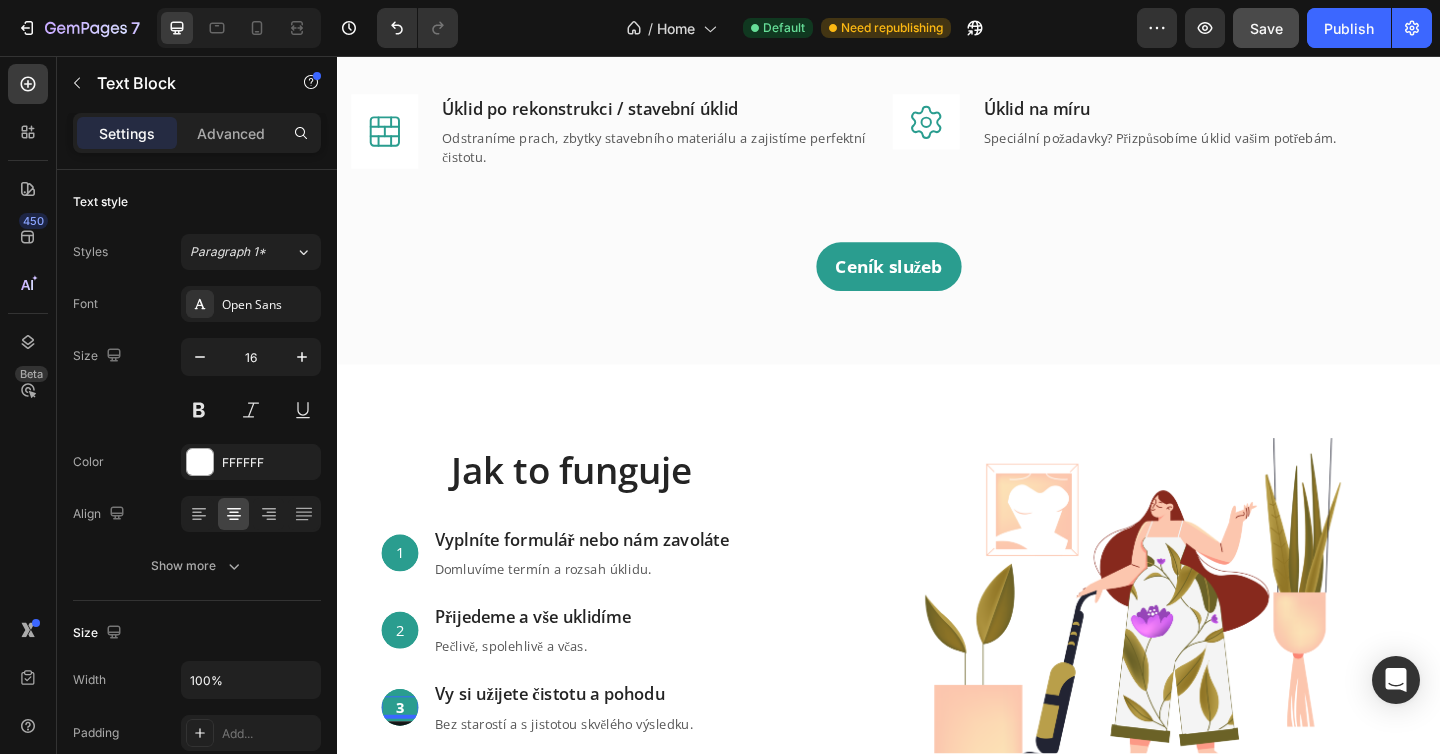 click on "3" at bounding box center [405, 765] 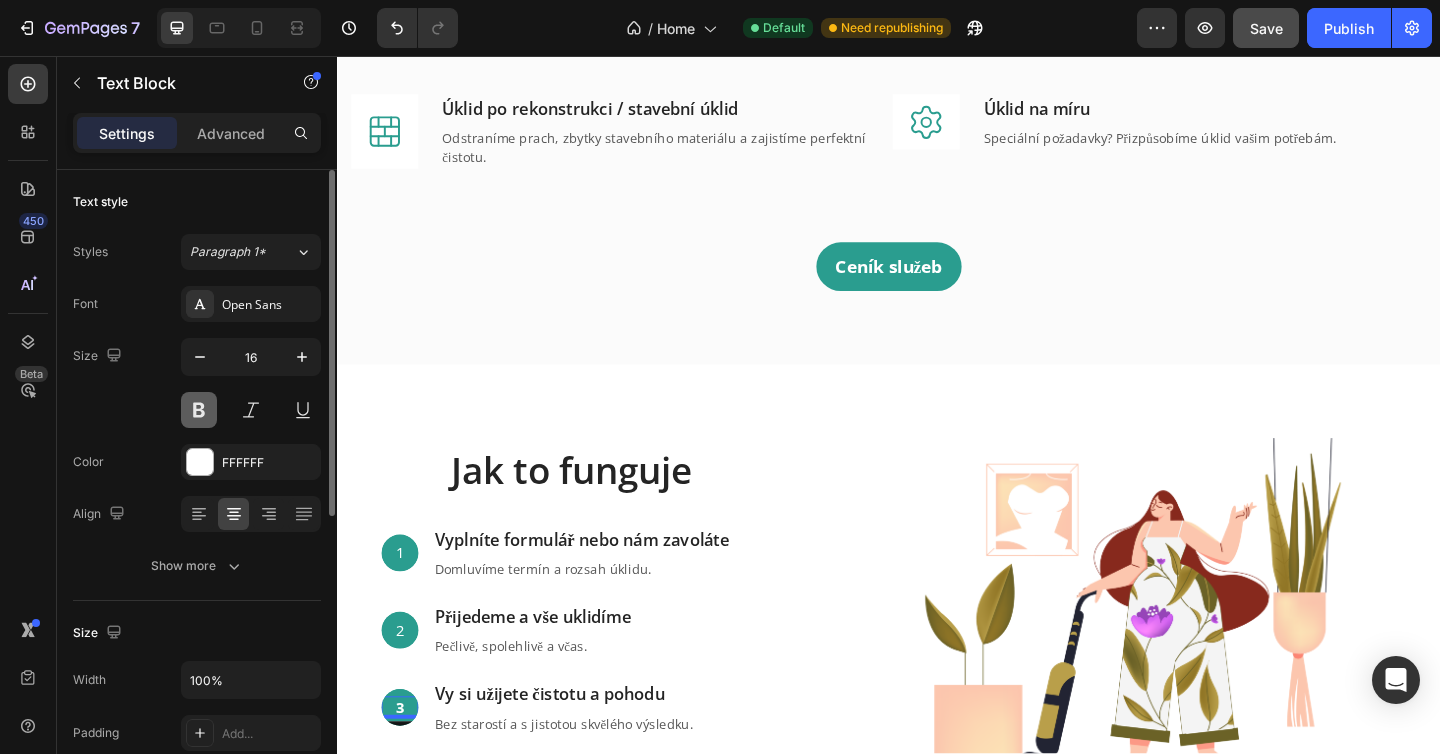 click at bounding box center [199, 410] 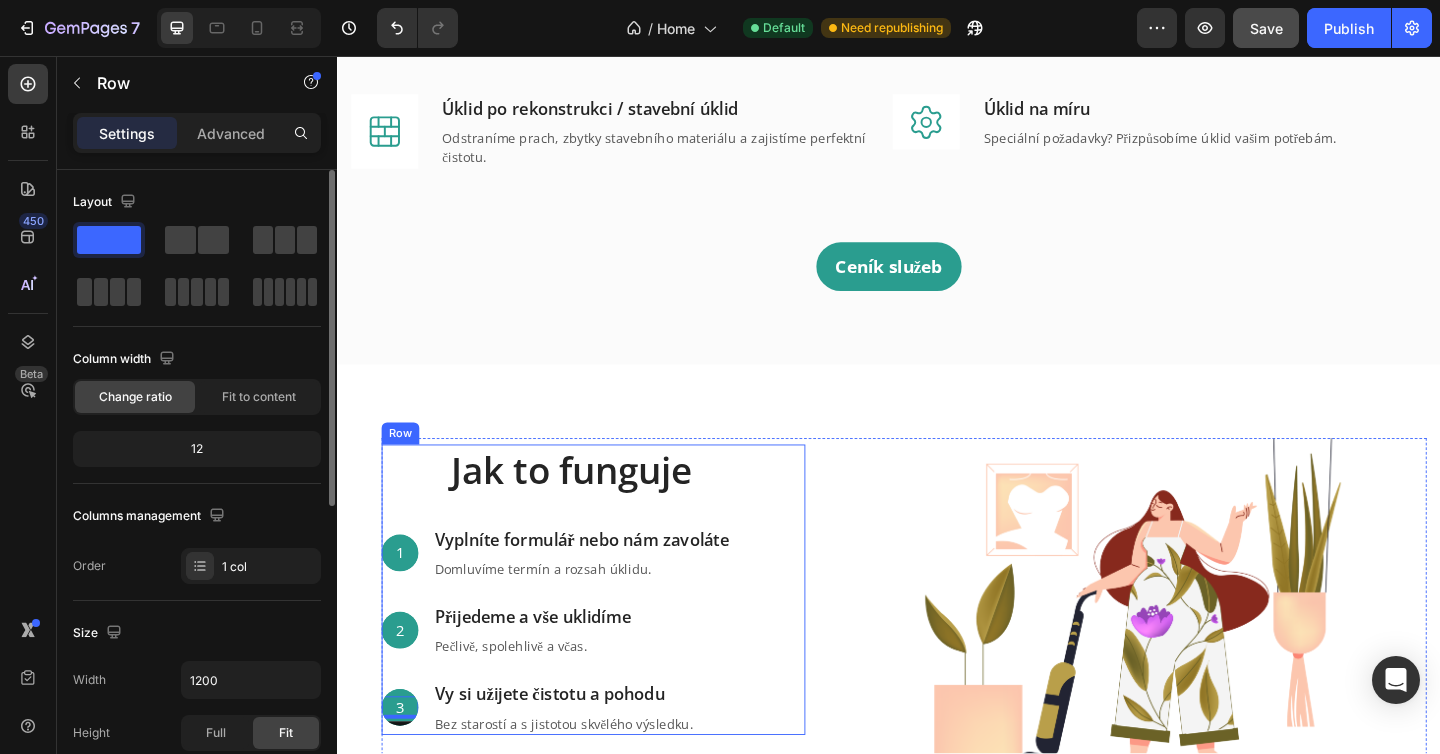 click on "Jak to funguje Heading 1 Text Block Hero Banner Vyplníte formulář nebo nám zavoláte Text block Domluvíme termín a rozsah úklidu. Text block Row 2 Text Block Hero Banner Přijedeme a vše uklidíme Text block Pečlivě, spolehlivě a včas. Text block Row 3 Text Block   0 Hero Banner Vy si užijete čistotu a pohodu Text block Bez starostí a s jistotou skvělého výsledku. Text block Row Row" at bounding box center (615, 637) 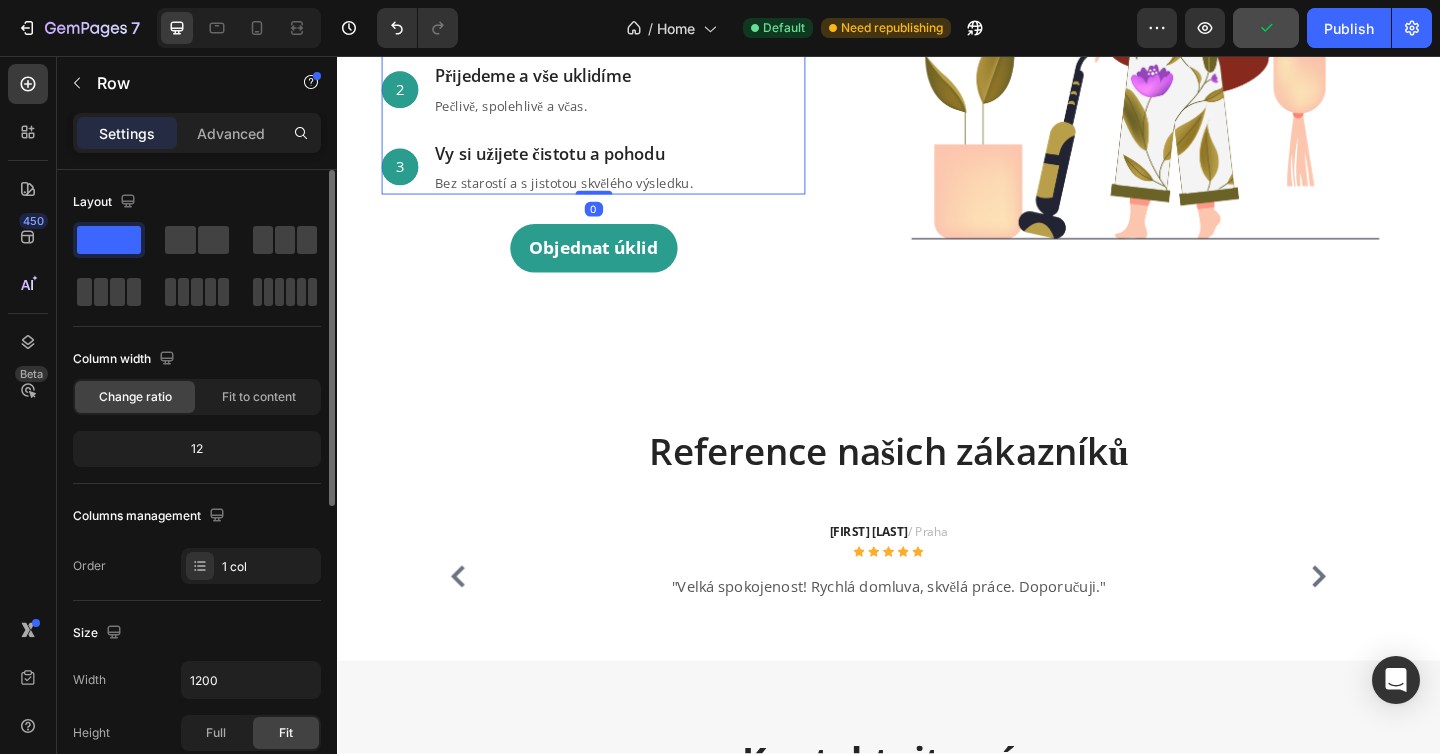 scroll, scrollTop: 2140, scrollLeft: 0, axis: vertical 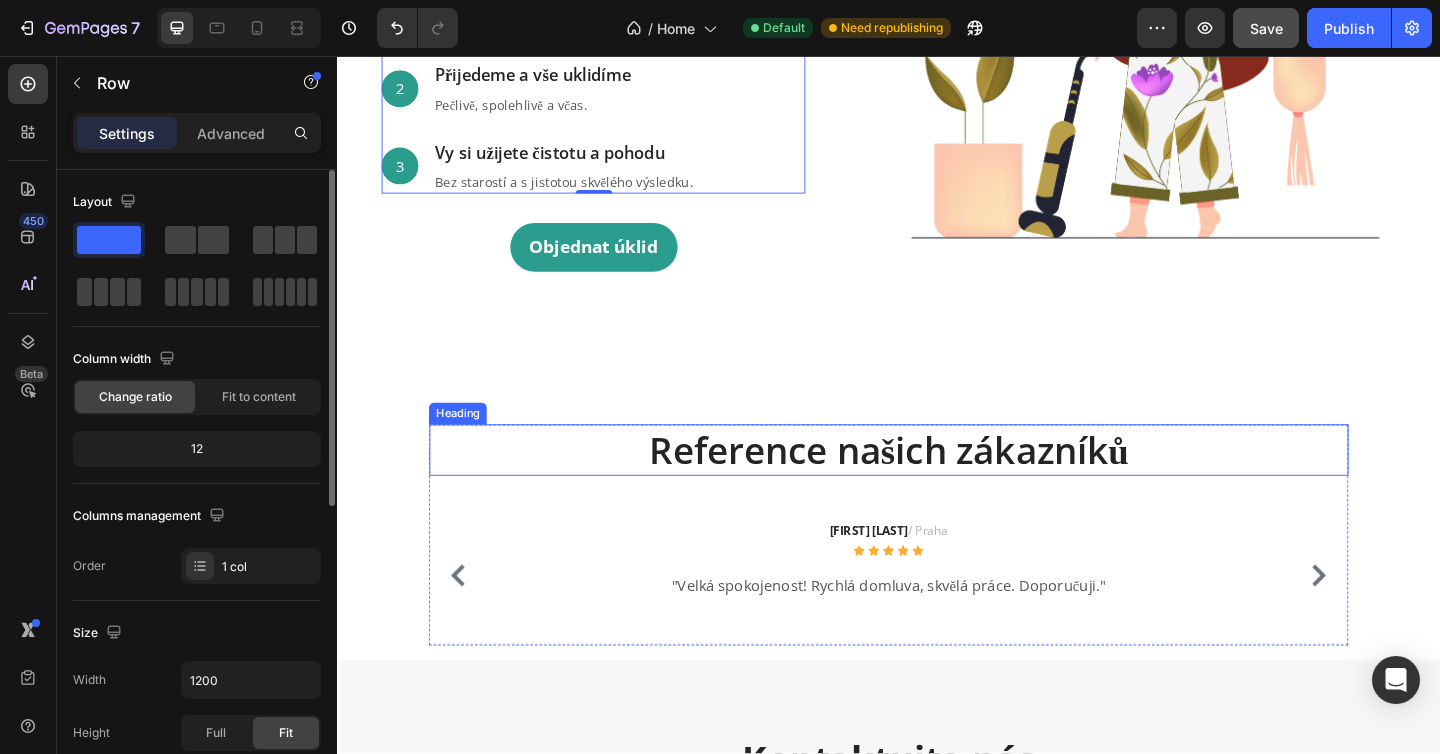 click on "Reference našich zákazníků" at bounding box center [937, 485] 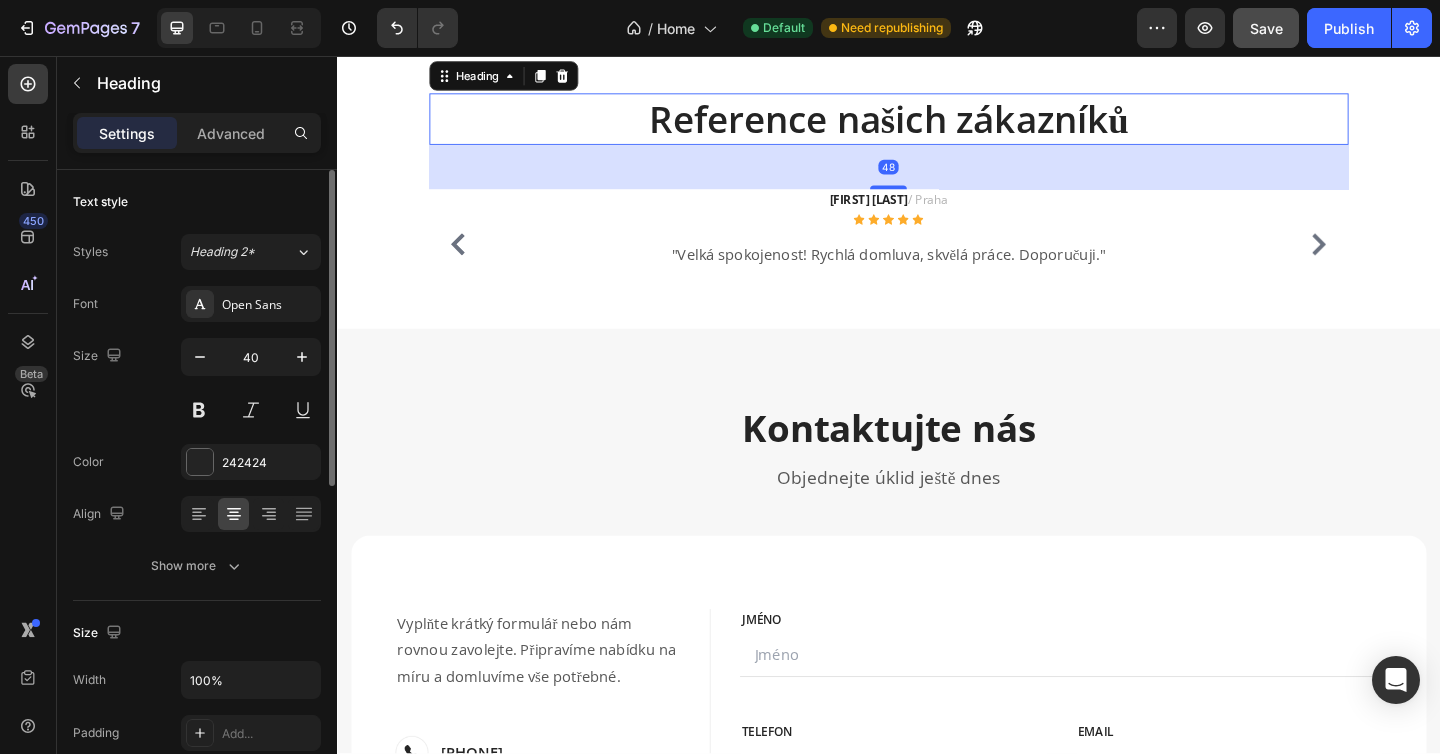 scroll, scrollTop: 2541, scrollLeft: 0, axis: vertical 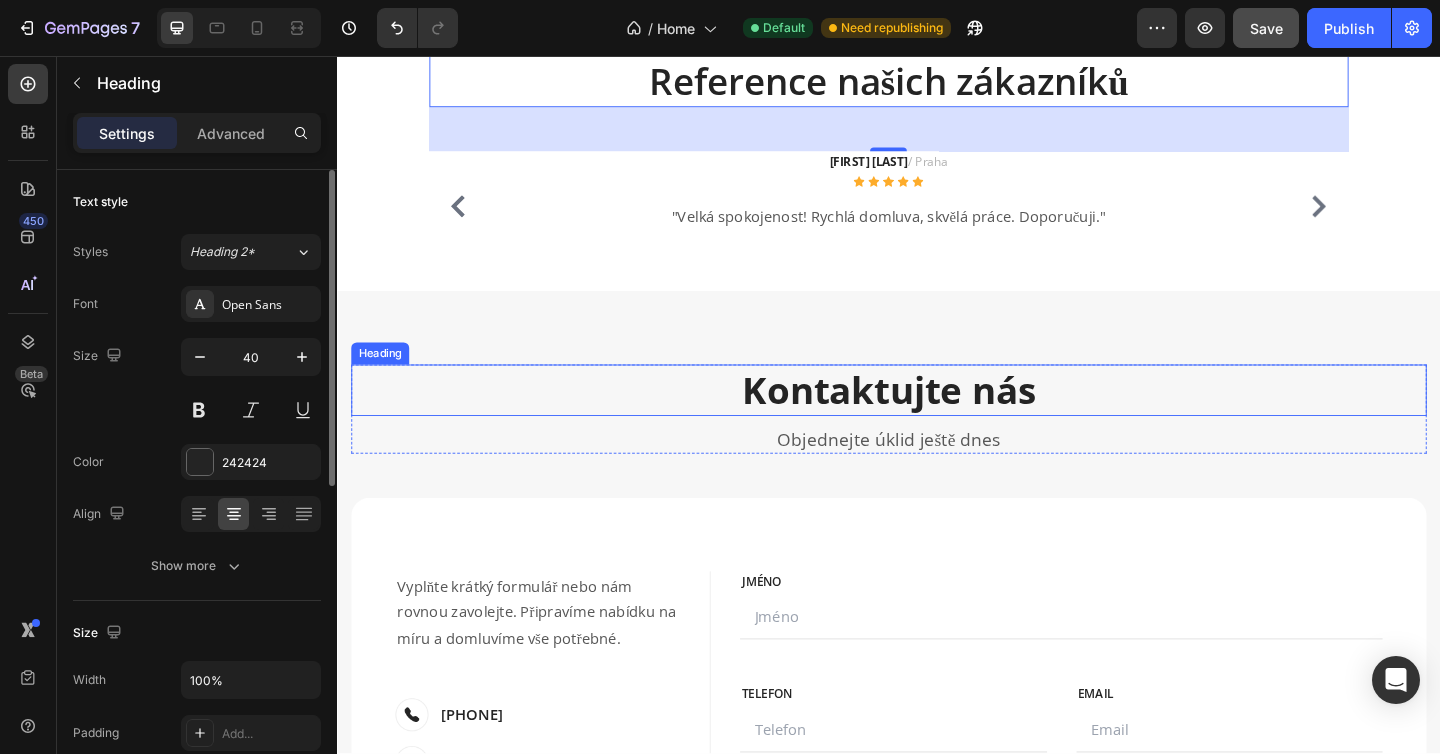 click on "Kontaktujte nás" at bounding box center [937, 420] 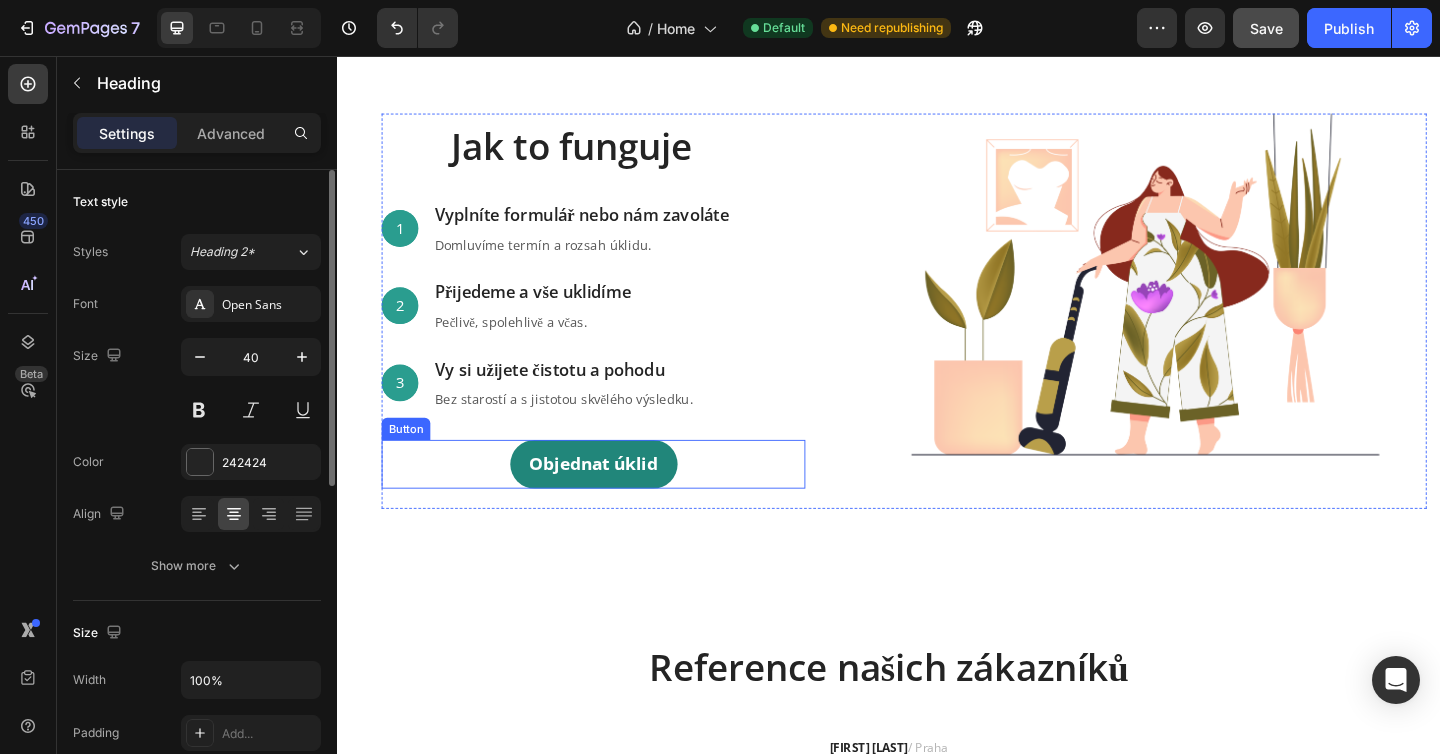 scroll, scrollTop: 1895, scrollLeft: 0, axis: vertical 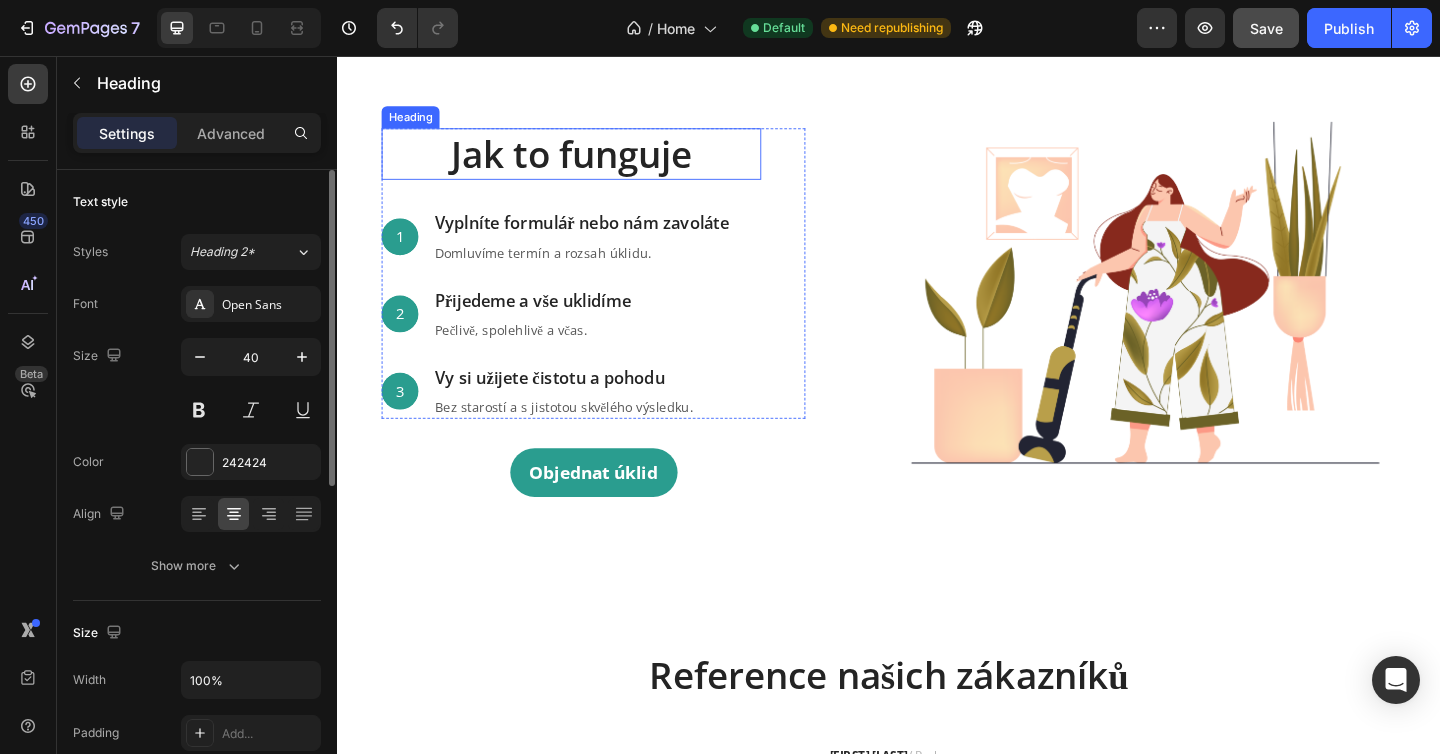 click on "Jak to funguje" at bounding box center (591, 163) 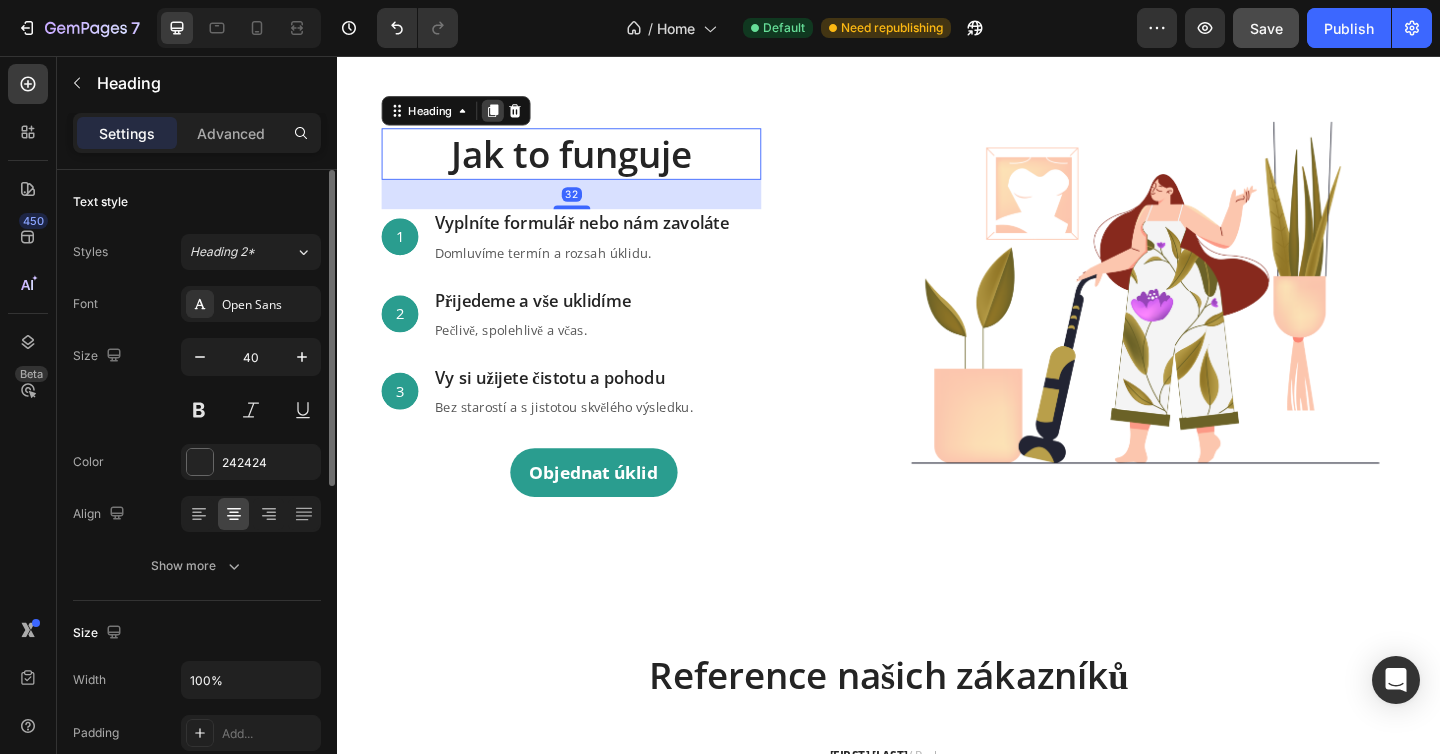 click 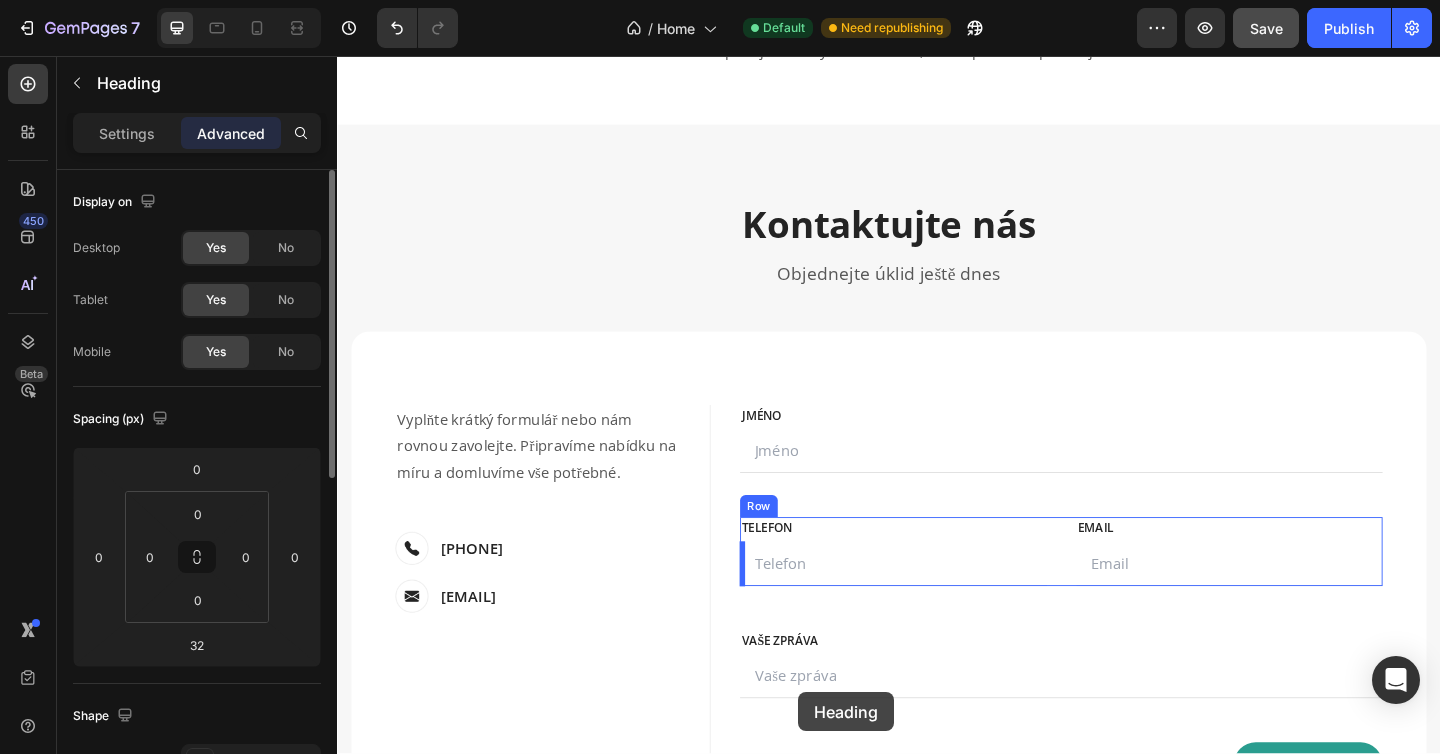 scroll, scrollTop: 2801, scrollLeft: 0, axis: vertical 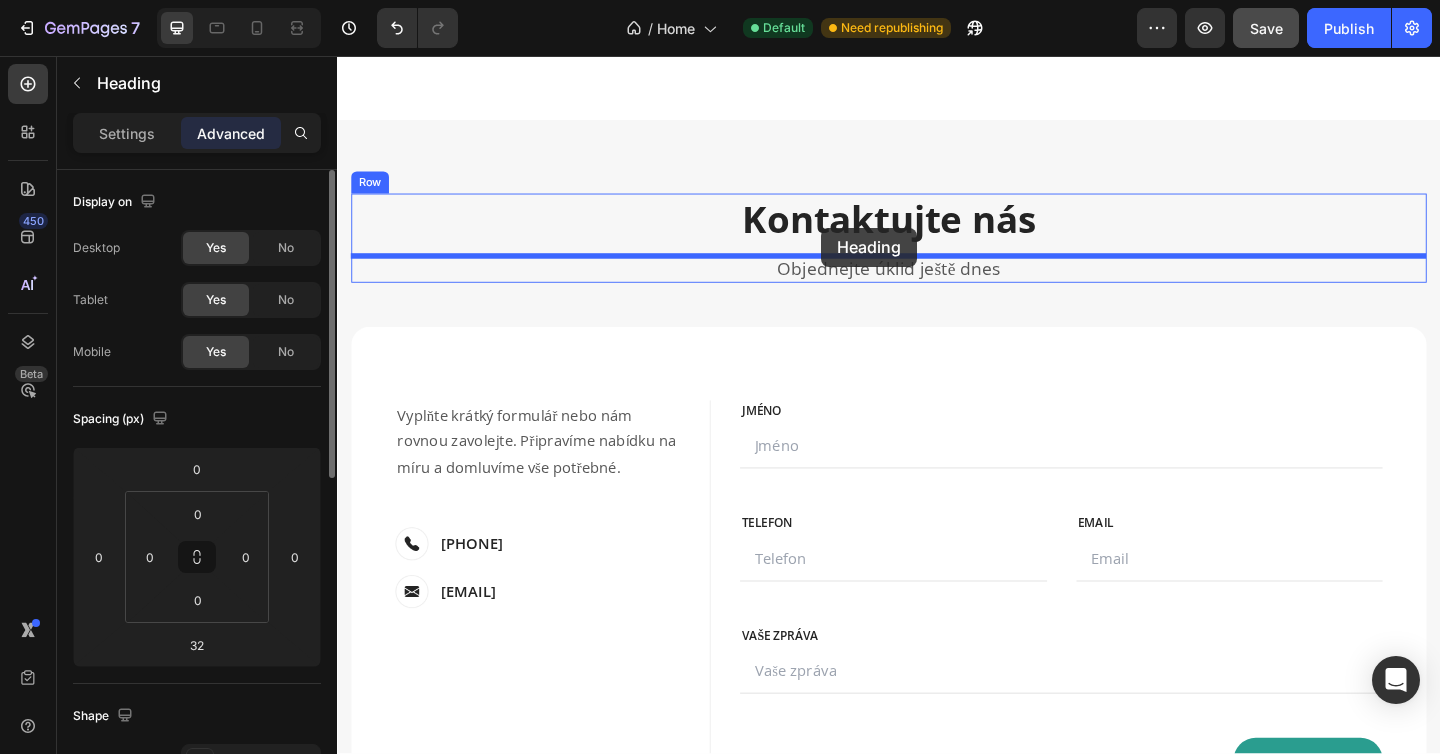 drag, startPoint x: 396, startPoint y: 190, endPoint x: 864, endPoint y: 243, distance: 470.99152 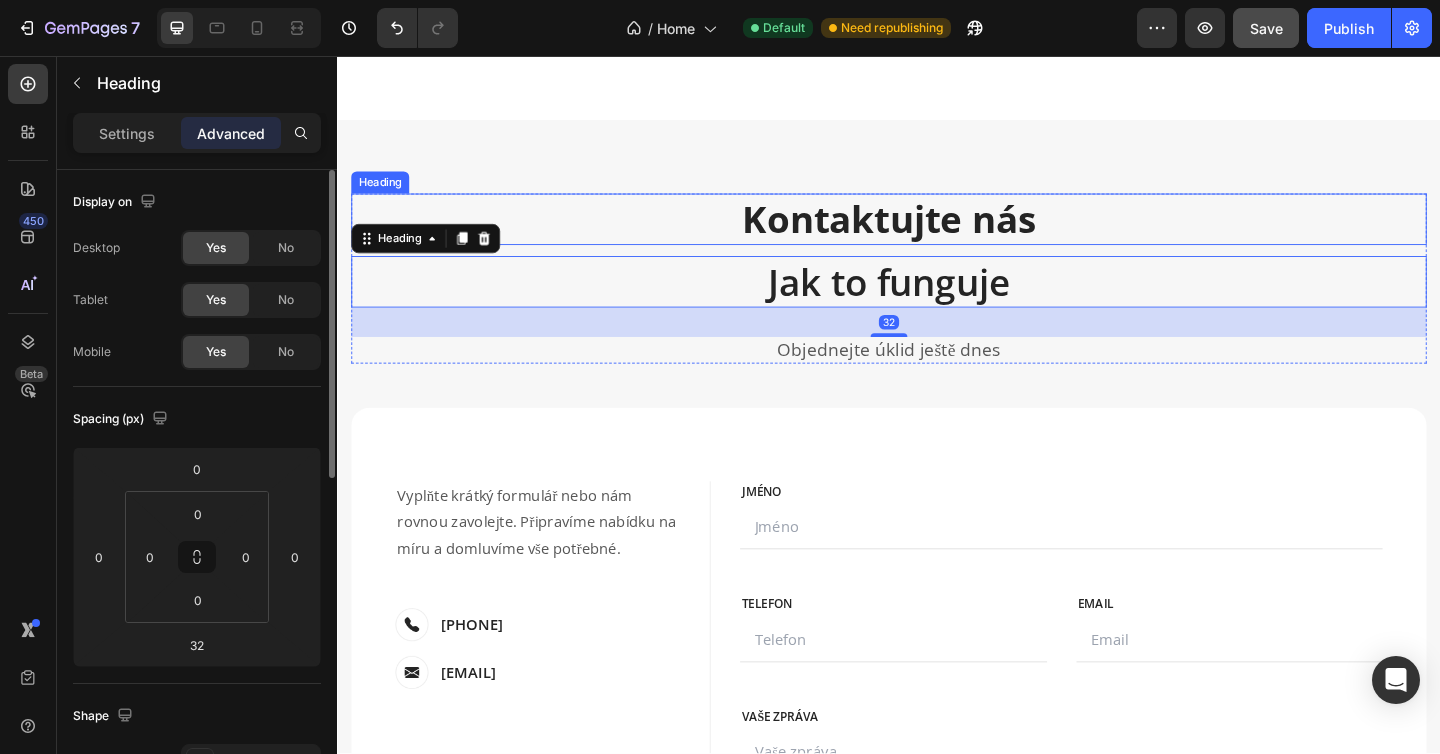 click on "Kontaktujte nás" at bounding box center (937, 234) 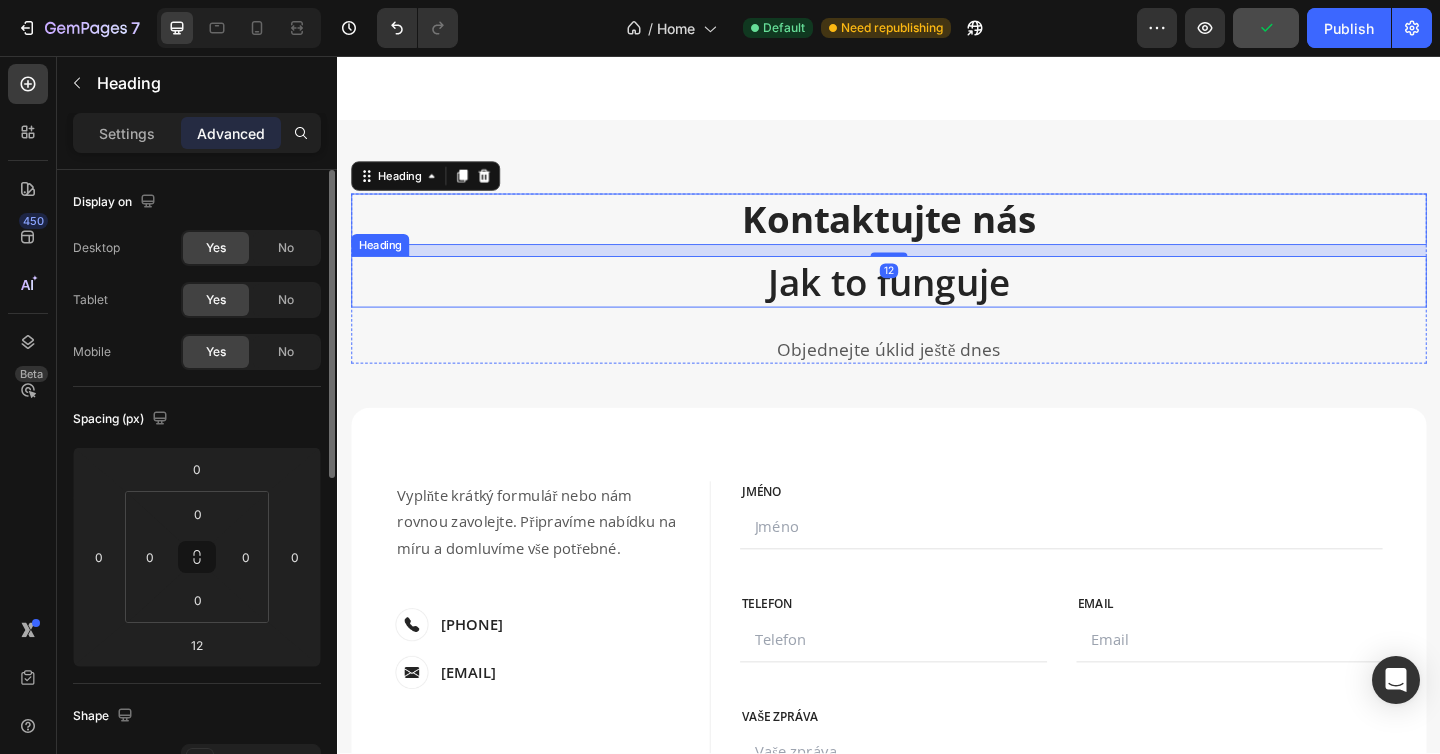 click on "Jak to funguje" at bounding box center (937, 302) 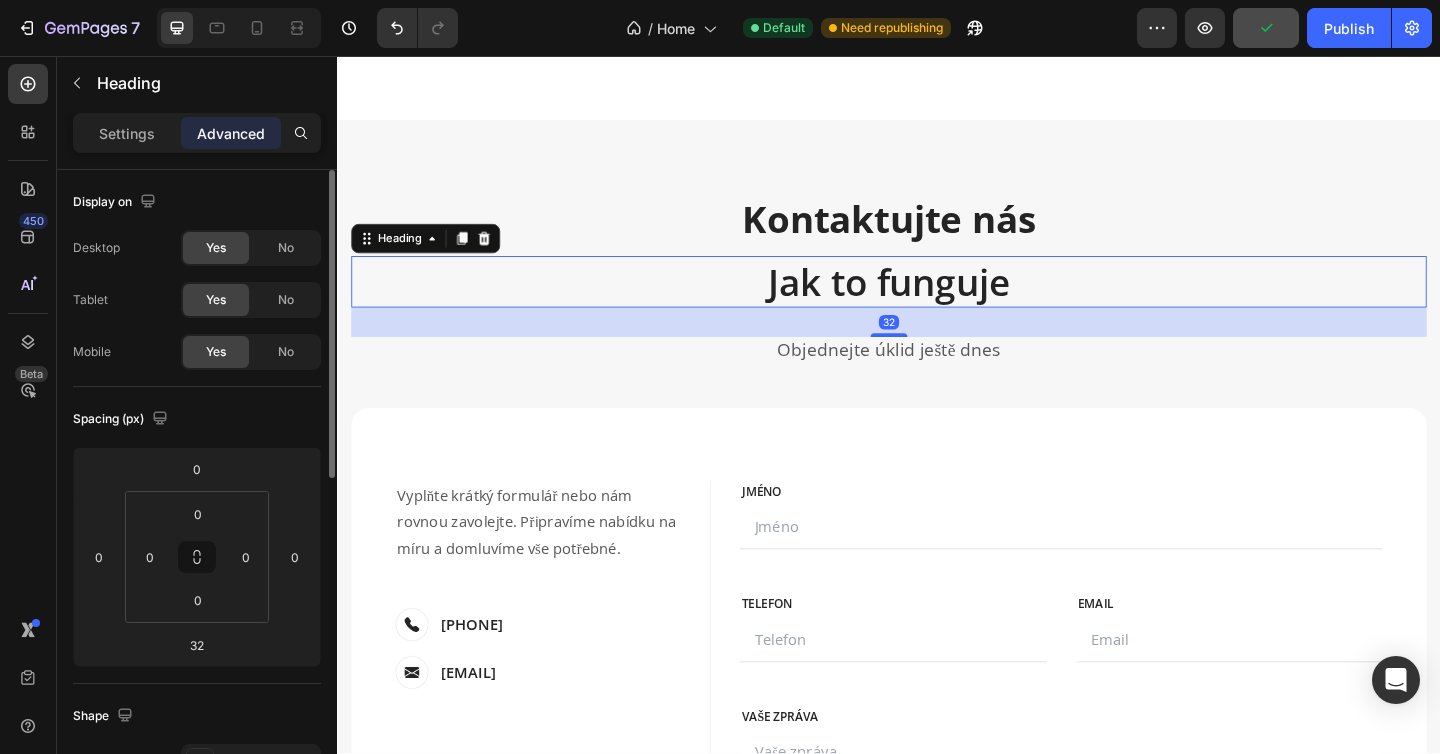click on "32" at bounding box center (937, 346) 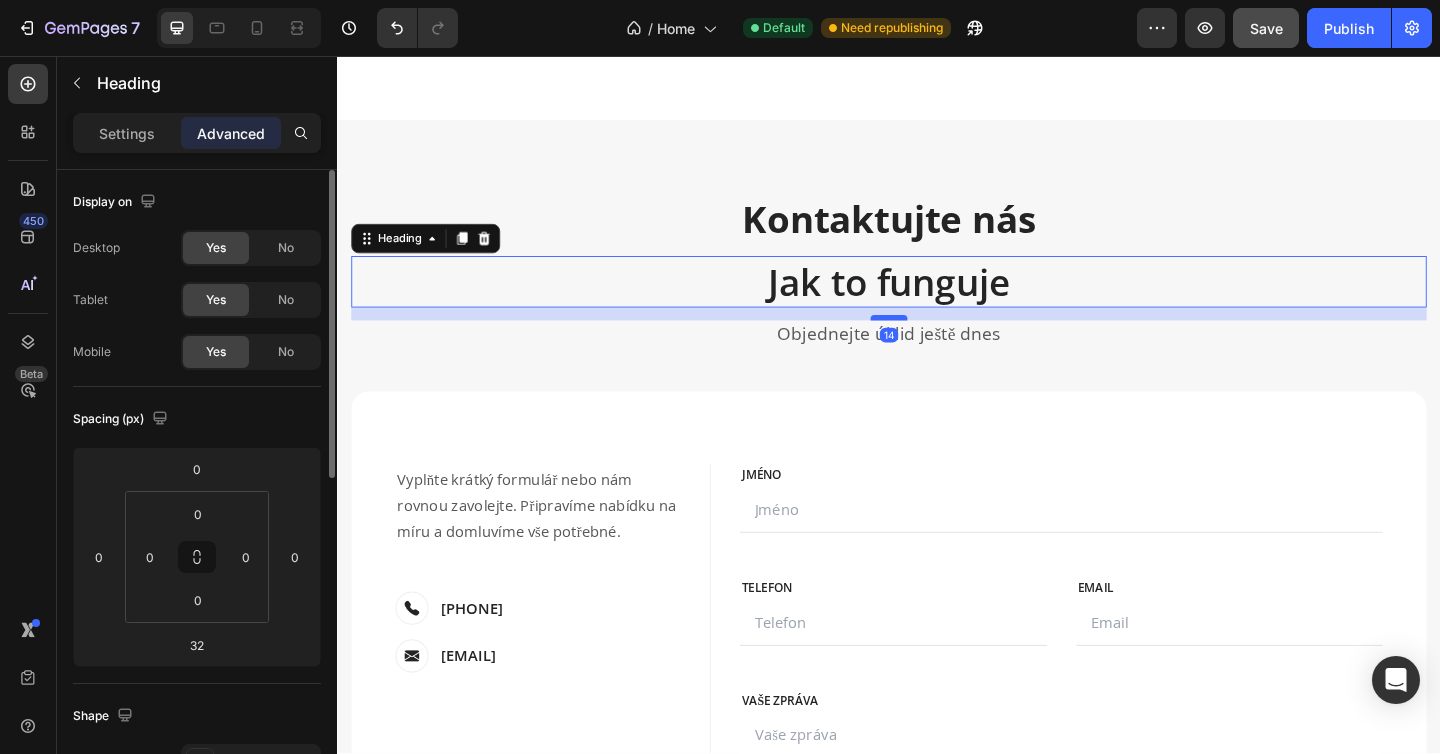 drag, startPoint x: 937, startPoint y: 358, endPoint x: 937, endPoint y: 340, distance: 18 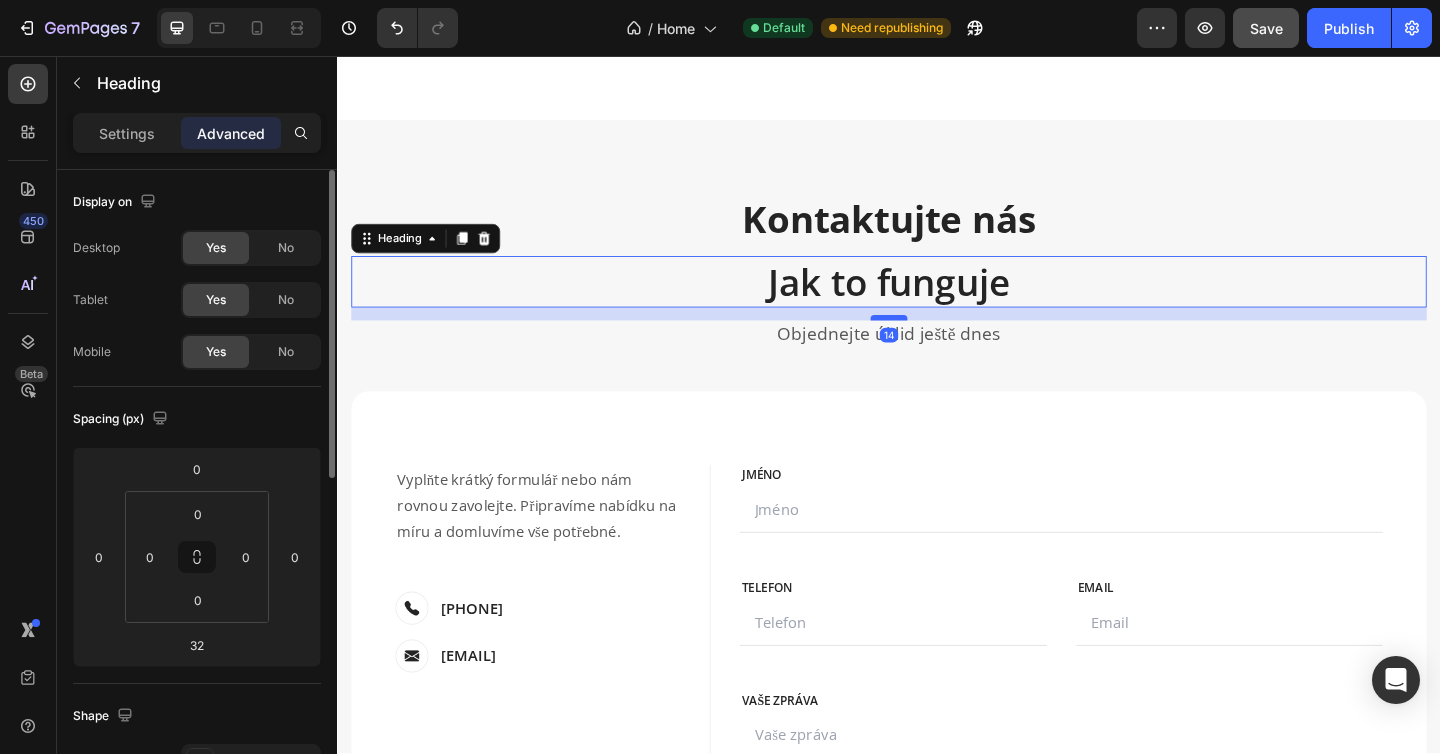 click at bounding box center [937, 341] 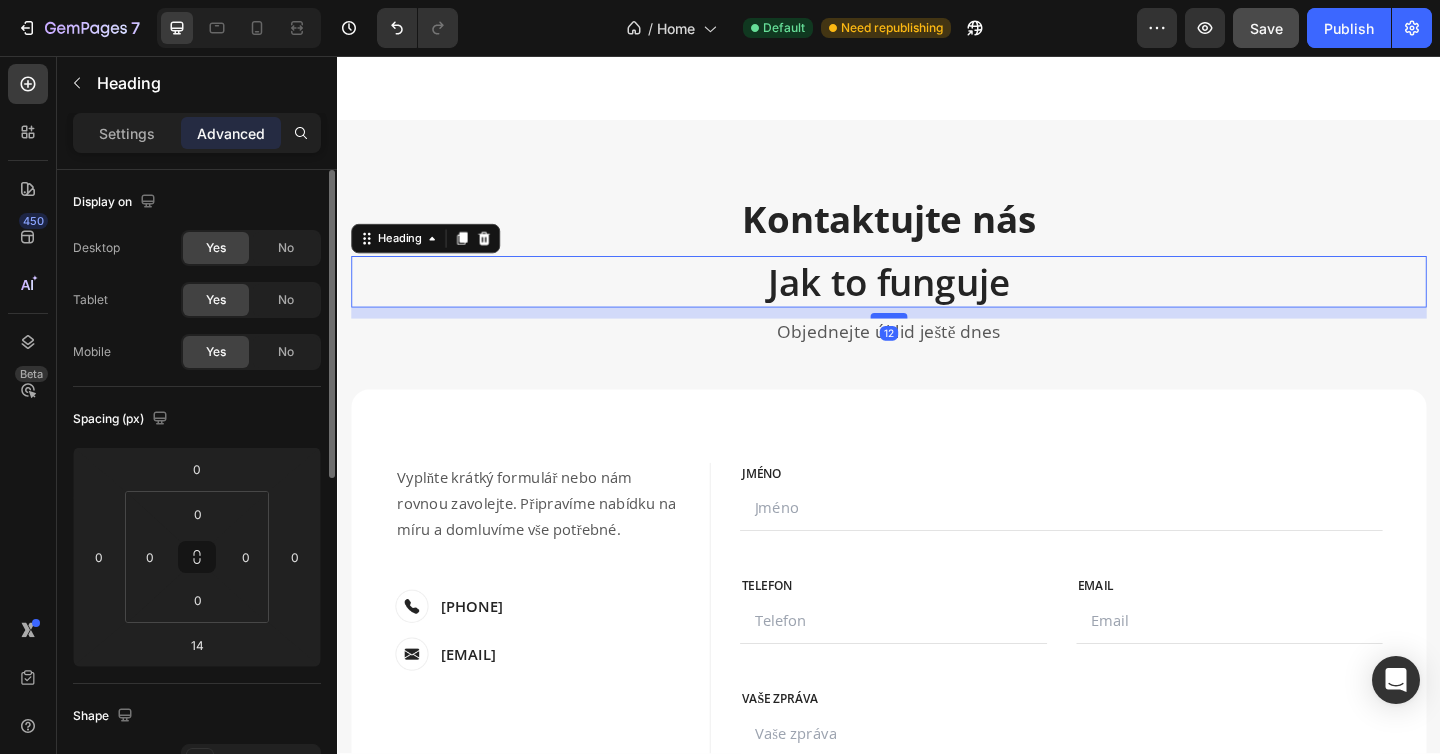 click at bounding box center [937, 339] 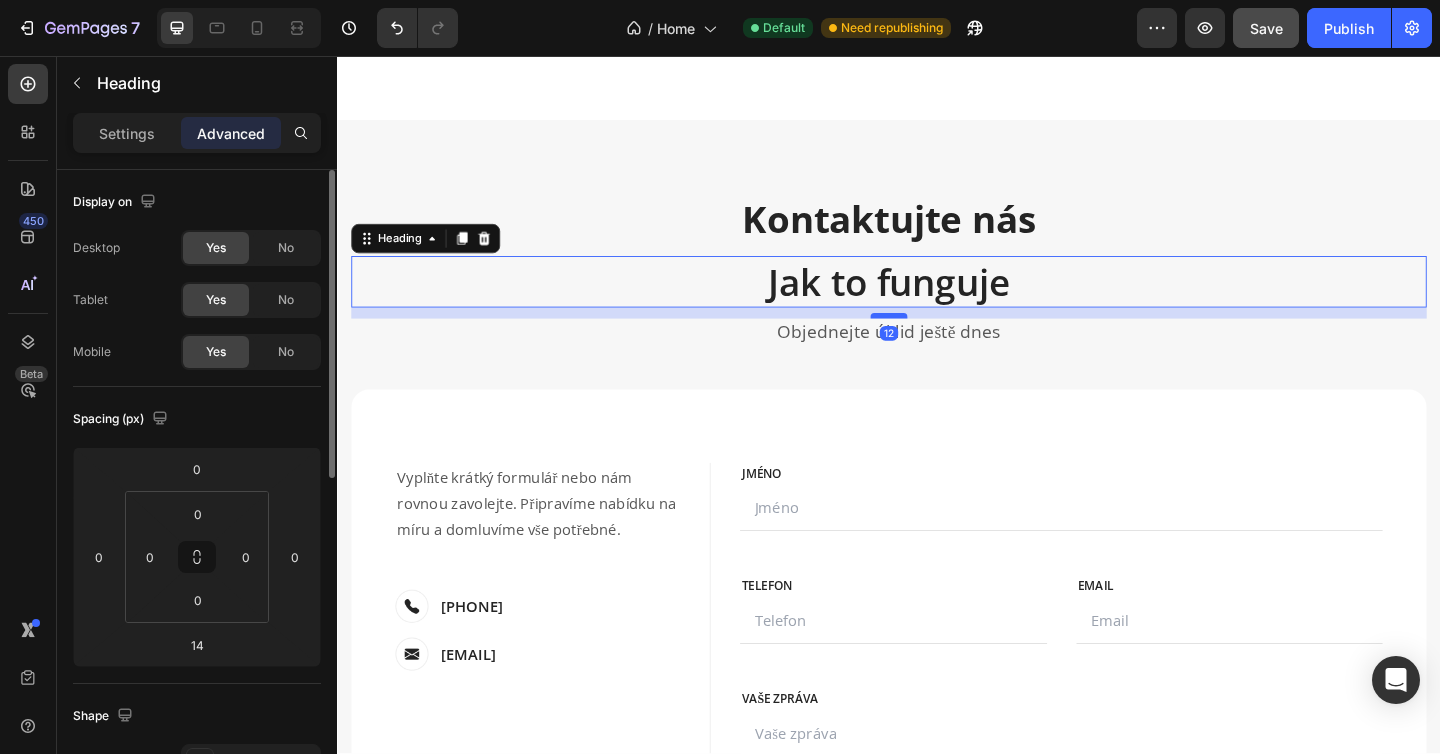 type on "12" 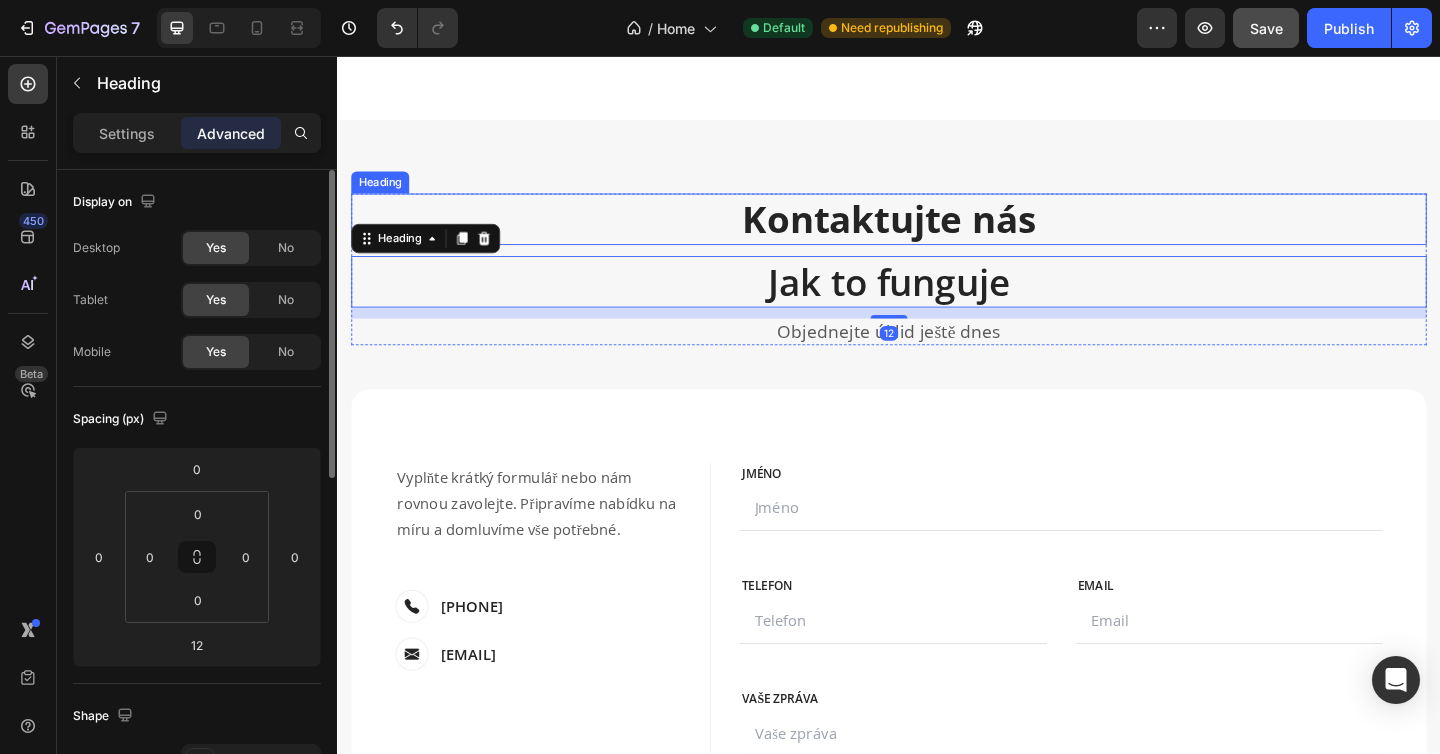 click on "Kontaktujte nás" at bounding box center (937, 234) 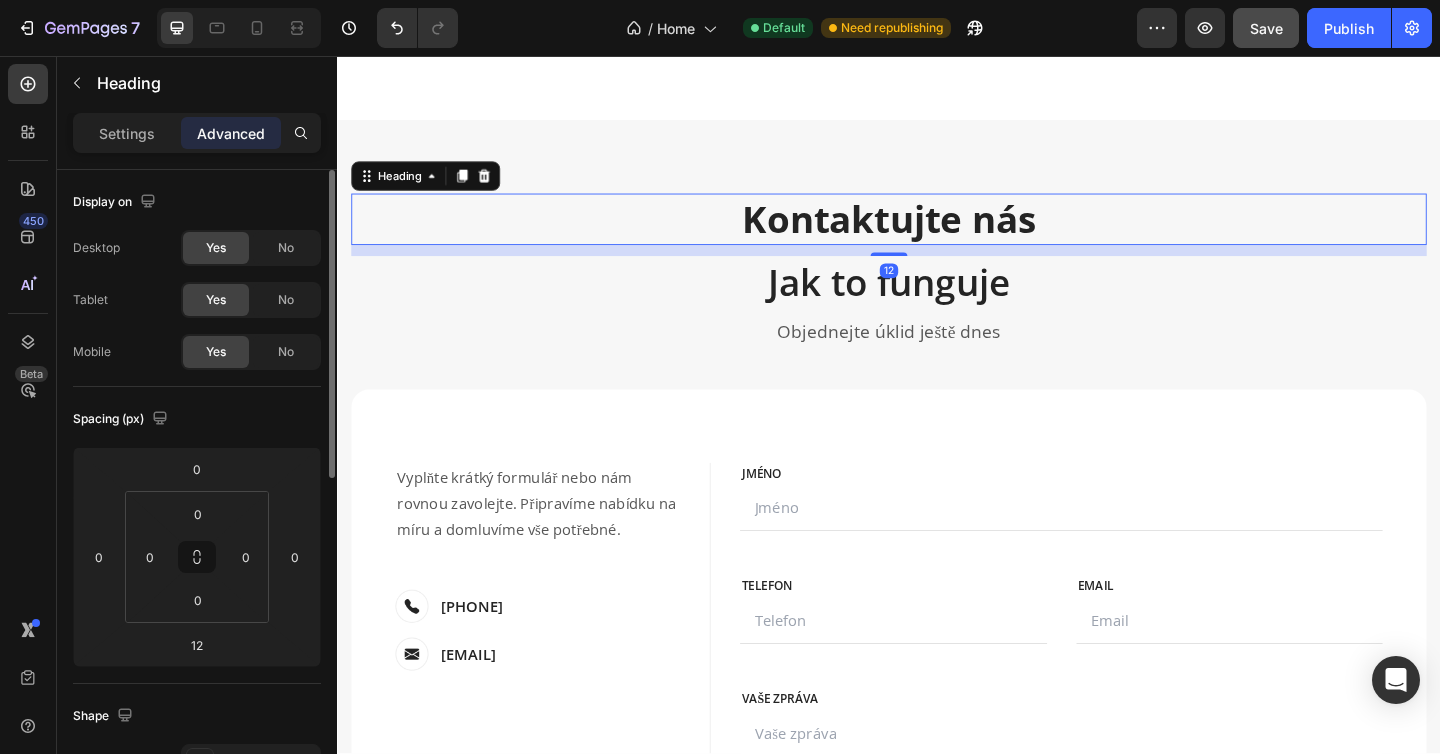 click on "Kontaktujte nás" at bounding box center [937, 234] 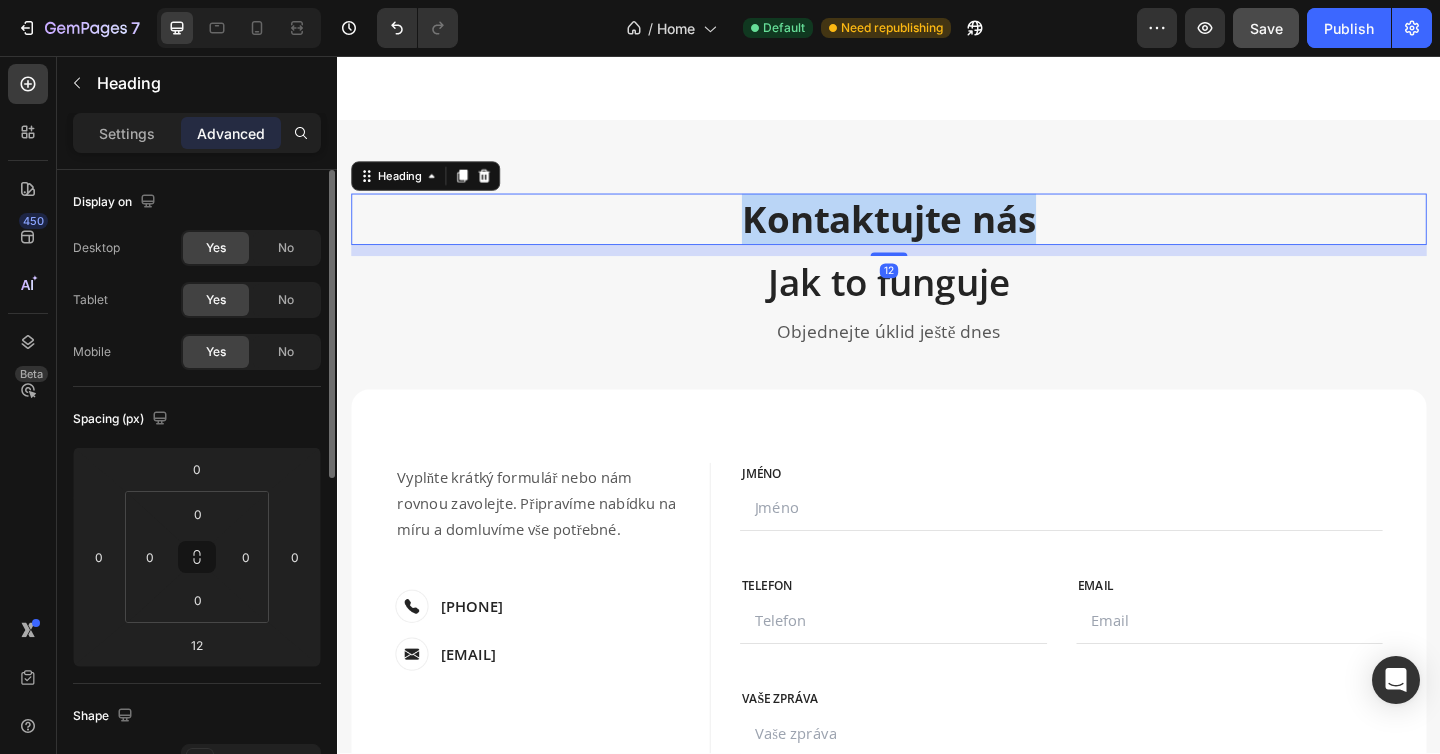 click on "Kontaktujte nás" at bounding box center (937, 234) 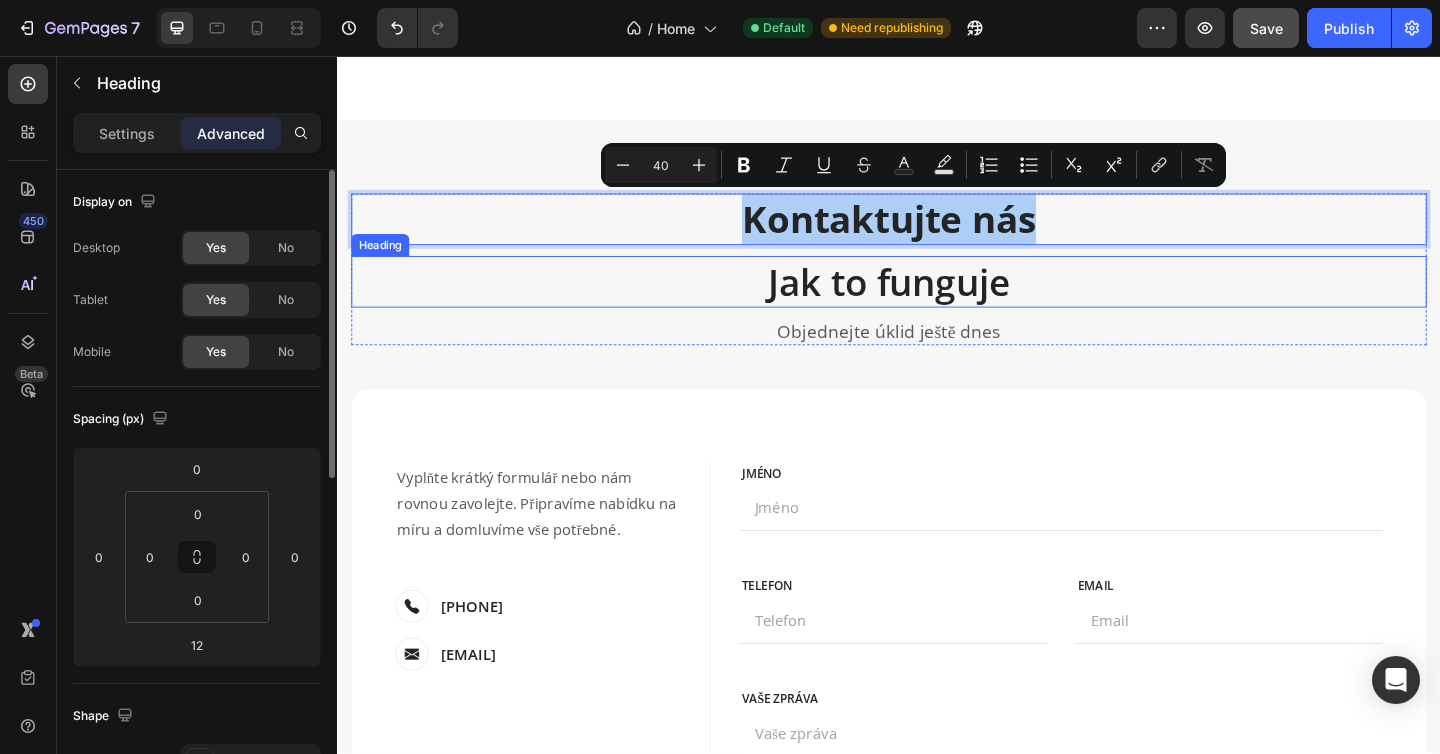 click on "Jak to funguje" at bounding box center [937, 302] 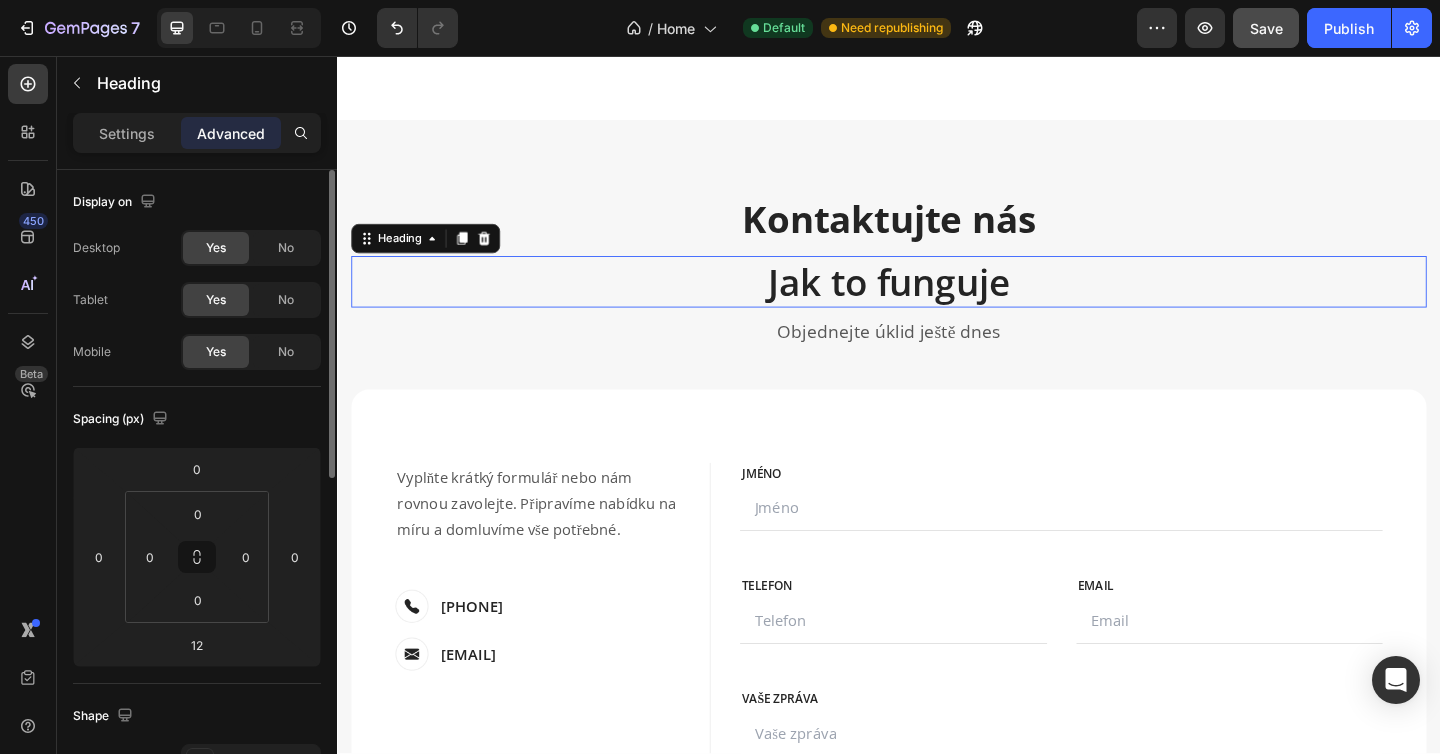 click on "Jak to funguje" at bounding box center [937, 302] 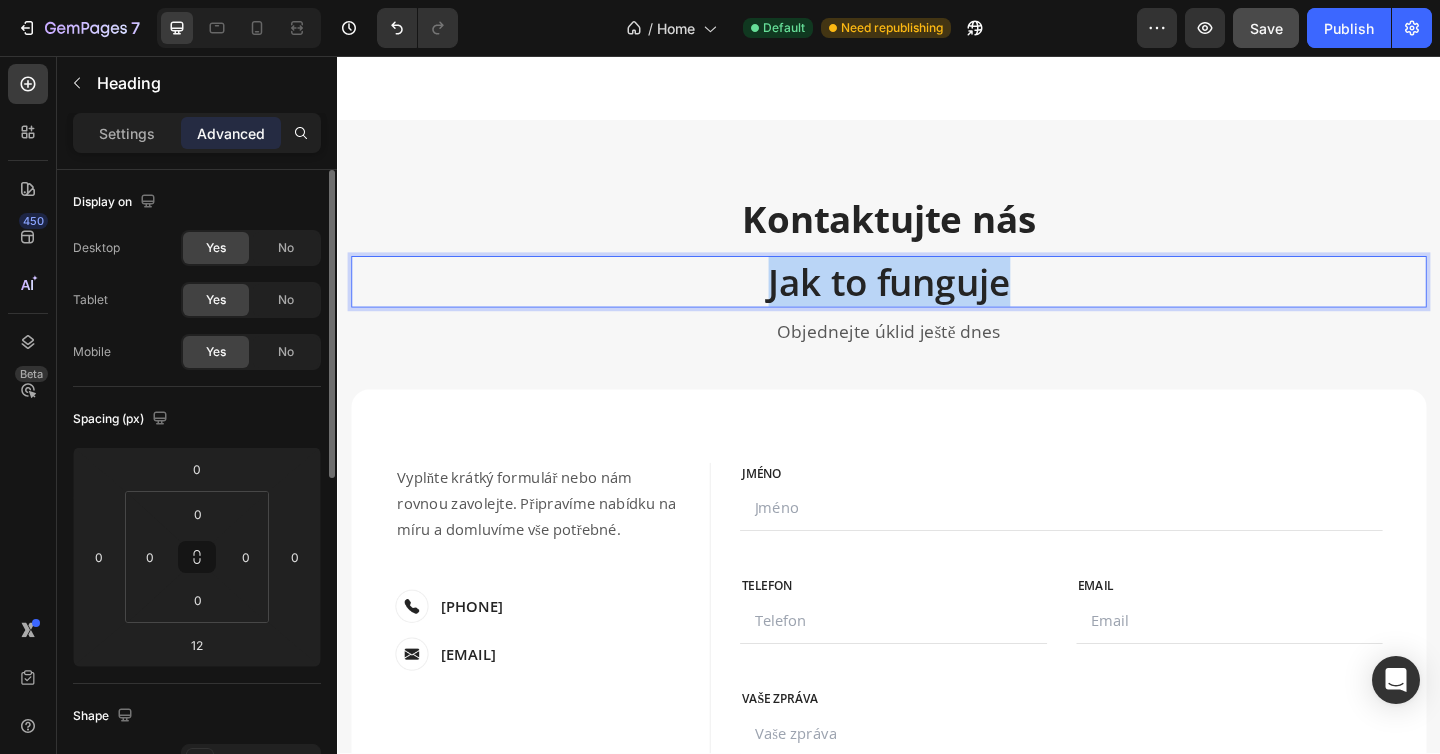 click on "Jak to funguje" at bounding box center [937, 302] 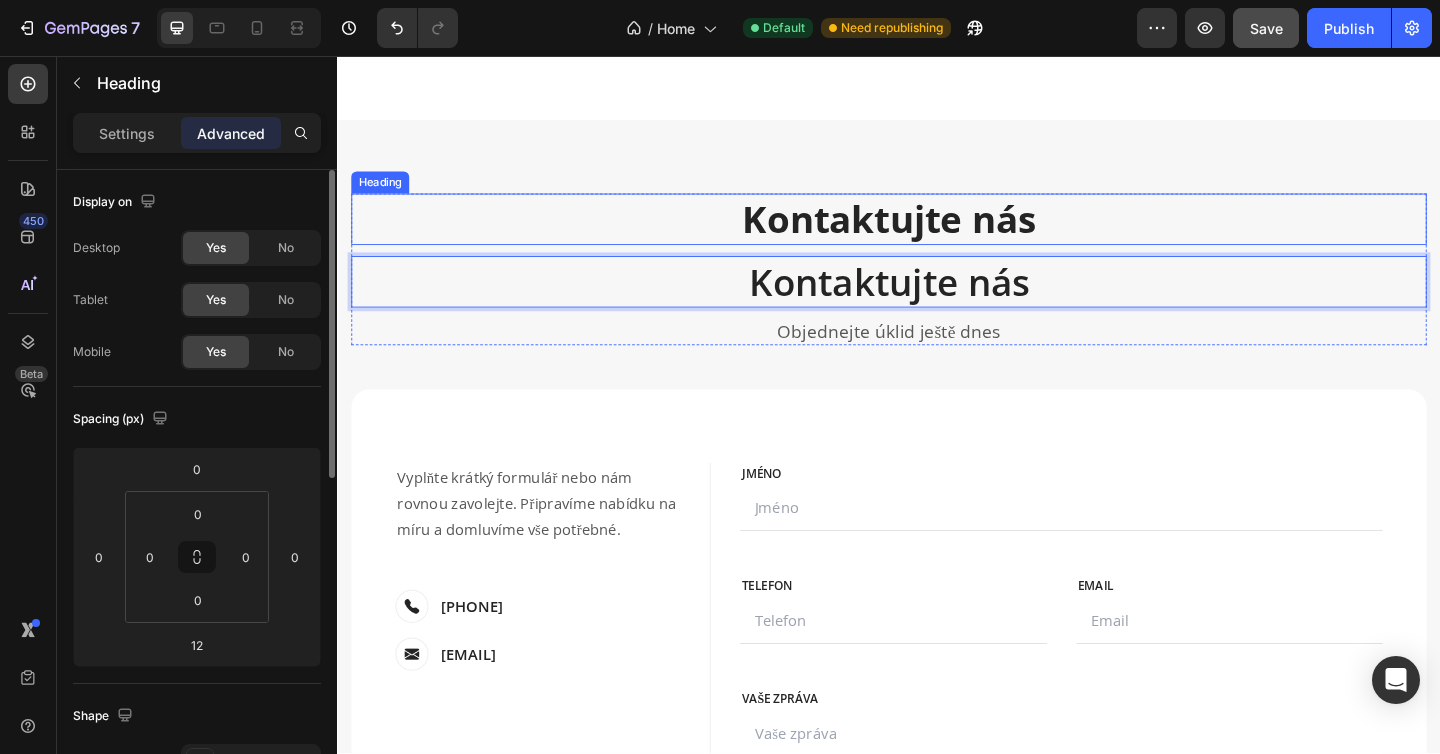 click on "Kontaktujte nás" at bounding box center (937, 234) 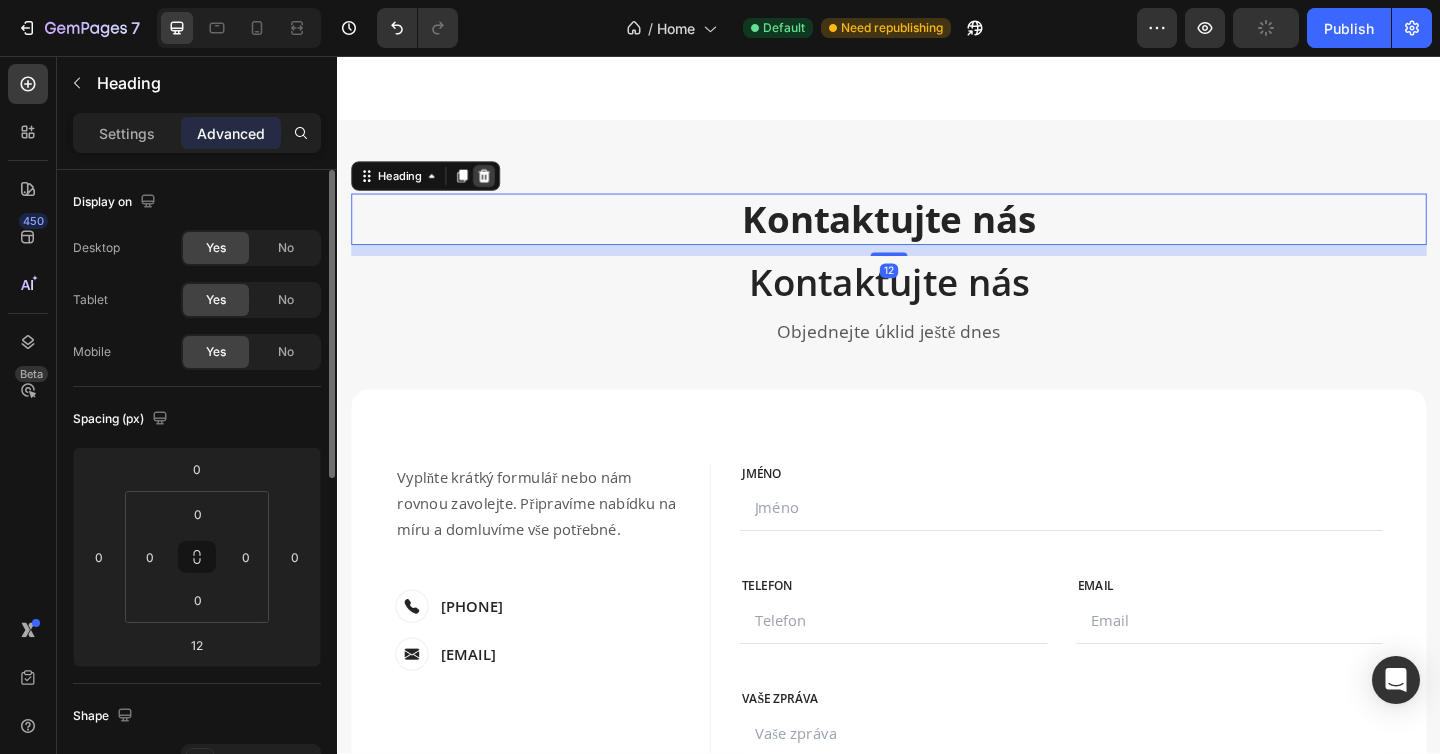 click 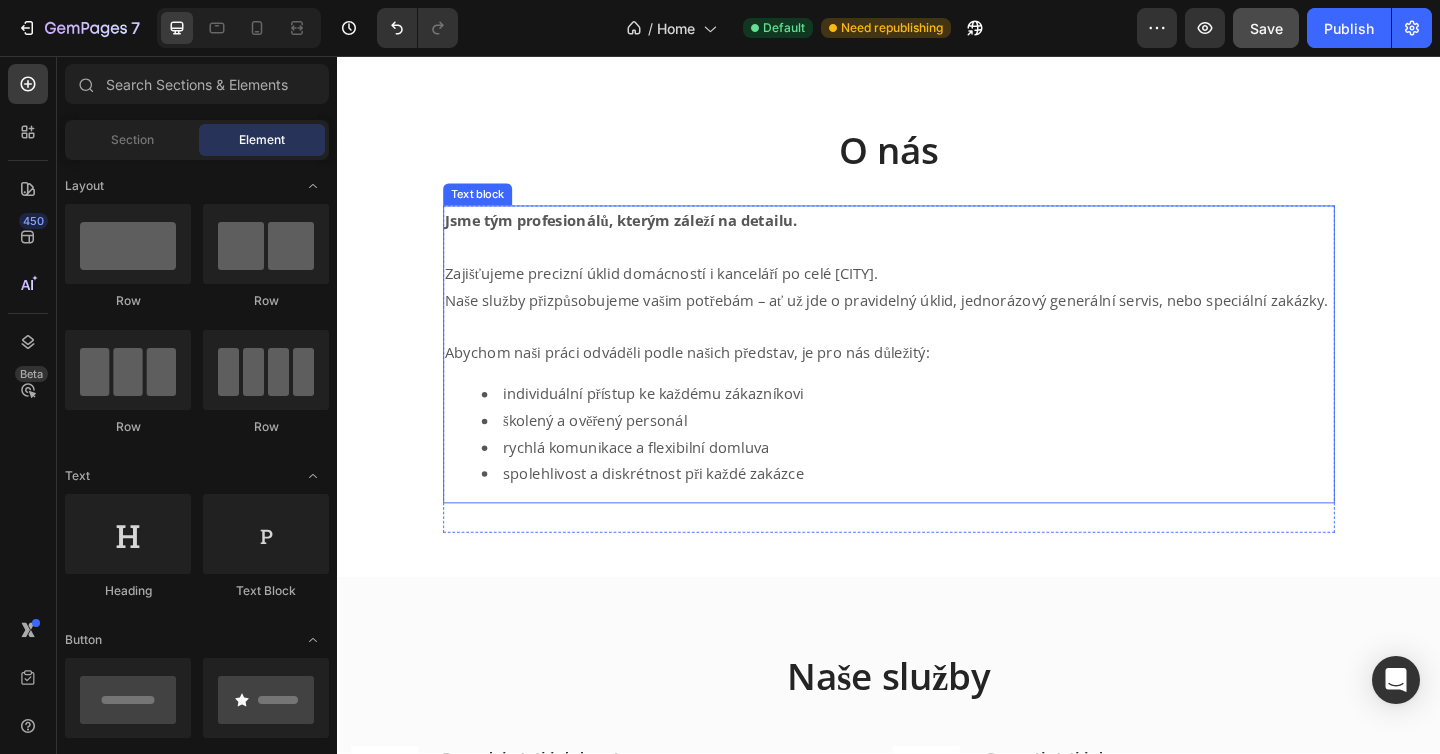 scroll, scrollTop: 0, scrollLeft: 0, axis: both 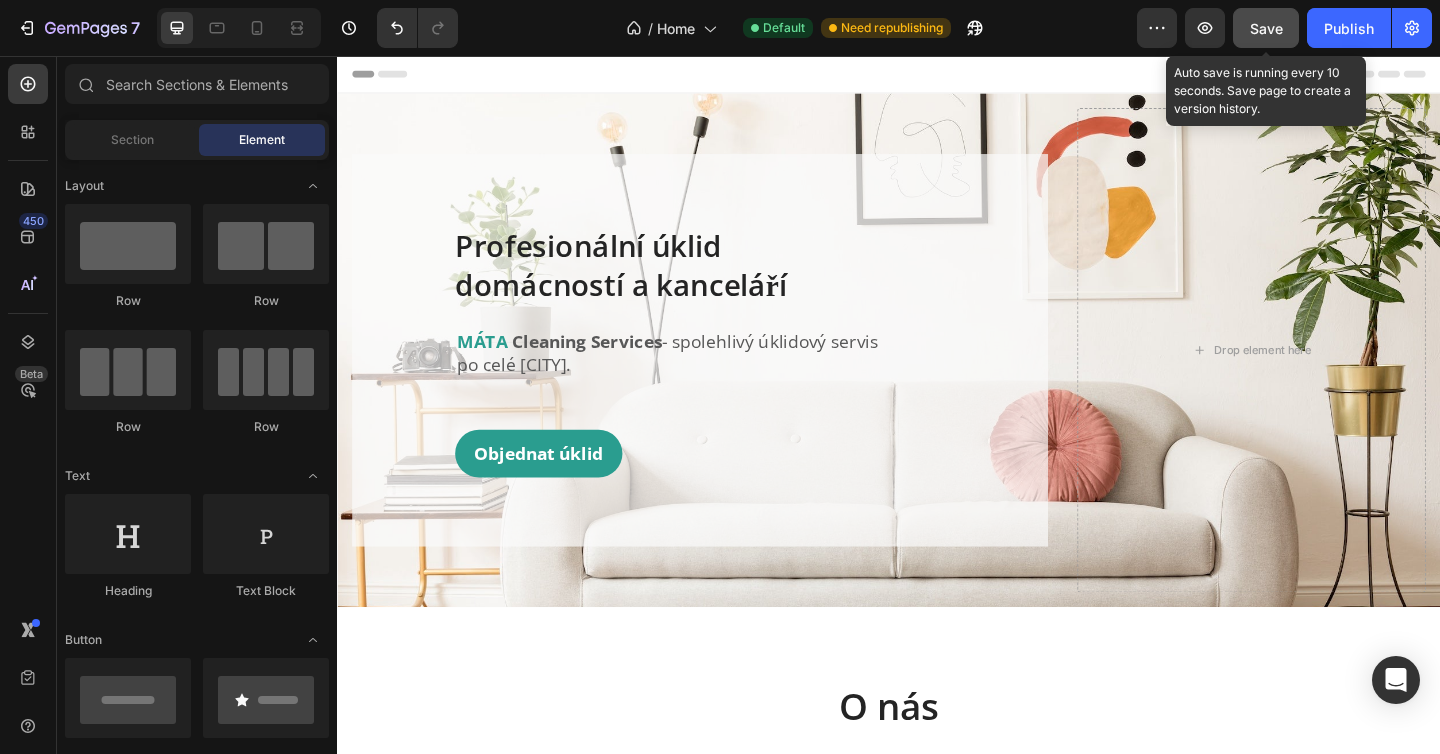 click on "Save" at bounding box center (1266, 28) 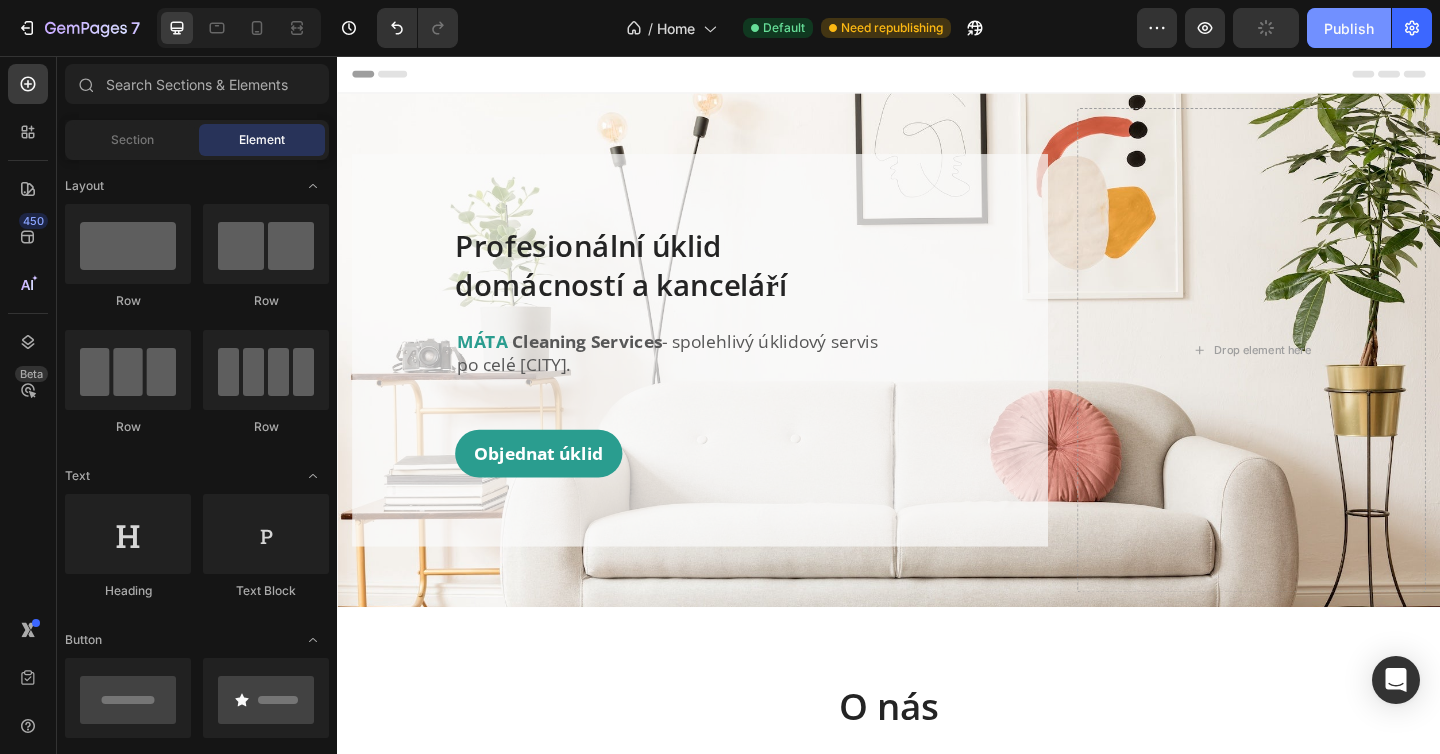 click on "Publish" at bounding box center (1349, 28) 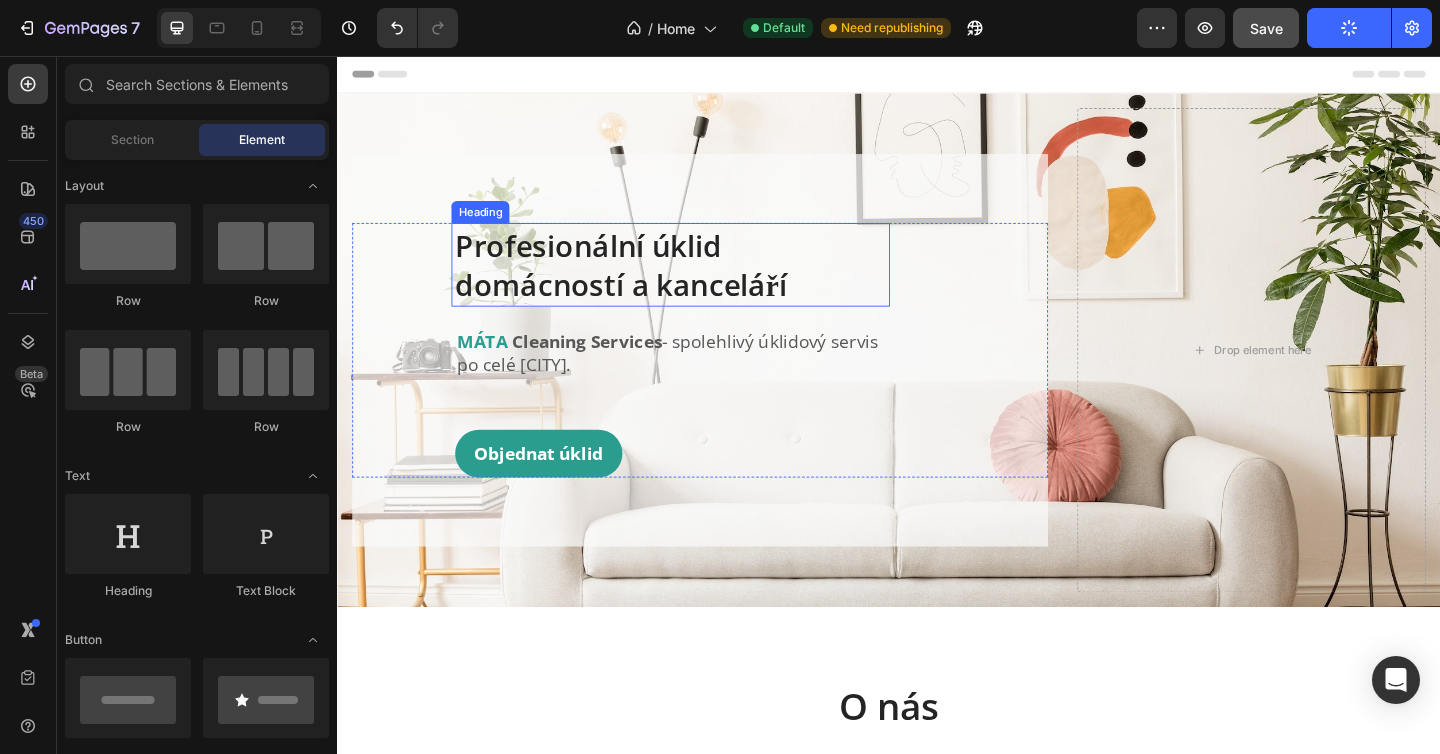 click on "Profesionální úklid domácností a kanceláří" at bounding box center (699, 283) 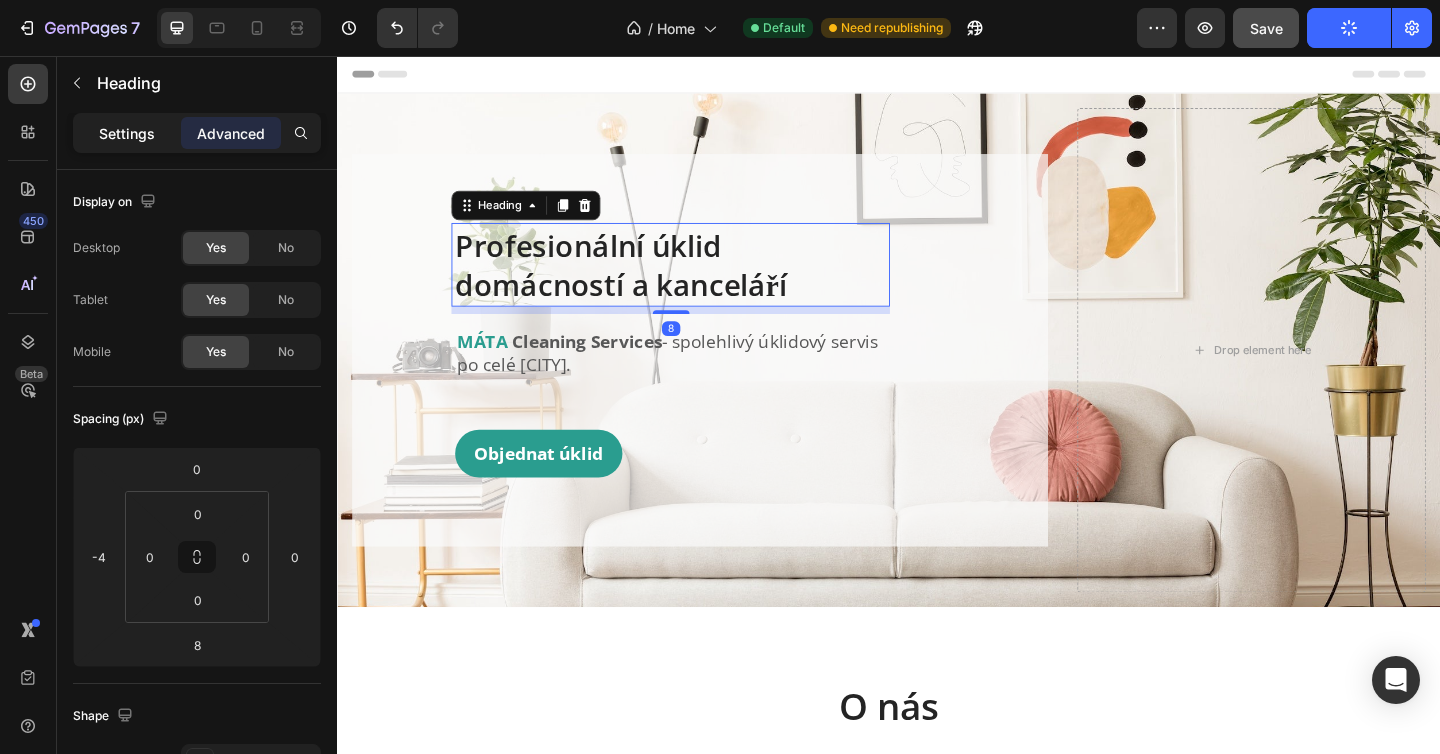 click on "Settings" at bounding box center [127, 133] 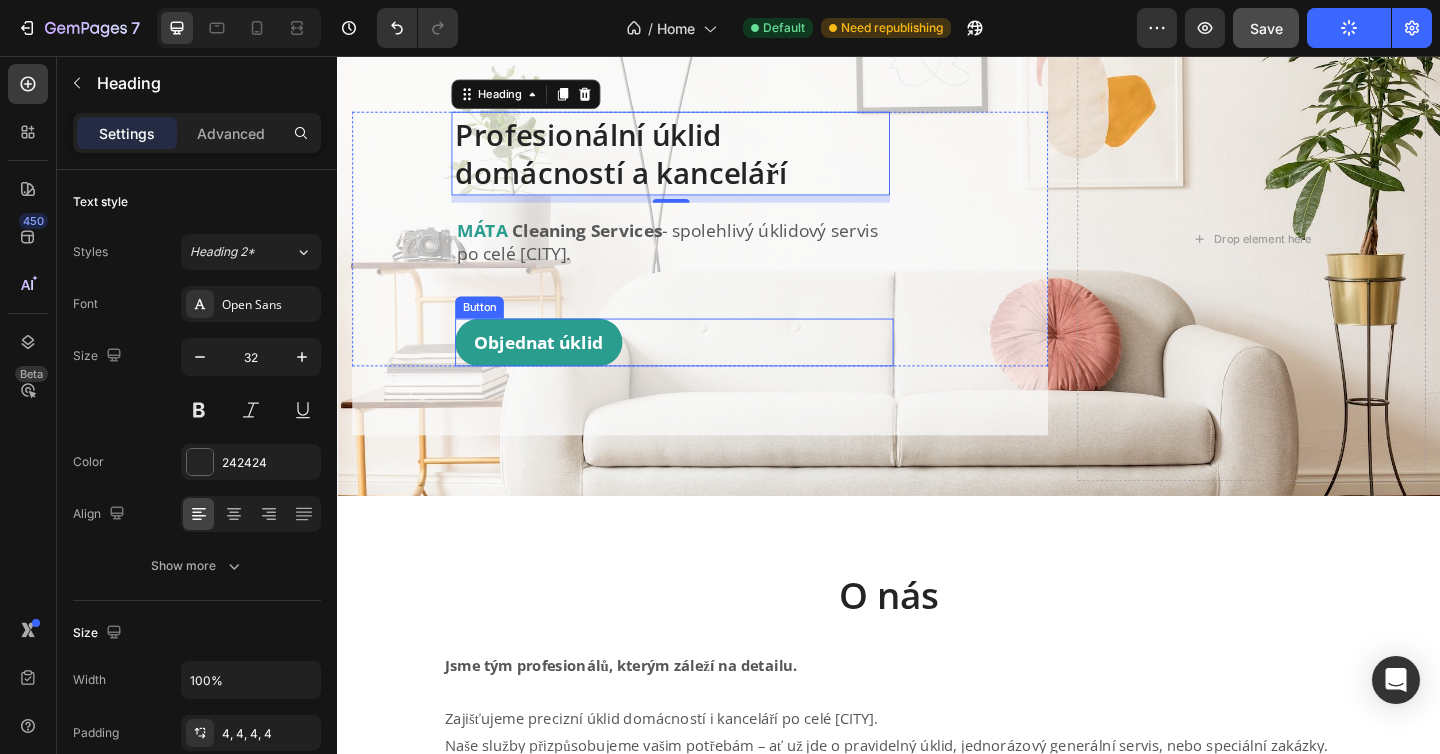 scroll, scrollTop: 135, scrollLeft: 0, axis: vertical 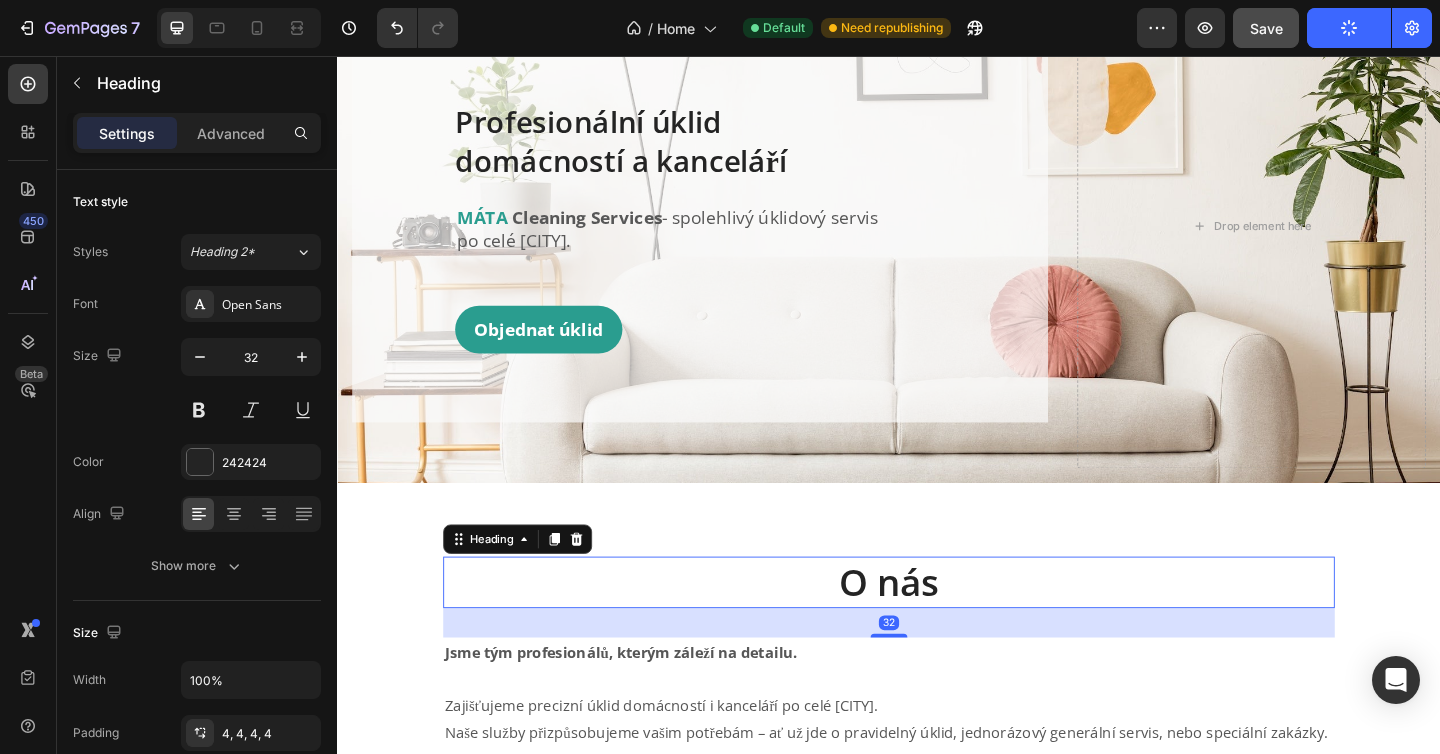 click on "O nás" at bounding box center (937, 629) 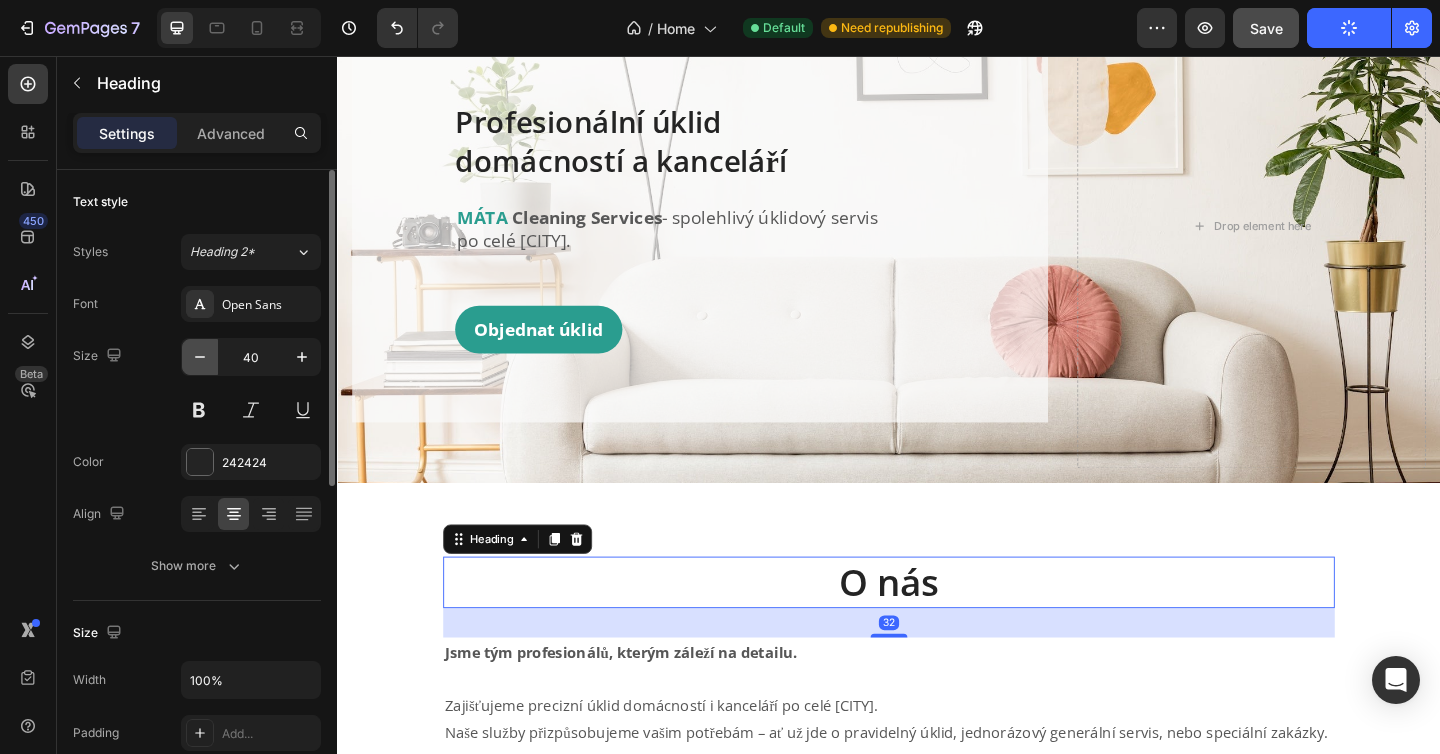 click 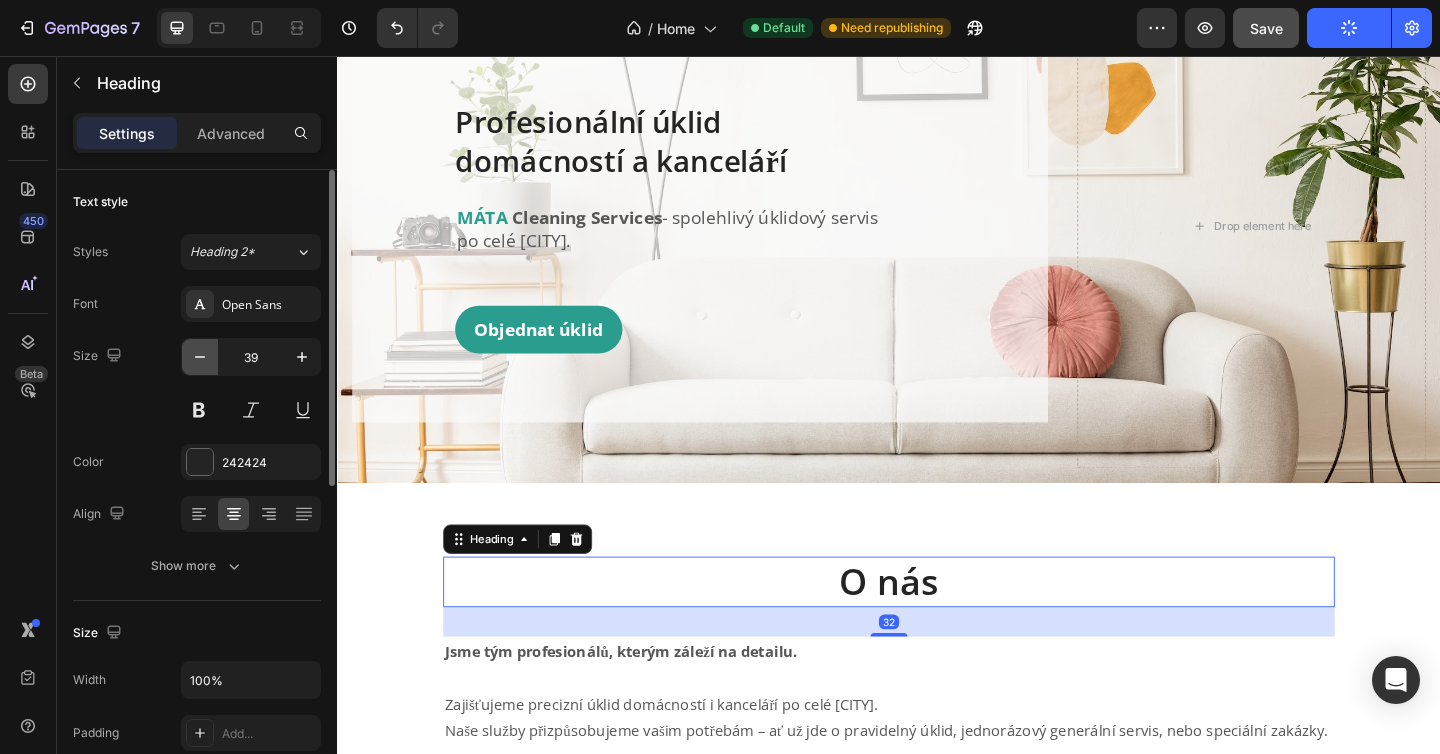 click 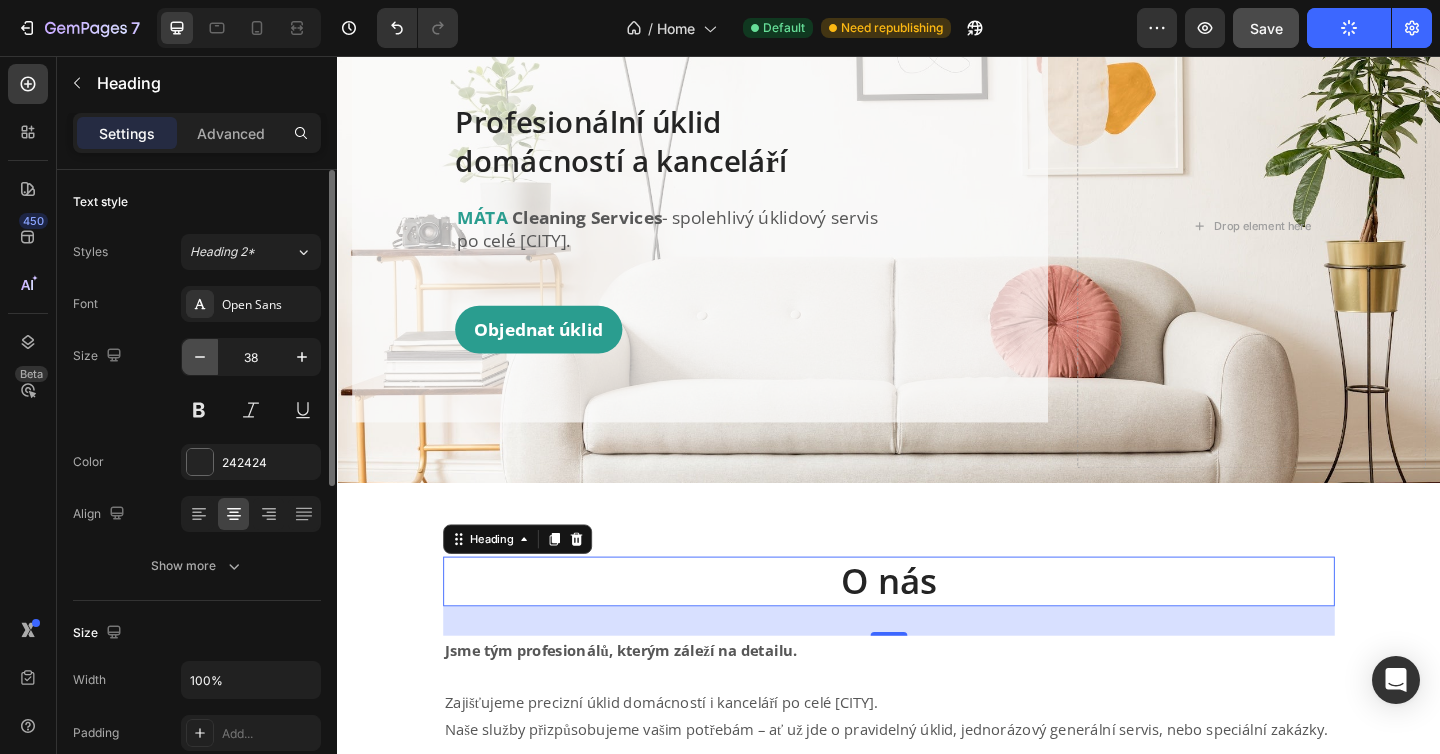 click 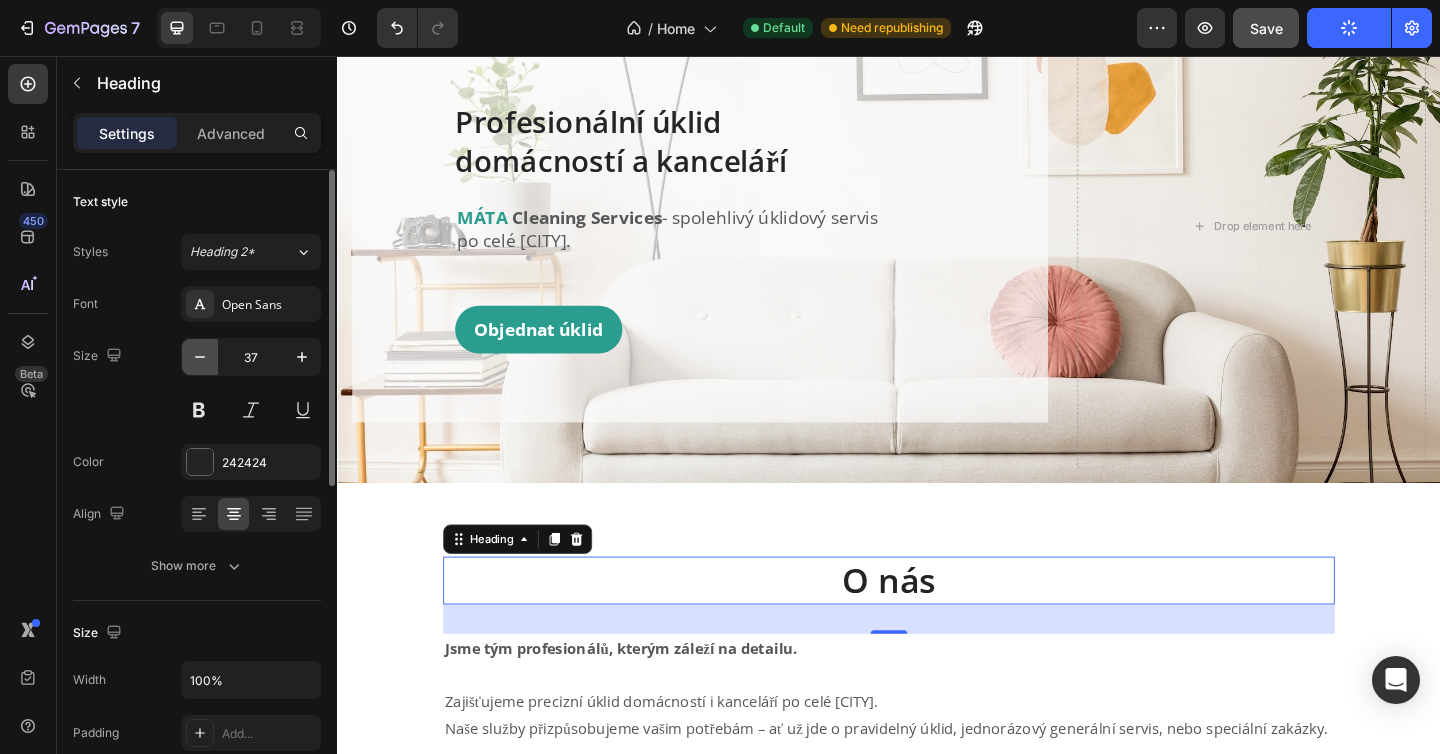 click 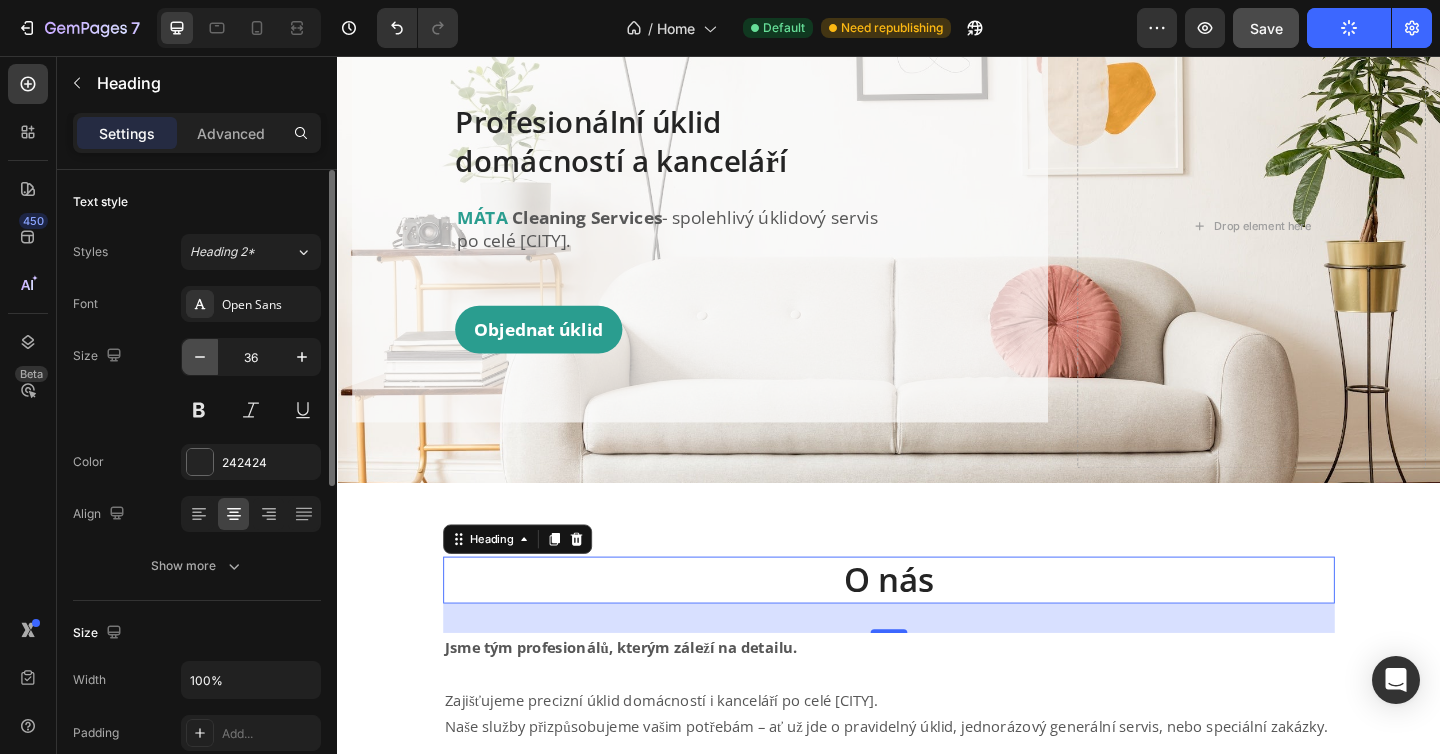 click 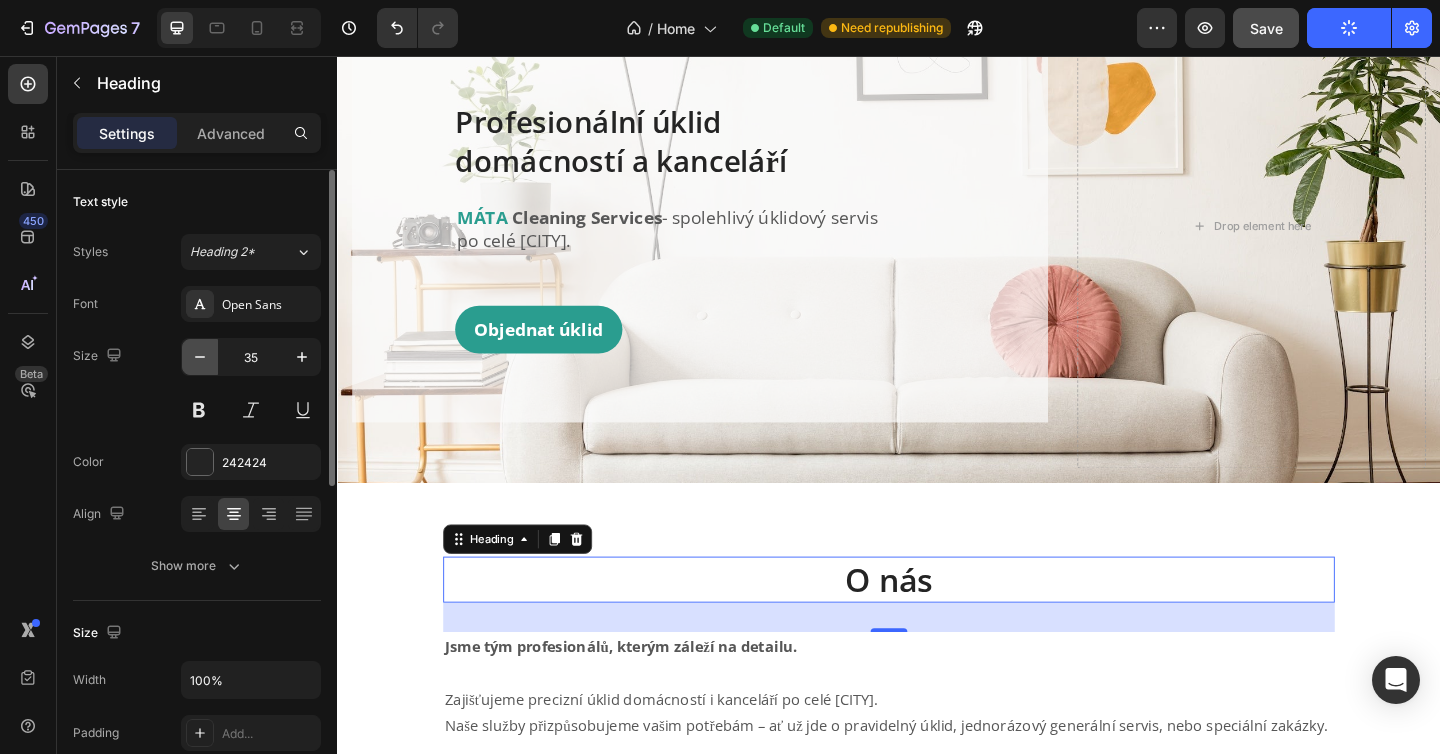 click 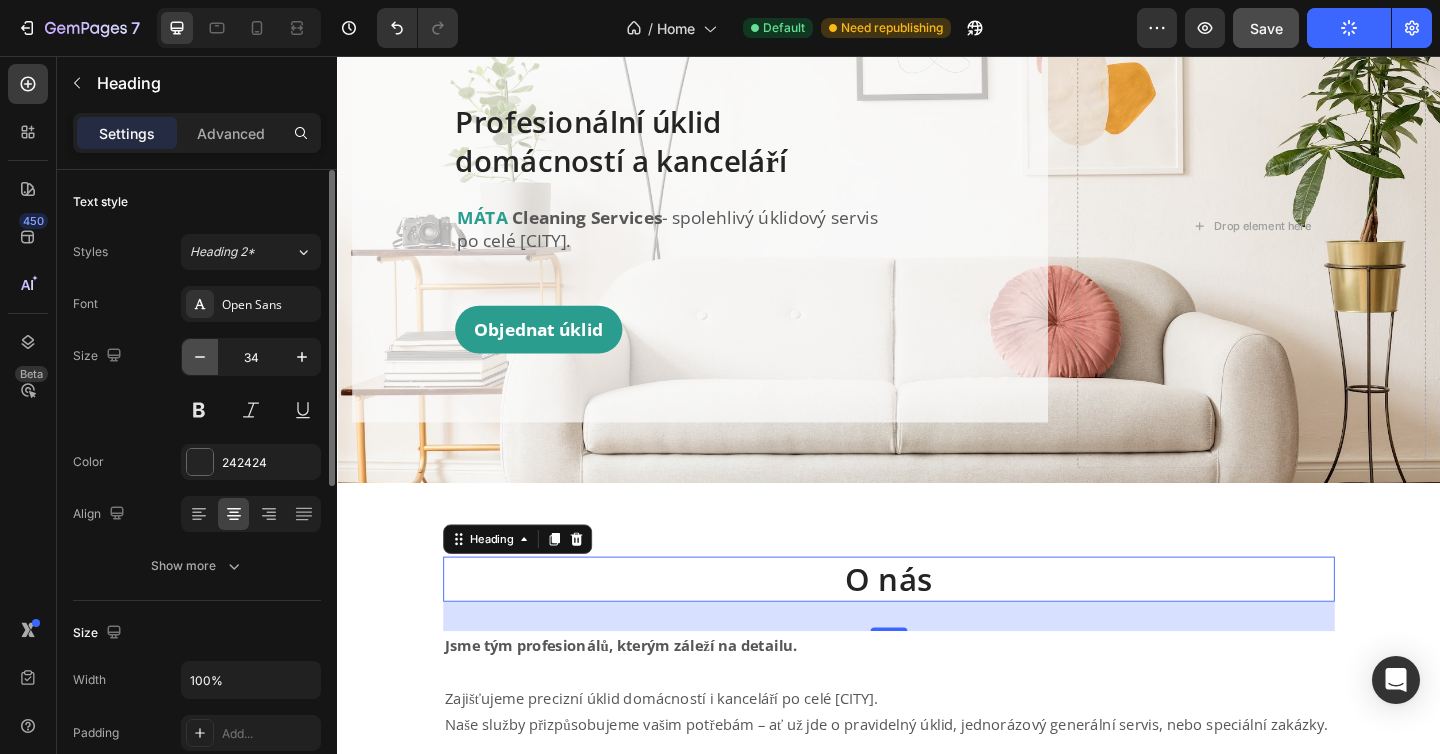 click 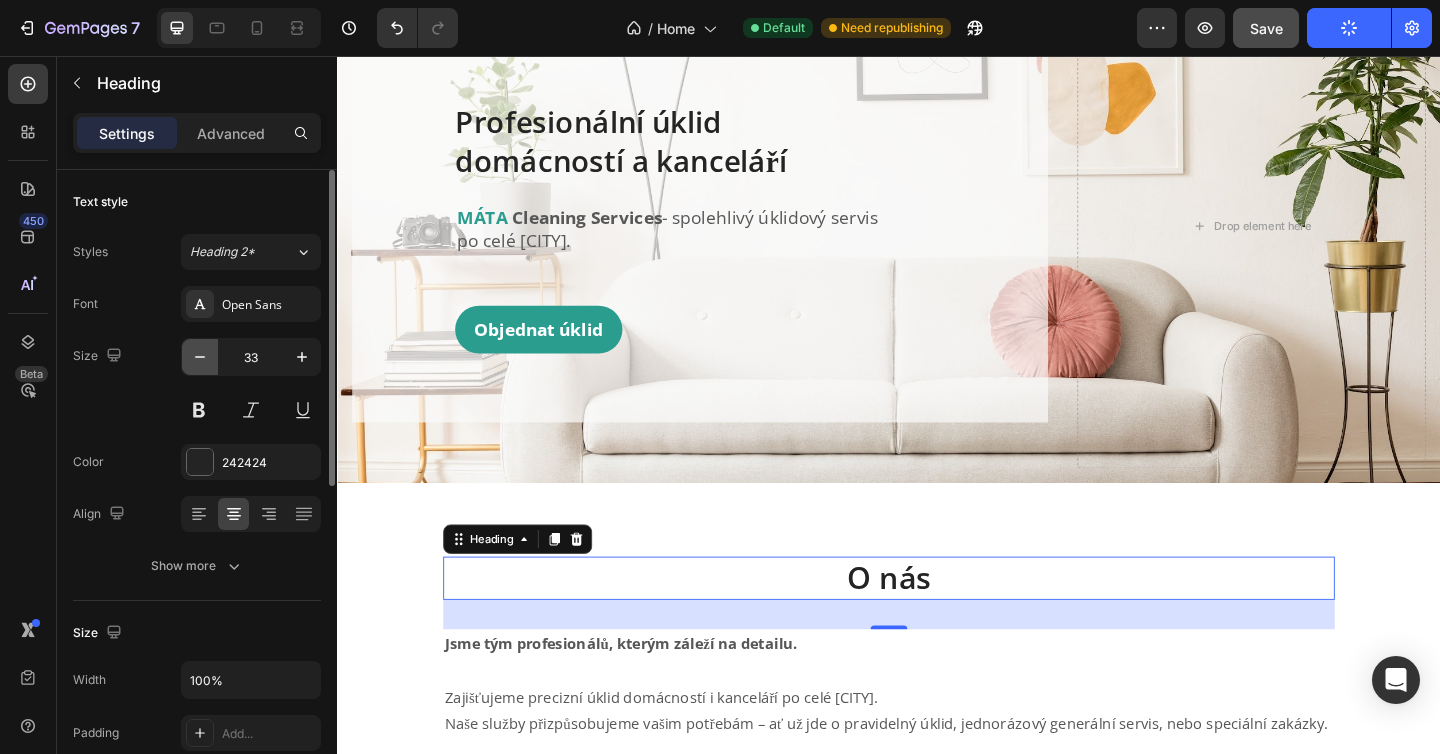 click 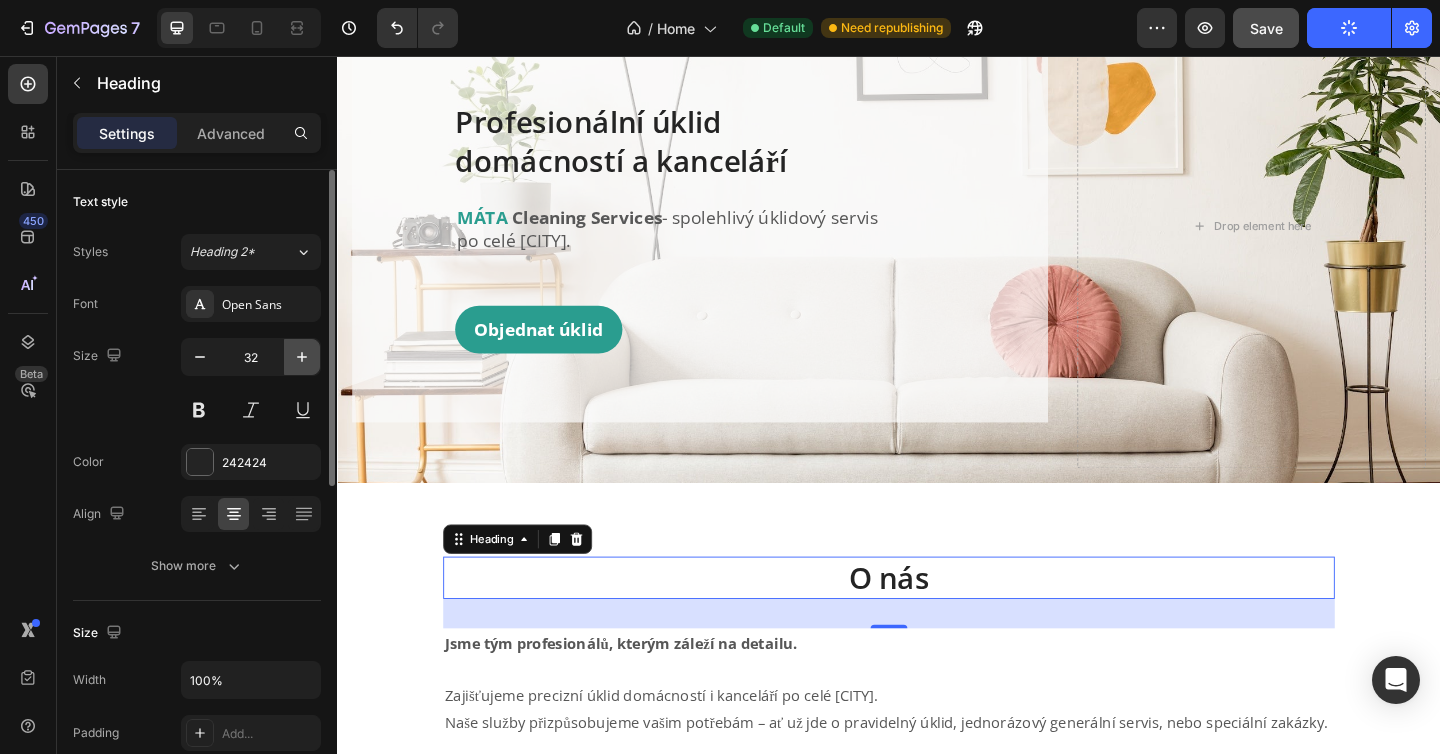 click 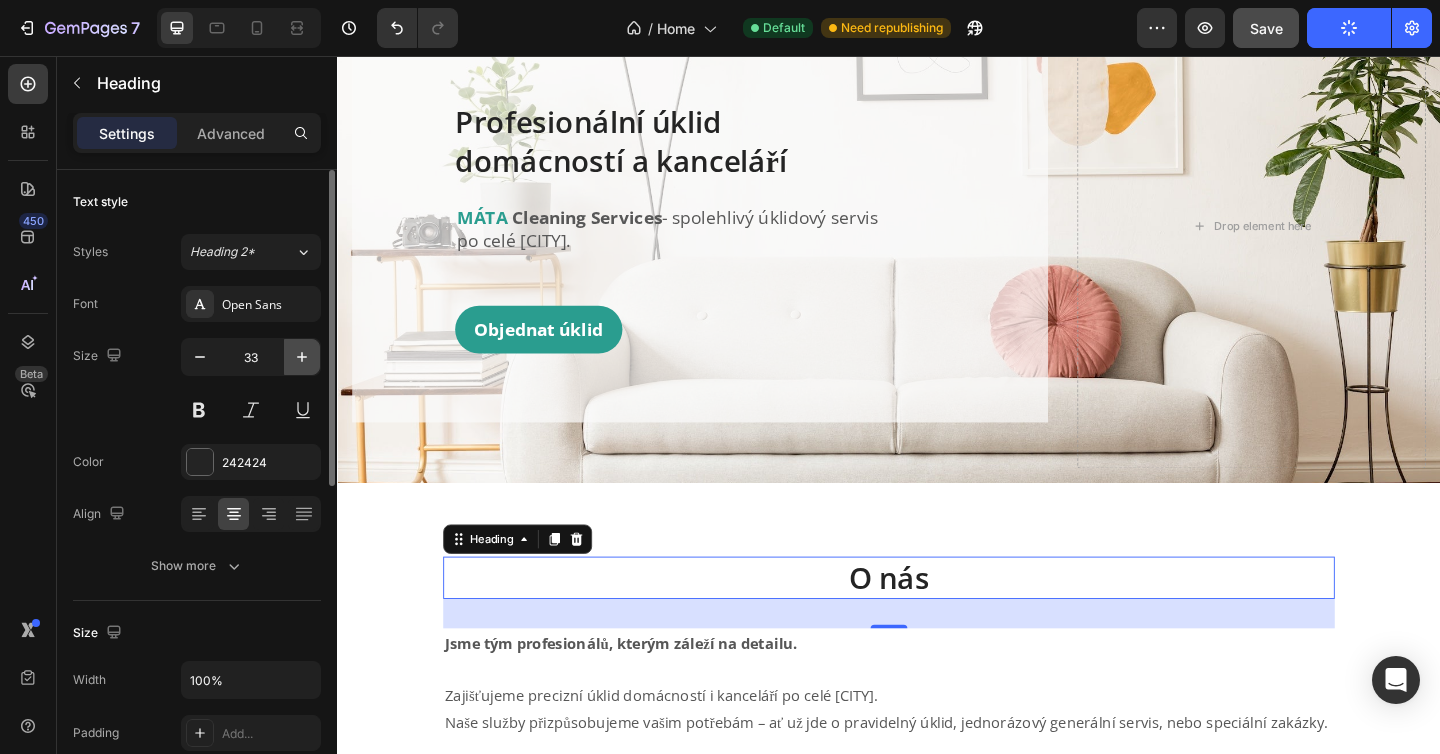 click 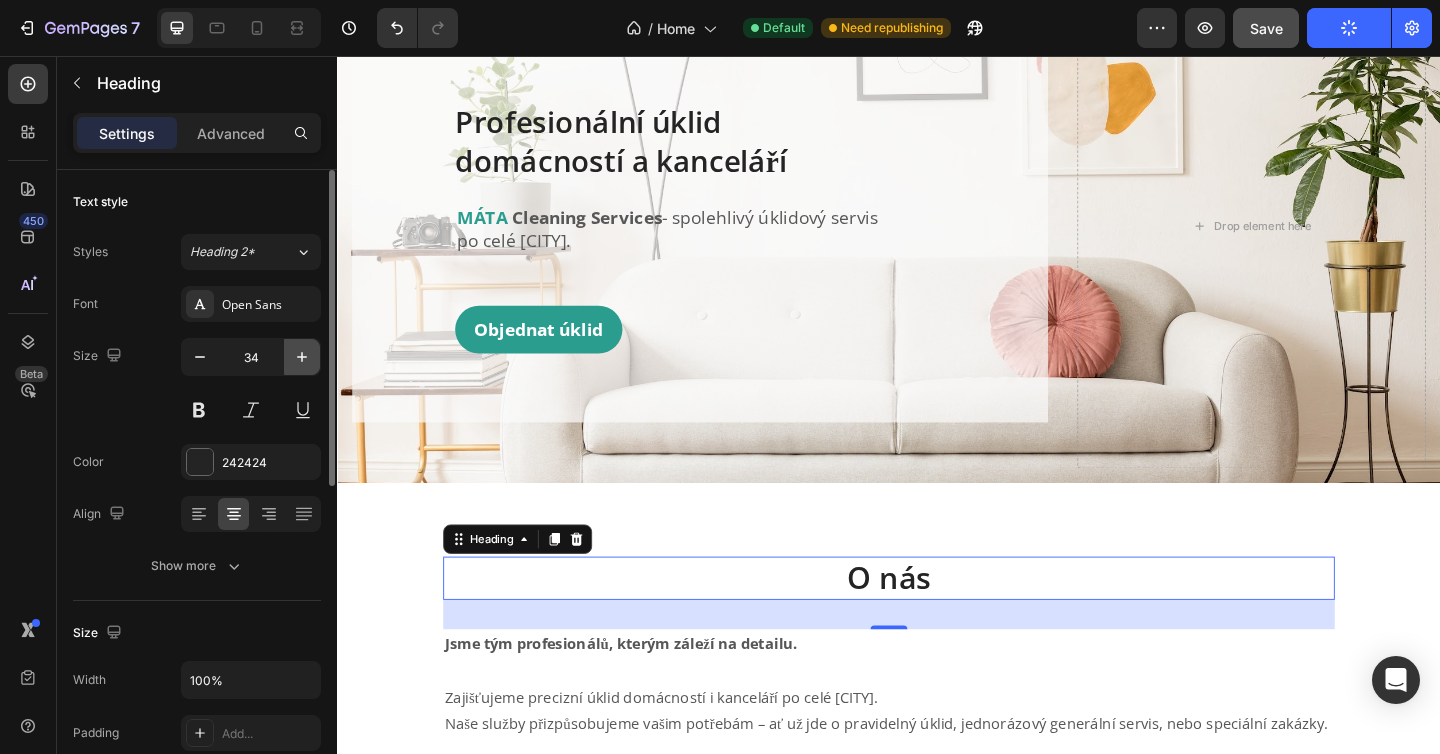 click 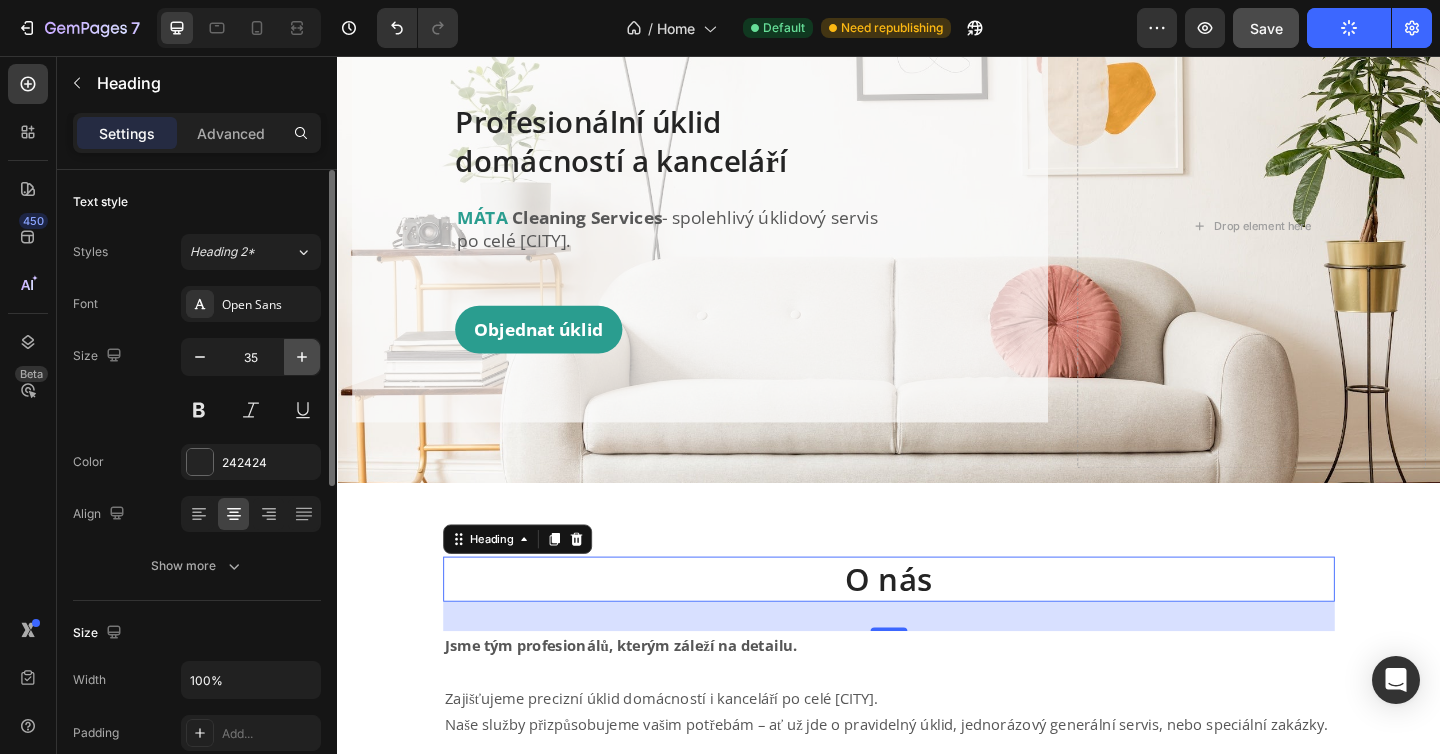 click 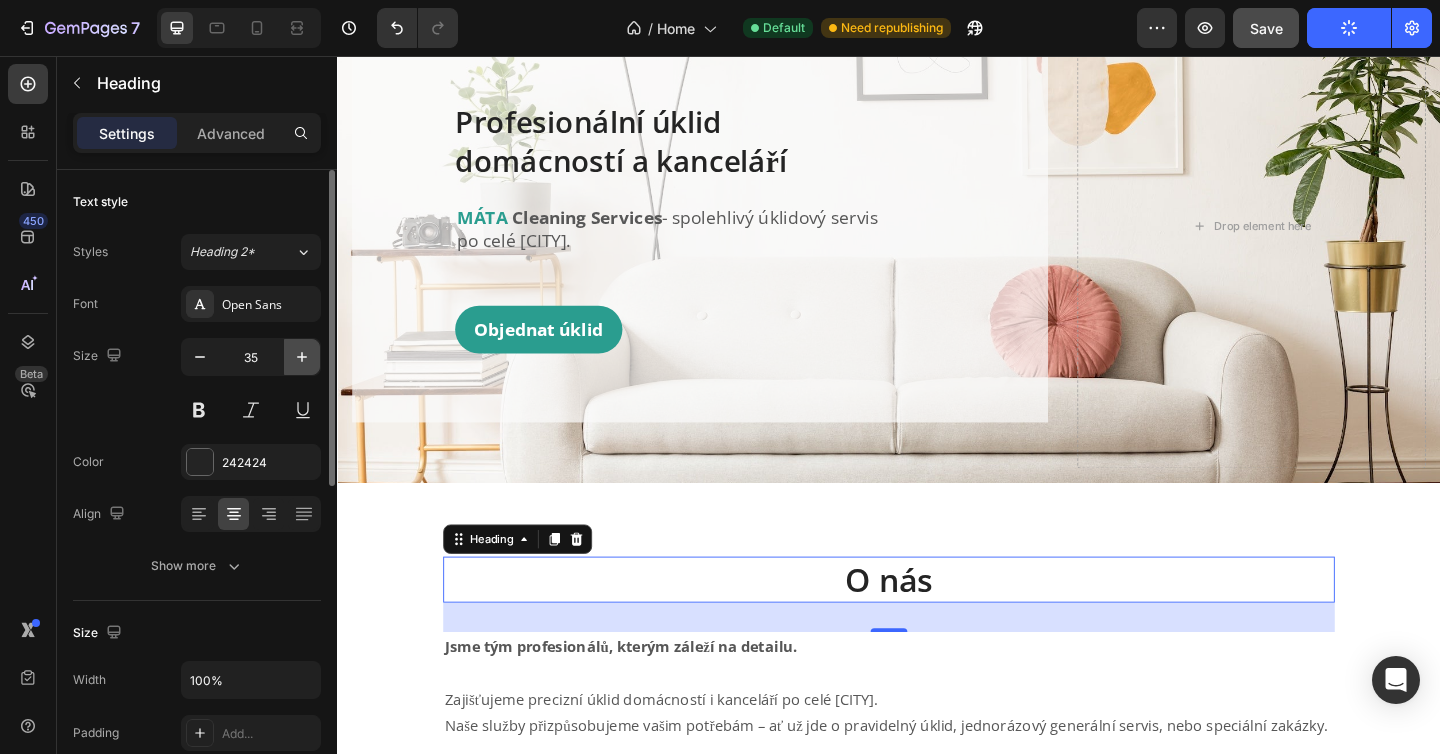 type on "36" 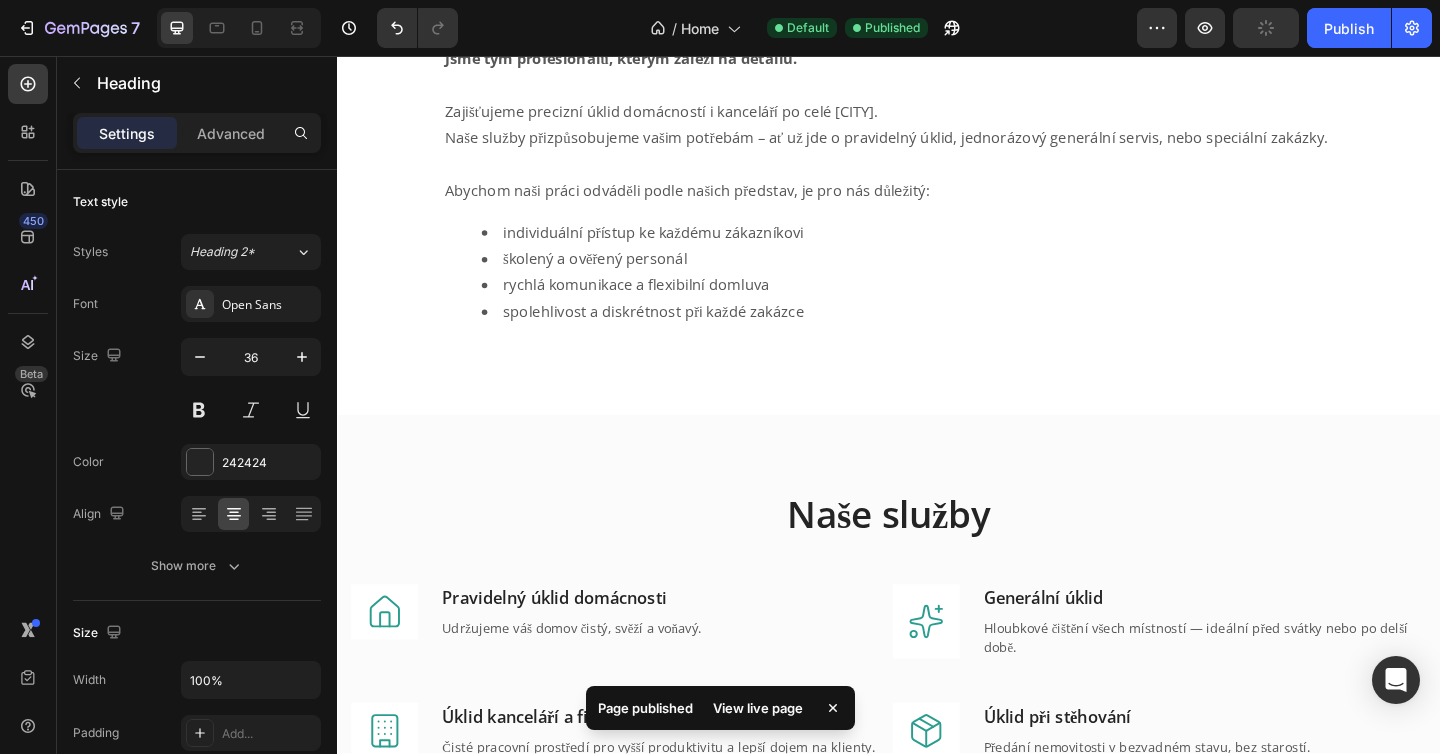scroll, scrollTop: 787, scrollLeft: 0, axis: vertical 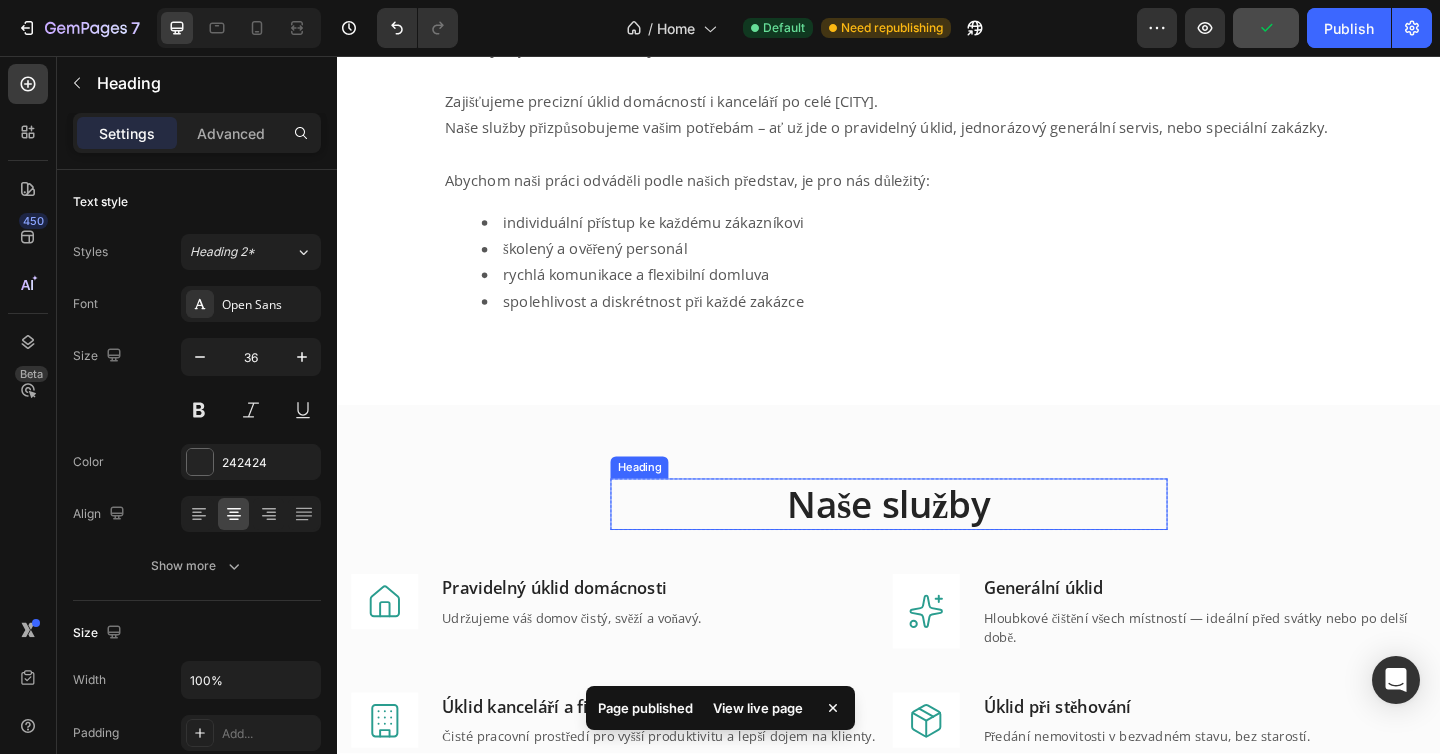 click on "Naše služby" at bounding box center [937, 544] 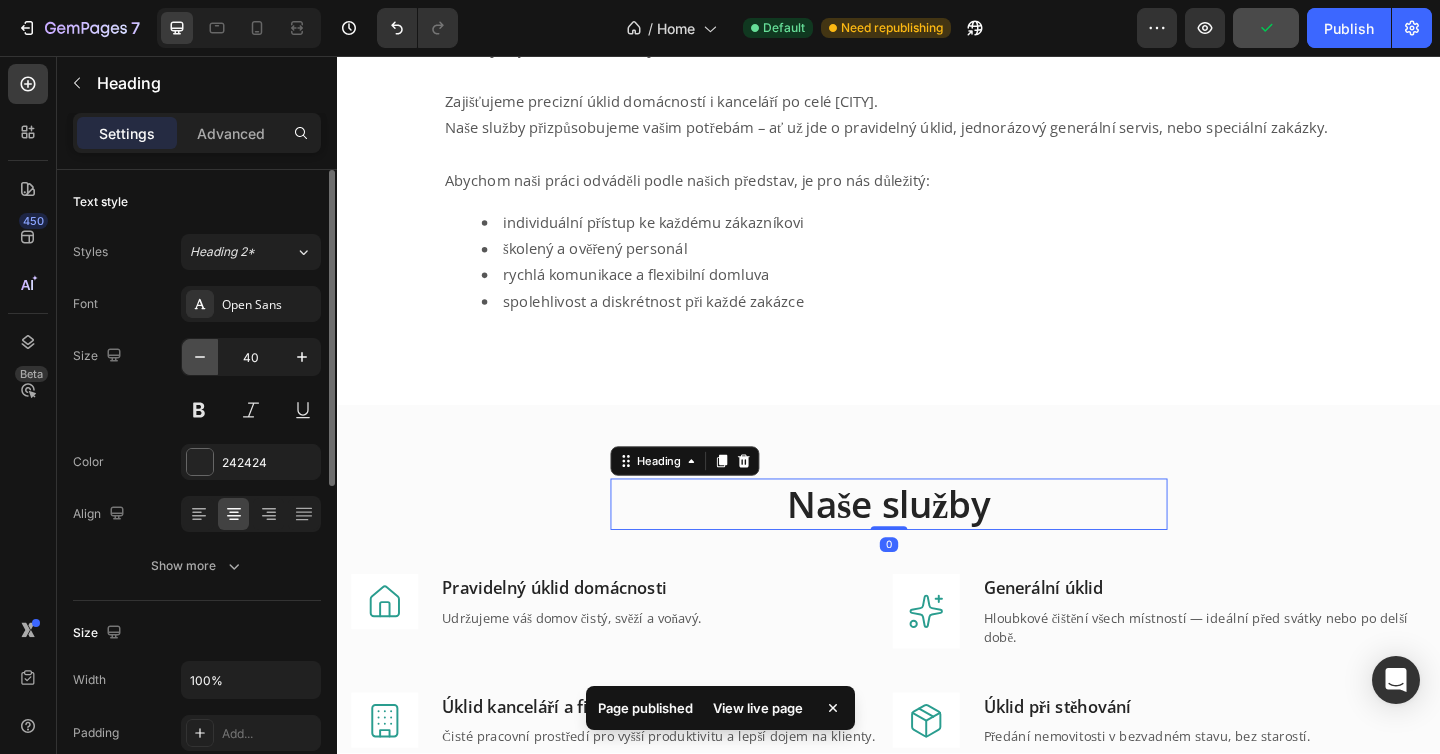 click 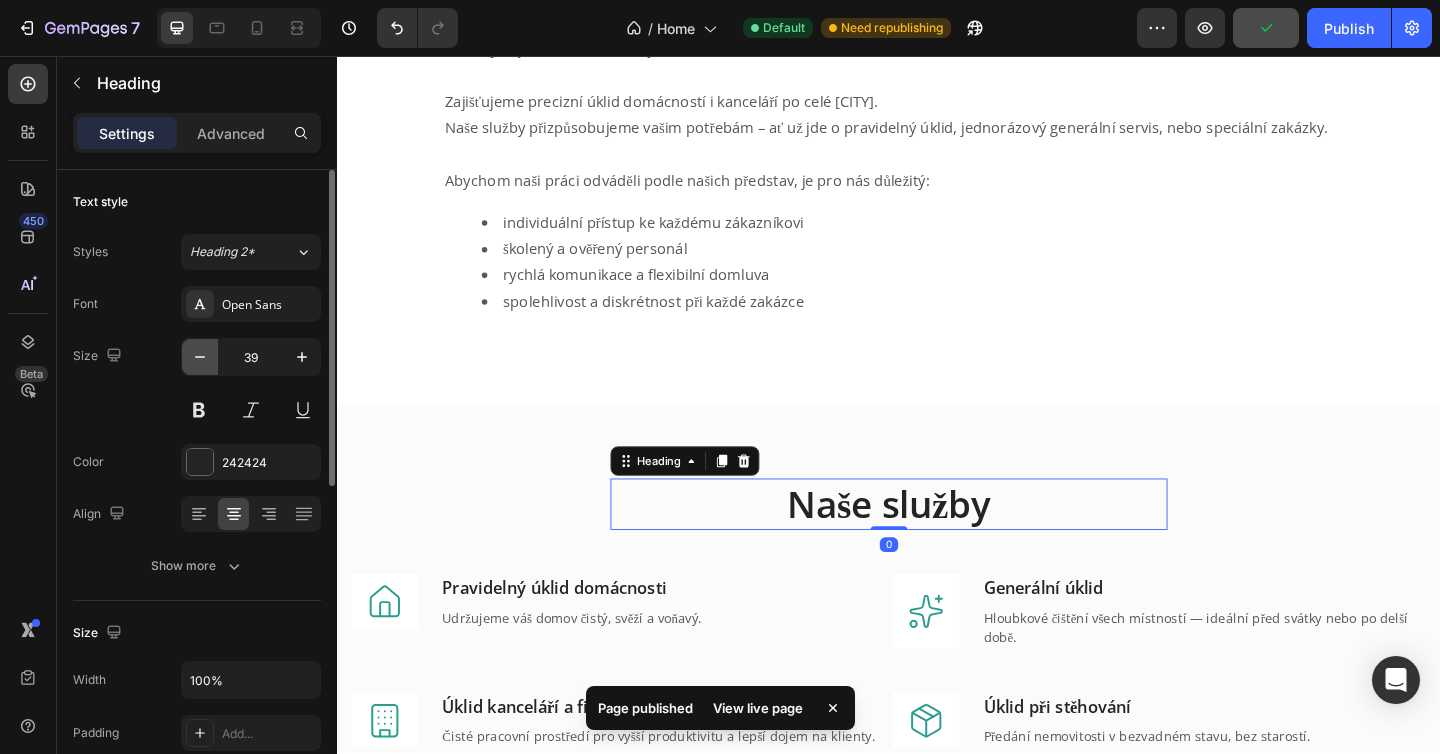 click 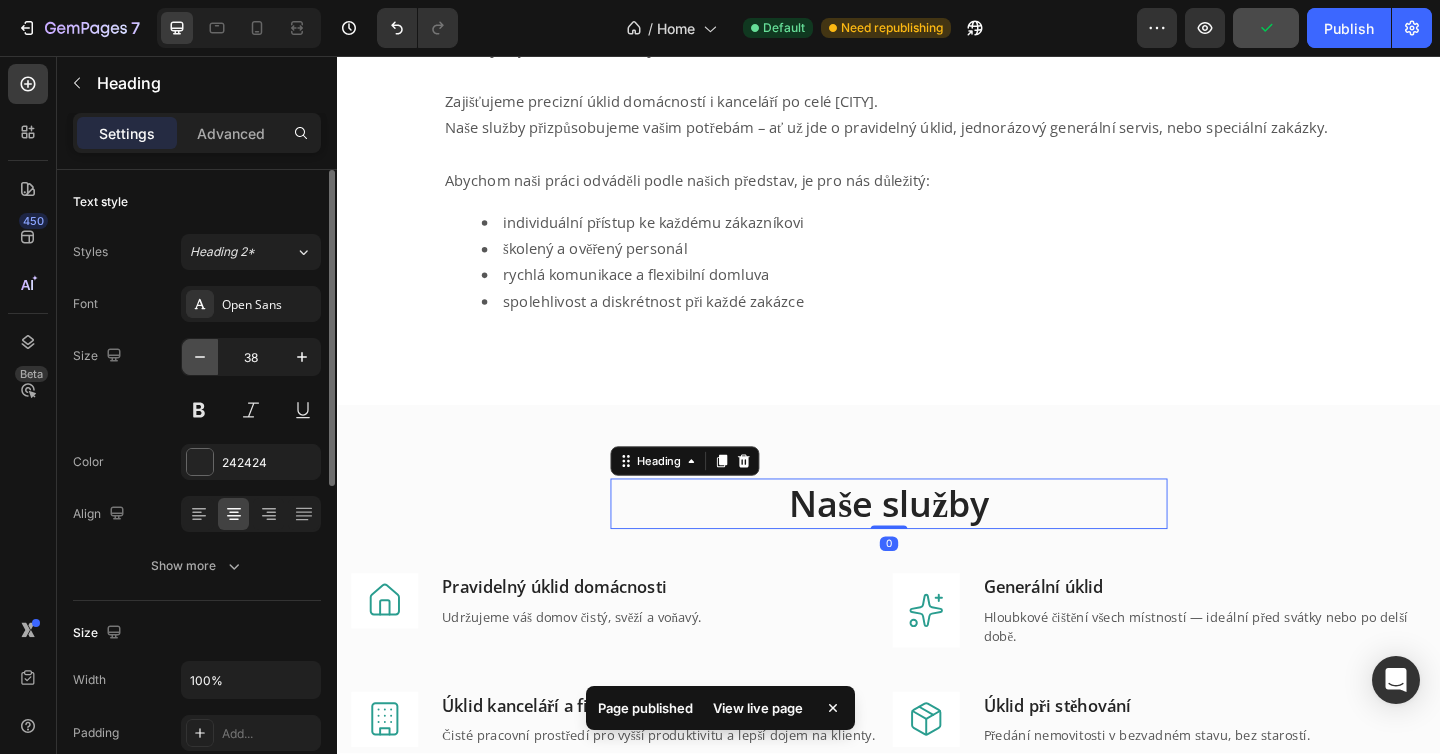 click 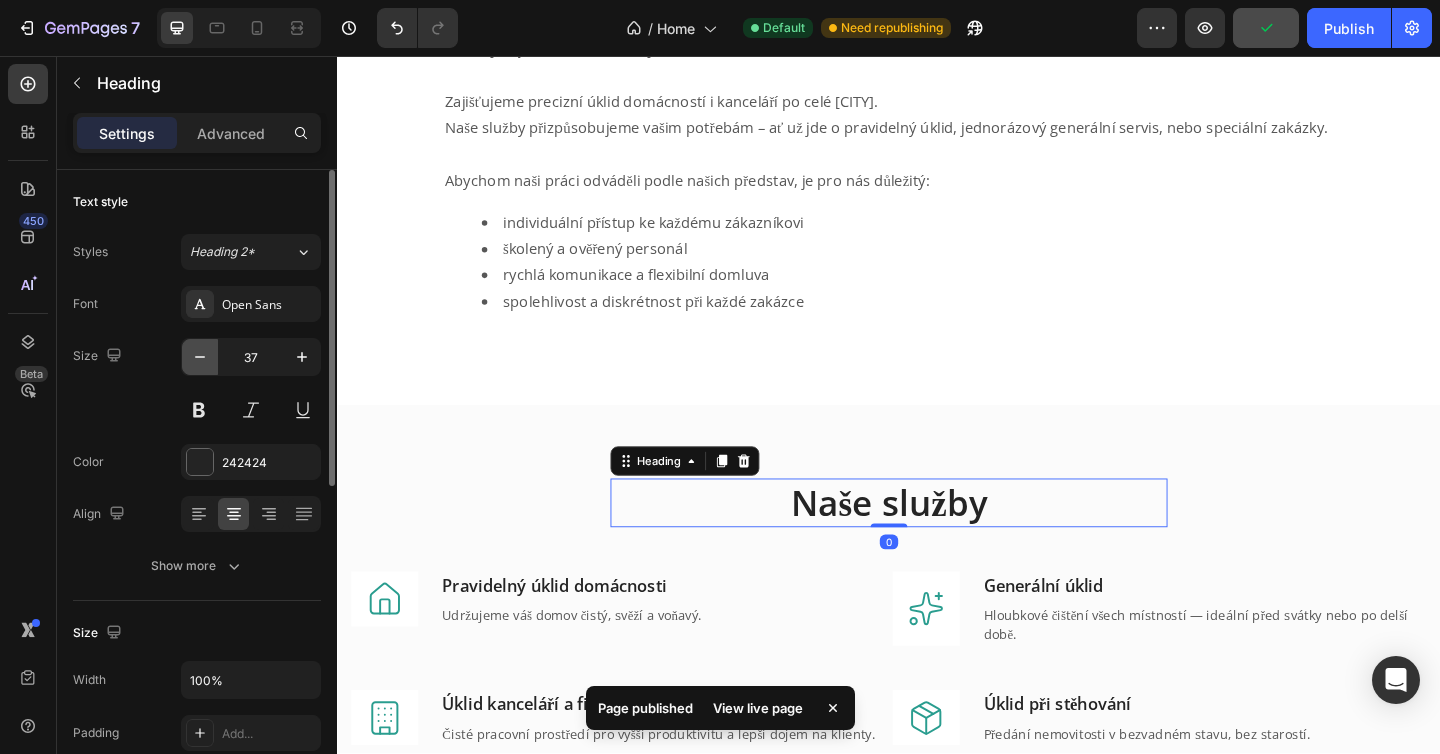 click 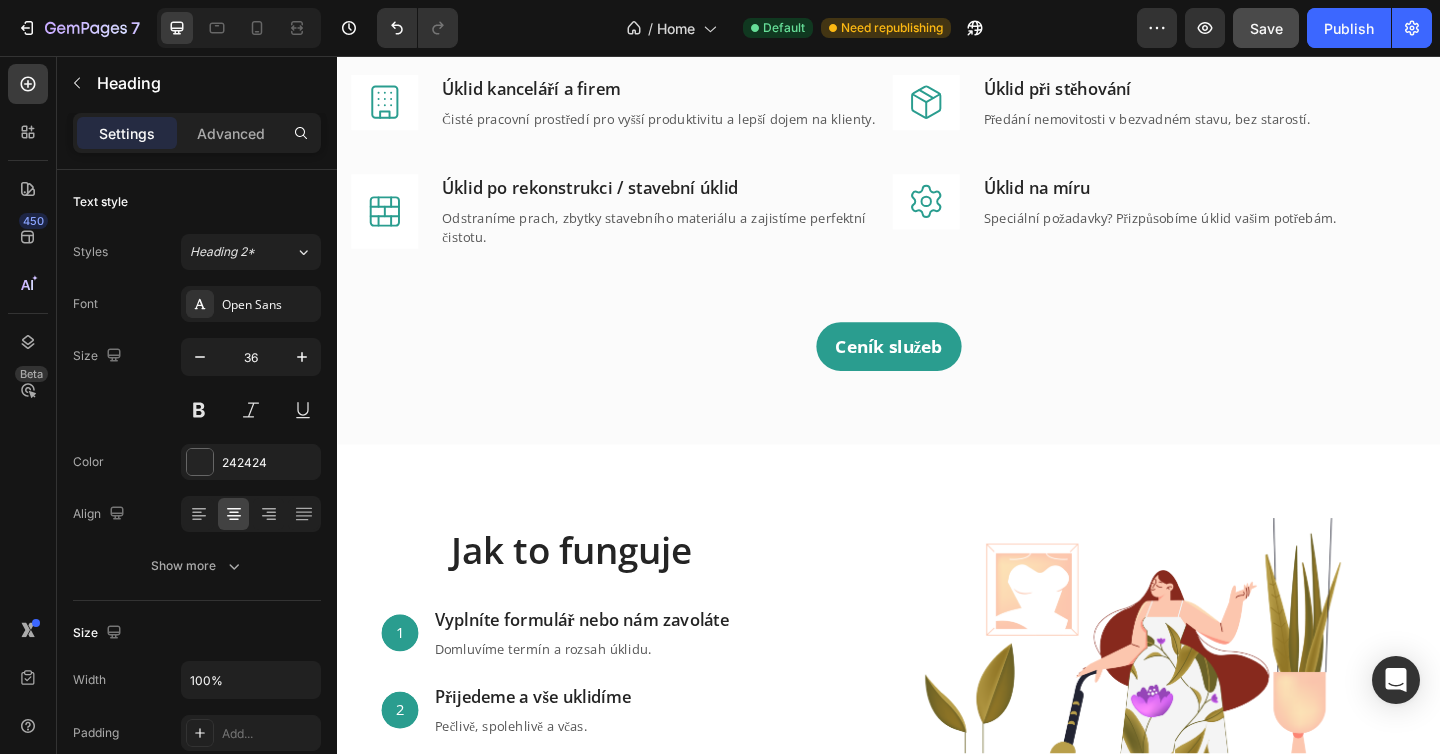 scroll, scrollTop: 1600, scrollLeft: 0, axis: vertical 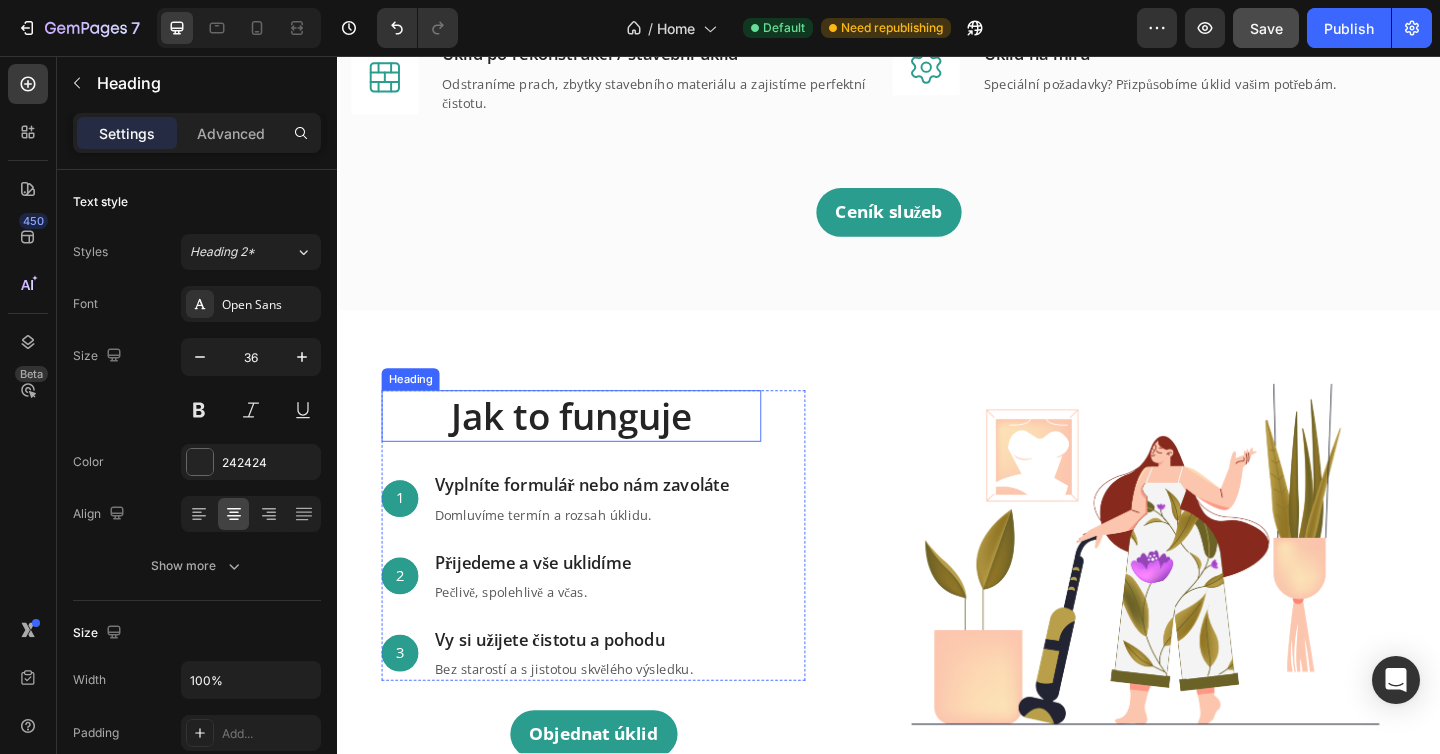 click on "Jak to funguje" at bounding box center [591, 448] 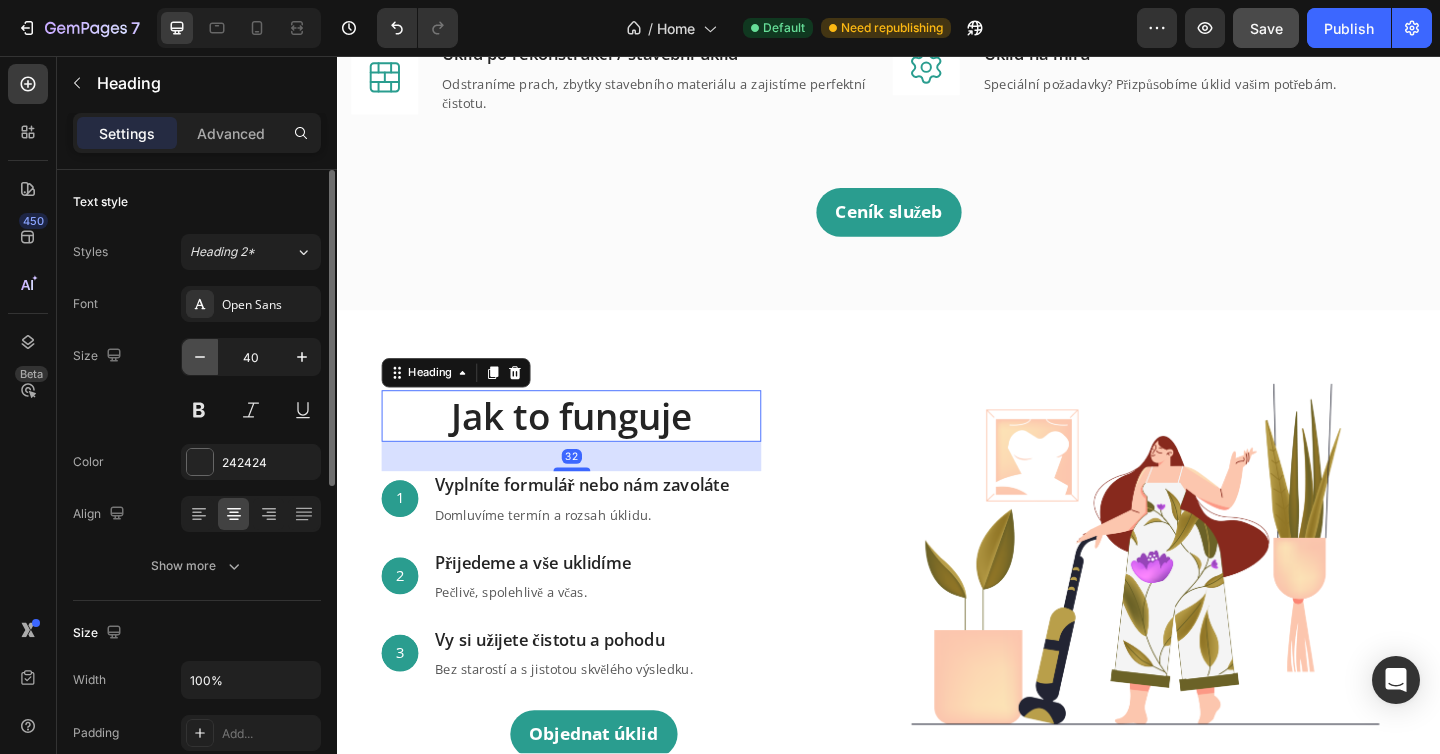 click 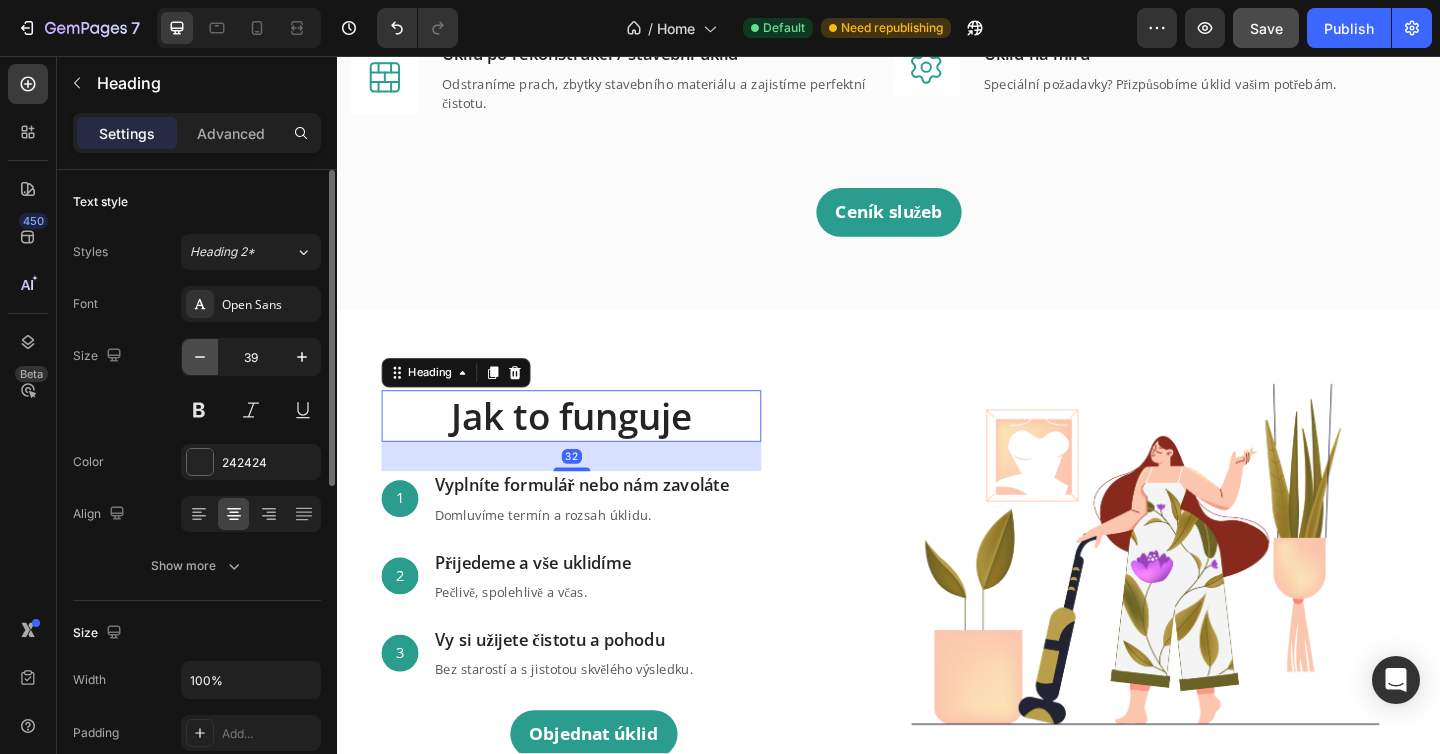 click 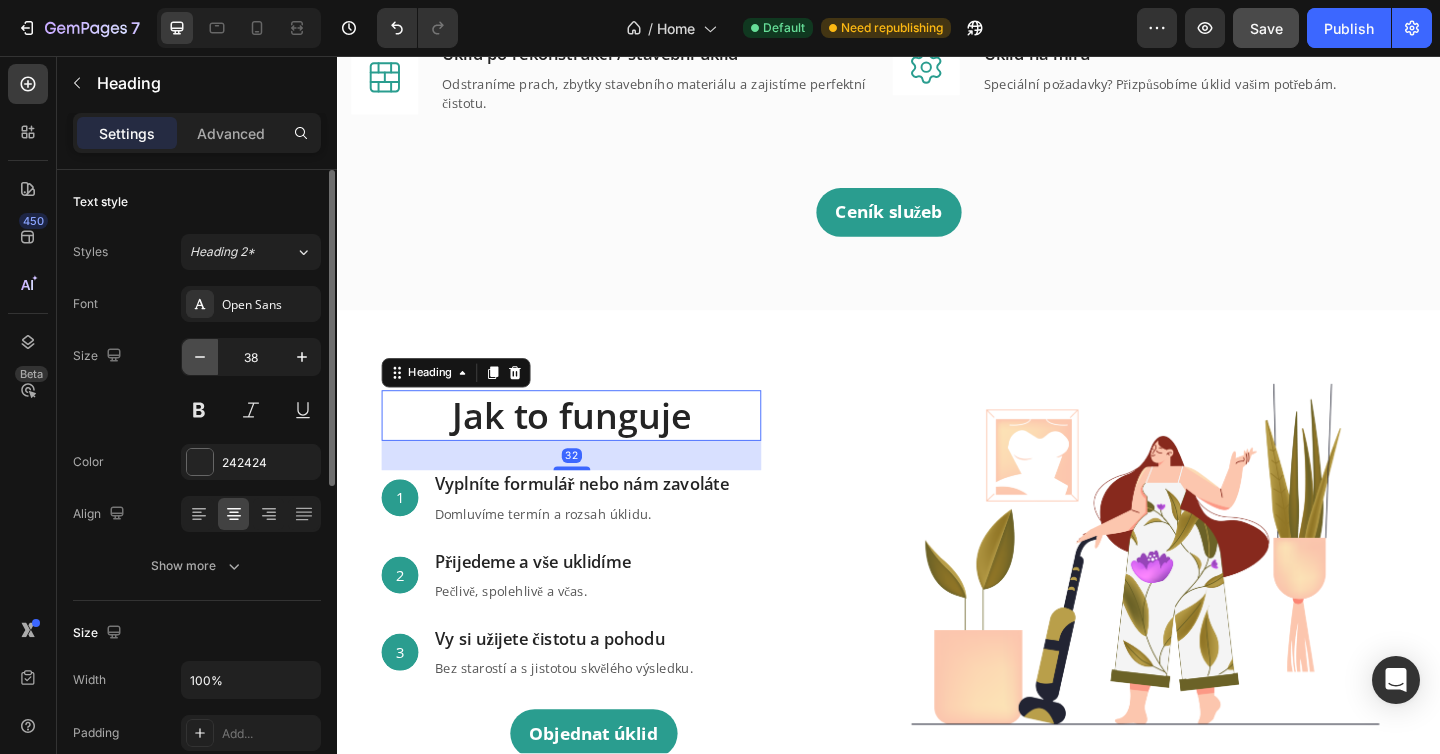 click 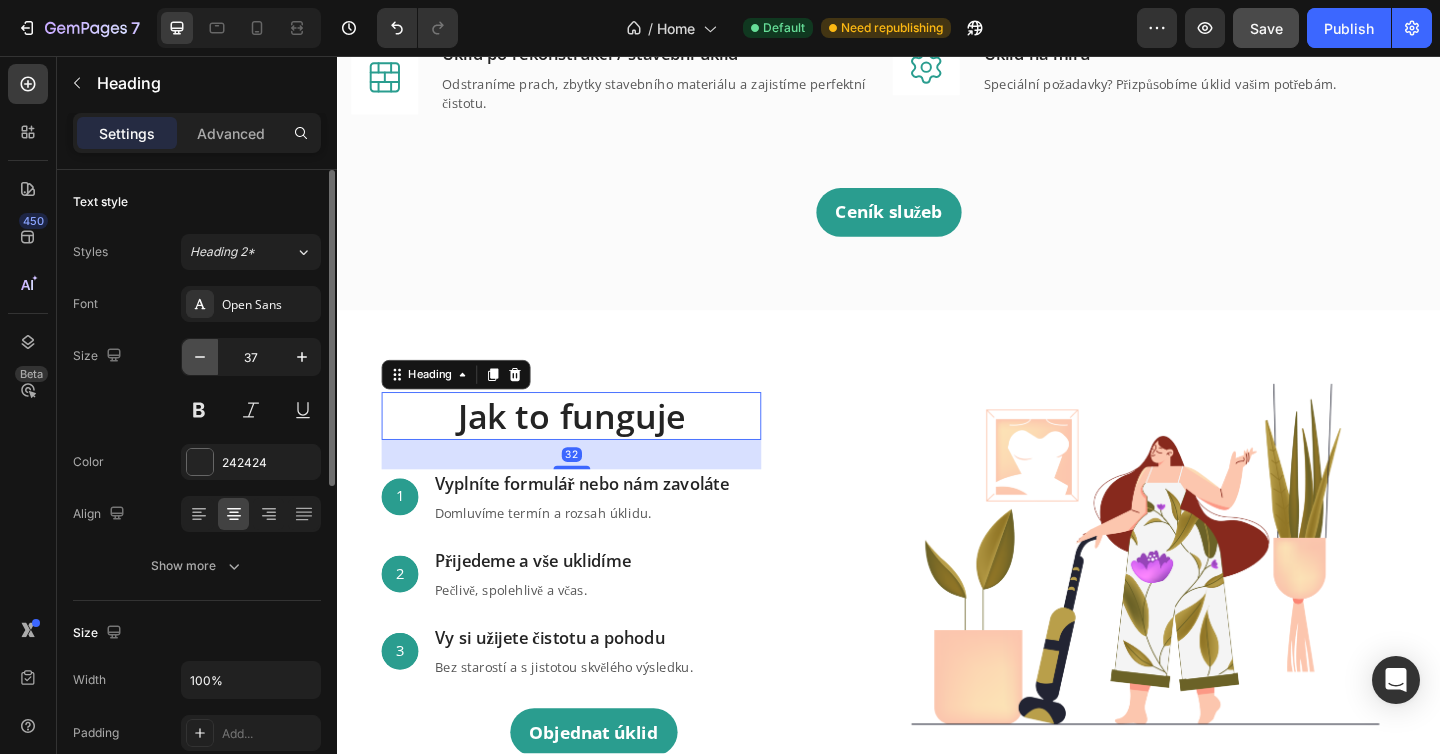 type on "36" 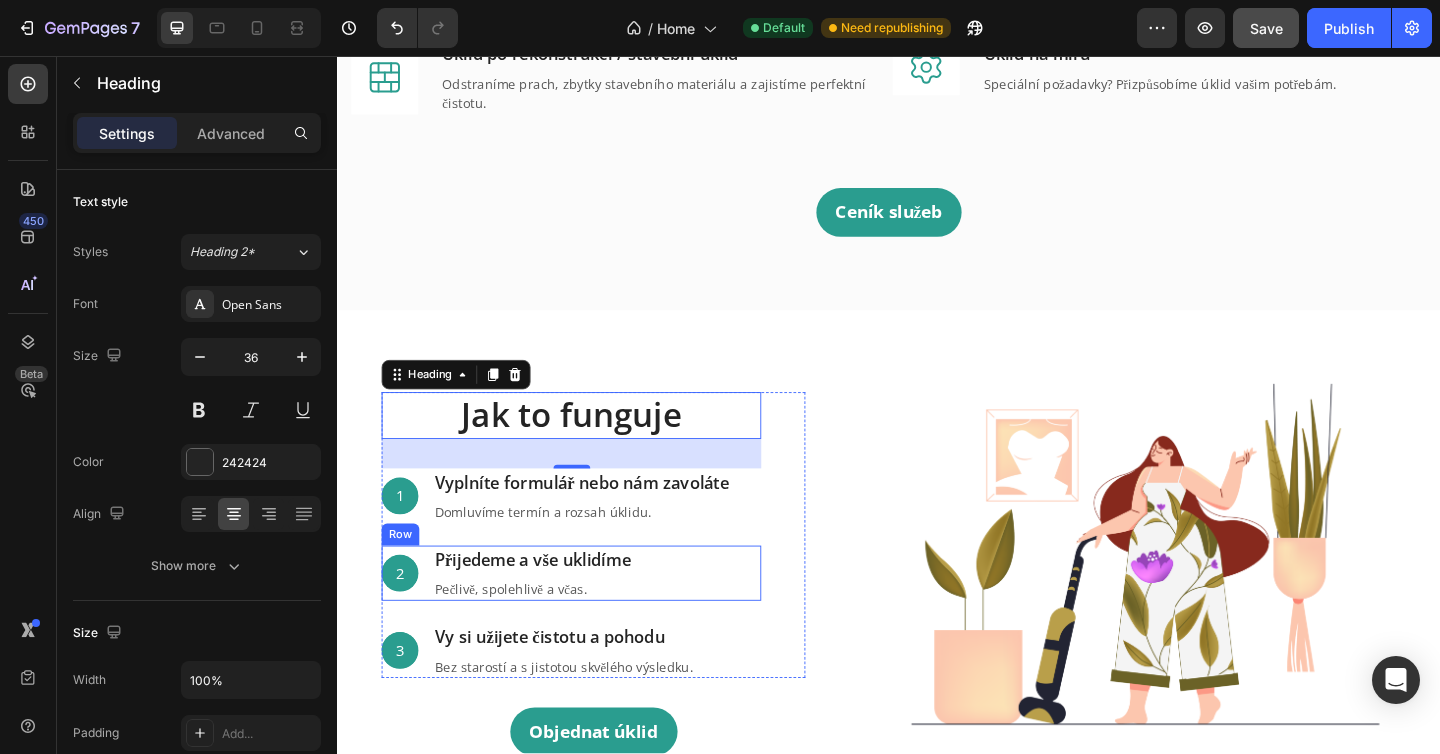 scroll, scrollTop: 2020, scrollLeft: 0, axis: vertical 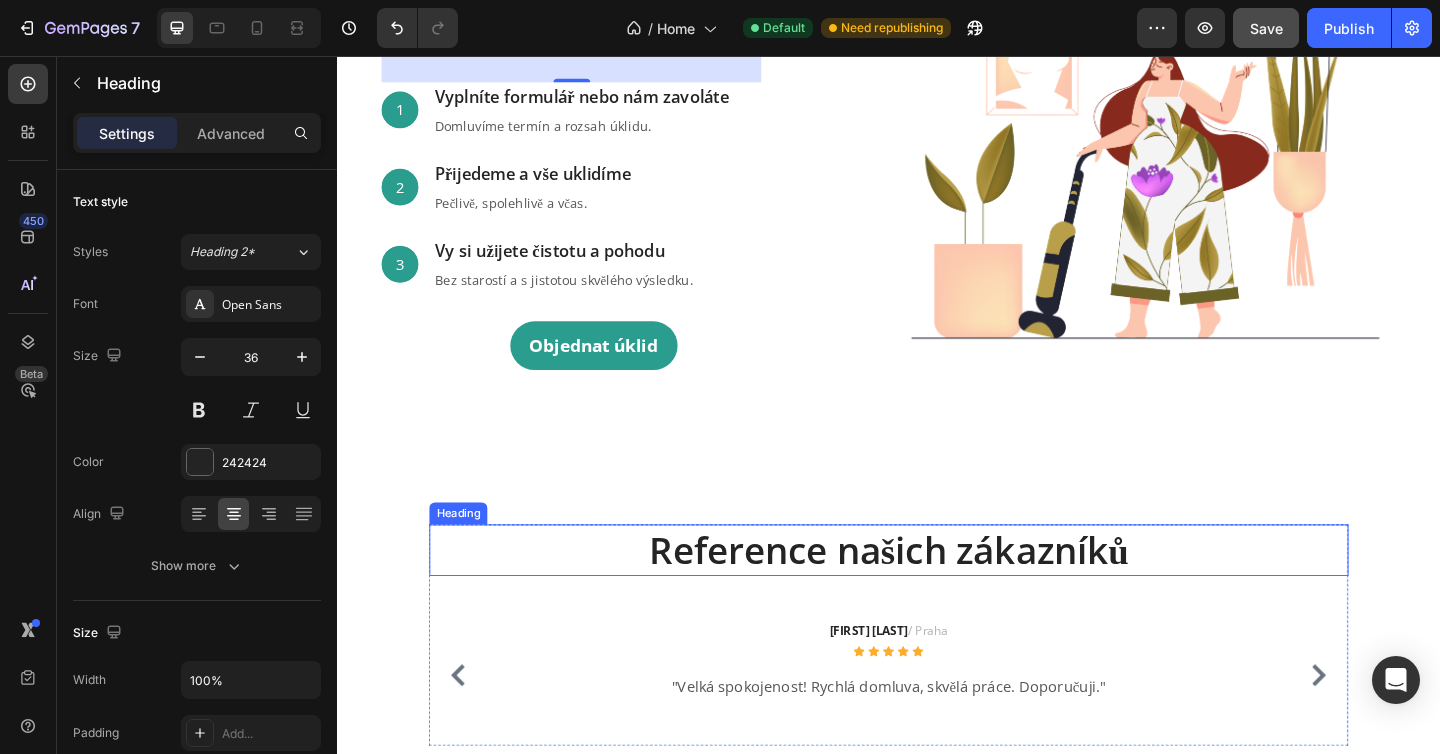 click on "Reference našich zákazníků" at bounding box center [937, 594] 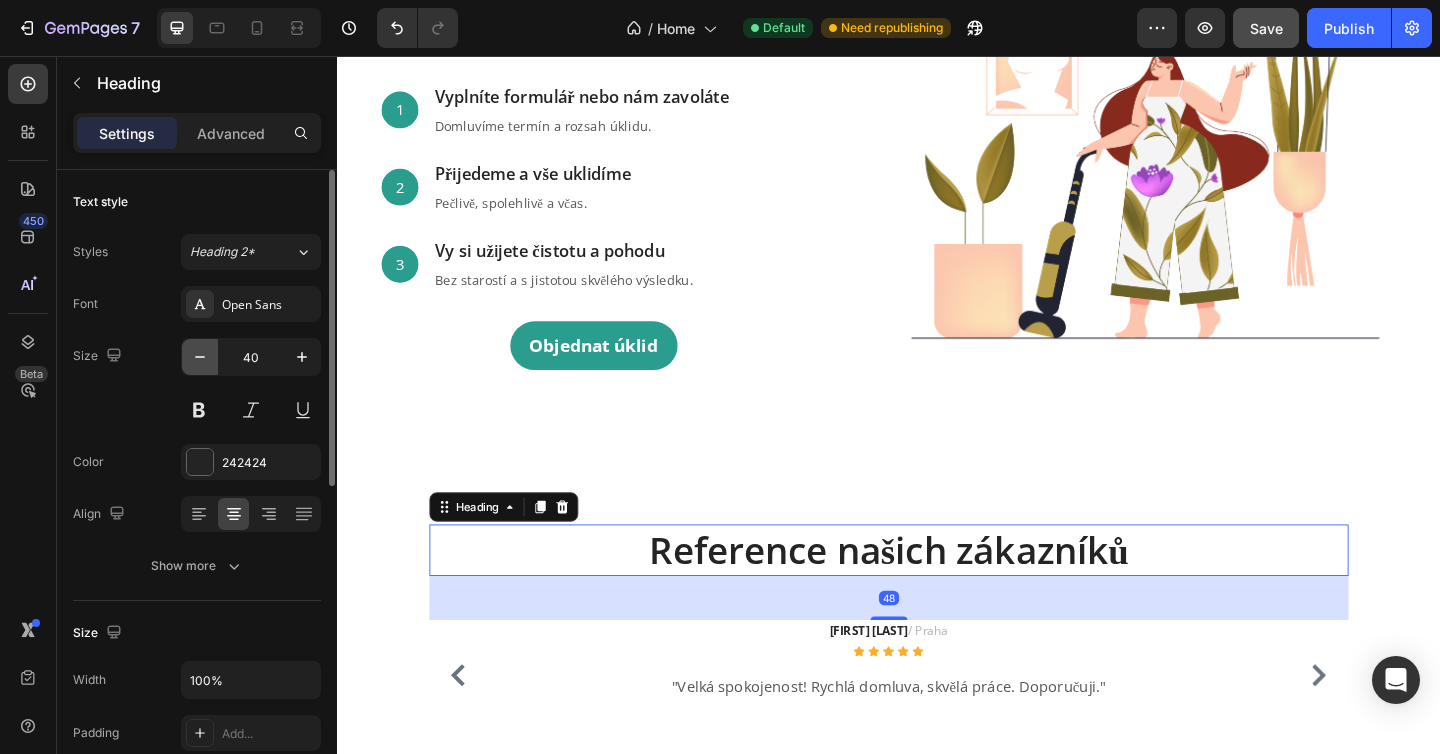 click 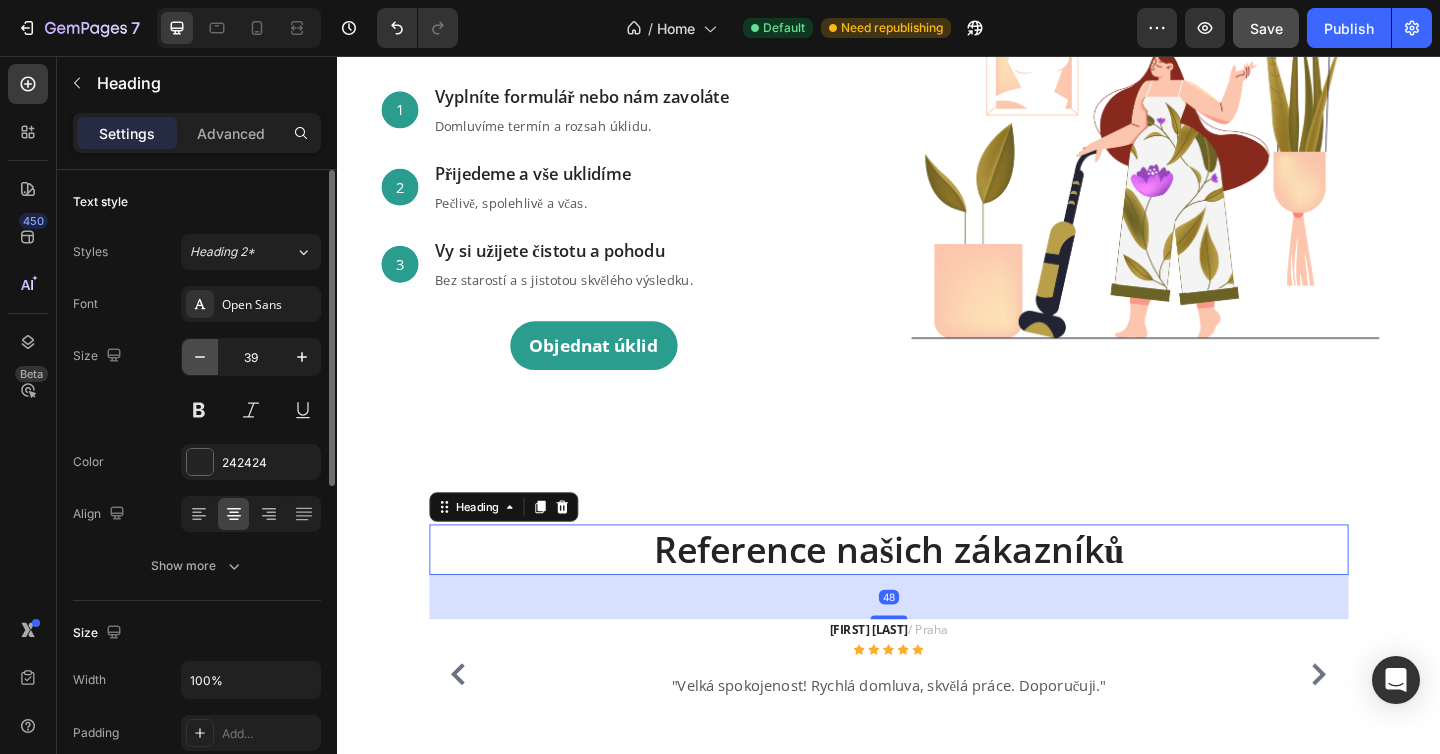 click 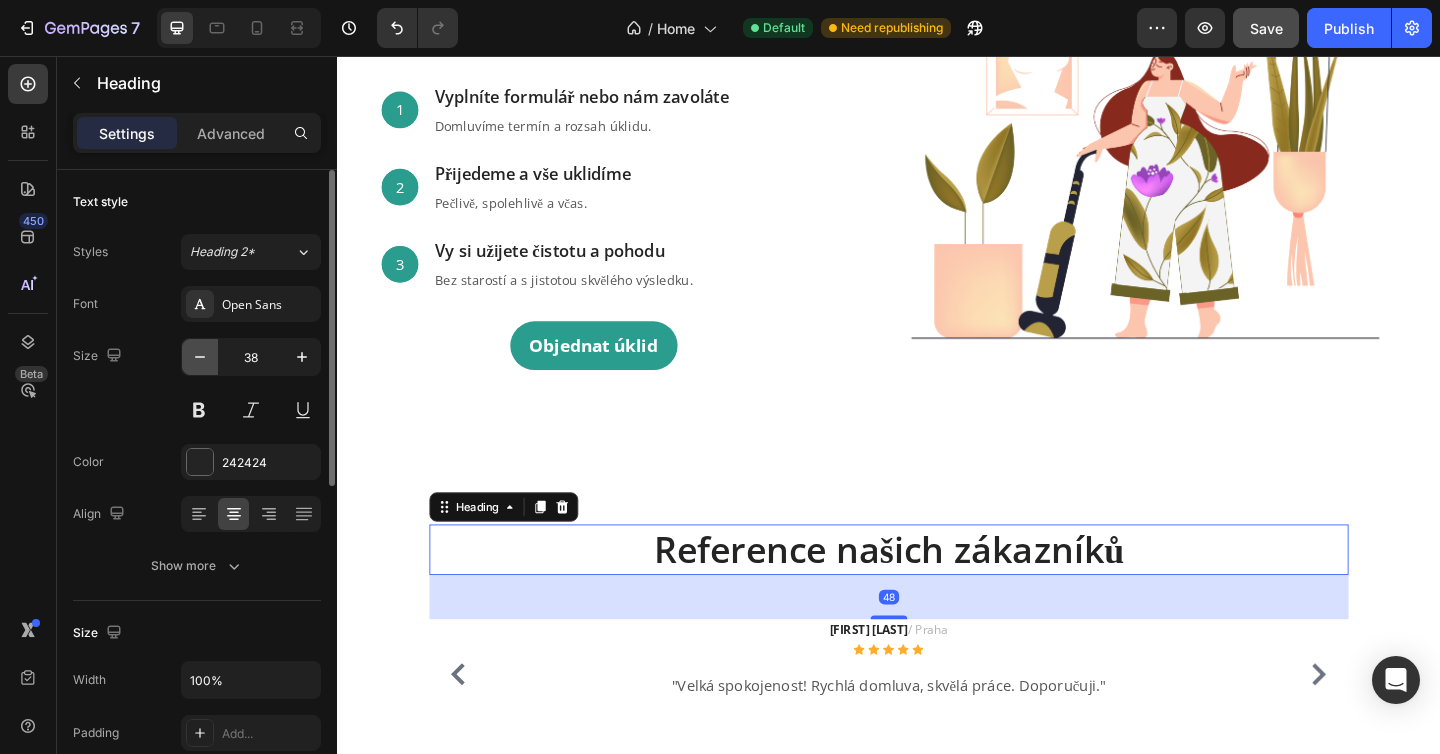 click 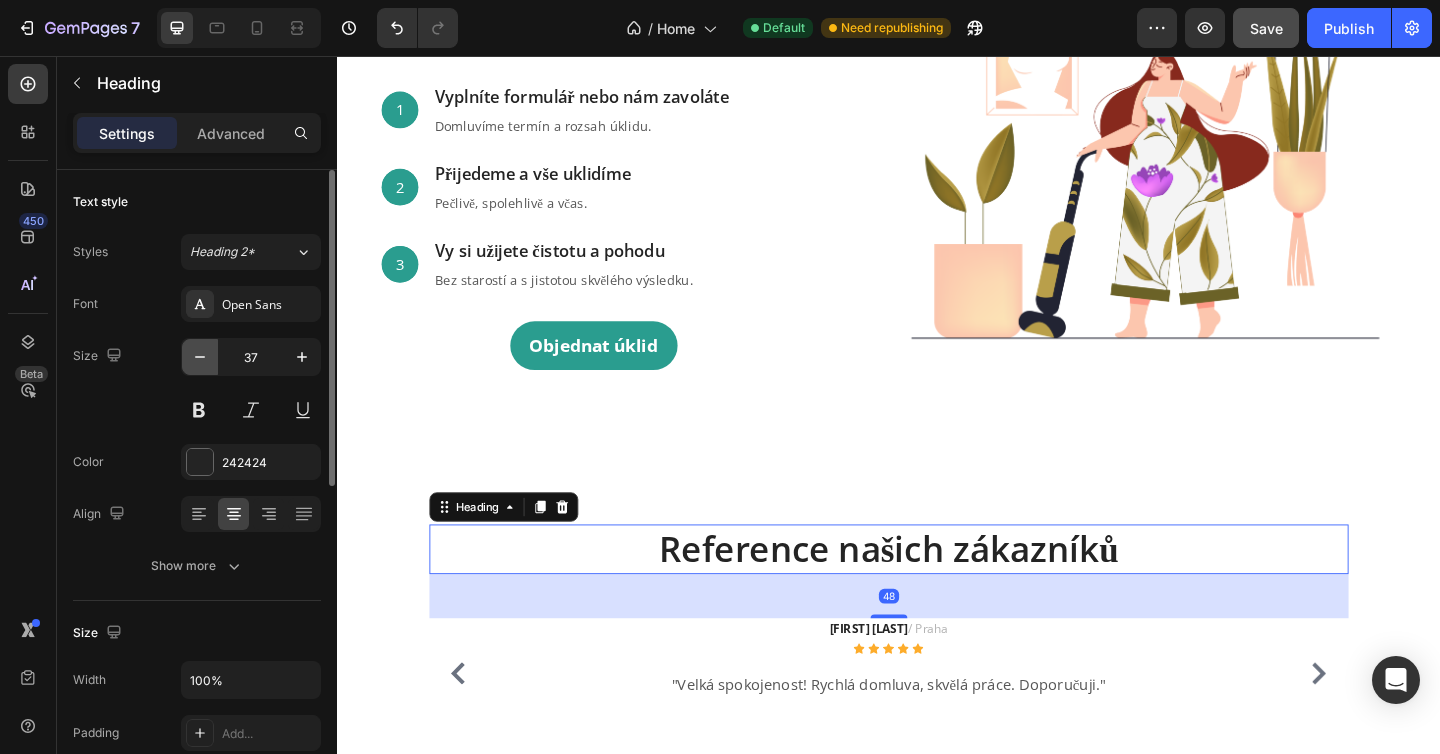 click 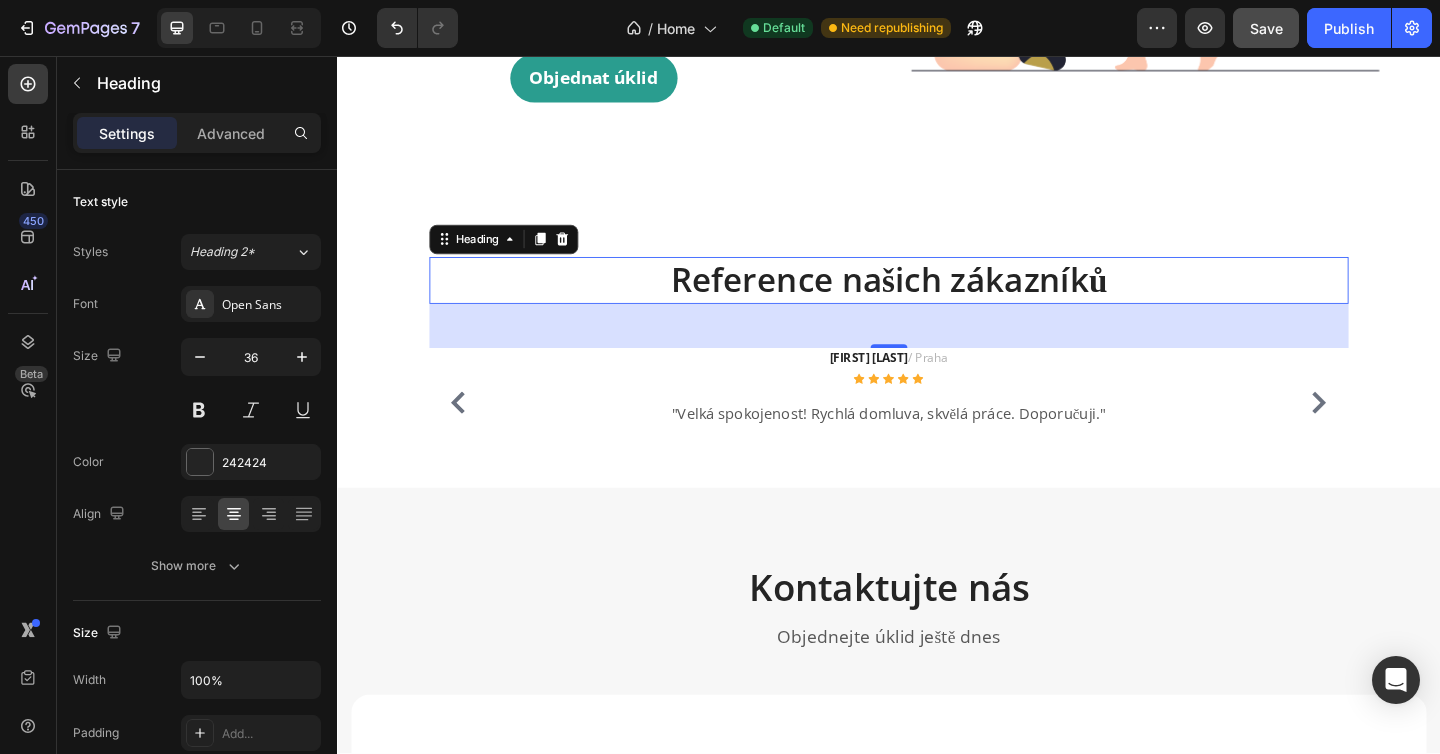 scroll, scrollTop: 2328, scrollLeft: 0, axis: vertical 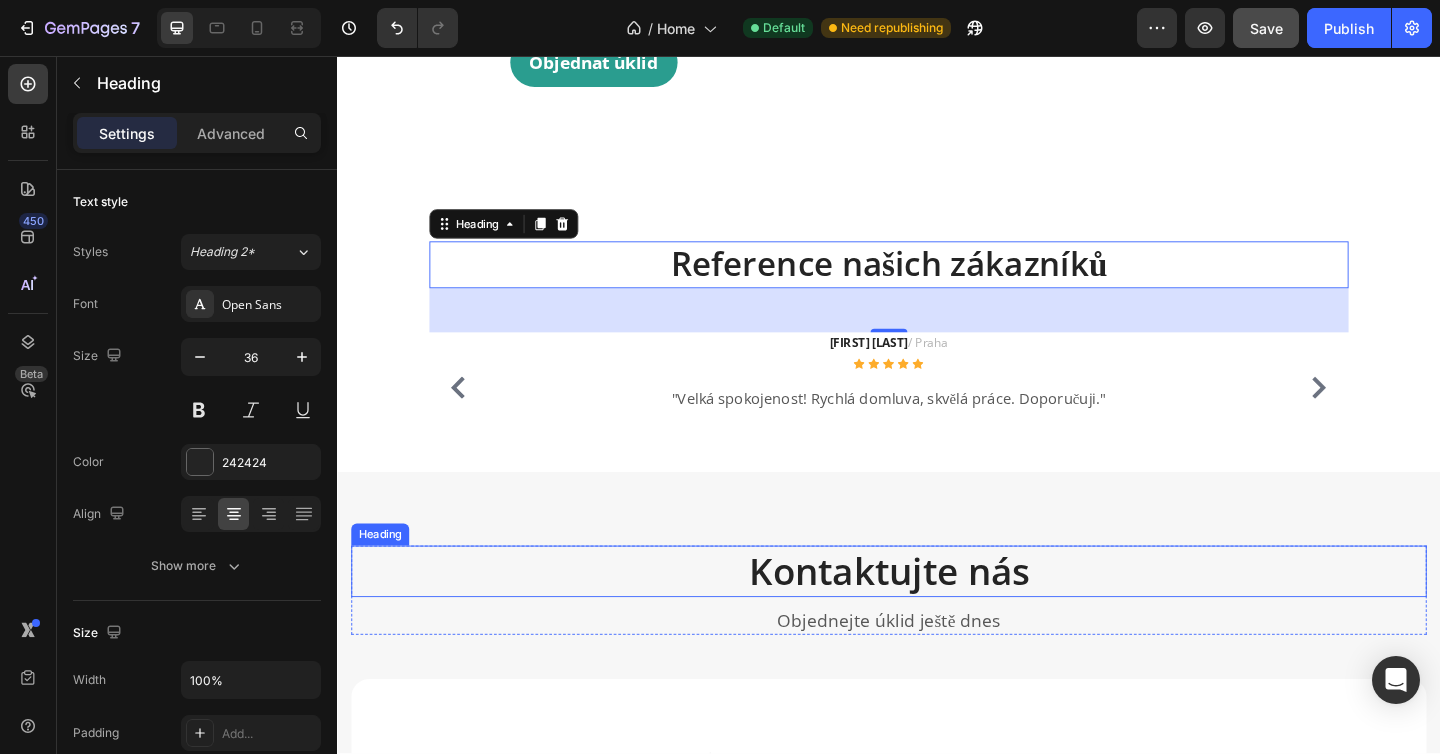 click on "Kontaktujte nás" at bounding box center [937, 617] 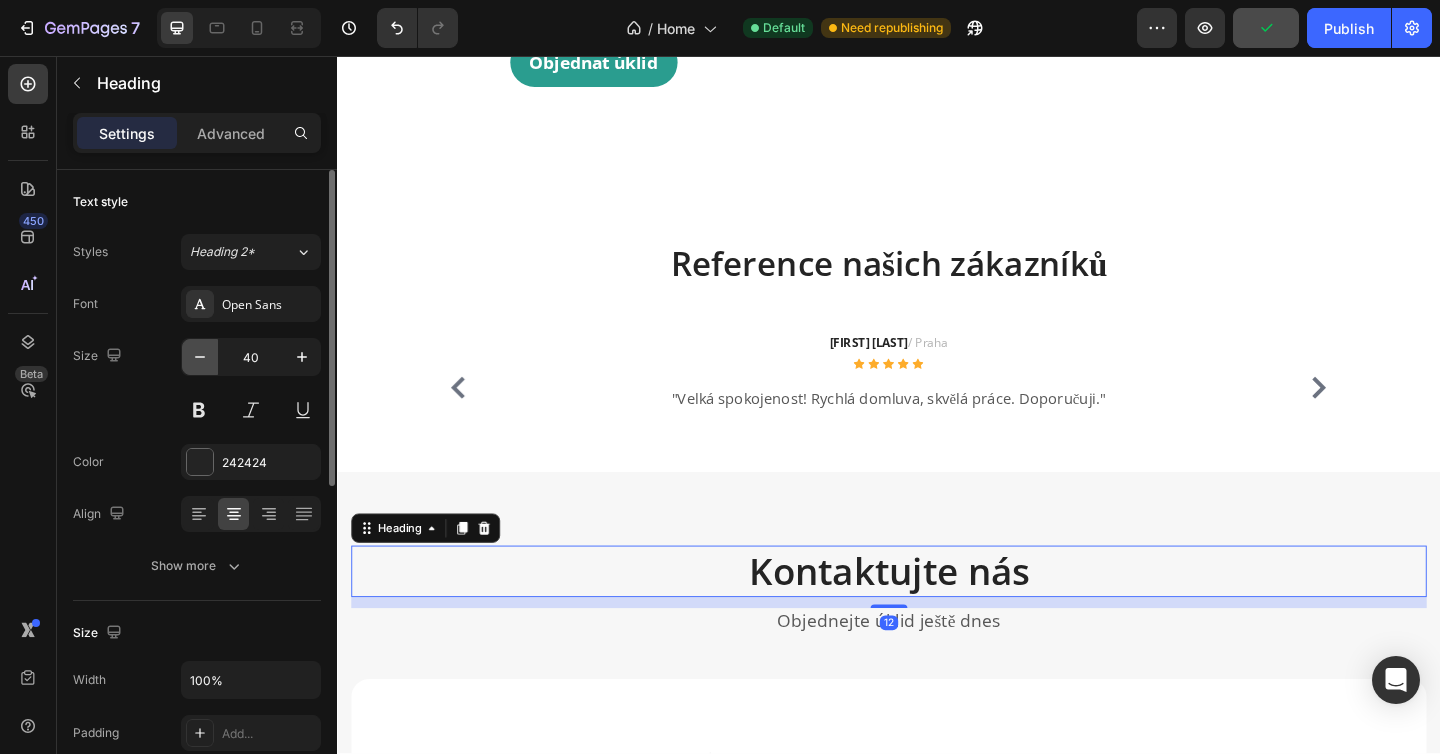 click 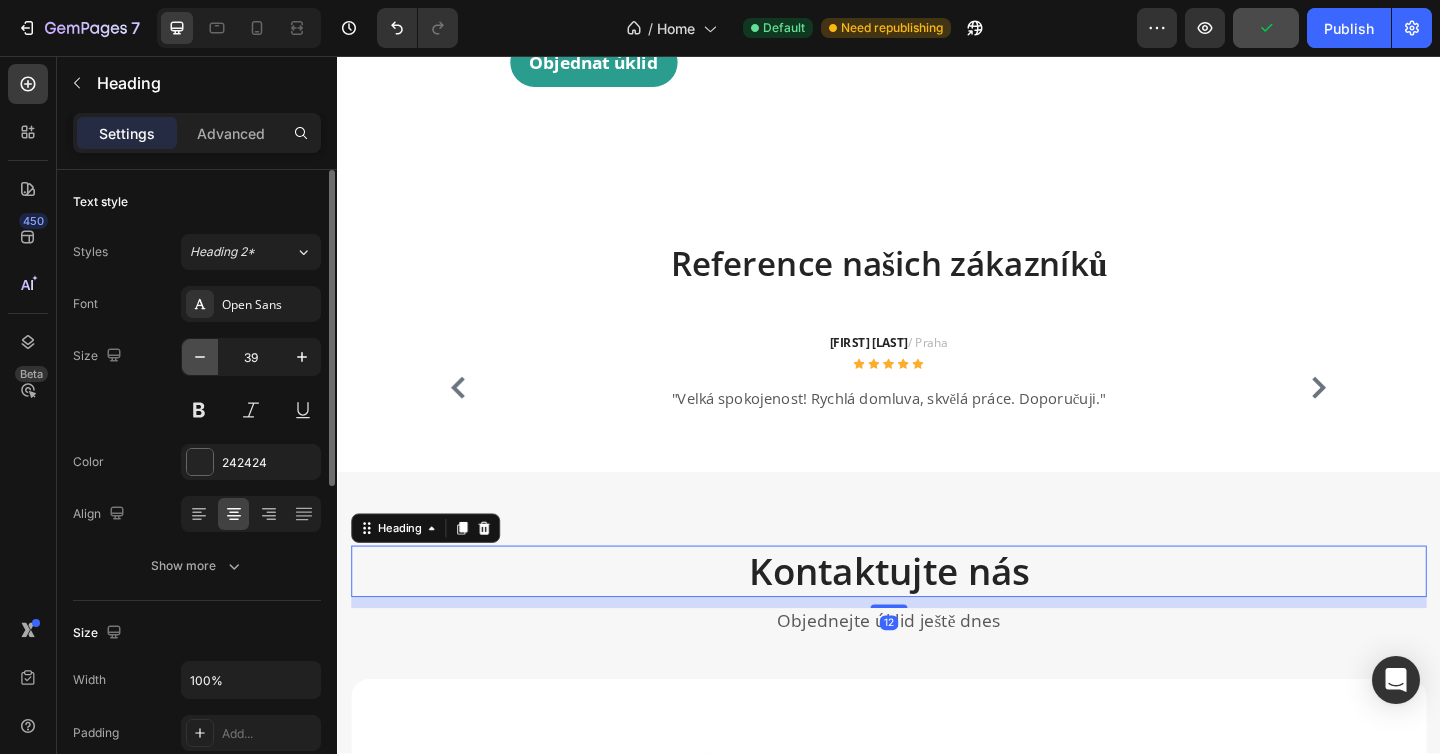 click 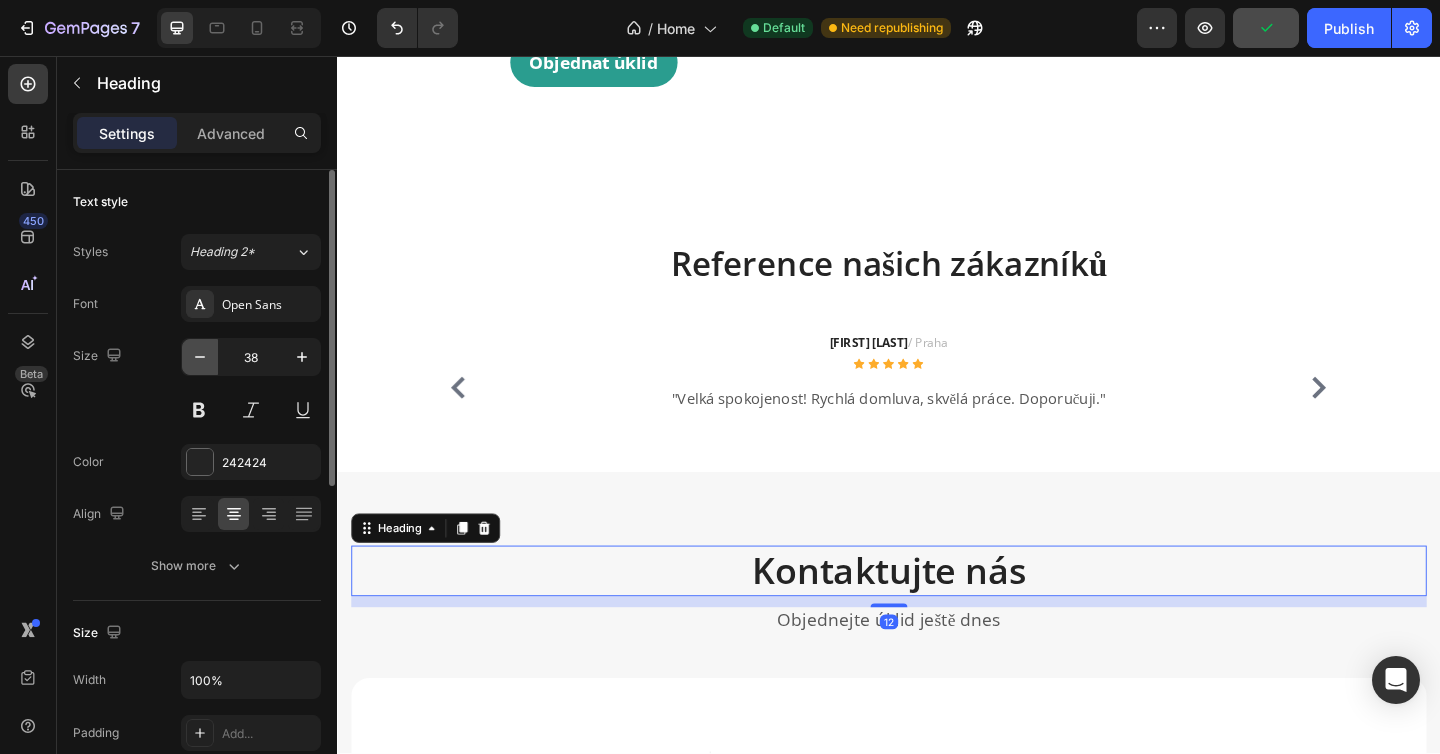 click 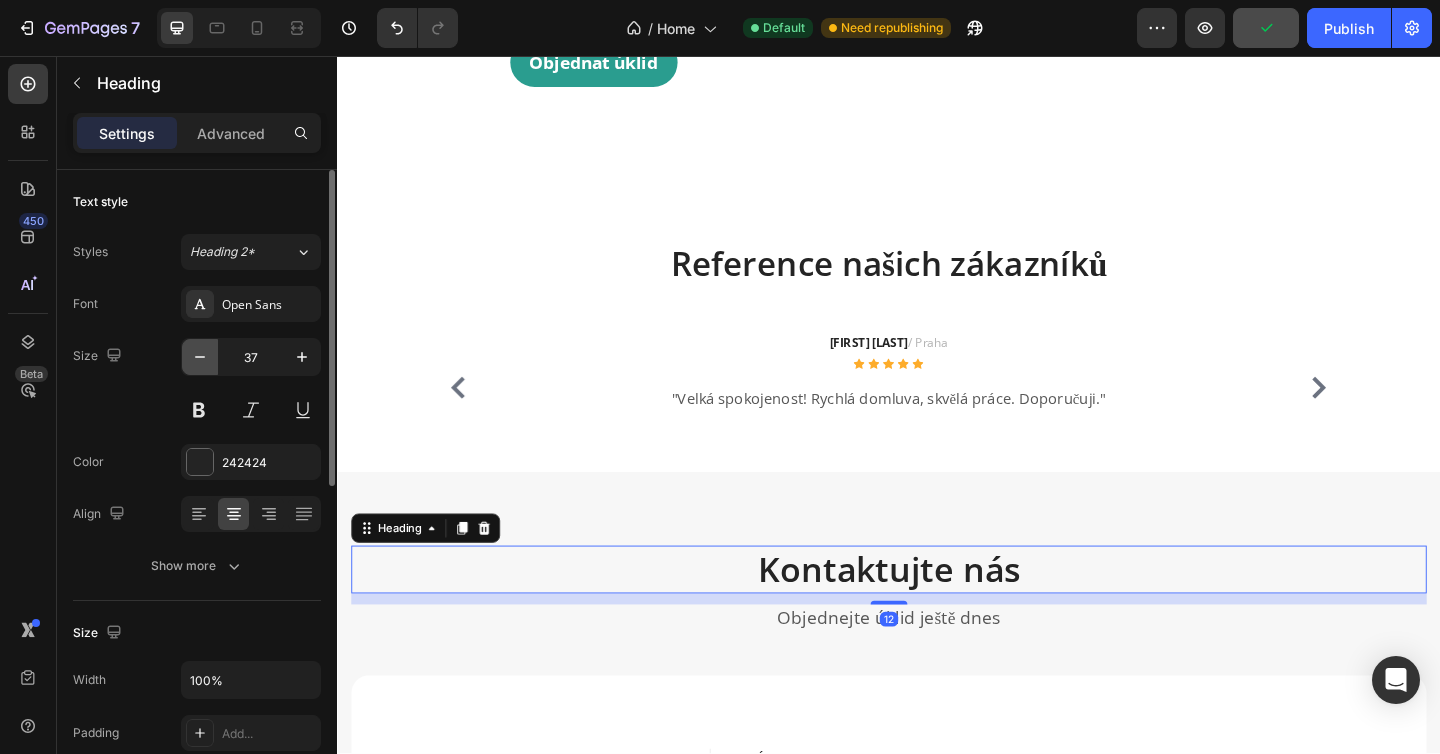 type on "36" 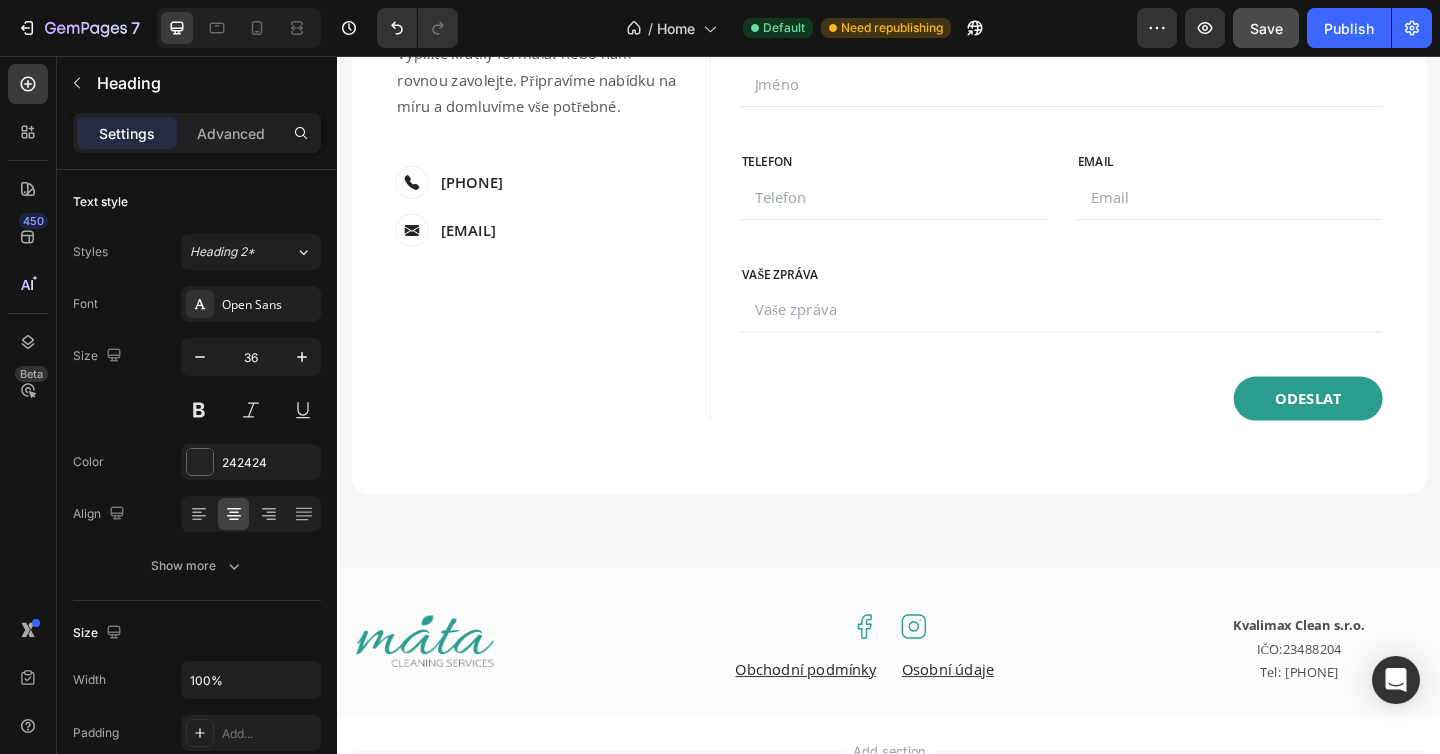 scroll, scrollTop: 3140, scrollLeft: 0, axis: vertical 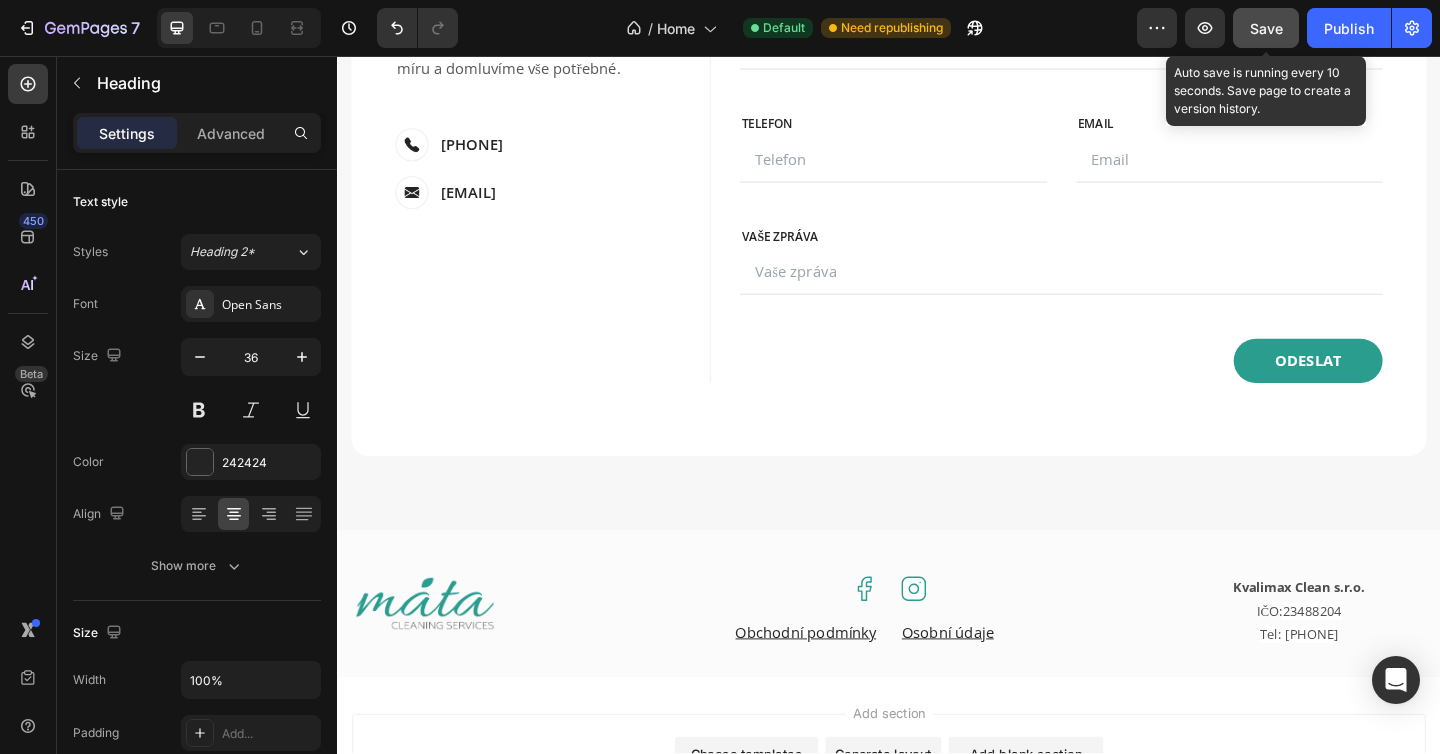 click on "Save" at bounding box center [1266, 28] 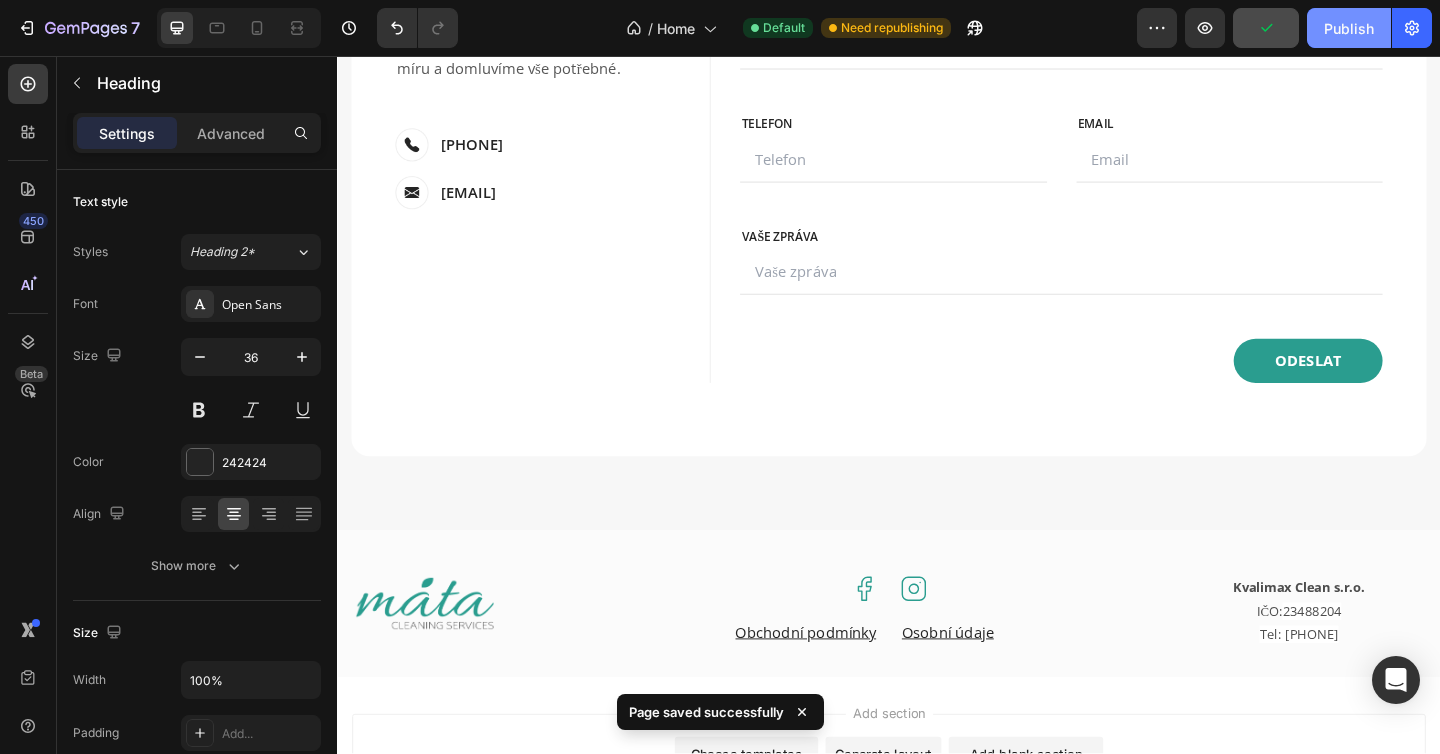 click on "Publish" at bounding box center (1349, 28) 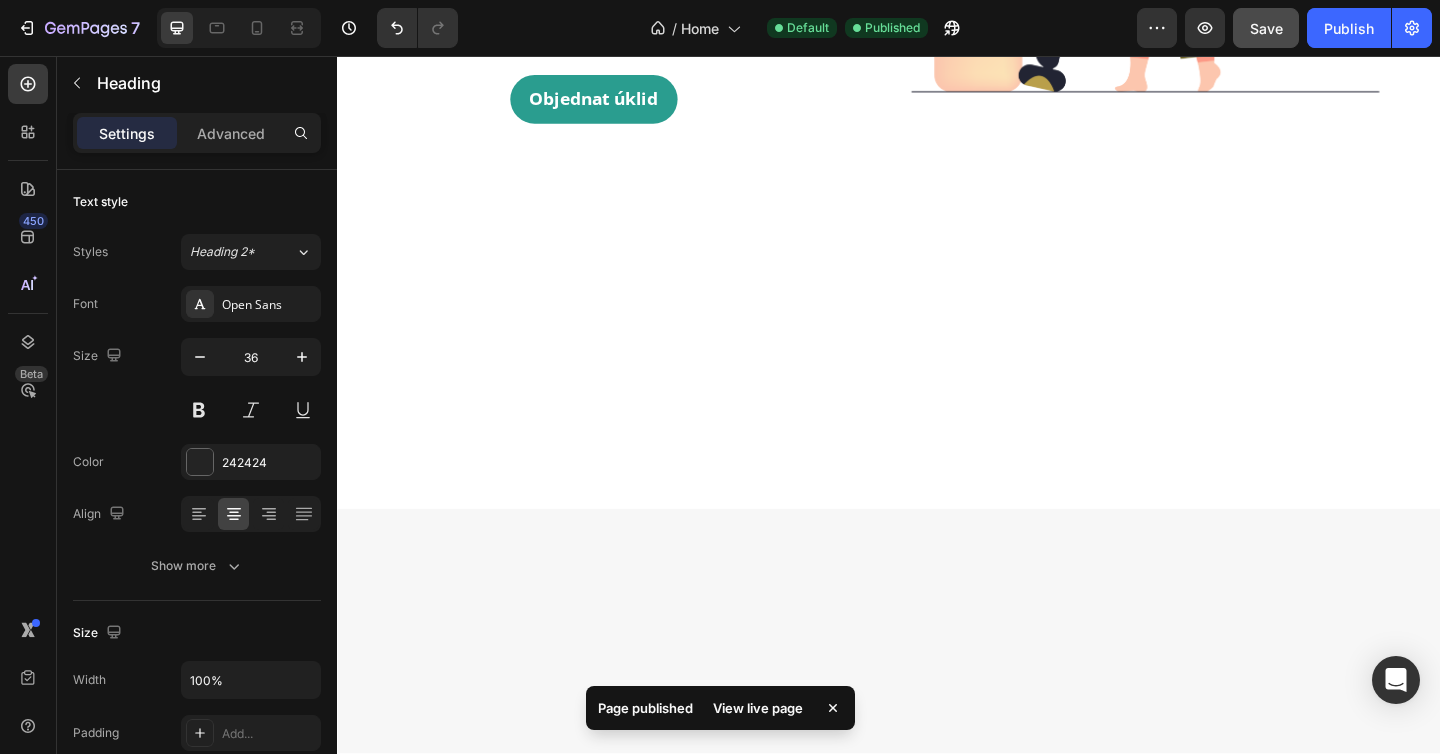 scroll, scrollTop: 0, scrollLeft: 0, axis: both 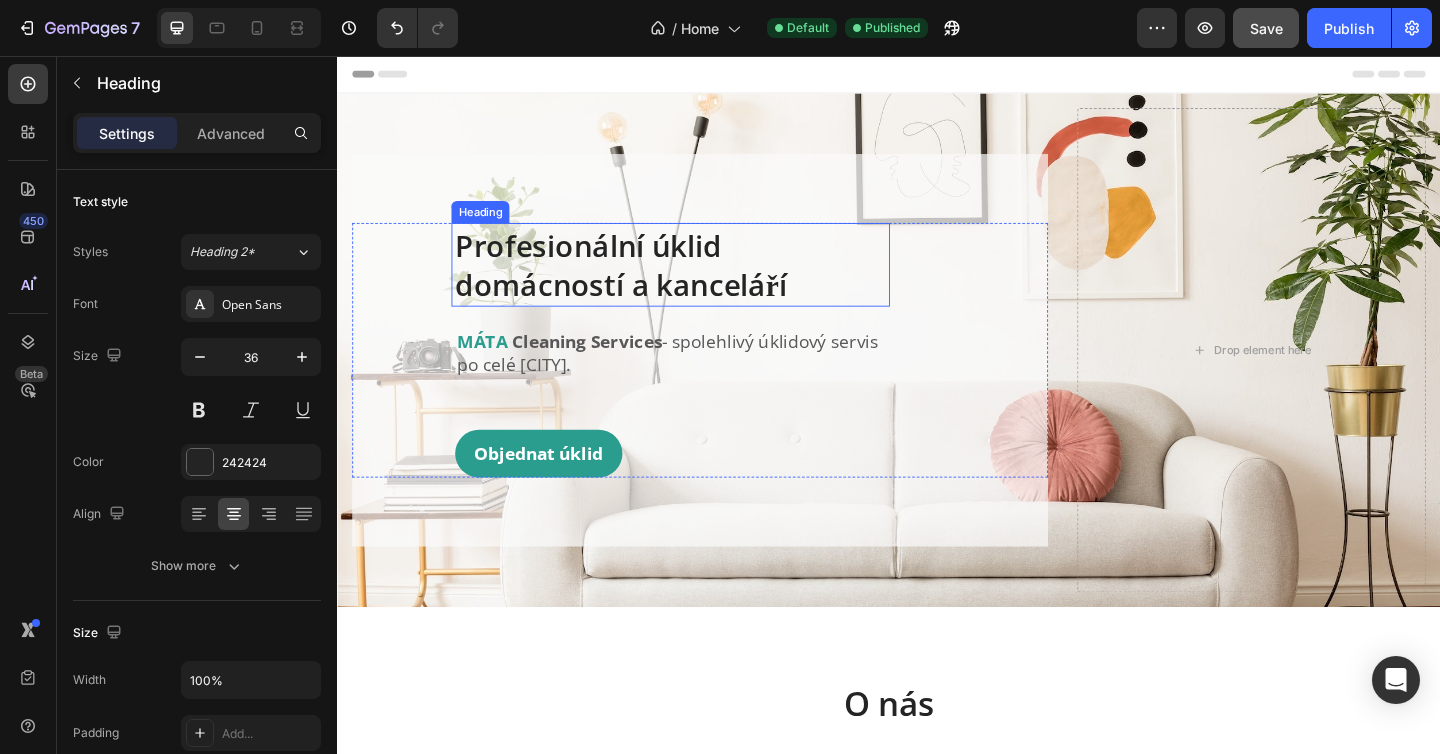 click on "Profesionální úklid domácností a kanceláří" at bounding box center [699, 283] 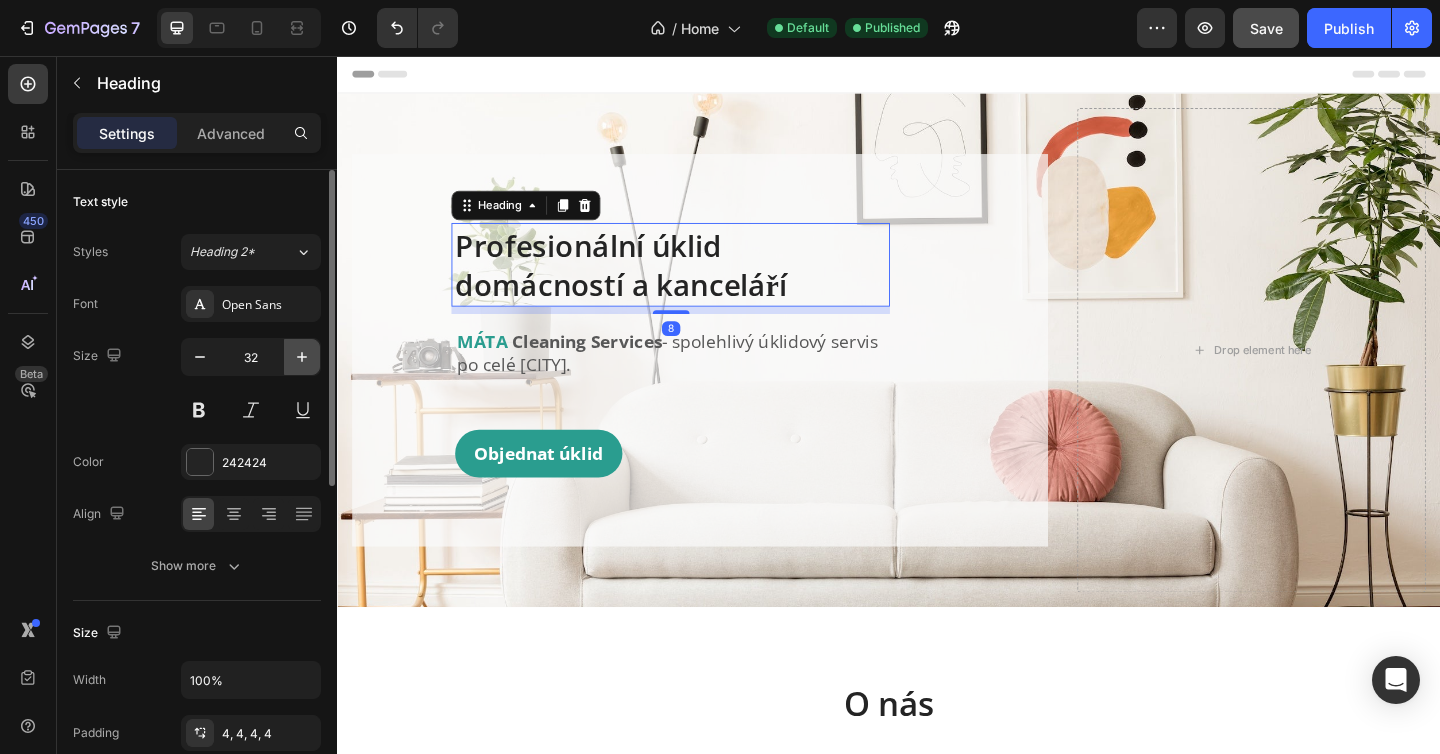 click 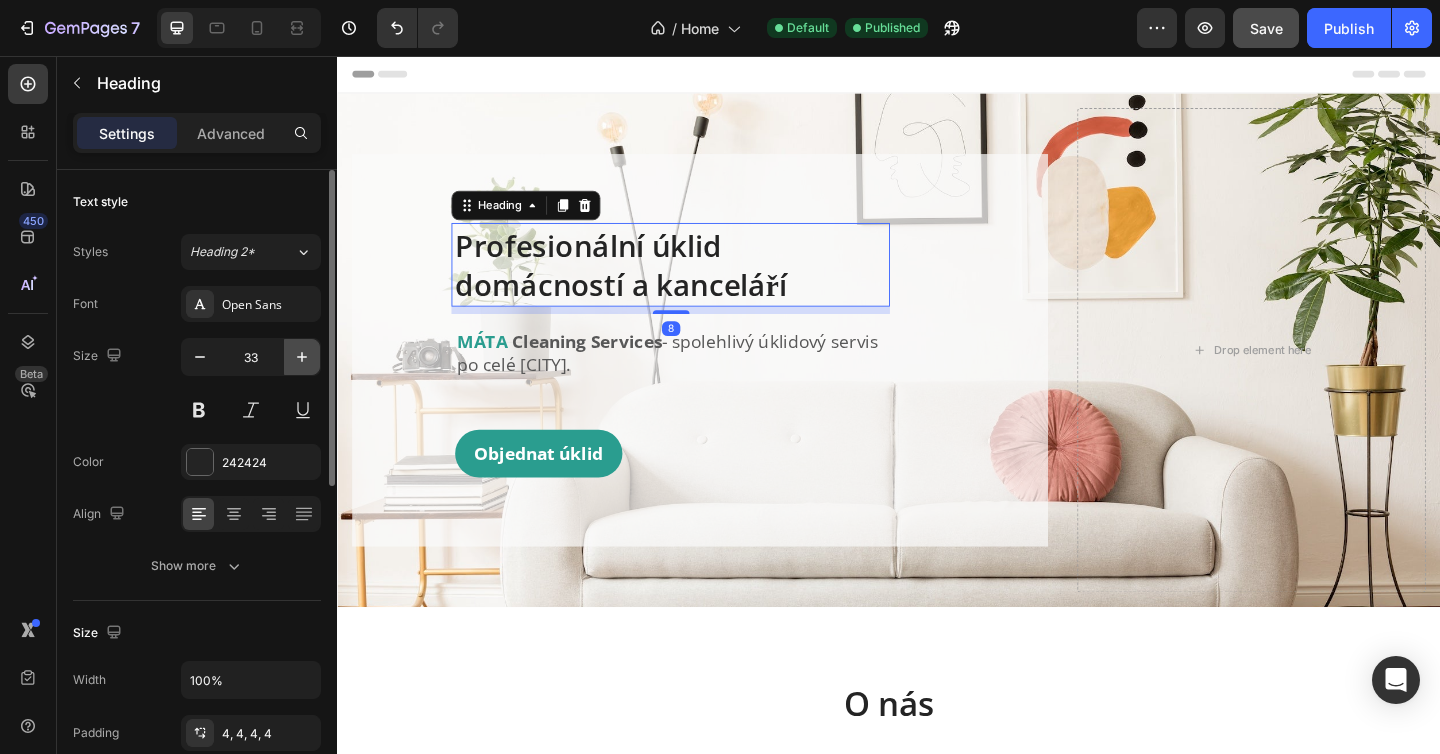 click 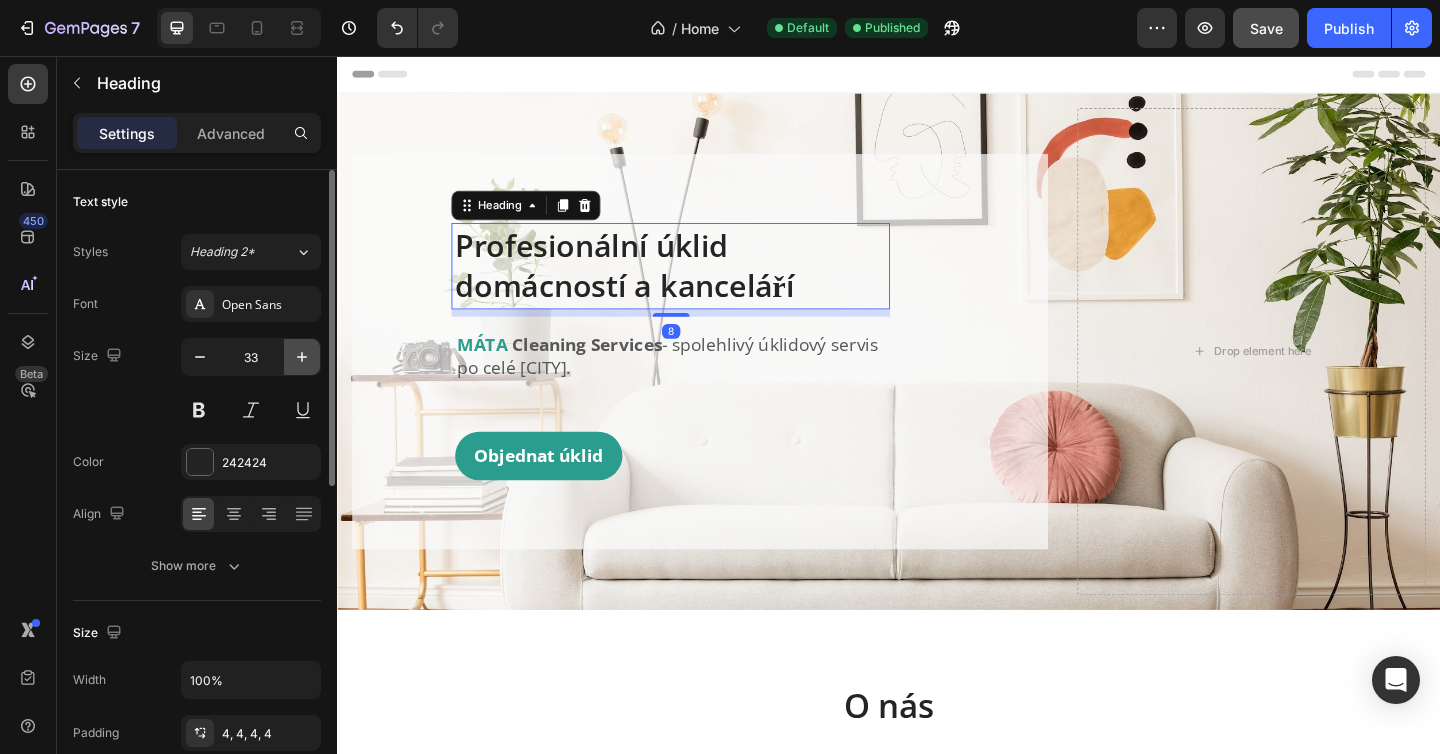 click 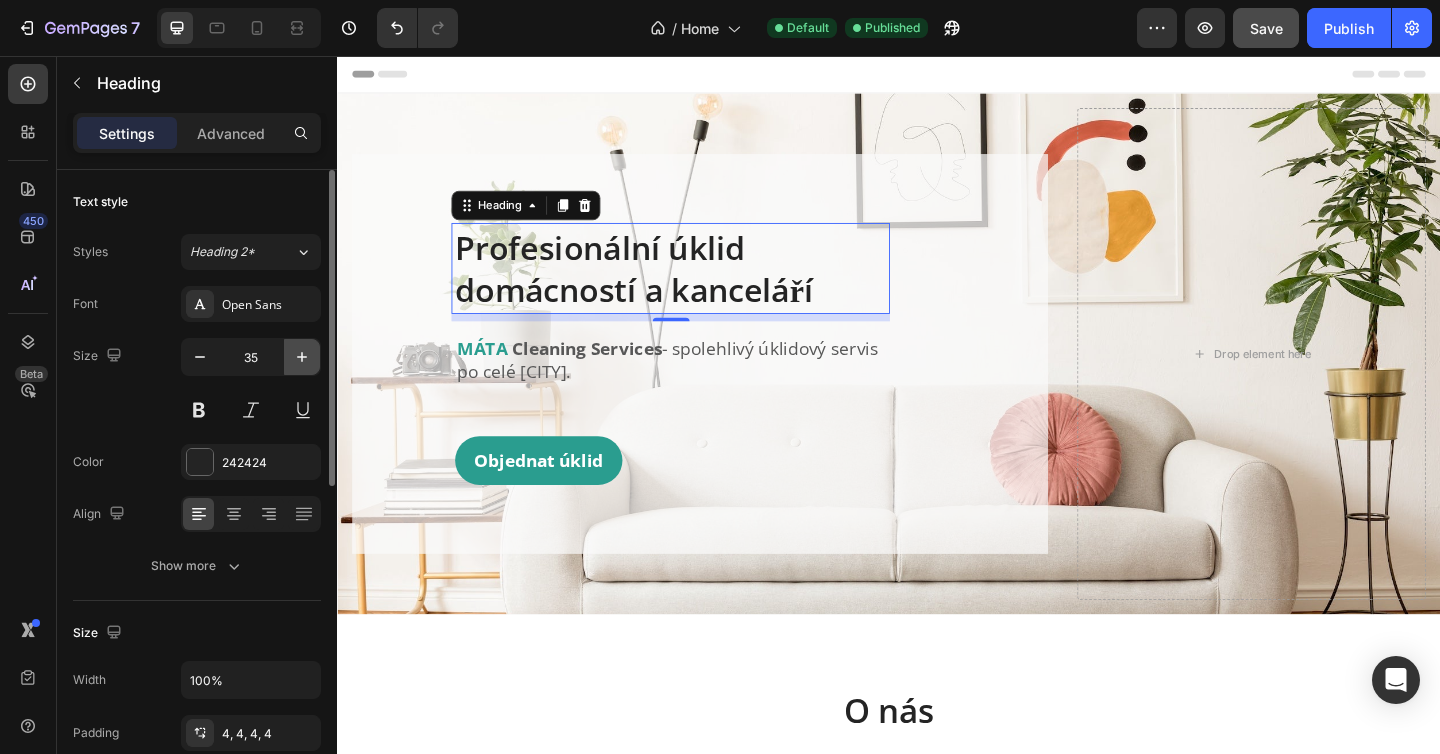 click 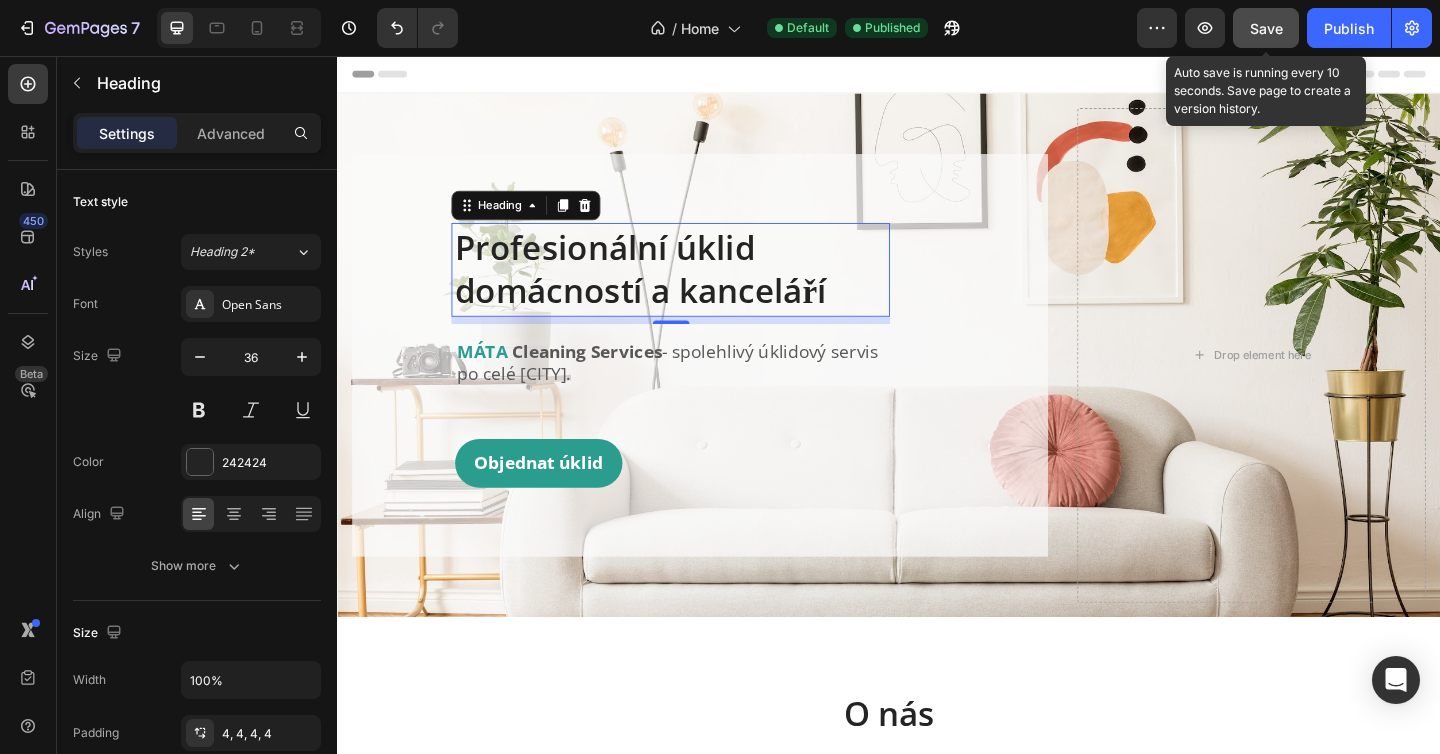 click on "Save" at bounding box center (1266, 28) 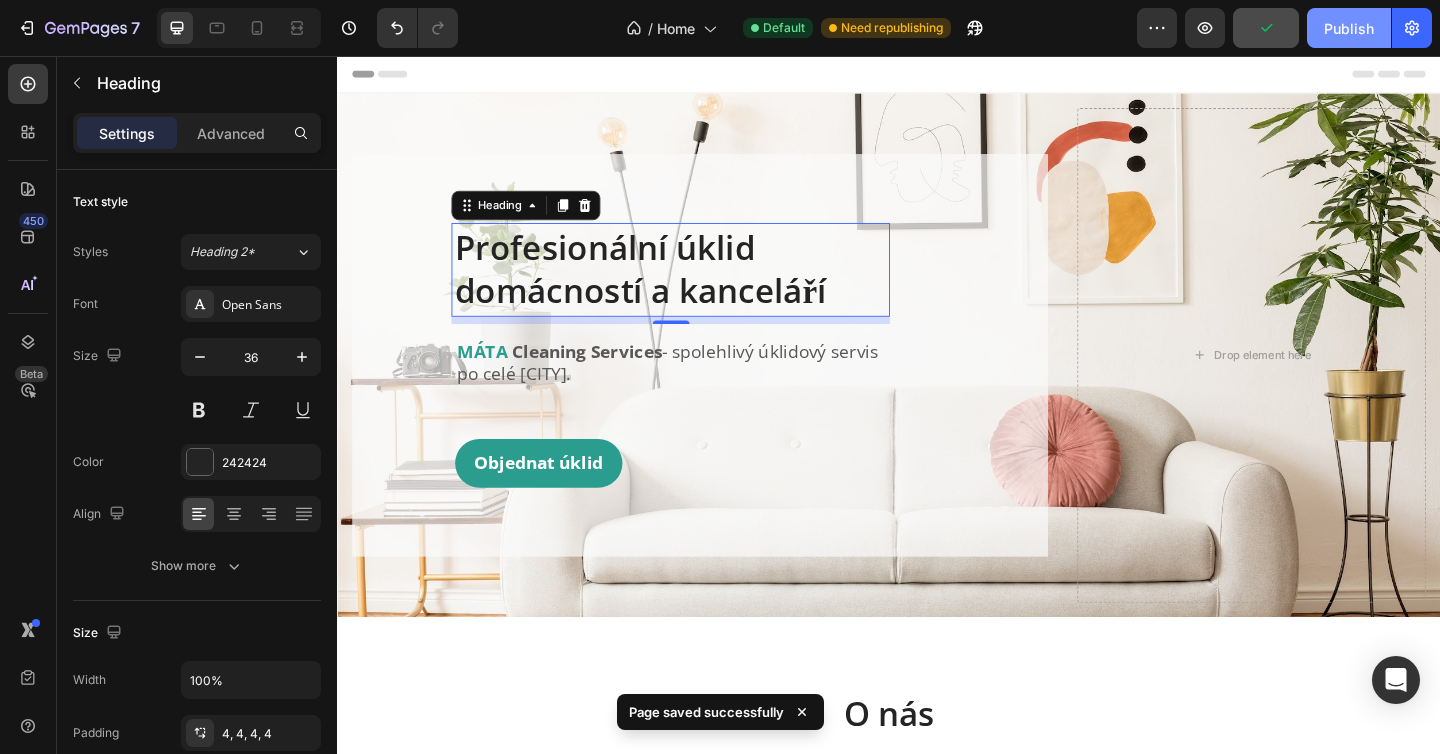 click on "Publish" at bounding box center (1349, 28) 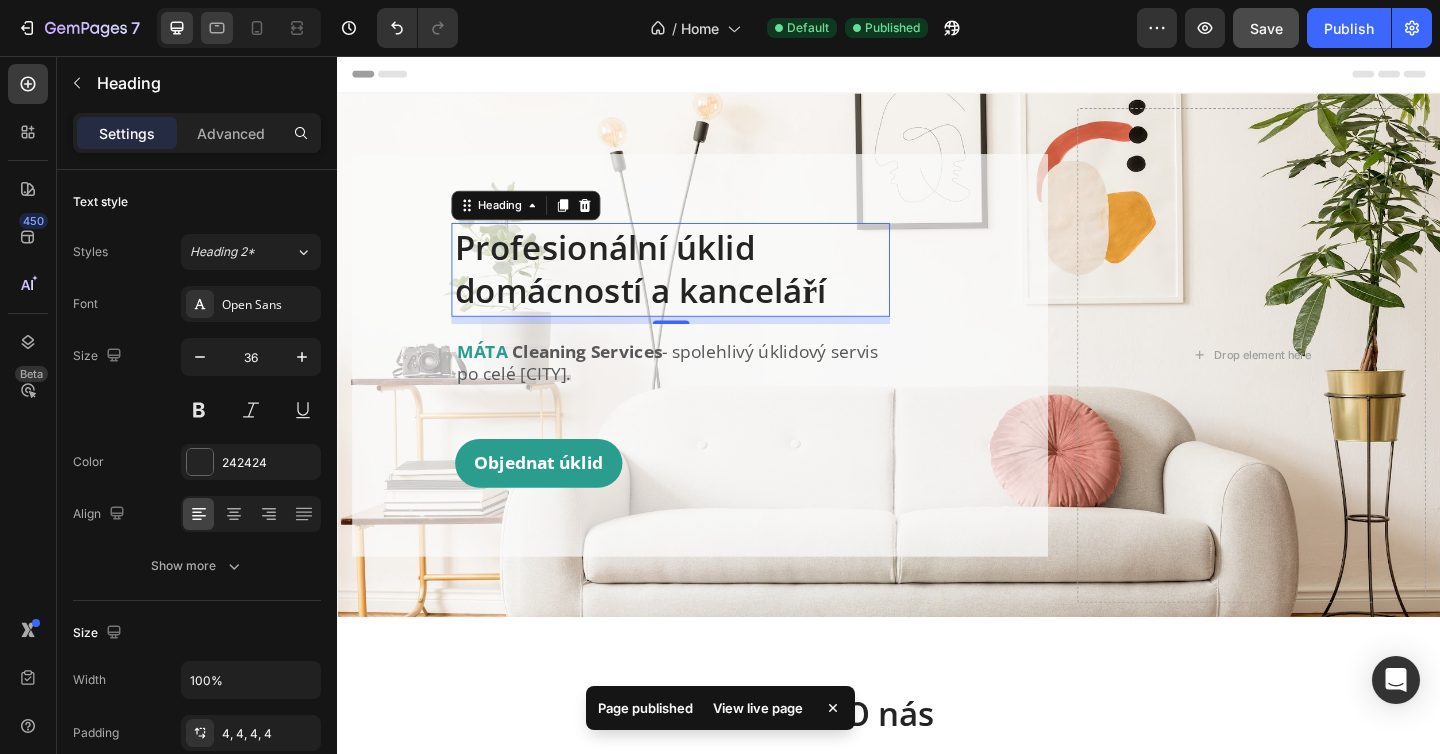 click 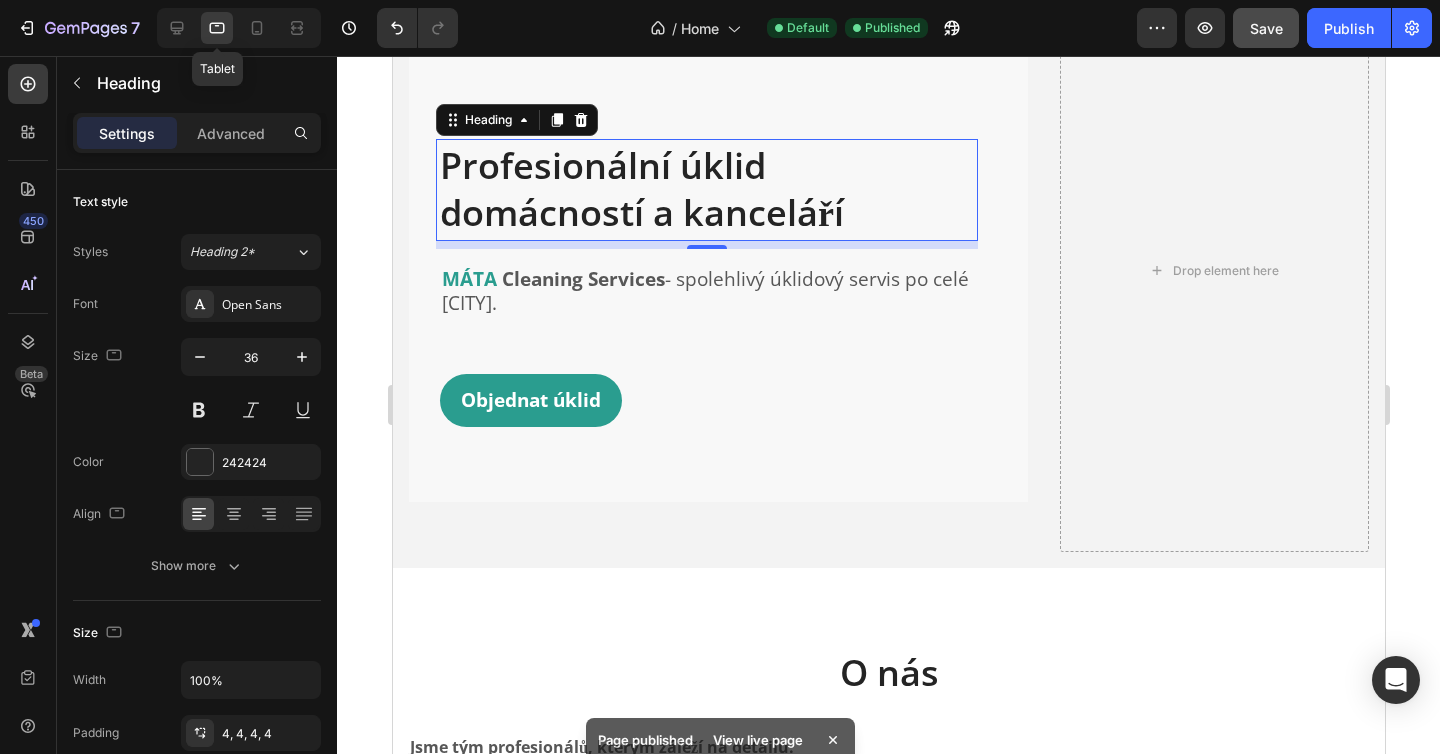 scroll, scrollTop: 136, scrollLeft: 0, axis: vertical 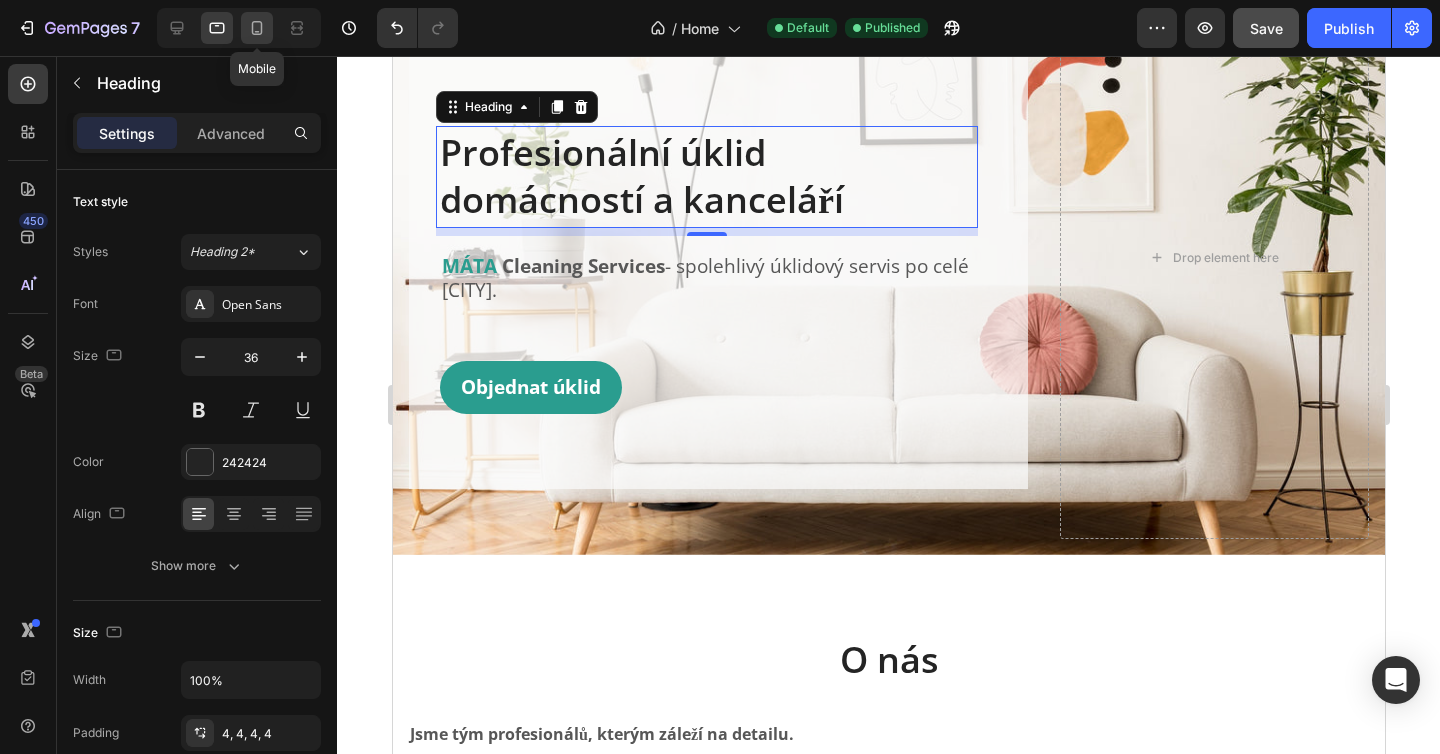 click 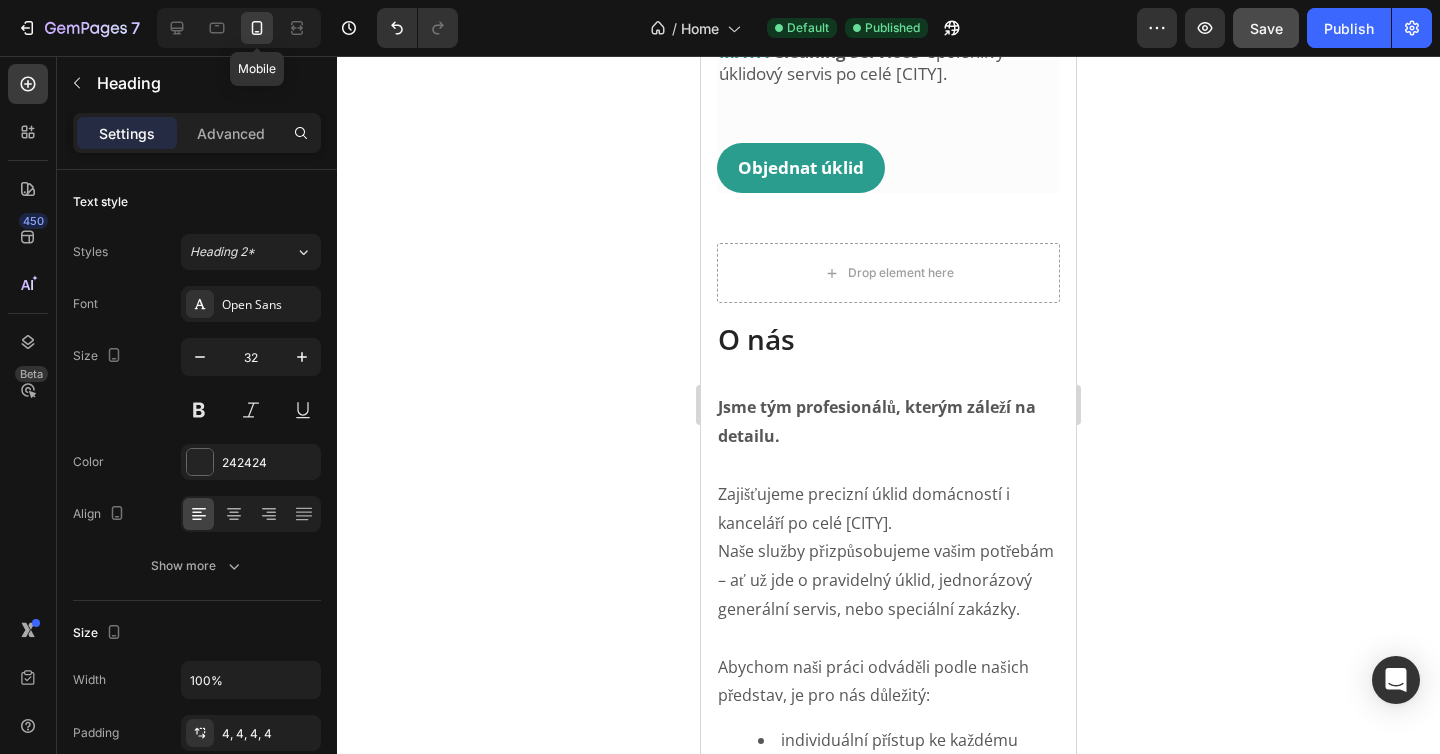 scroll, scrollTop: 120, scrollLeft: 0, axis: vertical 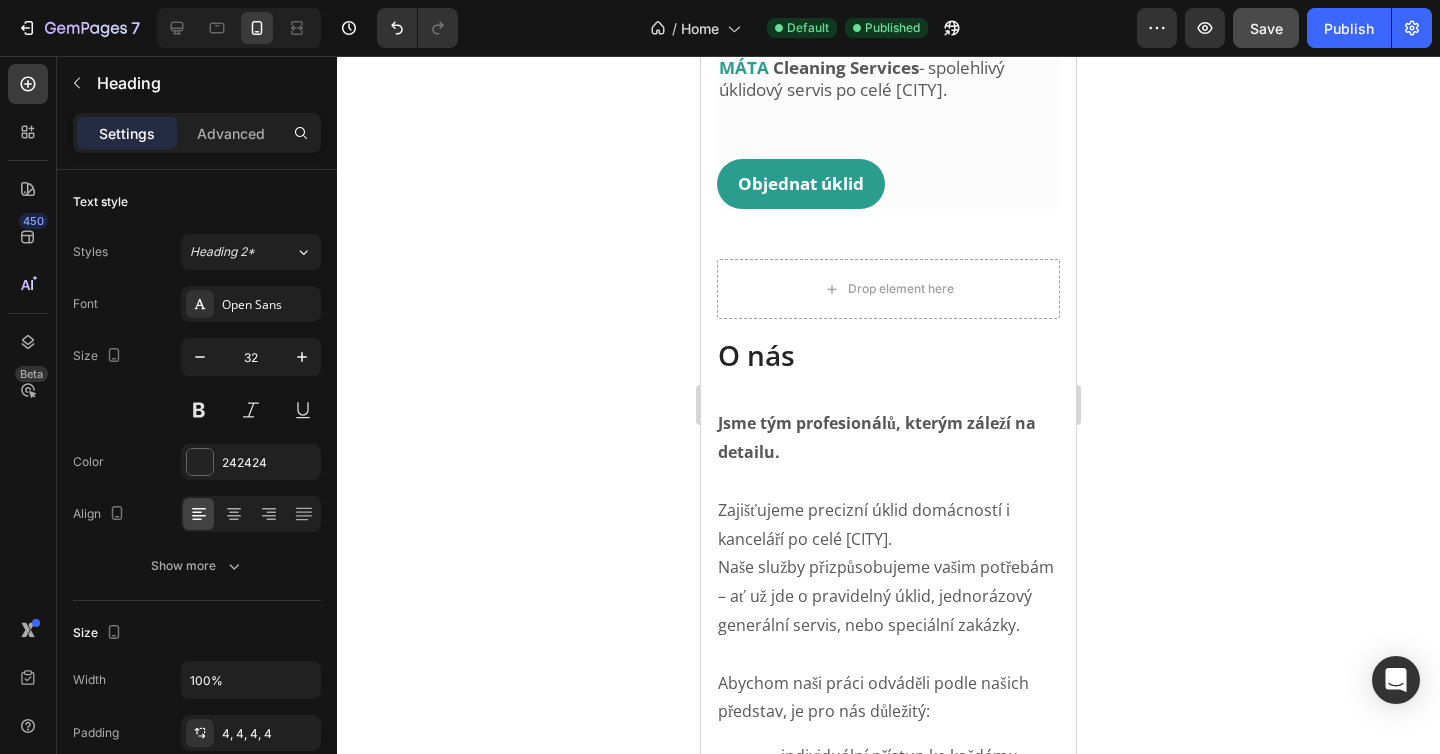 click on "Profesionální úklid domácností a kanceláří" at bounding box center [877, -36] 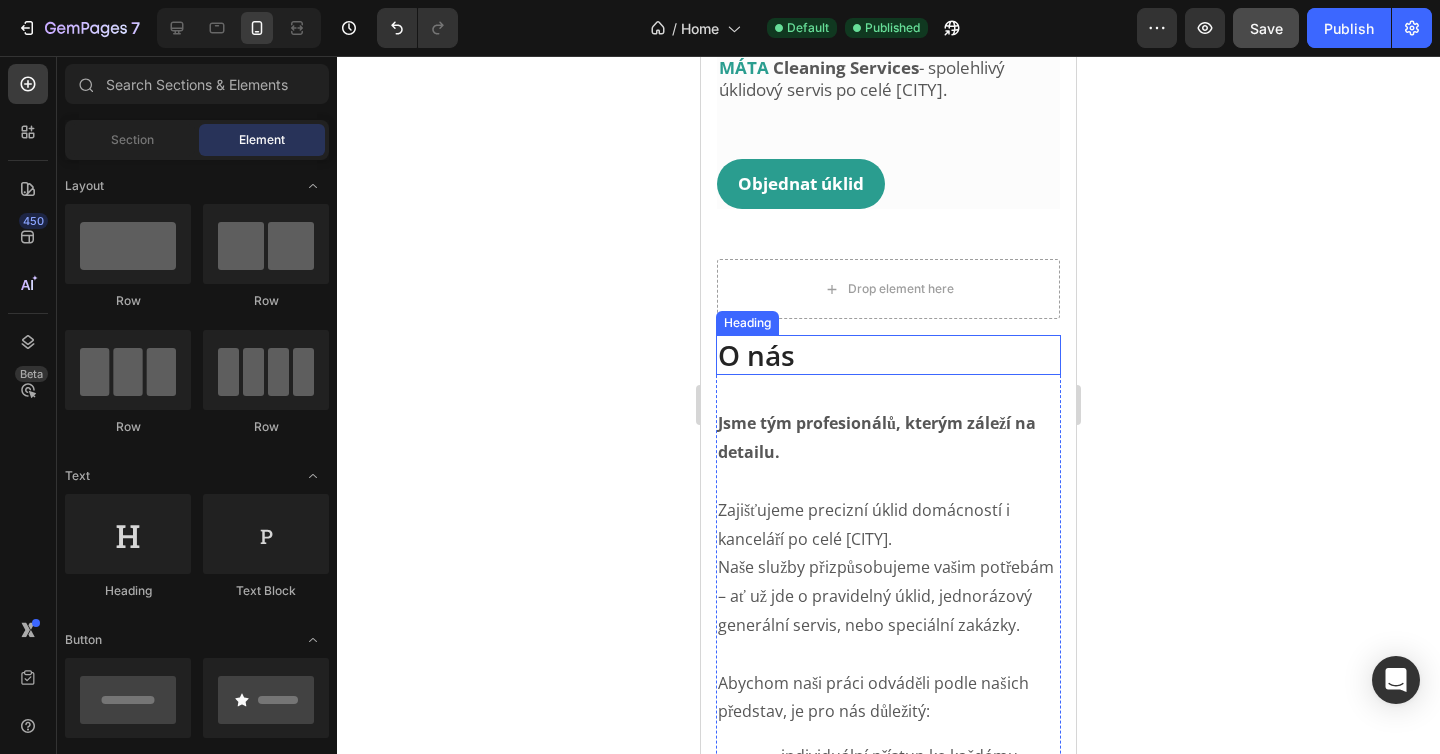 click on "O nás" at bounding box center (888, 355) 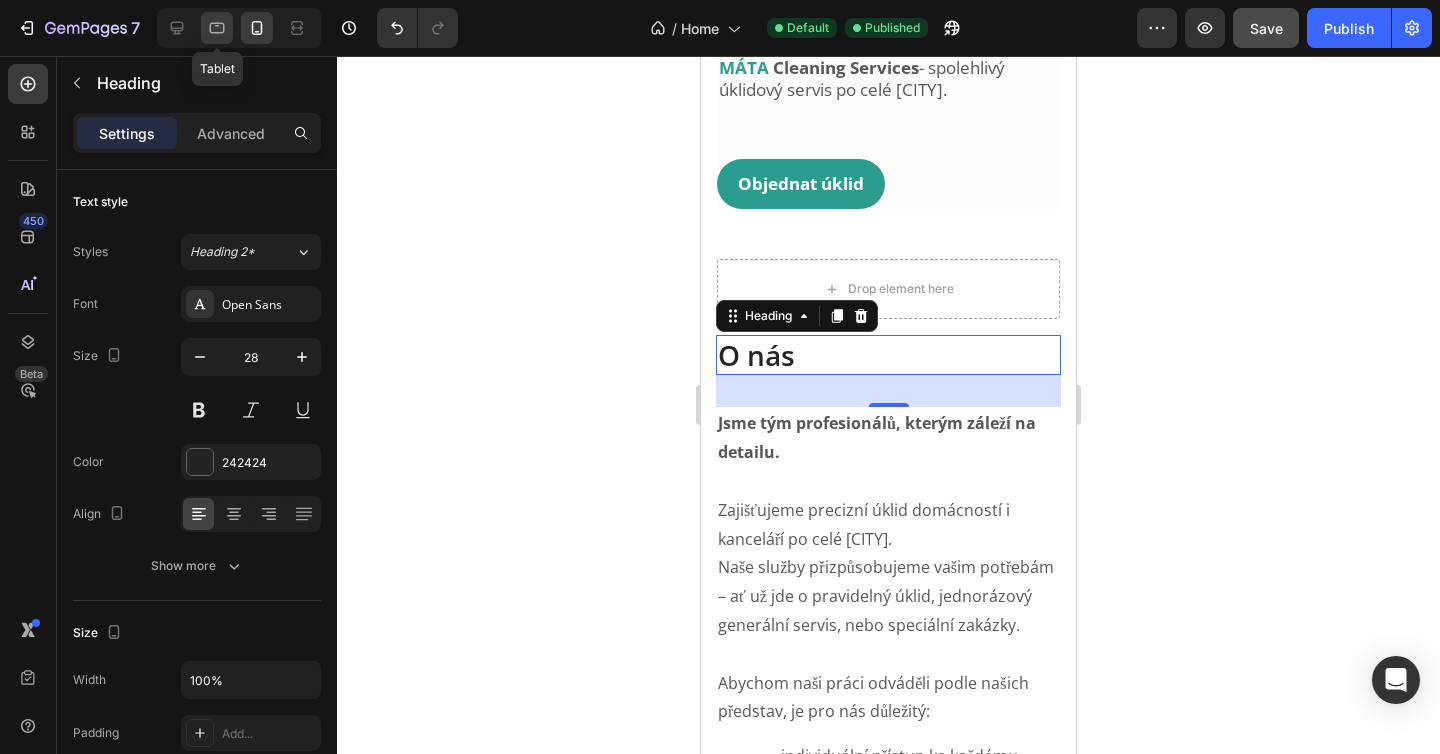 click 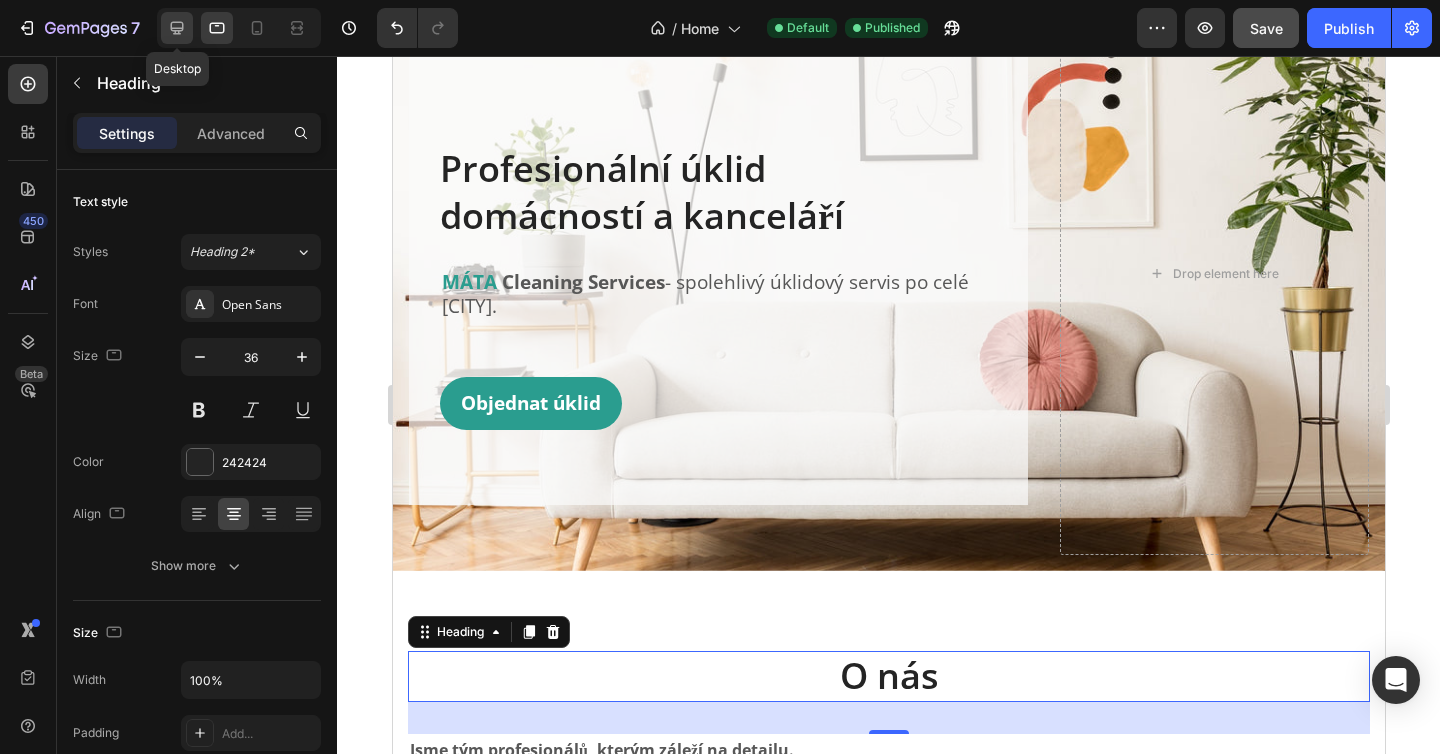 click 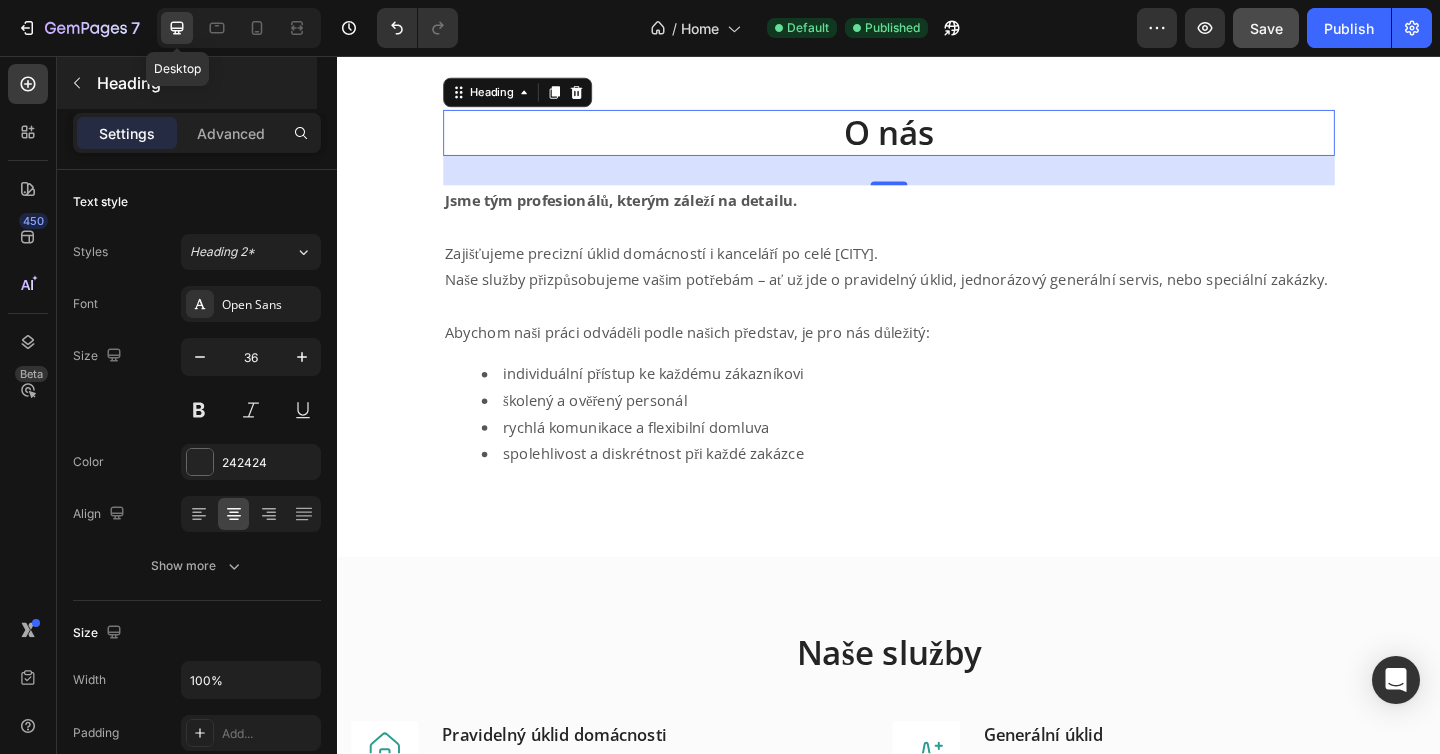 scroll, scrollTop: 620, scrollLeft: 0, axis: vertical 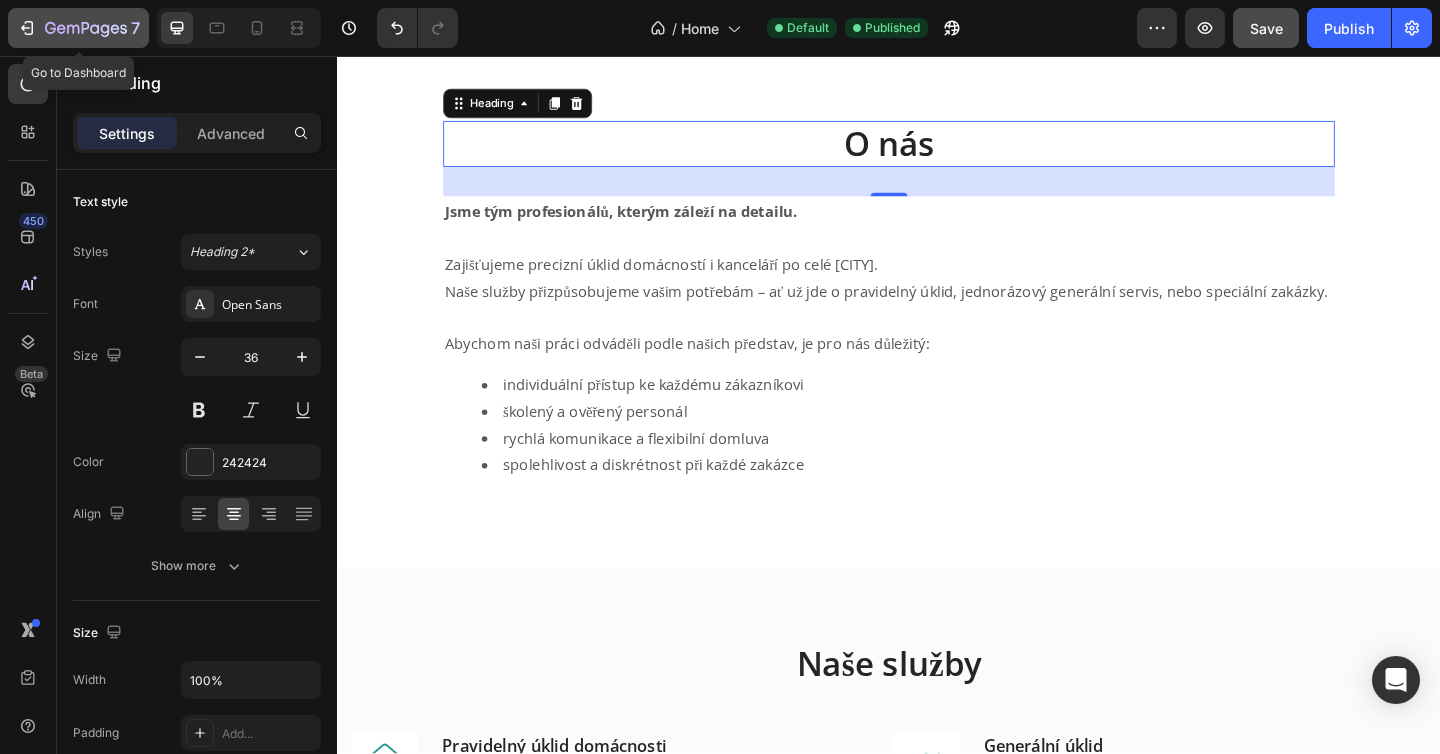click 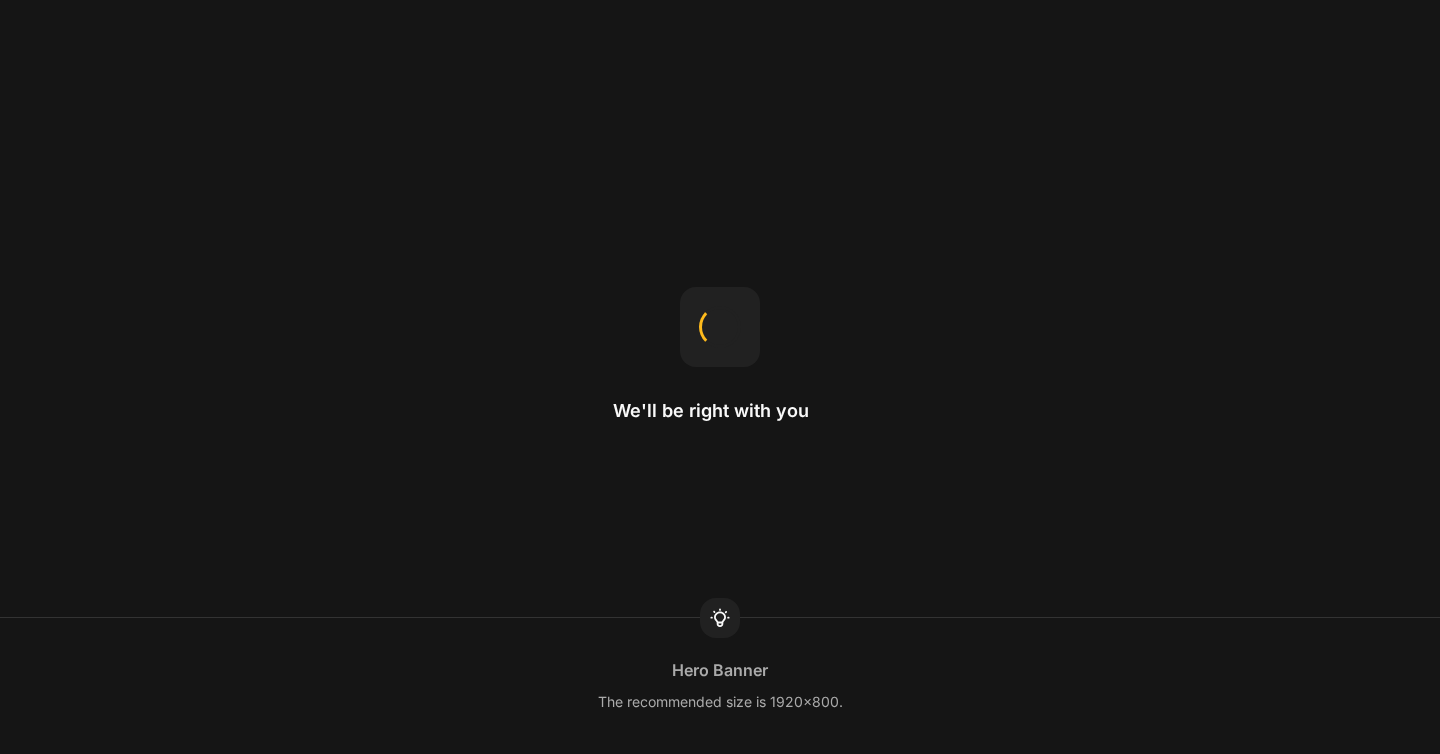 scroll, scrollTop: 0, scrollLeft: 0, axis: both 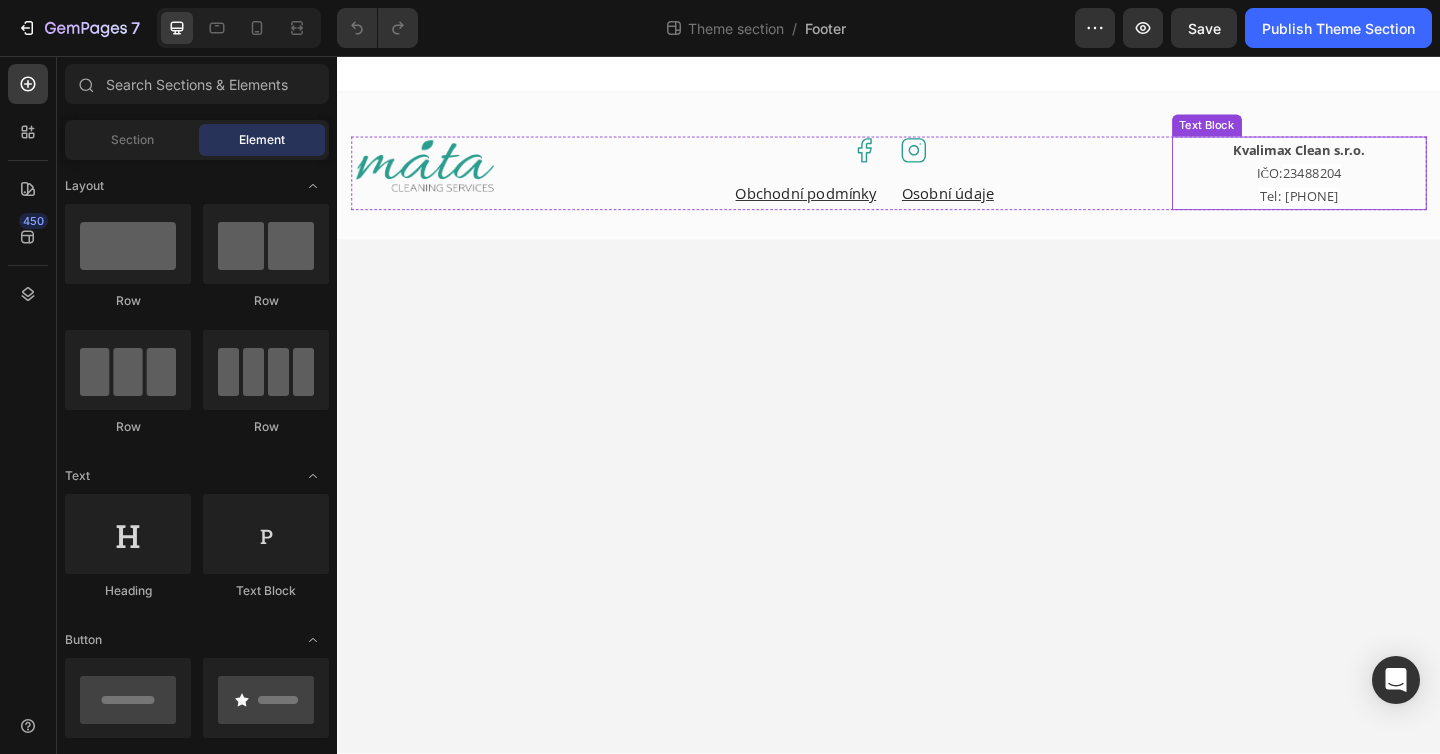 click on "23488204" at bounding box center (1397, 183) 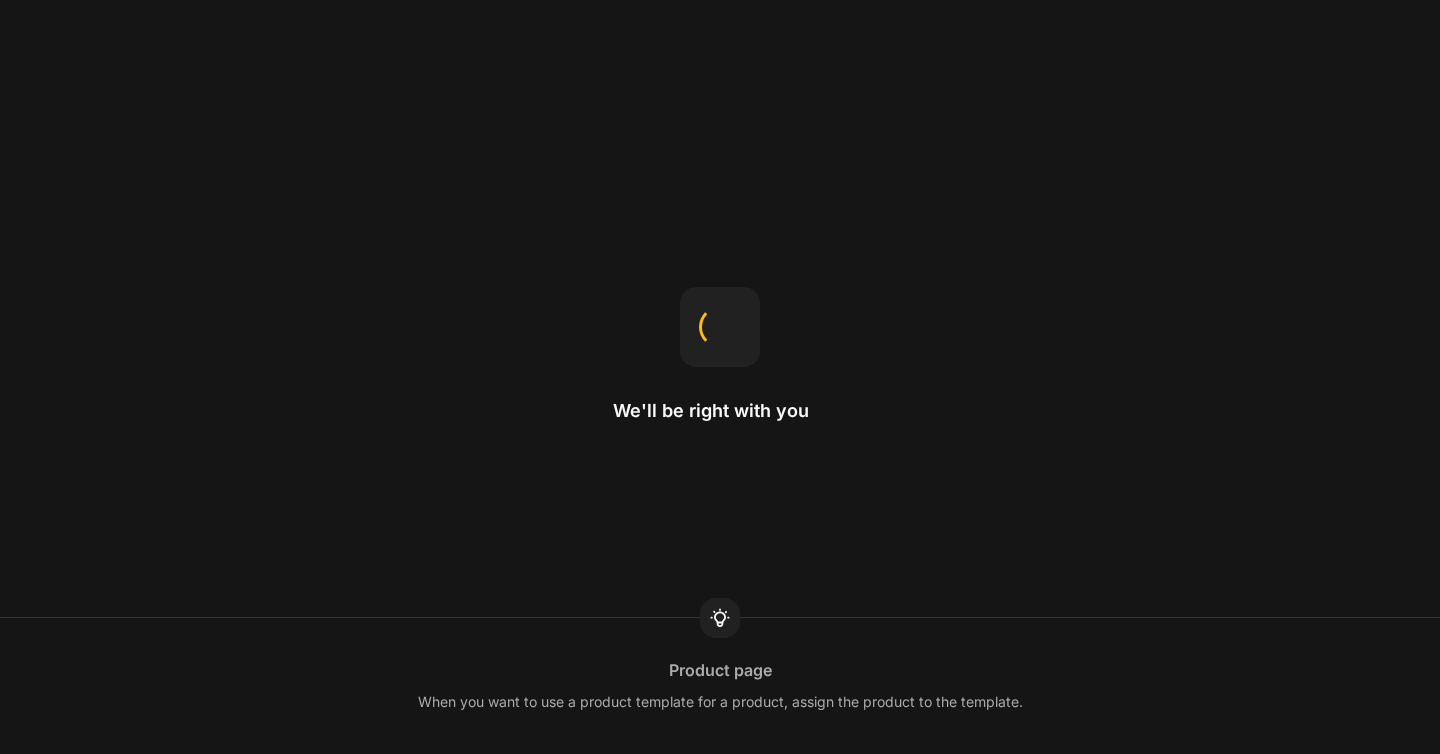 scroll, scrollTop: 0, scrollLeft: 0, axis: both 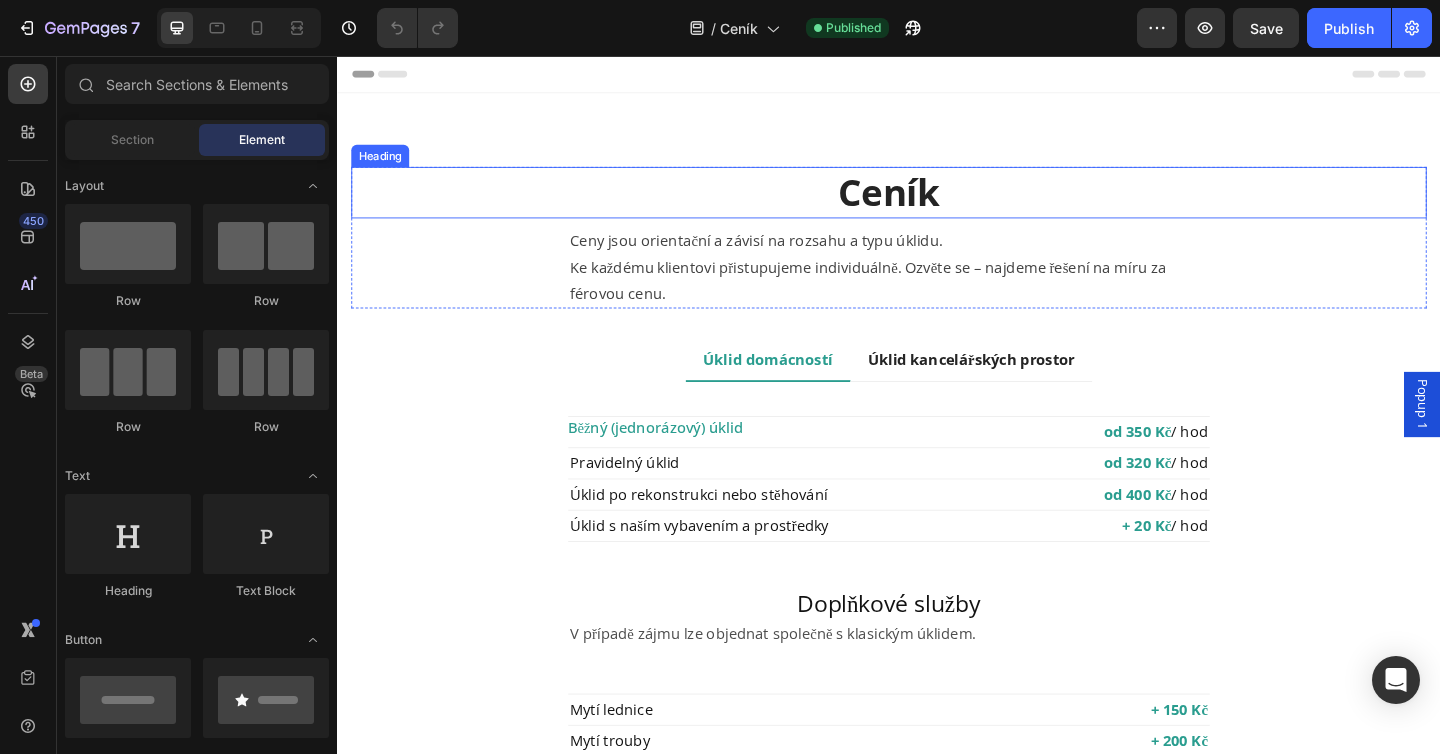 click on "Ceník" at bounding box center (937, 205) 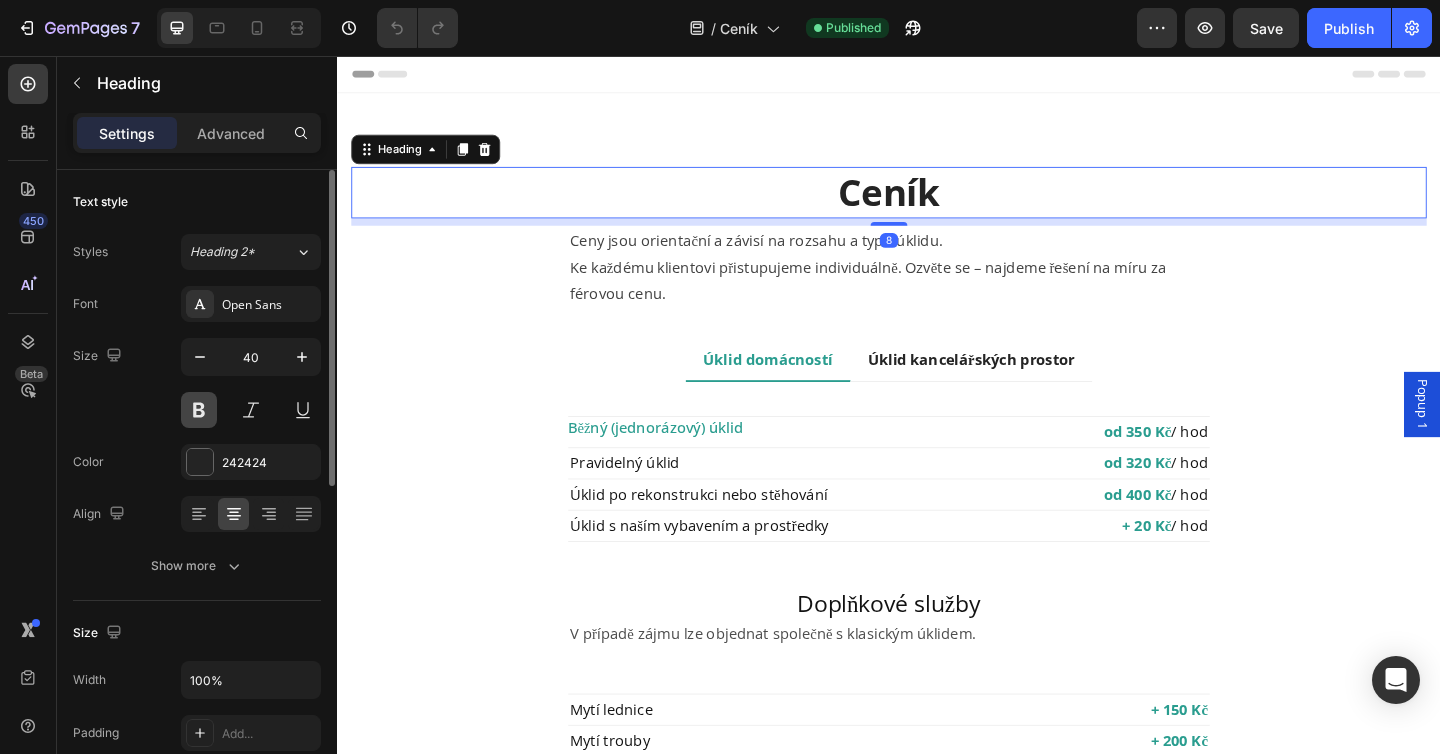click at bounding box center (199, 410) 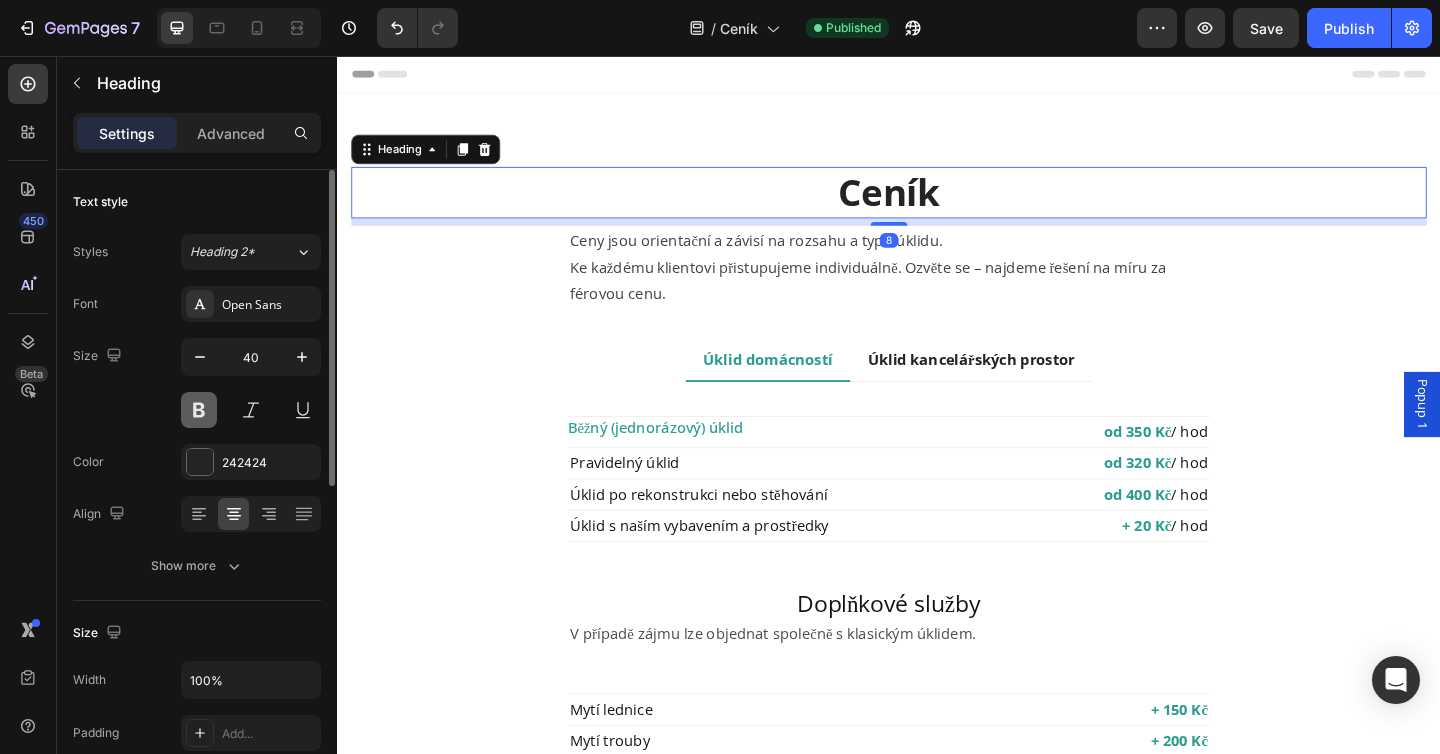 click at bounding box center (199, 410) 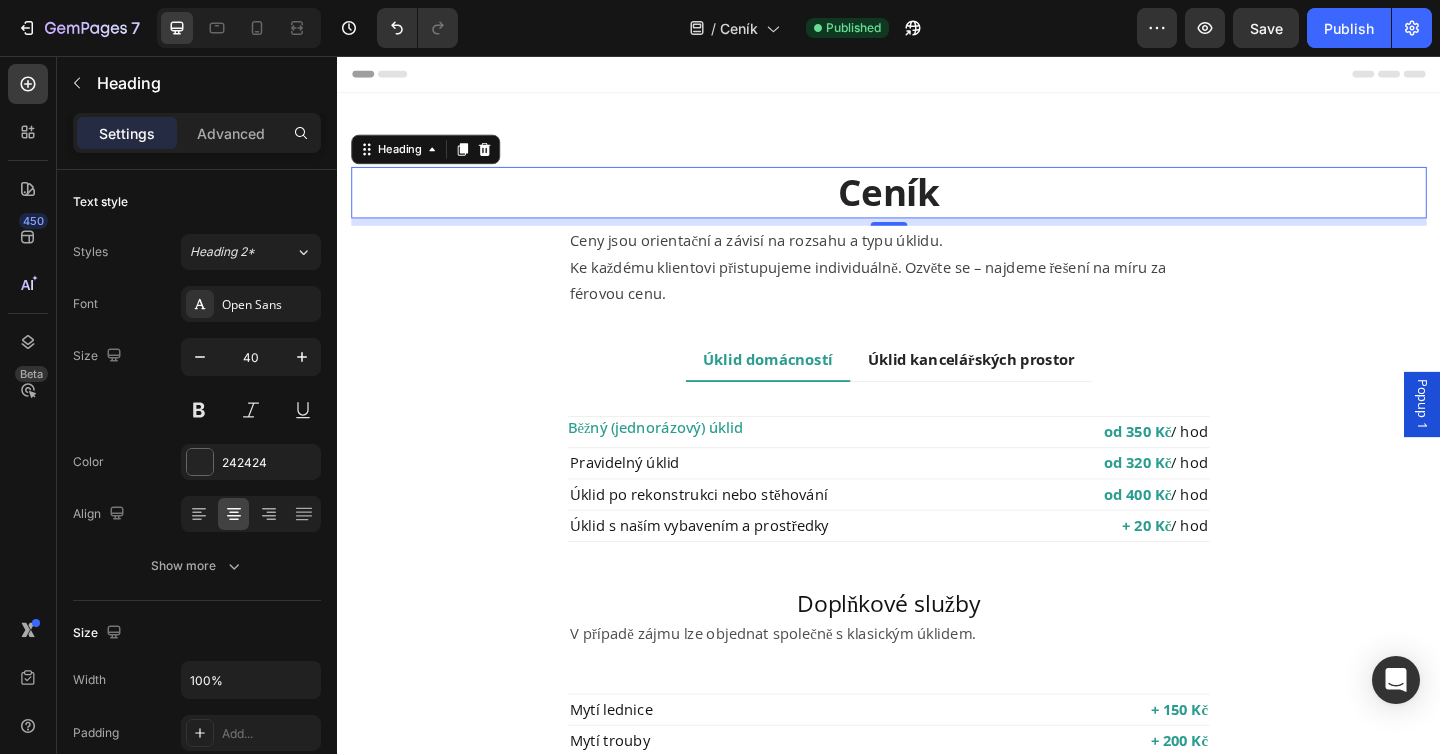 click on "Ceník" at bounding box center (937, 205) 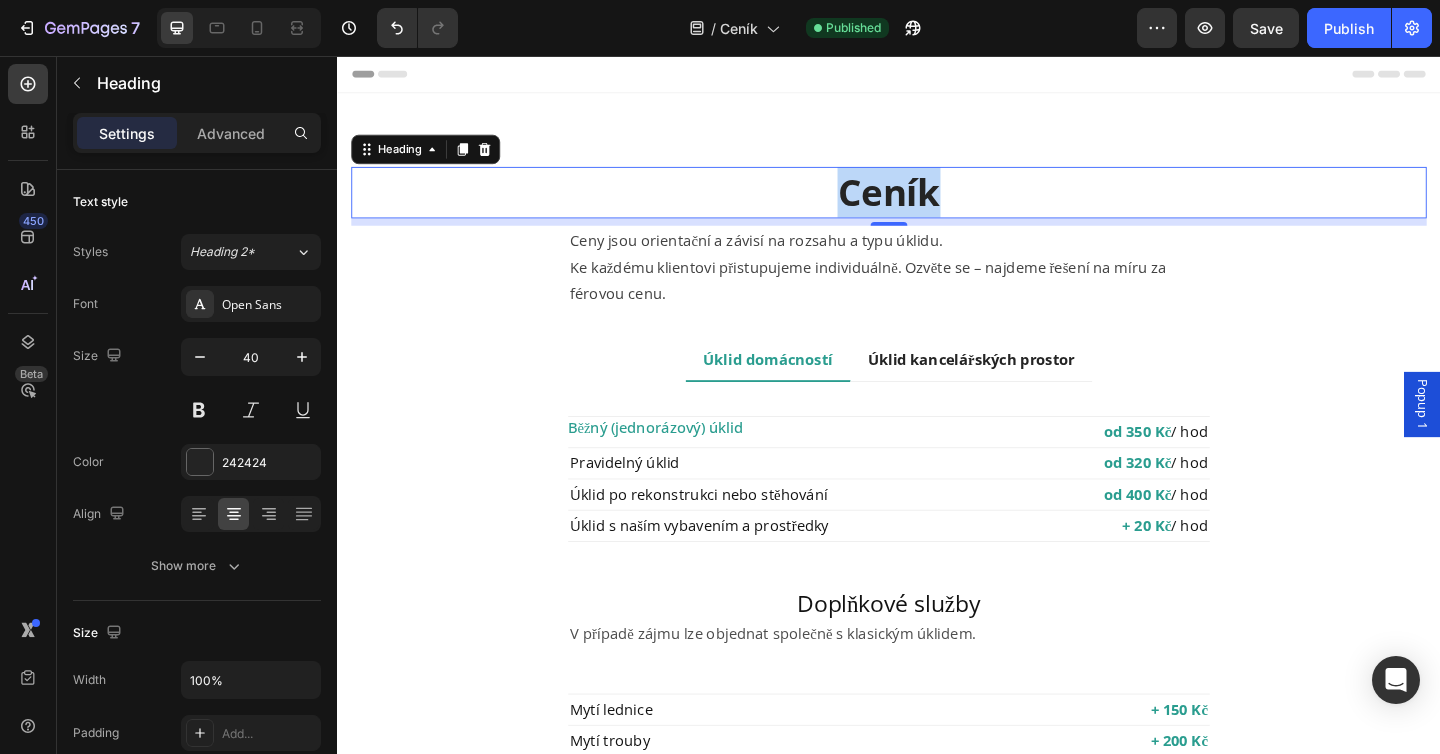 click on "Ceník" at bounding box center (937, 205) 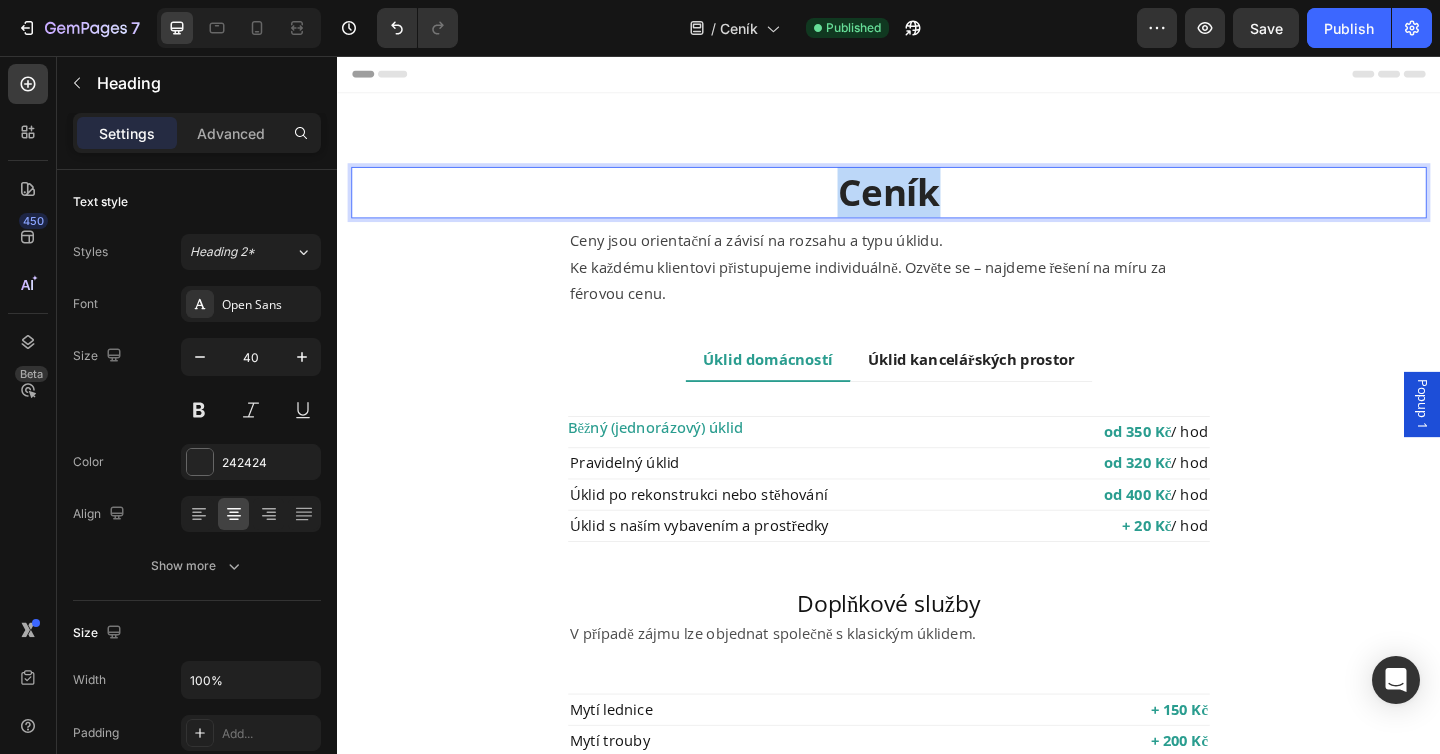 click on "Ceník" at bounding box center [937, 205] 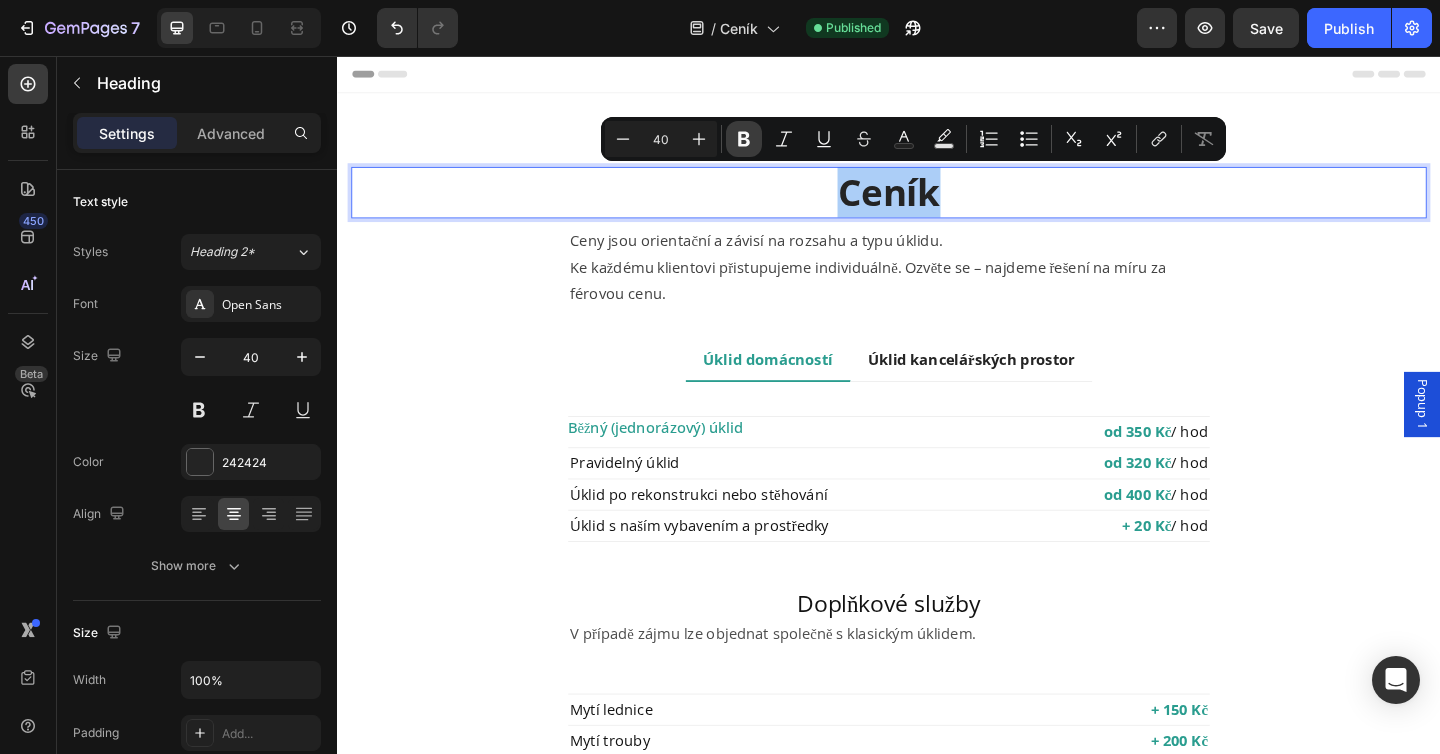 click 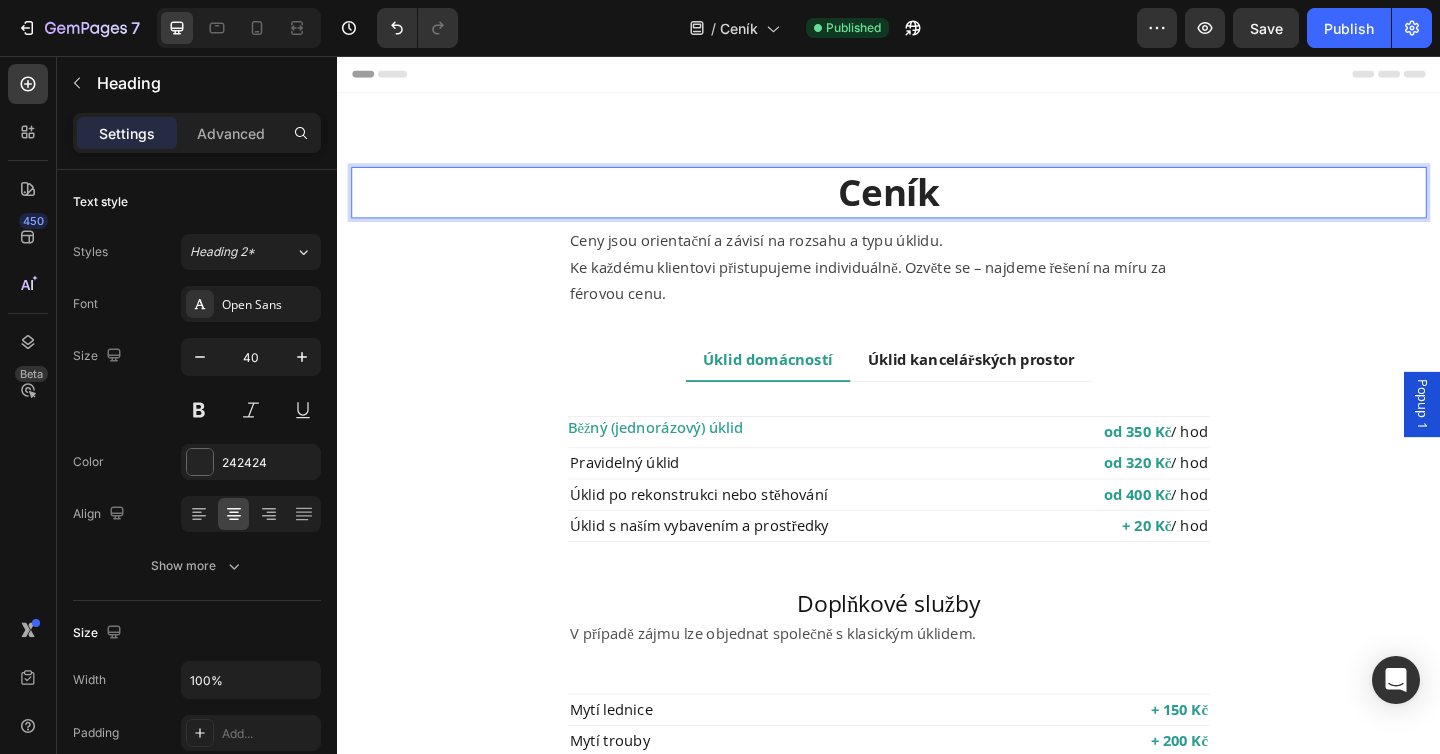click on "Ceník" at bounding box center [937, 204] 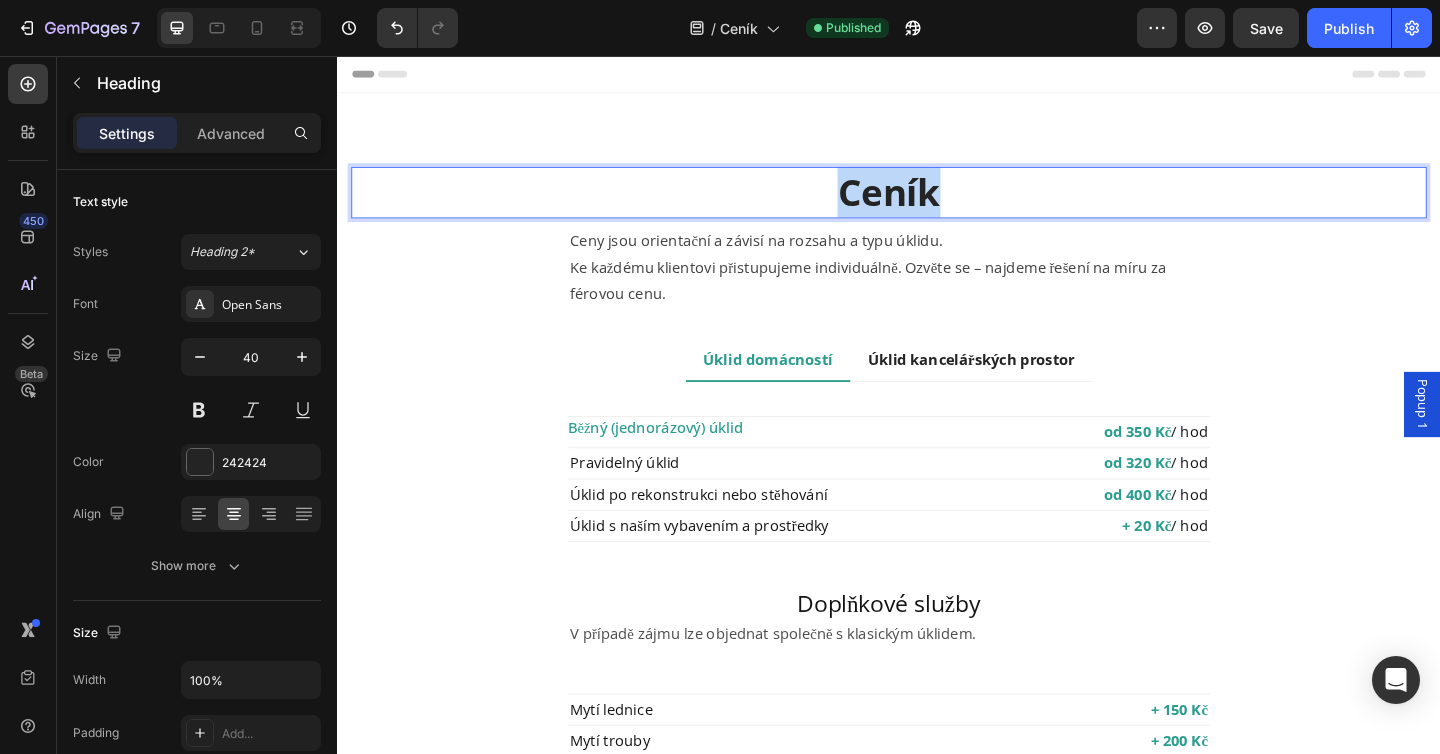 click on "Ceník" at bounding box center [937, 204] 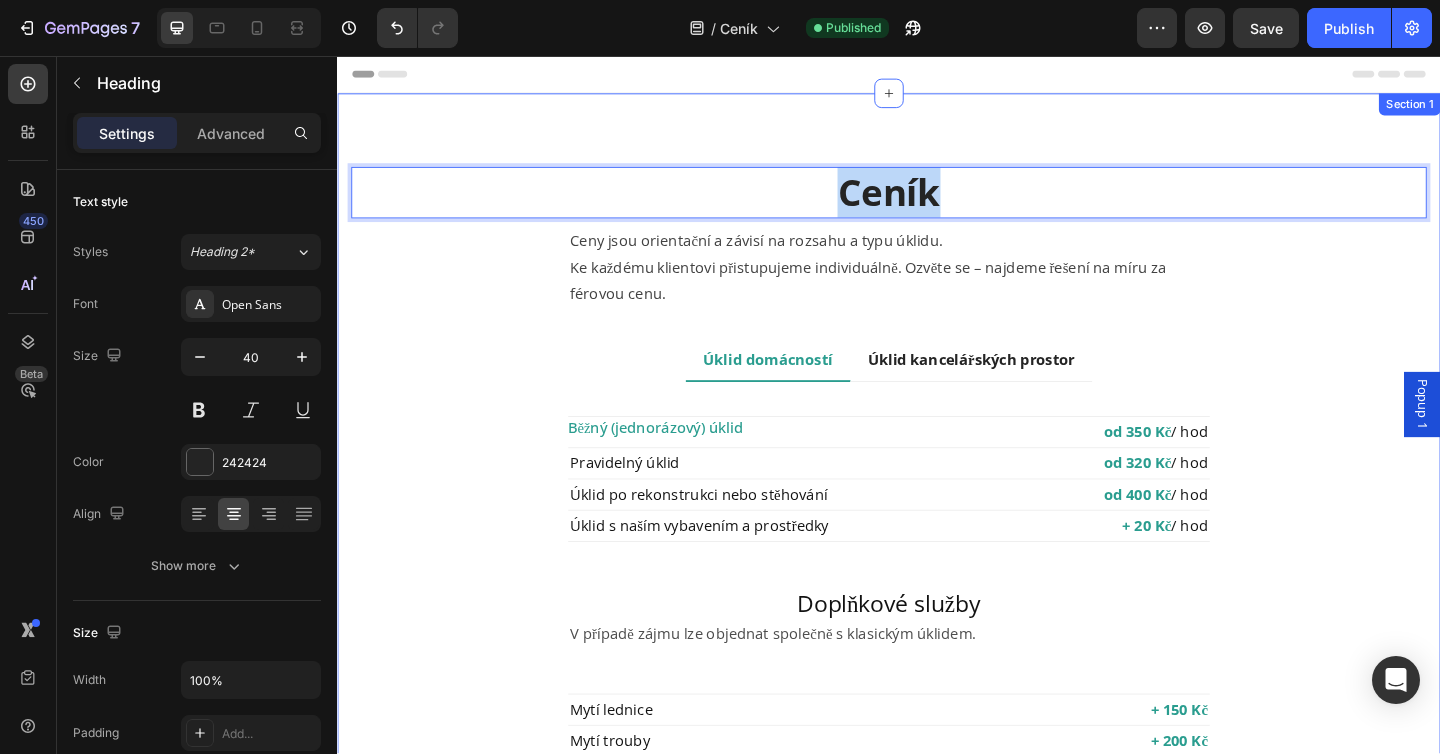drag, startPoint x: 891, startPoint y: 201, endPoint x: 394, endPoint y: 214, distance: 497.16998 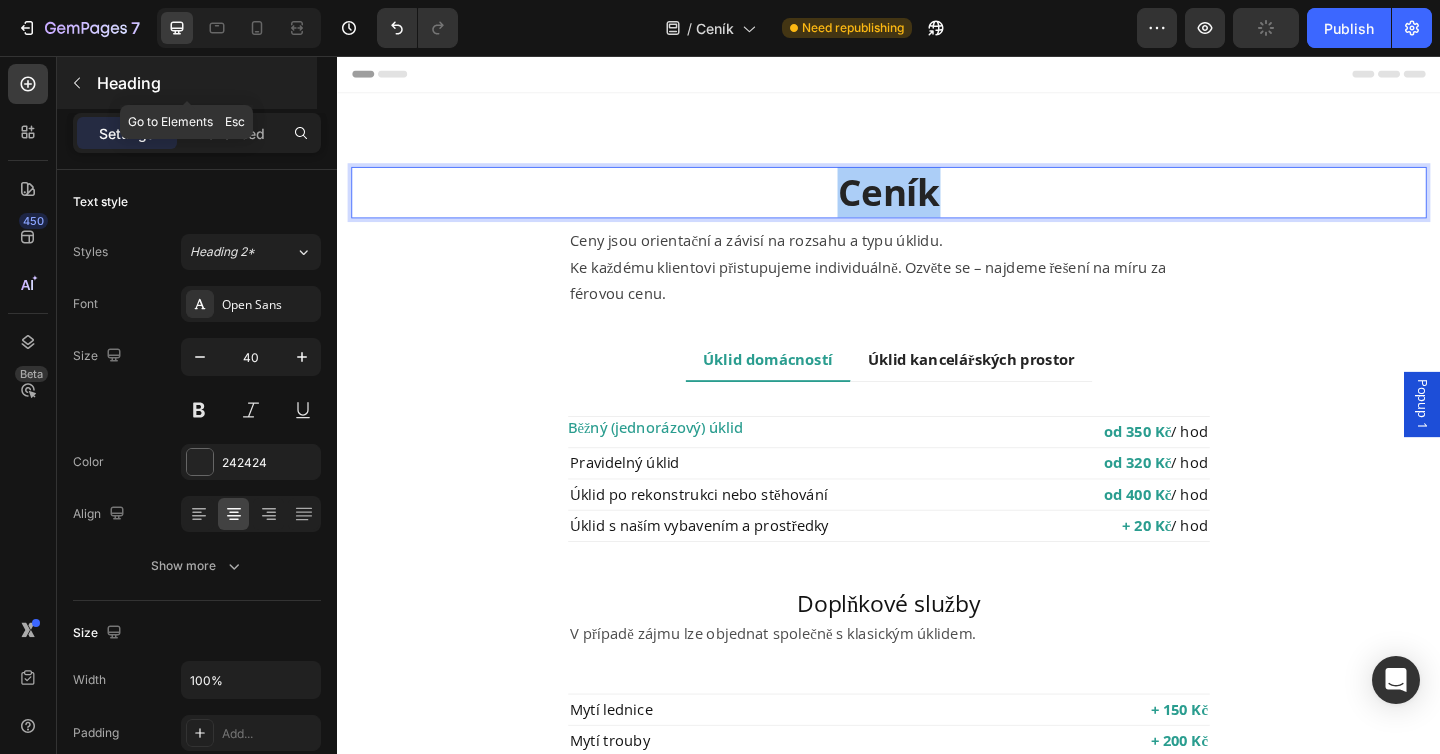click on "Heading" at bounding box center (205, 83) 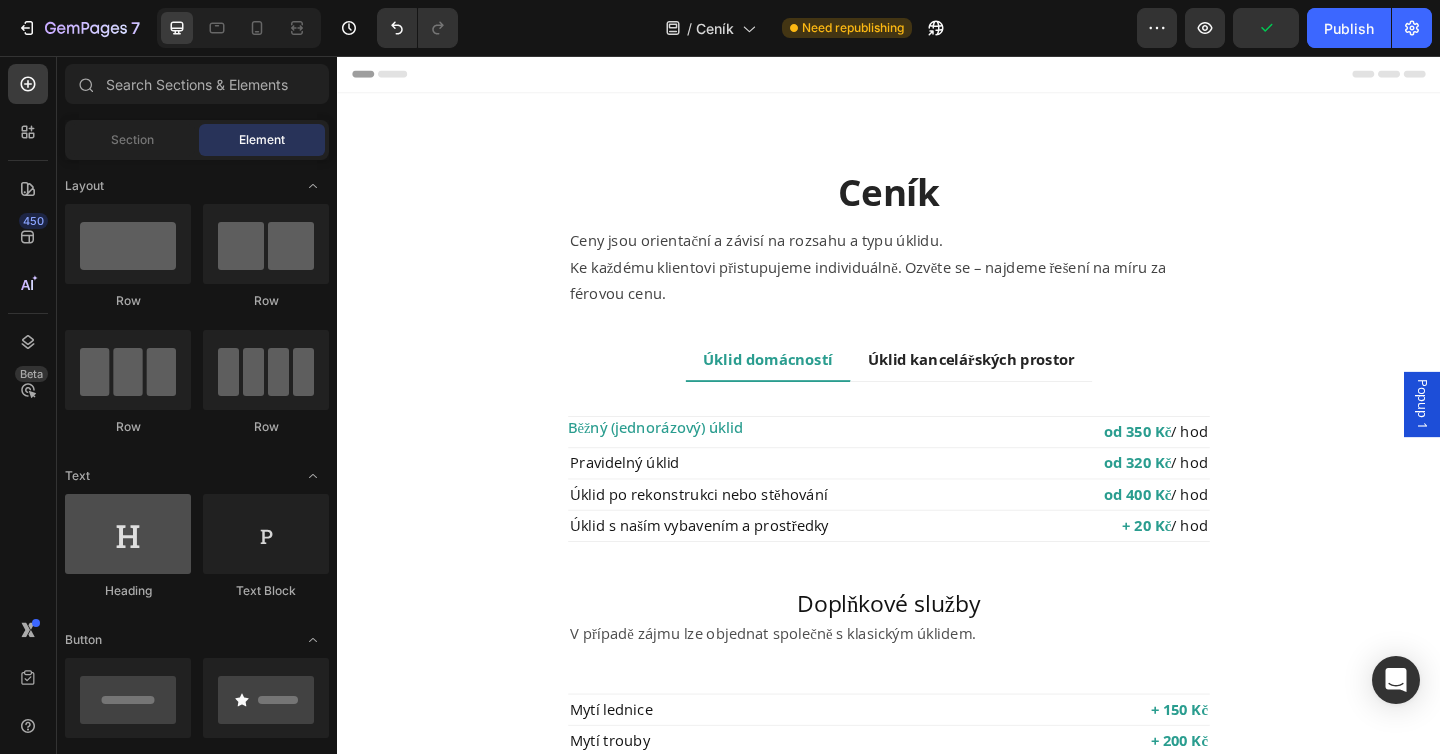 scroll, scrollTop: 97, scrollLeft: 0, axis: vertical 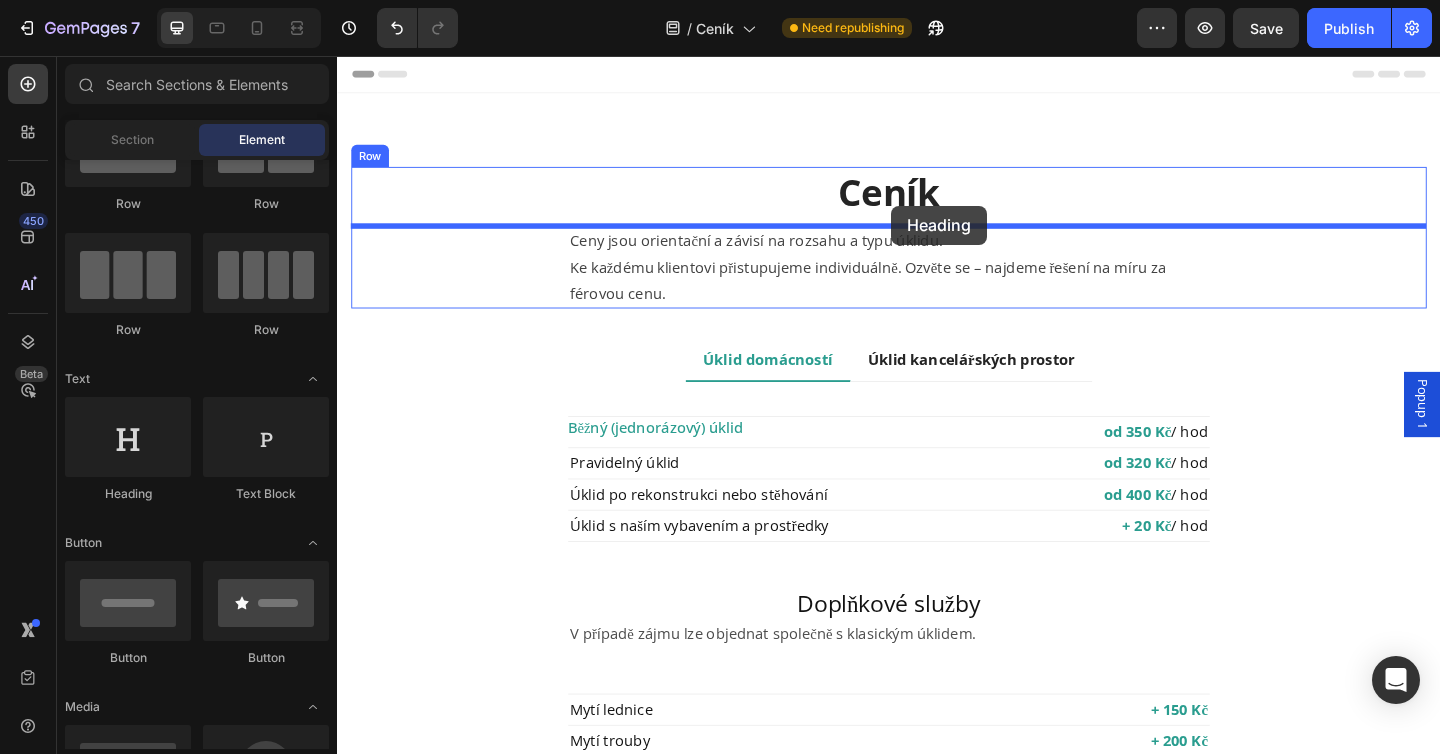 drag, startPoint x: 467, startPoint y: 519, endPoint x: 940, endPoint y: 219, distance: 560.1152 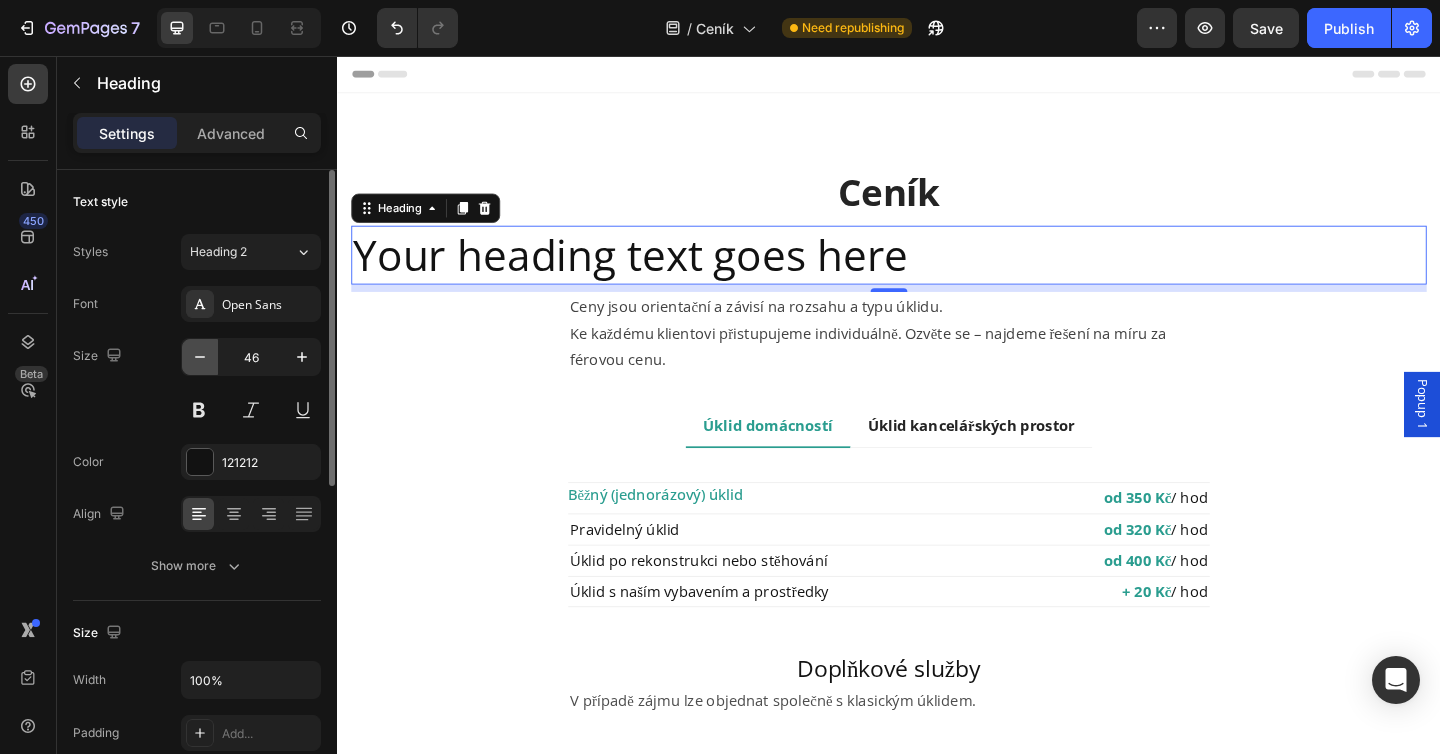 click 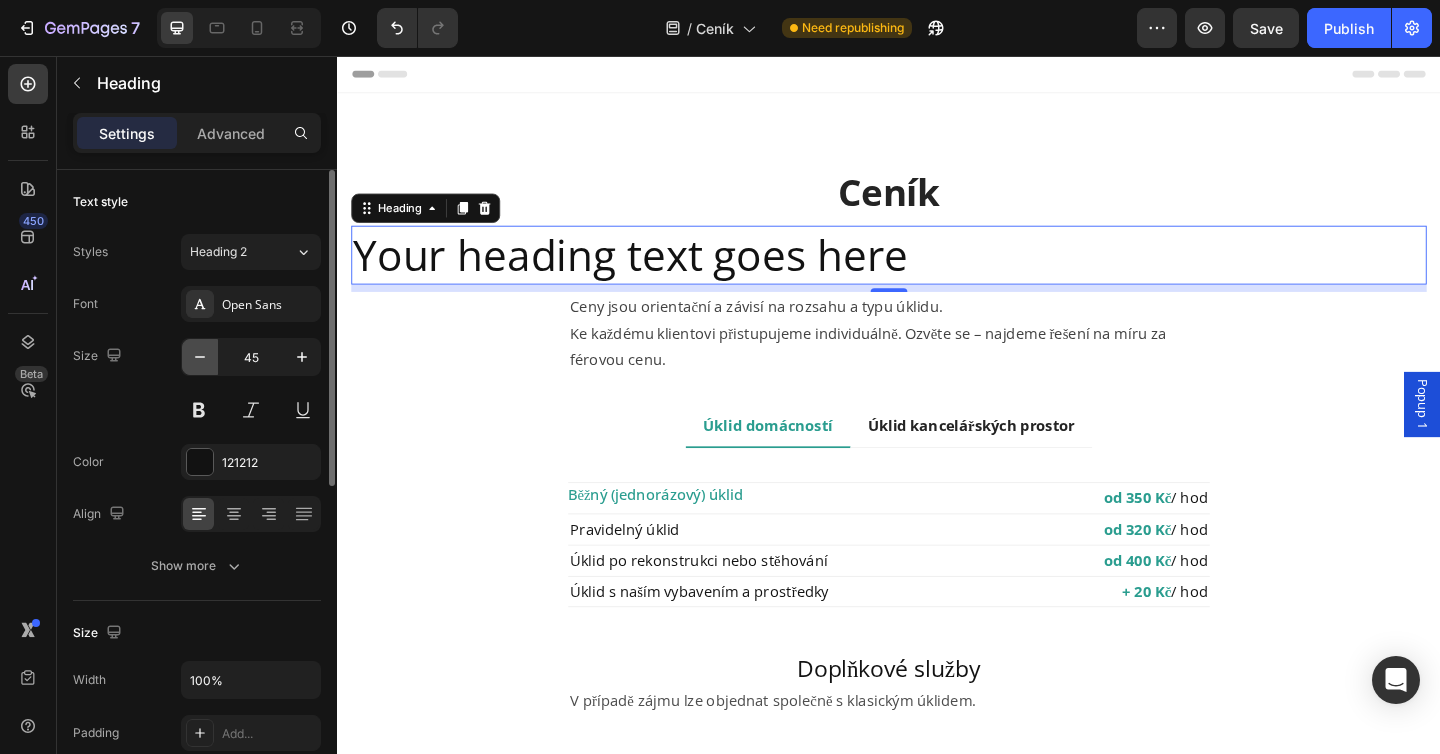 click 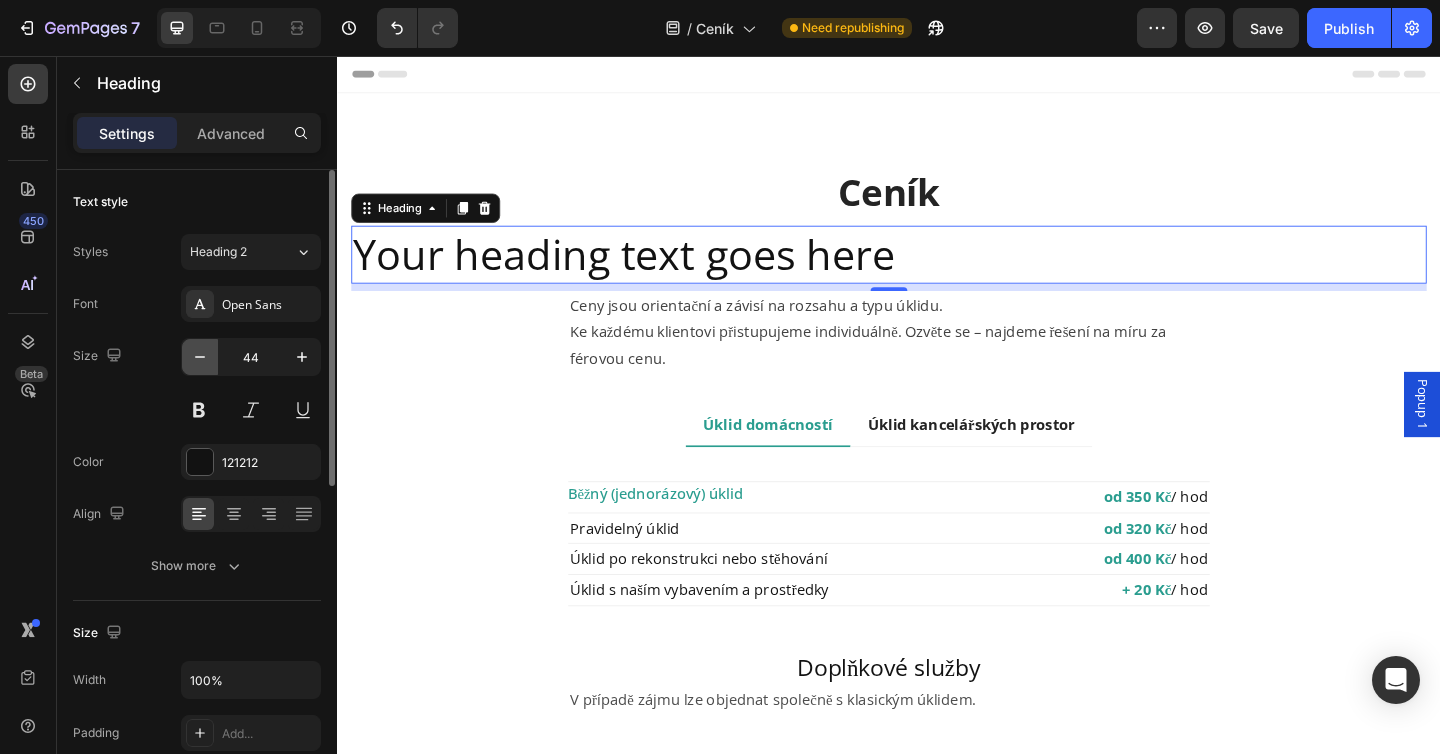 click 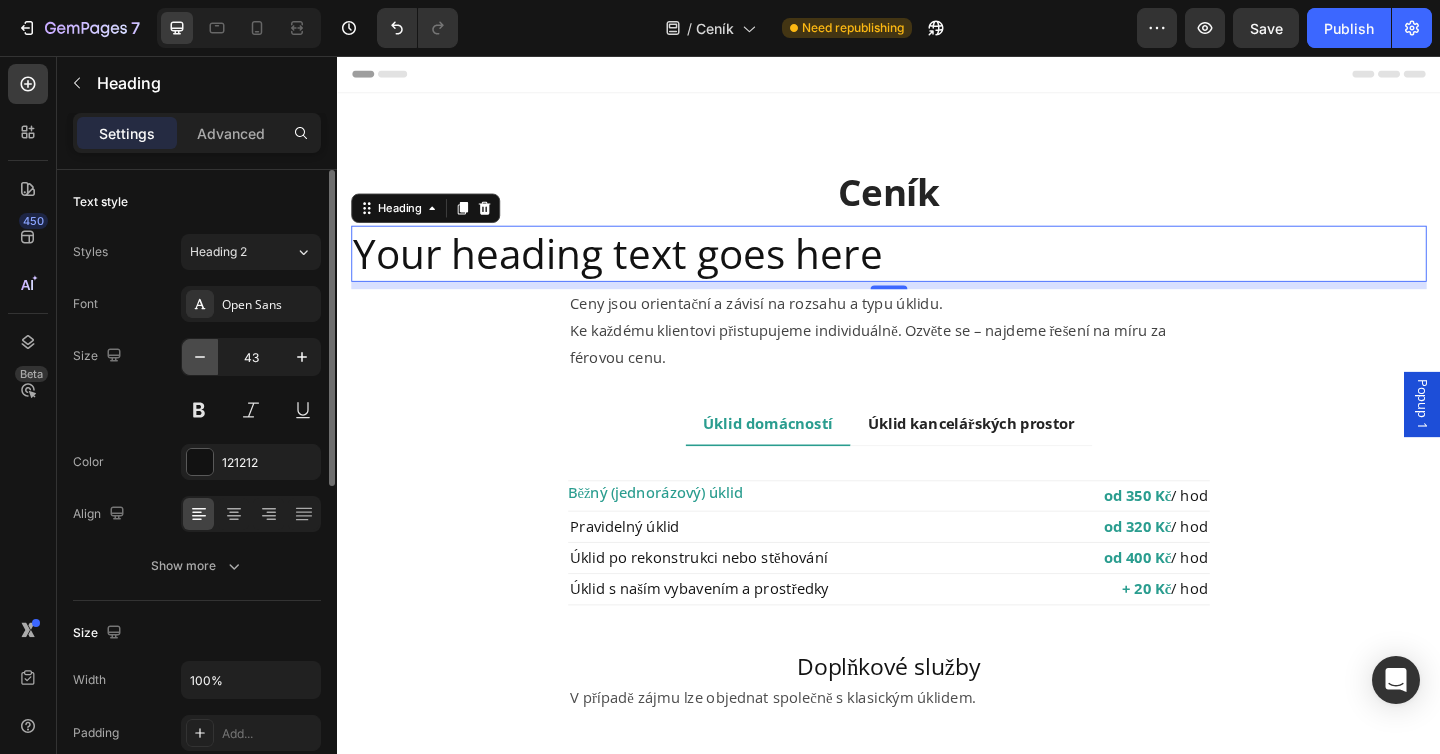 click 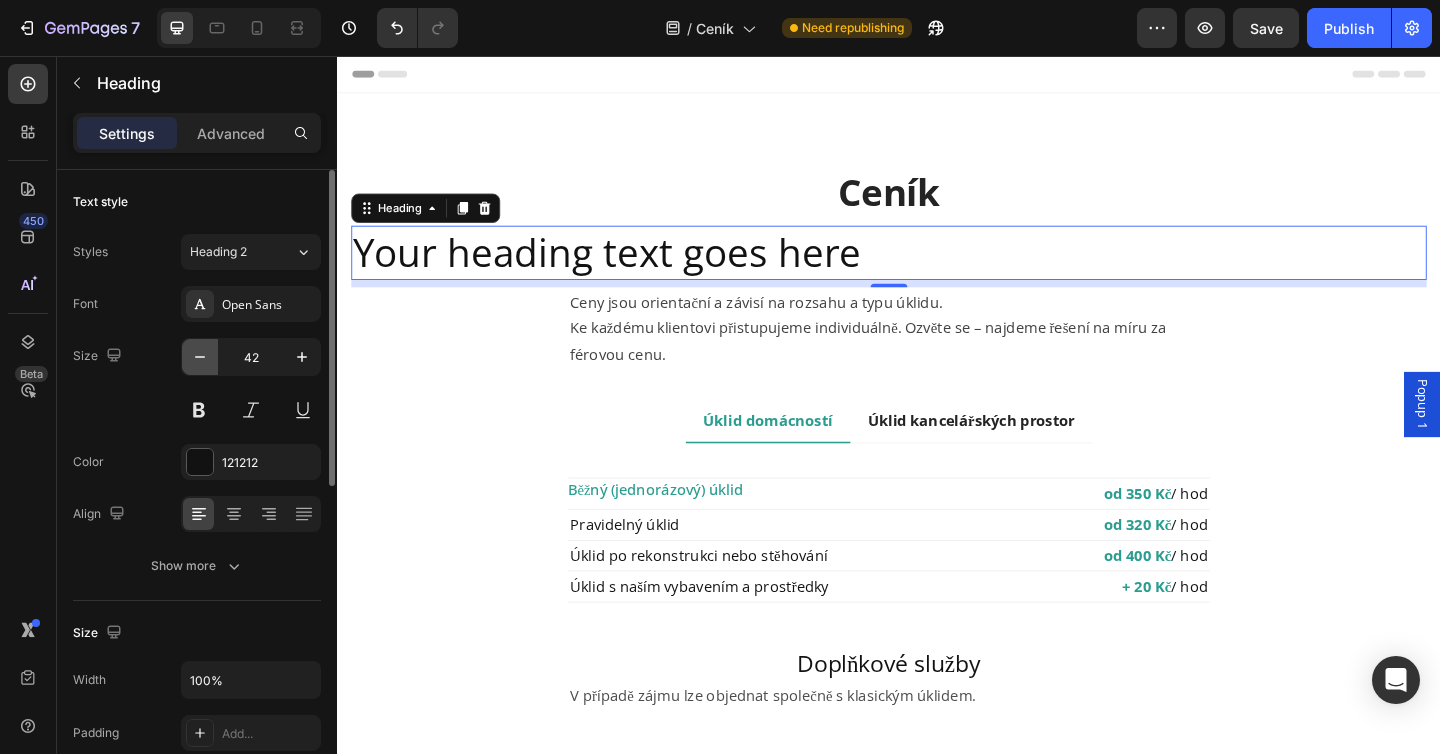 click 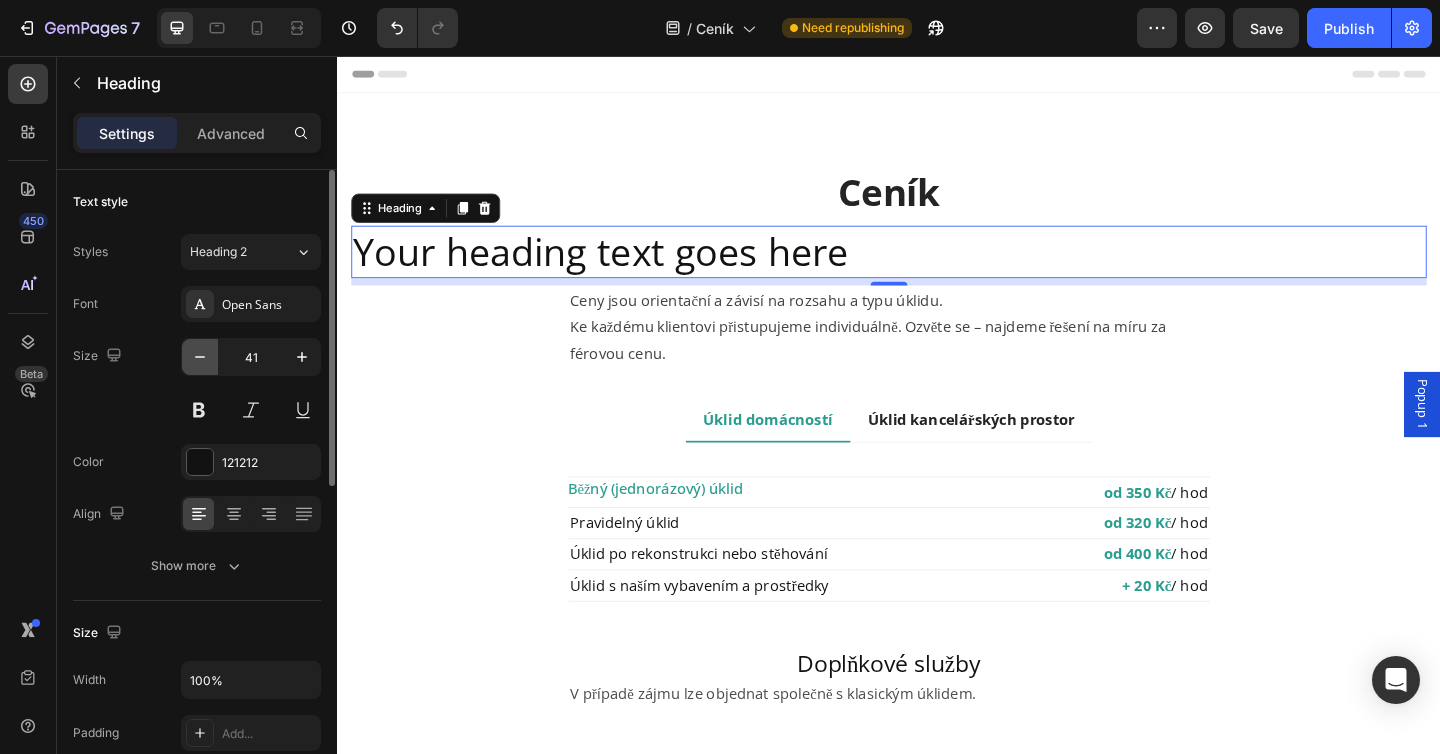 click 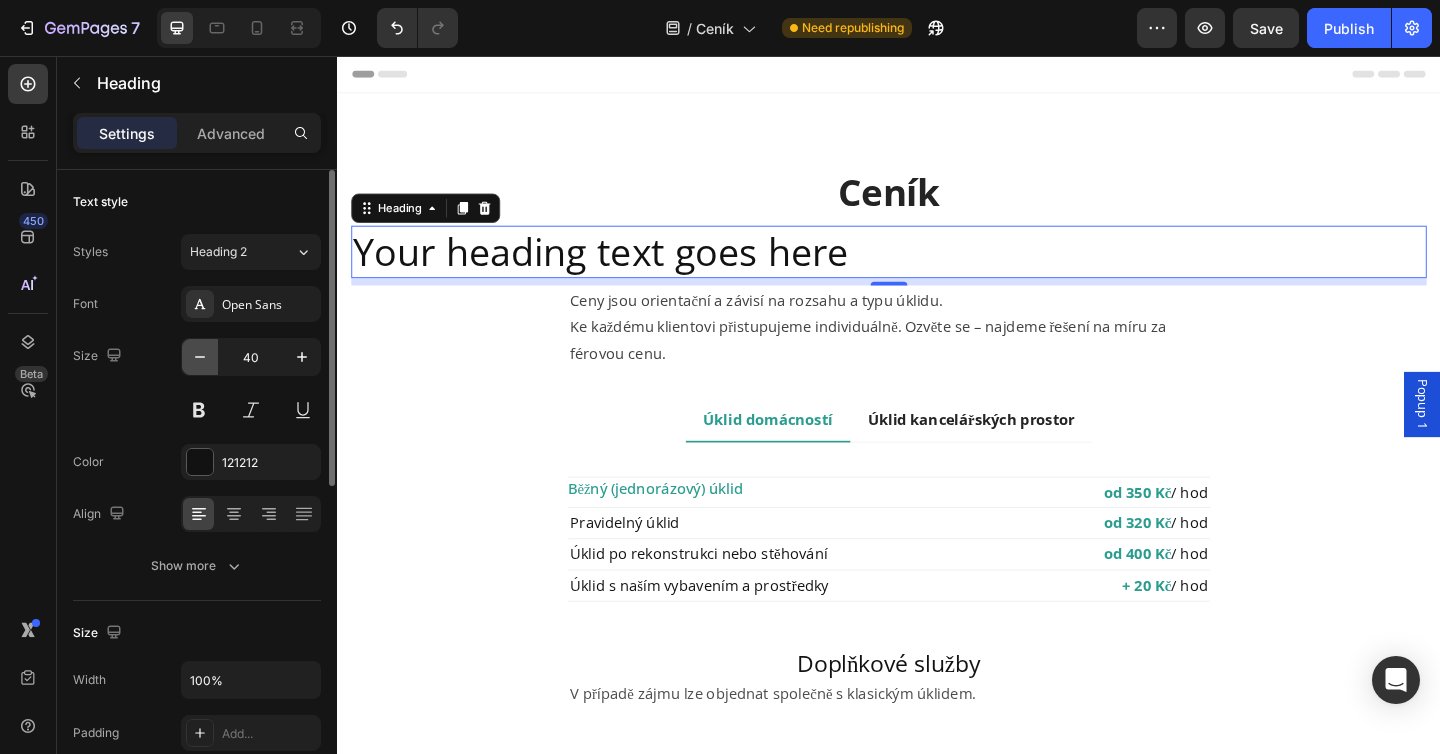 click 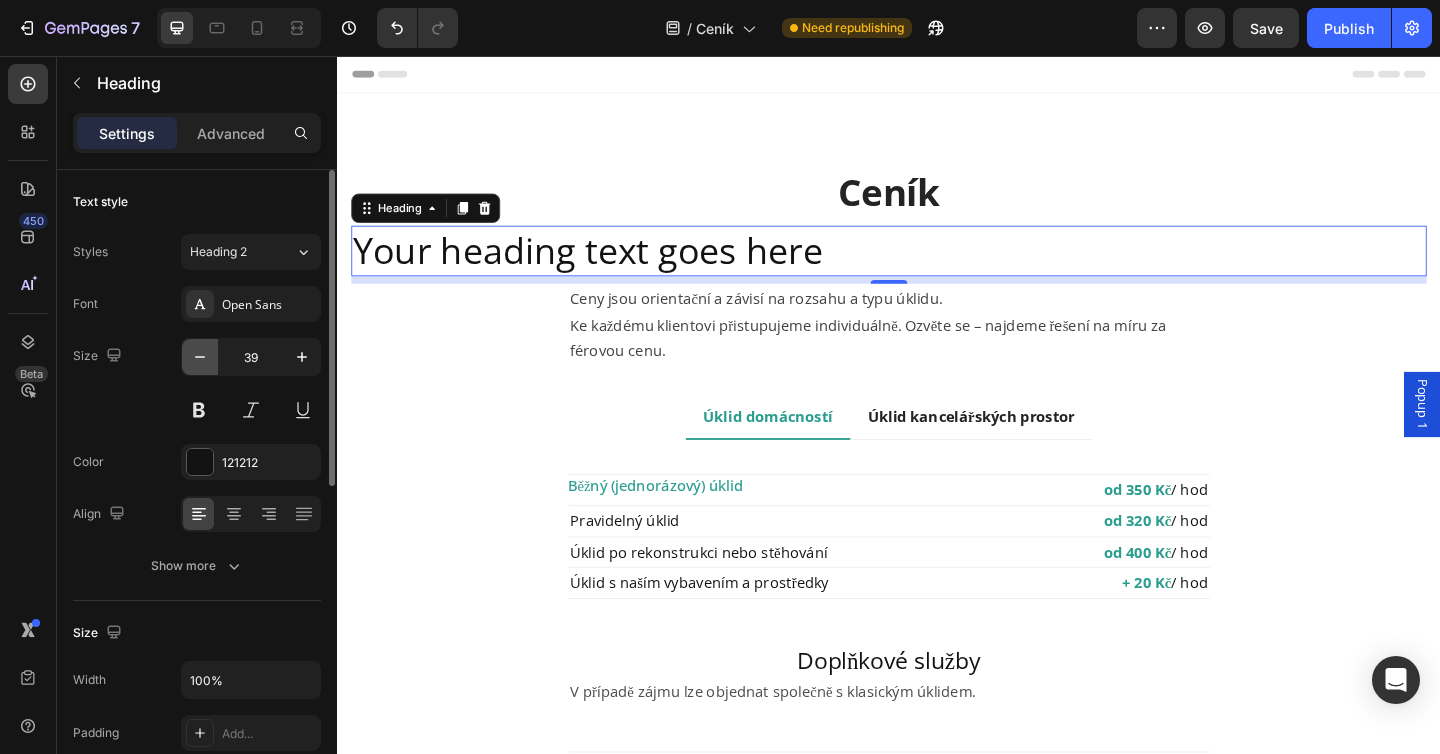 click 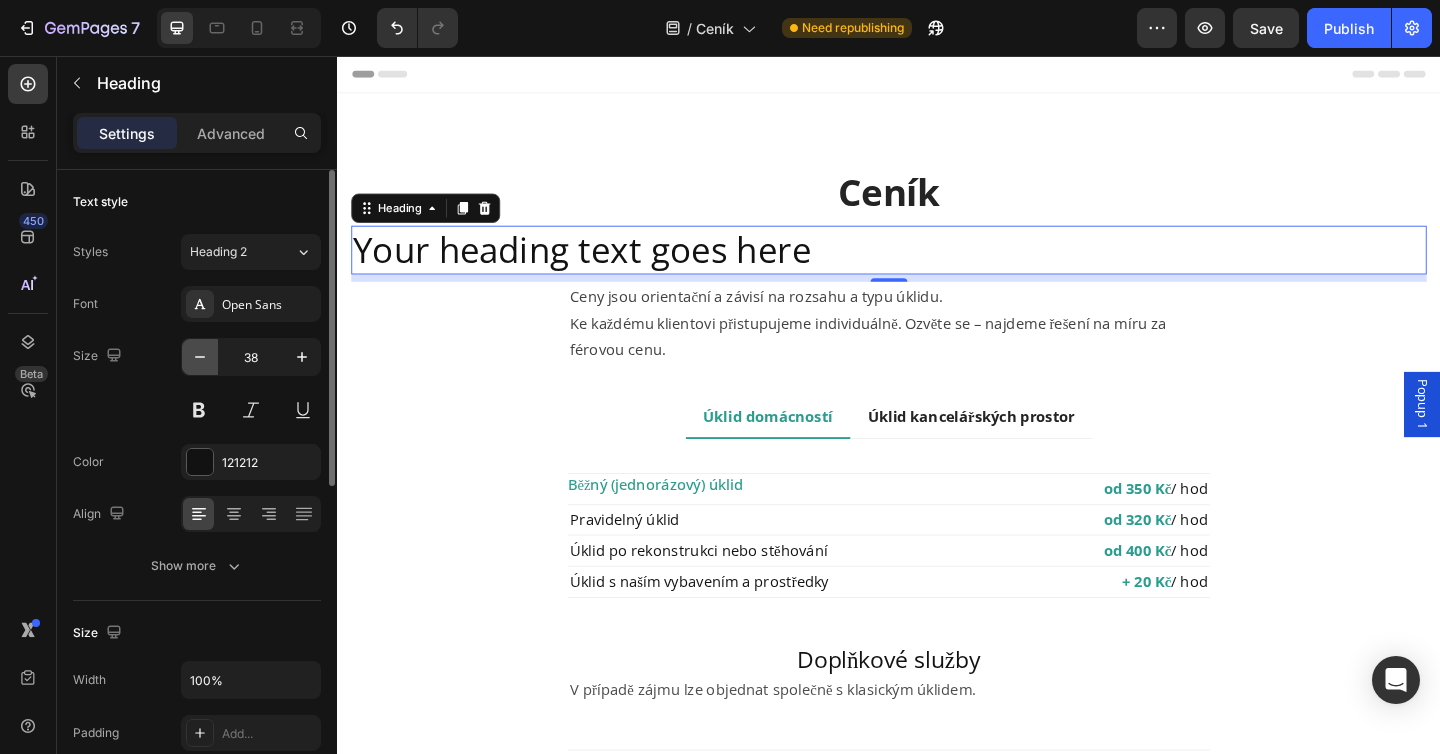 click 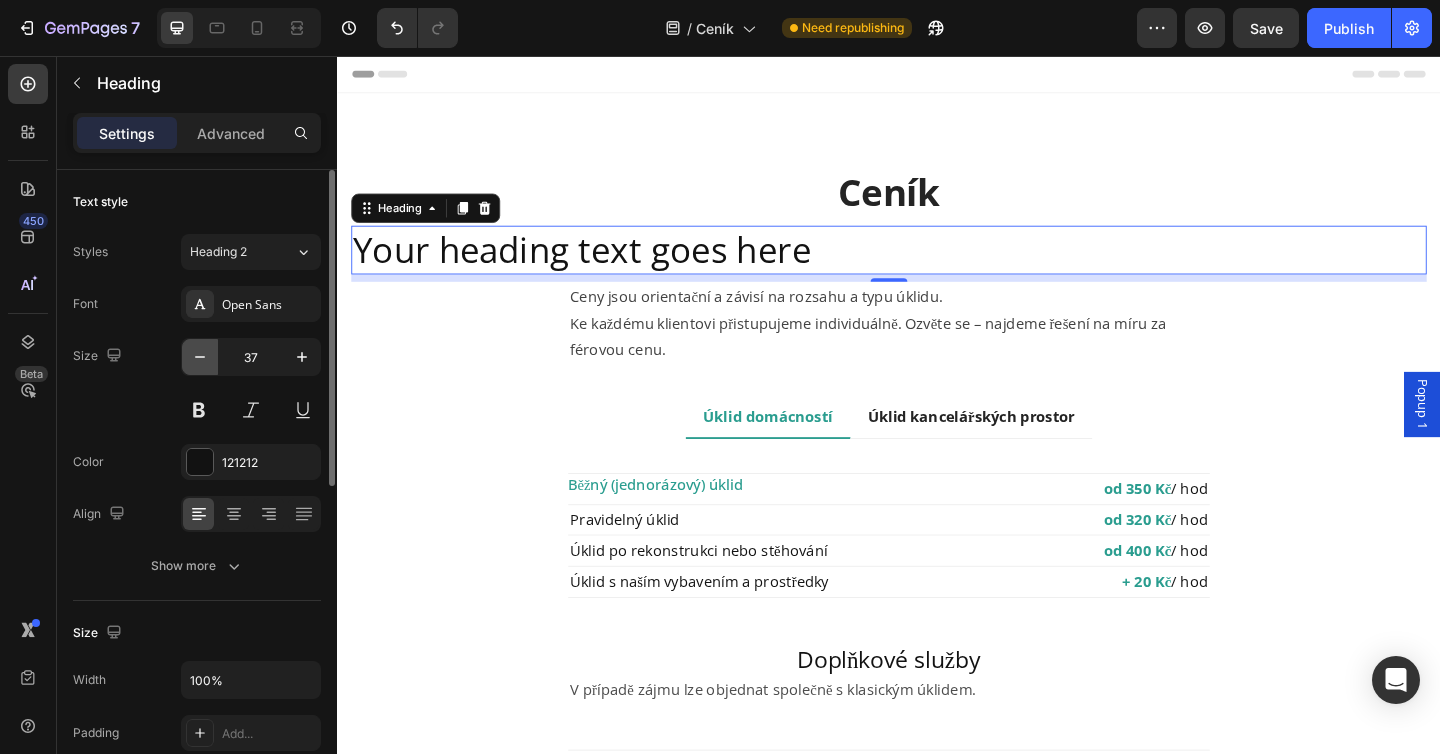 click 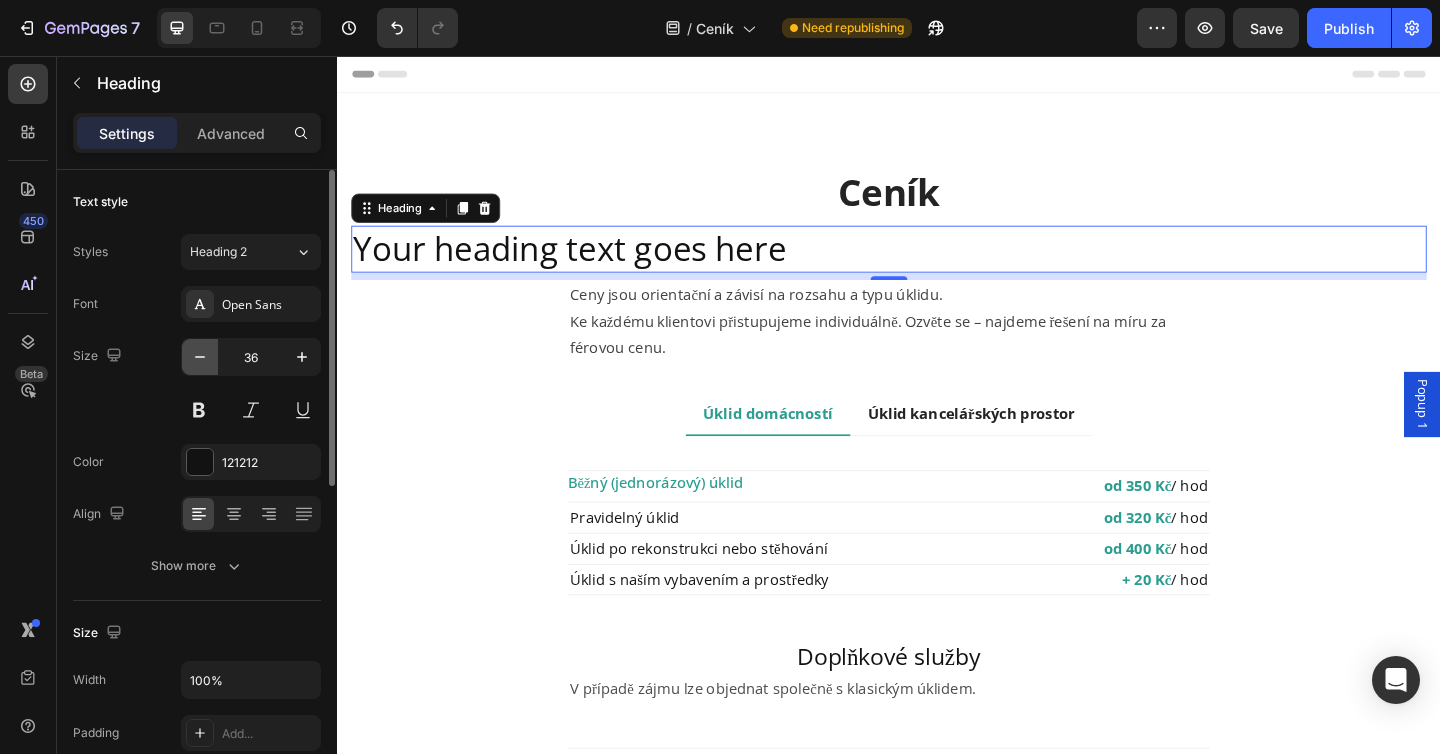 click 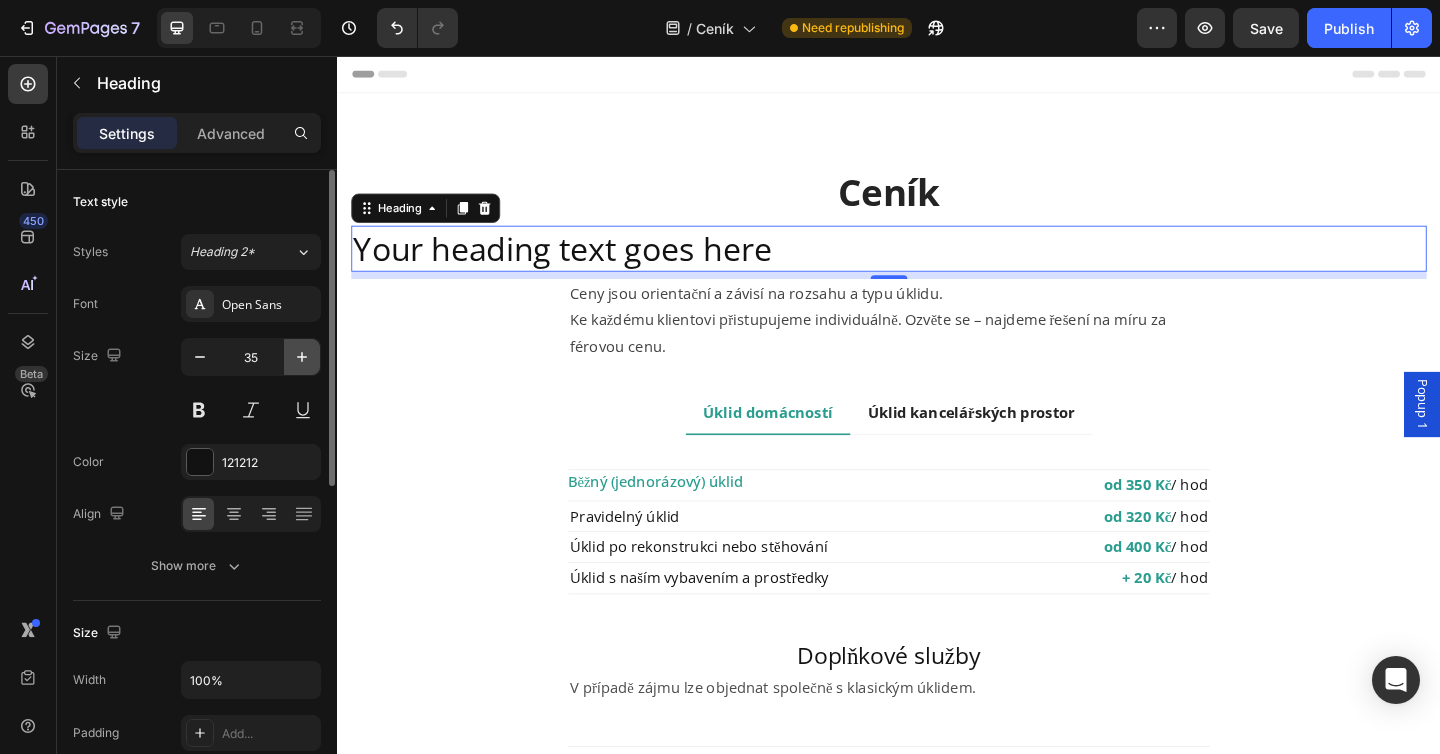 click 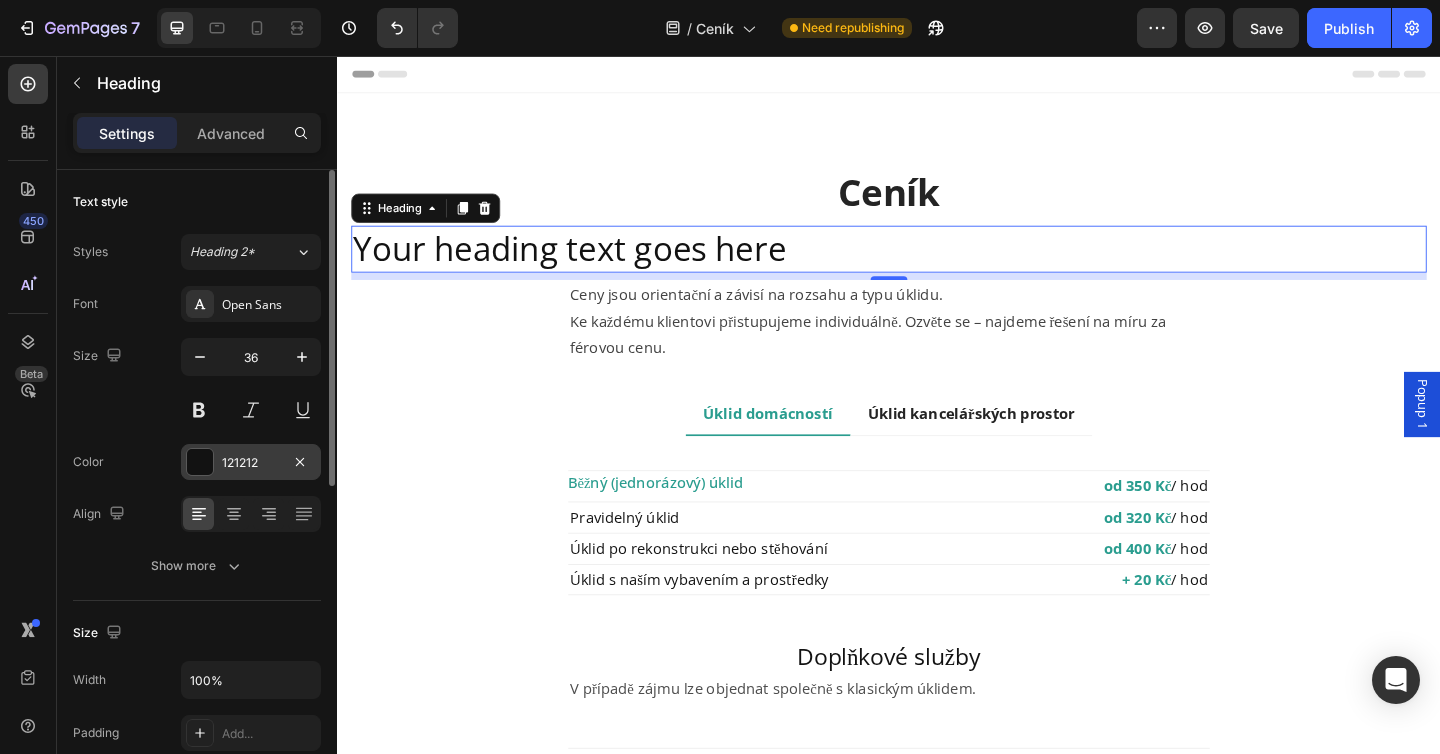 click on "121212" at bounding box center [251, 463] 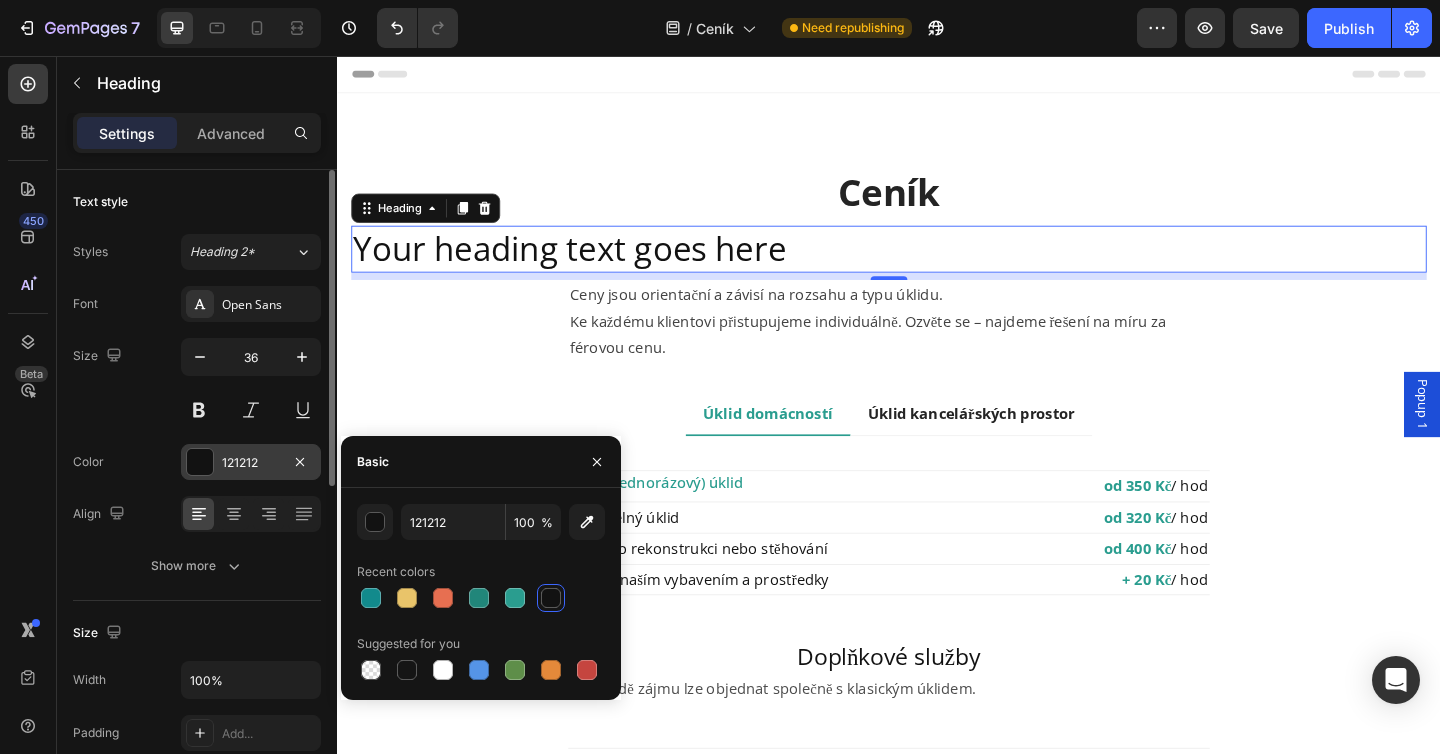 click on "121212" at bounding box center [251, 463] 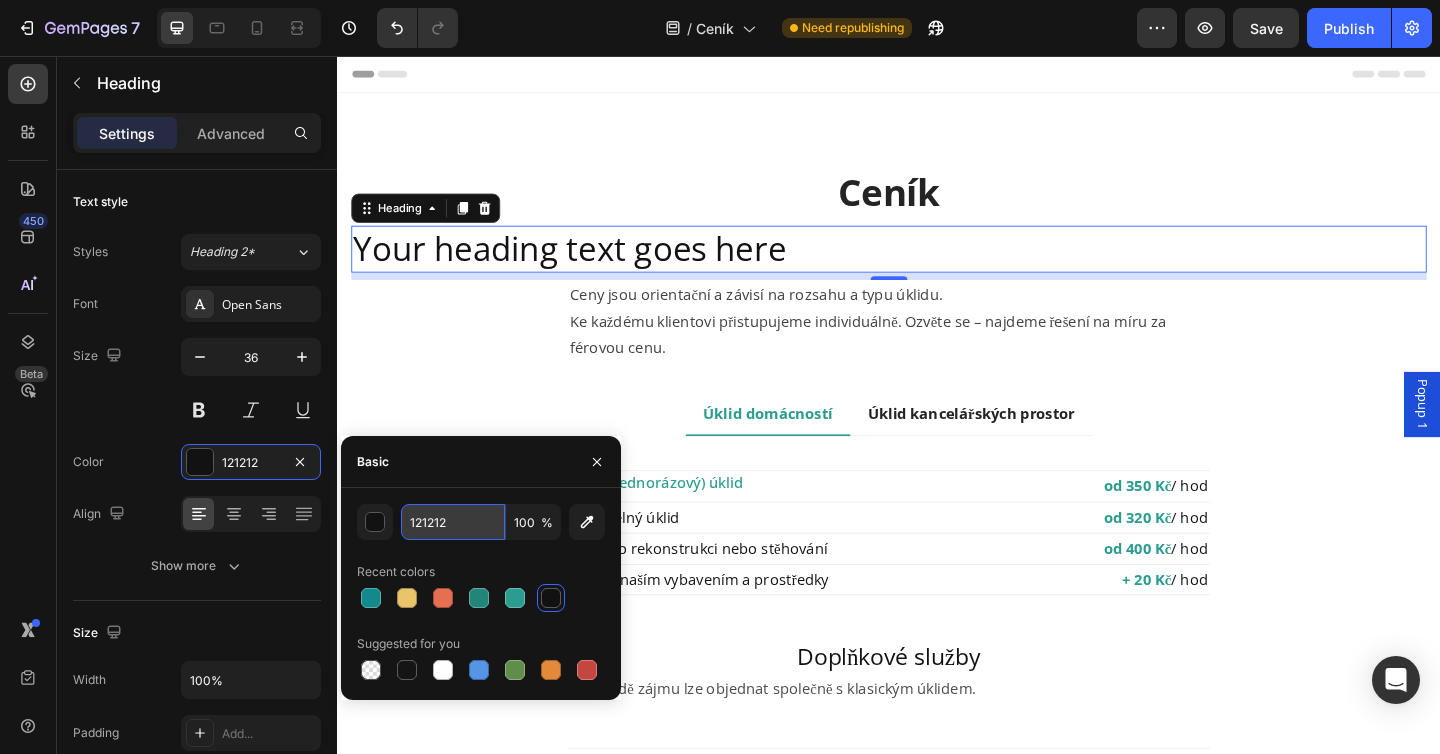click on "121212" at bounding box center (453, 522) 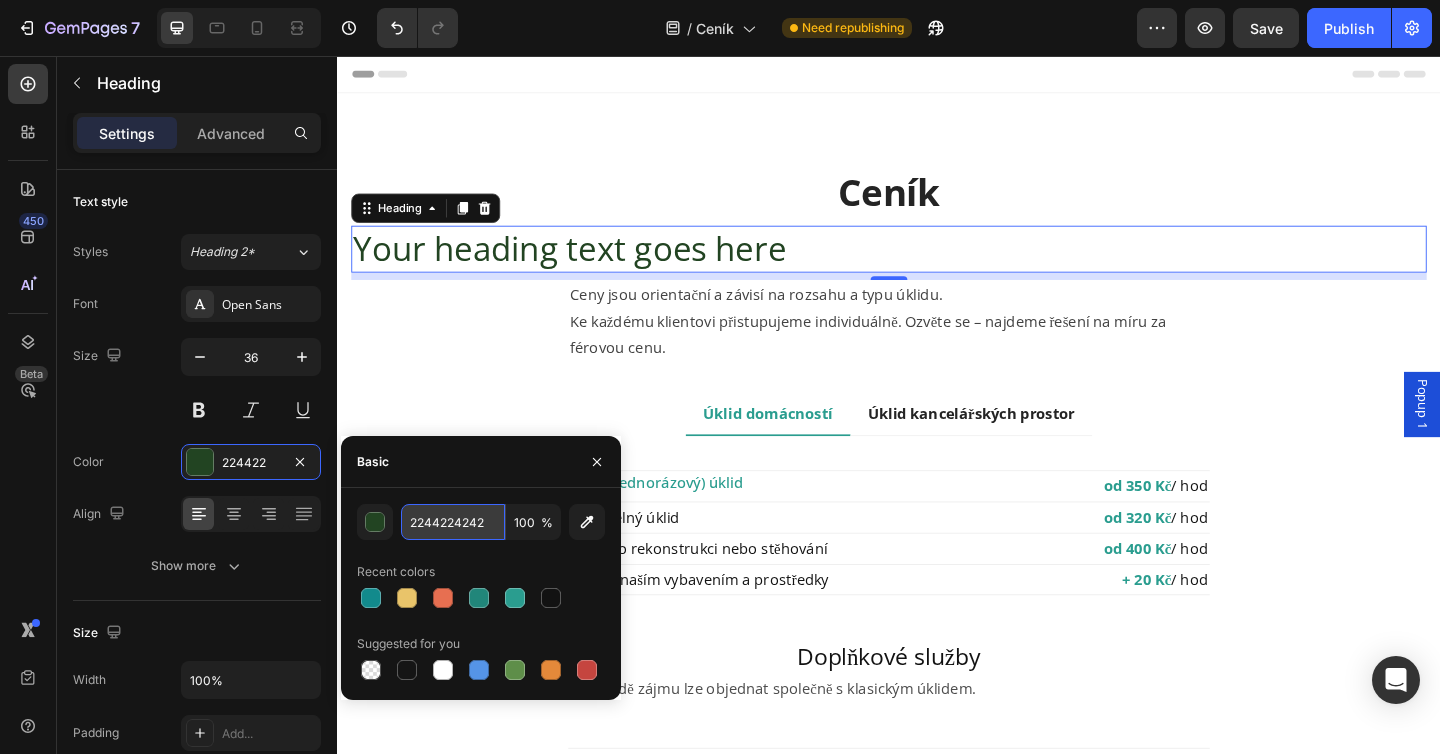 click on "2244224242" at bounding box center [453, 522] 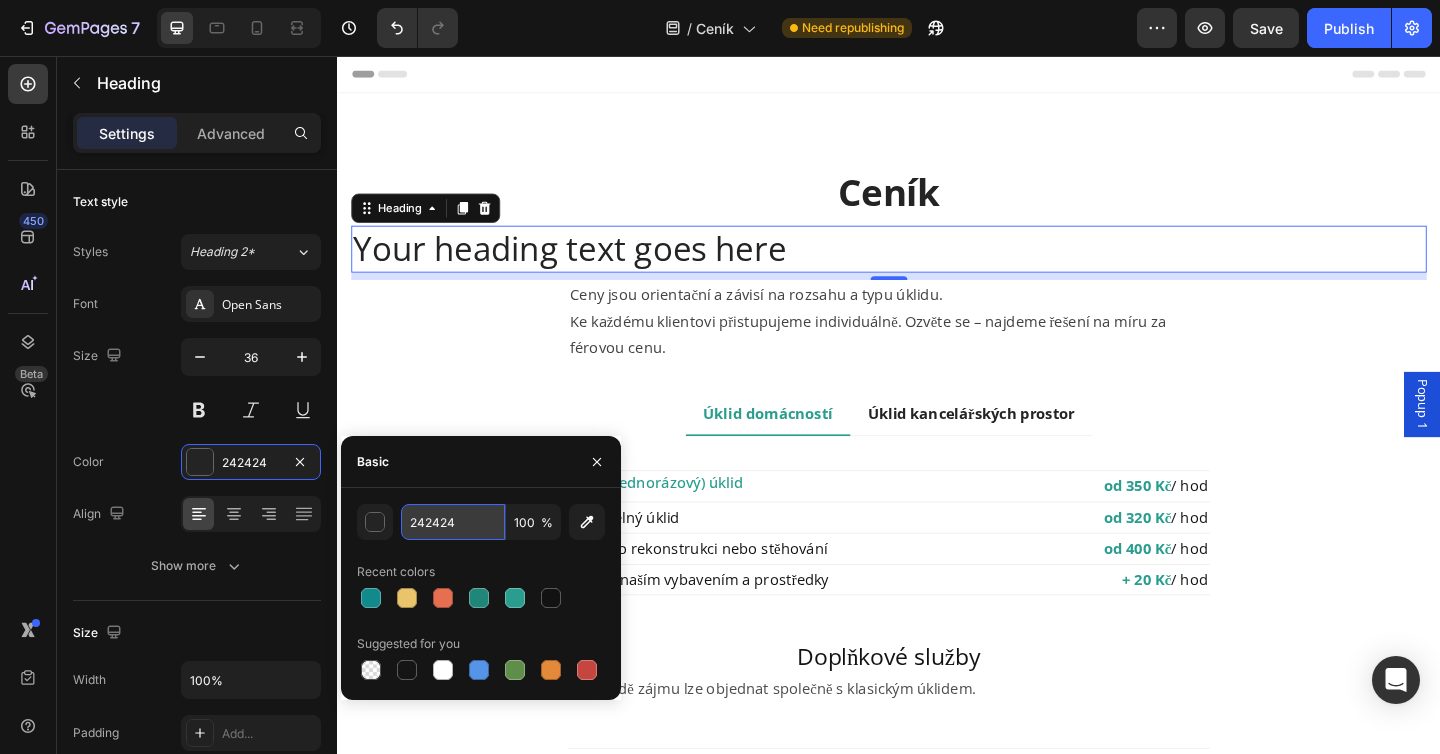 type on "242424" 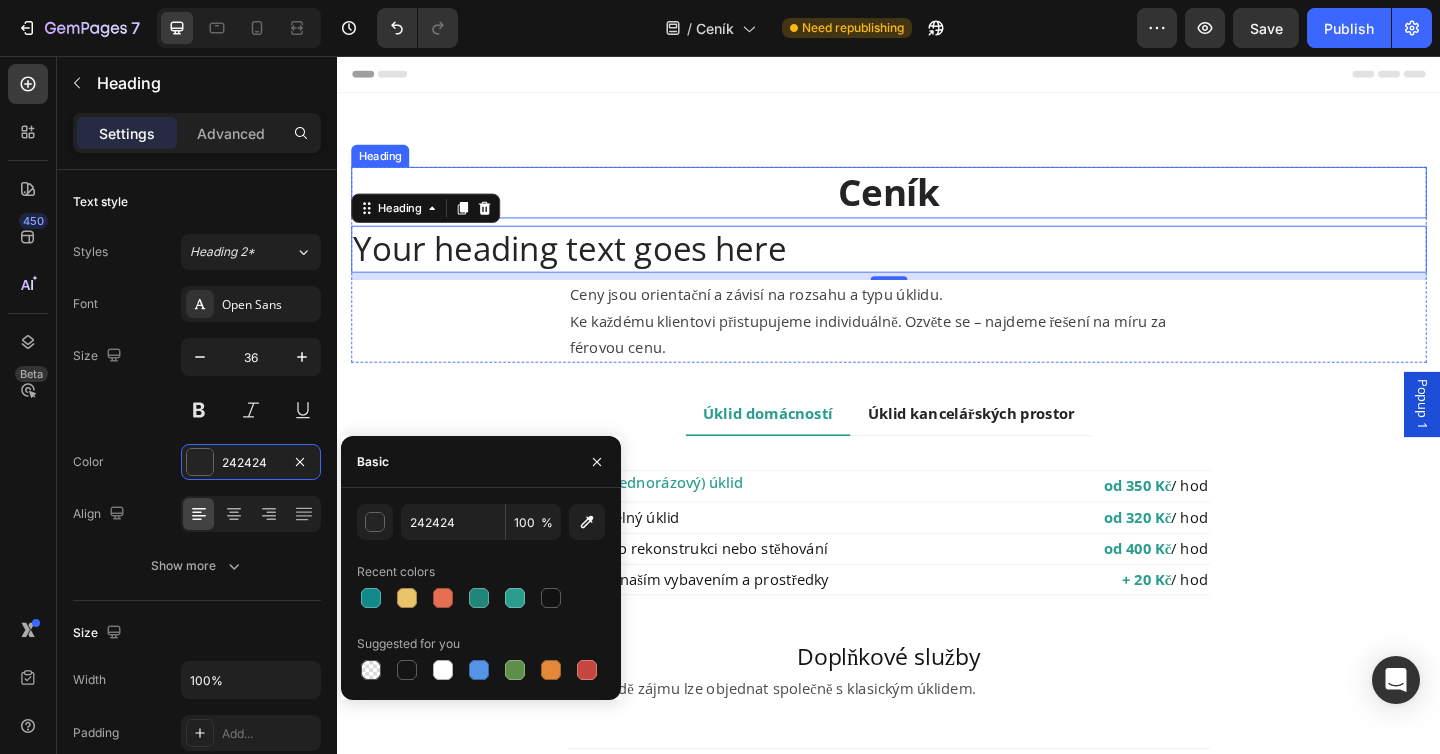 click on "Ceník" at bounding box center [937, 204] 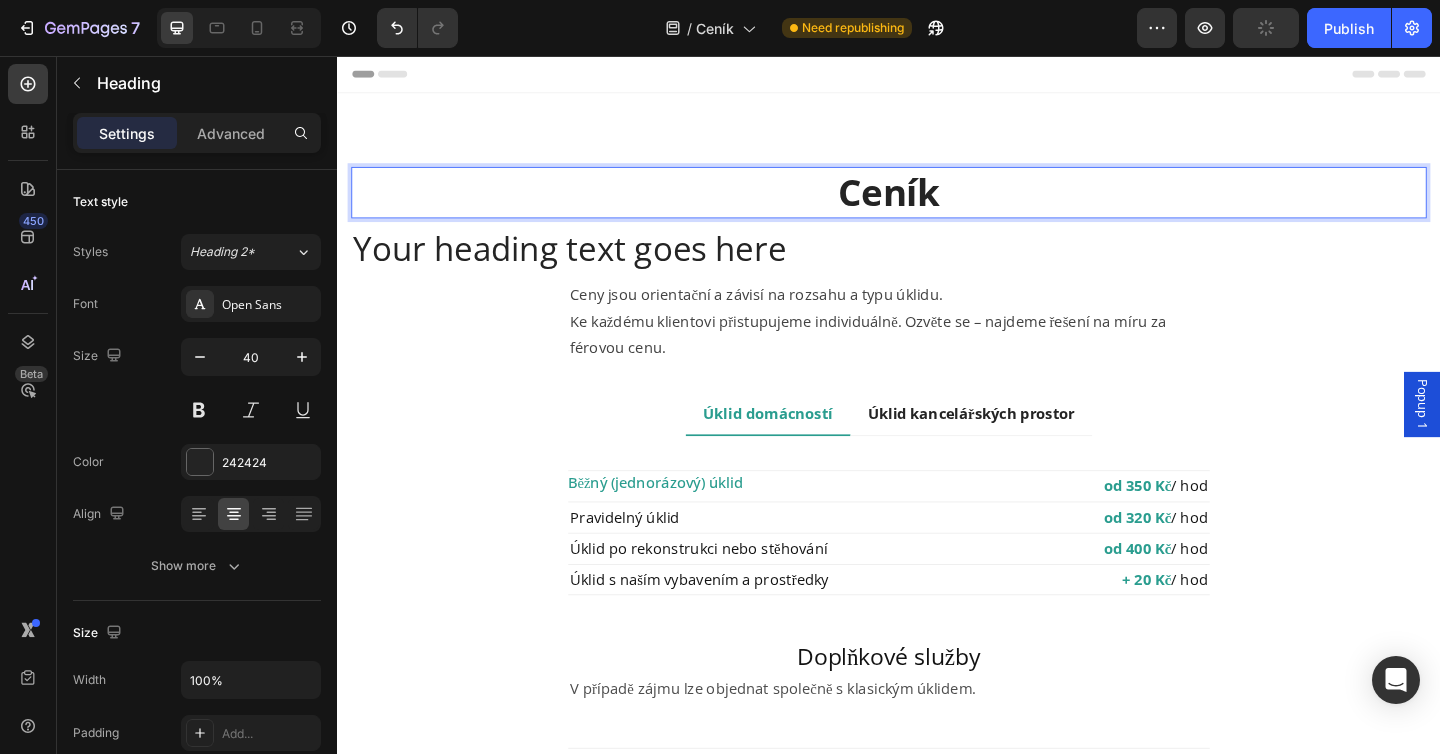 click on "Ceník" at bounding box center [937, 204] 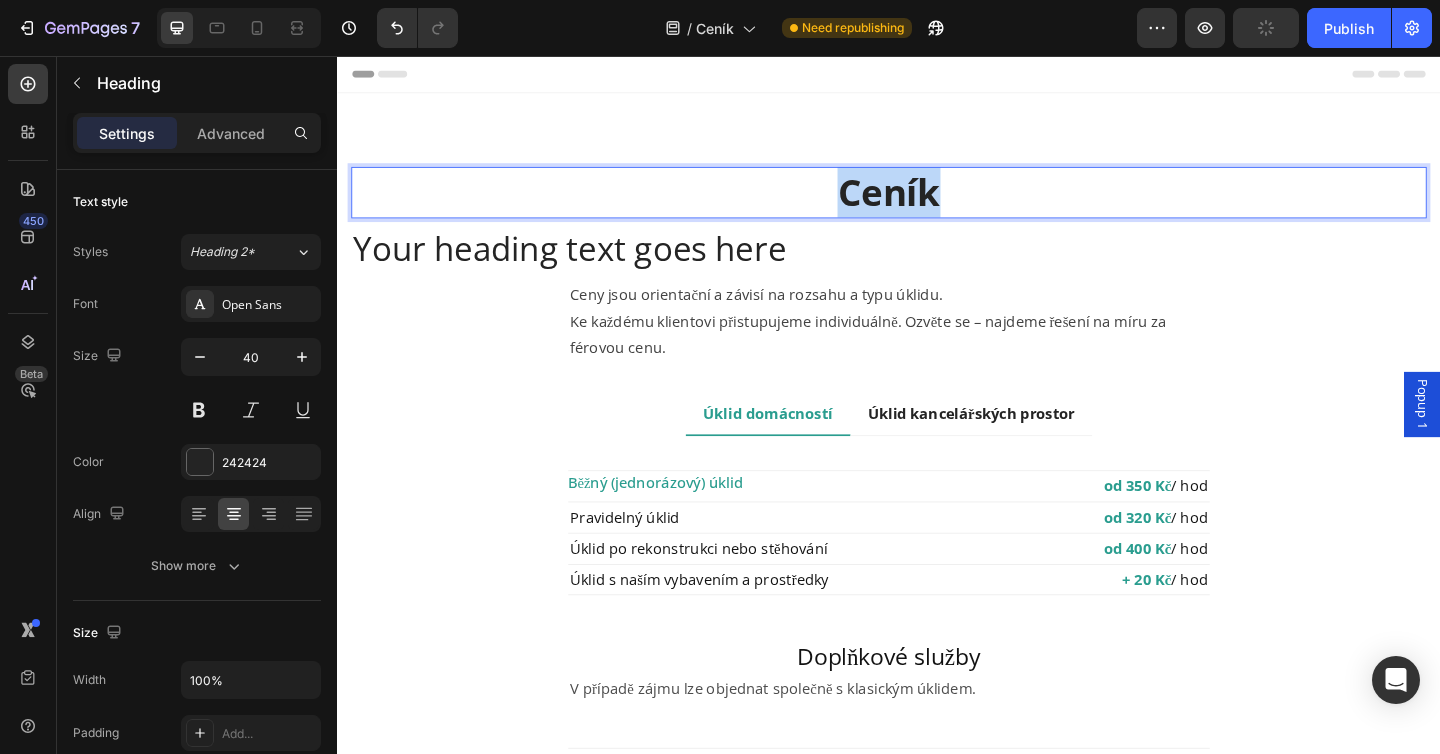click on "Ceník" at bounding box center (937, 204) 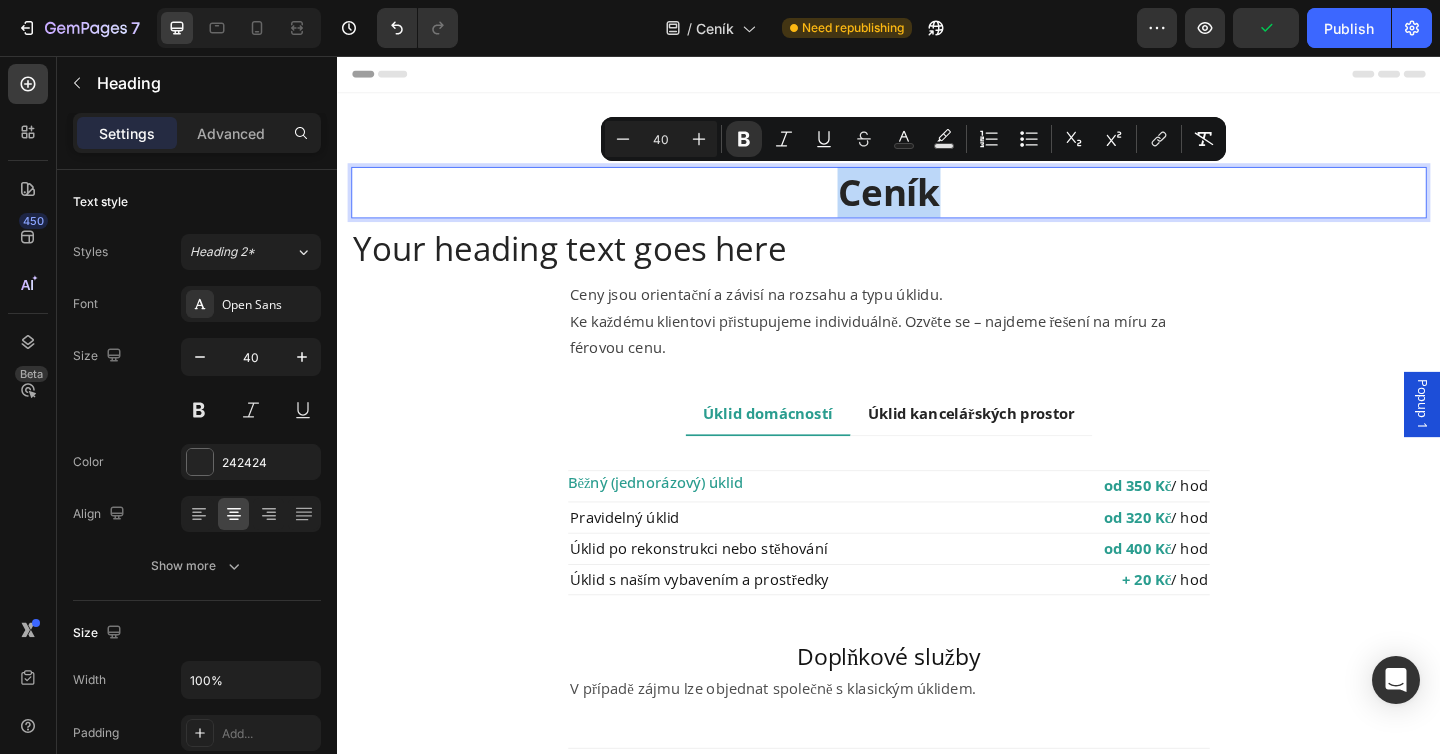 copy on "Ceník" 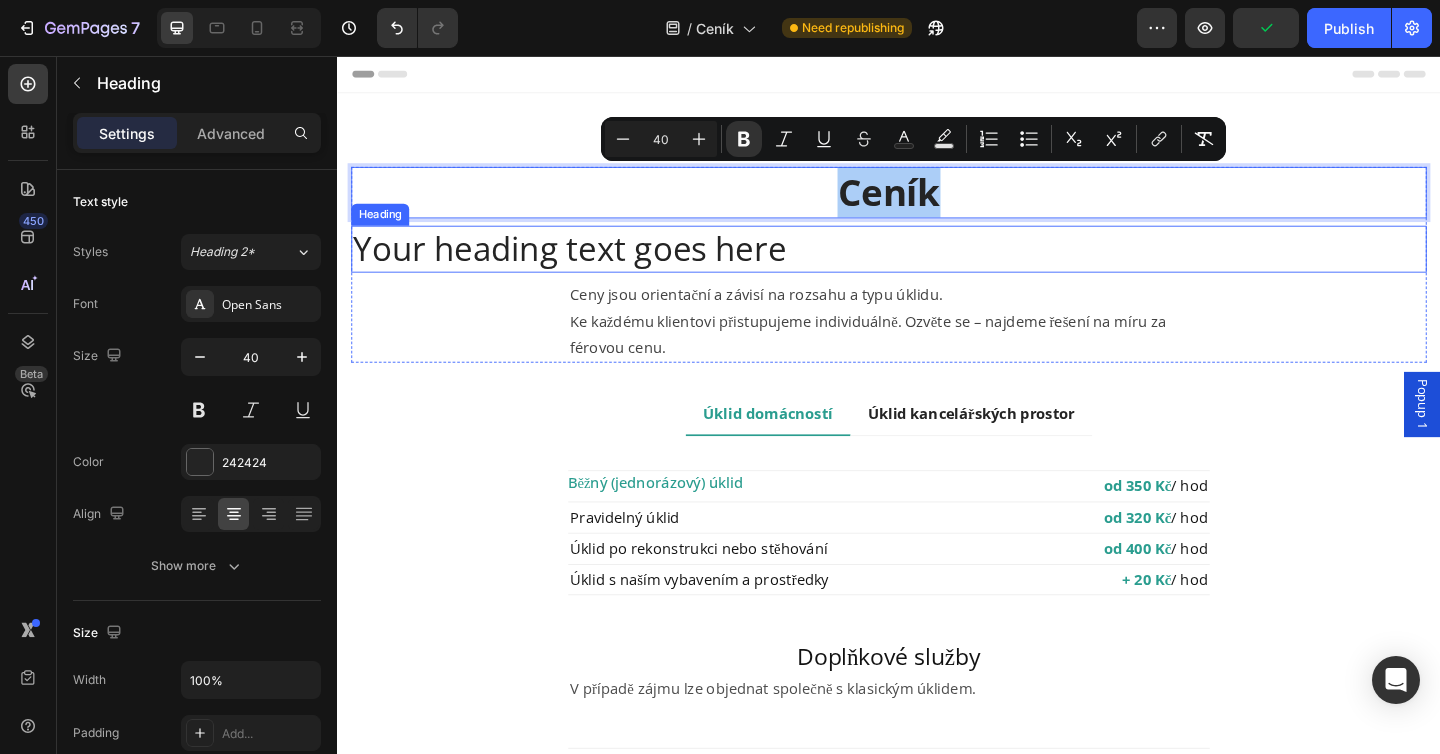 click on "Your heading text goes here" at bounding box center [937, 266] 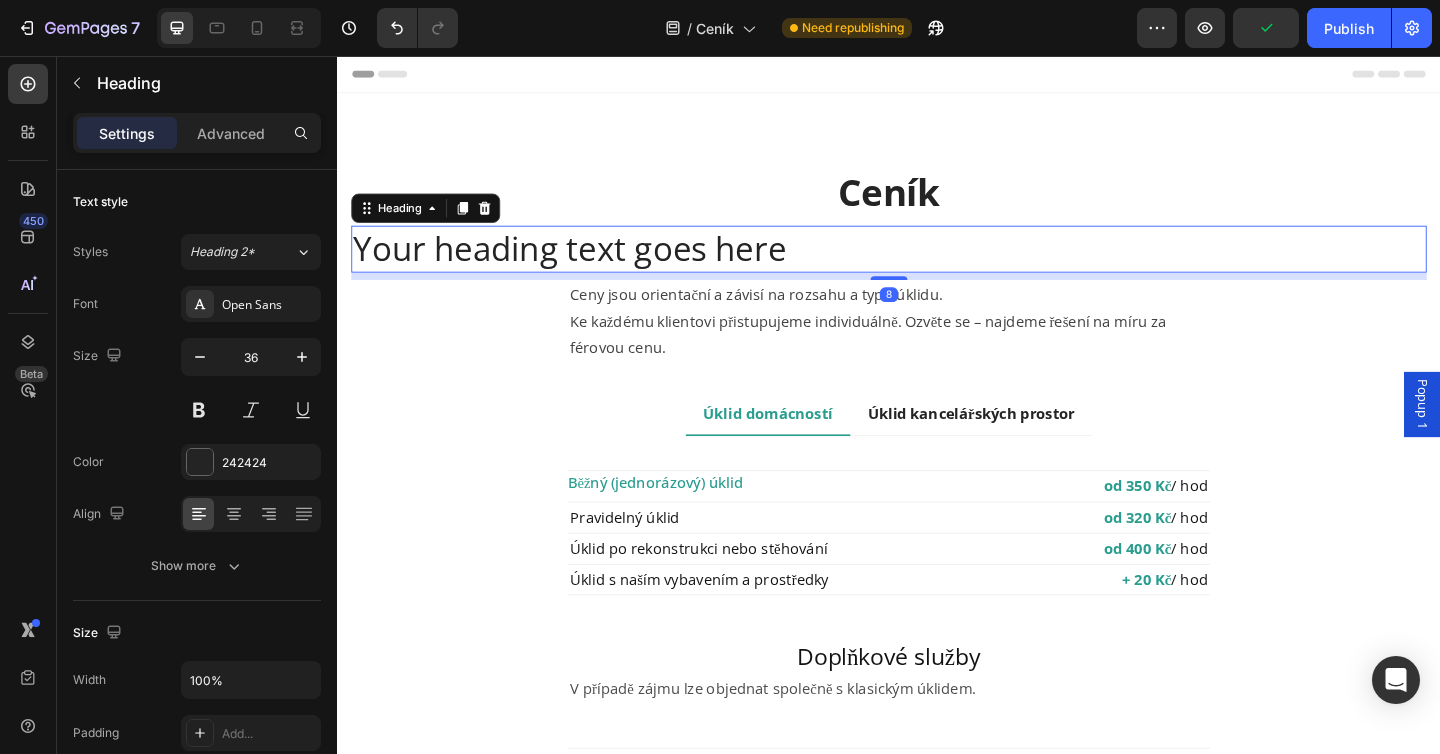 click on "Your heading text goes here" at bounding box center (937, 266) 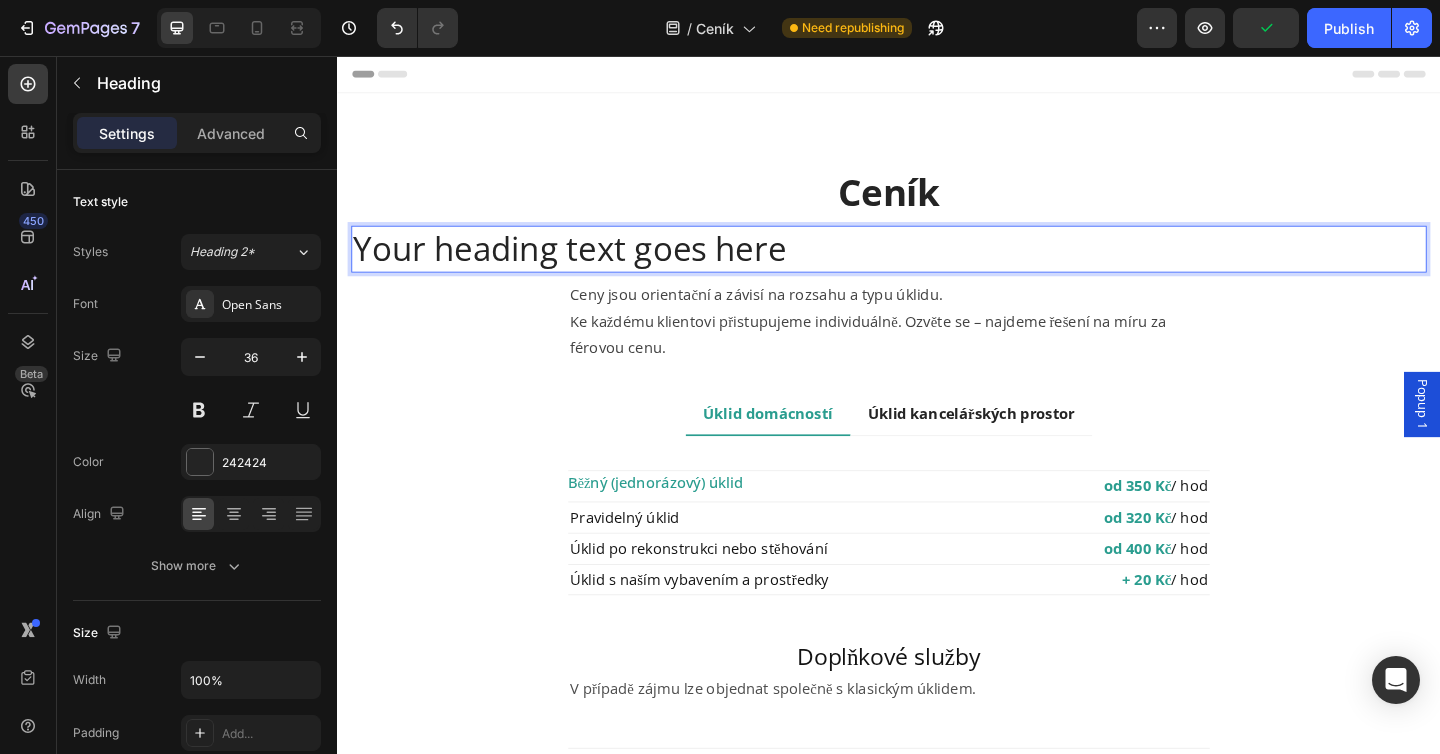 click on "Your heading text goes here" at bounding box center [937, 266] 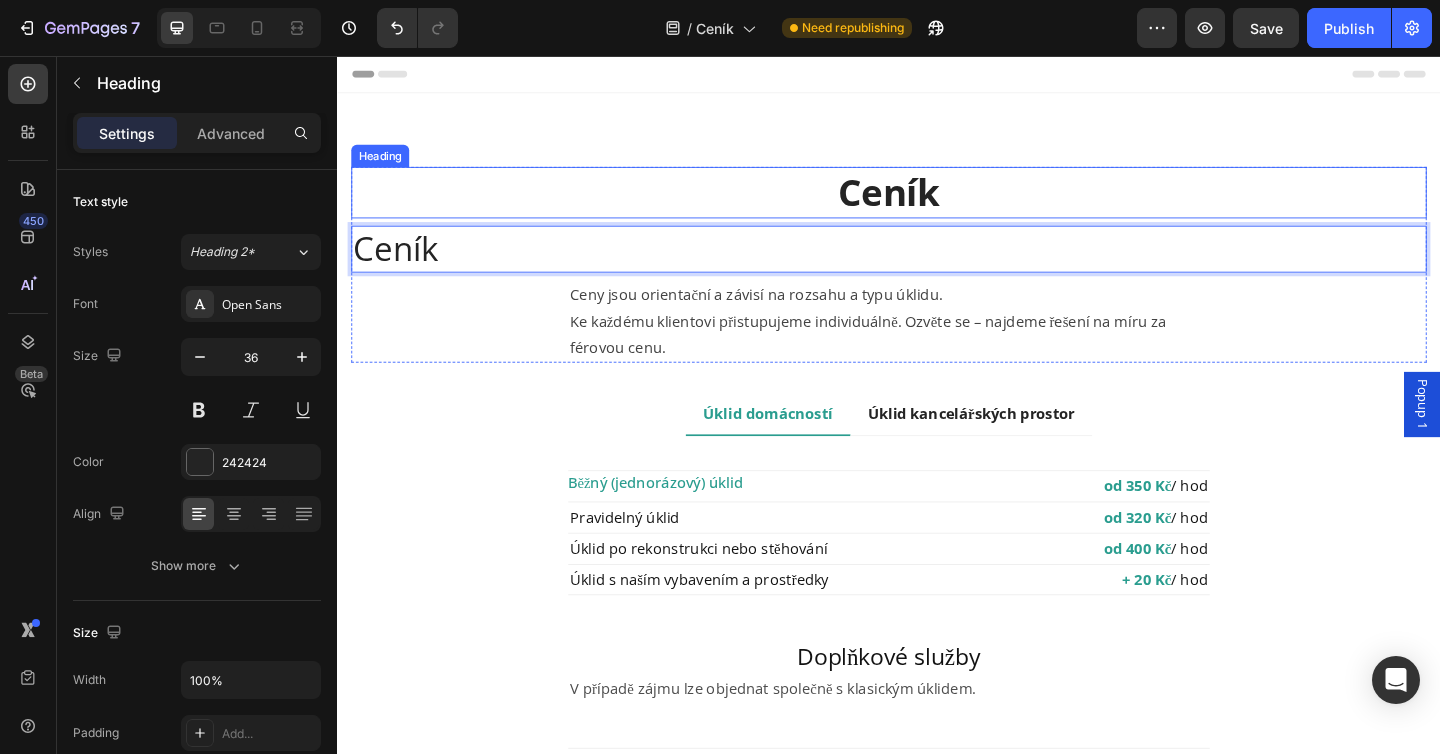 click on "Ceník" at bounding box center (937, 204) 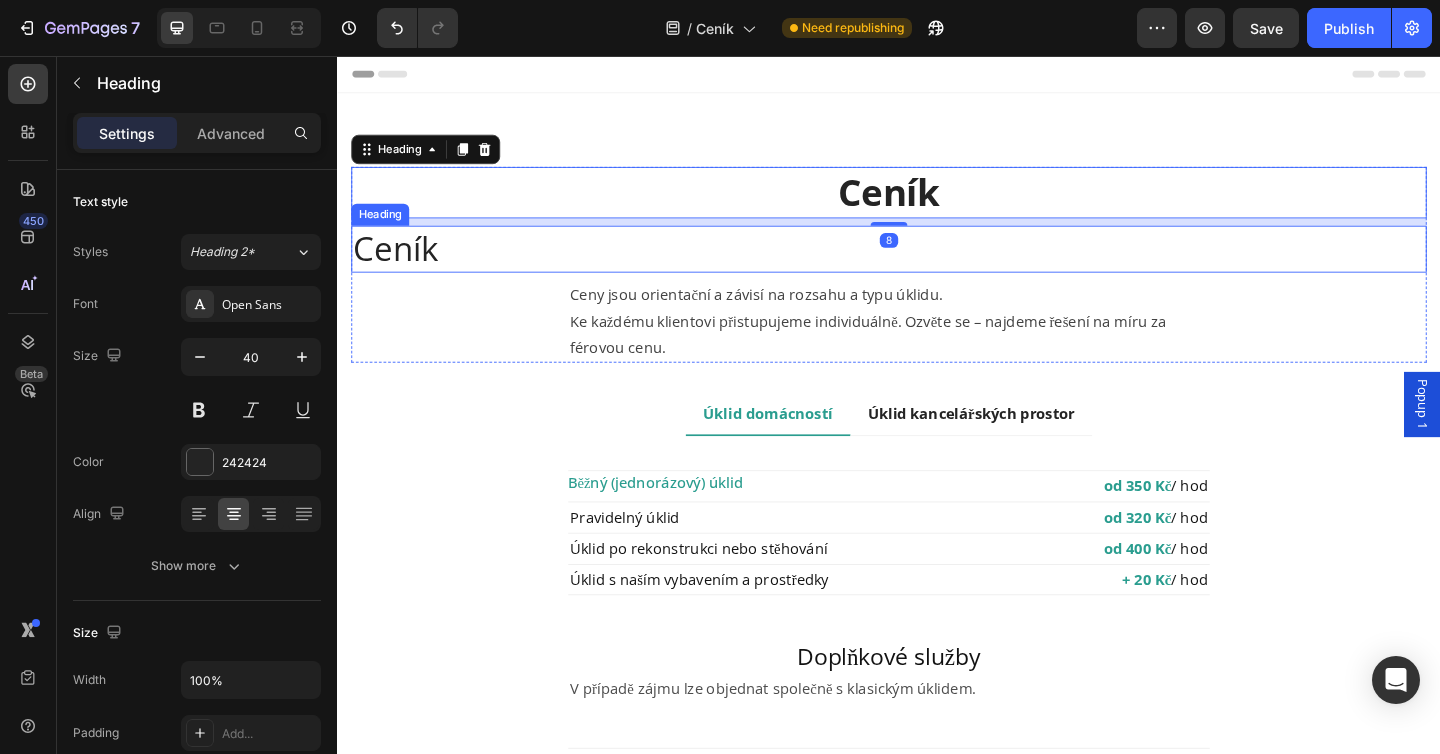 click on "Ceník" at bounding box center [937, 266] 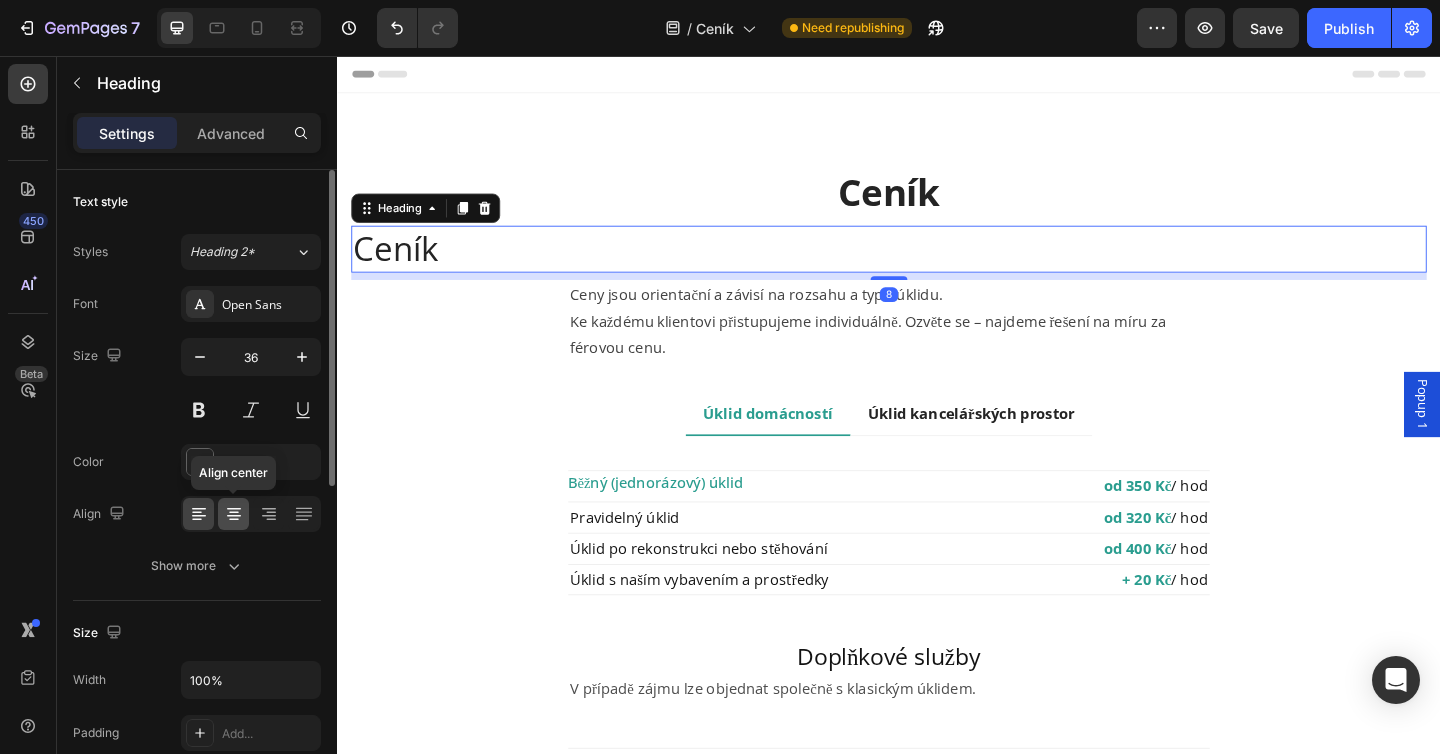 click 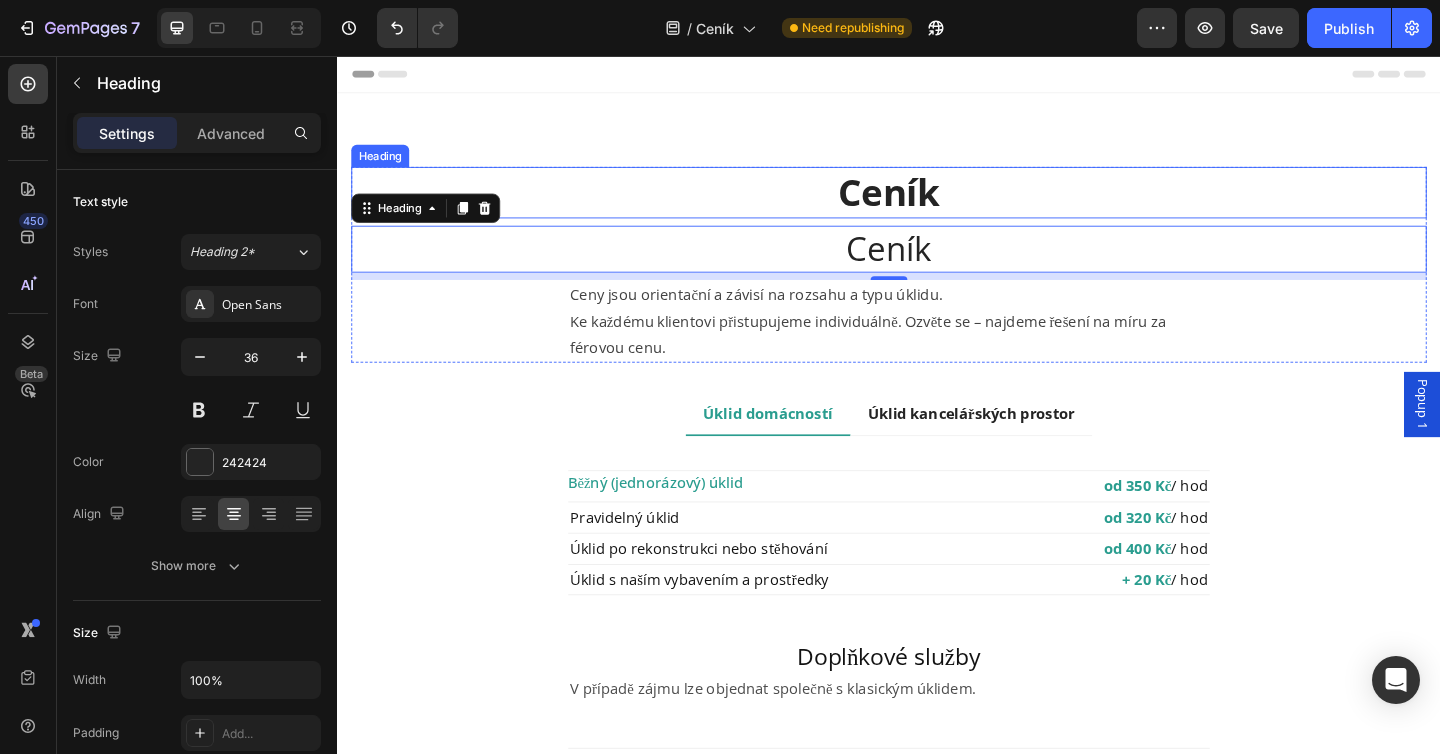 click on "Ceník" at bounding box center (937, 204) 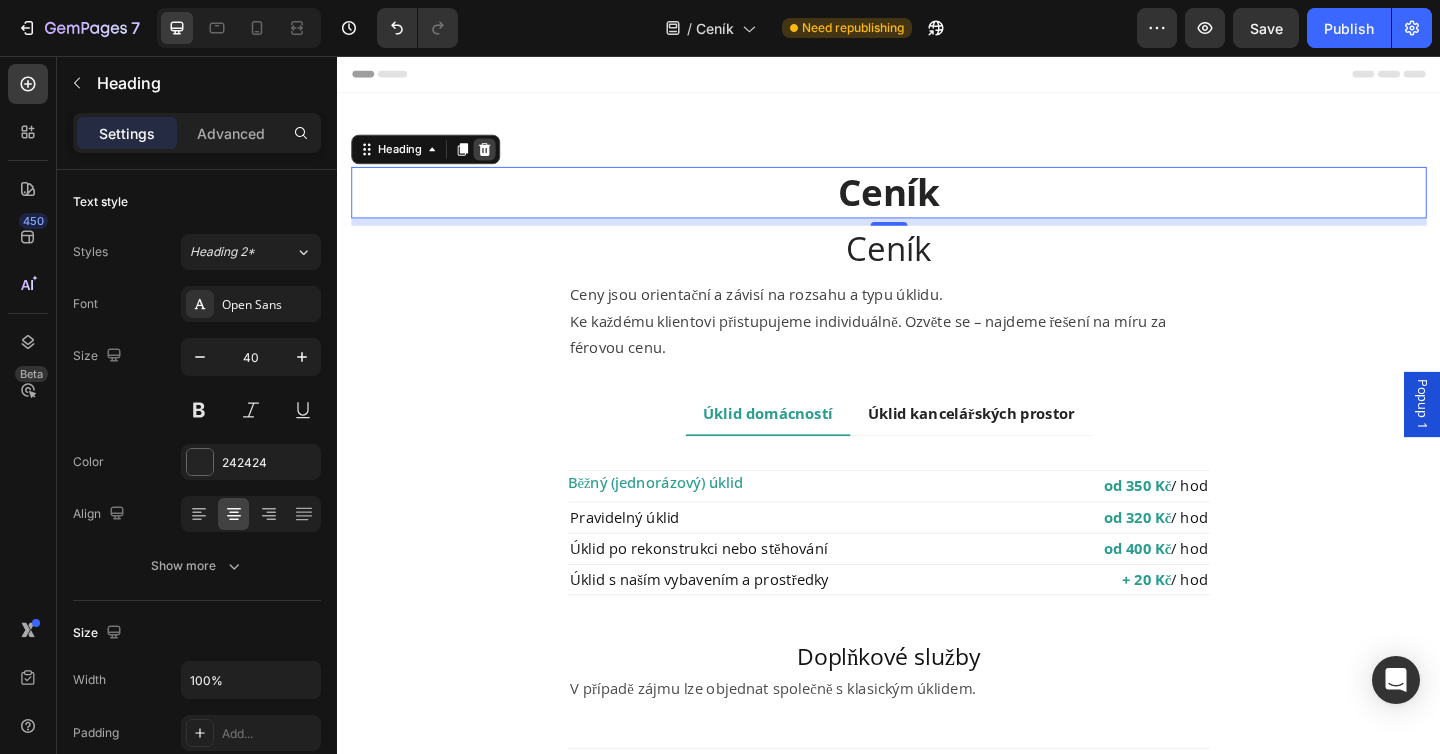click 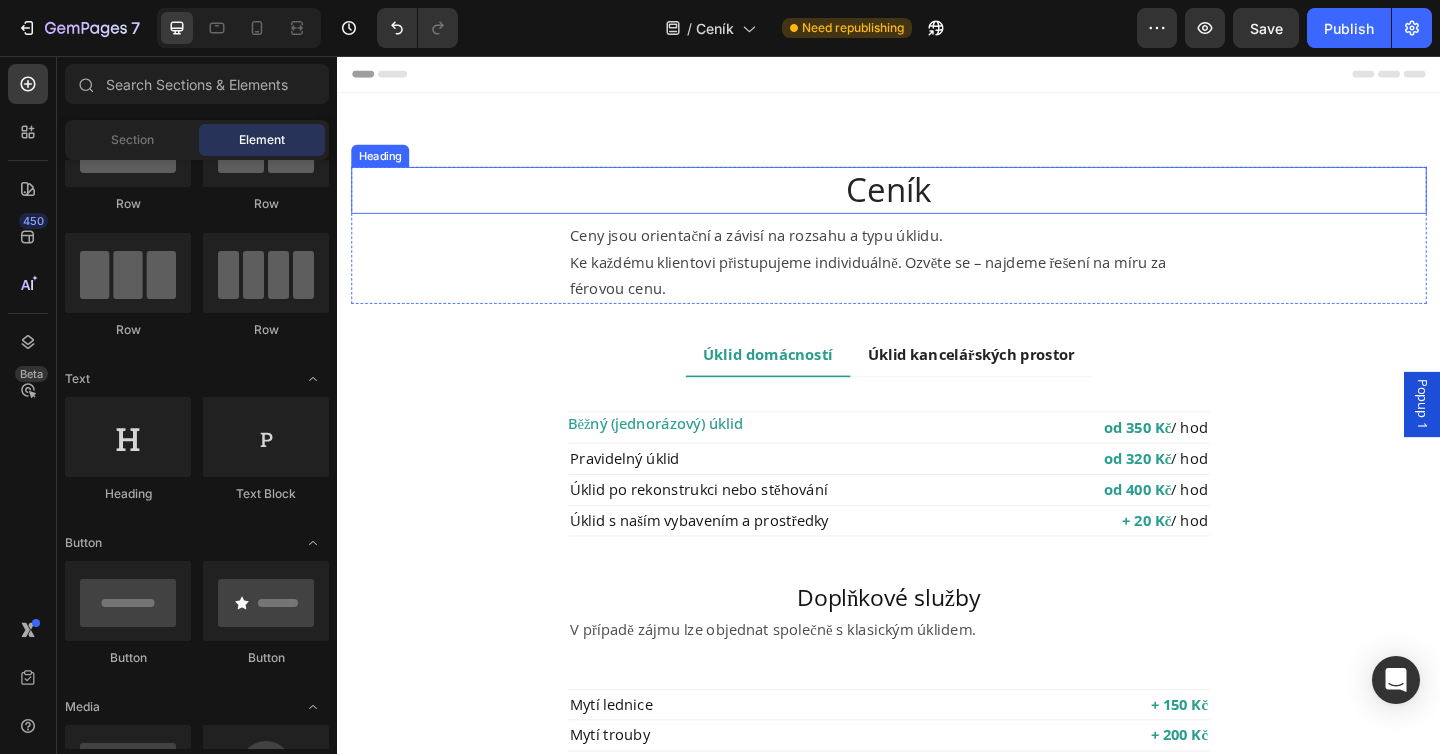 click on "Ceník" at bounding box center [937, 202] 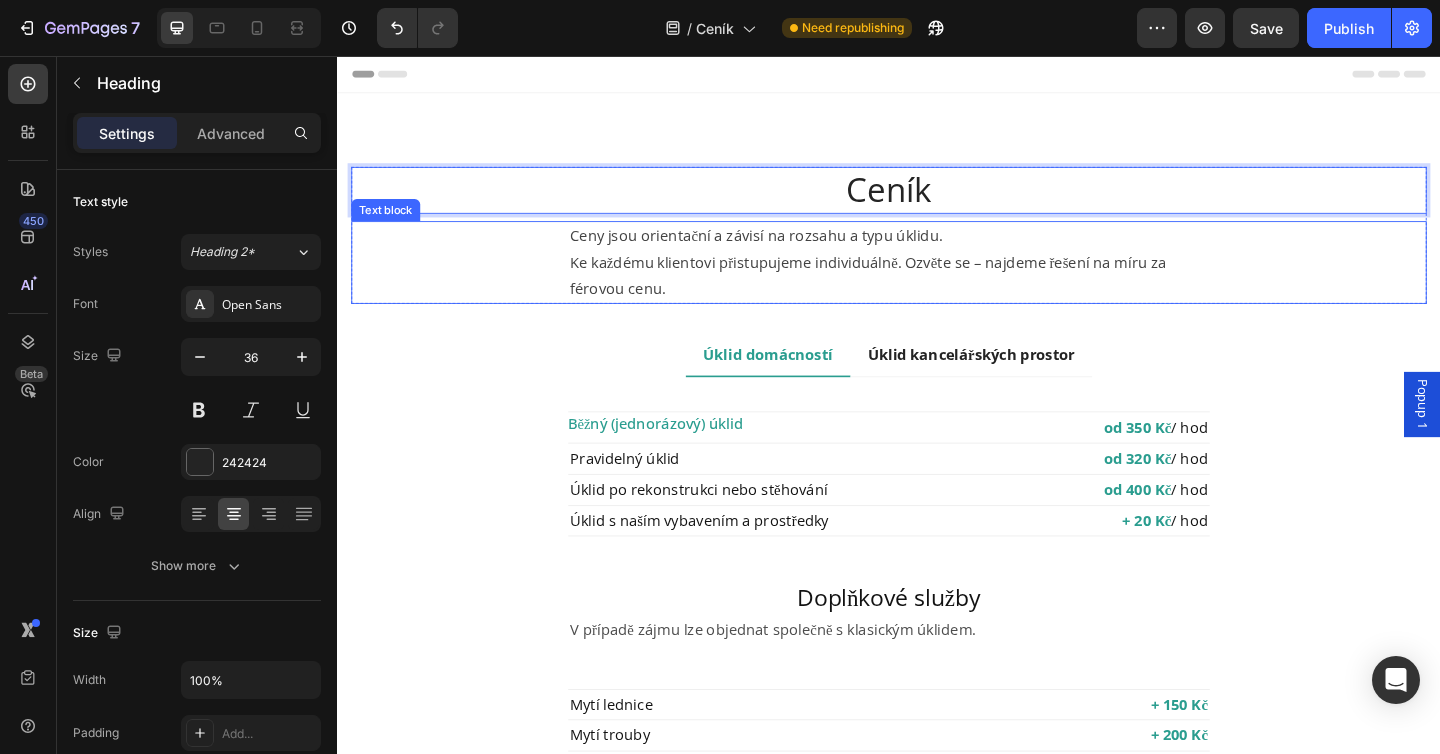 click on "Ceny jsou orientační a závisí na rozsahu a typu úklidu.  Ke každému klientovi přistupujeme individuálně. Ozvěte se – najdeme řešení na míru za férovou cenu. Text block" at bounding box center [937, 281] 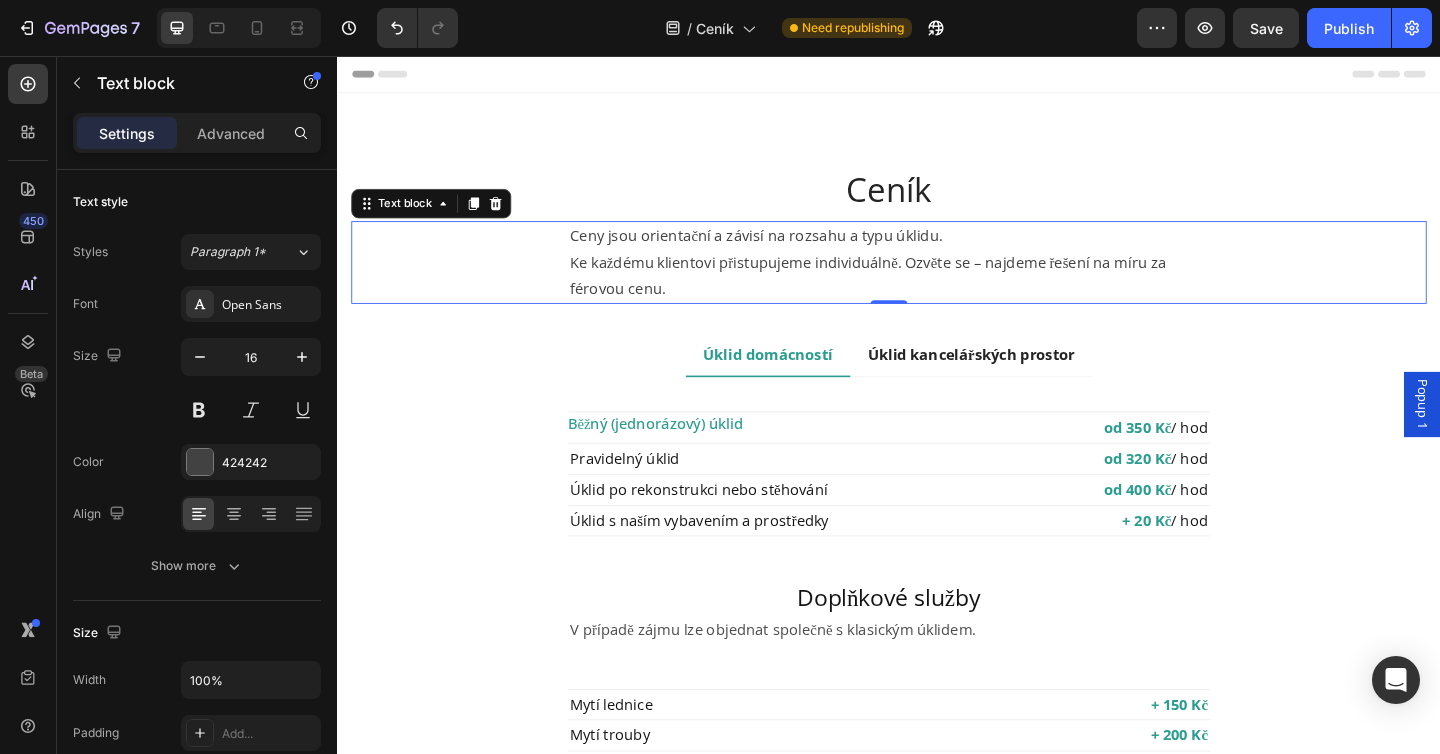 click on "Ceník" at bounding box center (937, 202) 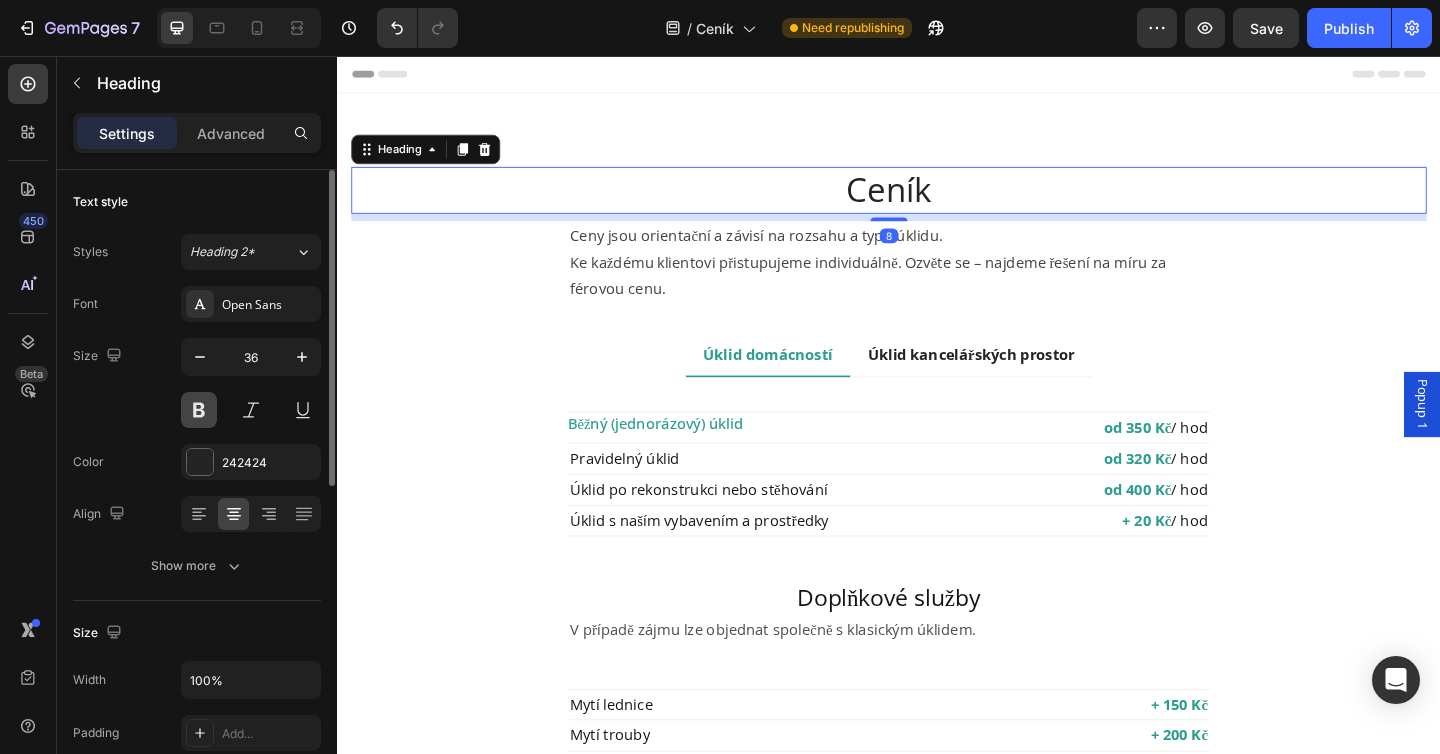 click at bounding box center [199, 410] 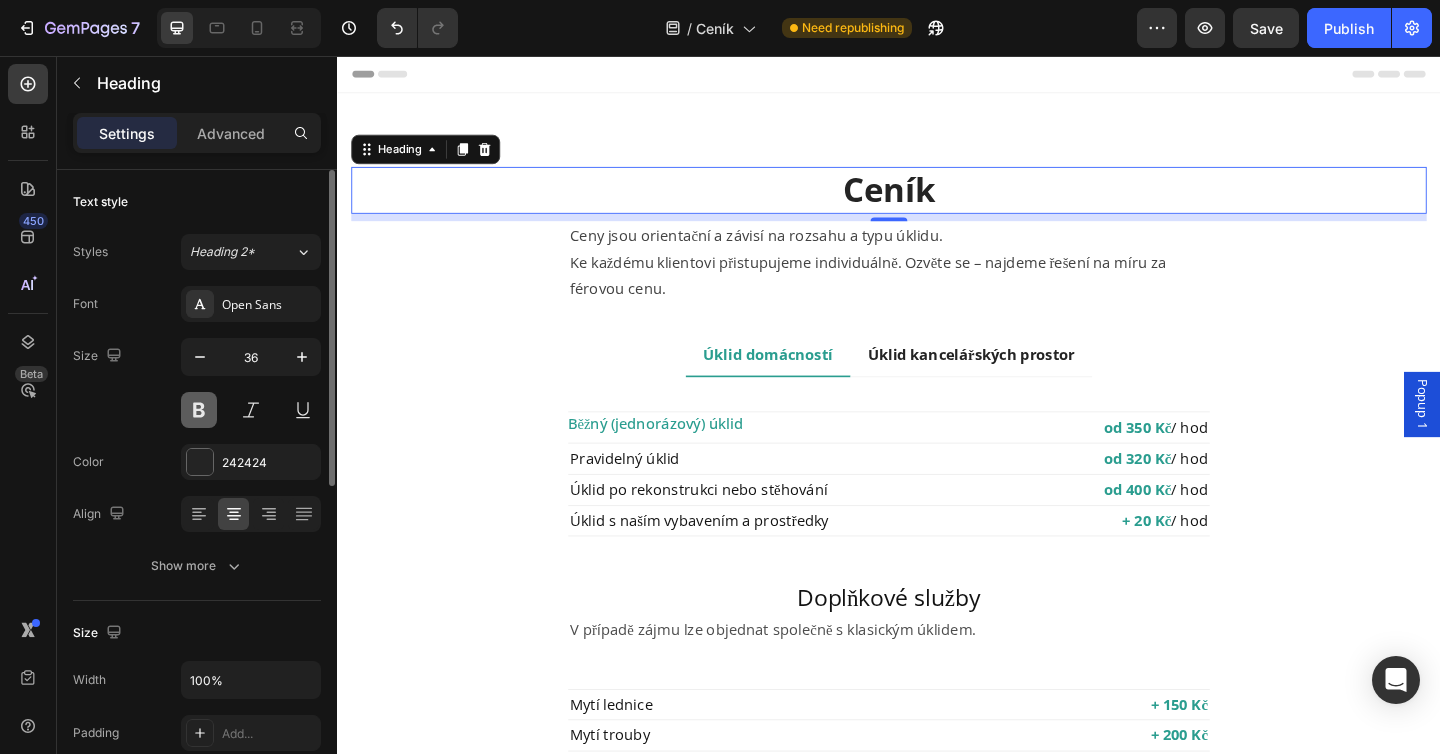 click at bounding box center (199, 410) 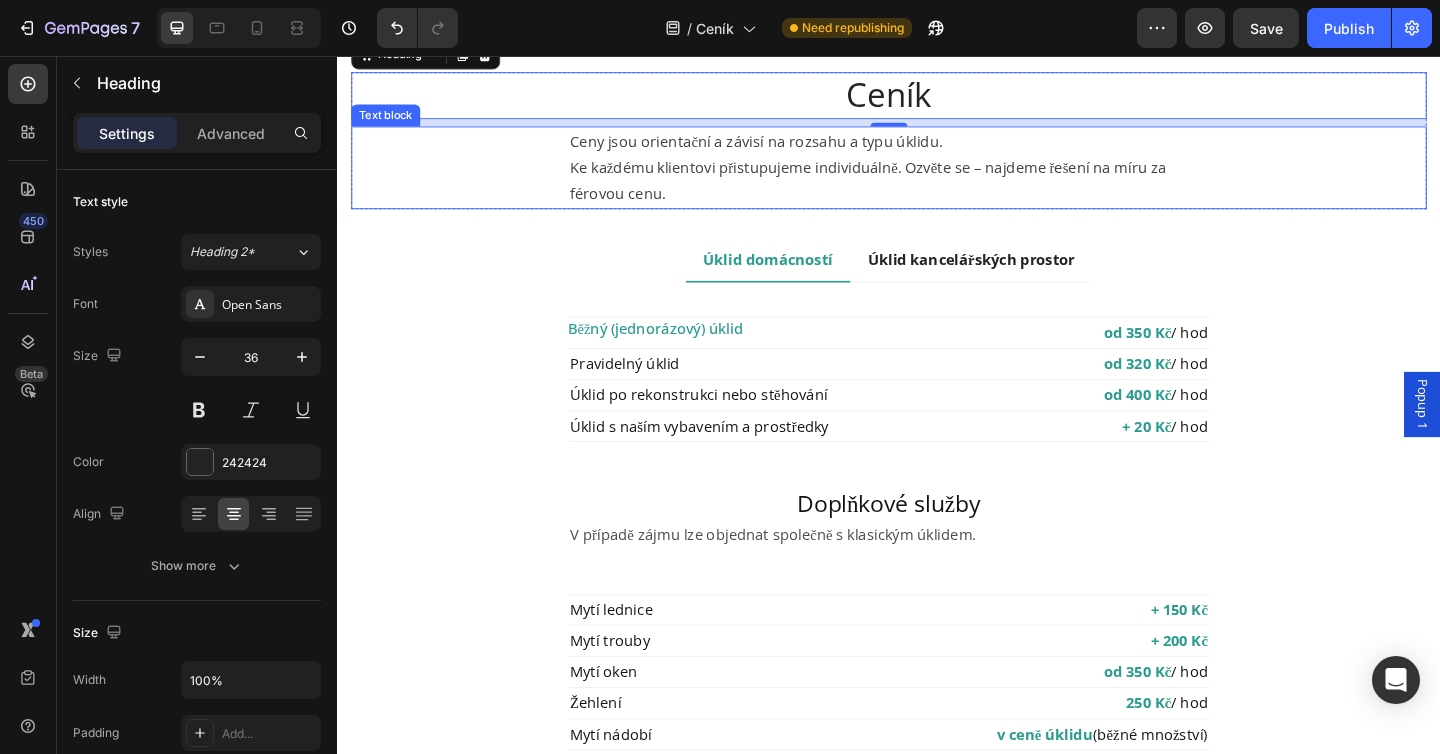scroll, scrollTop: 0, scrollLeft: 0, axis: both 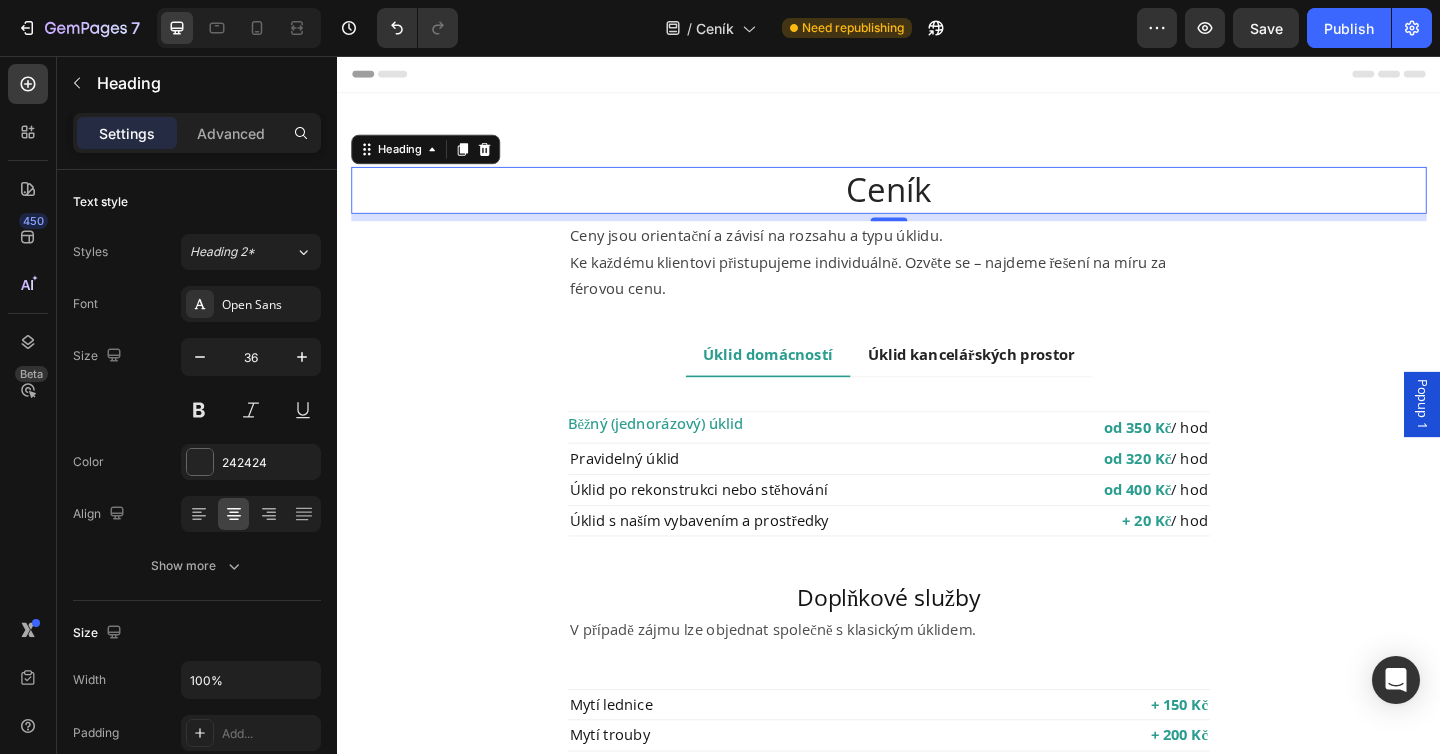 click on "Header" at bounding box center [937, 76] 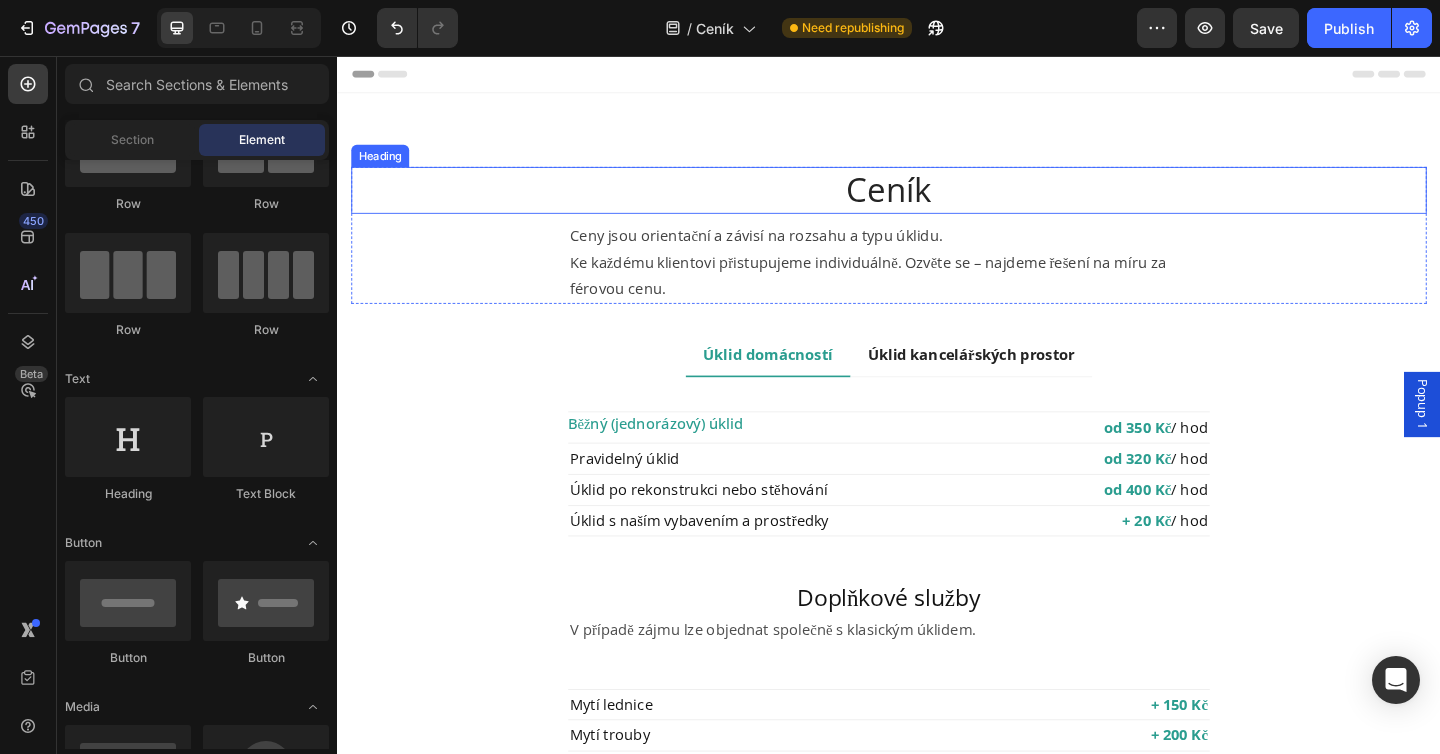 click on "Ceník" at bounding box center [937, 202] 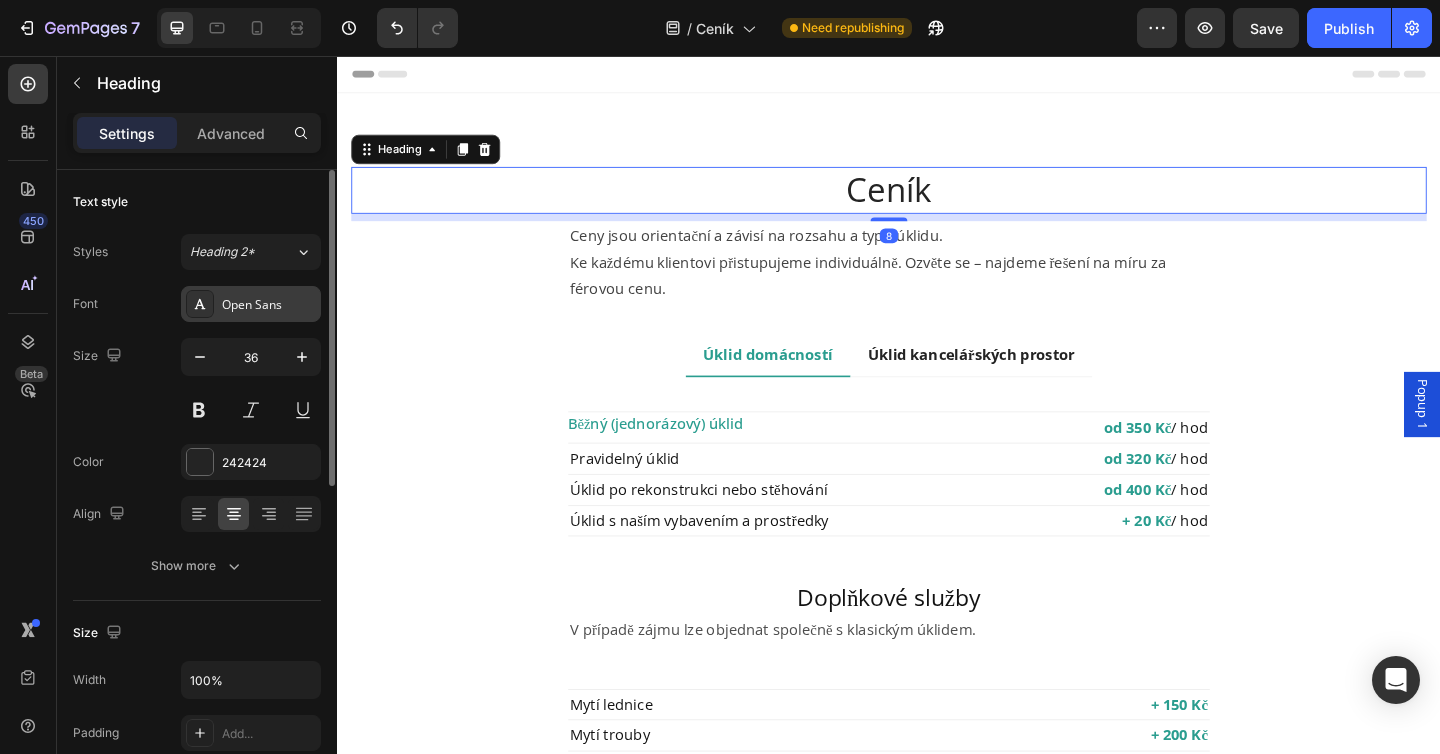 click on "Open Sans" at bounding box center (269, 305) 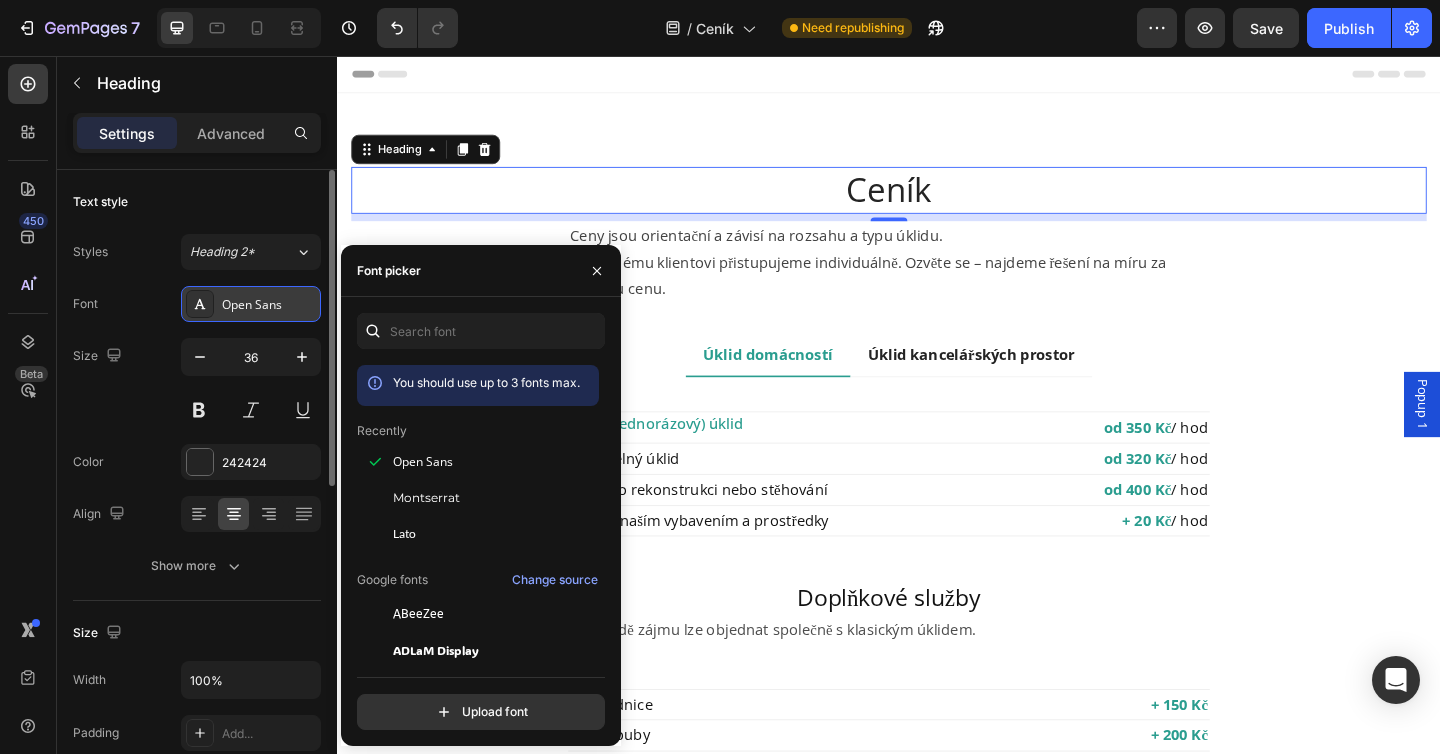 click on "Open Sans" at bounding box center (269, 305) 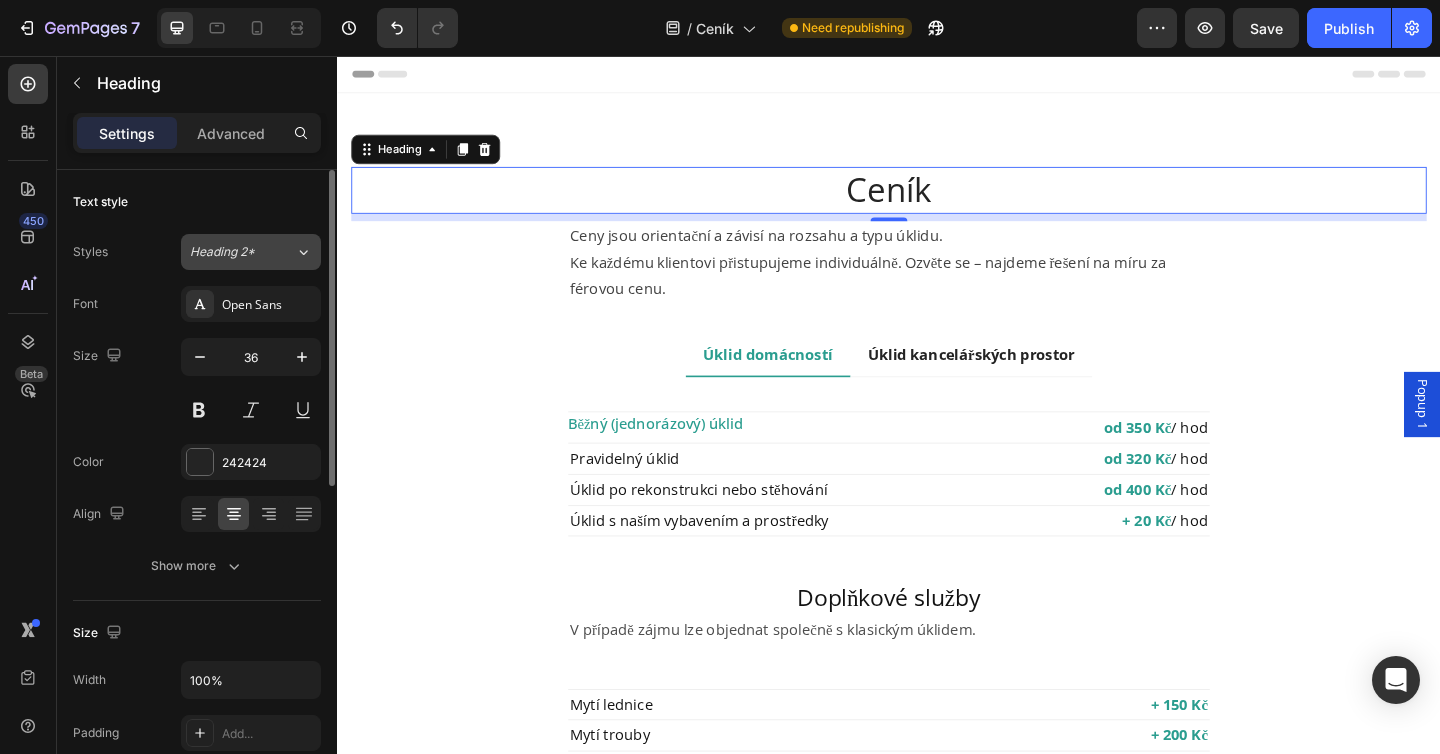 click on "Heading 2*" 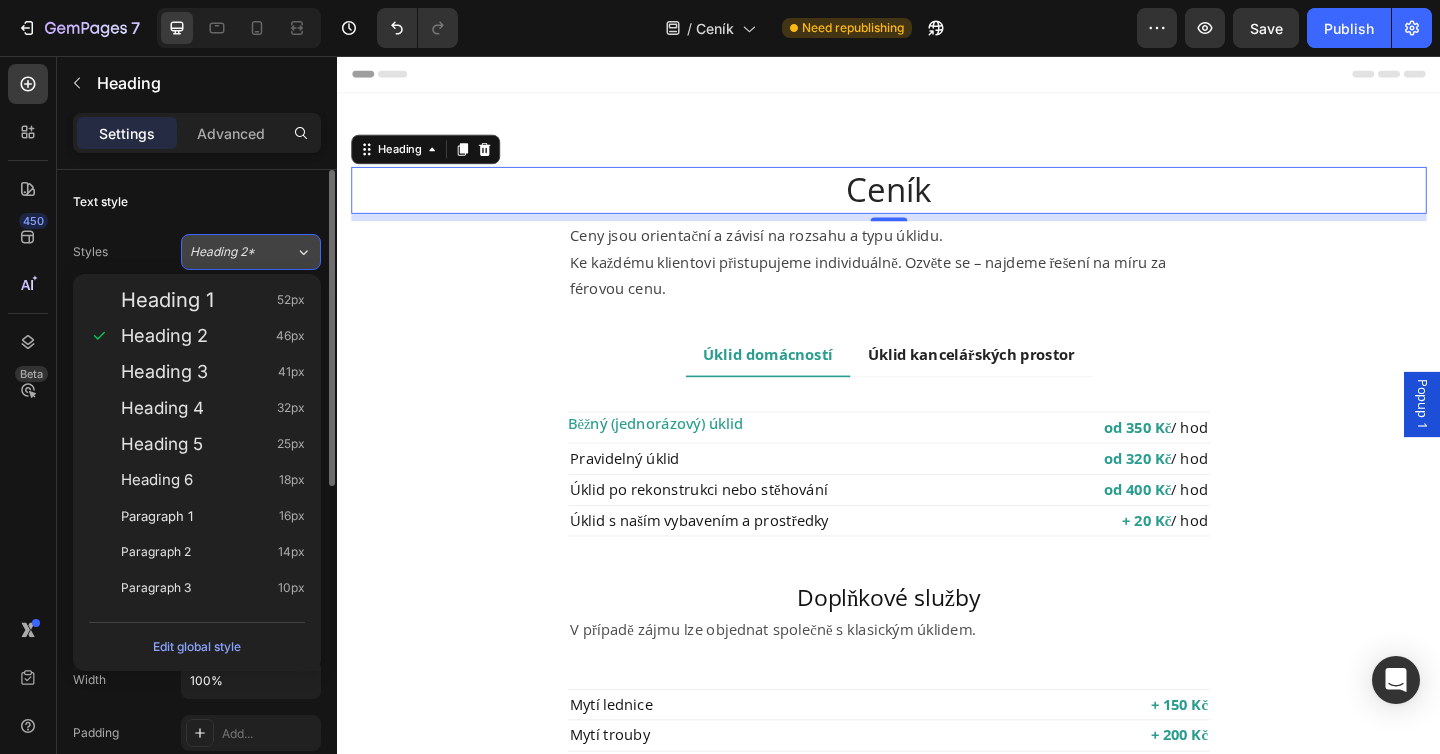 click on "Heading 2*" 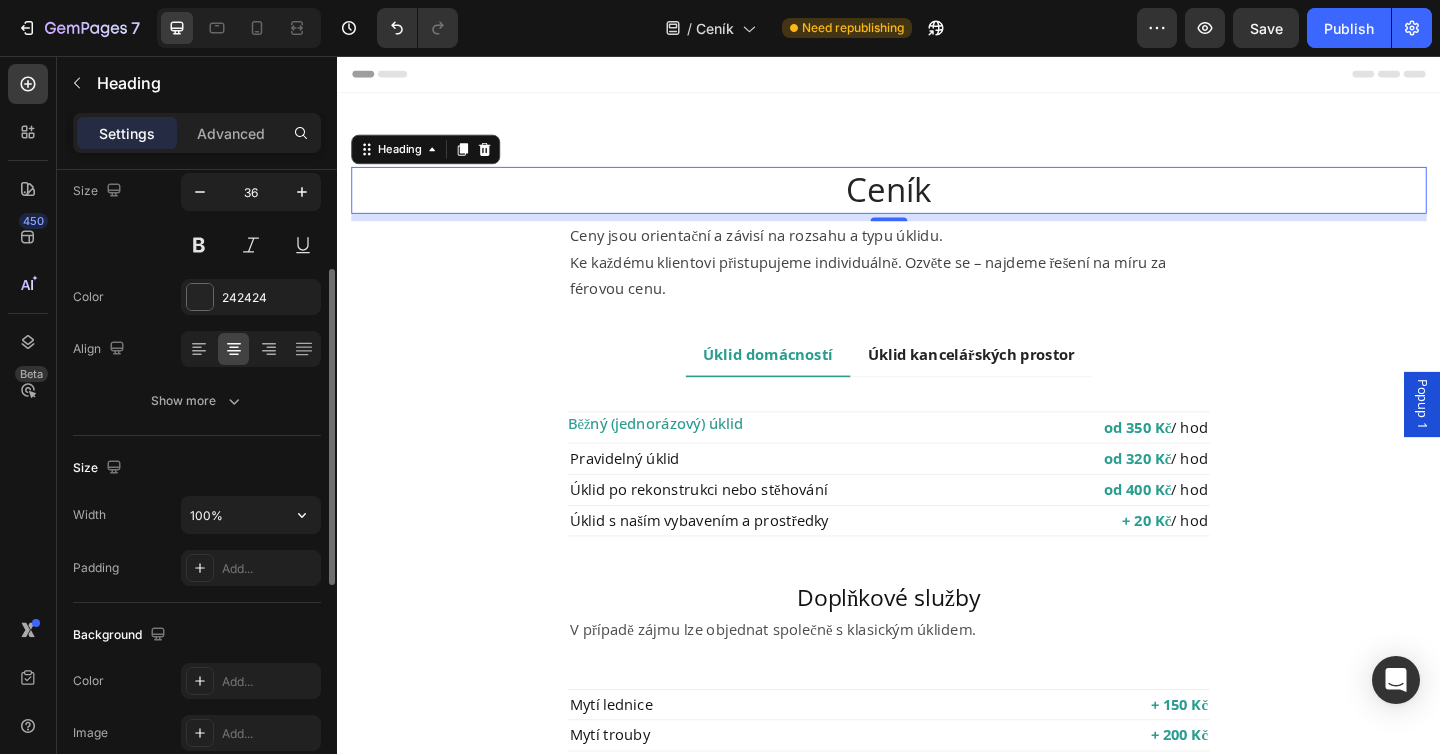 scroll, scrollTop: 177, scrollLeft: 0, axis: vertical 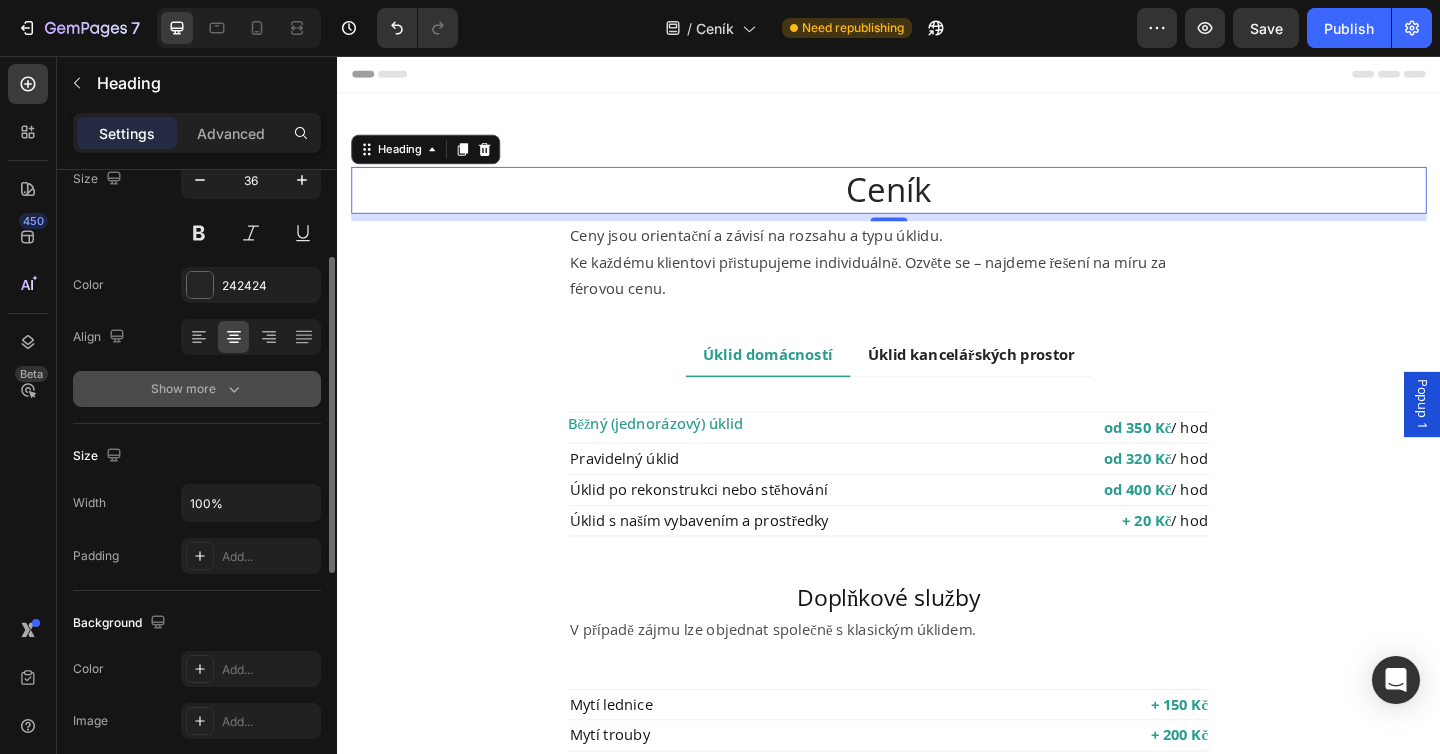 click 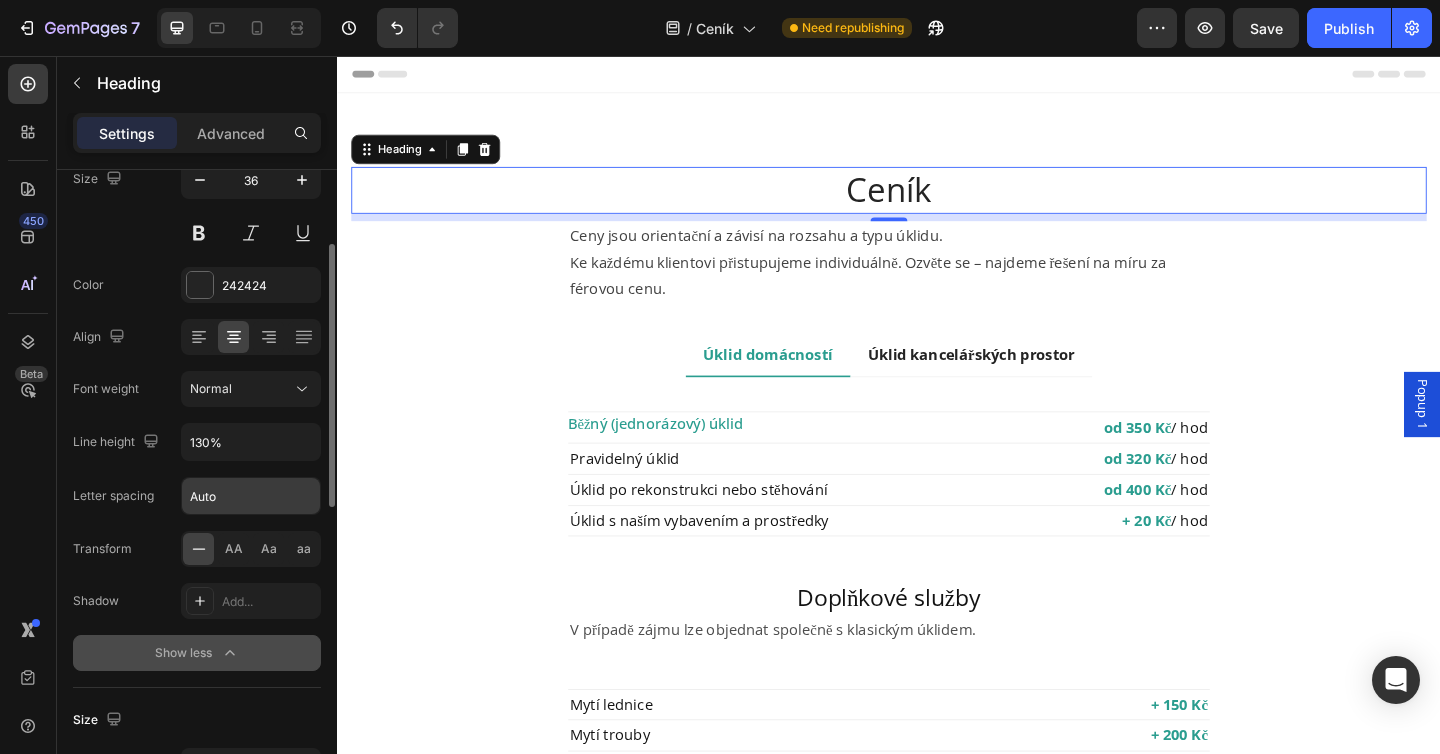 scroll, scrollTop: 206, scrollLeft: 0, axis: vertical 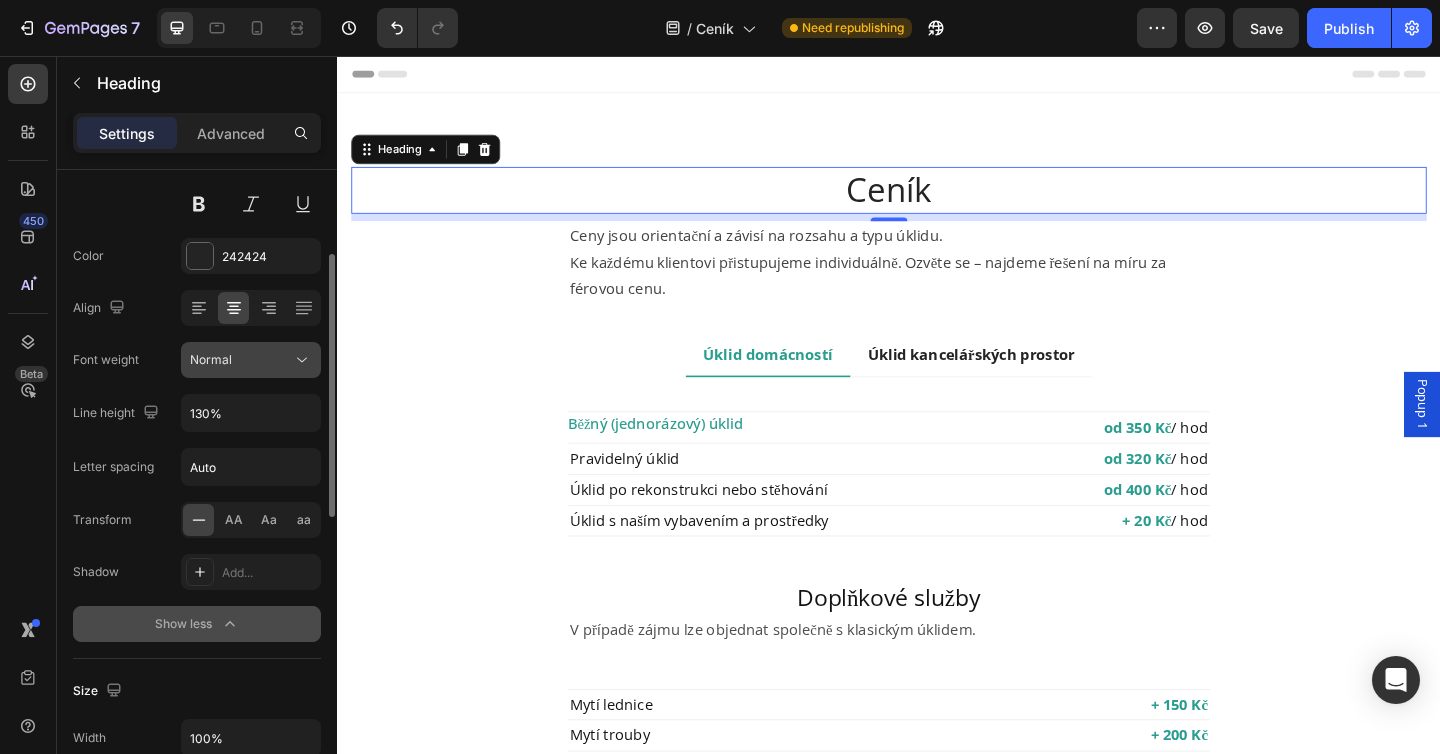 click on "Normal" at bounding box center [251, 360] 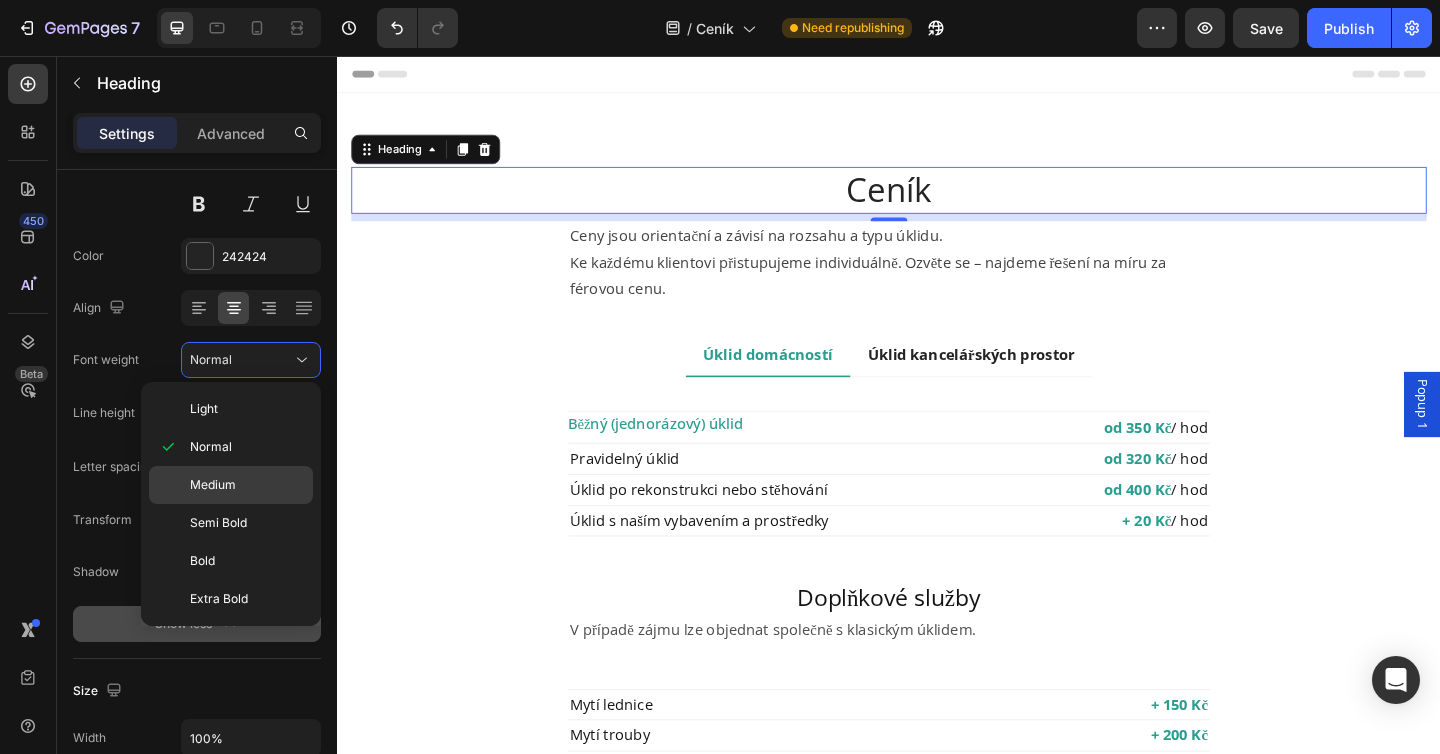 click on "Medium" 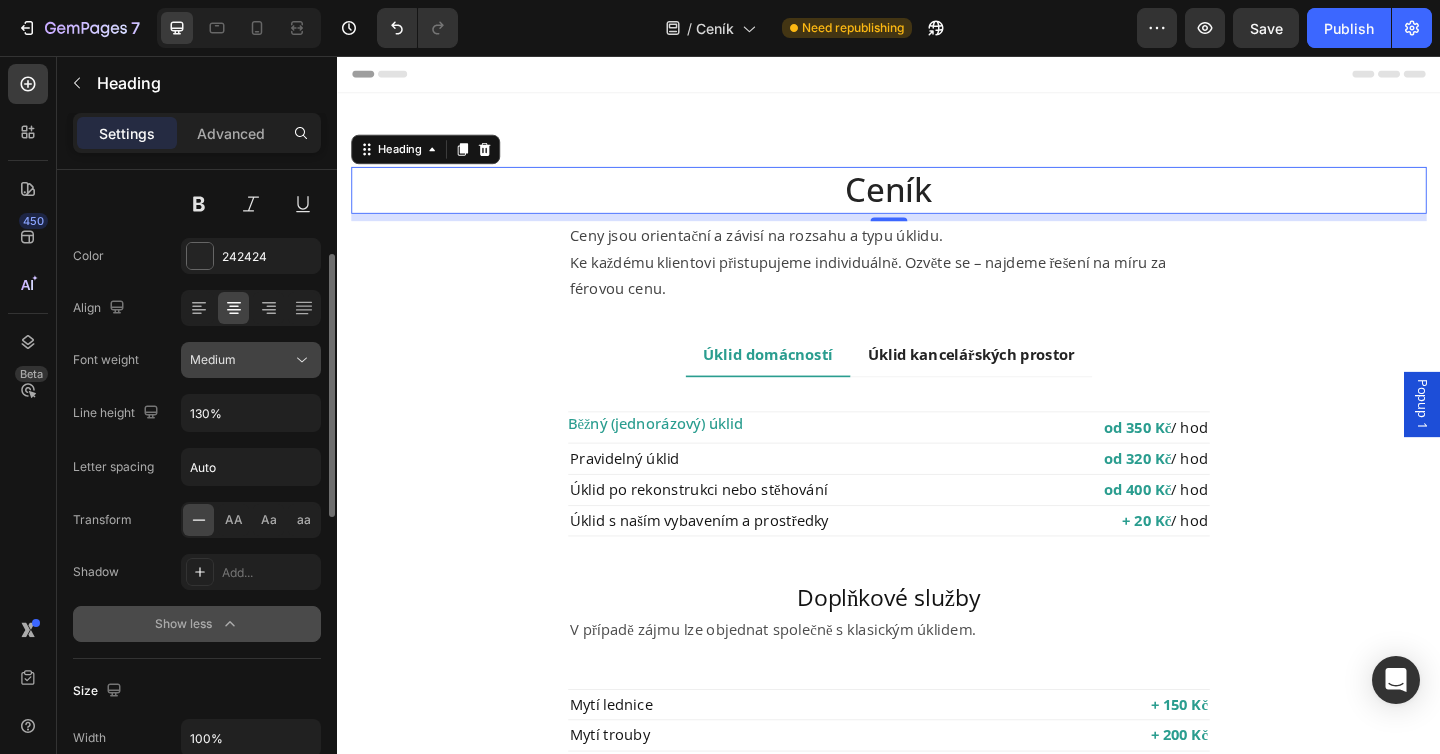 click on "Medium" at bounding box center [241, 360] 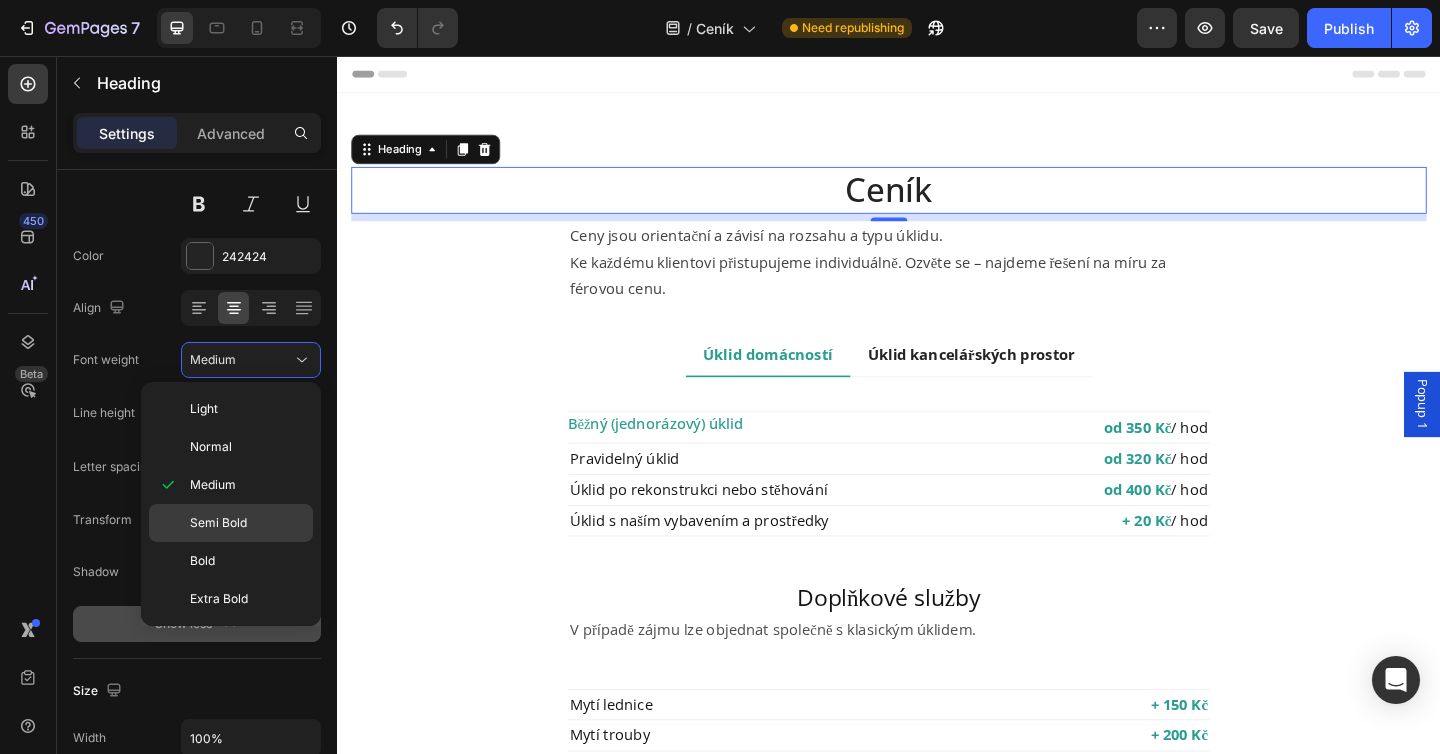 click on "Semi Bold" at bounding box center (218, 523) 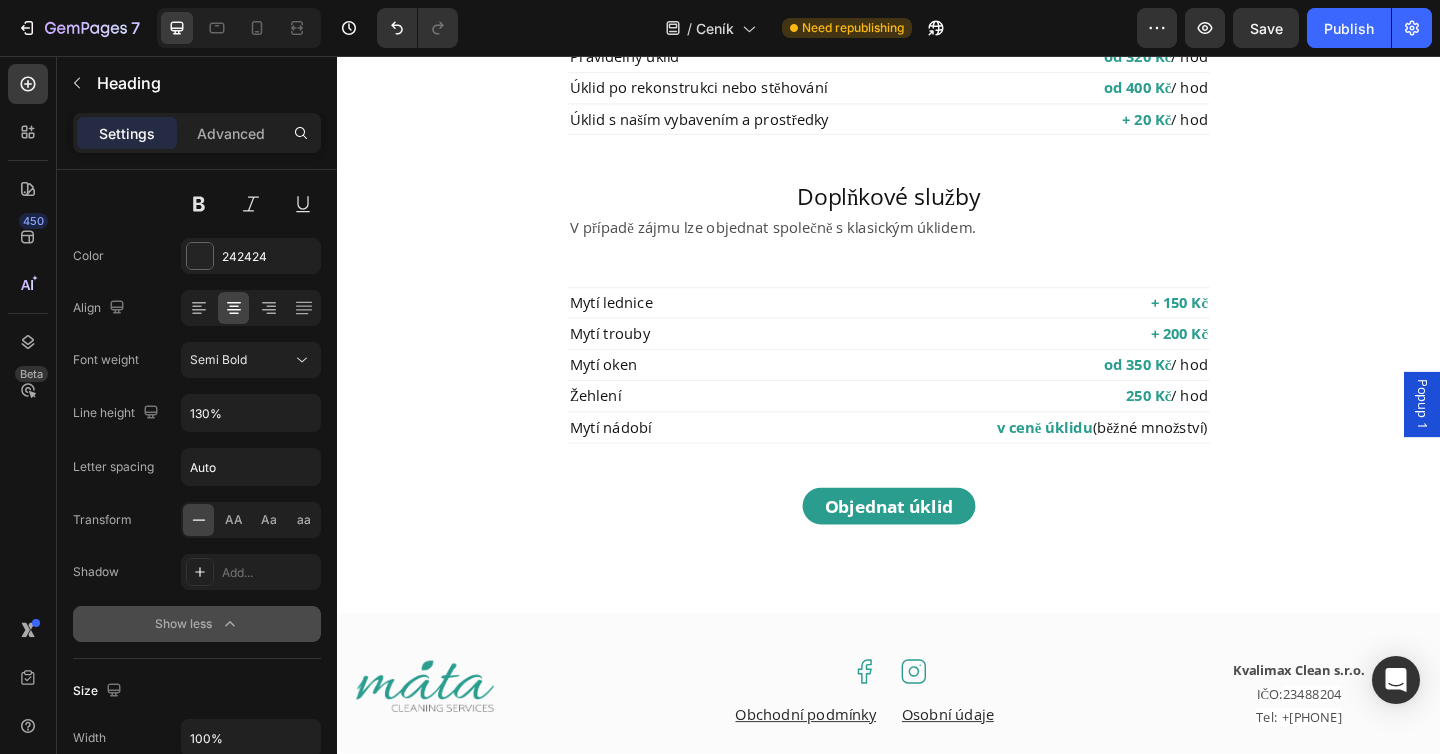 scroll, scrollTop: 438, scrollLeft: 0, axis: vertical 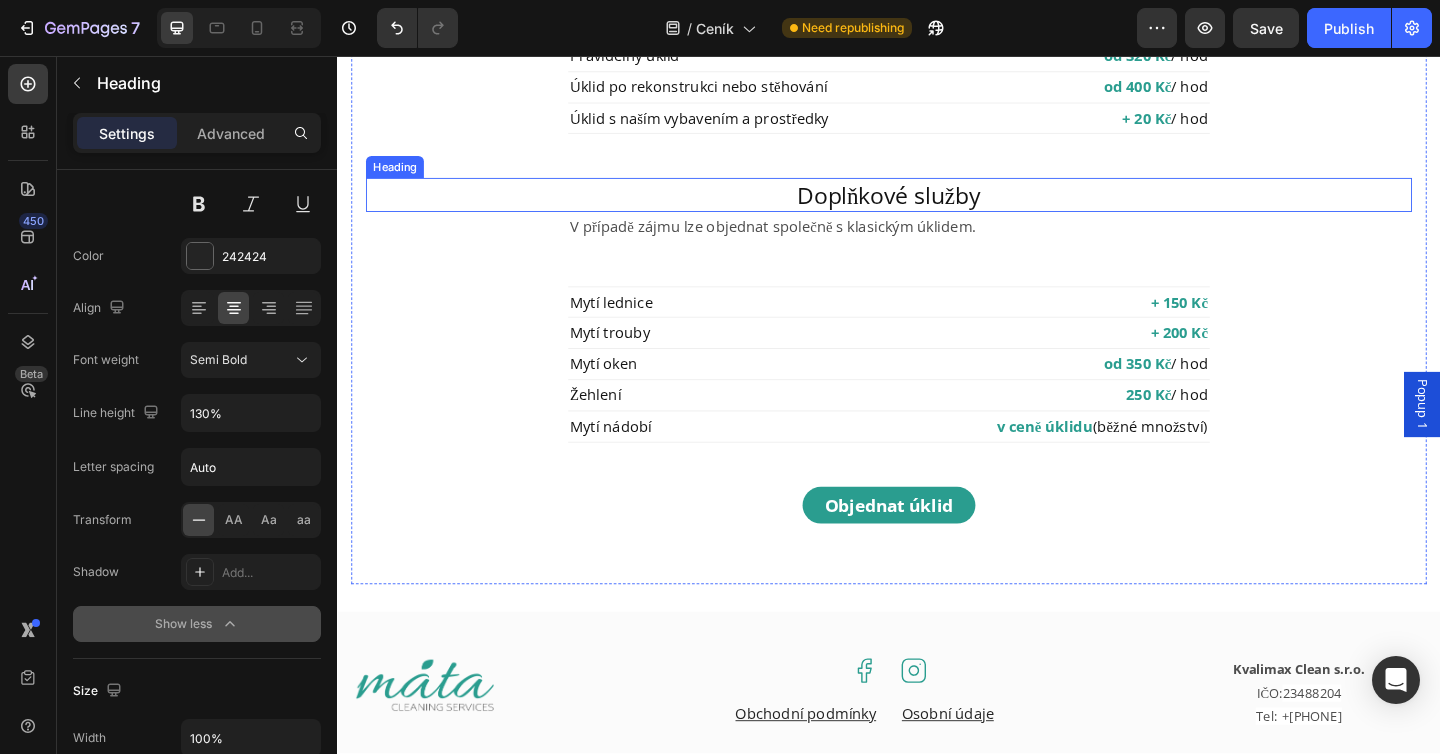 click on "Doplňkové služby" at bounding box center [937, 207] 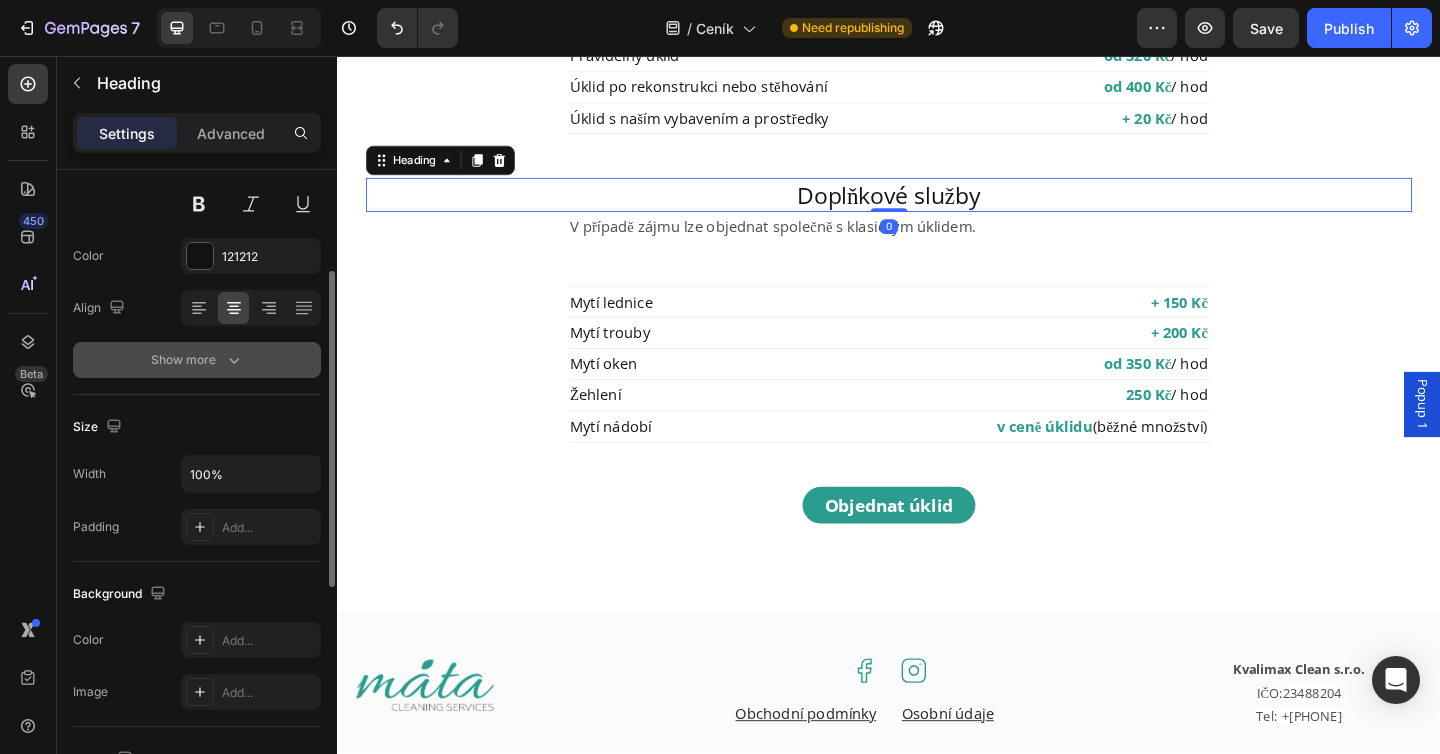 click on "Show more" at bounding box center [197, 360] 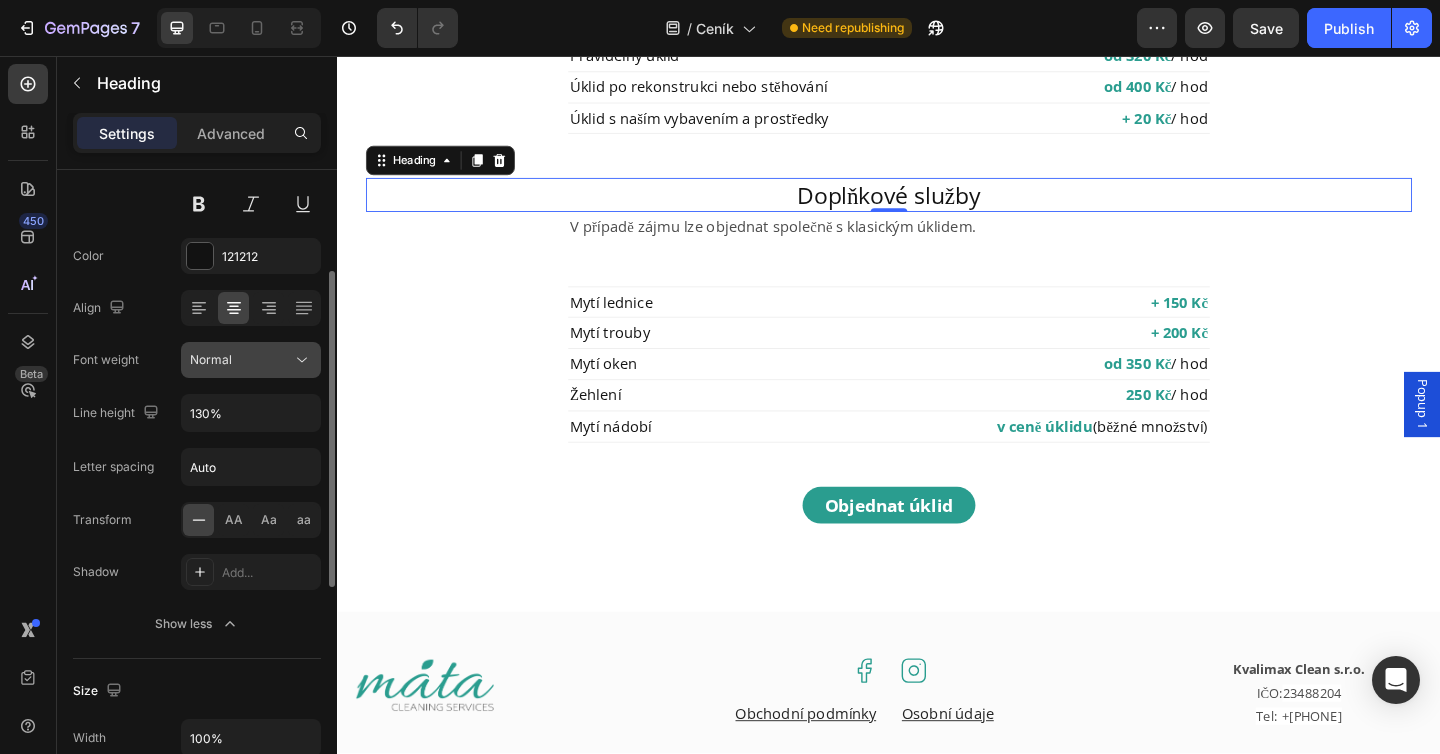click on "Normal" at bounding box center [241, 360] 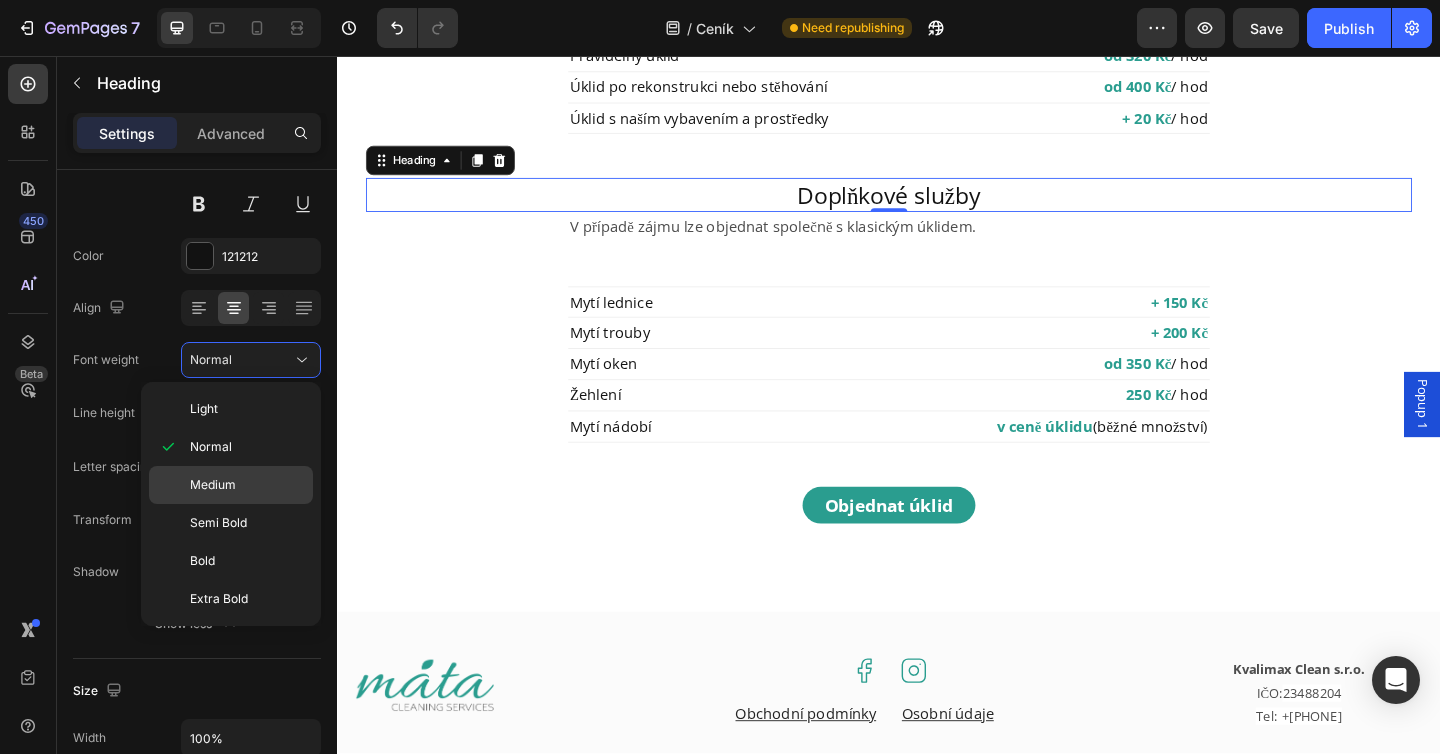 click on "Medium" at bounding box center (213, 485) 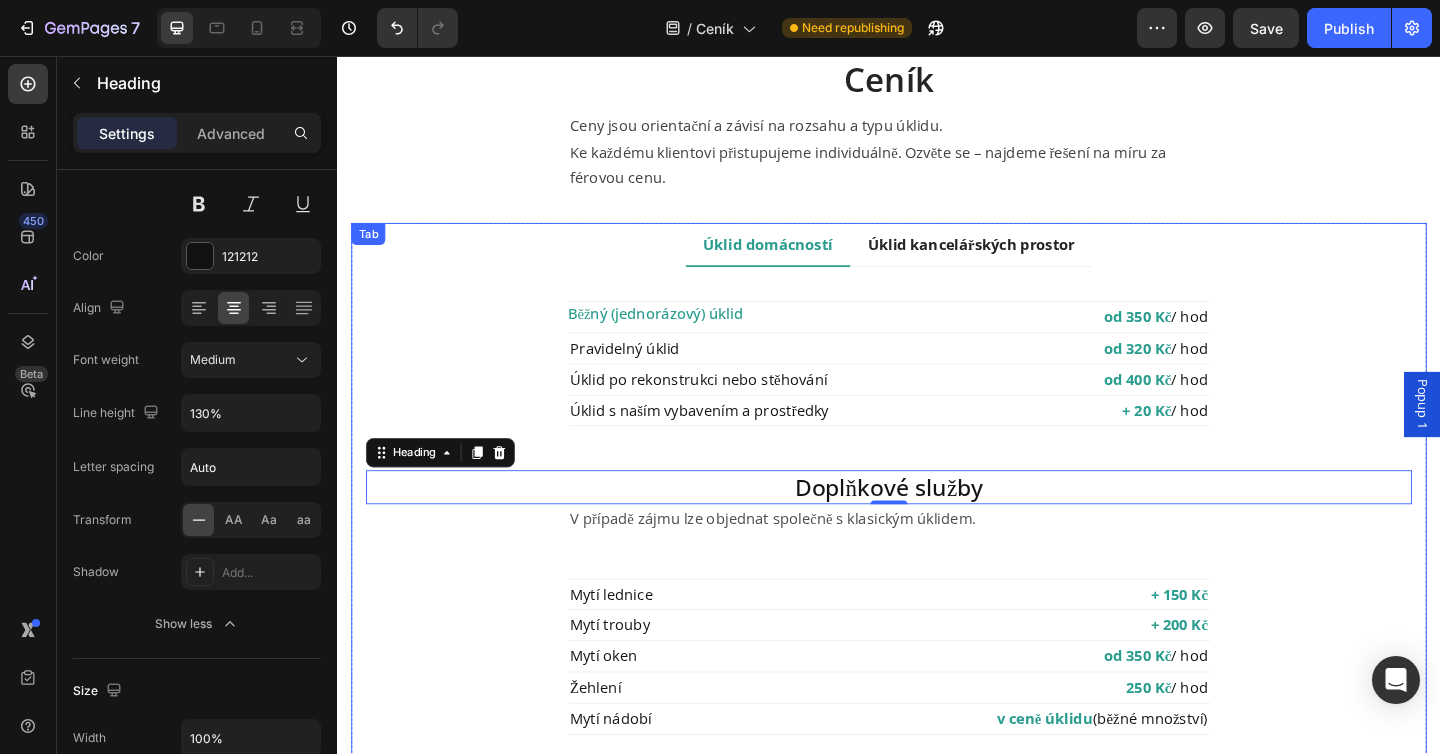 scroll, scrollTop: 108, scrollLeft: 0, axis: vertical 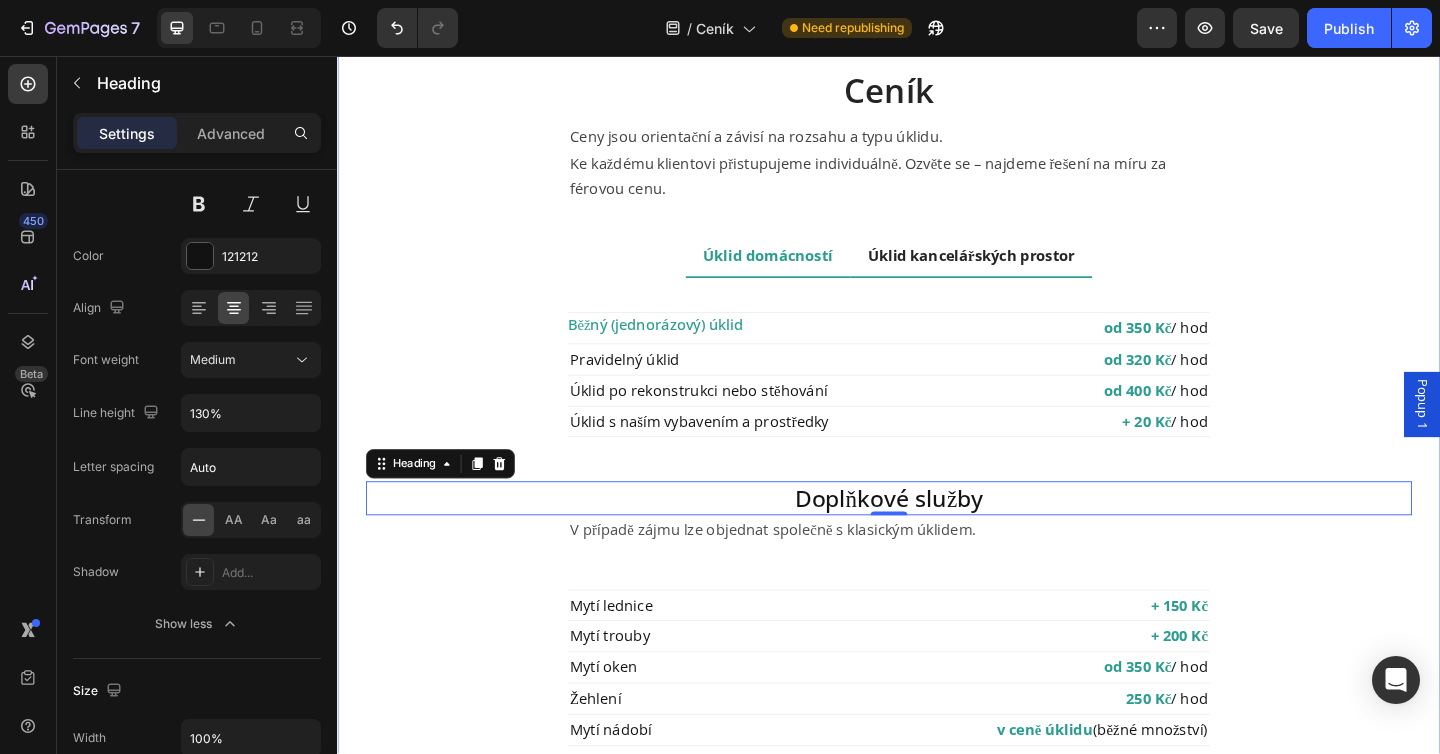 click on "Úklid kancelářských prostor" at bounding box center (1026, 273) 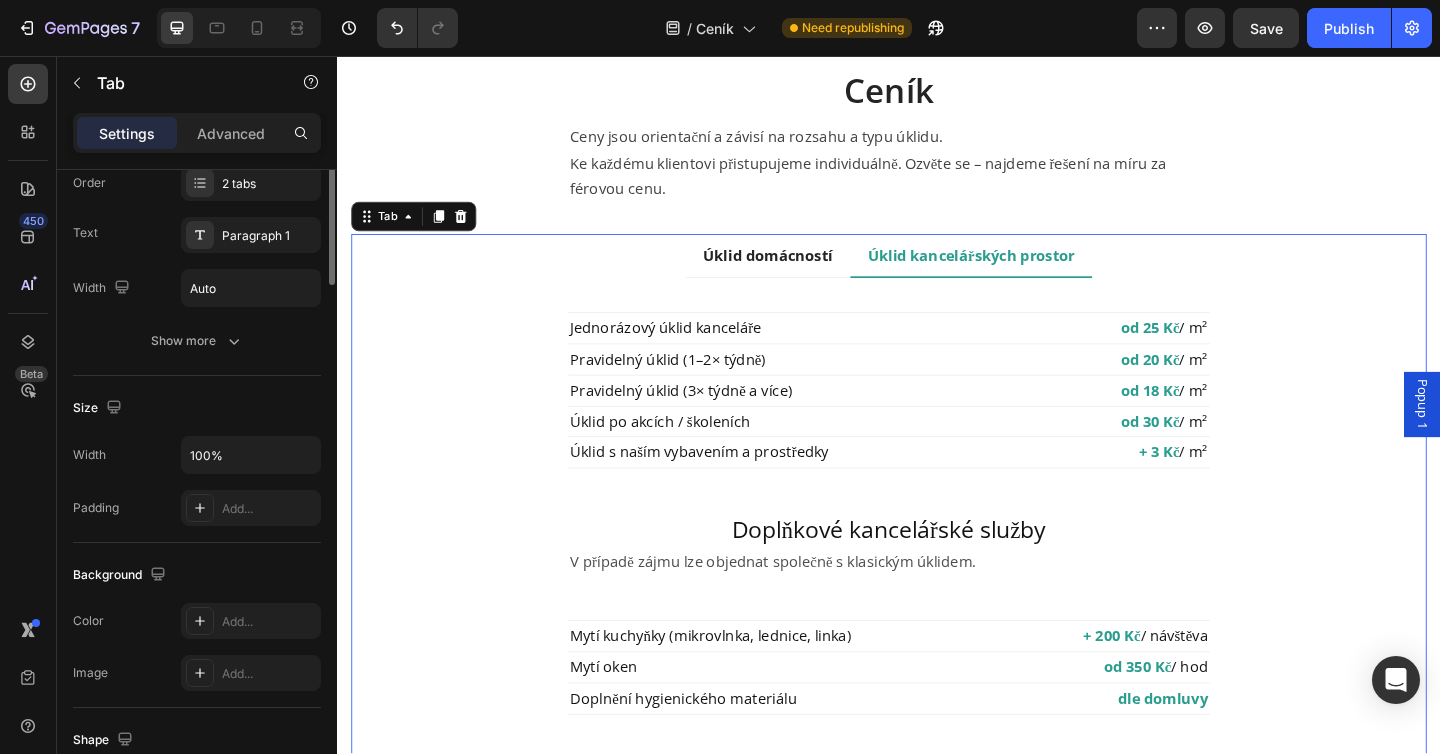 scroll, scrollTop: 0, scrollLeft: 0, axis: both 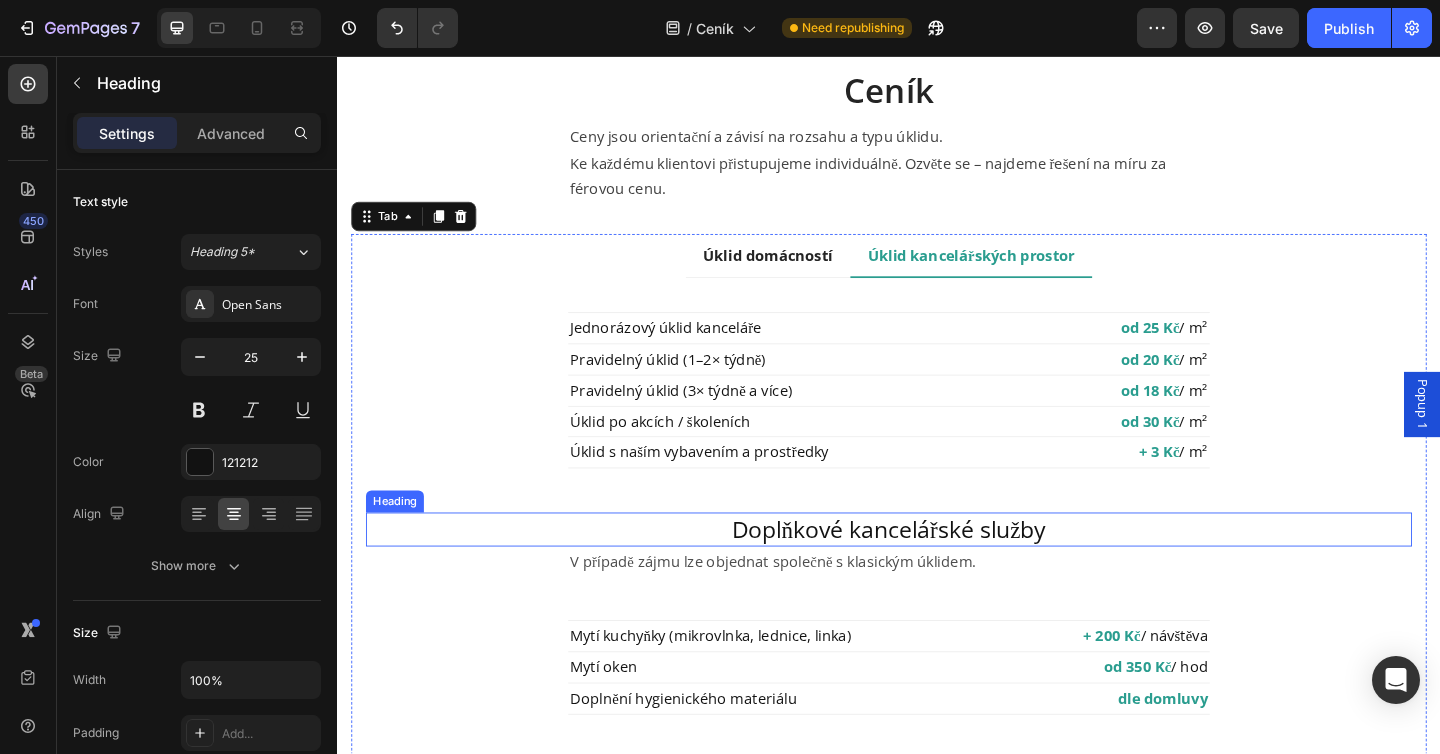 click on "Doplňkové kancelářské služby" at bounding box center [937, 571] 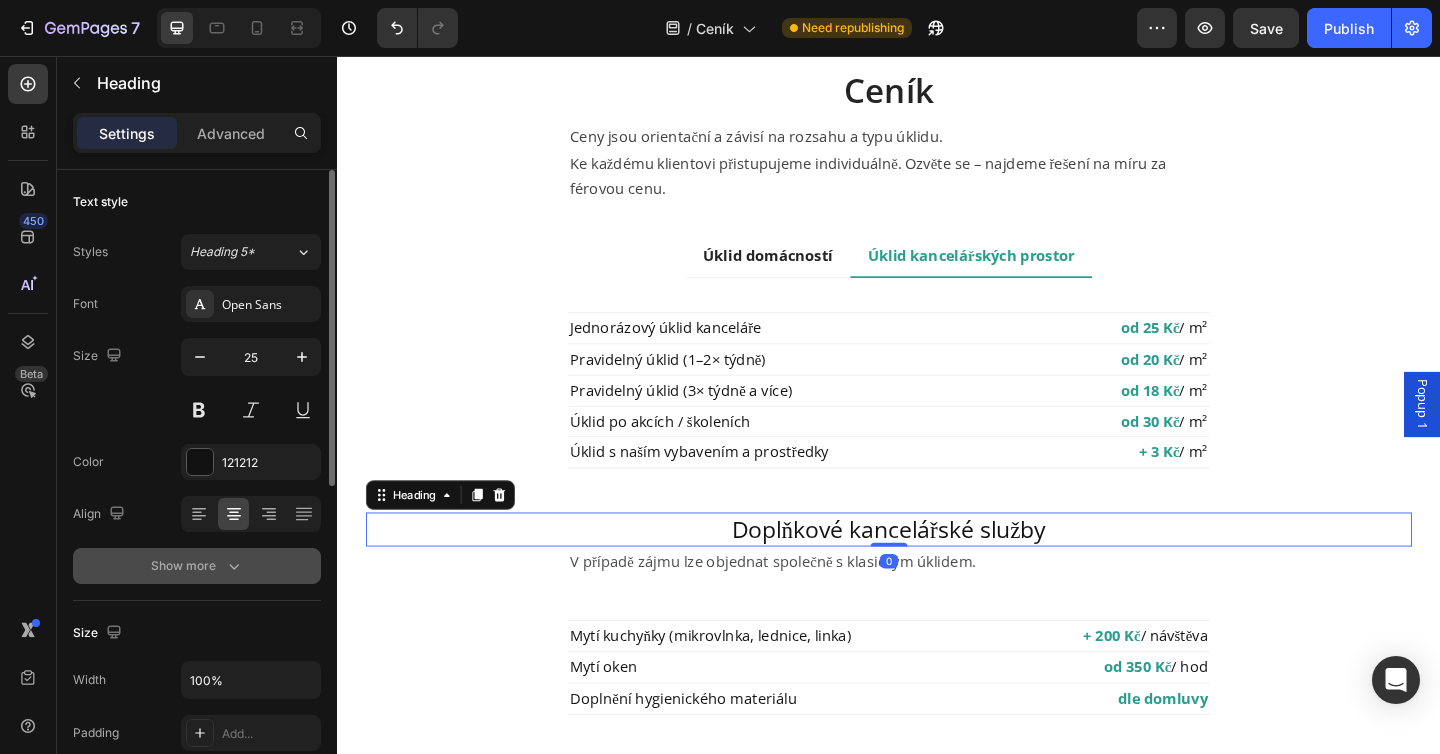 click on "Show more" at bounding box center (197, 566) 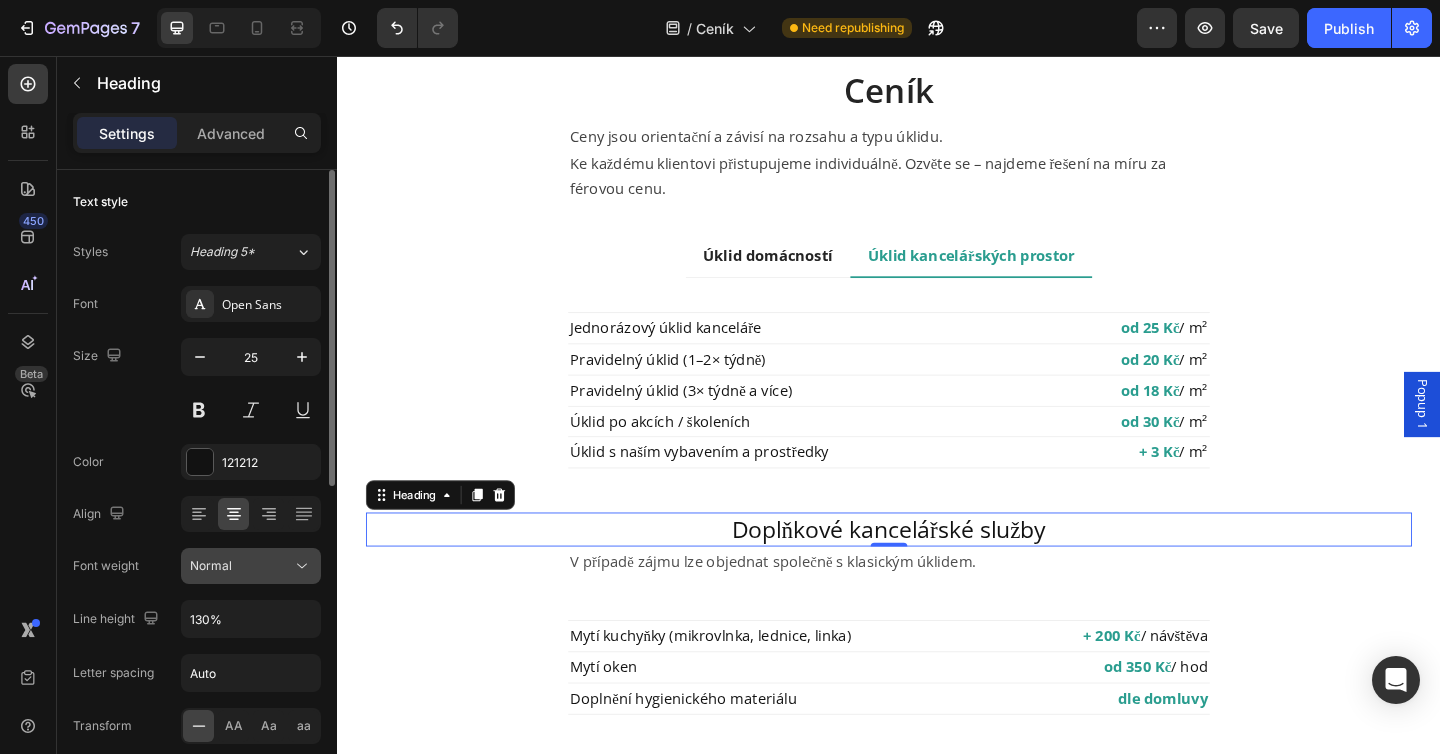 click on "Normal" at bounding box center [211, 566] 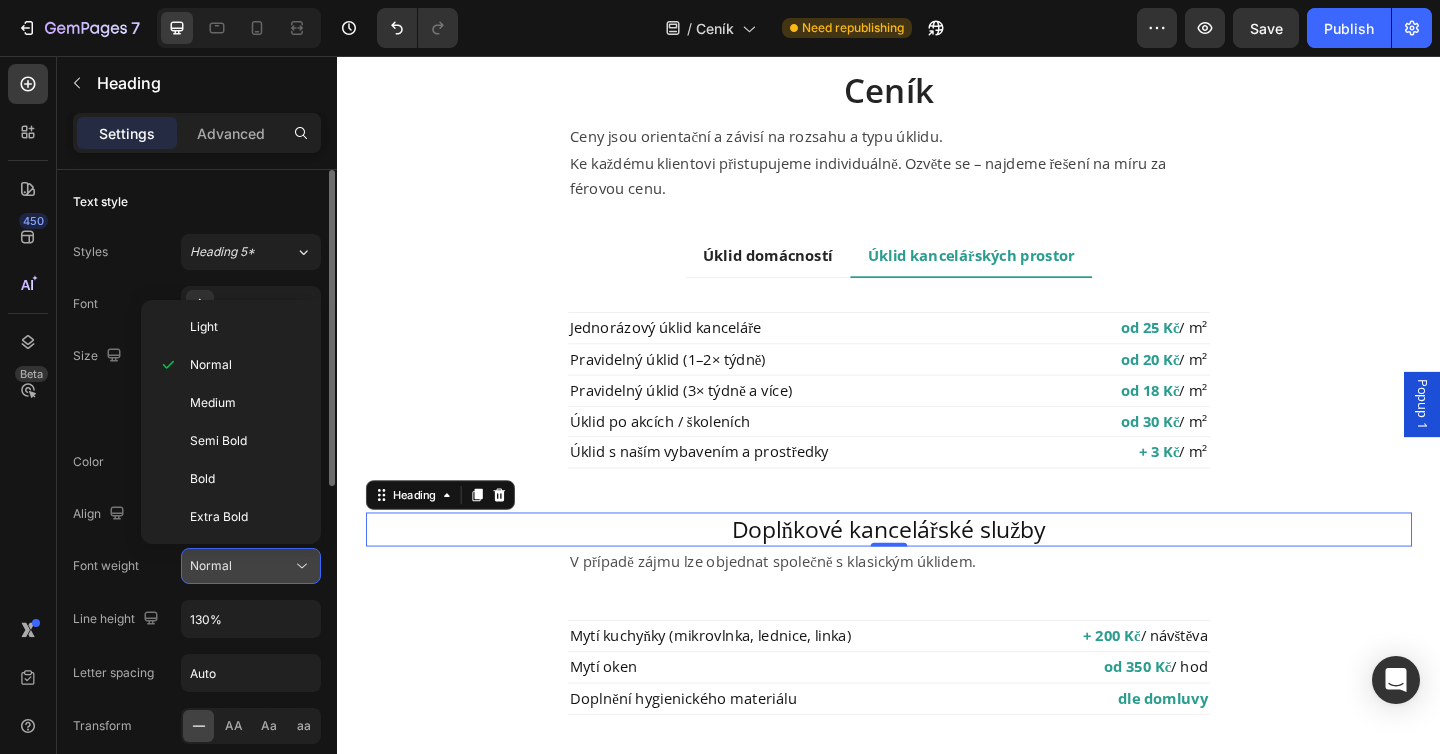 click on "Normal" at bounding box center (241, 566) 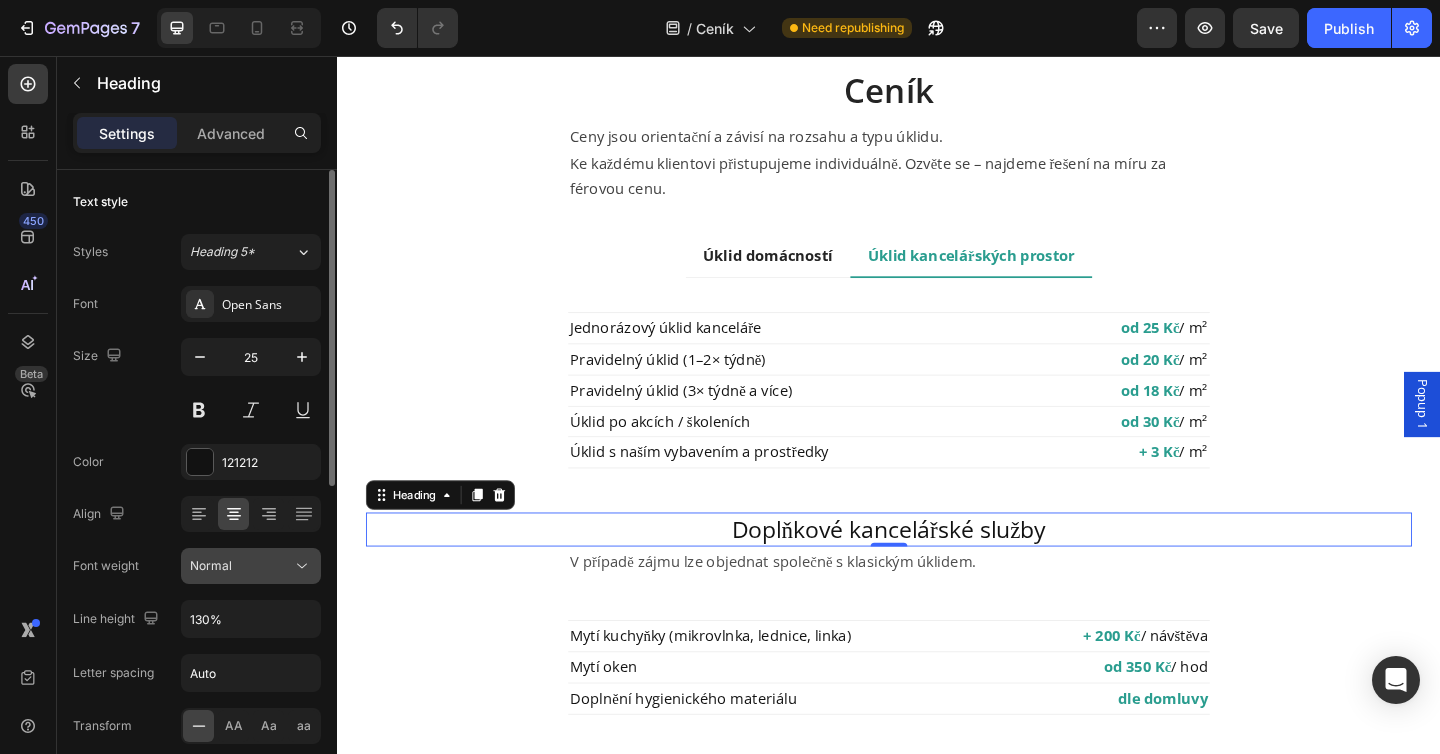 click on "Normal" at bounding box center (241, 566) 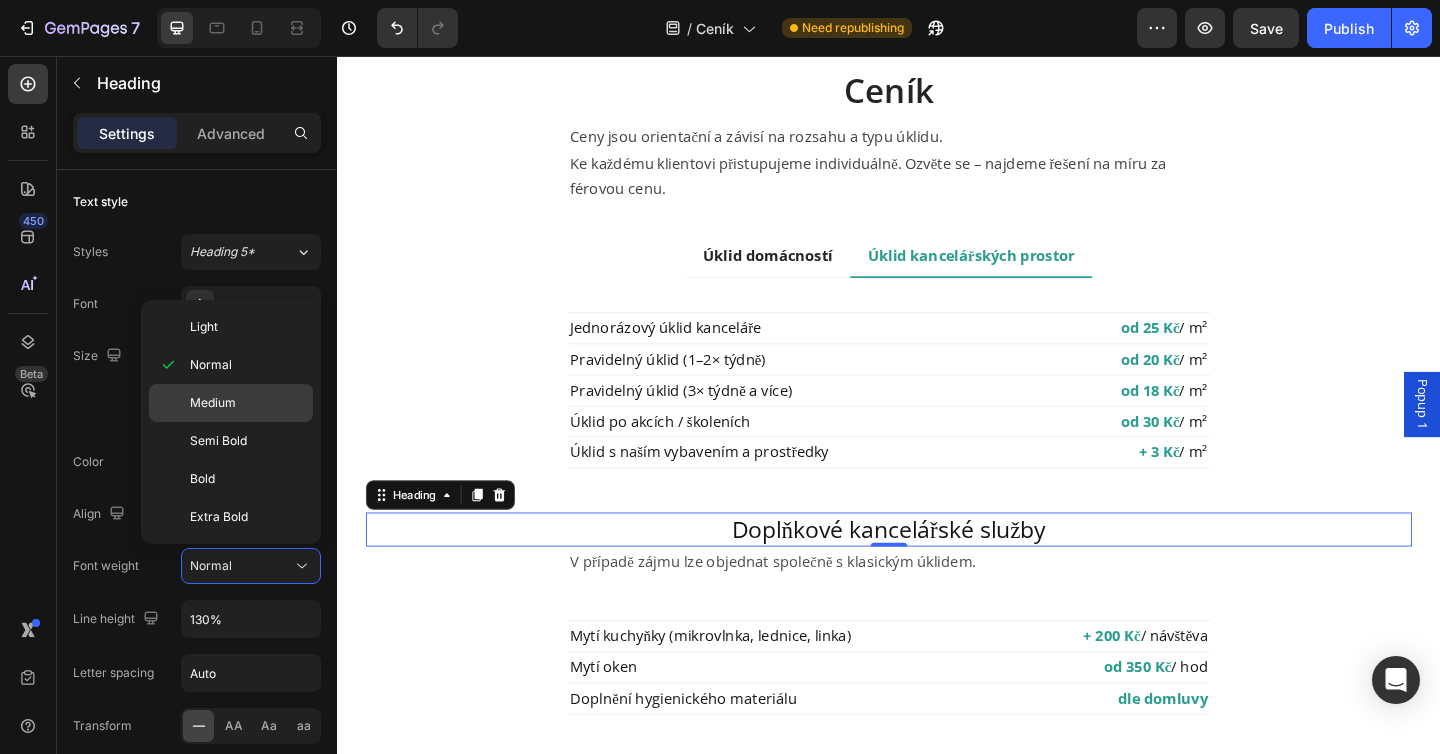 click on "Medium" at bounding box center (213, 403) 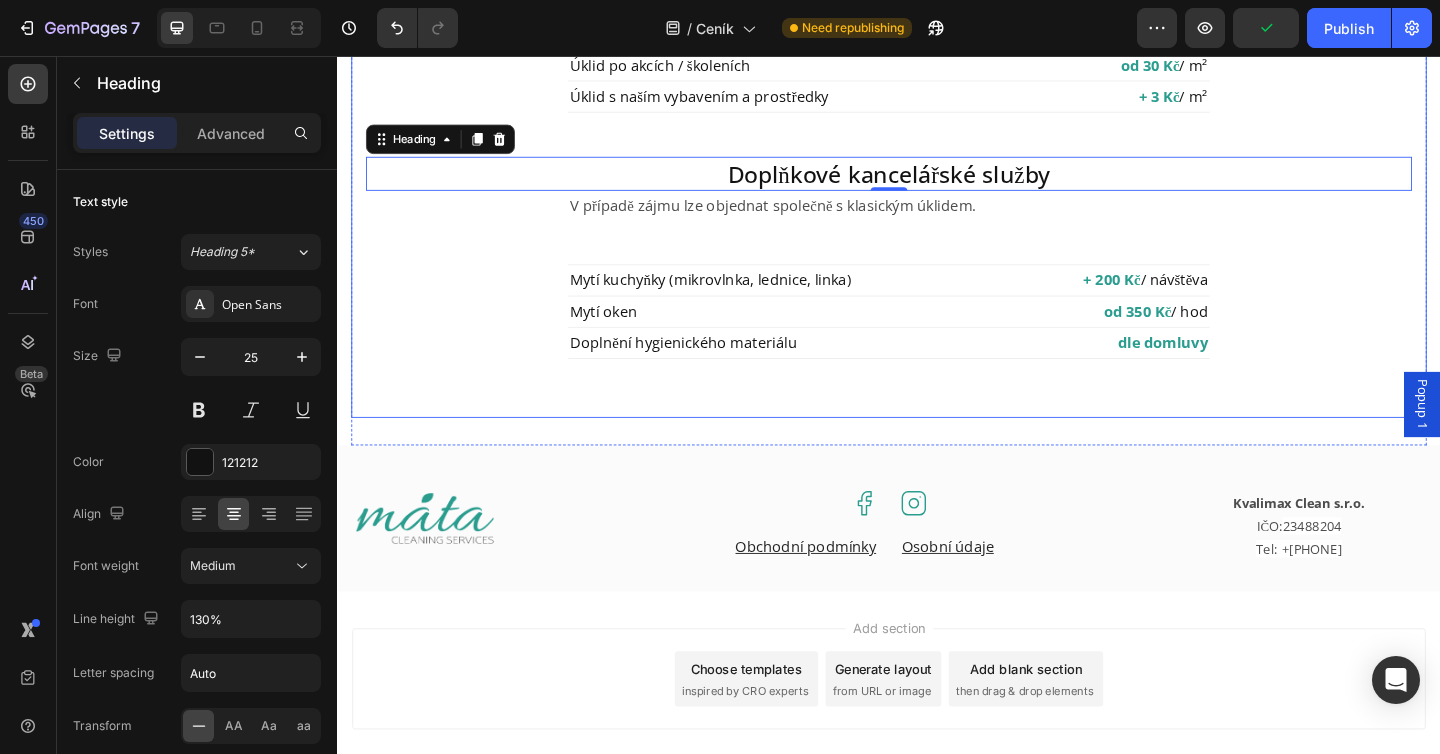 scroll, scrollTop: 605, scrollLeft: 0, axis: vertical 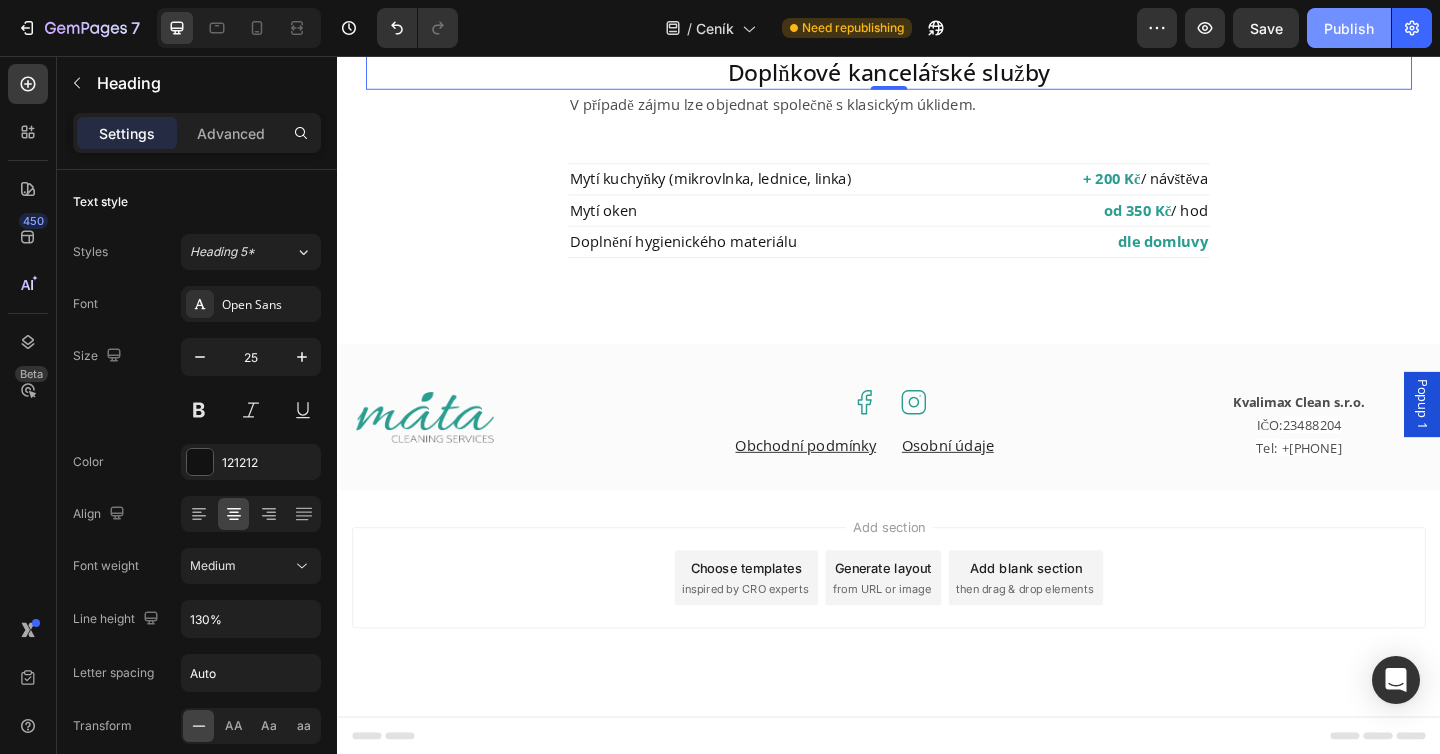 click on "Publish" at bounding box center (1349, 28) 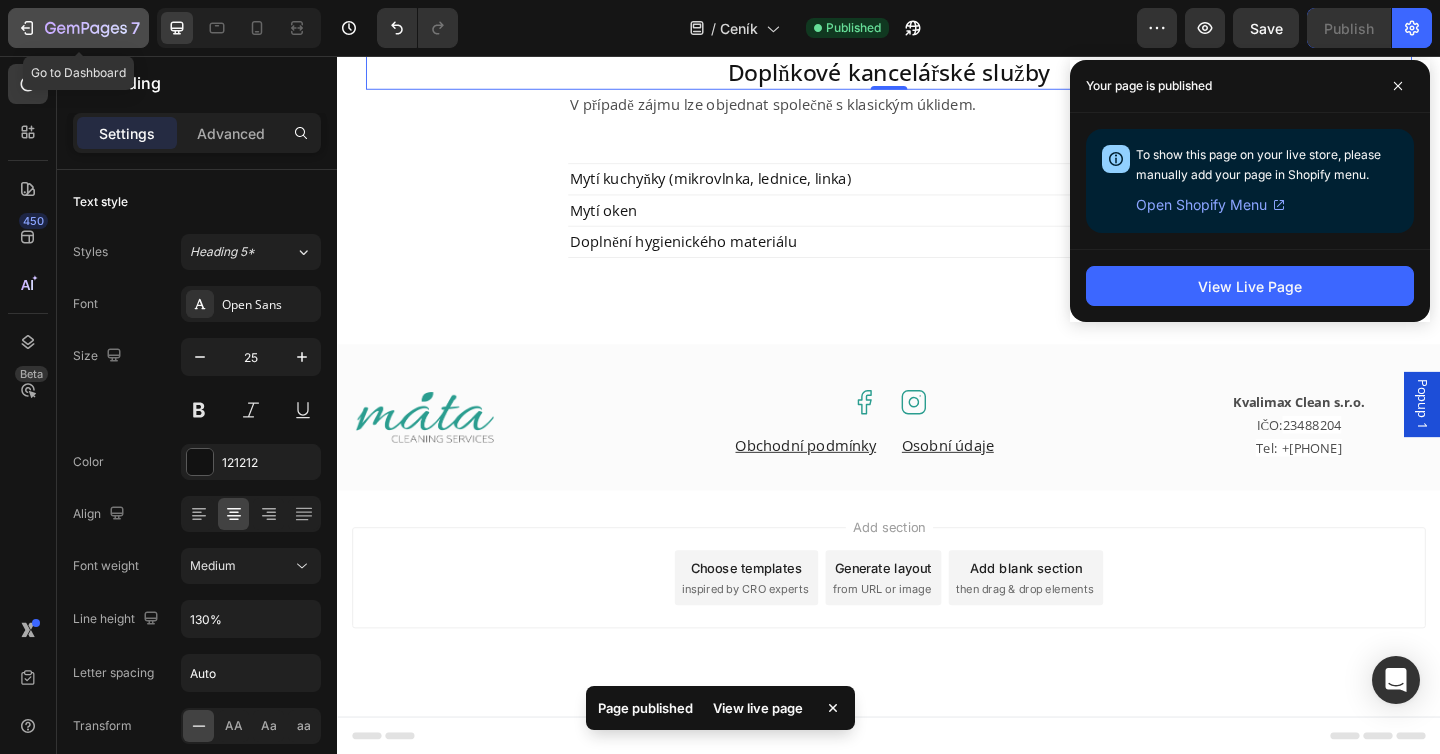 click 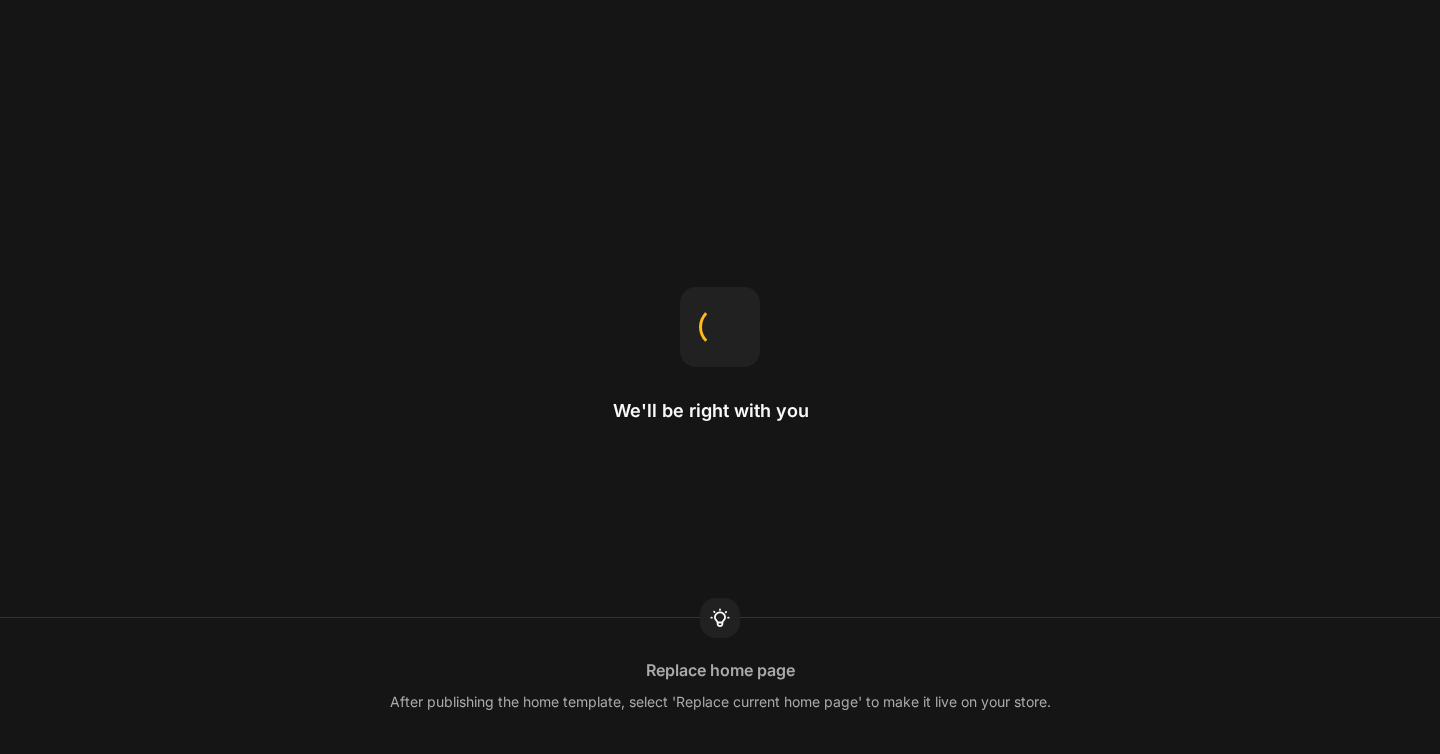 scroll, scrollTop: 0, scrollLeft: 0, axis: both 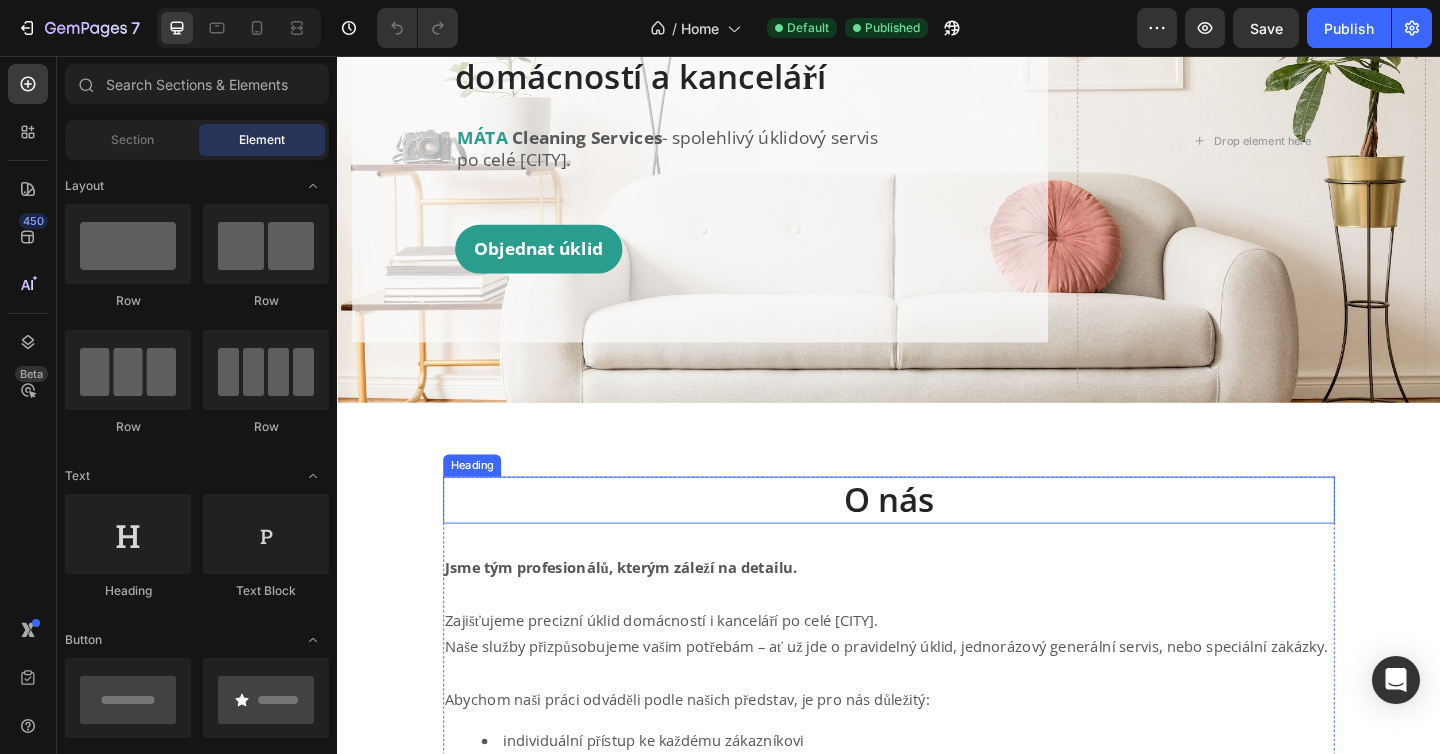 click on "O nás" at bounding box center (937, 539) 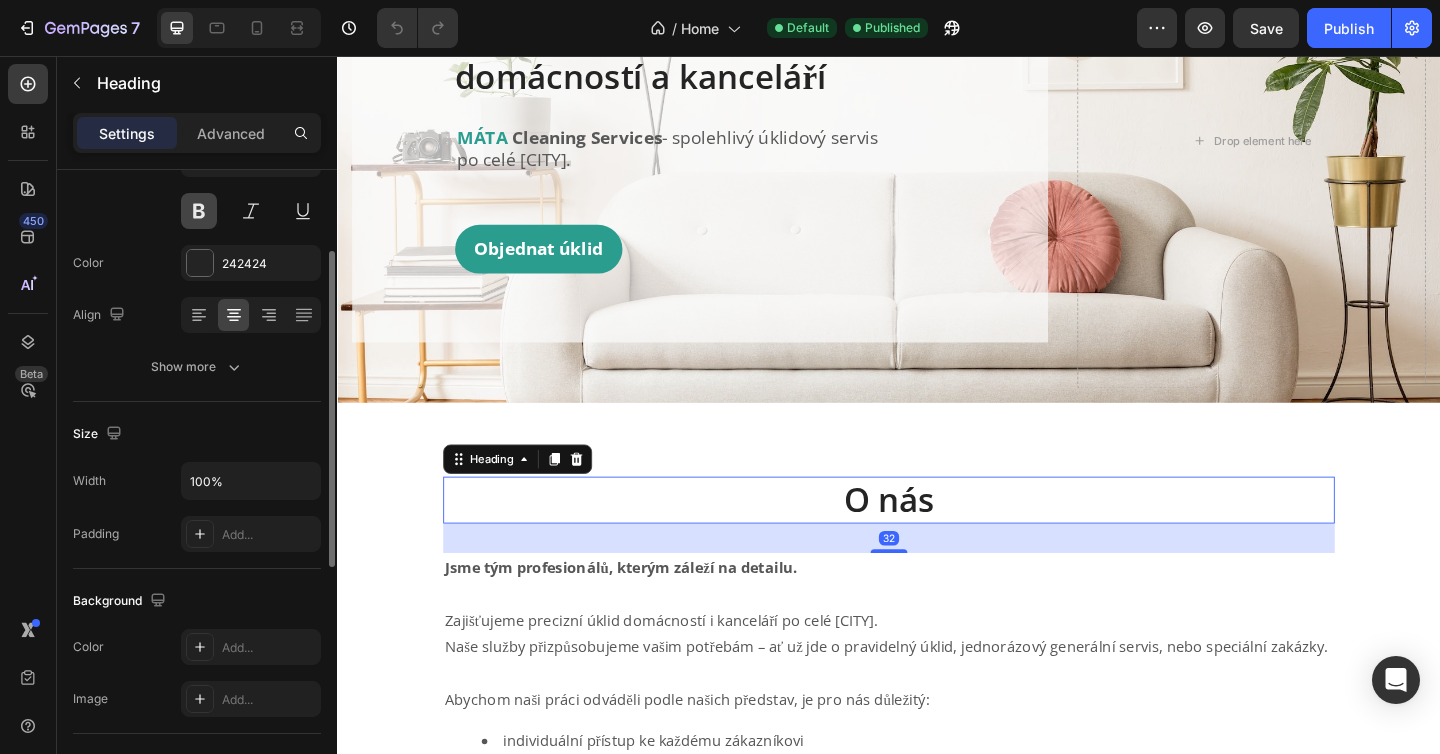 scroll, scrollTop: 203, scrollLeft: 0, axis: vertical 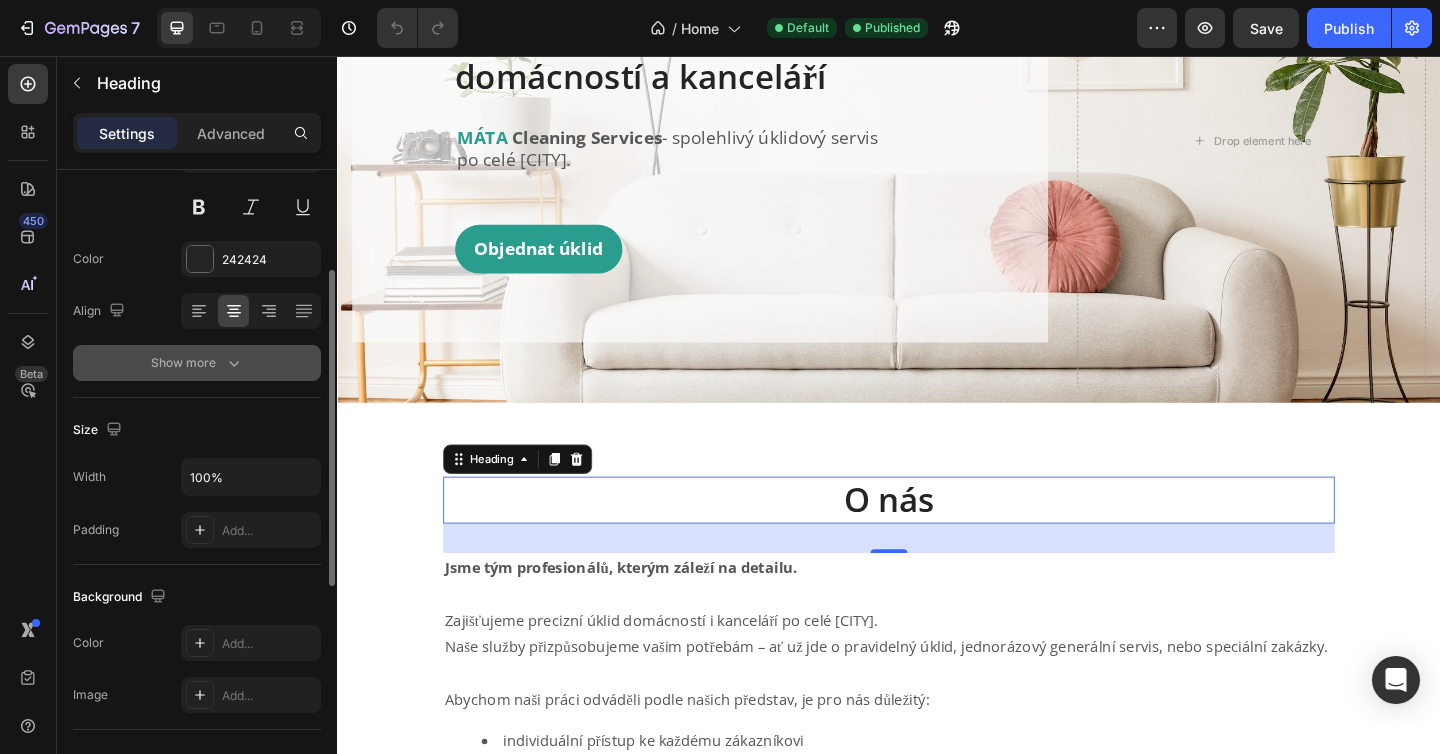 click on "Show more" at bounding box center (197, 363) 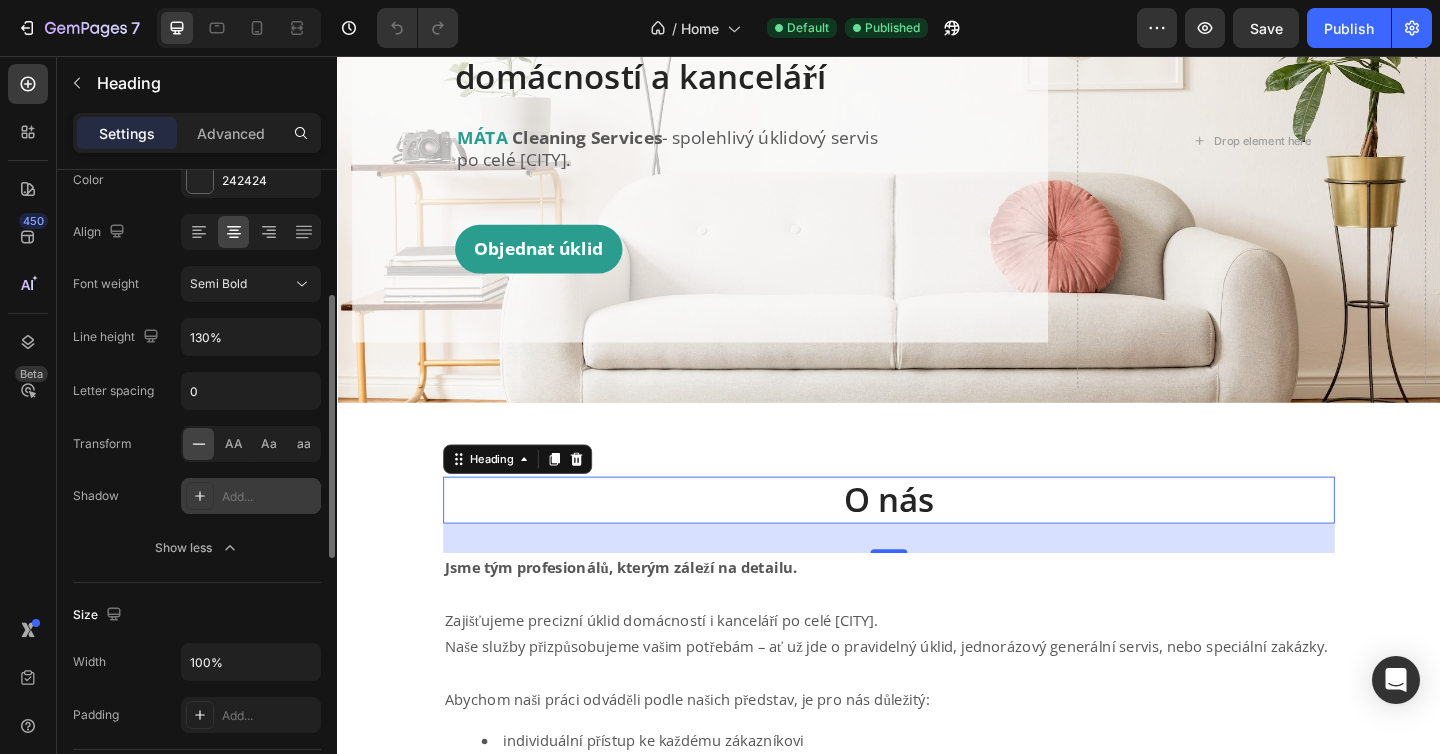 scroll, scrollTop: 289, scrollLeft: 0, axis: vertical 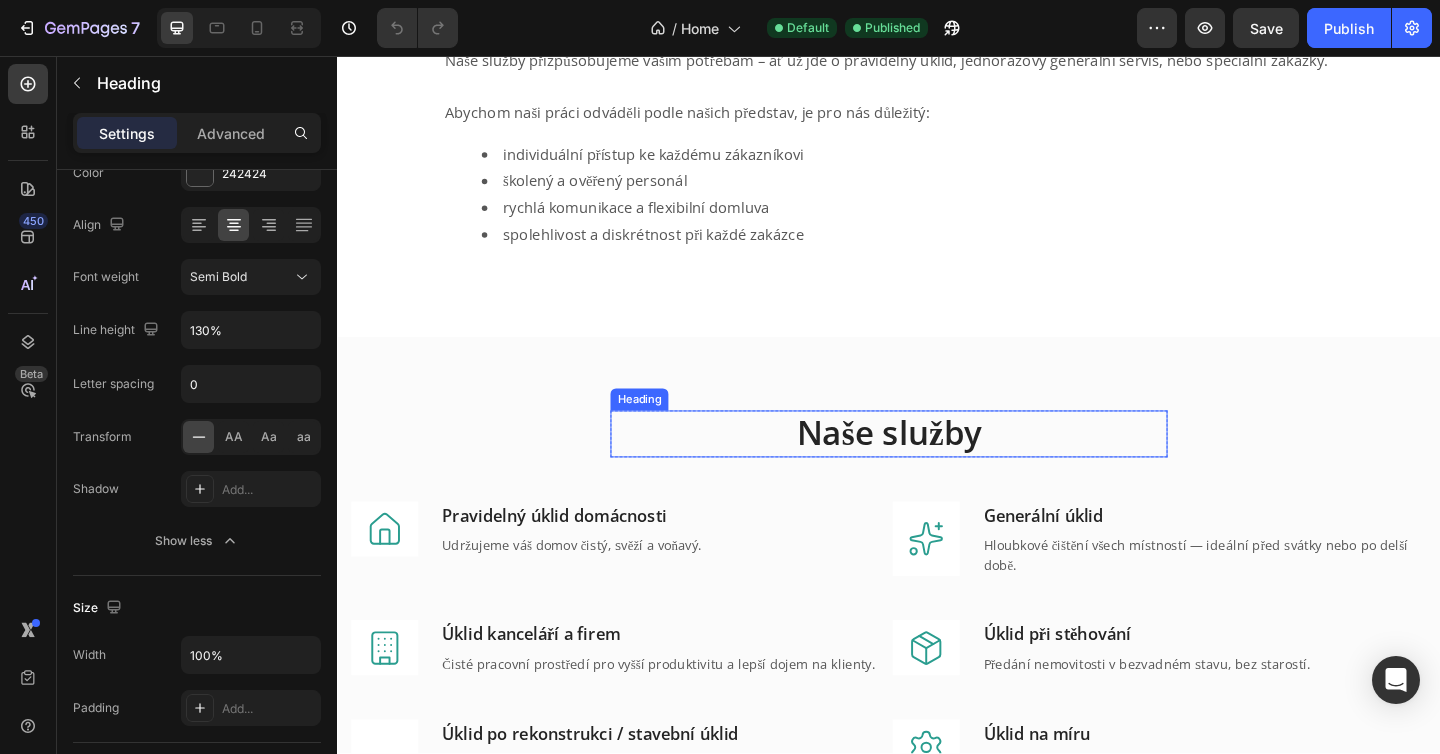 click on "Naše služby" at bounding box center (937, 467) 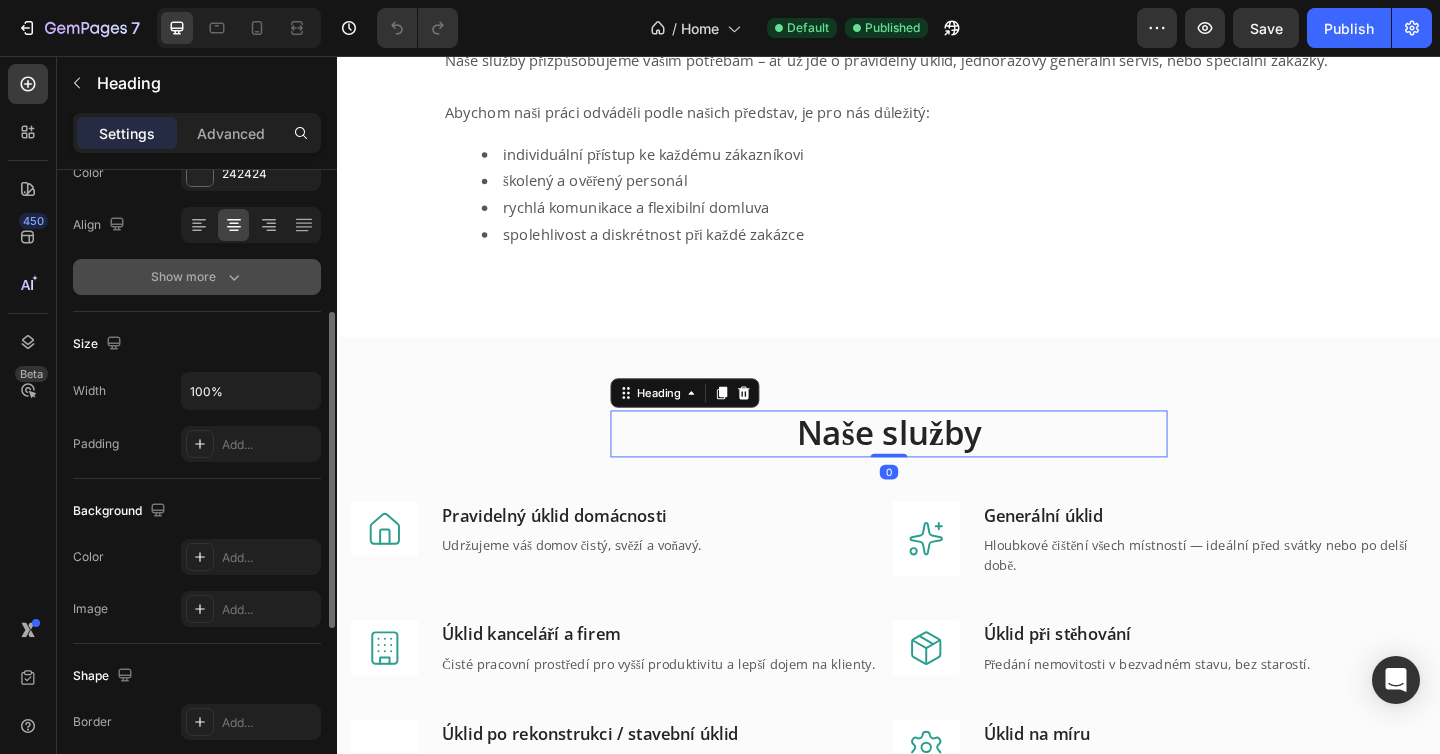 click on "Show more" at bounding box center [197, 277] 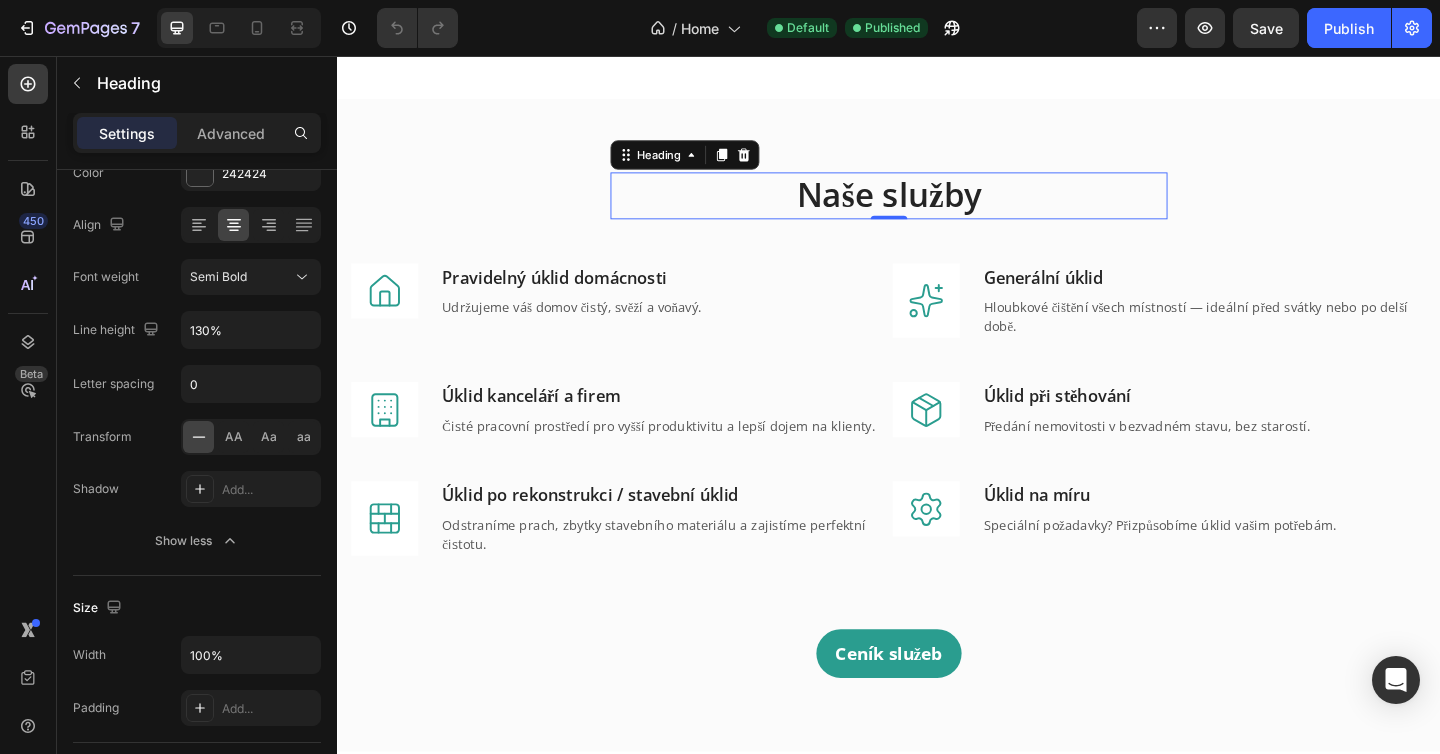 scroll, scrollTop: 1147, scrollLeft: 0, axis: vertical 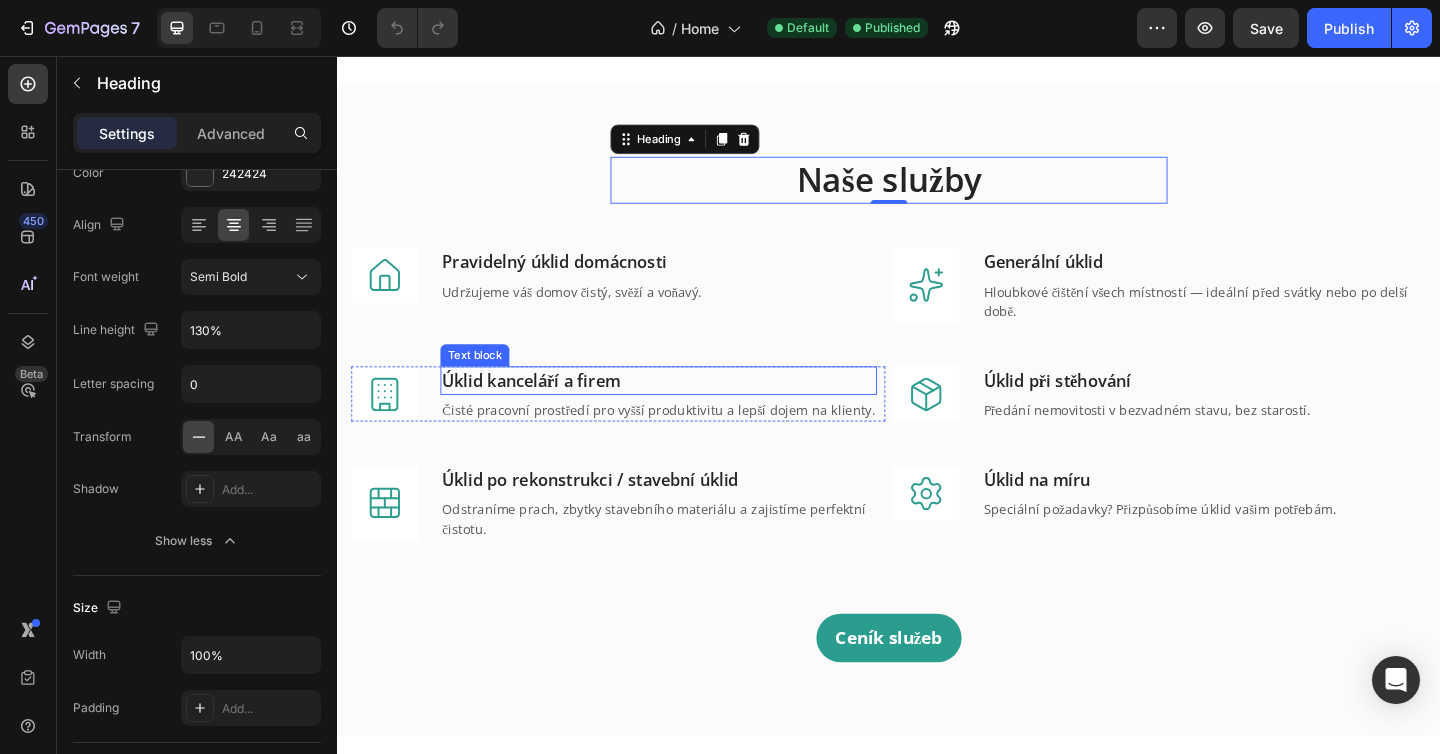click on "Úklid kanceláří a firem" at bounding box center (686, 409) 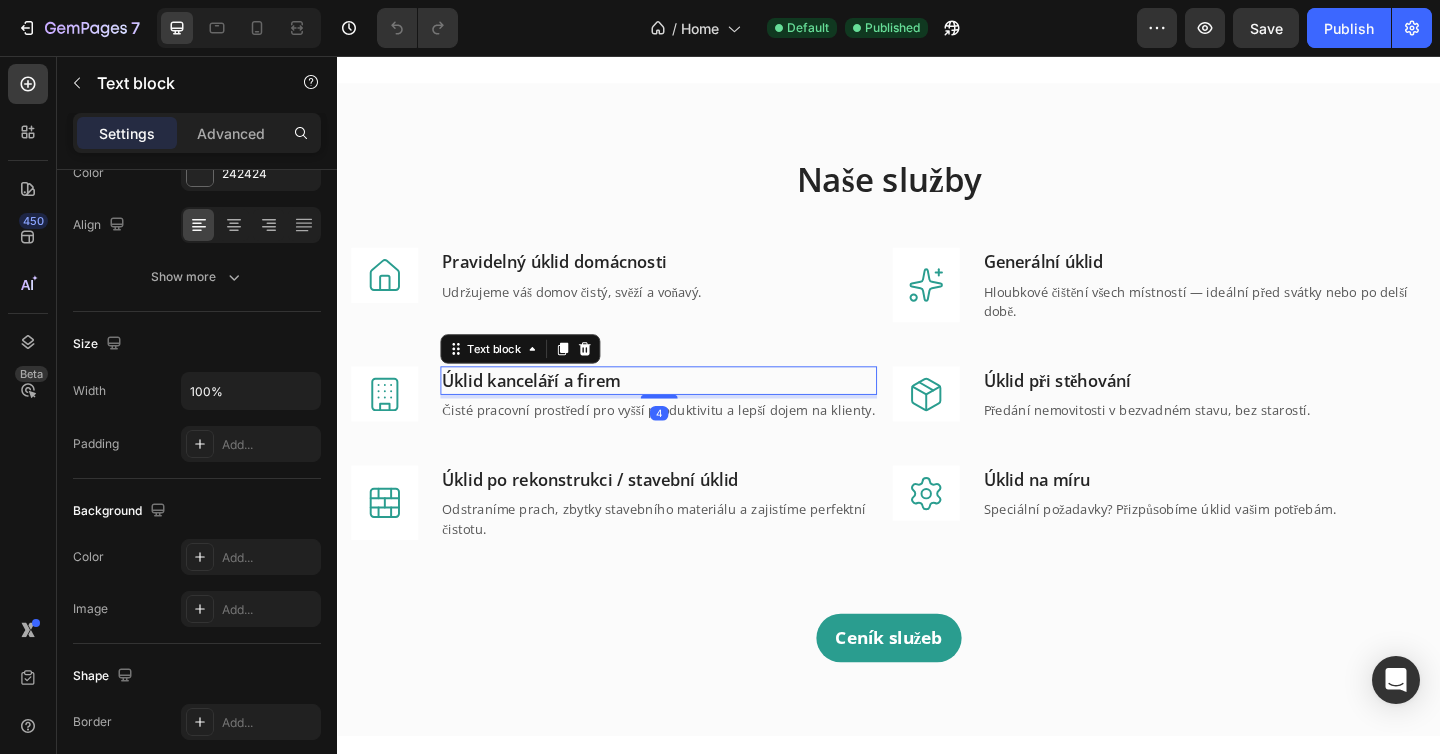scroll, scrollTop: 0, scrollLeft: 0, axis: both 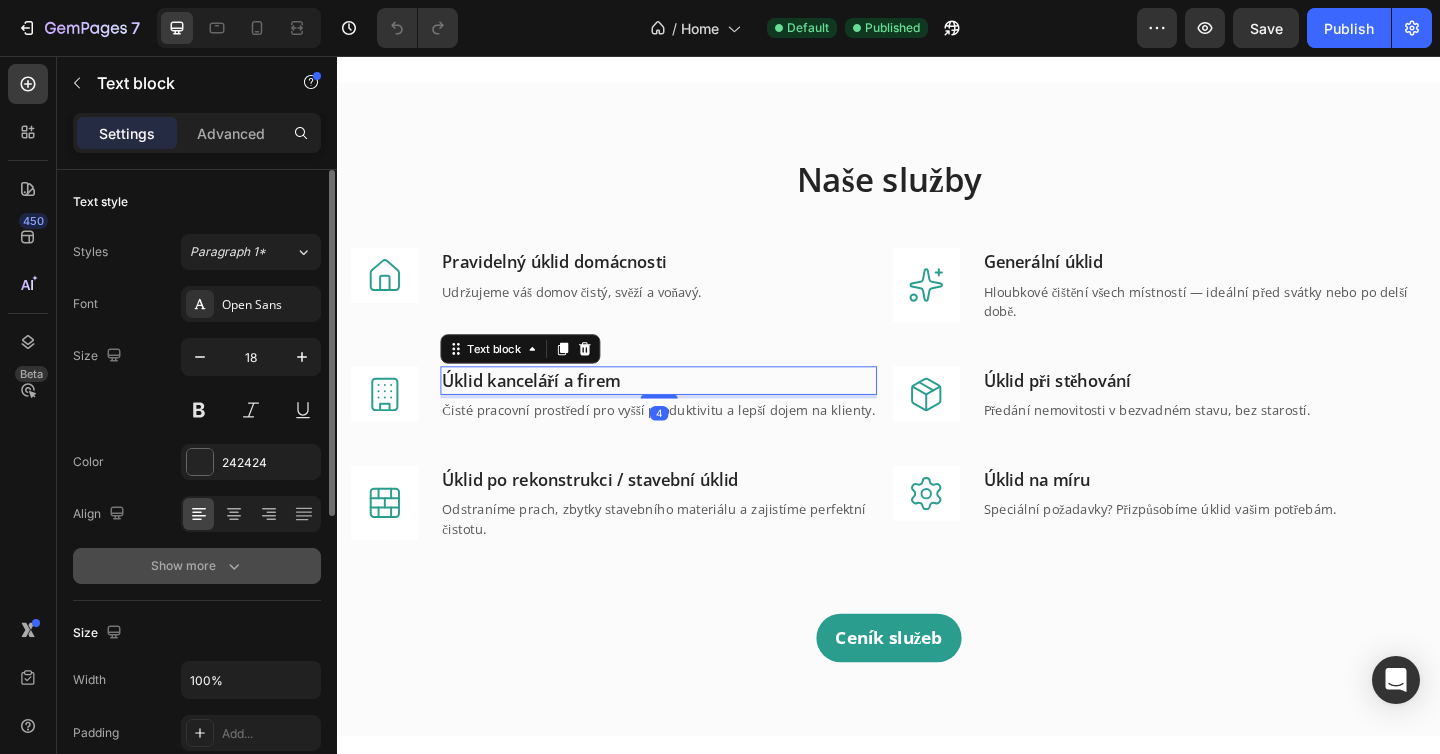 click on "Show more" at bounding box center [197, 566] 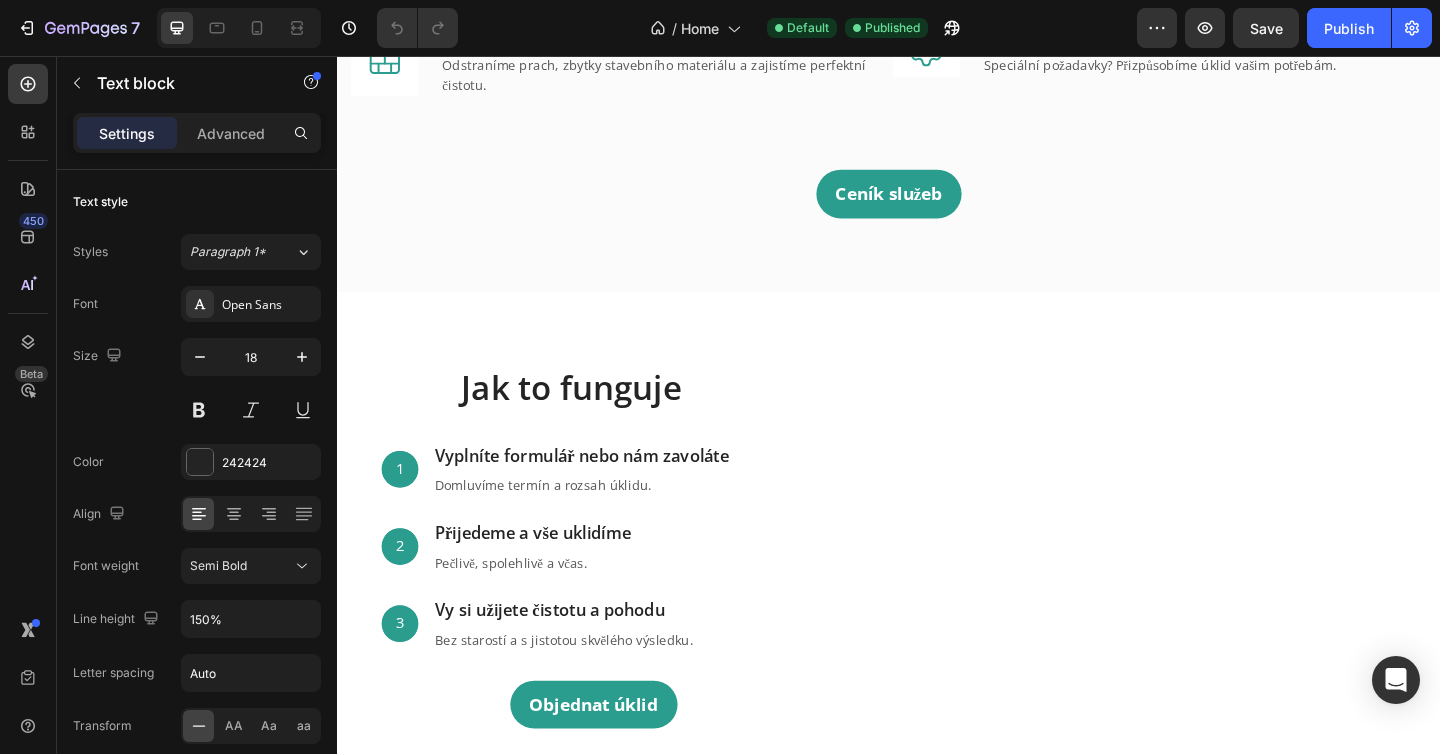 scroll, scrollTop: 1766, scrollLeft: 0, axis: vertical 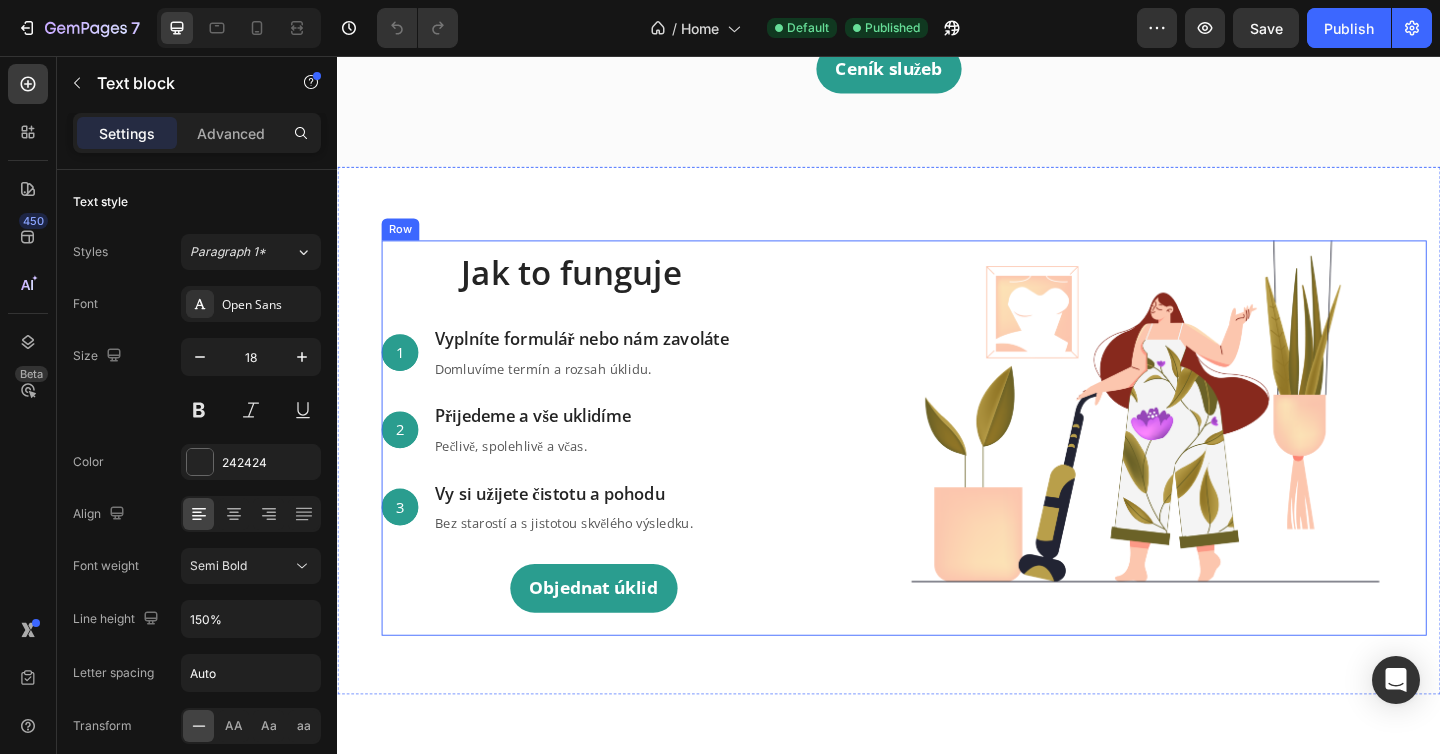 click on "Jak to funguje" at bounding box center [591, 292] 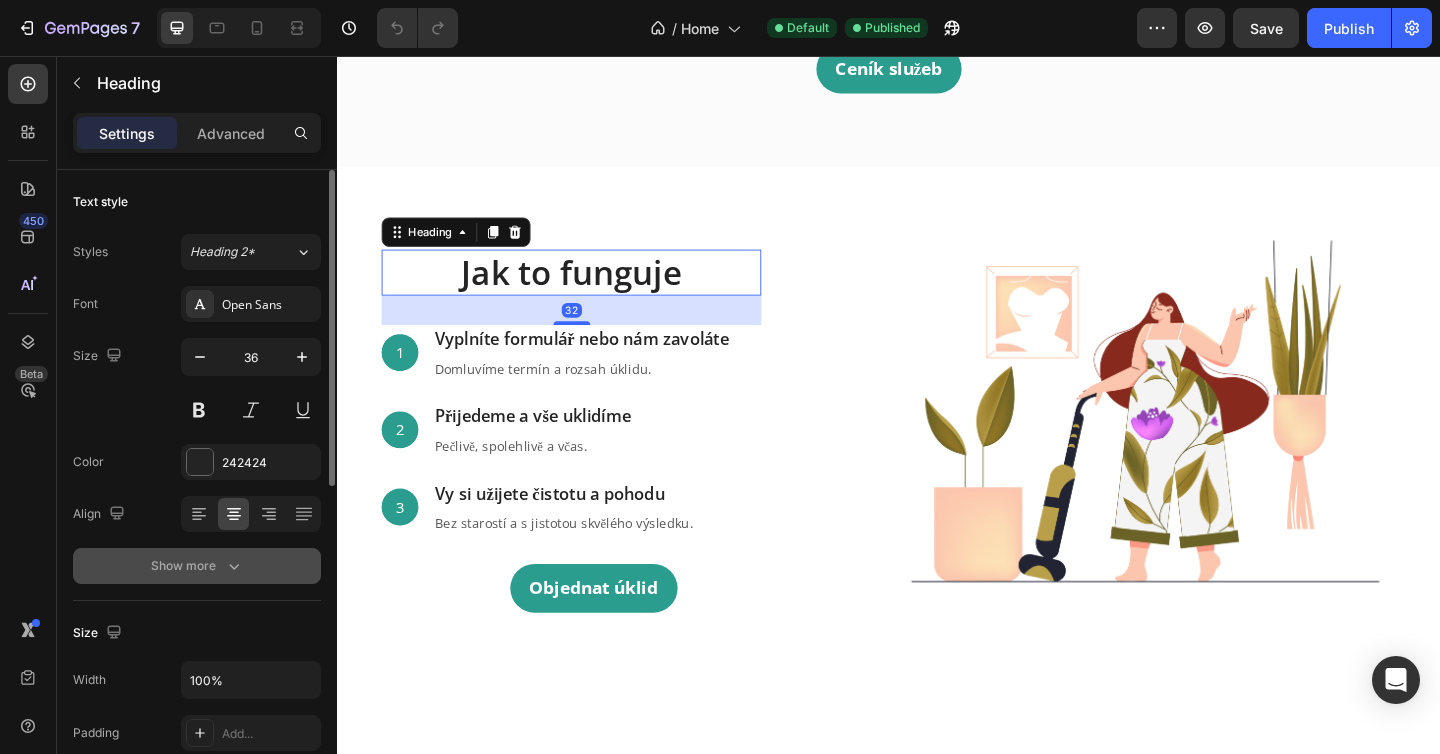 click on "Show more" at bounding box center (197, 566) 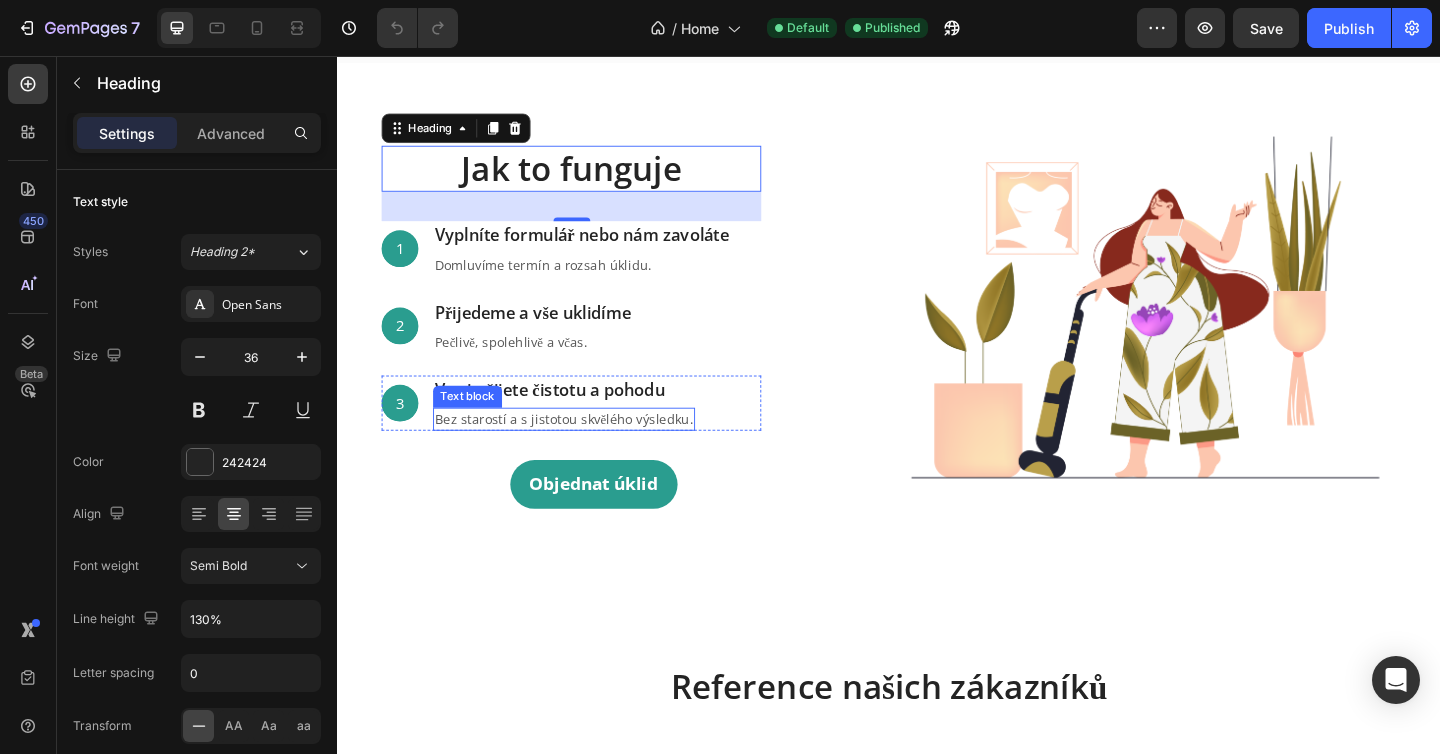 scroll, scrollTop: 1884, scrollLeft: 0, axis: vertical 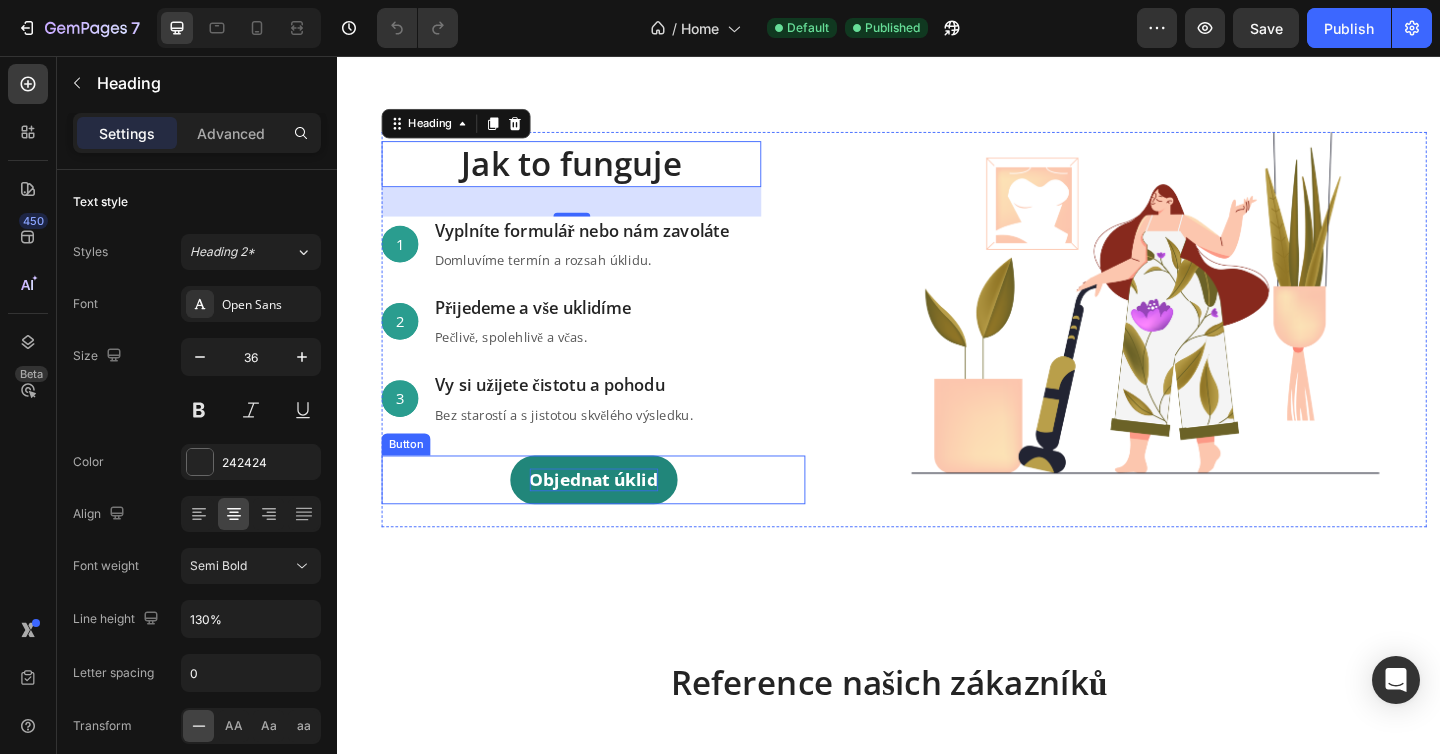click on "Objednat úklid" at bounding box center [616, 517] 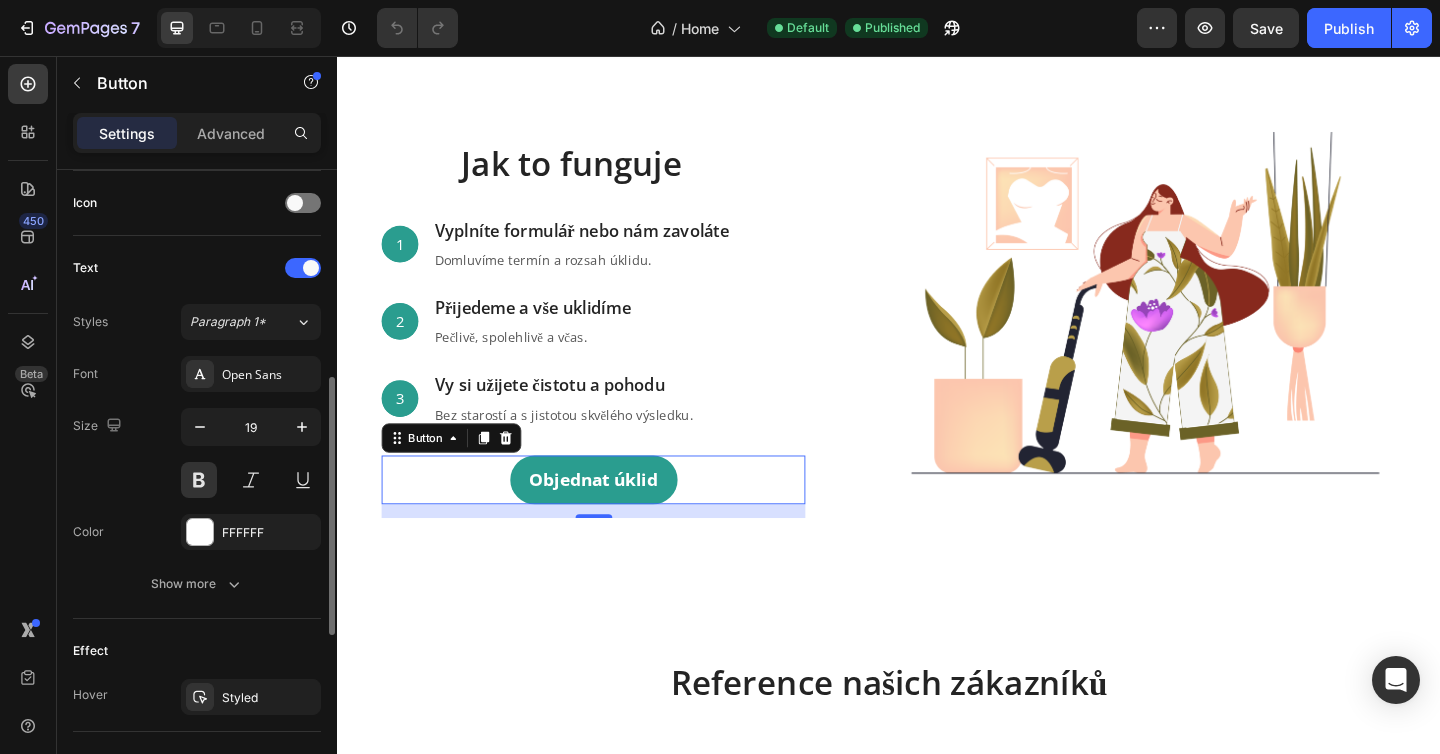 scroll, scrollTop: 614, scrollLeft: 0, axis: vertical 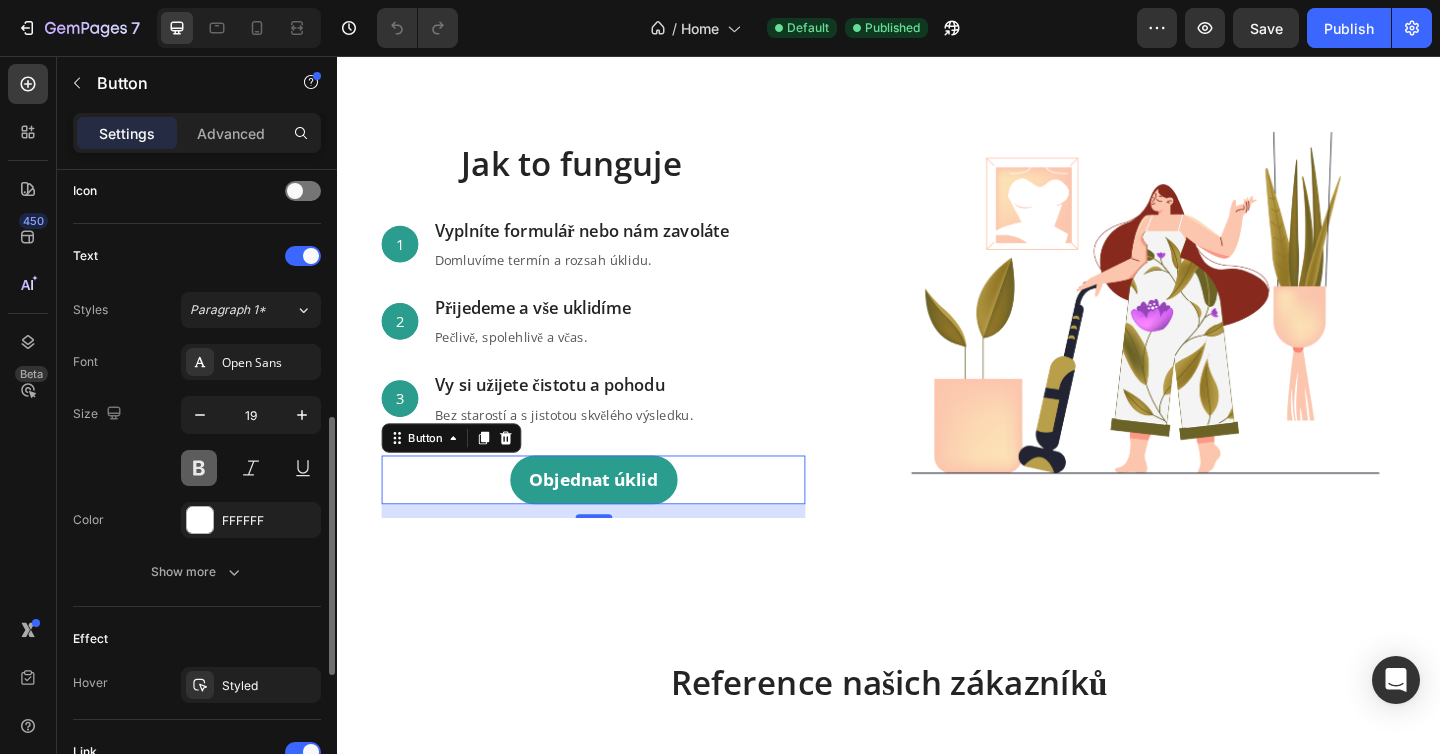 click at bounding box center (199, 468) 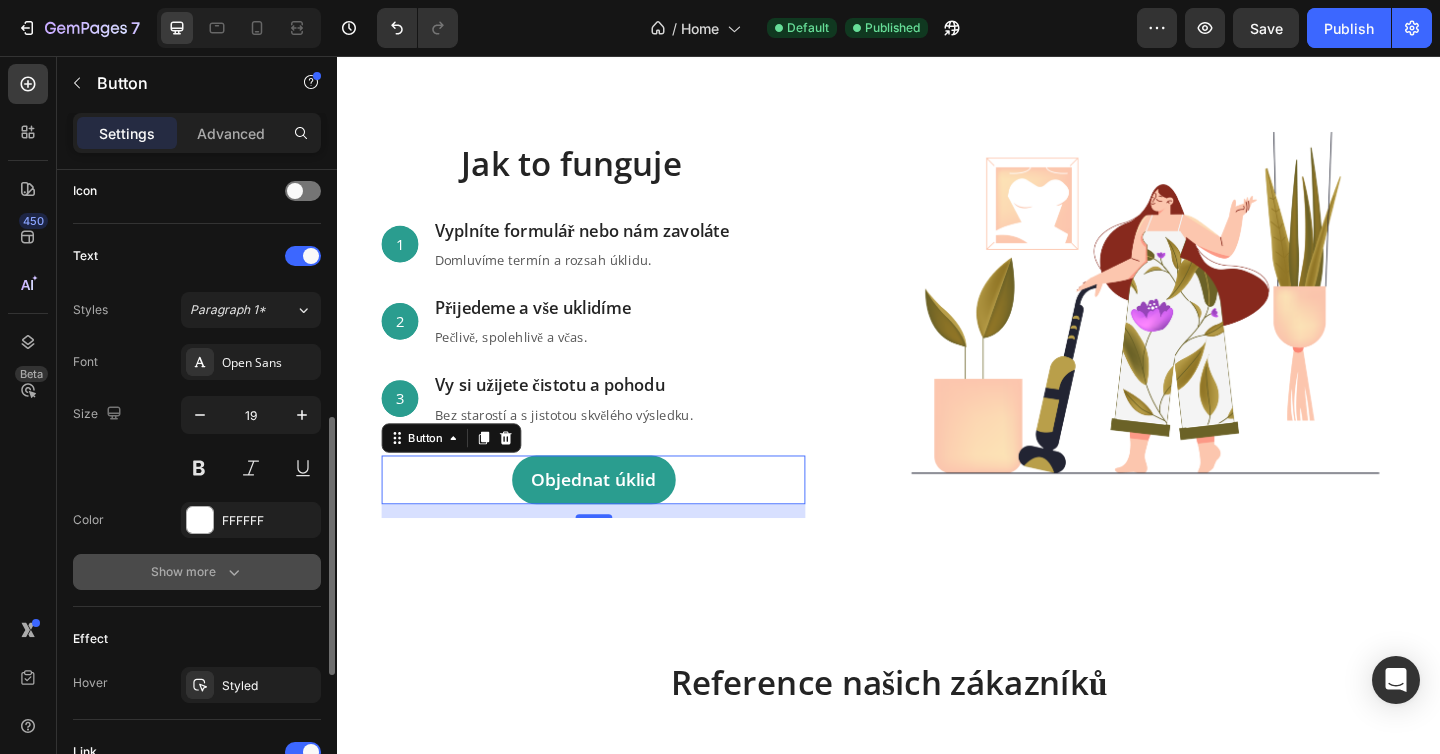 click on "Show more" at bounding box center [197, 572] 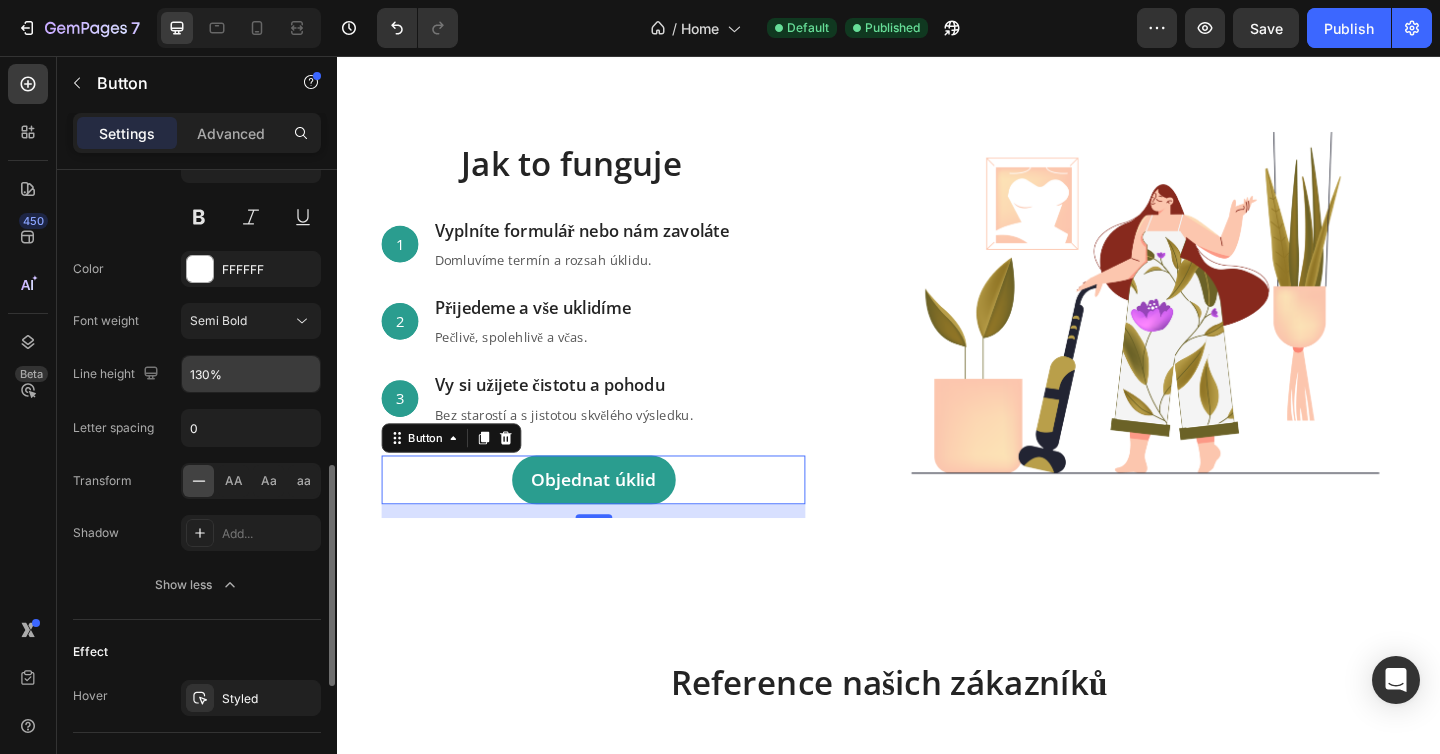 scroll, scrollTop: 867, scrollLeft: 0, axis: vertical 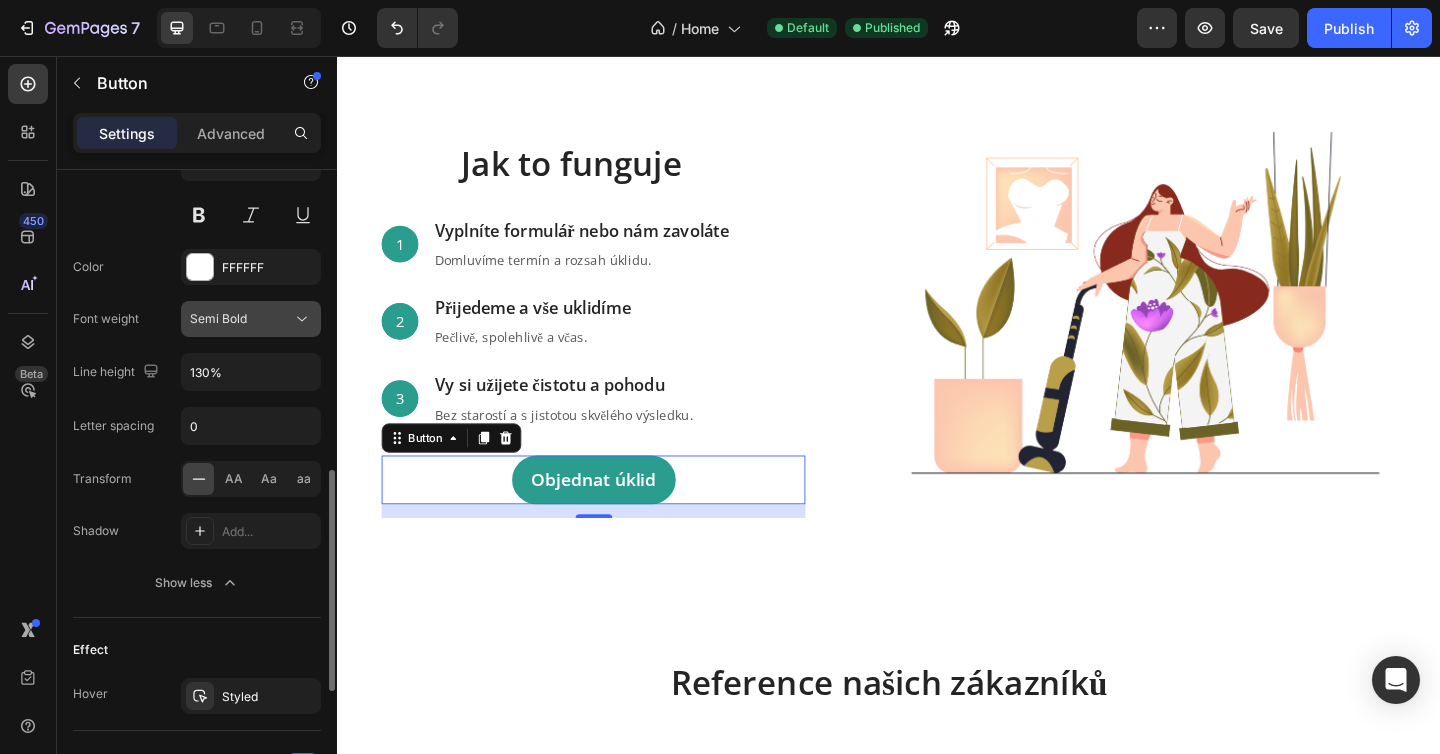 click on "Semi Bold" at bounding box center (251, 319) 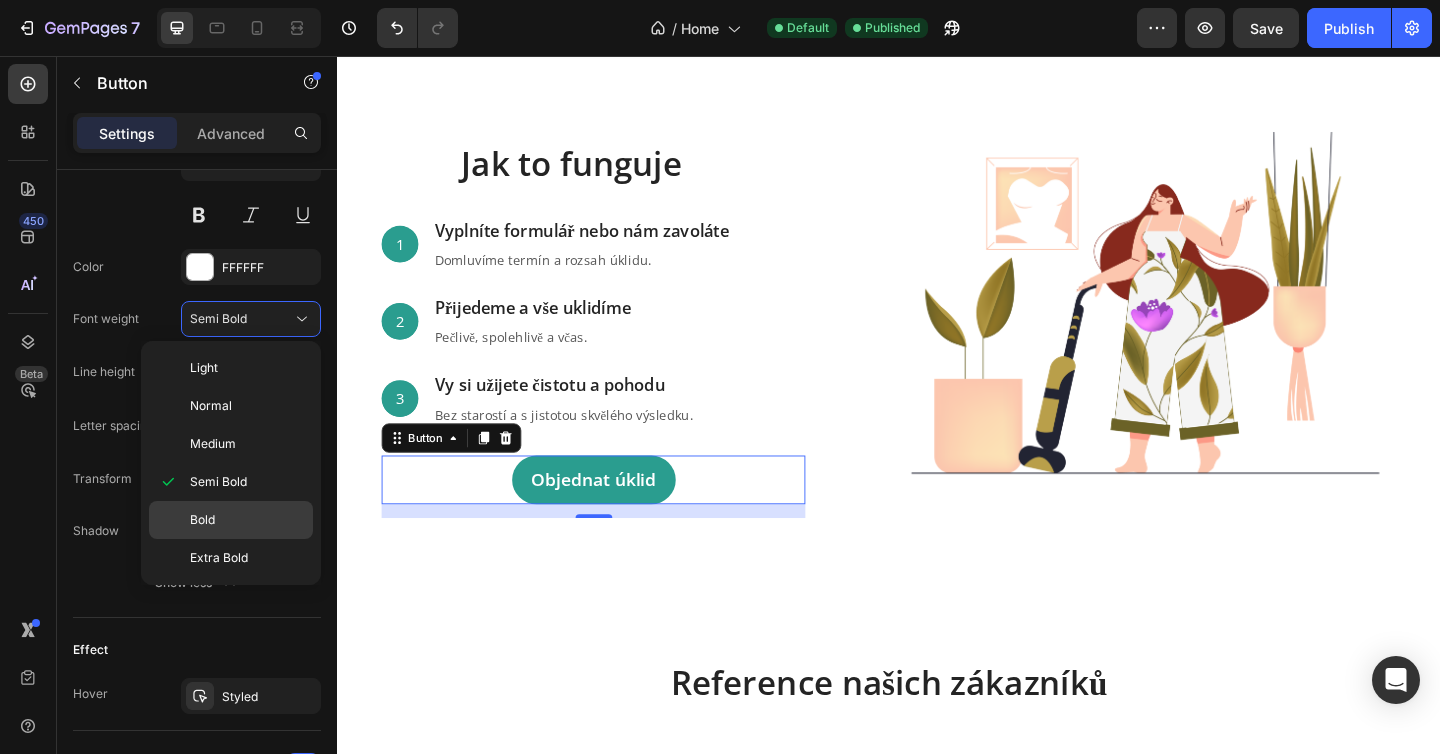 click on "Bold" at bounding box center (202, 520) 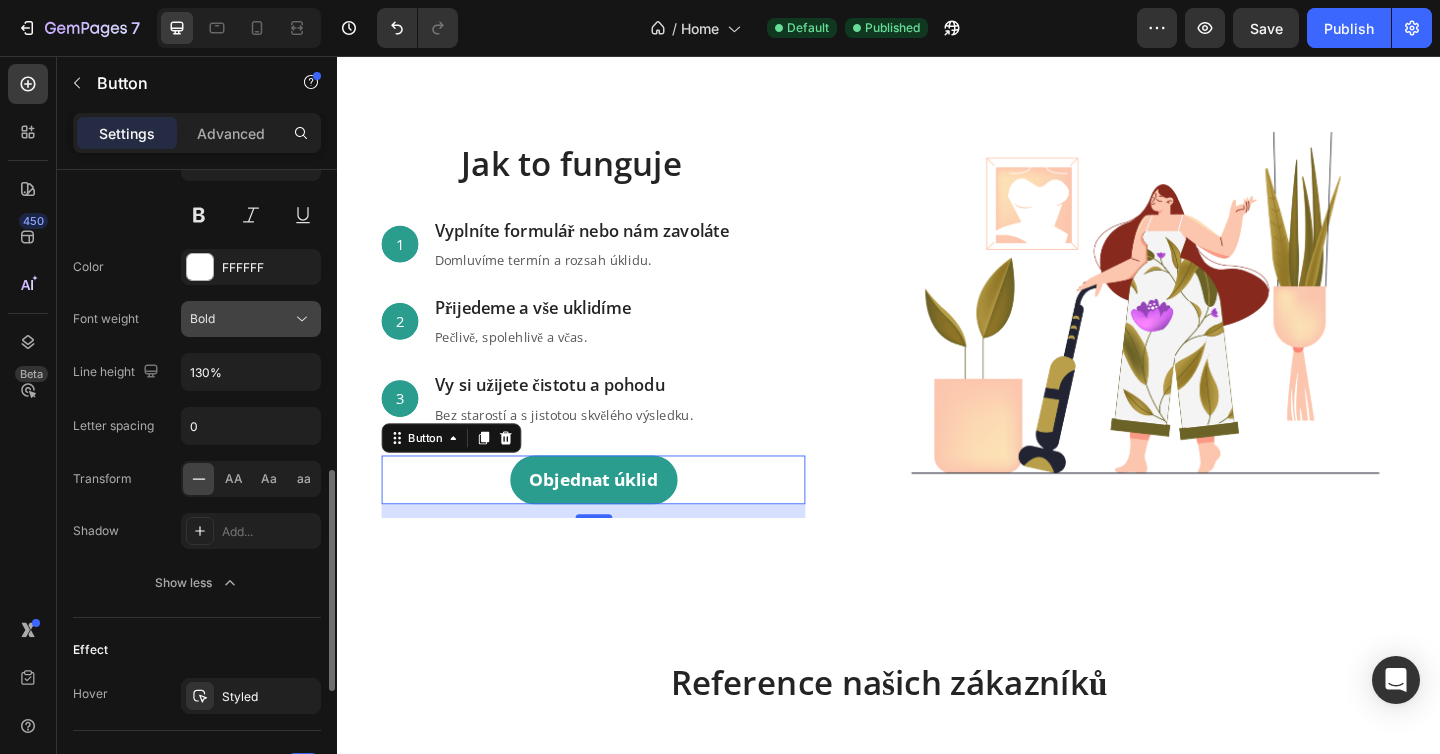 click on "Bold" at bounding box center (241, 319) 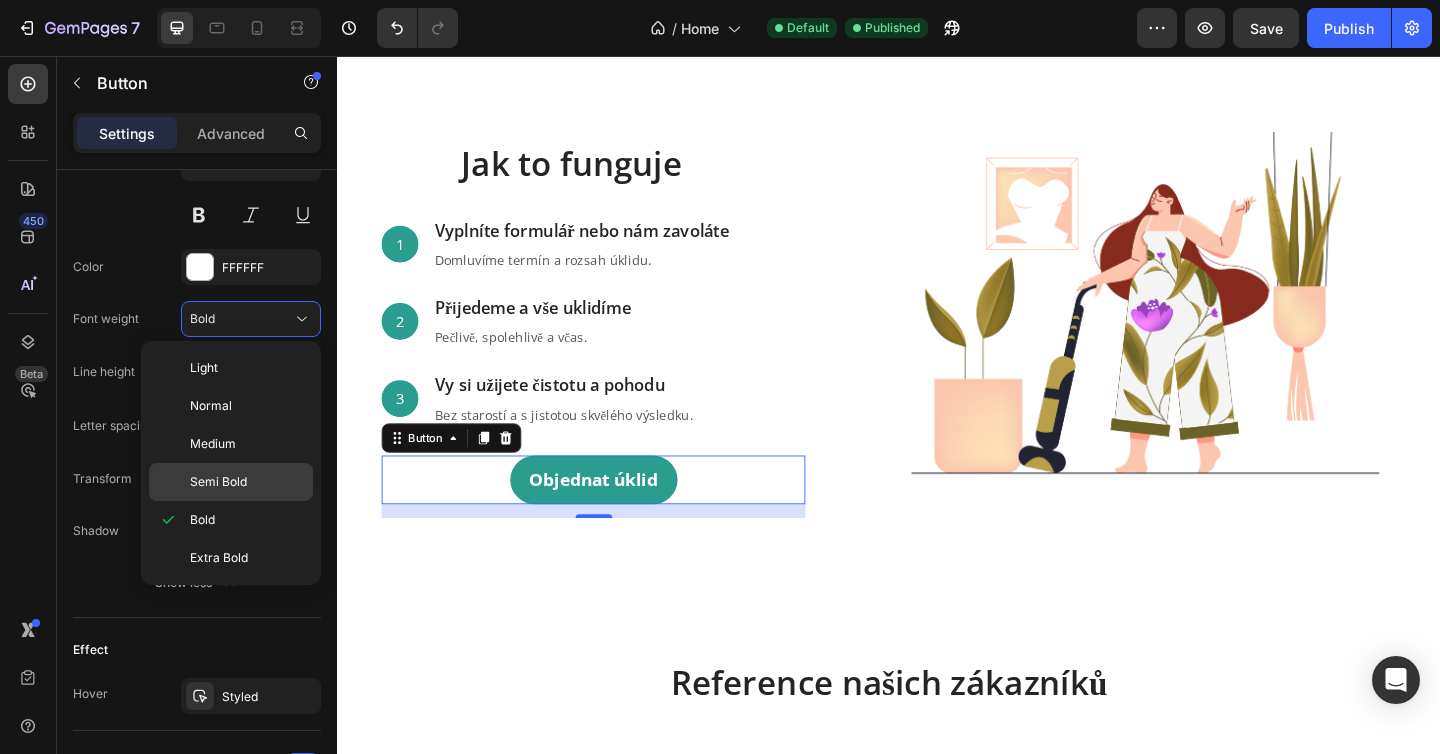 click on "Semi Bold" at bounding box center (218, 482) 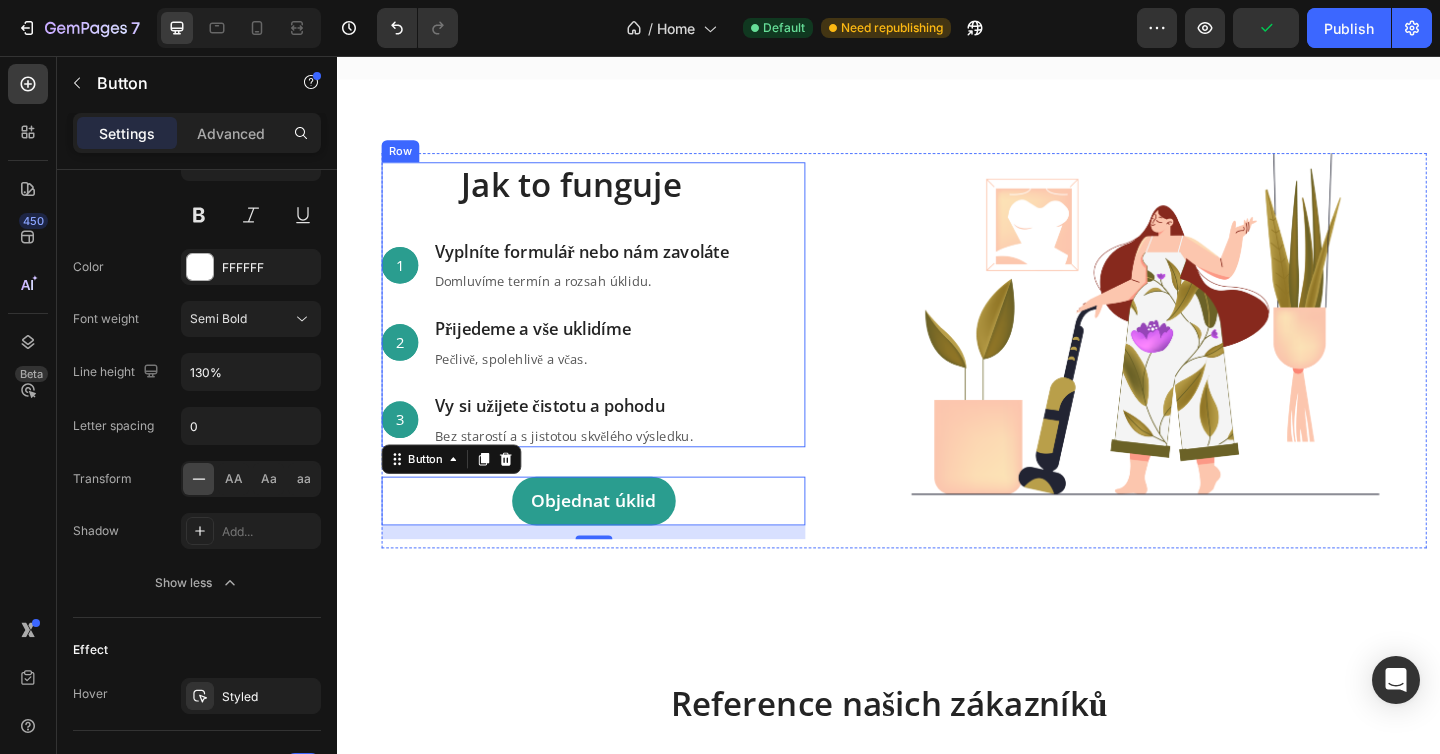 scroll, scrollTop: 1853, scrollLeft: 0, axis: vertical 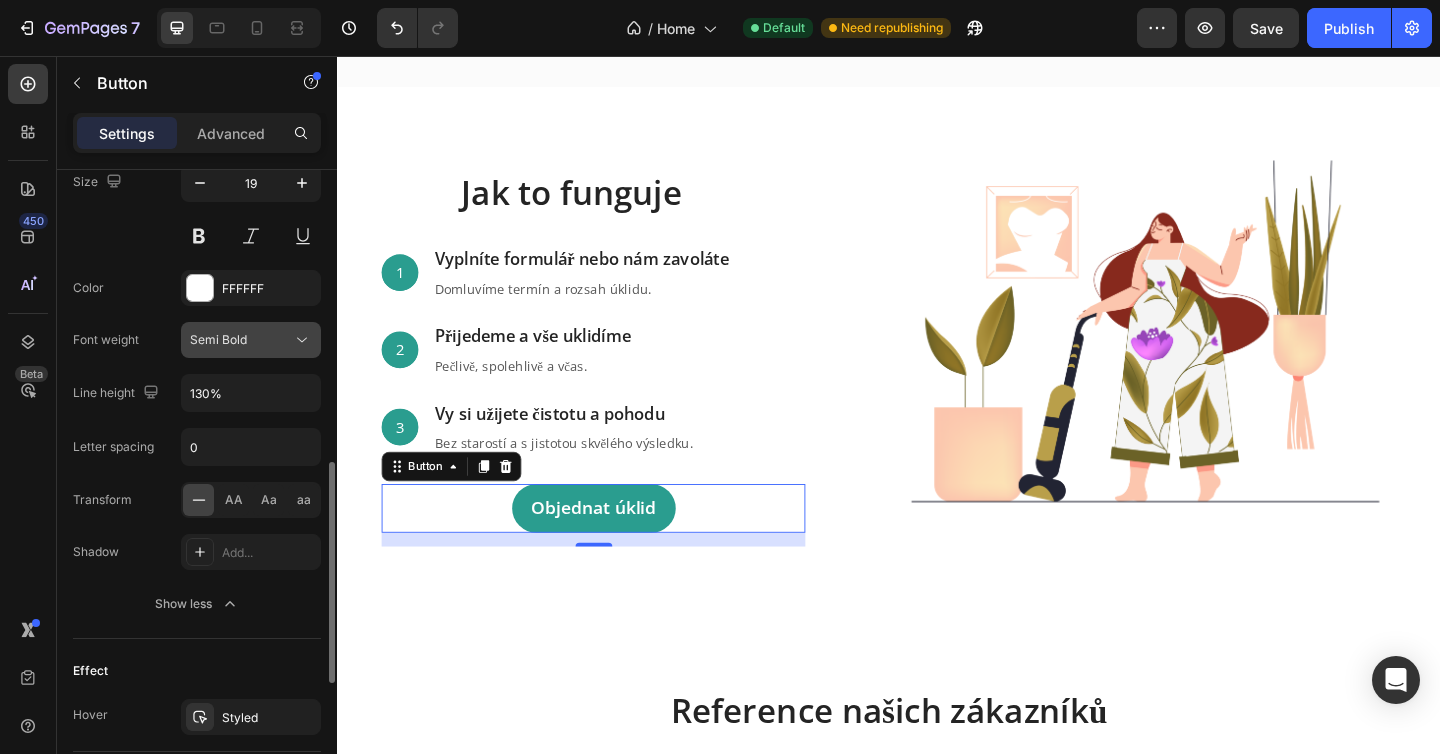click on "Semi Bold" at bounding box center [241, 340] 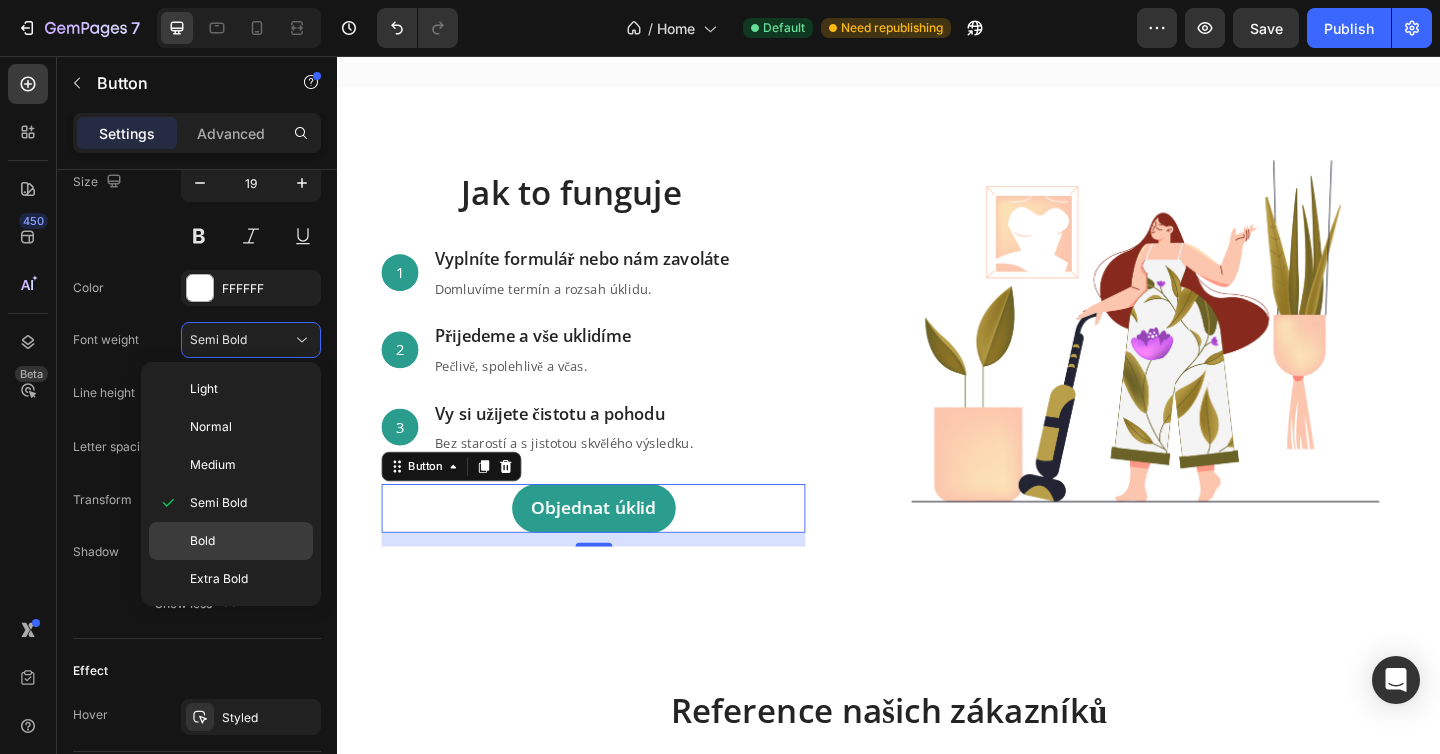 click on "Bold" 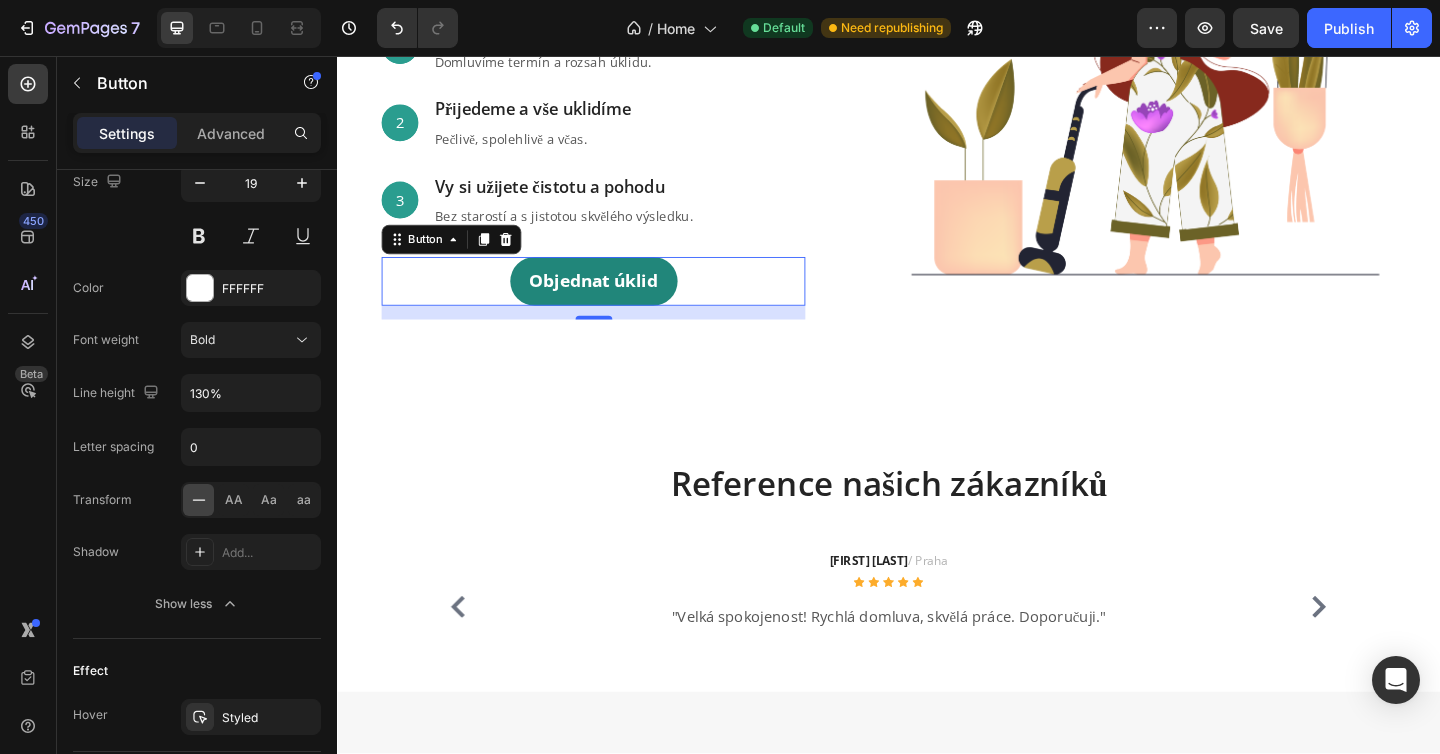 scroll, scrollTop: 2208, scrollLeft: 0, axis: vertical 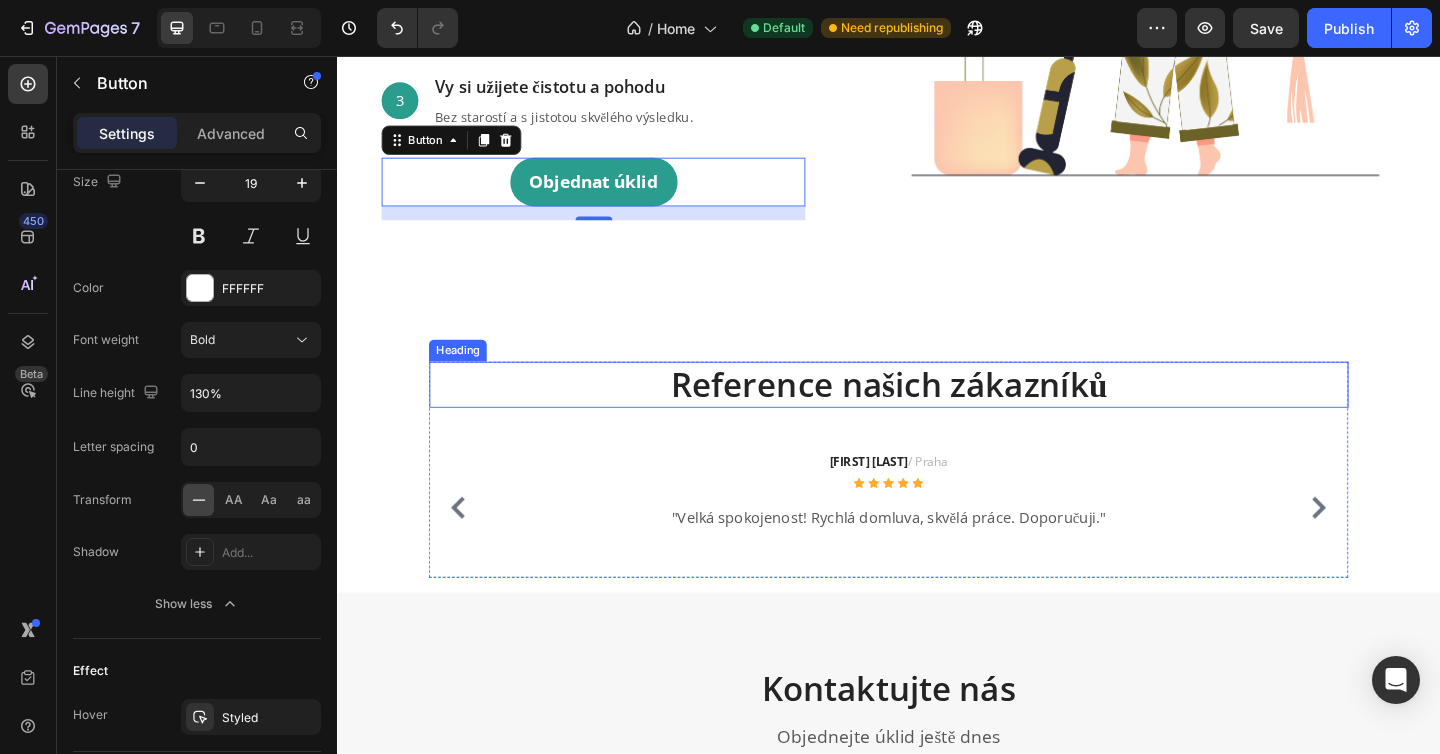 click on "Reference našich zákazníků" at bounding box center [937, 414] 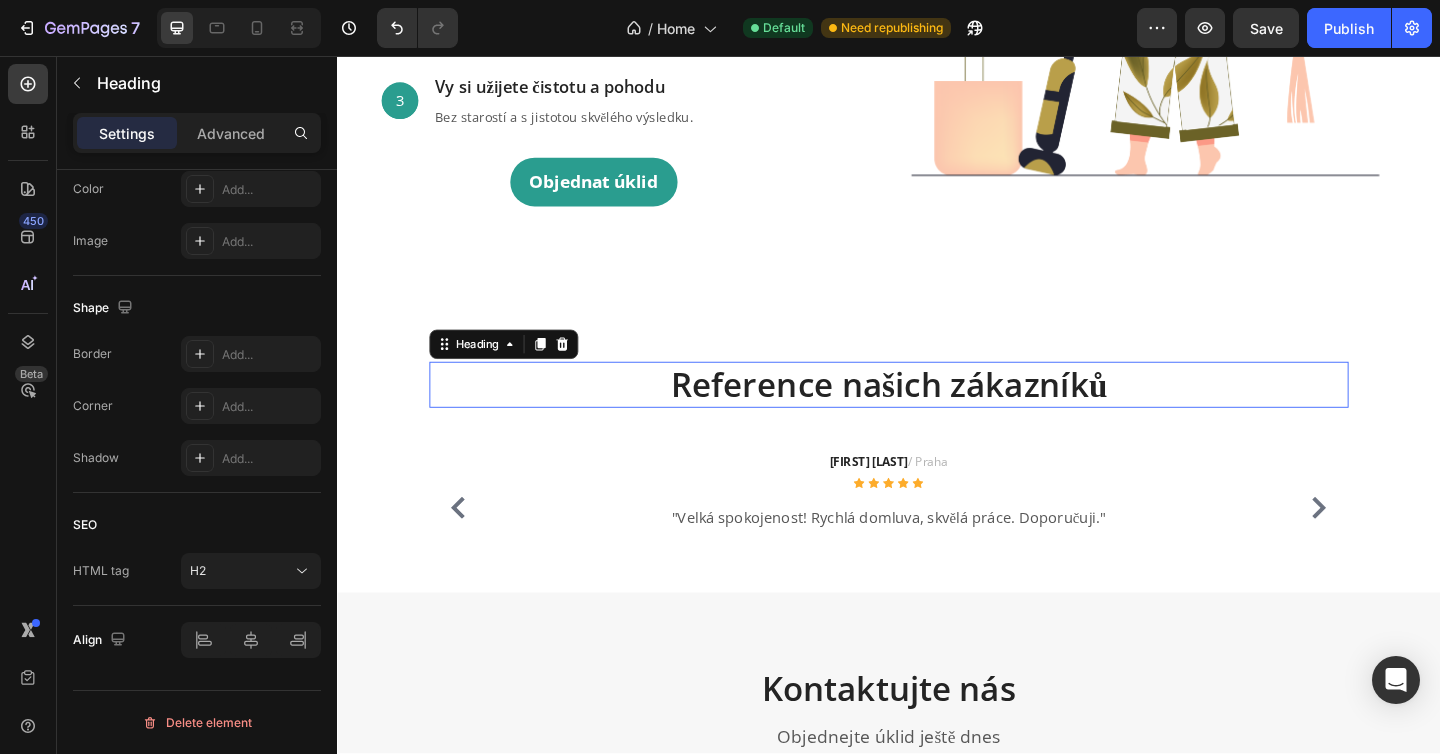scroll, scrollTop: 0, scrollLeft: 0, axis: both 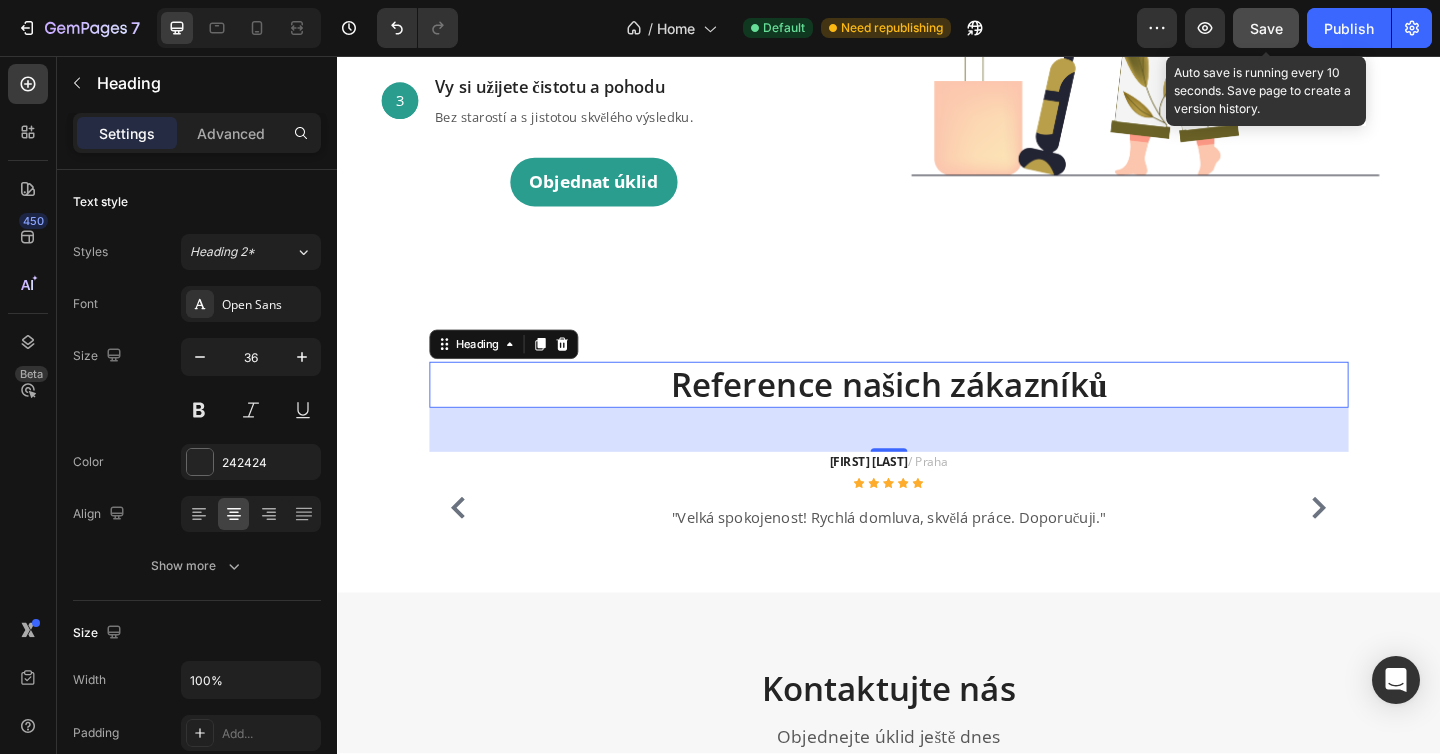 click on "Save" at bounding box center [1266, 28] 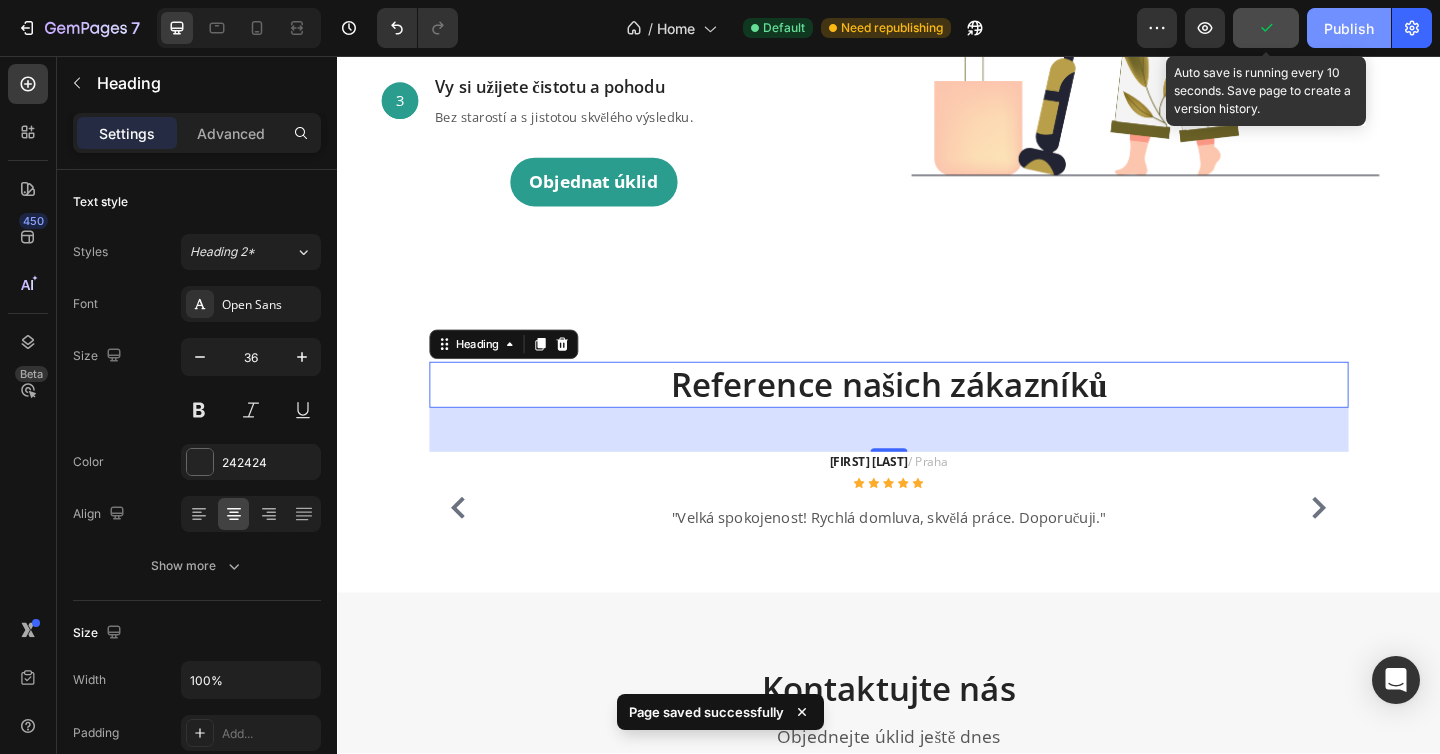 click on "Publish" at bounding box center (1349, 28) 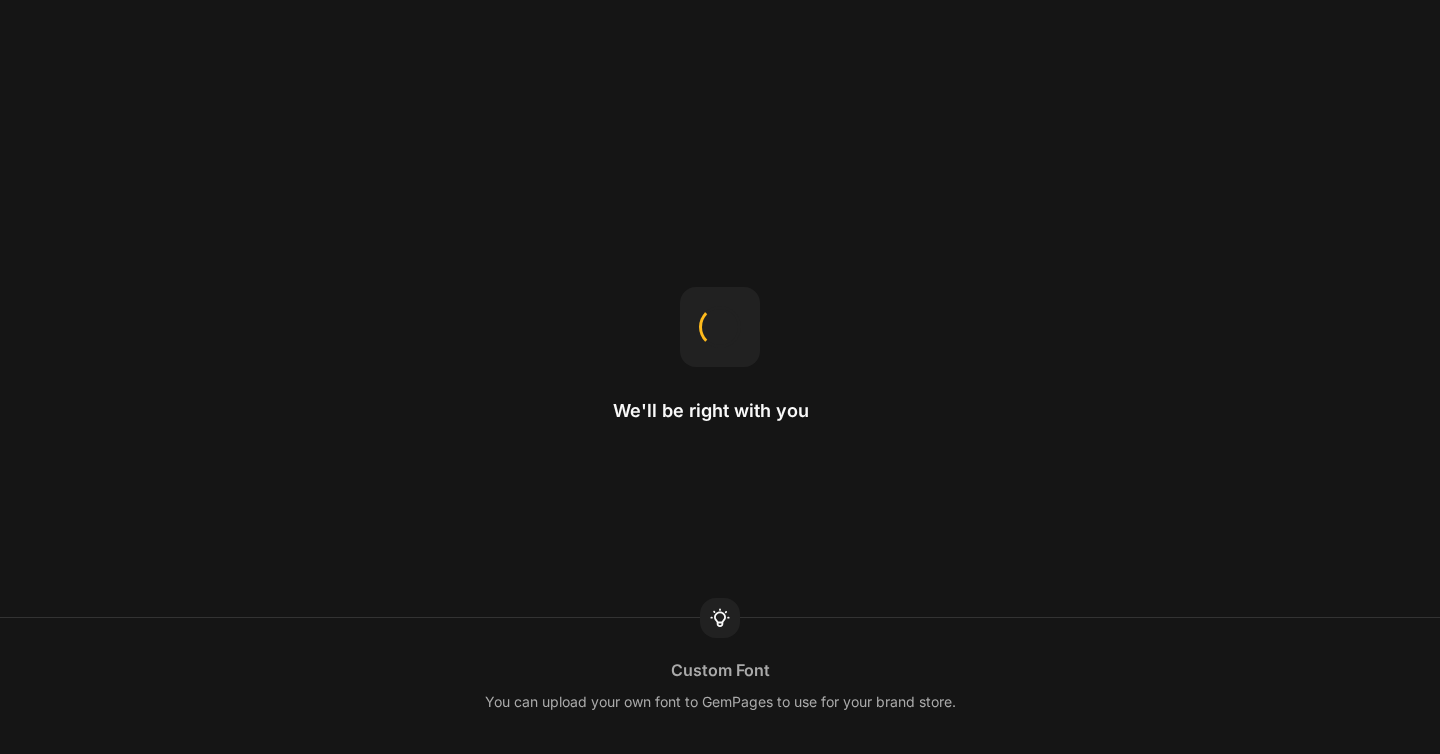 scroll, scrollTop: 0, scrollLeft: 0, axis: both 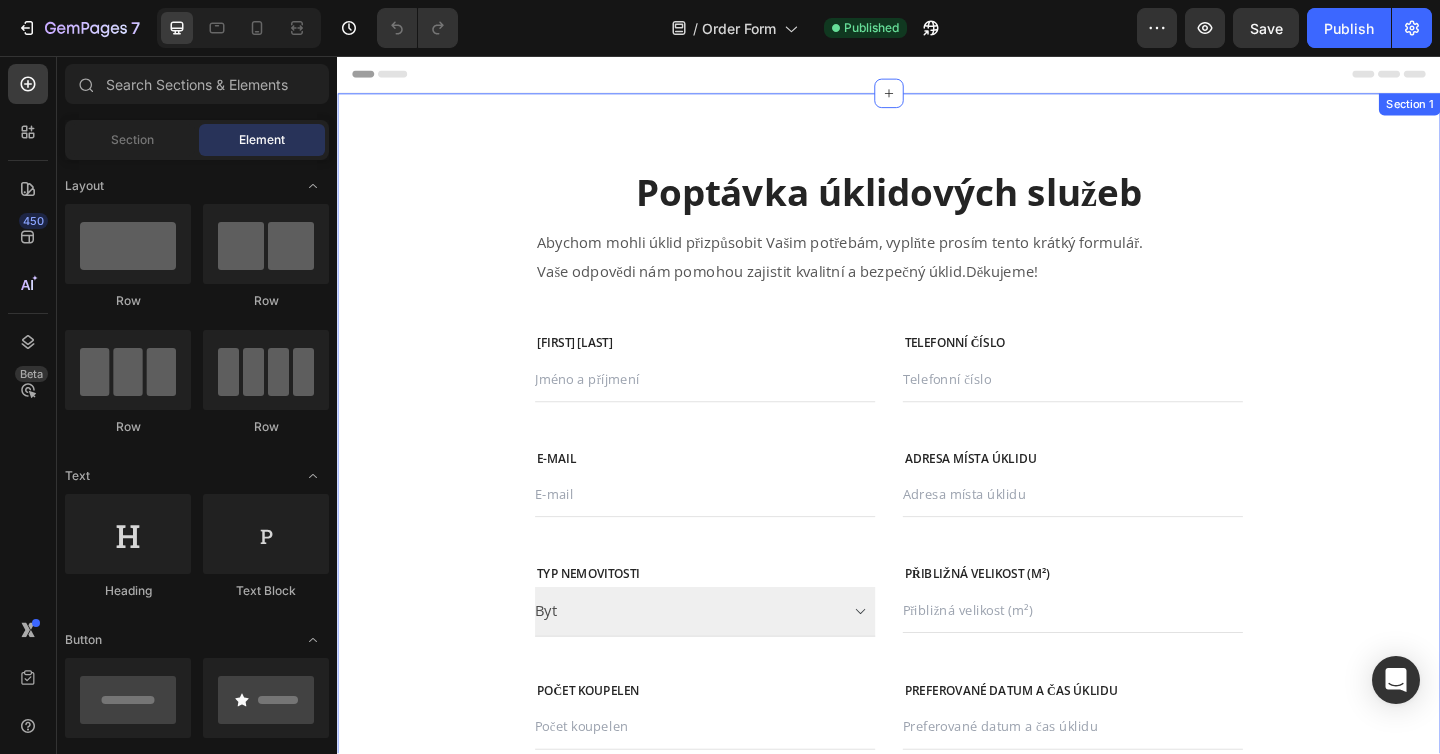 click on "Poptávka úklidových služeb" at bounding box center (937, 205) 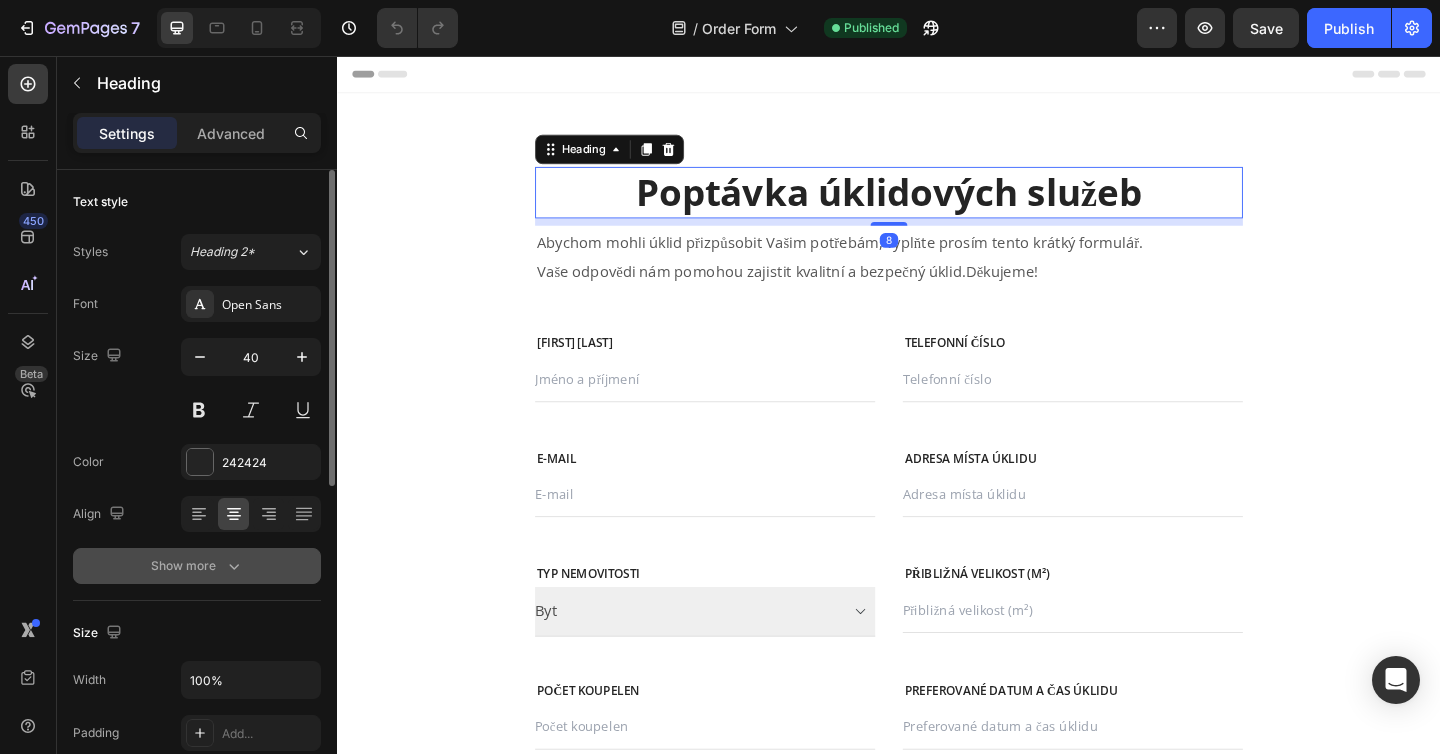 click on "Show more" at bounding box center (197, 566) 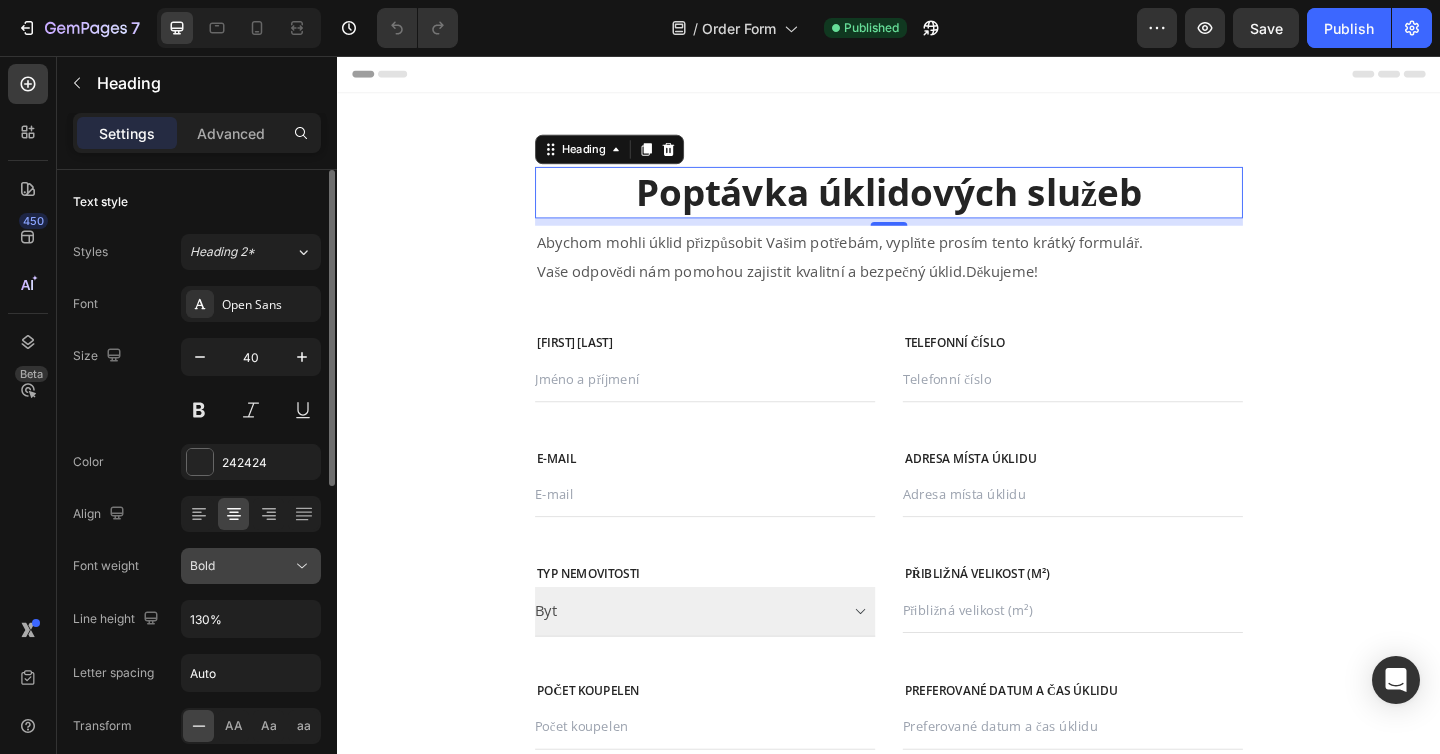 click on "Bold" at bounding box center [241, 566] 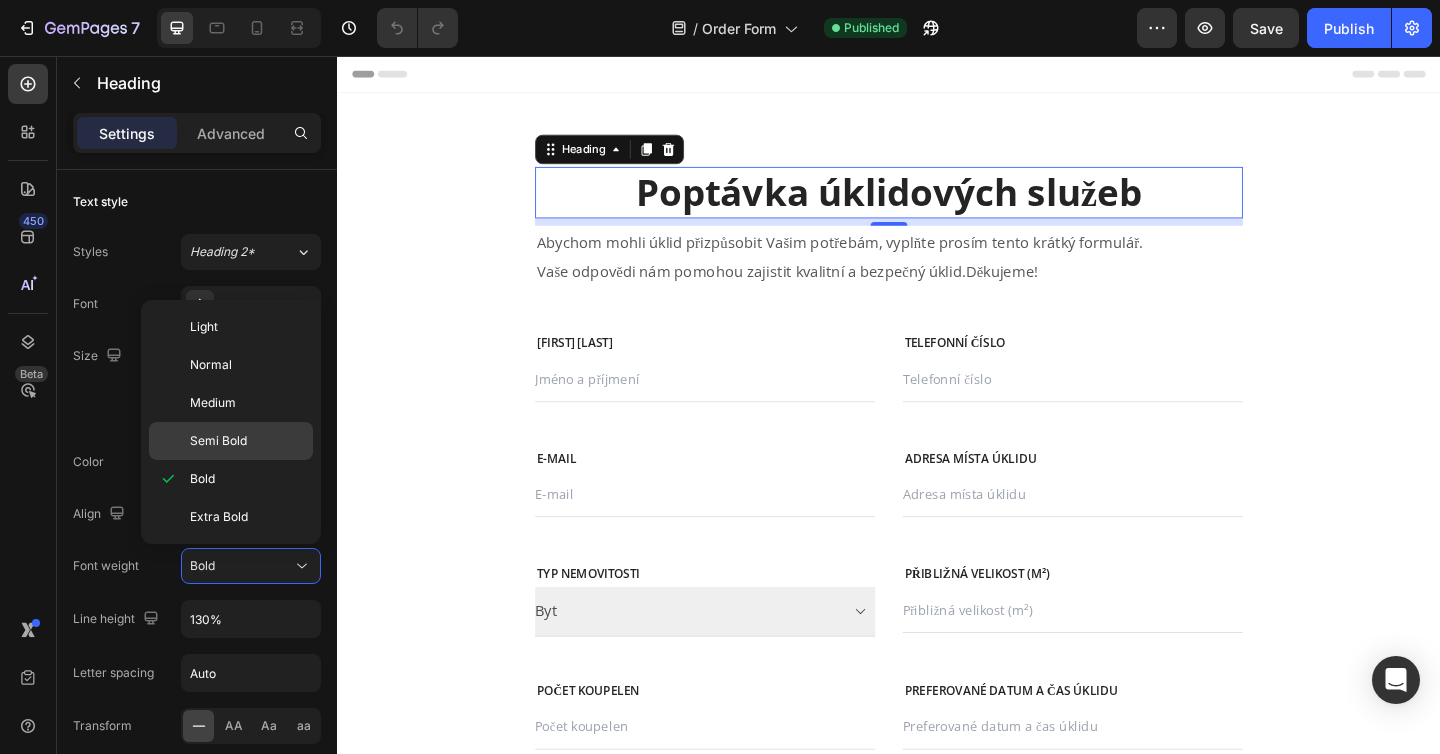 click on "Semi Bold" at bounding box center (218, 441) 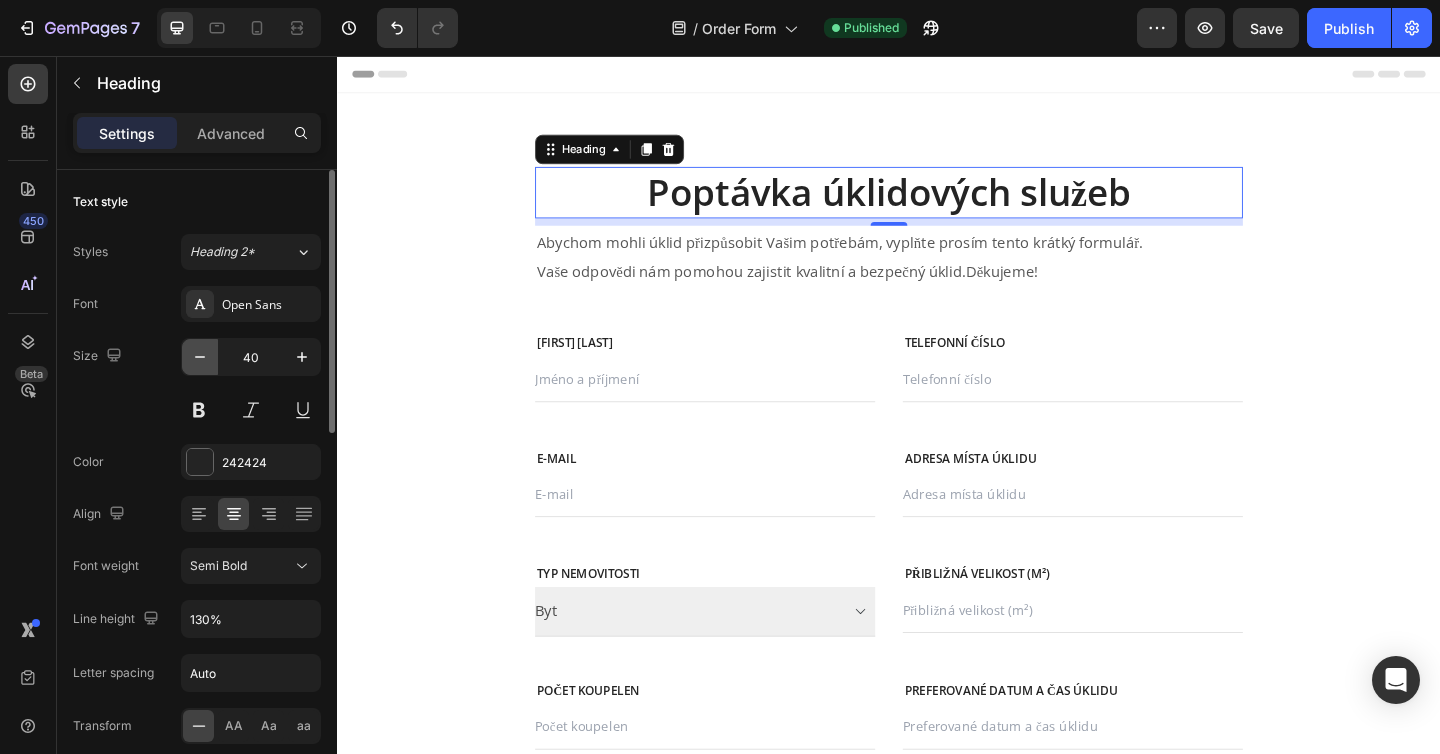 click 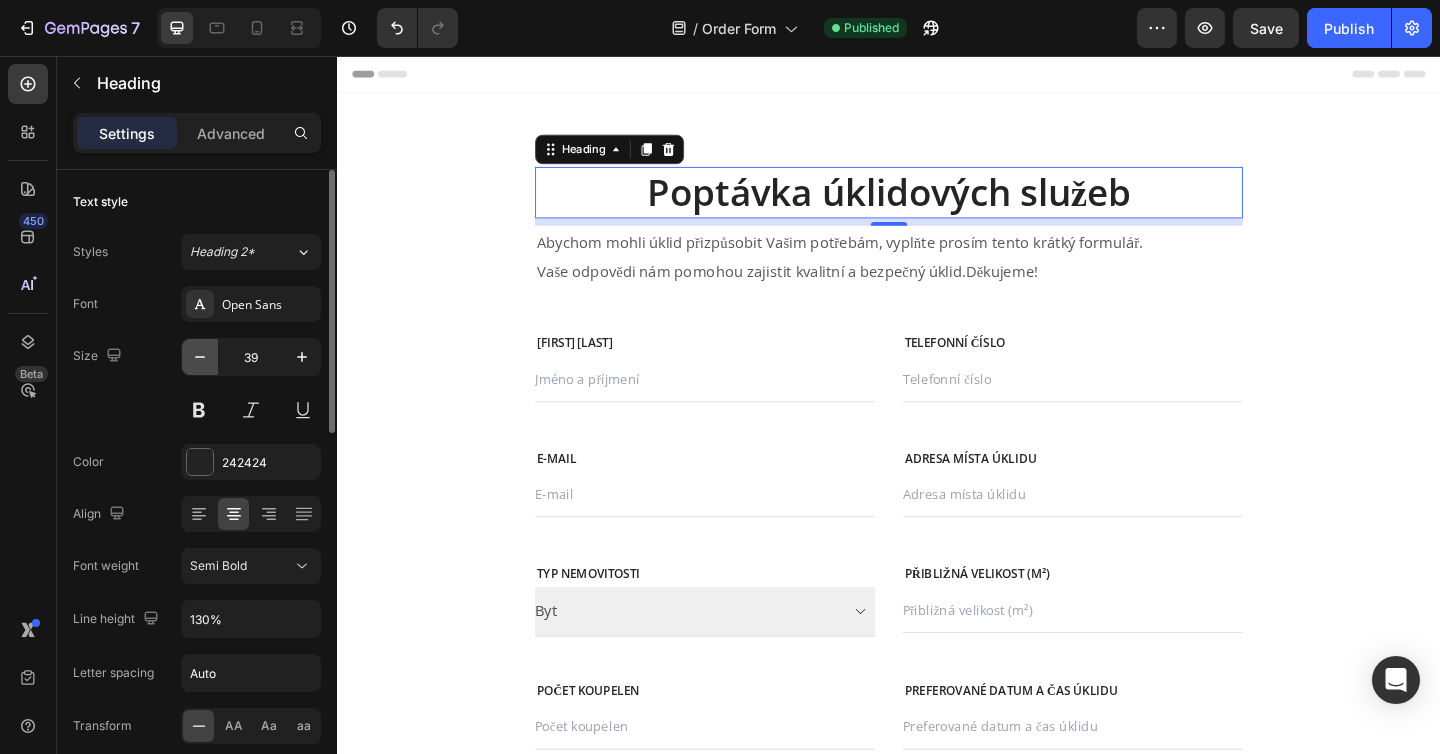 click 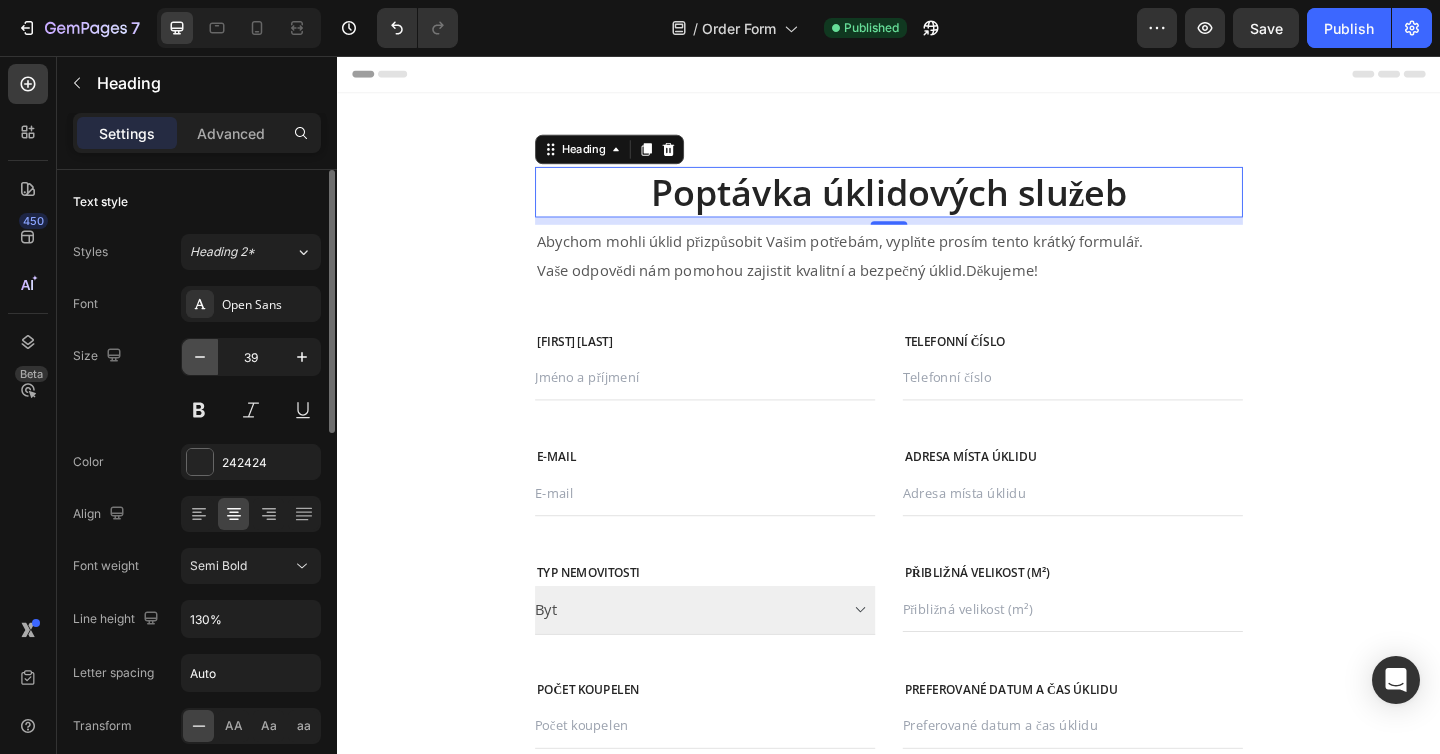 click 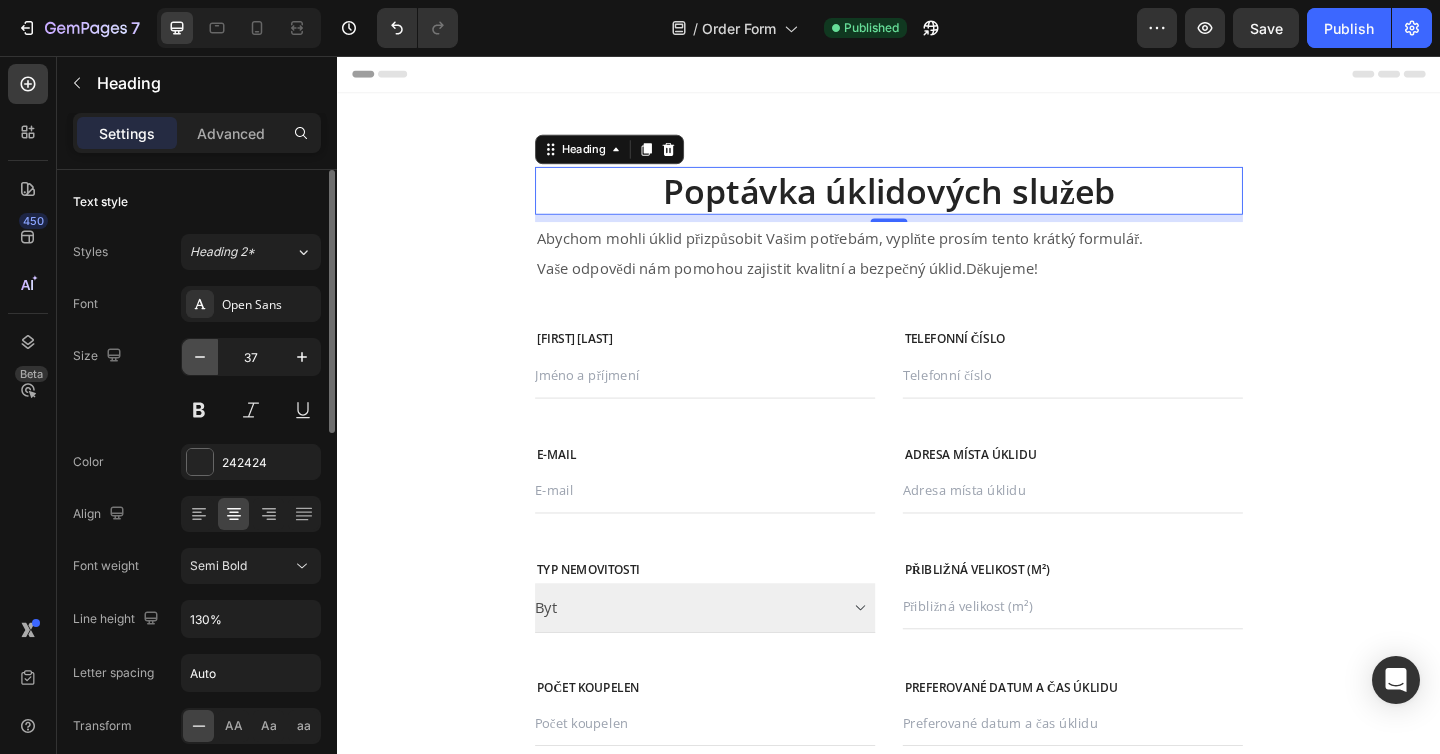 click 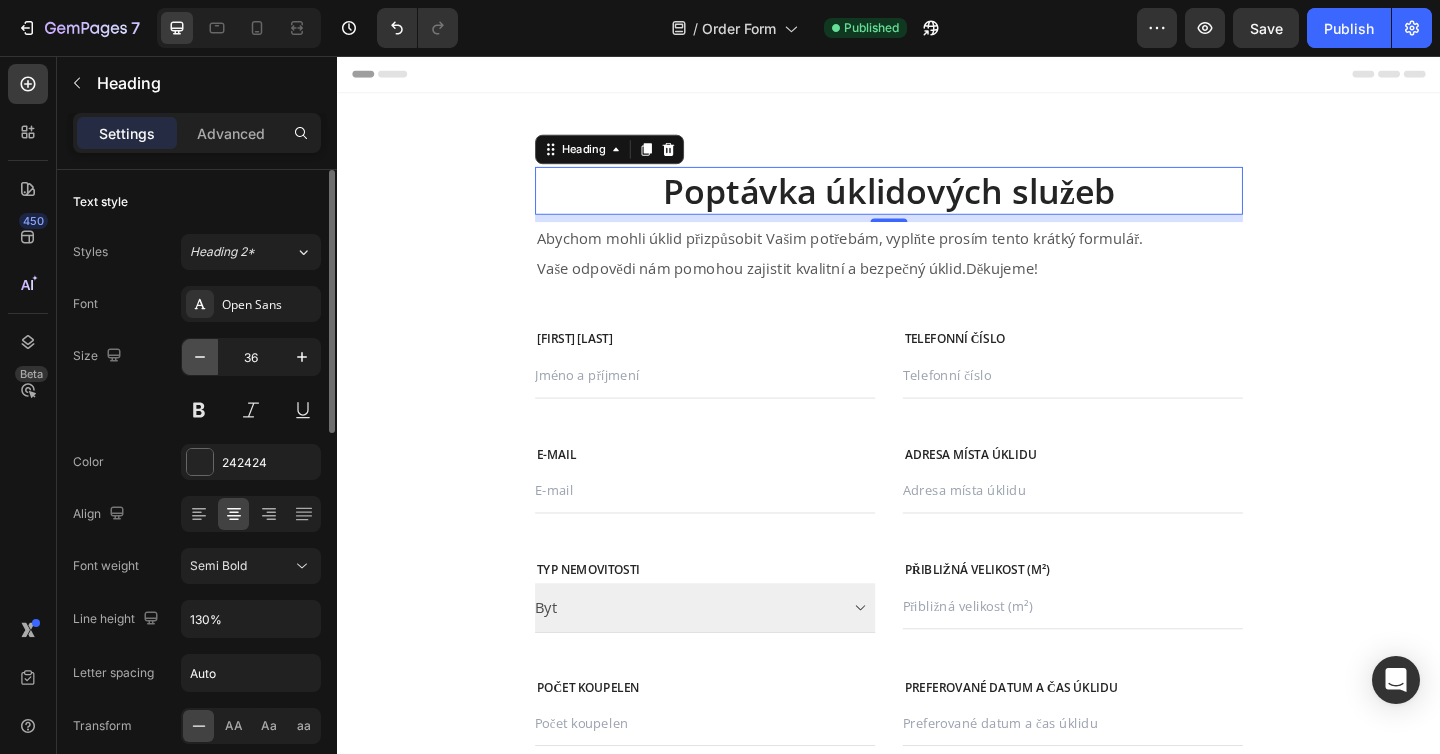 click 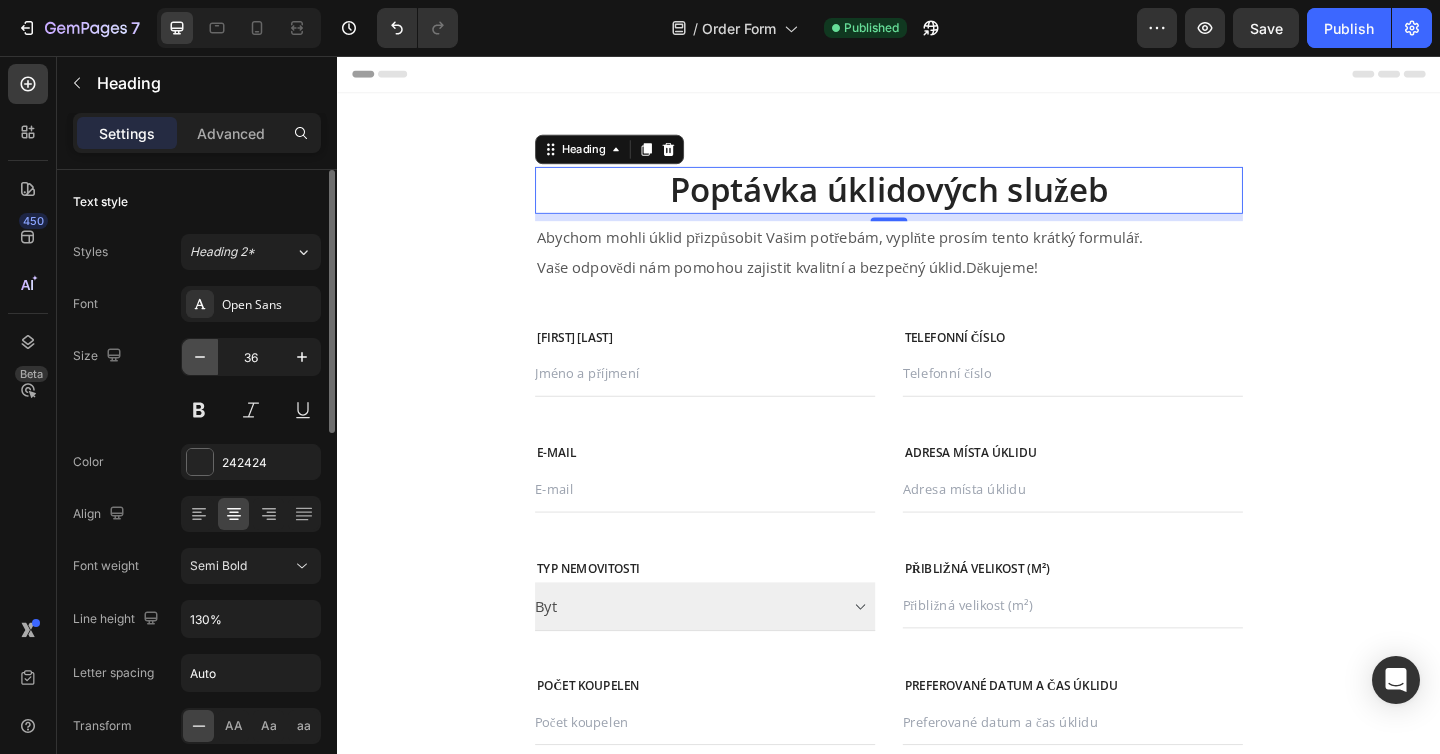 type on "35" 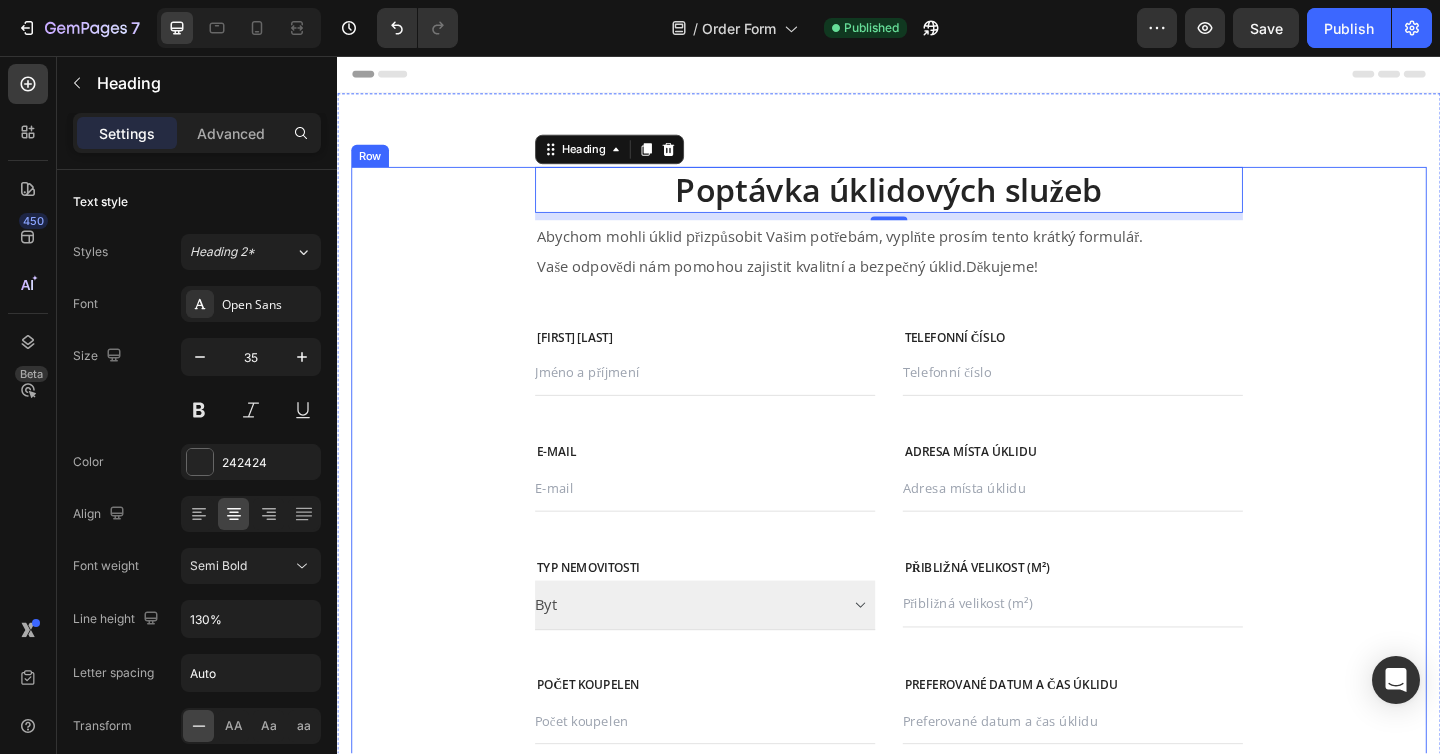 click on "Poptávka úklidových služeb Heading   8 Abychom mohli úklid přizpůsobit Vašim potřebám, vyplňte prosím tento krátký formulář. Vaše odpovědi nám pomohou zajistit kvalitní a bezpečný úklid.Děkujeme! Text block Row Jméno a příjmení Text block Text Field Telefonní číslo Text block Text Field Row E-mail Text block Email Field Adresa místa úklidu Text block Text Field Row Typ nemovitosti Text block Byt Rodinný dům Kancelář Dropdown Přibližná velikost (m²) Text block Text Field Row Počet koupelen Text block Text Field Preferované datum a čas úklidu Text block Text Field Row Jak často si přejete úklid? Text block Jednorázově Každý týden Každé dva týdny Každé tři týdny Každý měsíc Dropdown Máte domácí mazlíčky? Text block Ne Ano Dropdown Row Chcete, abychom použili Text block Vaše vlastní čistící prostředky a vybavení Naše čistící prostředky a vybavení Dropdown Máte vlastní vysavač a mop? Text block Ano Ne Dropdown Row Text block Ne" at bounding box center [937, 844] 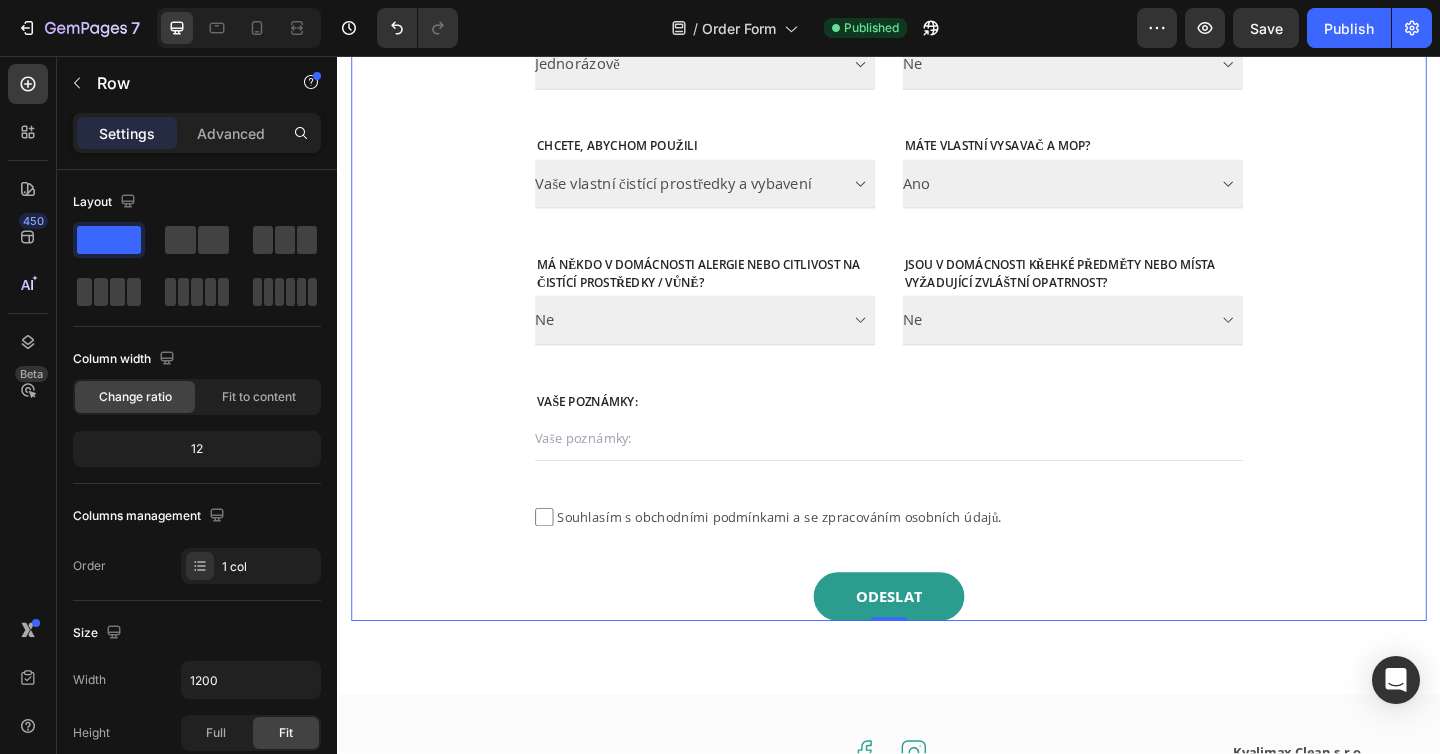 scroll, scrollTop: 924, scrollLeft: 0, axis: vertical 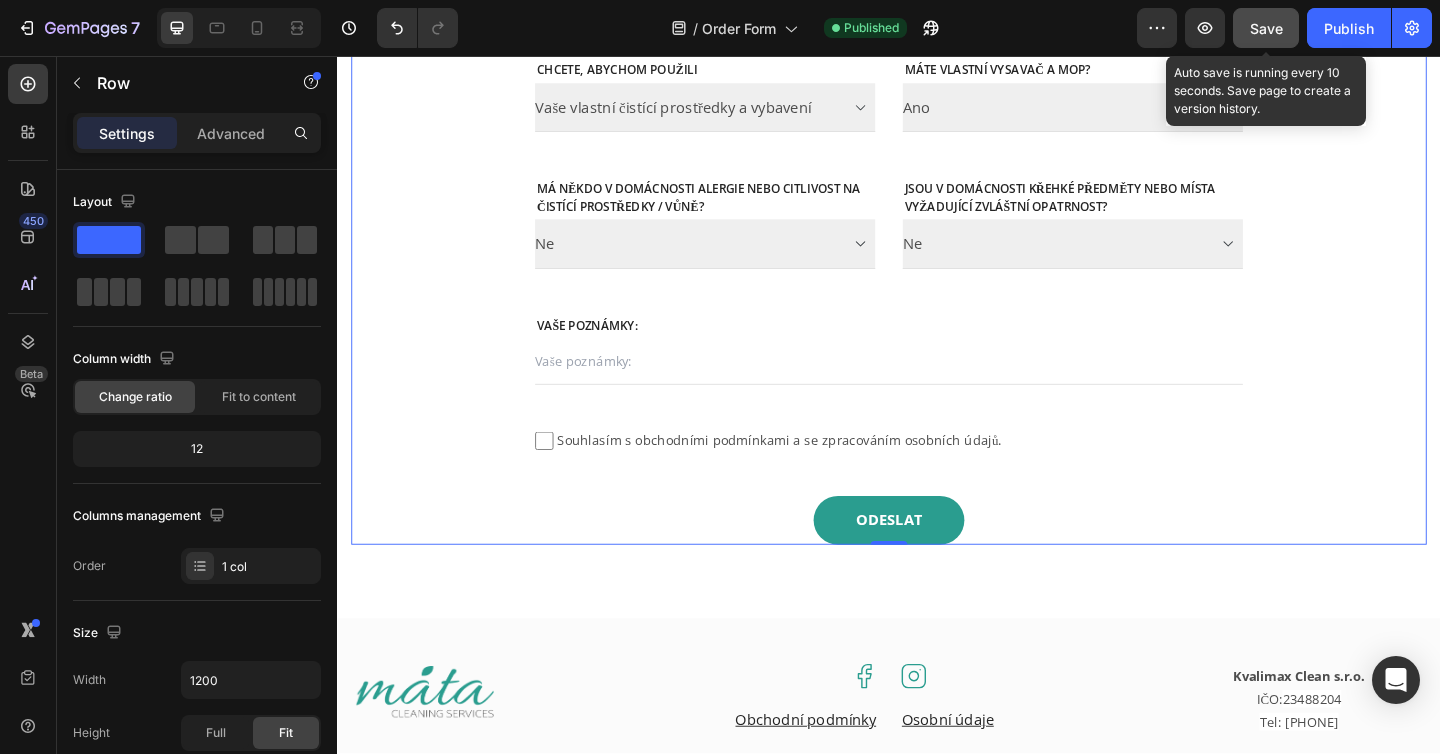 click on "Save" 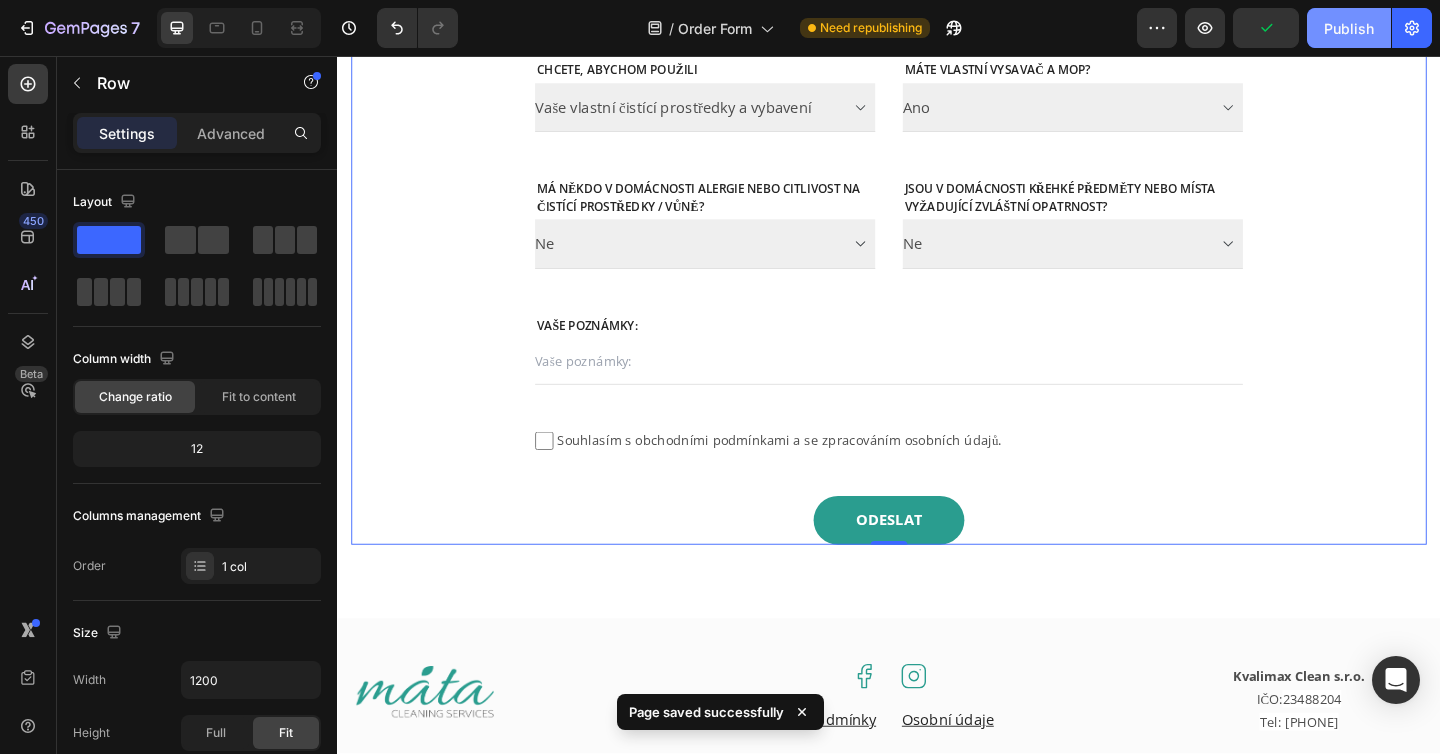 click on "Publish" at bounding box center (1349, 28) 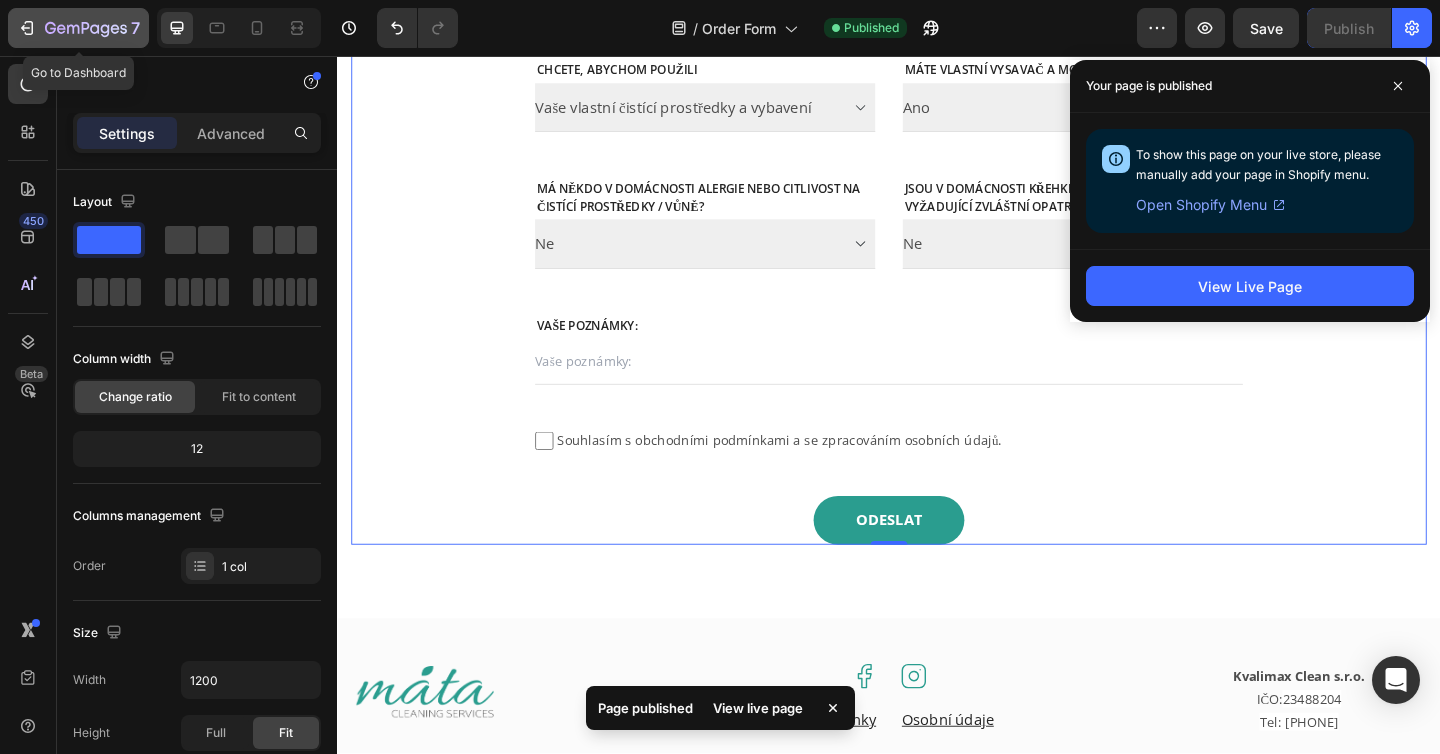 click 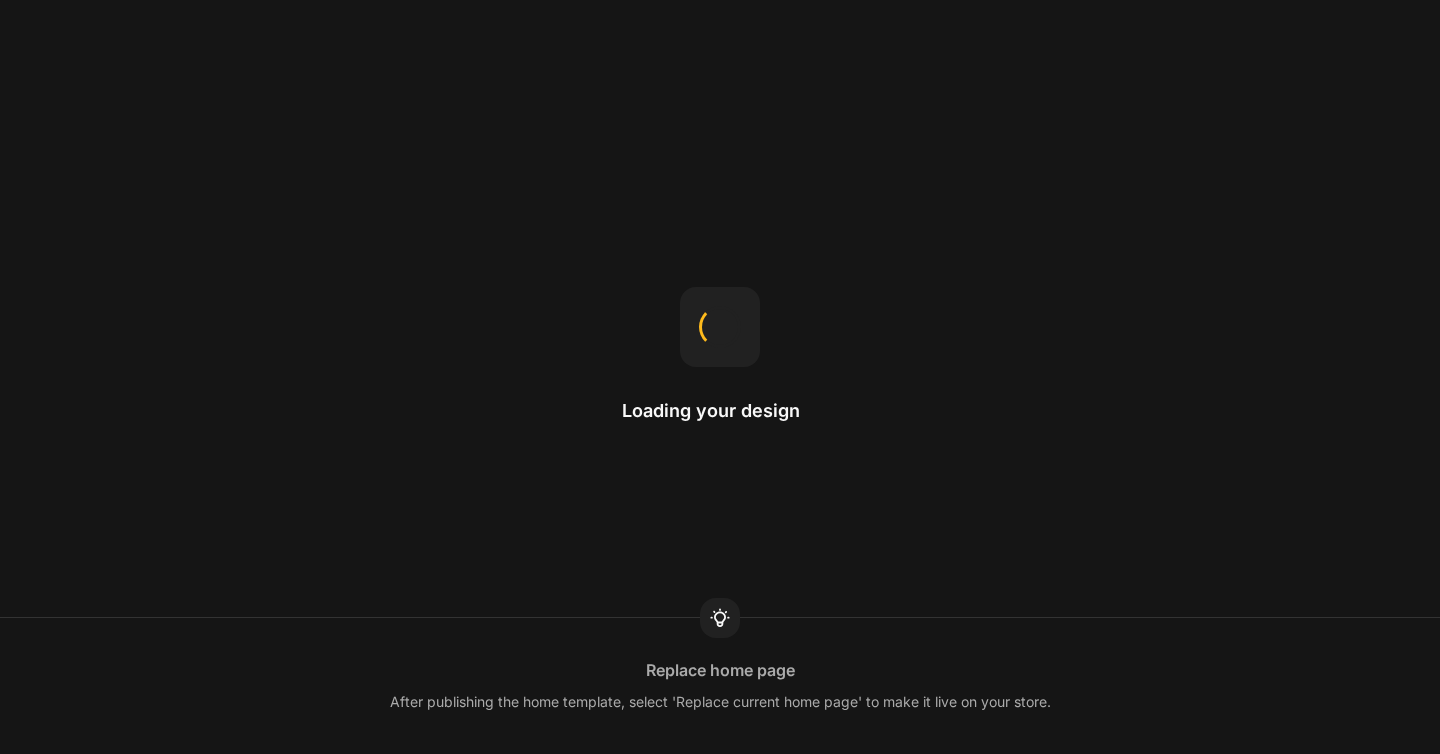 scroll, scrollTop: 0, scrollLeft: 0, axis: both 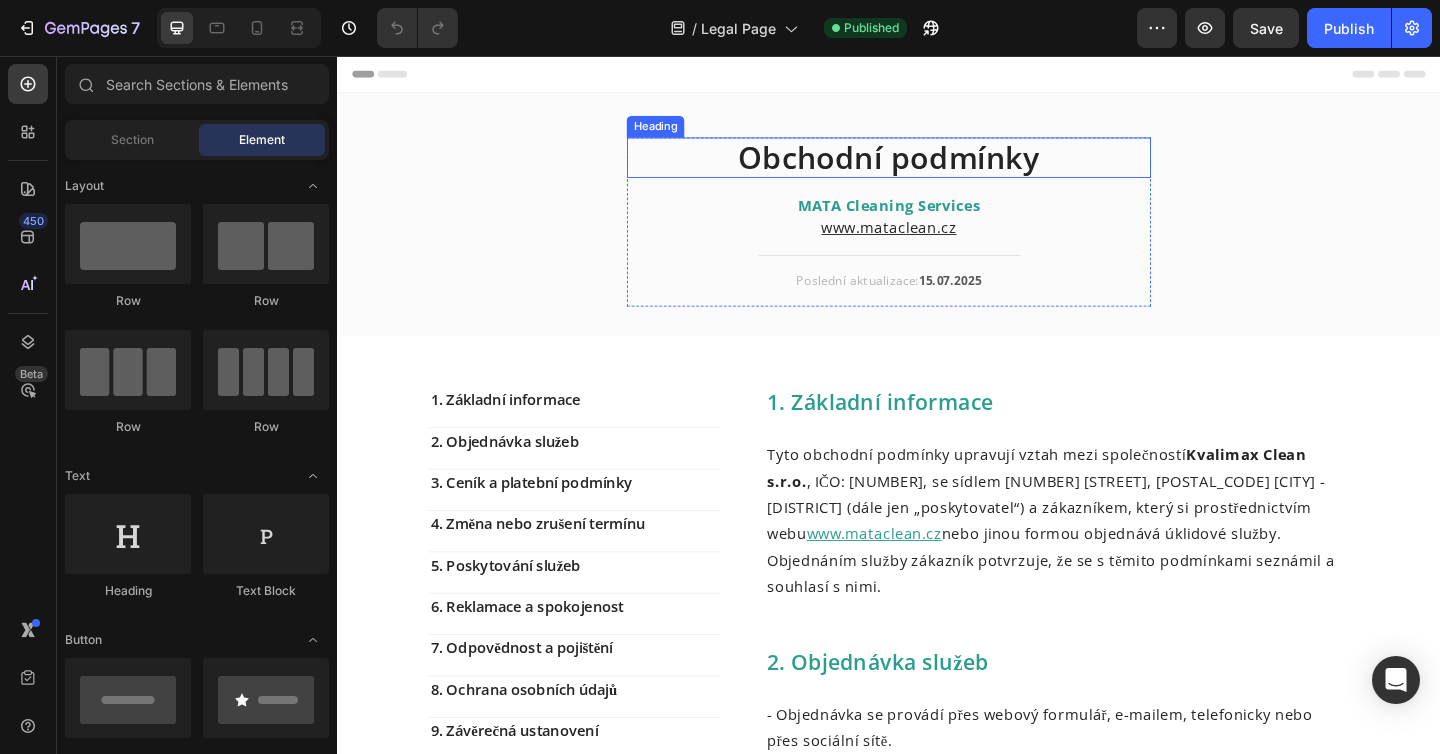 click on "Obchodní podmínky" at bounding box center (937, 167) 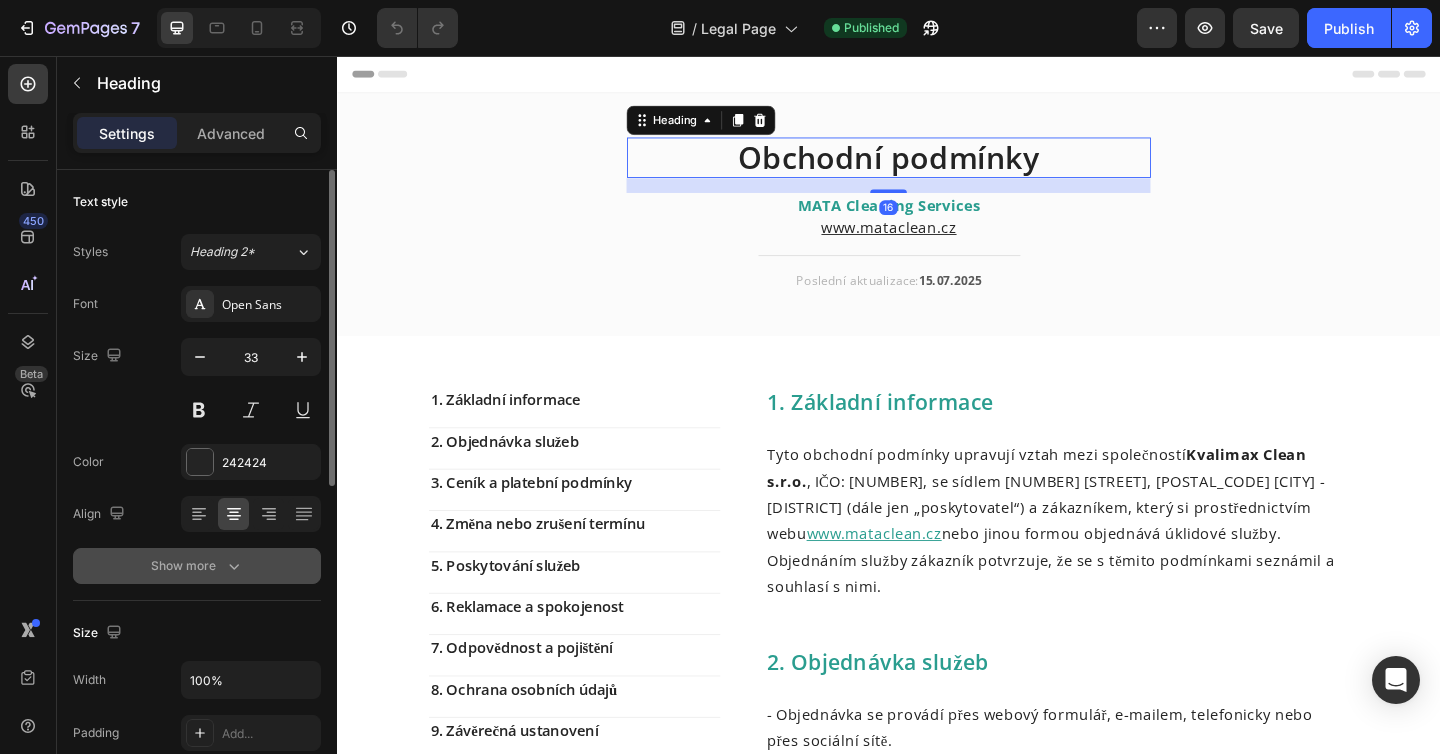 click on "Show more" at bounding box center [197, 566] 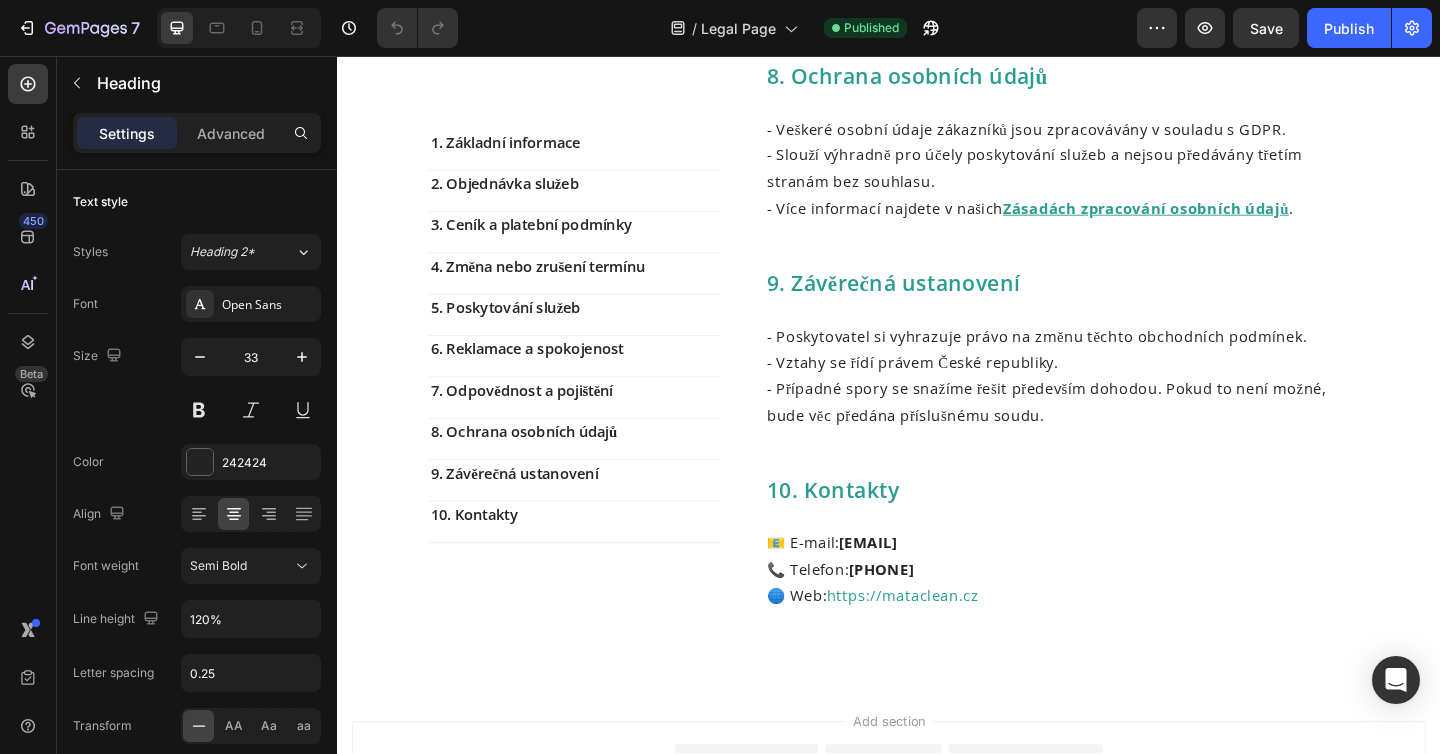 scroll, scrollTop: 2430, scrollLeft: 0, axis: vertical 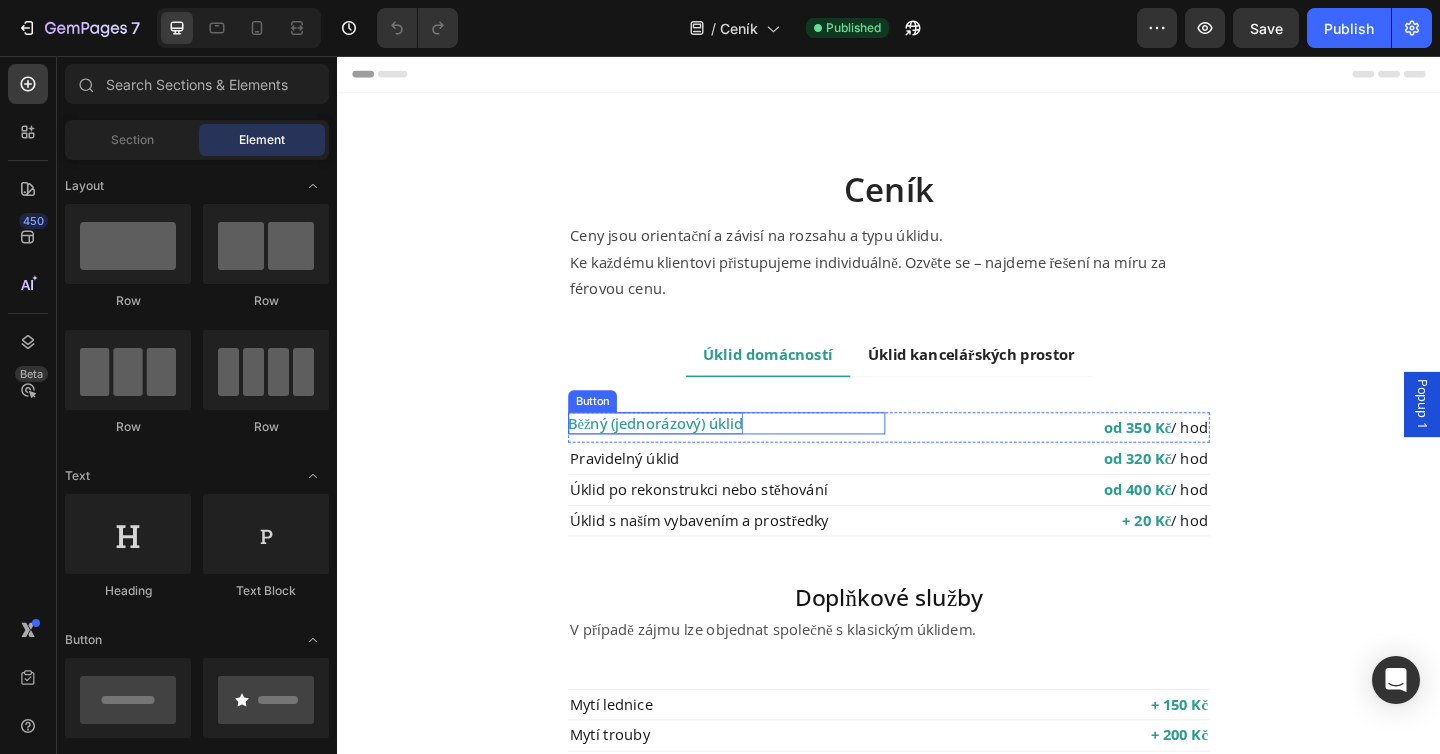 click on "Běžný (jednorázový) úklid" at bounding box center [683, 456] 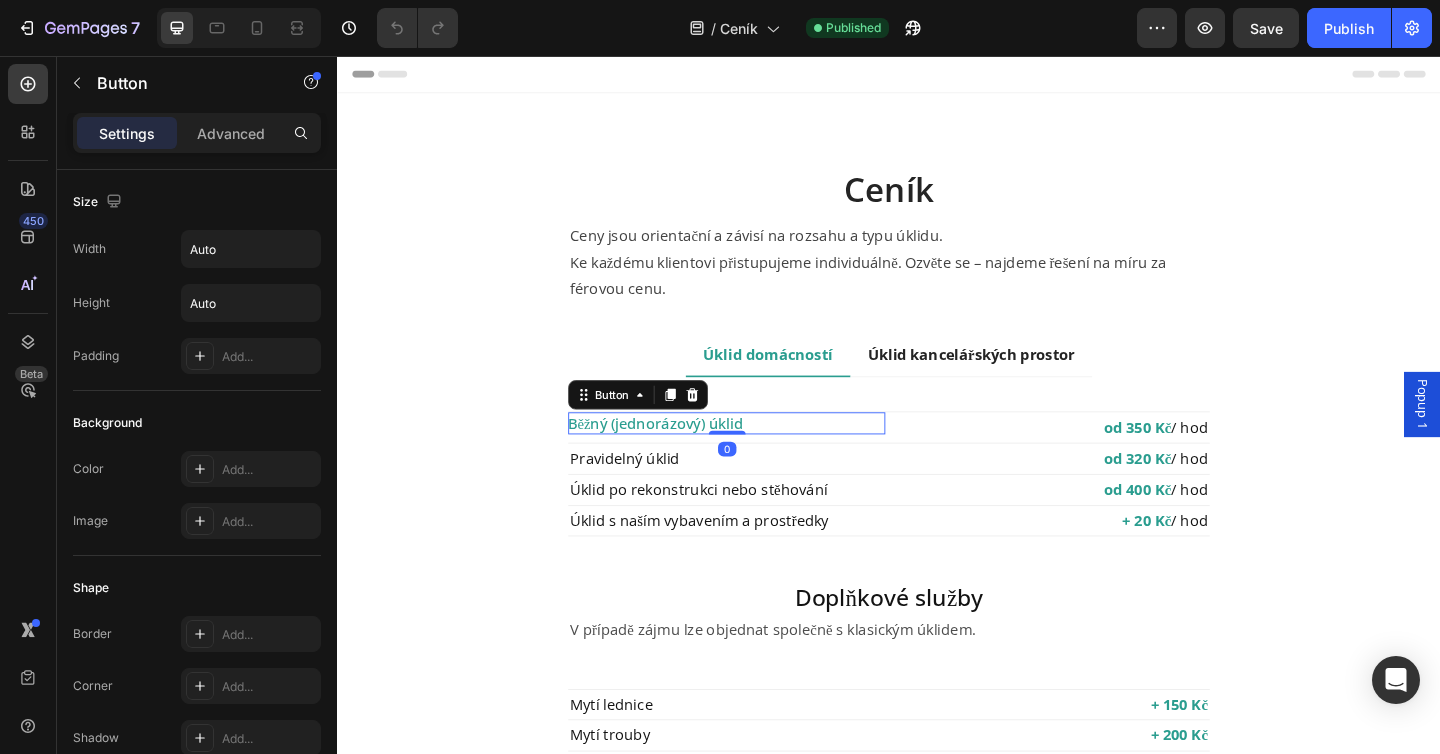 click on "Popup 1" at bounding box center (1517, 435) 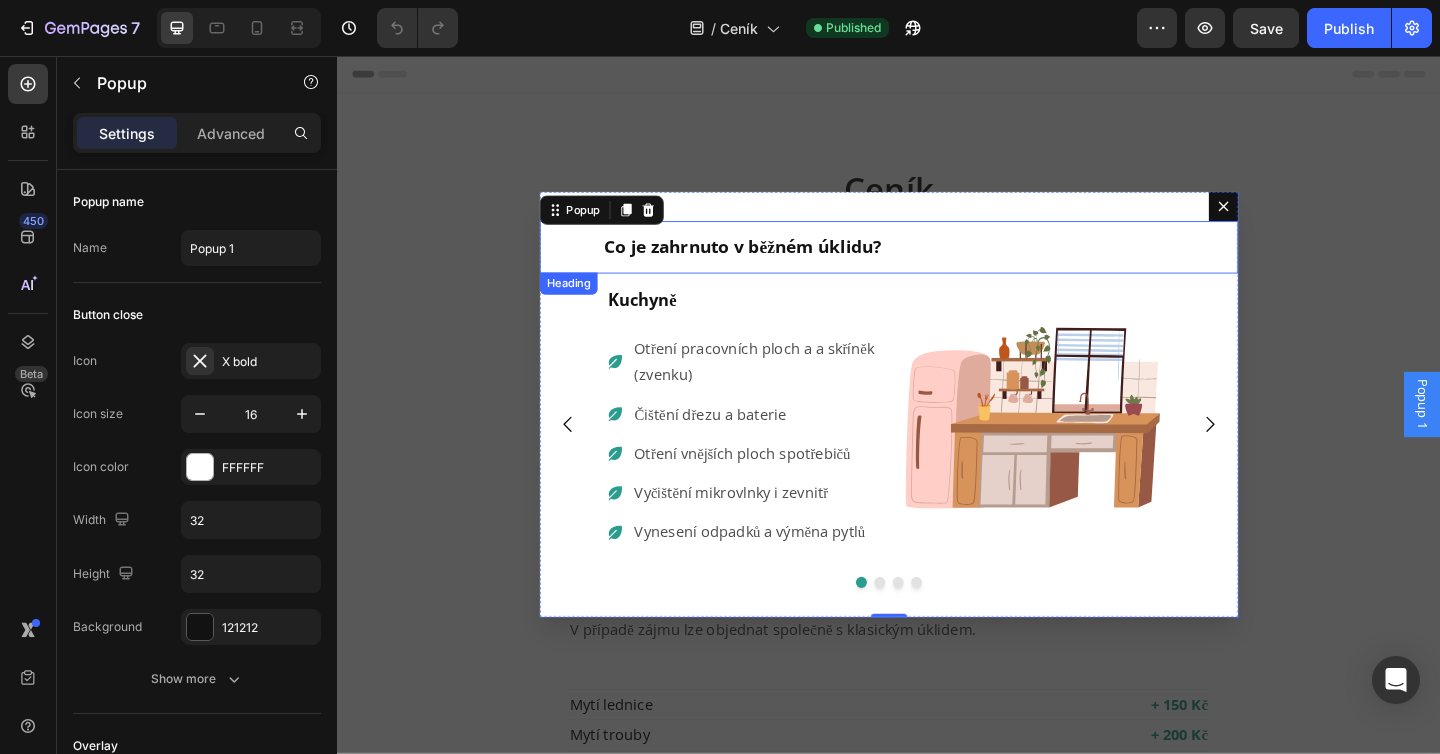click on "Co je zahrnuto v běžném úklidu?" at bounding box center (937, 264) 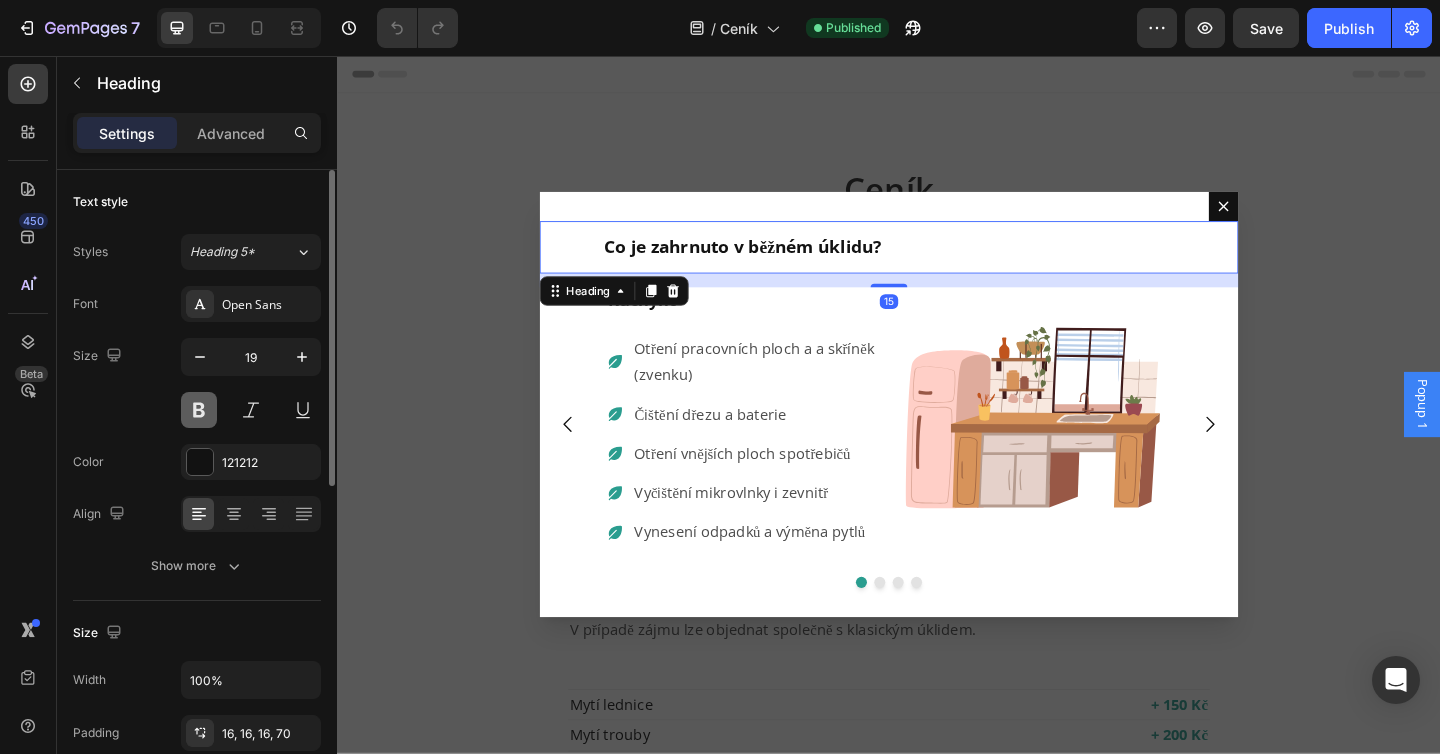 click at bounding box center (199, 410) 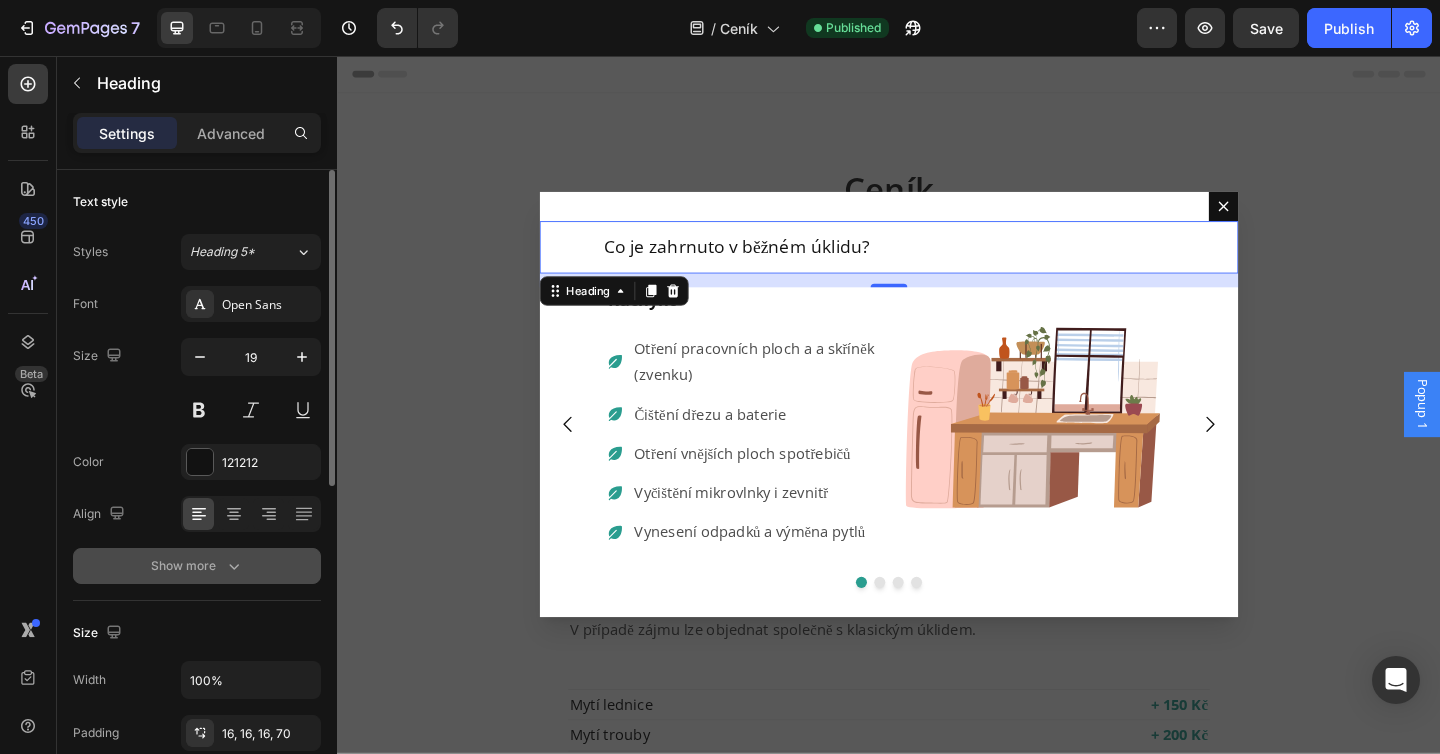 click on "Show more" at bounding box center [197, 566] 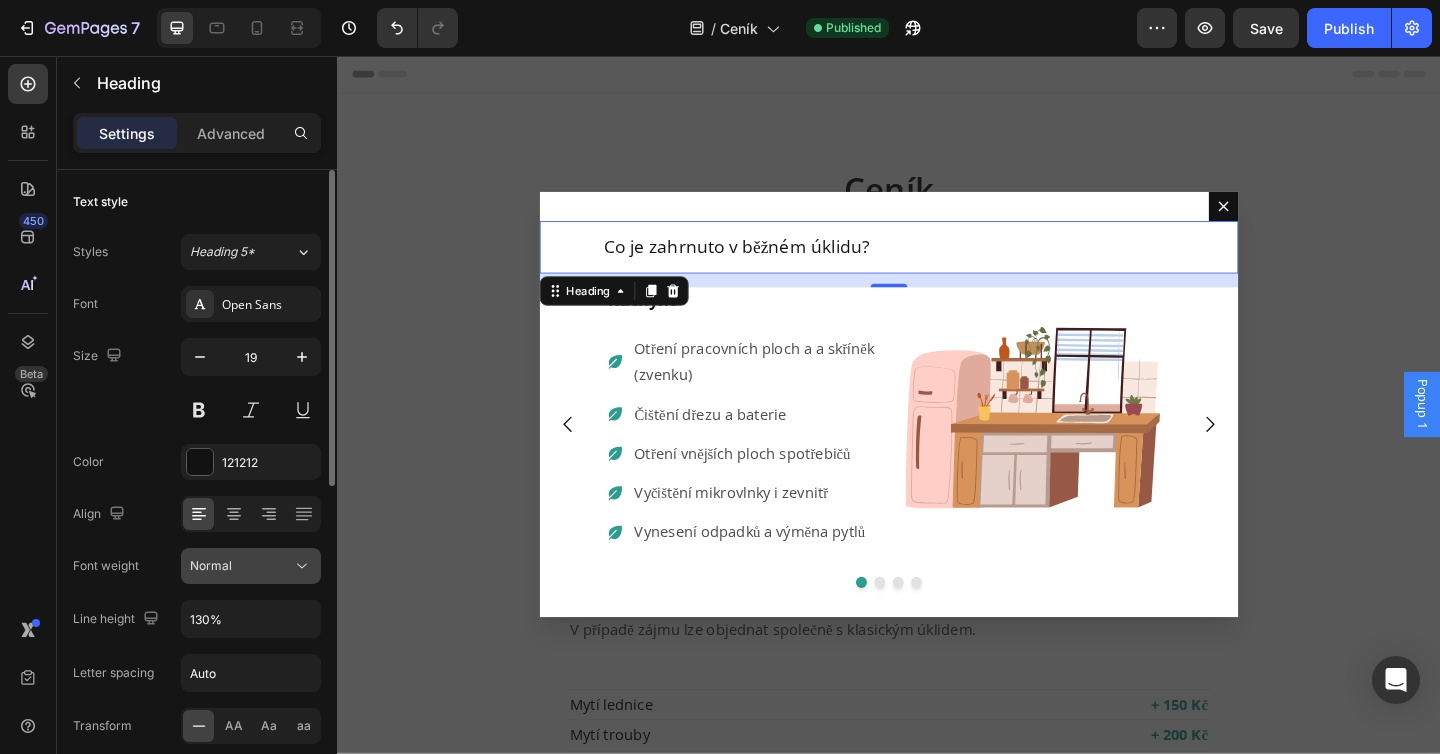 click on "Normal" 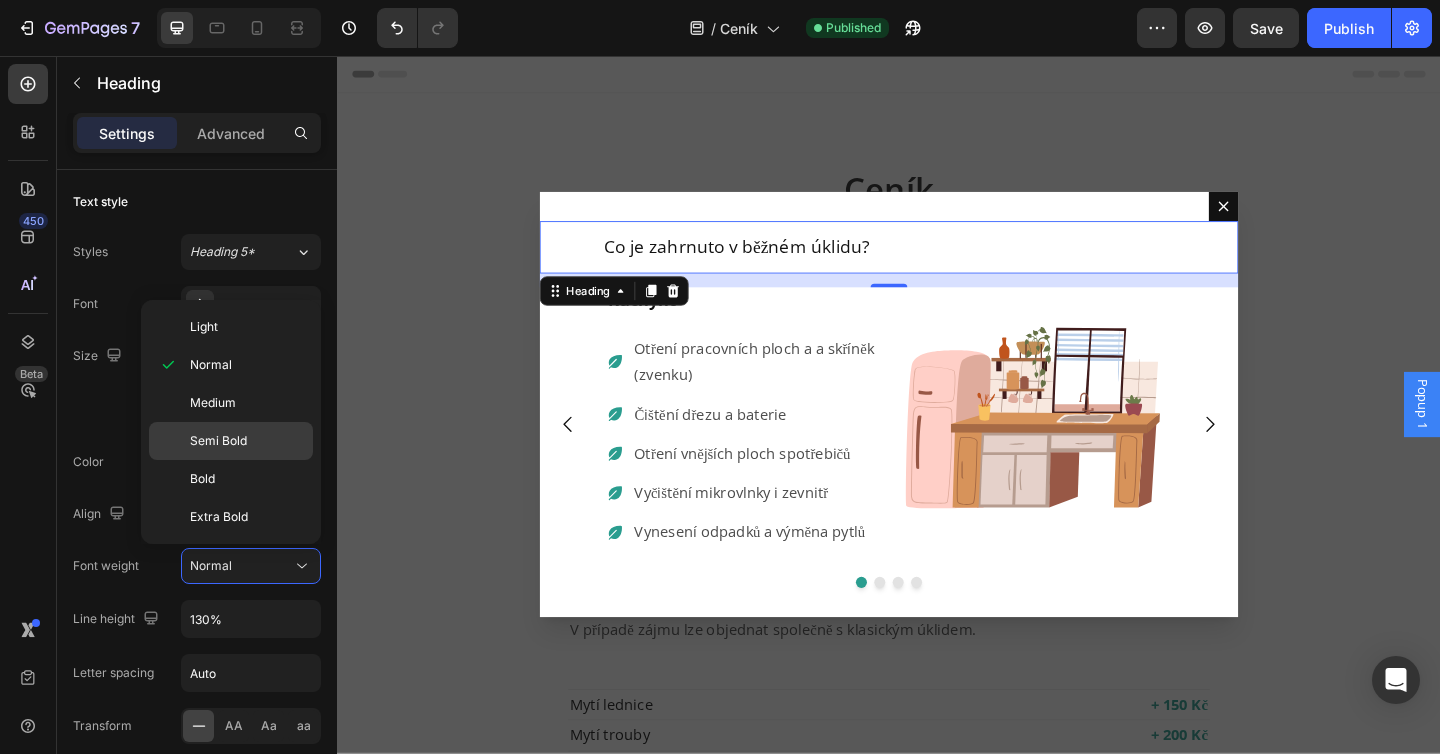 click on "Semi Bold" at bounding box center (247, 441) 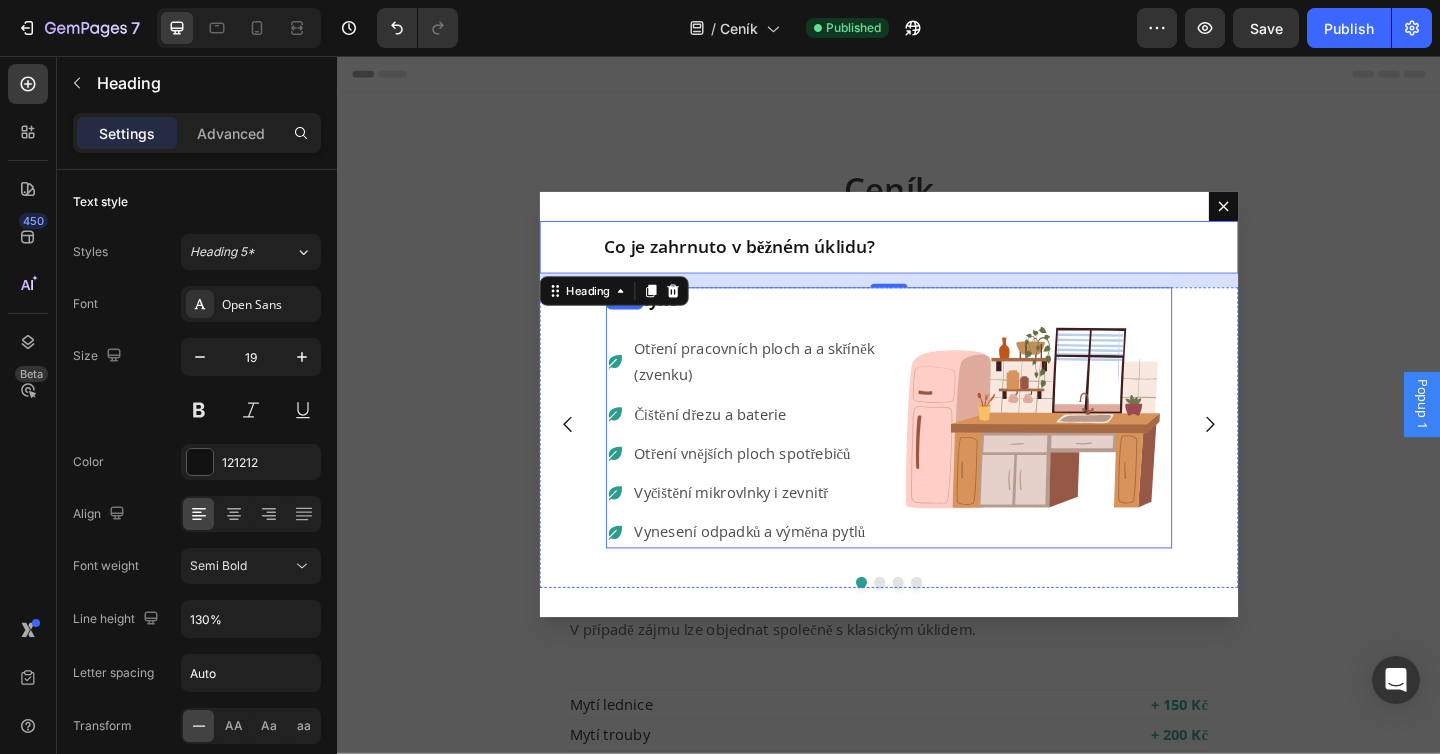 click on "Kuchyně" at bounding box center (779, 321) 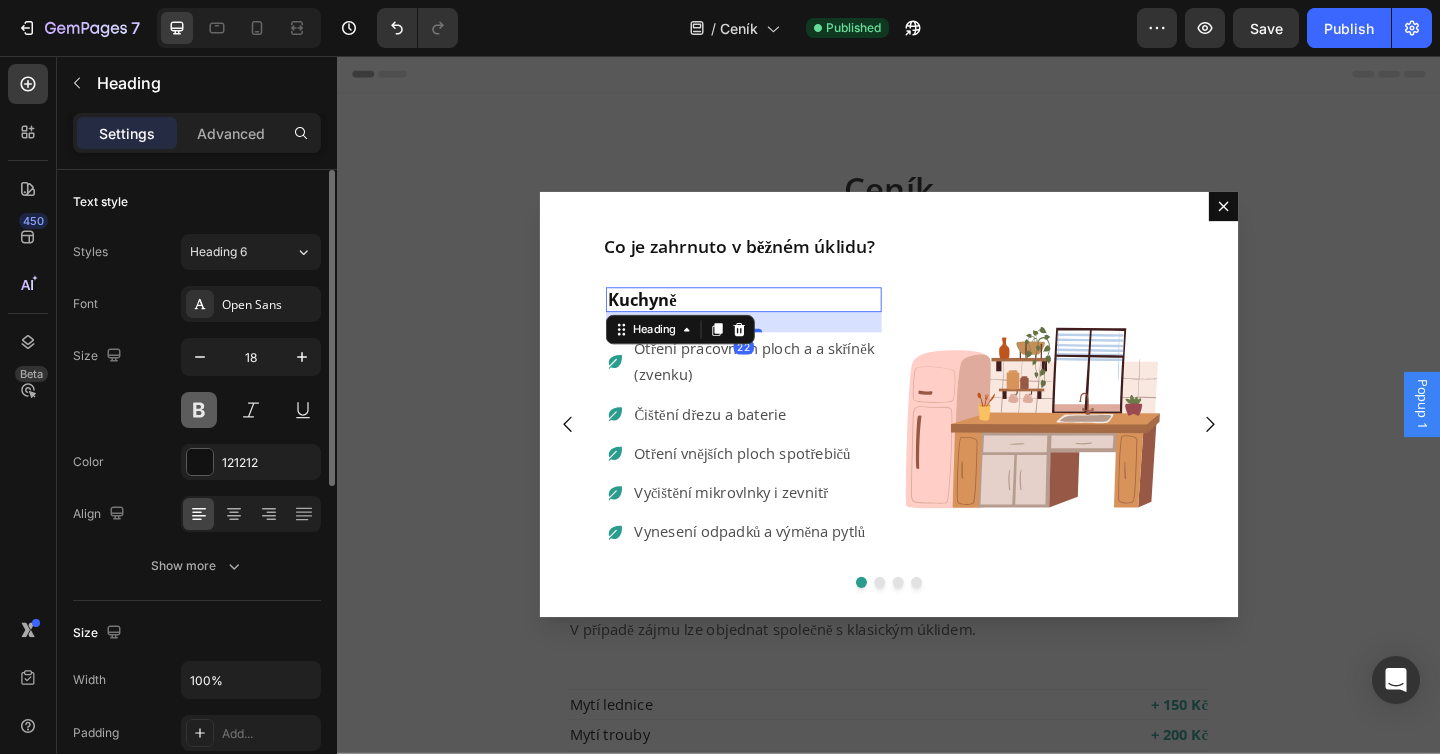 click at bounding box center [199, 410] 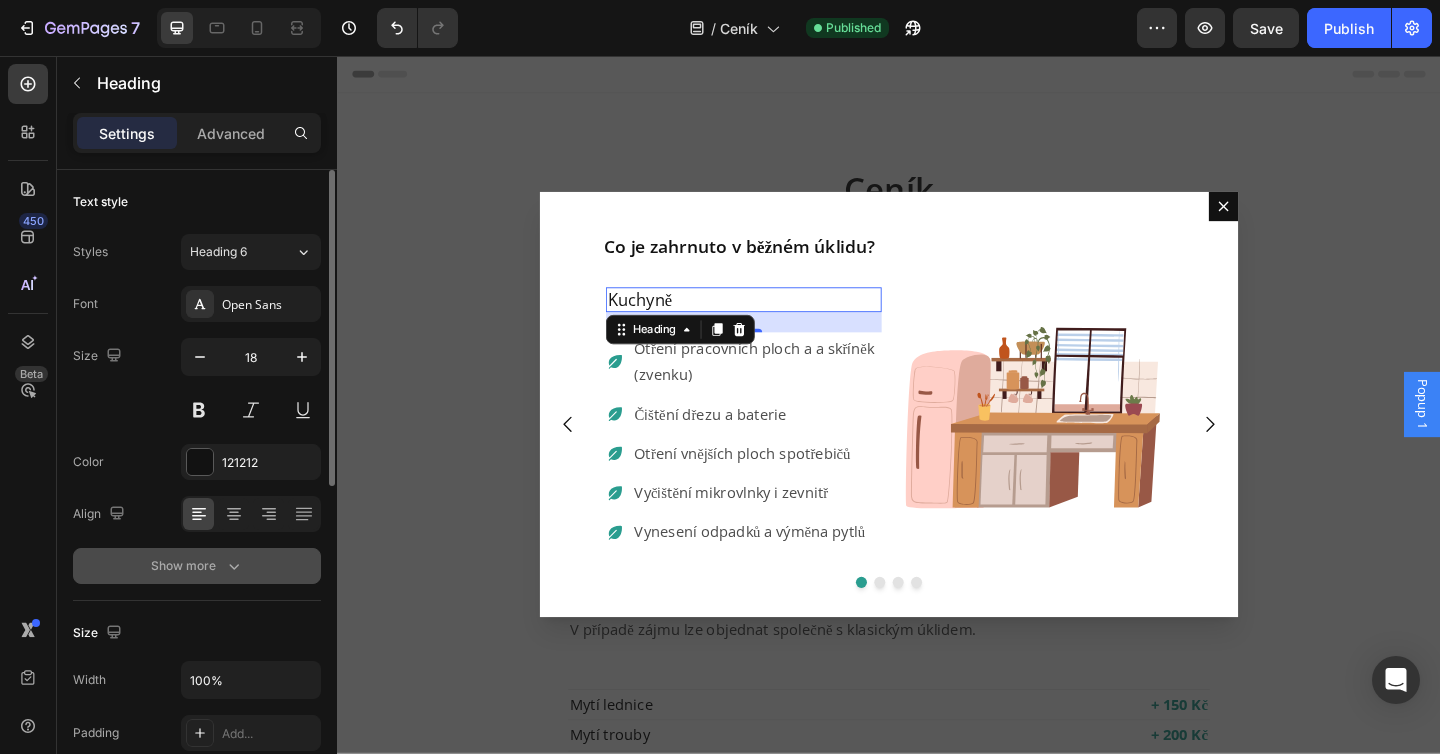 click on "Show more" at bounding box center [197, 566] 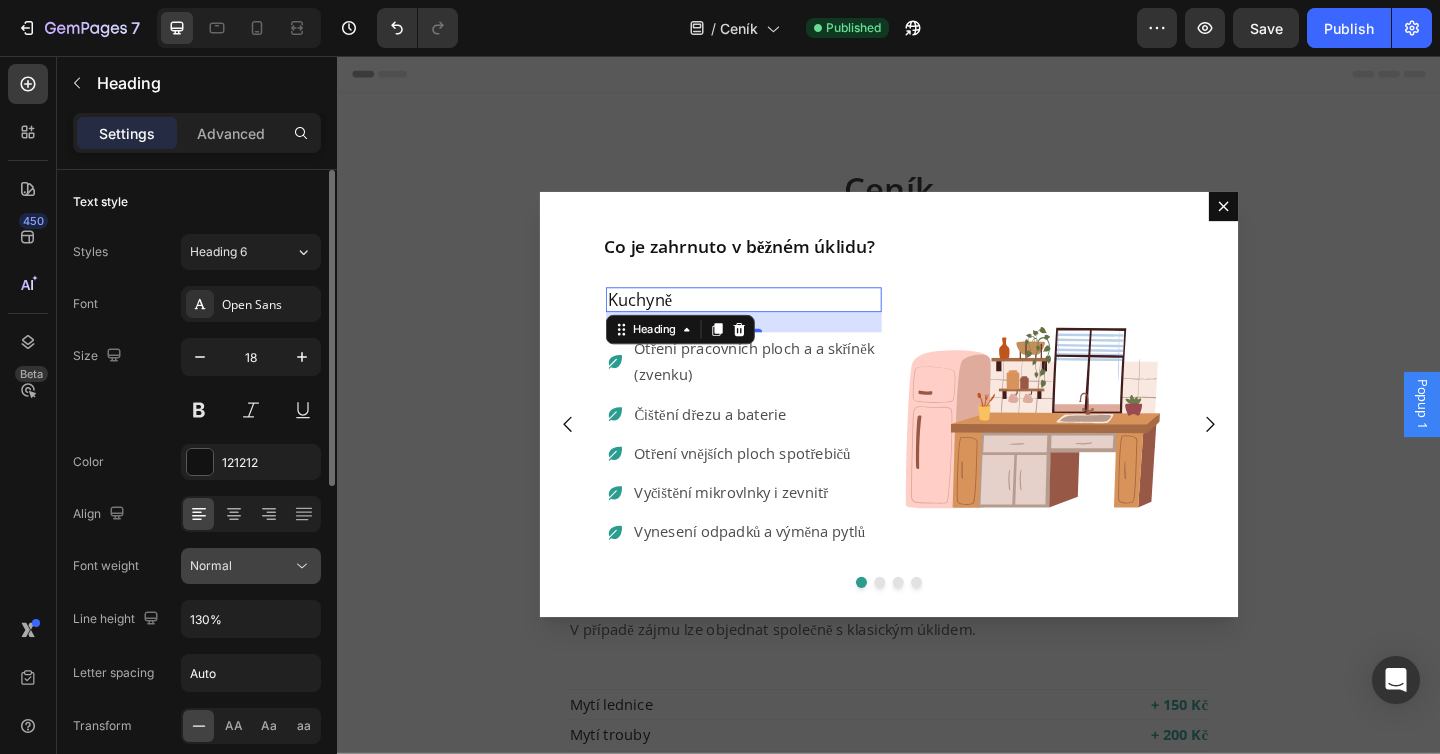 click on "Normal" at bounding box center (241, 566) 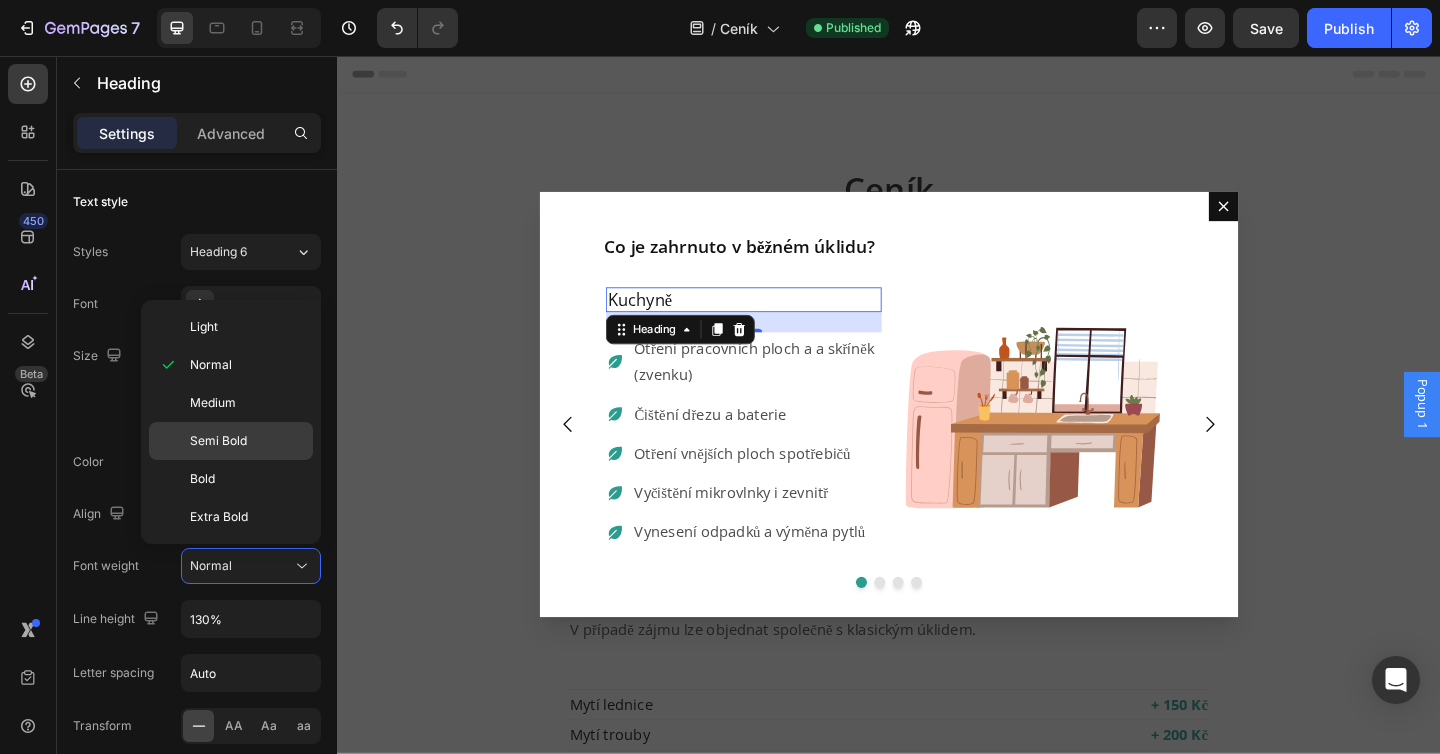 click on "Semi Bold" at bounding box center (247, 441) 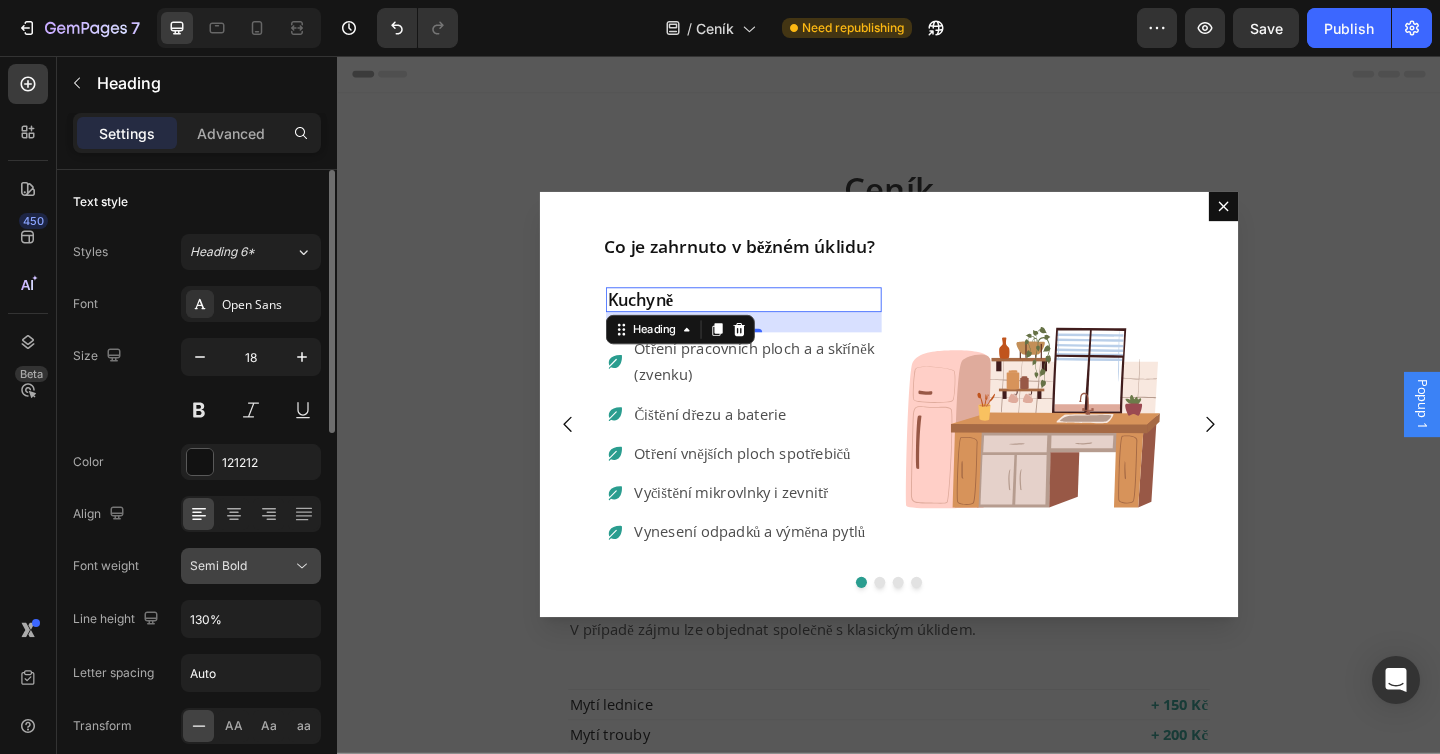 click on "Semi Bold" at bounding box center [241, 566] 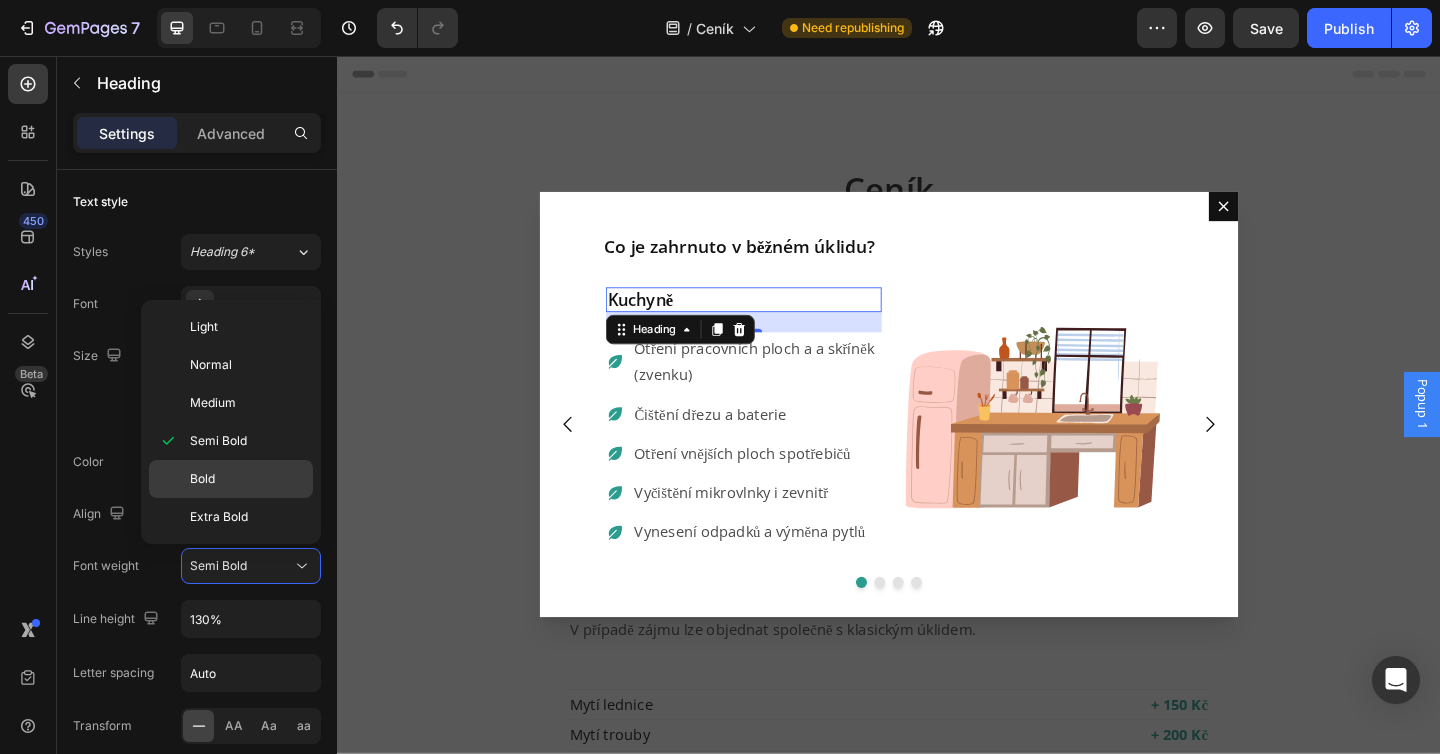click on "Bold" 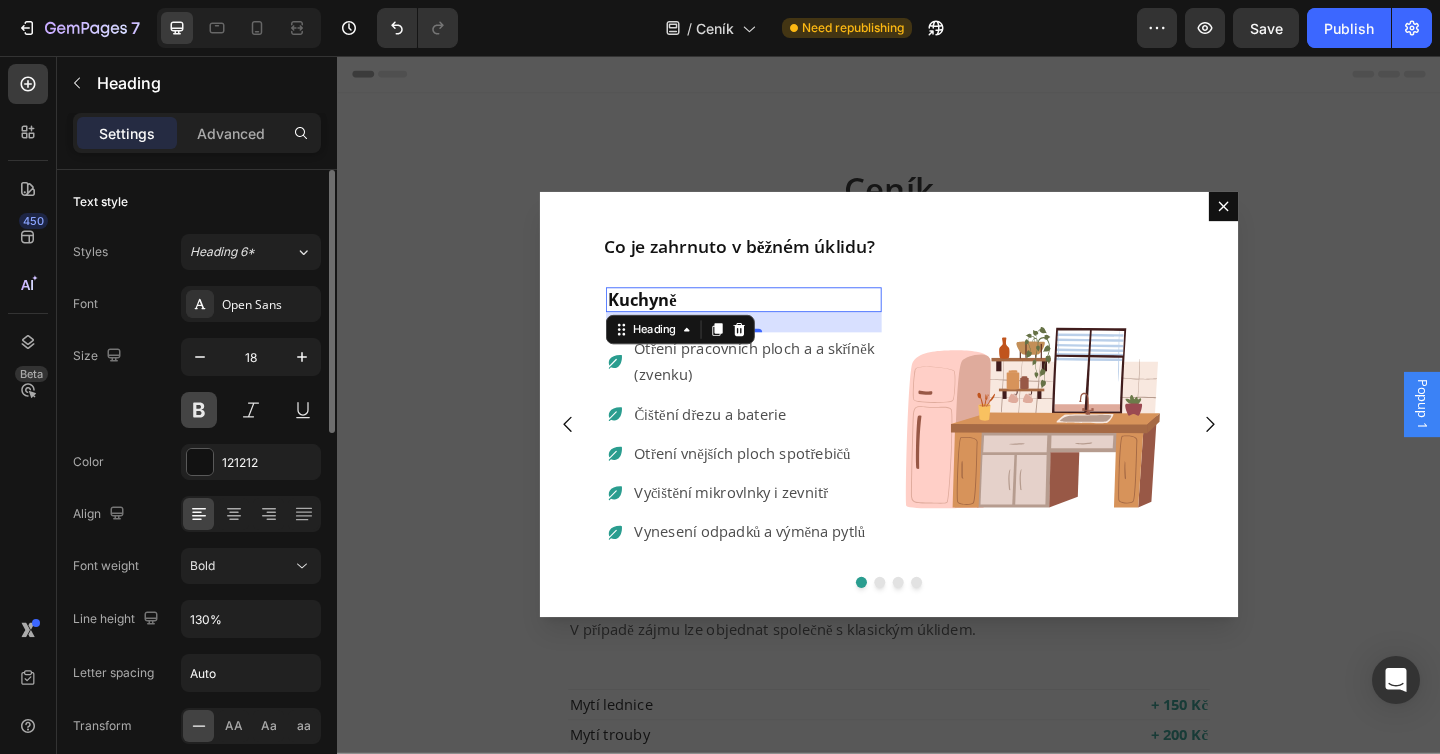 click at bounding box center [199, 410] 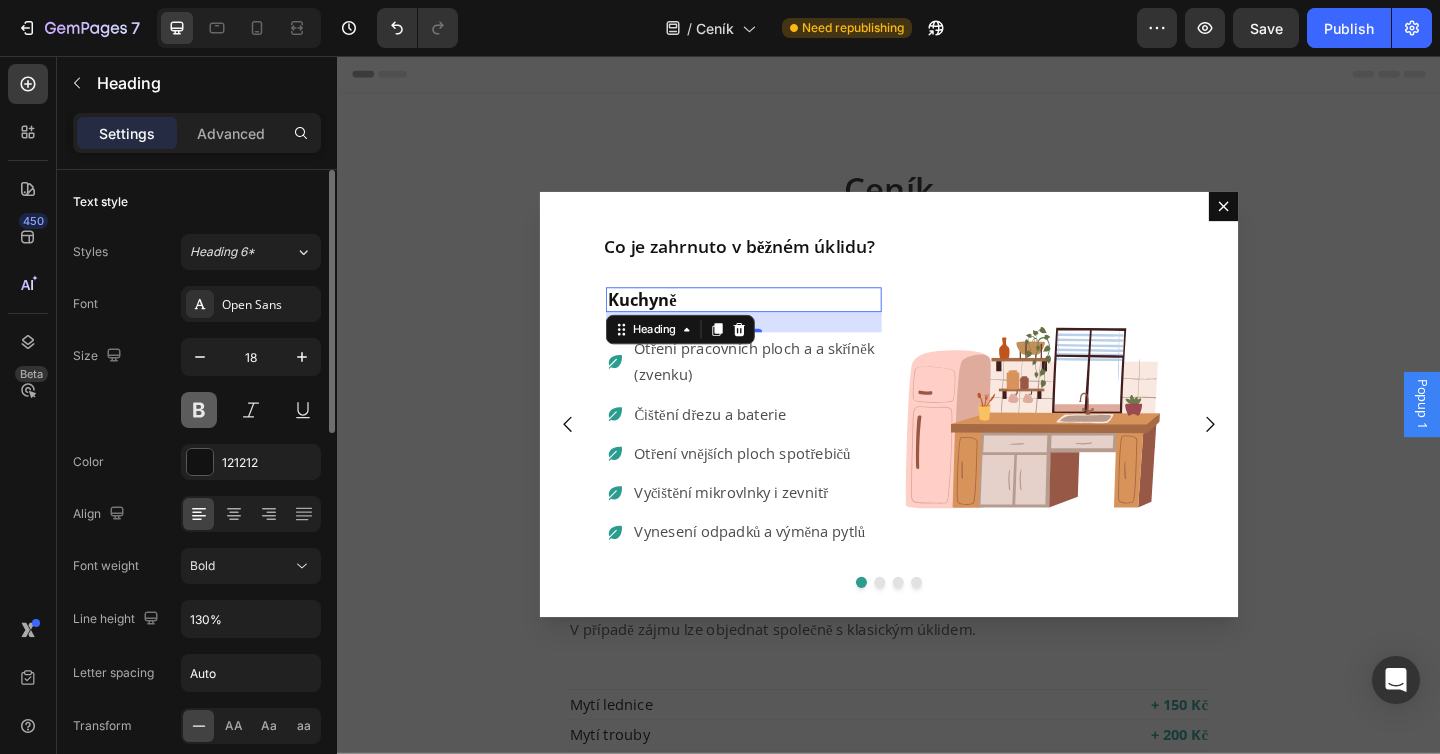 click at bounding box center (199, 410) 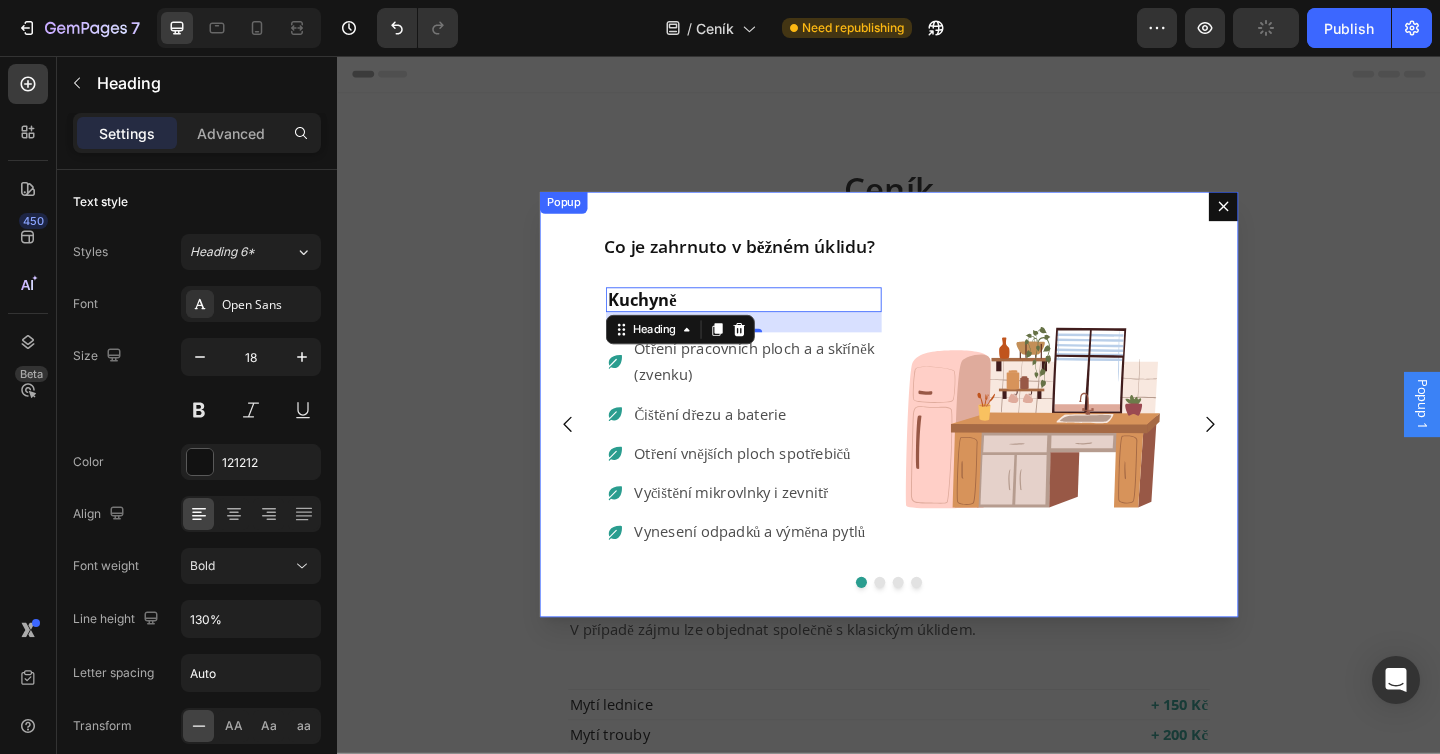 click on "Co je zahrnuto v běžném úklidu?" at bounding box center (937, 264) 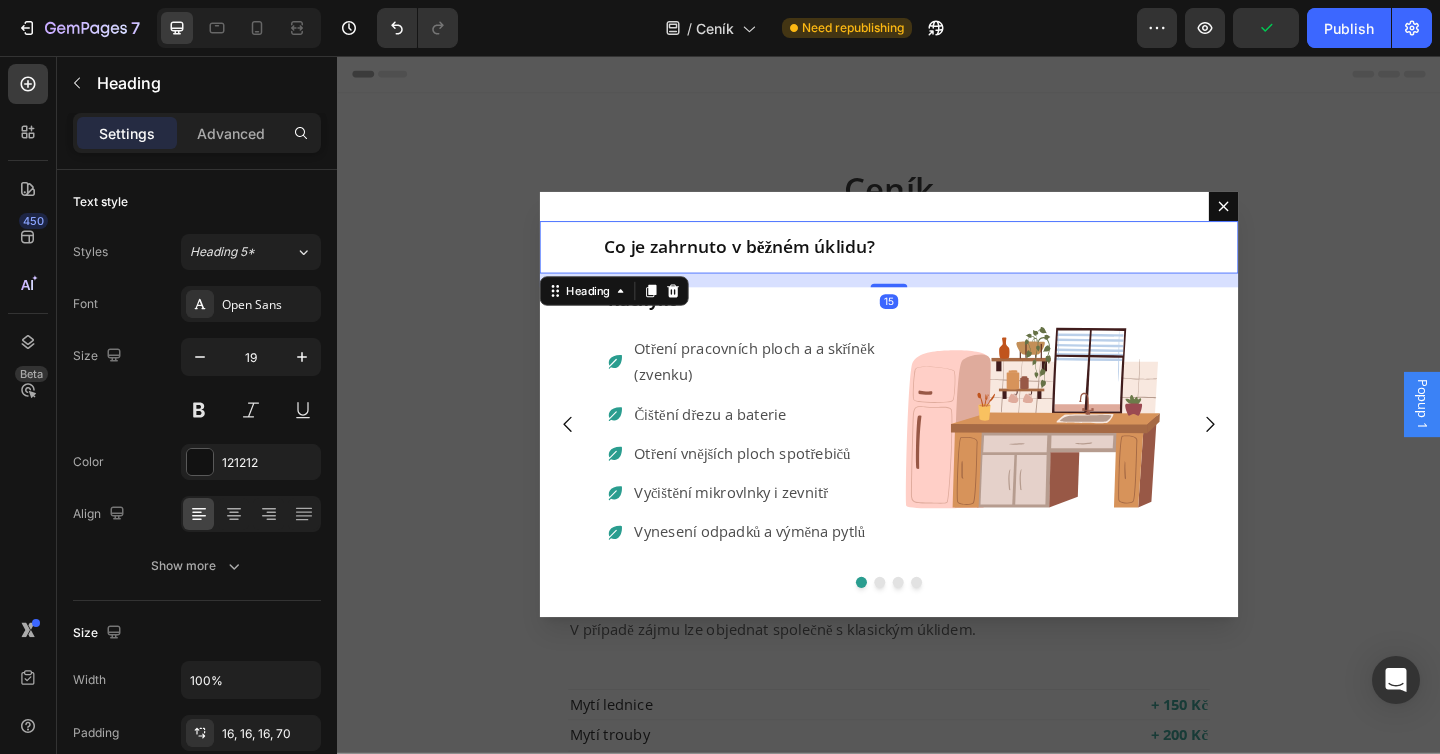 click on "Co je zahrnuto v běžném úklidu?" at bounding box center [937, 264] 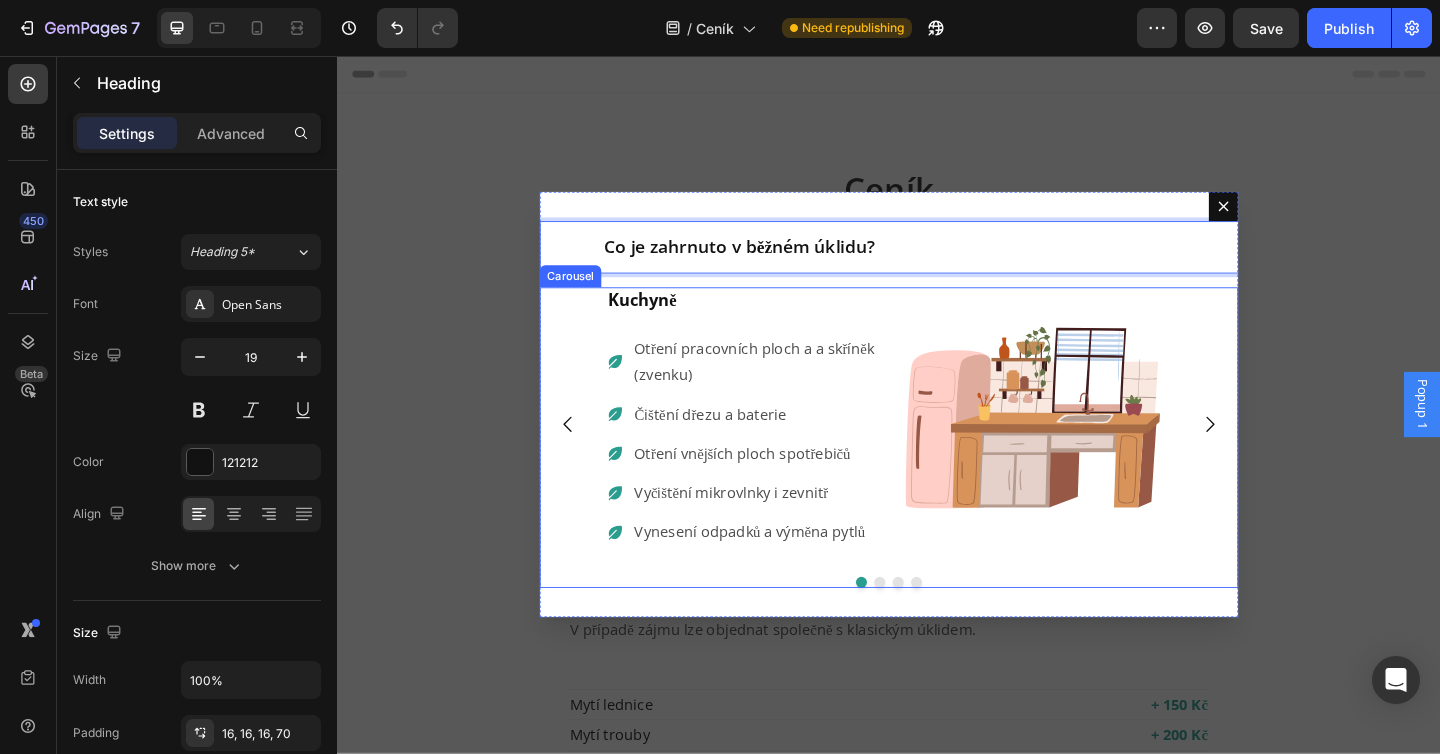 click 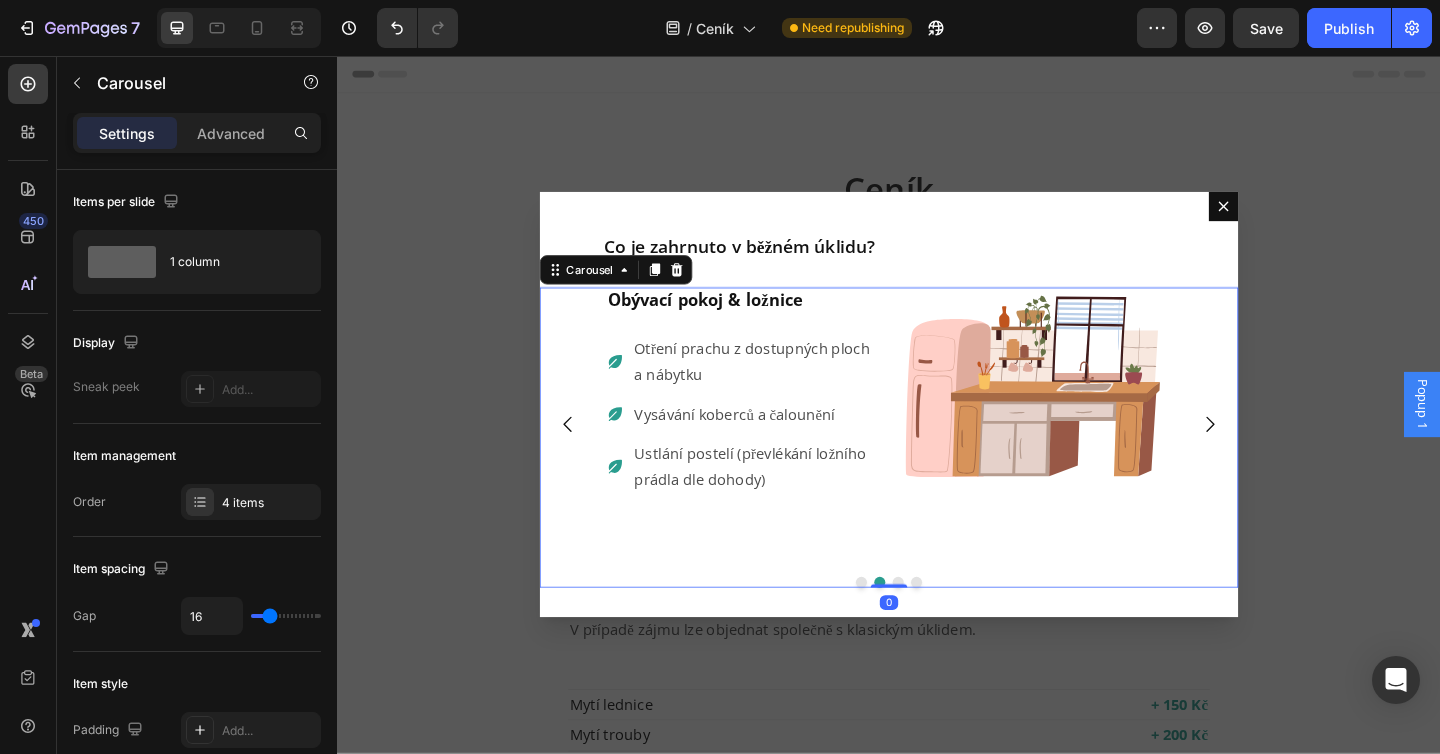 click 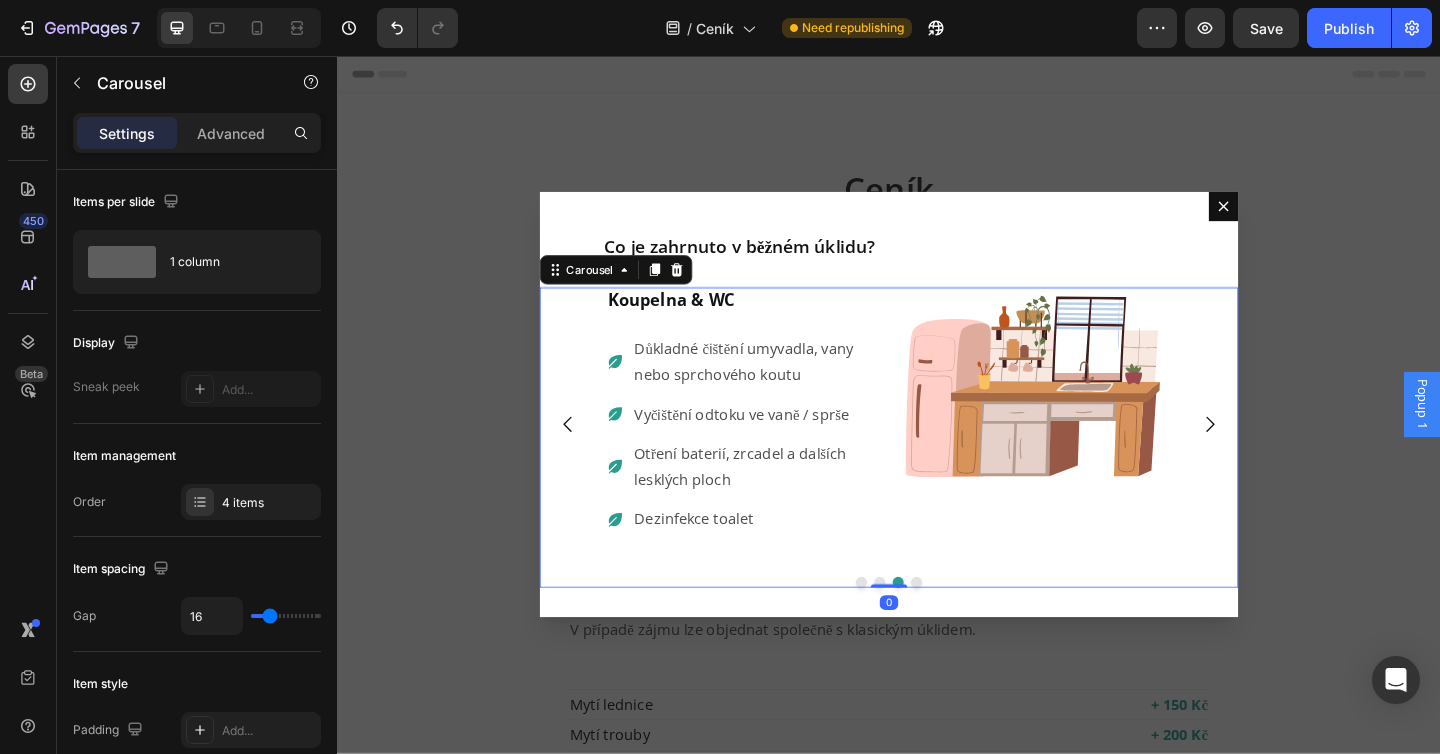 click 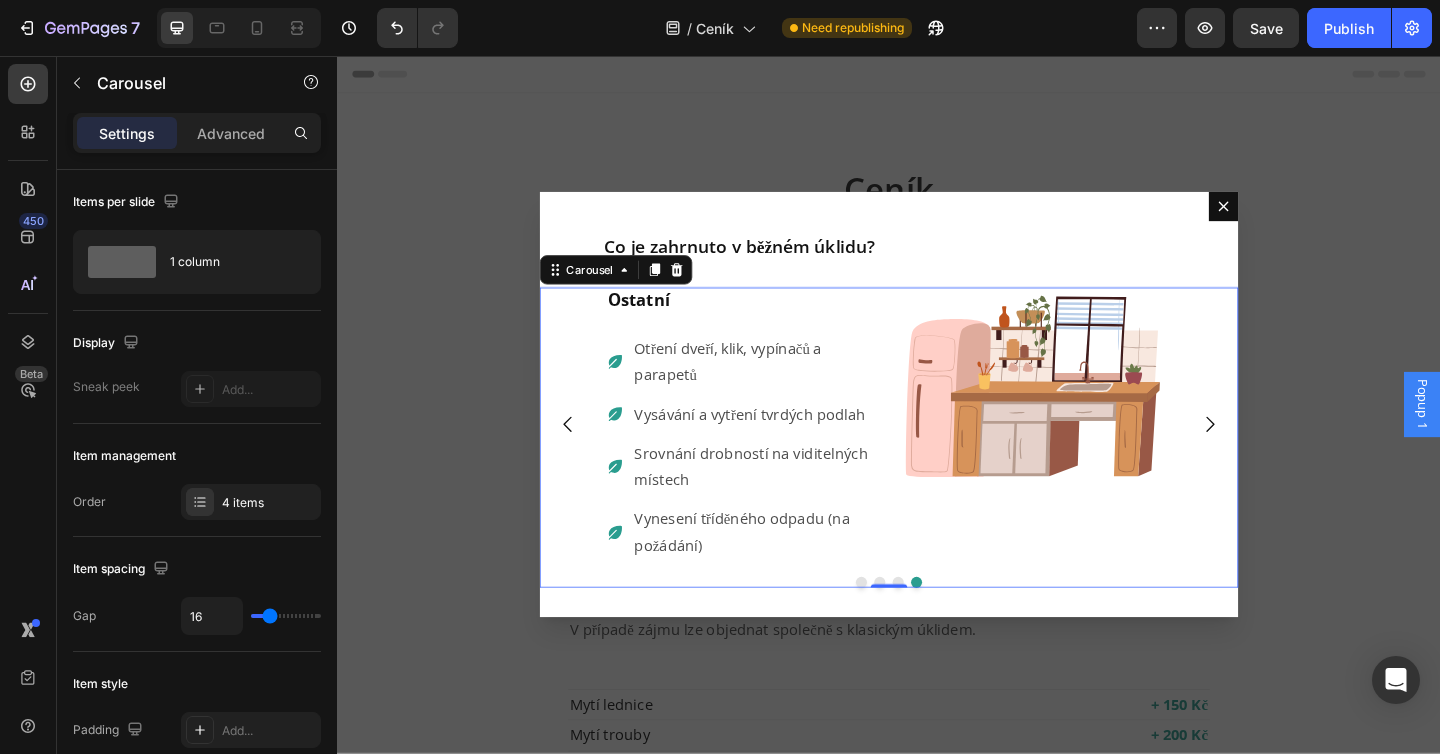 click 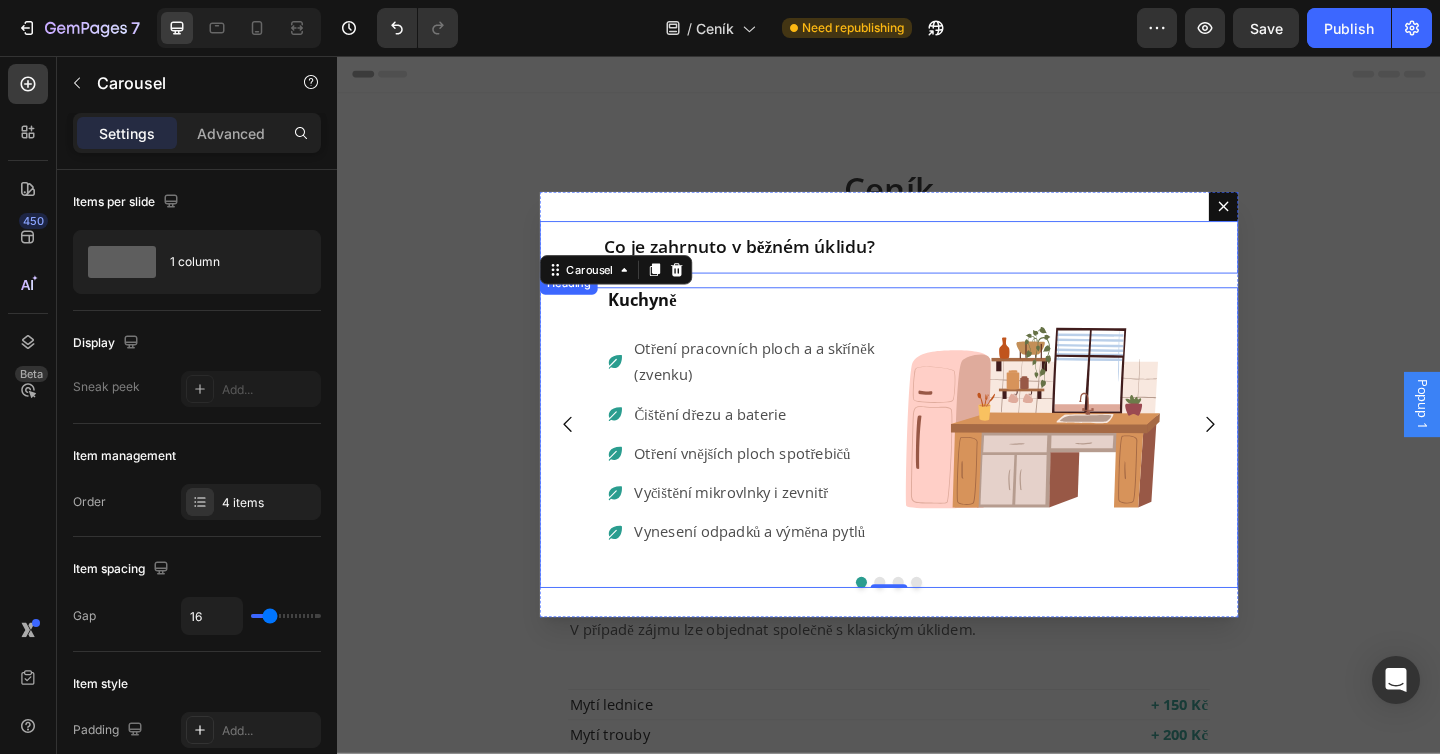click on "Co je zahrnuto v běžném úklidu?" at bounding box center (964, 264) 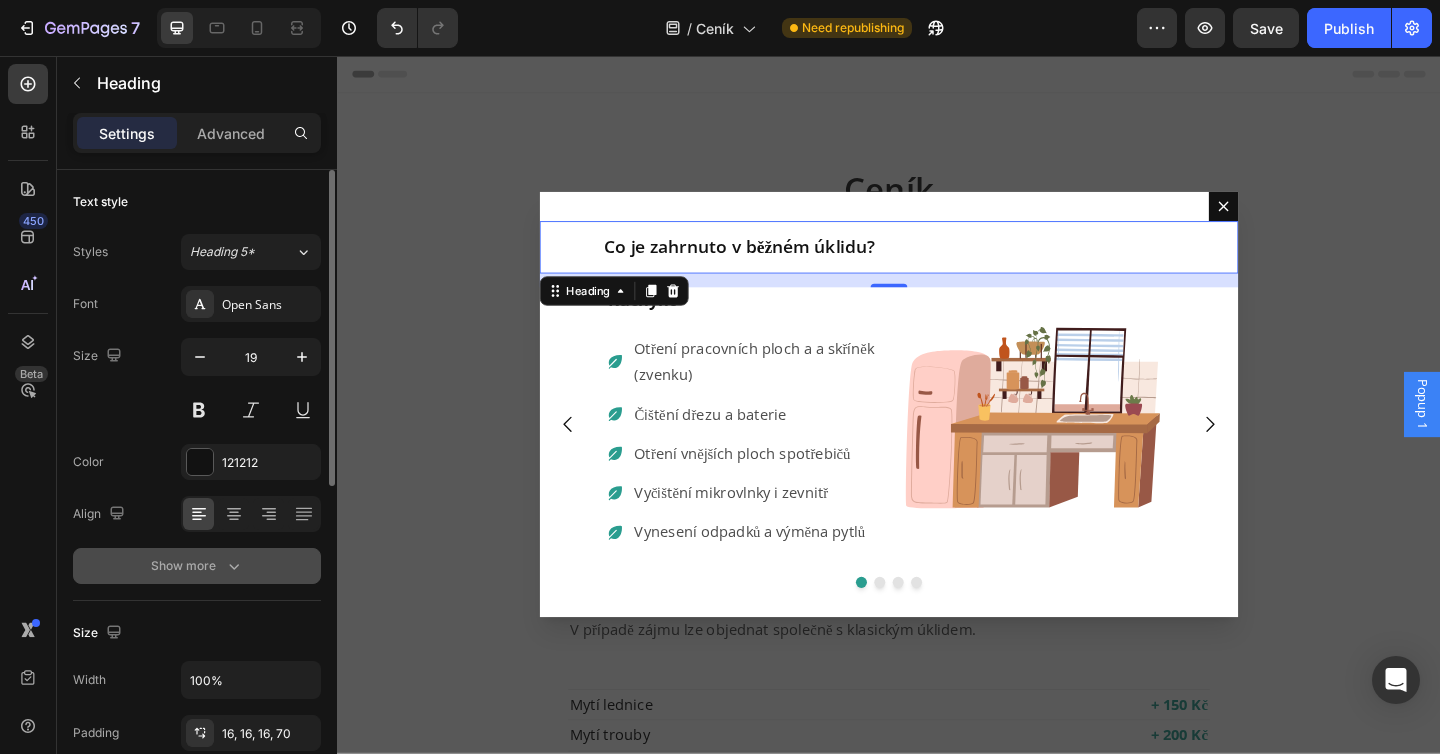 click on "Show more" at bounding box center [197, 566] 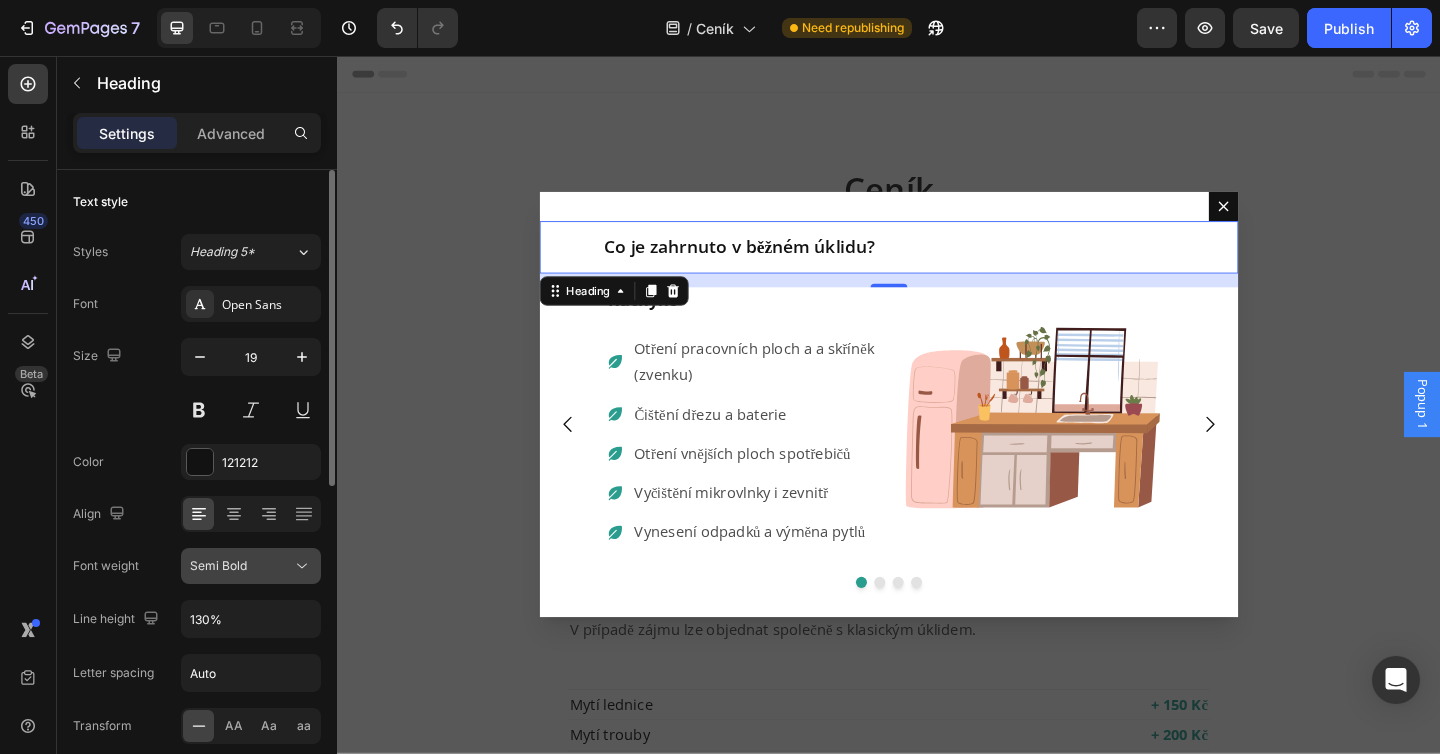 click on "Semi Bold" 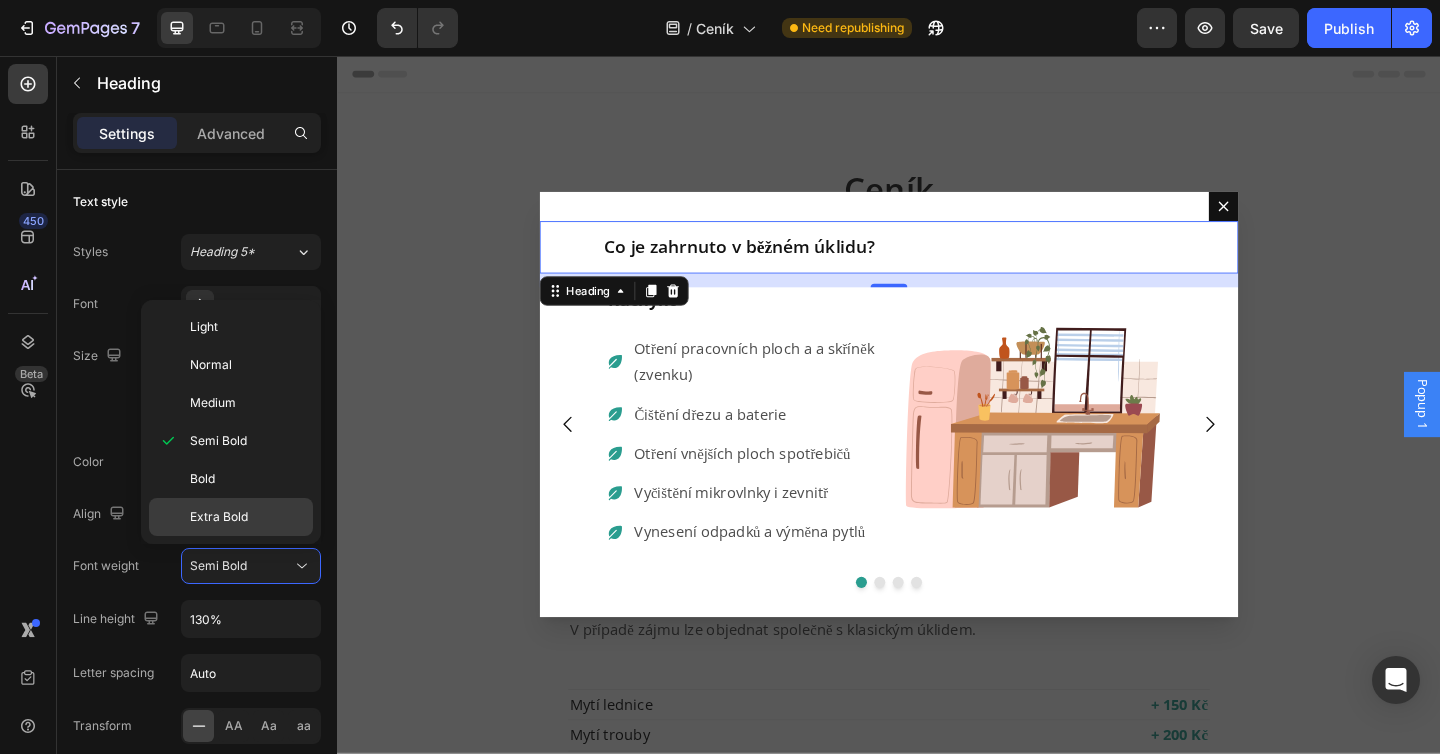 click on "Extra Bold" at bounding box center [219, 517] 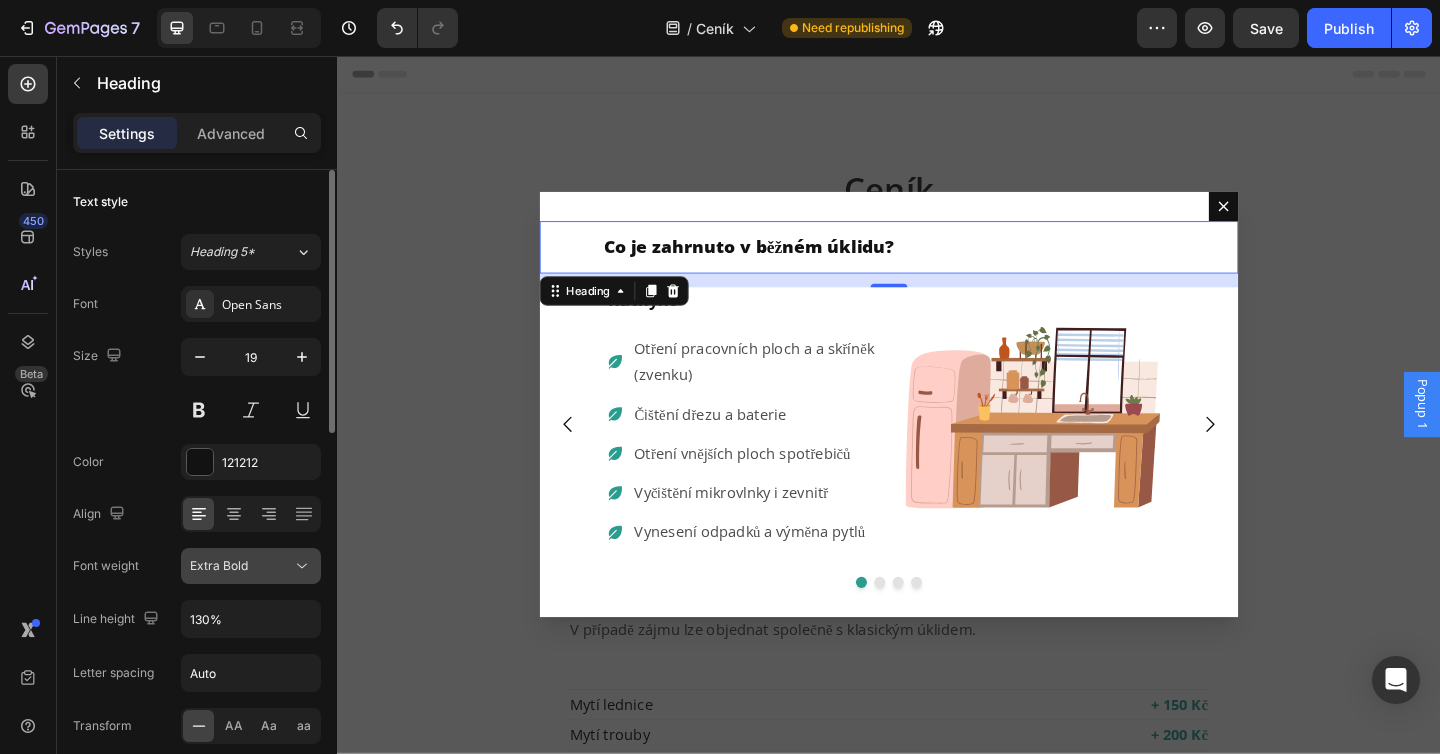 click on "Extra Bold" at bounding box center (219, 565) 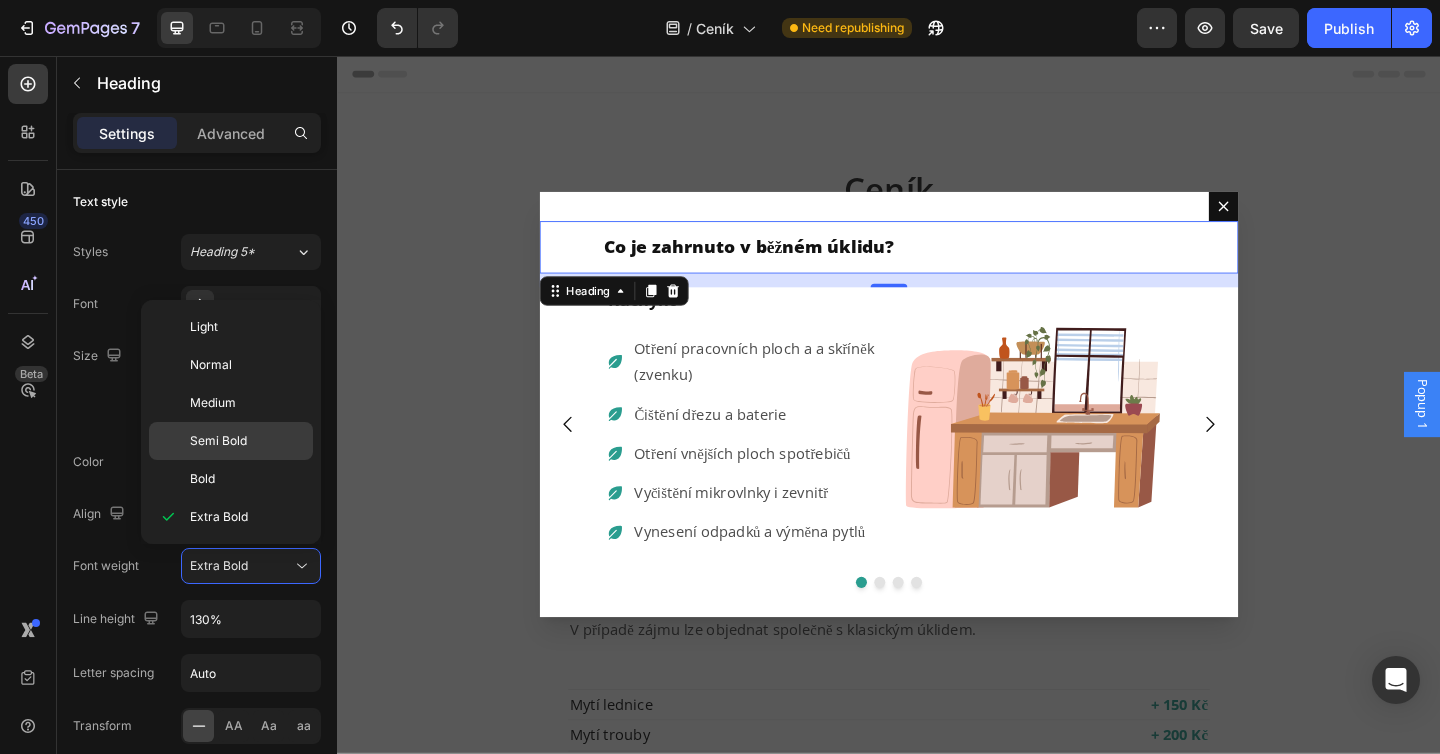 click on "Semi Bold" at bounding box center (218, 441) 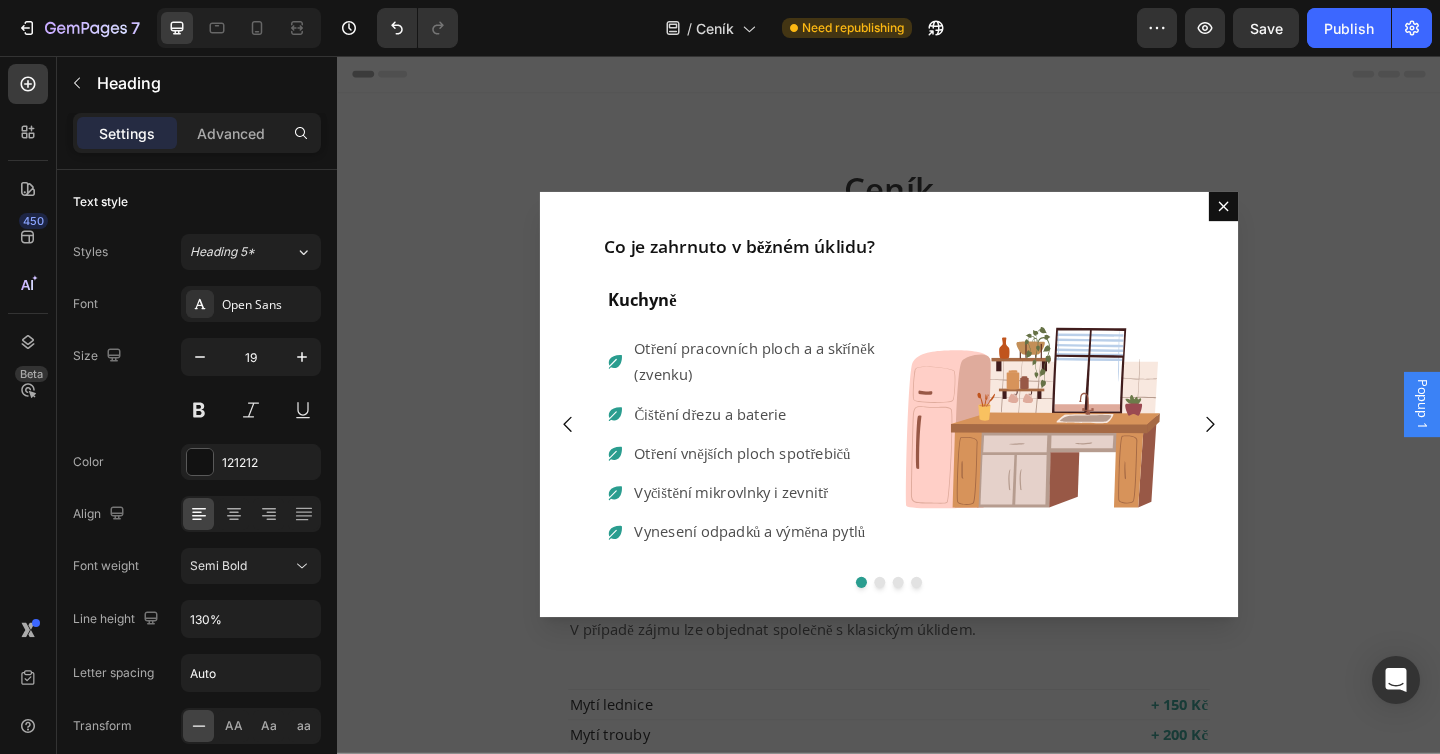 click at bounding box center (937, 435) 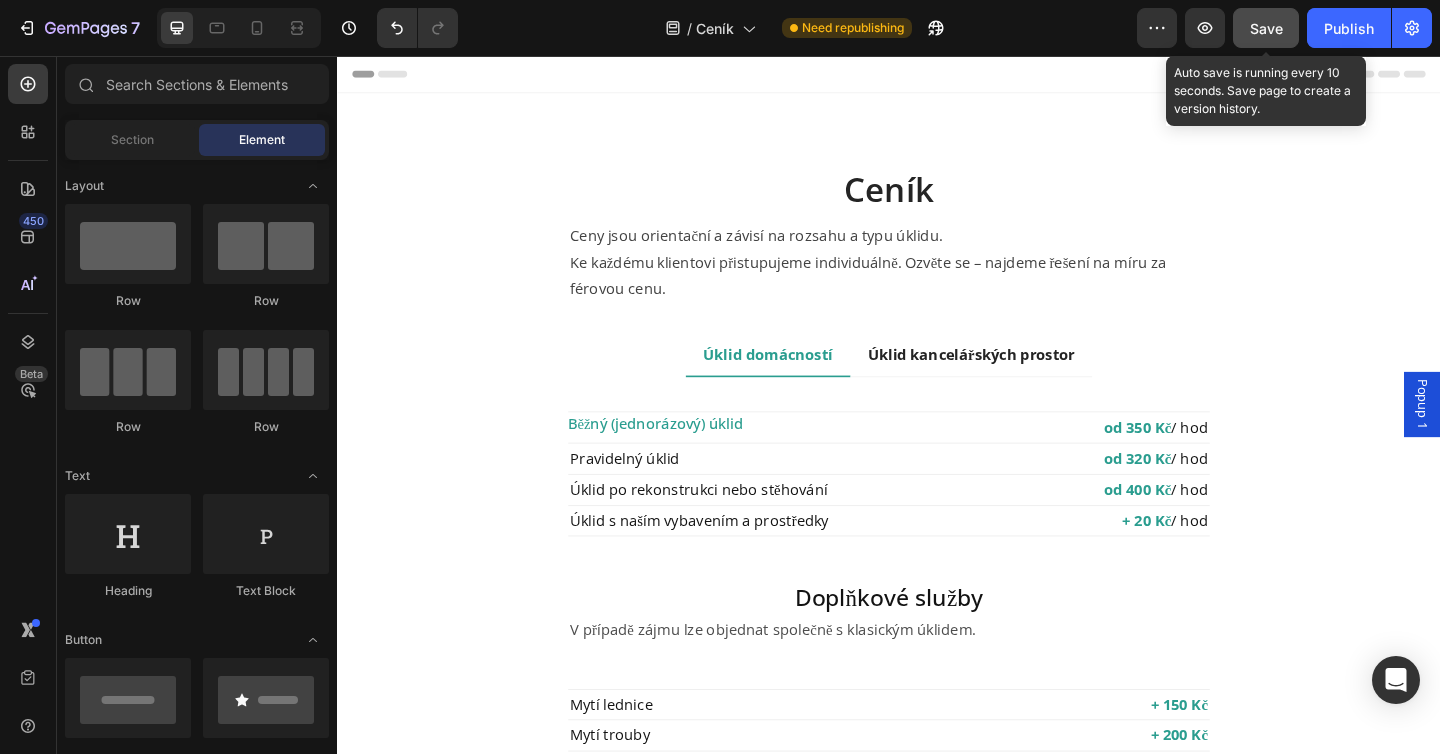 click on "Save" 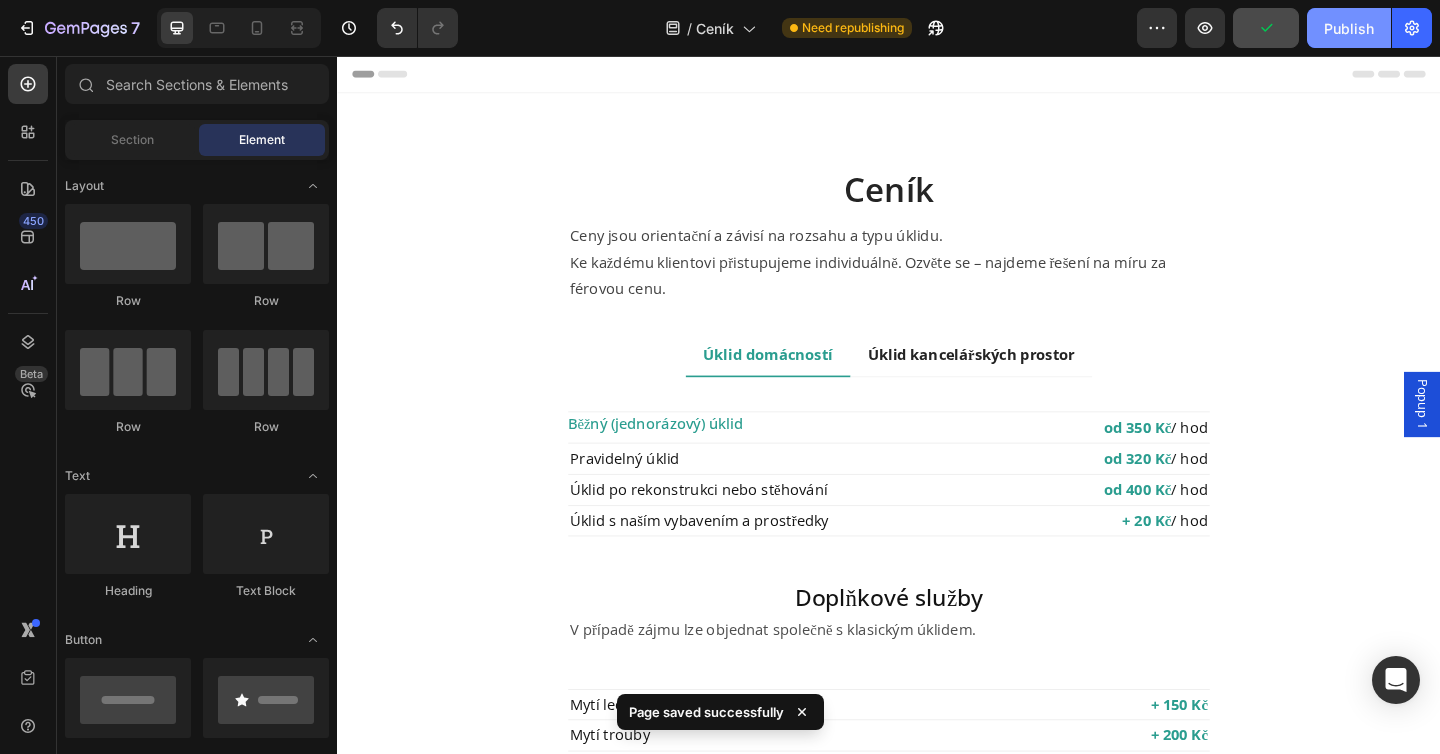 click on "Publish" at bounding box center [1349, 28] 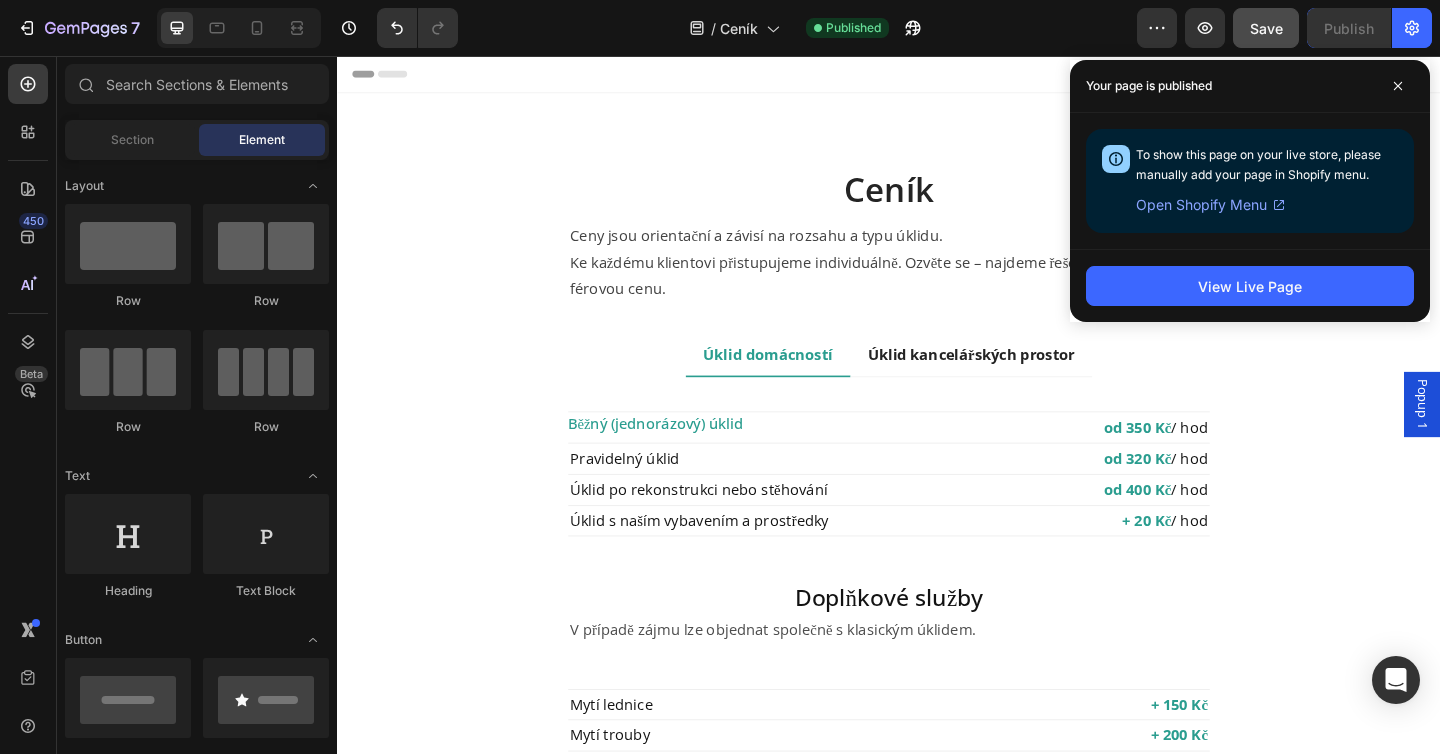 click on "Popup 1" at bounding box center (1517, 435) 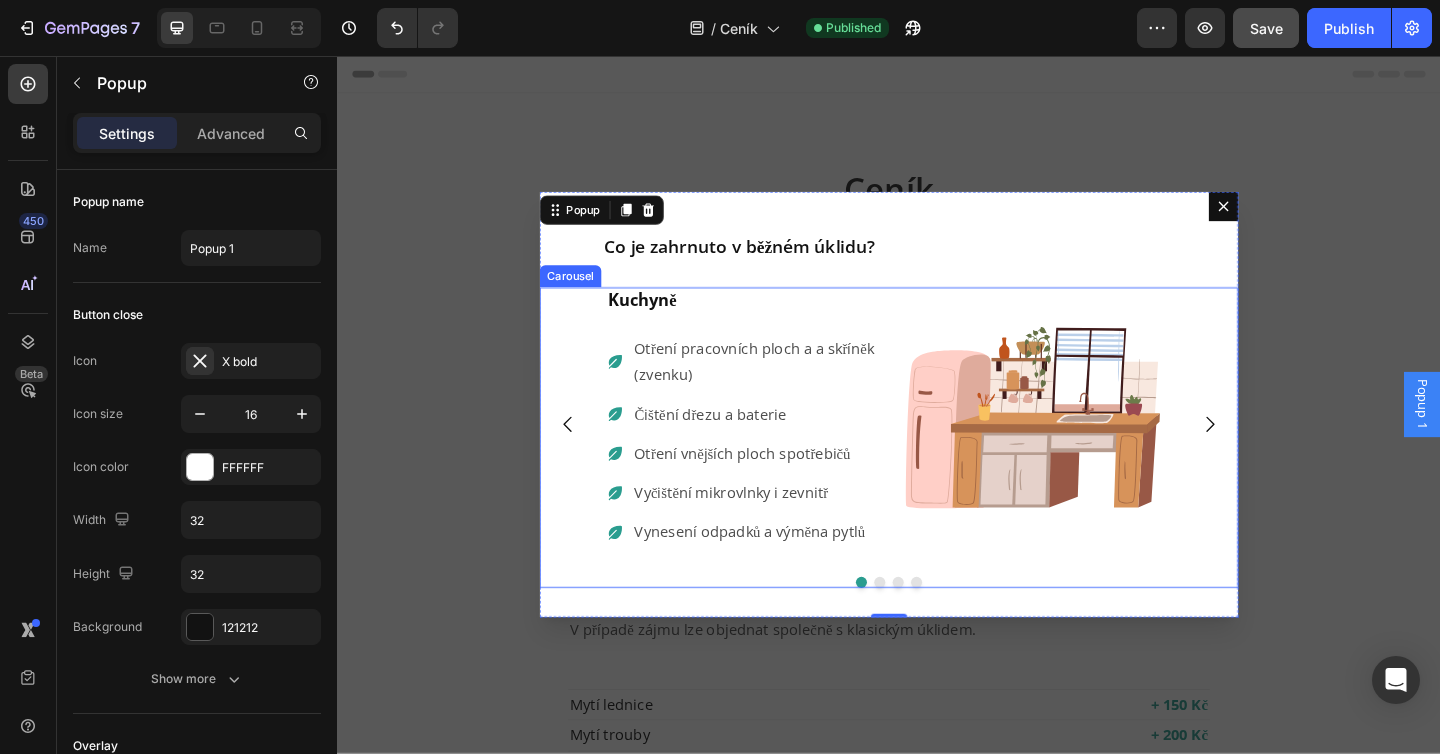 click 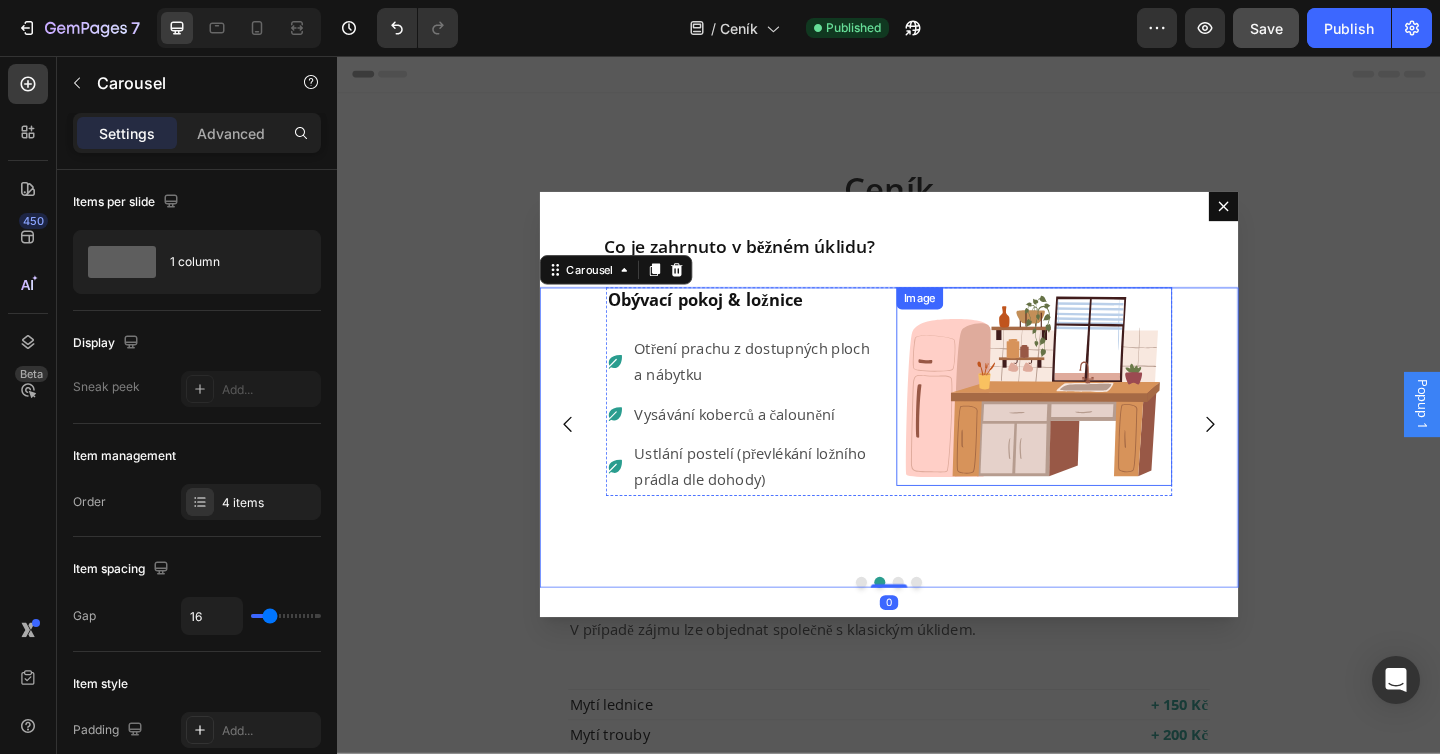 click at bounding box center (1095, 416) 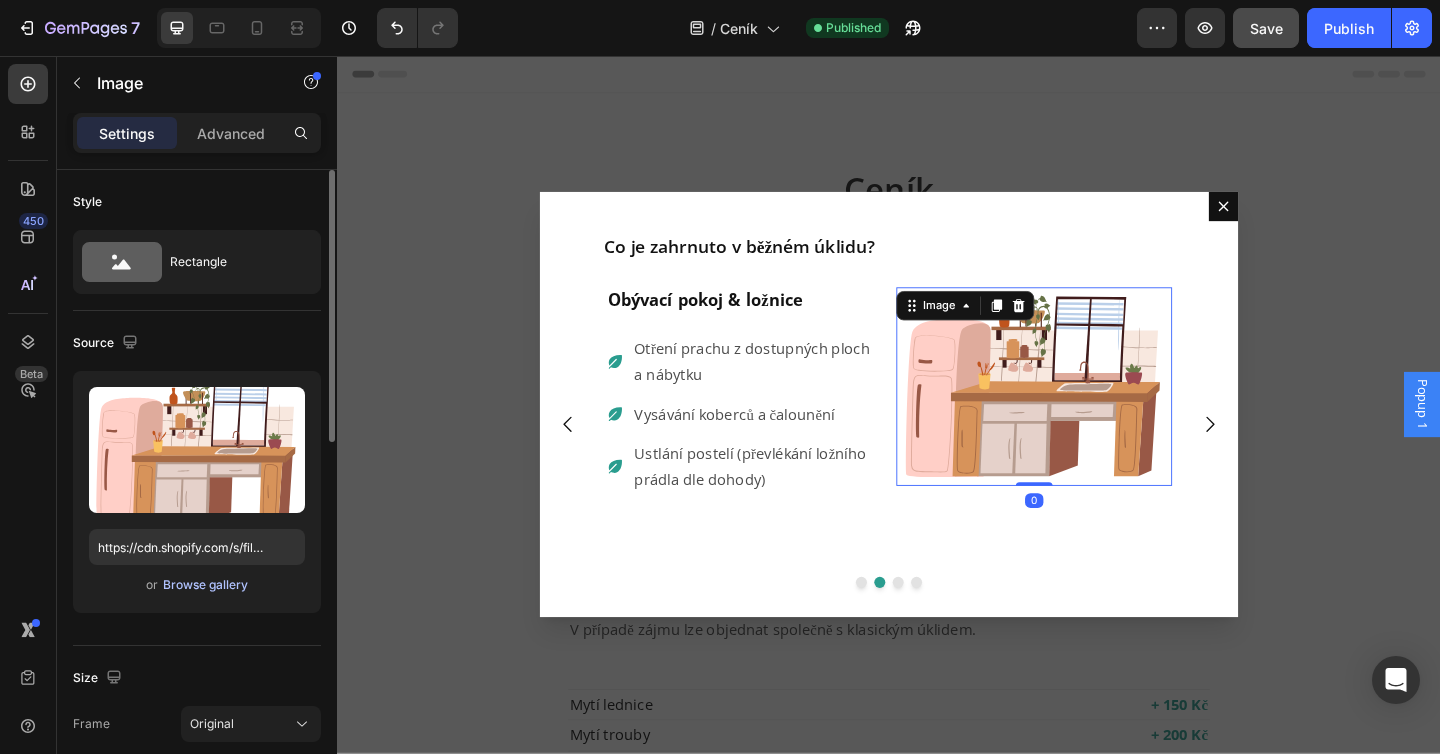 click on "Browse gallery" at bounding box center [205, 585] 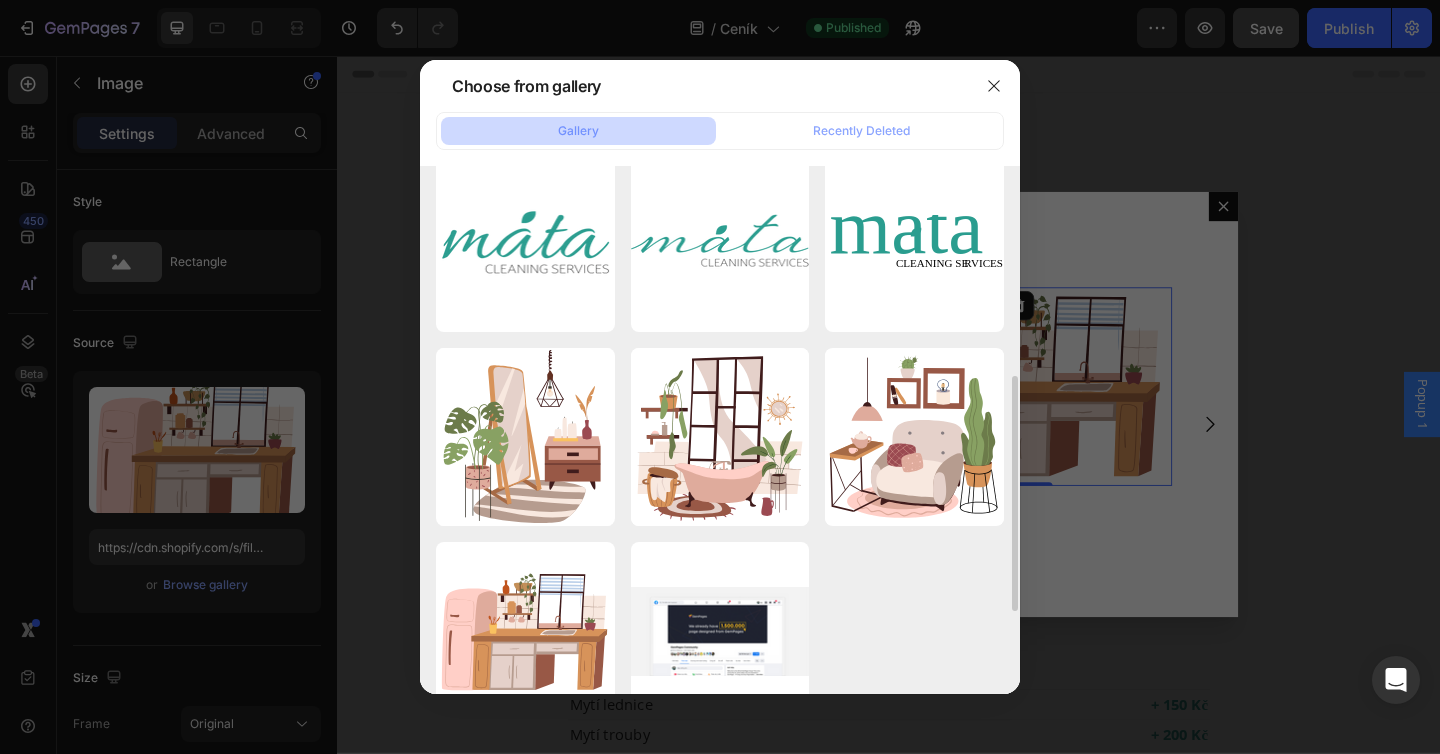 scroll, scrollTop: 628, scrollLeft: 0, axis: vertical 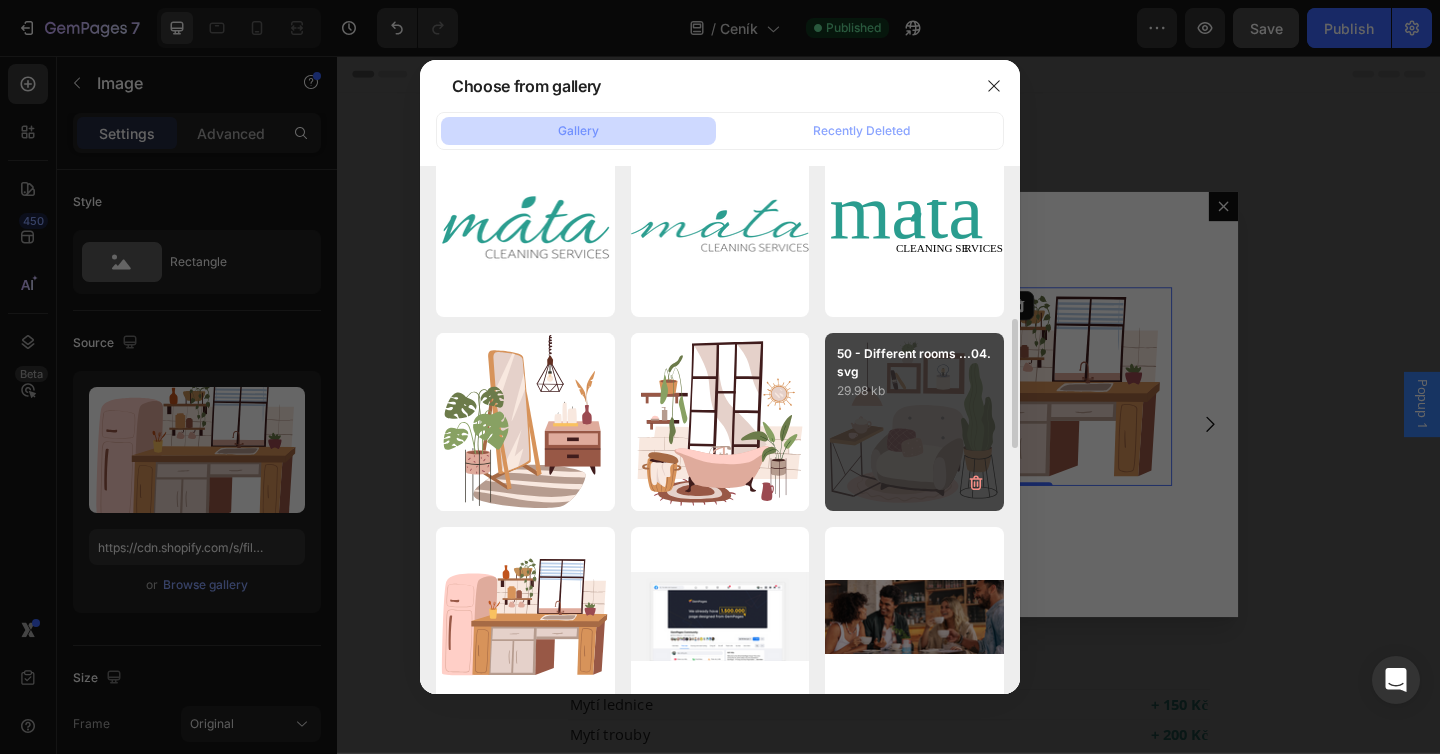 click on "29.98 kb" at bounding box center [914, 391] 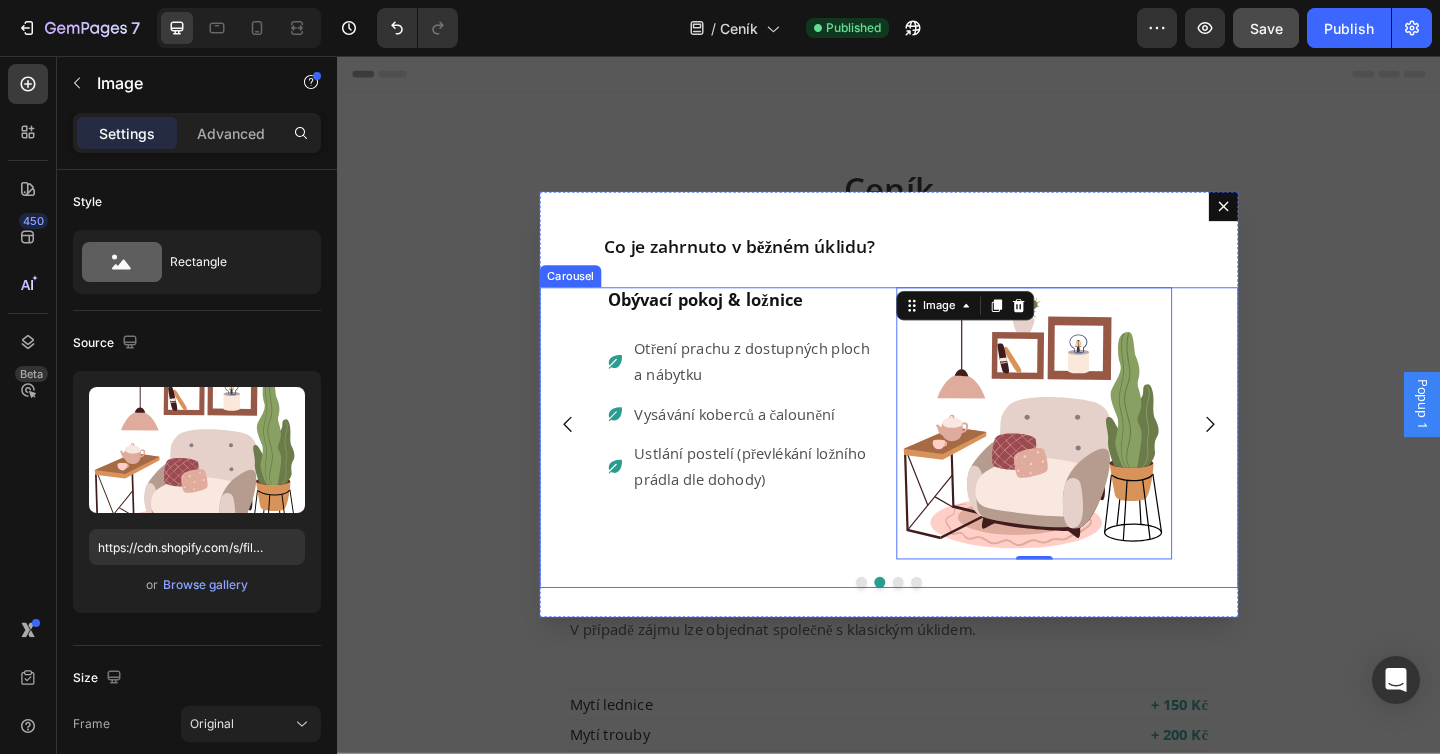 click 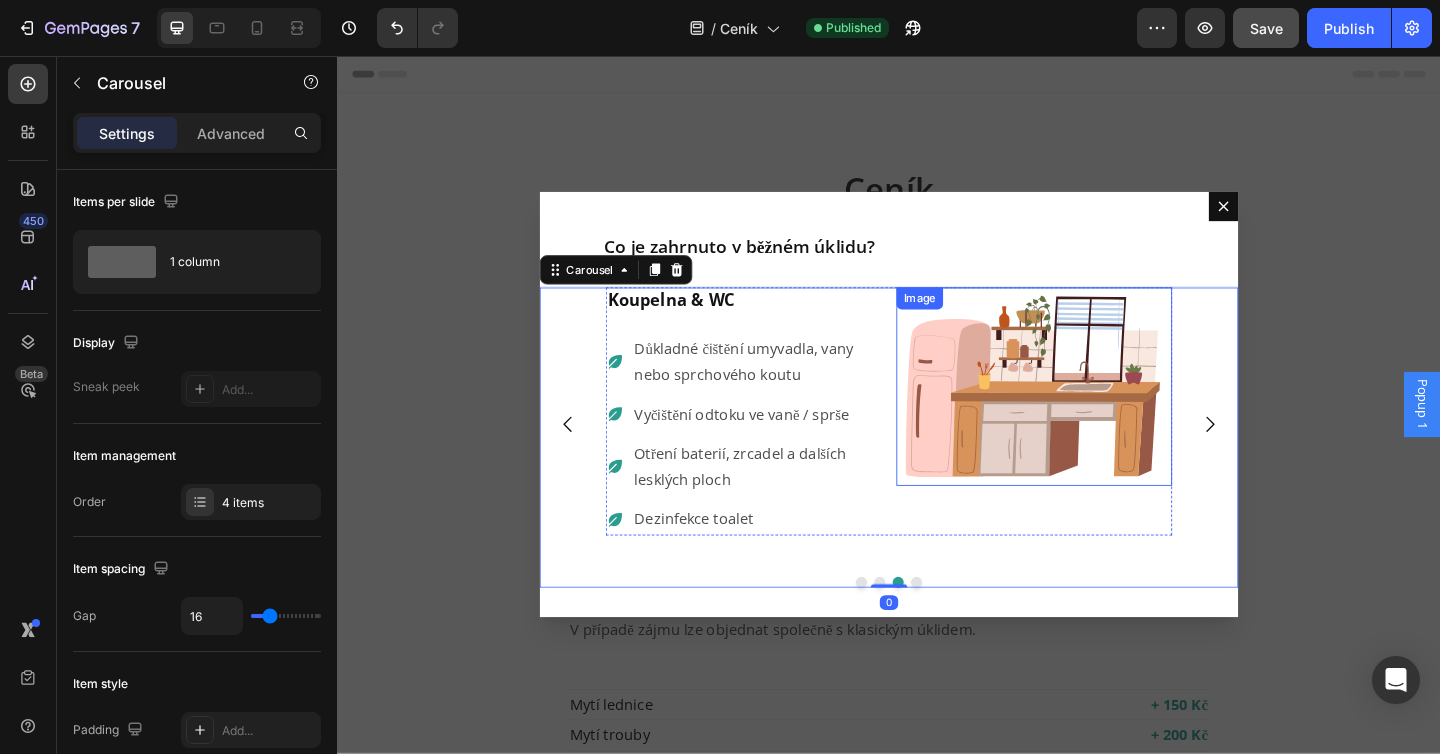 click at bounding box center [1095, 416] 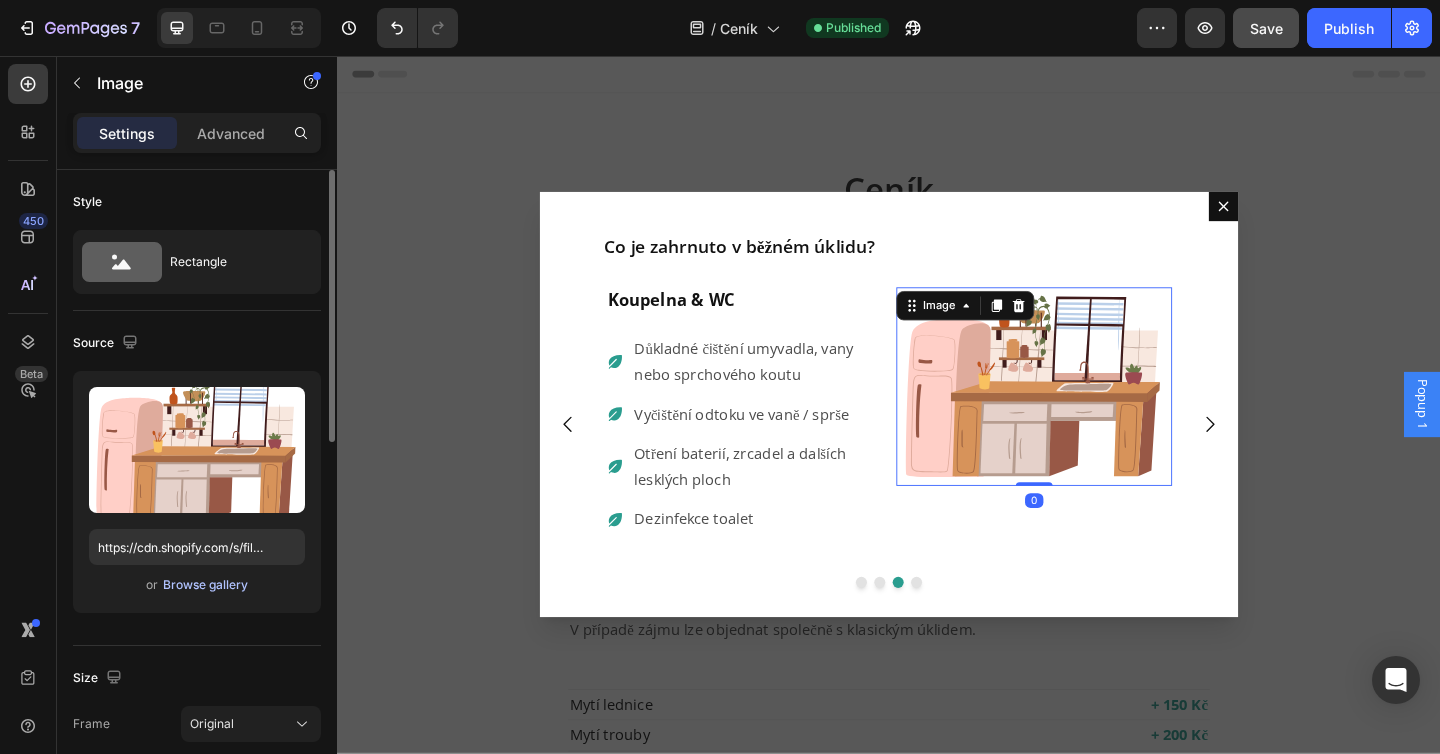 click on "Browse gallery" at bounding box center [205, 585] 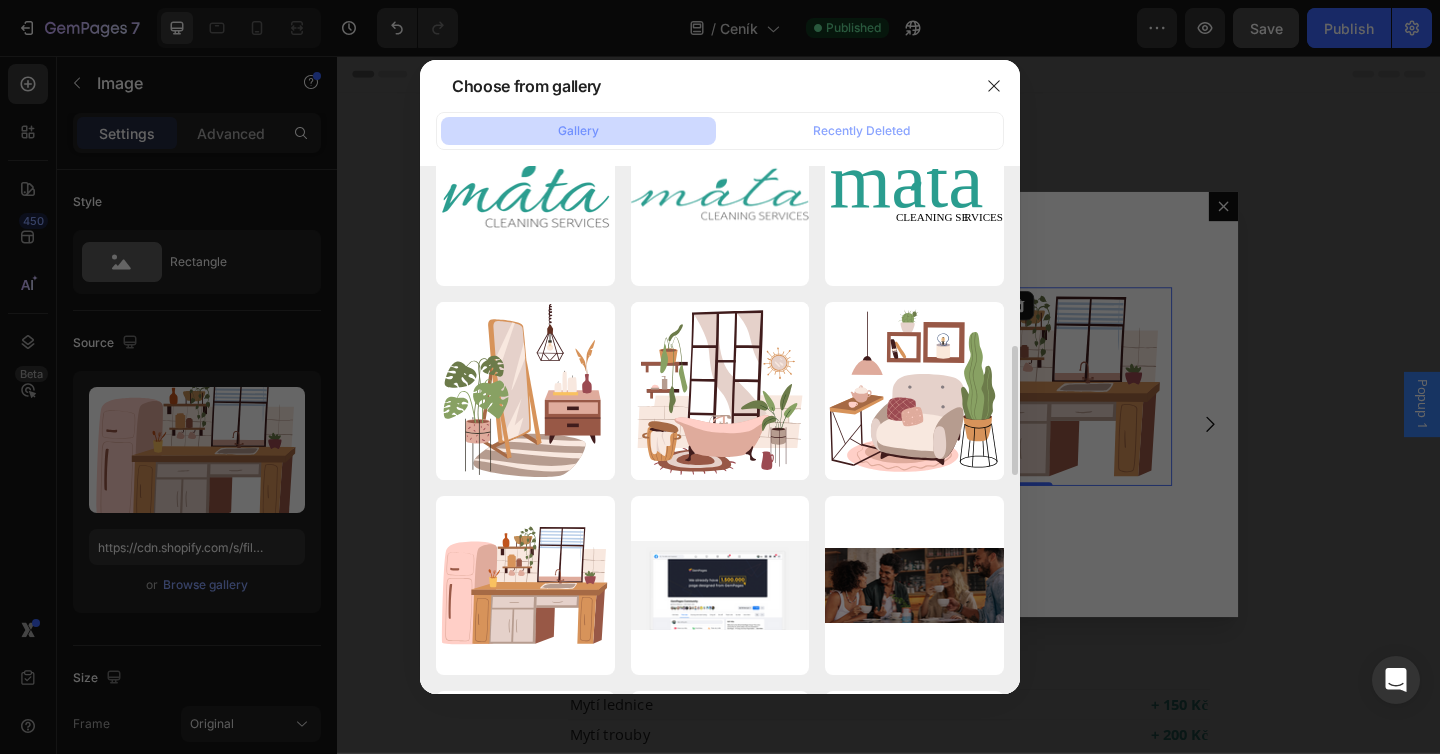 scroll, scrollTop: 674, scrollLeft: 0, axis: vertical 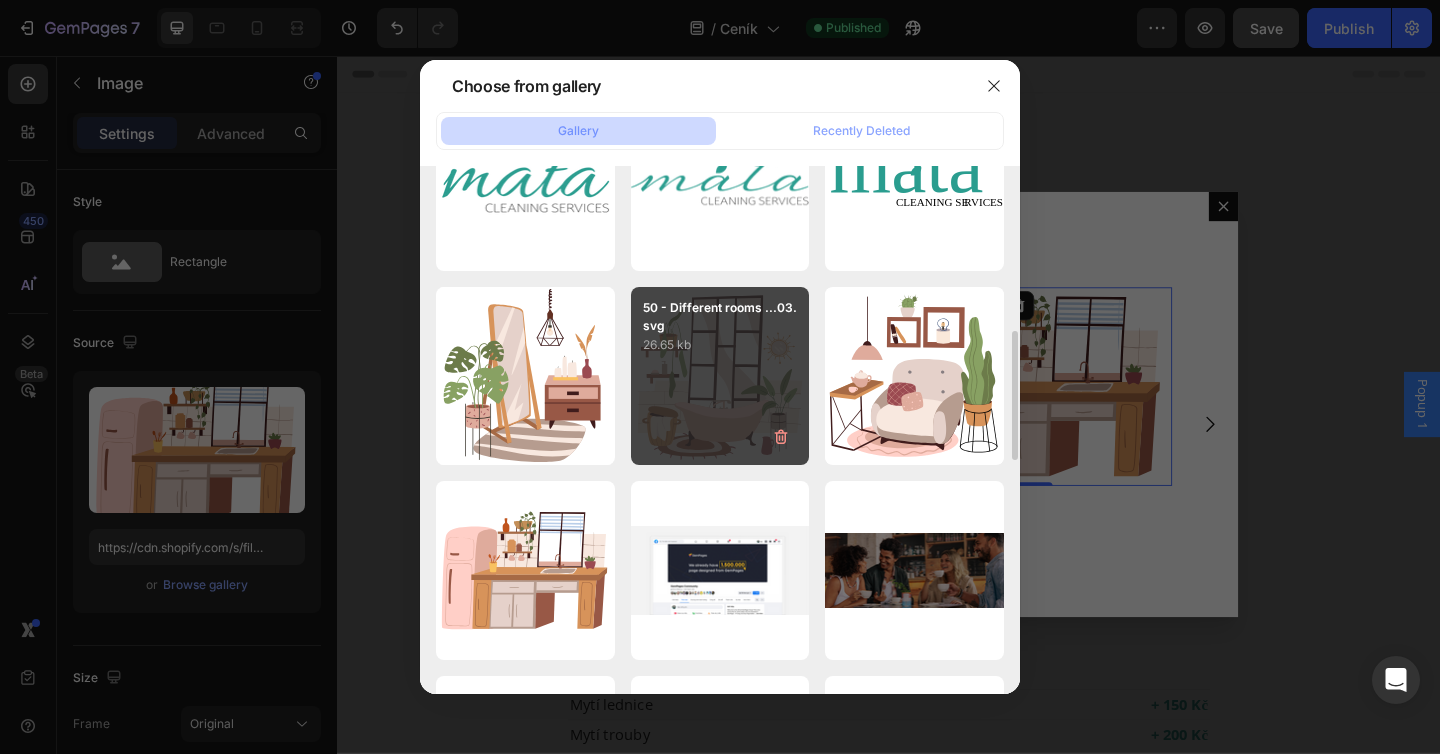 click on "50 - Different rooms ...03.svg 26.65 kb" at bounding box center [720, 376] 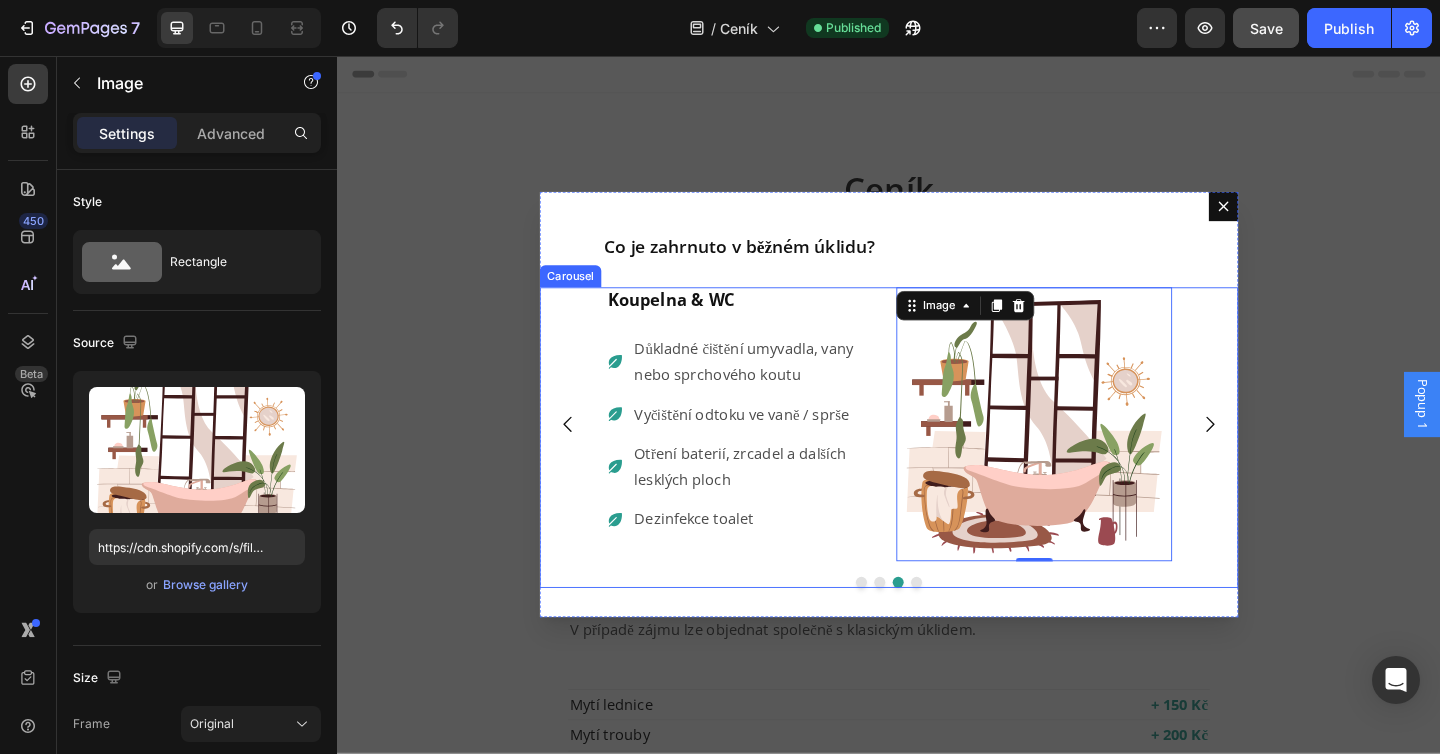click 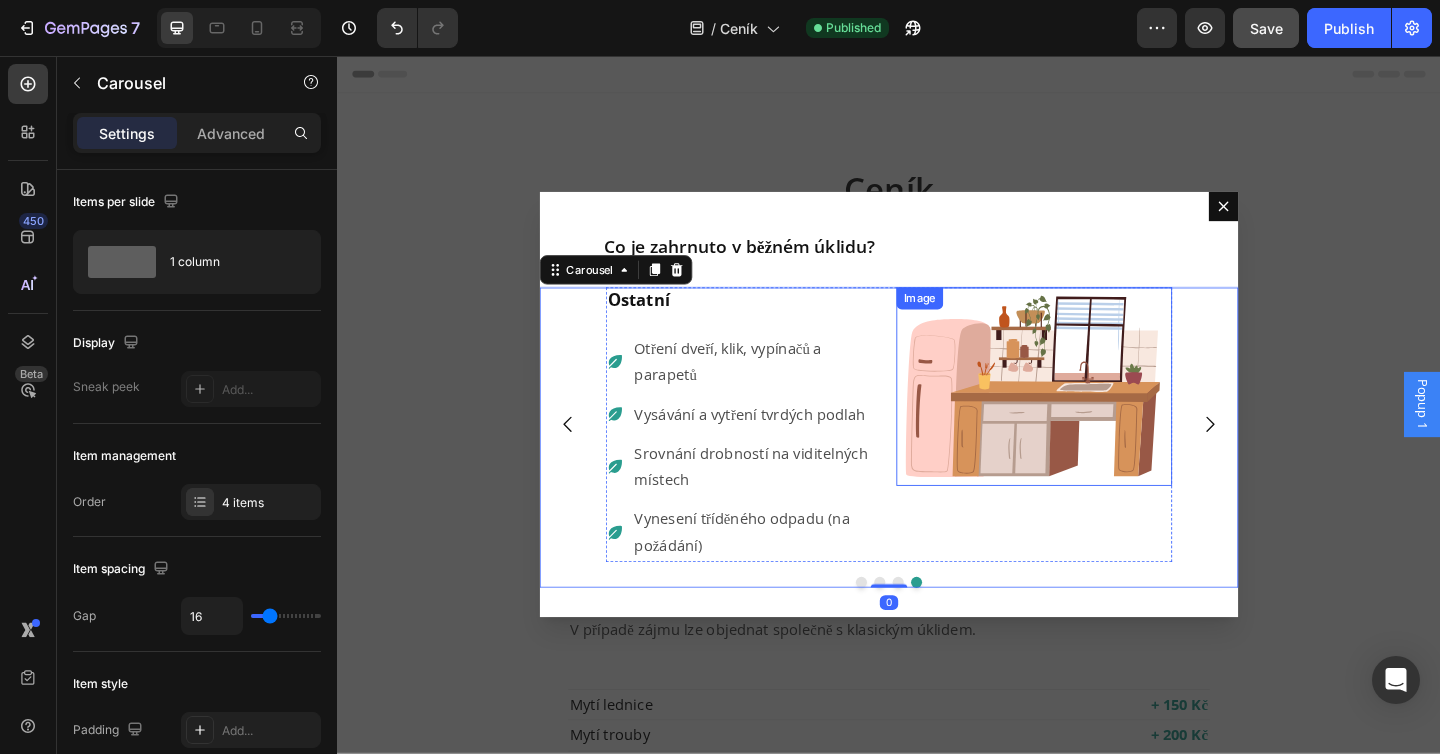 click at bounding box center [1095, 416] 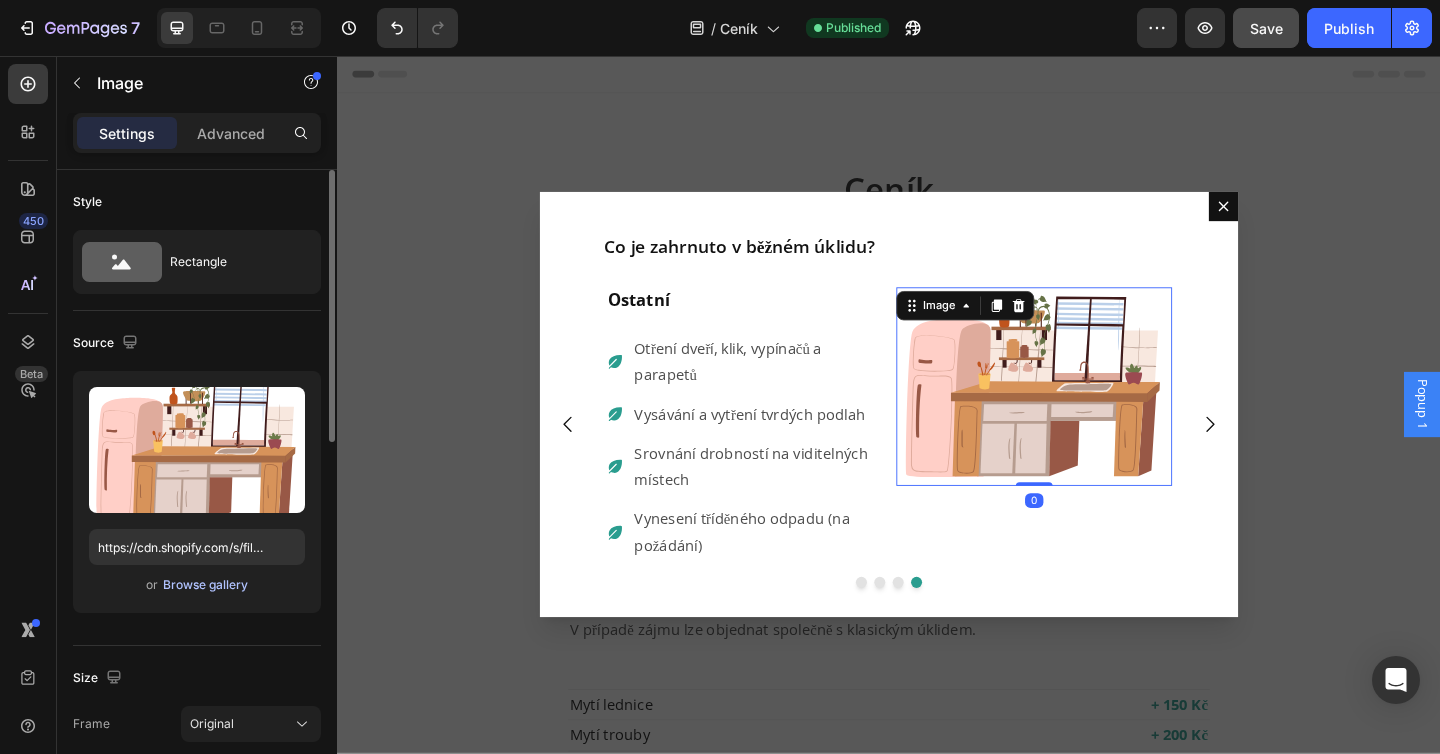 click on "Browse gallery" at bounding box center (205, 585) 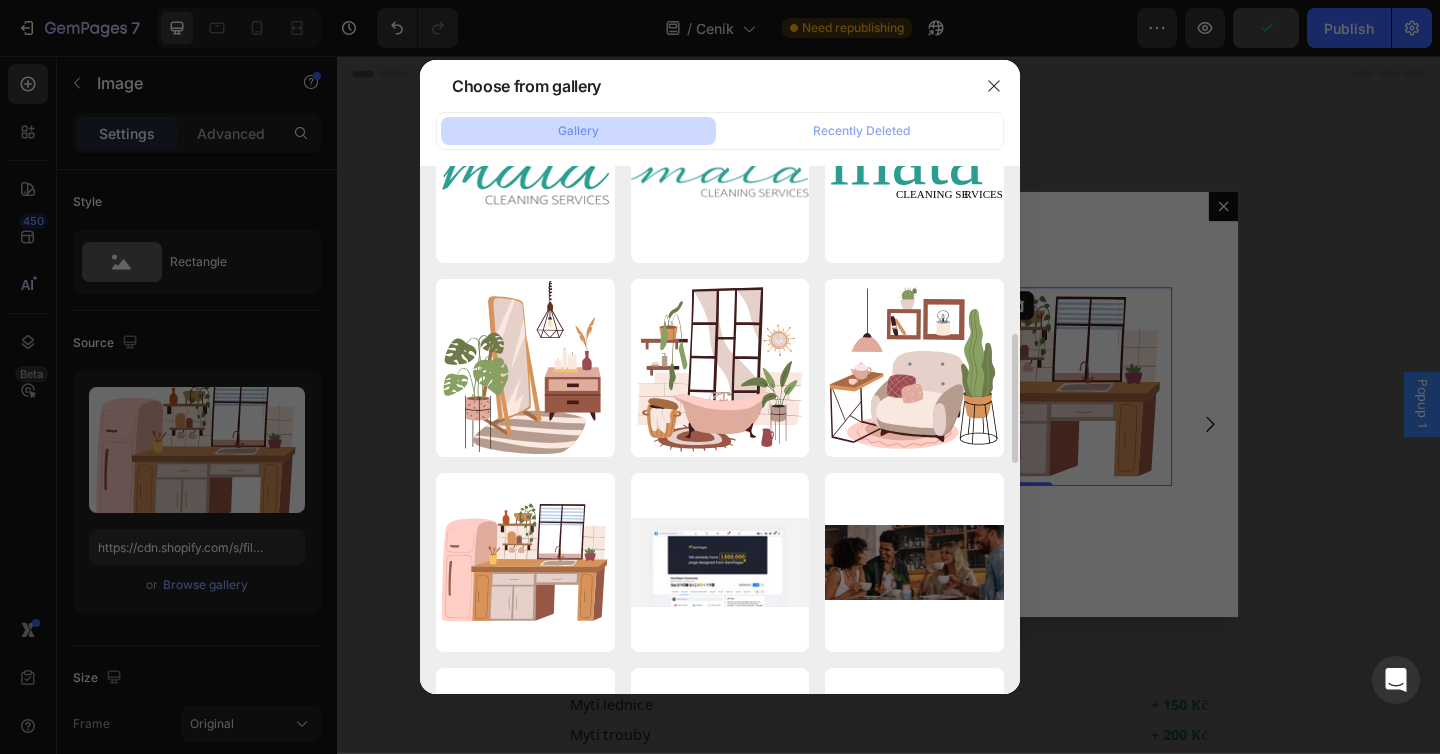 scroll, scrollTop: 684, scrollLeft: 0, axis: vertical 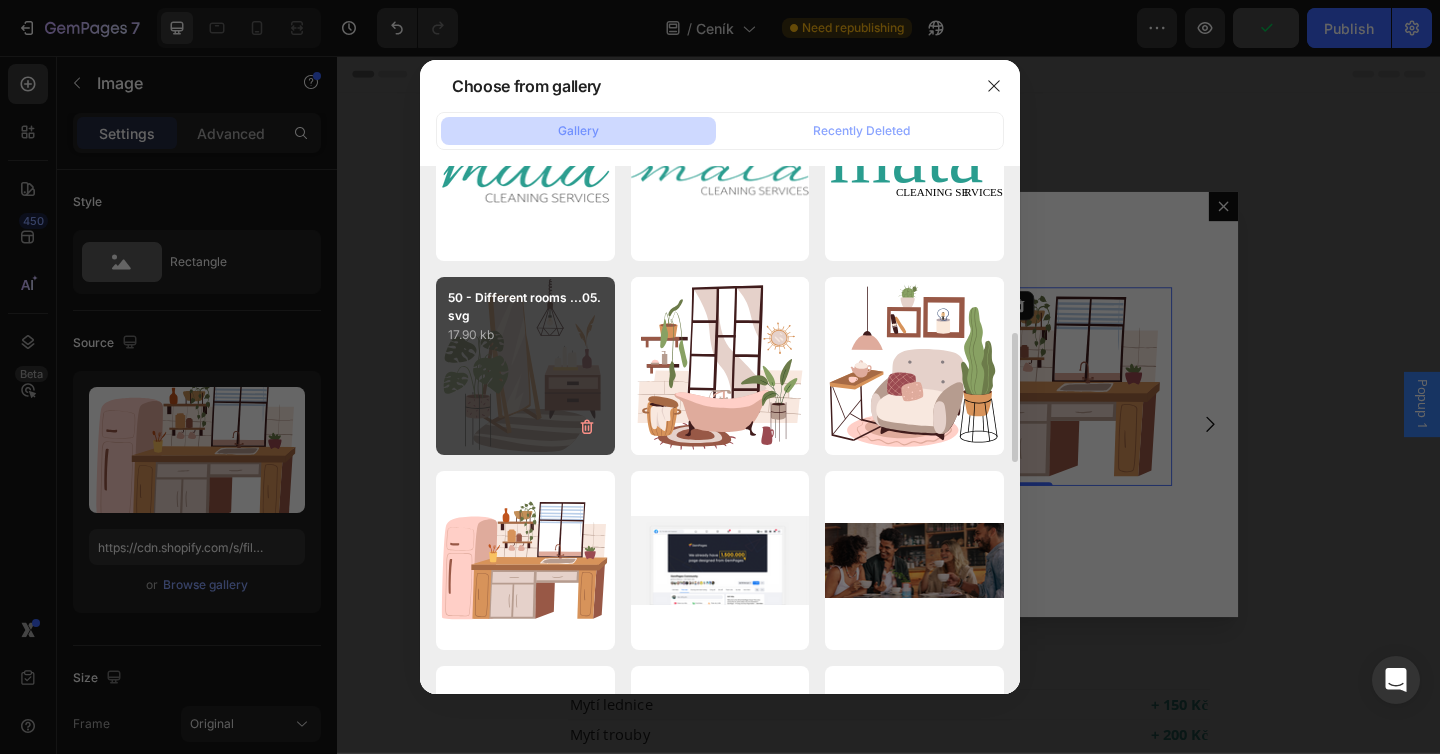 click on "50 - Different rooms ...05.svg 17.90 kb" at bounding box center [525, 366] 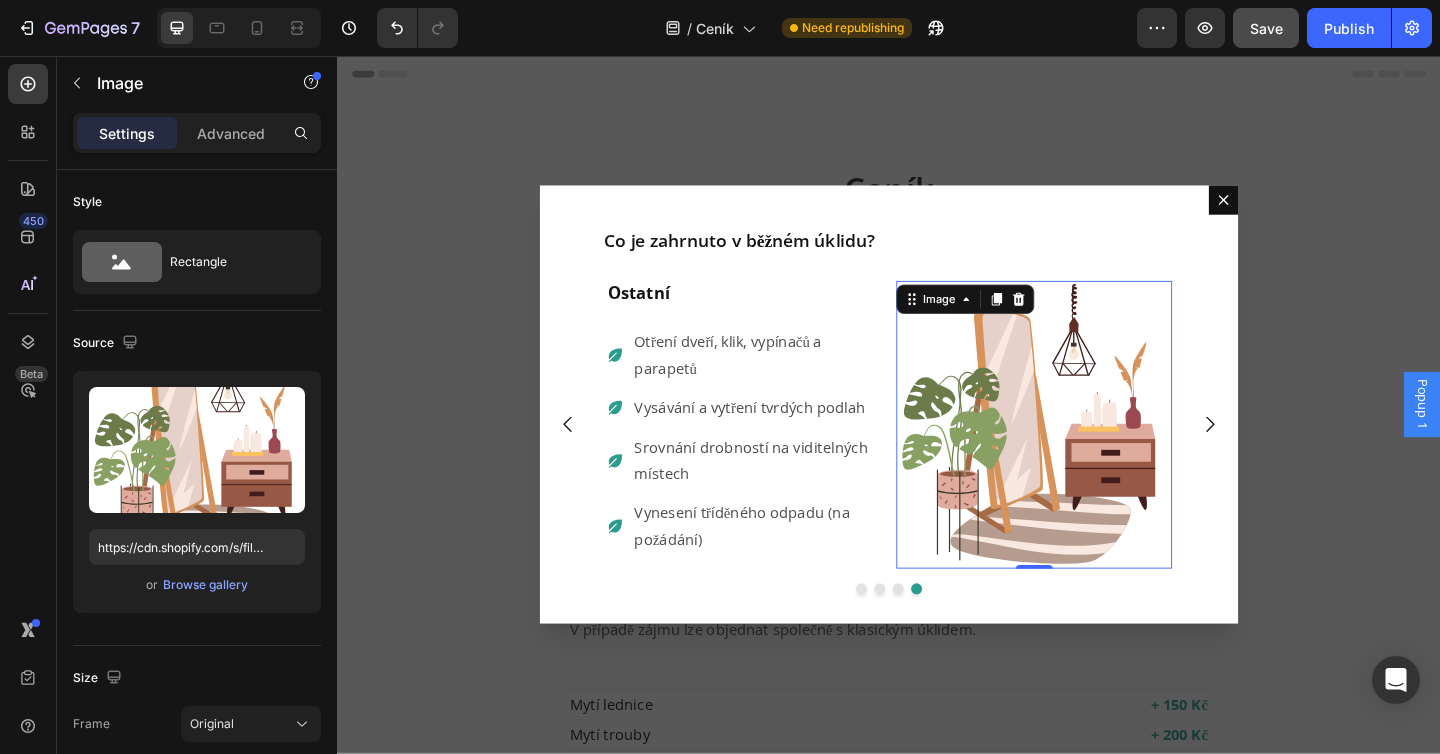 click on "Popup 1" at bounding box center [1517, 435] 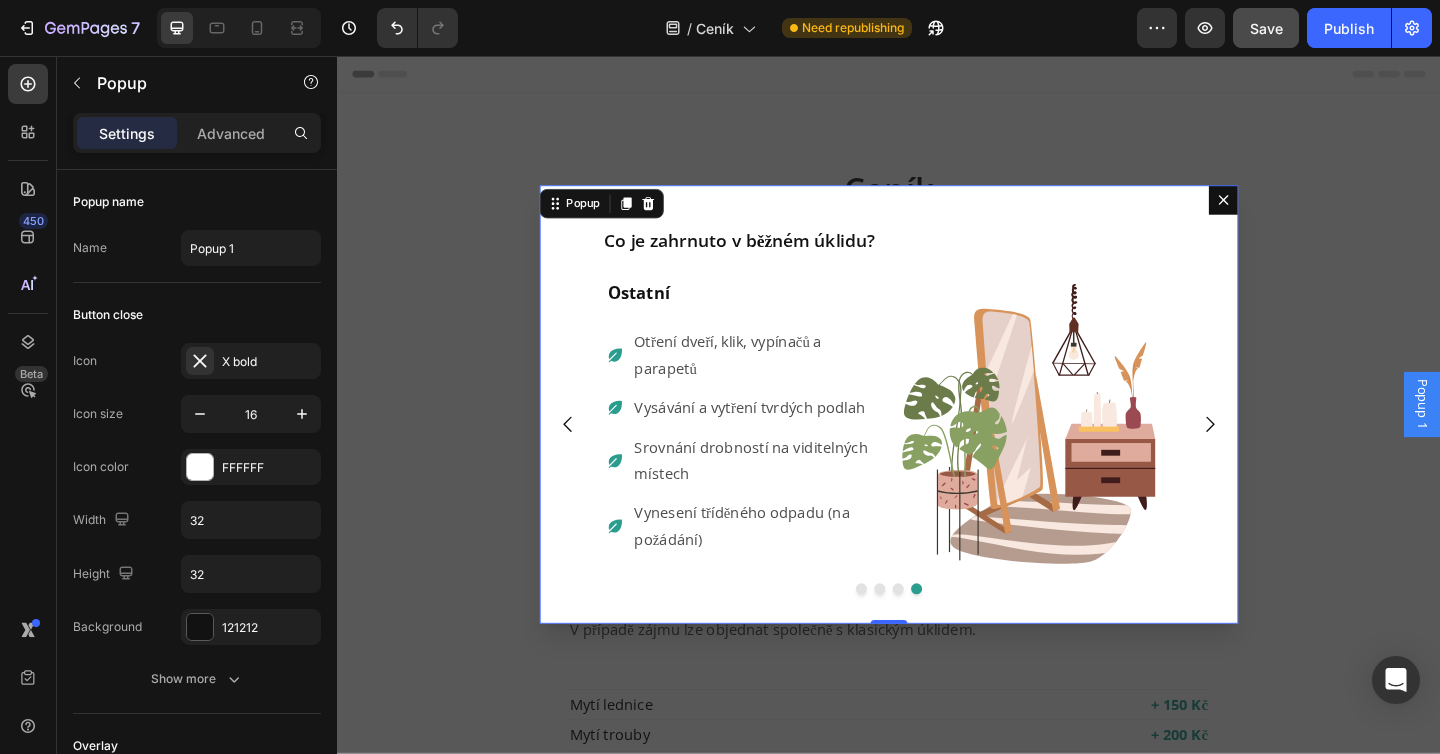 click on "7  Version history  /  Ceník Need republishing Preview  Save   Publish" 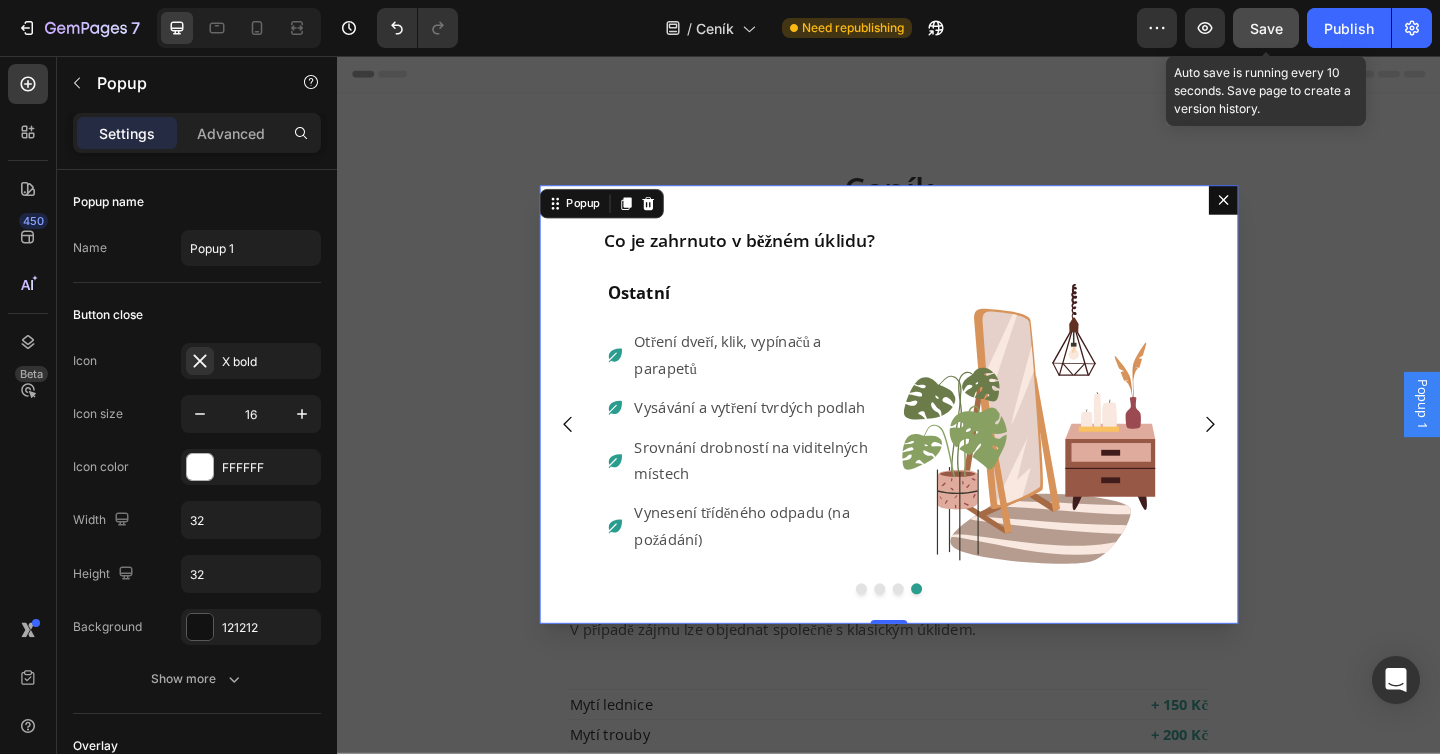 click on "Save" at bounding box center [1266, 28] 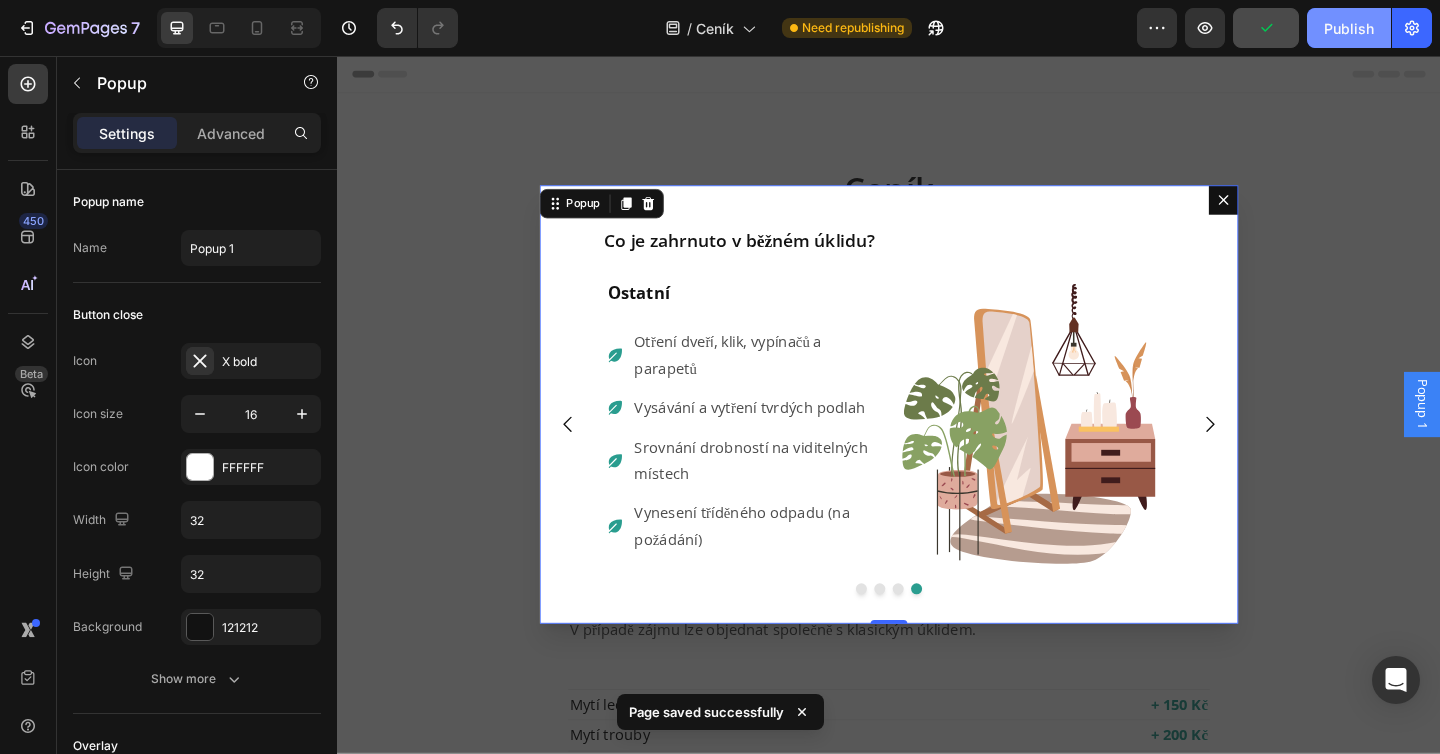 click on "Publish" 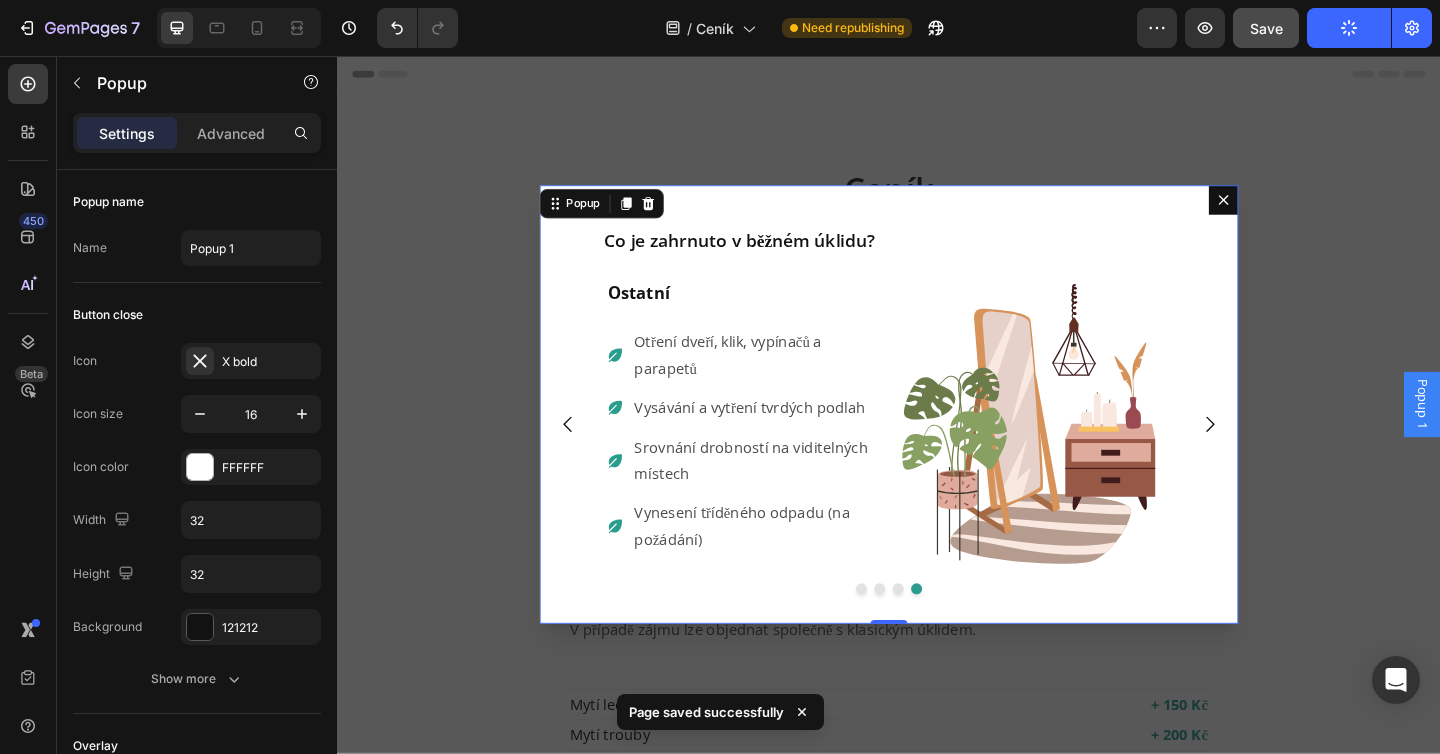 click on "Publish" 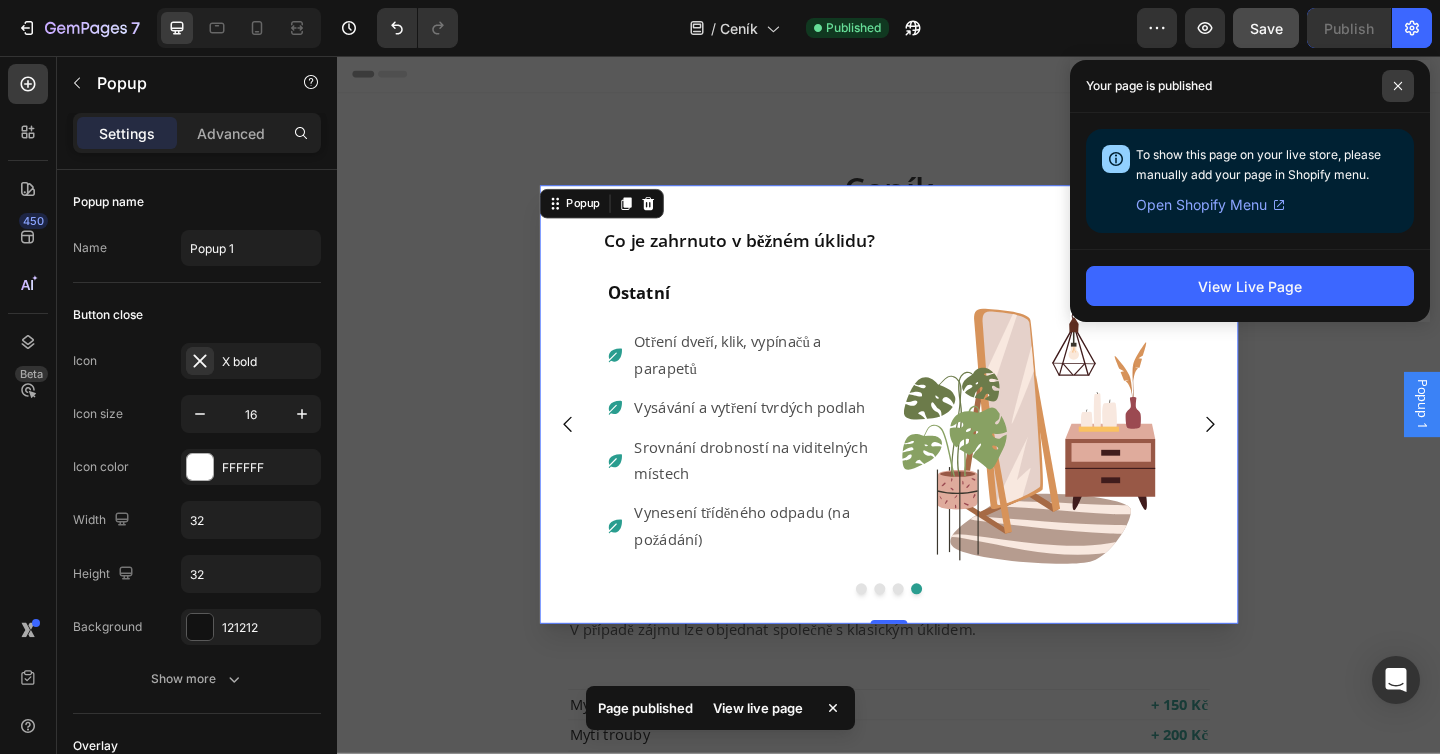 click at bounding box center (1398, 86) 